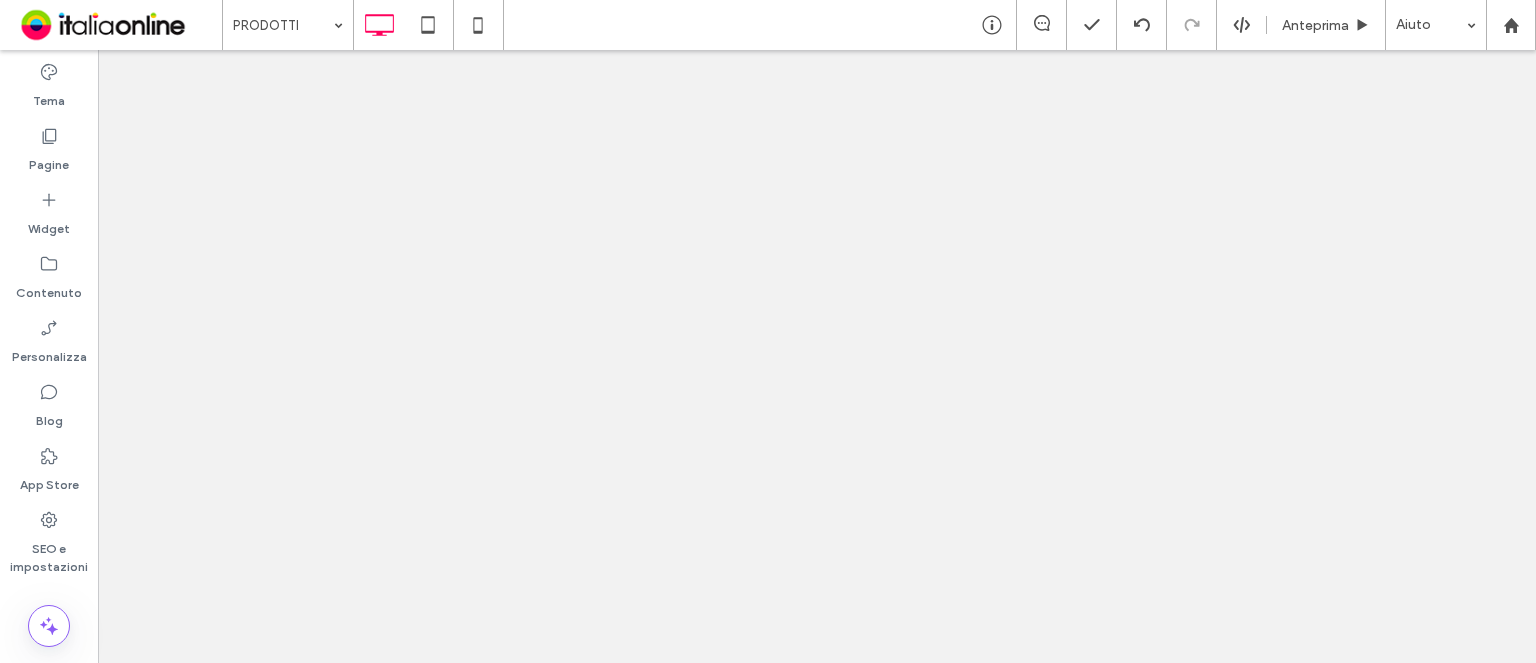 scroll, scrollTop: 0, scrollLeft: 0, axis: both 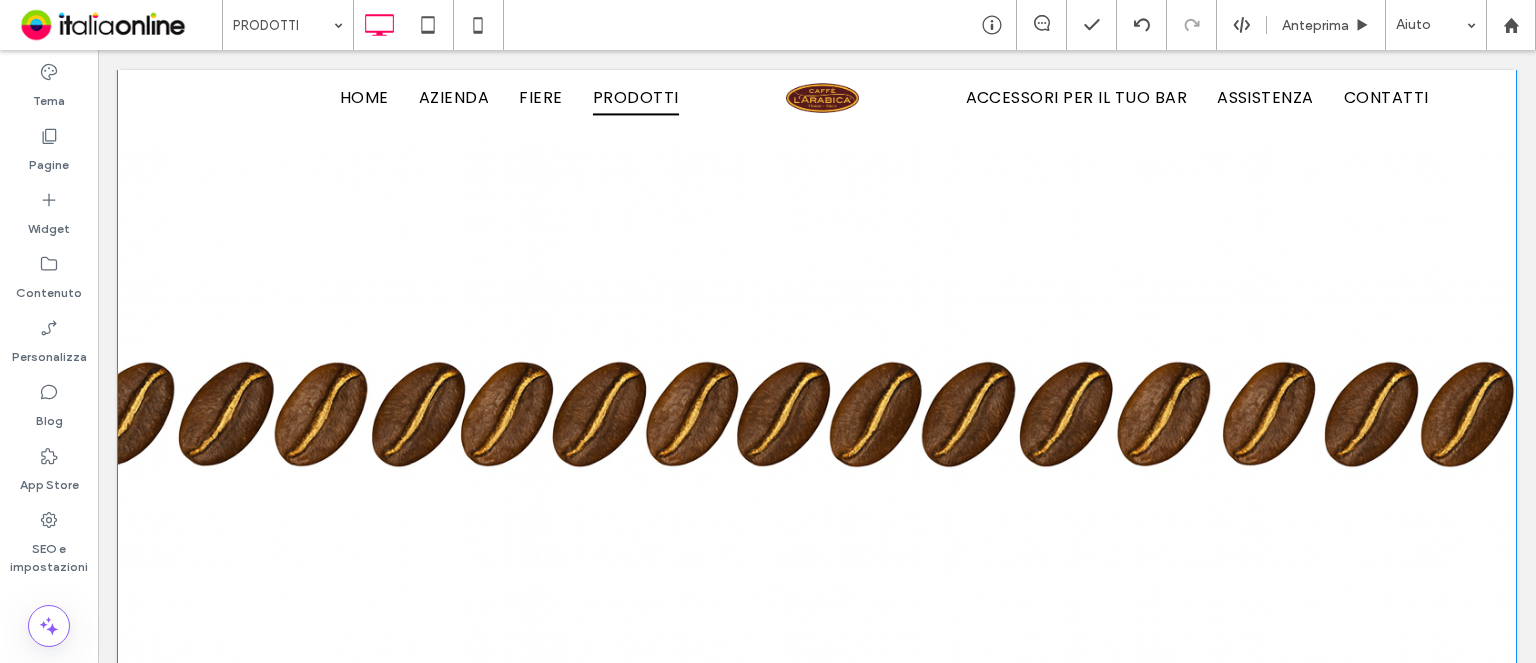 drag, startPoint x: 98, startPoint y: 50, endPoint x: 767, endPoint y: 388, distance: 749.5365 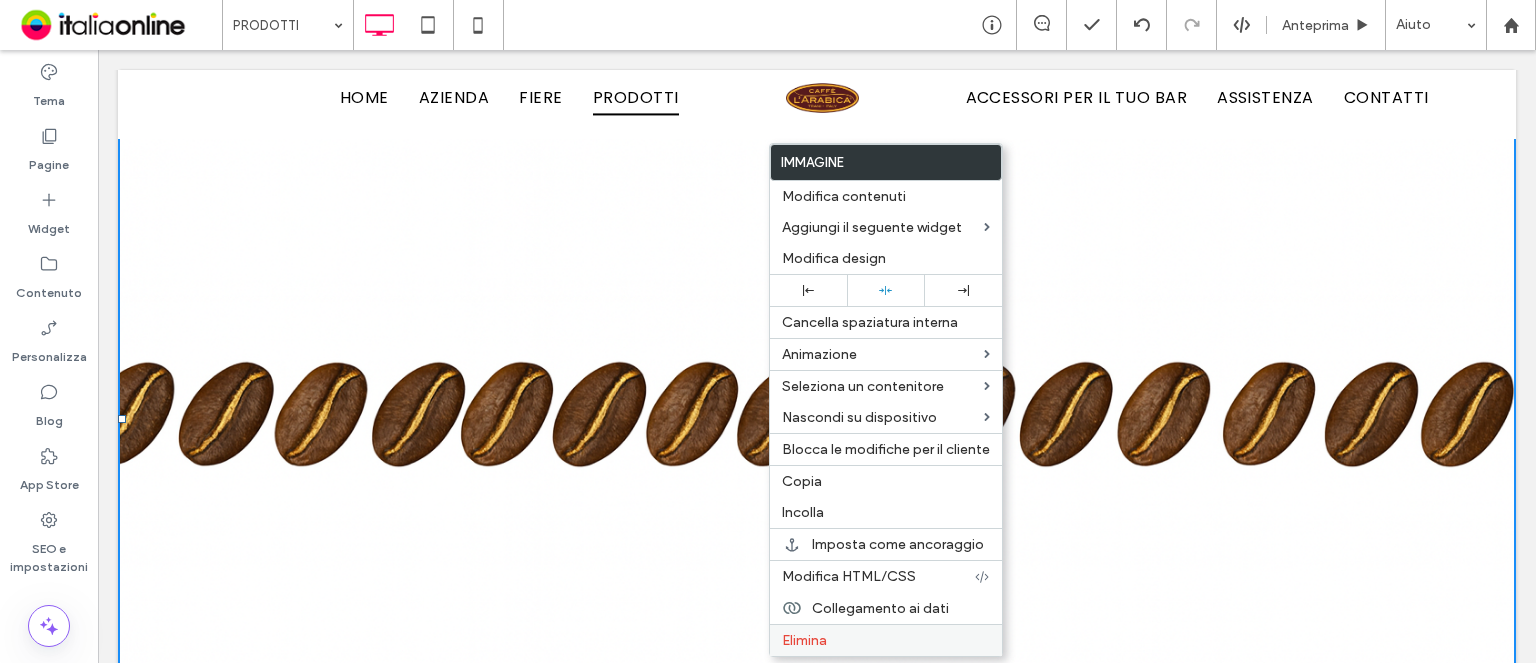 click on "Elimina" at bounding box center (886, 640) 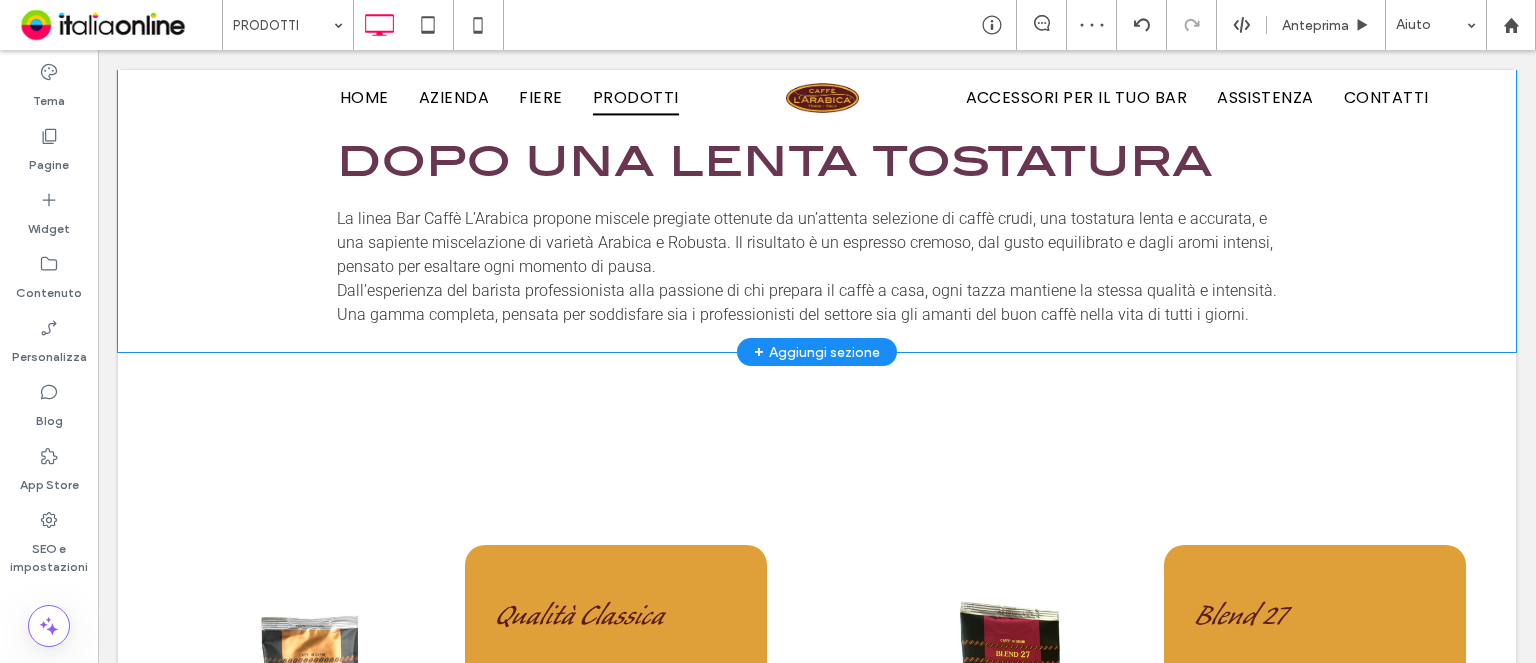 scroll, scrollTop: 600, scrollLeft: 0, axis: vertical 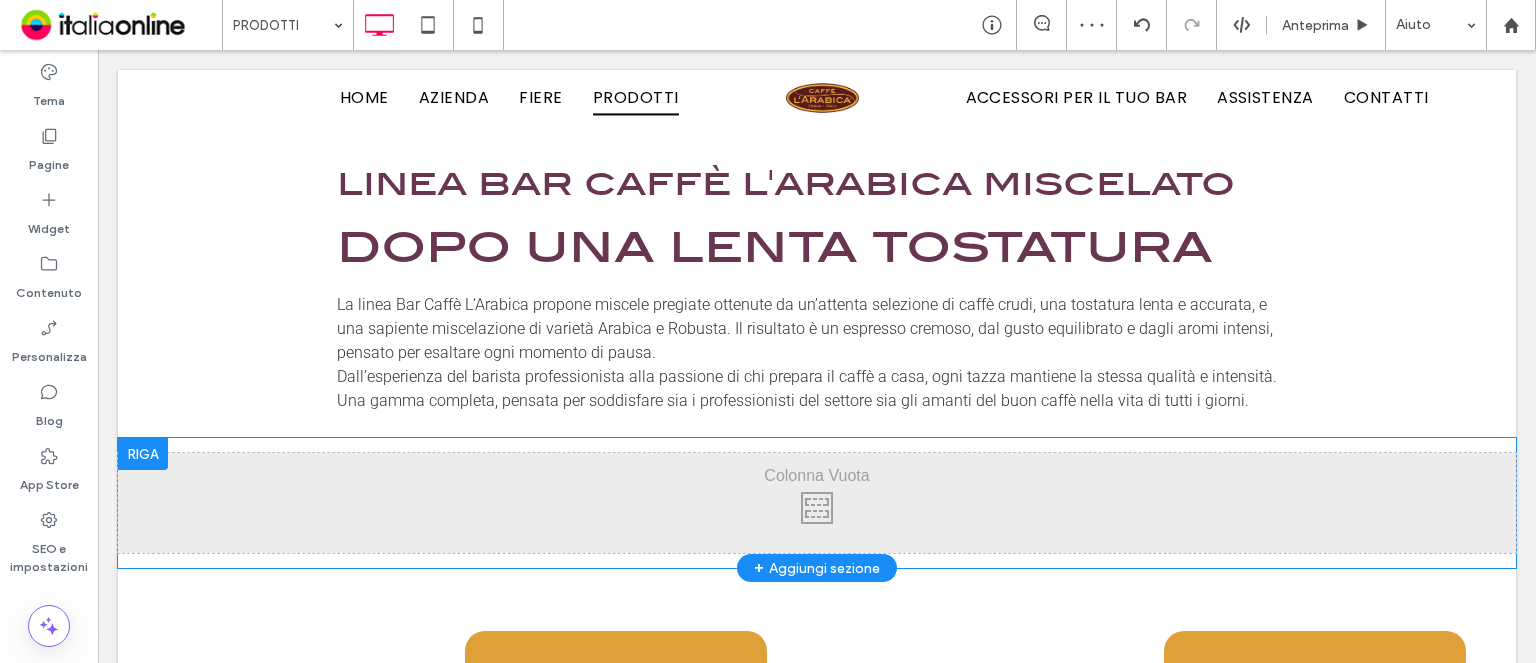 click at bounding box center (143, 454) 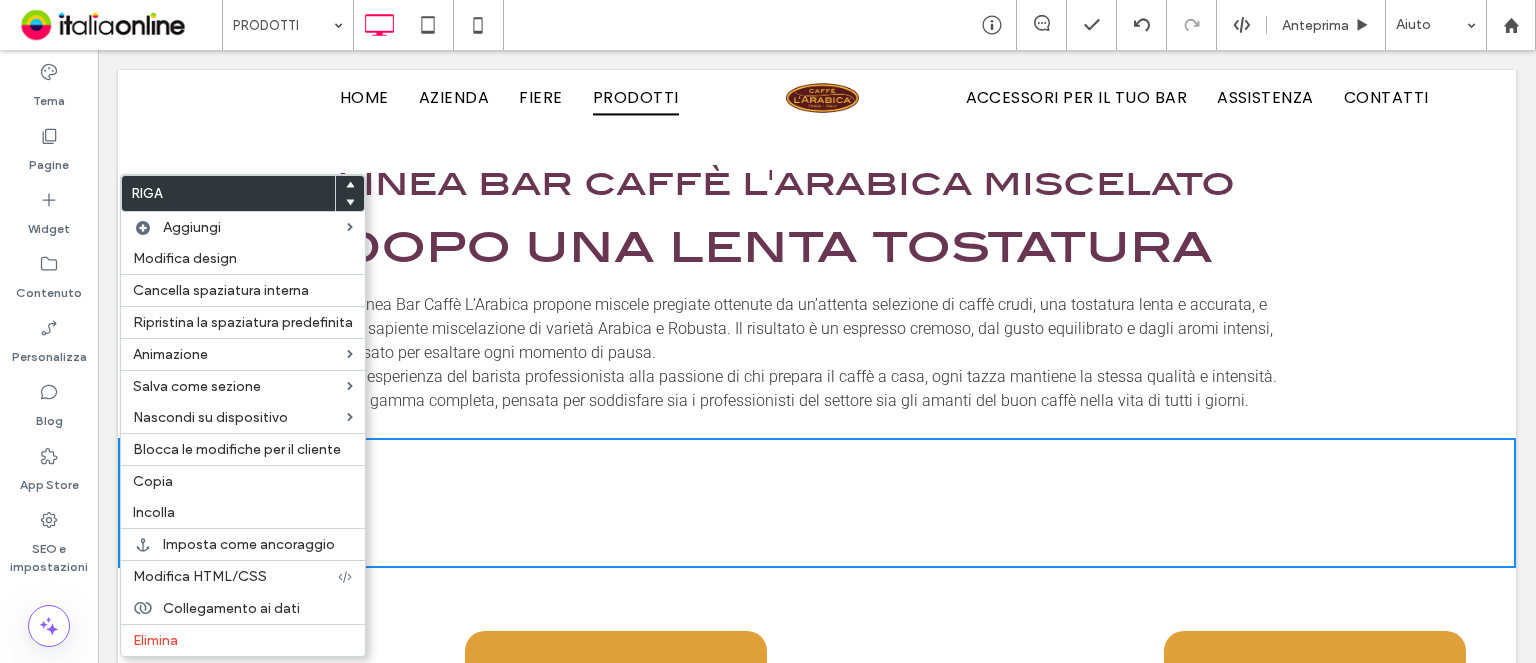 drag, startPoint x: 261, startPoint y: 635, endPoint x: 567, endPoint y: 437, distance: 364.47223 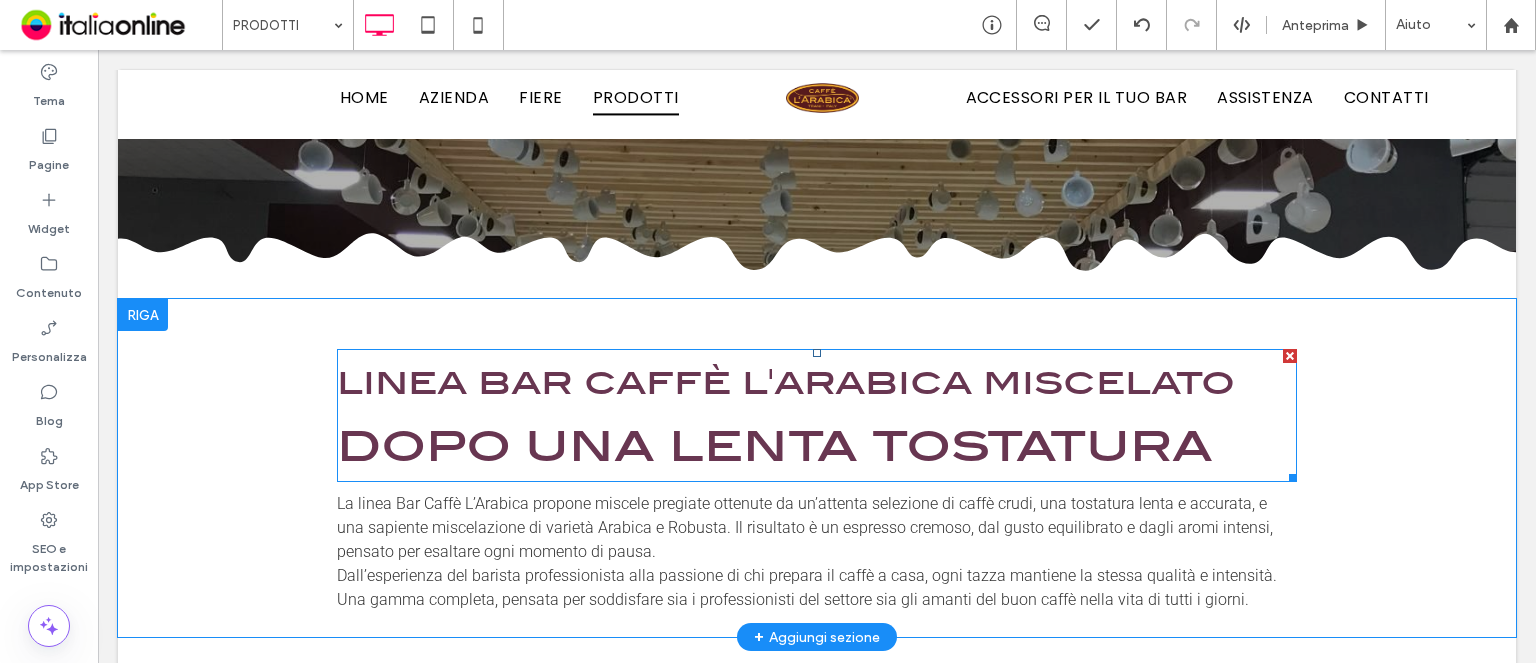 scroll, scrollTop: 400, scrollLeft: 0, axis: vertical 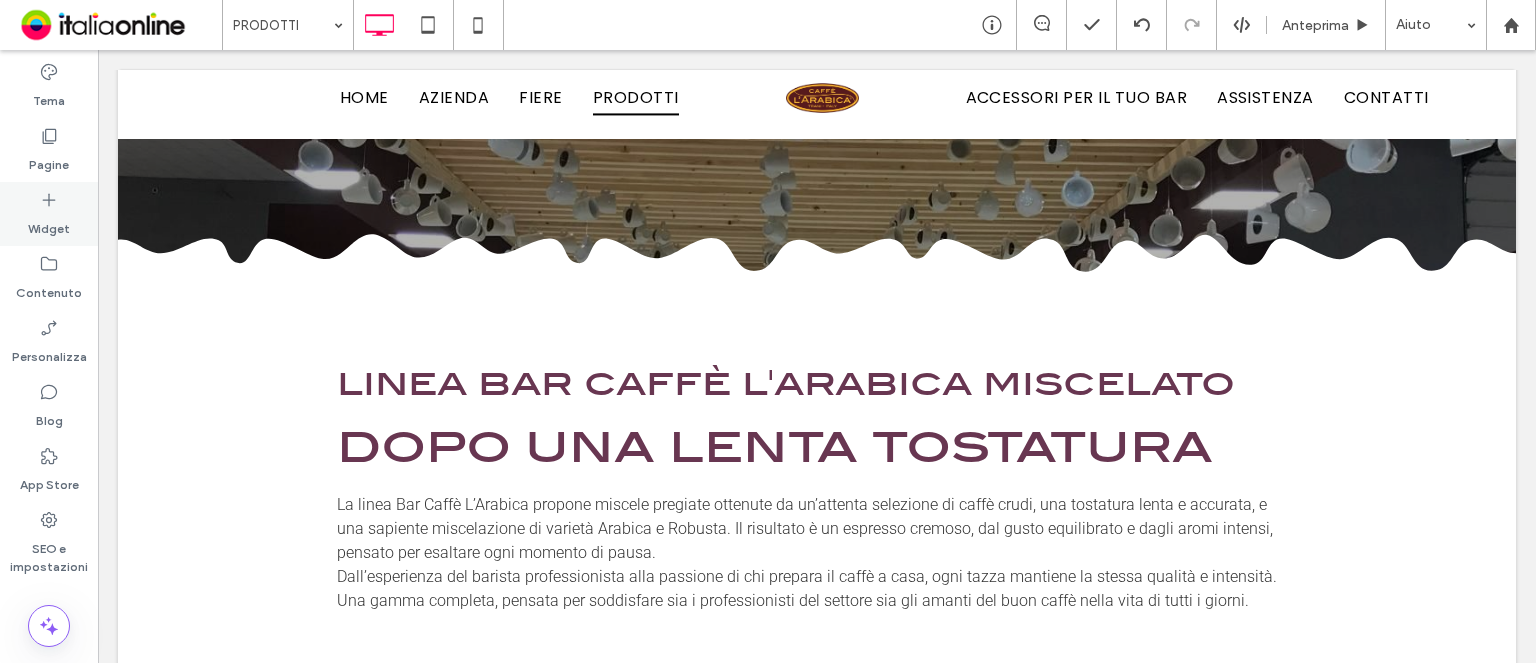 click 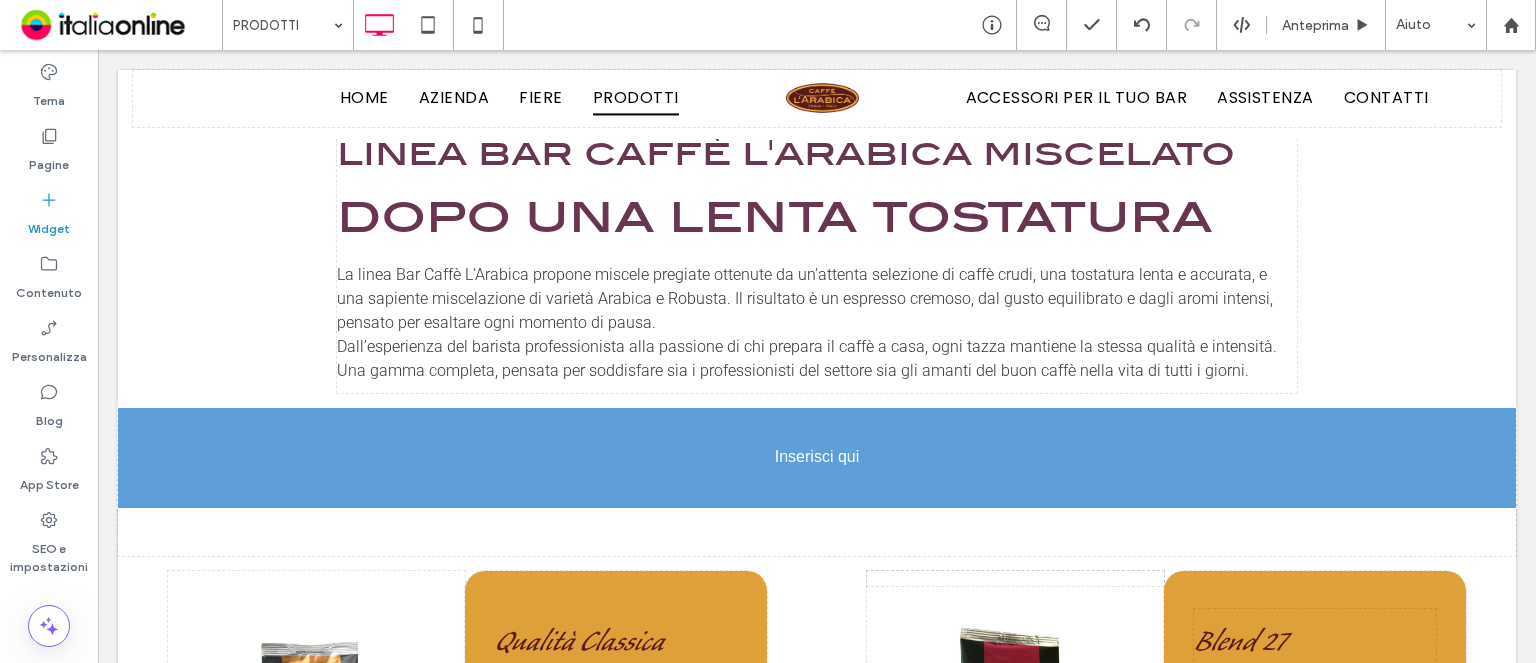 scroll, scrollTop: 649, scrollLeft: 0, axis: vertical 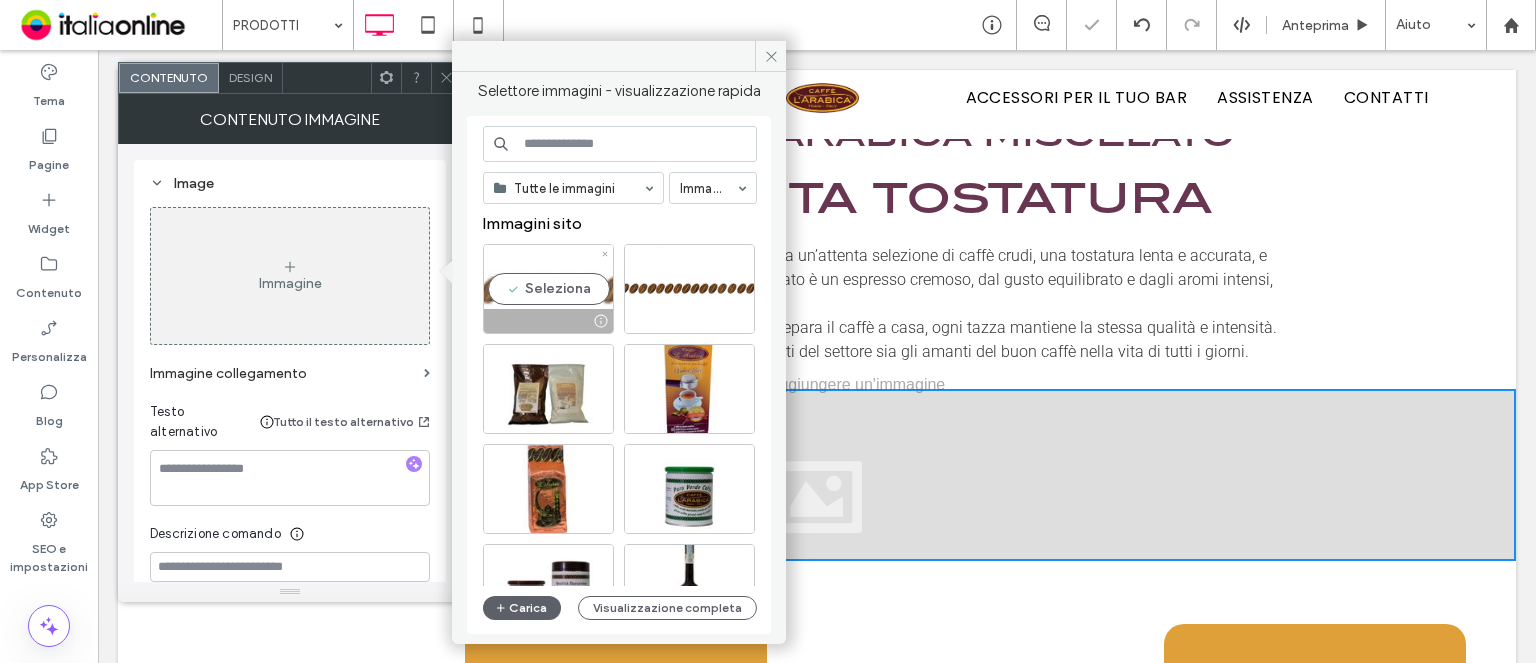 click on "Seleziona" at bounding box center (548, 289) 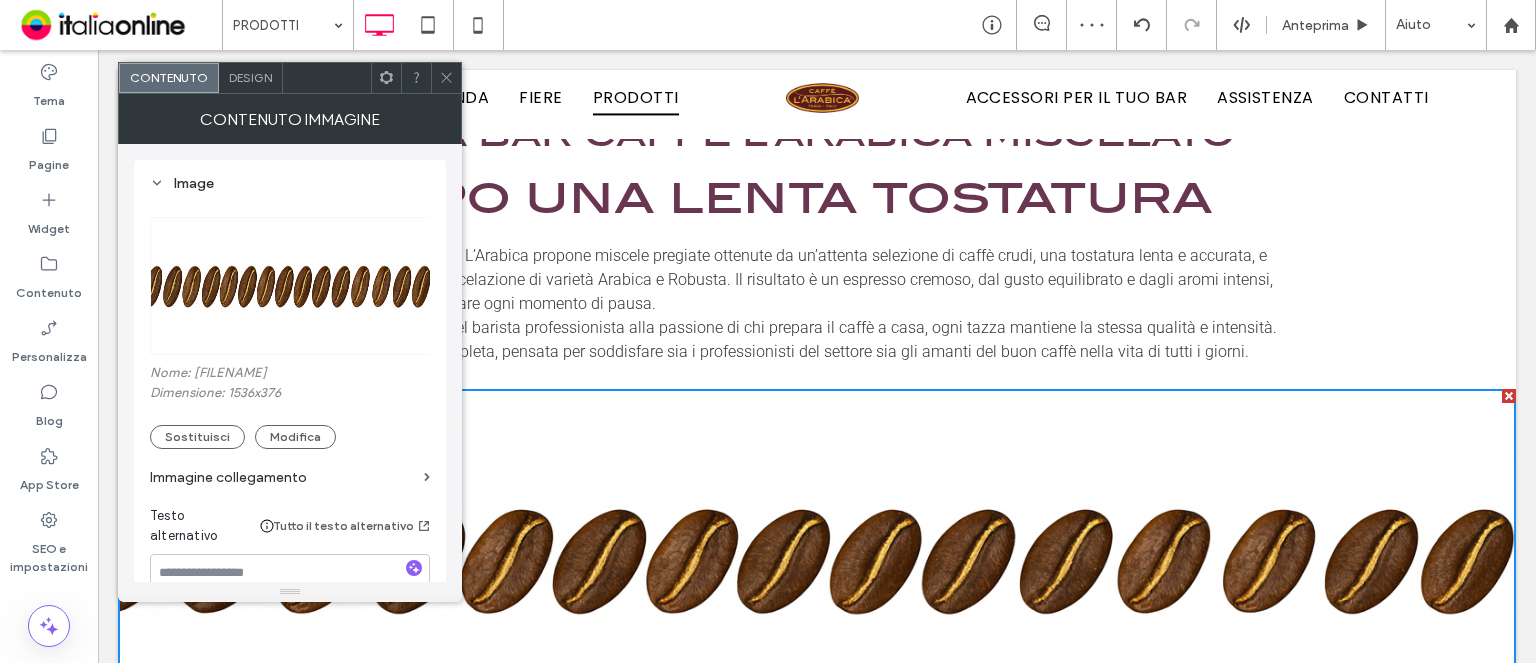 click at bounding box center (446, 78) 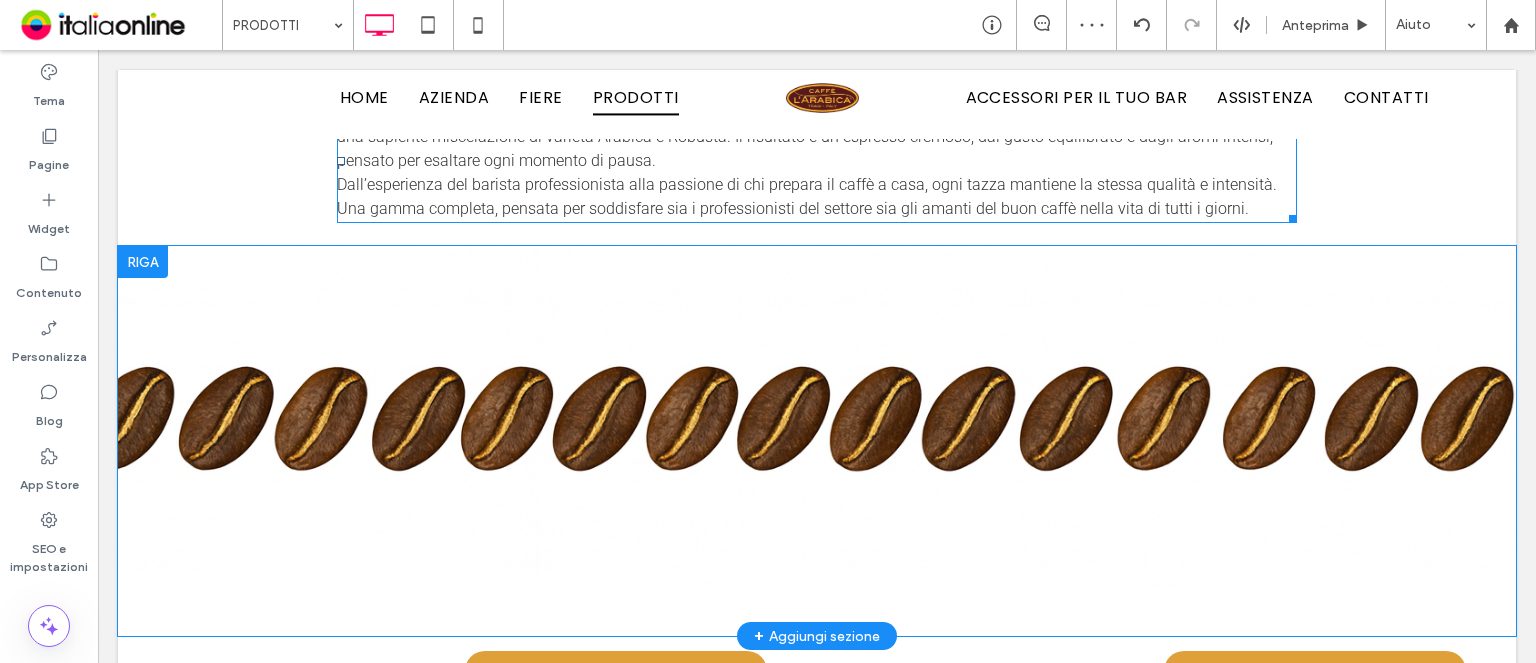 scroll, scrollTop: 849, scrollLeft: 0, axis: vertical 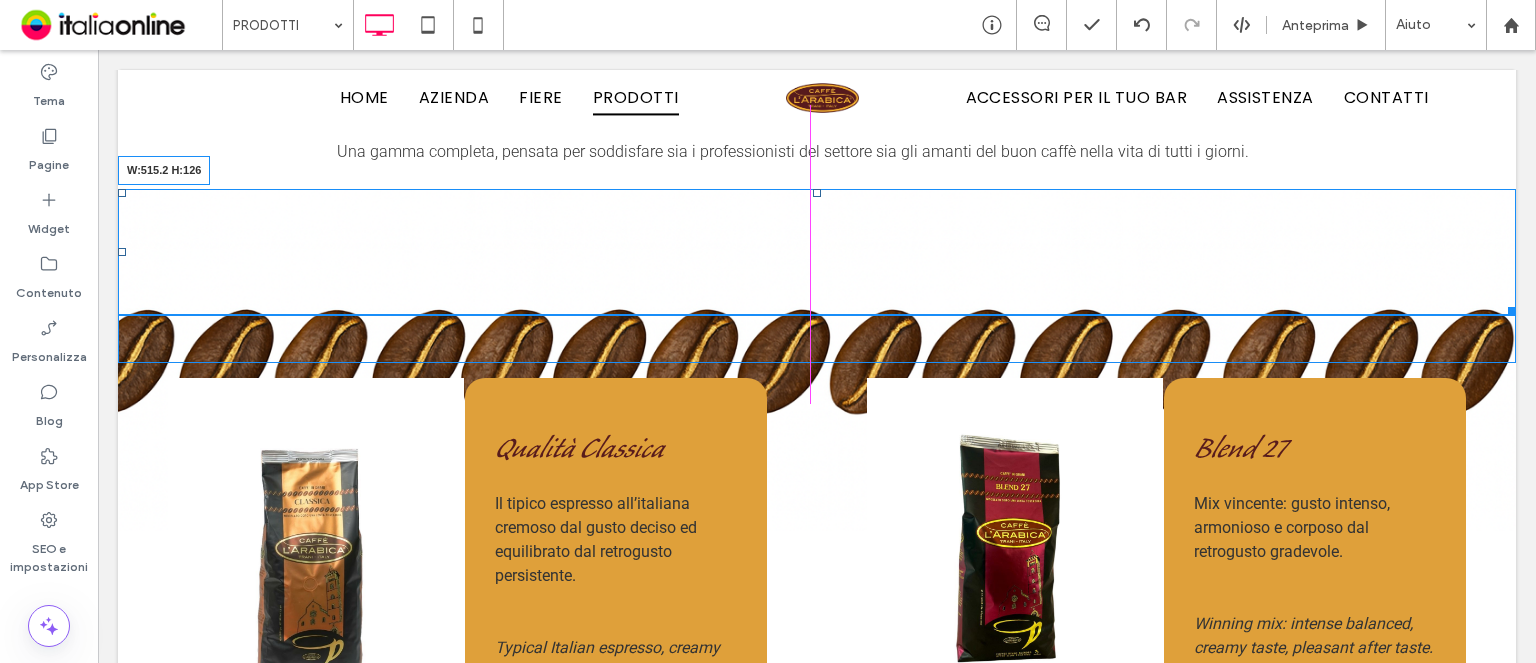 drag, startPoint x: 1500, startPoint y: 525, endPoint x: 1057, endPoint y: 377, distance: 467.0685 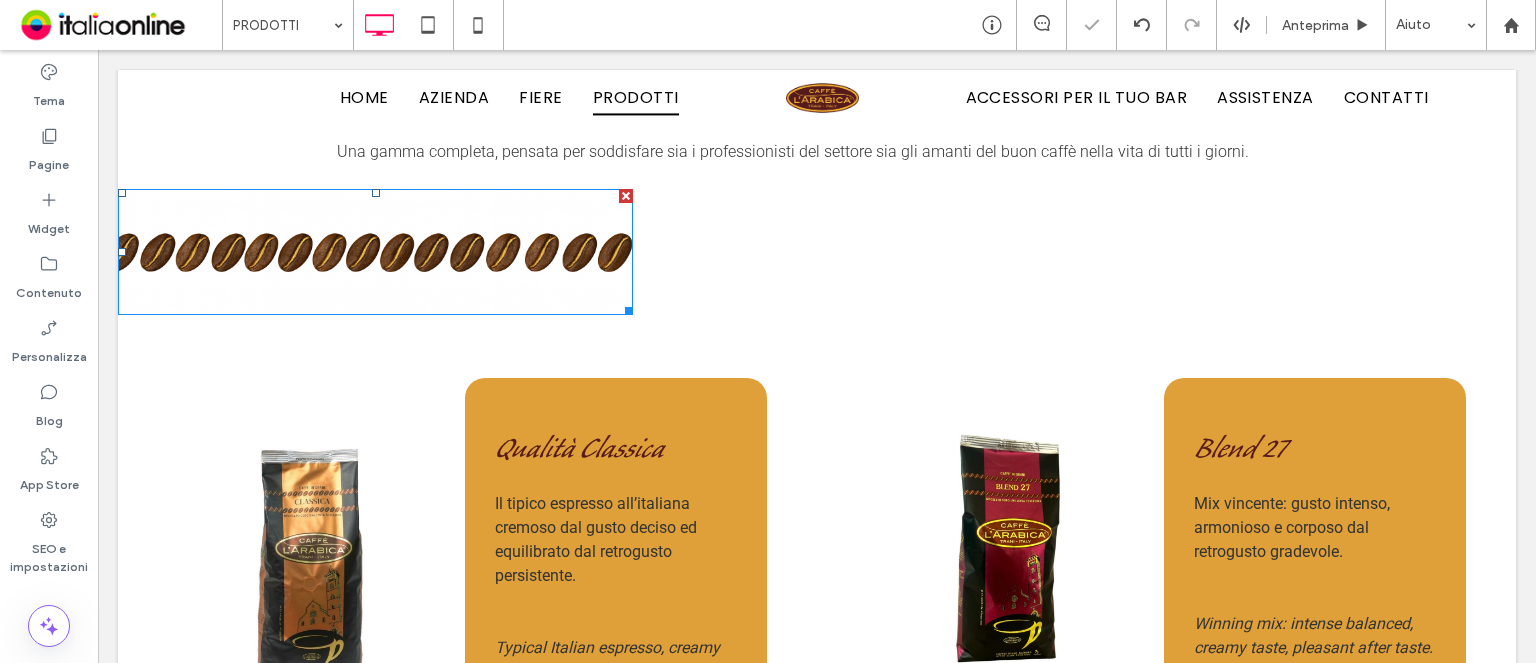 drag, startPoint x: 664, startPoint y: 333, endPoint x: 722, endPoint y: 332, distance: 58.00862 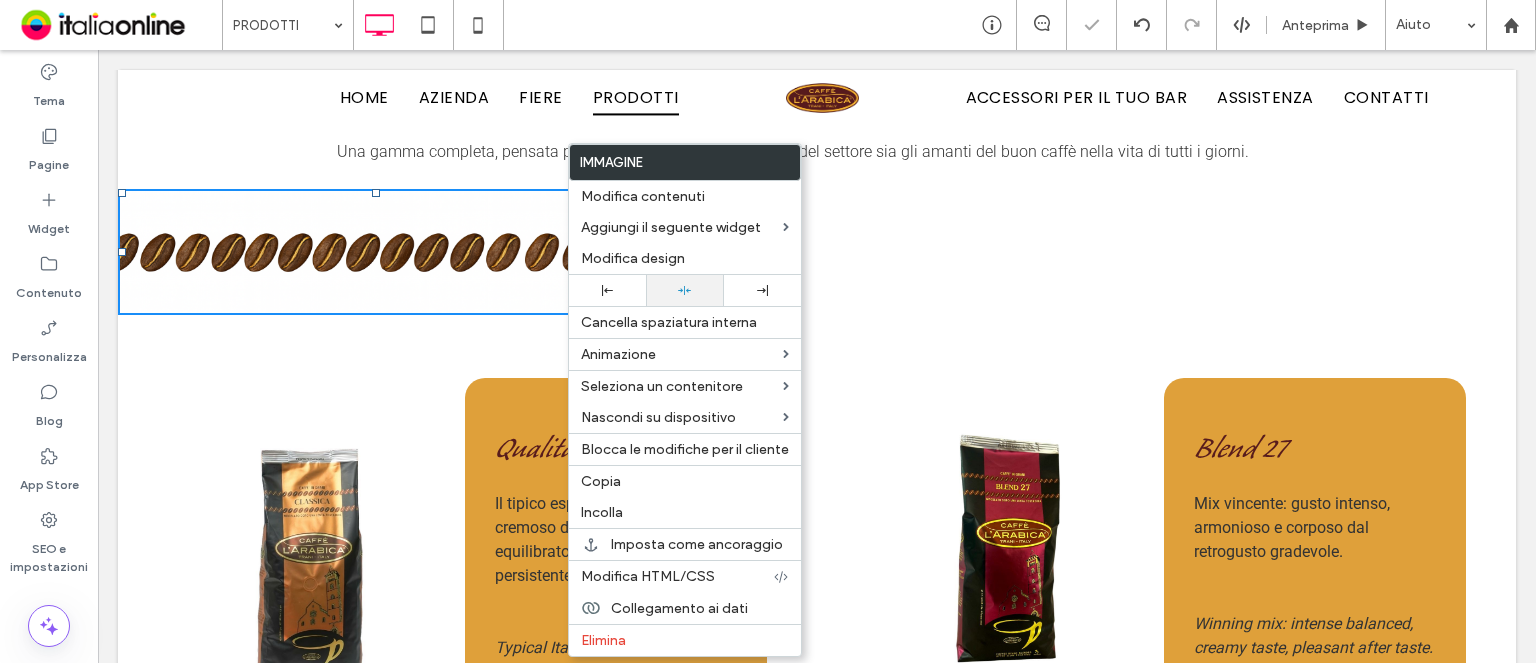 click at bounding box center (684, 290) 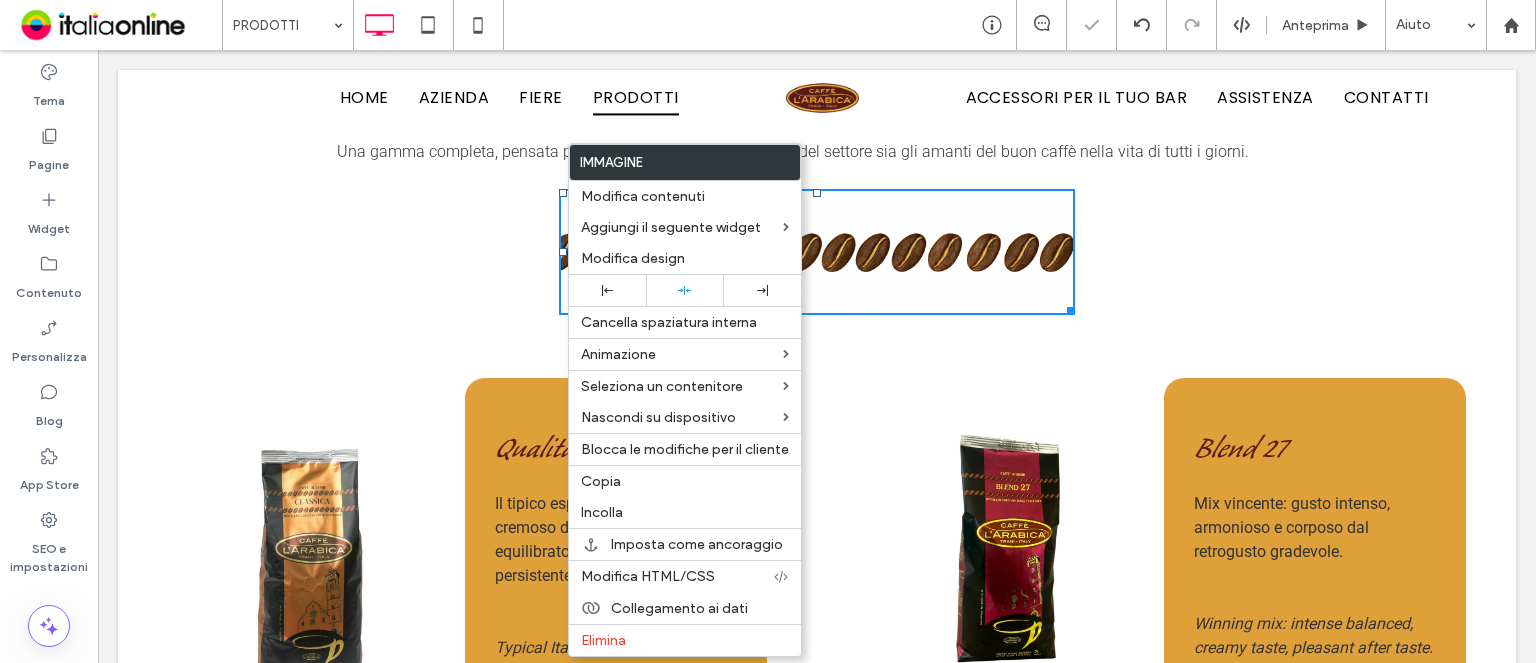 click on "Click To Paste     Click To Paste" at bounding box center [817, 276] 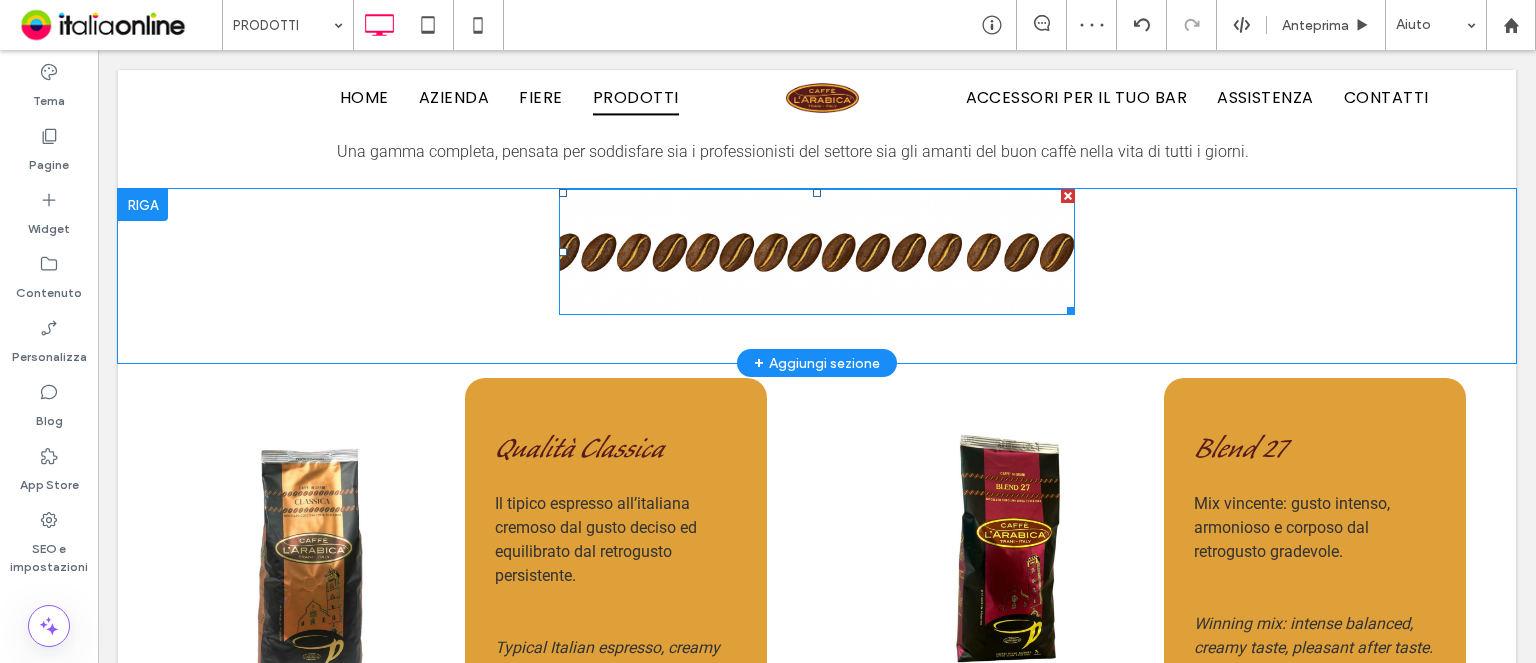 click at bounding box center [816, 252] 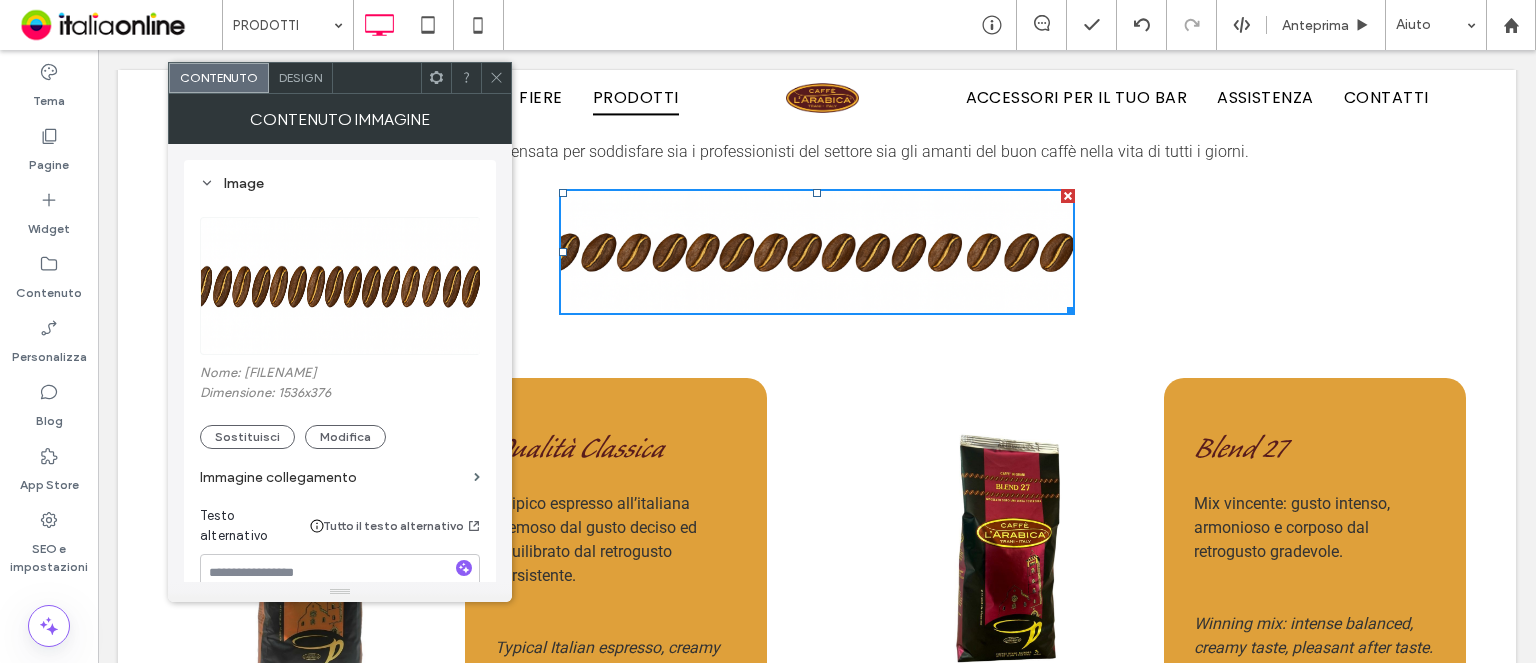 click on "Nome: [FILENAME] Dimensione: [NUMBER]x[NUMBER] Sostituisci Modifica" at bounding box center (340, 407) 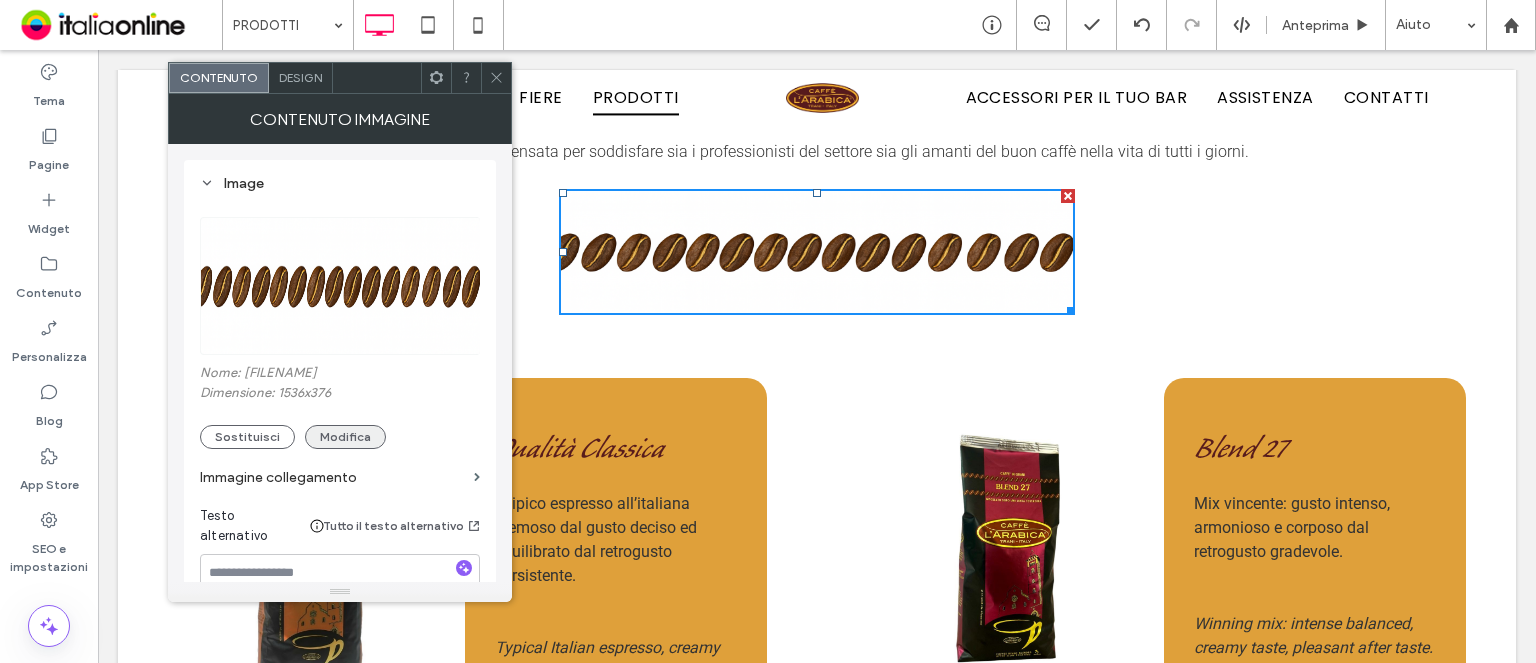 click on "Modifica" at bounding box center [345, 437] 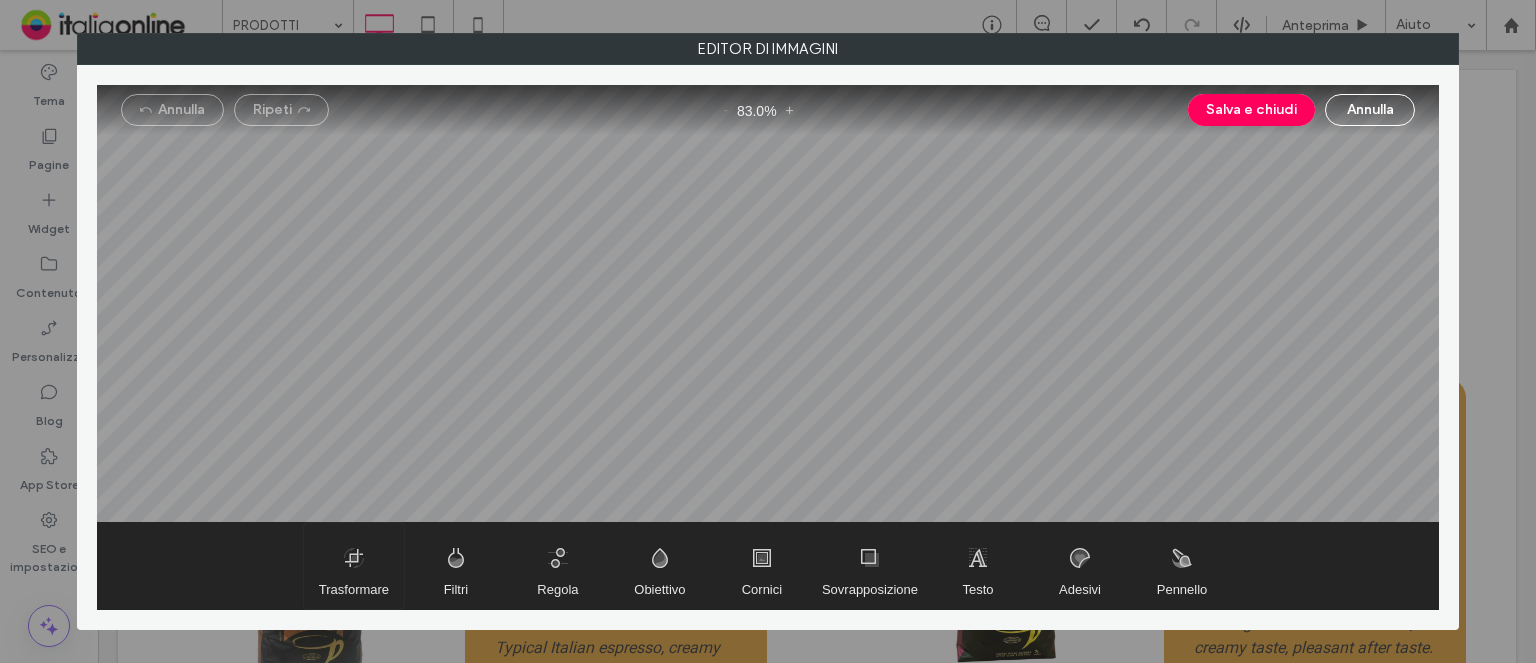 drag, startPoint x: 346, startPoint y: 559, endPoint x: 337, endPoint y: 531, distance: 29.410883 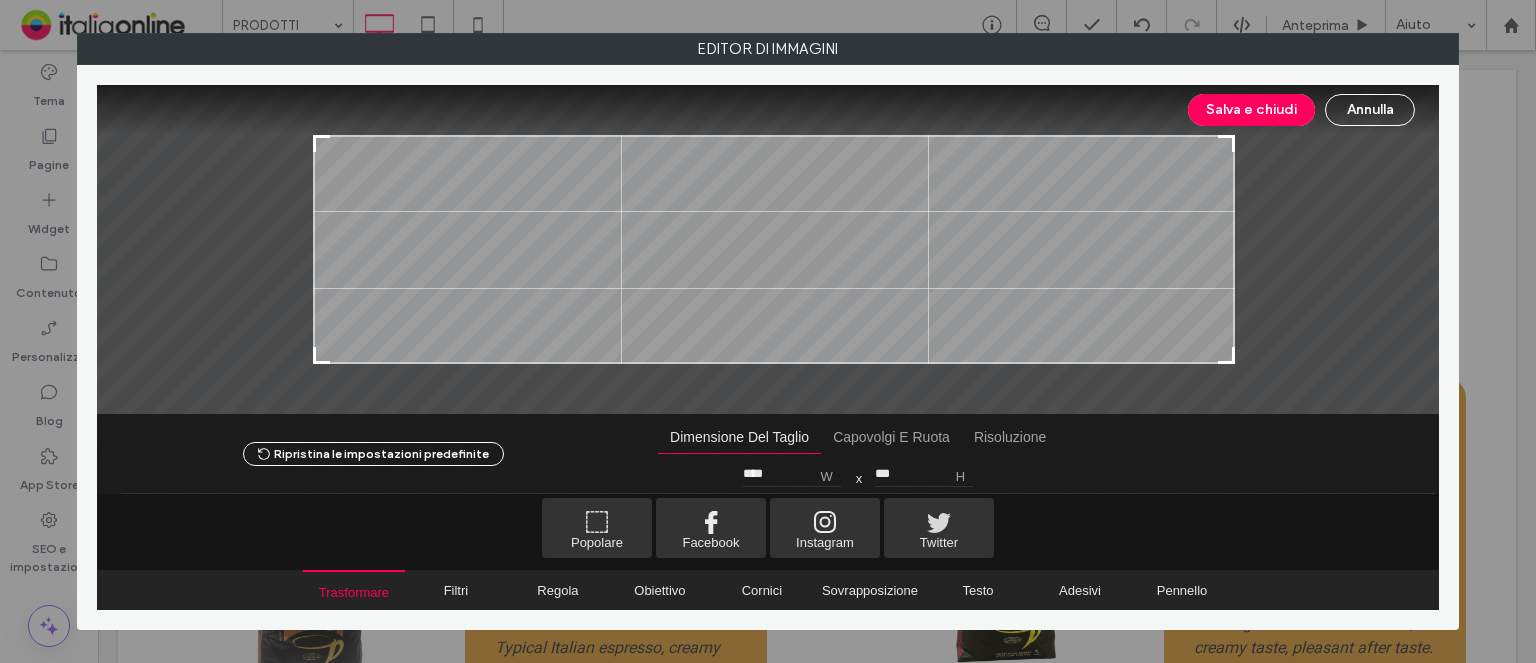 type on "****" 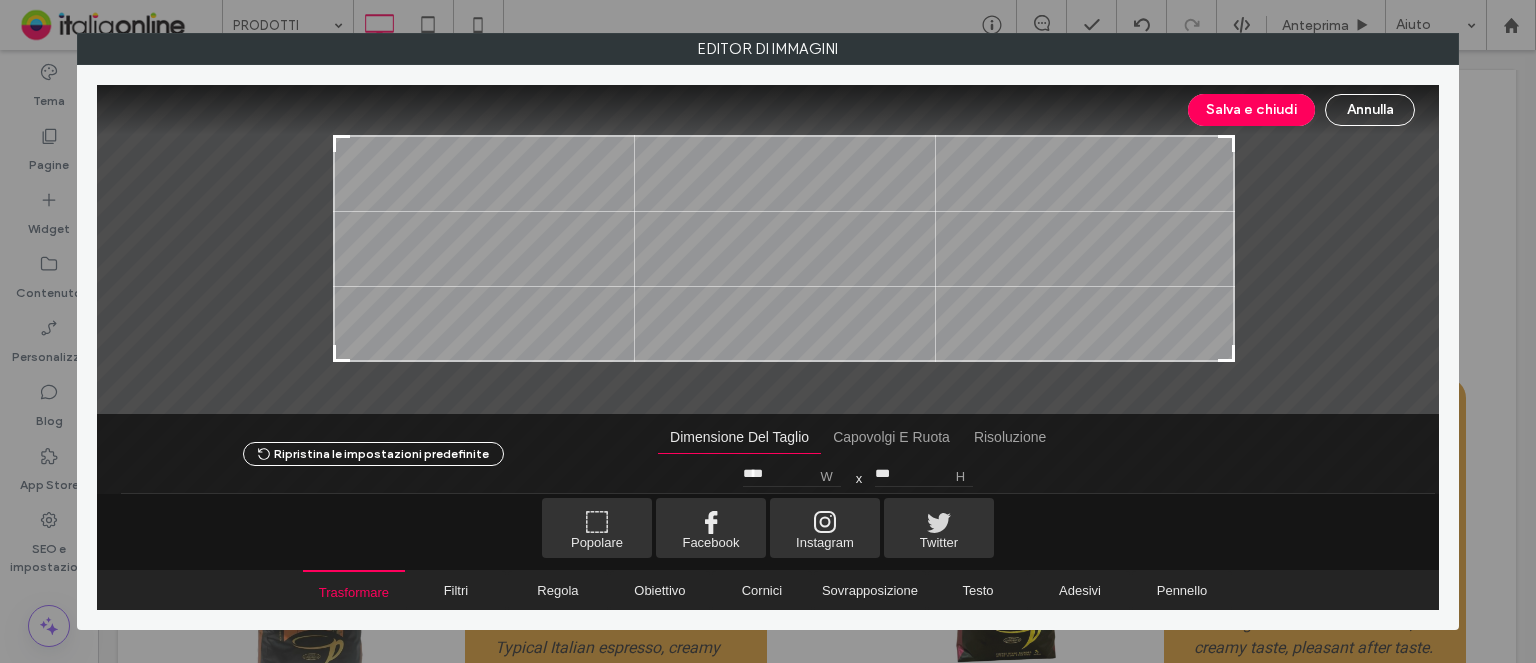 type on "****" 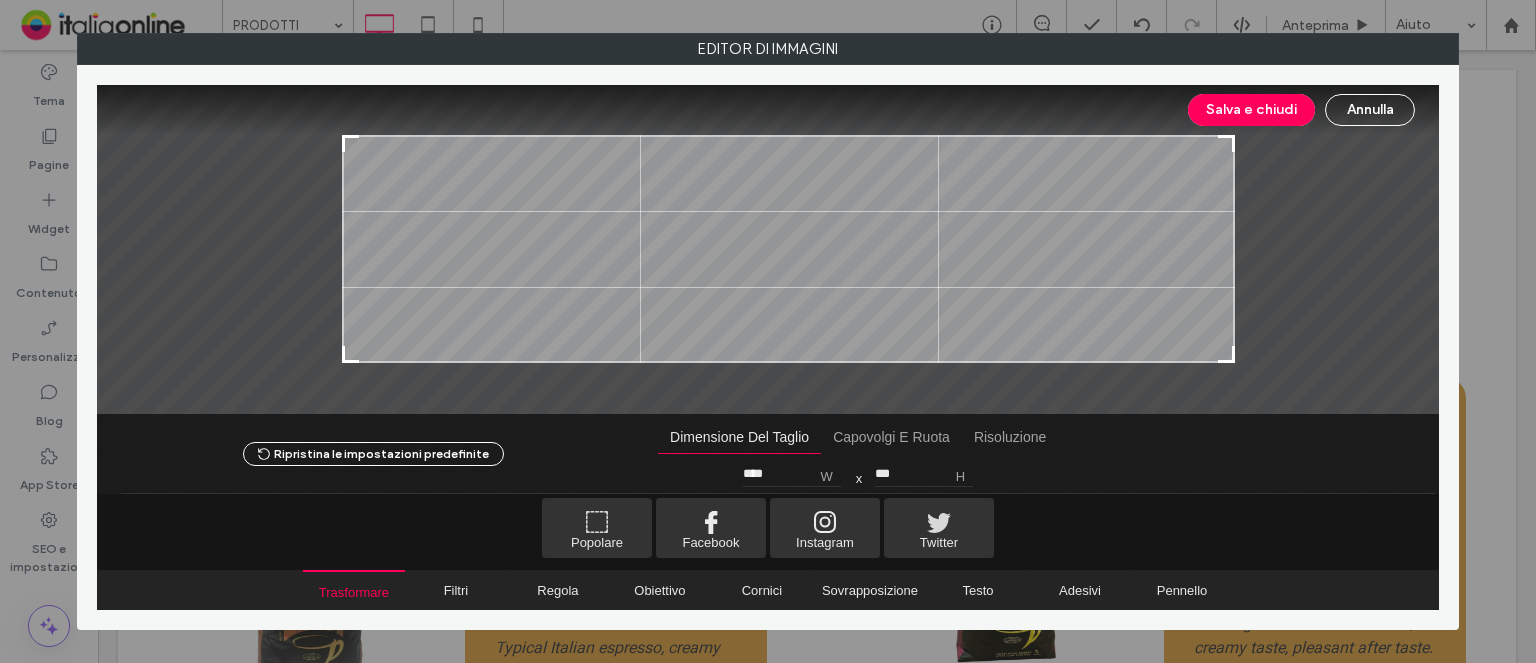 type on "****" 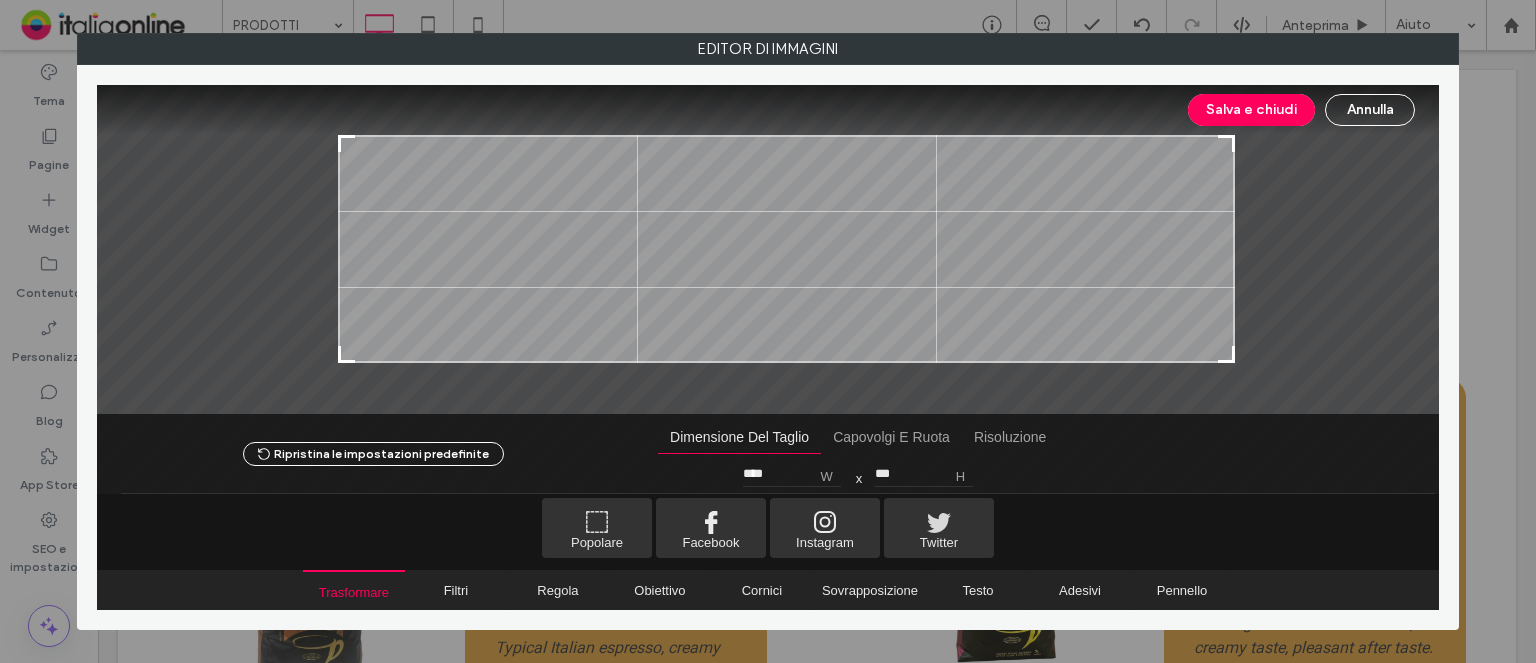 drag, startPoint x: 301, startPoint y: 362, endPoint x: 339, endPoint y: 361, distance: 38.013157 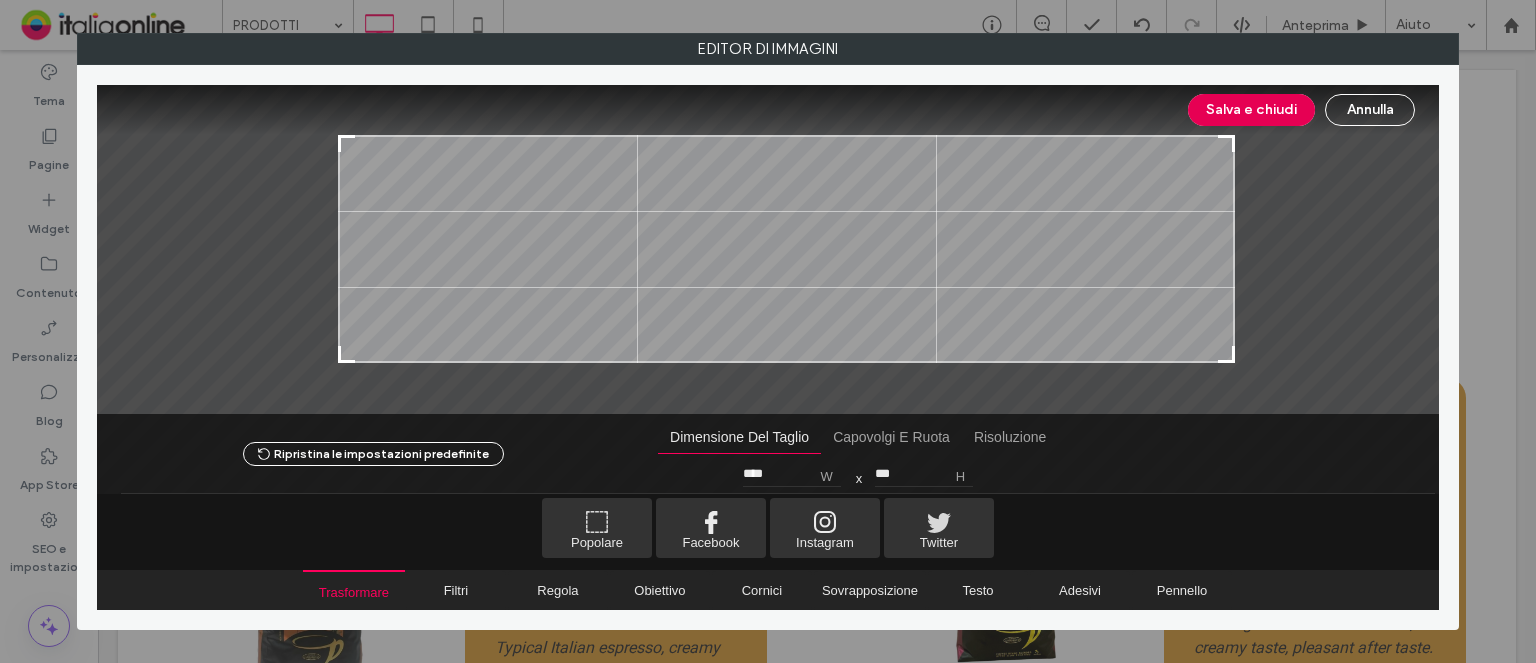 click on "Salva e chiudi" at bounding box center [1251, 110] 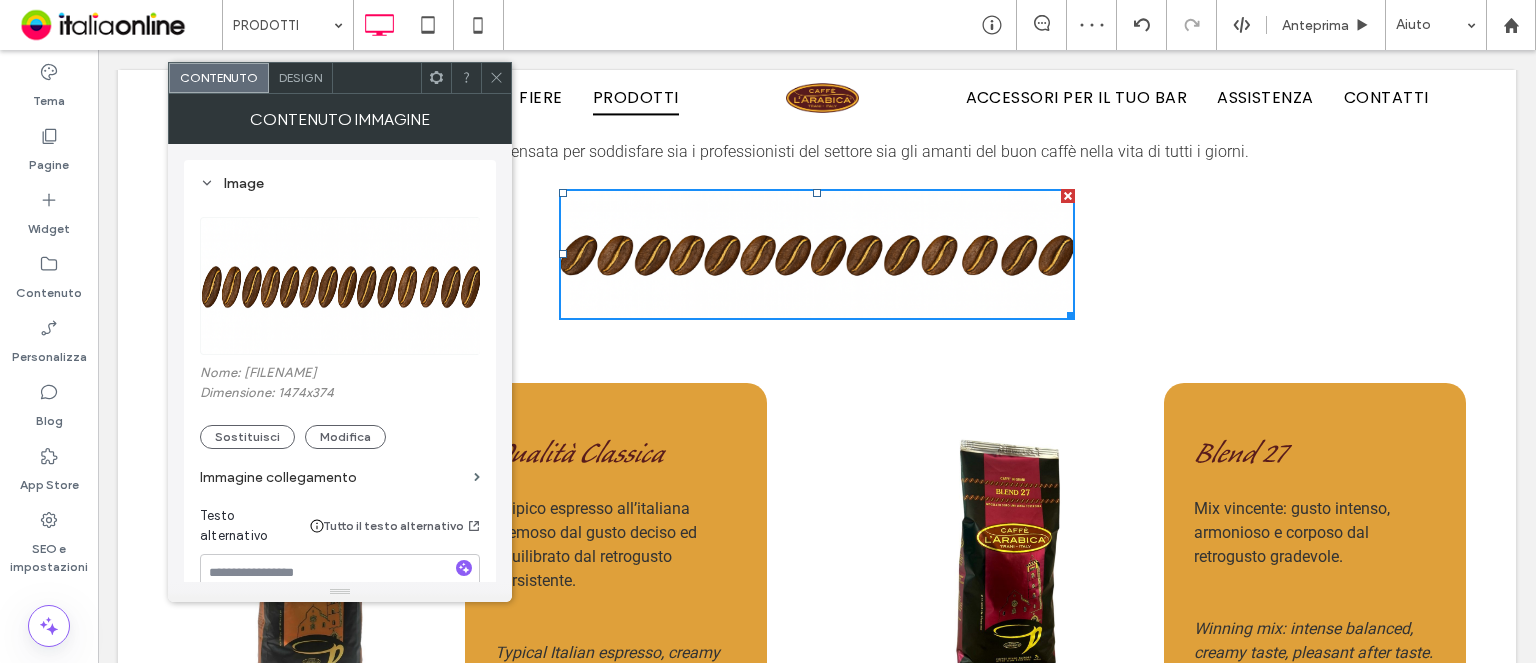 click 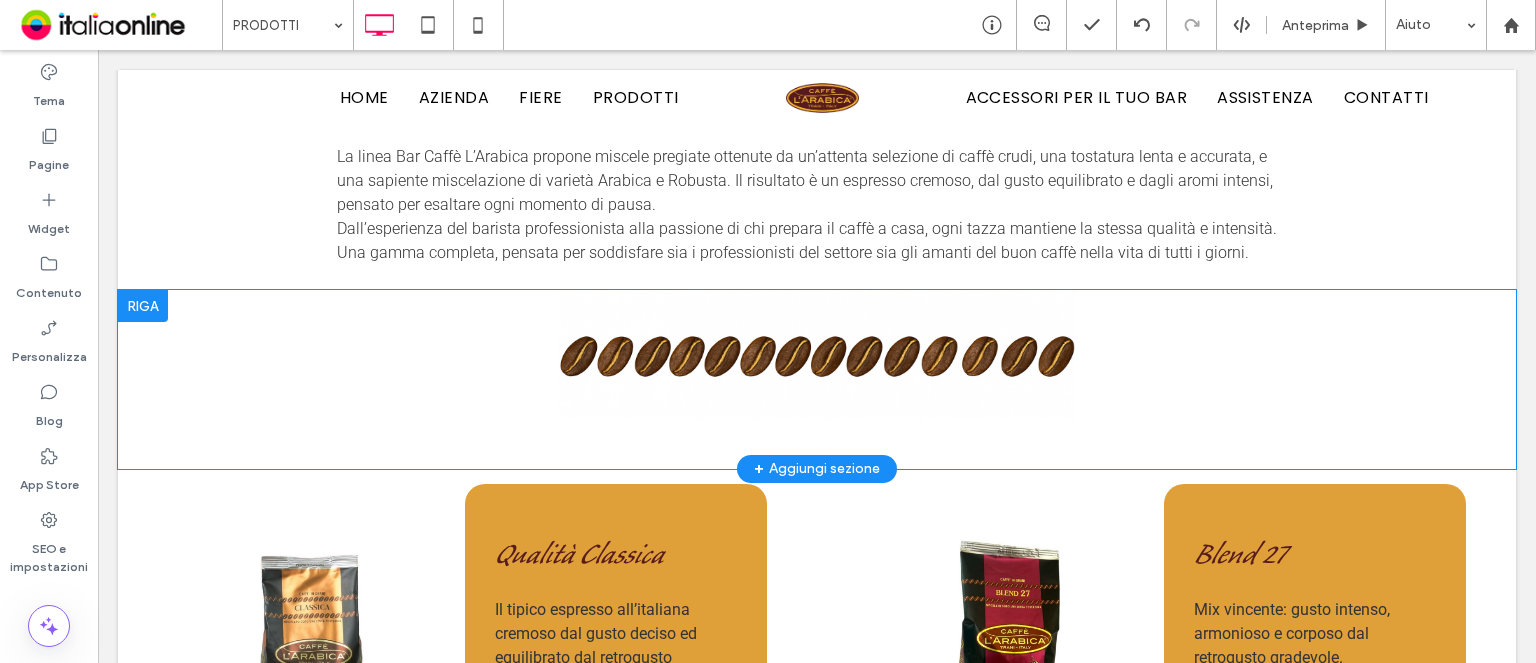 scroll, scrollTop: 749, scrollLeft: 0, axis: vertical 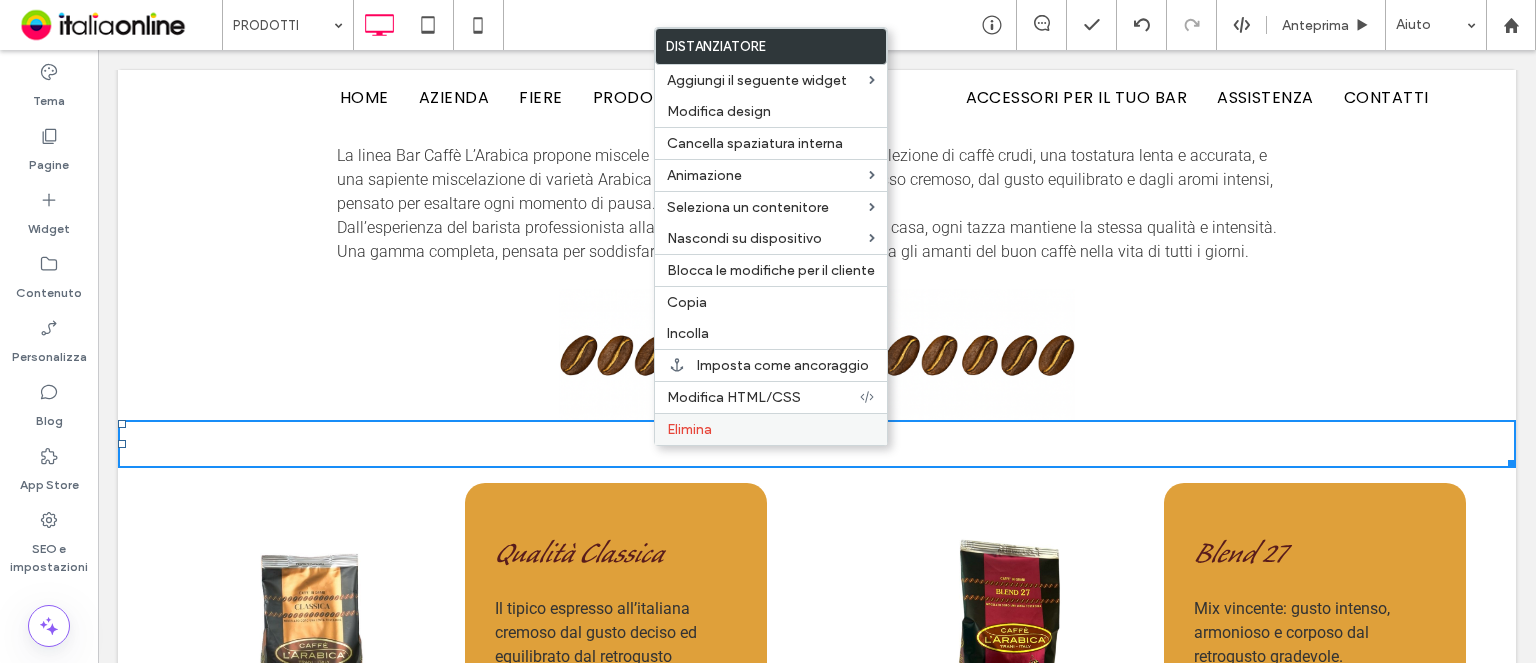 click on "Elimina" at bounding box center [771, 429] 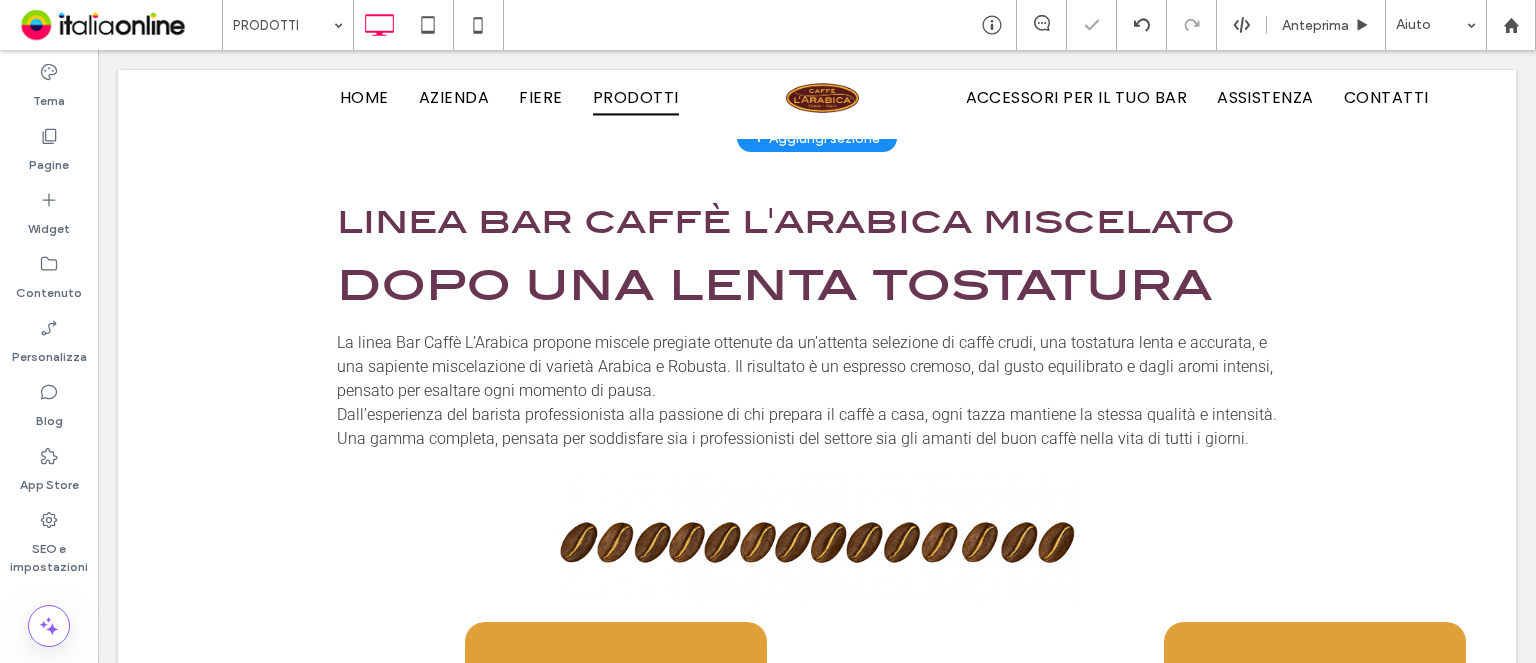 scroll, scrollTop: 549, scrollLeft: 0, axis: vertical 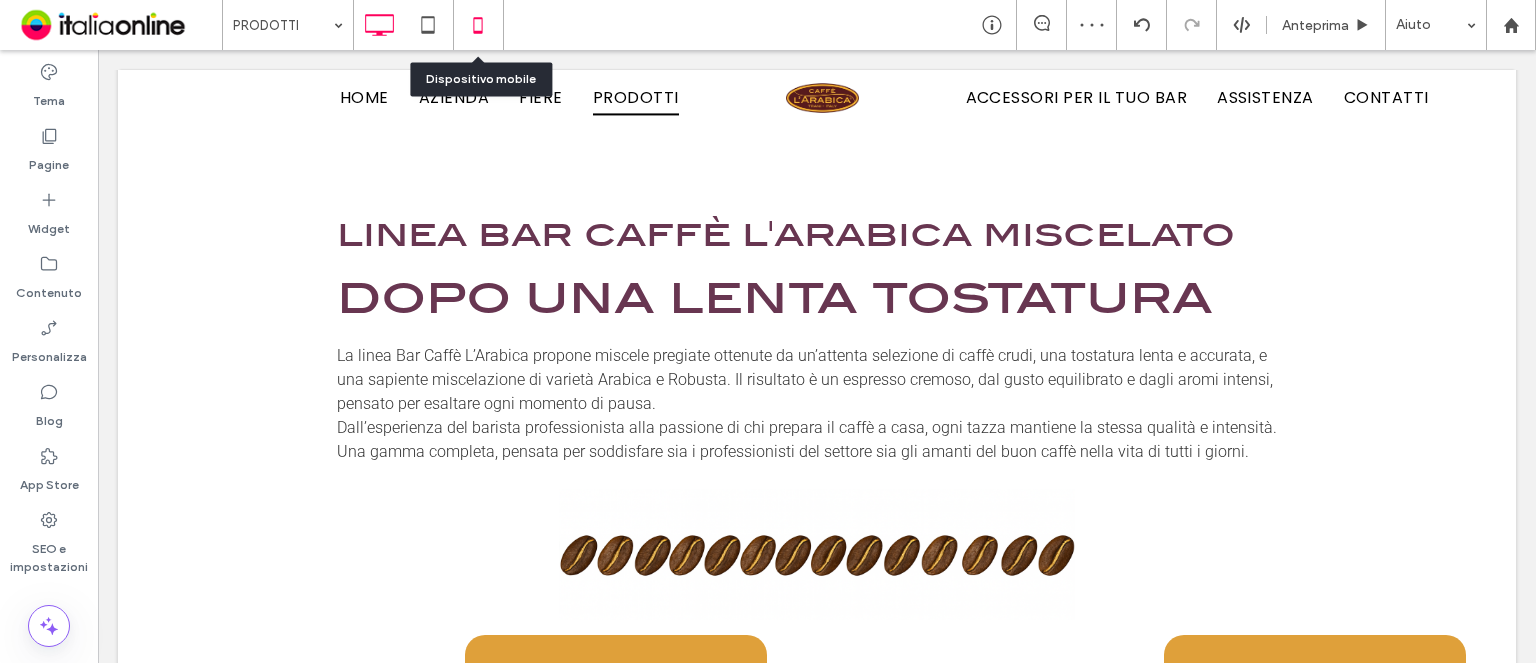 click 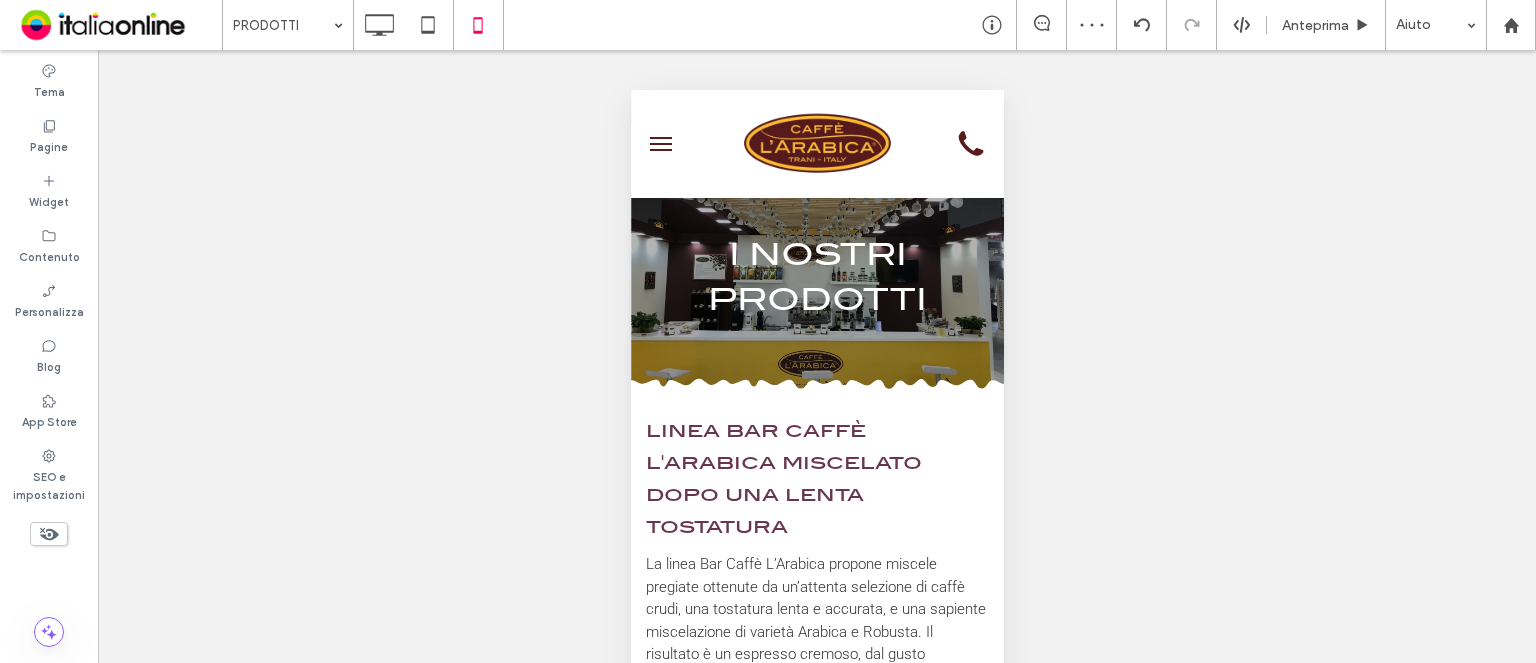 scroll, scrollTop: 600, scrollLeft: 0, axis: vertical 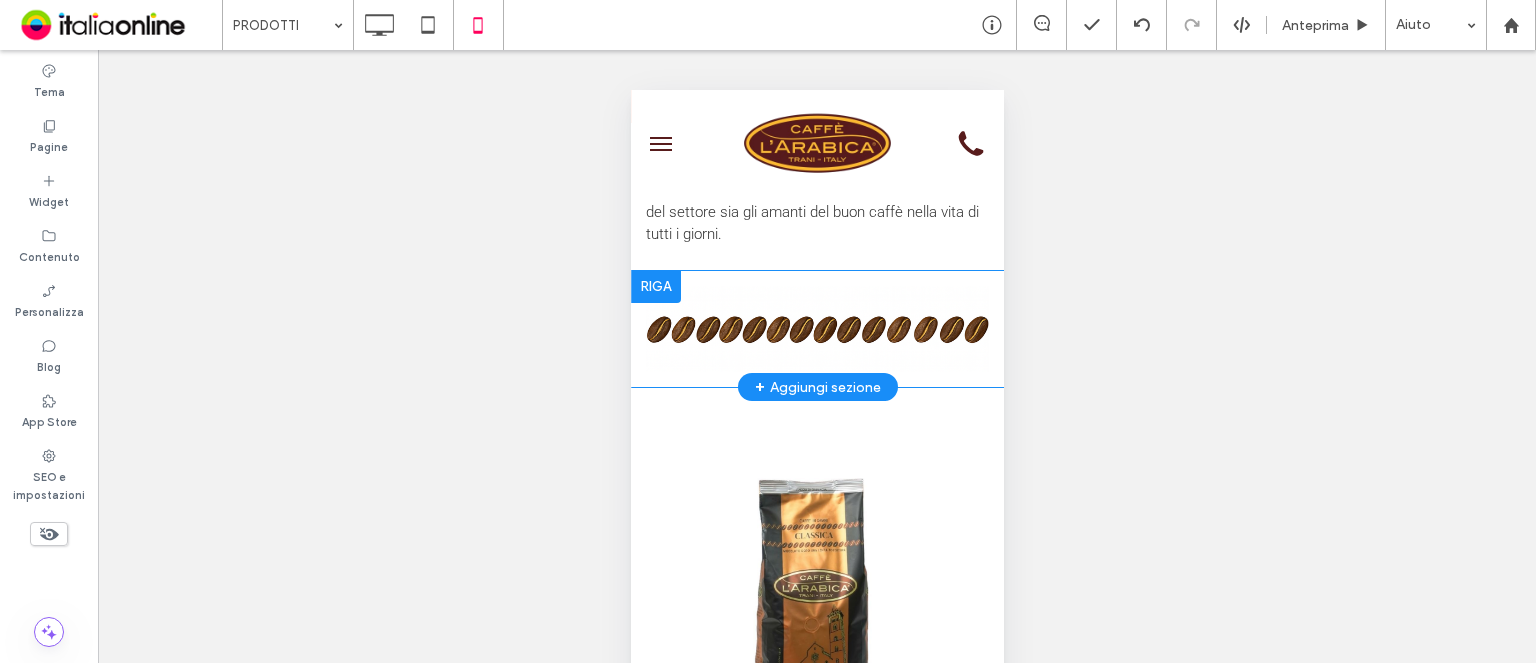 click on "Click To Paste" at bounding box center [816, 329] 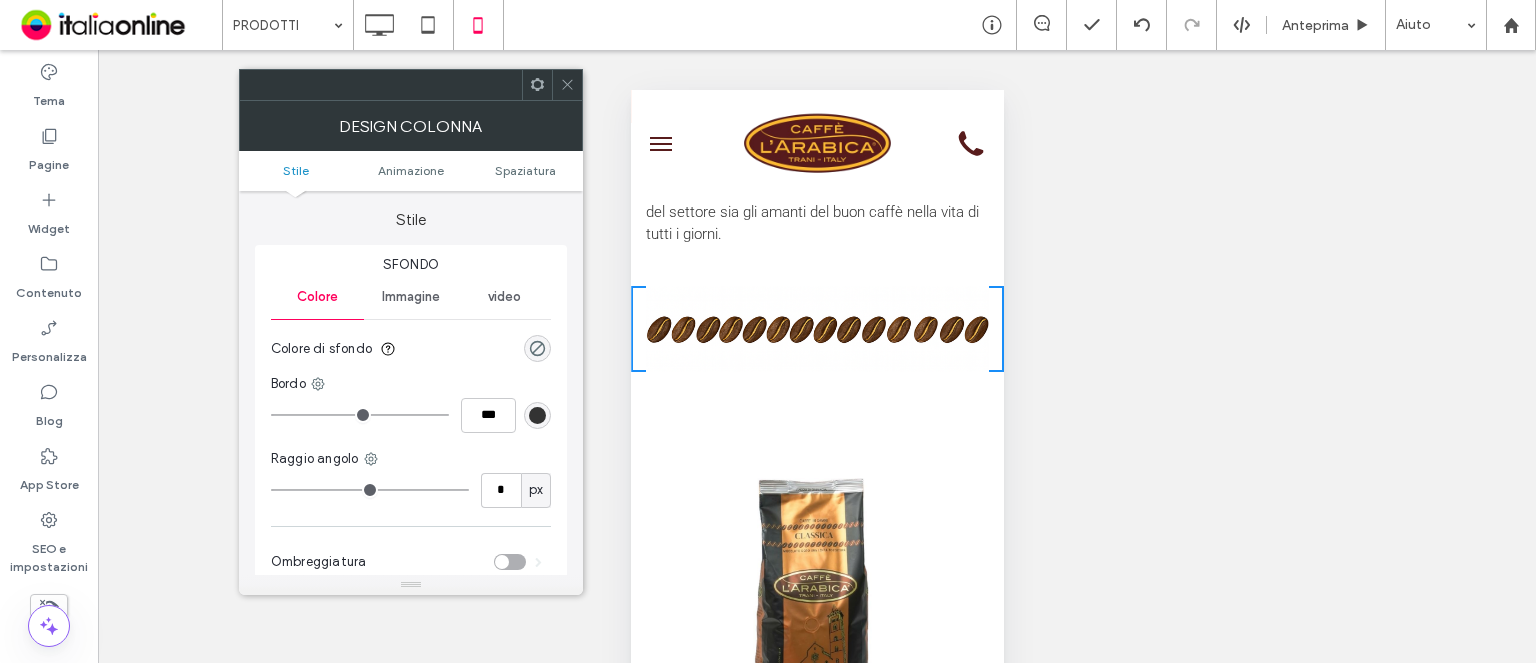 click on "Stile Animazione Spaziatura" at bounding box center (411, 171) 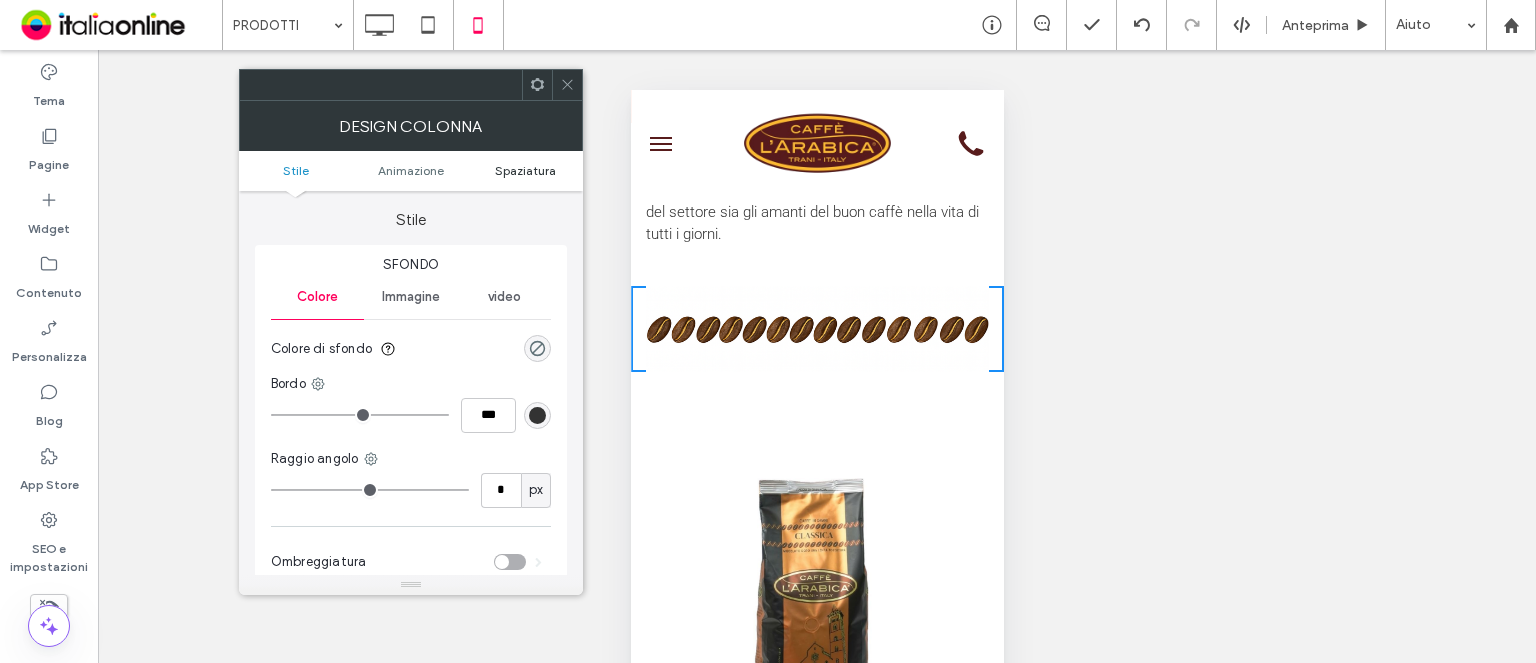 click on "Spaziatura" at bounding box center (525, 170) 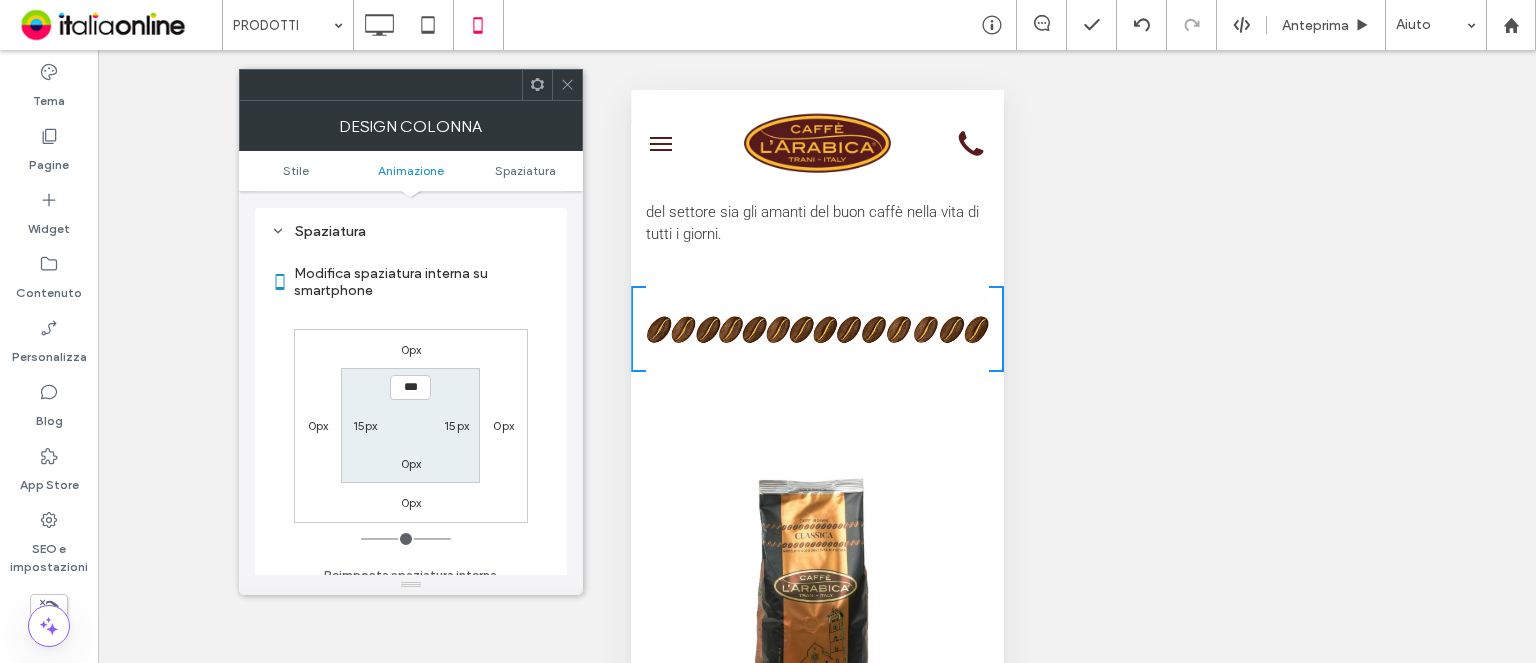 scroll, scrollTop: 468, scrollLeft: 0, axis: vertical 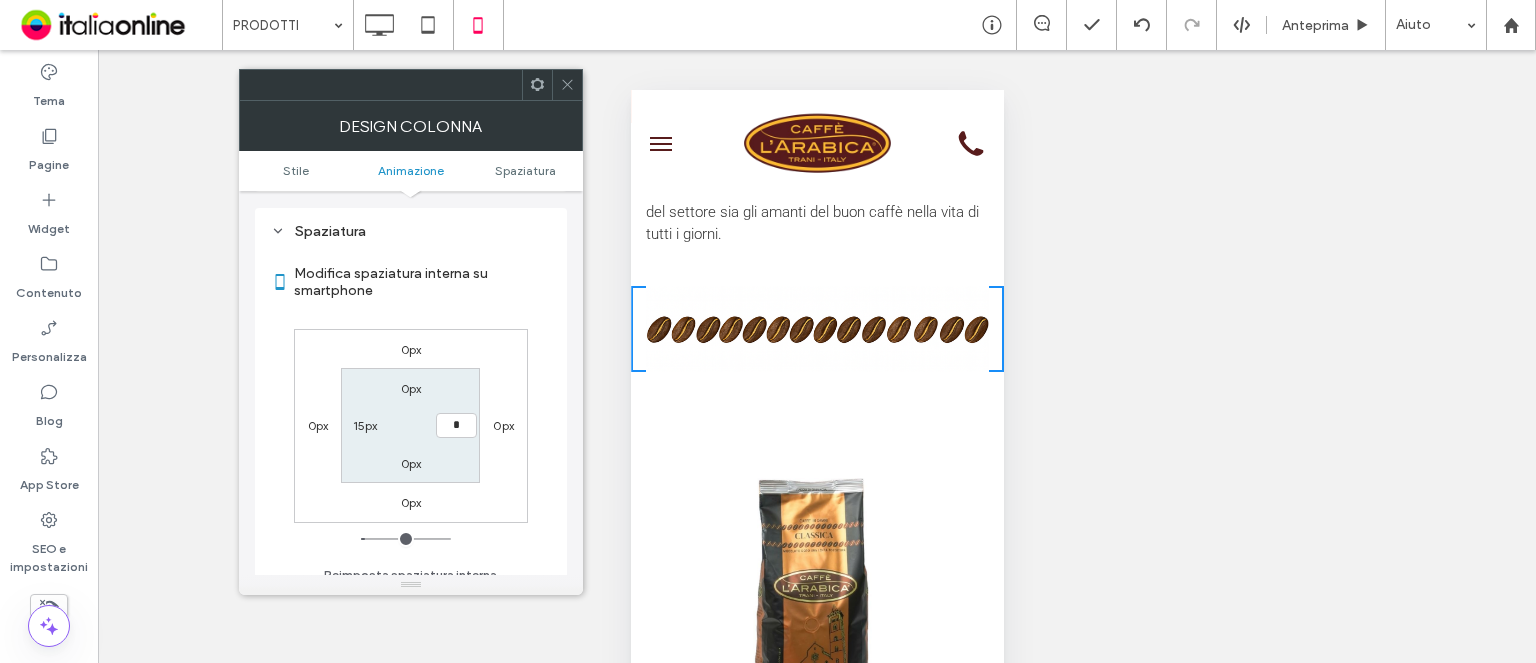 type on "*" 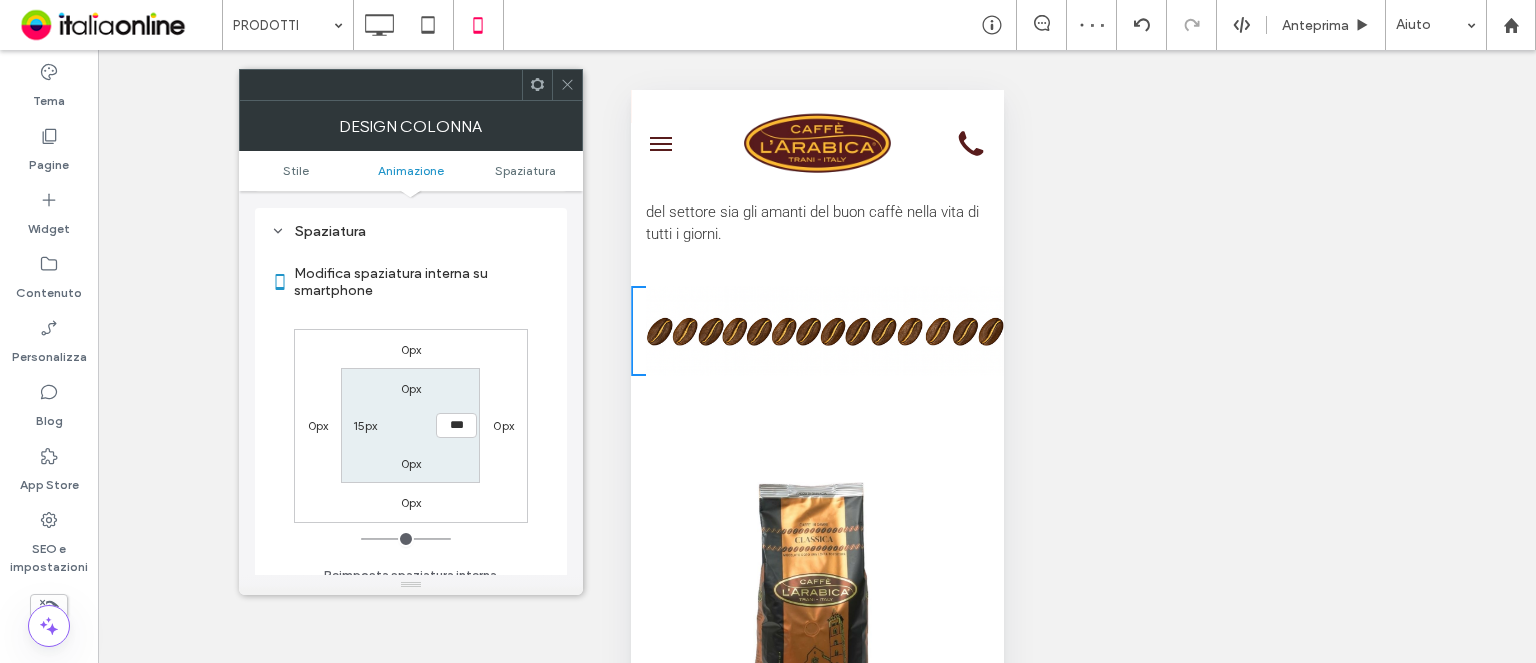 click on "15px" at bounding box center (365, 425) 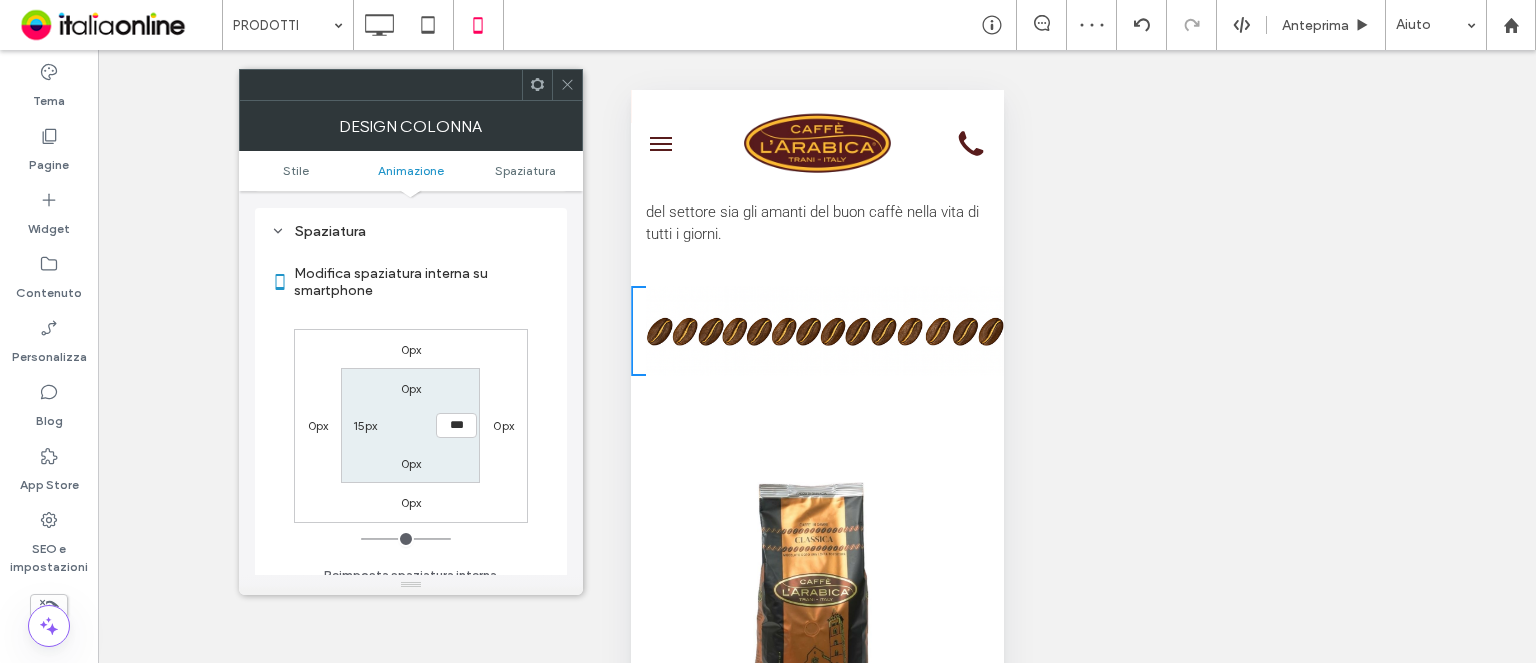 type on "**" 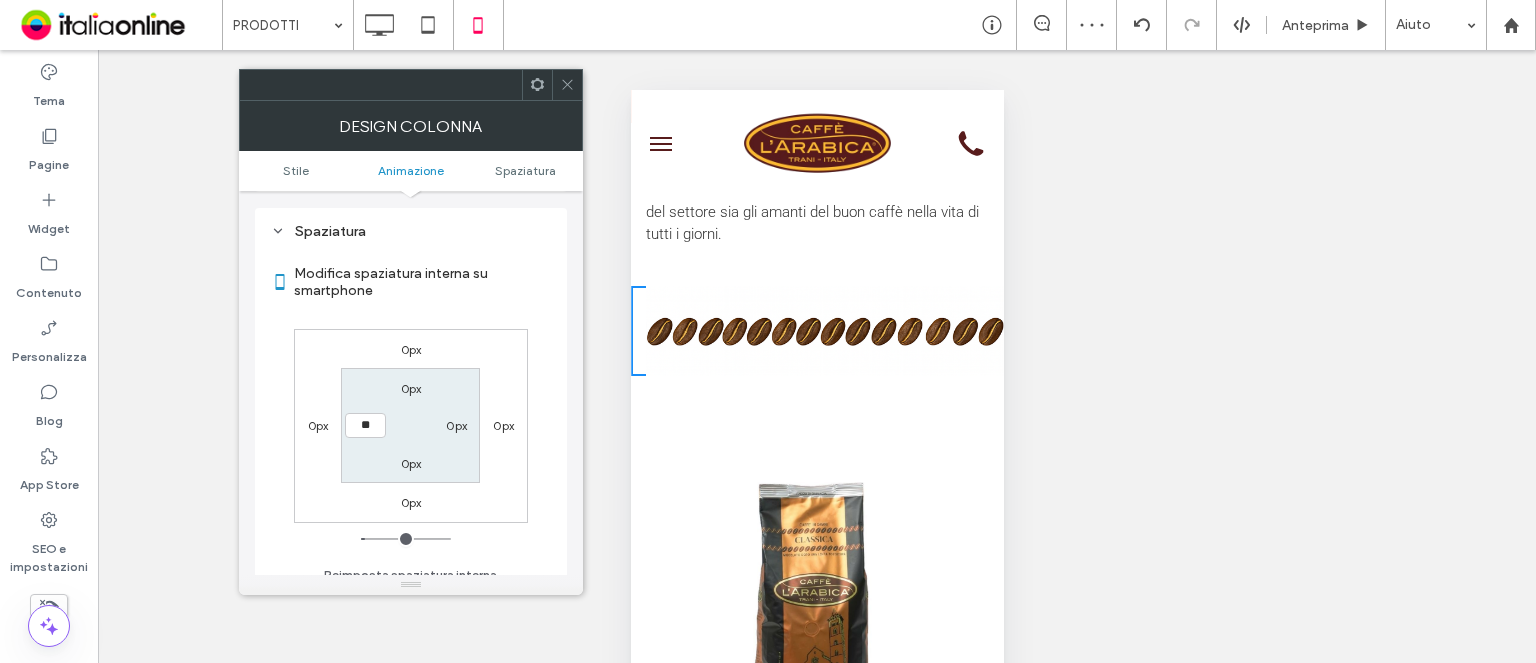 type on "**" 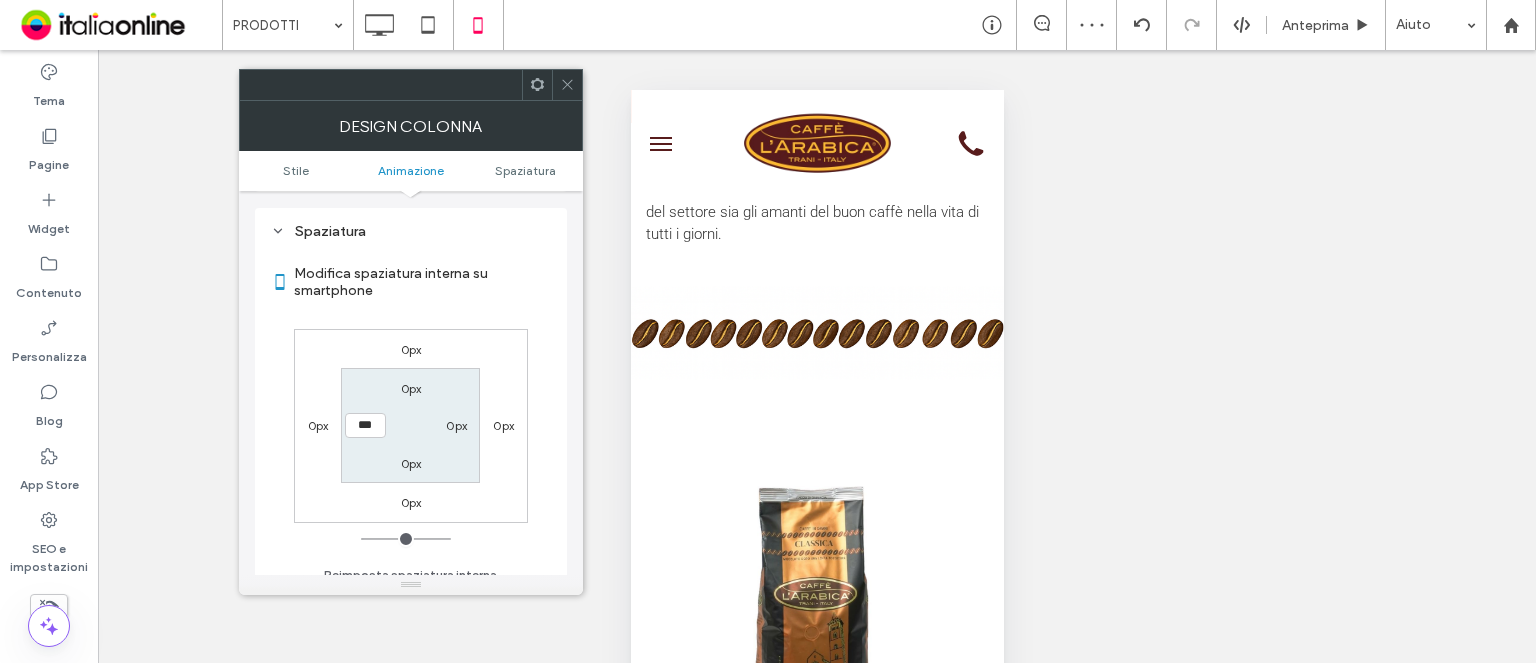 click 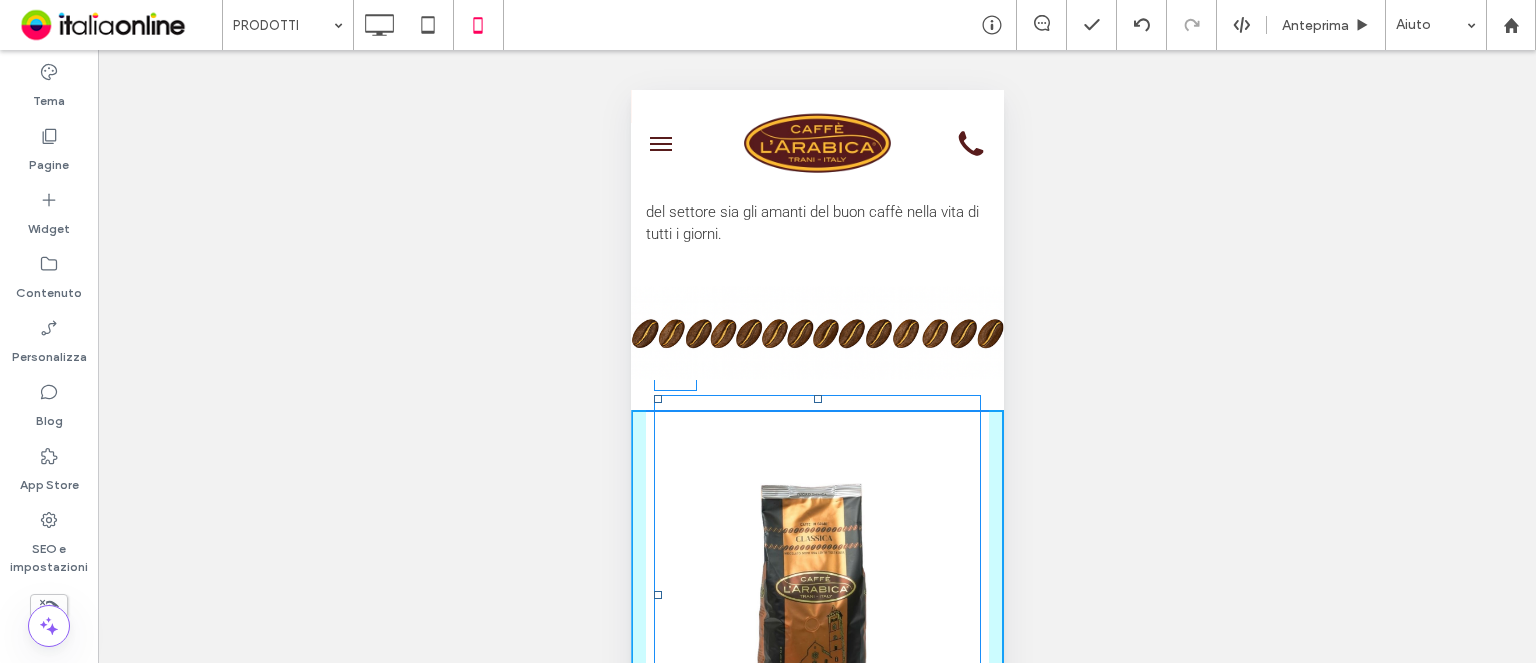 drag, startPoint x: 811, startPoint y: 411, endPoint x: 814, endPoint y: 331, distance: 80.05623 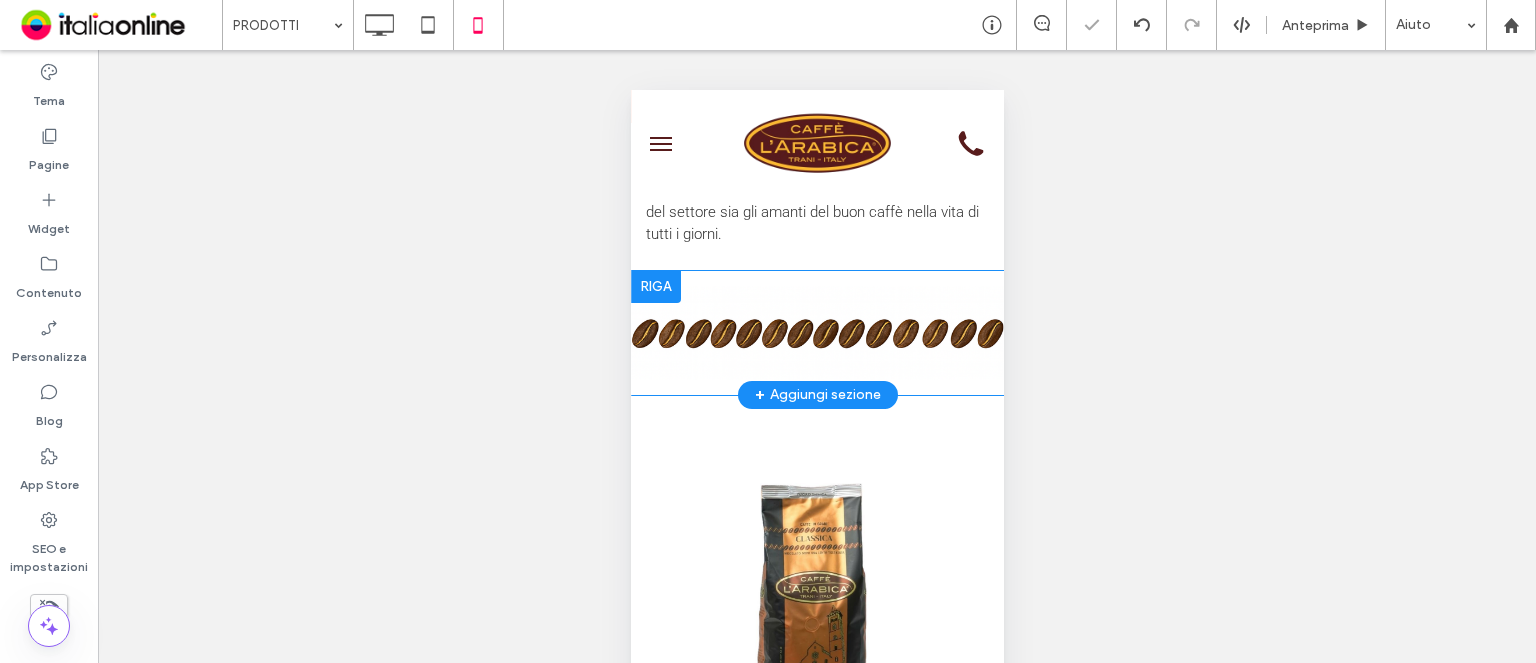 click on "Click To Paste
Riga + Aggiungi sezione" at bounding box center [816, 333] 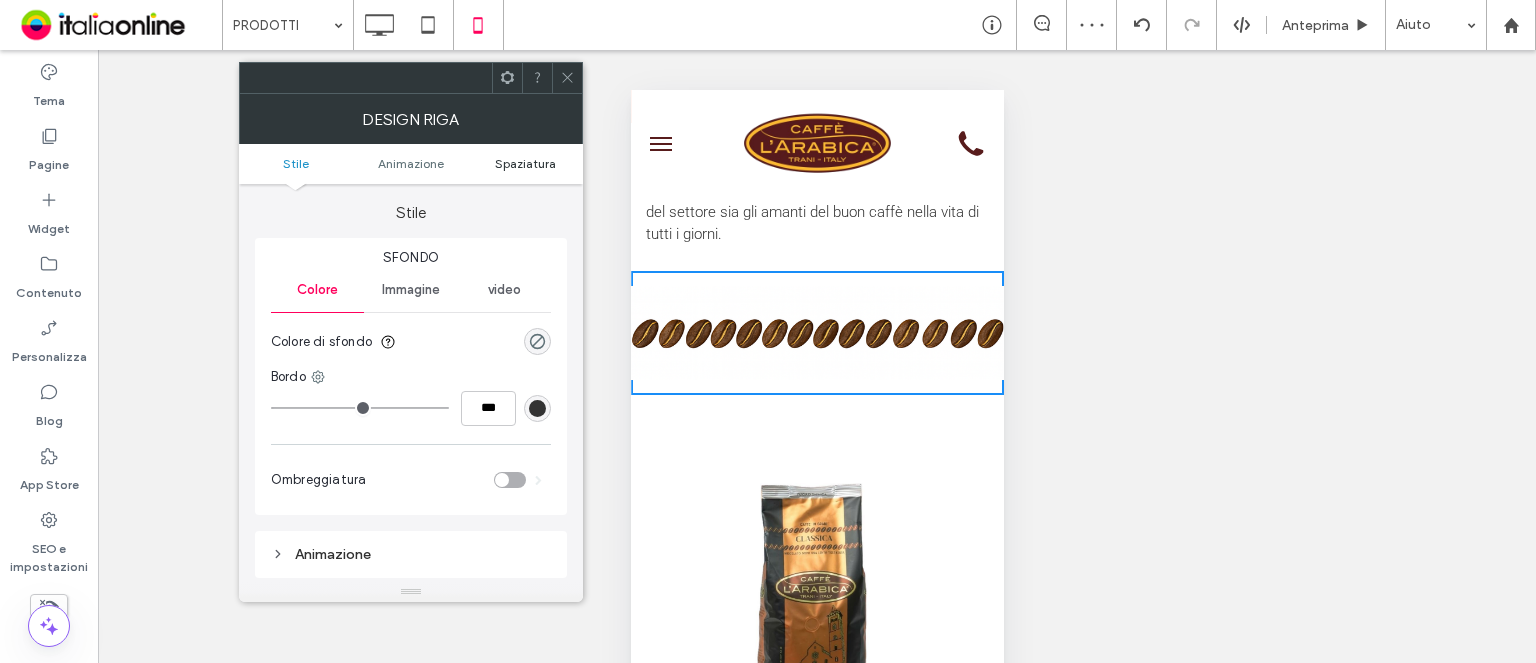 click on "Spaziatura" at bounding box center [525, 163] 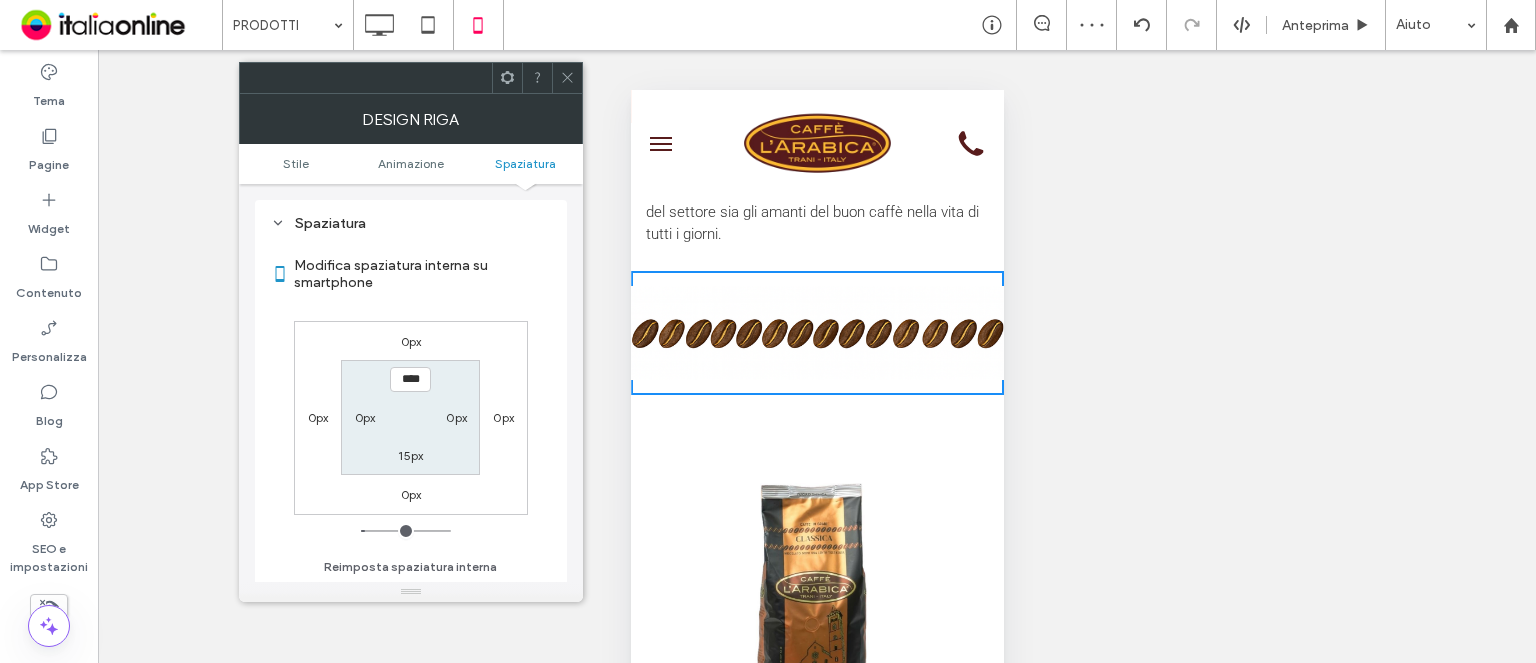 scroll, scrollTop: 394, scrollLeft: 0, axis: vertical 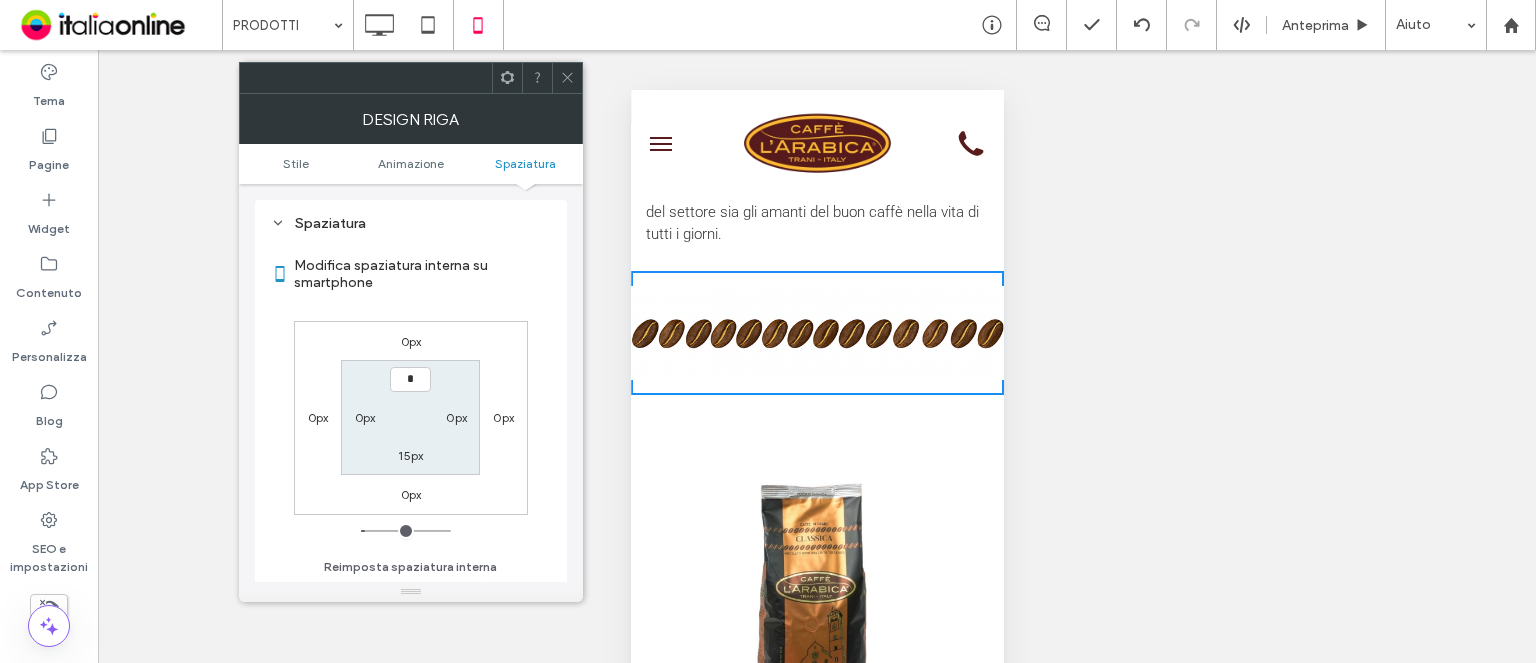 type on "***" 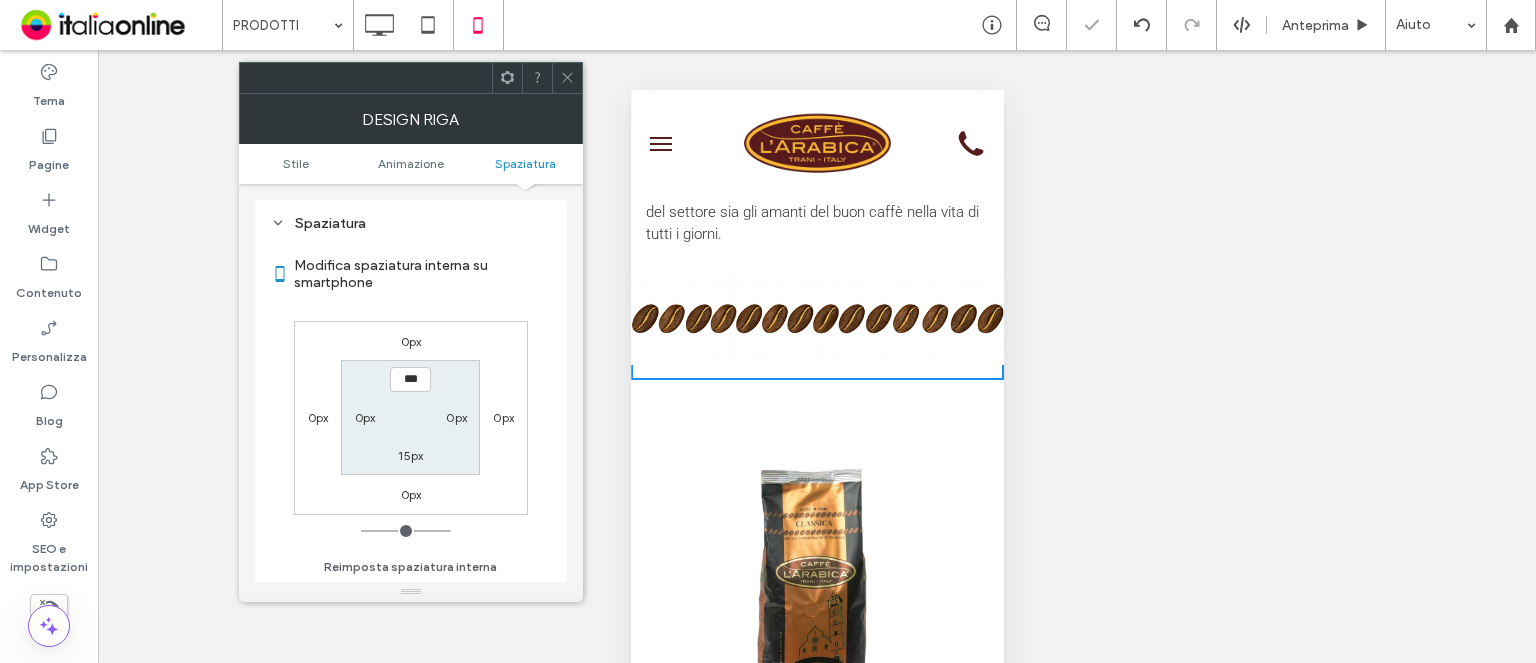 click on "15px" at bounding box center [410, 455] 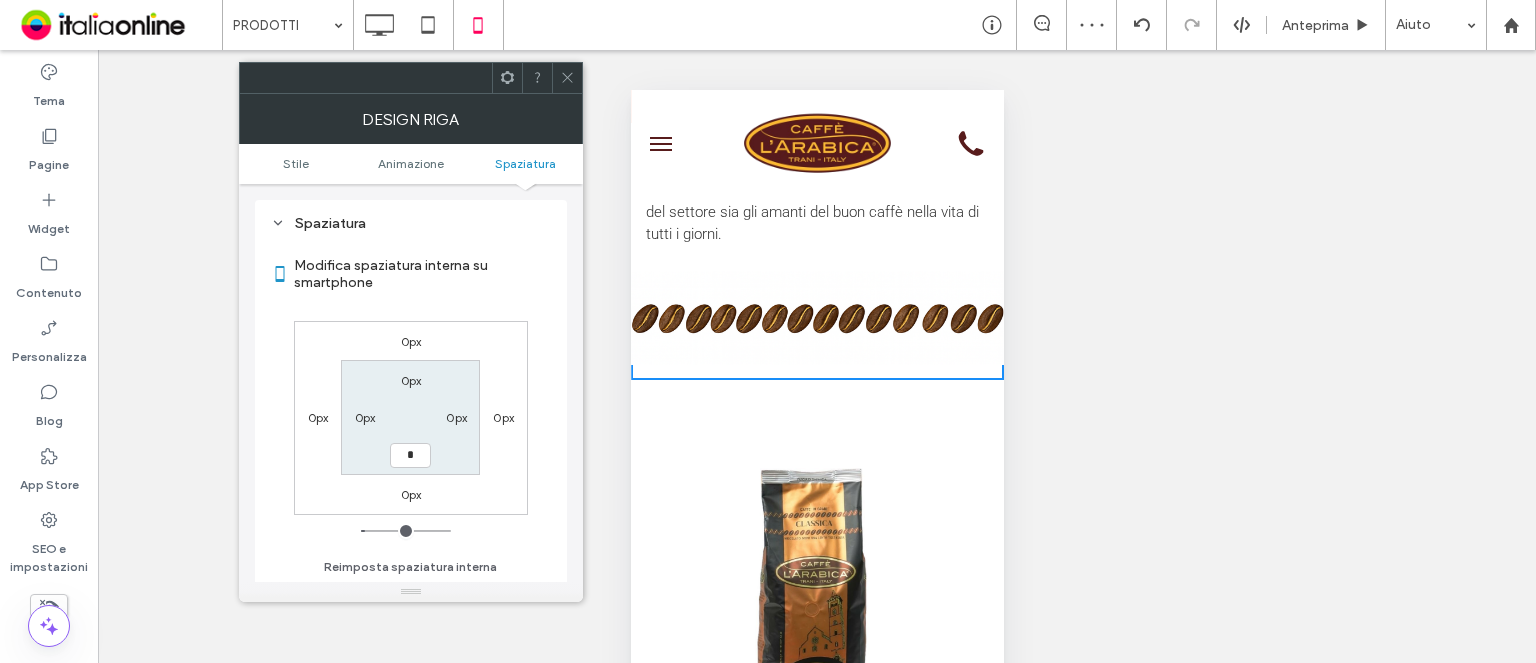 type on "*" 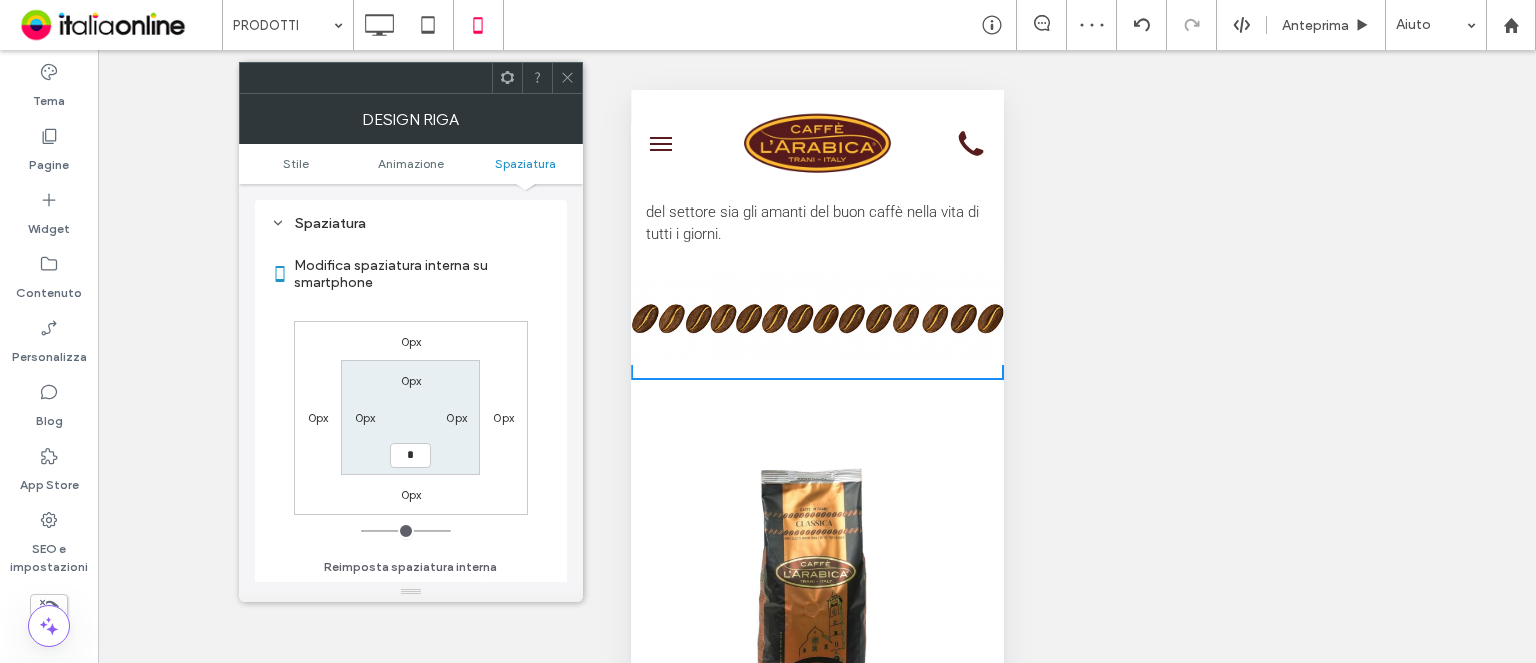 type on "*" 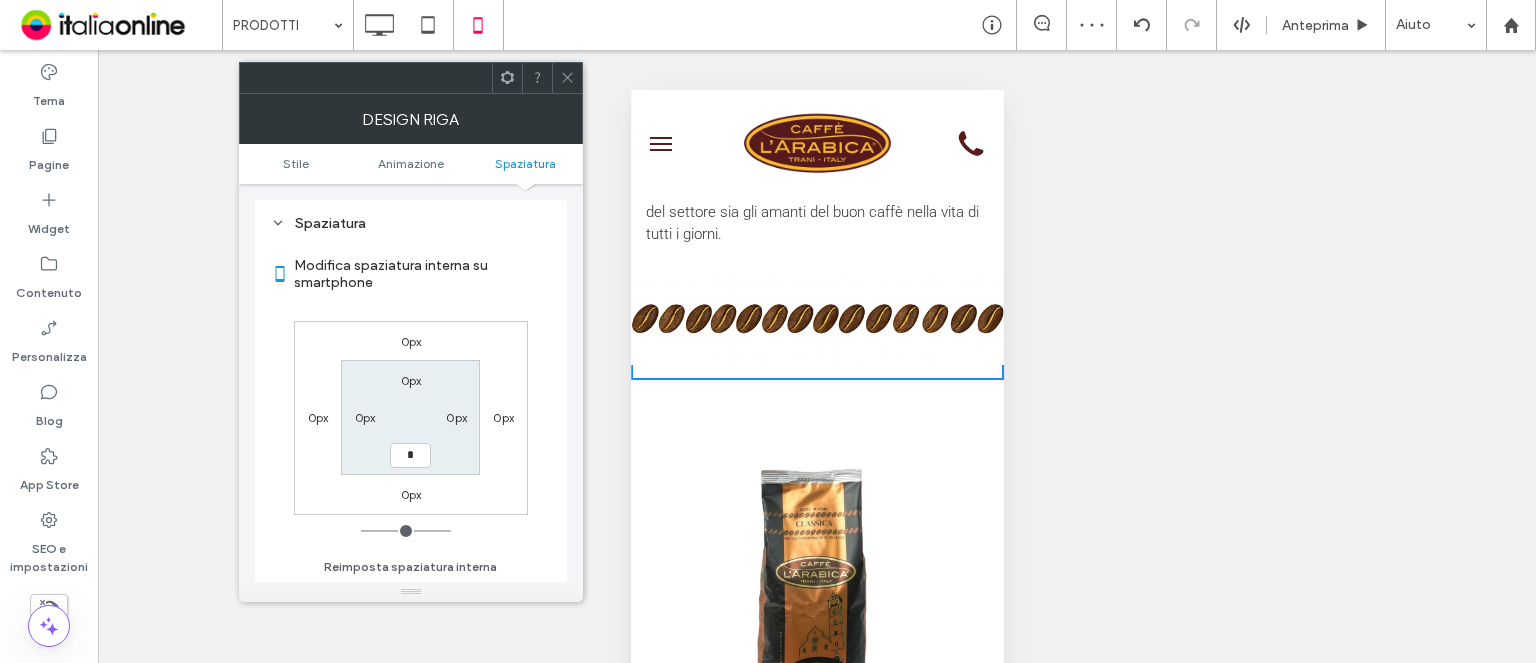 type on "***" 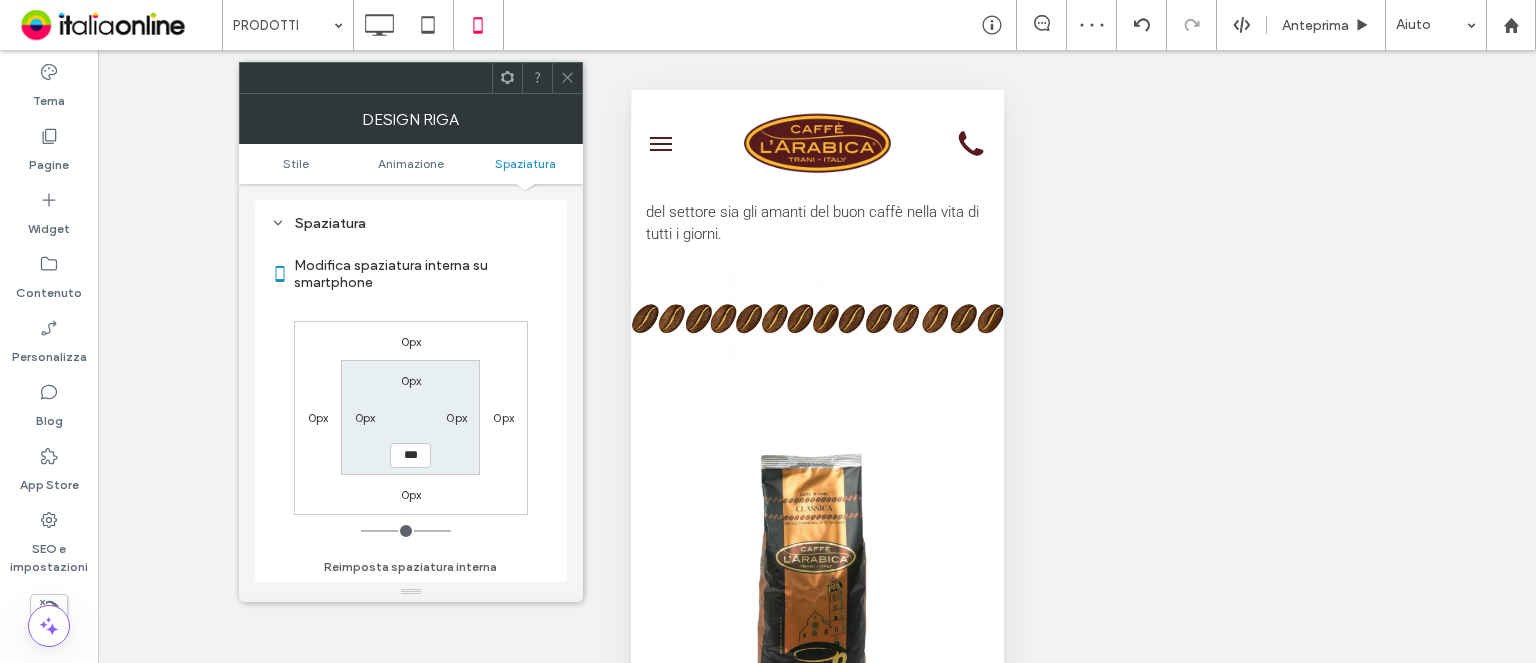click at bounding box center [537, 78] 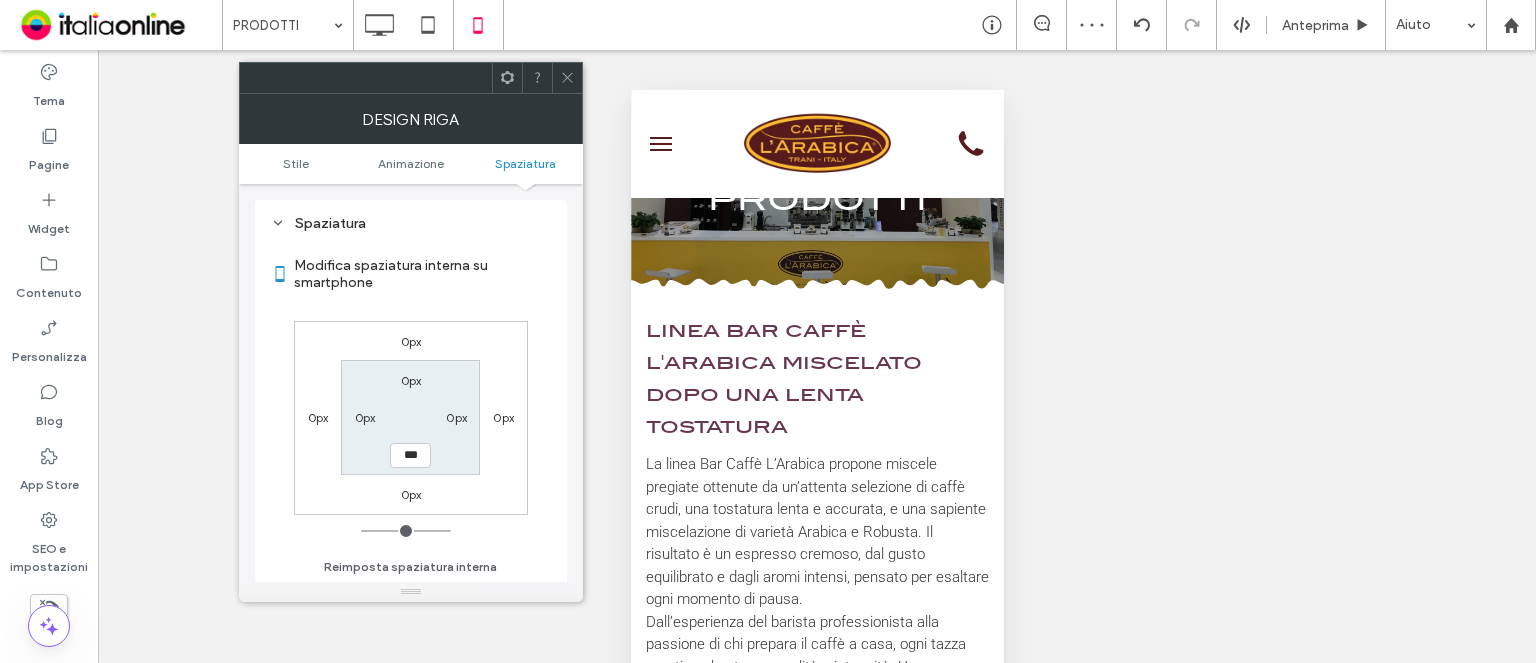 scroll, scrollTop: 0, scrollLeft: 0, axis: both 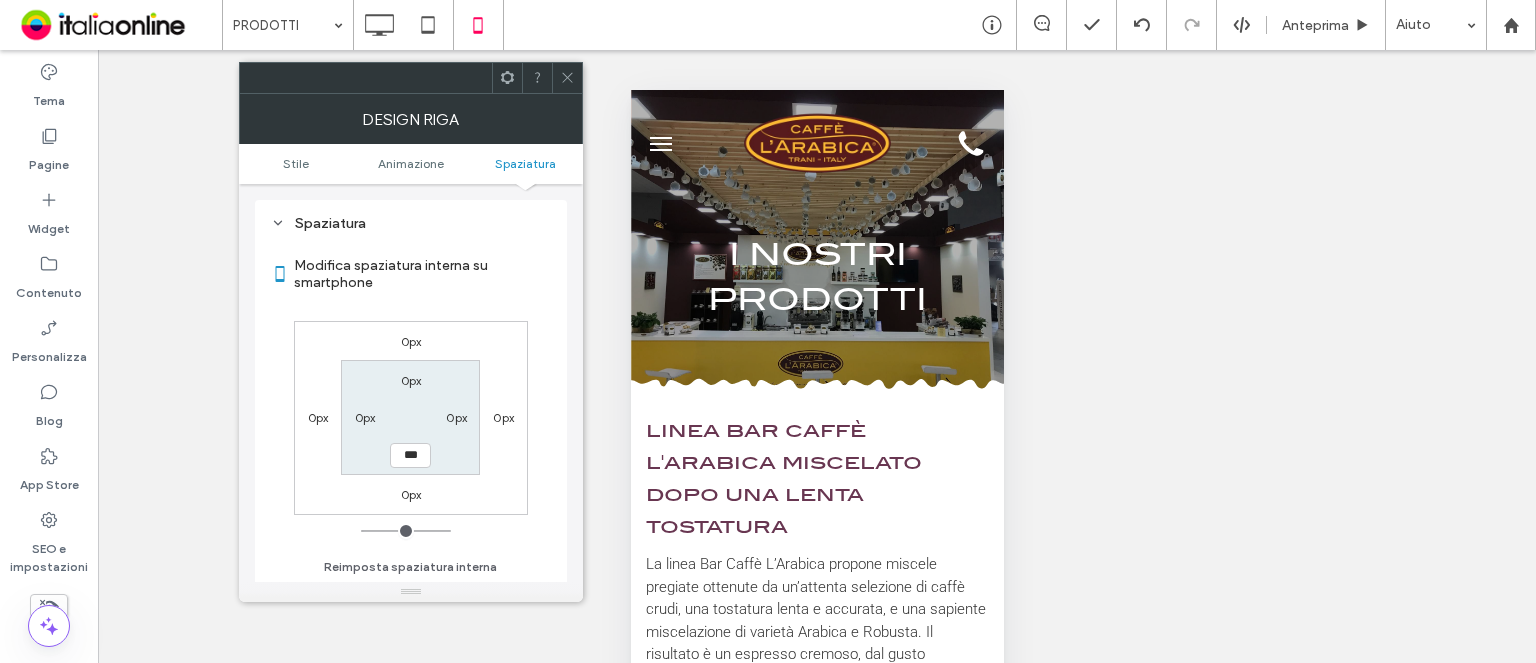 drag, startPoint x: 568, startPoint y: 77, endPoint x: 600, endPoint y: 104, distance: 41.868843 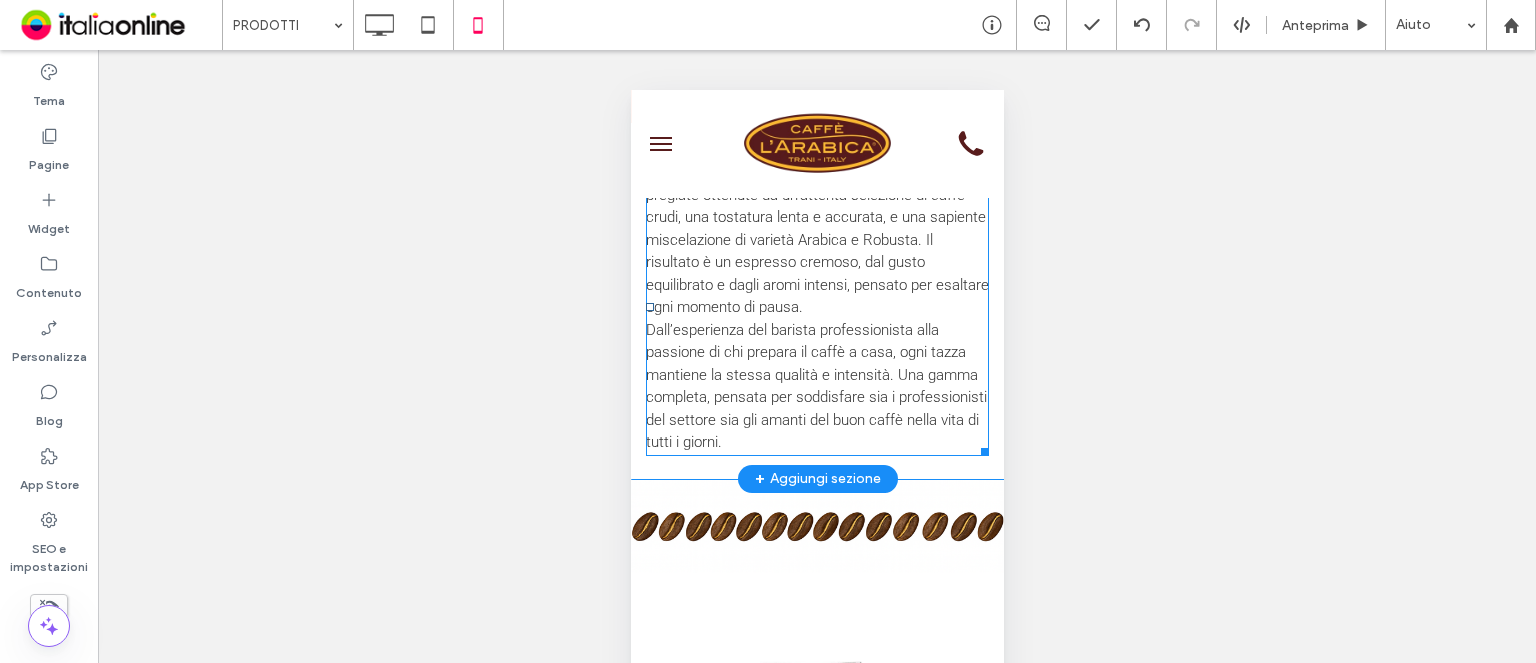 scroll, scrollTop: 400, scrollLeft: 0, axis: vertical 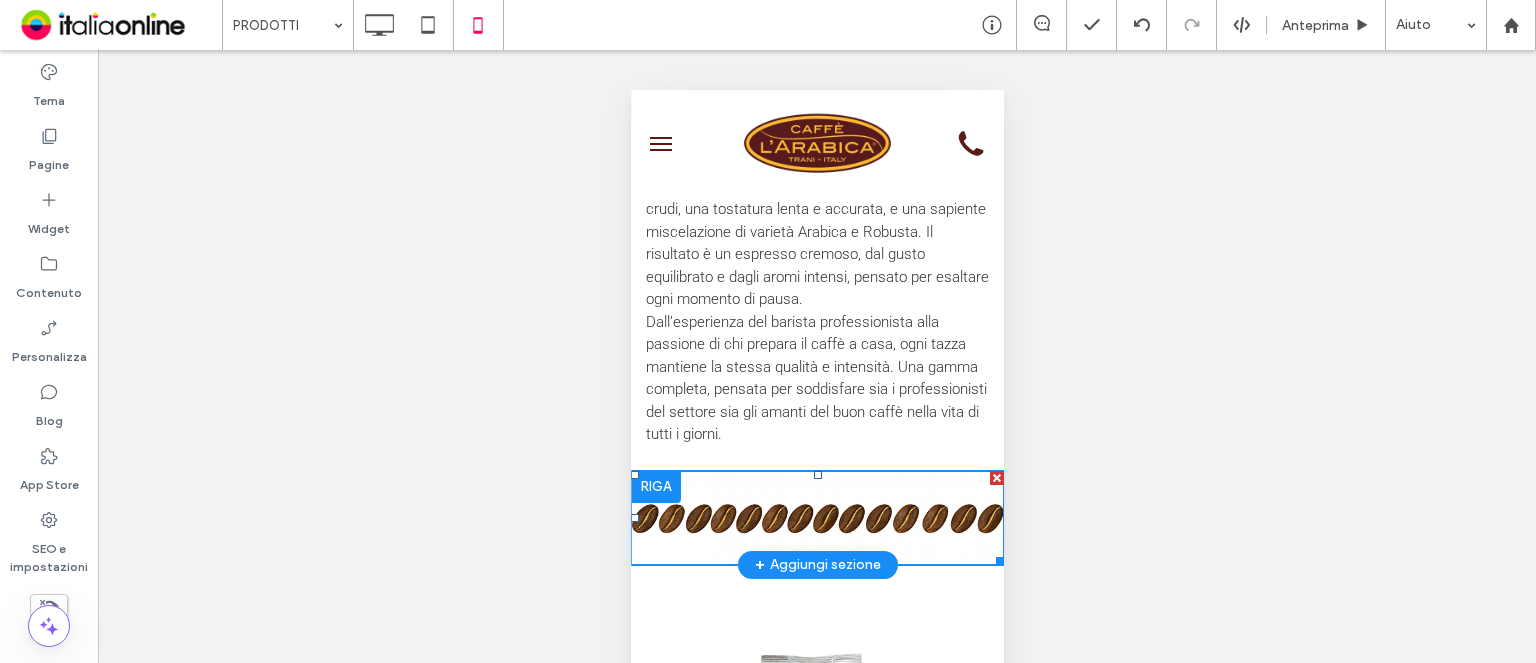click at bounding box center (816, 518) 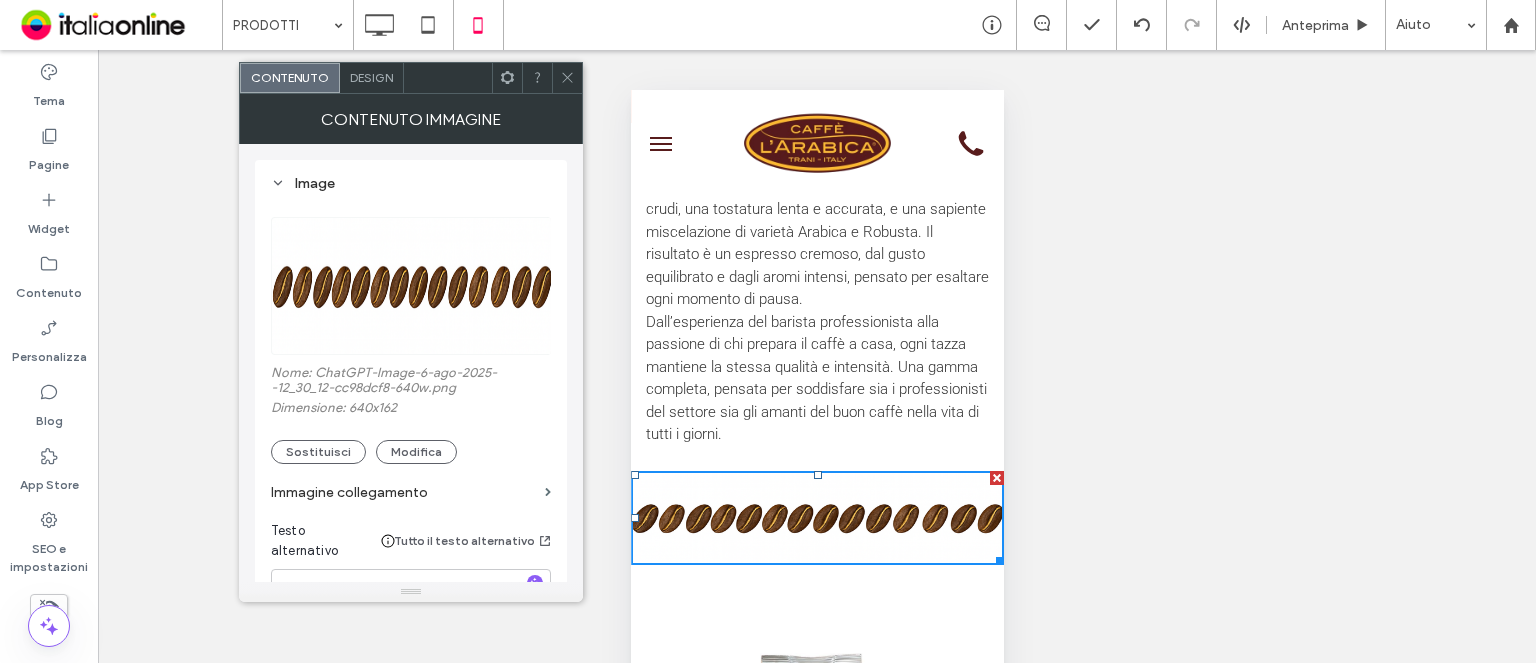click 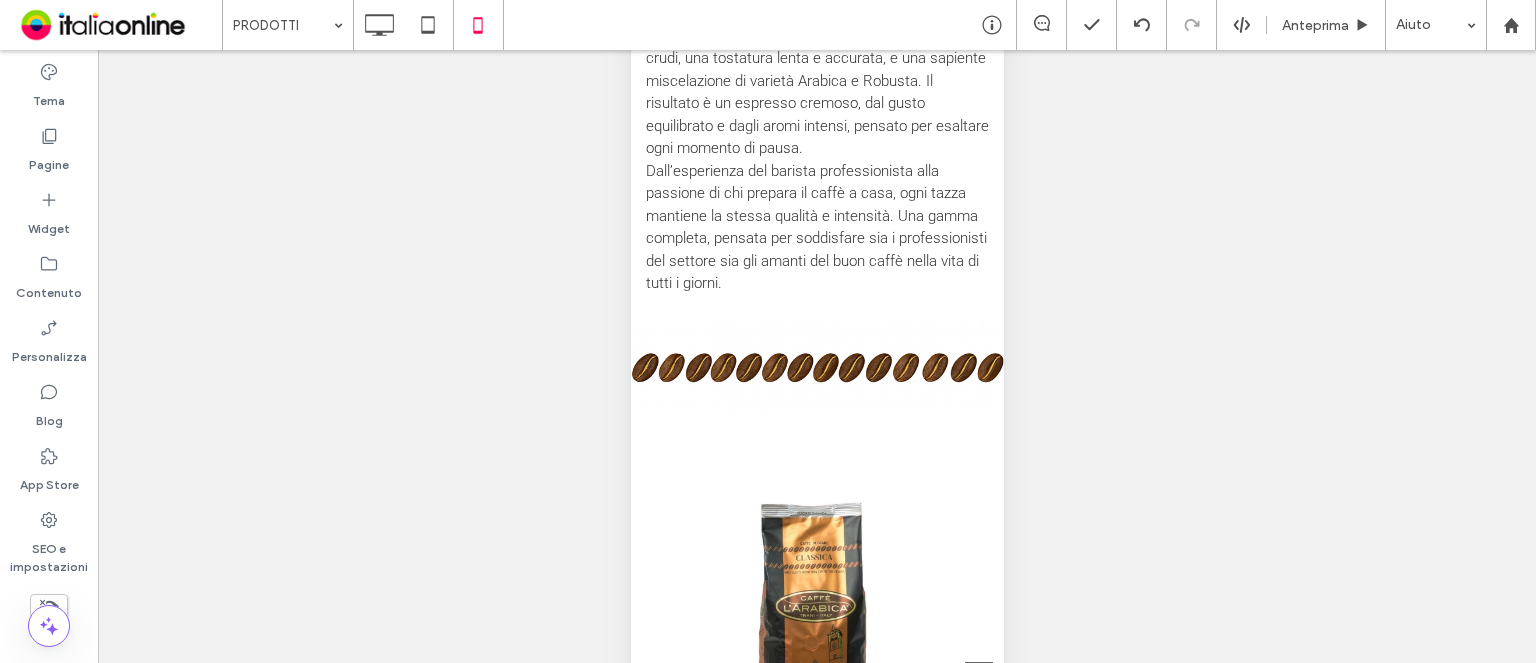 scroll, scrollTop: 163, scrollLeft: 0, axis: vertical 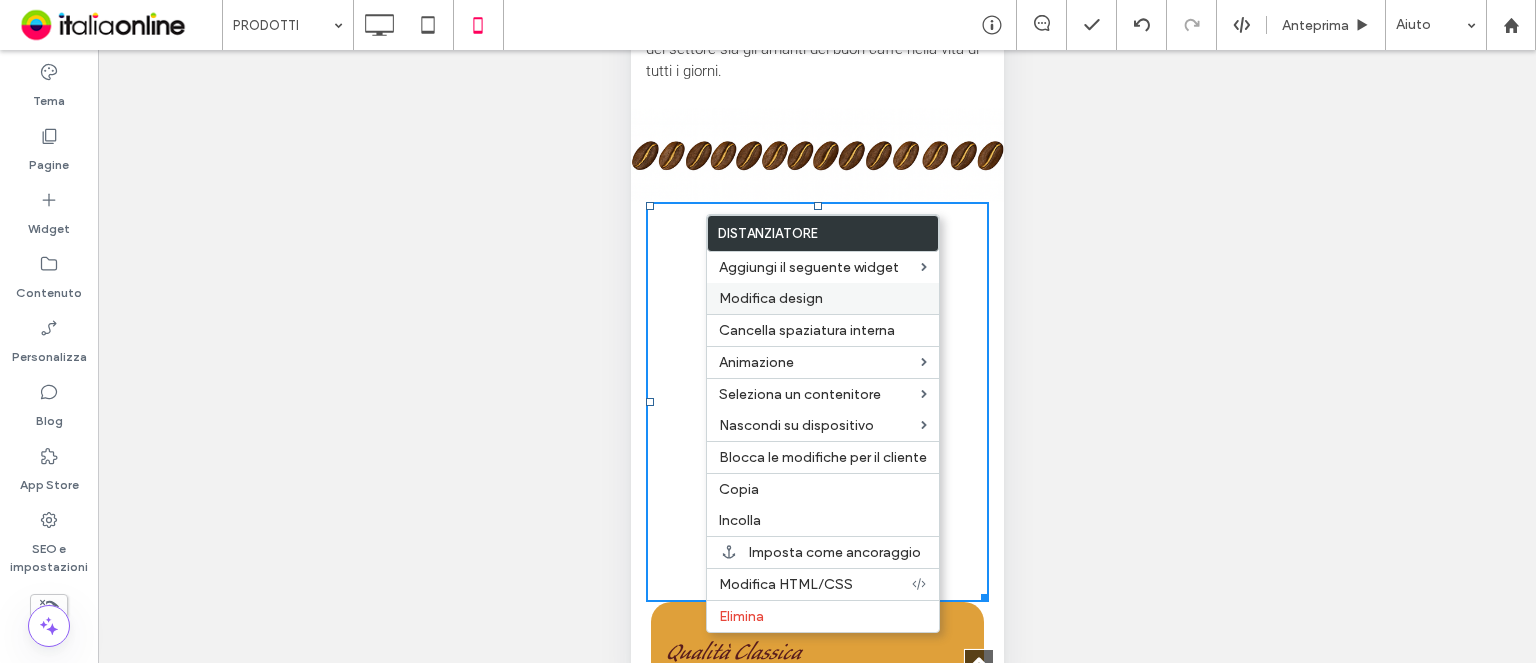 click on "Modifica design" at bounding box center [771, 298] 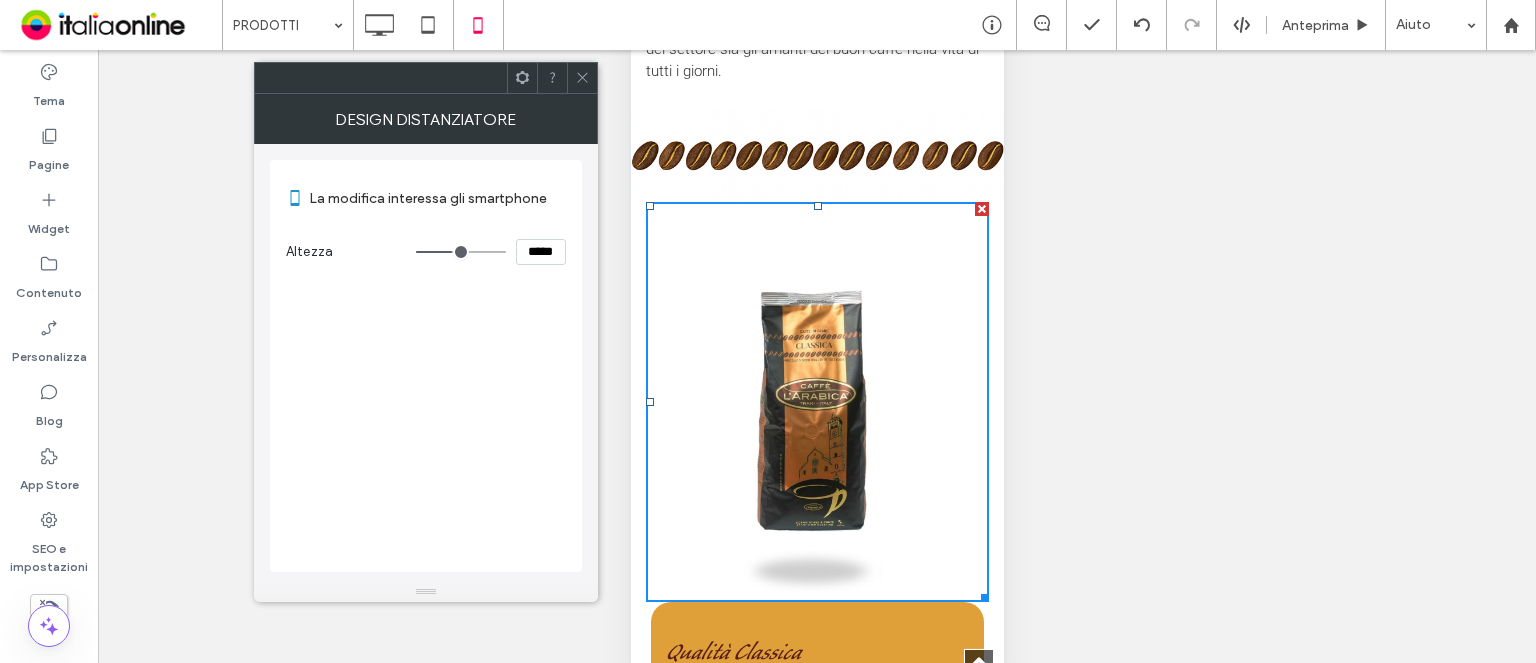 click 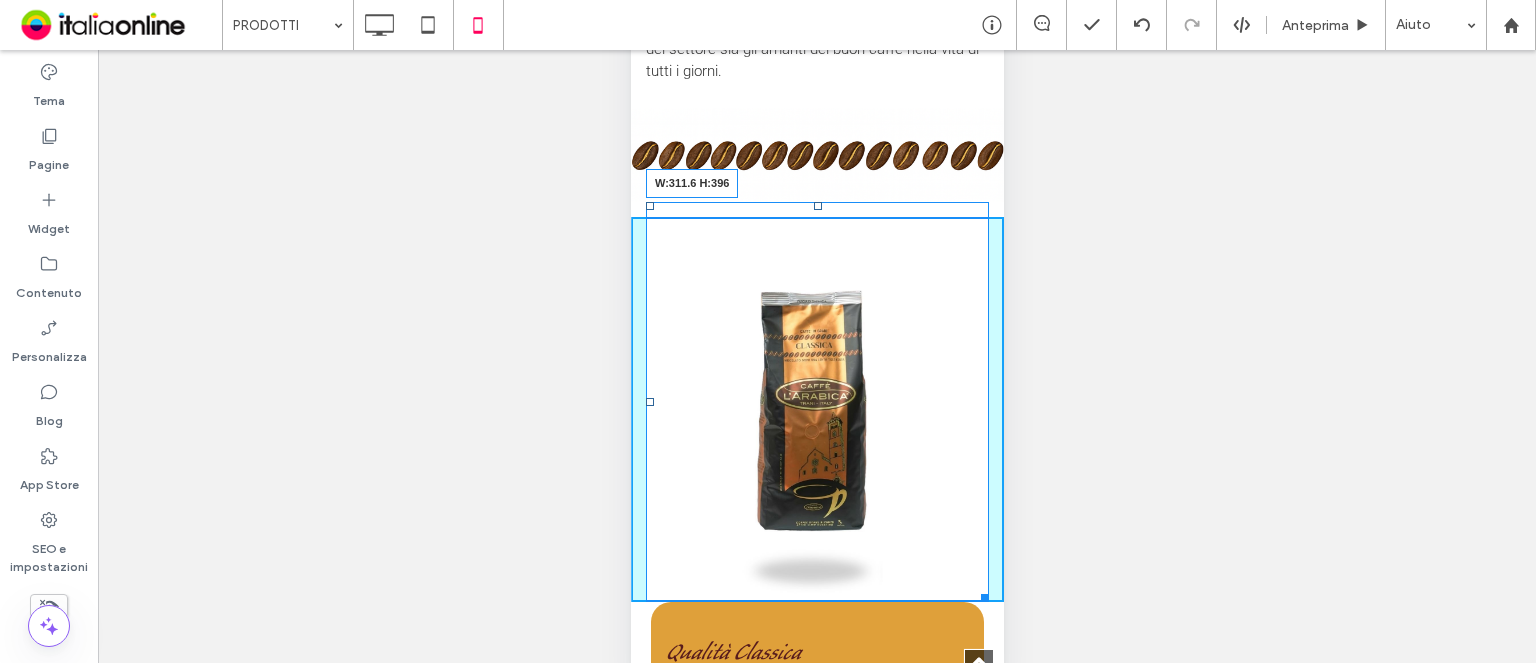 click at bounding box center (980, 594) 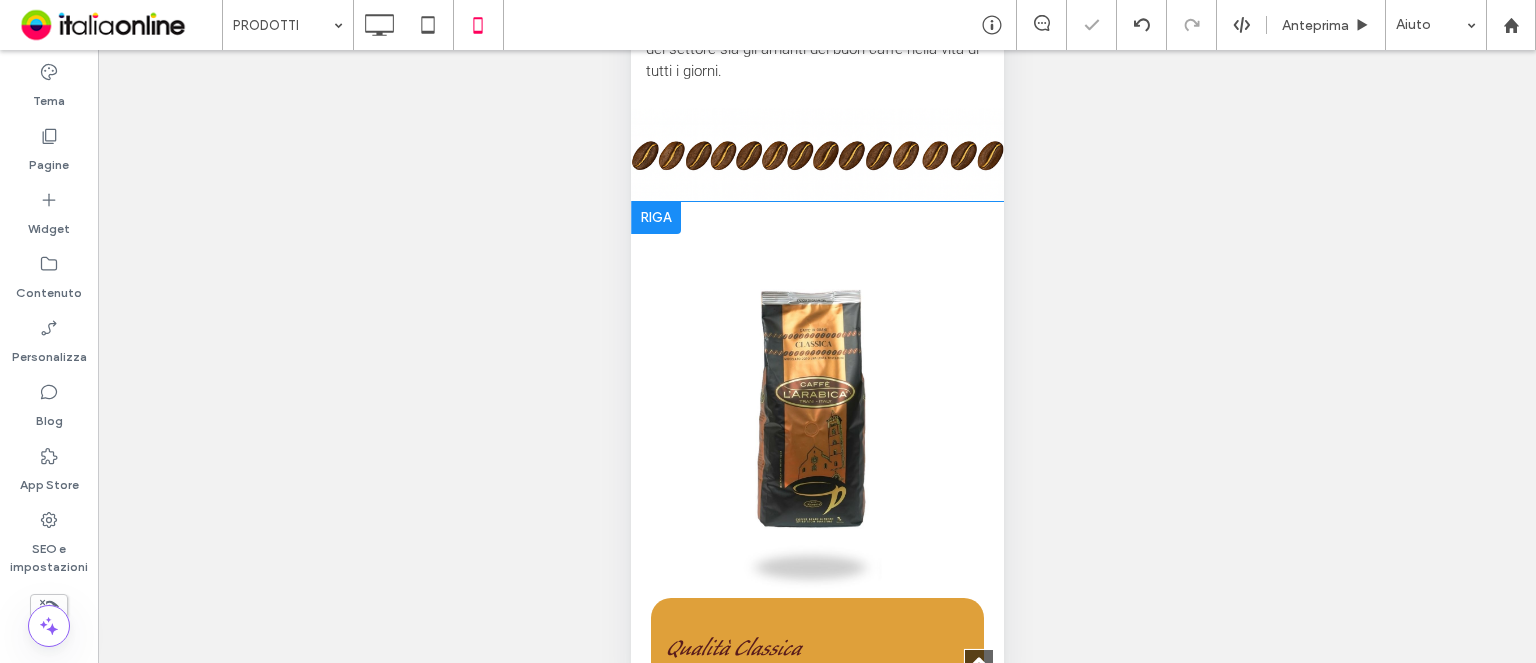 drag, startPoint x: 1592, startPoint y: 486, endPoint x: 969, endPoint y: 560, distance: 627.37946 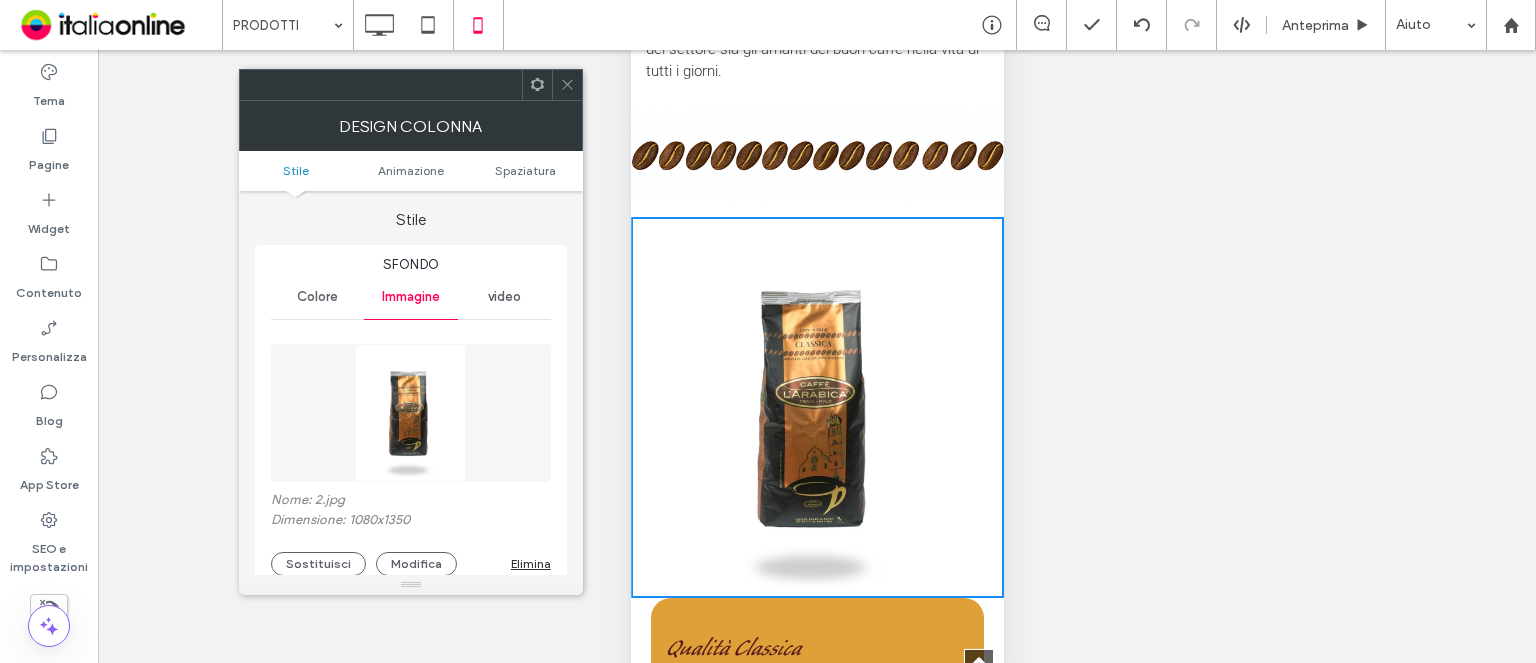 click at bounding box center [567, 85] 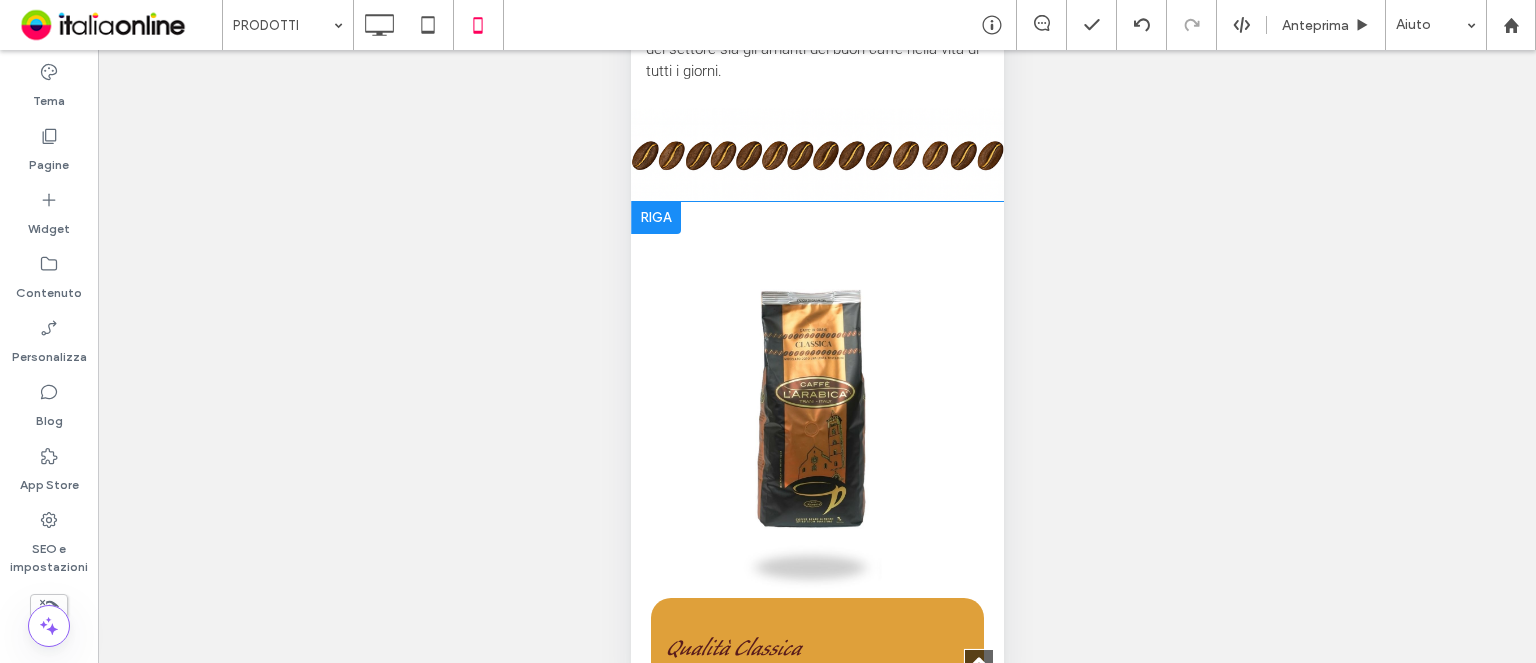 click on "Click To Paste
Qualità Classica
Il tipico espresso all’italiana cremoso dal gusto deciso ed equilibrato dal retrogusto persistente. Typical Italian espresso, creamy strong and balanced taste, long lasting after taste.
Click To Paste
Click To Paste
Blend 27
Mix vincente: gusto intenso, armonioso e corposo dal retrogusto gradevole. Winning mix: intense balanced, creamy taste, pleasant after taste.
Click To Paste" at bounding box center (816, 921) 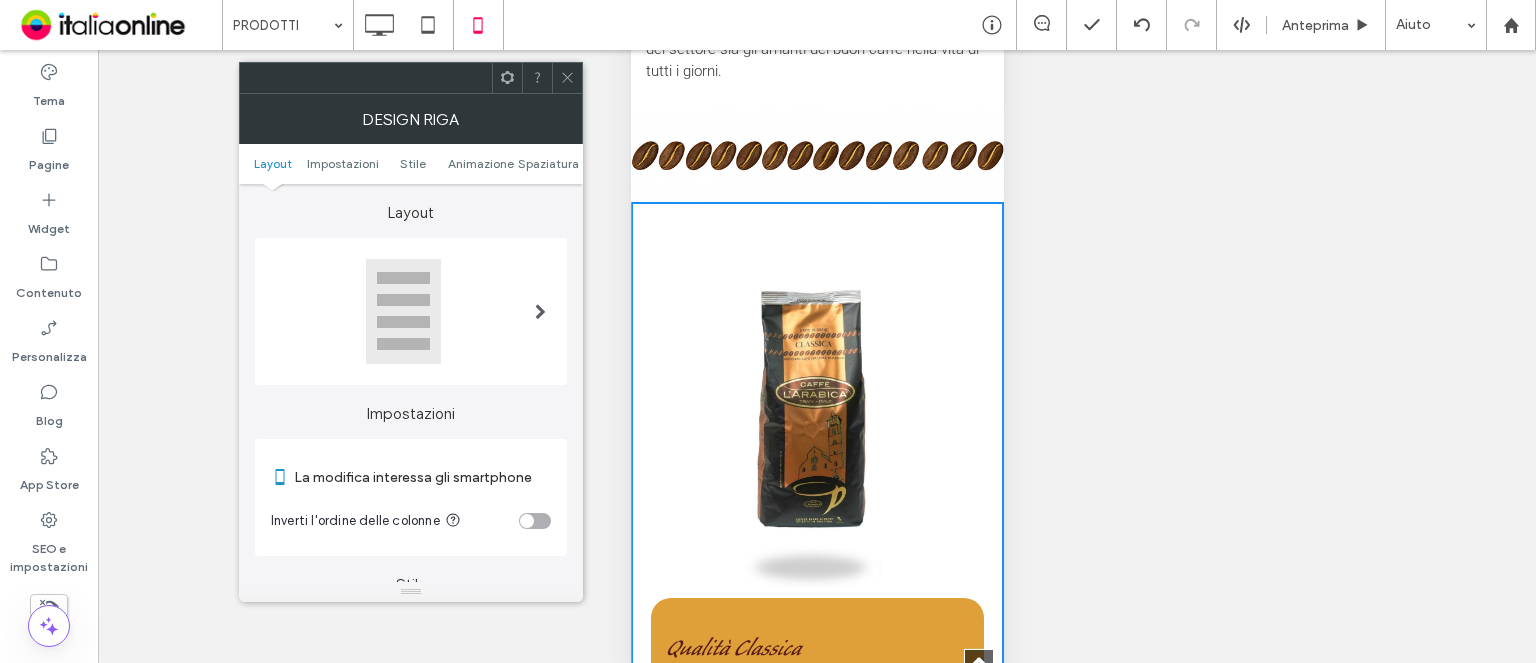 click 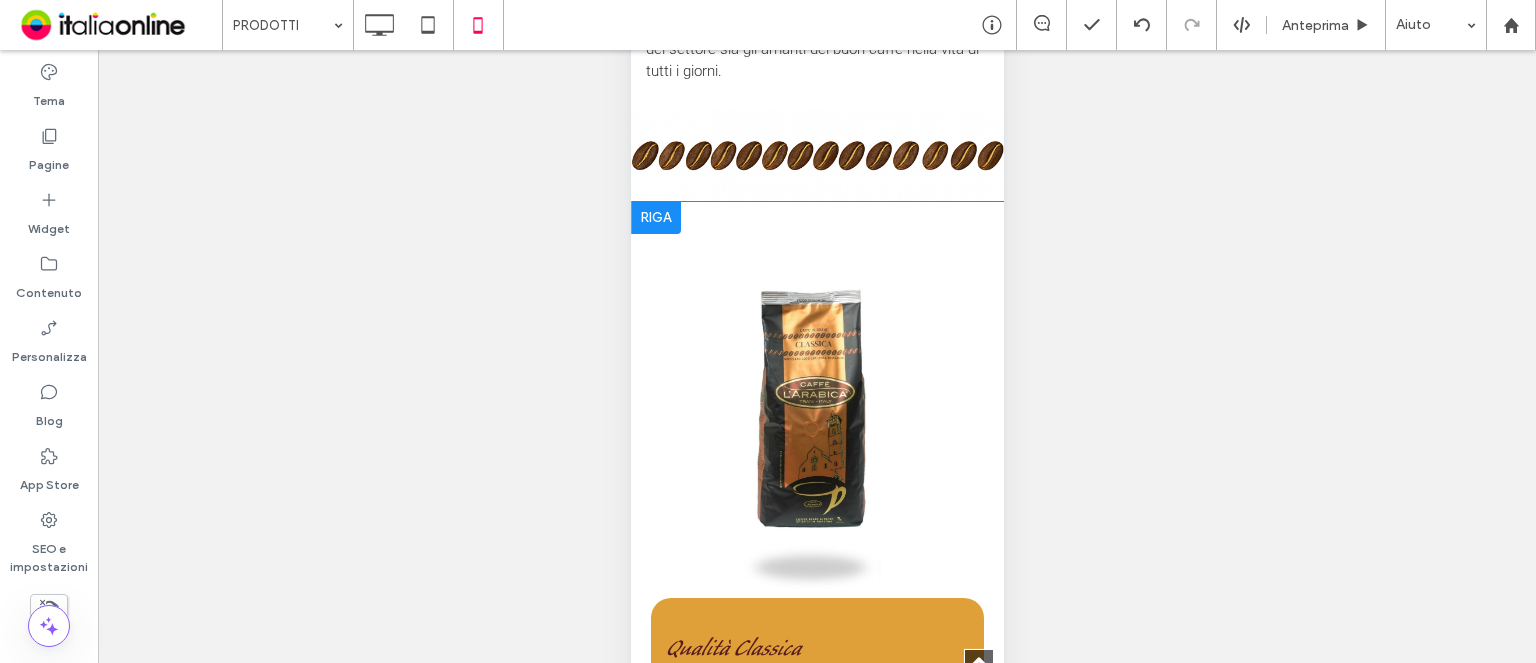 click on "Click To Paste
Qualità Classica
Il tipico espresso all’italiana cremoso dal gusto deciso ed equilibrato dal retrogusto persistente. Typical Italian espresso, creamy strong and balanced taste, long lasting after taste.
Click To Paste
Click To Paste
Blend 27
Mix vincente: gusto intenso, armonioso e corposo dal retrogusto gradevole. Winning mix: intense balanced, creamy taste, pleasant after taste.
Click To Paste" at bounding box center (816, 921) 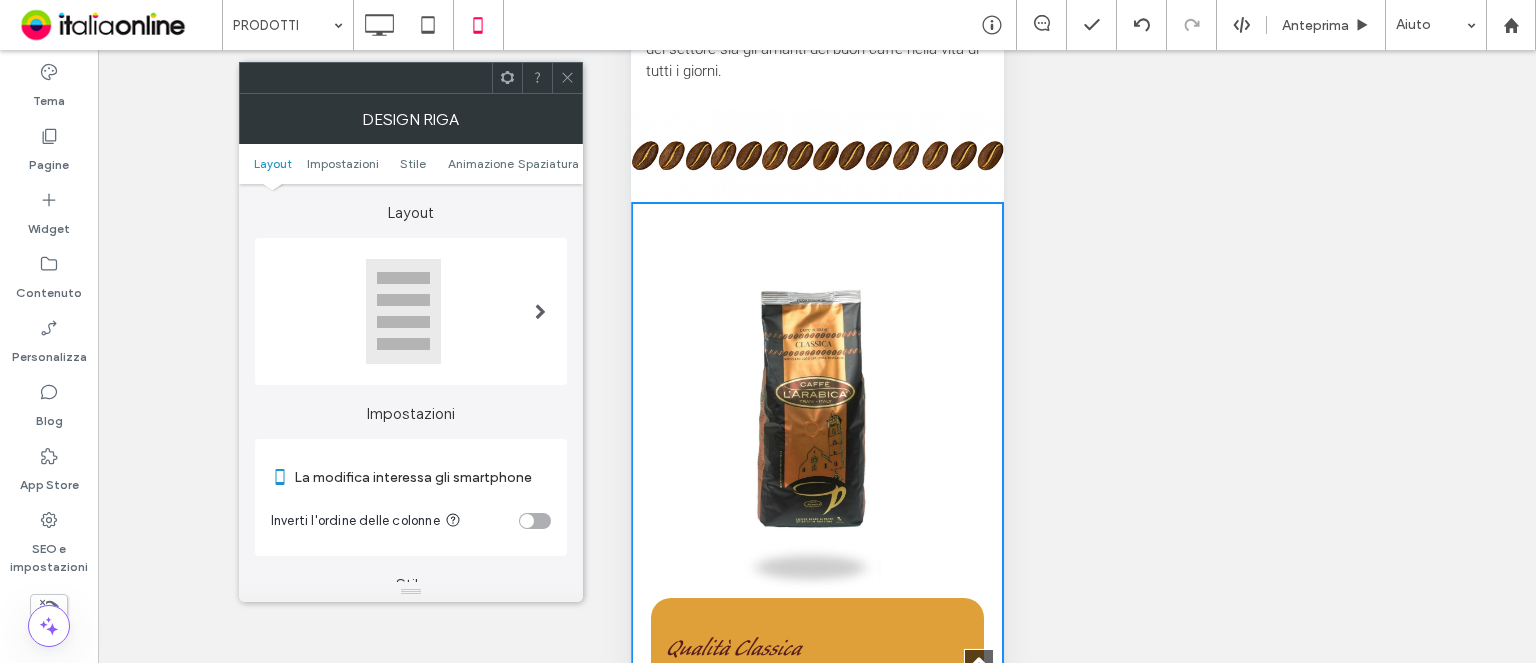 click 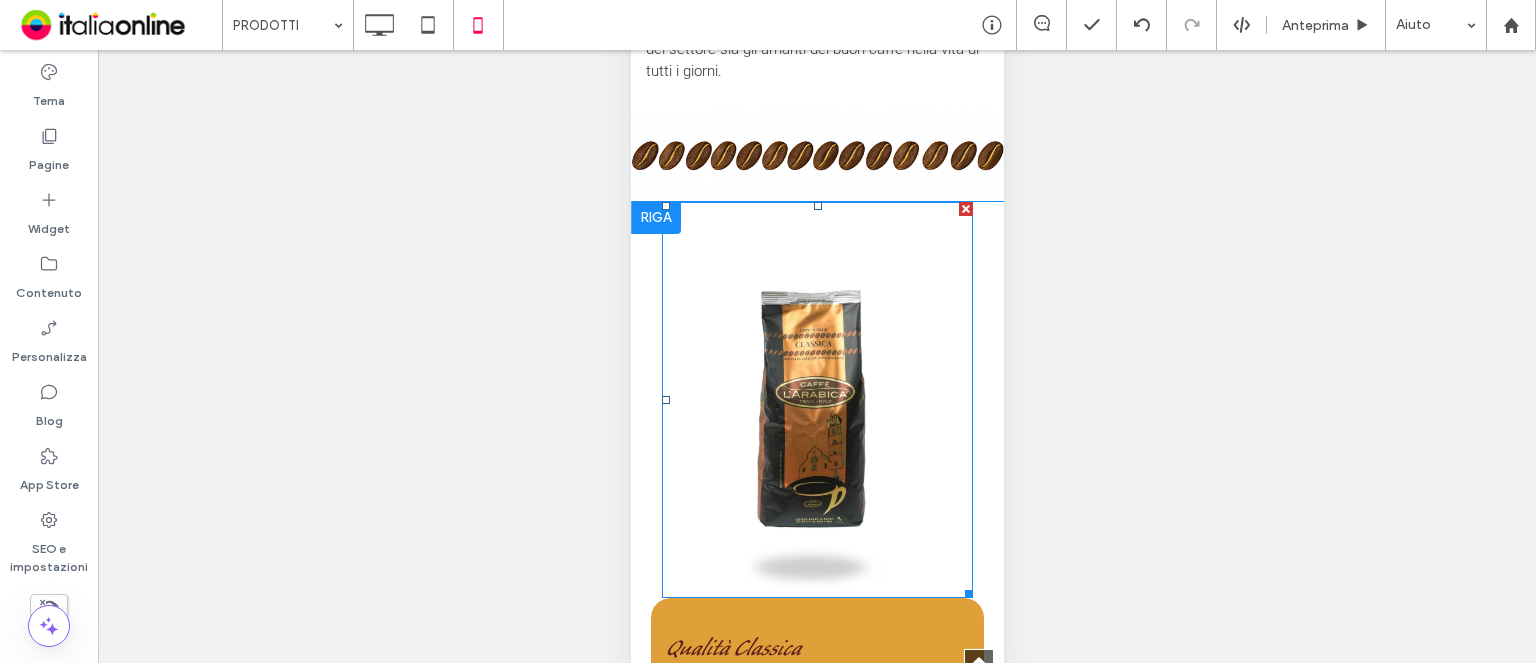 click at bounding box center (817, 400) 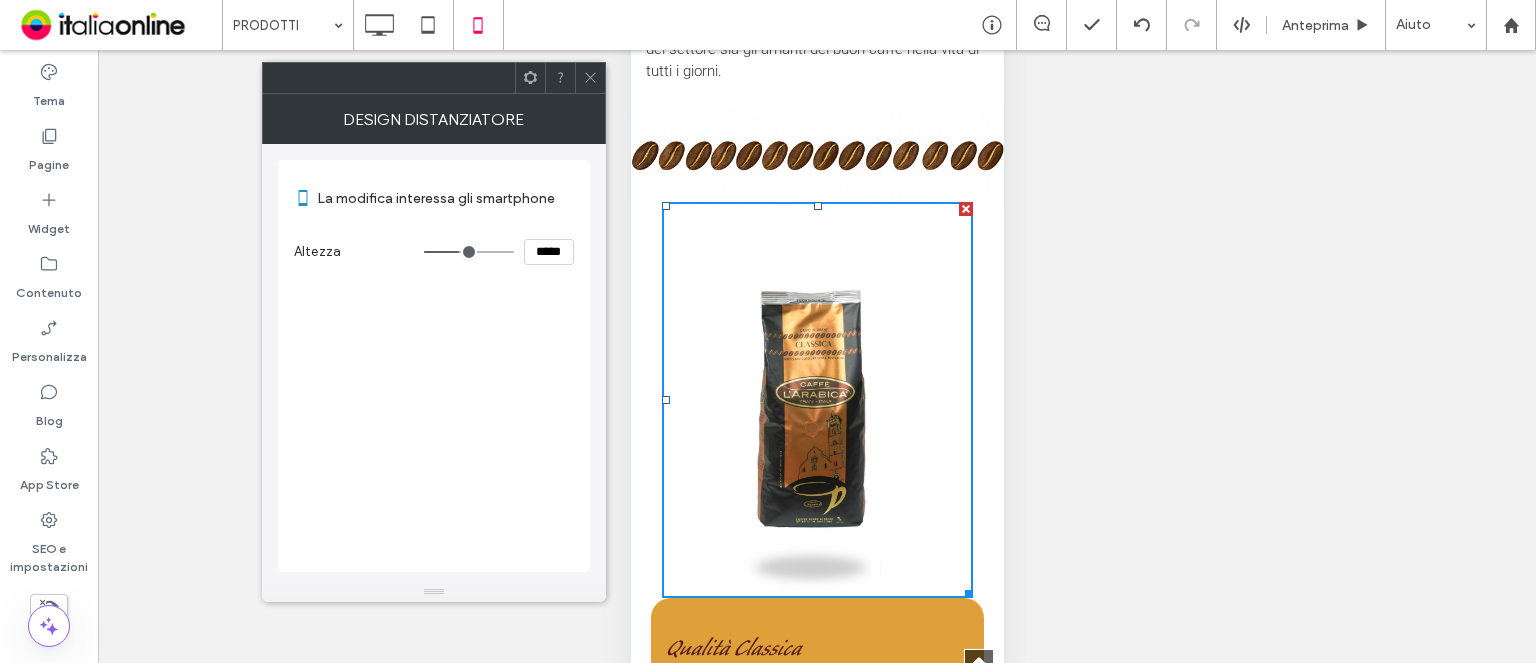 click 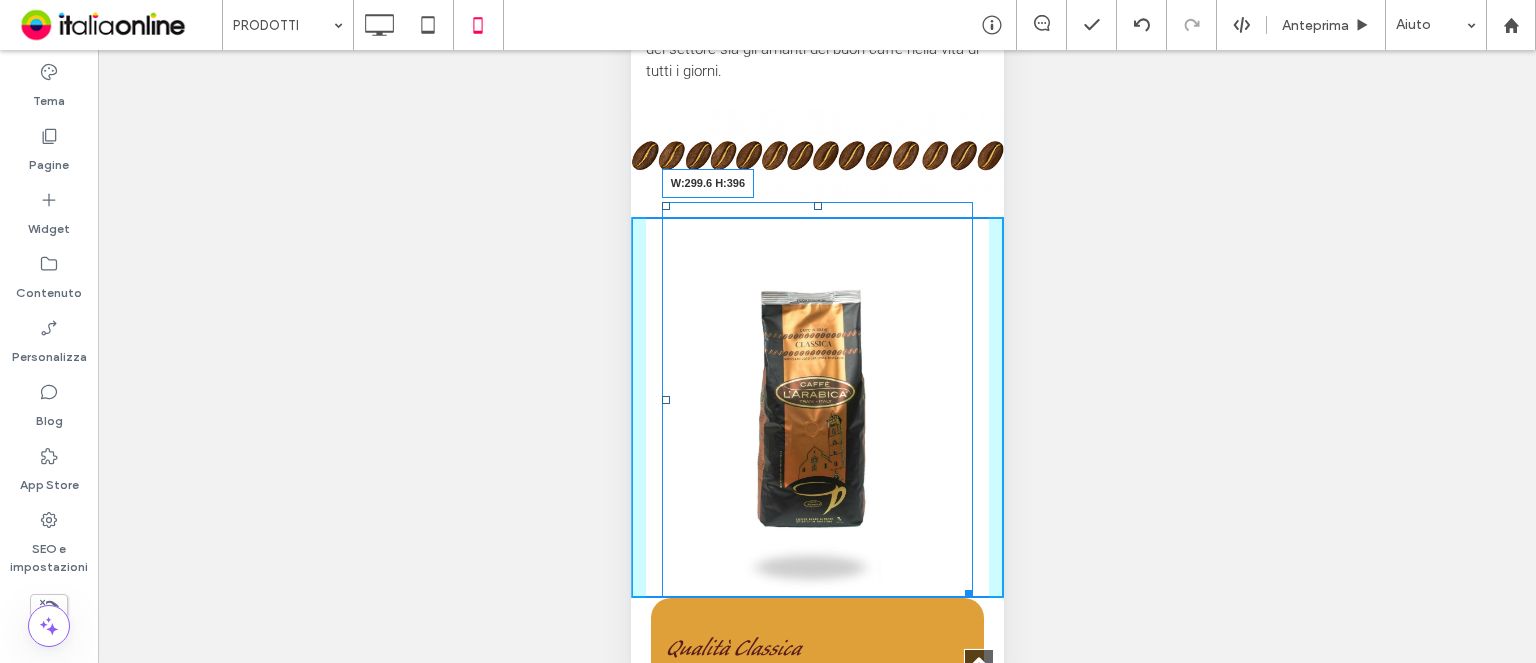 drag, startPoint x: 955, startPoint y: 588, endPoint x: 1572, endPoint y: 515, distance: 621.30347 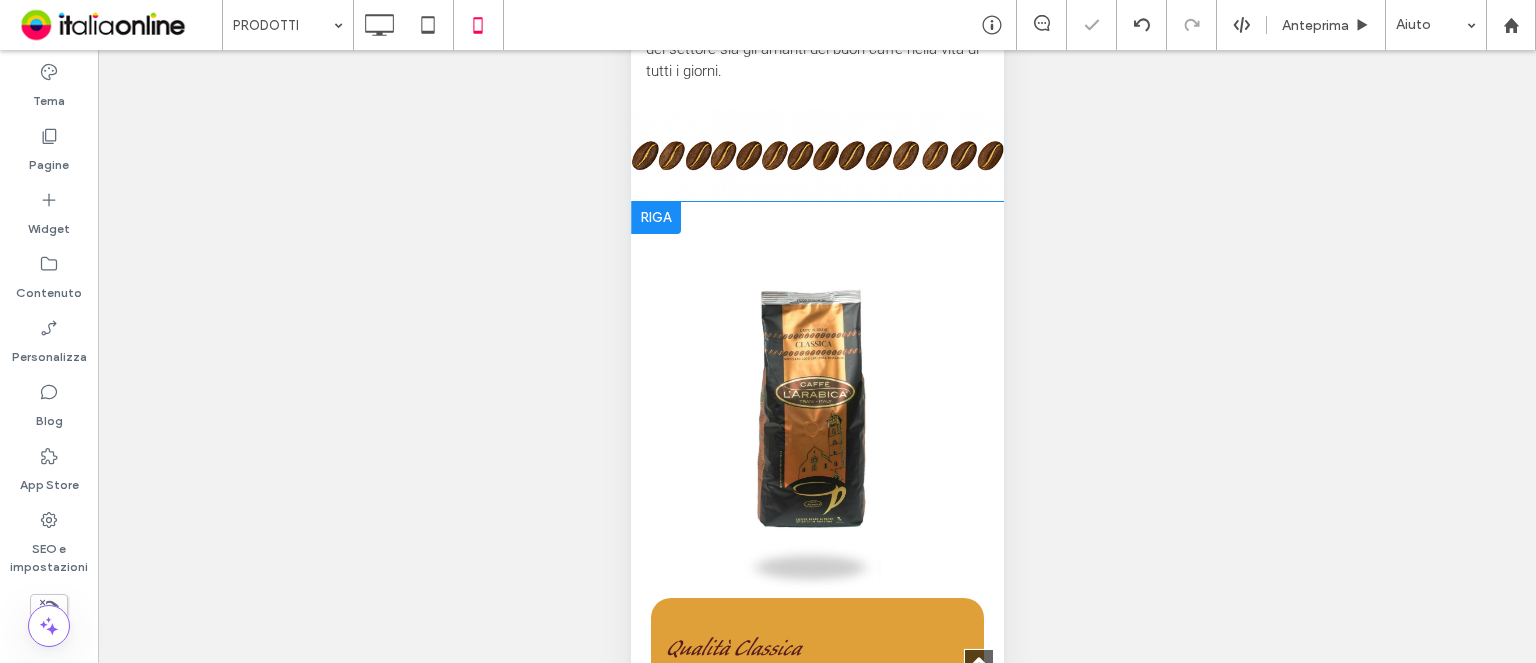click on "Click To Paste" at bounding box center [816, 407] 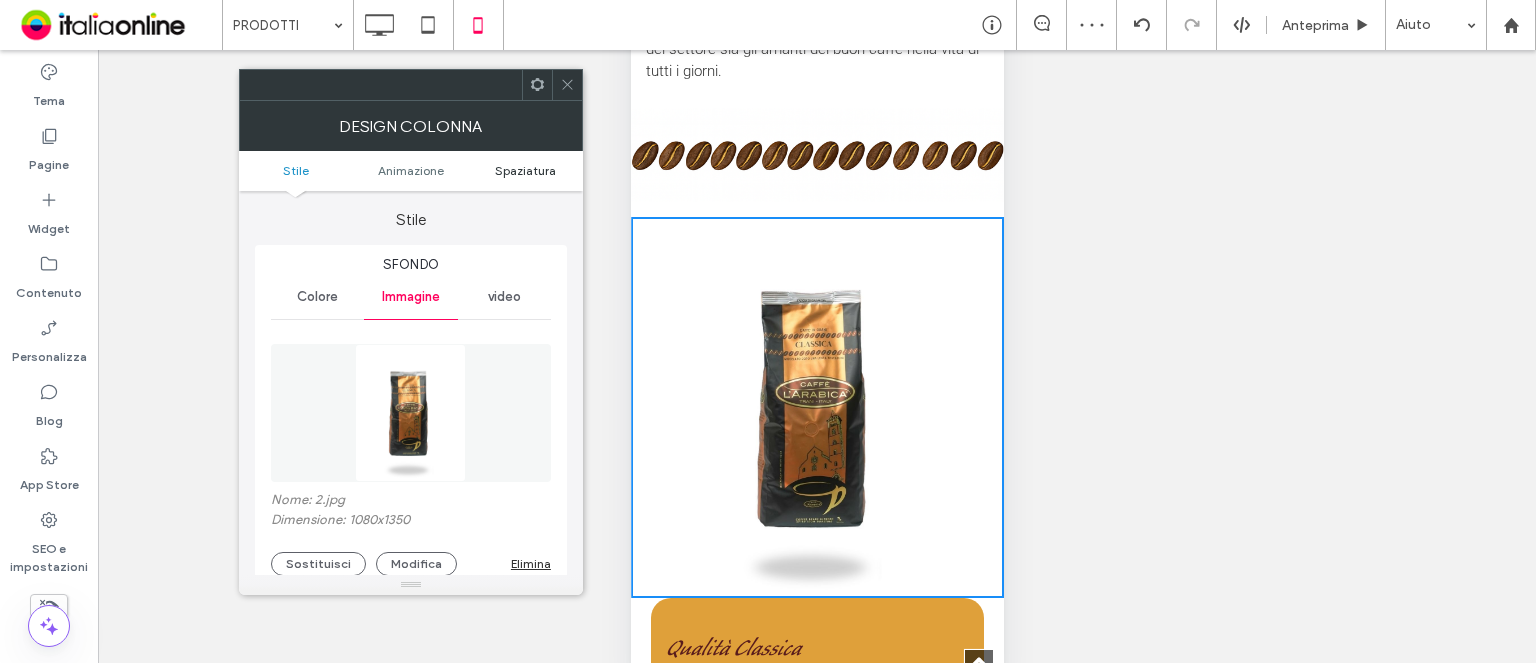 click on "Spaziatura" at bounding box center (525, 170) 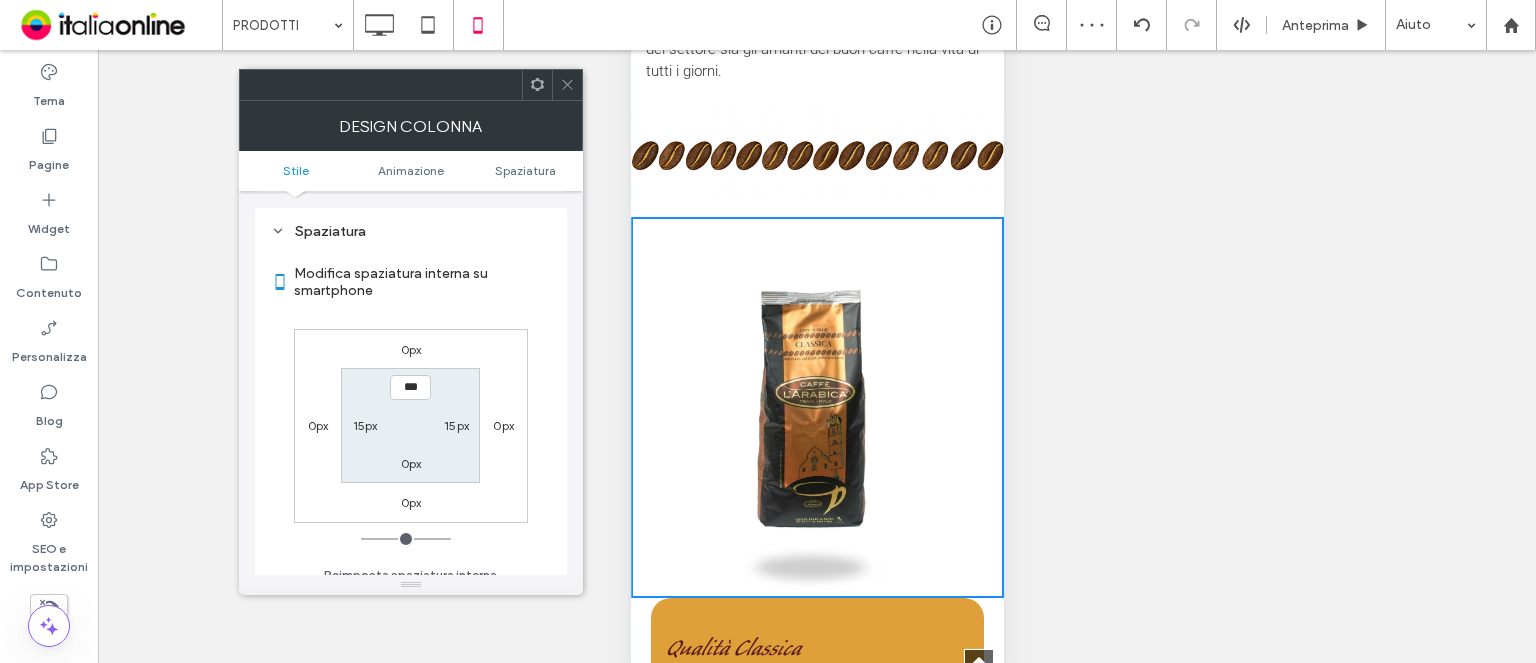 scroll, scrollTop: 1046, scrollLeft: 0, axis: vertical 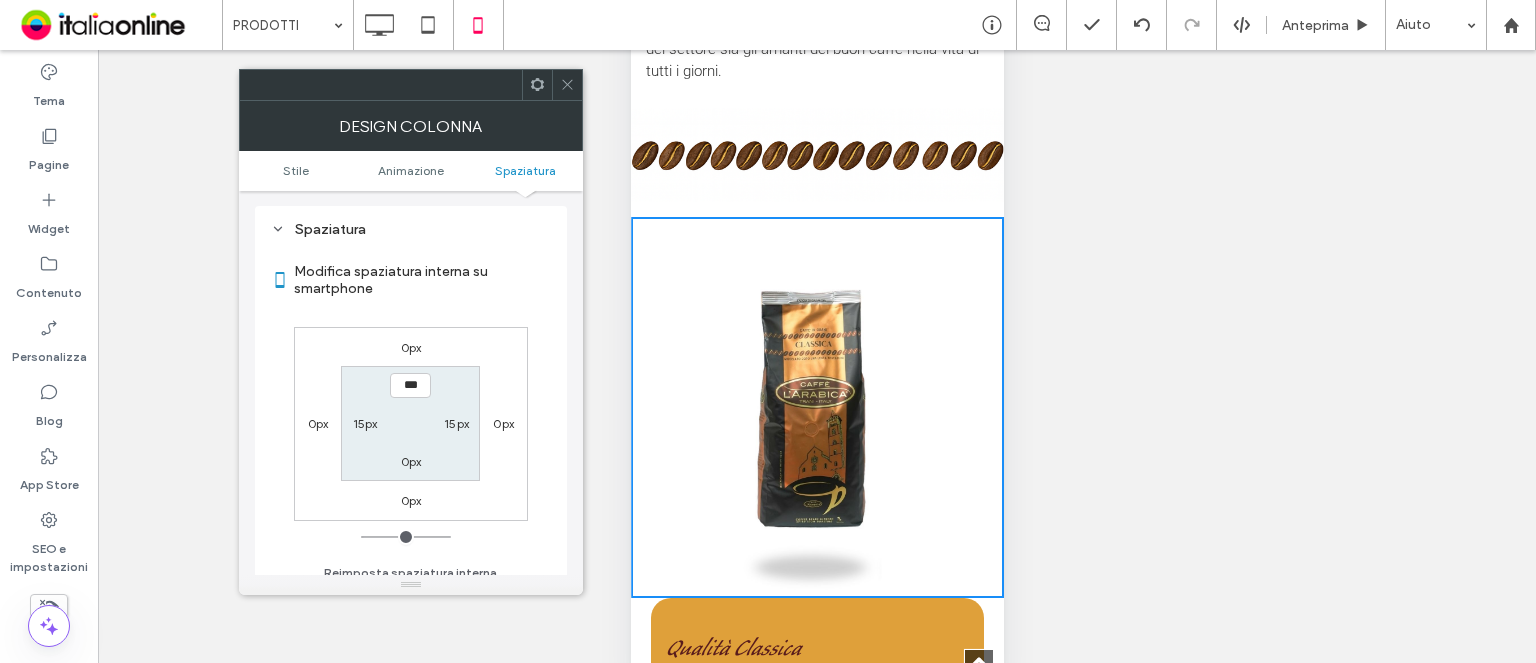 click on "0px" at bounding box center (411, 347) 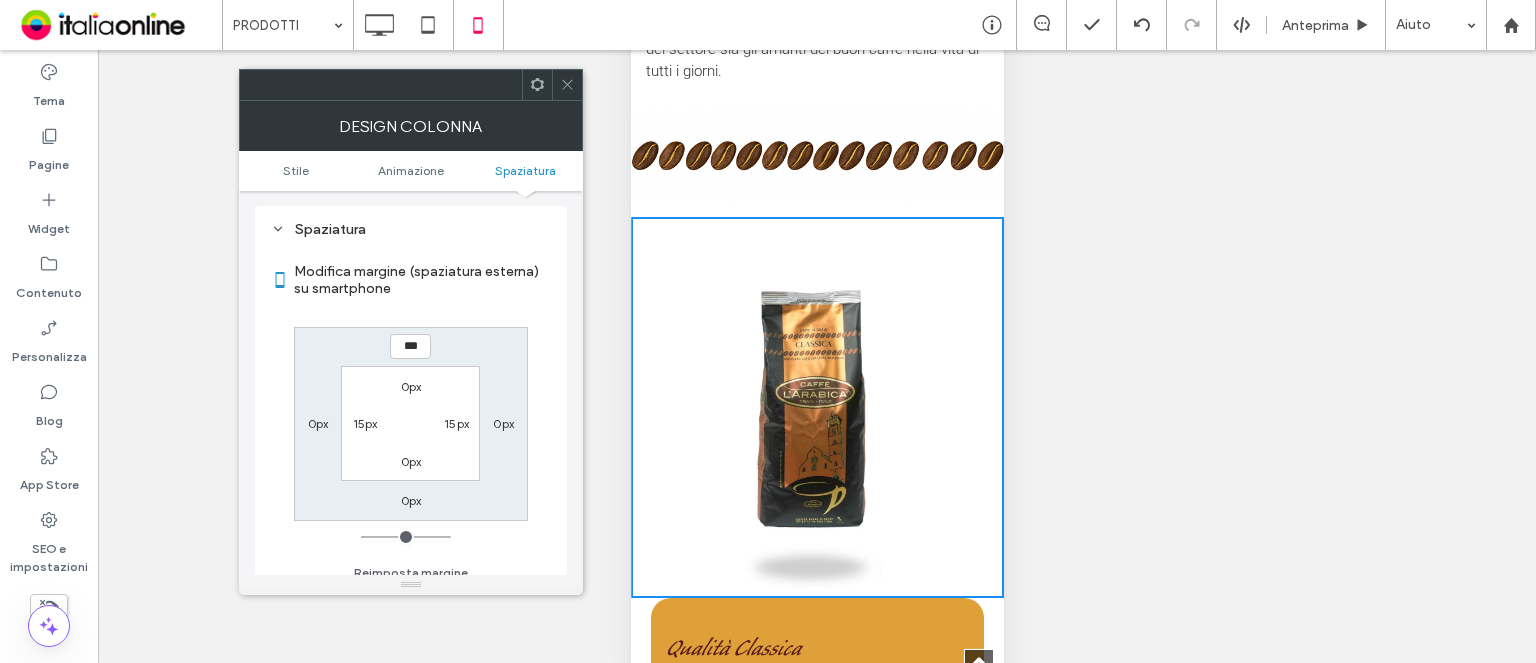 type on "***" 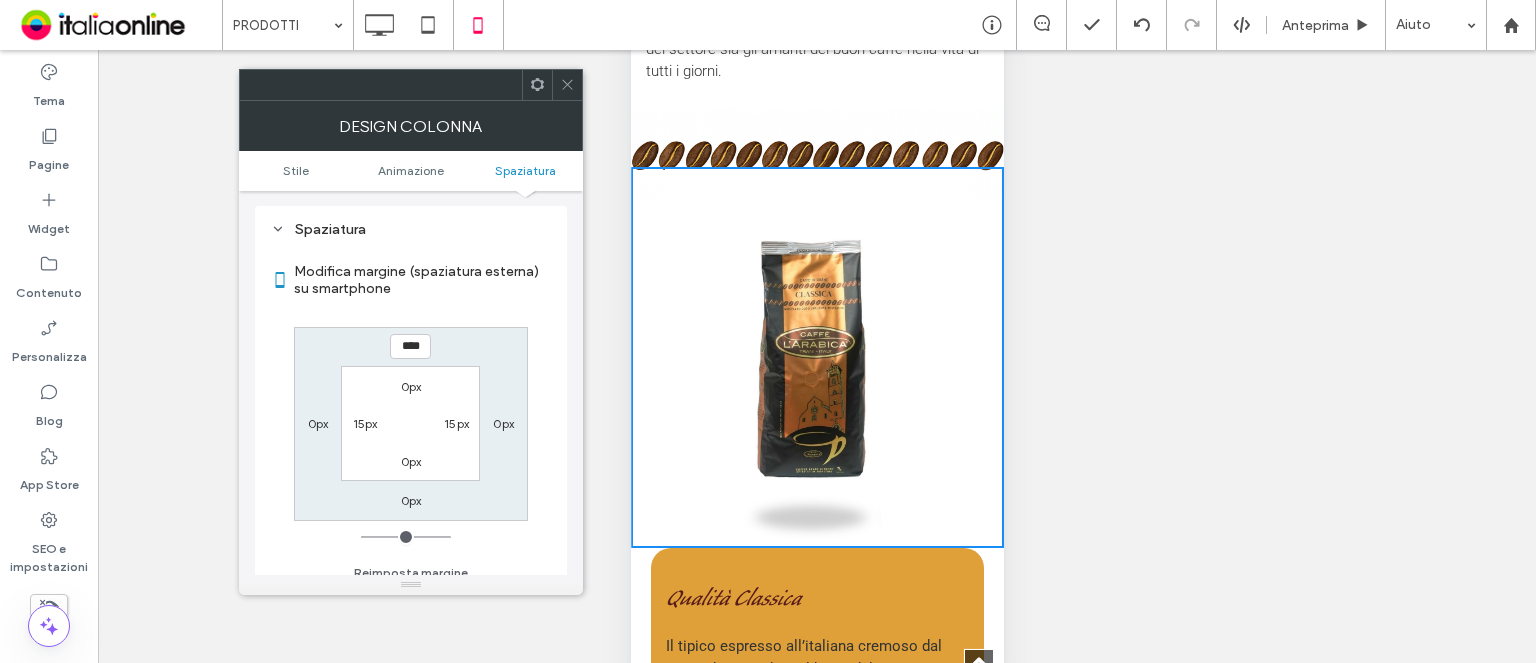 type on "****" 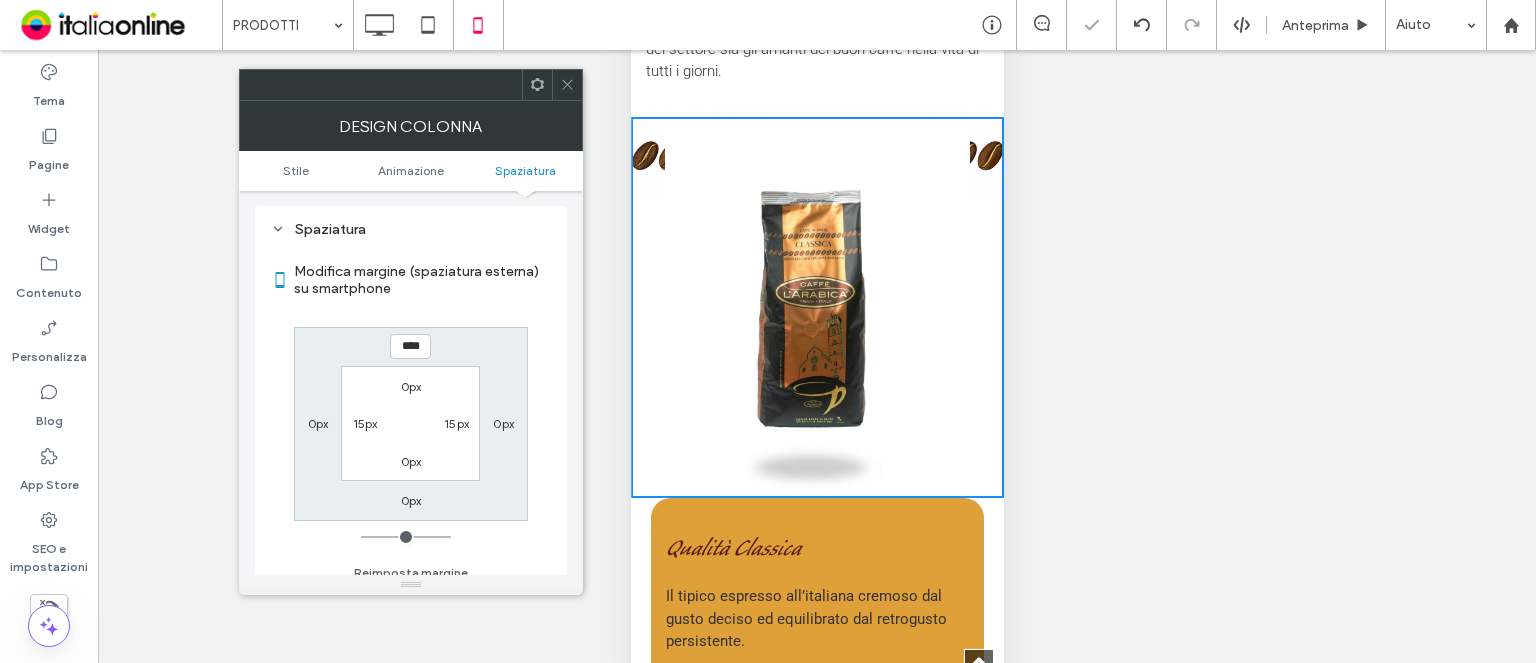 scroll, scrollTop: 0, scrollLeft: 0, axis: both 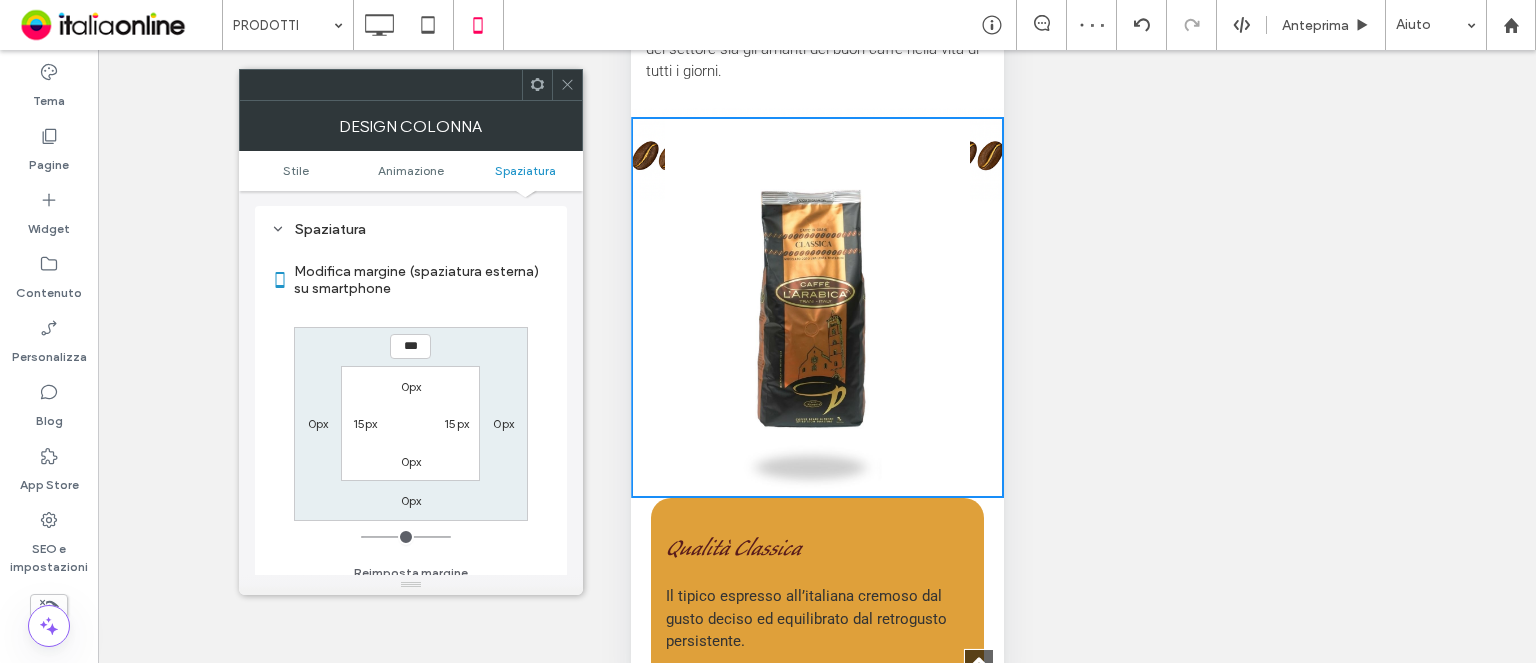 type on "***" 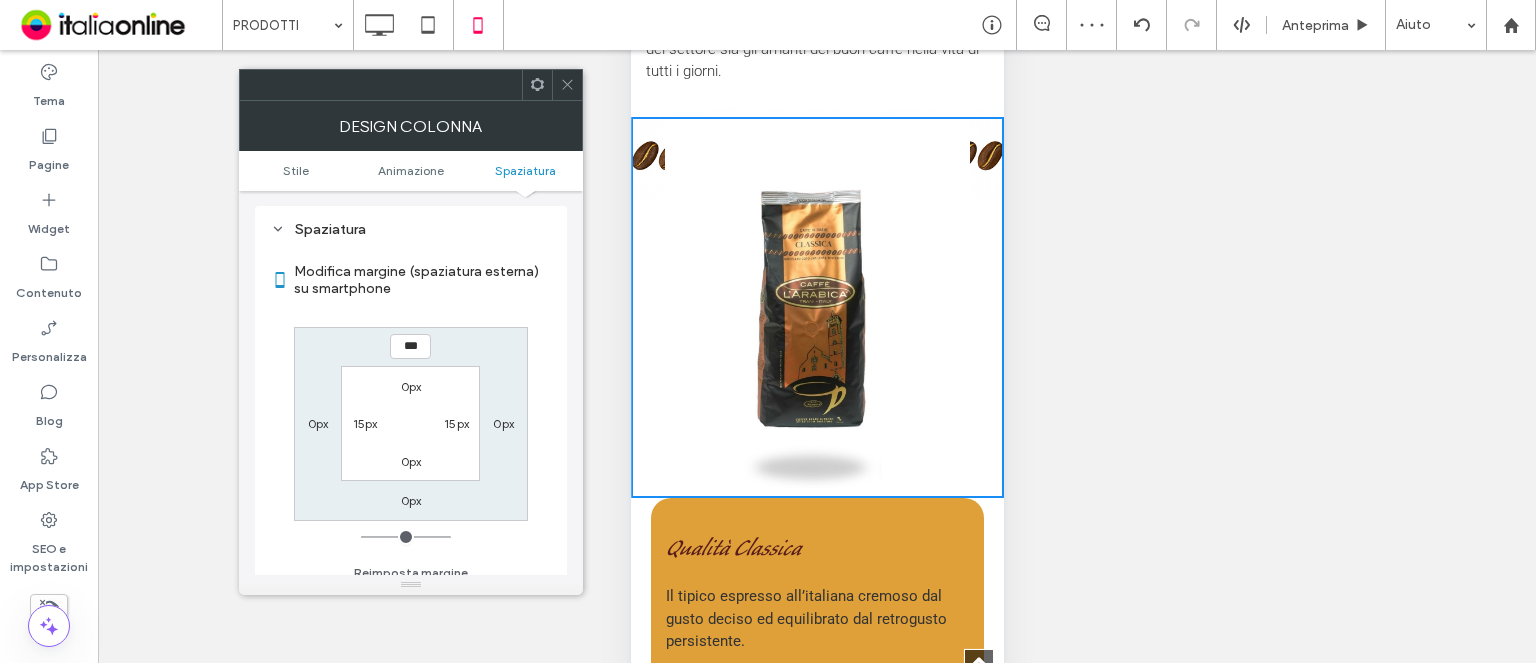 type on "*" 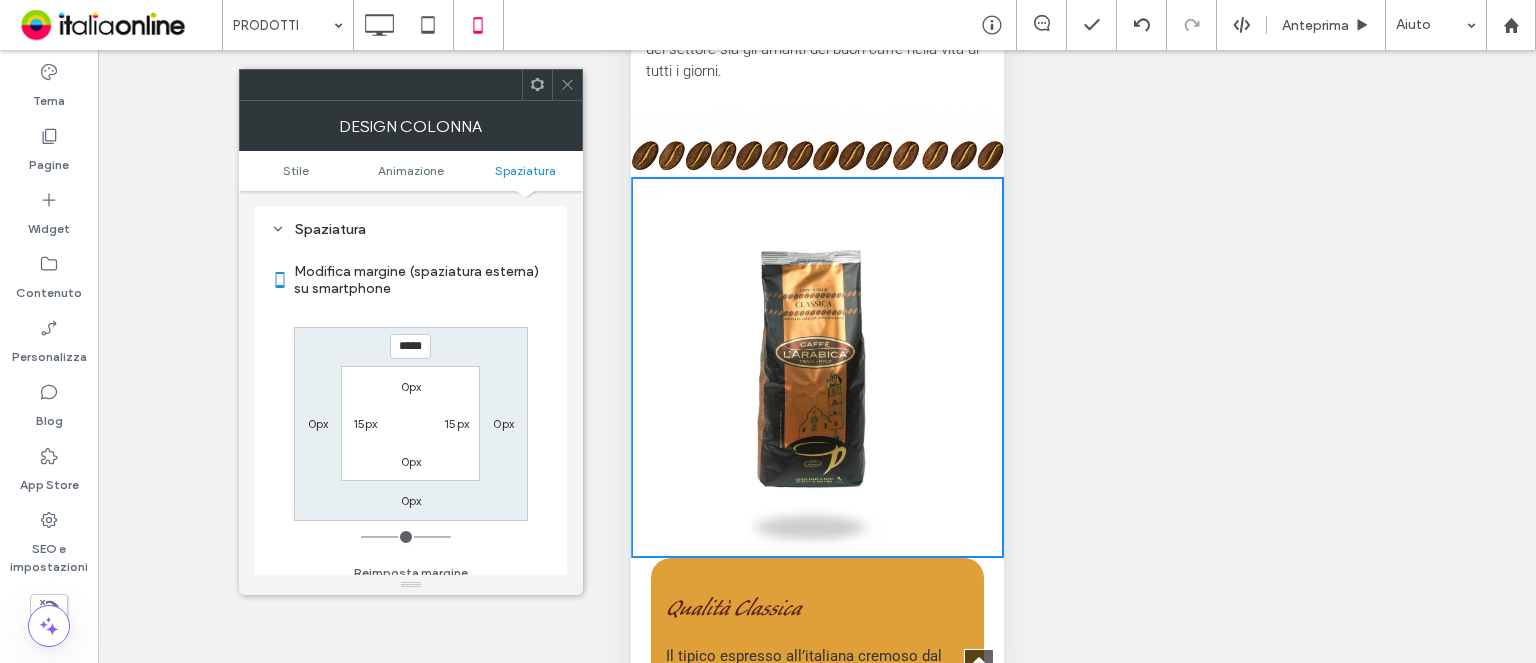 click 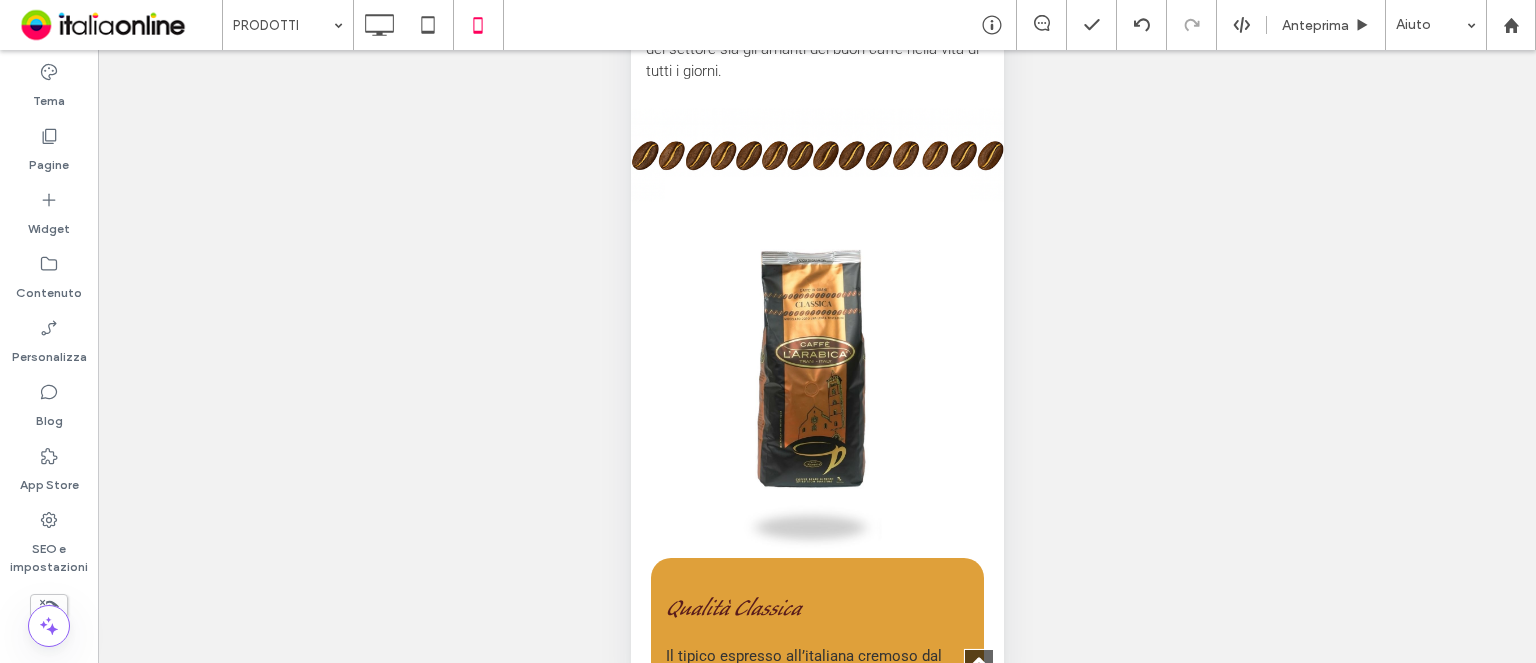 click at bounding box center (1241, 25) 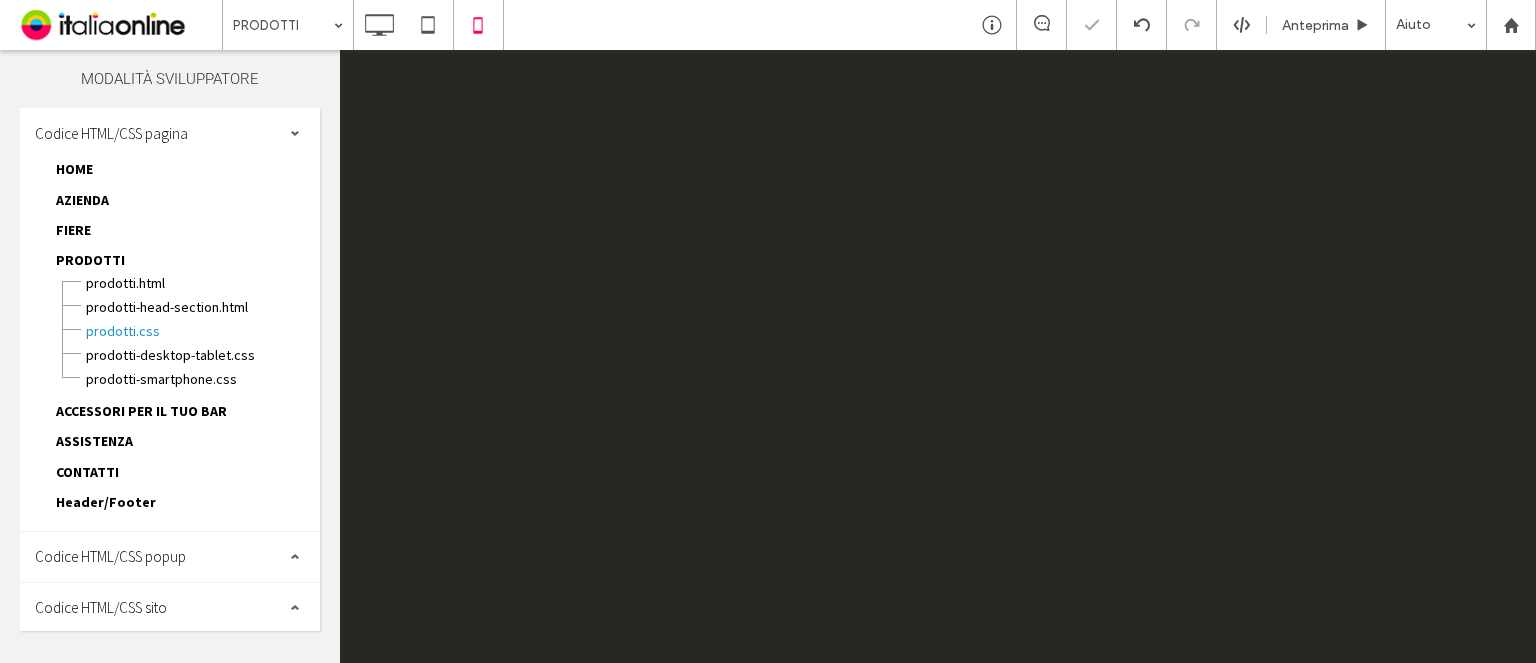 scroll, scrollTop: 0, scrollLeft: 0, axis: both 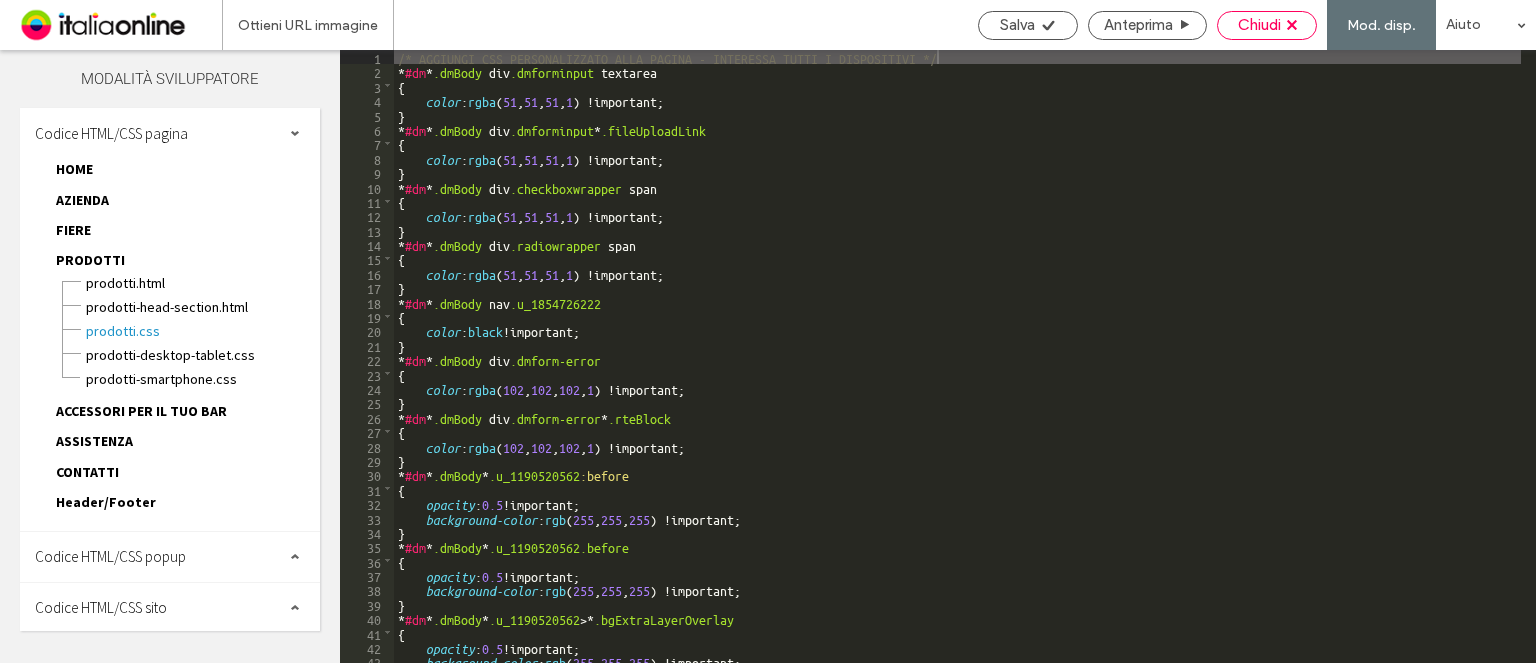 click 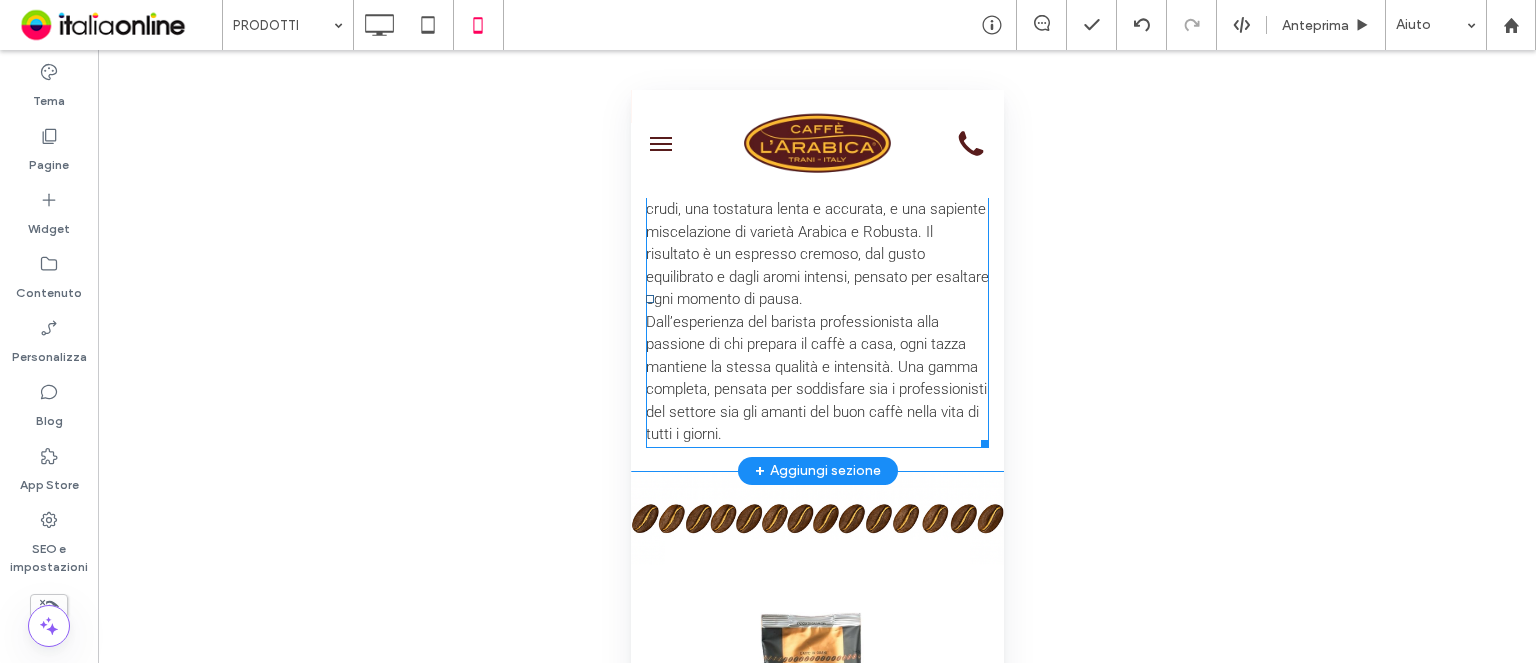 scroll, scrollTop: 500, scrollLeft: 0, axis: vertical 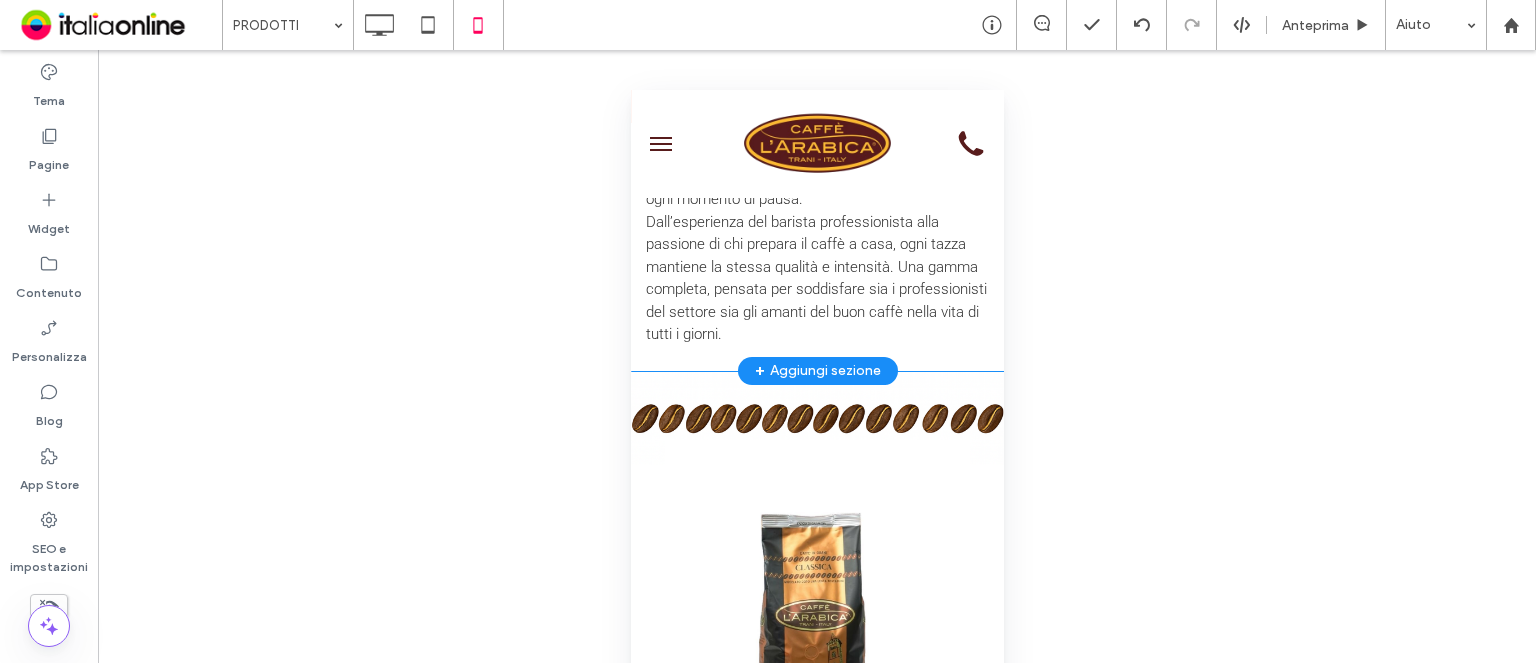 click on "linea bar caffè l'arabica miscelato
dopo una lenta tostatura
La linea Bar Caffè L’Arabica propone miscele pregiate ottenute da un’attenta selezione di caffè crudi, una tostatura lenta e accurata, e una sapiente miscelazione di varietà Arabica e Robusta. Il risultato è un espresso cremoso, dal gusto equilibrato e dagli aromi intensi, pensato per esaltare ogni momento di pausa. Dall’esperienza del barista professionista alla passione di chi prepara il caffè a casa, ogni tazza mantiene la stessa qualità e intensità. Una gamma completa, pensata per soddisfare sia i professionisti del settore sia gli amanti del buon caffè nella vita di tutti i giorni.
Click To Paste" at bounding box center [816, 133] 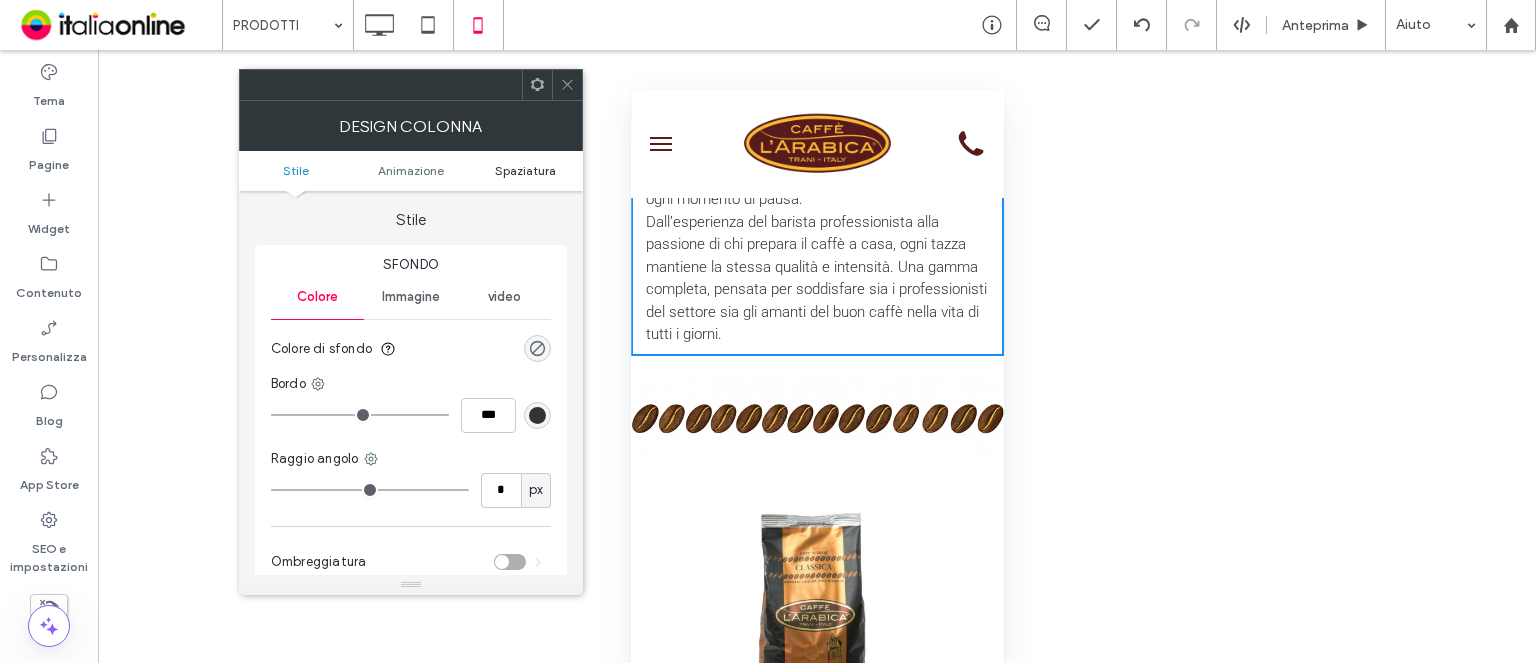 click on "Spaziatura" at bounding box center (525, 170) 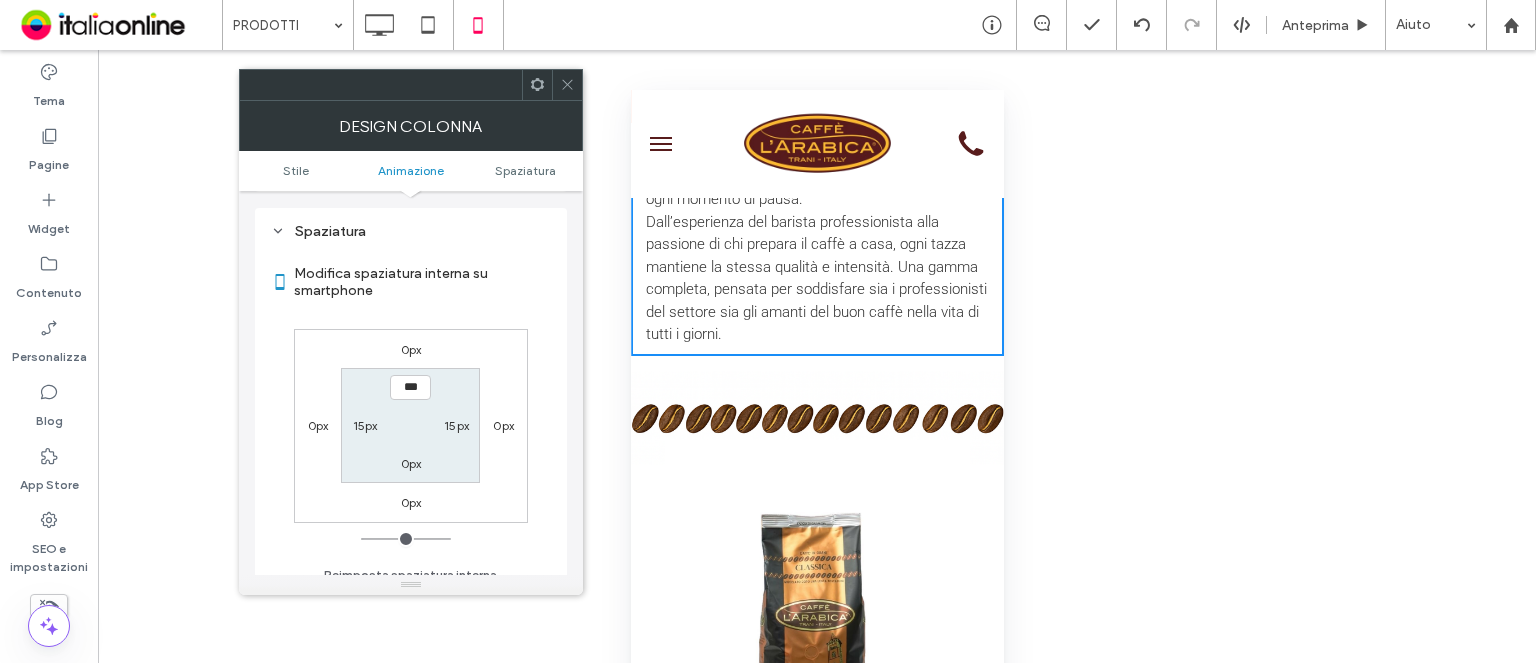 scroll, scrollTop: 468, scrollLeft: 0, axis: vertical 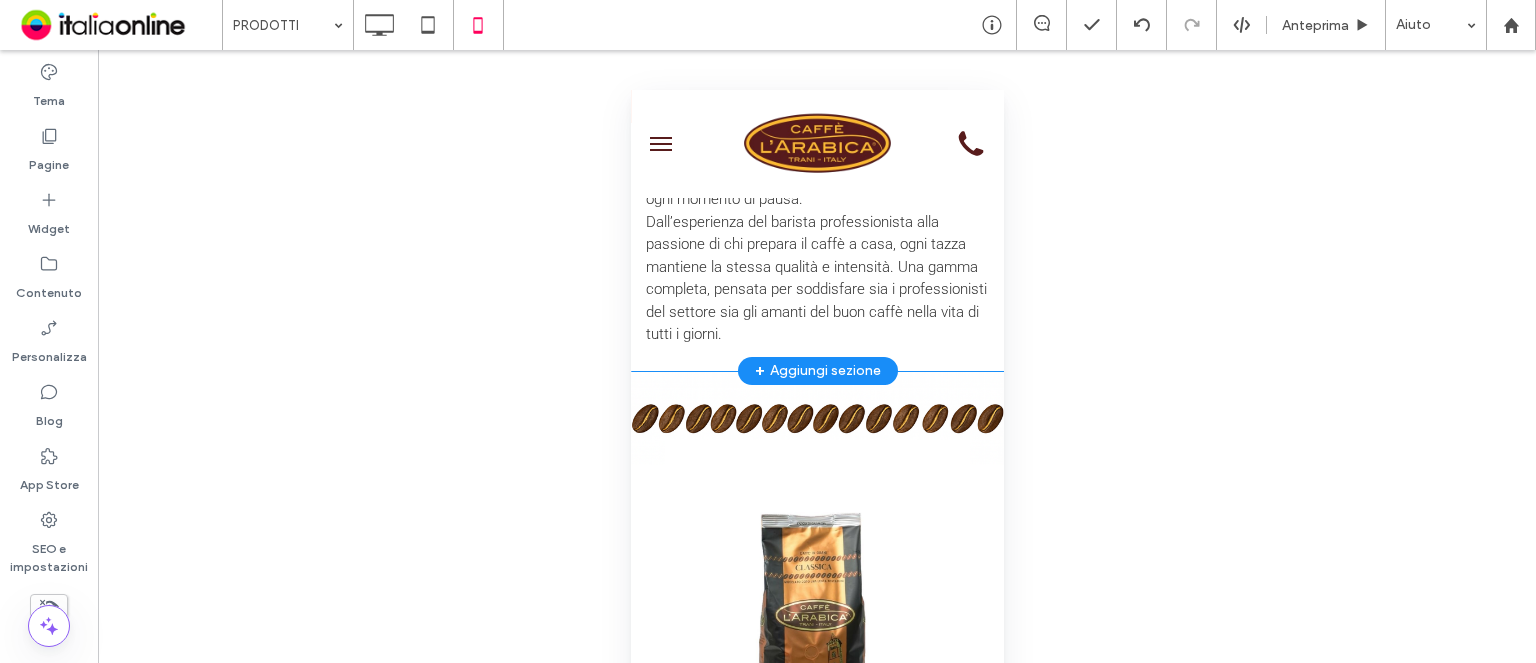 click on "linea bar caffè l'arabica miscelato
dopo una lenta tostatura
La linea Bar Caffè L’Arabica propone miscele pregiate ottenute da un’attenta selezione di caffè crudi, una tostatura lenta e accurata, e una sapiente miscelazione di varietà Arabica e Robusta. Il risultato è un espresso cremoso, dal gusto equilibrato e dagli aromi intensi, pensato per esaltare ogni momento di pausa. Dall’esperienza del barista professionista alla passione di chi prepara il caffè a casa, ogni tazza mantiene la stessa qualità e intensità. Una gamma completa, pensata per soddisfare sia i professionisti del settore sia gli amanti del buon caffè nella vita di tutti i giorni.
Click To Paste
Riga + Aggiungi sezione" at bounding box center (816, 133) 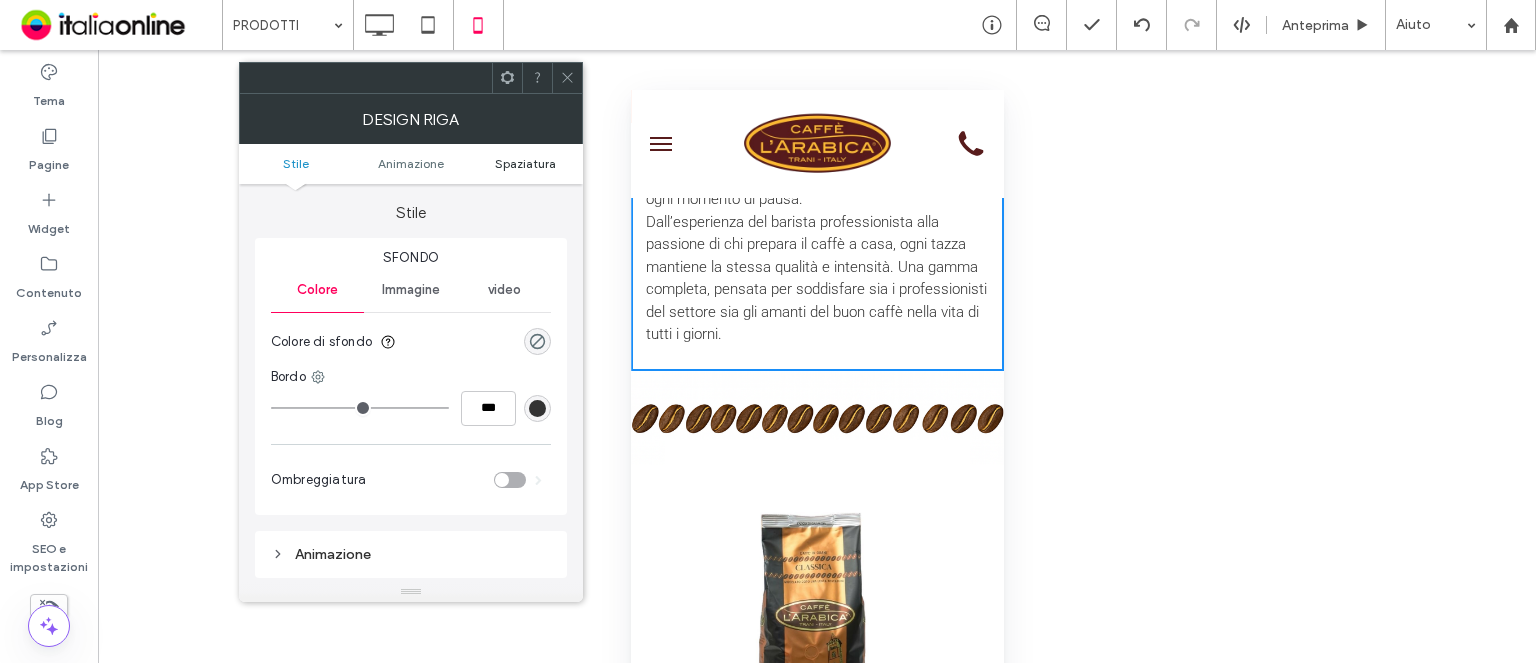 click on "Spaziatura" at bounding box center (525, 163) 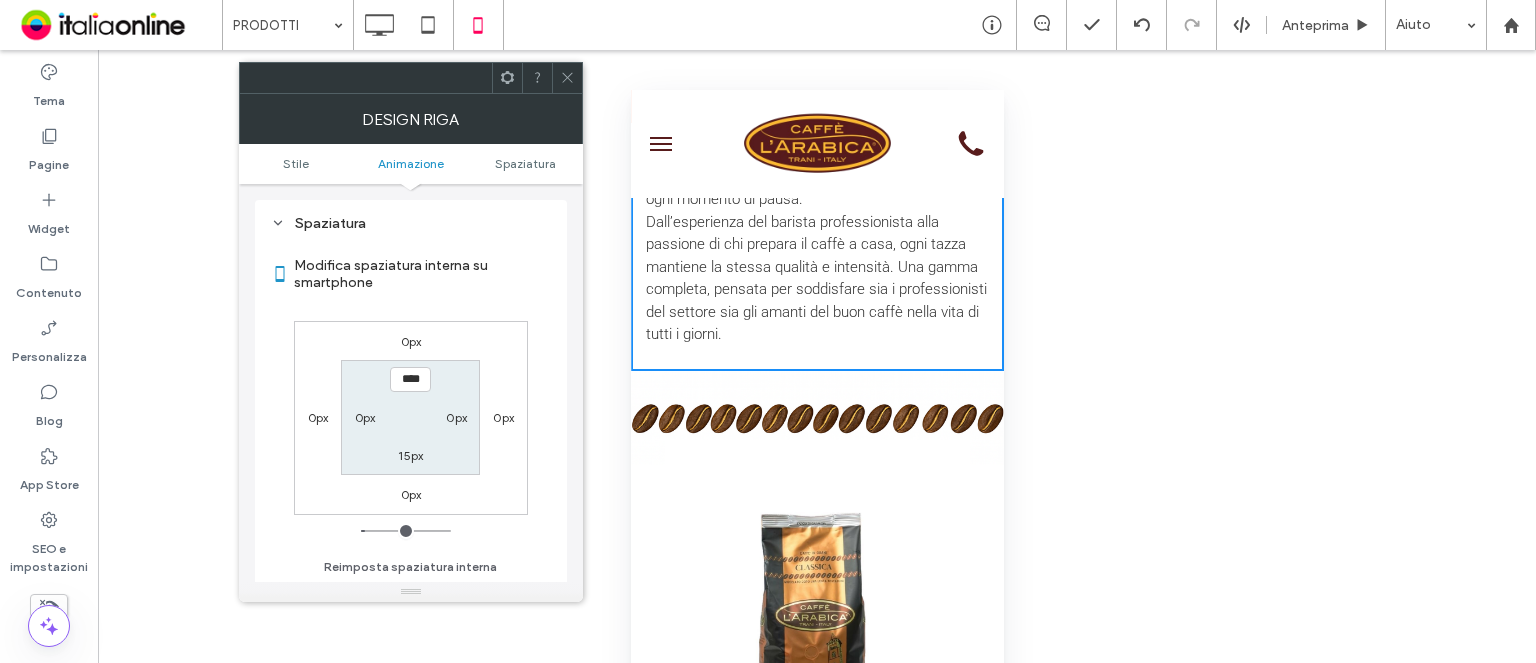 scroll, scrollTop: 394, scrollLeft: 0, axis: vertical 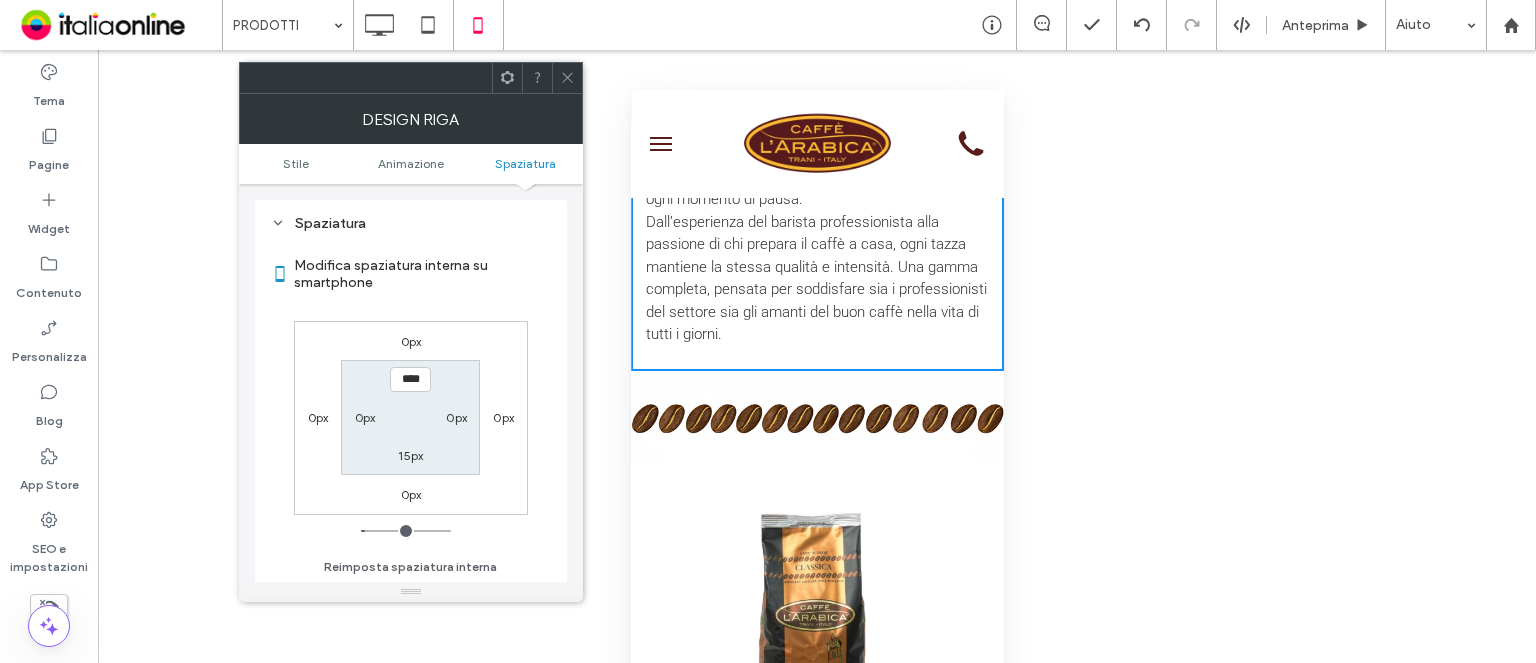 click on "15px" at bounding box center [410, 455] 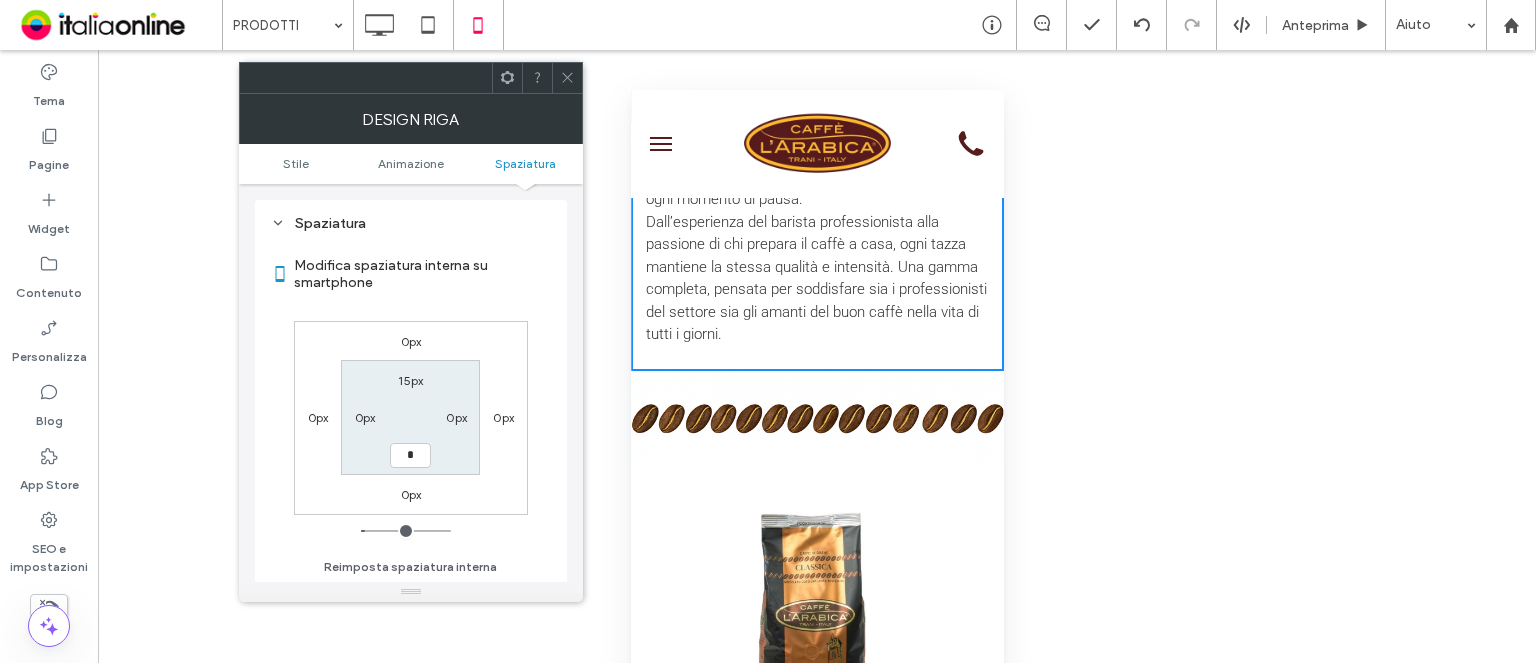 type on "*" 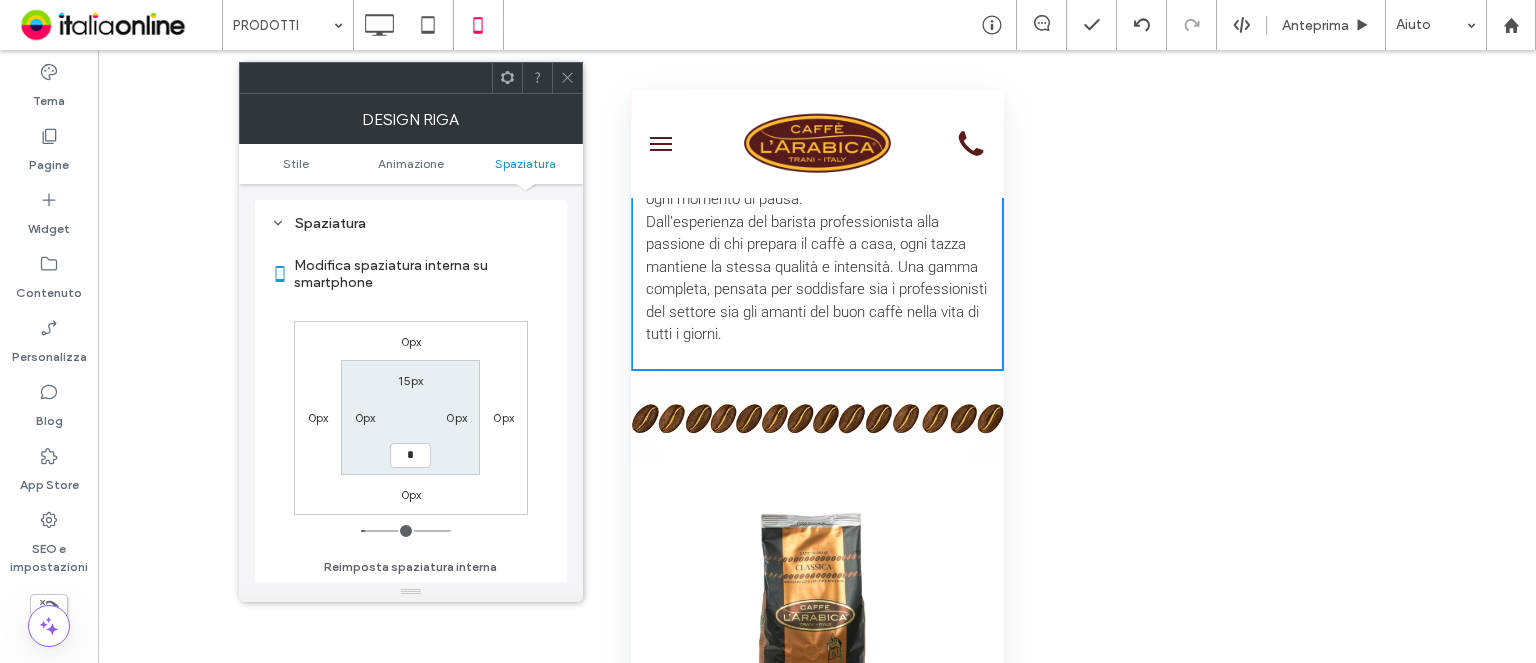 type on "*" 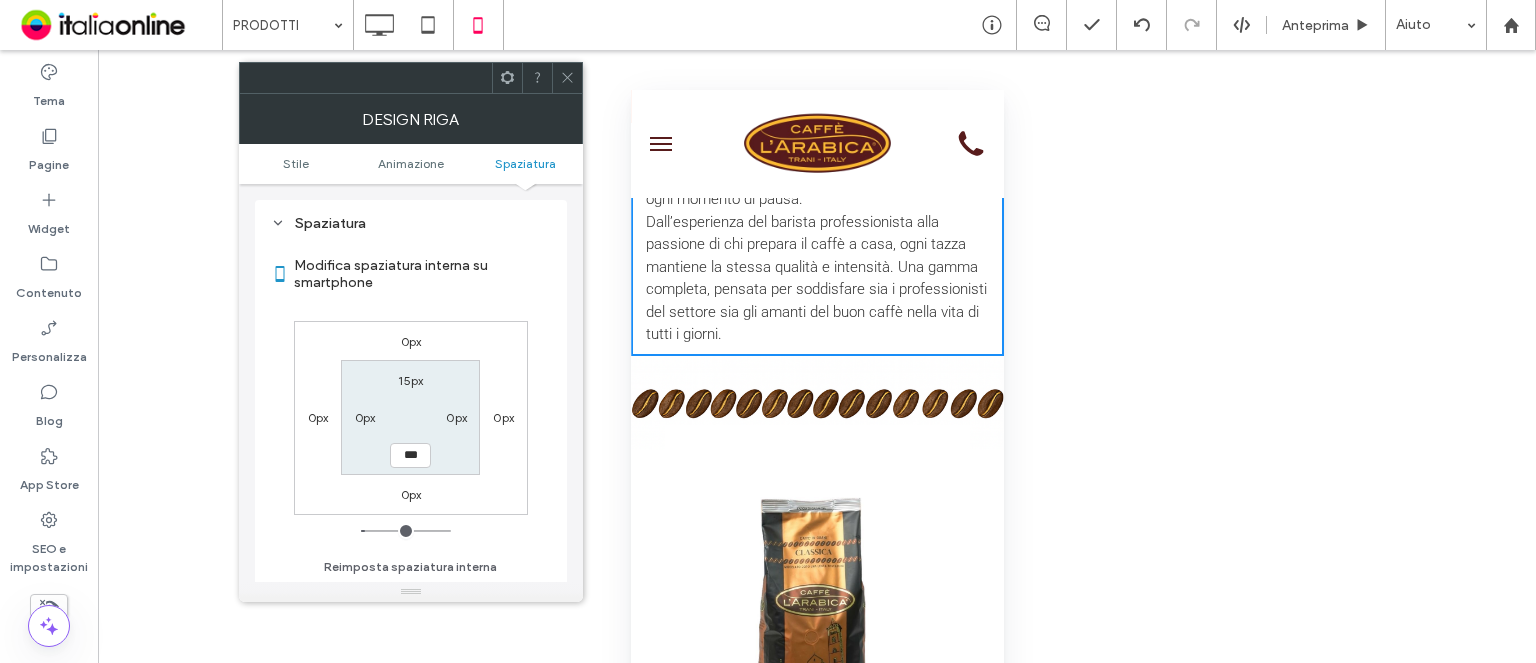 scroll, scrollTop: 484, scrollLeft: 0, axis: vertical 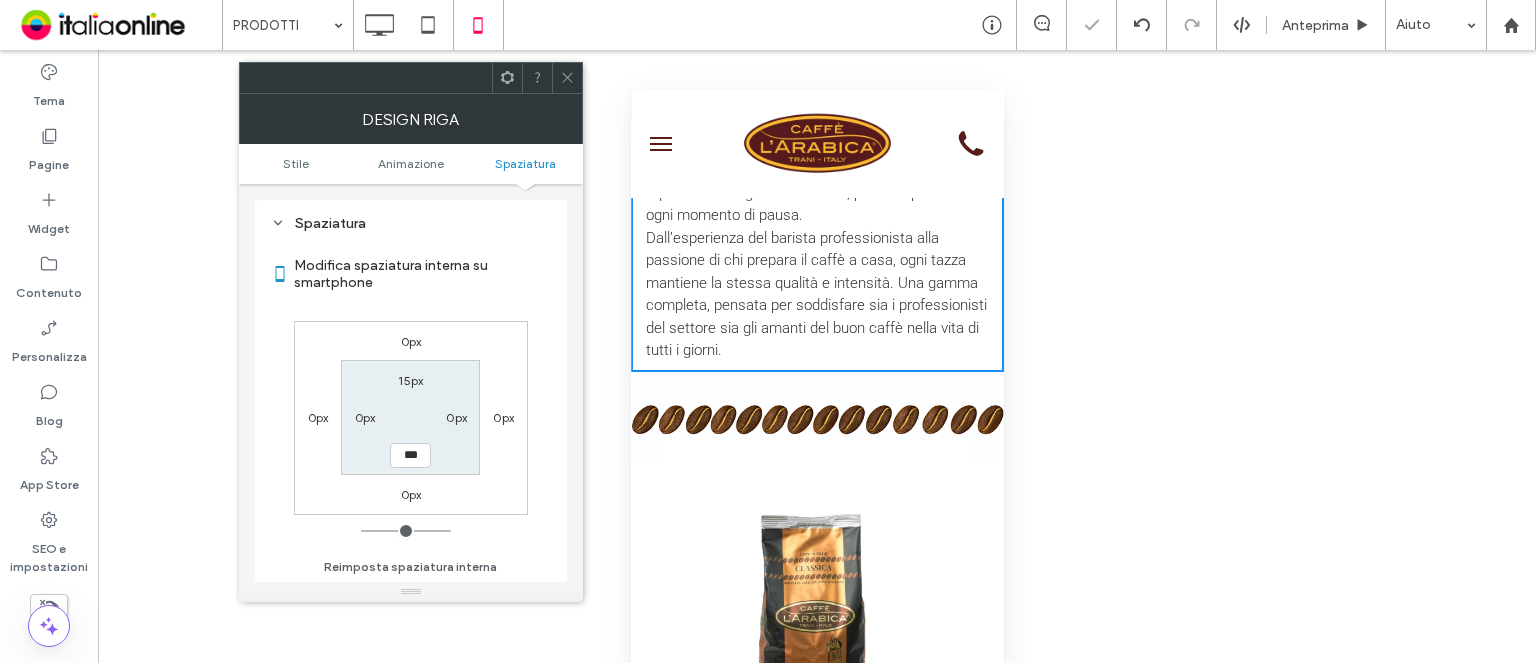 click 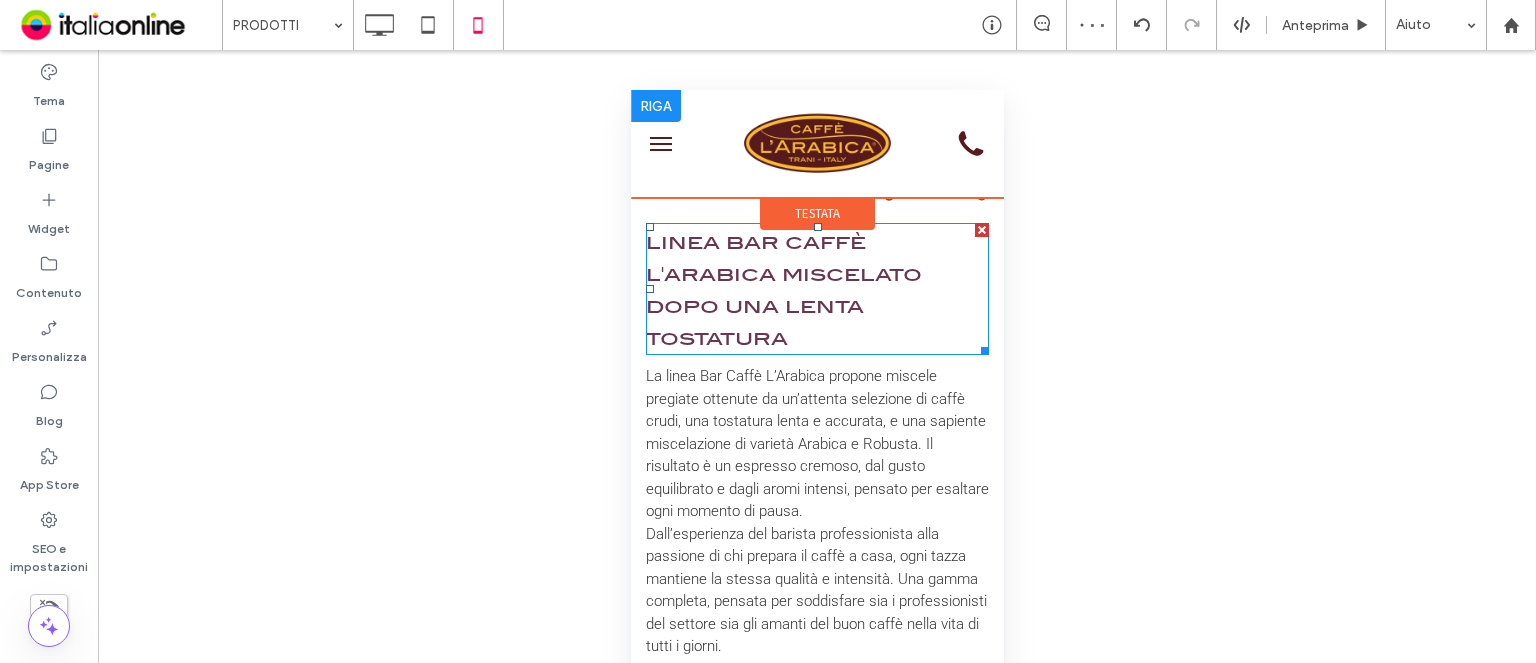scroll, scrollTop: 184, scrollLeft: 0, axis: vertical 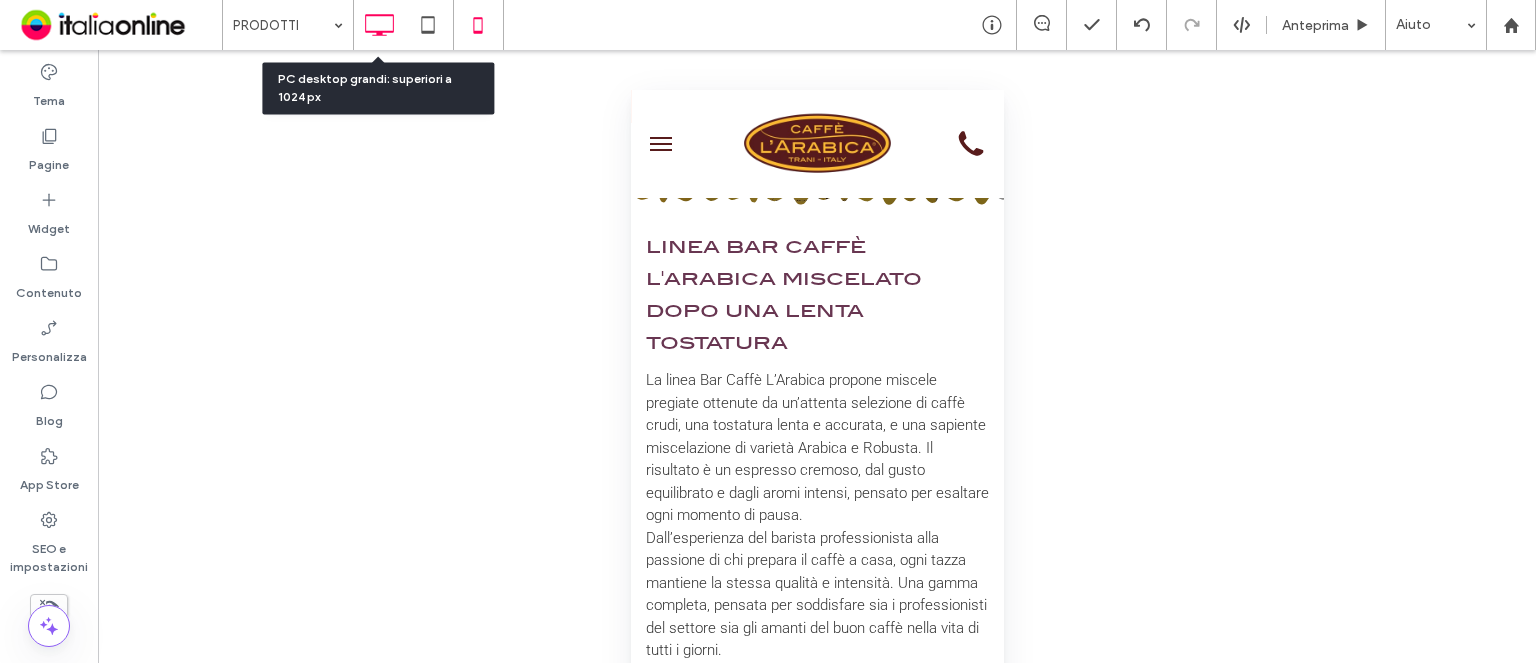 click 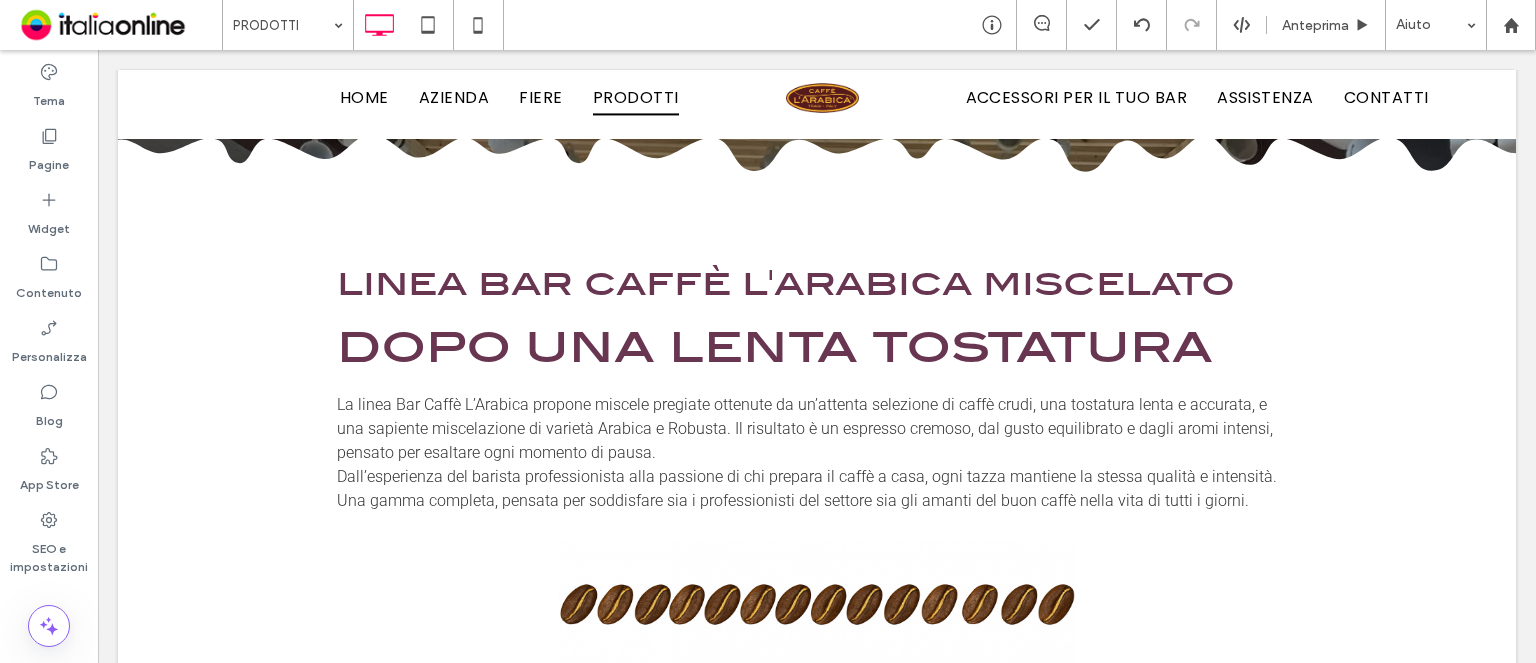 scroll, scrollTop: 400, scrollLeft: 0, axis: vertical 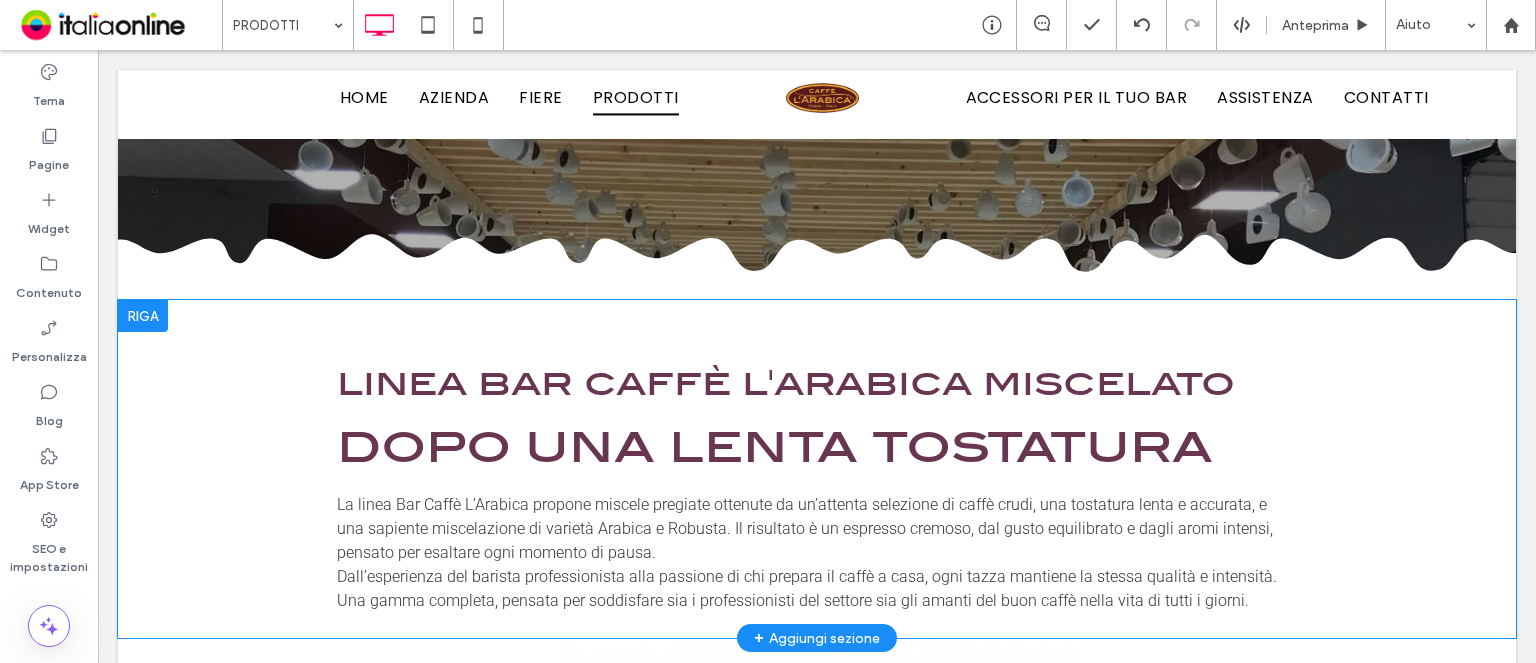 click on "linea bar caffè l'arabica miscelato
dopo una lenta tostatura
La linea Bar Caffè L’Arabica propone miscele pregiate ottenute da un’attenta selezione di caffè crudi, una tostatura lenta e accurata, e una sapiente miscelazione di varietà Arabica e Robusta. Il risultato è un espresso cremoso, dal gusto equilibrato e dagli aromi intensi, pensato per esaltare ogni momento di pausa. Dall’esperienza del barista professionista alla passione di chi prepara il caffè a casa, ogni tazza mantiene la stessa qualità e intensità. Una gamma completa, pensata per soddisfare sia i professionisti del settore sia gli amanti del buon caffè nella vita di tutti i giorni.
Click To Paste
Riga + Aggiungi sezione" at bounding box center (817, 469) 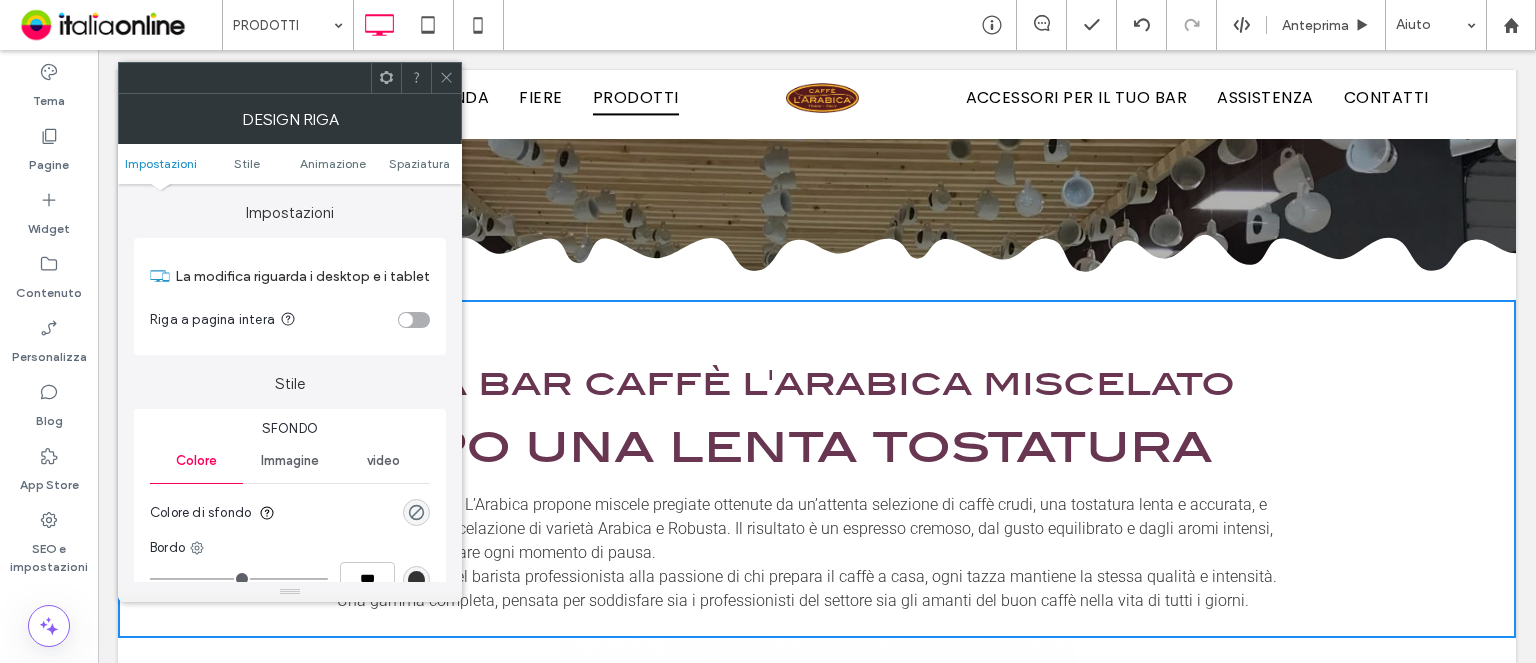 click 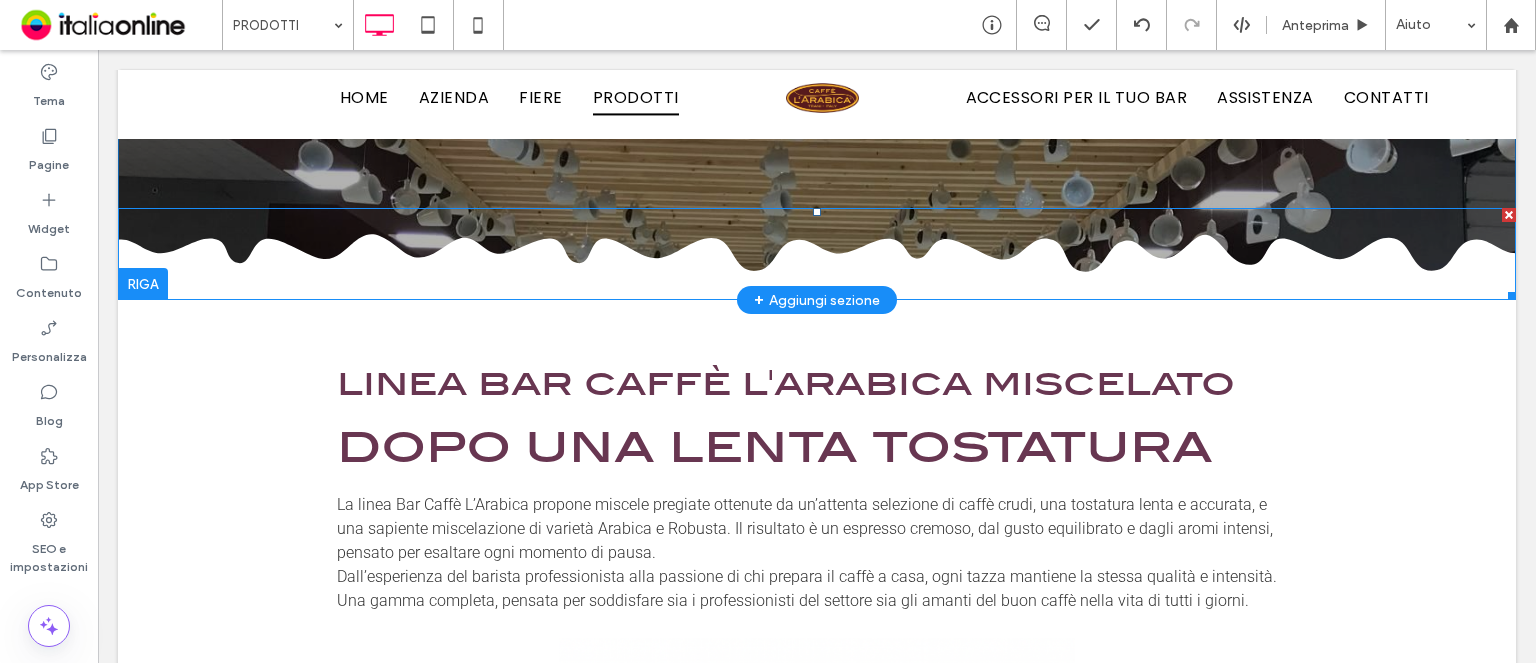 click 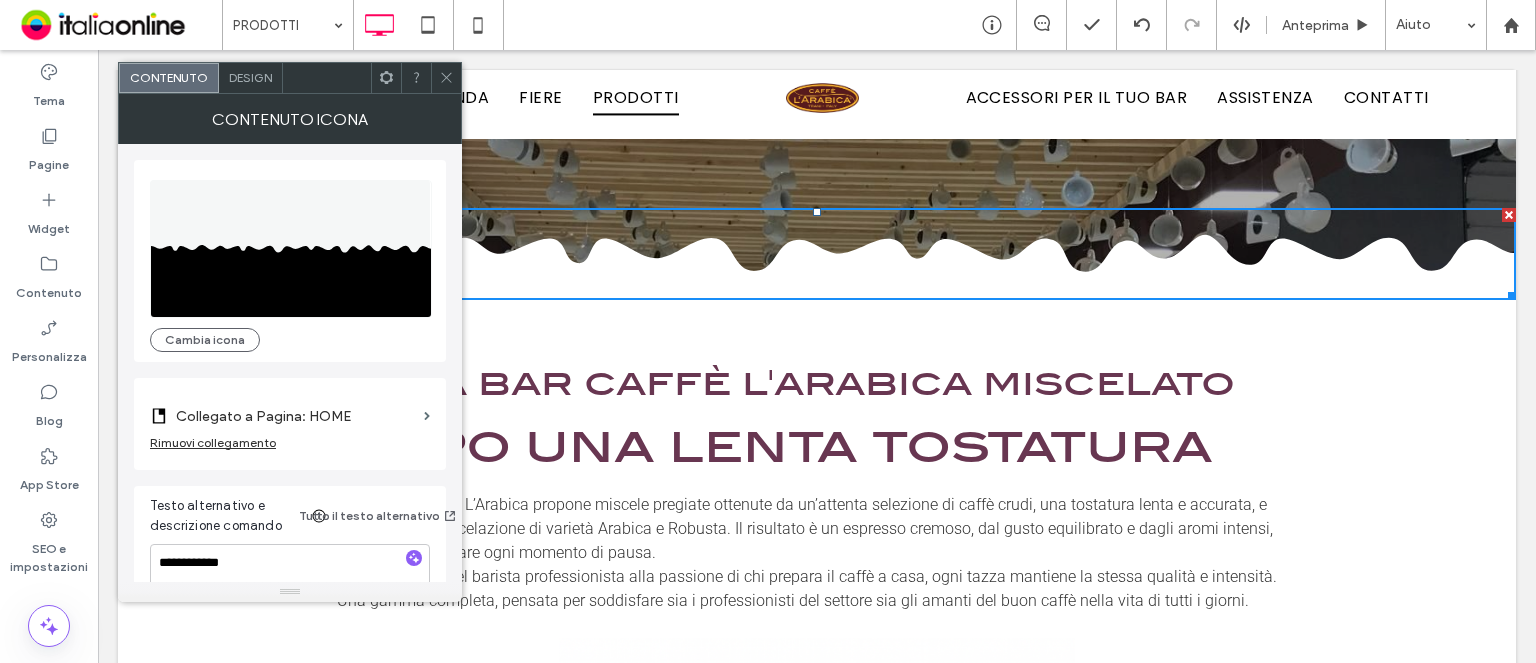 click 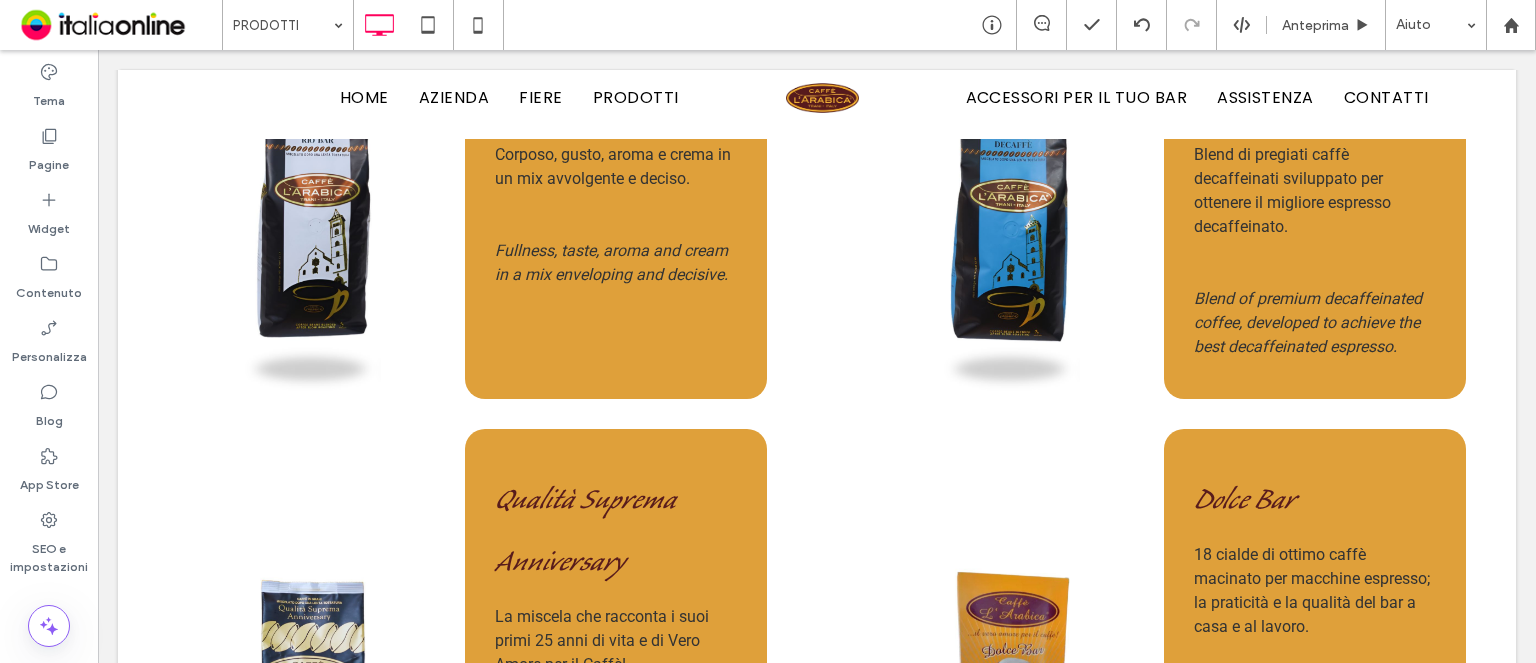 scroll, scrollTop: 1812, scrollLeft: 0, axis: vertical 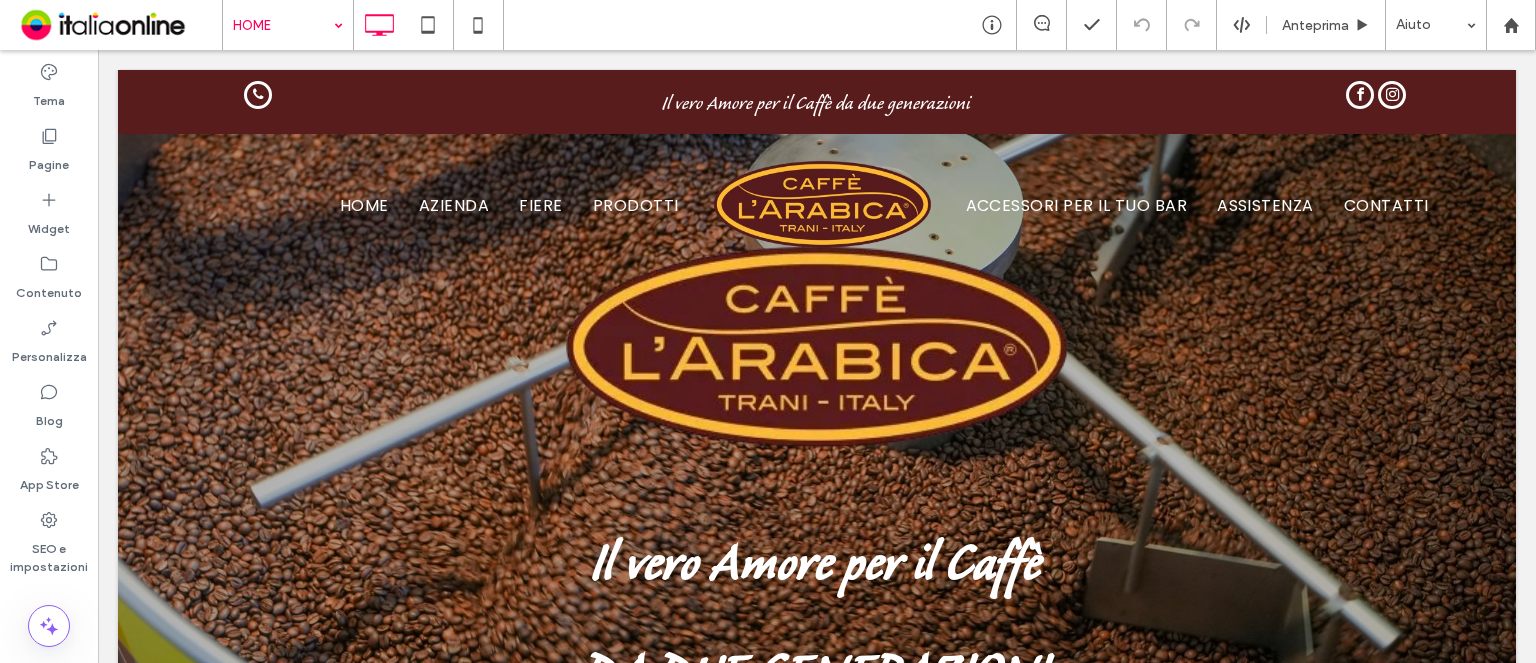 click at bounding box center (283, 25) 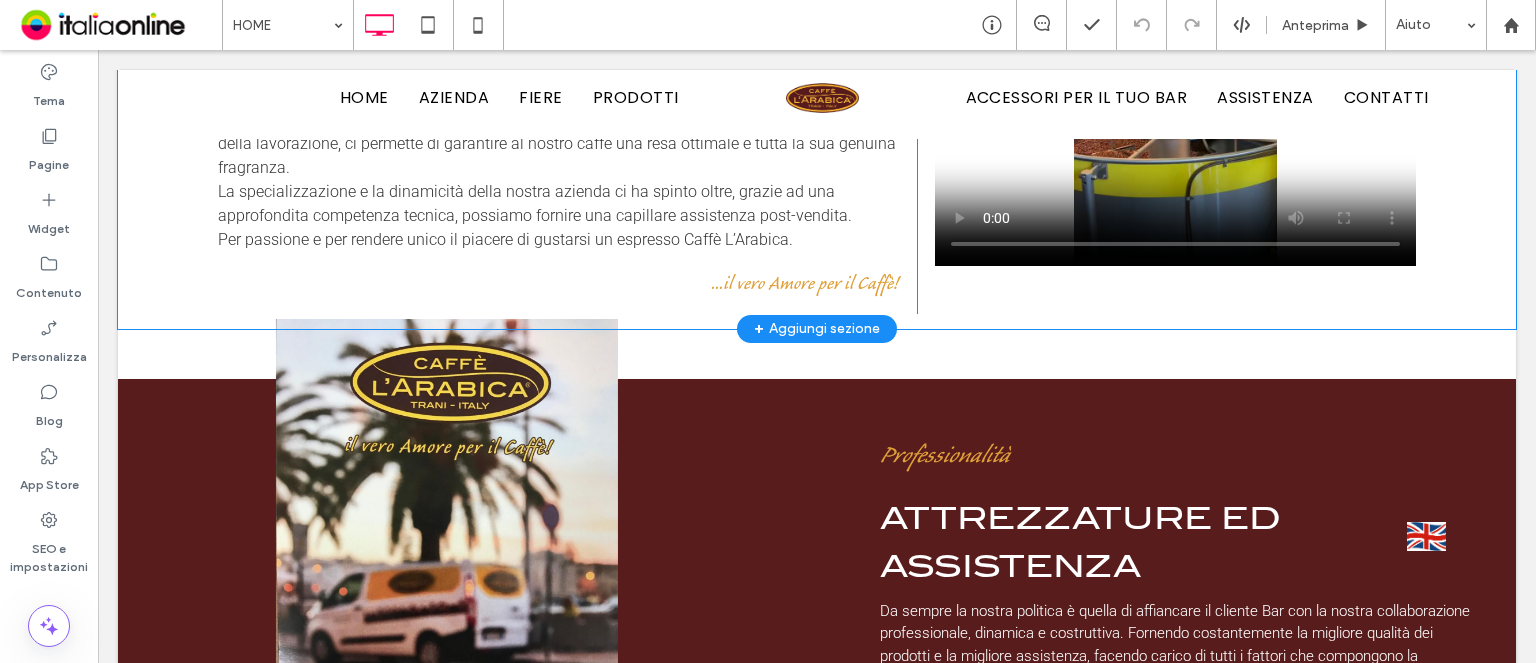 scroll, scrollTop: 1200, scrollLeft: 0, axis: vertical 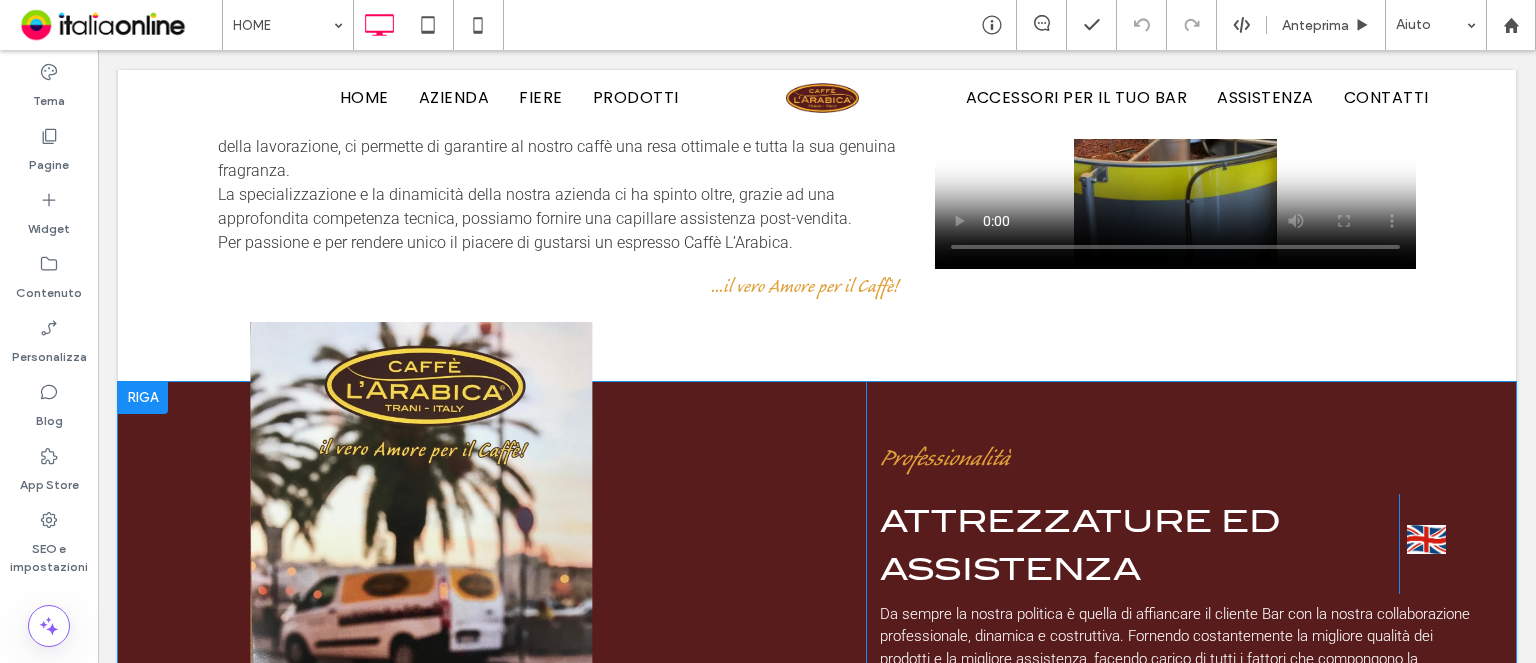 click on "Click To Paste" at bounding box center (420, 552) 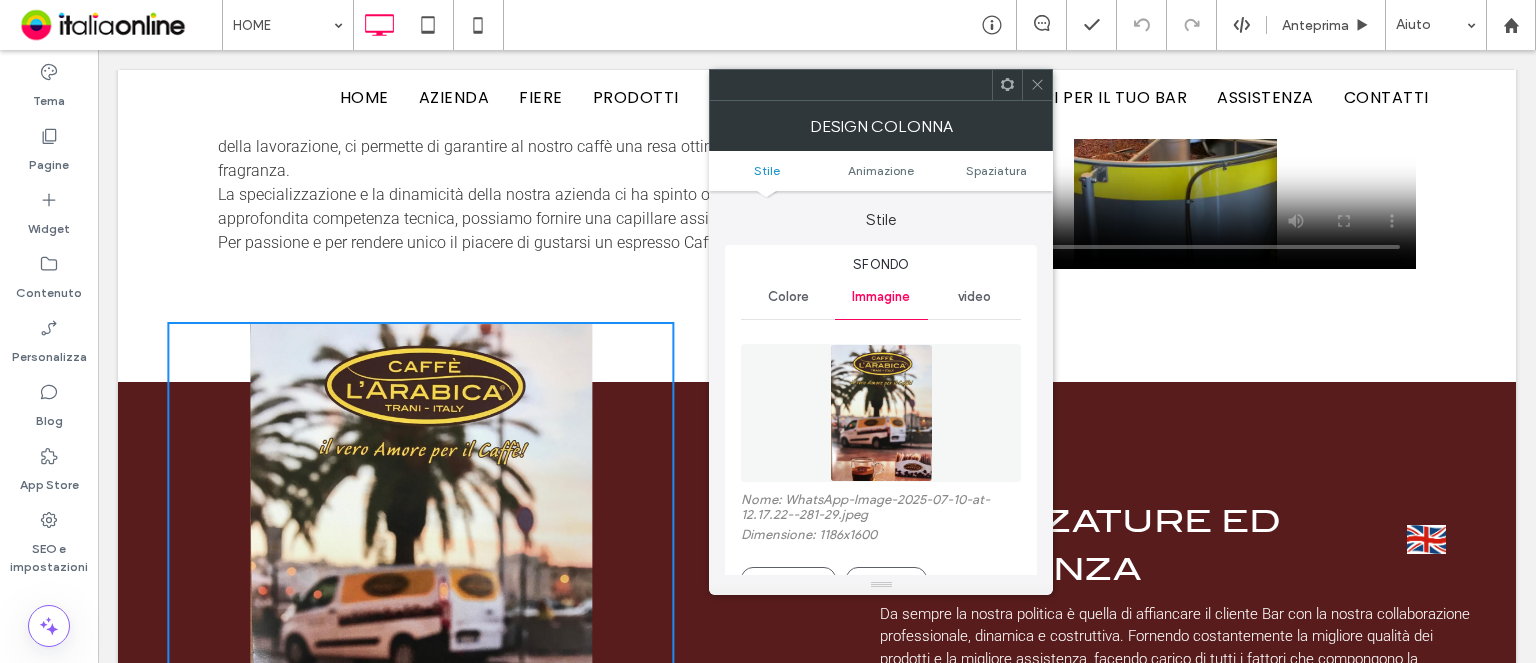 click 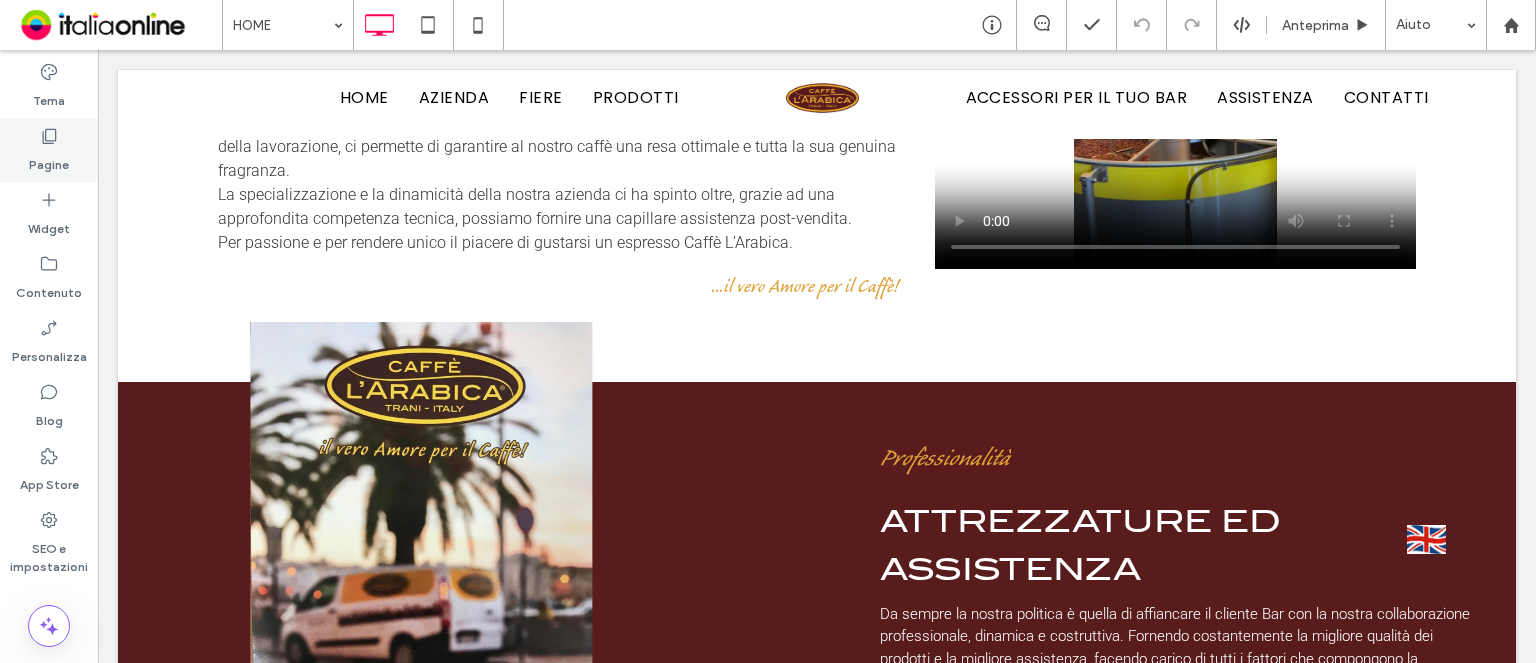 click on "Pagine" at bounding box center (49, 150) 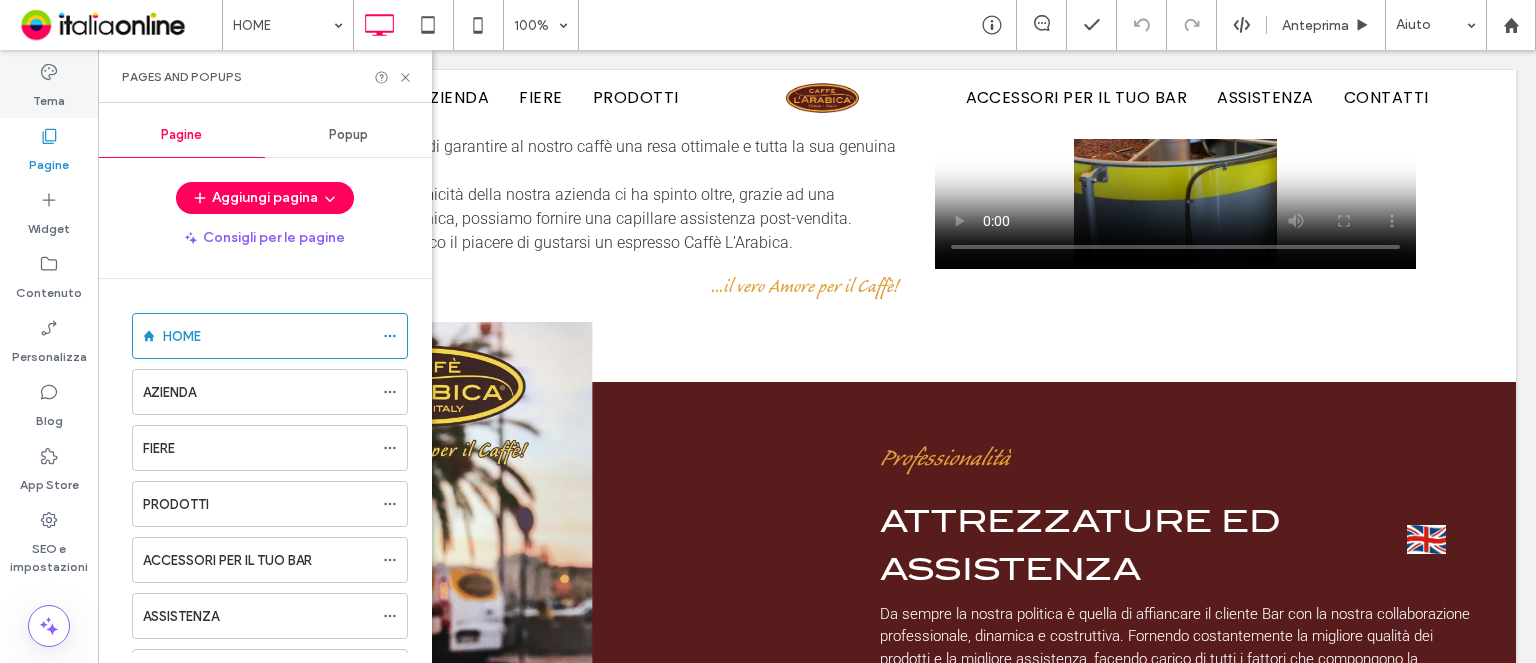 click on "Tema" at bounding box center (49, 96) 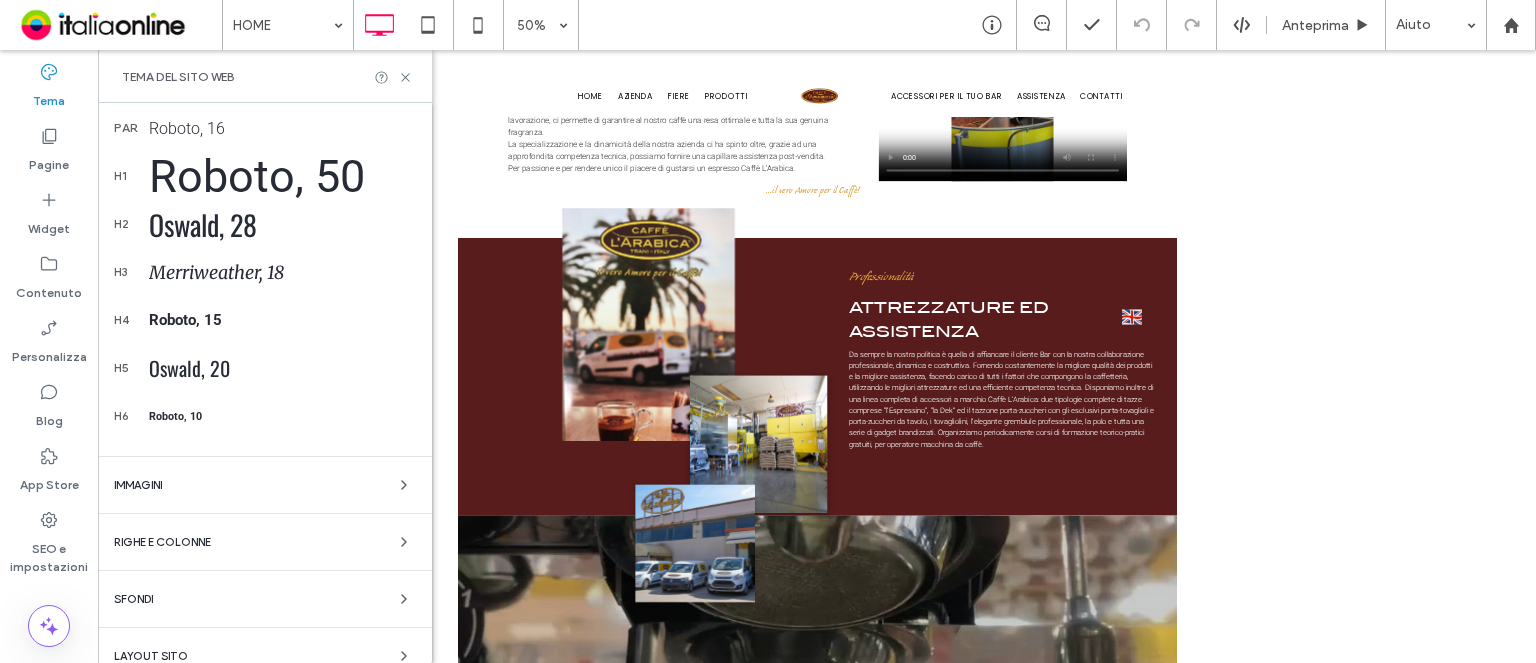 scroll, scrollTop: 384, scrollLeft: 0, axis: vertical 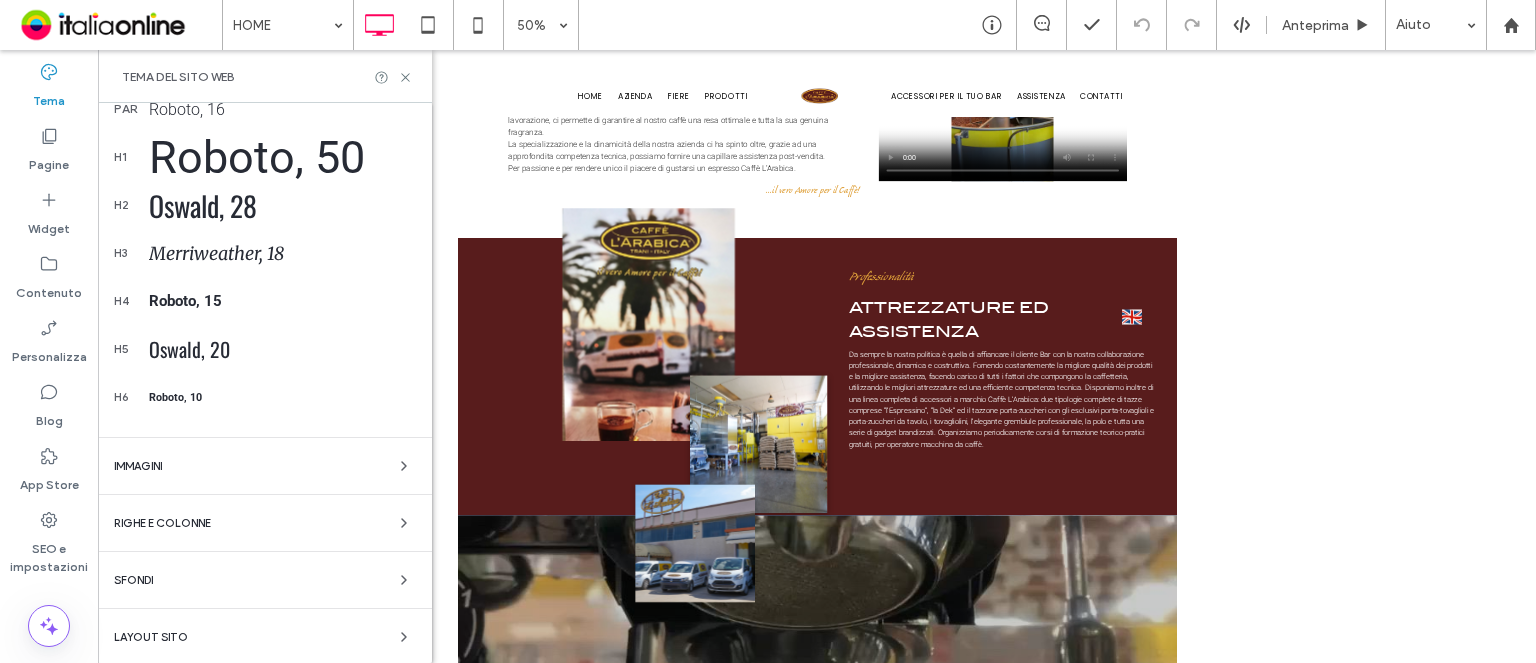 click on "Sfondi" at bounding box center [265, 580] 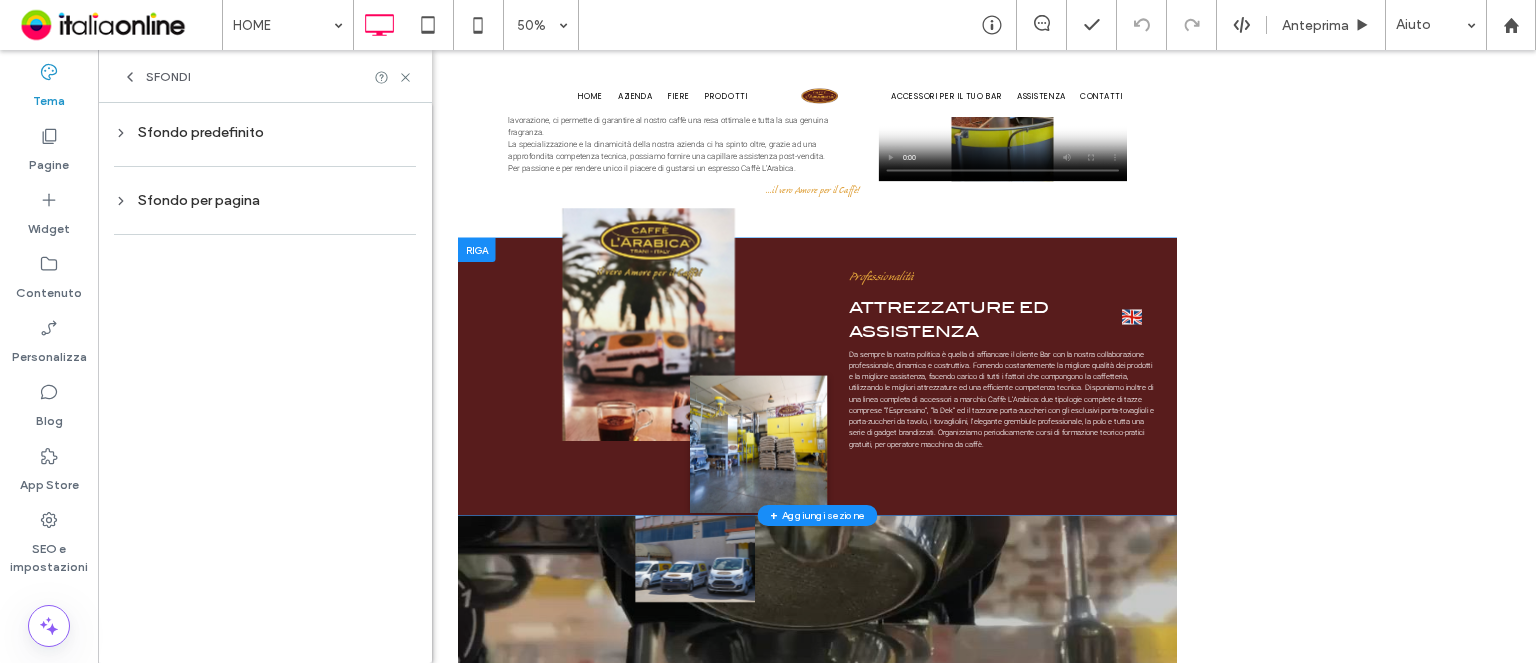 scroll, scrollTop: 0, scrollLeft: 0, axis: both 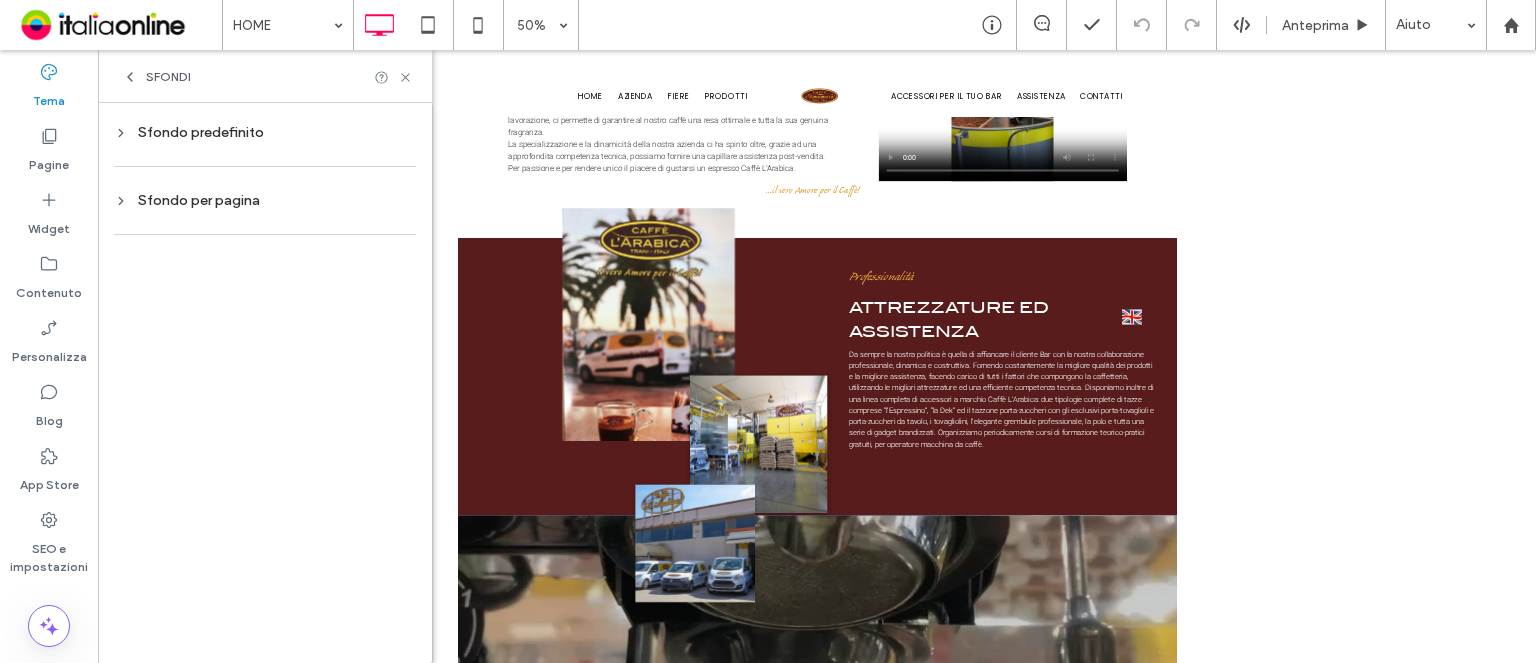 click on "Sfondo predefinito" at bounding box center [265, 132] 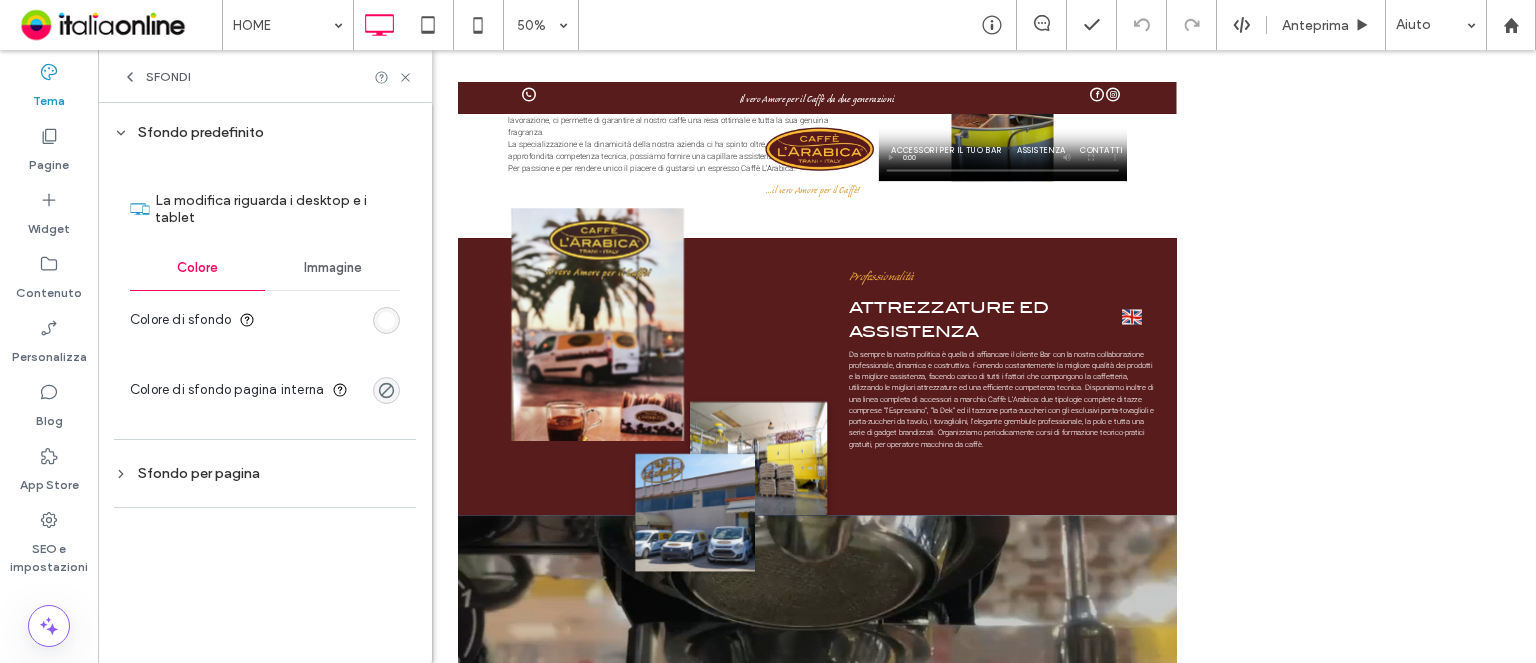 scroll, scrollTop: 0, scrollLeft: 0, axis: both 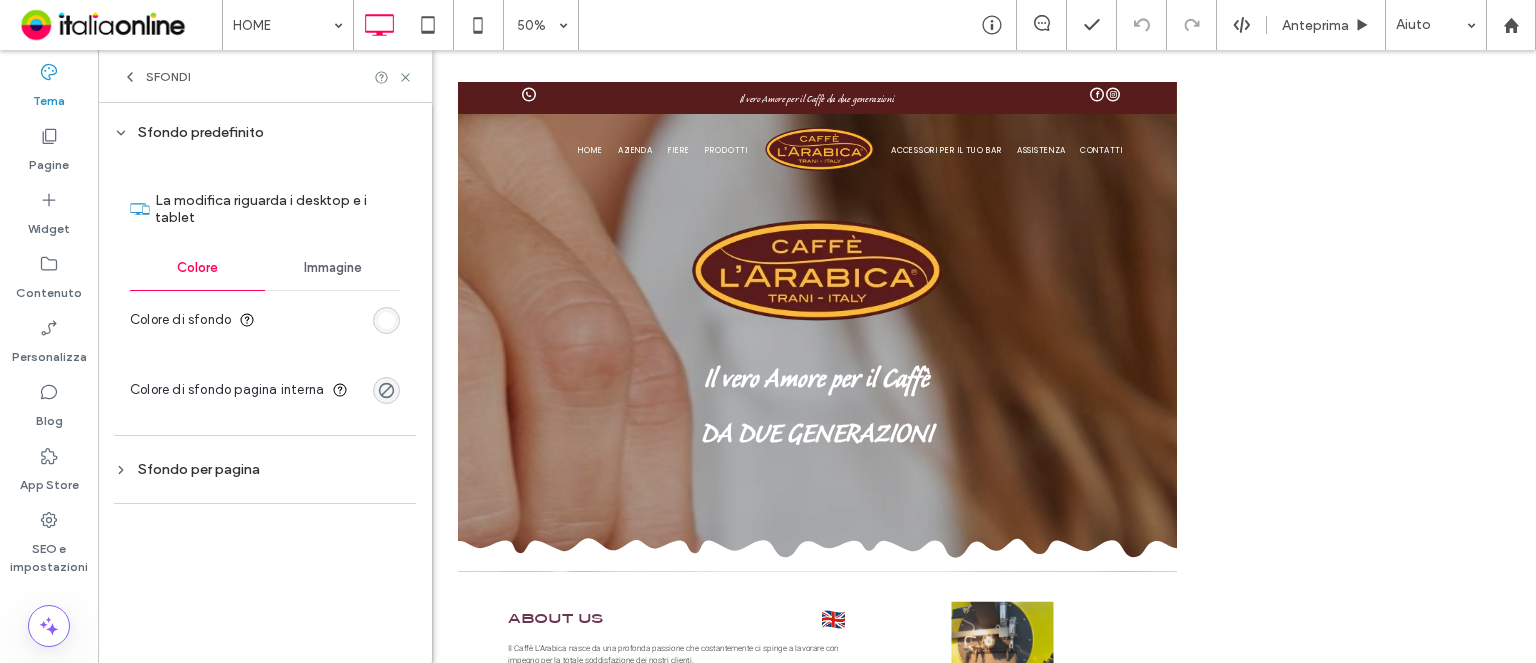 click at bounding box center (386, 320) 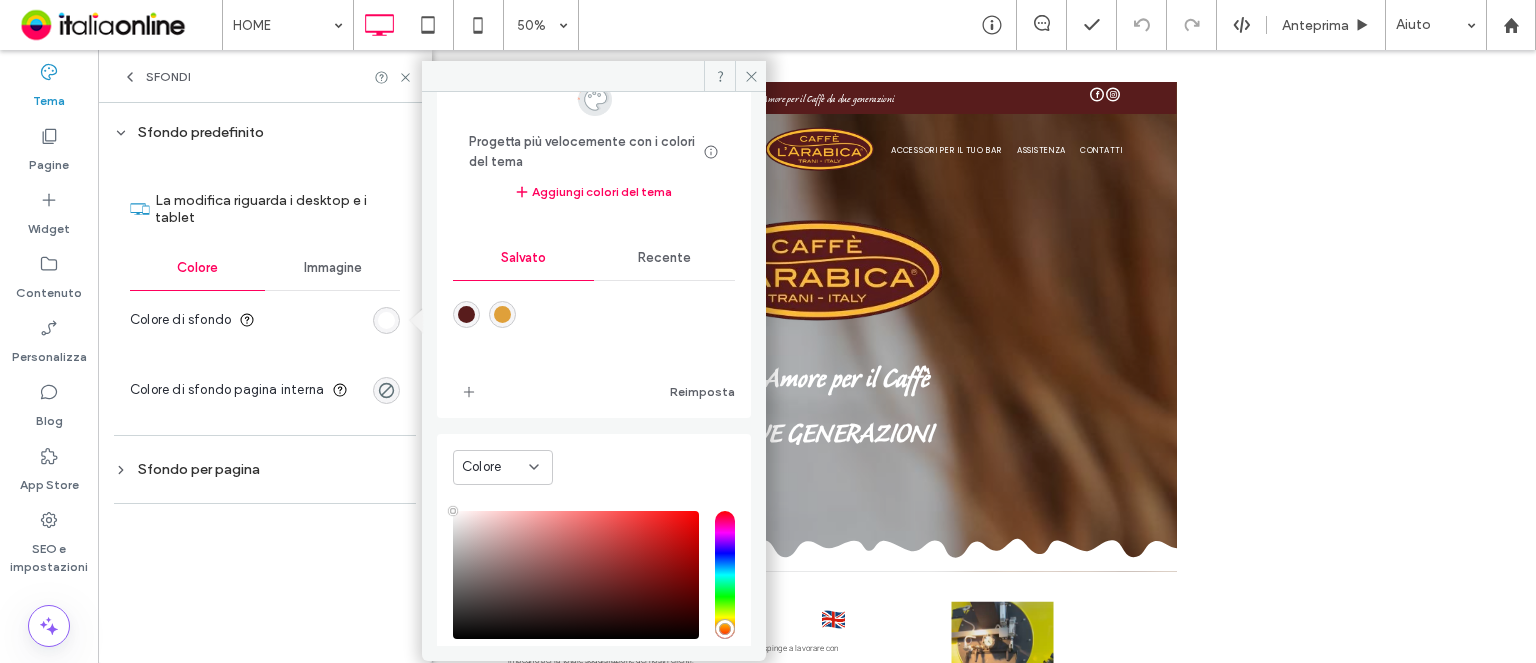 scroll, scrollTop: 100, scrollLeft: 0, axis: vertical 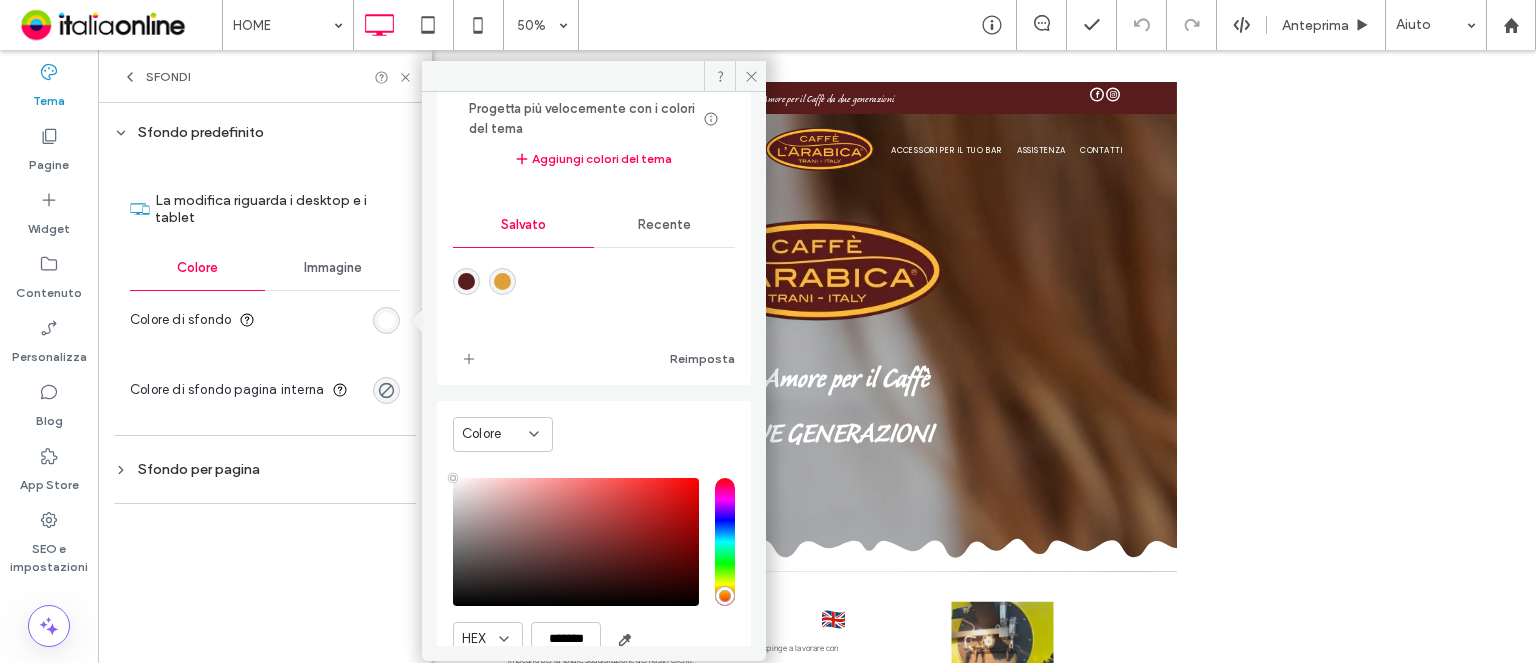 click at bounding box center [502, 281] 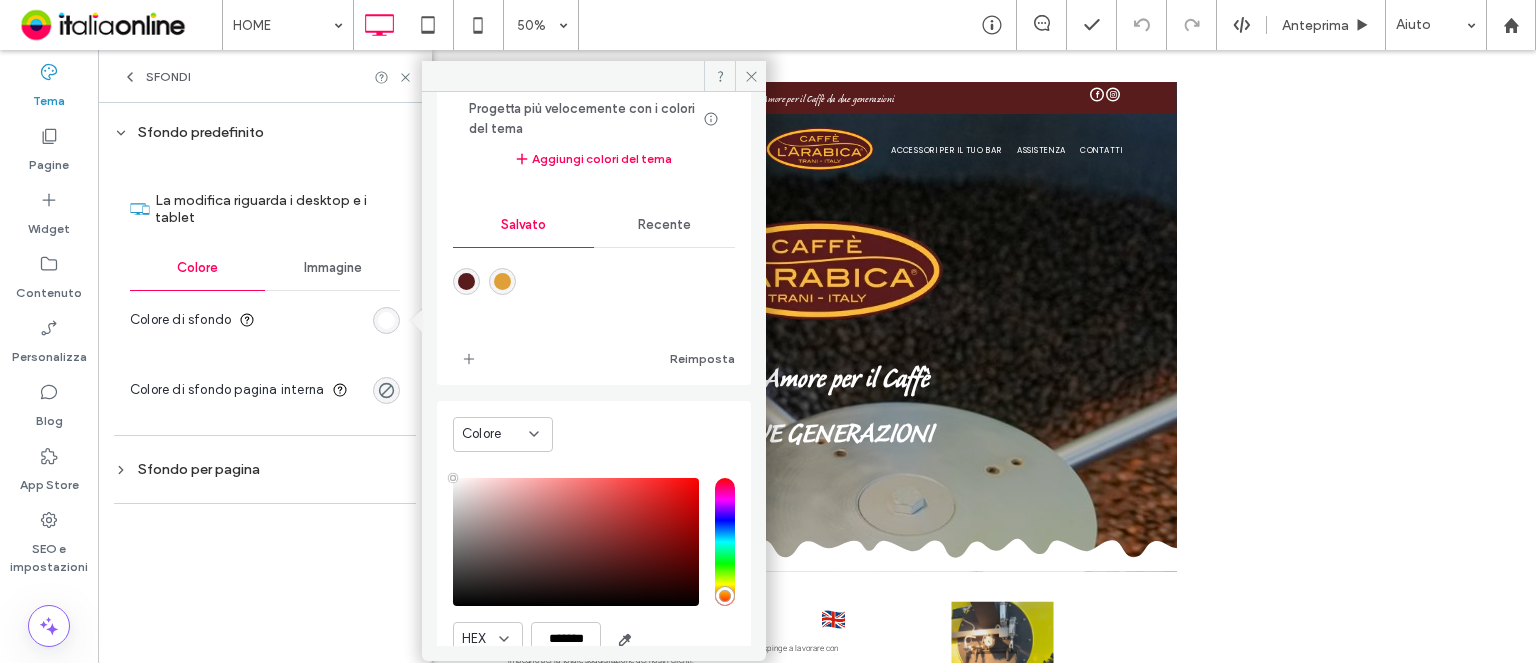 click at bounding box center [502, 281] 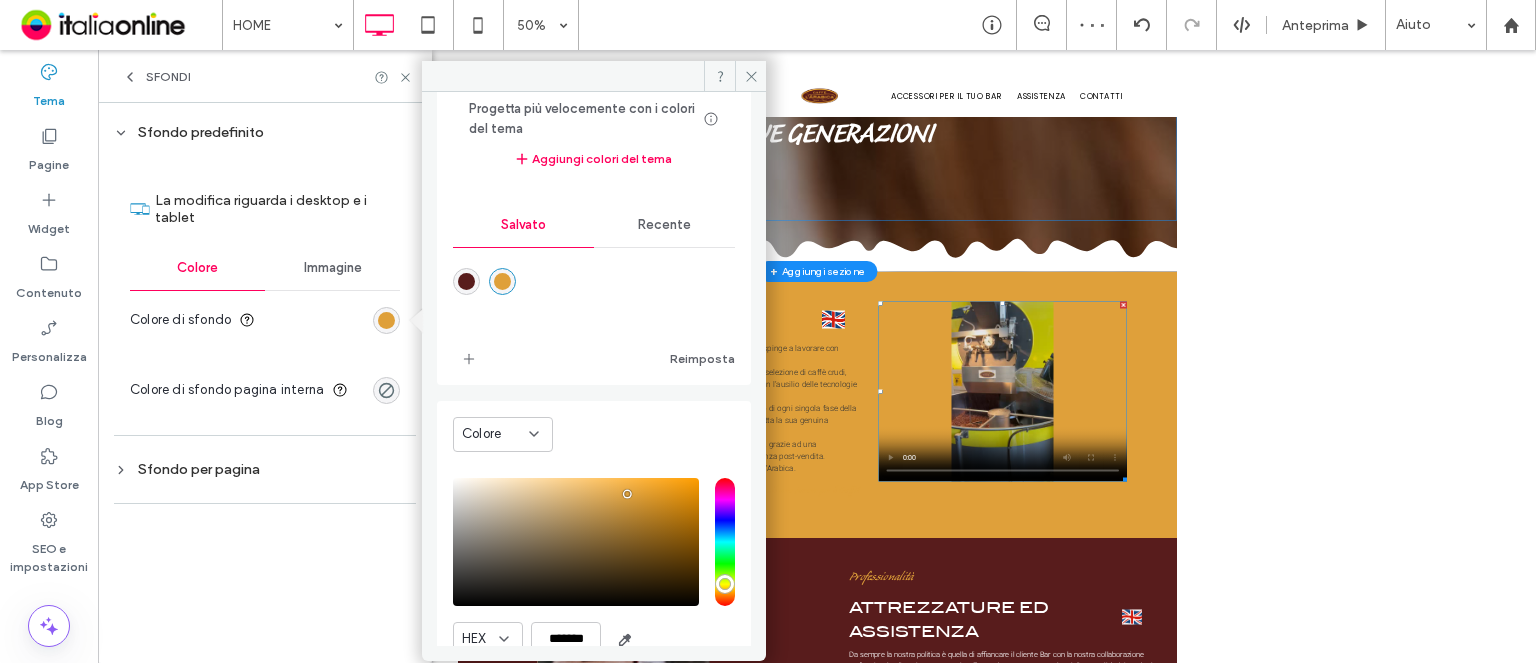 scroll, scrollTop: 700, scrollLeft: 0, axis: vertical 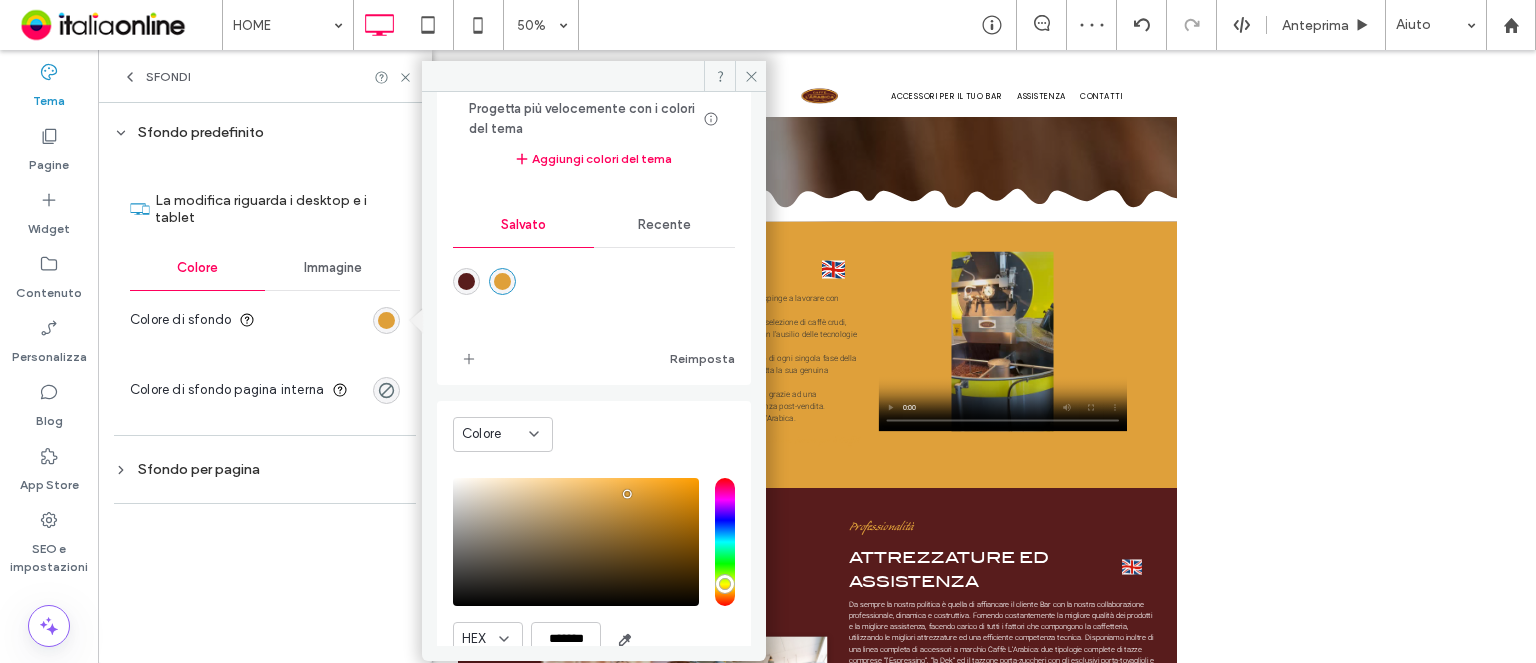 click on "Recente" at bounding box center [664, 225] 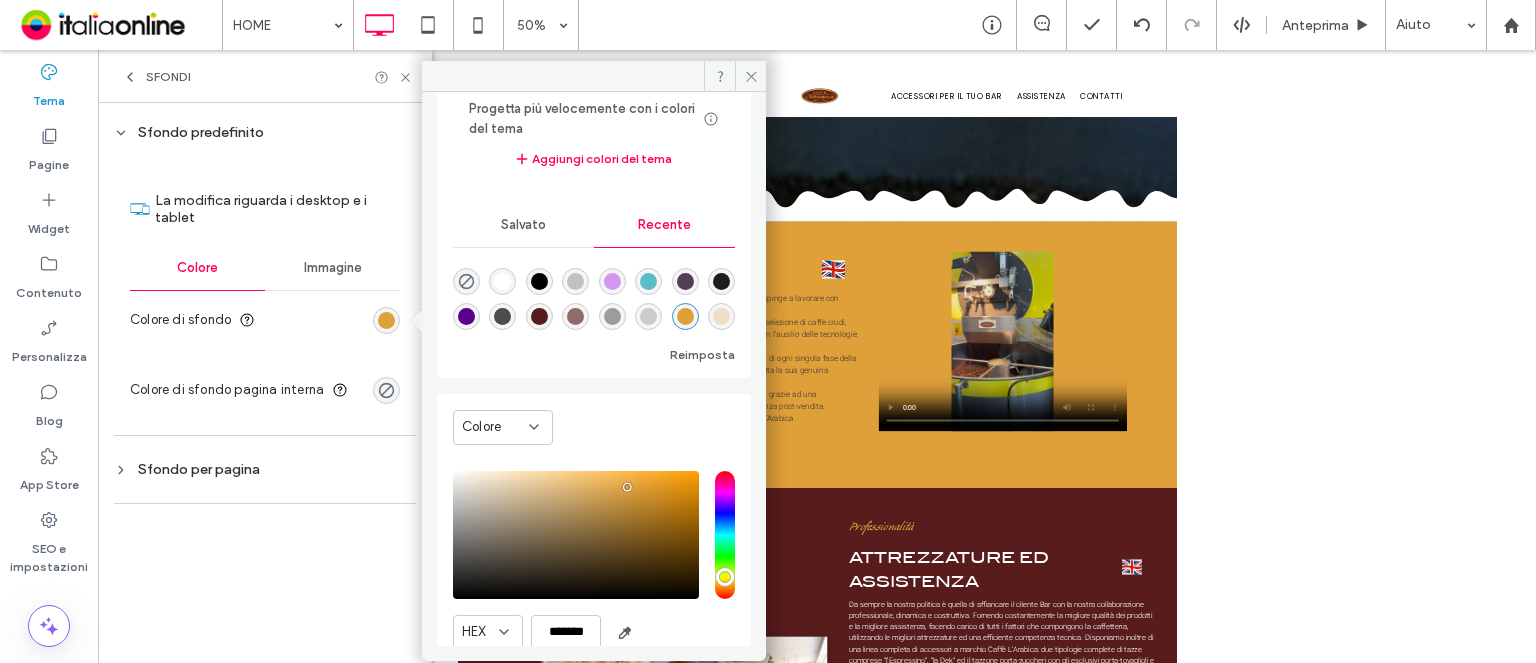 scroll, scrollTop: 179, scrollLeft: 0, axis: vertical 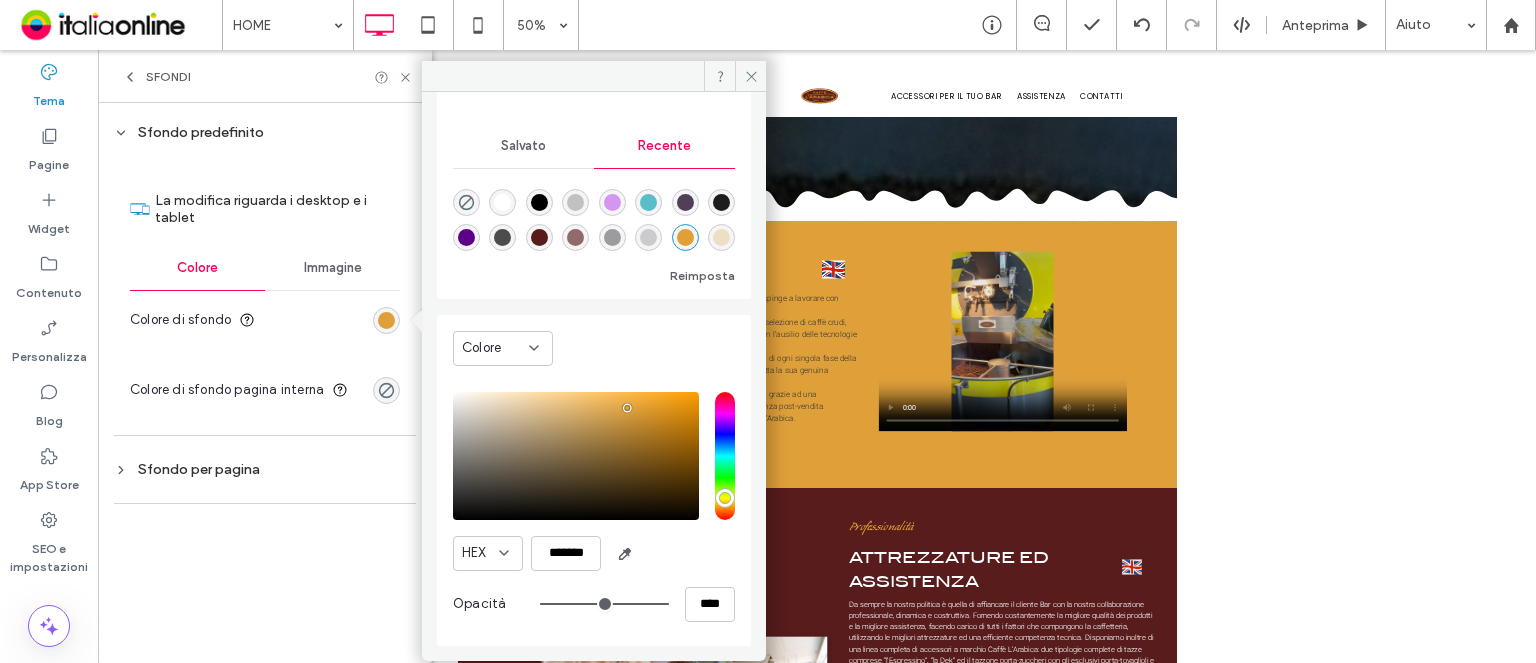 type on "**" 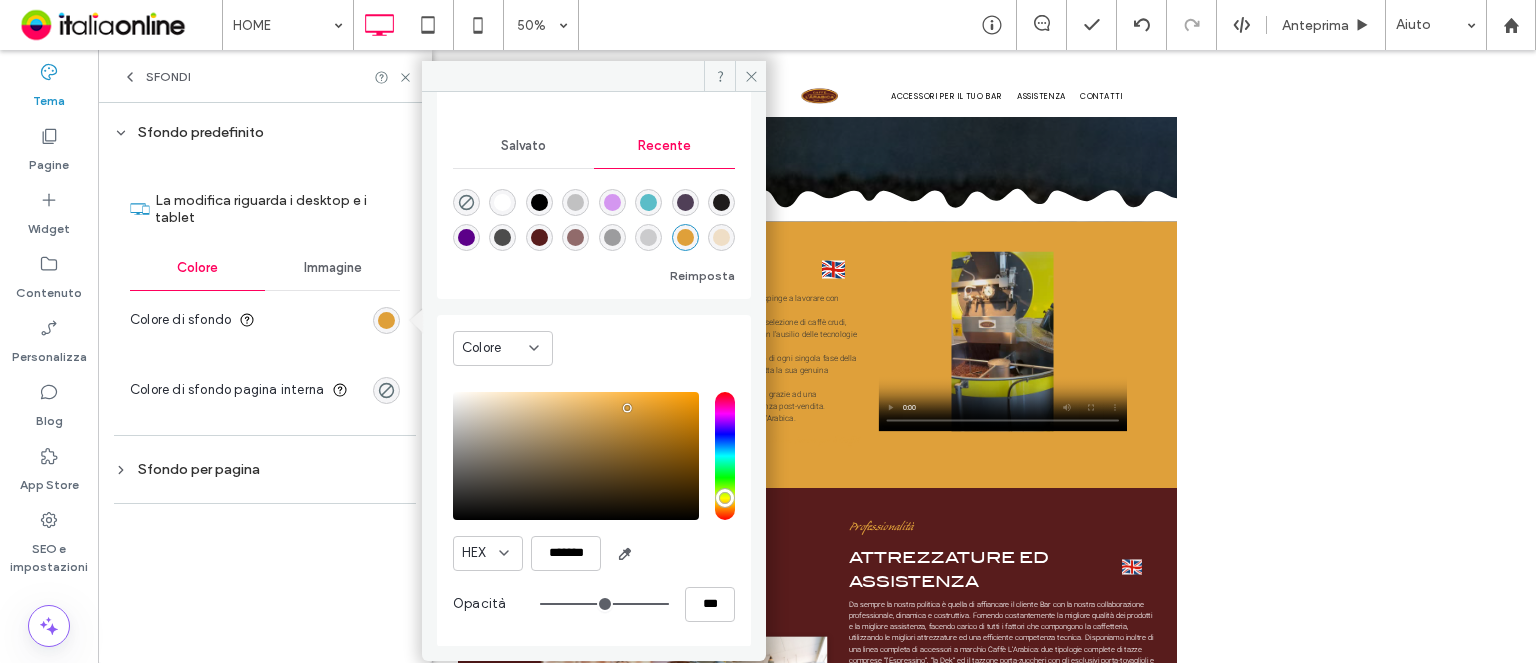 type on "**" 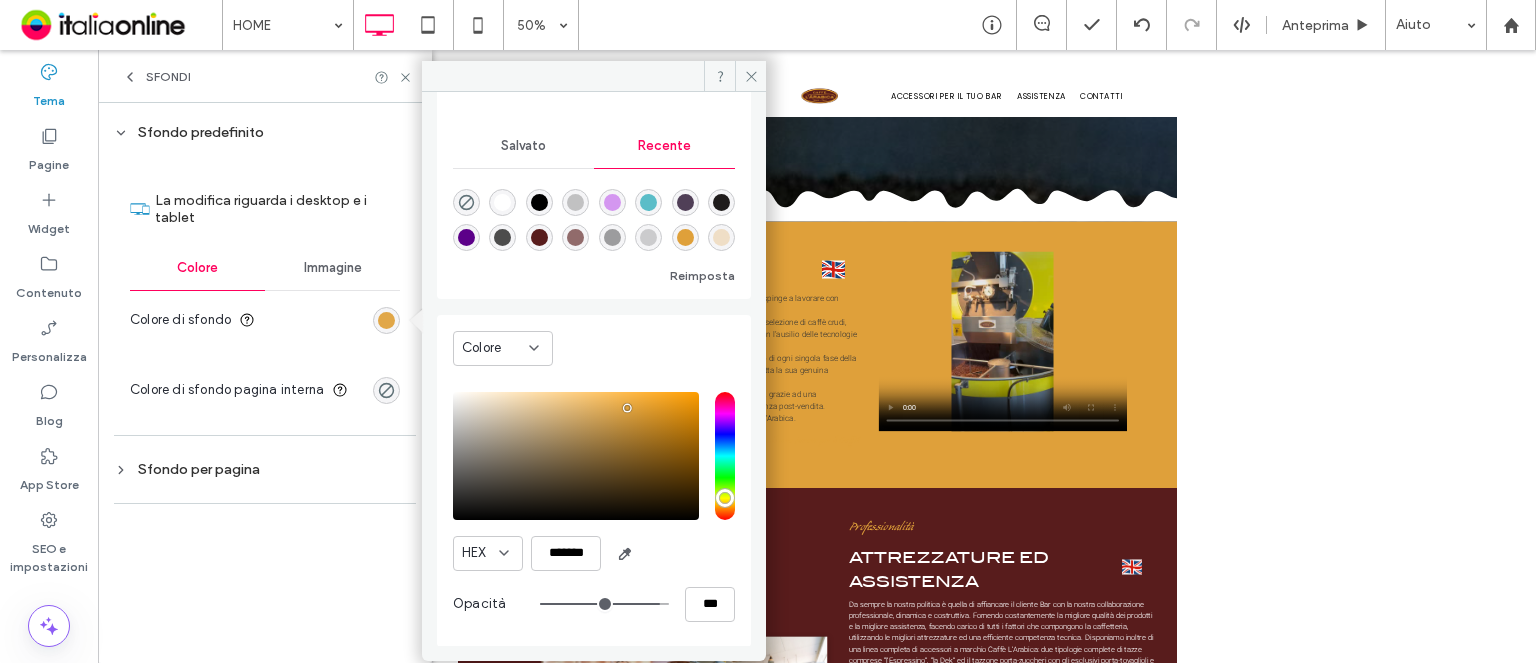 type on "**" 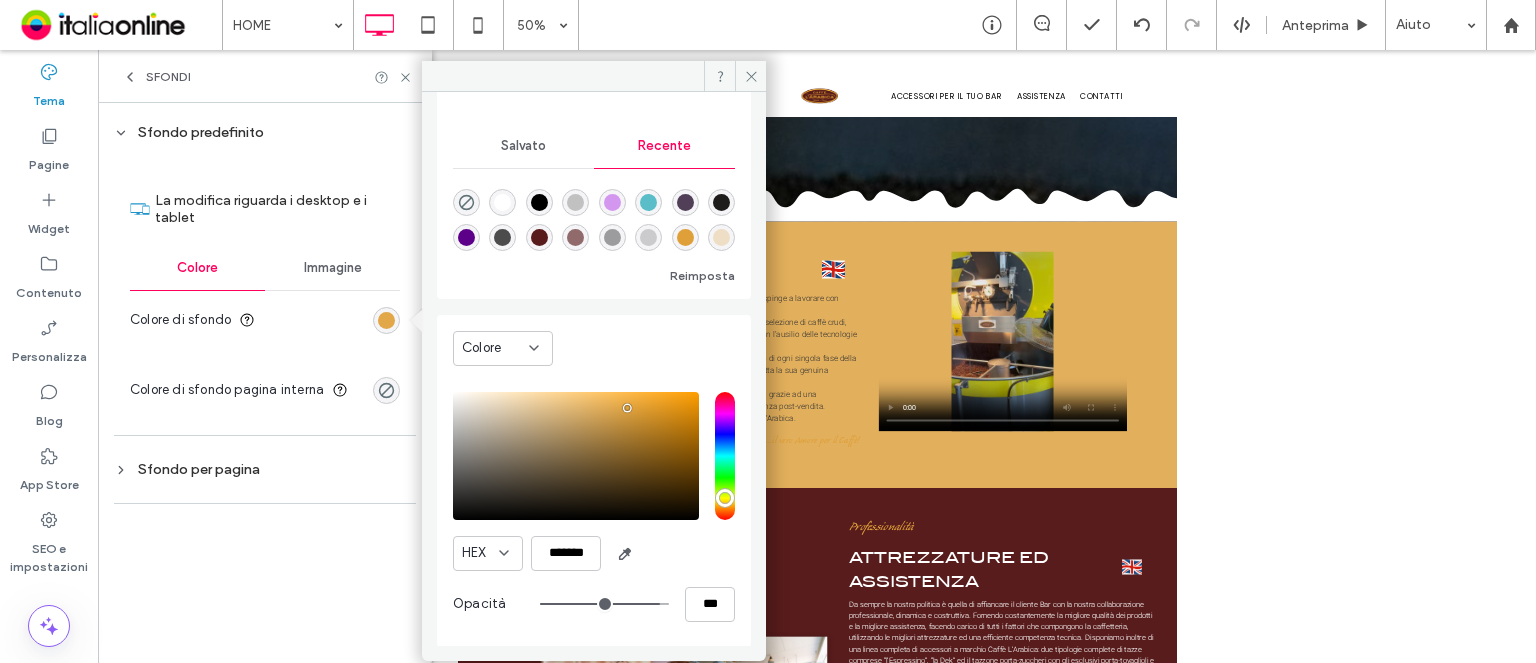 type on "**" 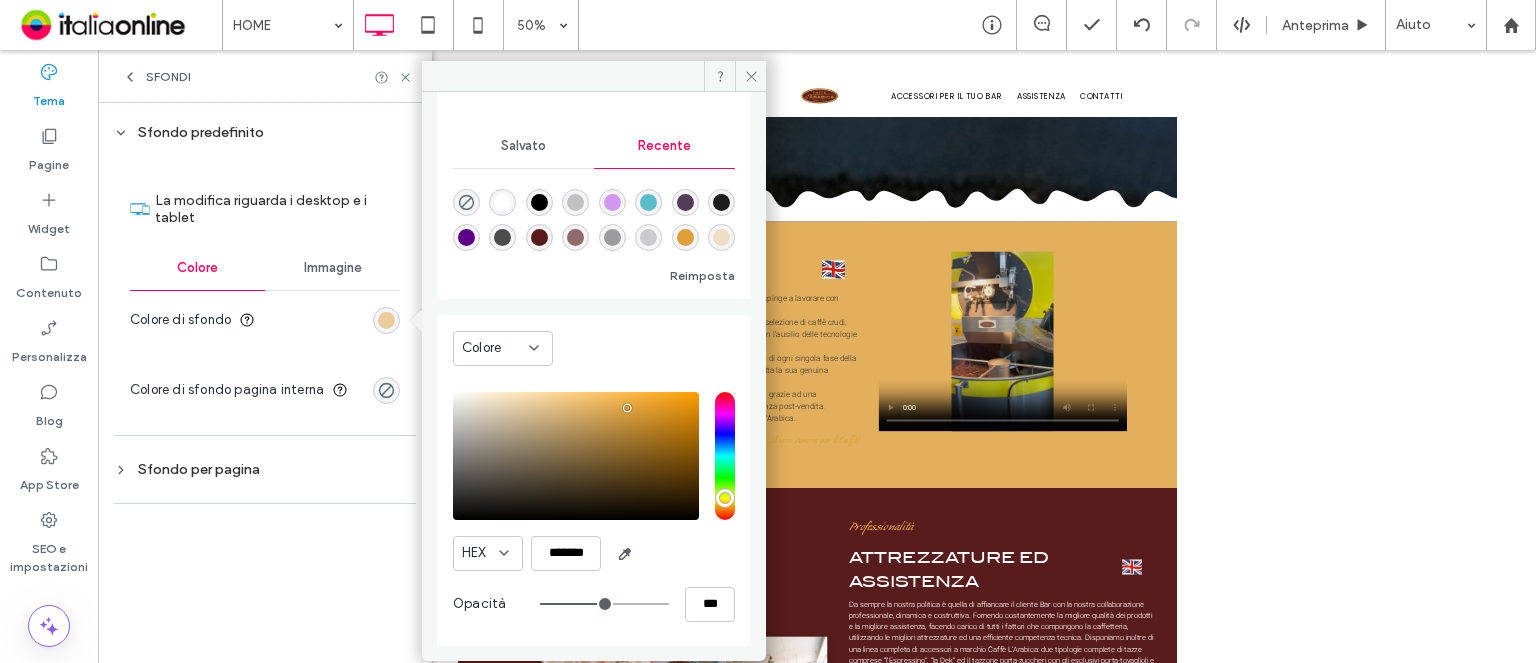 type on "**" 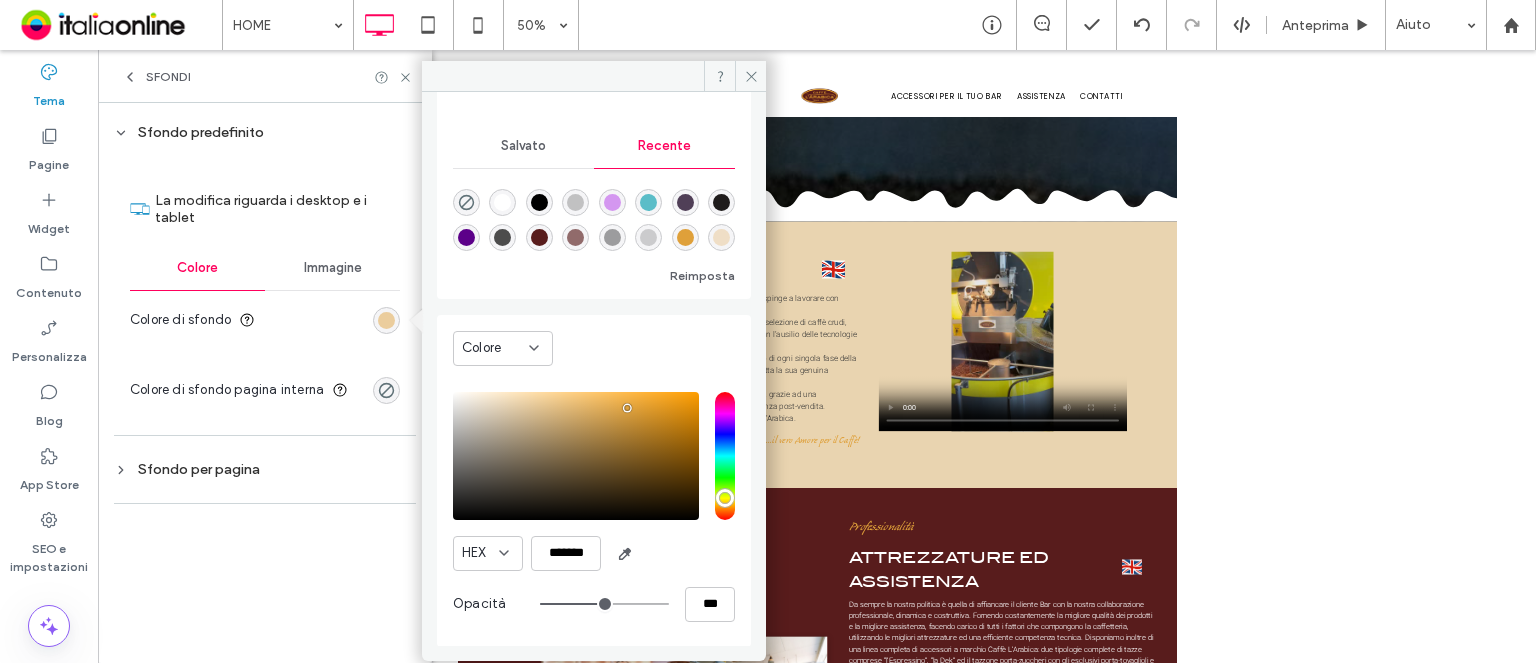 type on "**" 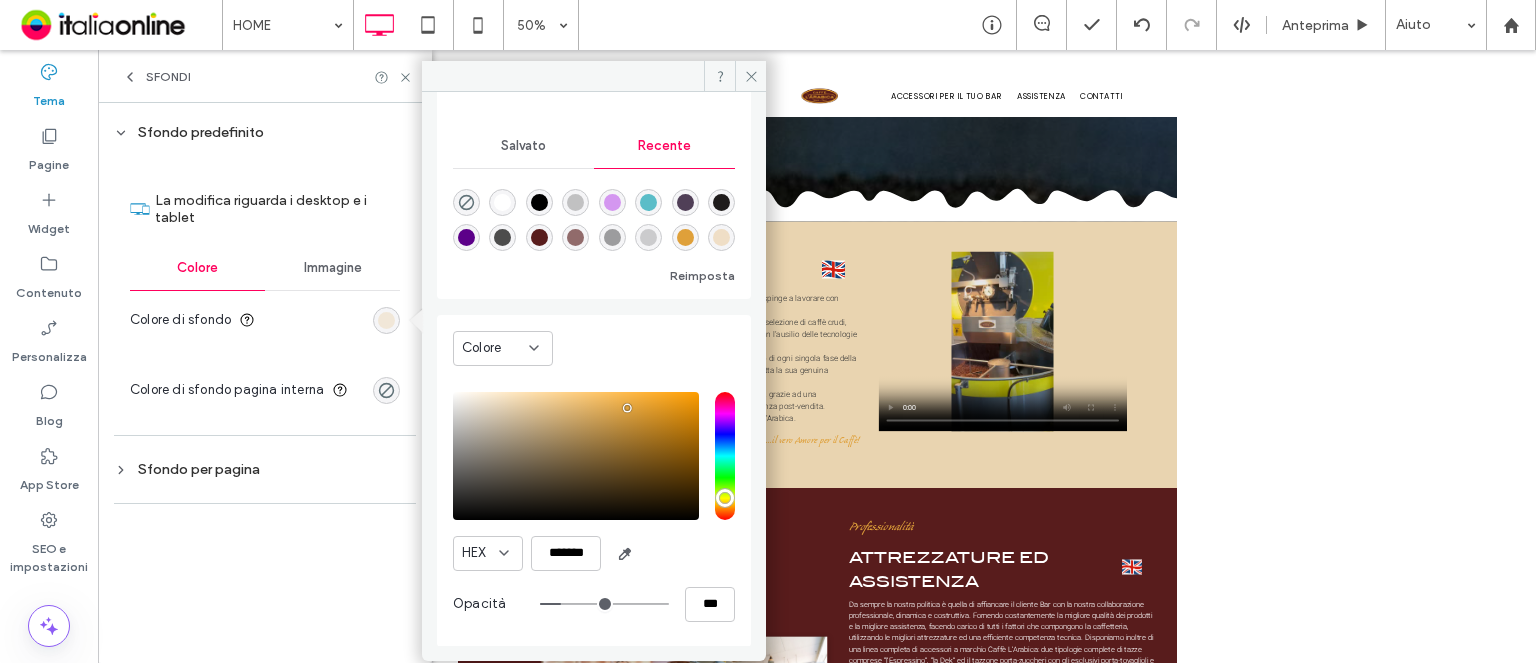 type on "**" 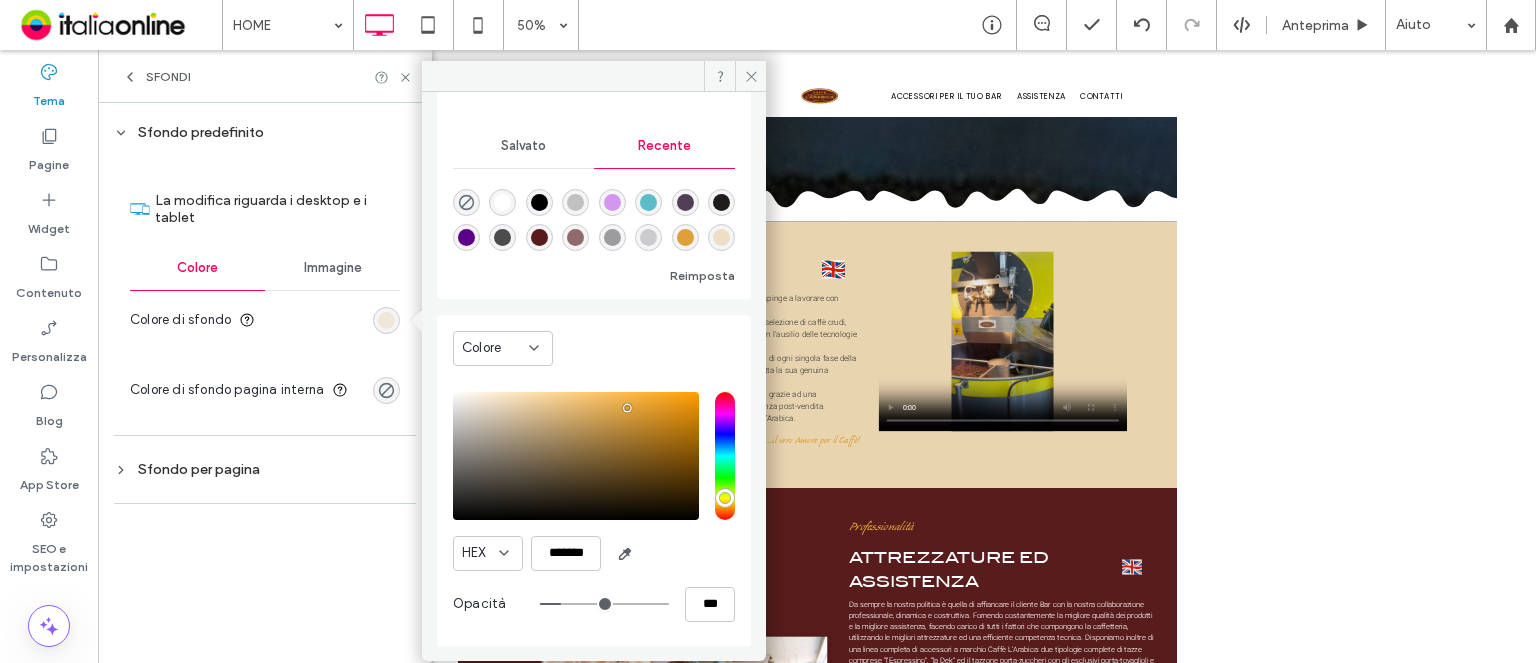 type on "***" 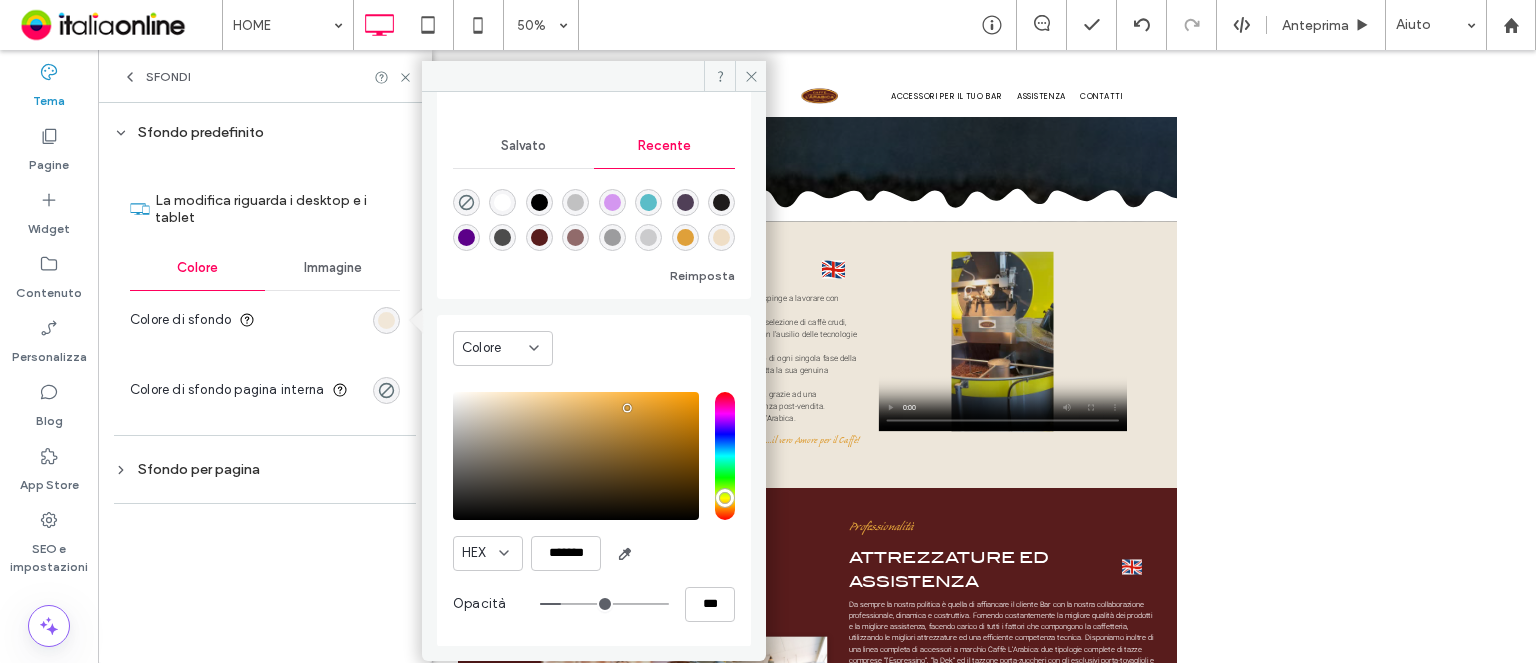 type on "**" 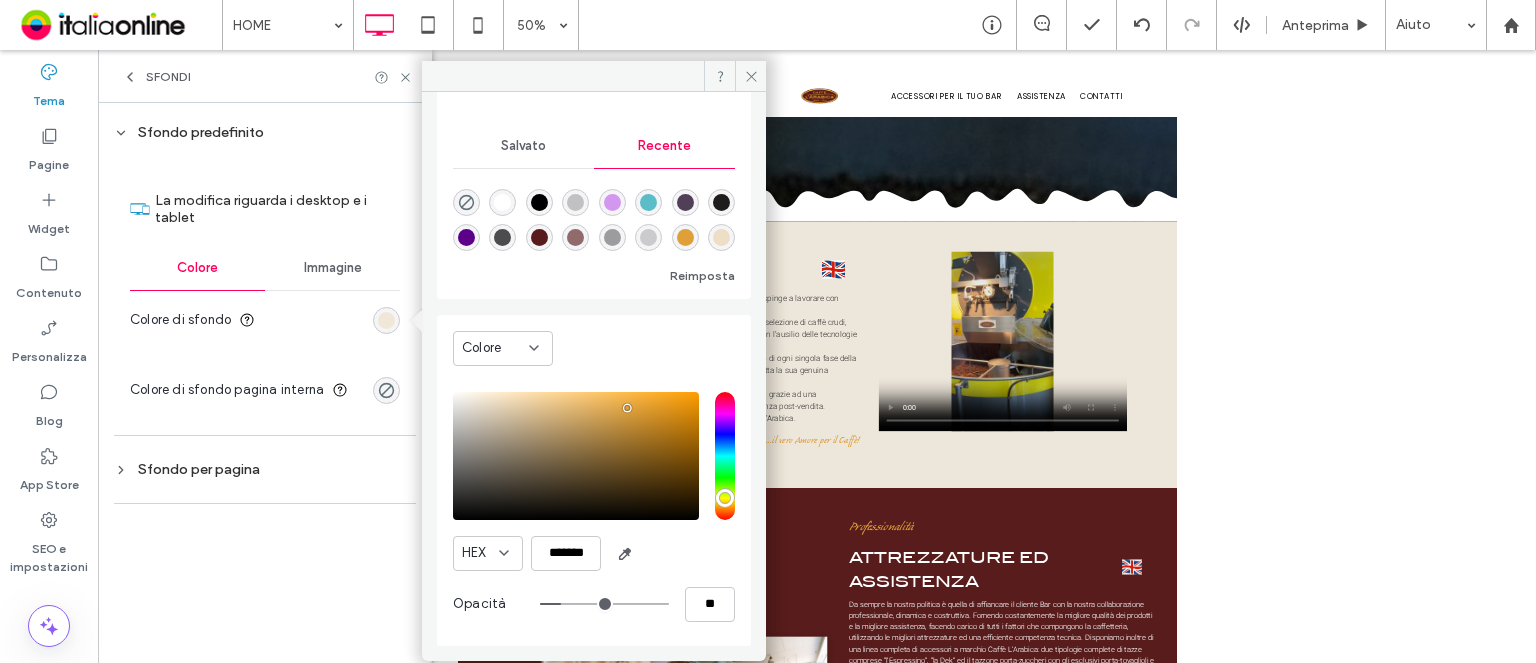 type on "*" 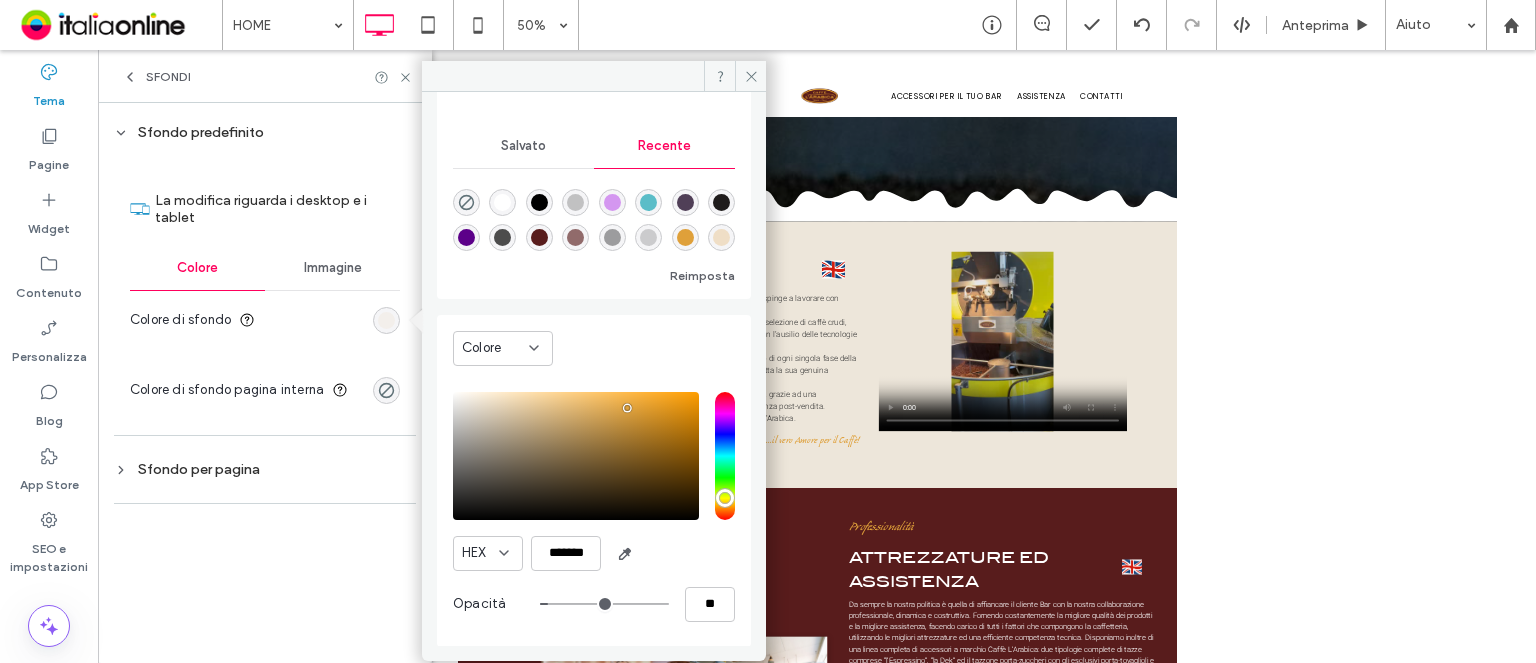 type on "*" 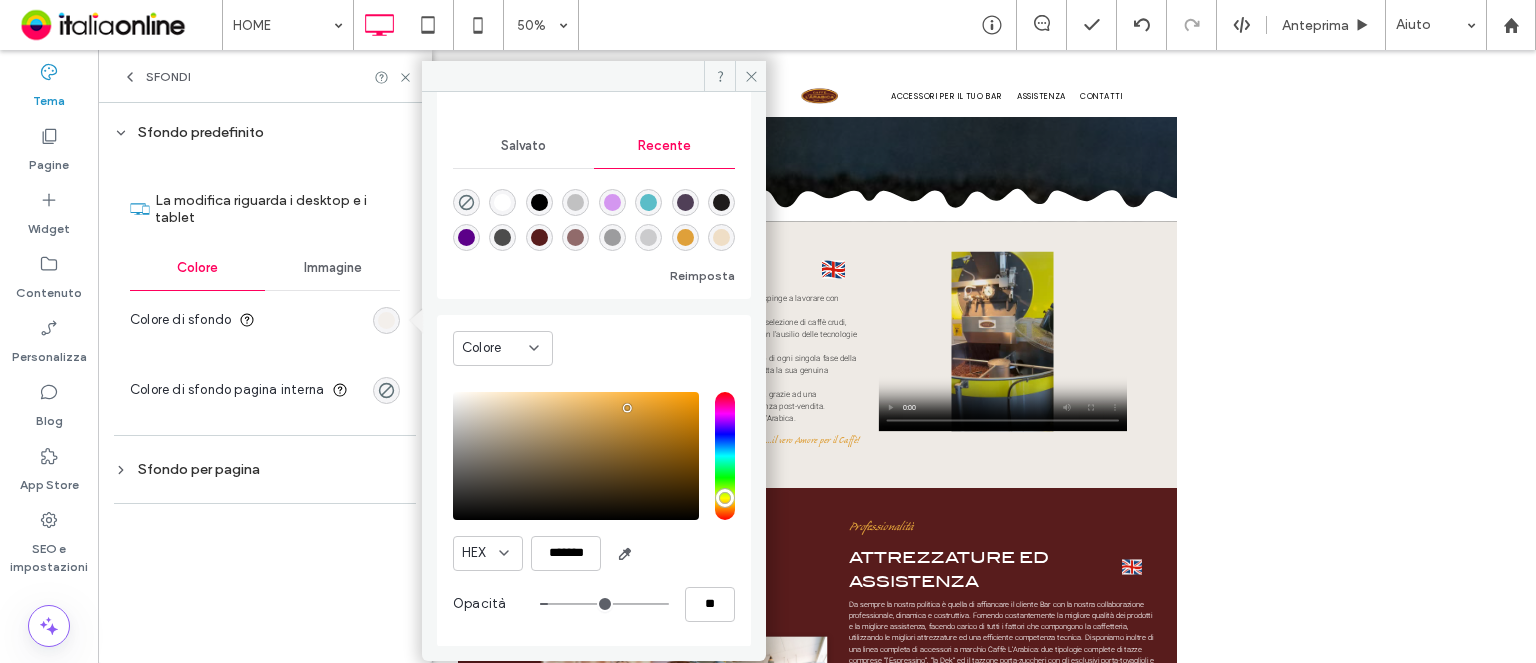 type on "*" 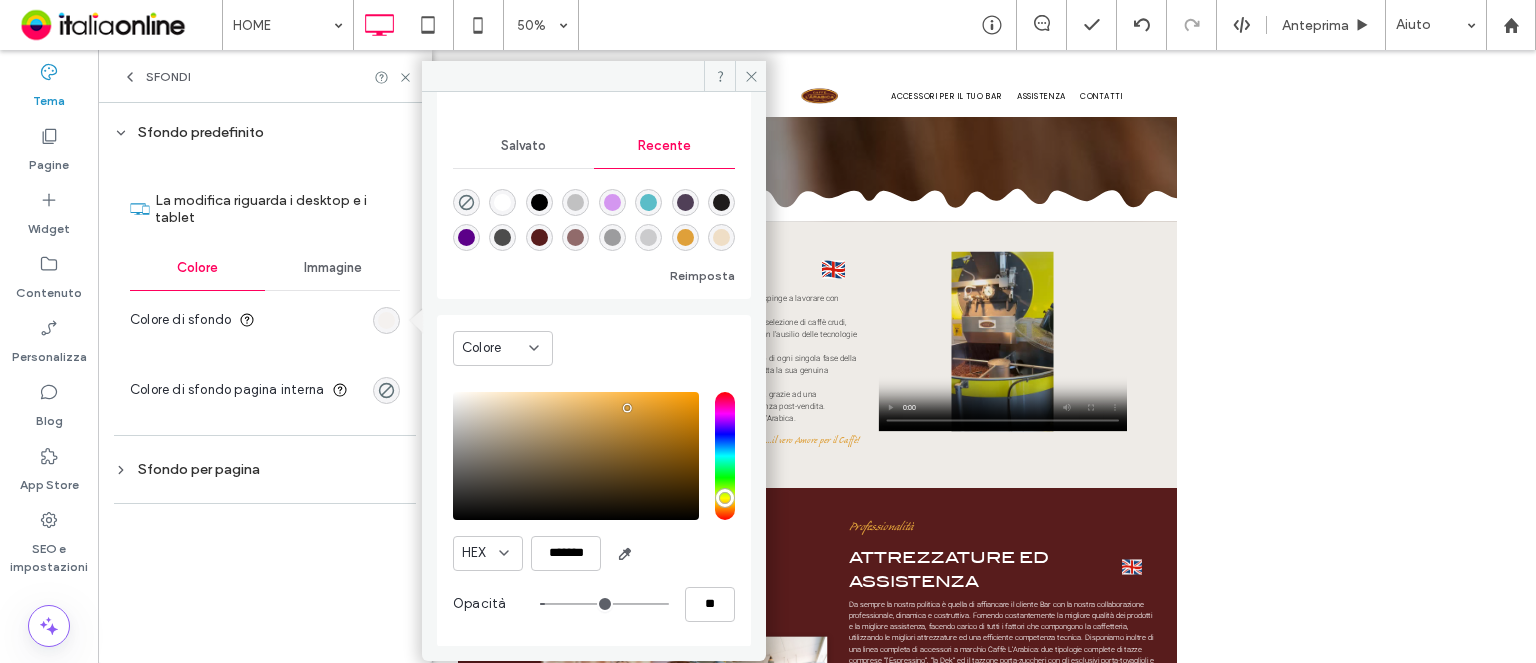 type on "*" 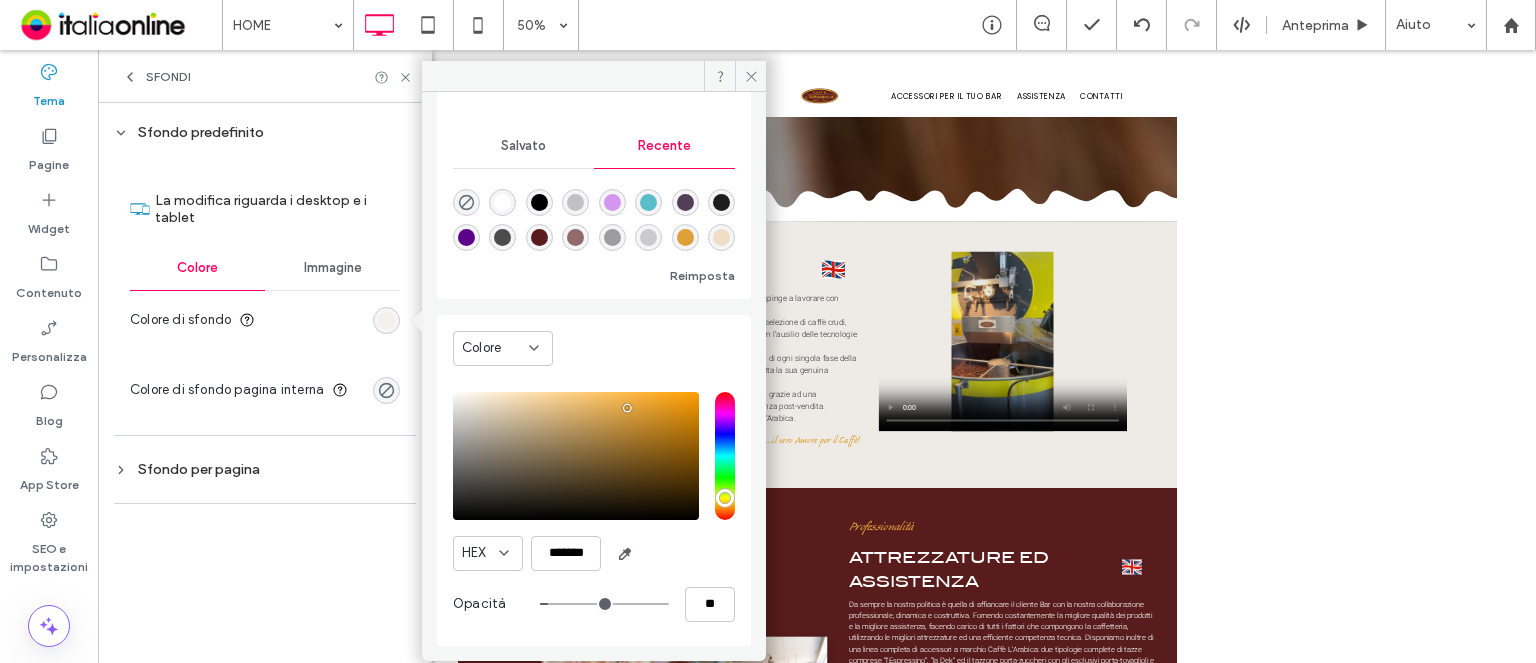 type on "*" 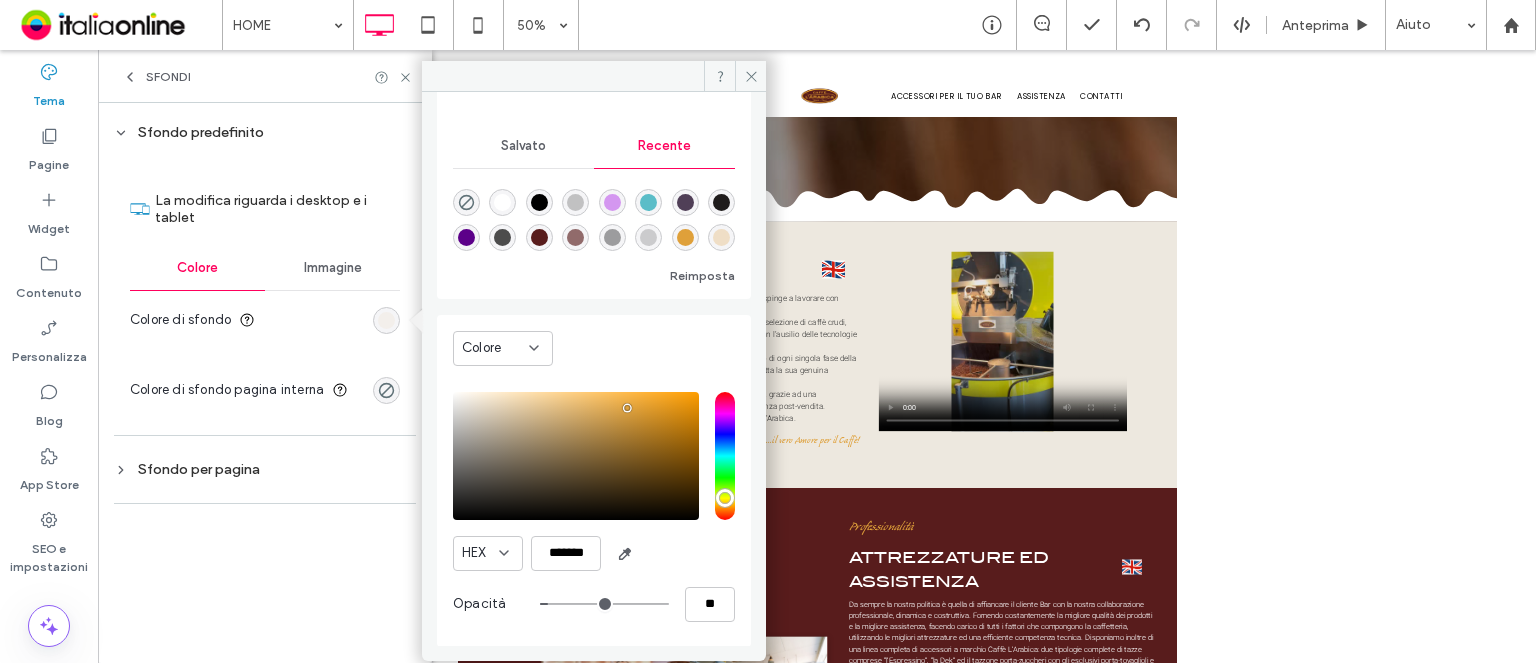 type on "*" 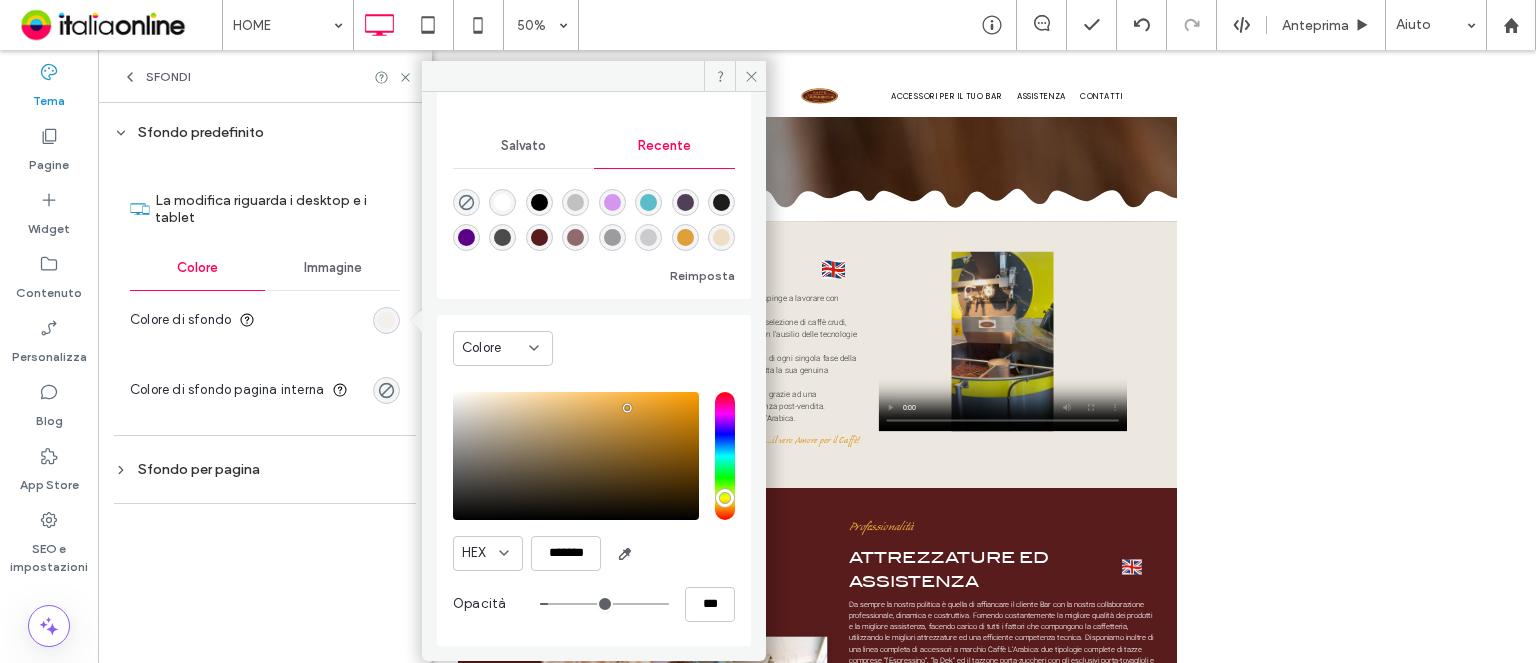 type on "**" 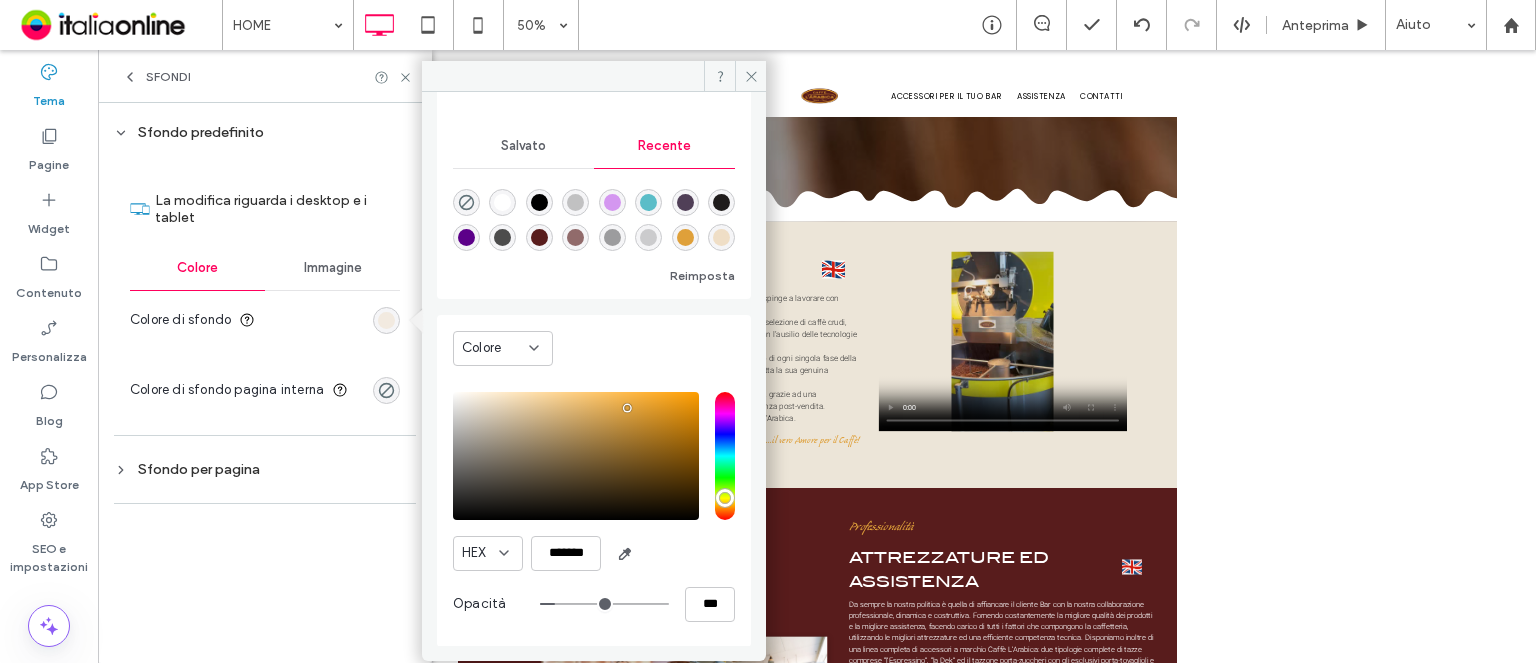type on "**" 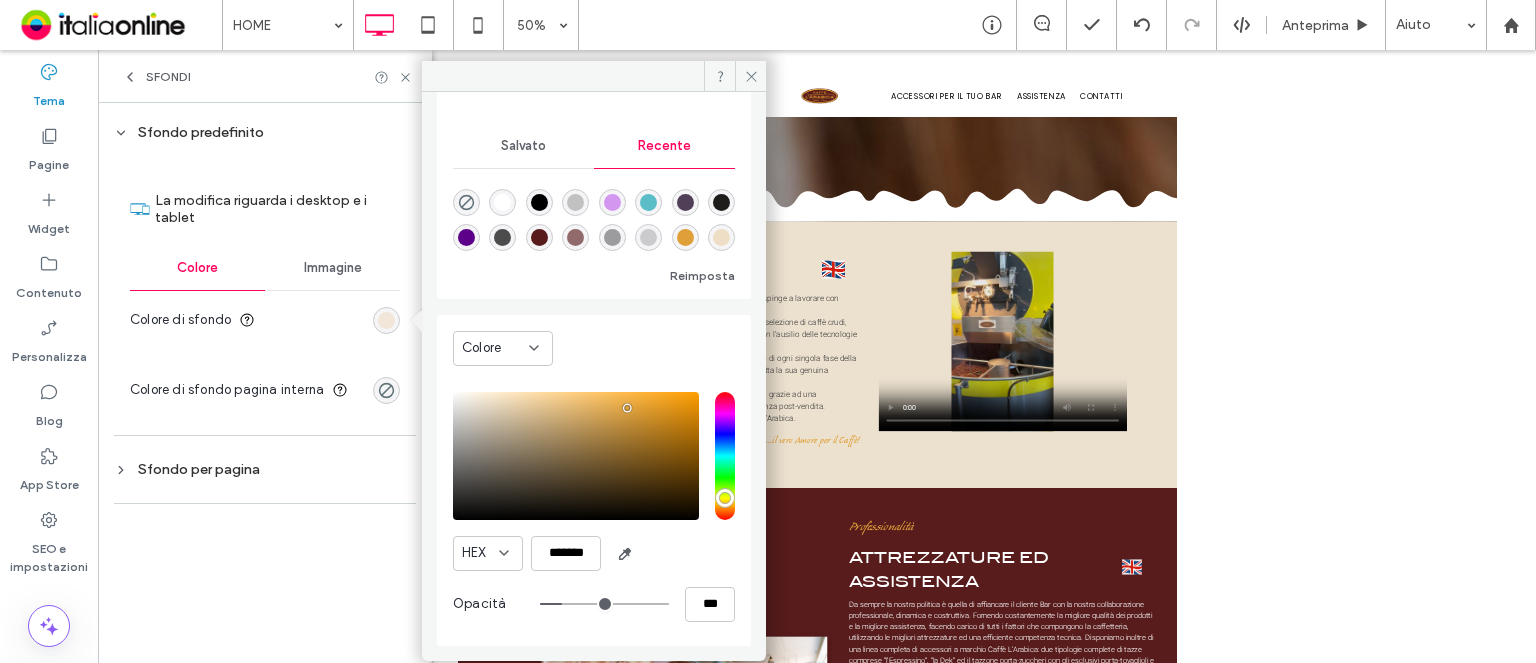 type on "**" 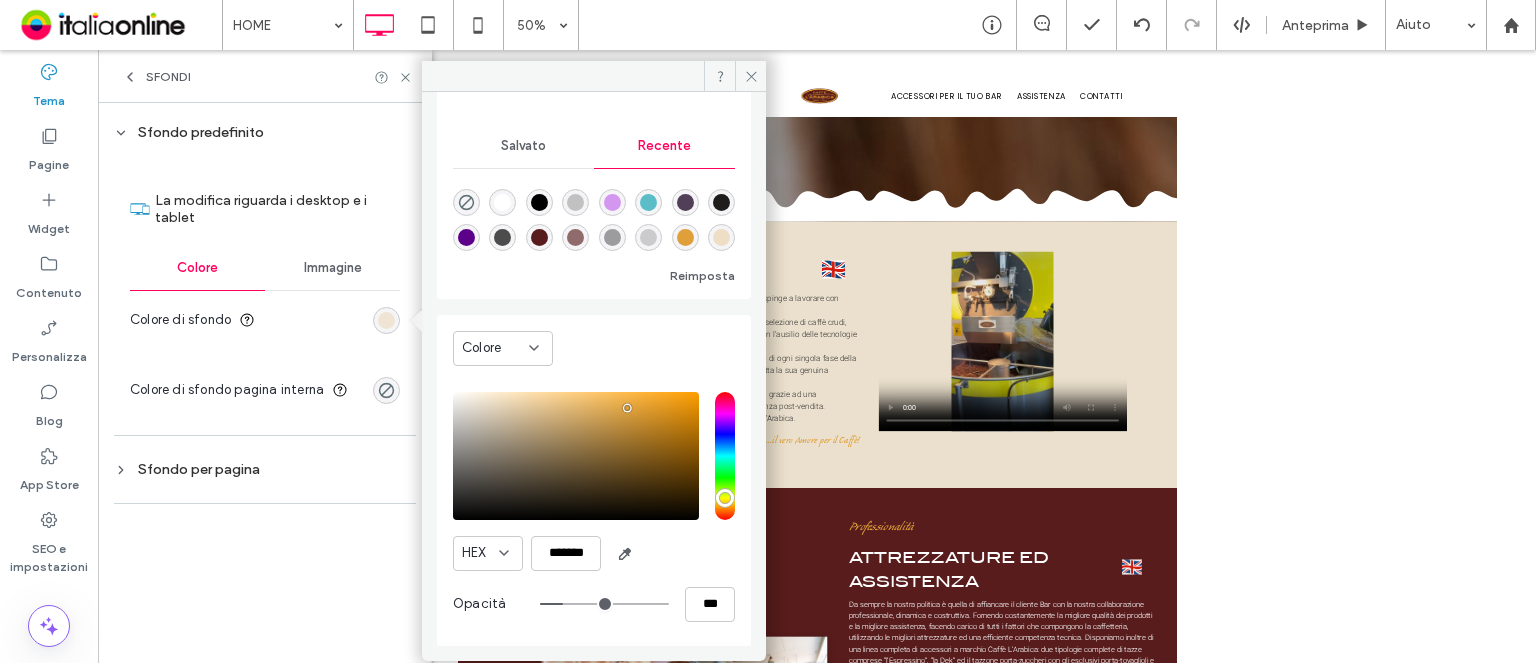 type on "**" 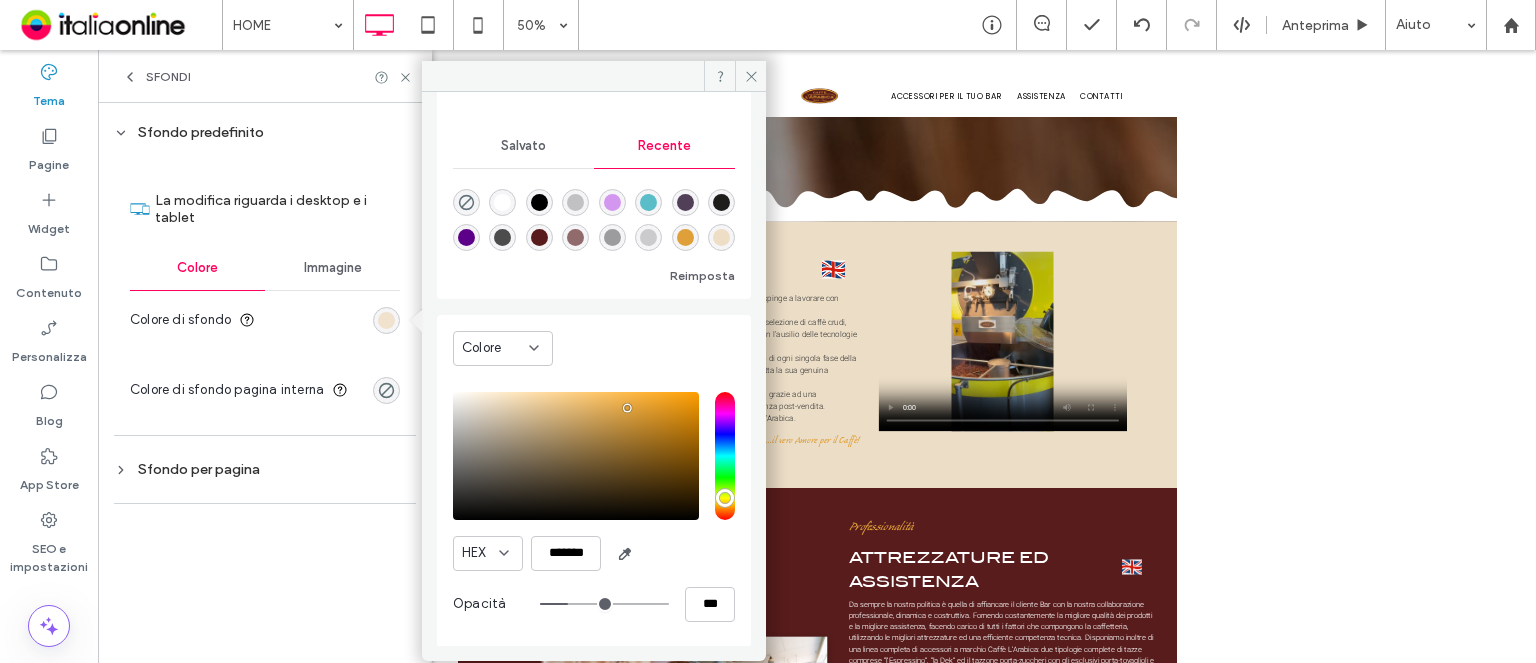 type on "**" 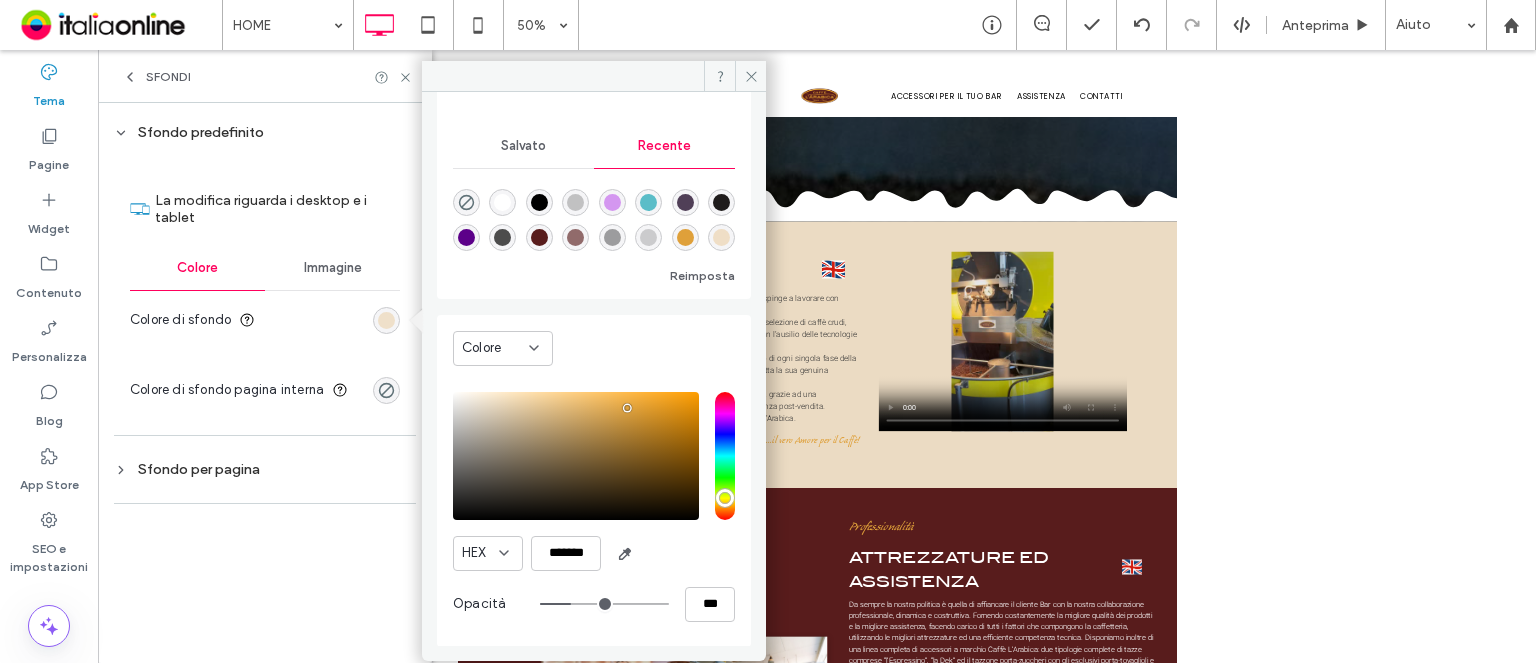 drag, startPoint x: 652, startPoint y: 604, endPoint x: 564, endPoint y: 606, distance: 88.02273 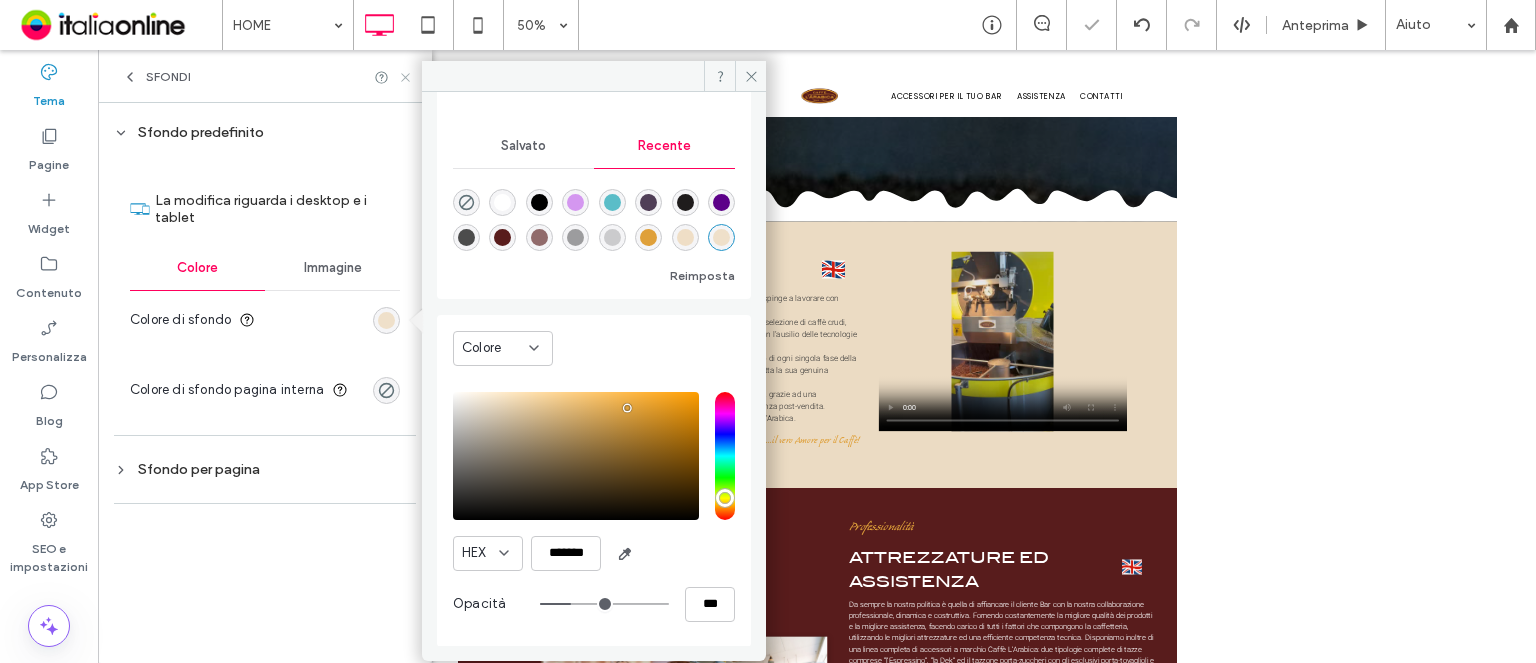 click 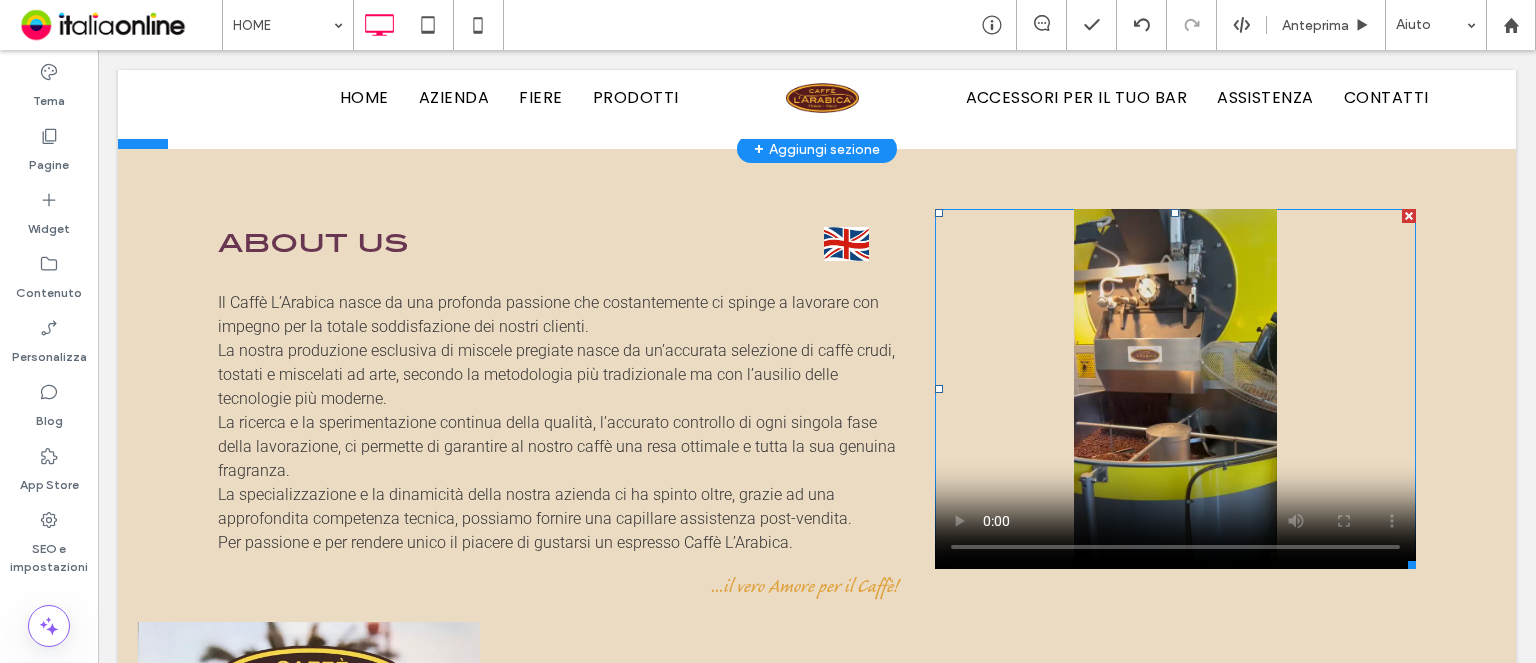 scroll, scrollTop: 800, scrollLeft: 0, axis: vertical 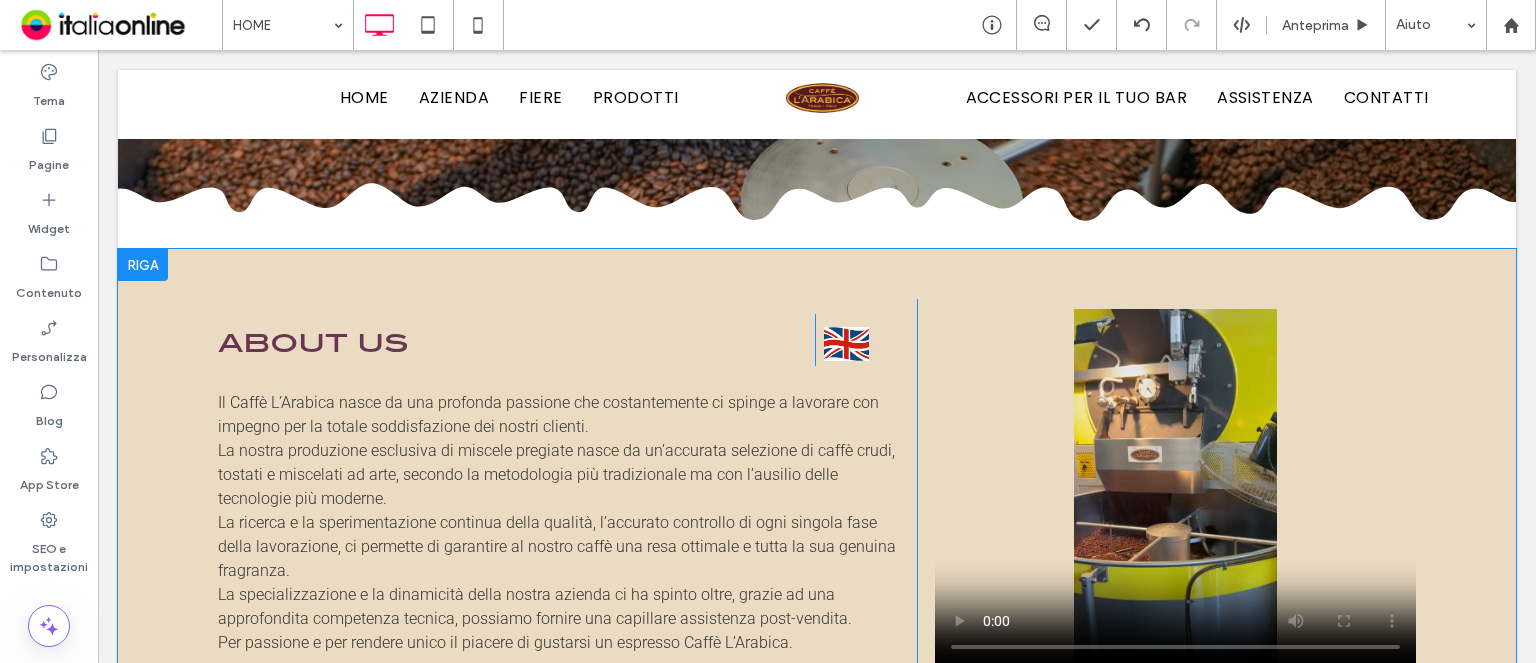 click on "about us
Click To Paste
Click To Paste
Il Caffè L’Arabica nasce da una profonda passione che costantemente ci spinge a lavorare con impegno per la totale soddisfazione dei nostri clienti.  La nostra produzione esclusiva di miscele pregiate nasce da un’accurata selezione di caffè crudi, tostati e miscelati ad arte, secondo la metodologia più tradizionale ma con l’ausilio delle tecnologie più moderne.  La ricerca e la sperimentazione continua della qualità, l’accurato controllo di ogni singola fase della lavorazione, ci permette di garantire al nostro caffè una resa ottimale e tutta la sua genuina fragranza.  La specializzazione e la dinamicità della nostra azienda ci ha spinto oltre, grazie ad una approfondita competenza tecnica, possiamo fornire una capillare assistenza post-vendita.  Per passione e per rendere unico il piacere di gustarsi un espresso Caffè L’Arabica.
...il vero Amore per il Caffè!
Click To Paste" at bounding box center [817, 490] 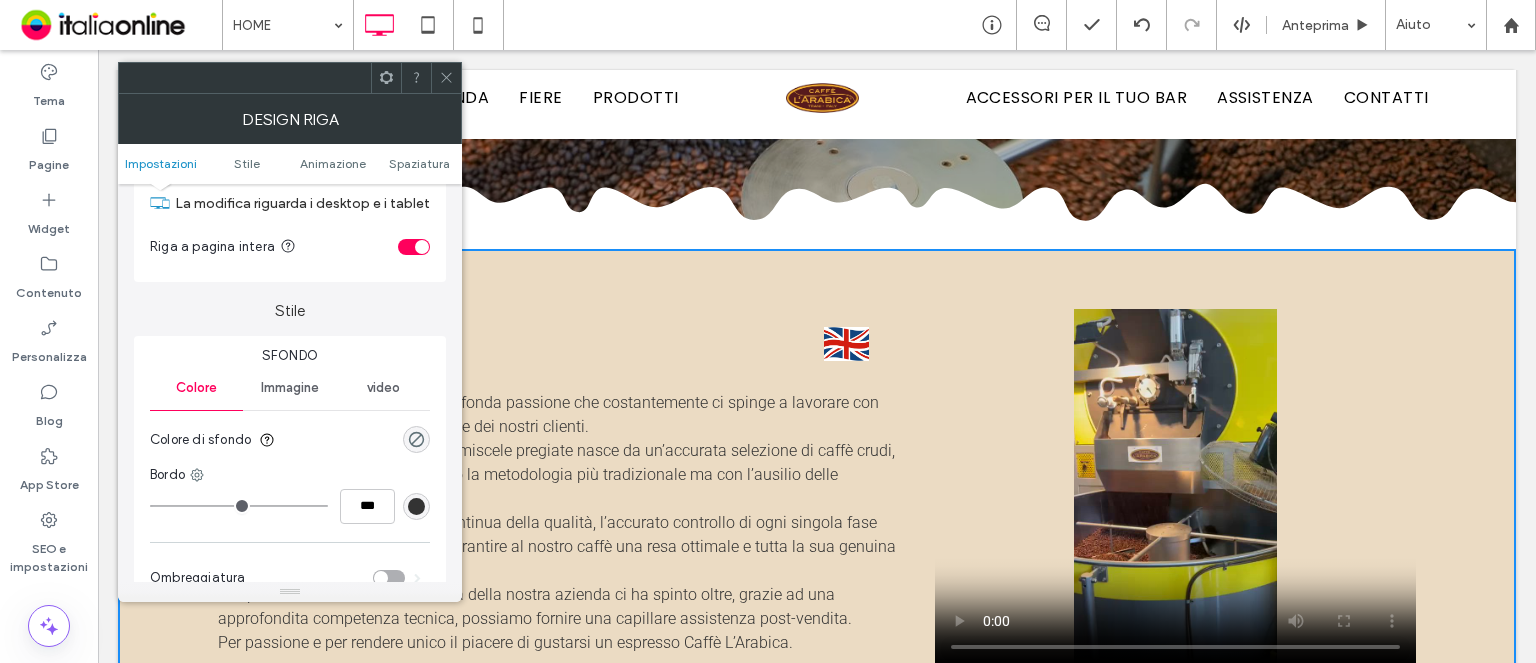 scroll, scrollTop: 0, scrollLeft: 0, axis: both 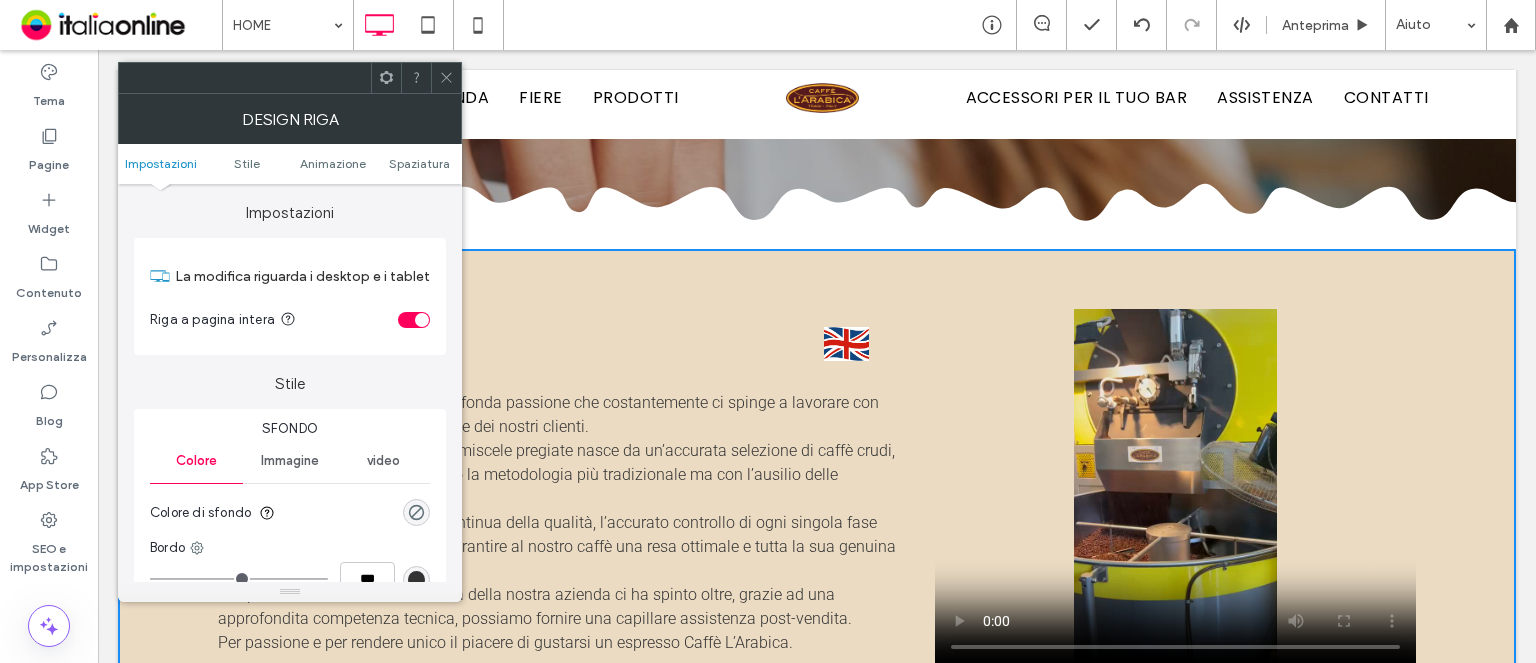 click at bounding box center (446, 78) 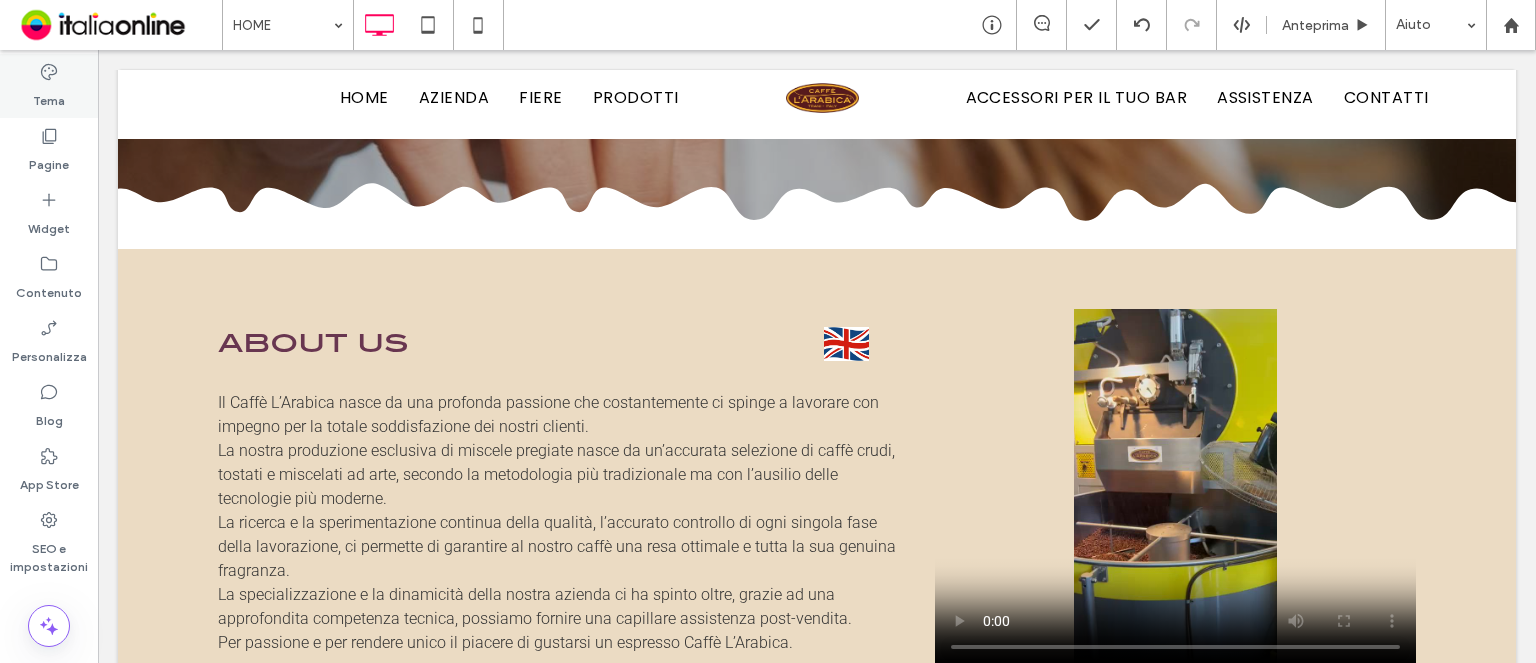 click on "Tema" at bounding box center (49, 96) 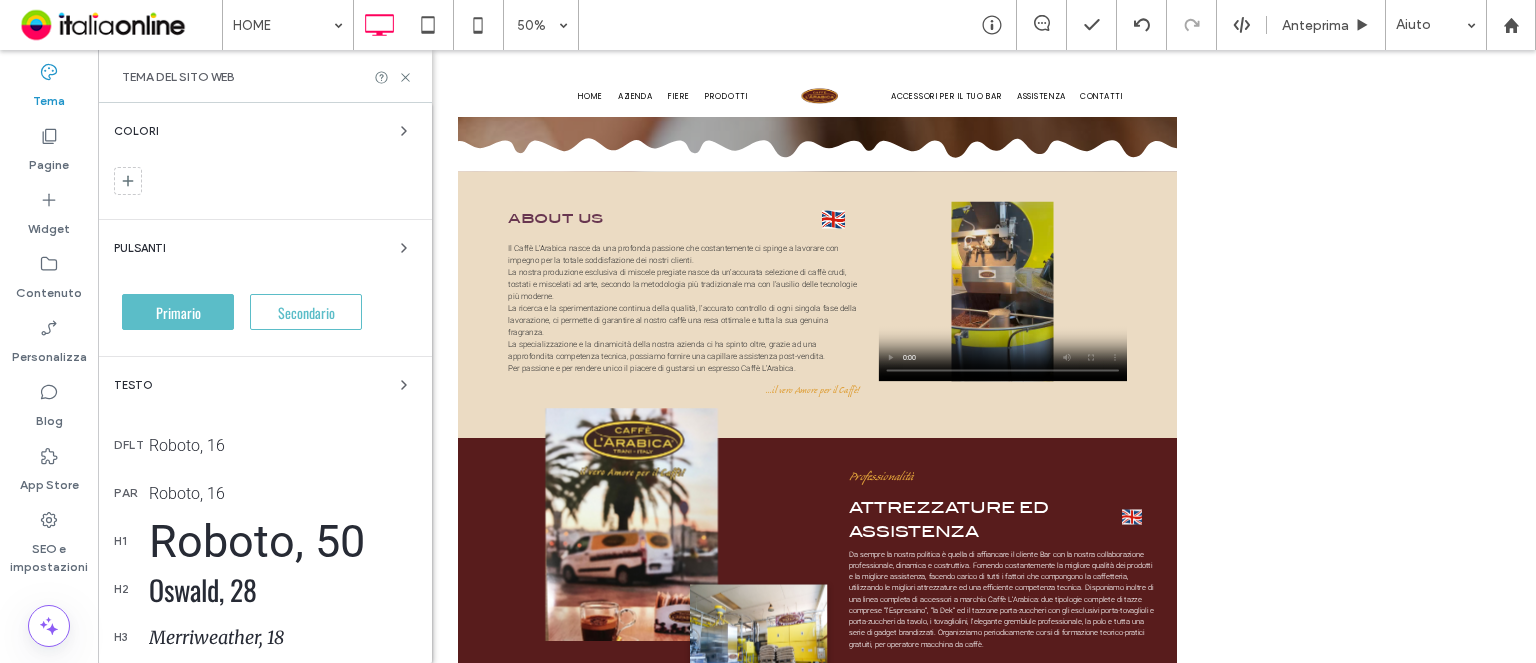 scroll, scrollTop: 384, scrollLeft: 0, axis: vertical 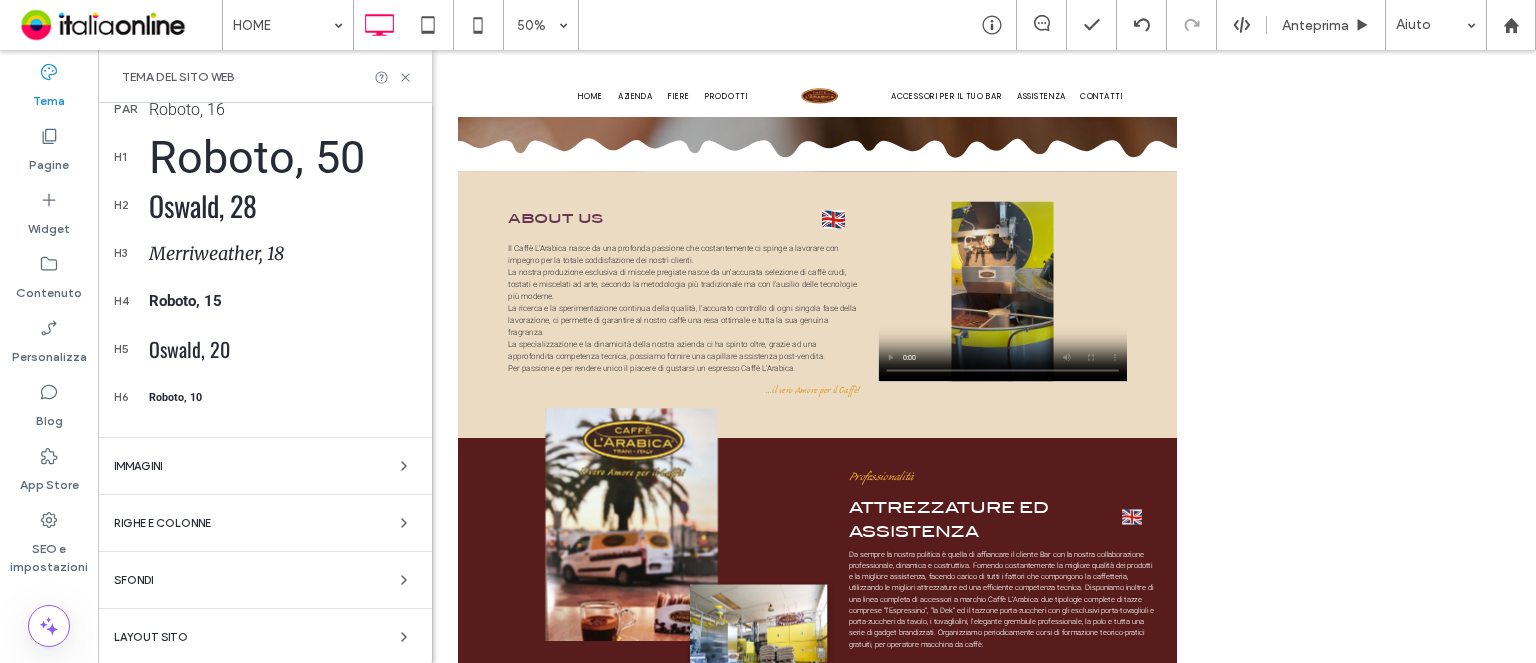 click on "Layout sito" at bounding box center (265, 637) 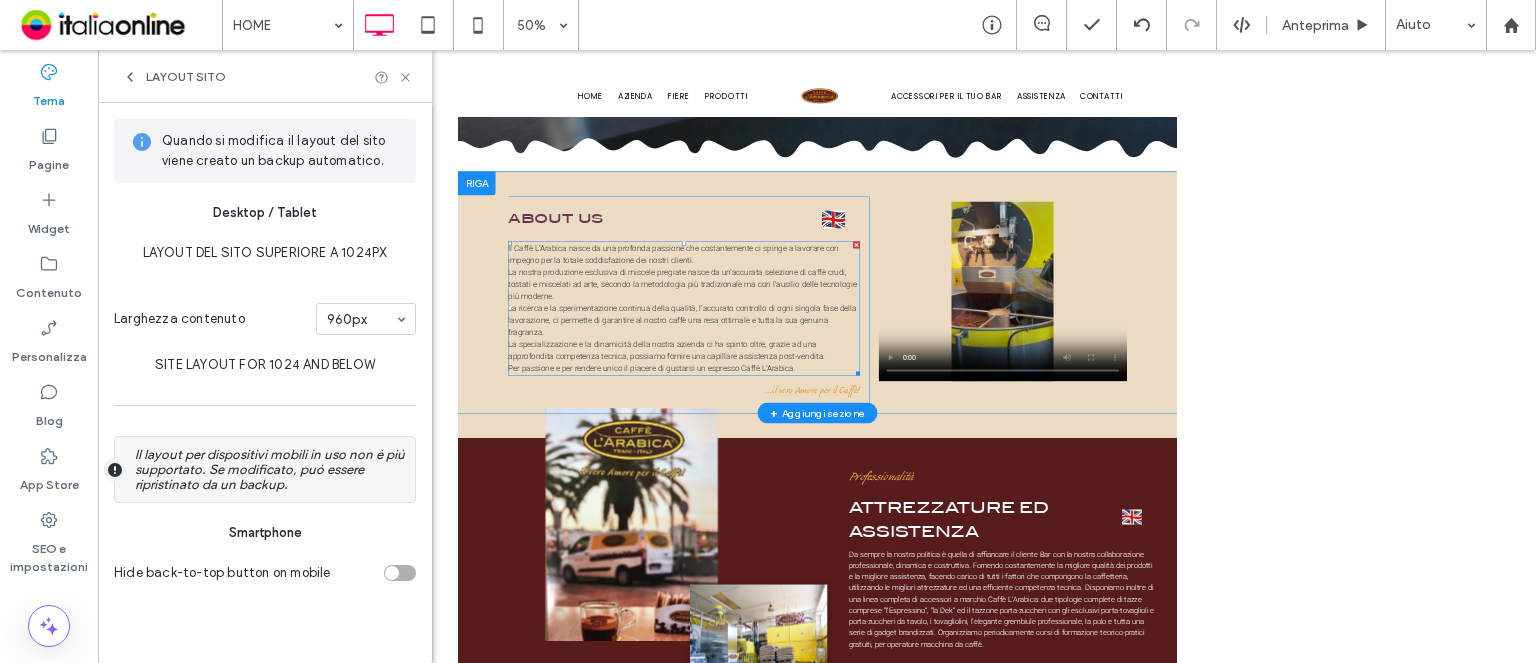scroll, scrollTop: 0, scrollLeft: 0, axis: both 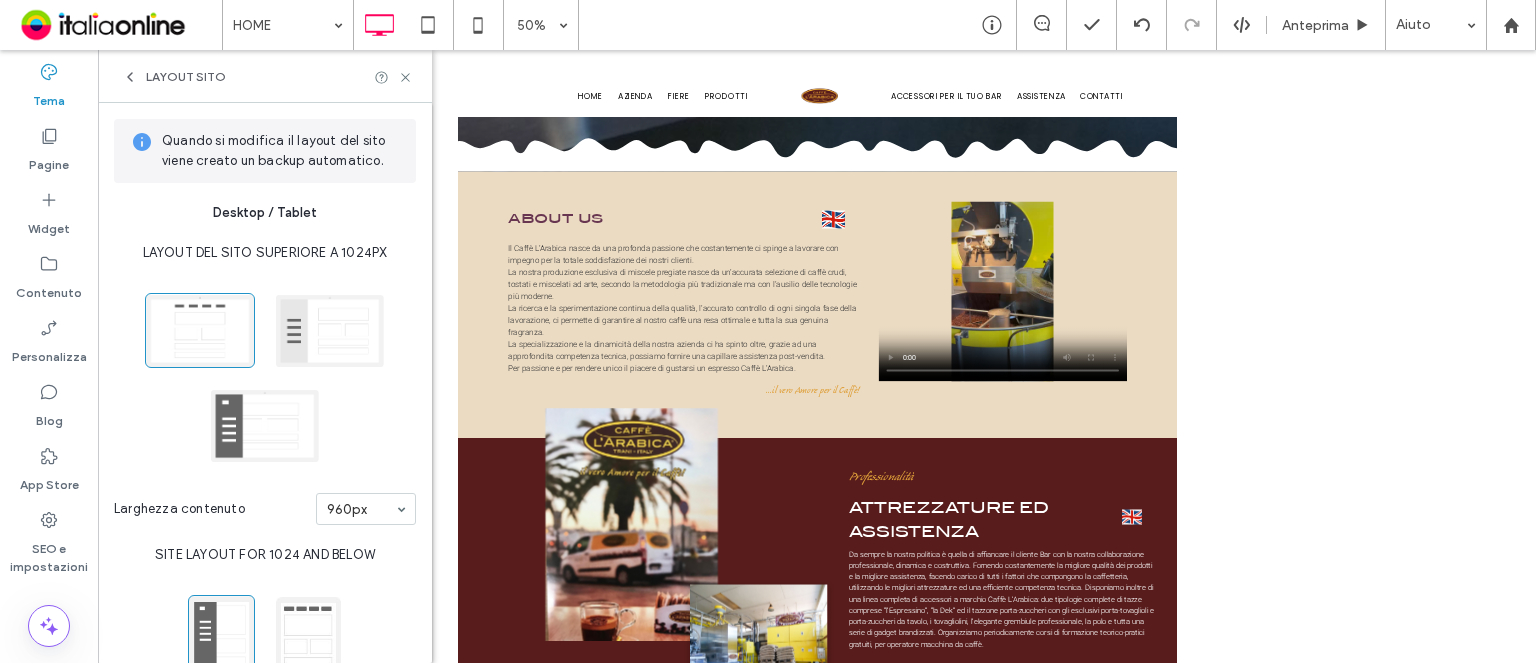 click 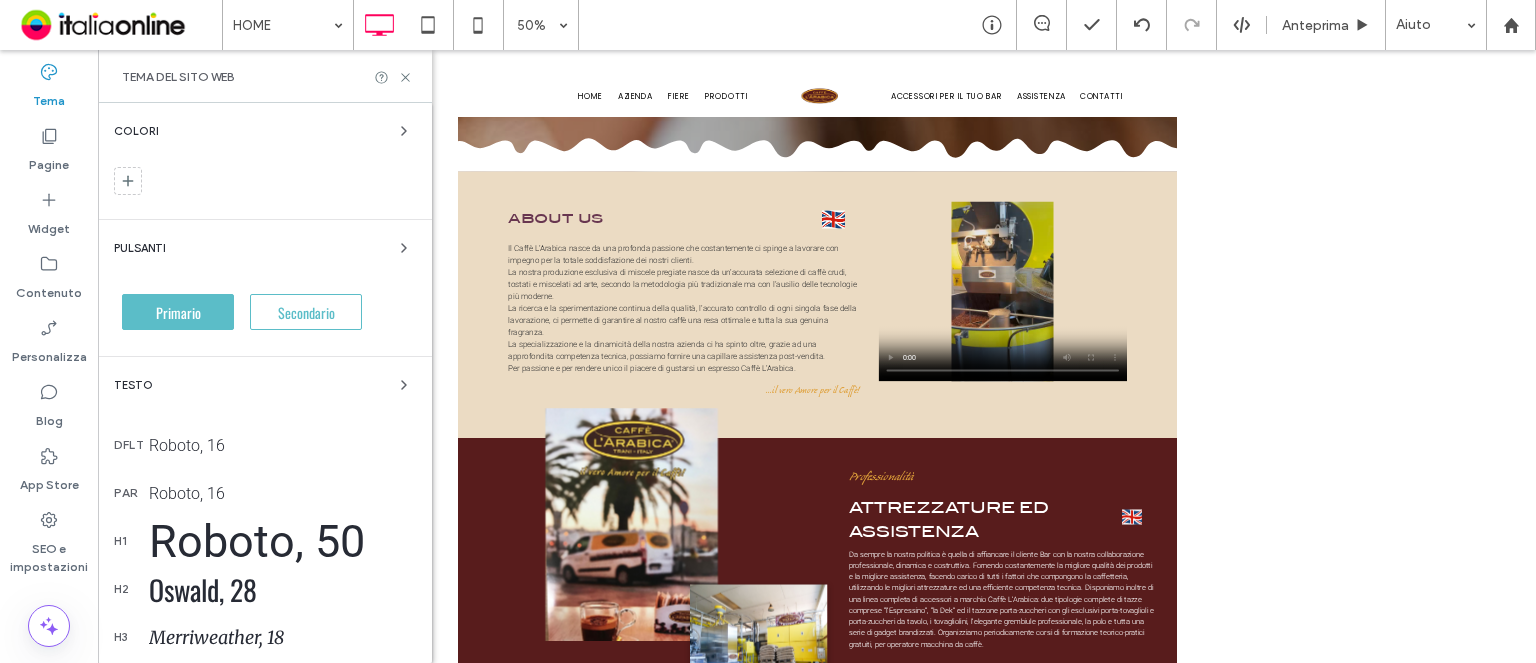 scroll, scrollTop: 384, scrollLeft: 0, axis: vertical 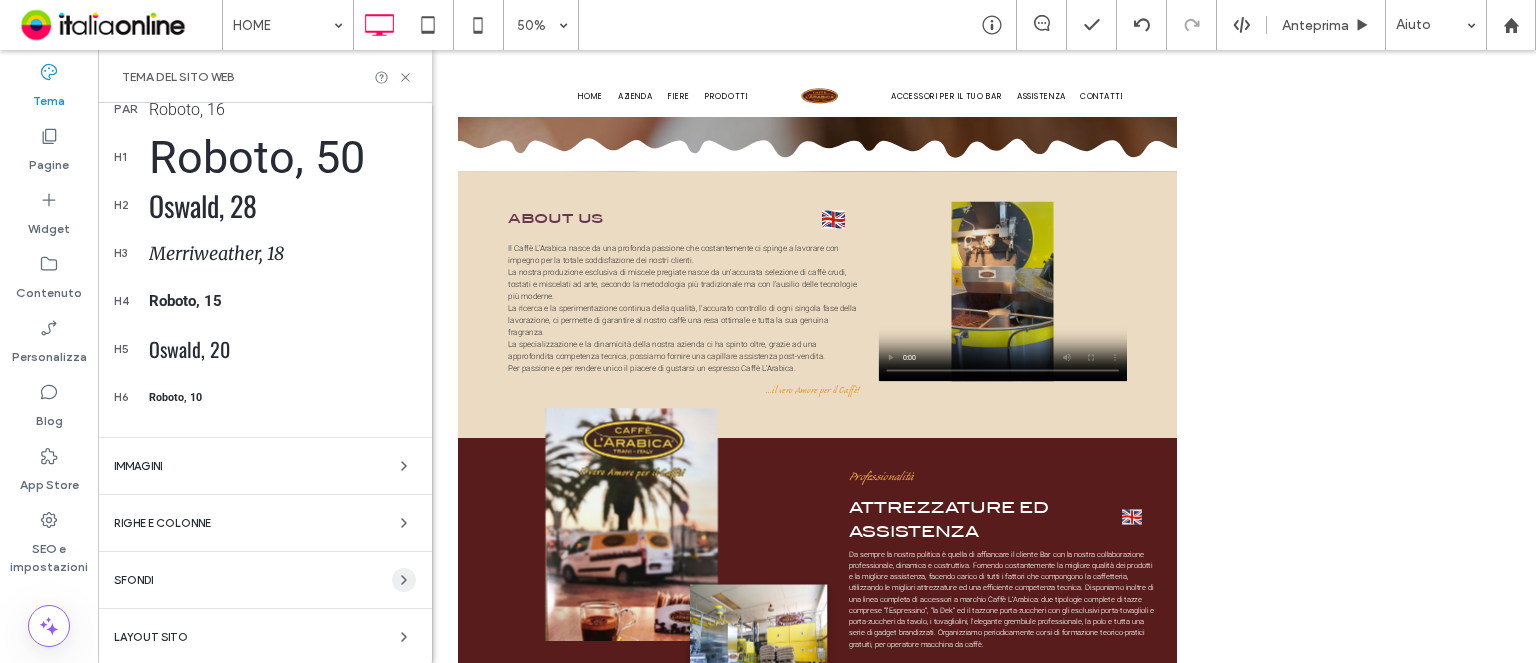 click 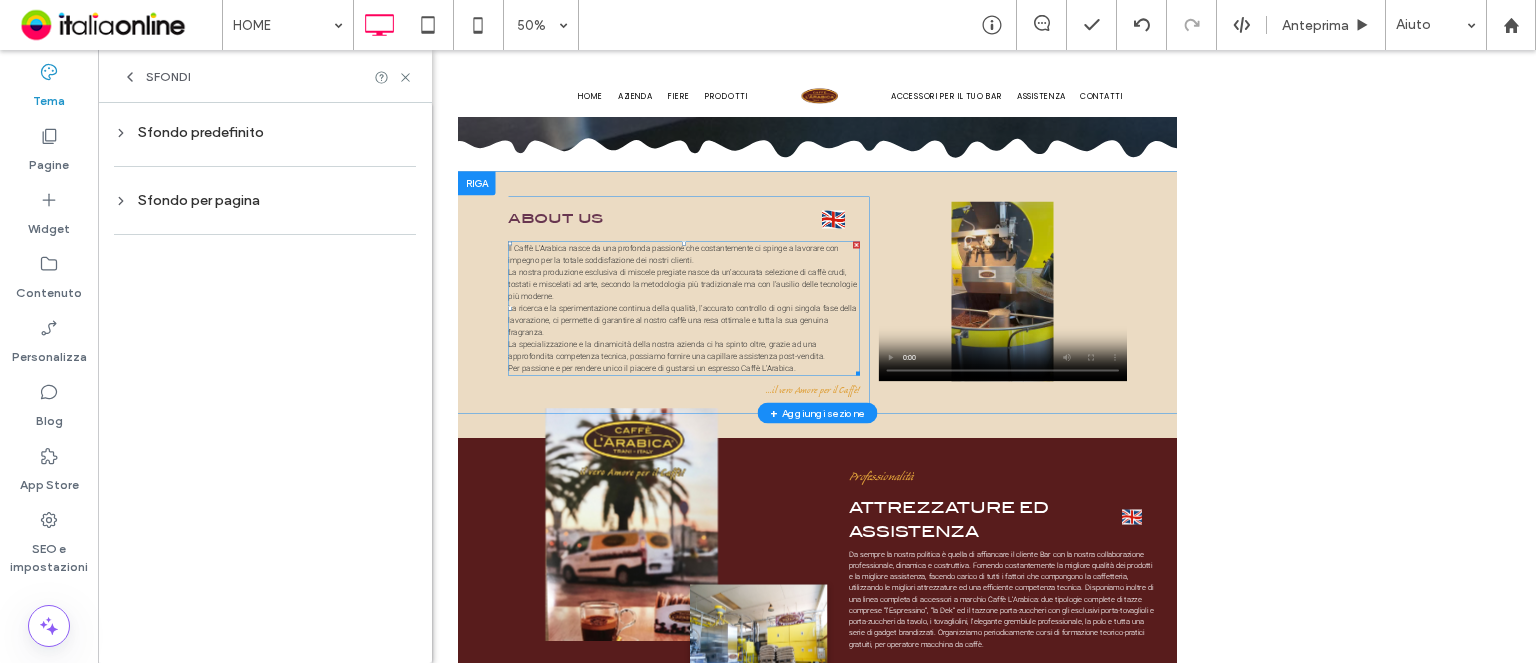 scroll, scrollTop: 0, scrollLeft: 0, axis: both 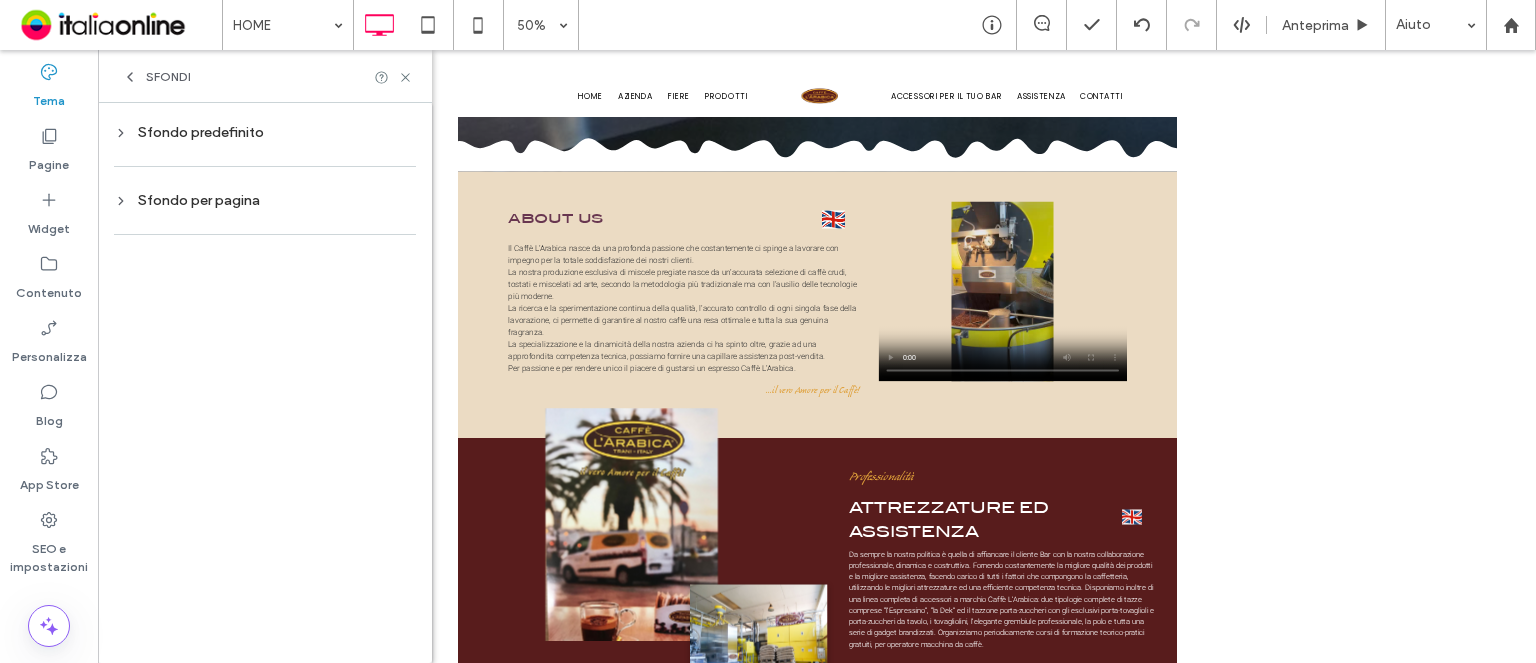 click on "Sfondo predefinito" at bounding box center [265, 132] 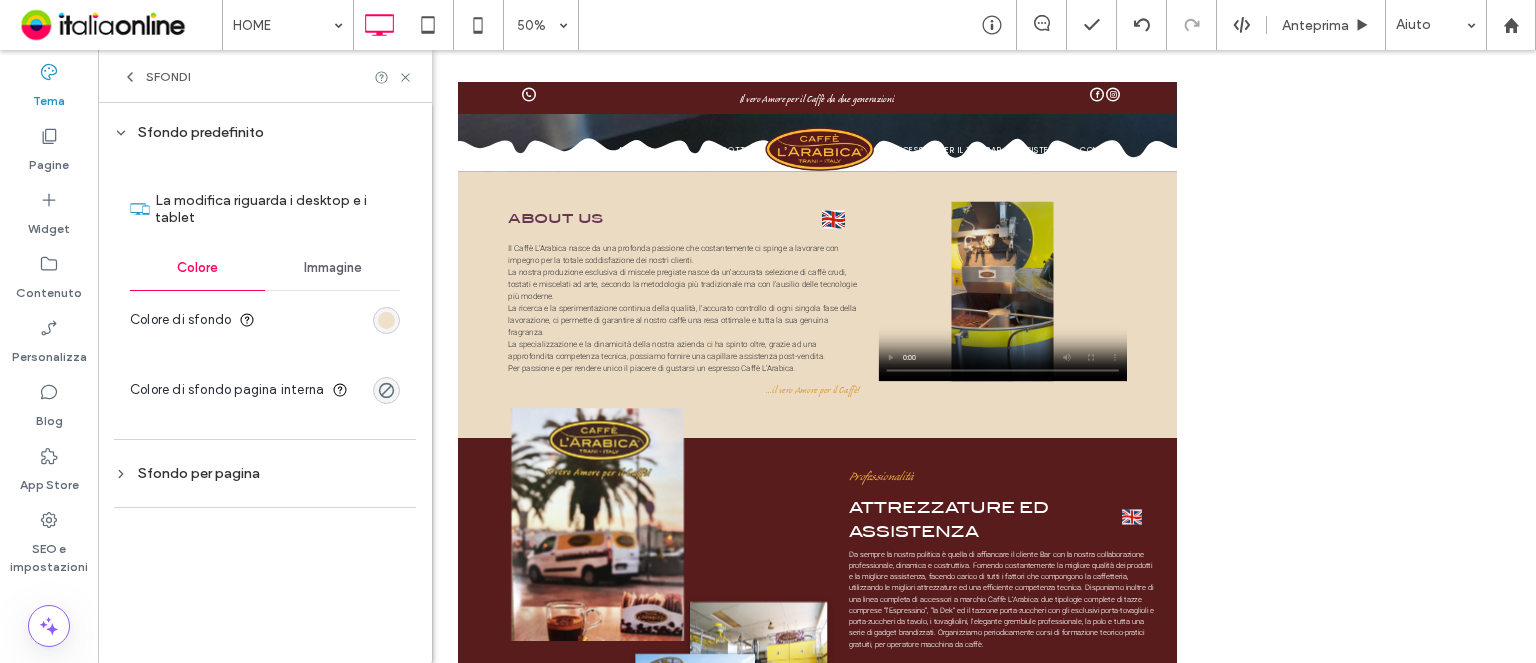 scroll, scrollTop: 0, scrollLeft: 0, axis: both 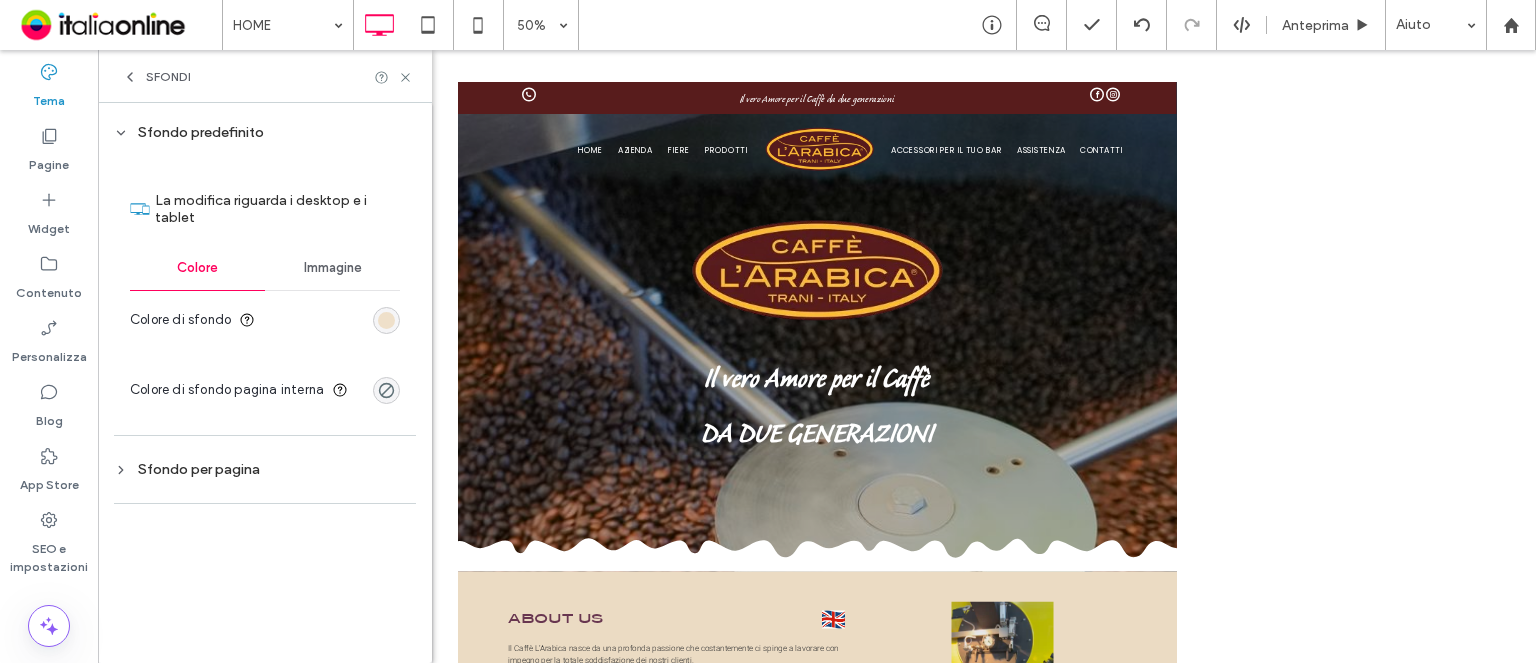 click at bounding box center [386, 320] 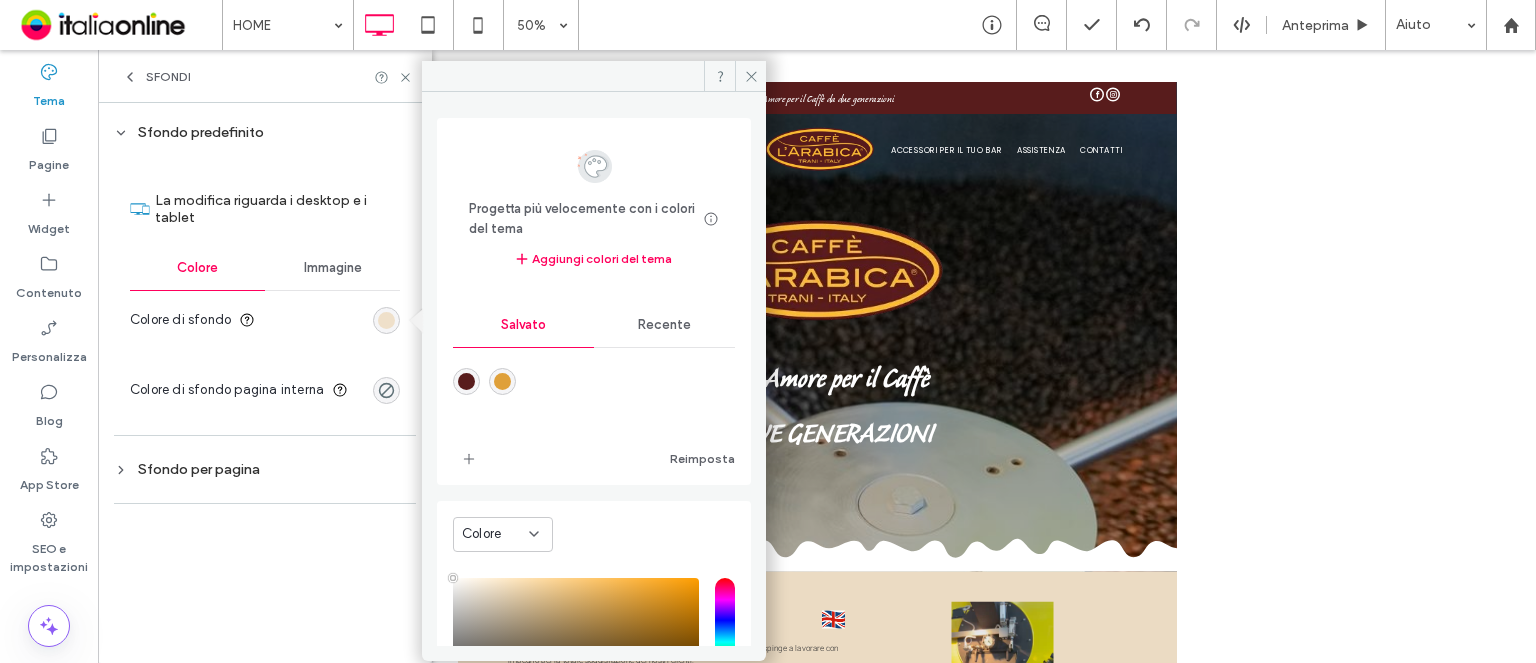 type on "***" 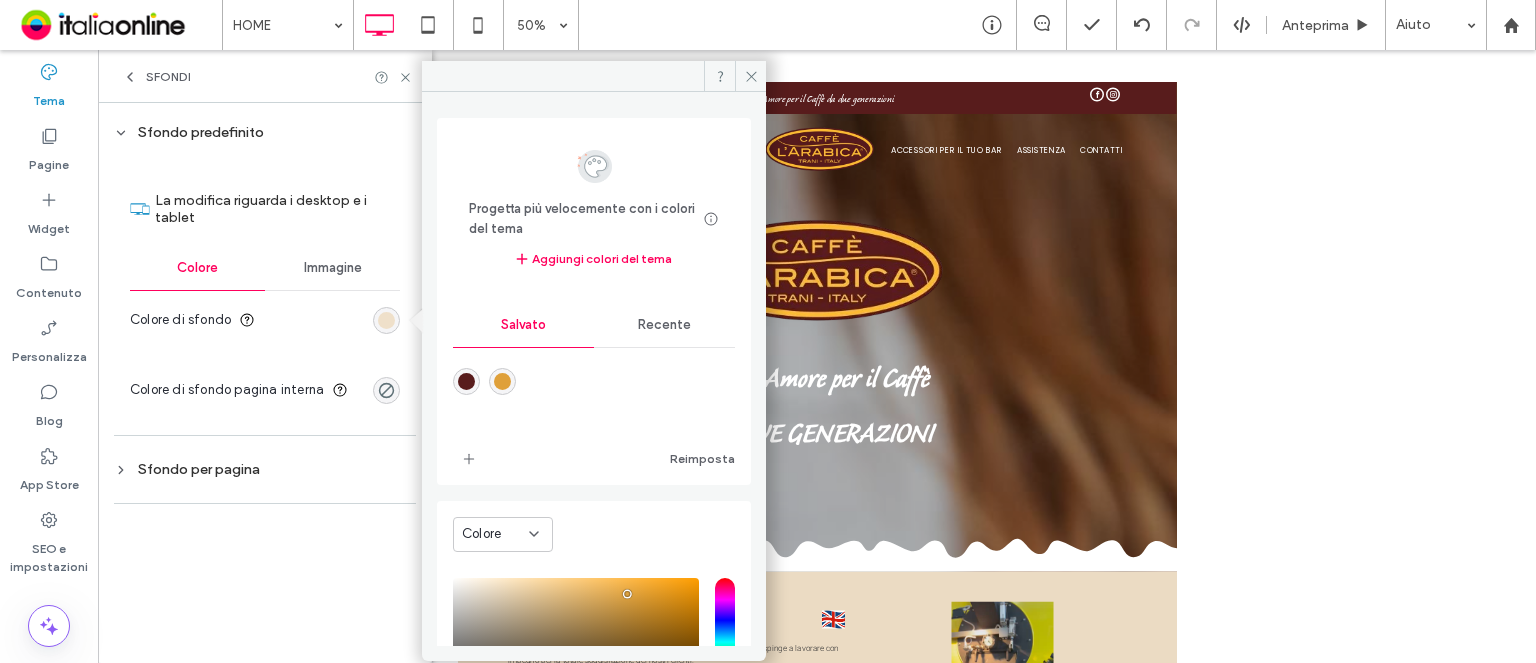 scroll, scrollTop: 185, scrollLeft: 0, axis: vertical 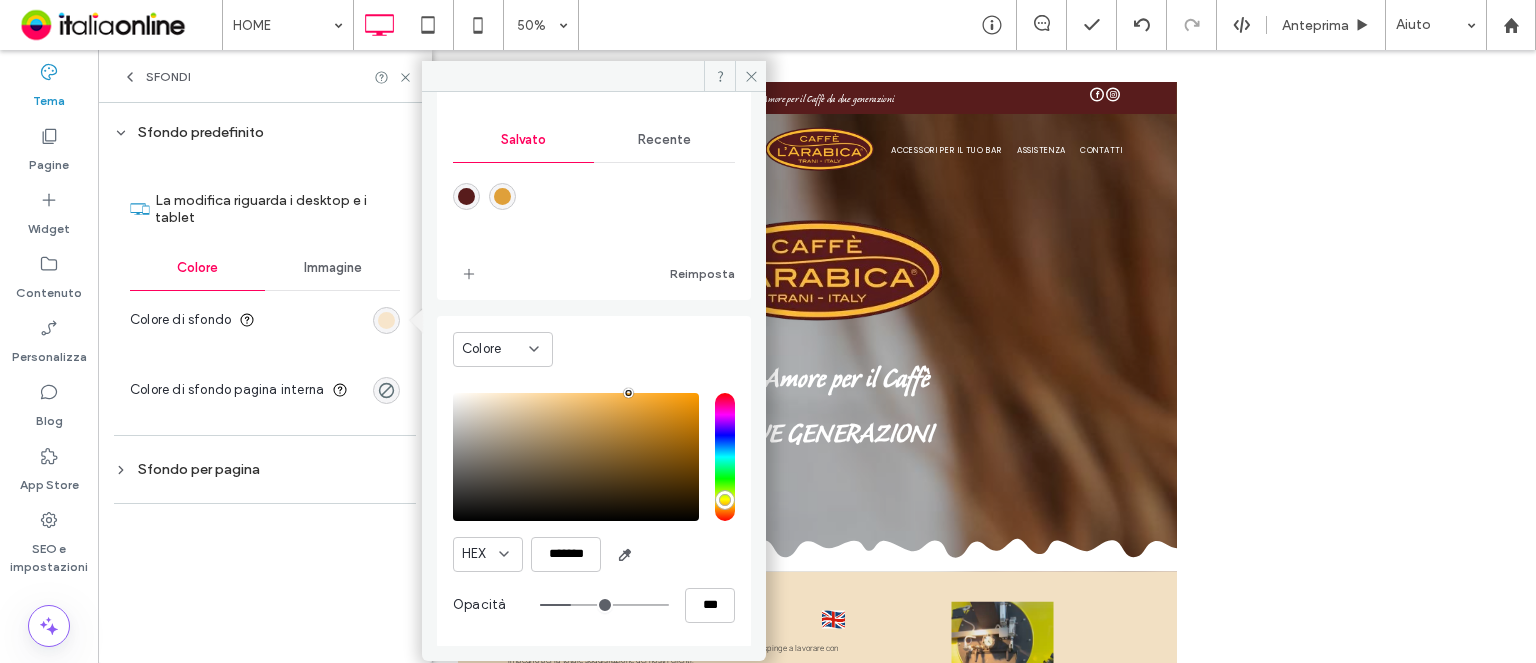 type on "*******" 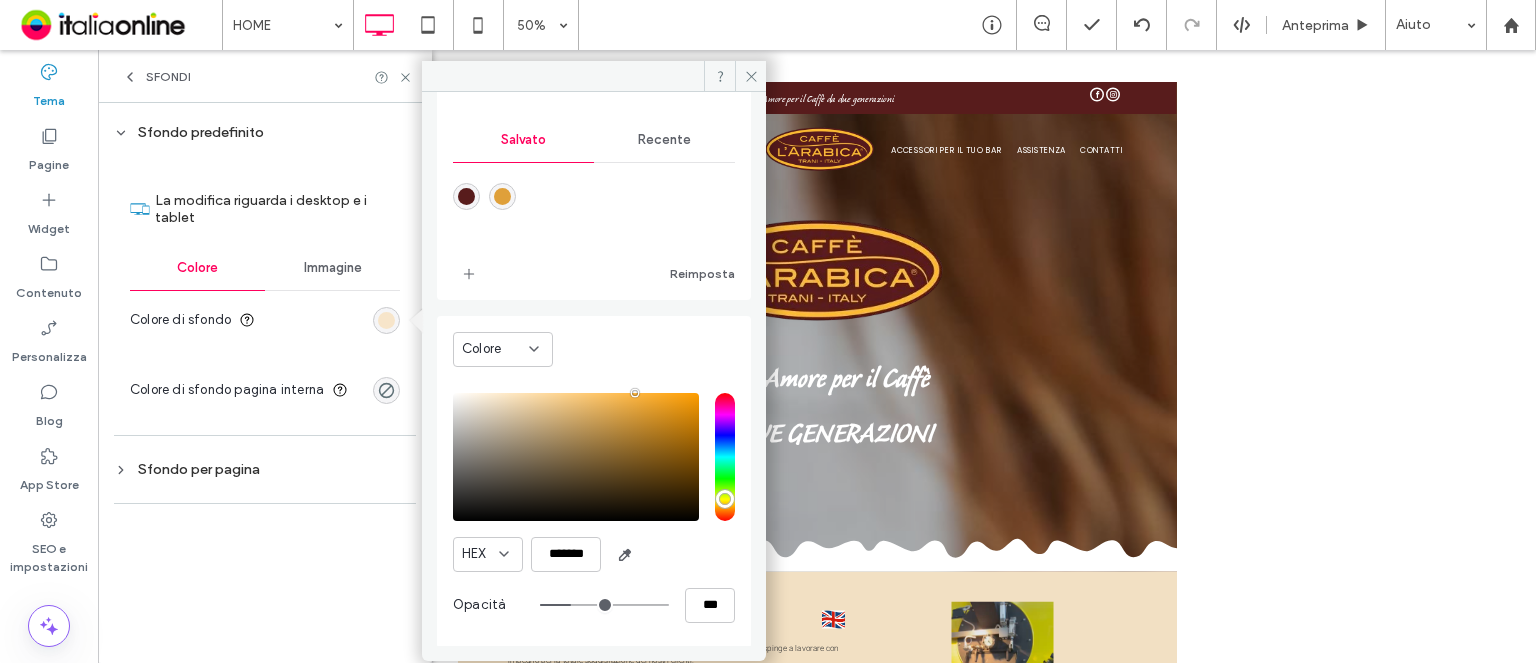type on "**" 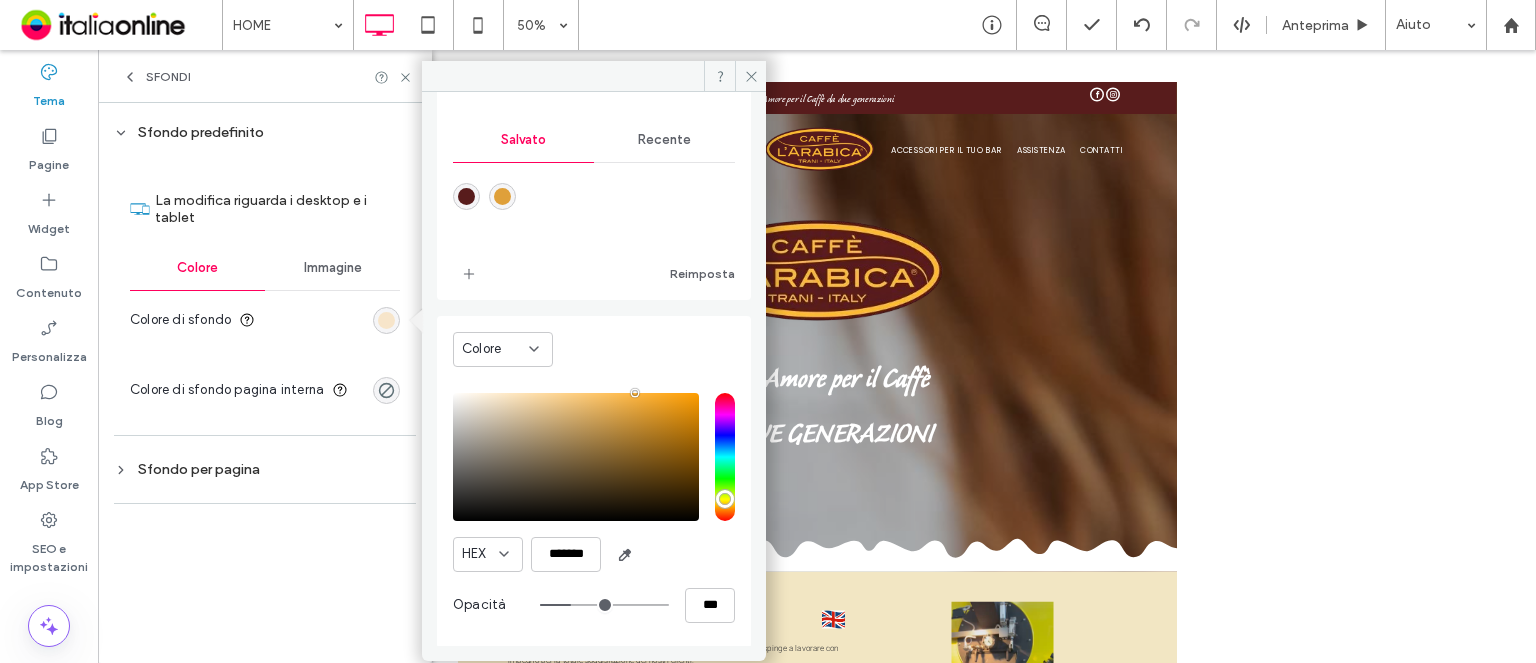 type on "**" 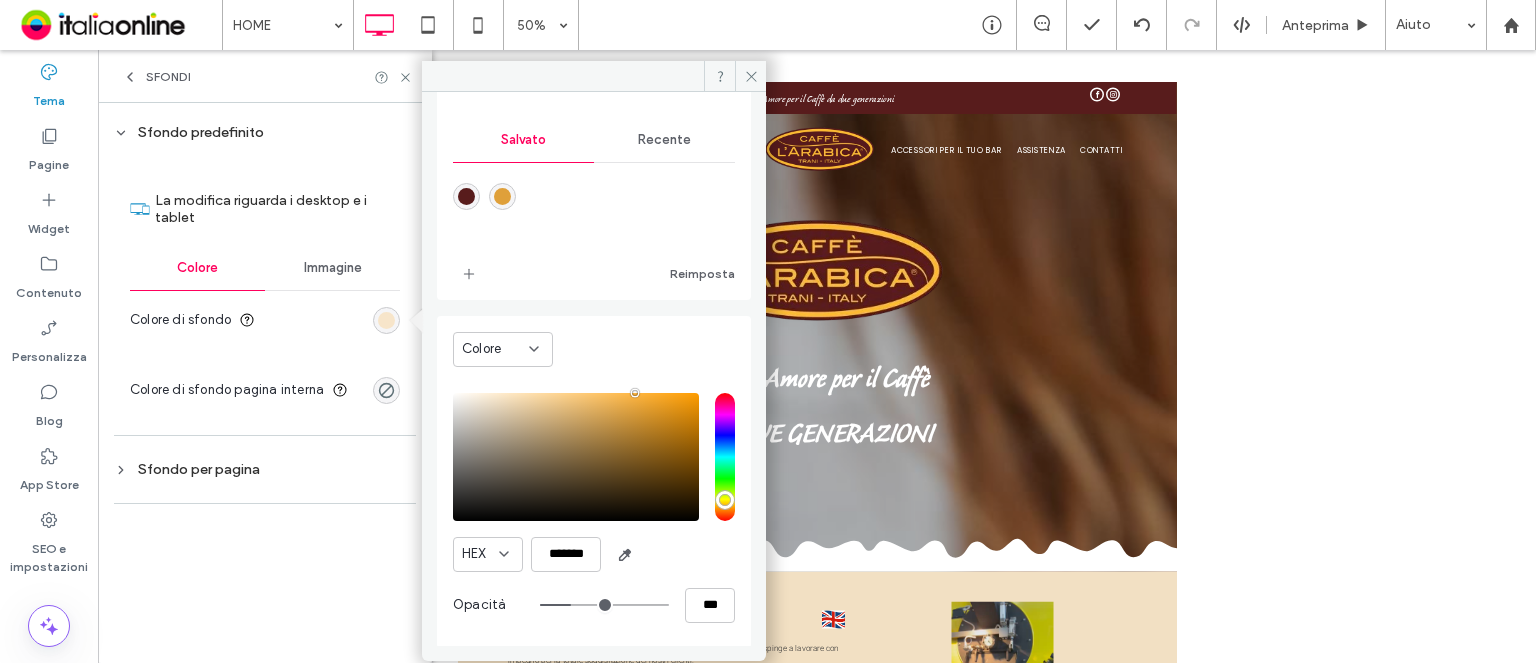 type on "**" 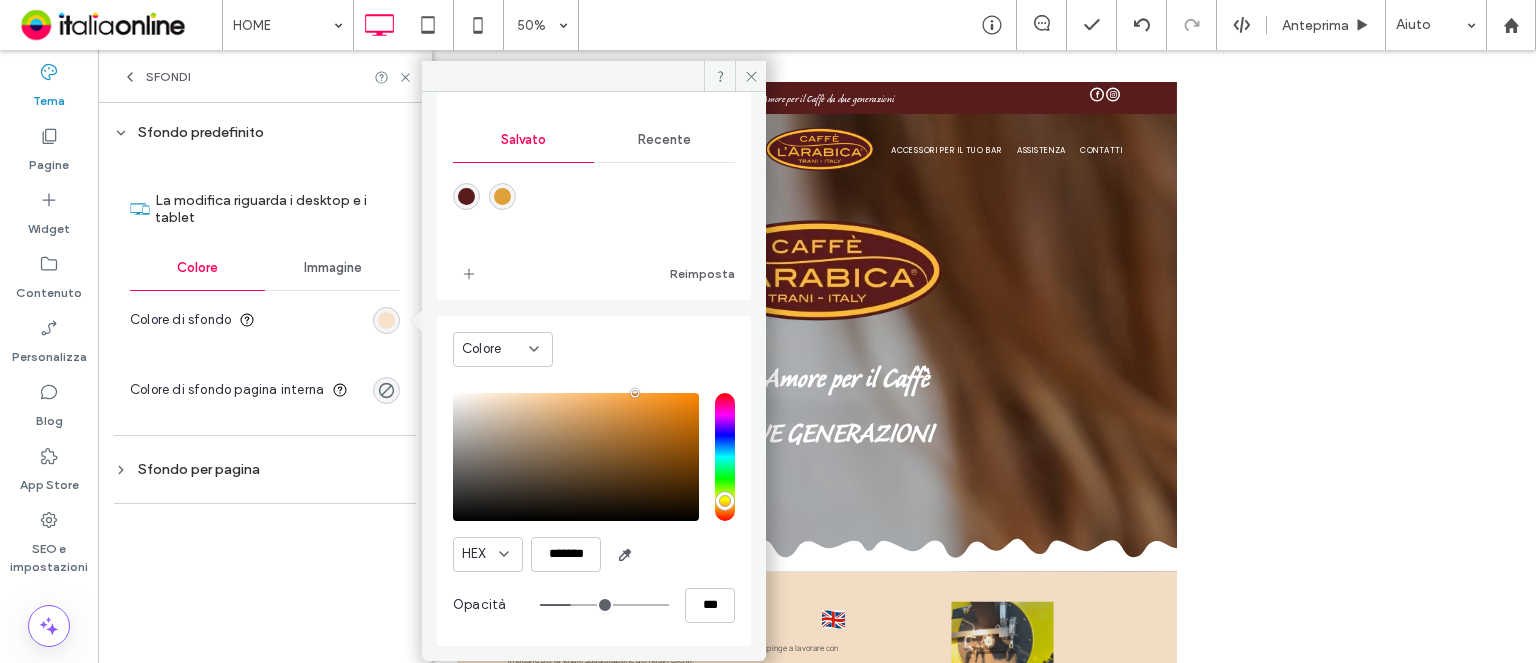 type on "**" 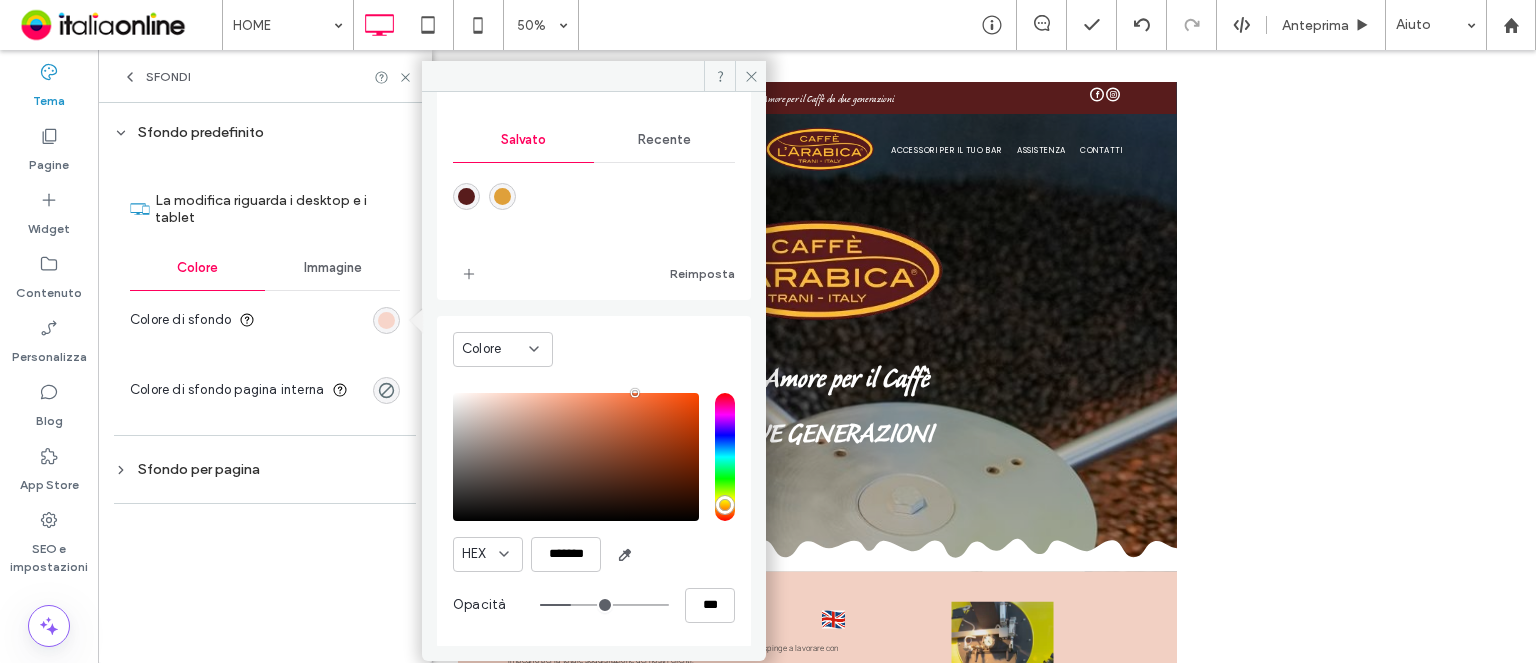 type on "**" 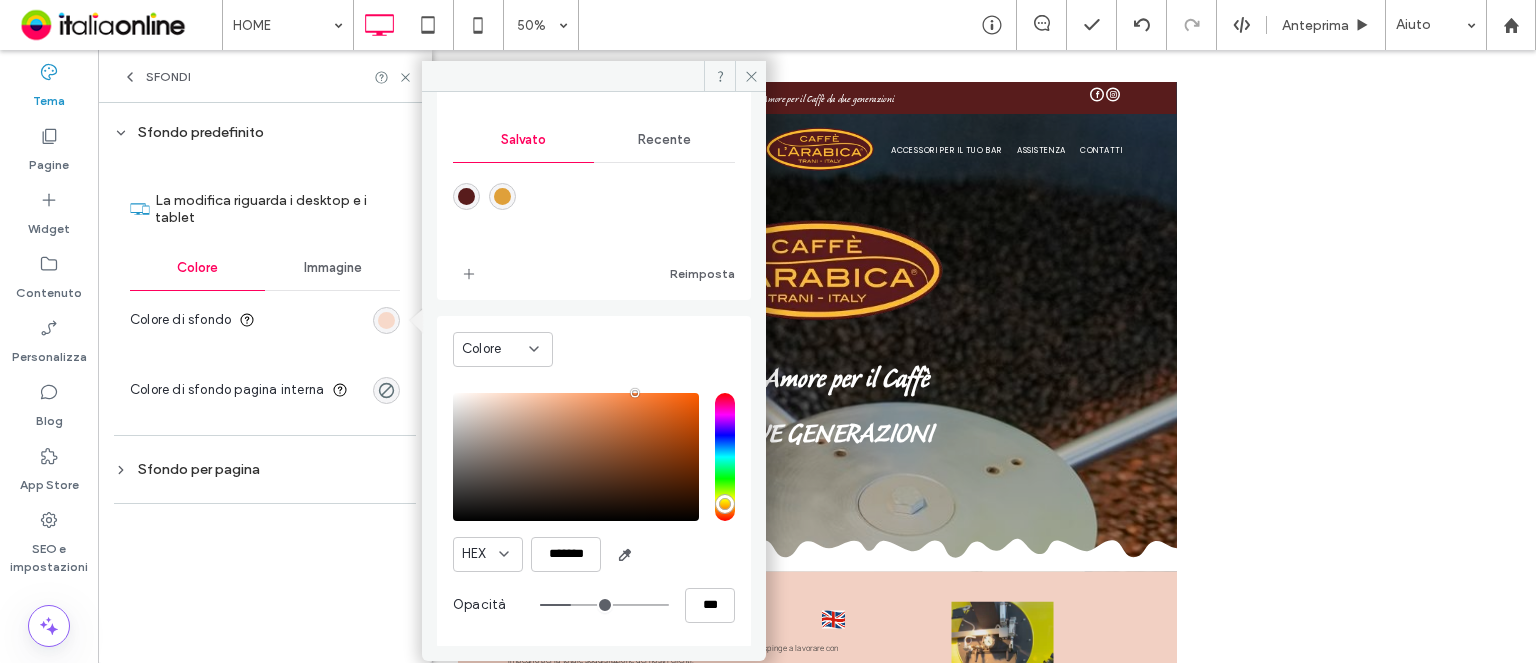 type on "**" 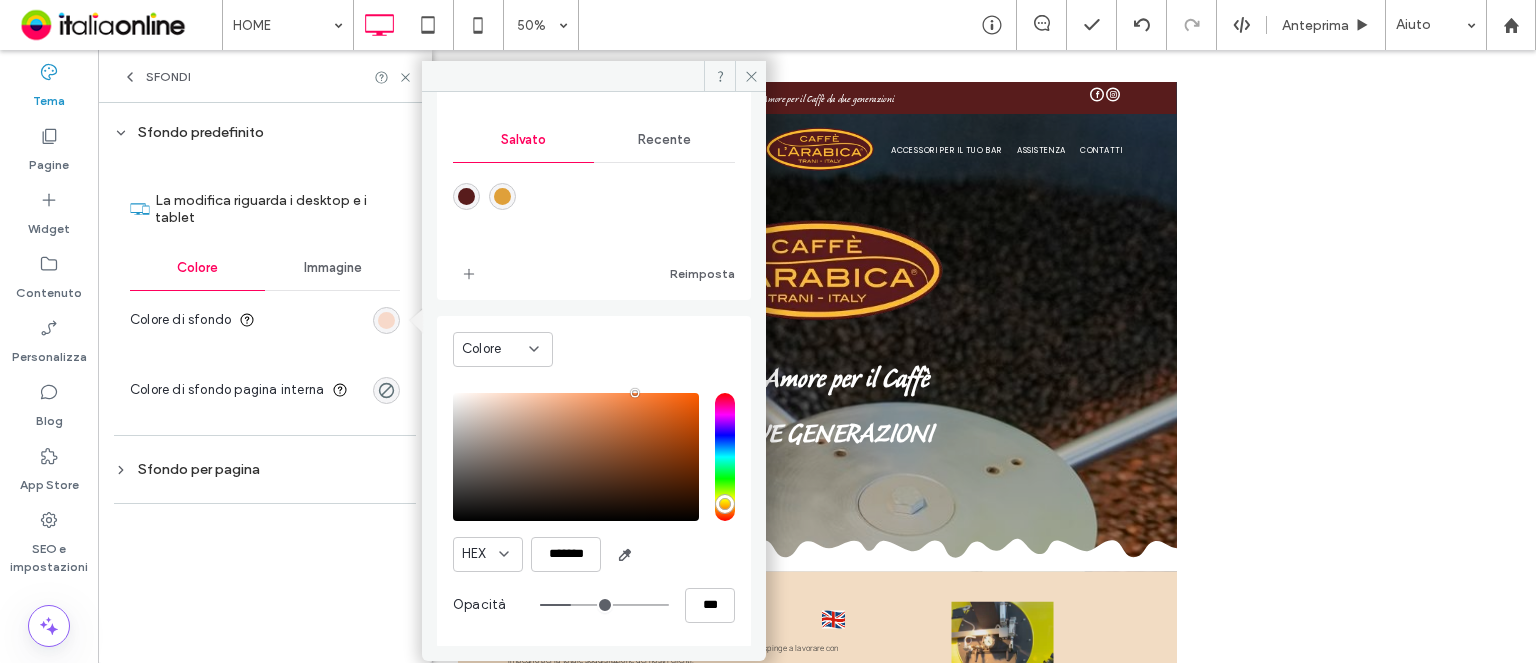 type on "**" 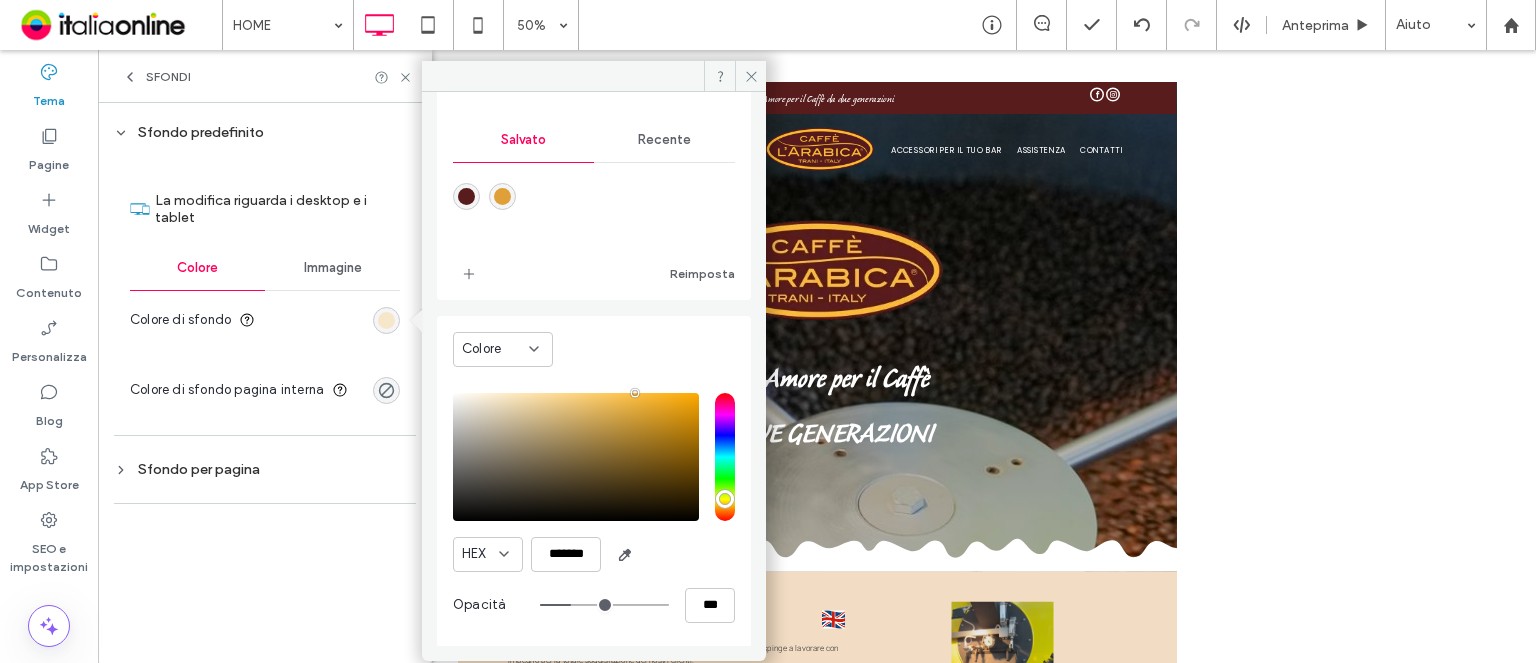 type on "**" 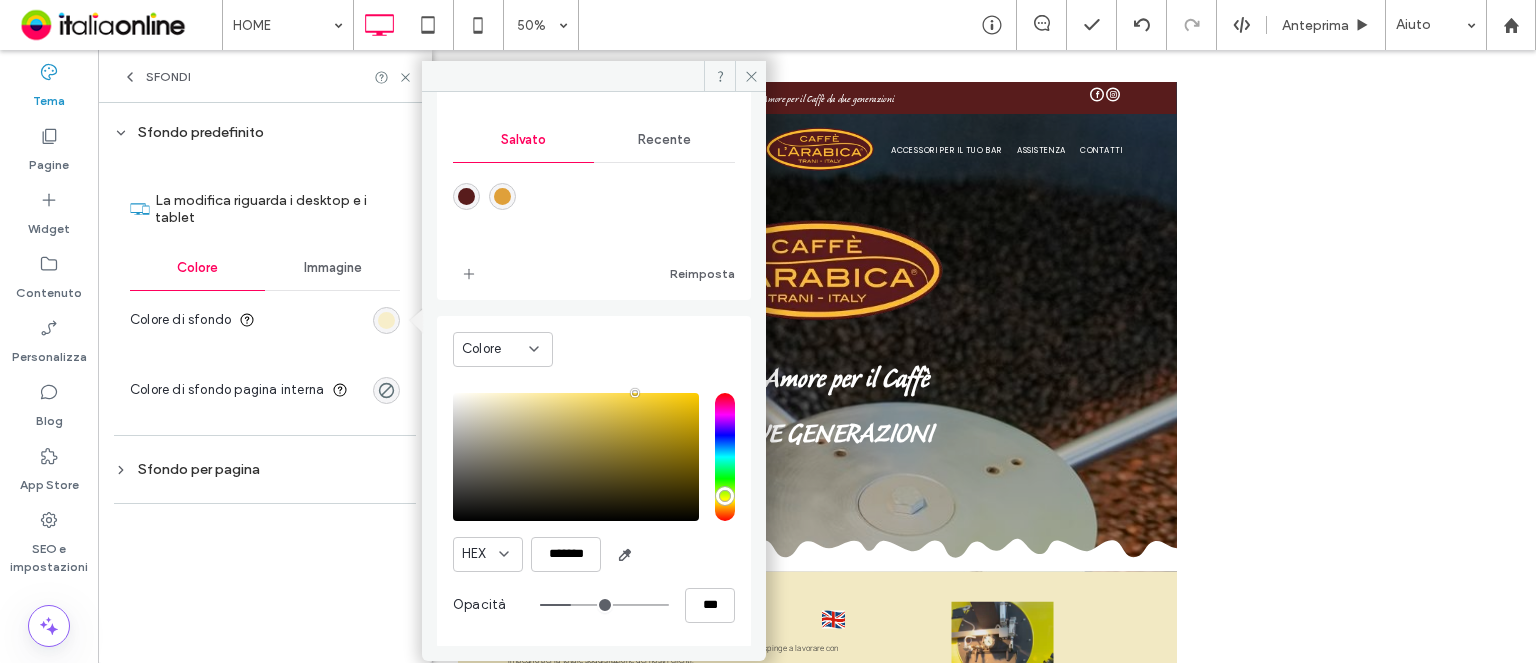 type on "**" 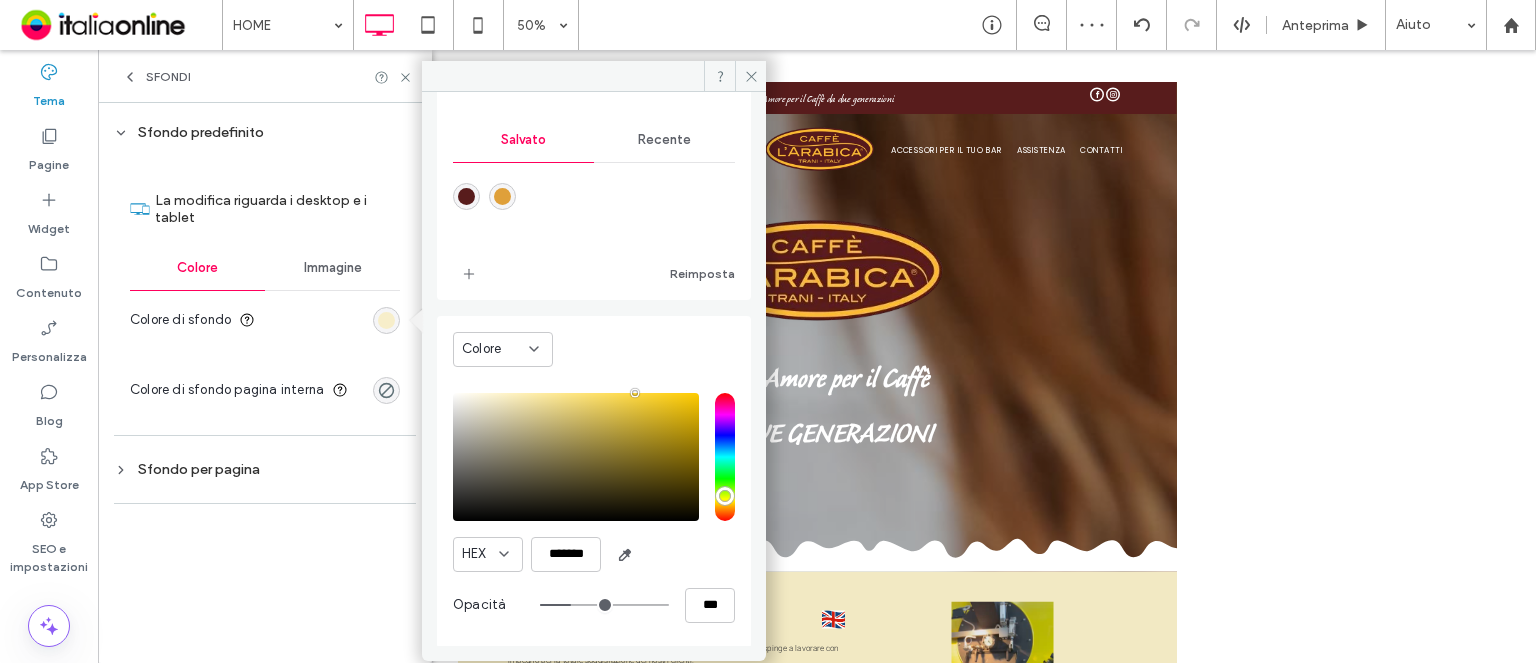click at bounding box center (502, 196) 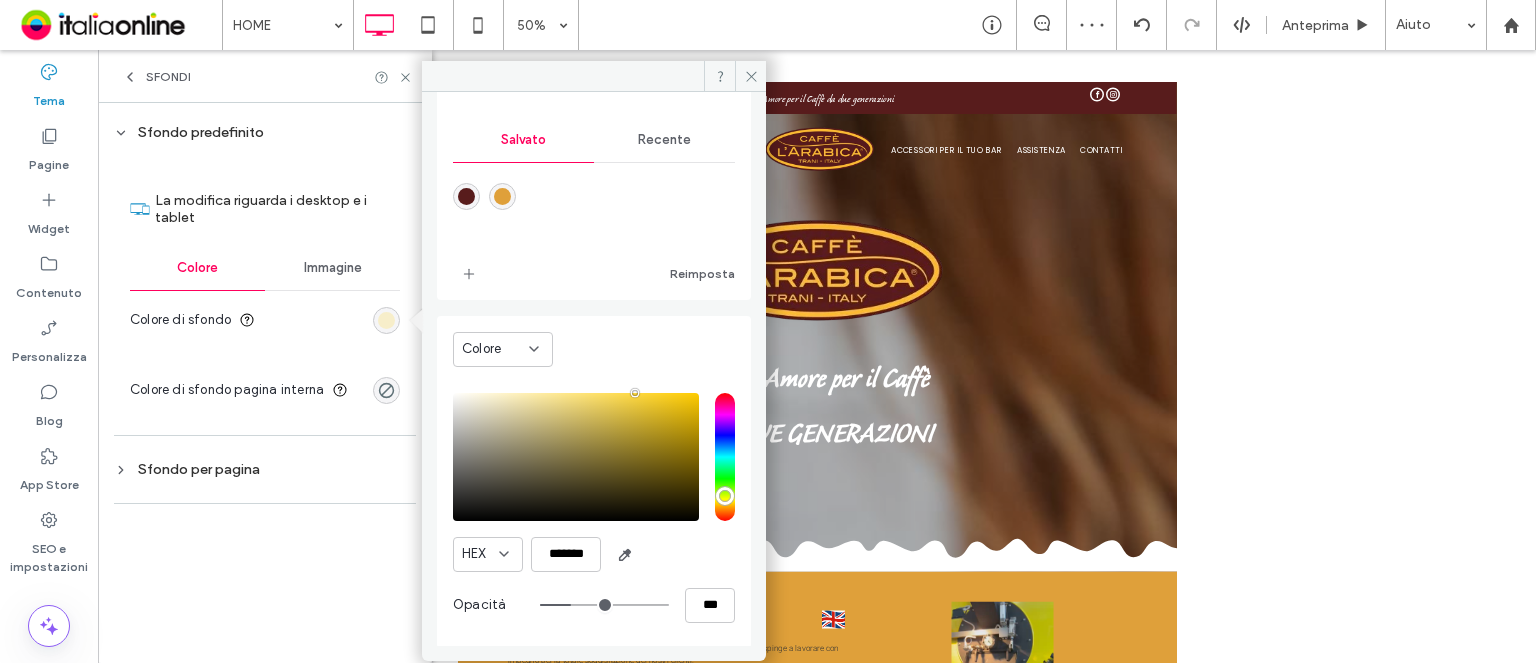 type on "*******" 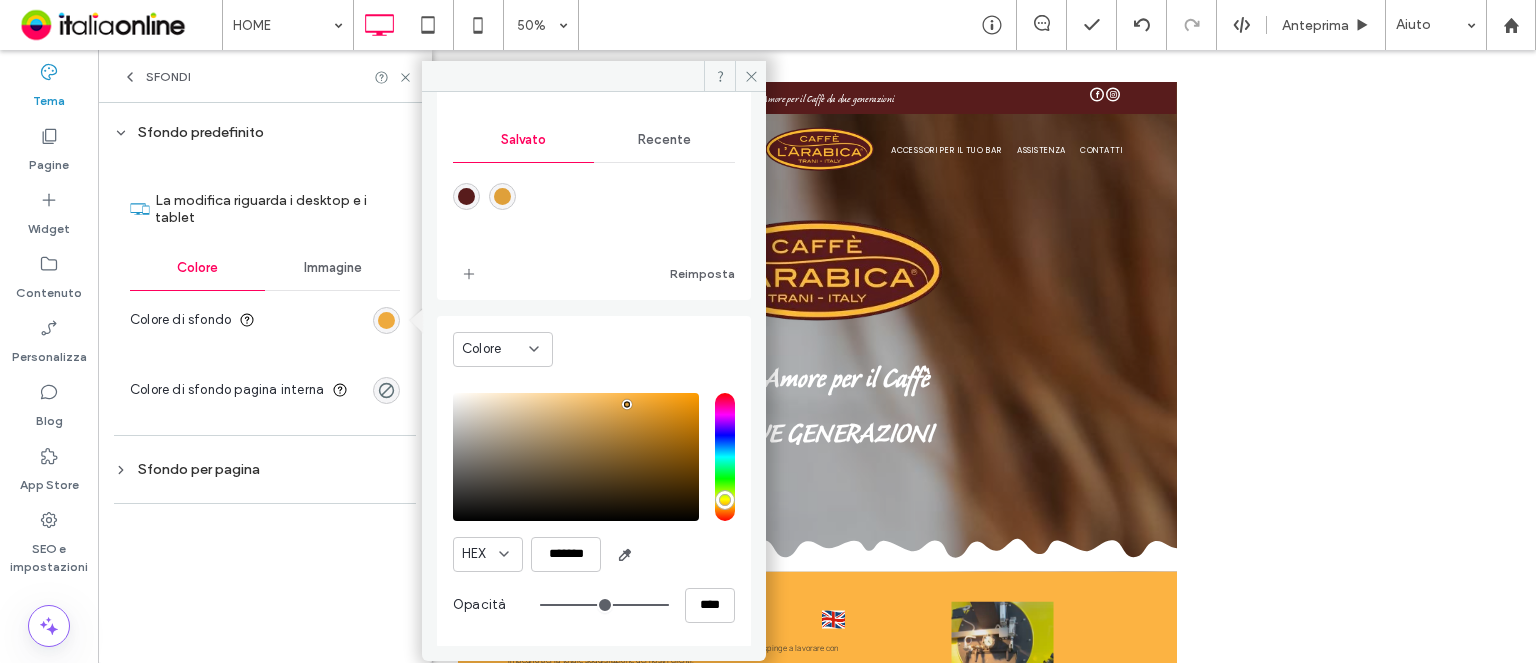 type on "*******" 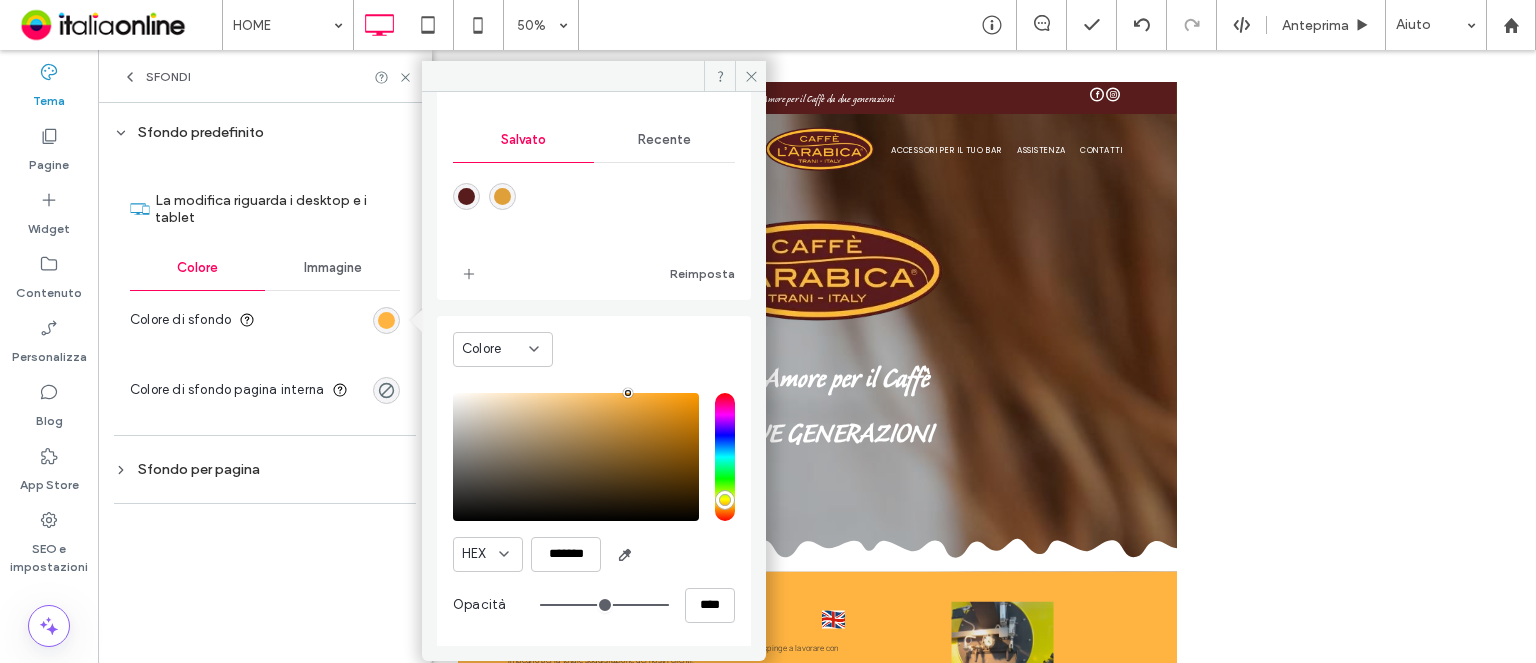 drag, startPoint x: 627, startPoint y: 407, endPoint x: 628, endPoint y: 391, distance: 16.03122 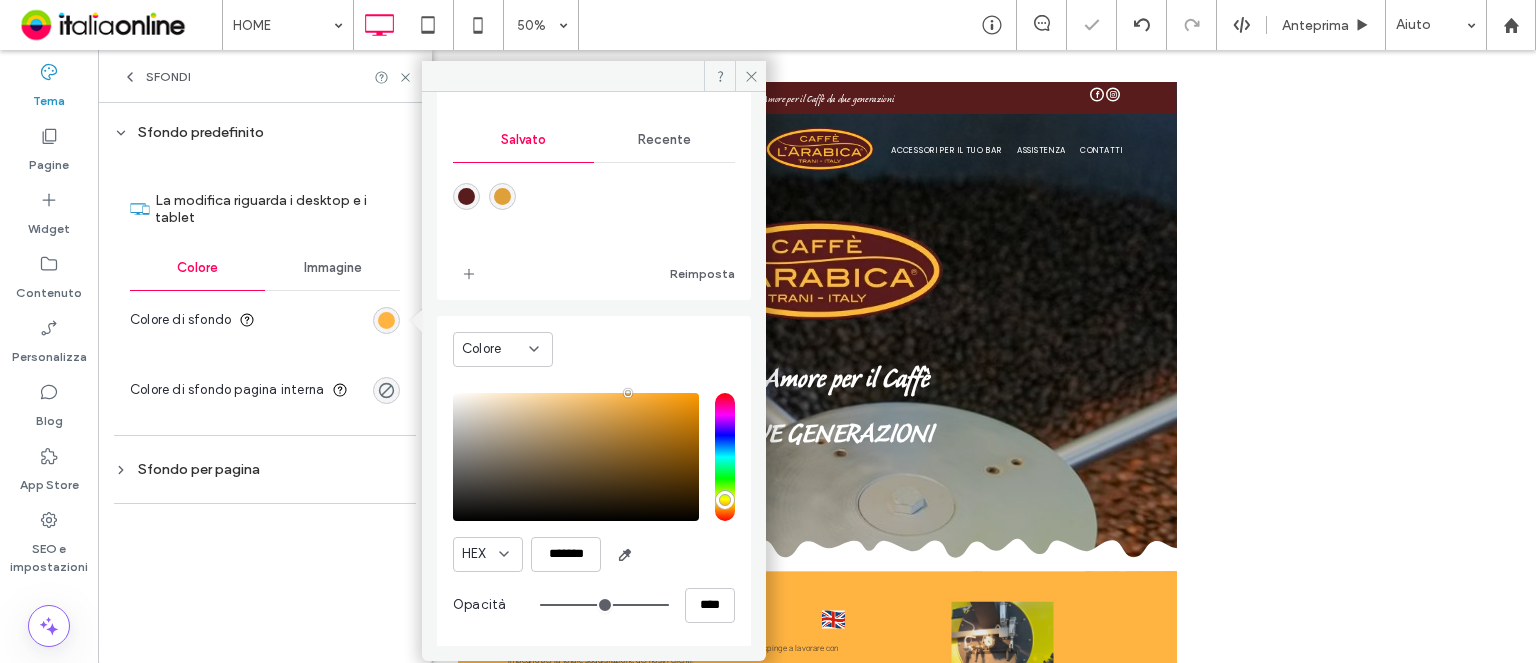 type on "**" 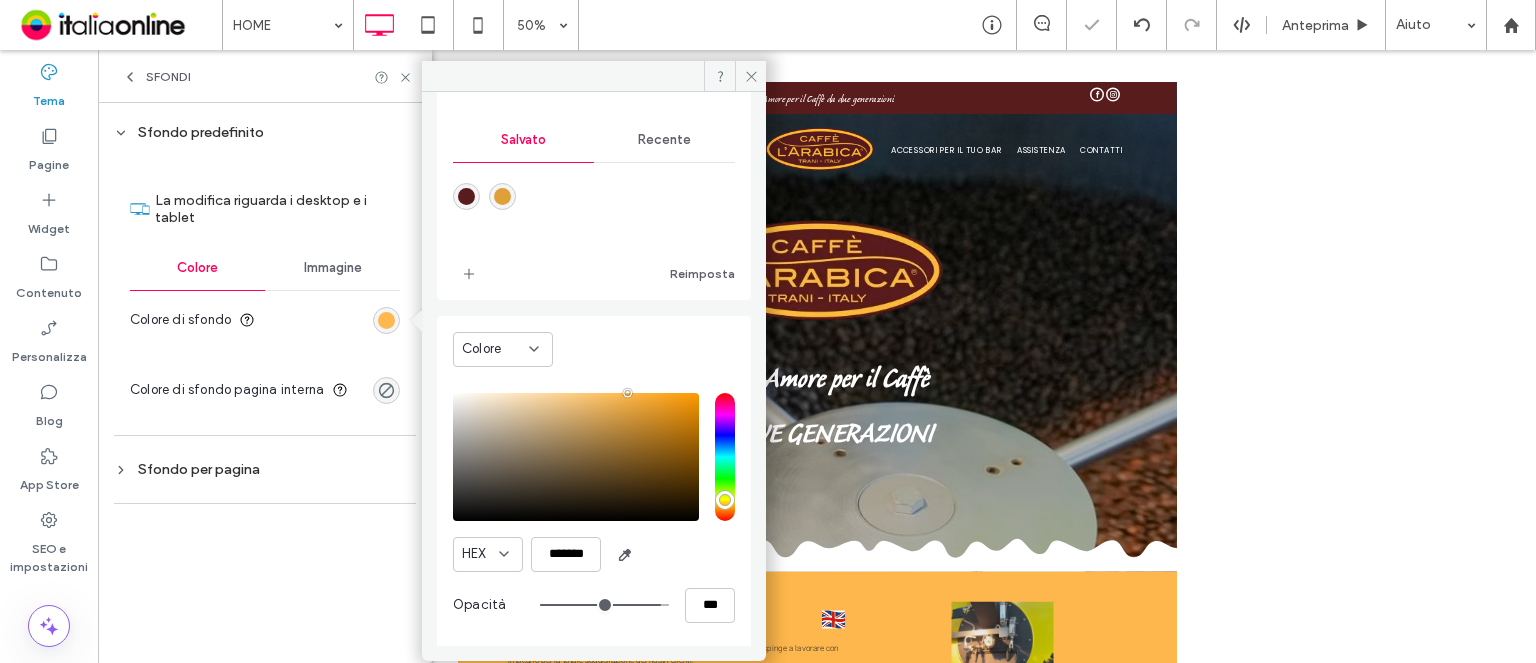 type on "**" 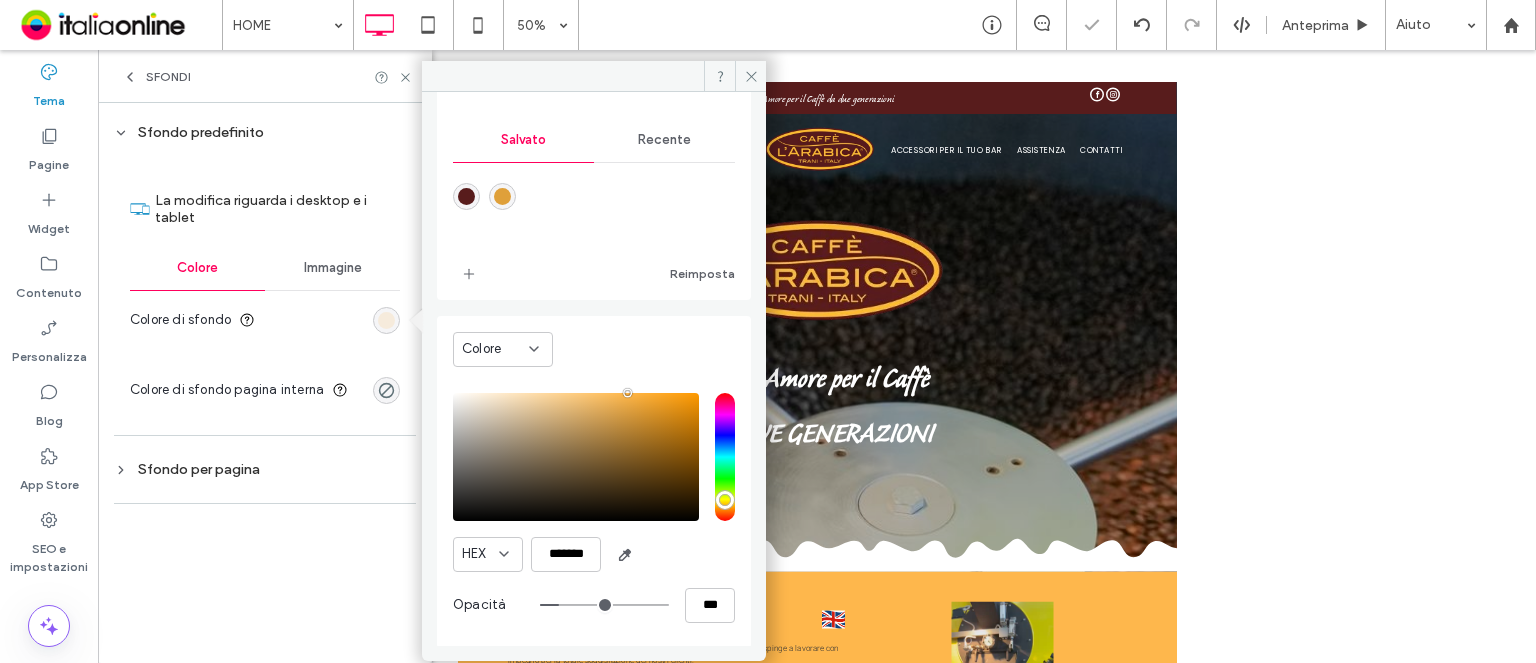 type on "**" 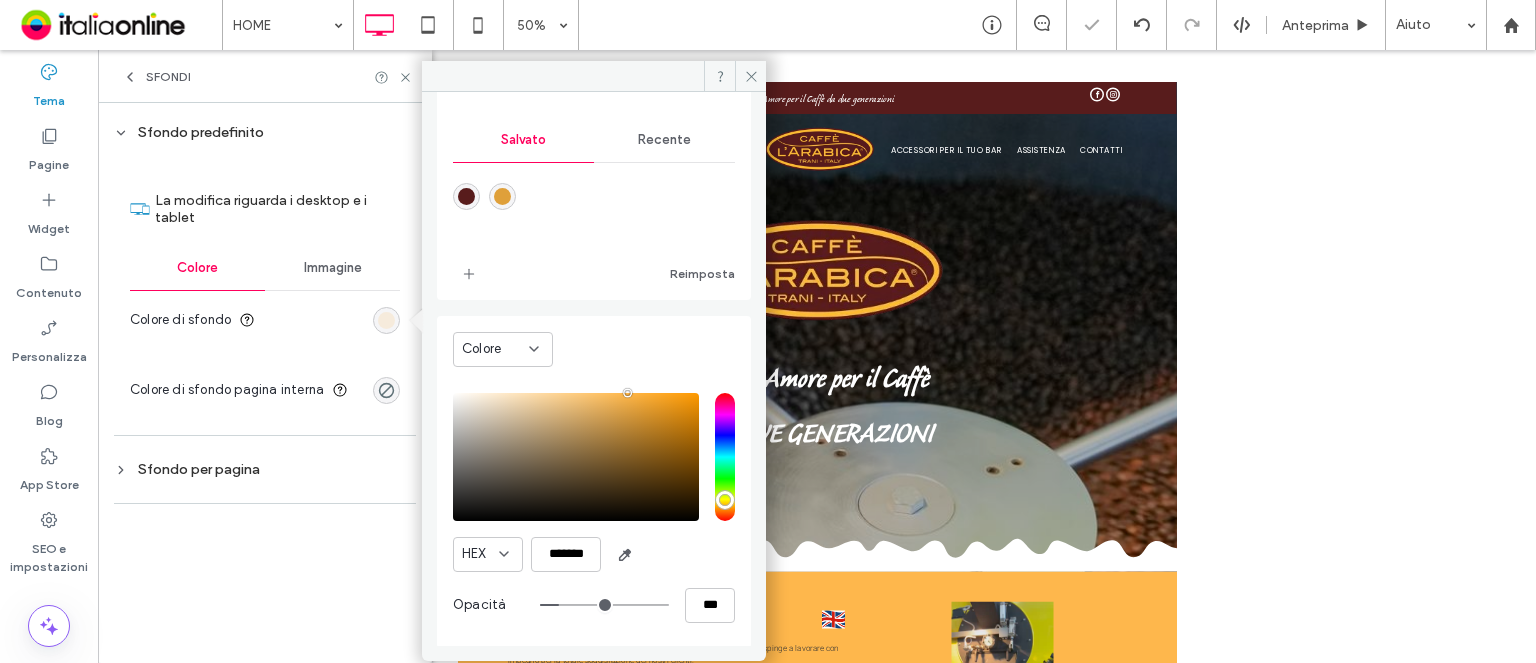 type on "***" 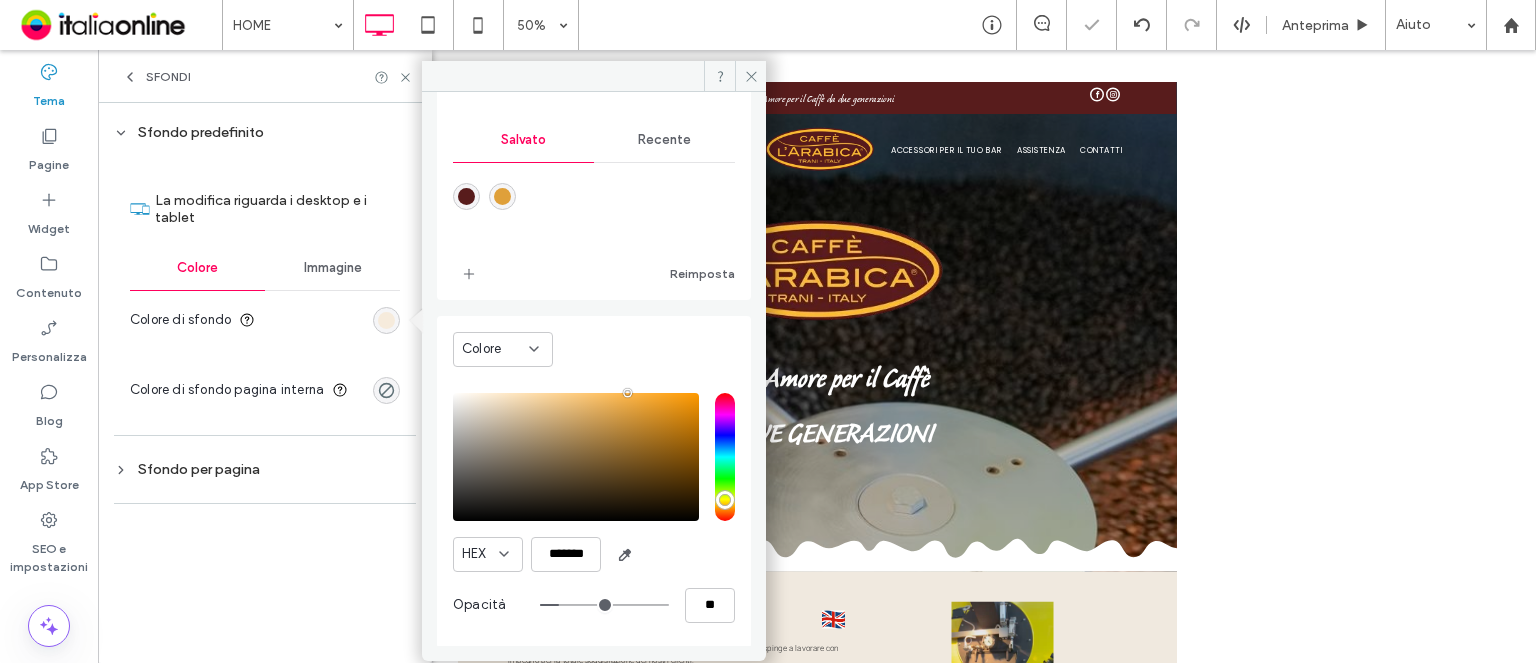 type on "*" 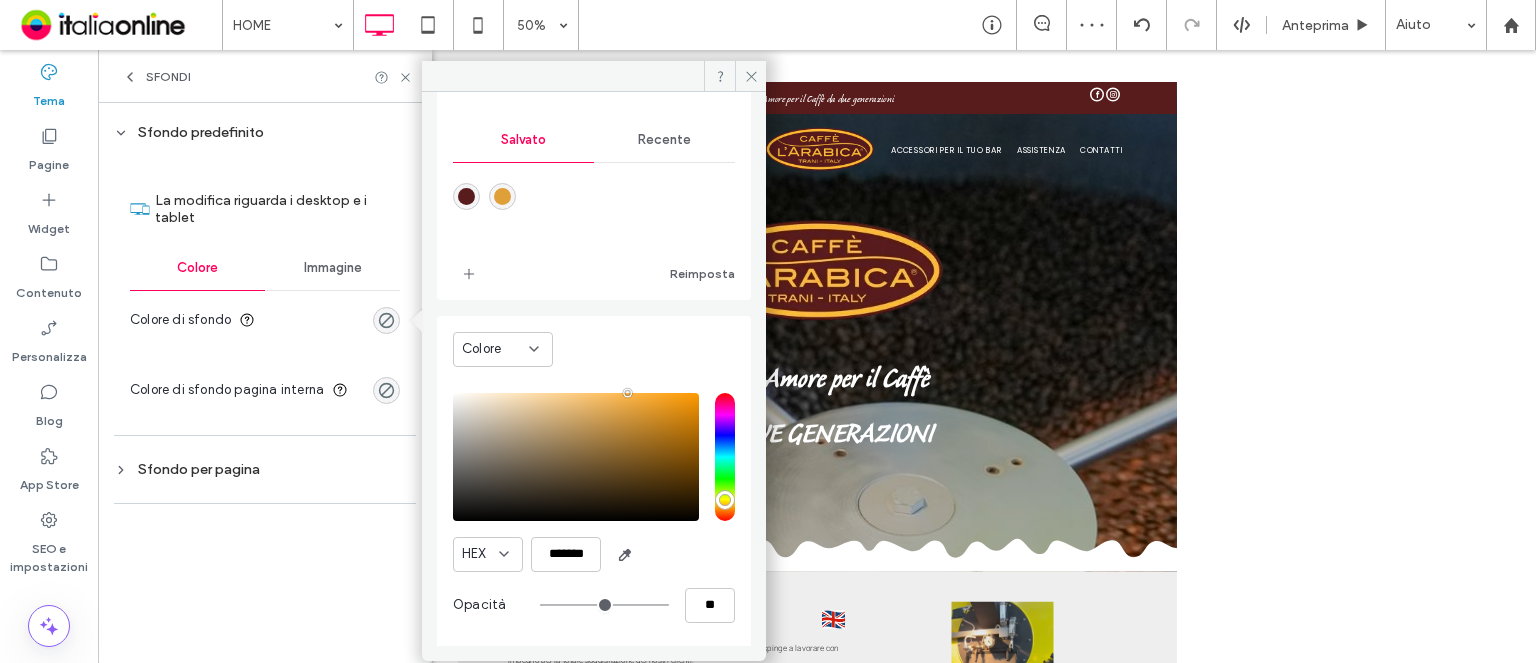 type on "*" 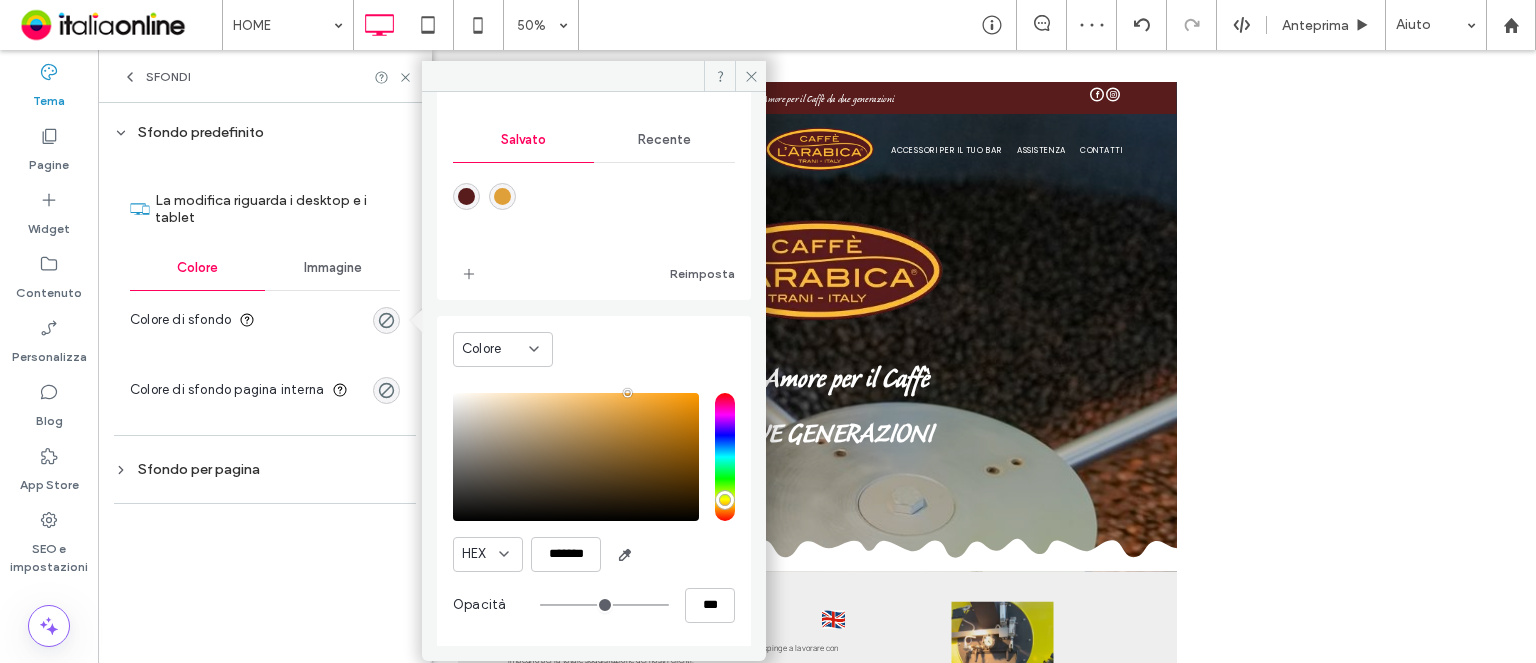 type on "**" 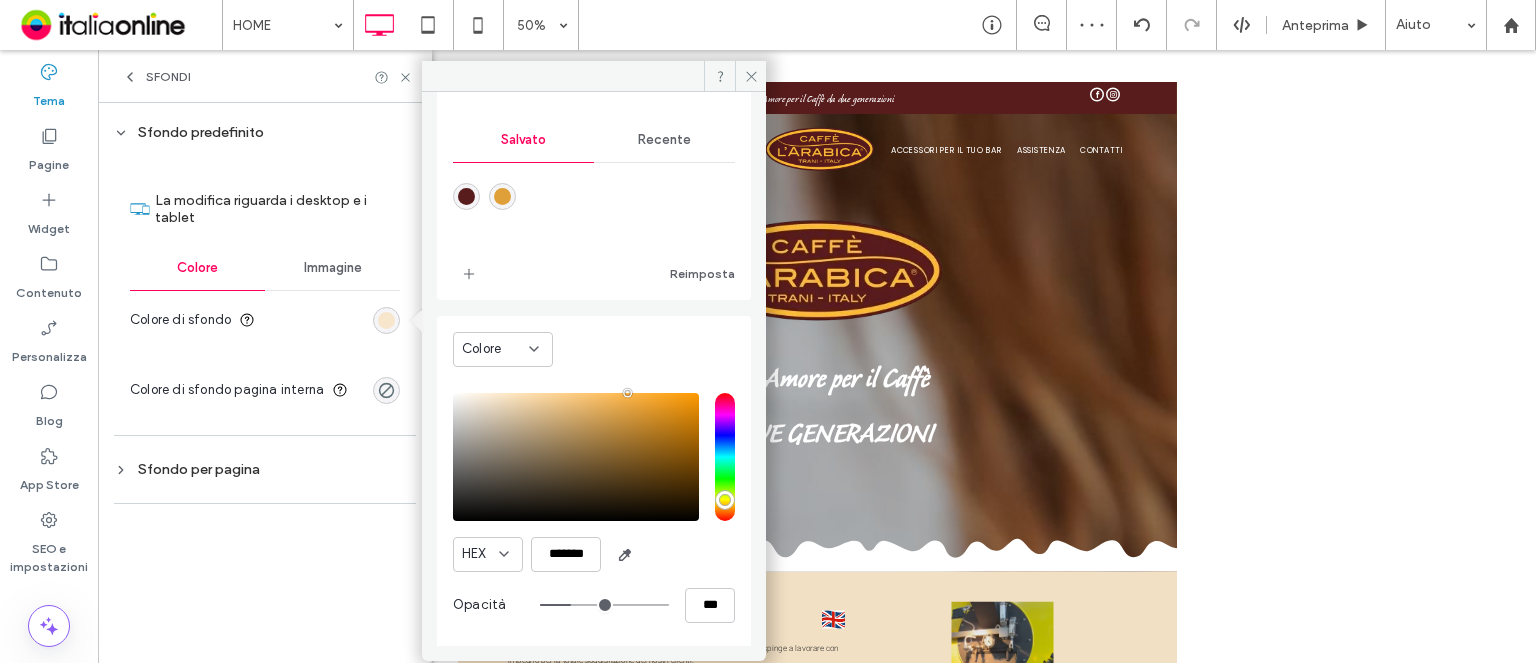 drag, startPoint x: 644, startPoint y: 598, endPoint x: 564, endPoint y: 590, distance: 80.399 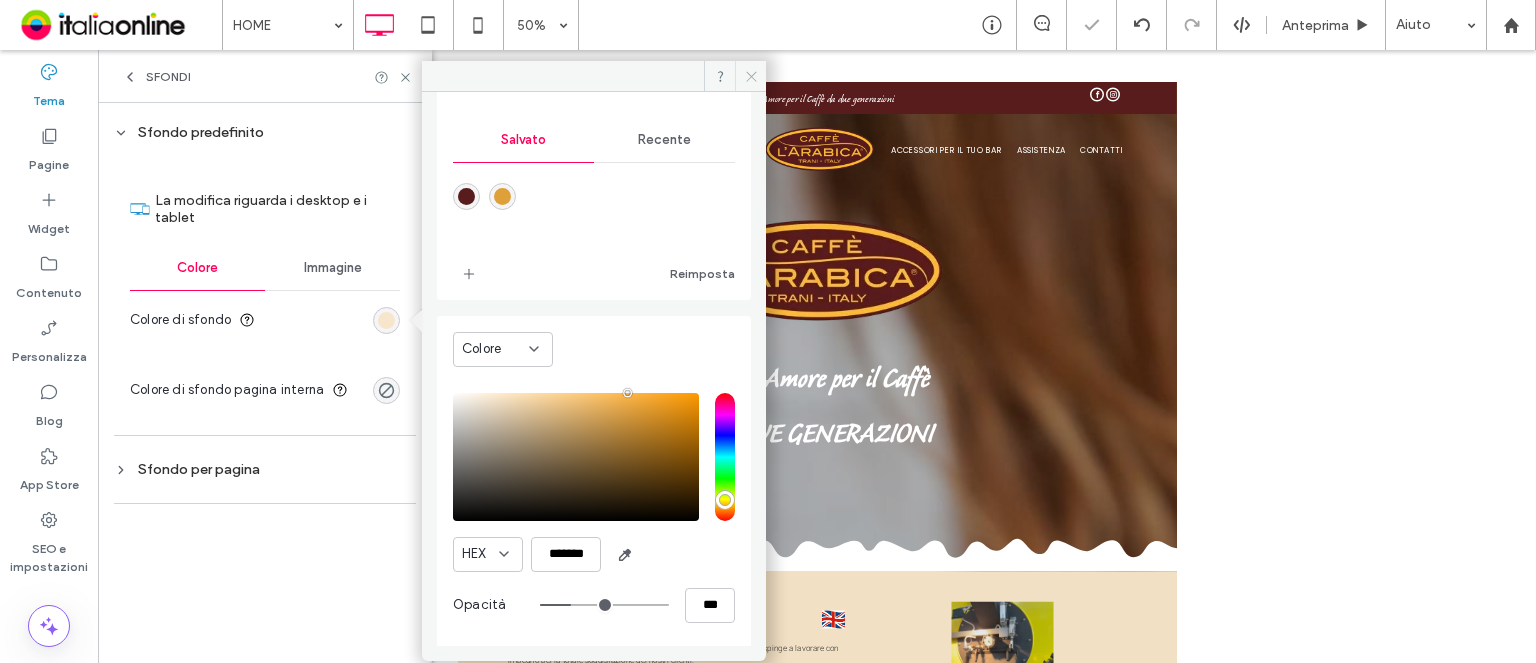 click 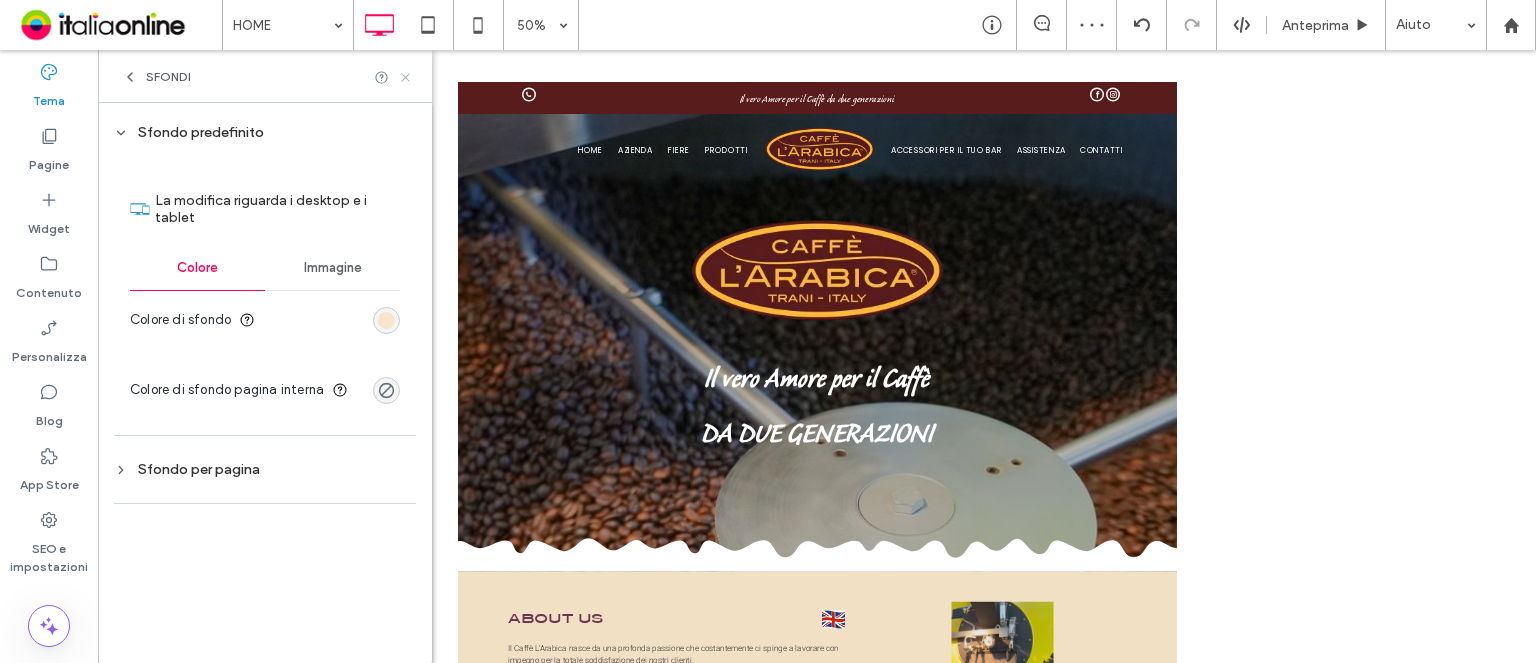 click 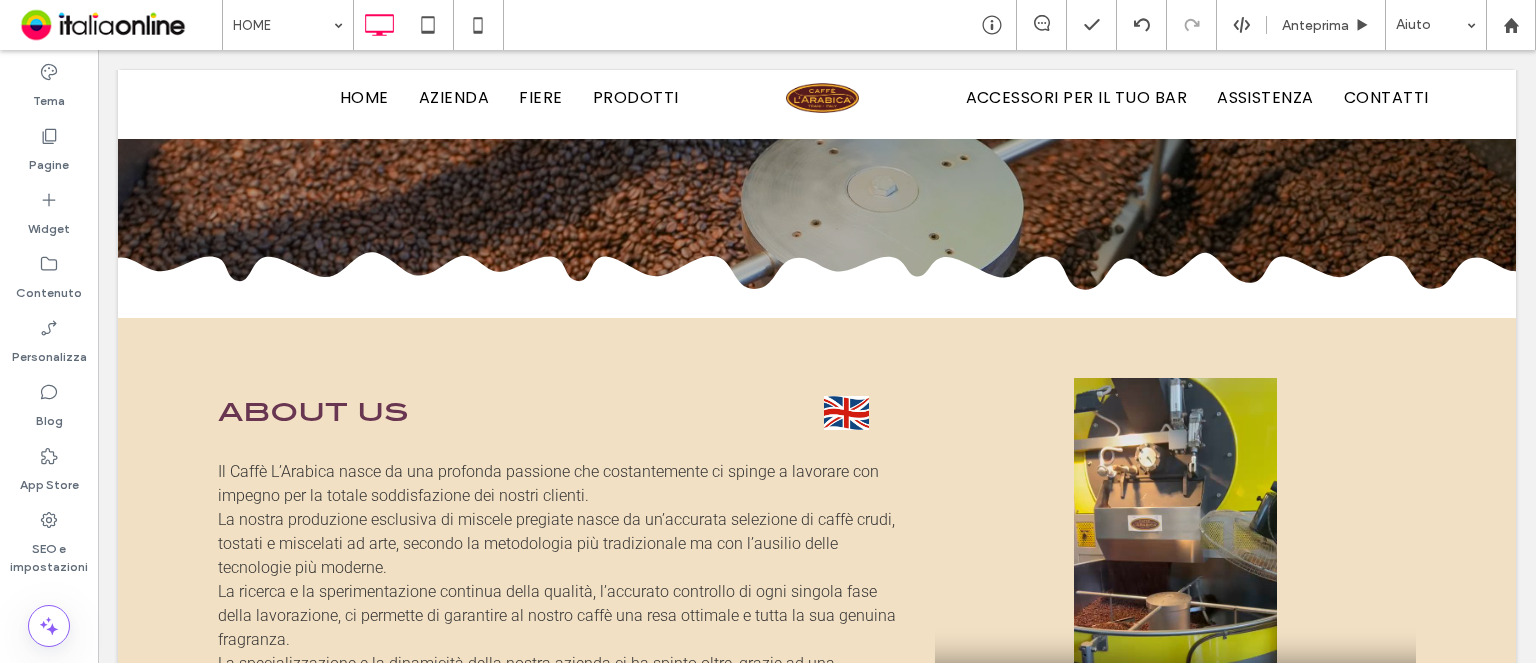 scroll, scrollTop: 704, scrollLeft: 0, axis: vertical 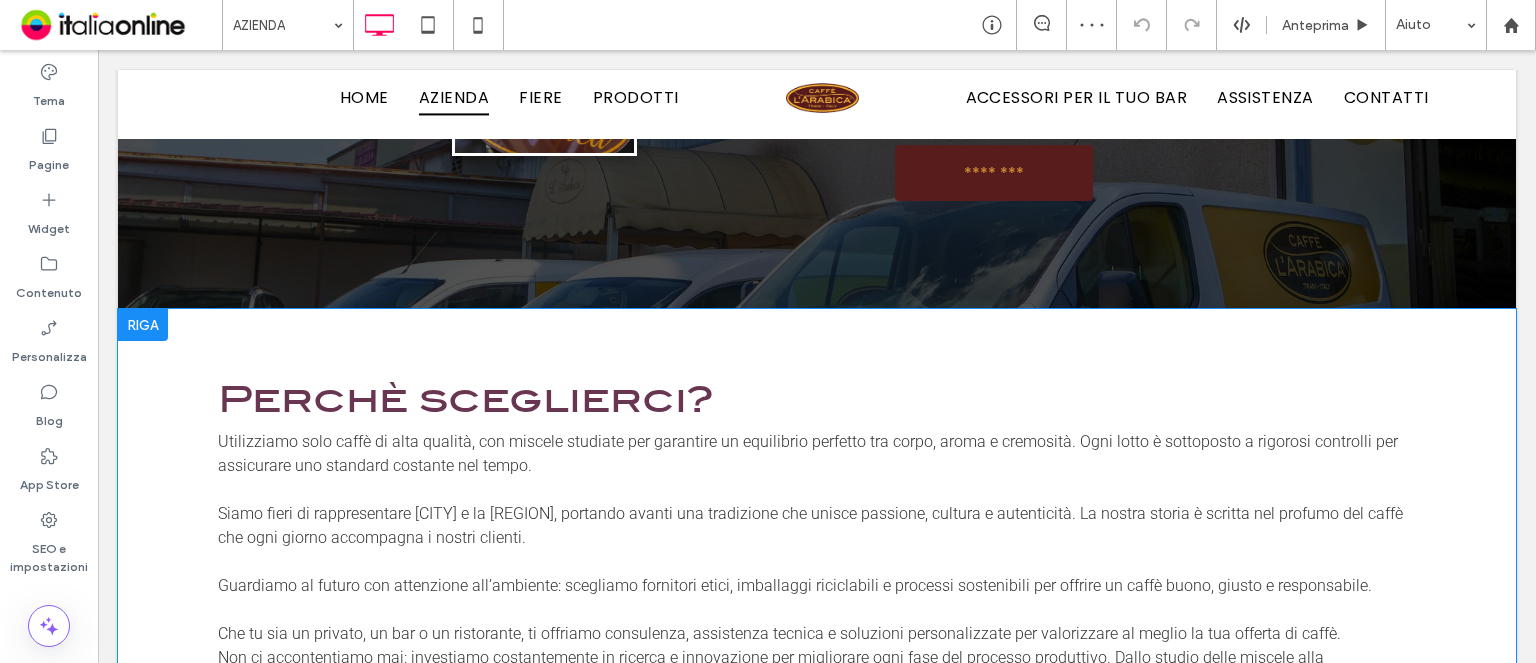 drag, startPoint x: 723, startPoint y: 330, endPoint x: 712, endPoint y: 328, distance: 11.18034 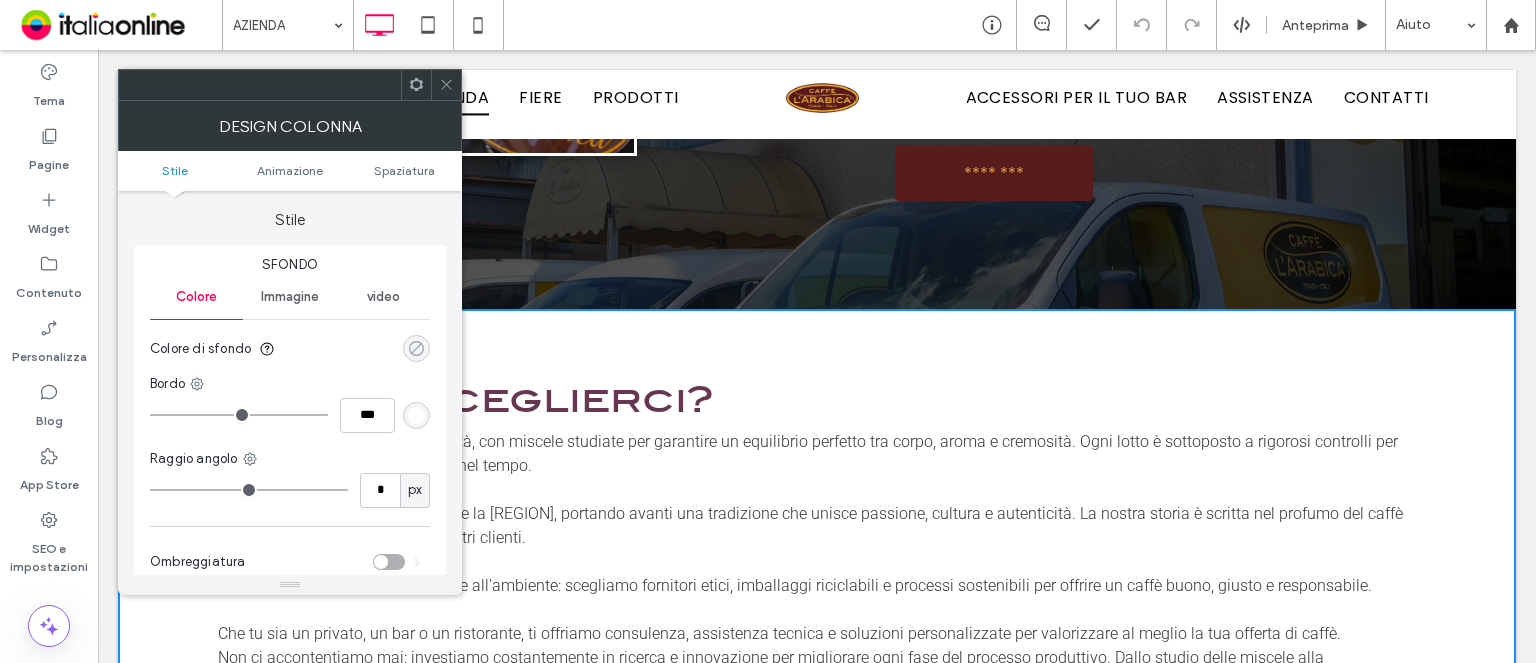 click at bounding box center [416, 348] 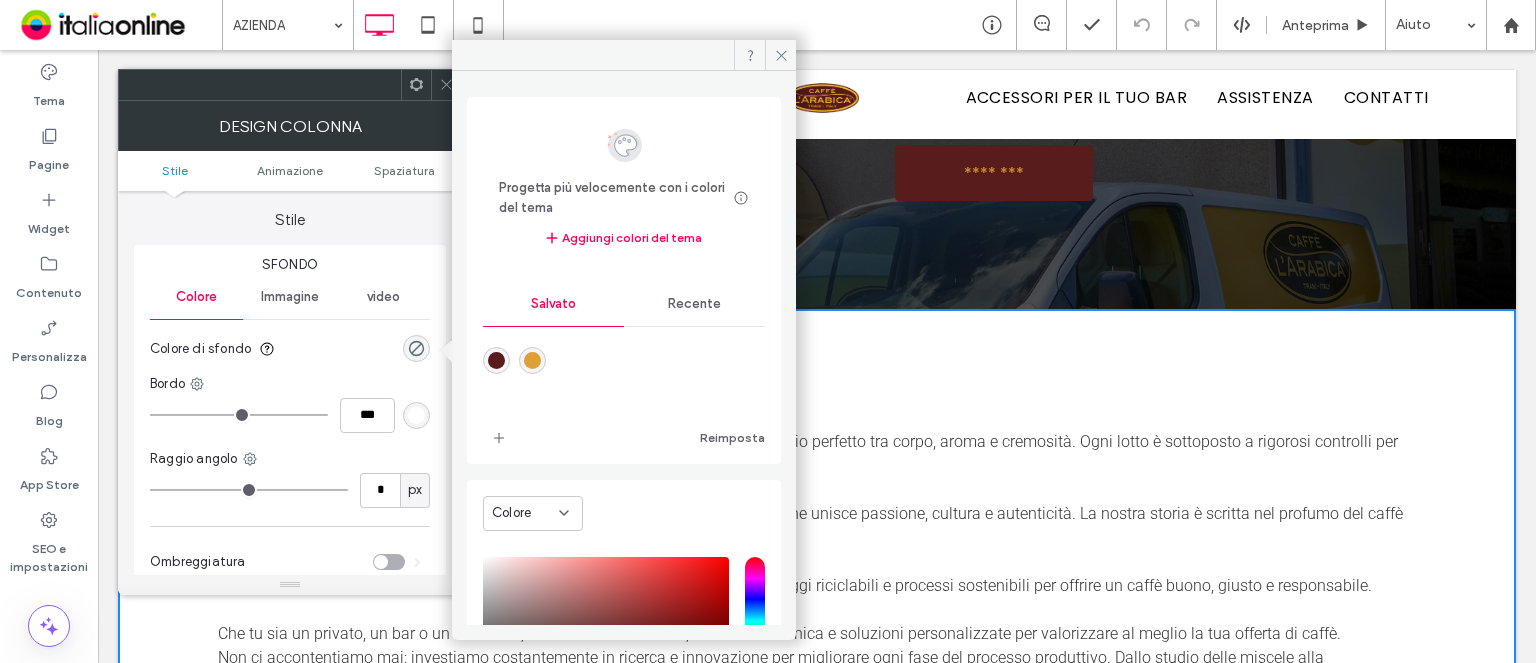 click on "Recente" at bounding box center (694, 304) 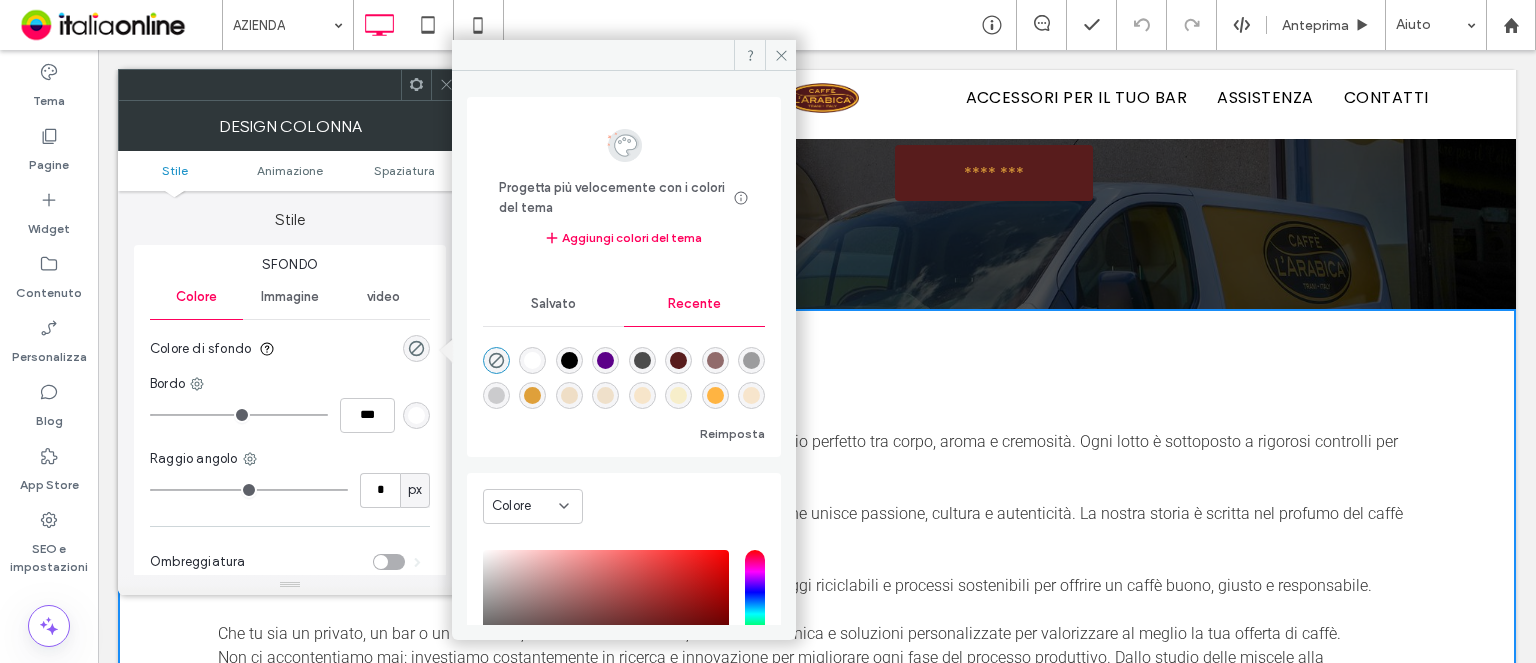 scroll, scrollTop: 32, scrollLeft: 0, axis: vertical 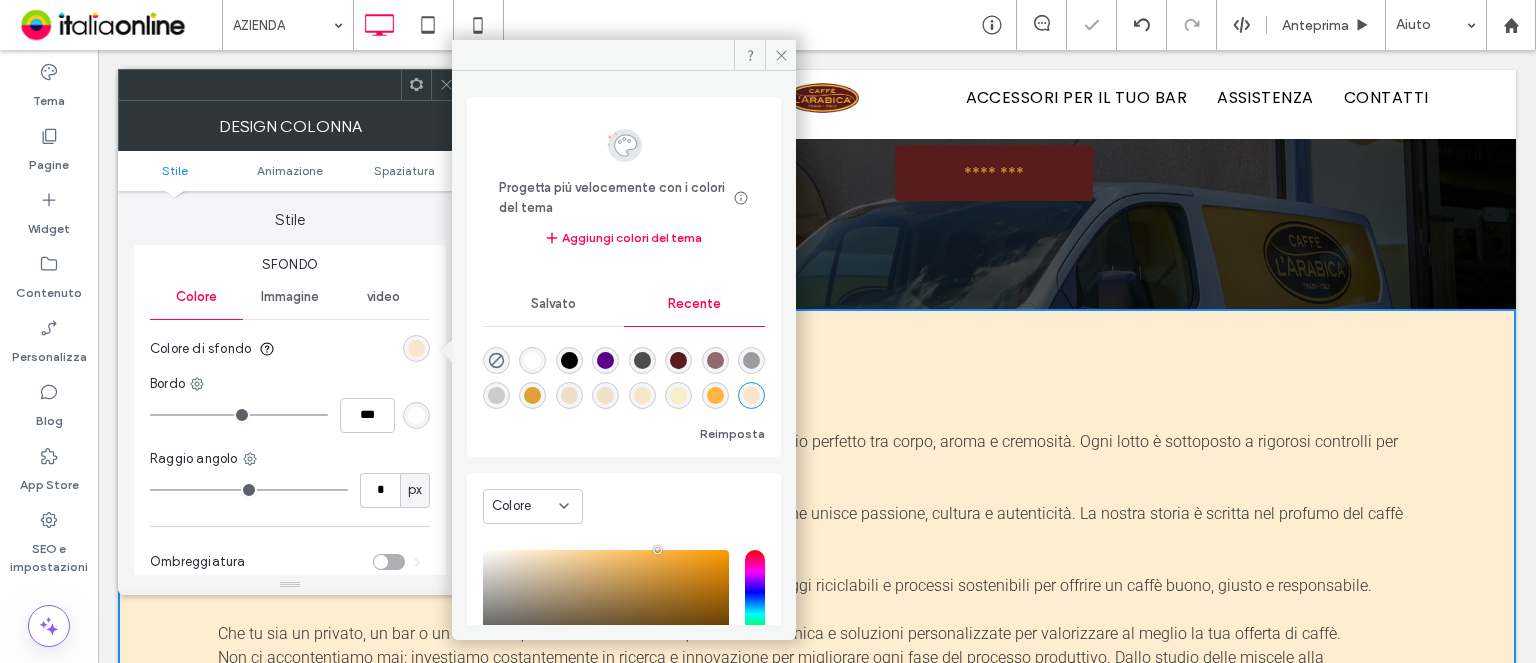 click on "Progetta più velocemente con i colori del tema Risparmia tempo con i colori del tema Crea una tavolozza di colori per aggiungere o modificare istantaneamente i colori degli elementi del sito collegati.    Maggiori informazioni Aggiungi colori del tema Salvato Recente Reimposta Colore HEX ******* Opacità ***" at bounding box center [624, 348] 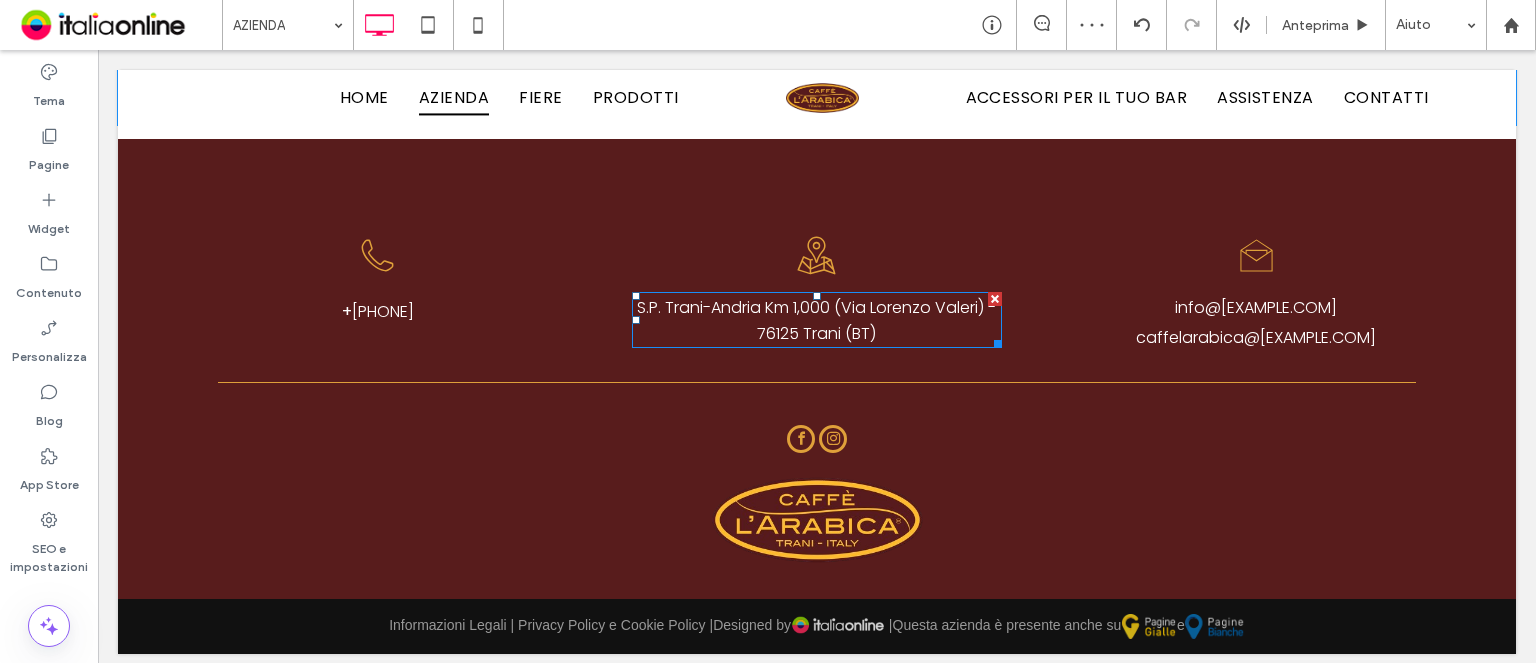 scroll, scrollTop: 2122, scrollLeft: 0, axis: vertical 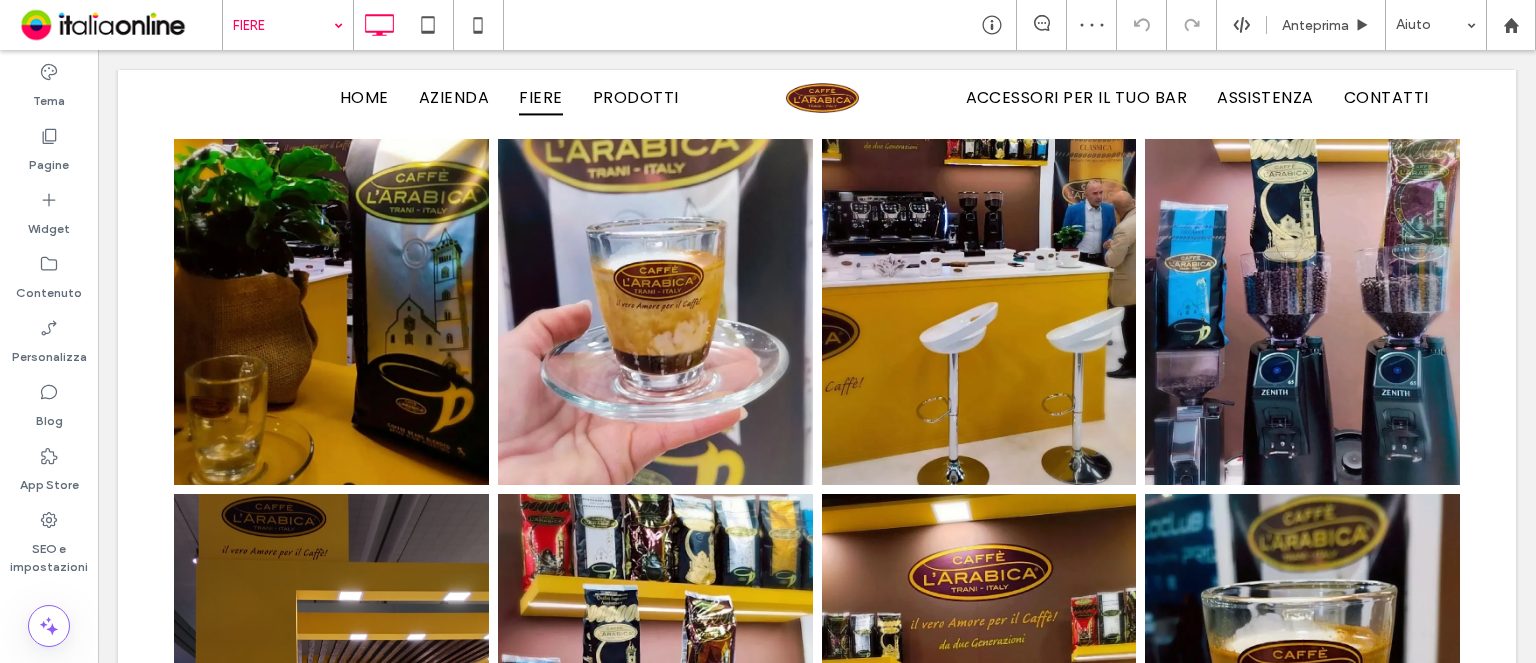 click on "Click To Paste
Riga
HOME
AZIENDA
FIERE
PRODOTTI
ACCESSORI PER IL TUO BAR
ASSISTENZA
CONTATTI
Click To Paste
Riga
Click To Paste
Riga
Menu
Click To Paste
Click To Paste
icona telefono
Click To Paste
Testata
Click To Paste
Il vero Amore per il Caffè da due generazioni
Click To Paste
Click To Paste
HOME
AZIENDA
FIERE
PRODOTTI
ACCESSORI PER IL TUO BAR
ASSISTENZA
CONTATTI
Click To Paste" at bounding box center (817, 1452) 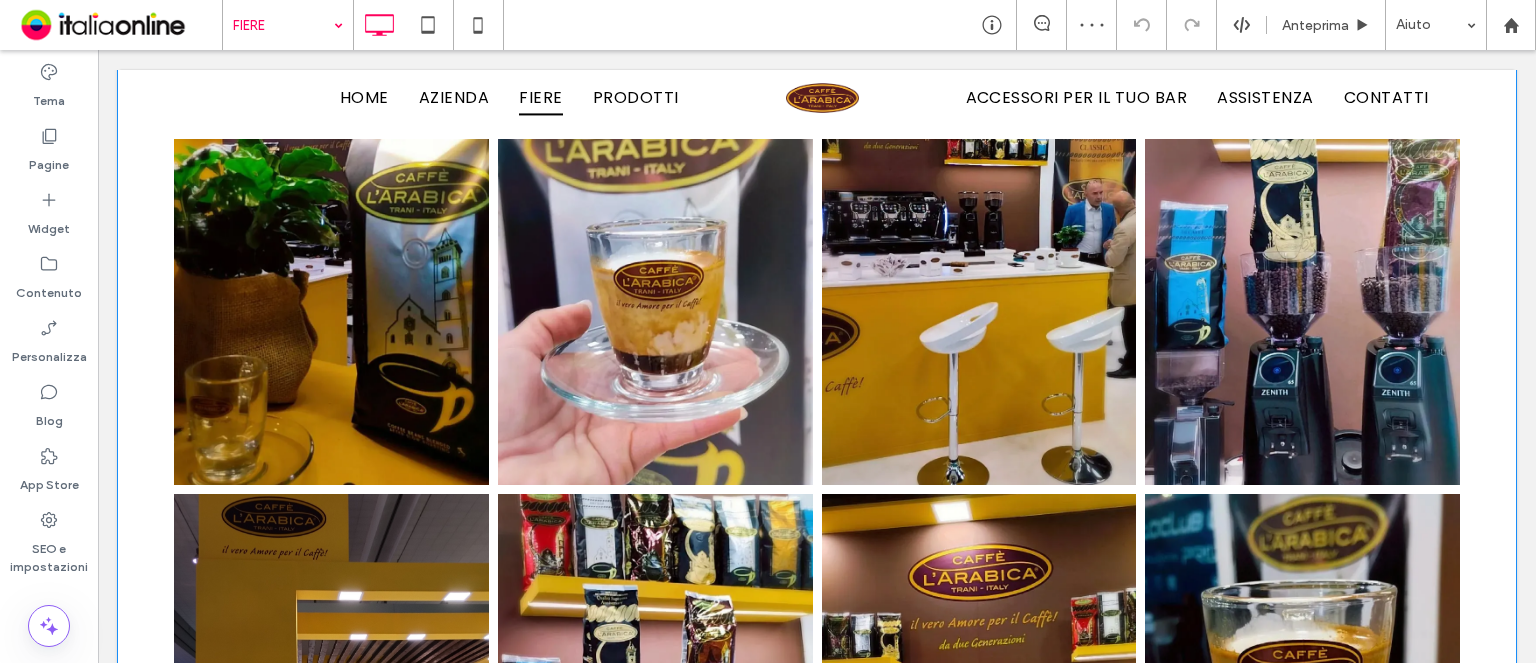 click on "Button
Button
Button
Button
Button
Button
Button
Button
Button
Button
Button
Button
Button
Button
Button
Button
Button" at bounding box center (817, 1631) 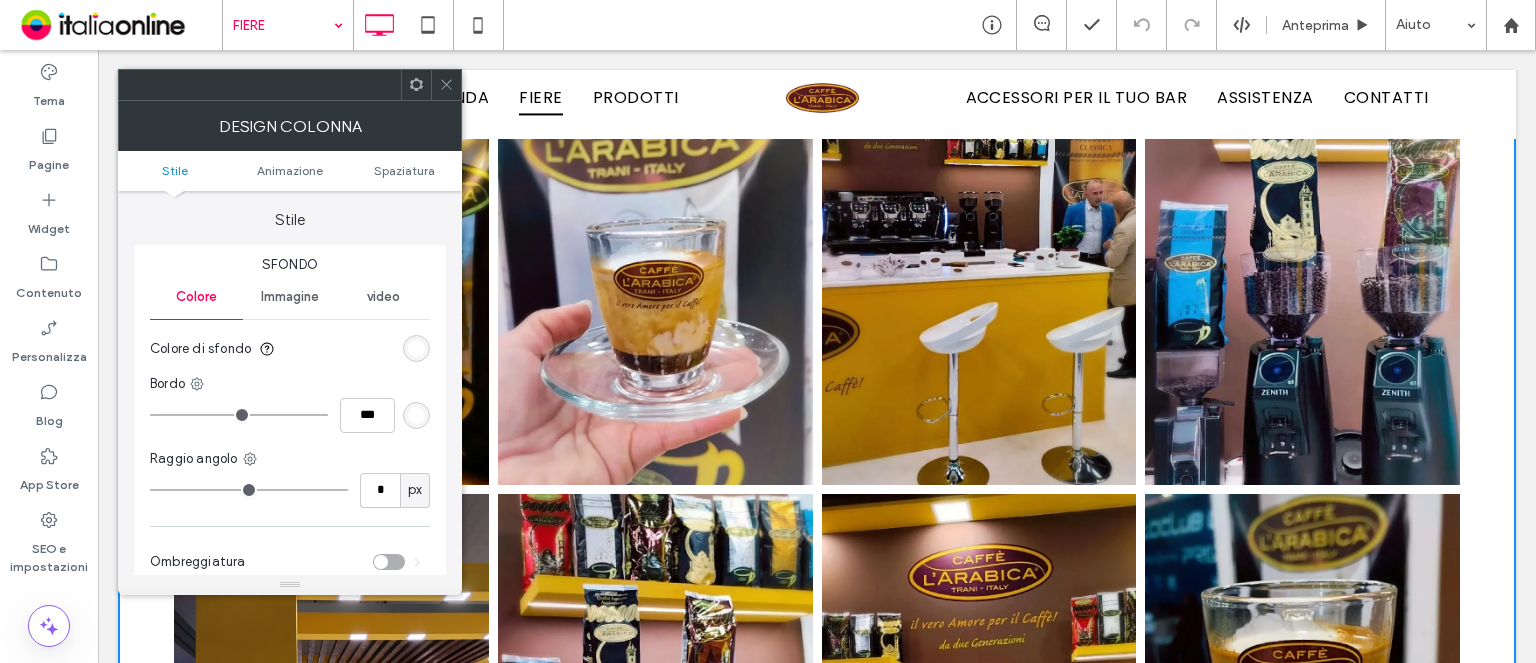 click at bounding box center (416, 348) 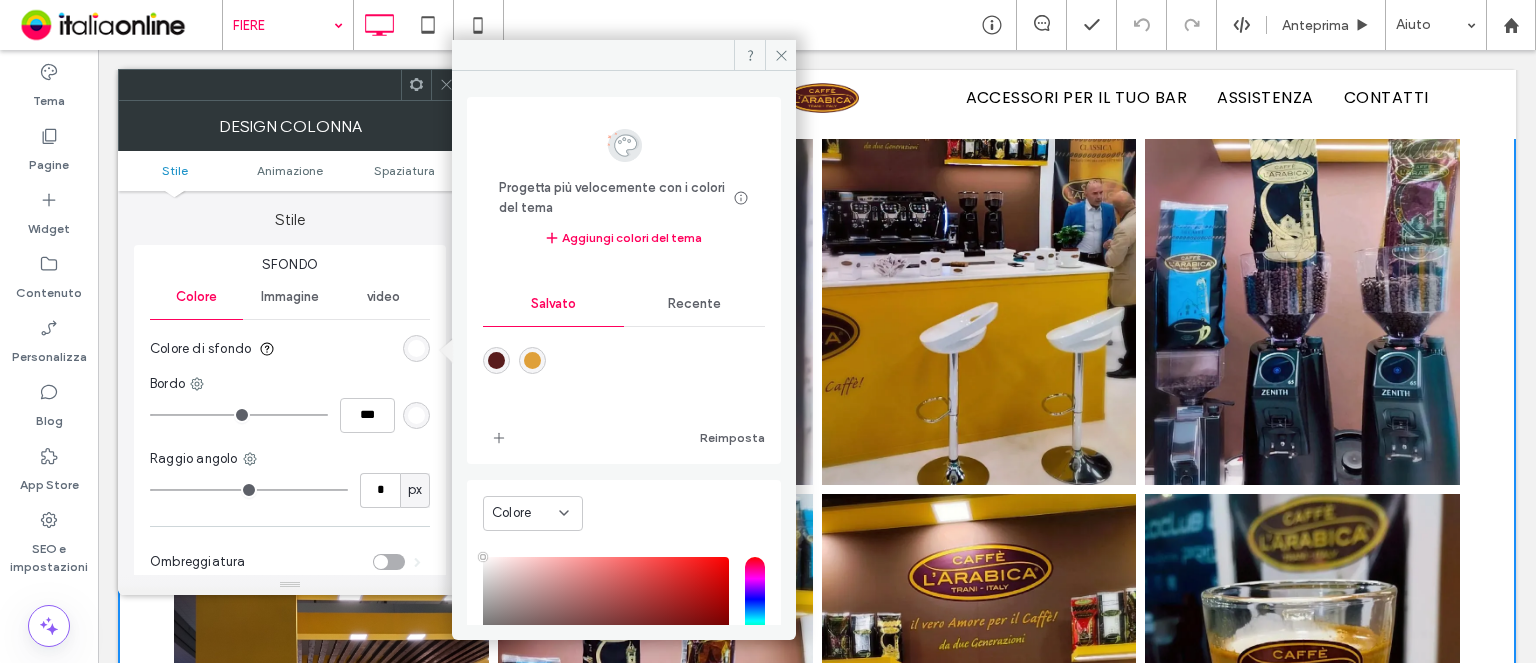 click on "Recente" at bounding box center [694, 304] 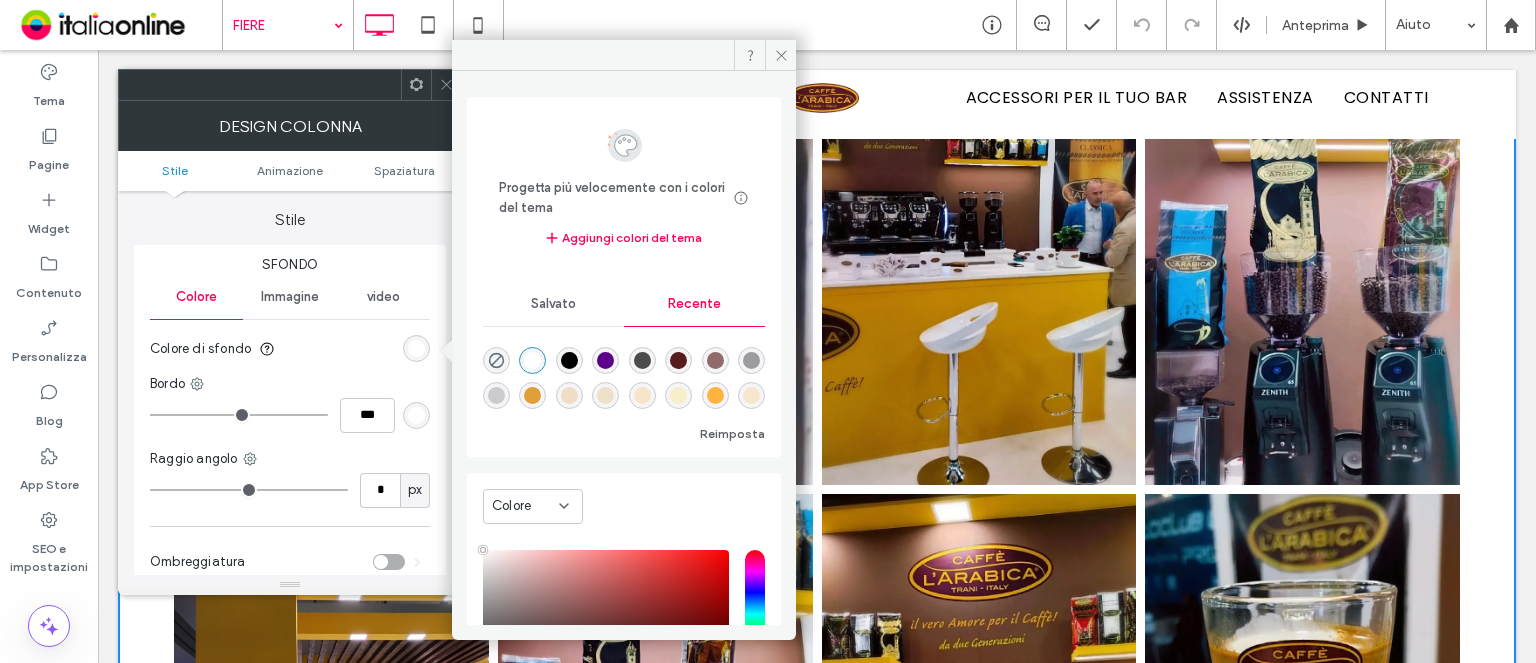 scroll, scrollTop: 32, scrollLeft: 0, axis: vertical 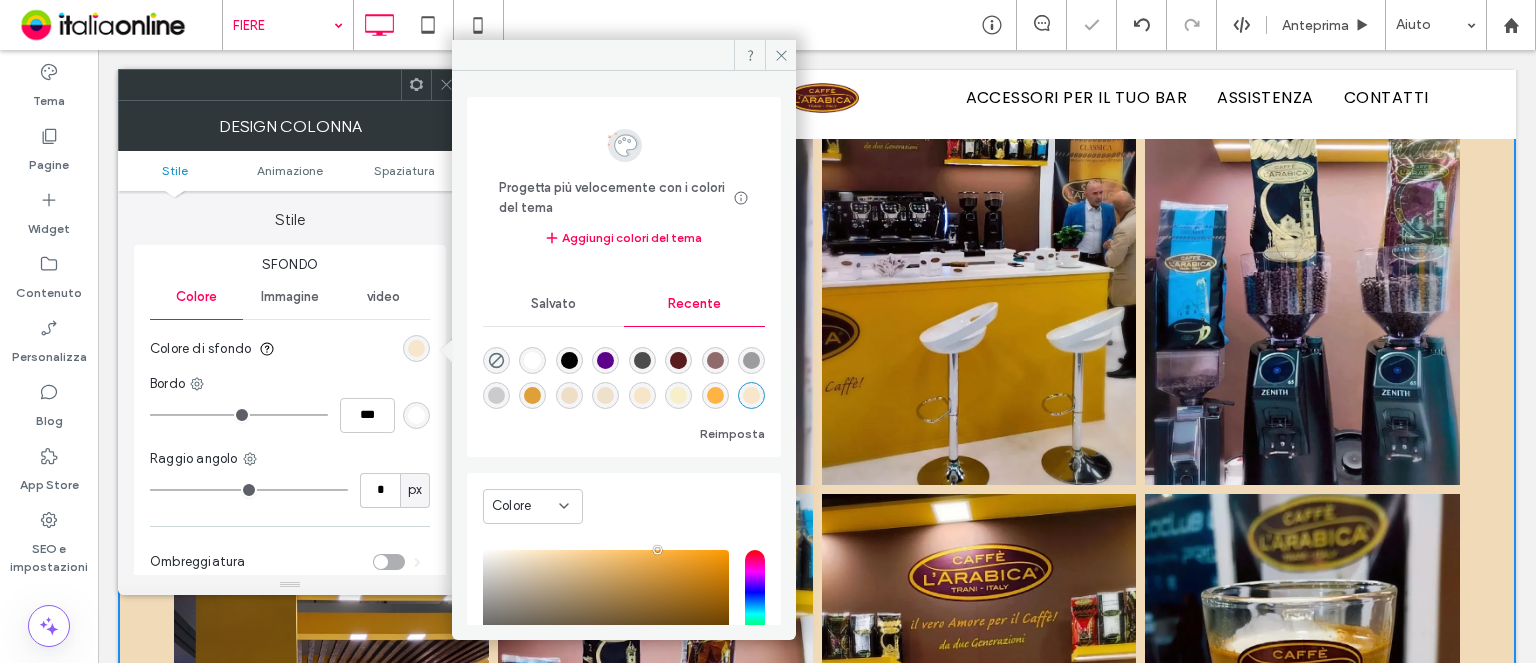 click 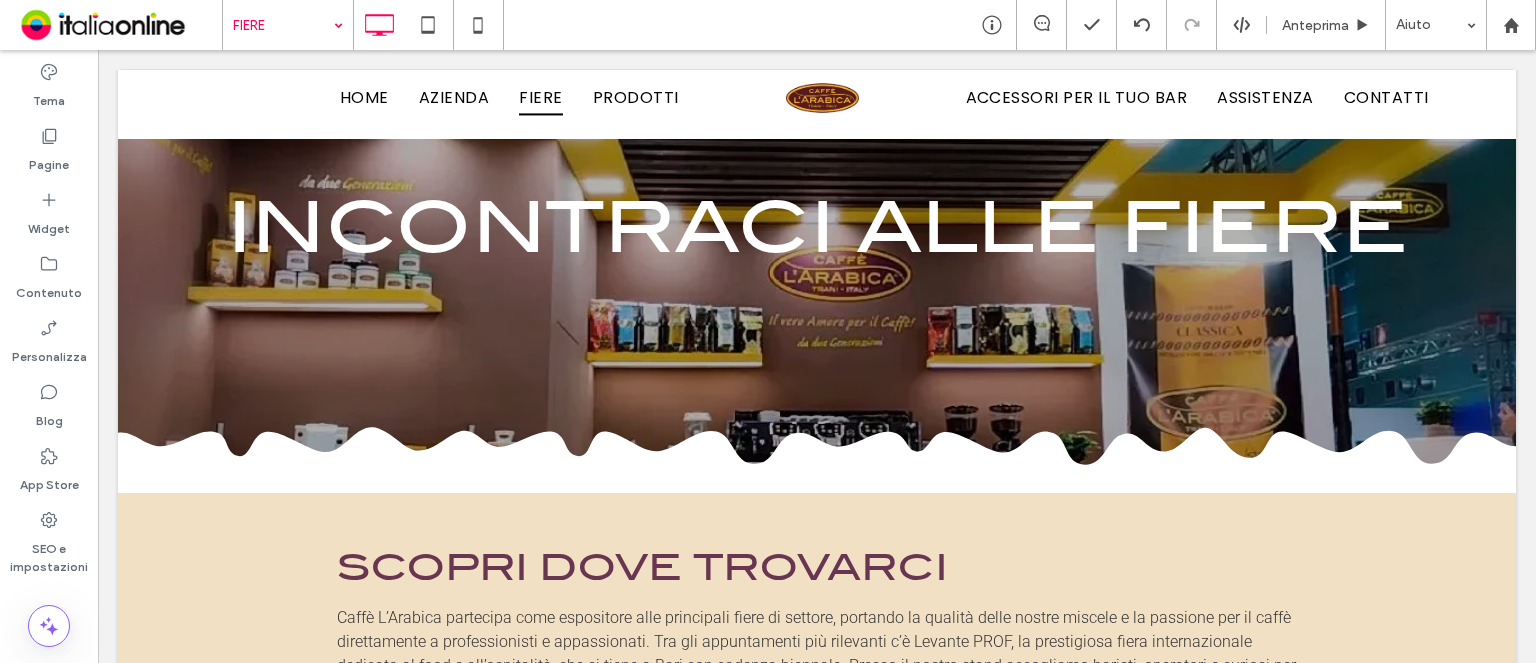 scroll, scrollTop: 300, scrollLeft: 0, axis: vertical 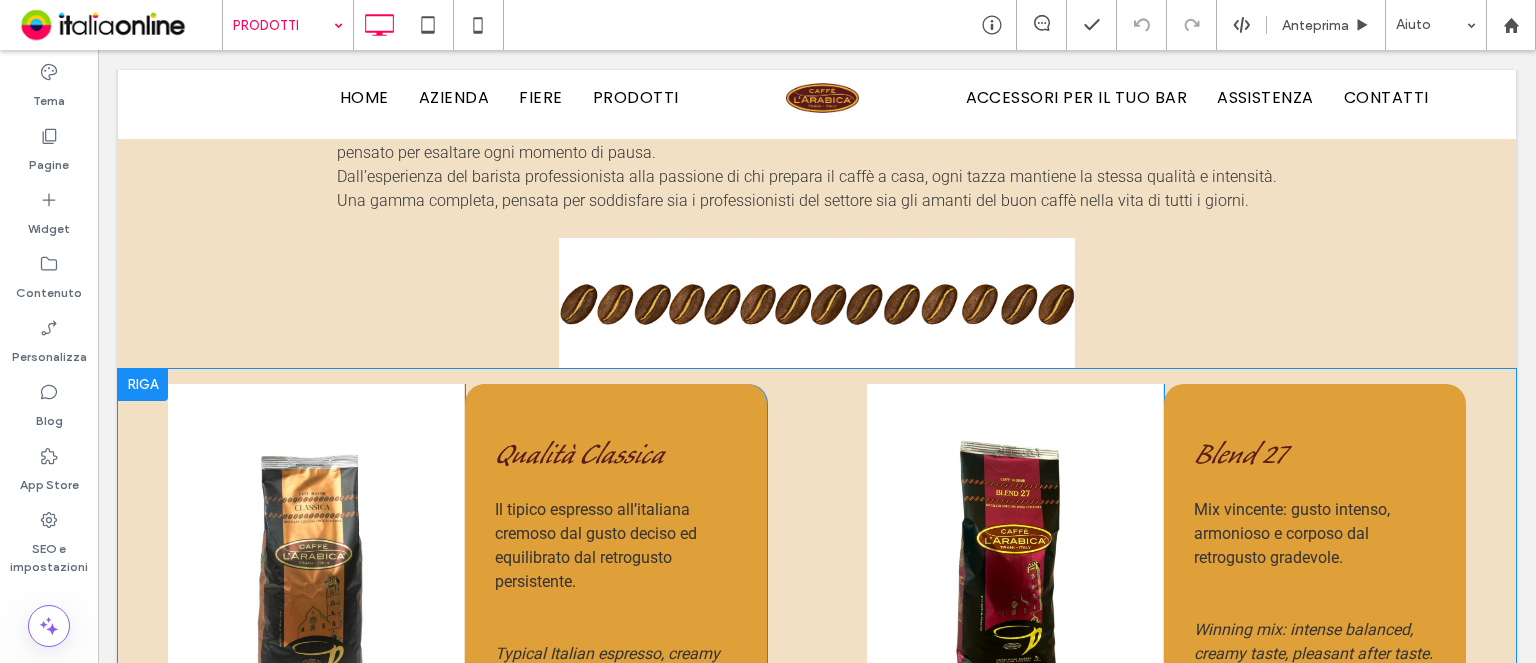 click on "Click To Paste" at bounding box center [316, 569] 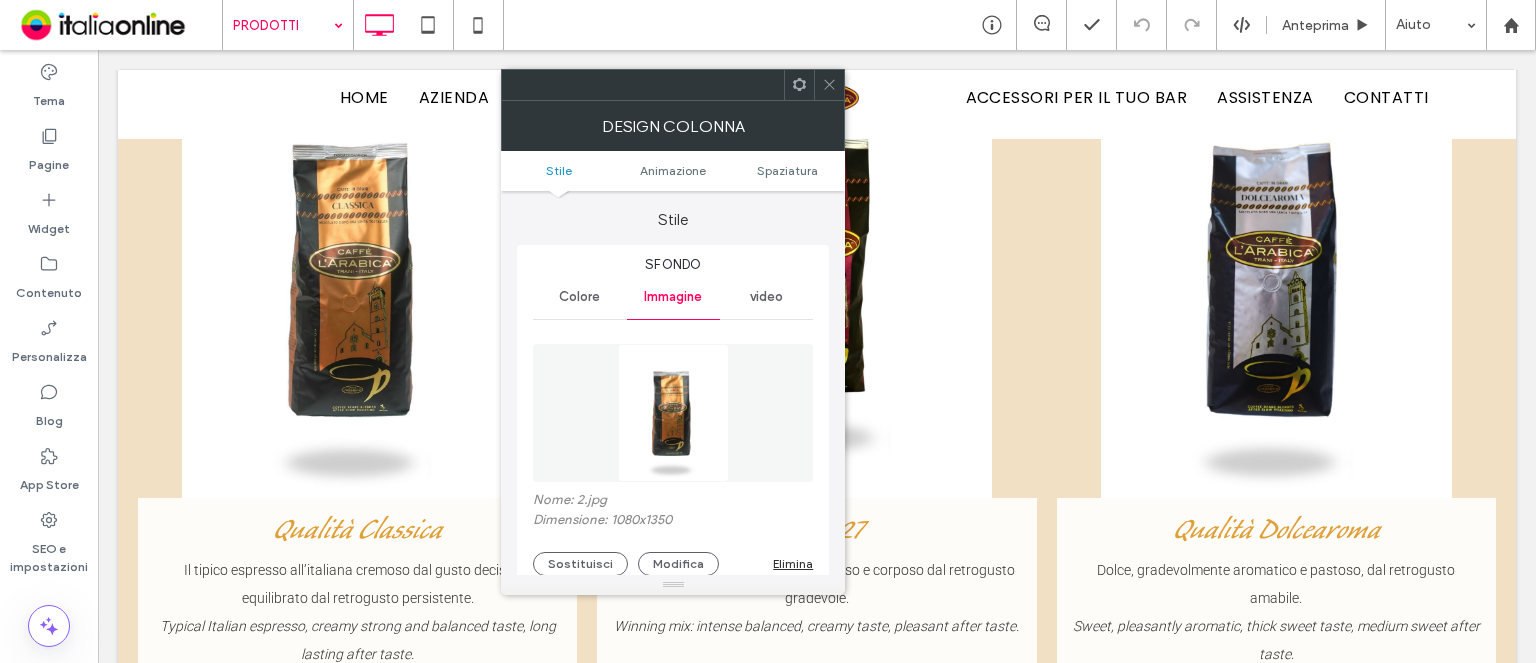 scroll, scrollTop: 4000, scrollLeft: 0, axis: vertical 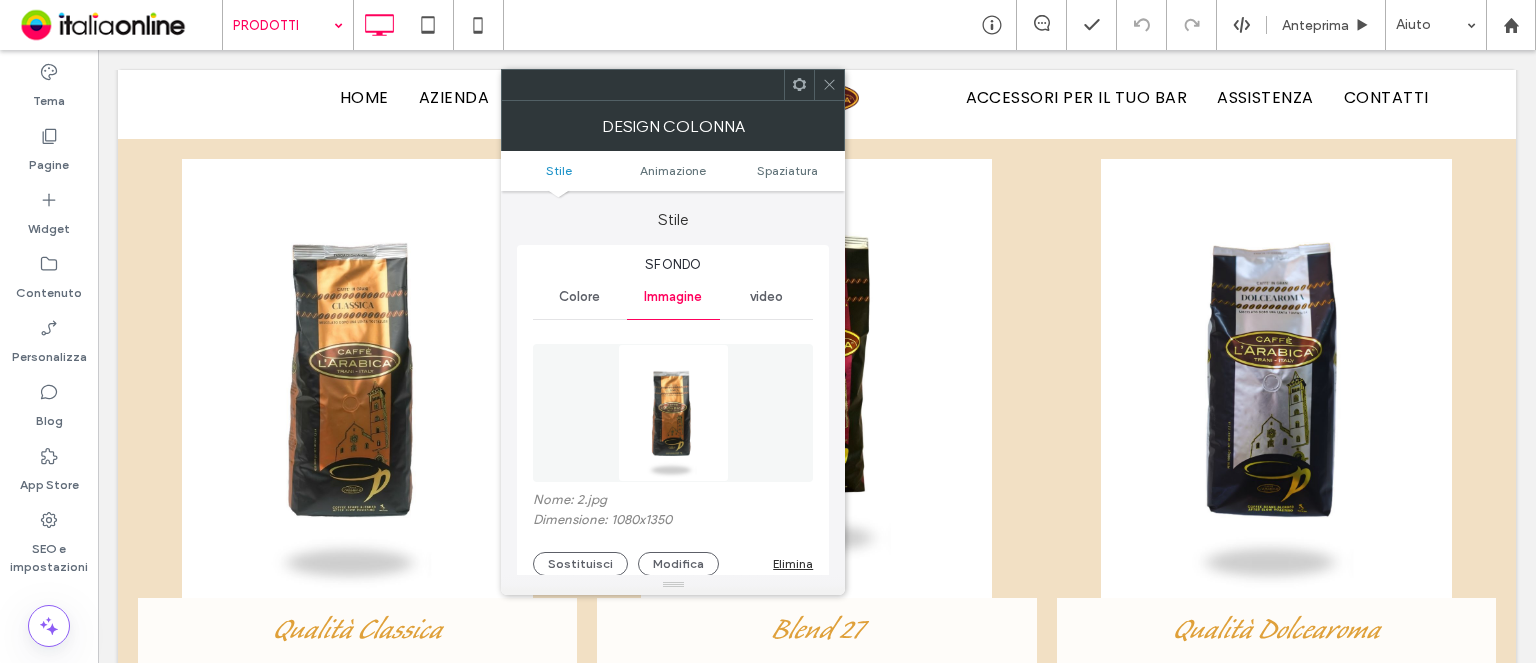 click 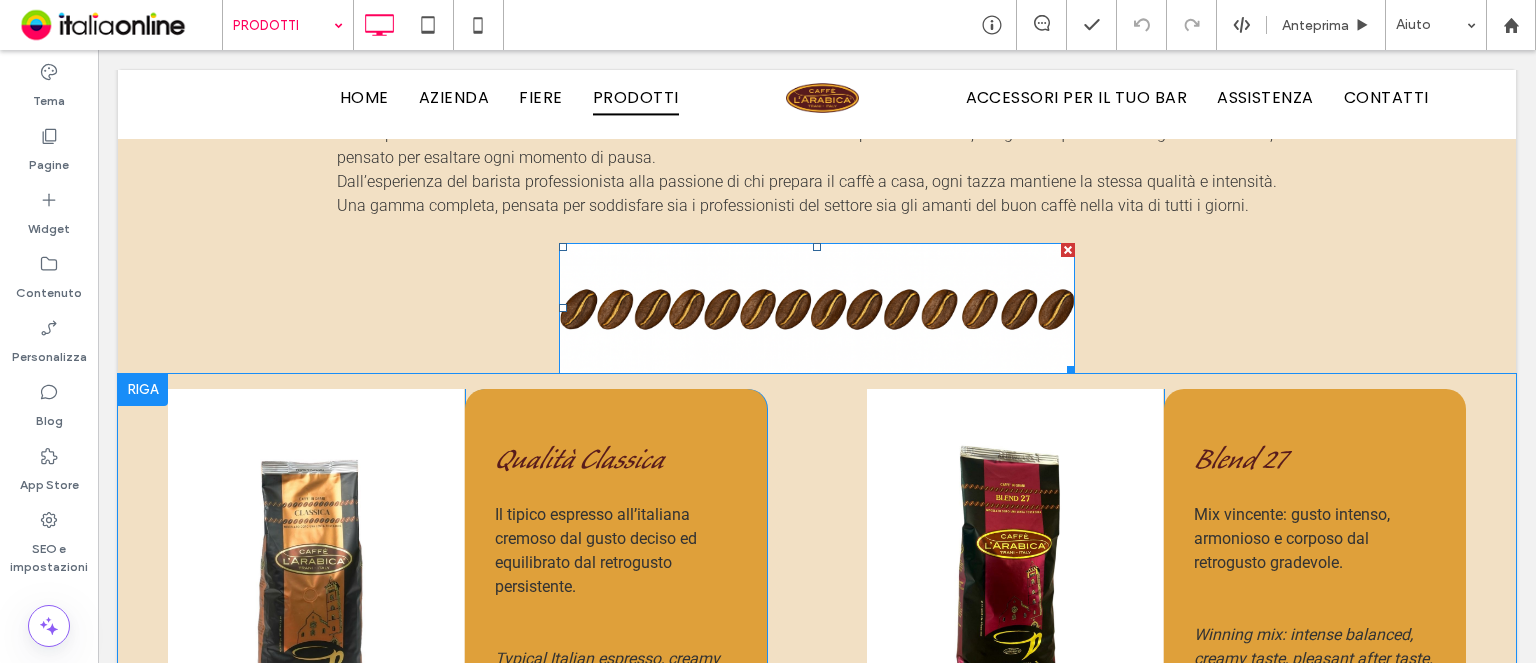 scroll, scrollTop: 1000, scrollLeft: 0, axis: vertical 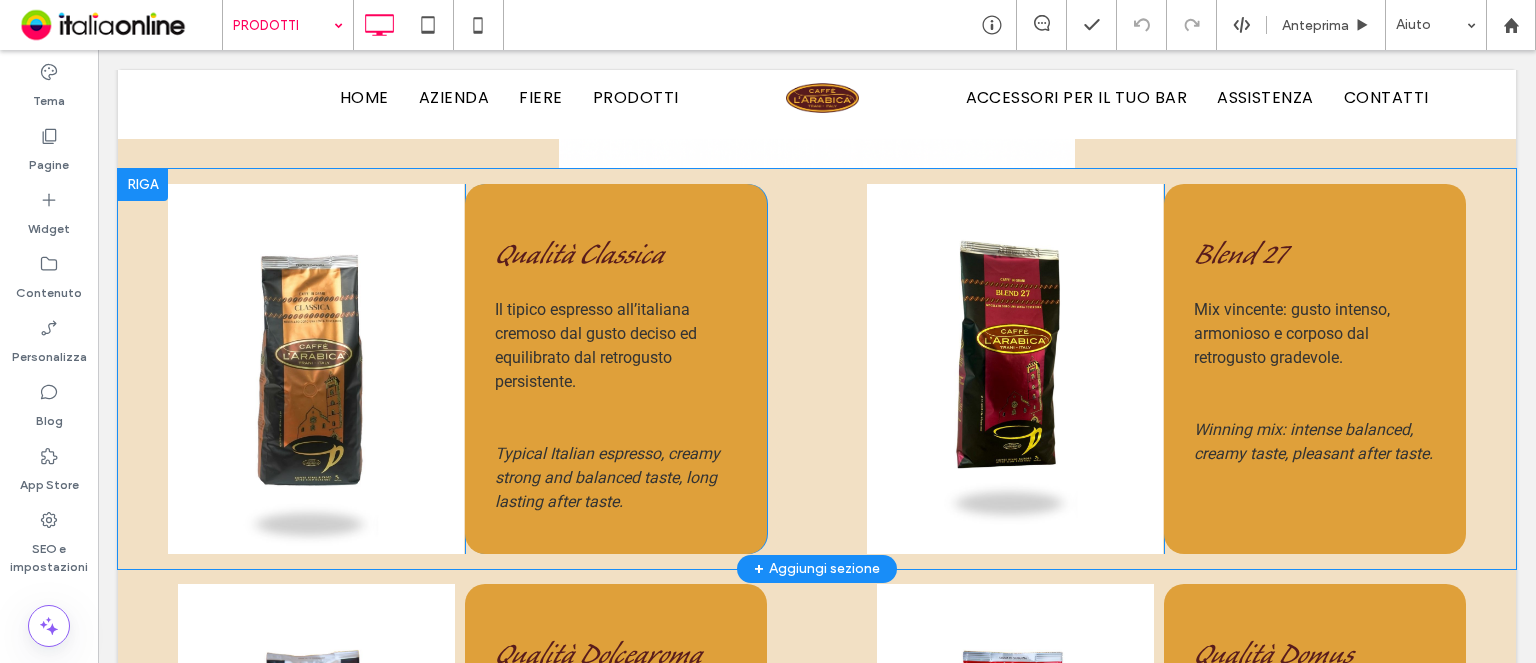 click on "Click To Paste" at bounding box center [316, 369] 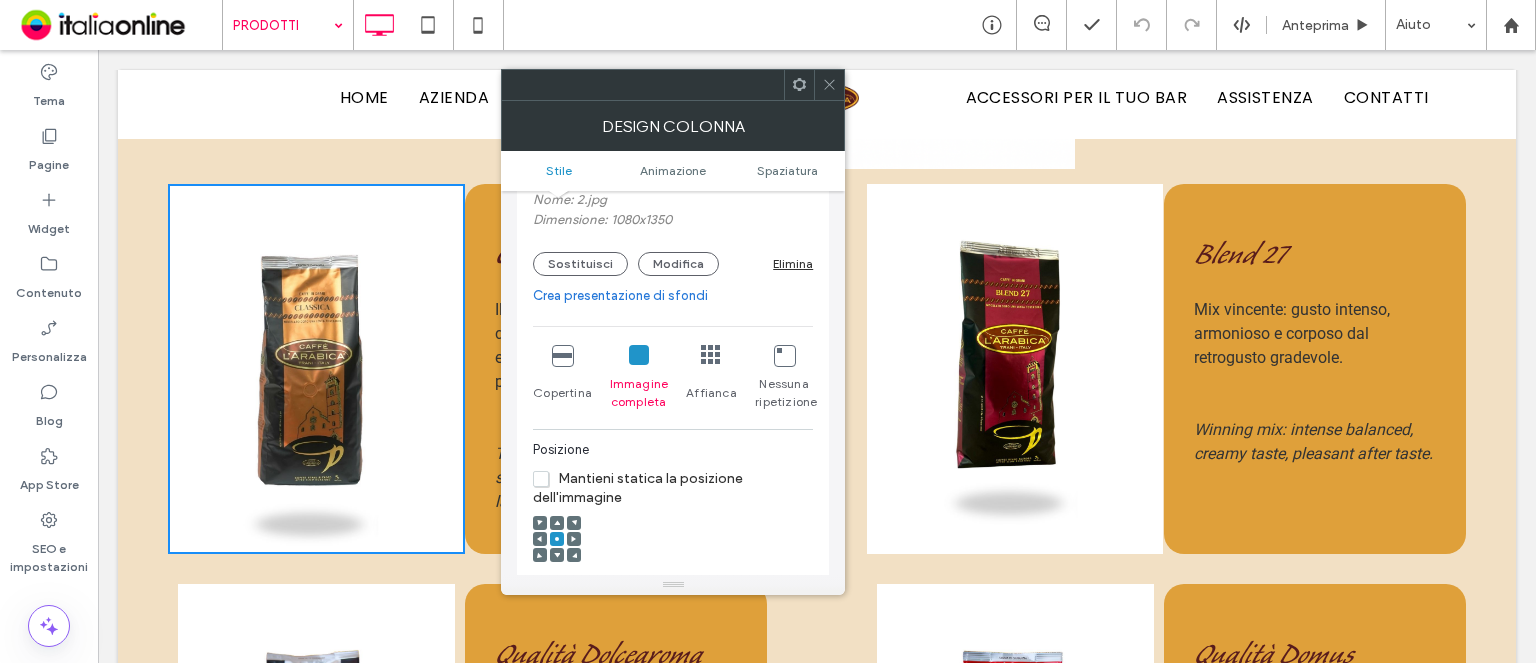 scroll, scrollTop: 0, scrollLeft: 0, axis: both 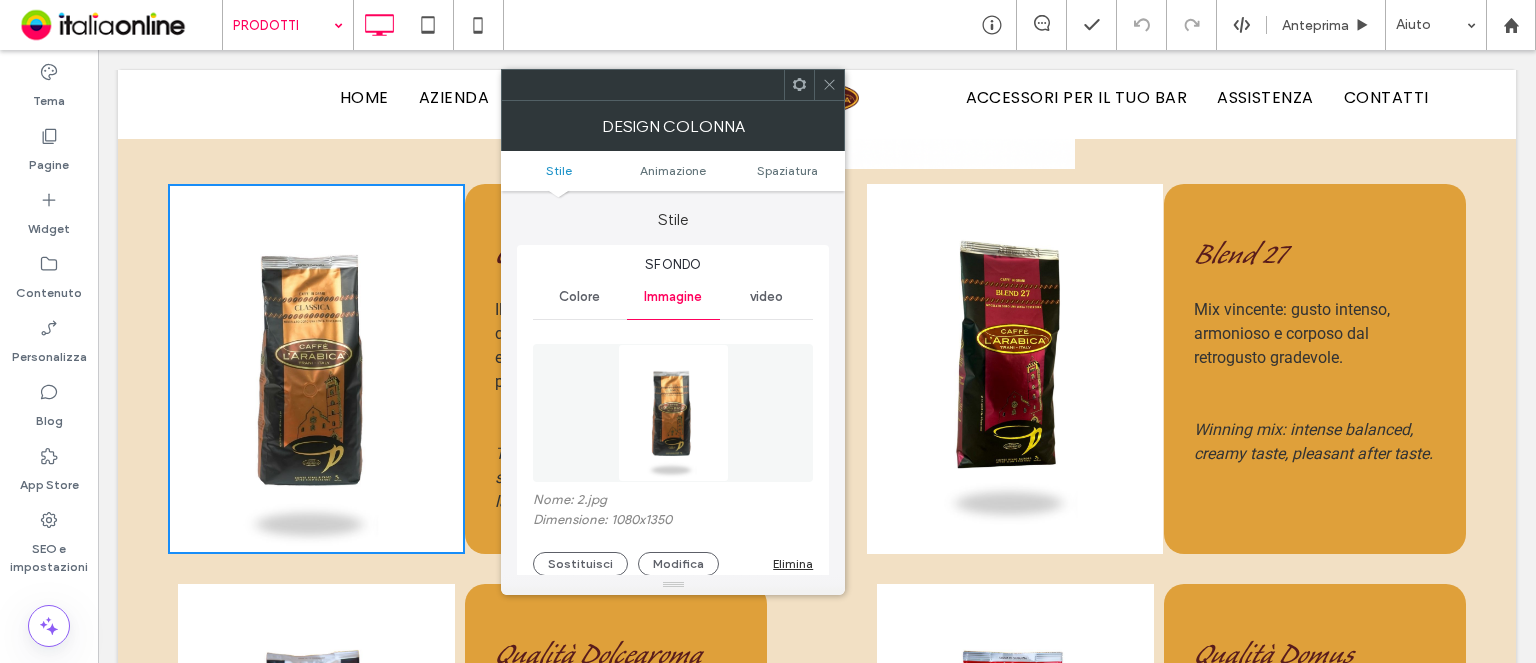 click on "Colore" at bounding box center (579, 297) 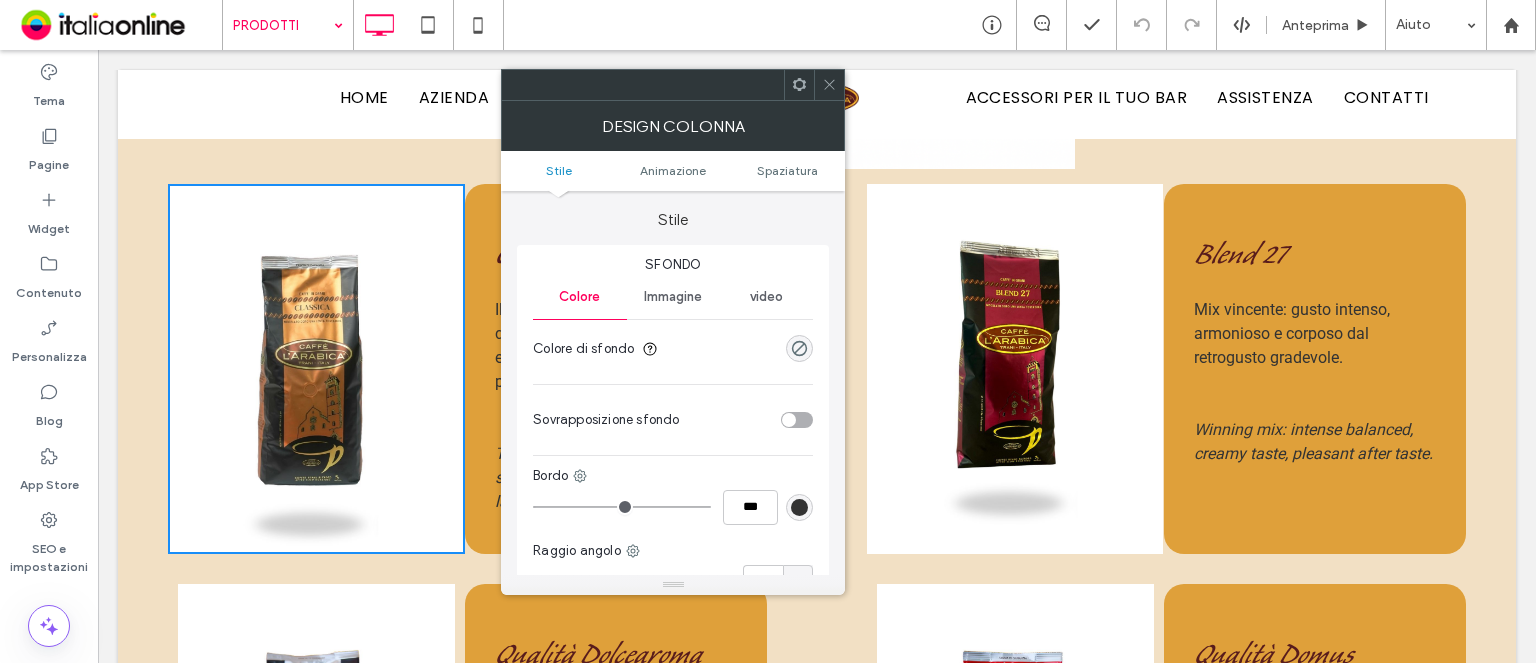 click on "Colore di sfondo" at bounding box center [673, 349] 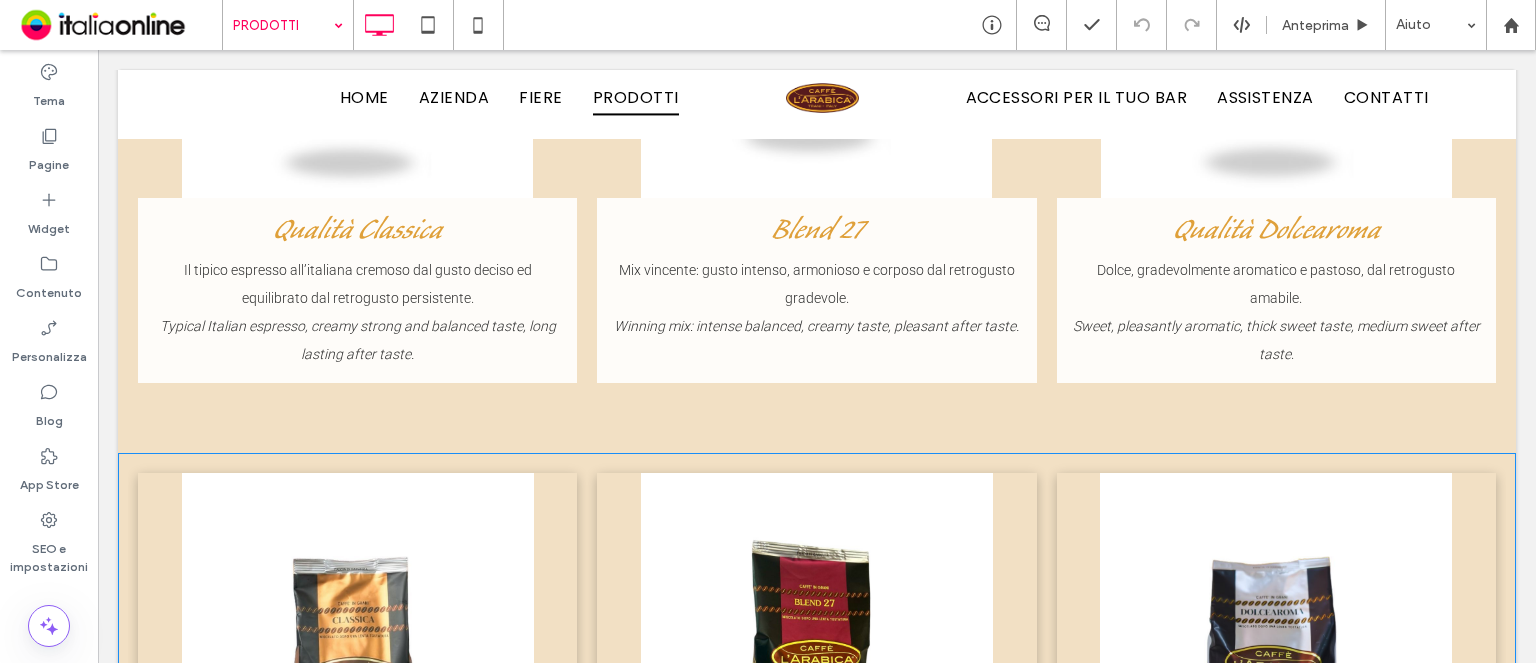 scroll, scrollTop: 4800, scrollLeft: 0, axis: vertical 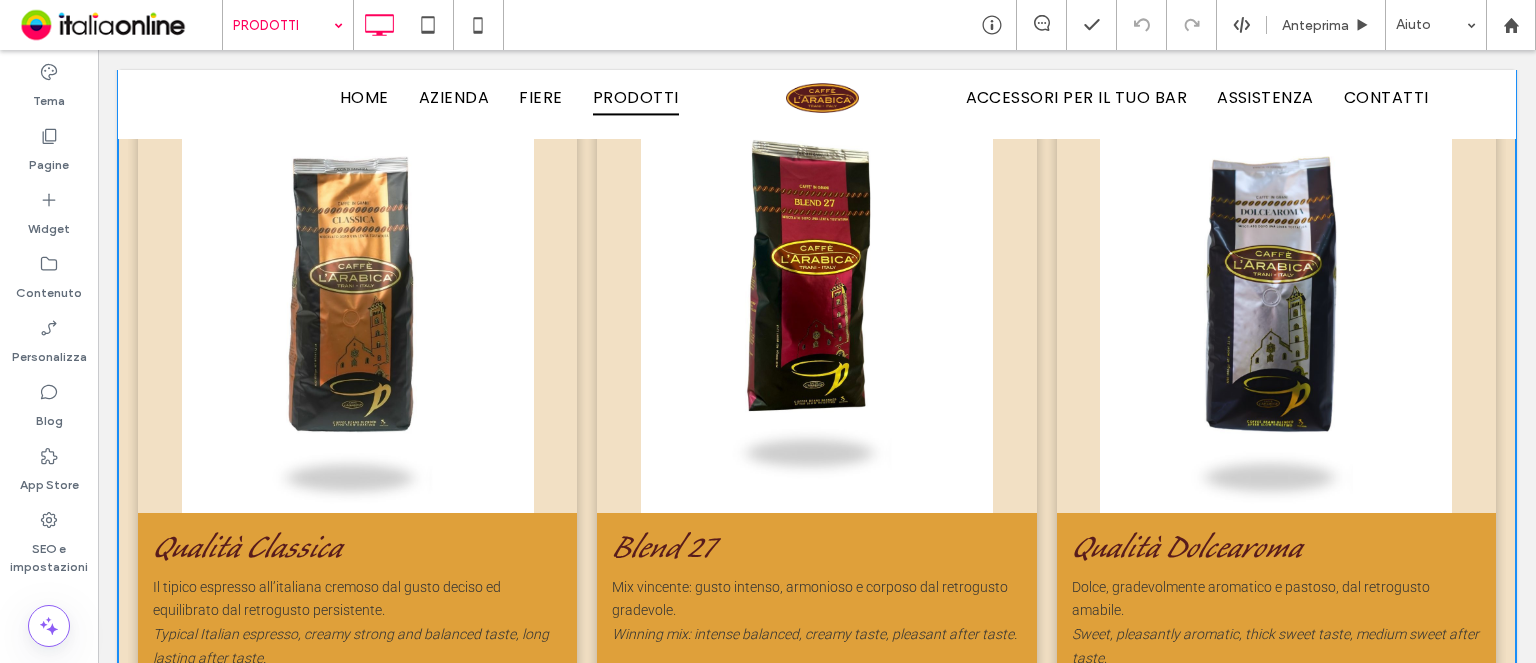 click at bounding box center [357, 292] 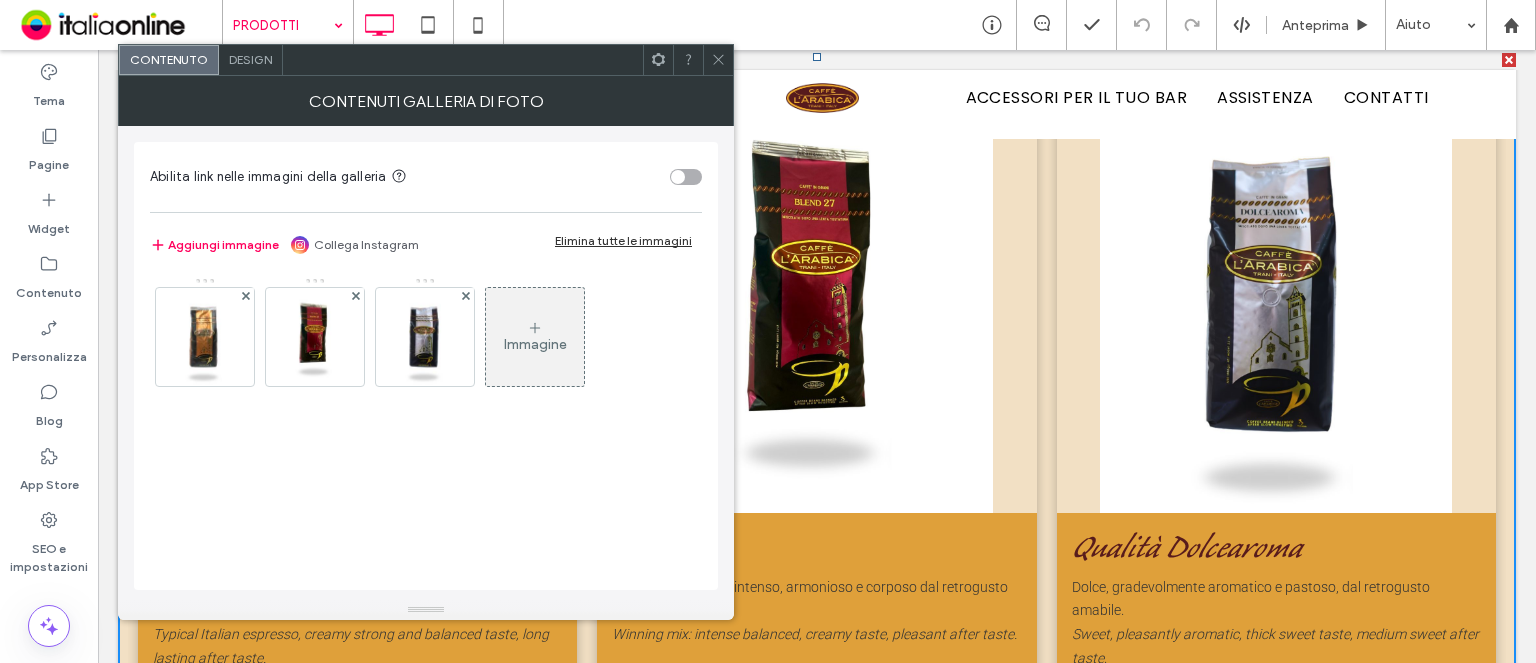 click 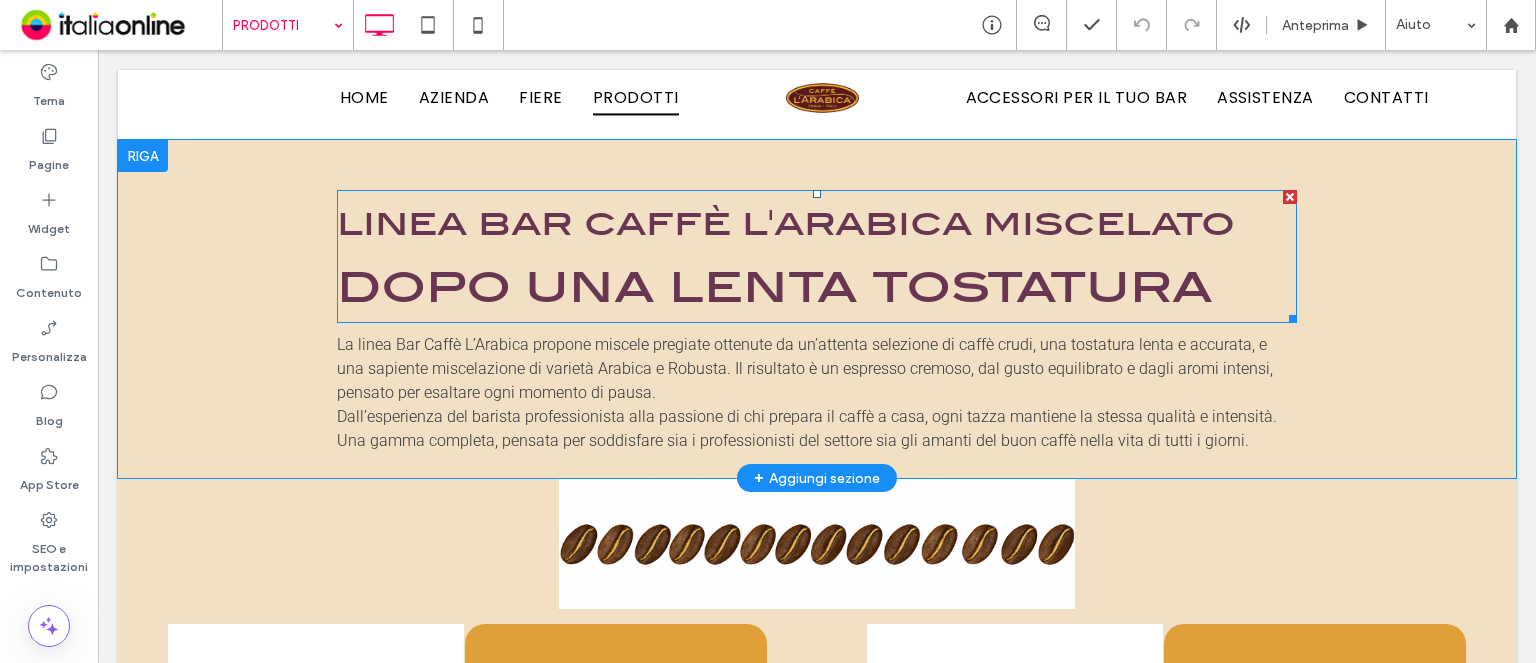 scroll, scrollTop: 954, scrollLeft: 0, axis: vertical 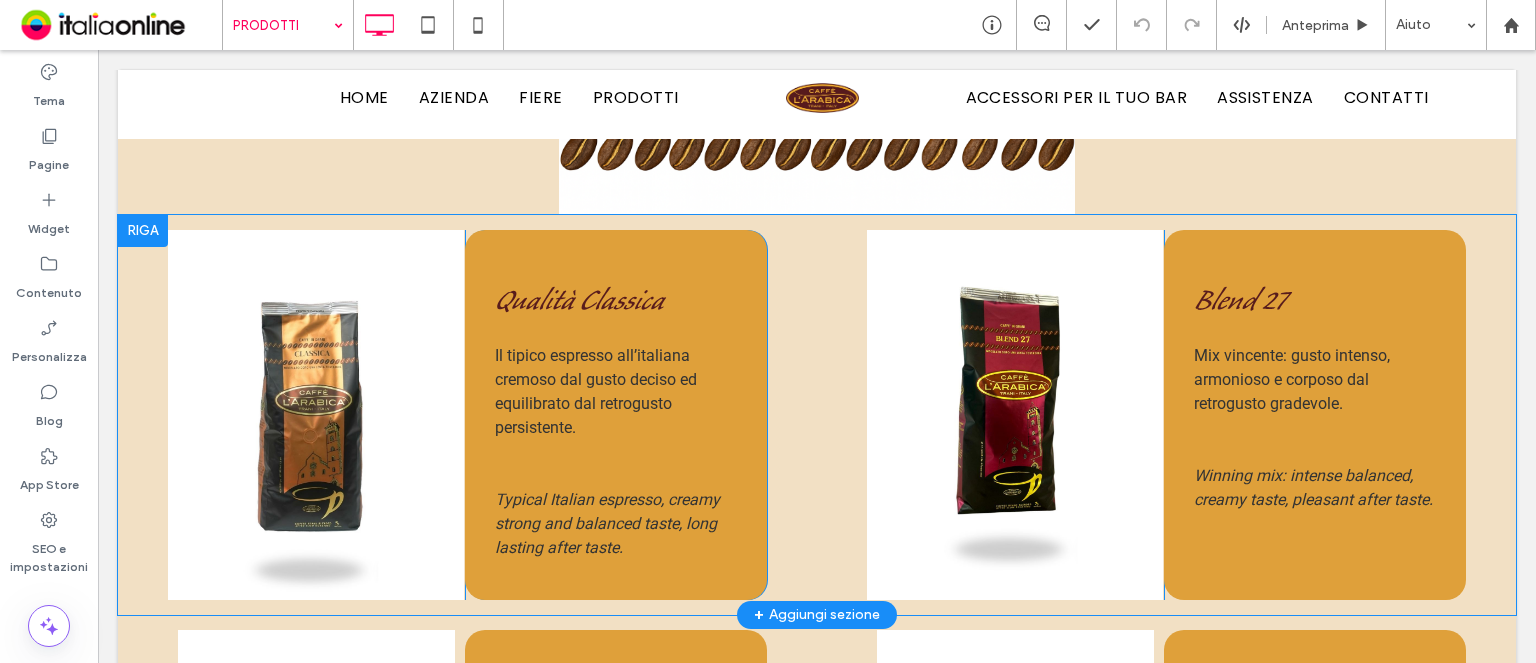 click on "Click To Paste" at bounding box center [1015, 415] 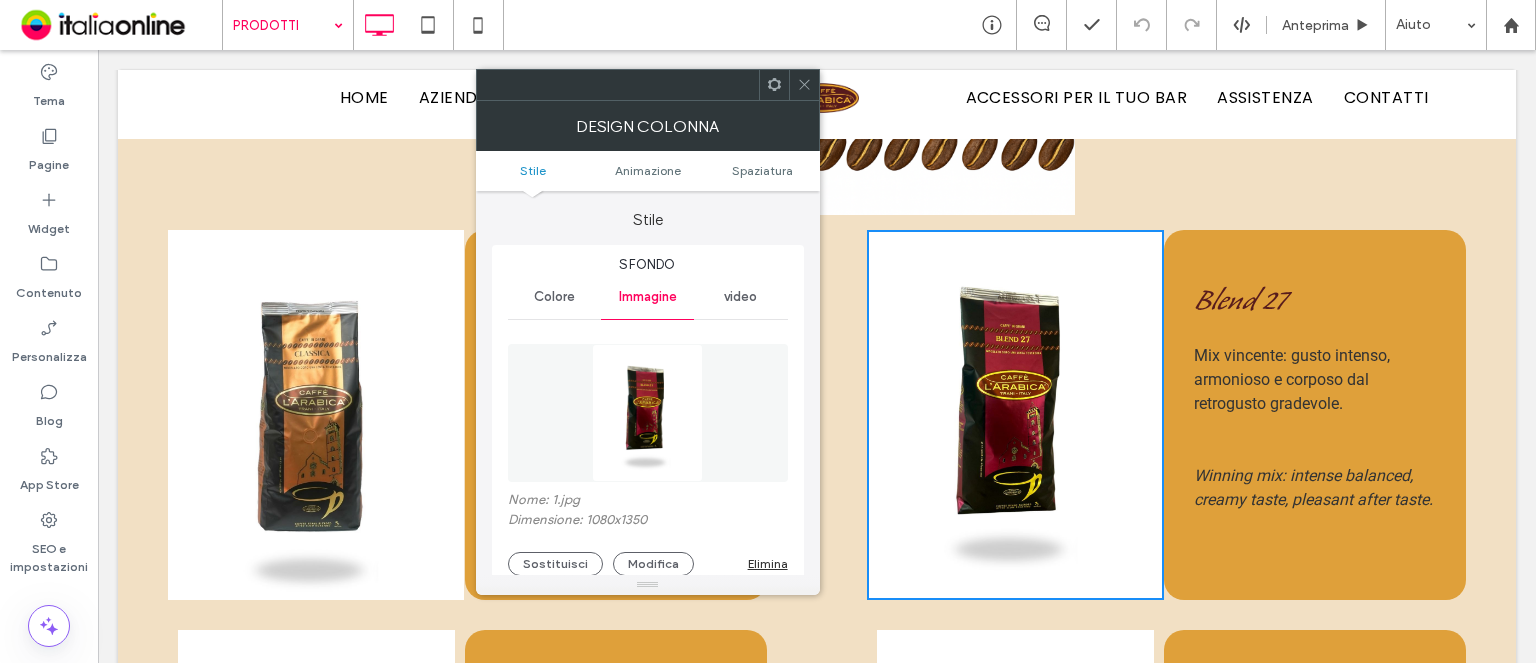 click on "Colore" at bounding box center (554, 297) 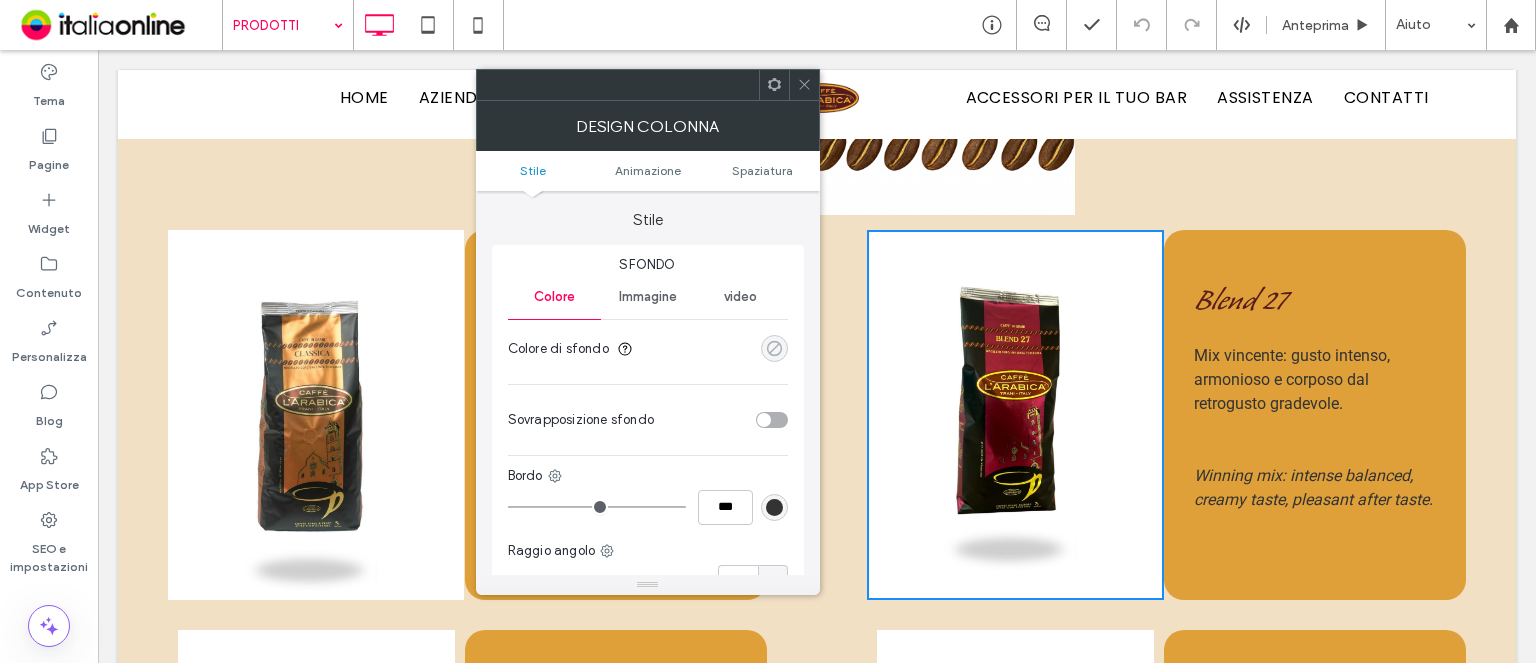 click at bounding box center [774, 348] 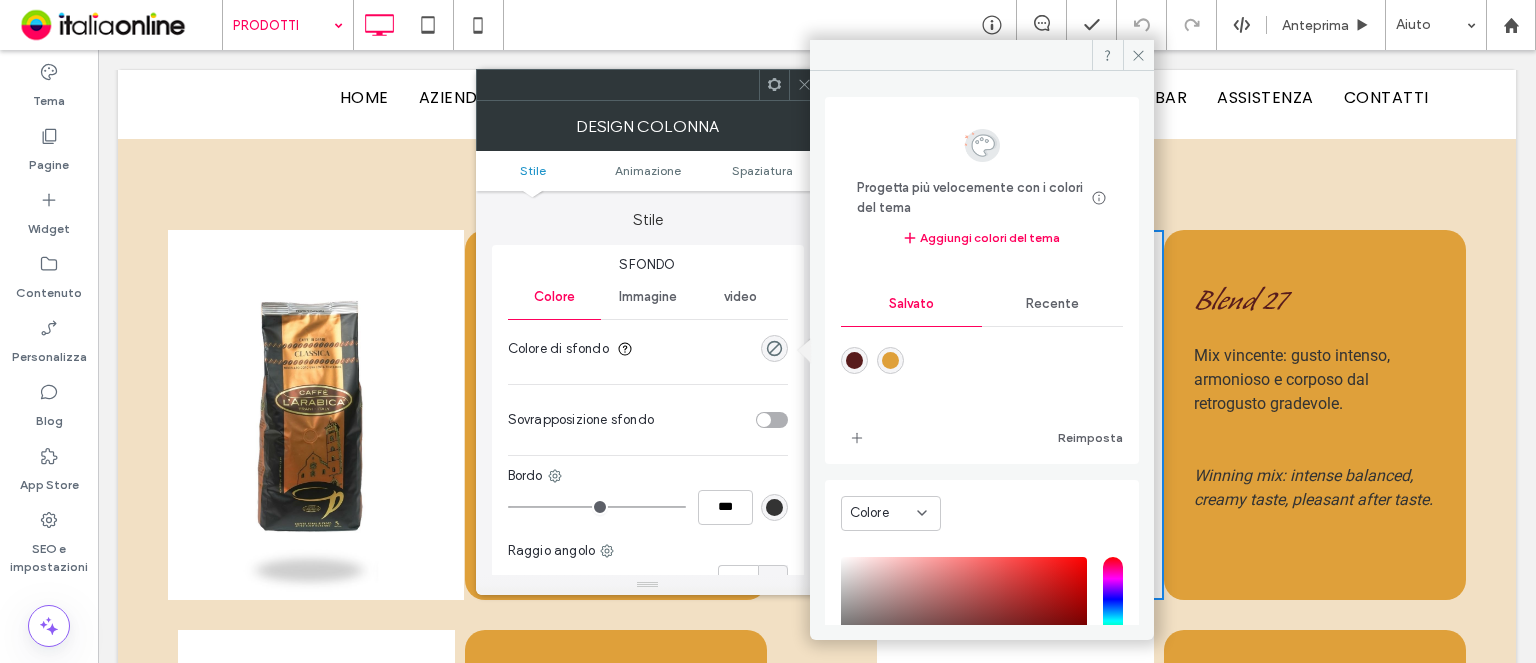 click at bounding box center [890, 360] 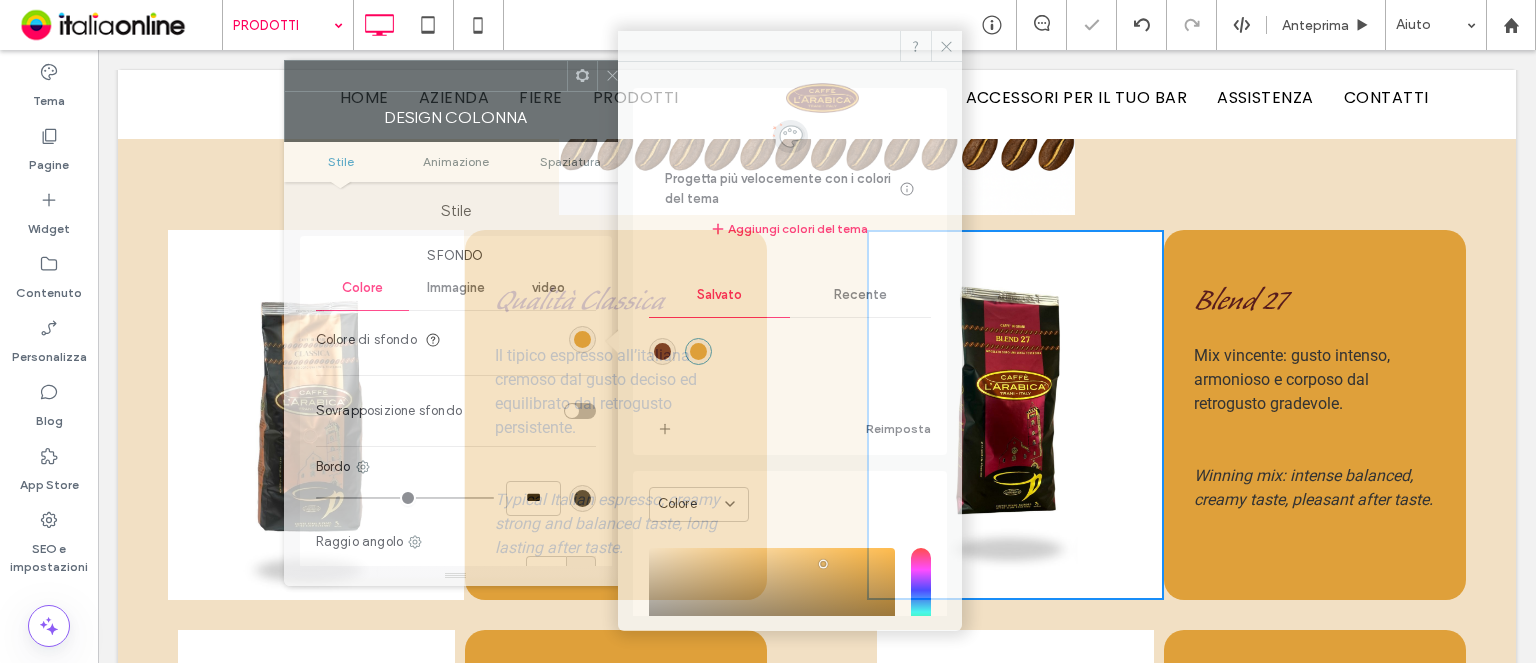 drag, startPoint x: 636, startPoint y: 88, endPoint x: 514, endPoint y: 77, distance: 122.494896 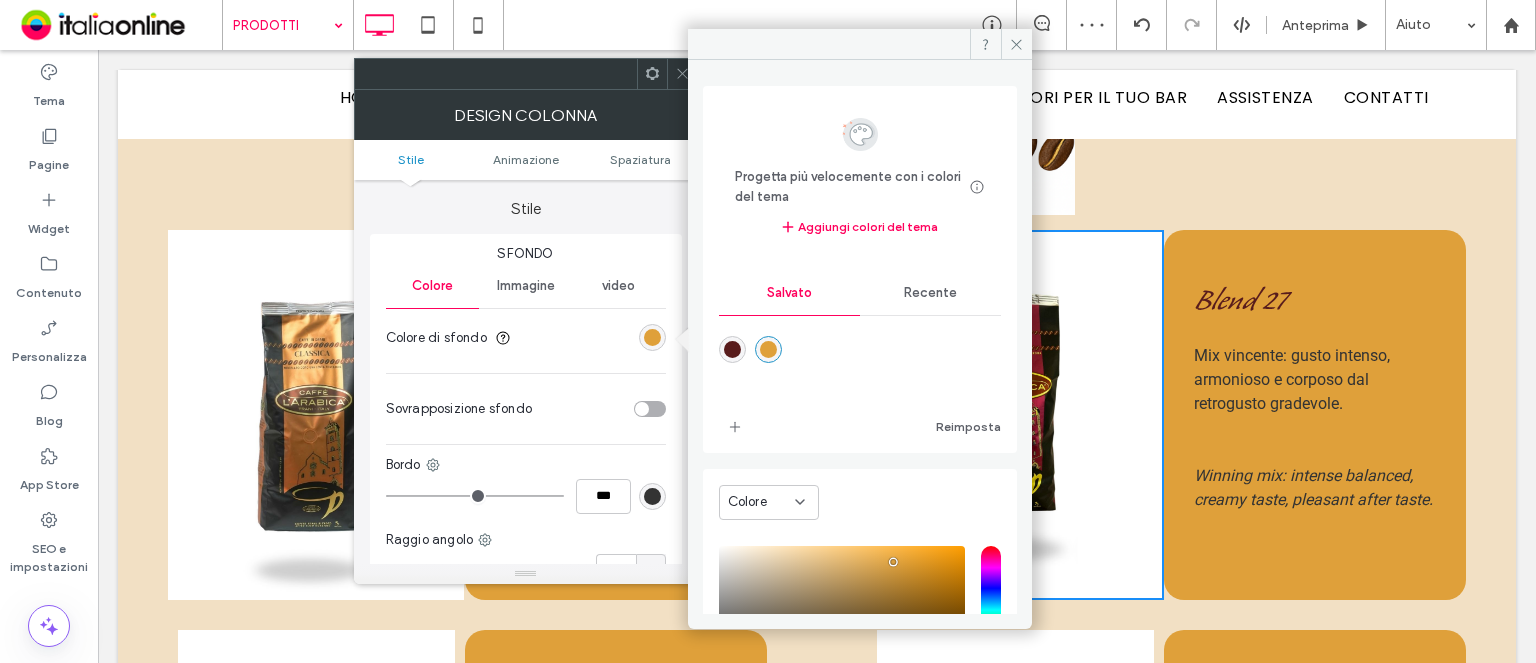 click on "Recente" at bounding box center (930, 293) 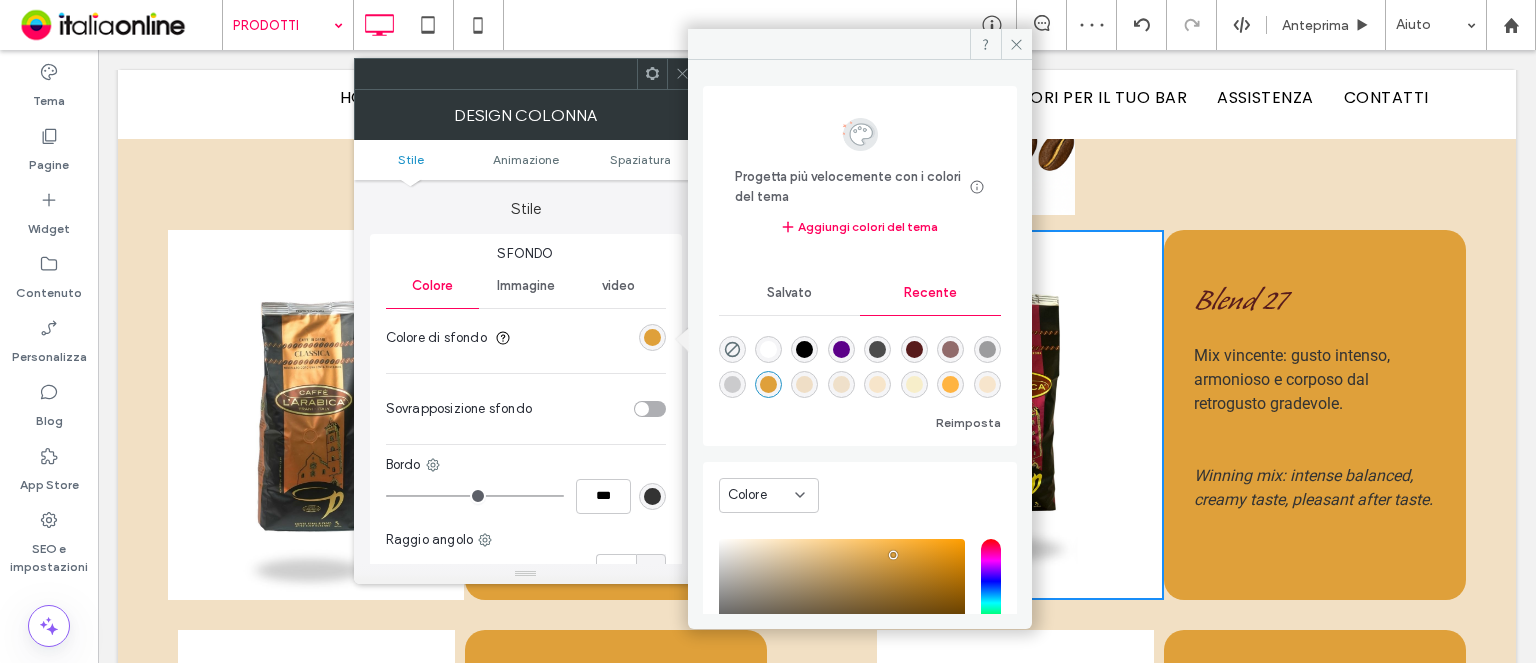 click at bounding box center (732, 349) 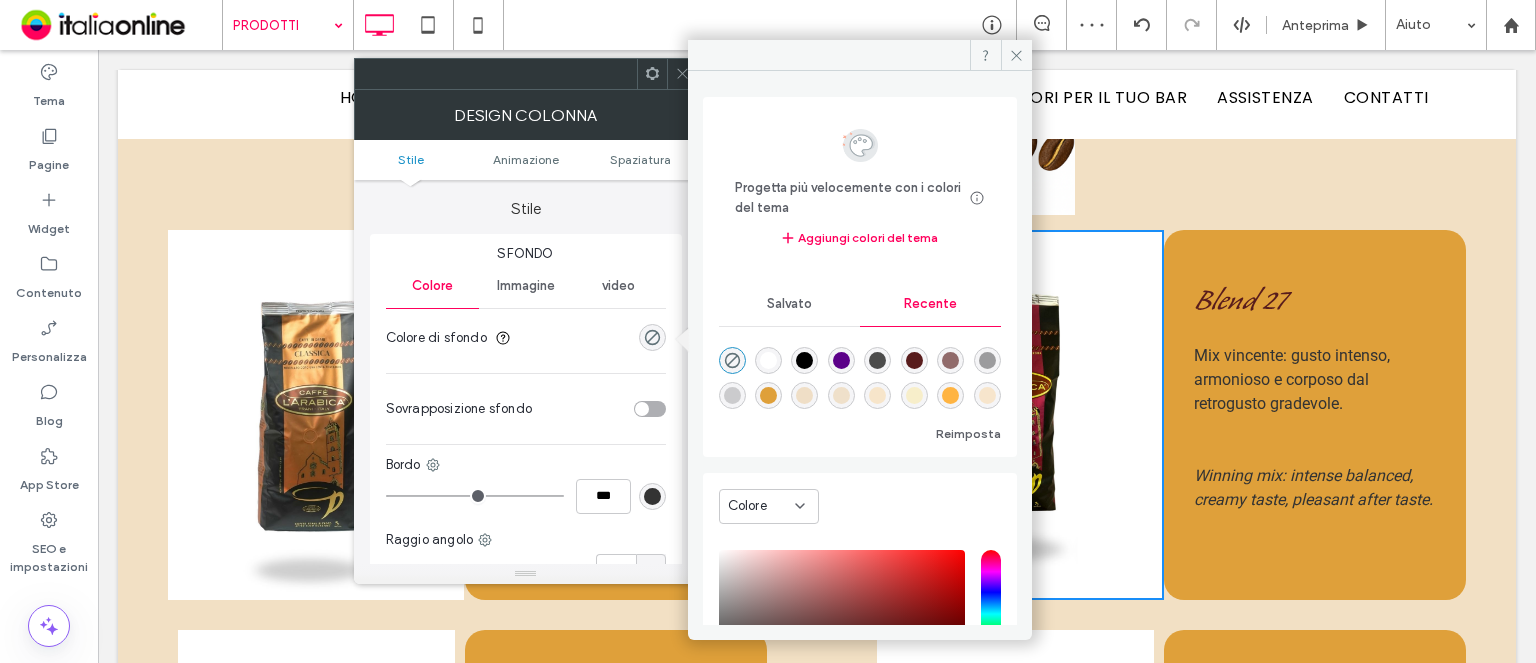 click at bounding box center (732, 360) 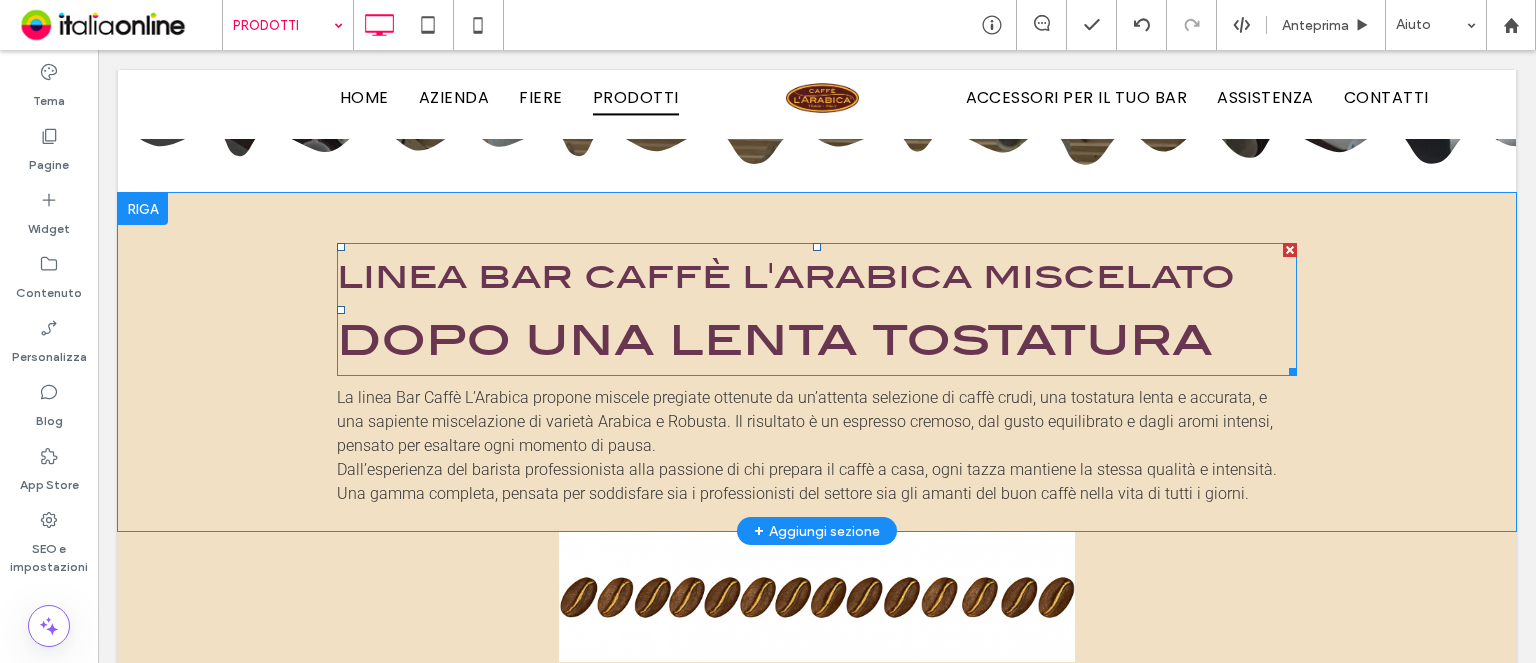 scroll, scrollTop: 354, scrollLeft: 0, axis: vertical 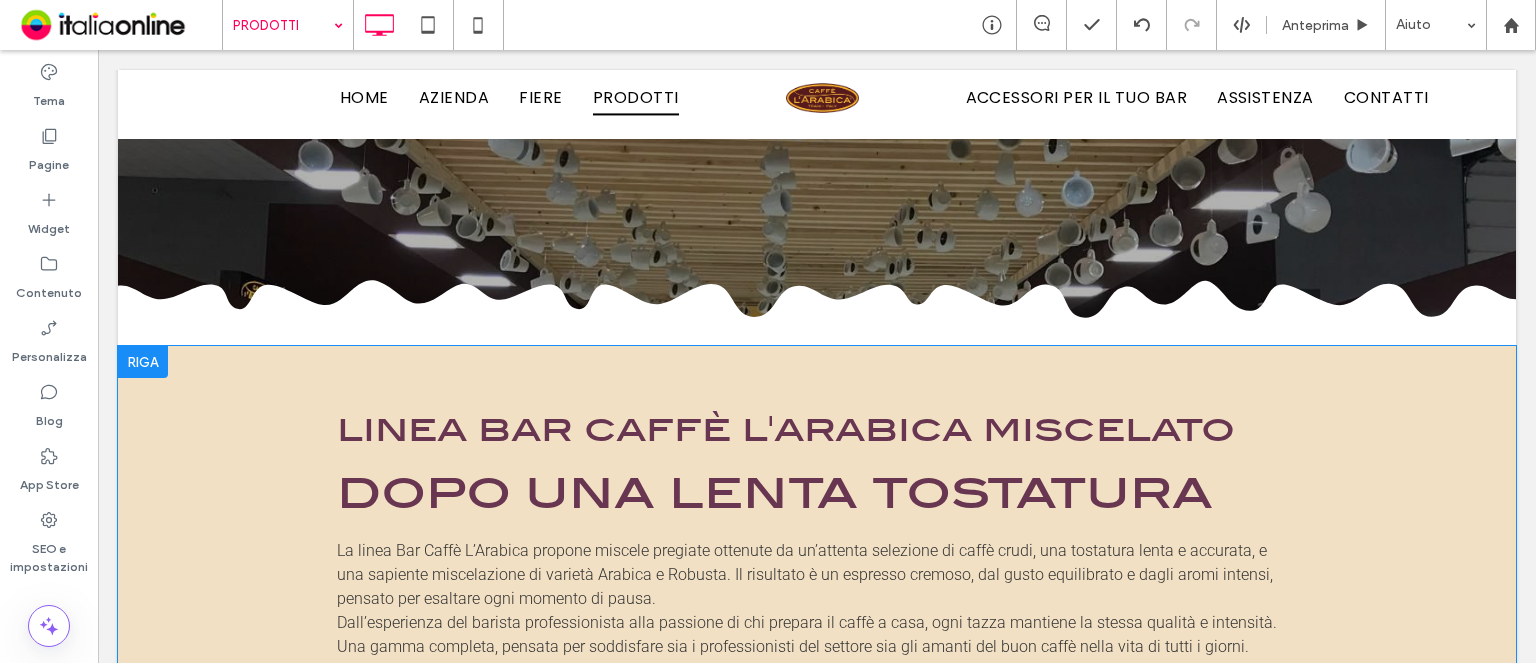 click on "linea bar caffè l'arabica miscelato
dopo una lenta tostatura
La linea Bar Caffè L’Arabica propone miscele pregiate ottenute da un’attenta selezione di caffè crudi, una tostatura lenta e accurata, e una sapiente miscelazione di varietà Arabica e Robusta. Il risultato è un espresso cremoso, dal gusto equilibrato e dagli aromi intensi, pensato per esaltare ogni momento di pausa. Dall’esperienza del barista professionista alla passione di chi prepara il caffè a casa, ogni tazza mantiene la stessa qualità e intensità. Una gamma completa, pensata per soddisfare sia i professionisti del settore sia gli amanti del buon caffè nella vita di tutti i giorni.
Click To Paste
Riga + Aggiungi sezione" at bounding box center [817, 515] 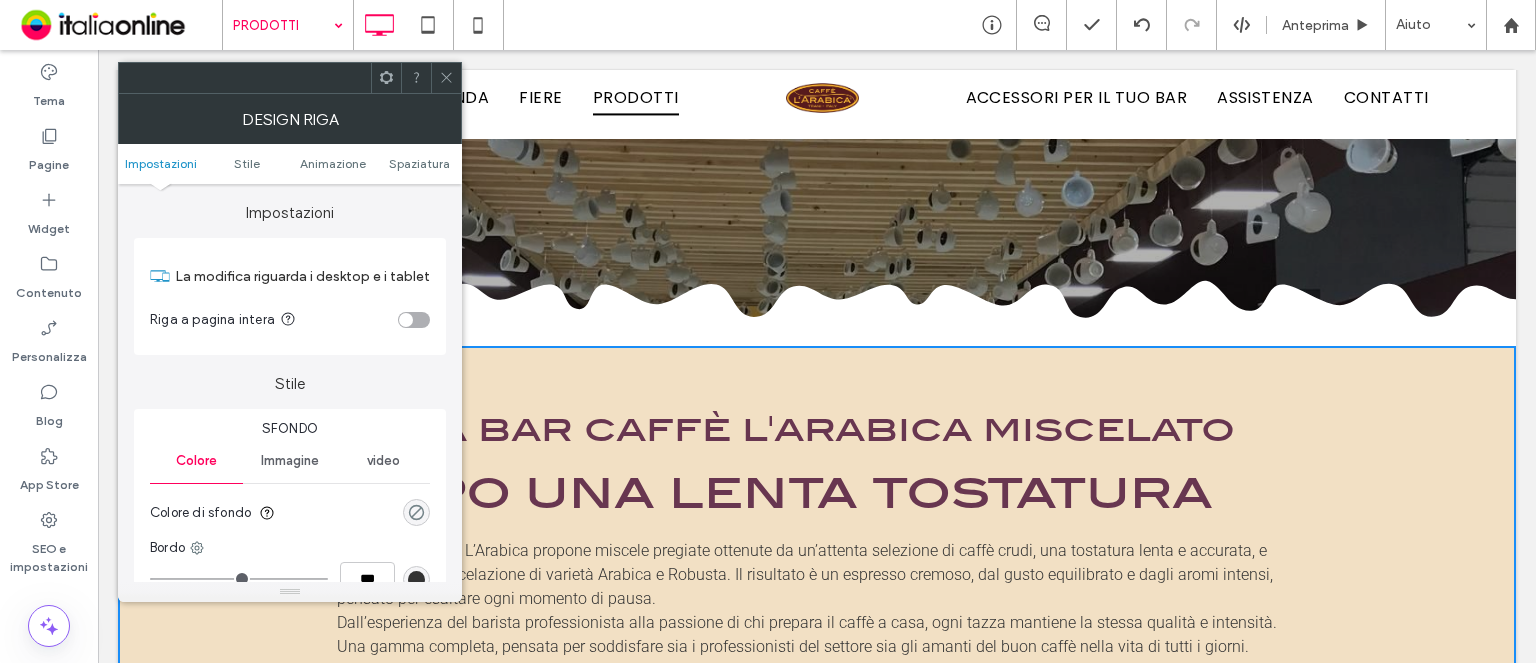 click at bounding box center (416, 512) 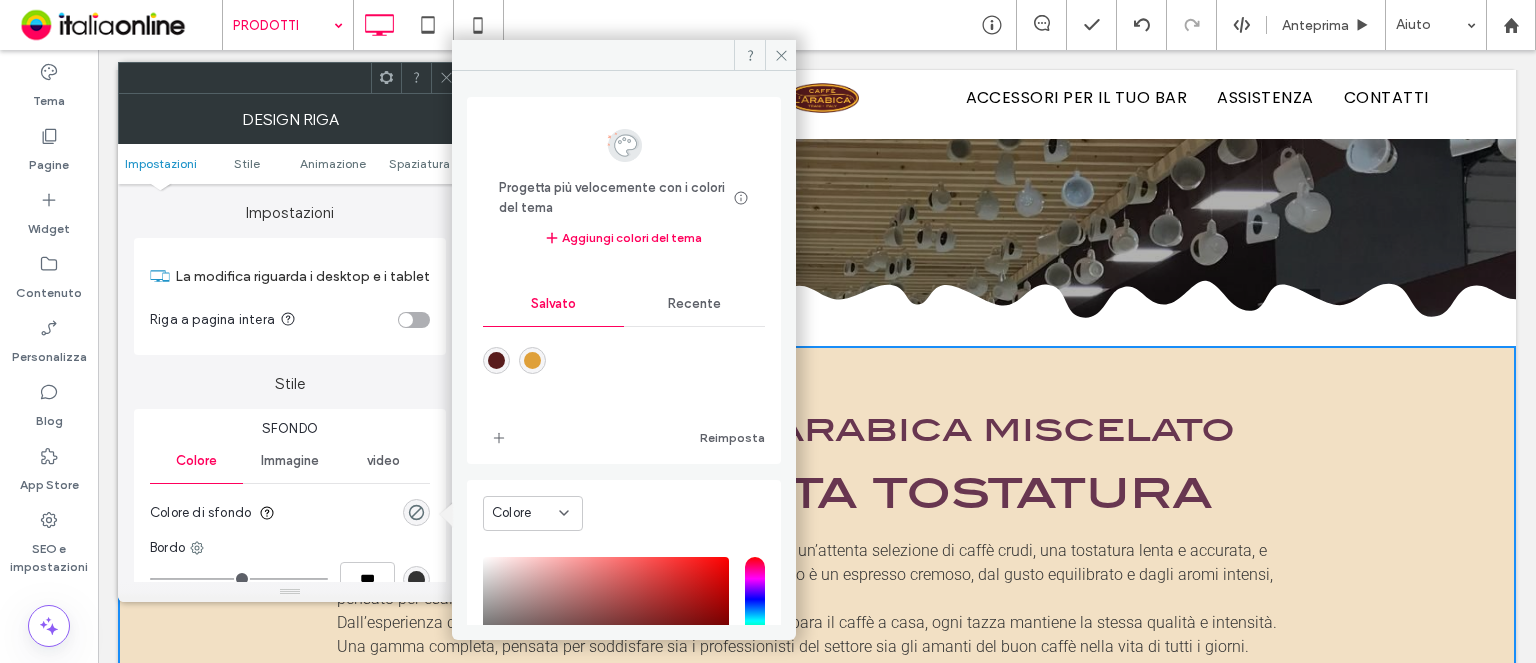 click on "Recente" at bounding box center [694, 304] 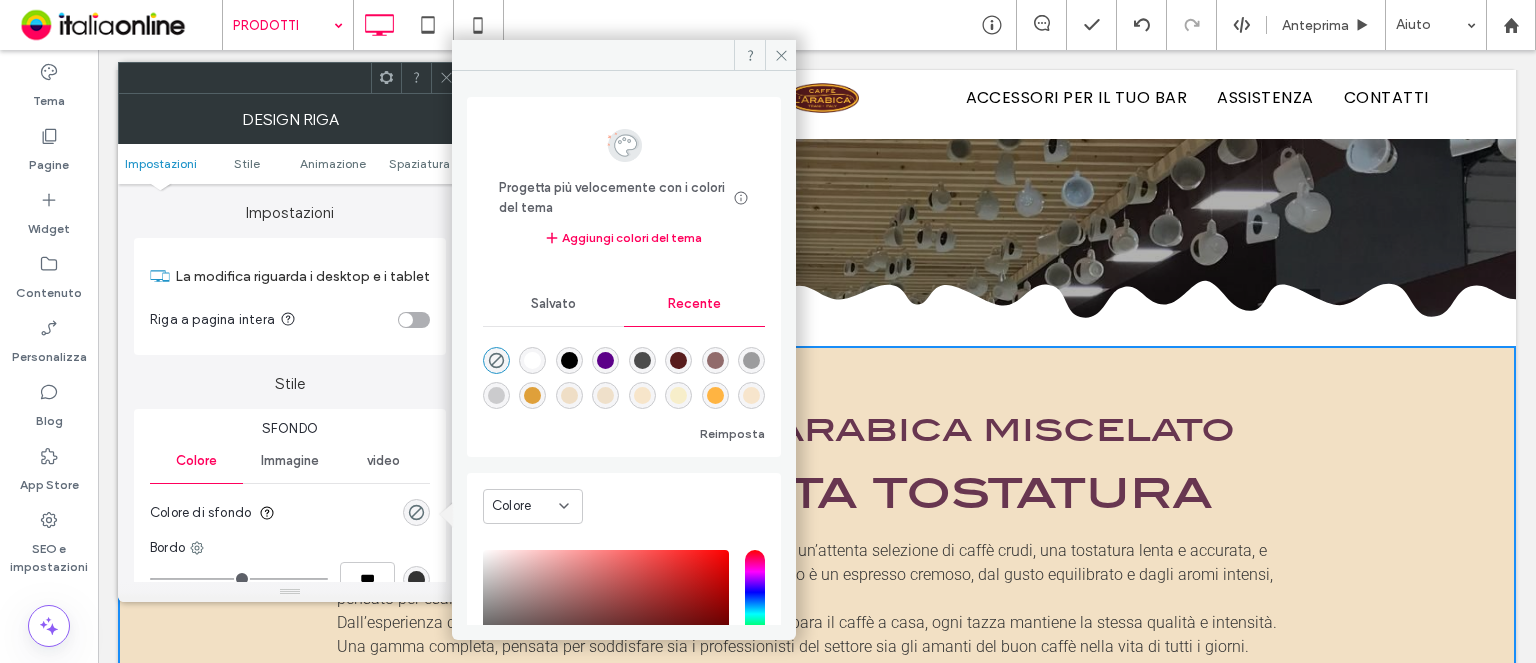 click at bounding box center [532, 360] 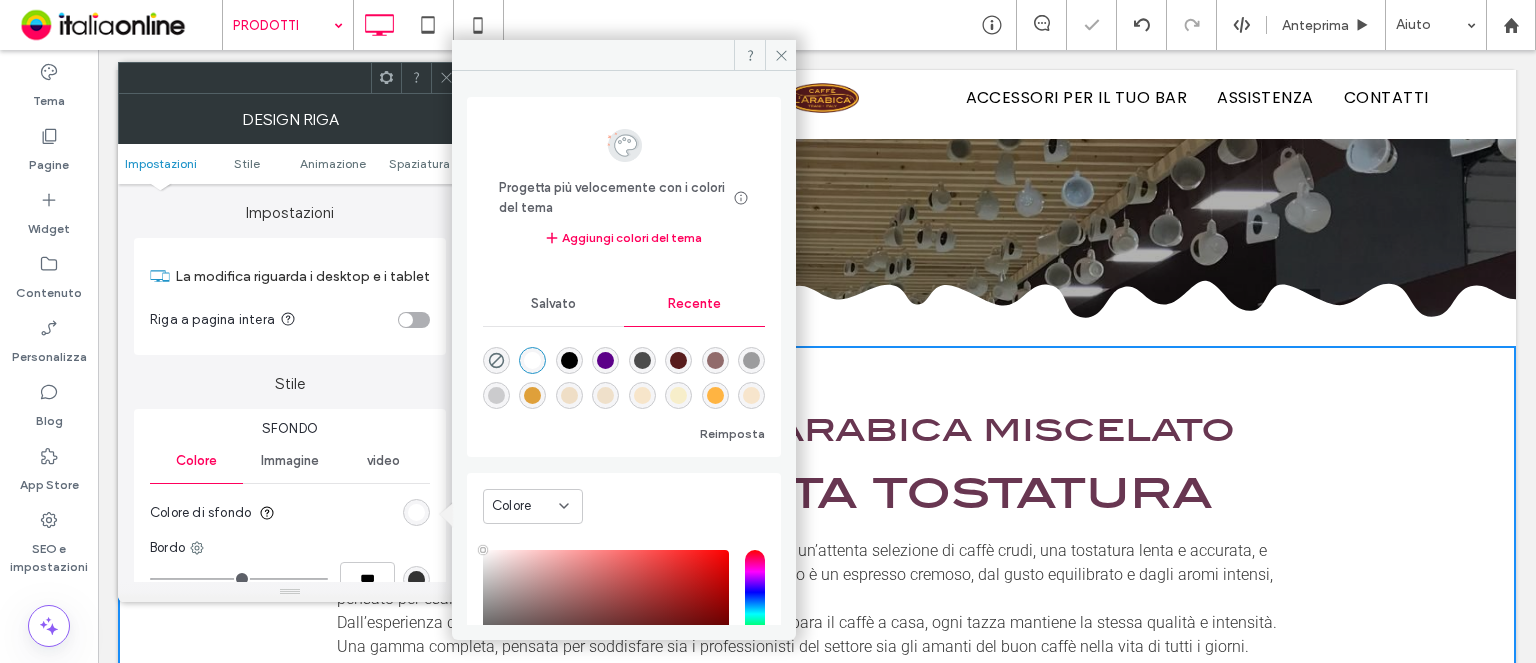 drag, startPoint x: 438, startPoint y: 77, endPoint x: 438, endPoint y: 88, distance: 11 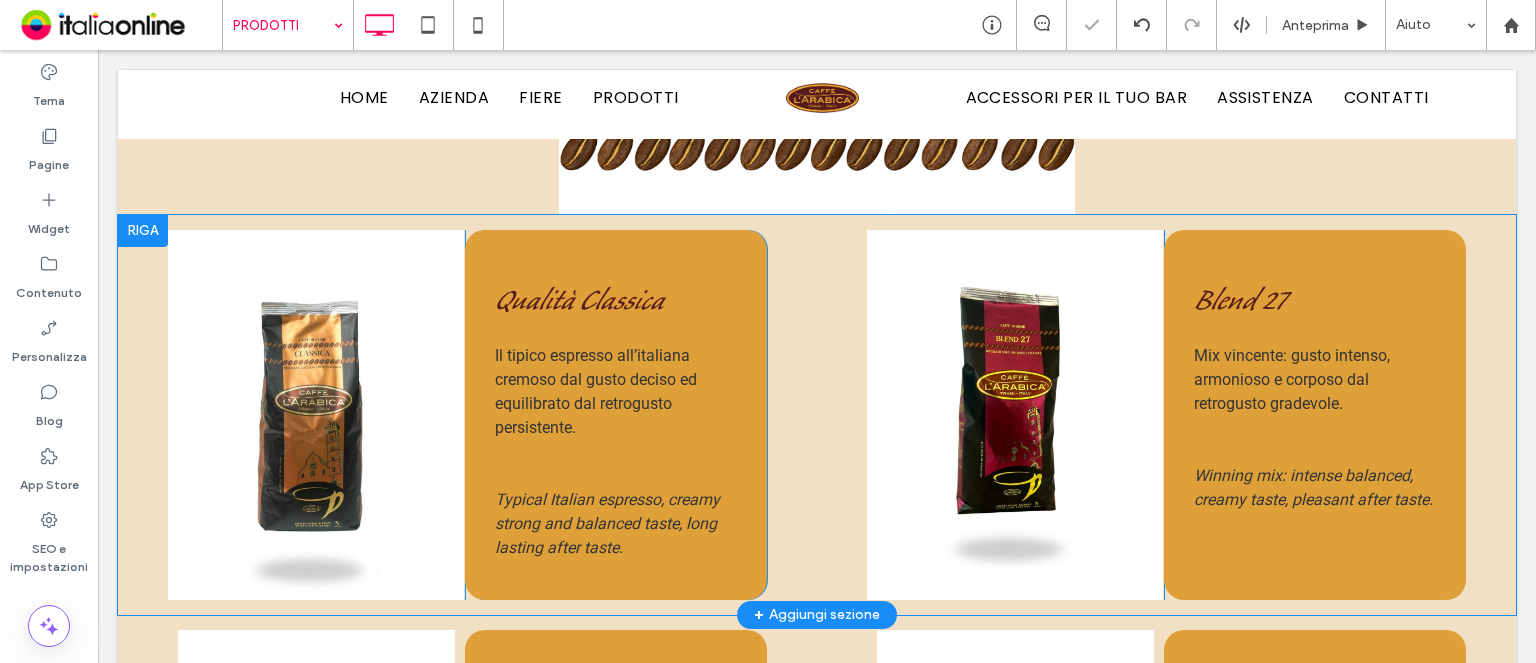 scroll, scrollTop: 754, scrollLeft: 0, axis: vertical 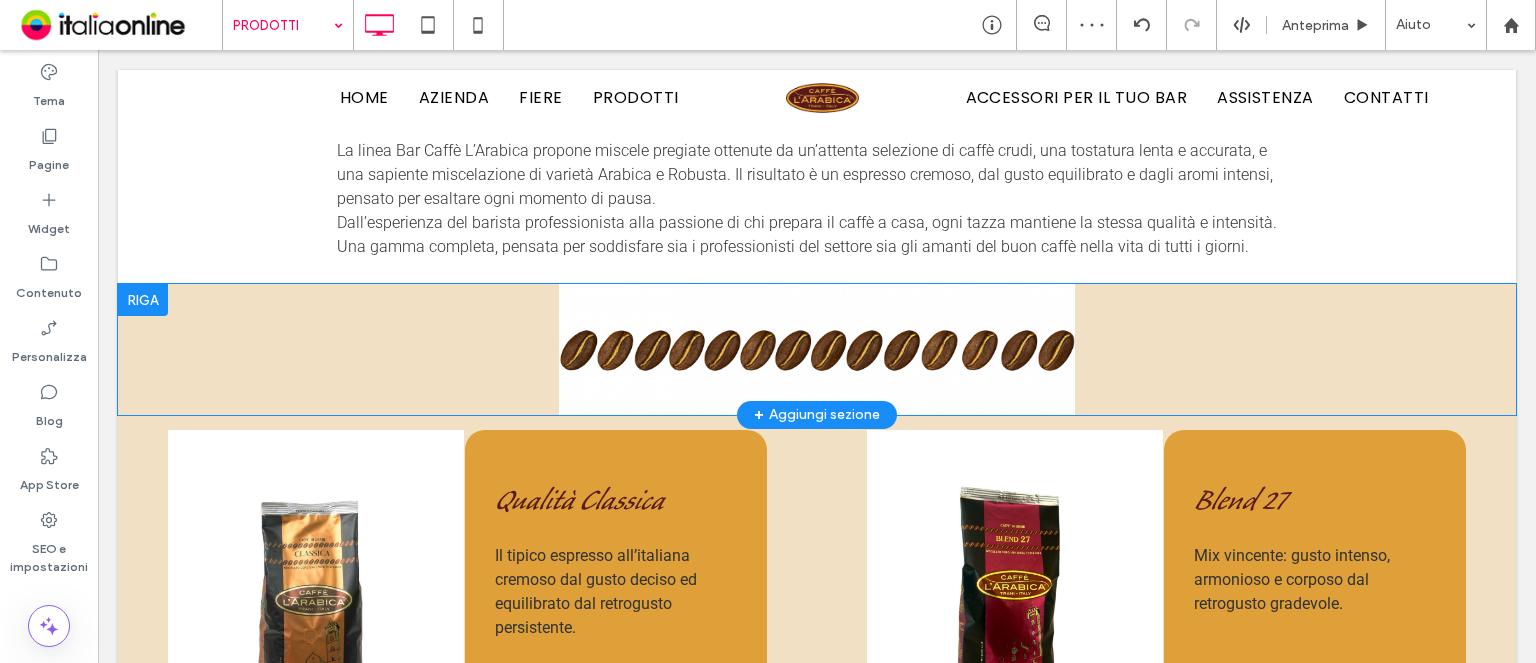 click on "Click To Paste" at bounding box center (817, 349) 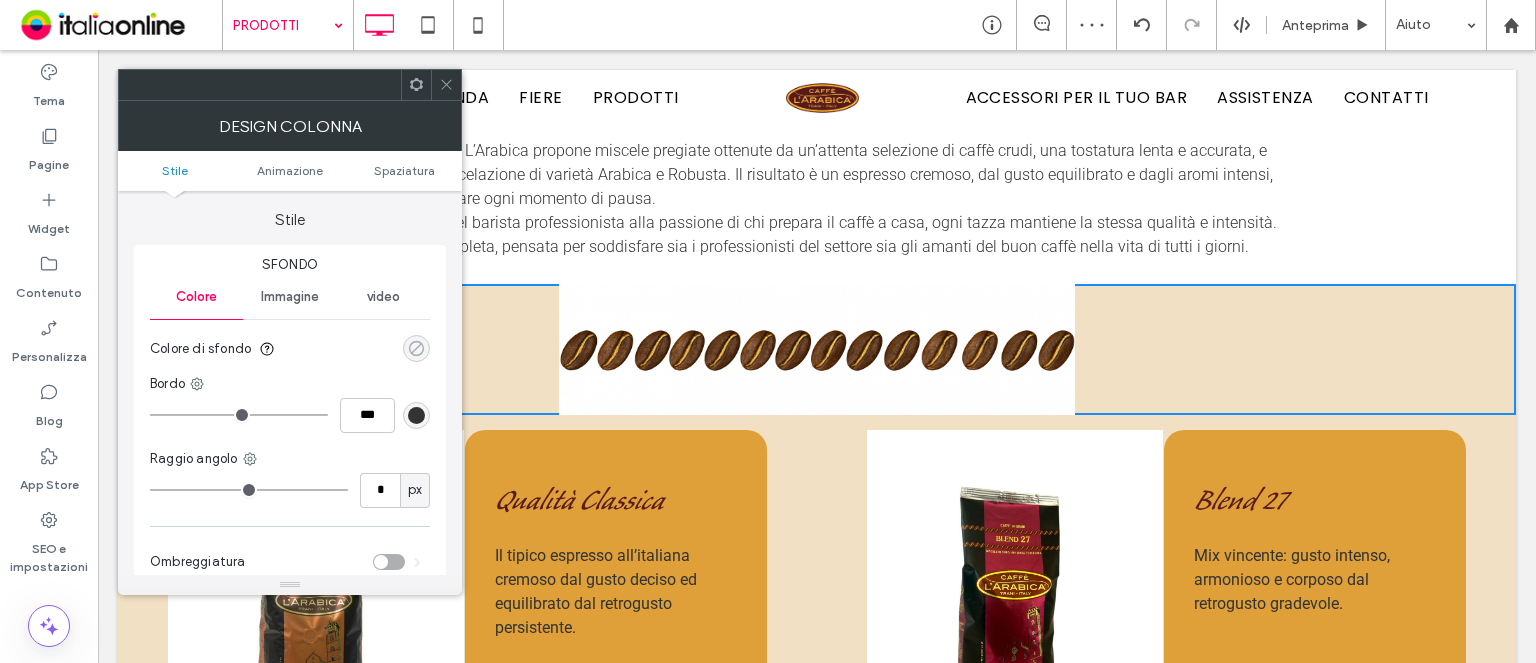 click at bounding box center (416, 348) 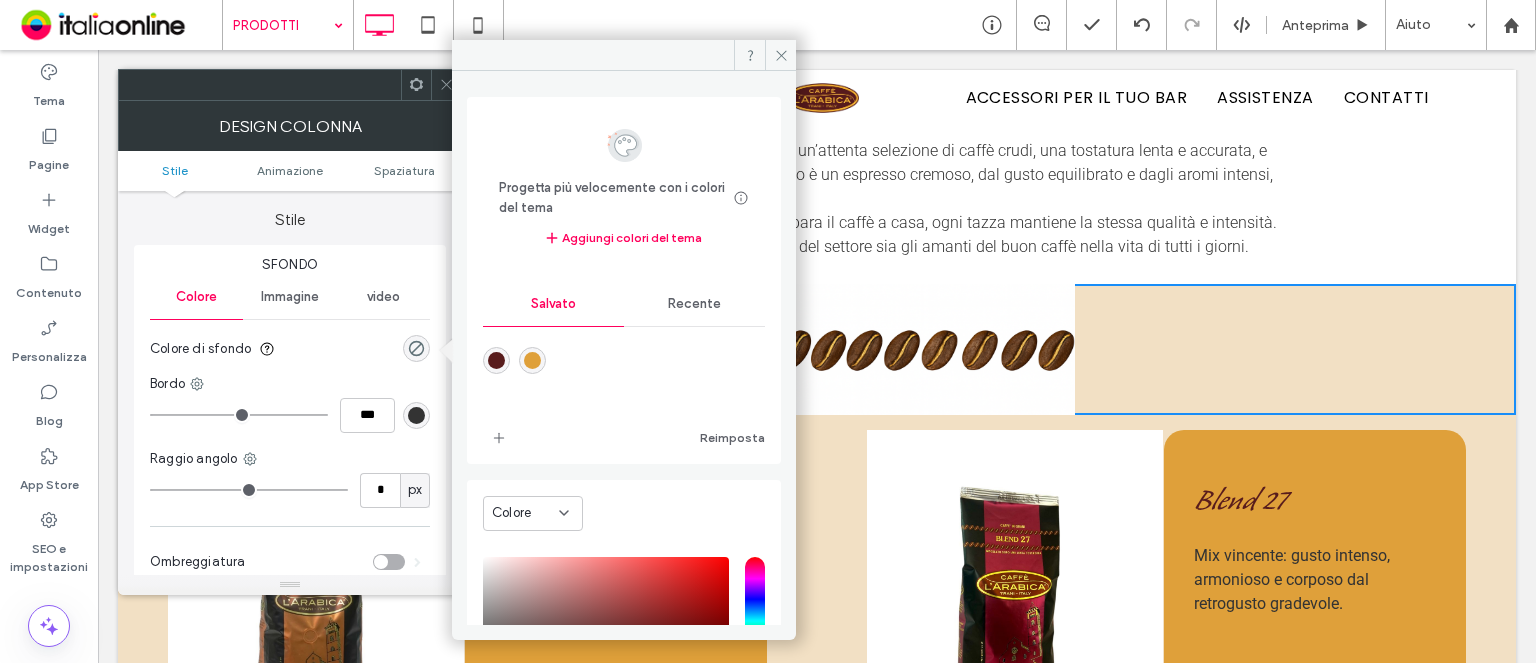 click on "Recente" at bounding box center [694, 304] 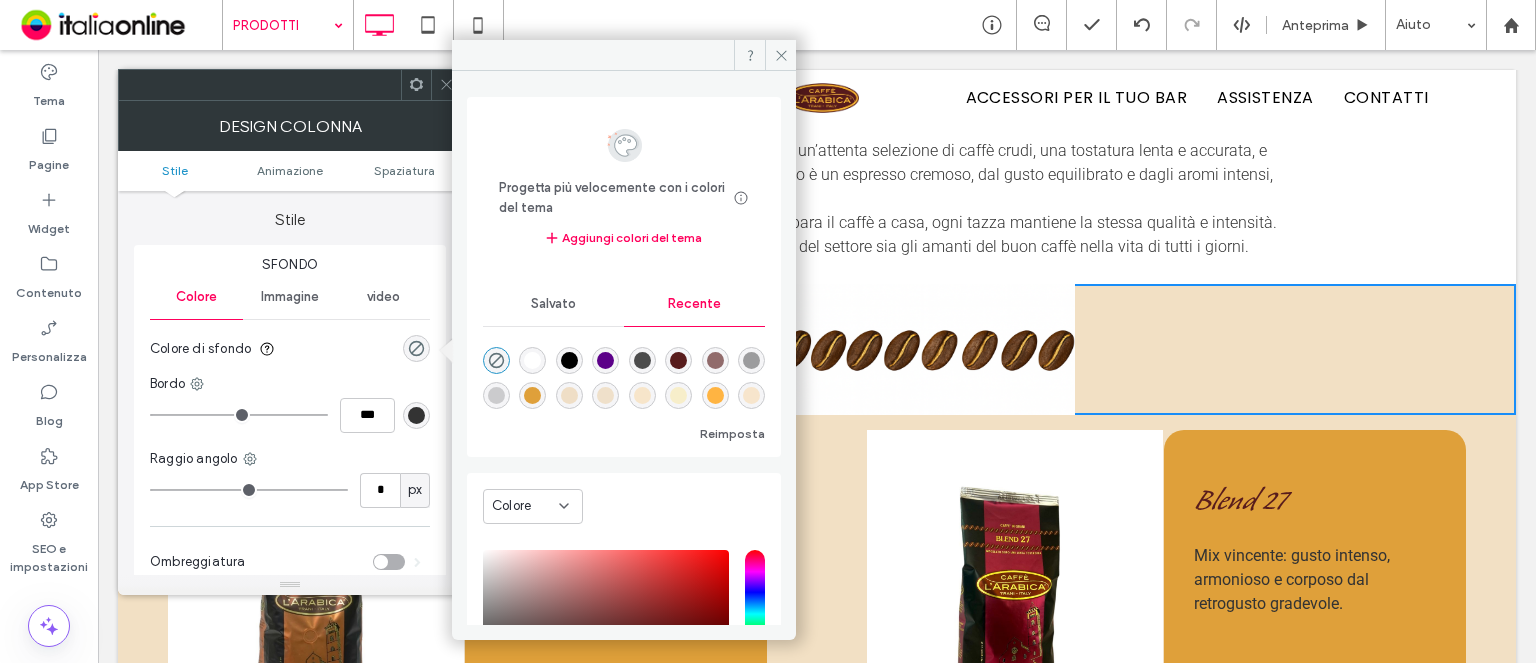 click at bounding box center [532, 360] 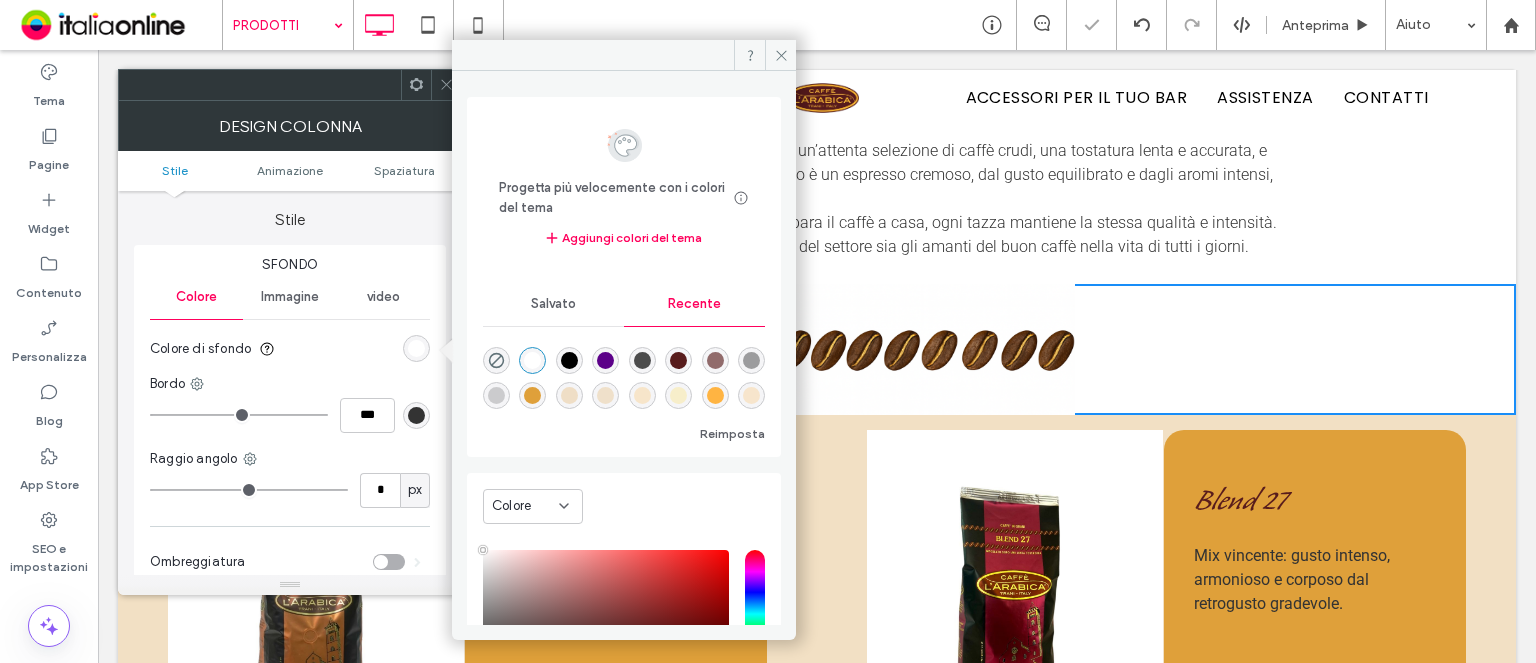 click at bounding box center (446, 85) 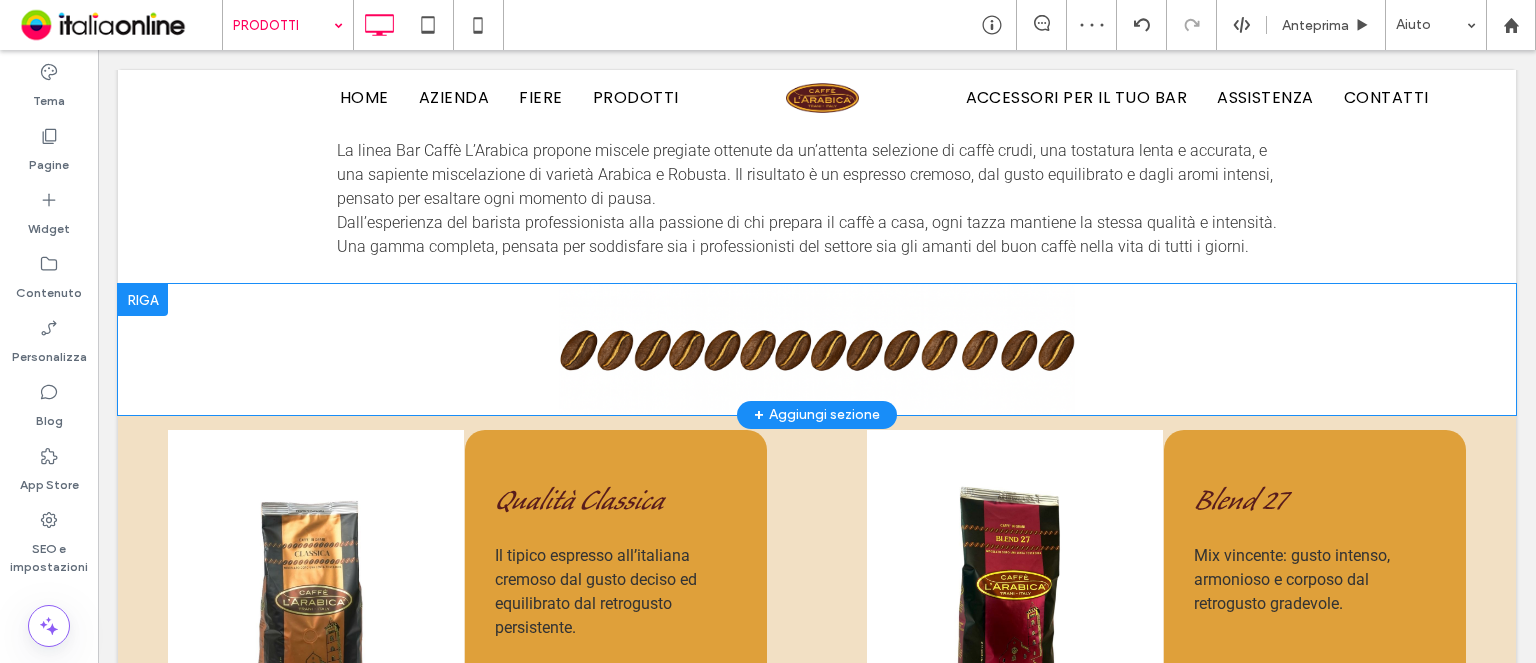 click at bounding box center (817, 412) 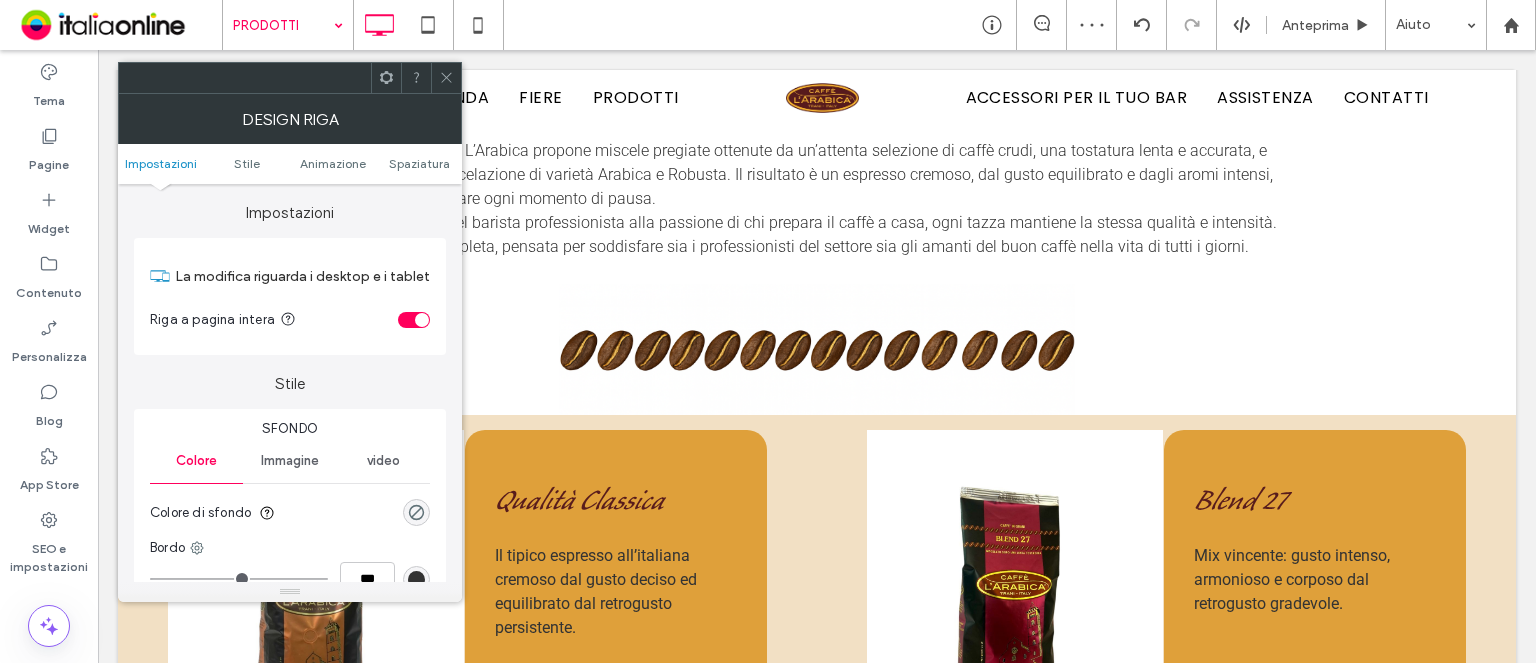 click 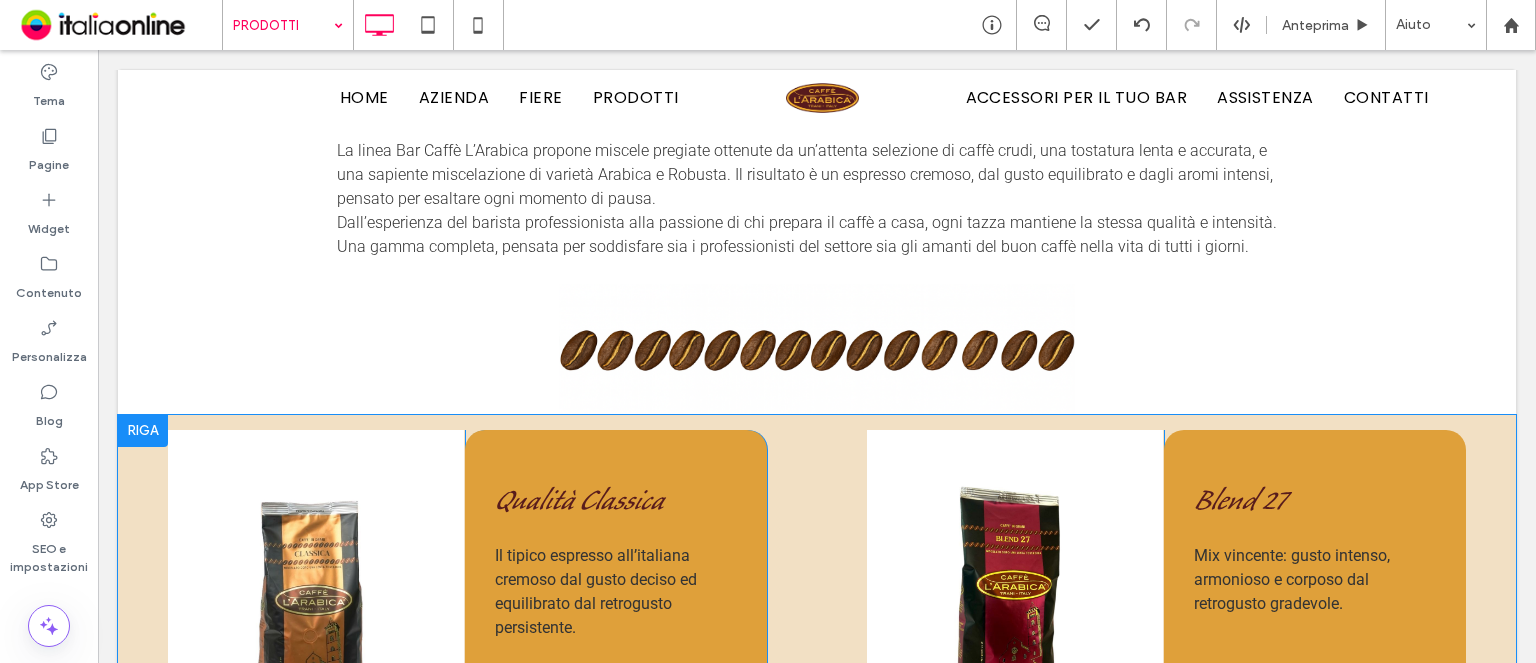 click on "Click To Paste
Qualità Classica
Il tipico espresso all’italiana cremoso dal gusto deciso ed equilibrato dal retrogusto persistente. Typical Italian espresso, creamy strong and balanced taste, long lasting after taste.
Click To Paste
Click To Paste
Blend 27
Mix vincente: gusto intenso, armonioso e corposo dal retrogusto gradevole. Winning mix: intense balanced, creamy taste, pleasant after taste.
Click To Paste
Riga + Aggiungi sezione" at bounding box center (817, 615) 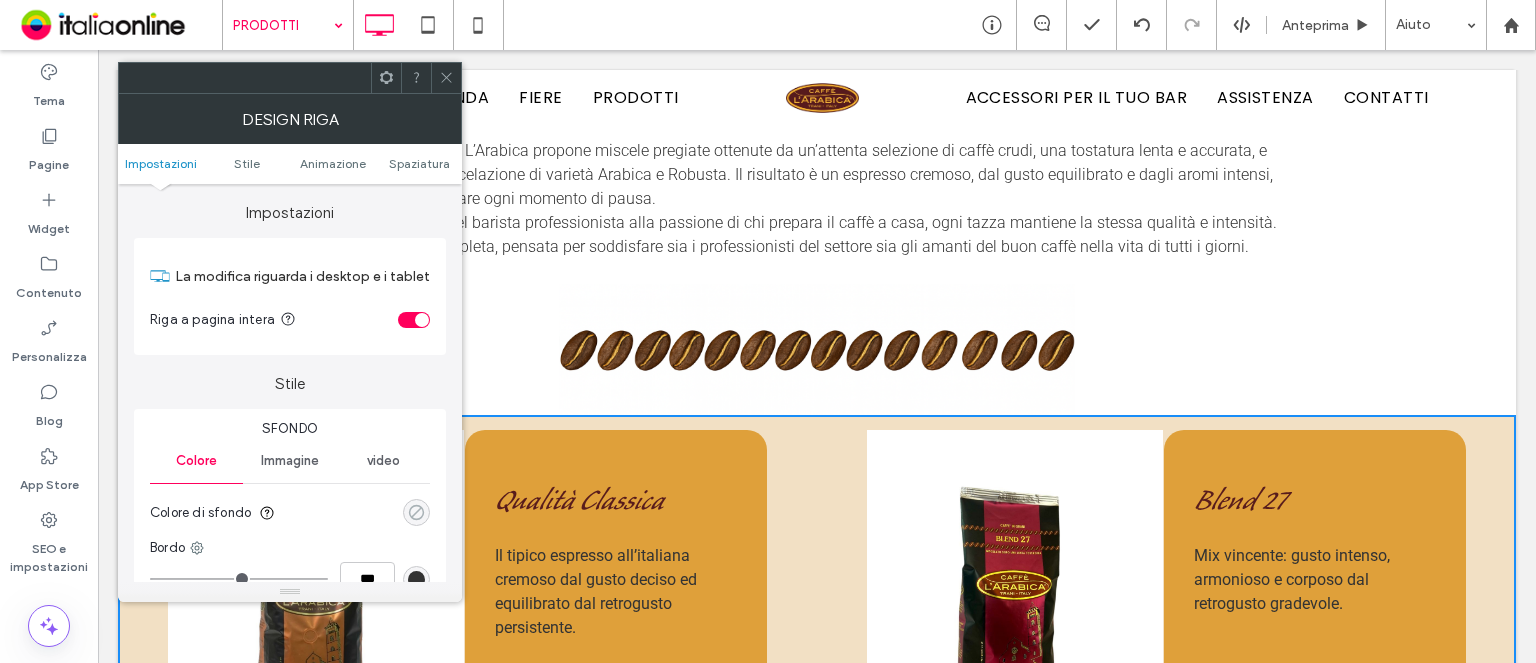 click at bounding box center (416, 512) 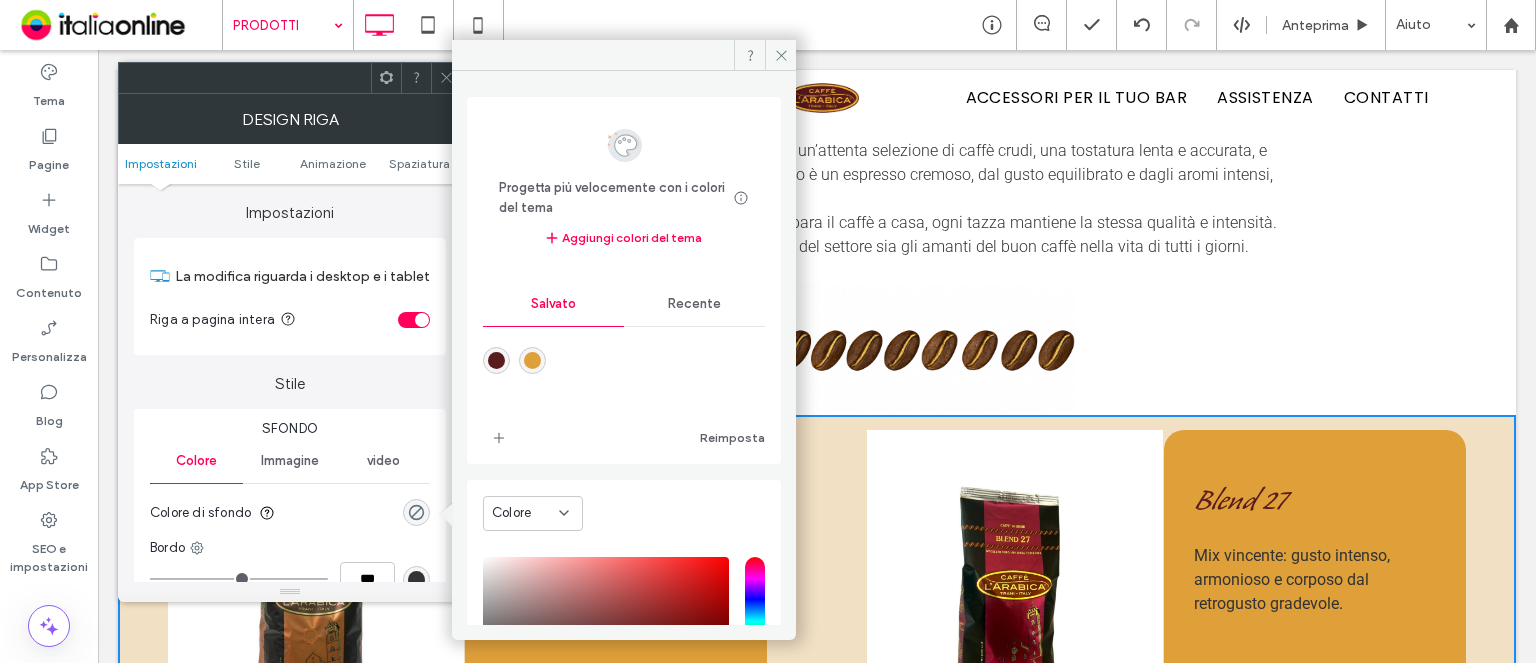 drag, startPoint x: 705, startPoint y: 309, endPoint x: 682, endPoint y: 315, distance: 23.769728 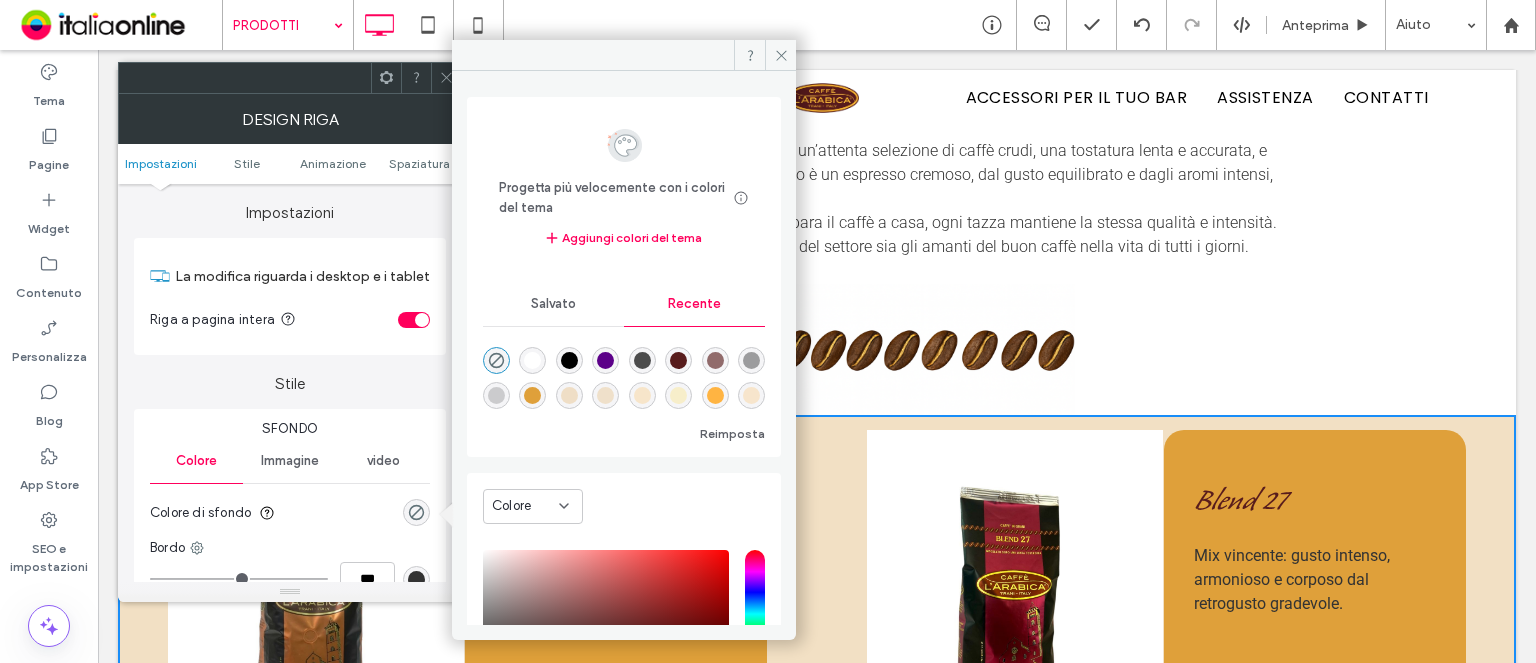 click at bounding box center [624, 374] 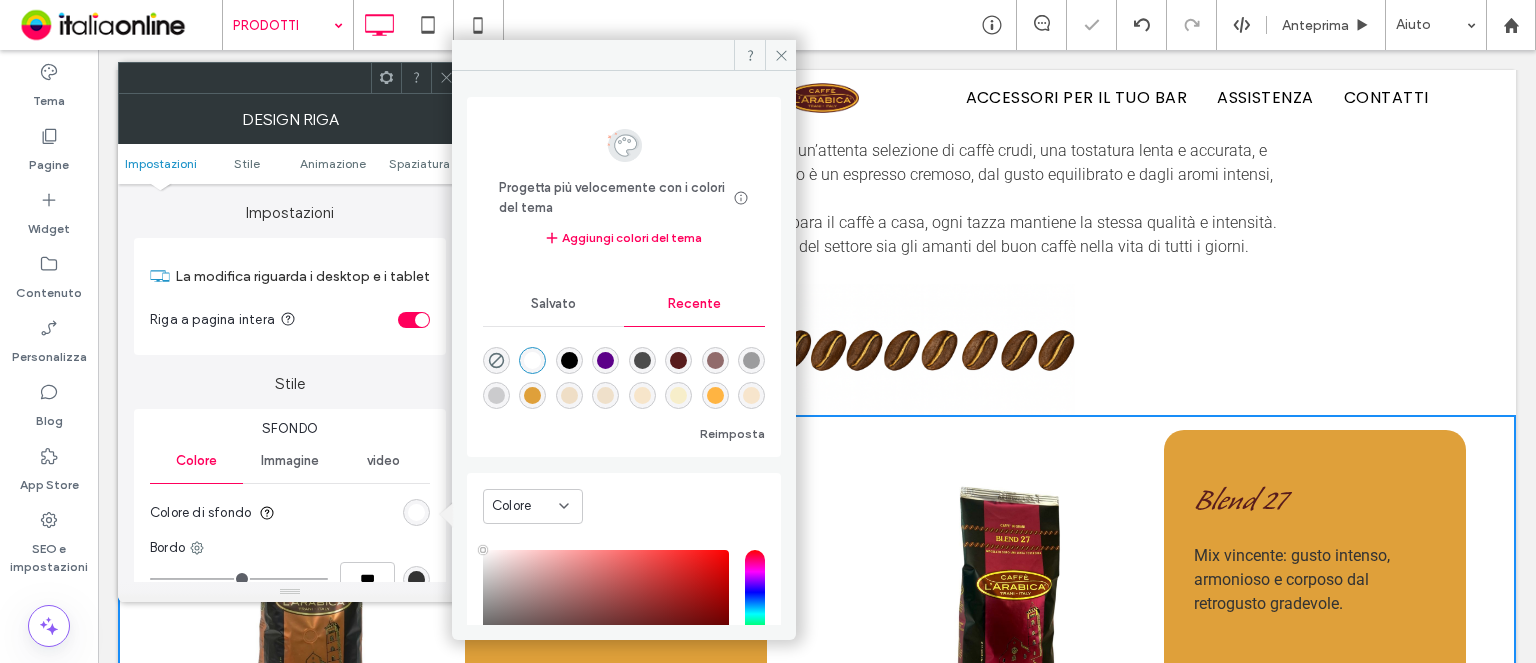 click 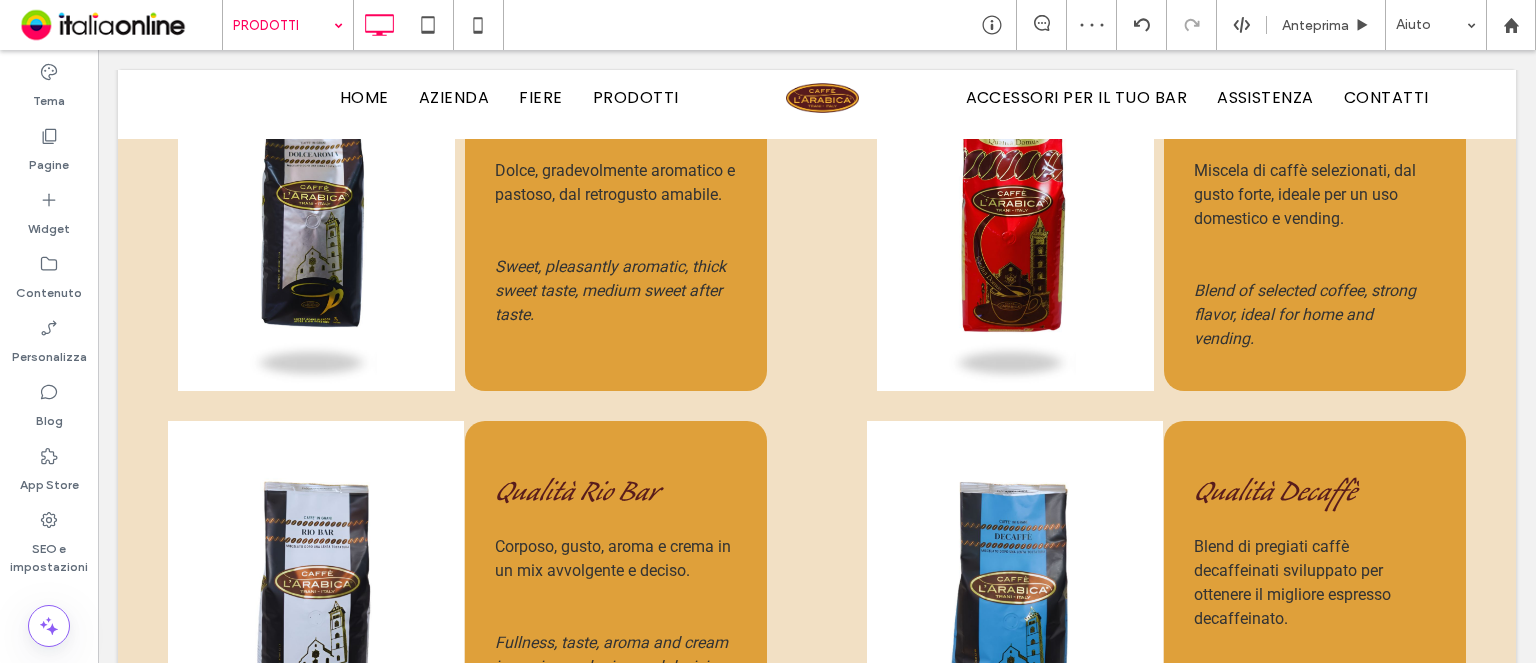 scroll, scrollTop: 1554, scrollLeft: 0, axis: vertical 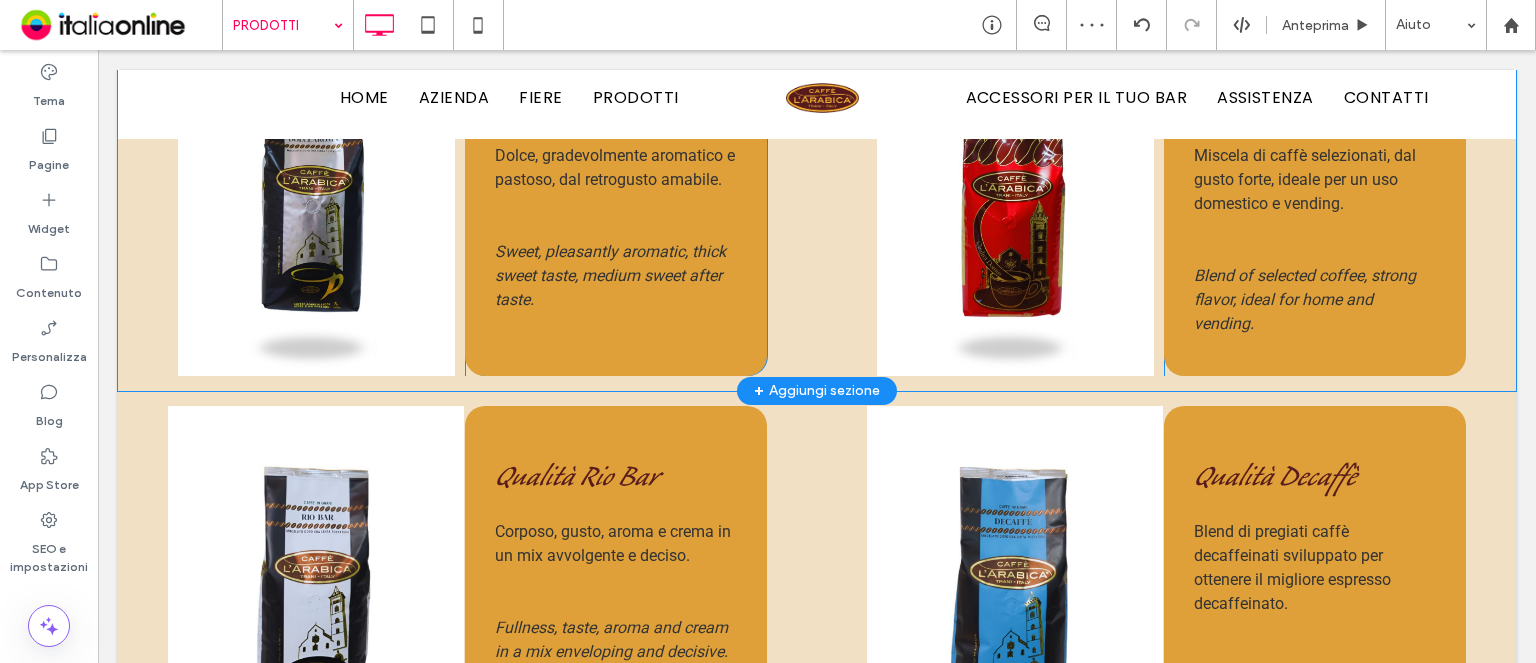 click on "Click To Paste
Qualità Dolcearoma
Dolce, gradevolmente aromatico e pastoso, dal retrogusto amabile. Sweet, pleasantly aromatic, thick sweet taste, medium sweet after taste.
Click To Paste
Click To Paste
Qualità Domus
Miscela di caffè selezionati, dal gusto forte, ideale per un uso domestico e vending. Blend of selected coffee, strong flavor, ideal for home and vending.
Click To Paste
Riga + Aggiungi sezione" at bounding box center [817, 203] 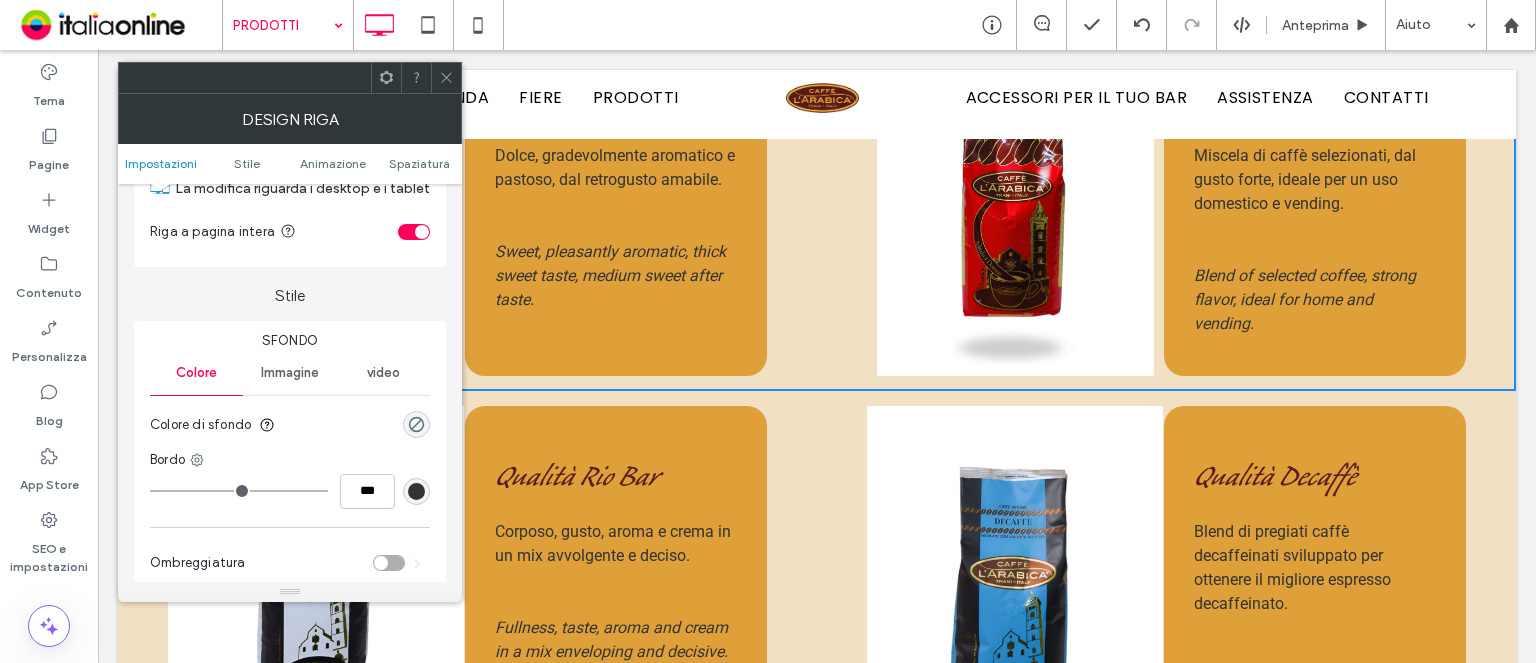 scroll, scrollTop: 200, scrollLeft: 0, axis: vertical 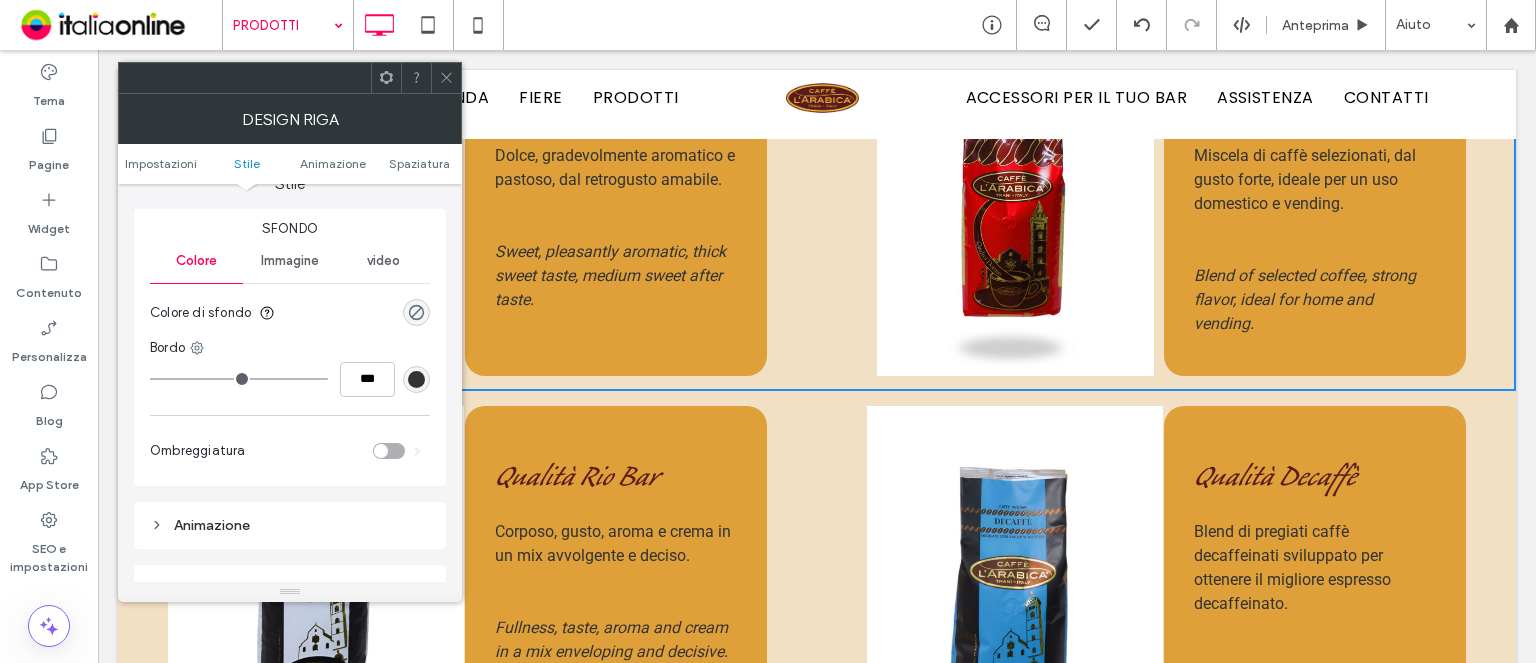 drag, startPoint x: 418, startPoint y: 311, endPoint x: 432, endPoint y: 312, distance: 14.035668 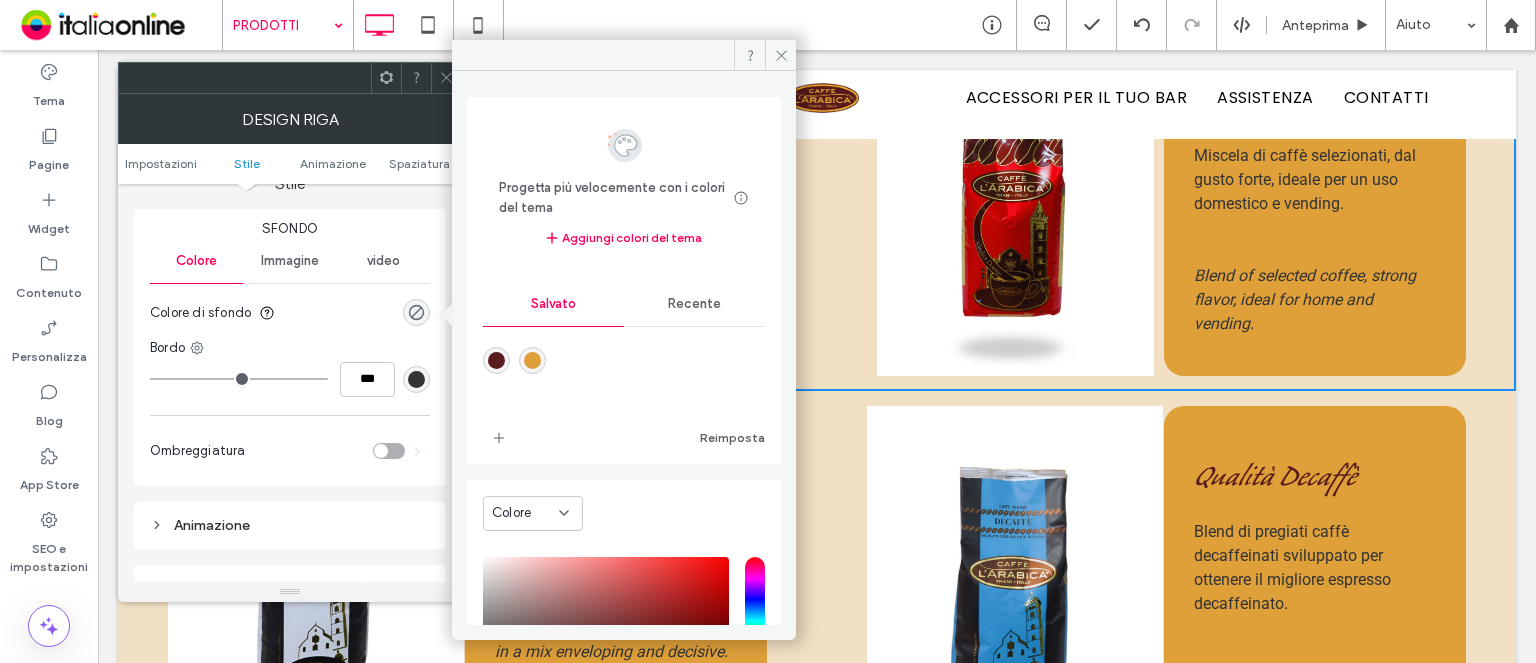 click on "Recente" at bounding box center (694, 304) 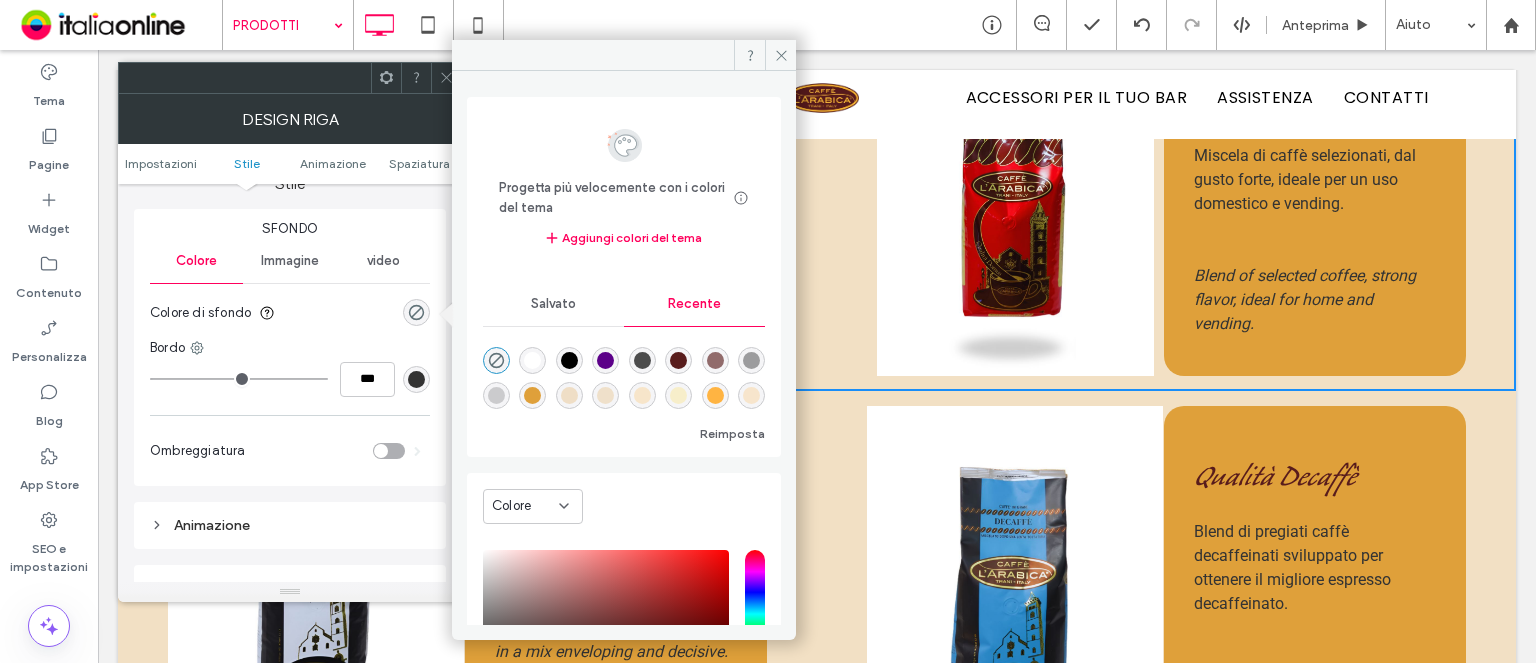 click at bounding box center [532, 360] 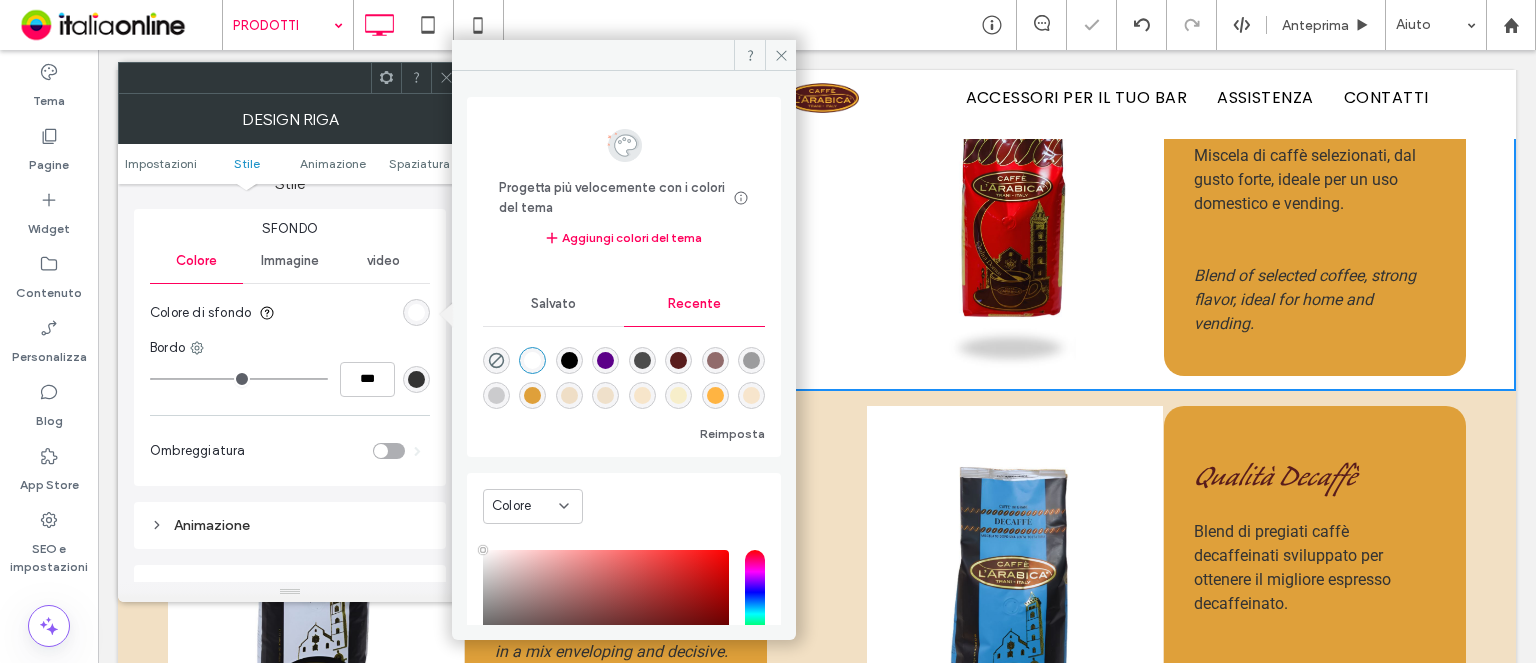 click 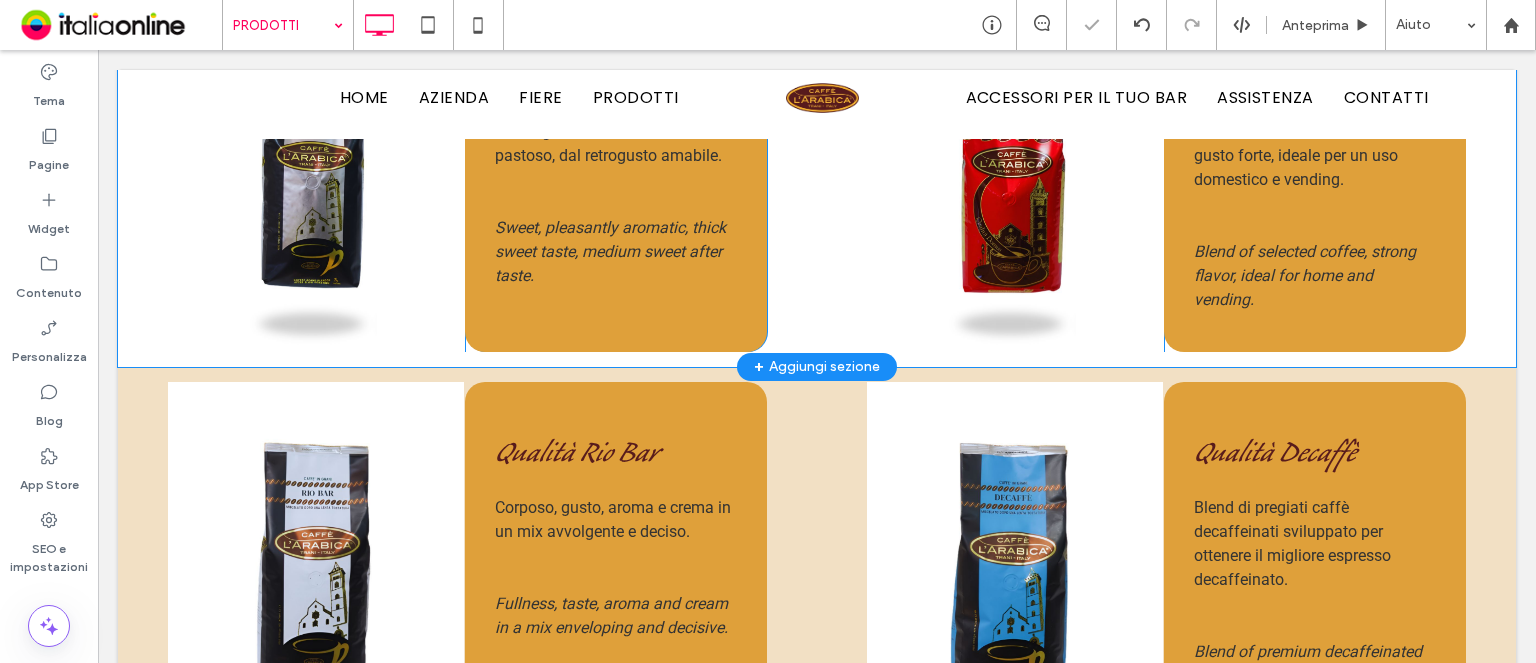 scroll, scrollTop: 1754, scrollLeft: 0, axis: vertical 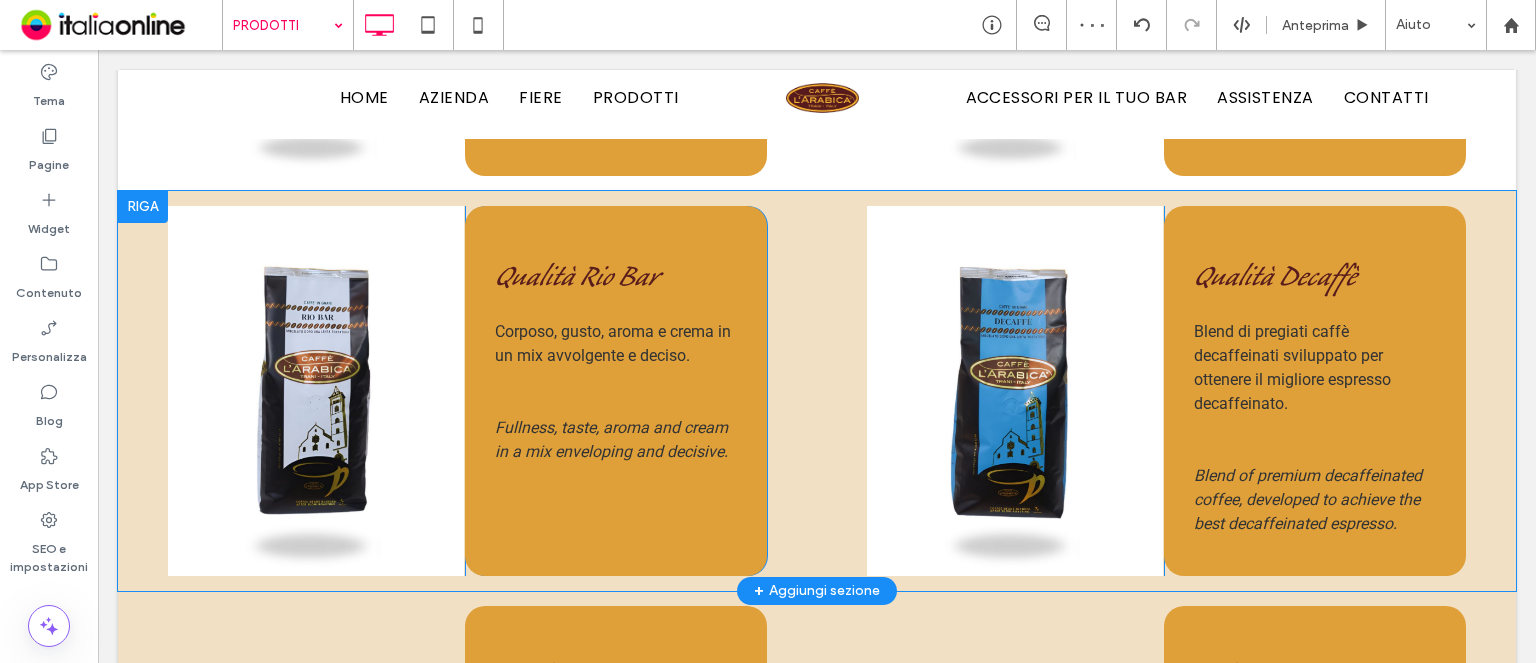 click on "Click To Paste
Qualità Rio Bar
Corposo, gusto, aroma e crema in un mix avvolgente e deciso. Fullness, taste, aroma and cream in a mix enveloping and decisive.
Click To Paste
Click To Paste
Qualità Decaffè
Blend di pregiati caffè decaffeinati sviluppato per ottenere il migliore espresso decaffeinato. Blend of premium decaffeinated coffee, developed to achieve the best decaffeinated espresso.
Click To Paste
Riga + Aggiungi sezione" at bounding box center (817, 391) 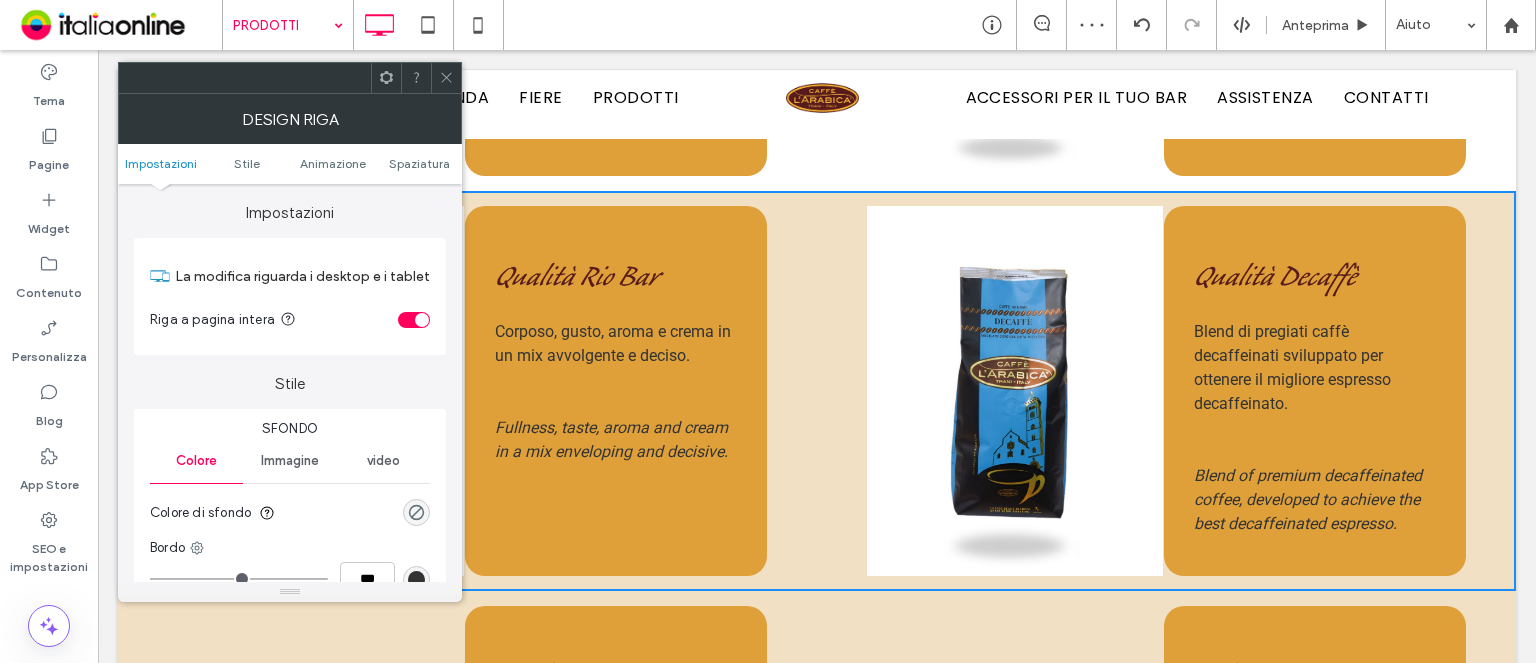 drag, startPoint x: 412, startPoint y: 507, endPoint x: 444, endPoint y: 498, distance: 33.24154 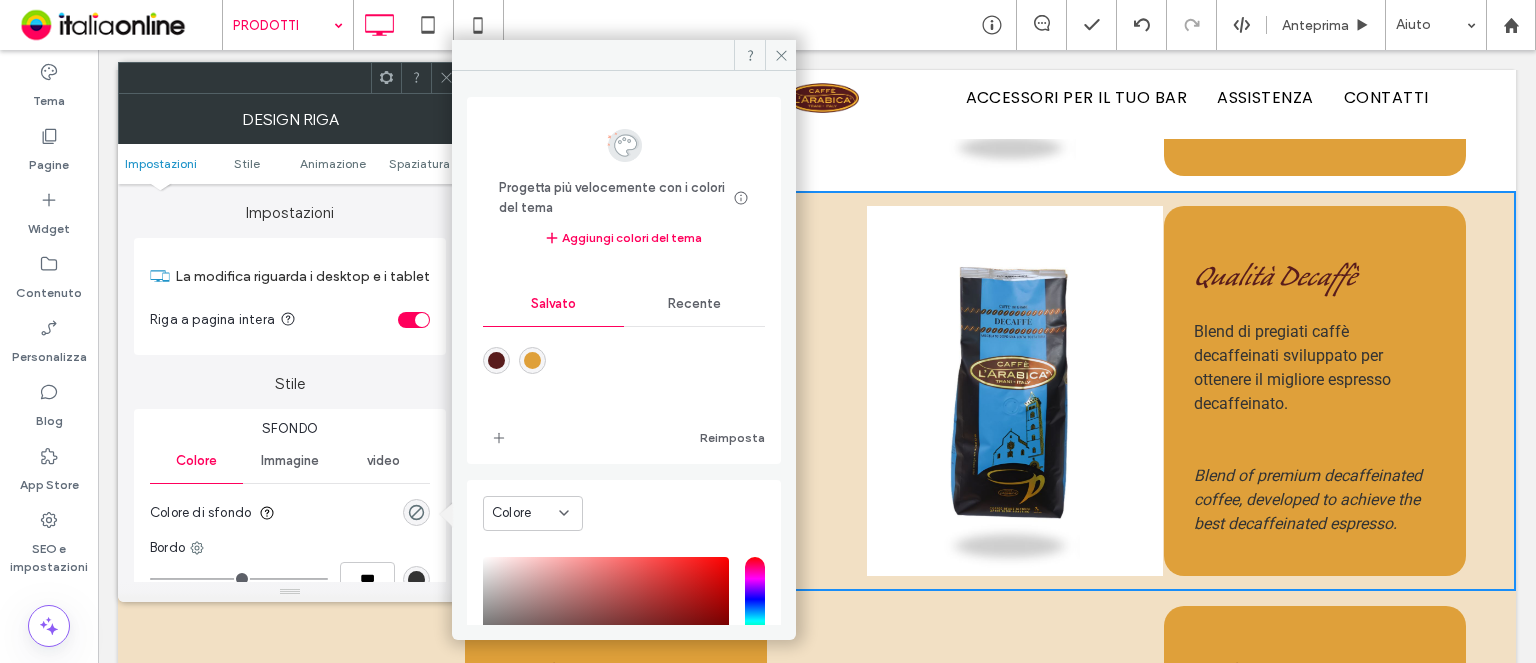 click on "Recente" at bounding box center (694, 304) 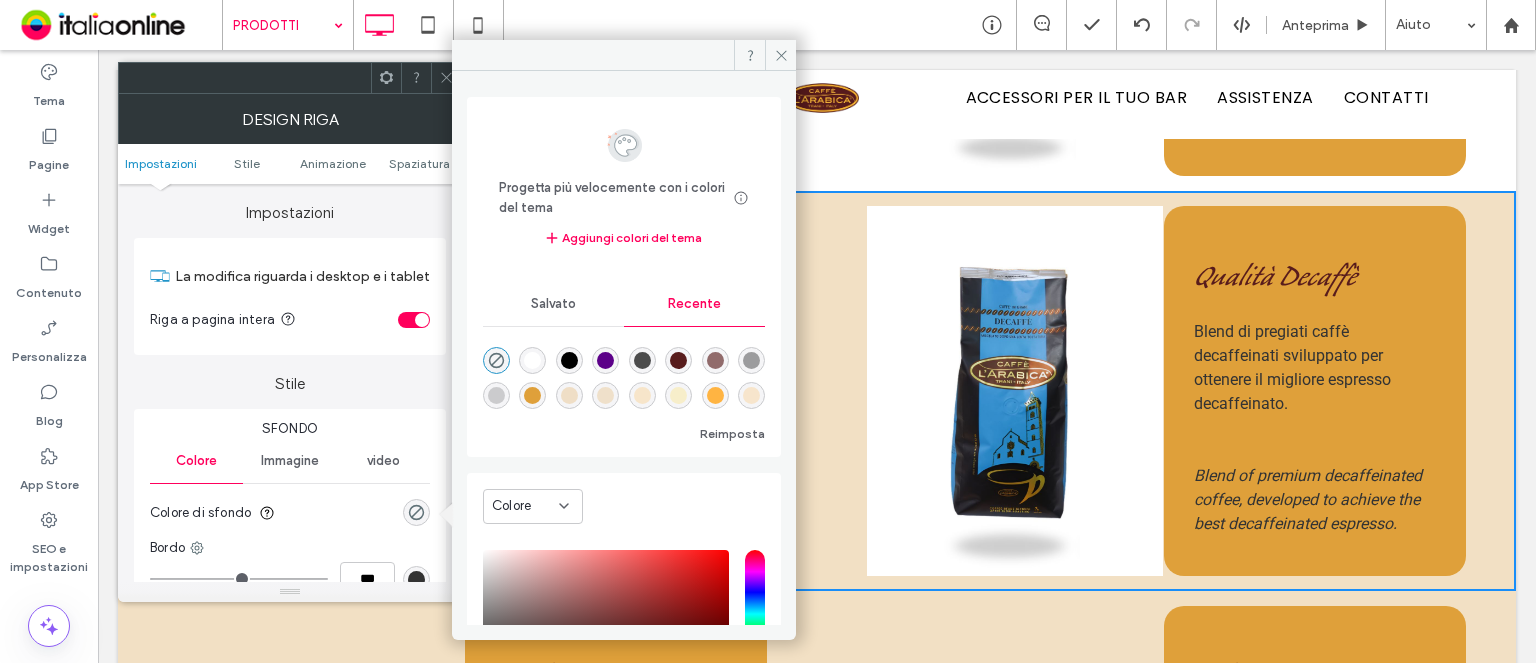 click at bounding box center (532, 360) 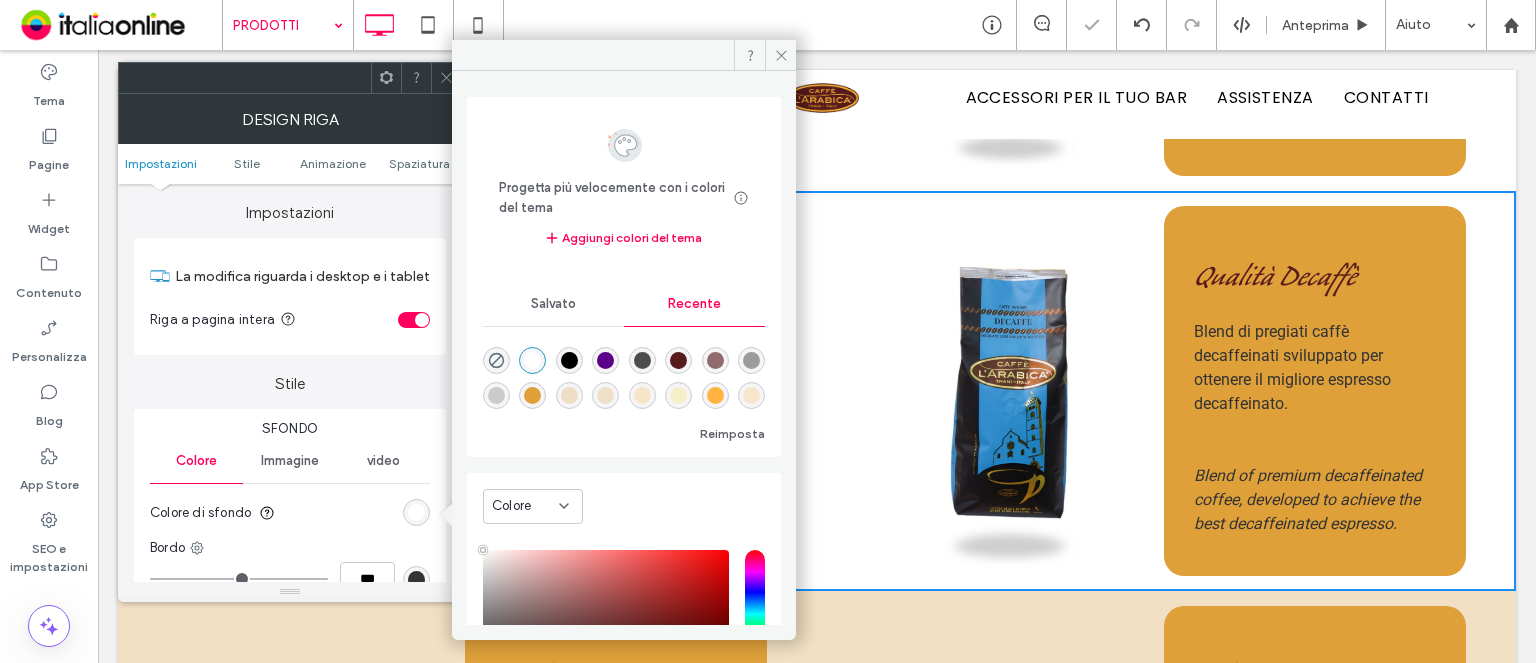 click 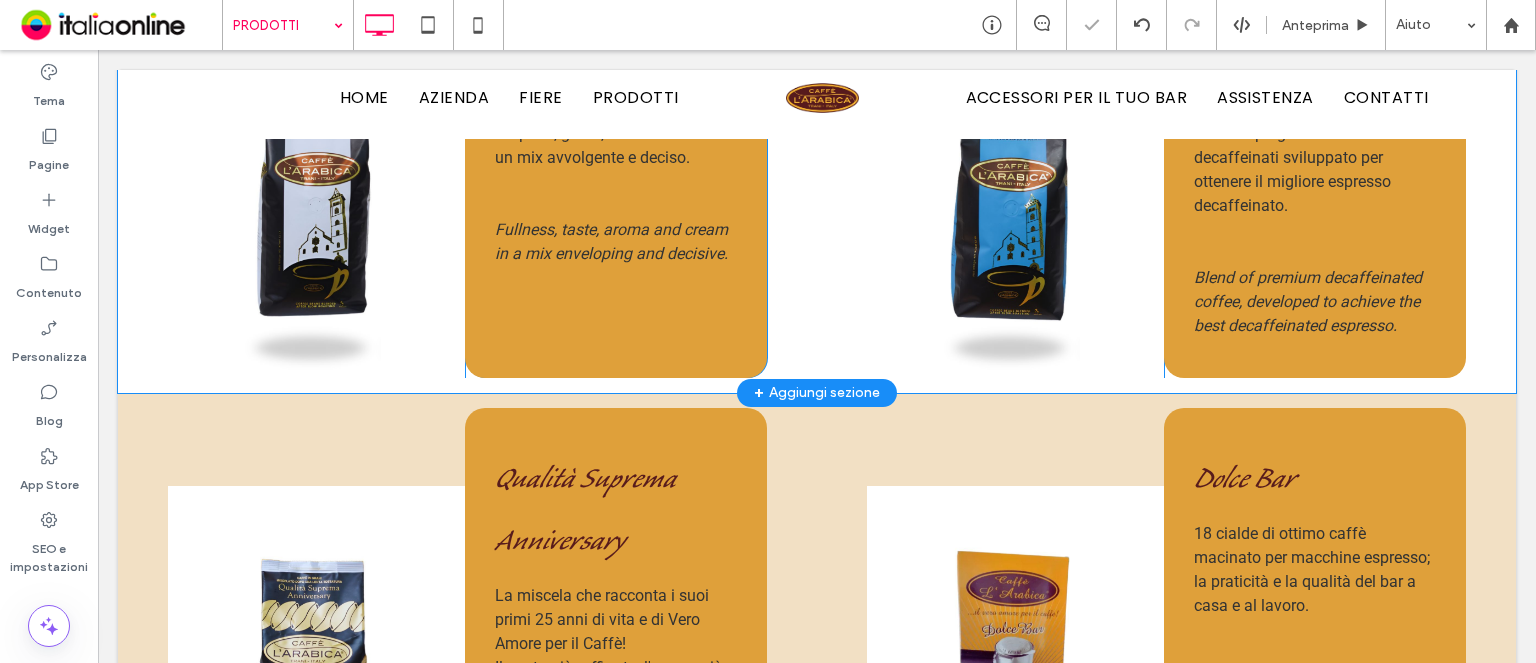 scroll, scrollTop: 1954, scrollLeft: 0, axis: vertical 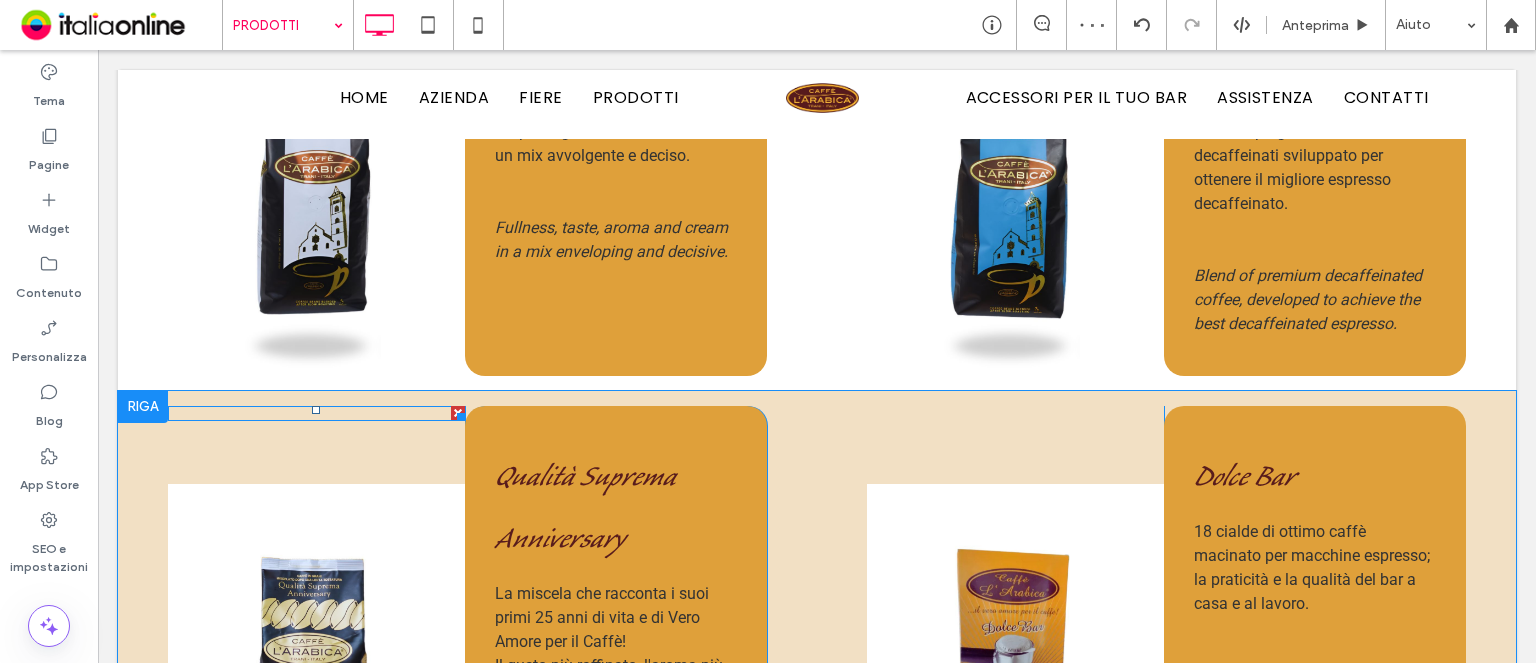 click at bounding box center [316, 413] 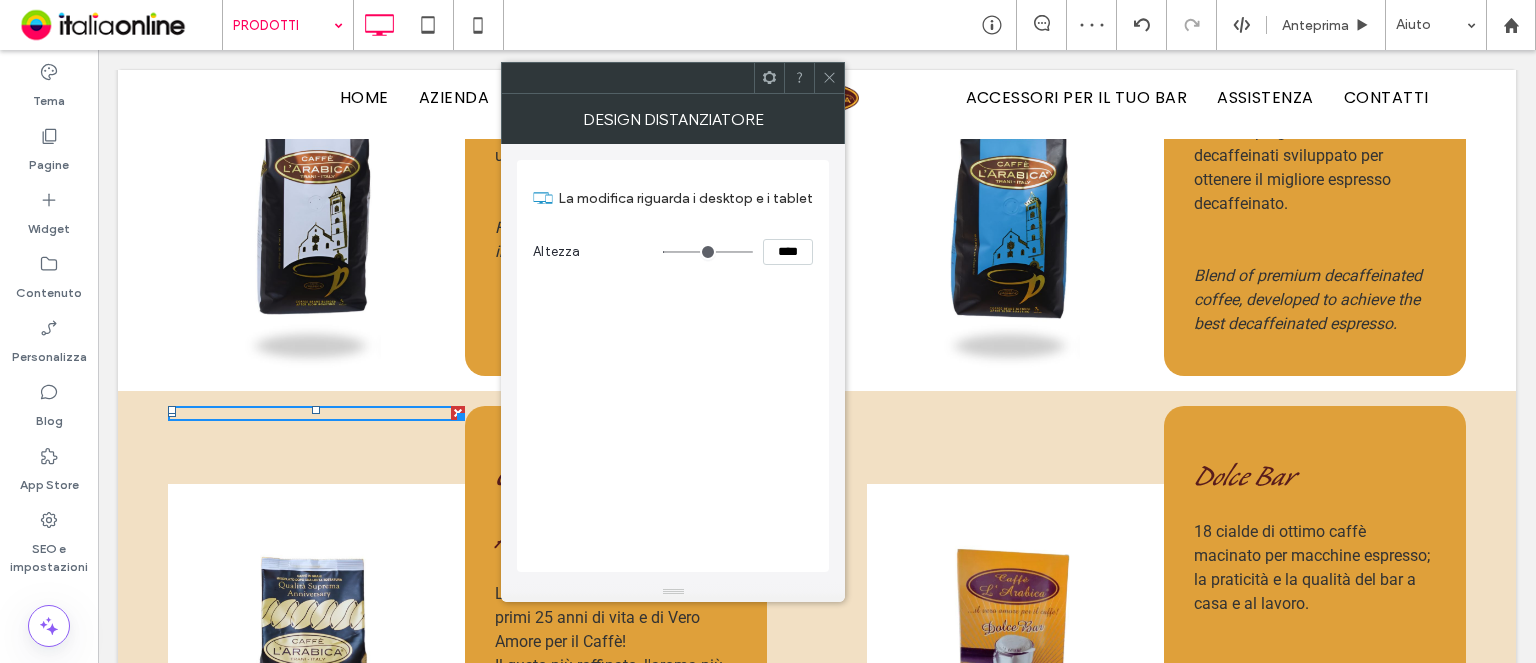 click on "Click To Paste
Qualità Suprema Anniversary
La miscela che racconta i suoi primi 25 anni di vita e di Vero Amore per il Caffè!
Il gusto più raffinato, l'aroma più intenso.  La qualità senza compromessi.
The blend that tells of its first 25 years of life and of True Love for Coffee! The most refined taste, the most intense aroma. No compromise quality.
Click To Paste
Click To Paste
Dolce Bar
18 cialde di ottimo caffè macinato per macchine espresso; la praticità e la qualità del bar a casa e al lavoro. 18 pods of ground  coffee for espresso machines, convenience and quality of the bar at home and at work.
Click To Paste
Riga + Aggiungi sezione" at bounding box center (817, 670) 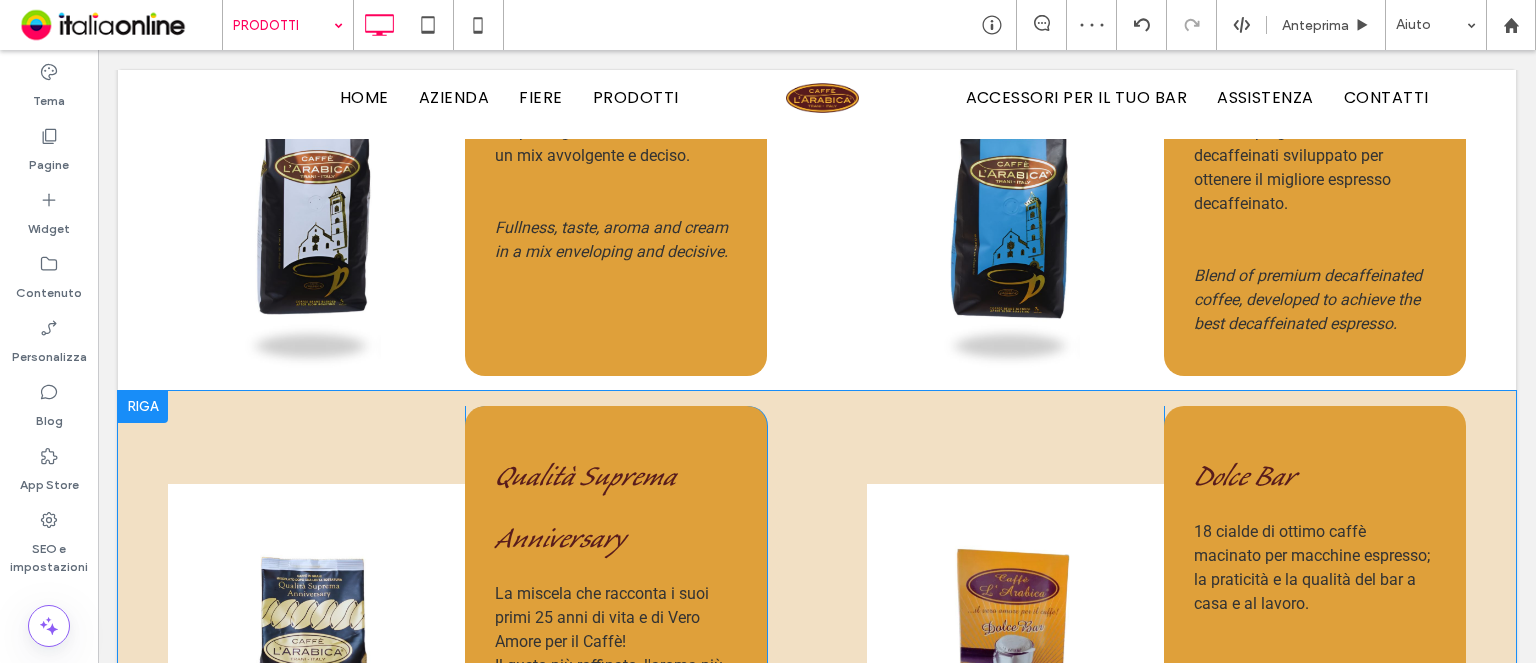 click on "Click To Paste
Qualità Suprema Anniversary
La miscela che racconta i suoi primi 25 anni di vita e di Vero Amore per il Caffè!
Il gusto più raffinato, l'aroma più intenso.  La qualità senza compromessi.
The blend that tells of its first 25 years of life and of True Love for Coffee! The most refined taste, the most intense aroma. No compromise quality.
Click To Paste
Click To Paste
Dolce Bar
18 cialde di ottimo caffè macinato per macchine espresso; la praticità e la qualità del bar a casa e al lavoro. 18 pods of ground  coffee for espresso machines, convenience and quality of the bar at home and at work.
Click To Paste
Riga + Aggiungi sezione" at bounding box center [817, 670] 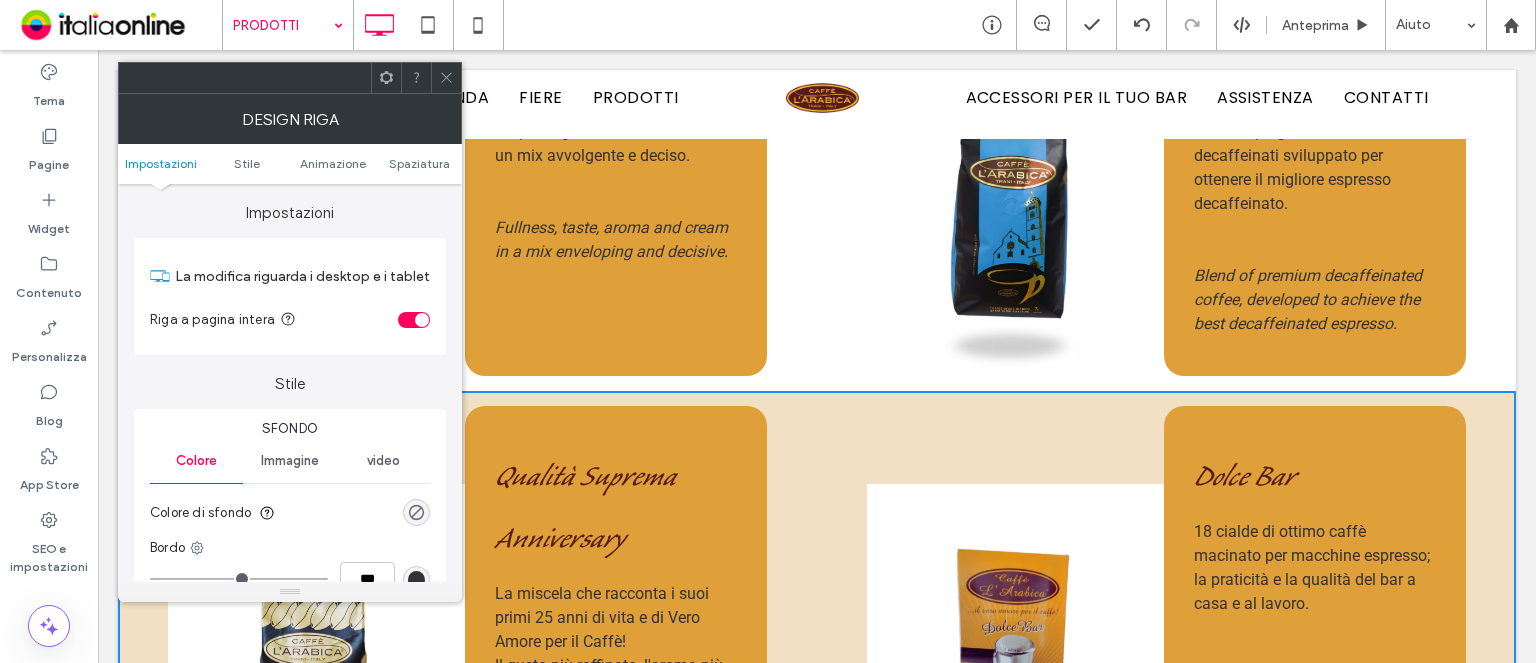 click at bounding box center (416, 512) 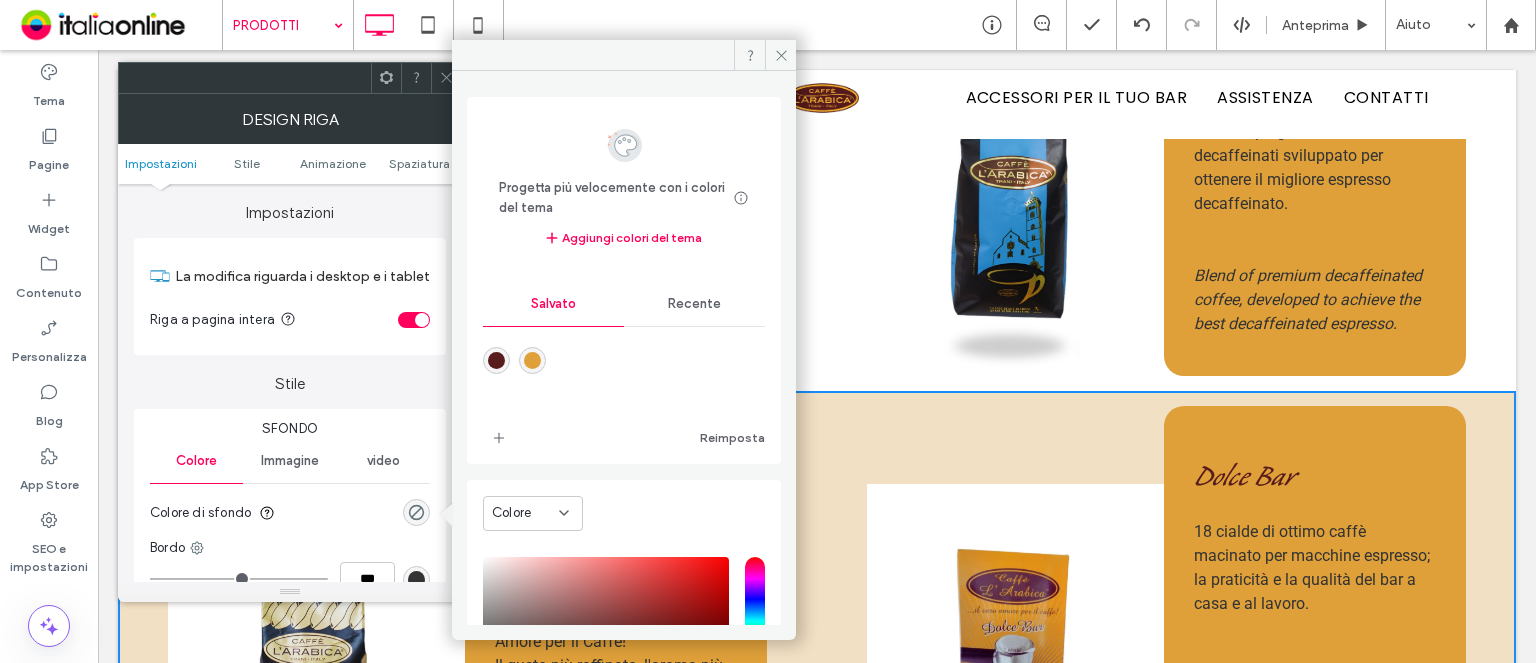 click on "Recente" at bounding box center [694, 304] 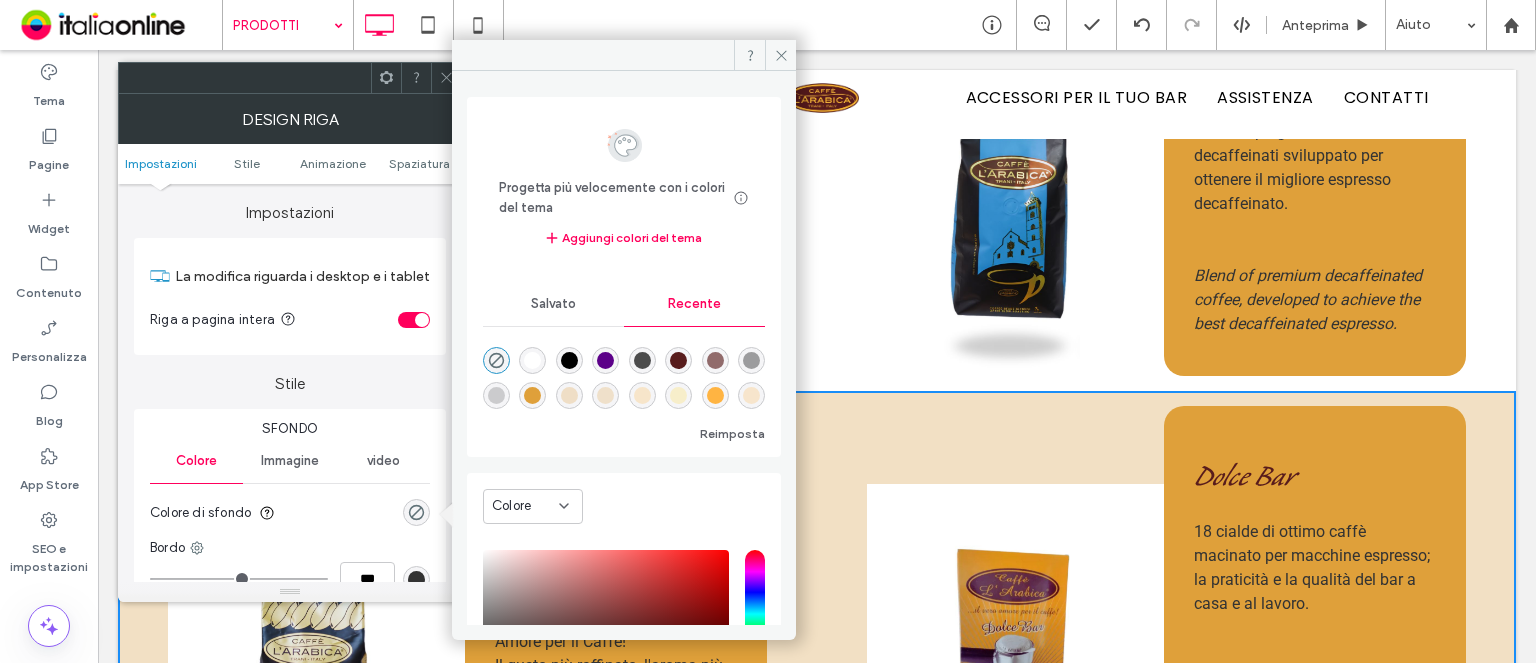 click at bounding box center (532, 360) 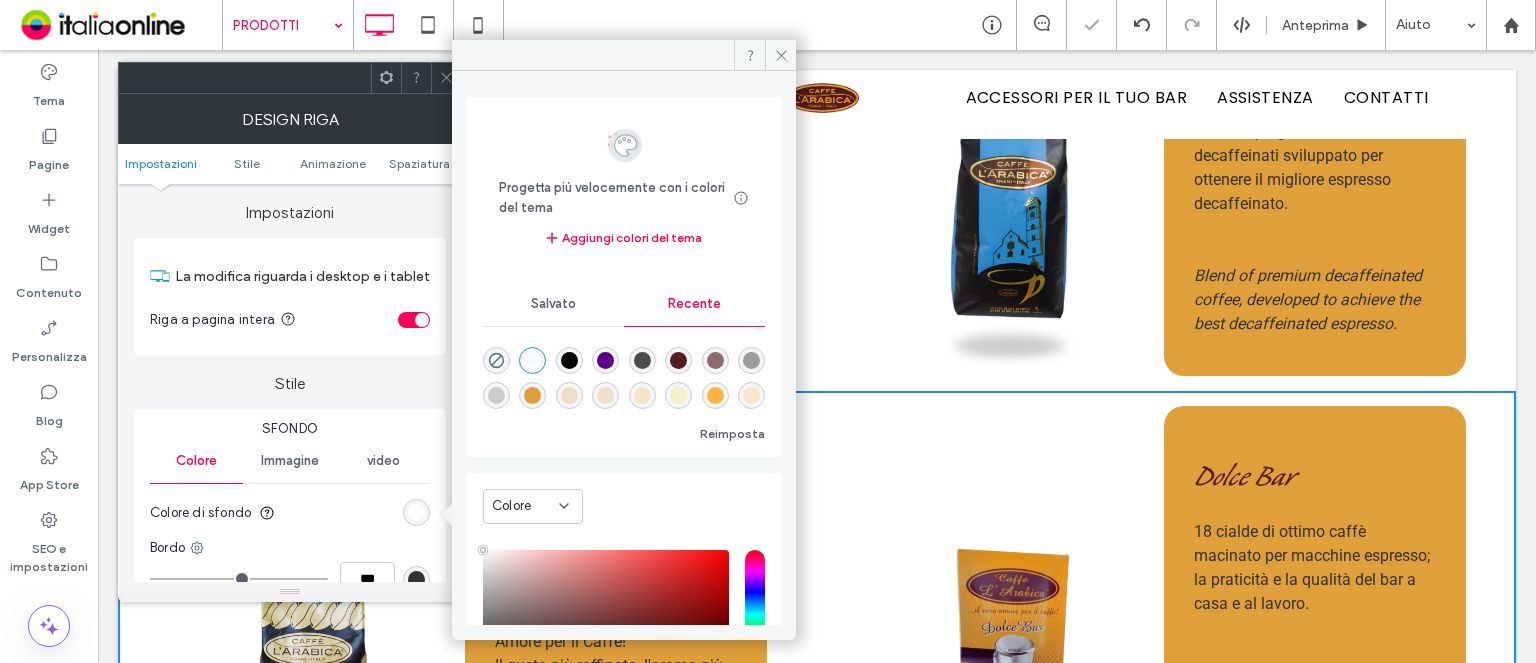 click 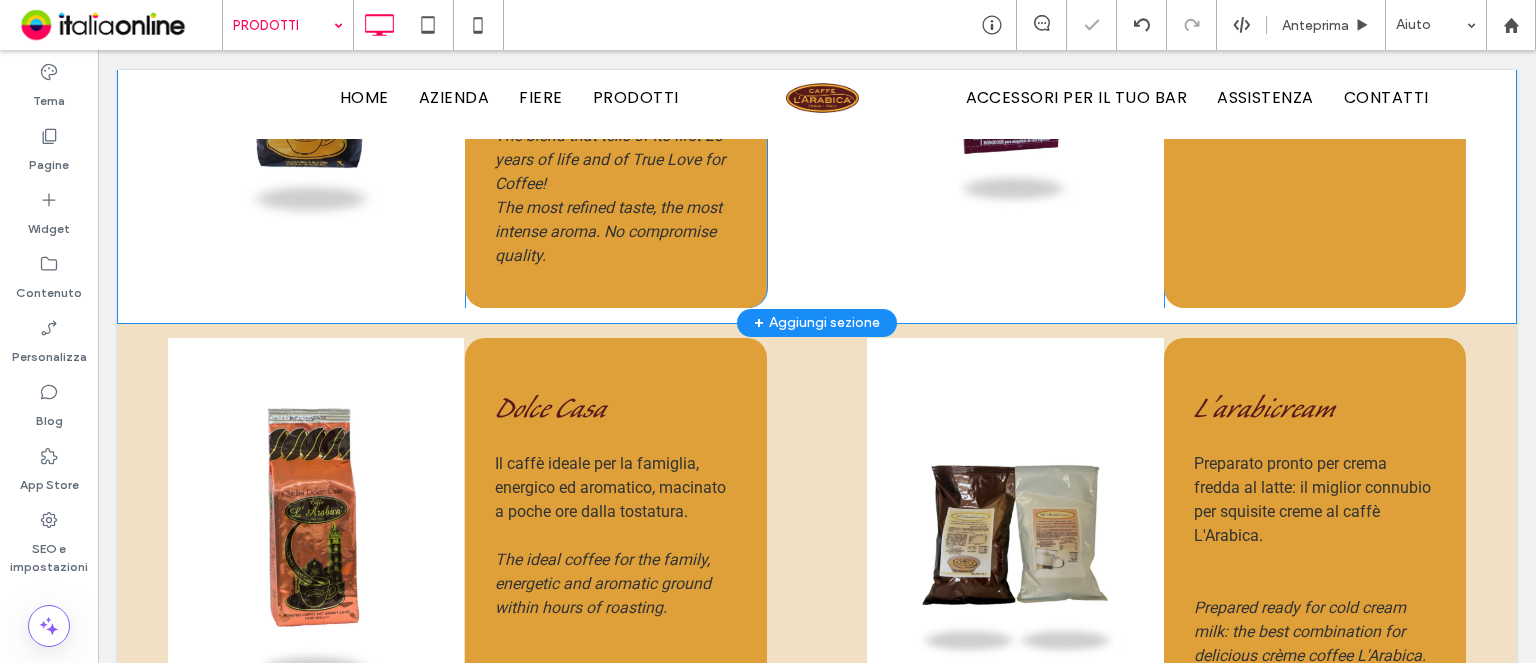 scroll, scrollTop: 2754, scrollLeft: 0, axis: vertical 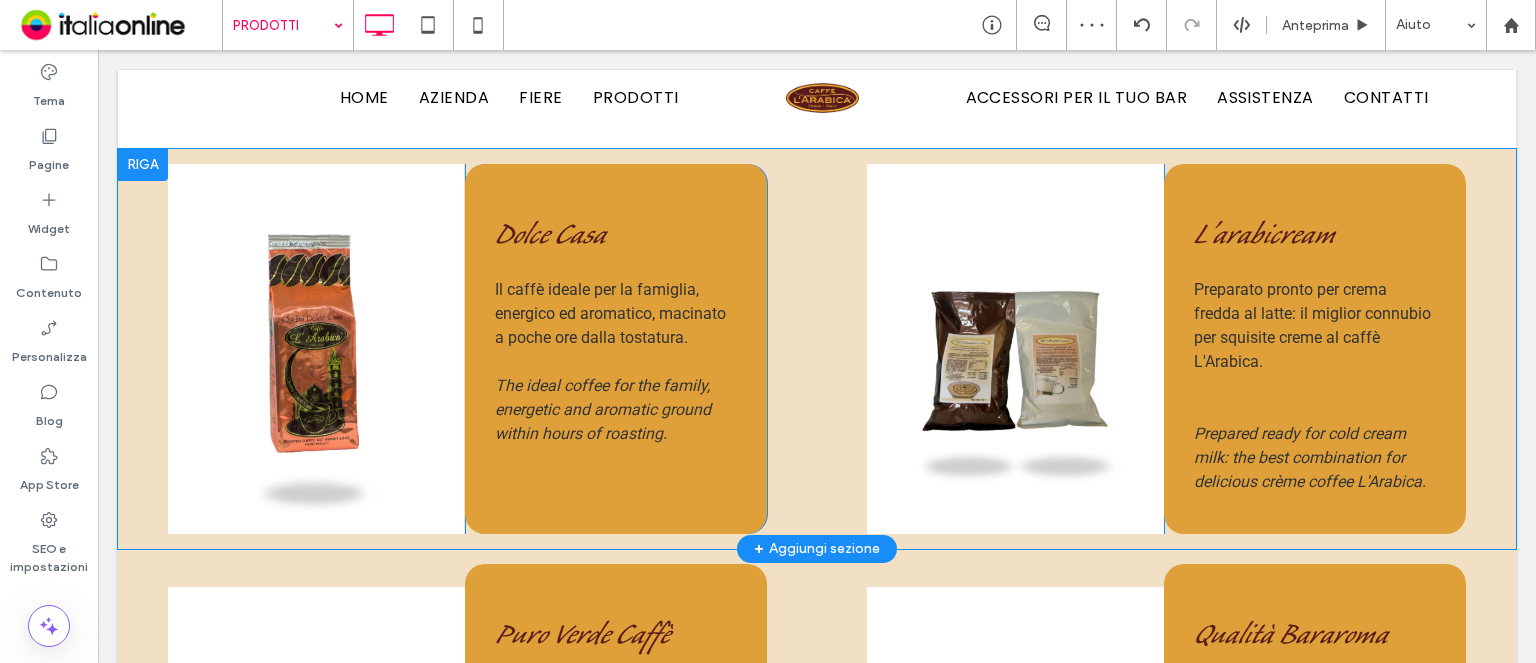 click on "Click To Paste
Dolce Casa
Il caffè ideale per la famiglia, energico ed aromatico, macinato a poche ore dalla tostatura.
The ideal coffee for the family, energetic and aromatic ground within hours of roasting.
Click To Paste
Click To Paste
L'arabicream
Preparato pronto per crema fredda al latte: il miglior connubio per squisite creme al caffè L'Arabica. Prepared ready for cold cream milk: the best combination for delicious crème coffee L'Arabica.
Click To Paste
Riga + Aggiungi sezione" at bounding box center (817, 349) 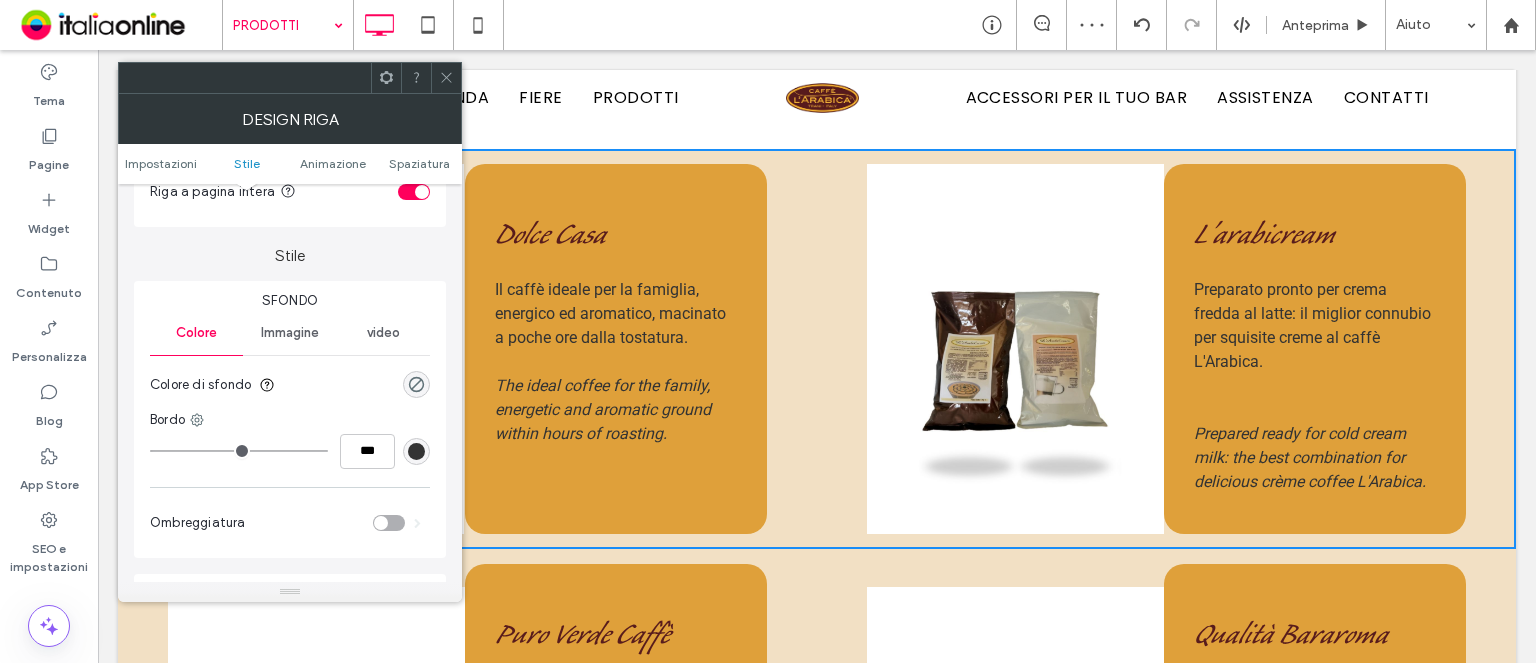 scroll, scrollTop: 200, scrollLeft: 0, axis: vertical 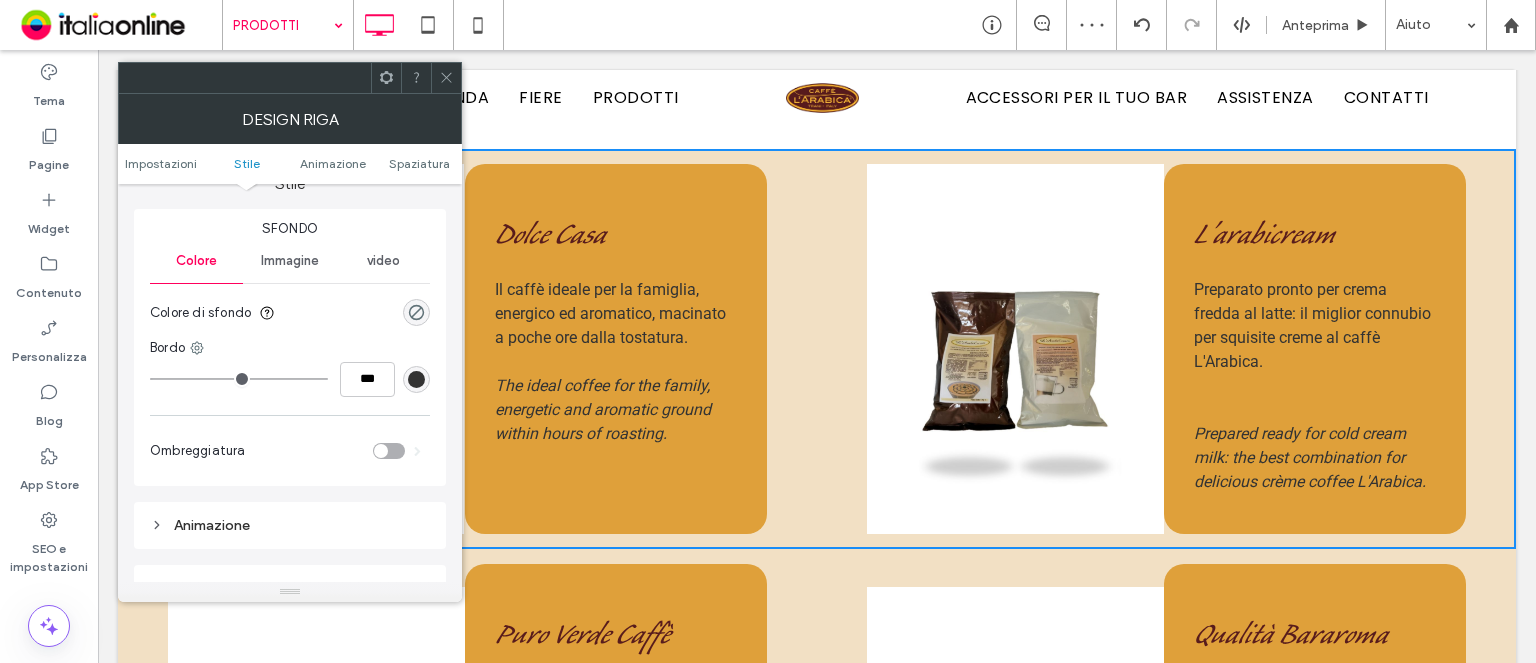 click at bounding box center (416, 312) 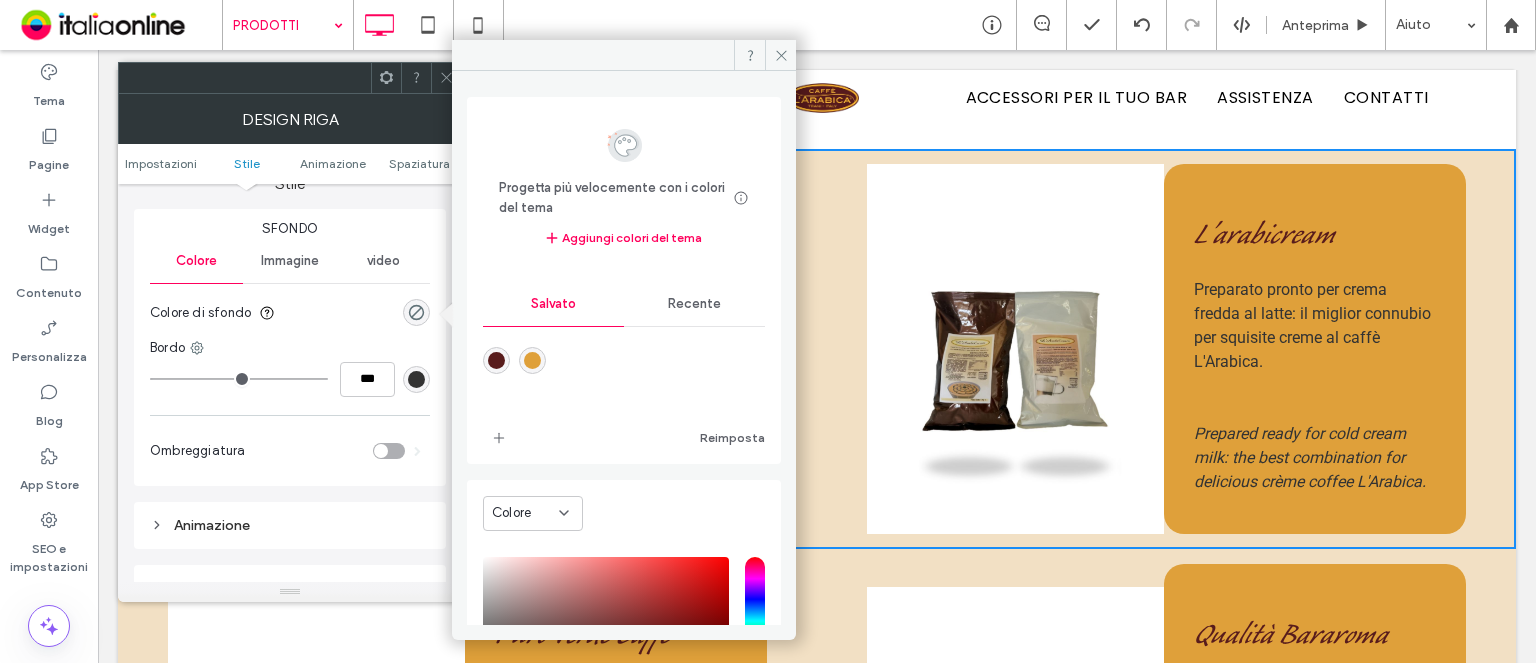 click on "Progetta più velocemente con i colori del tema Risparmia tempo con i colori del tema Crea una tavolozza di colori per aggiungere o modificare istantaneamente i colori degli elementi del sito collegati.    Maggiori informazioni Aggiungi colori del tema Salvato Recente Reimposta Colore HEX ******* Opacità **" at bounding box center [624, 348] 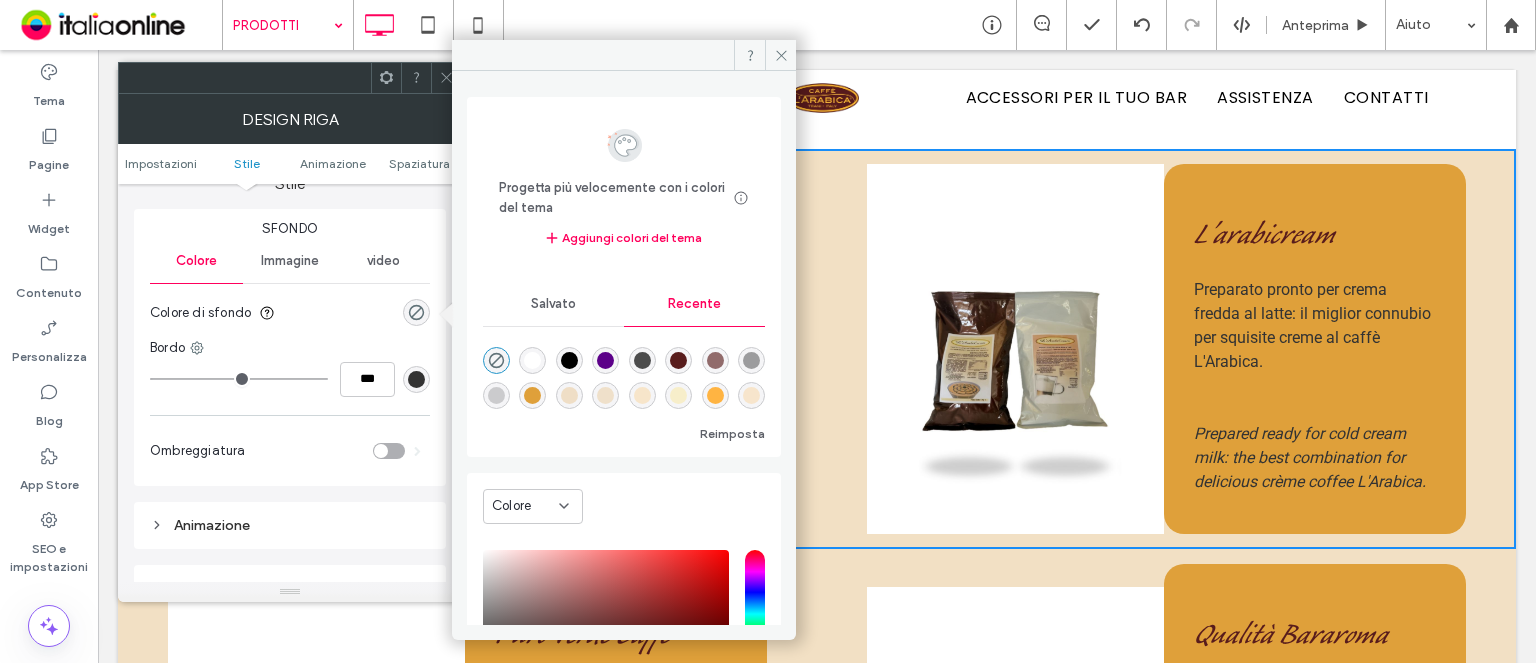 click at bounding box center [532, 360] 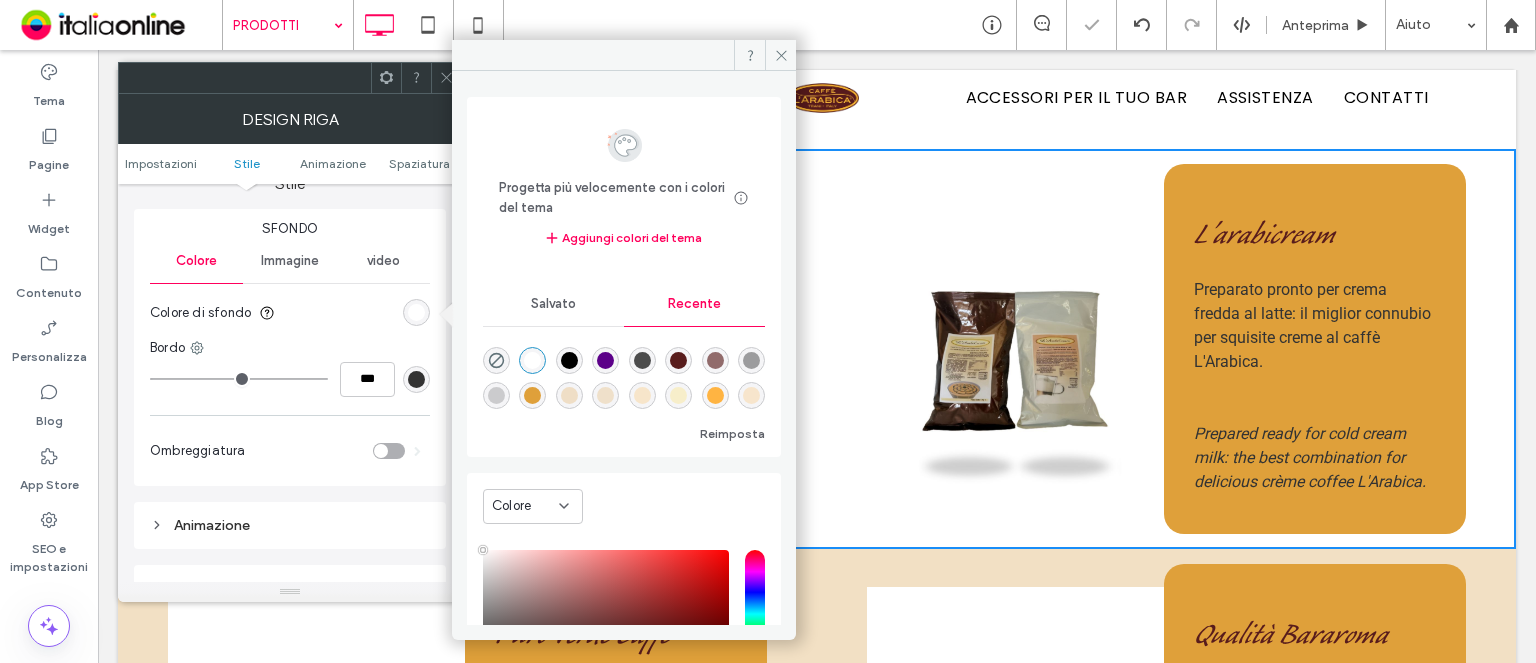 click on "Progetta più velocemente con i colori del tema Risparmia tempo con i colori del tema Crea una tavolozza di colori per aggiungere o modificare istantaneamente i colori degli elementi del sito collegati.    Maggiori informazioni Aggiungi colori del tema Salvato Recente Reimposta Colore HEX ******* Opacità ****" at bounding box center (624, 348) 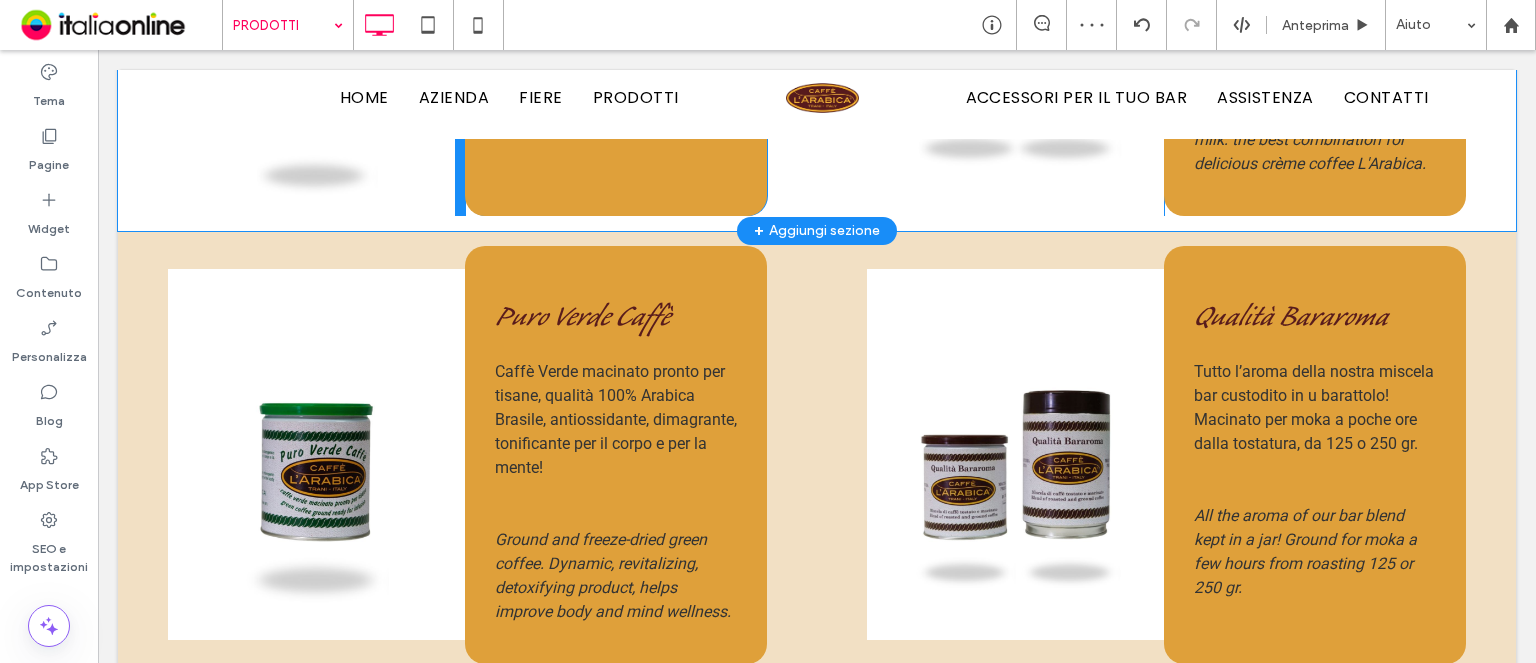 scroll, scrollTop: 3154, scrollLeft: 0, axis: vertical 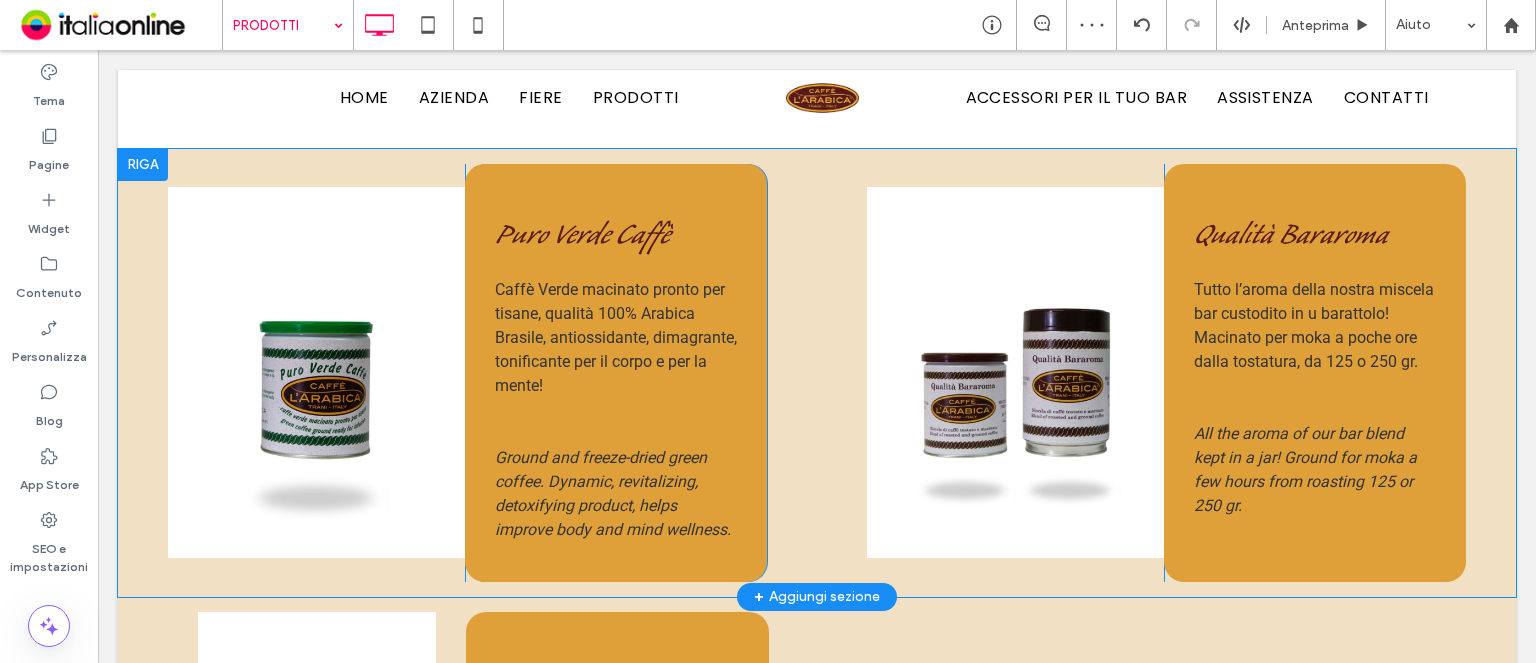 click on "Click To Paste
Puro Verde Caffè
Caffè Verde macinato pronto per tisane, qualità 100% Arabica Brasile, antiossidante, dimagrante, tonificante per il corpo e per la mente! Ground and freeze-dried green coffee. Dynamic, revitalizing, detoxifying product, helps improve body and mind wellness.
Click To Paste
Click To Paste
Qualità Bararoma
Tutto l’aroma della nostra miscela bar custodito in u barattolo! Macinato per moka a poche ore dalla tostatura, da 125 o 250 gr. All the aroma of our bar blend kept in a jar! Ground for moka a few hours from roasting 125 or 250 gr.
Click To Paste
Riga + Aggiungi sezione" at bounding box center (817, 373) 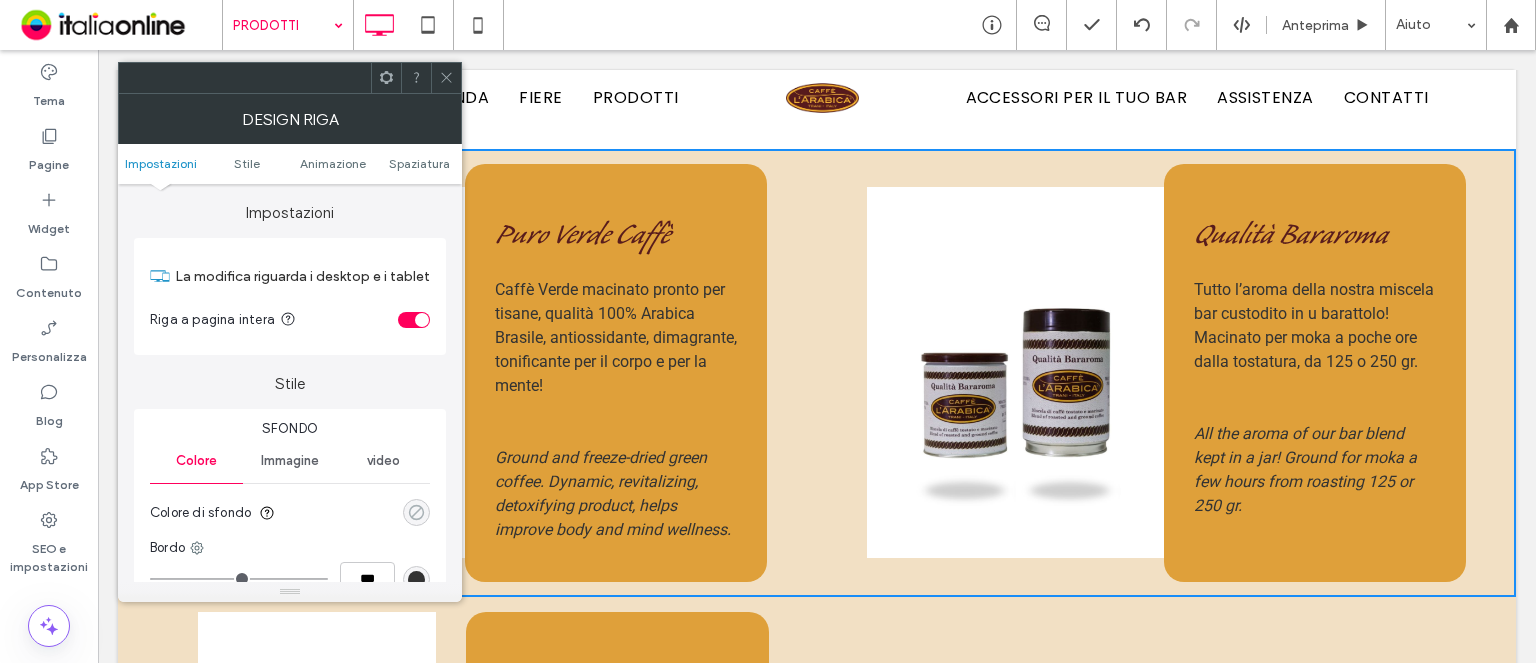 click at bounding box center [416, 512] 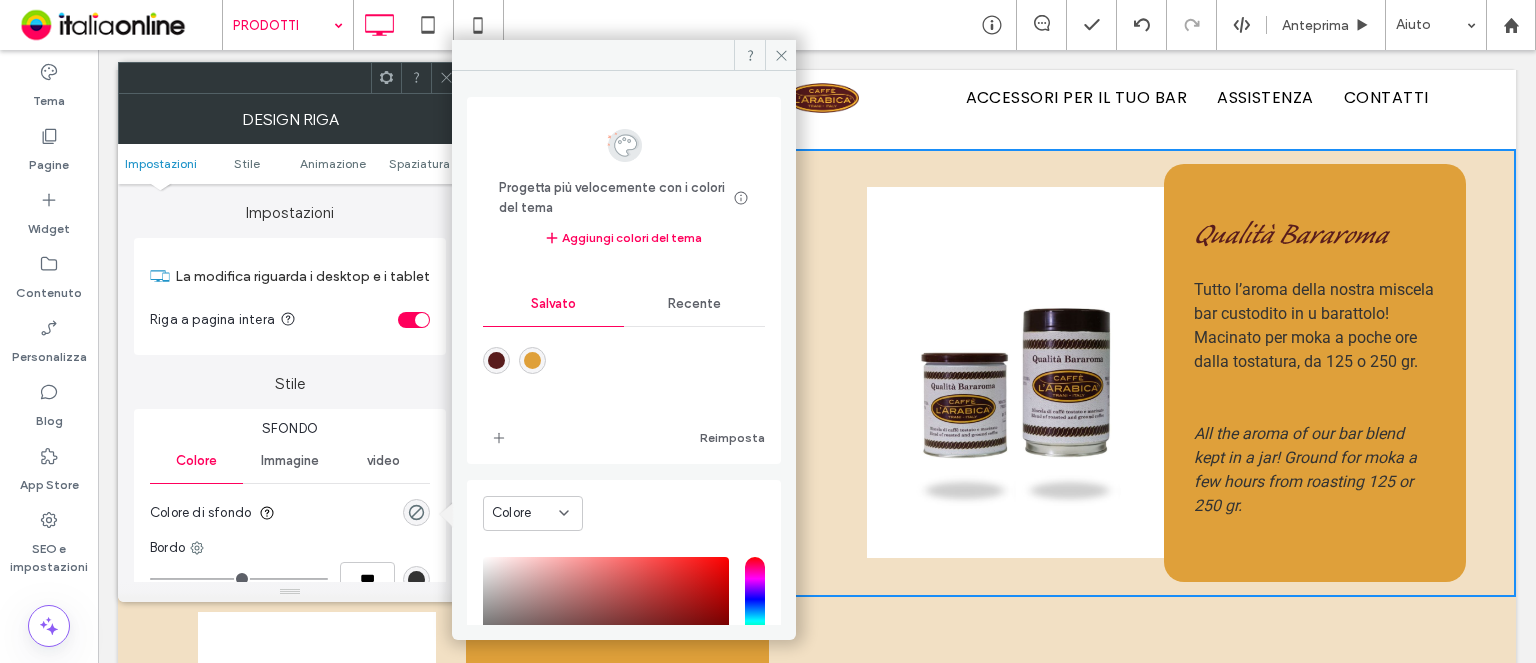 click on "Recente" at bounding box center (694, 304) 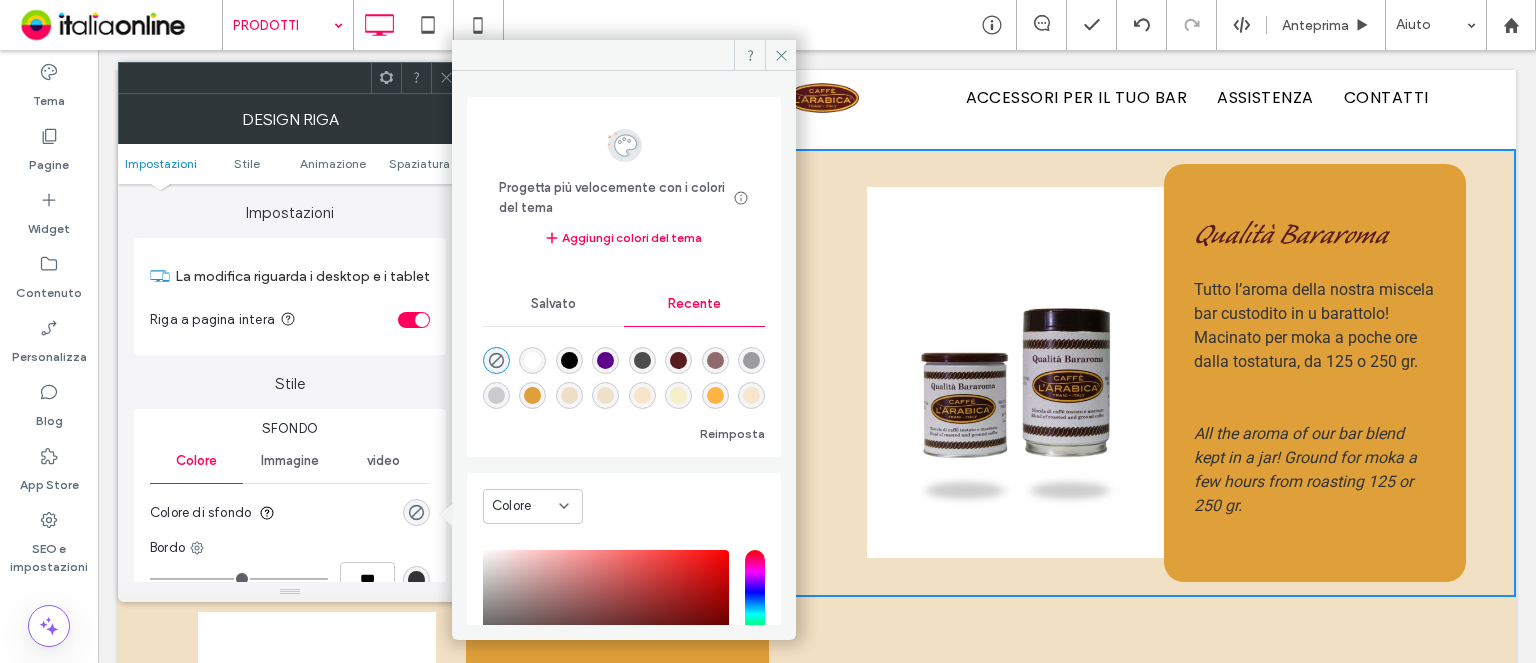 click at bounding box center [532, 360] 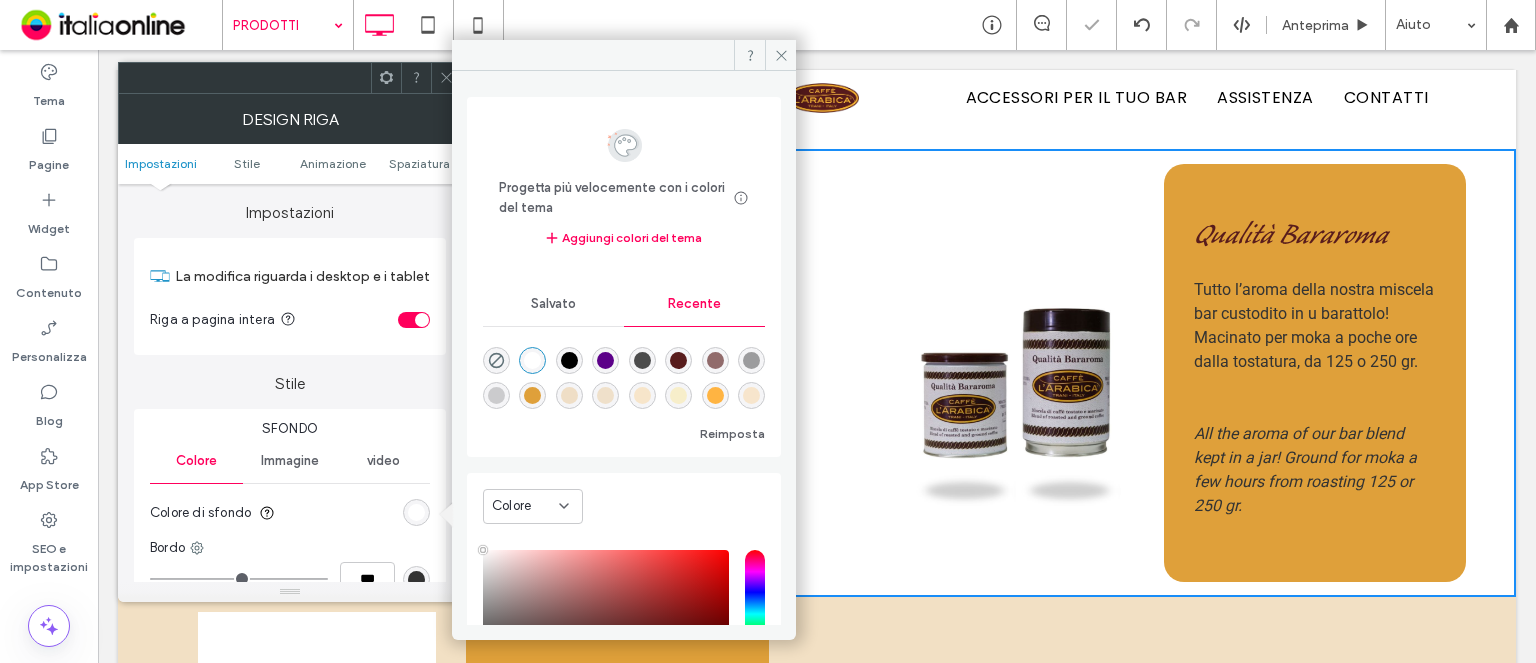 click 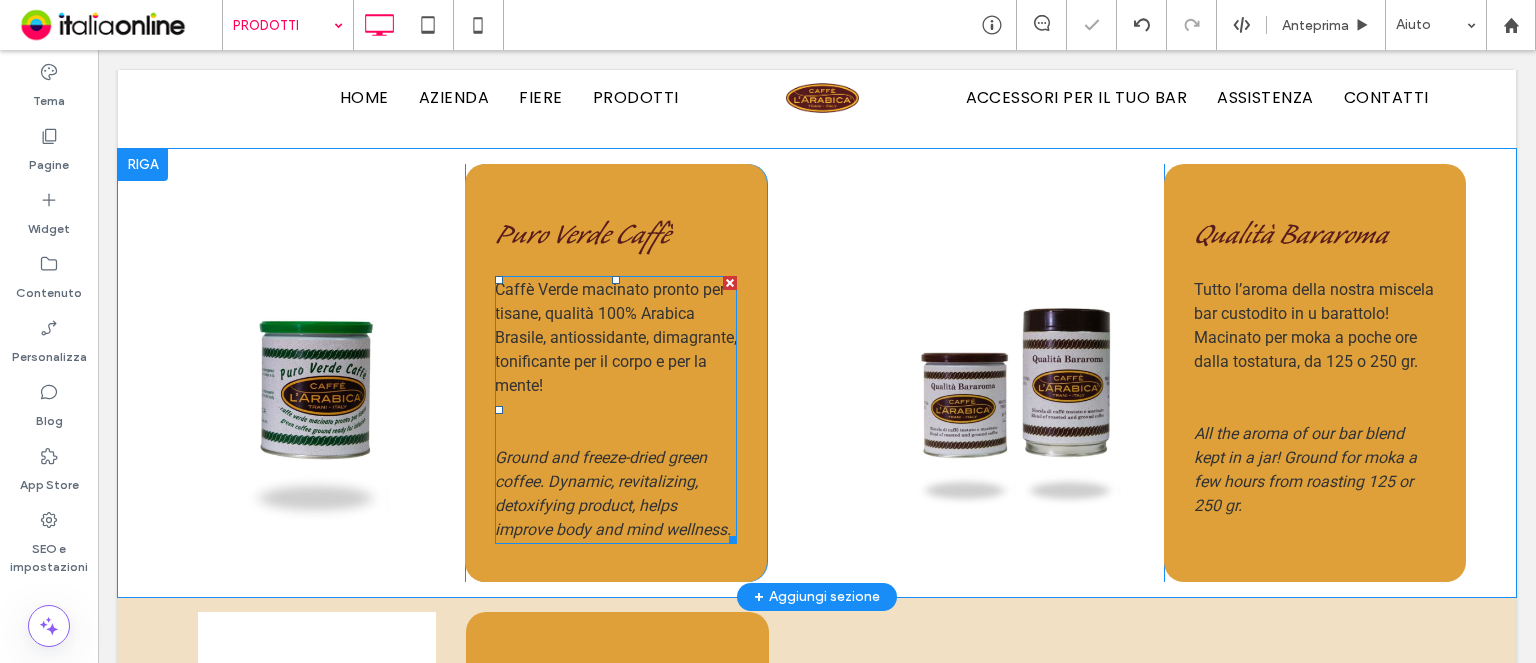 scroll, scrollTop: 3454, scrollLeft: 0, axis: vertical 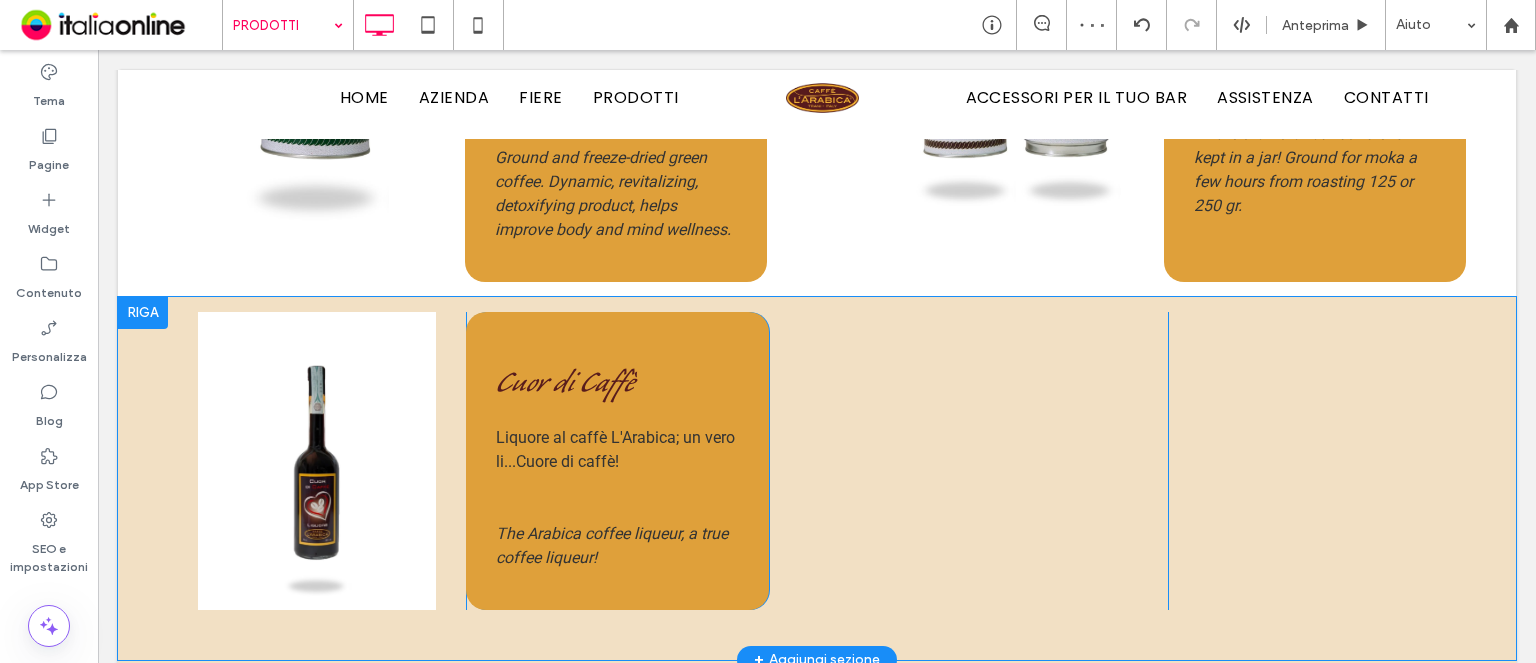 click on "Click To Paste
Cuor di Caffè
Liquore al caffè L'Arabica; un vero li...Cuore di caffè! The Arabica coffee liqueur, a true coffee liqueur!
Click To Paste
Click To Paste
Click To Paste
Riga + Aggiungi sezione" at bounding box center (817, 478) 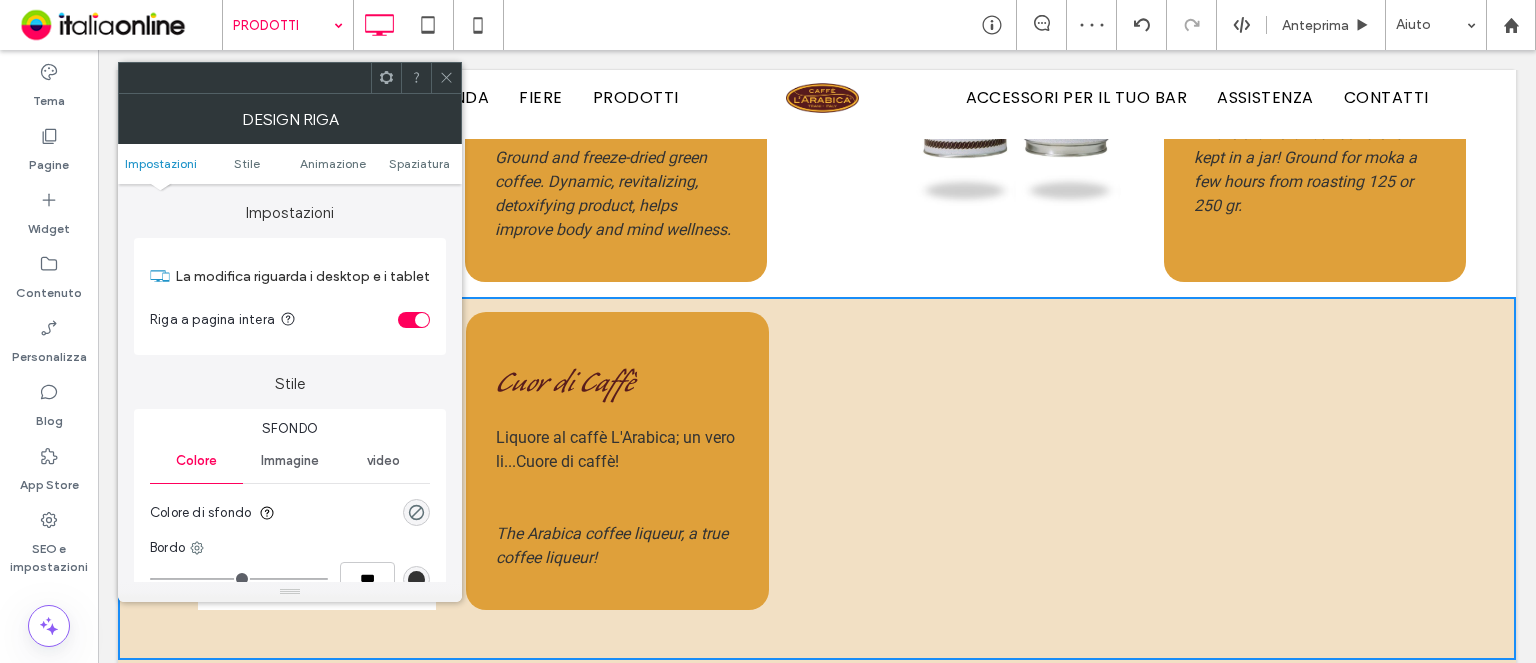 drag, startPoint x: 411, startPoint y: 509, endPoint x: 436, endPoint y: 476, distance: 41.400482 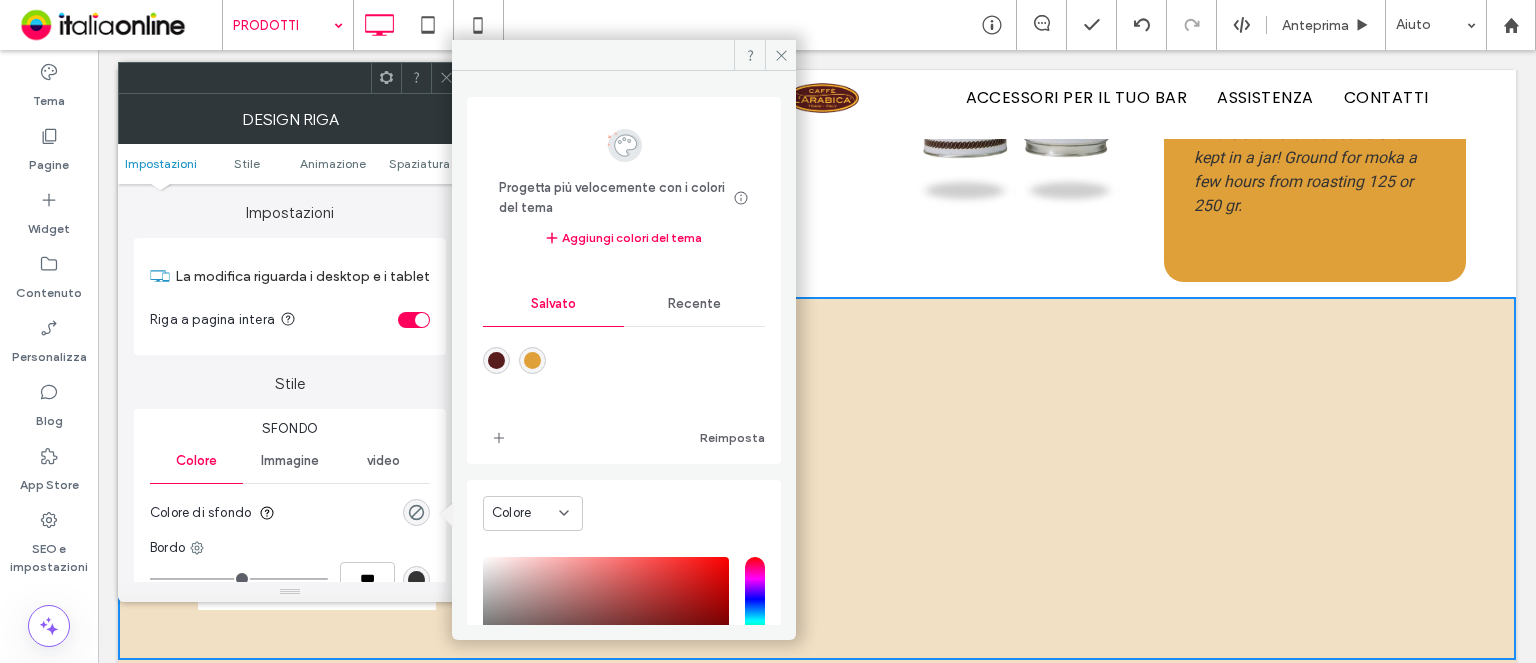 click on "Recente" at bounding box center (694, 304) 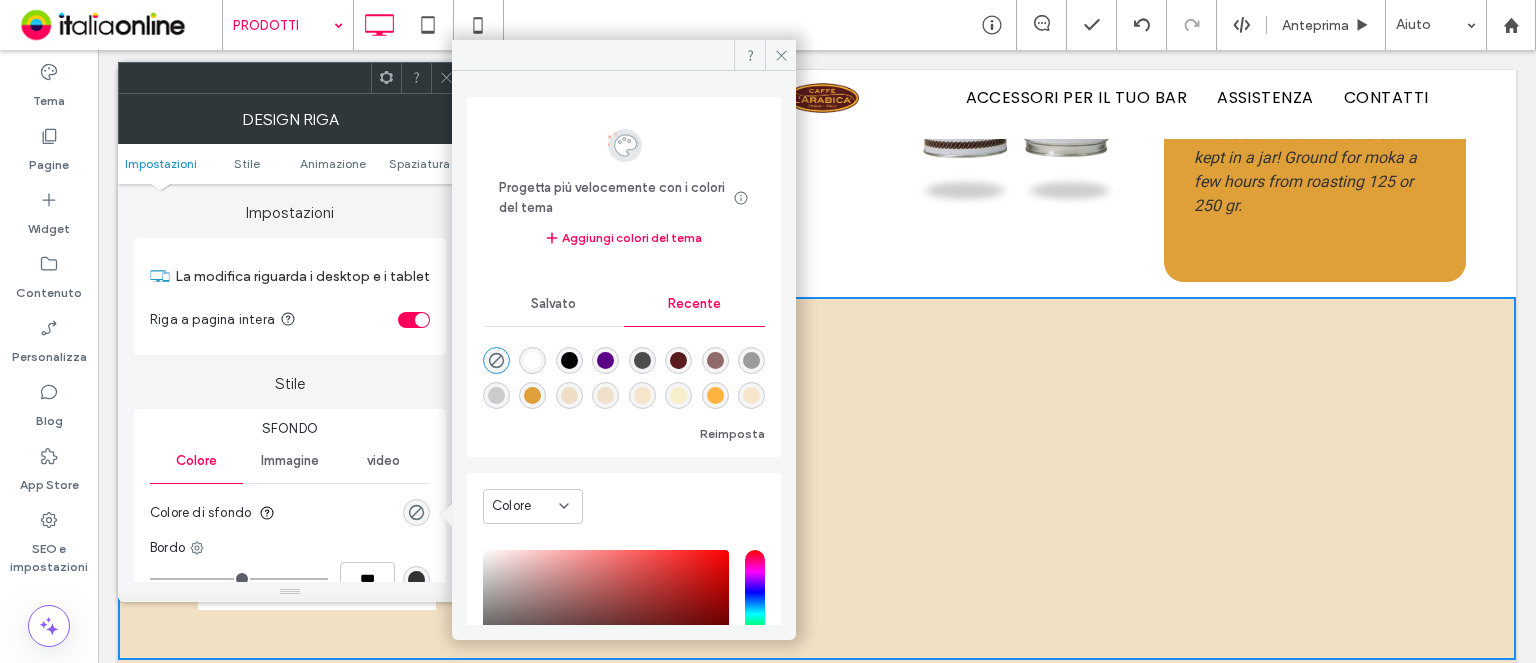click at bounding box center [532, 360] 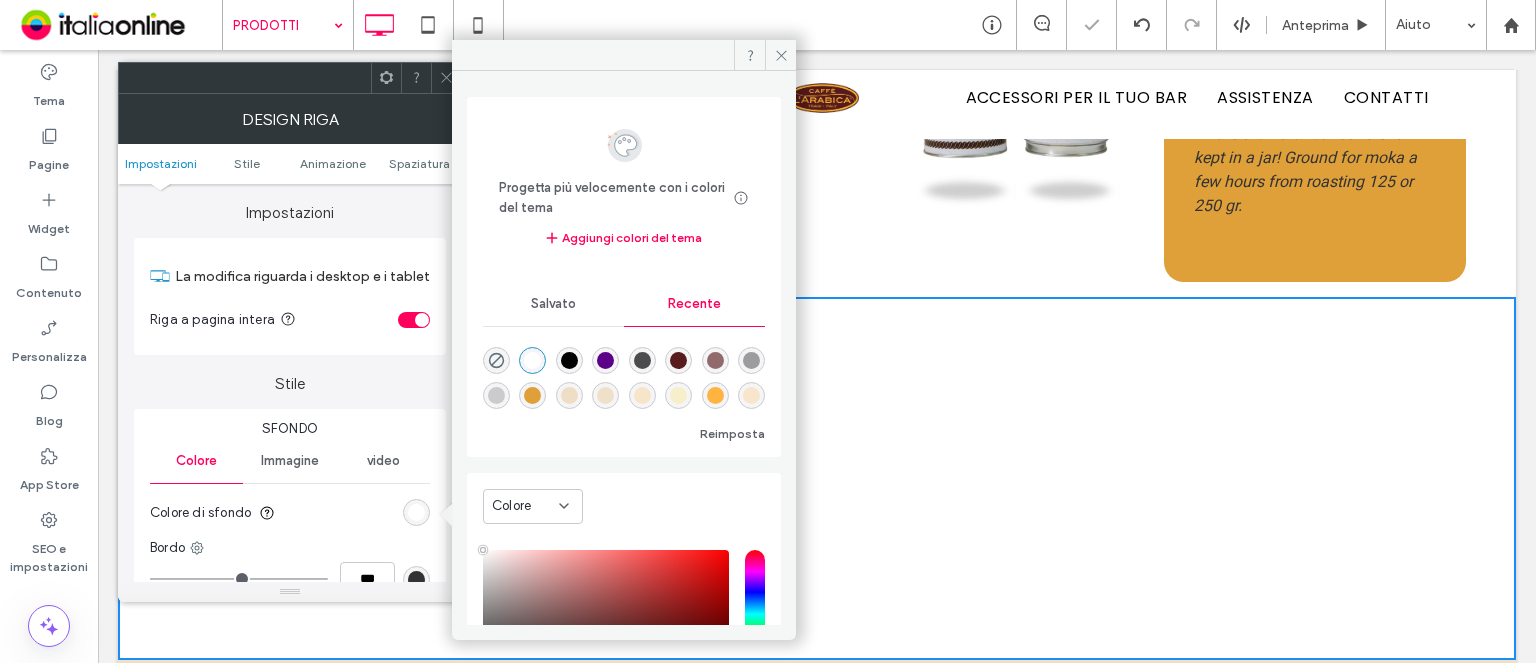 click 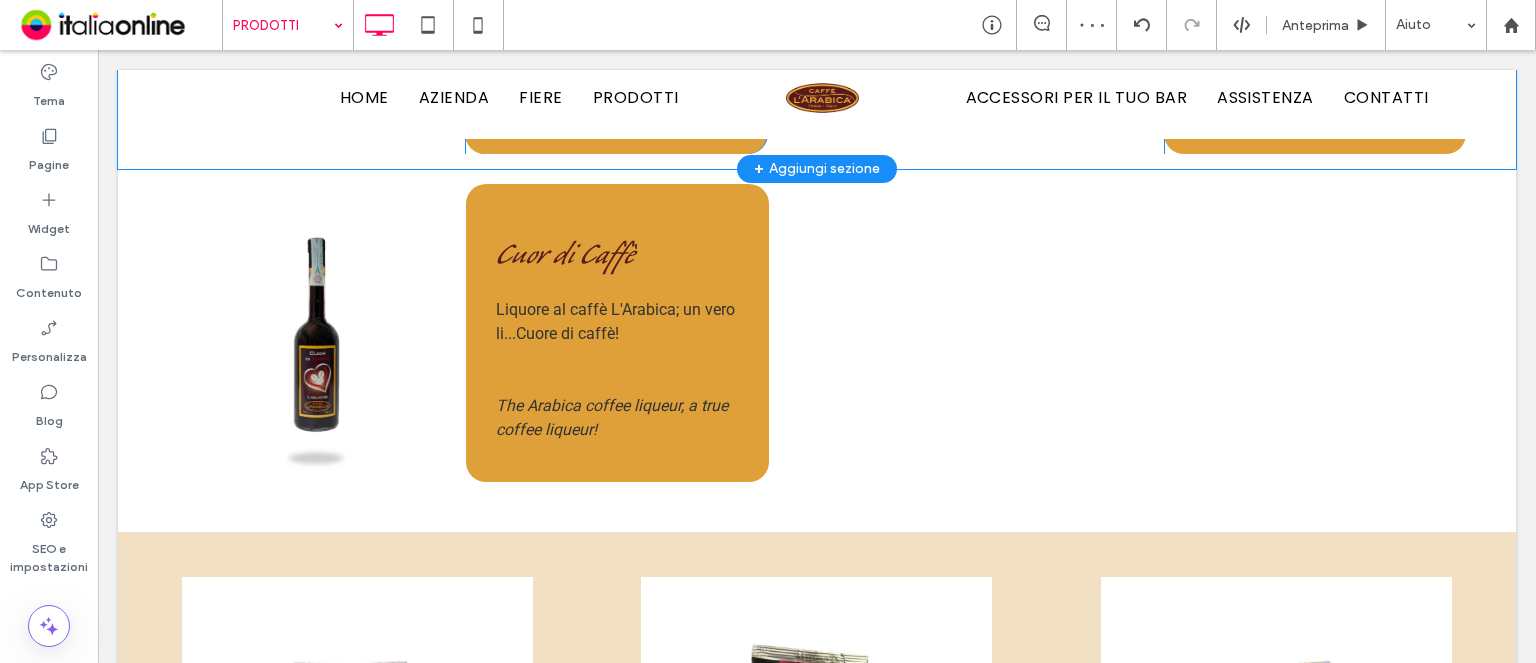 scroll, scrollTop: 3754, scrollLeft: 0, axis: vertical 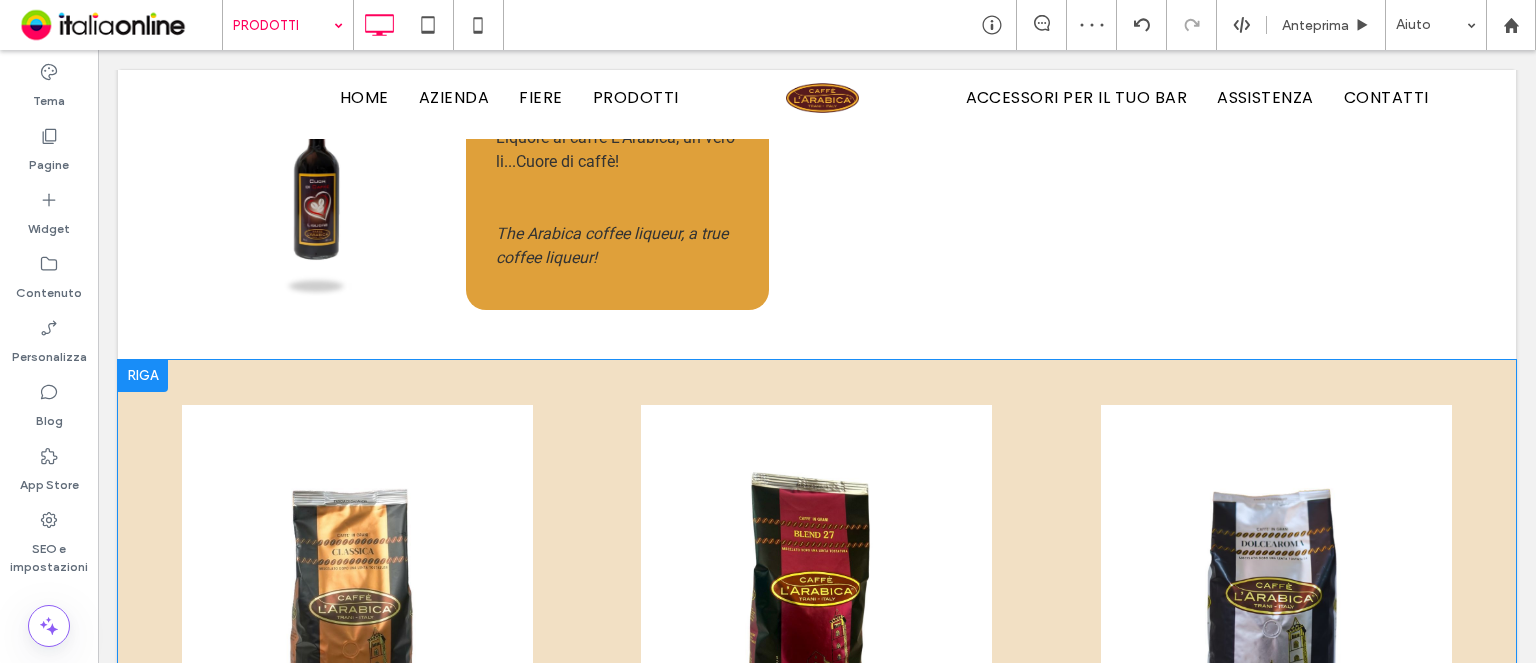 click on "Qualità Classica
Il tipico espresso all’italiana cremoso dal gusto deciso ed equilibrato dal retrogusto persistente. Typical Italian espresso, creamy strong and balanced taste, long lasting after taste.
Button
Blend 27
Mix vincente: gusto intenso, armonioso e corposo dal retrogusto gradevole. Winning mix: intense balanced, creamy taste, pleasant after taste.
Button
Qualità Dolcearoma
Dolce, gradevolmente aromatico e pastoso, dal retrogusto amabile. Sweet, pleasantly aromatic, thick sweet taste, medium sweet after taste .
Button
Mostra altri
Click To Paste
Riga + Aggiungi sezione" at bounding box center [817, 717] 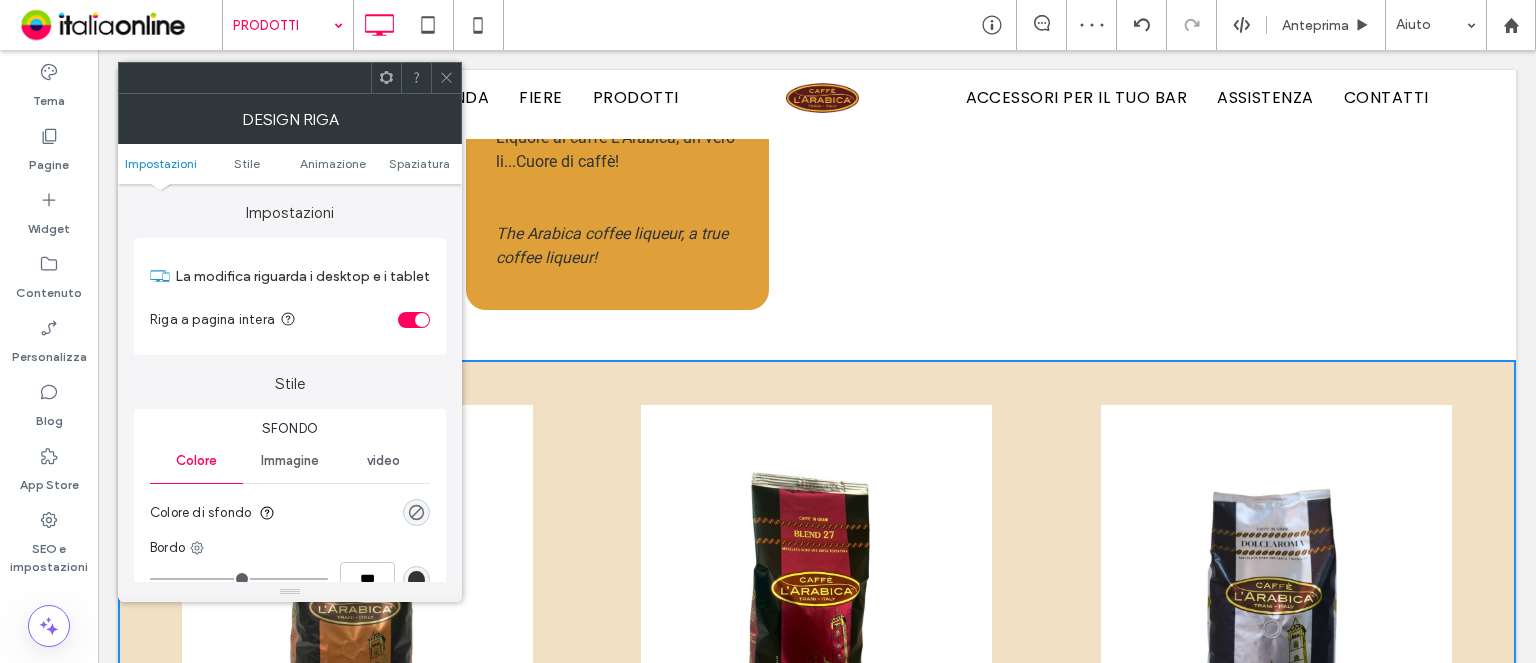 drag, startPoint x: 412, startPoint y: 506, endPoint x: 430, endPoint y: 499, distance: 19.313208 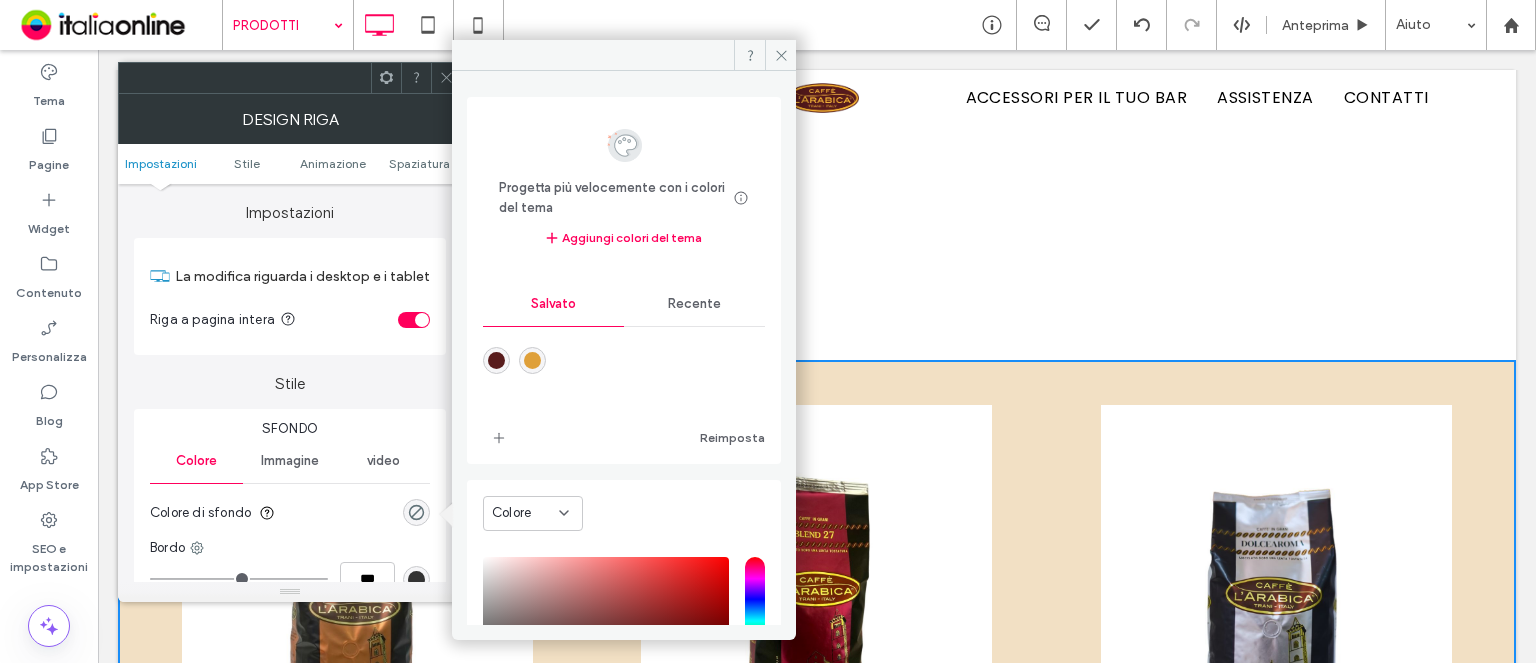 click on "Recente" at bounding box center [694, 304] 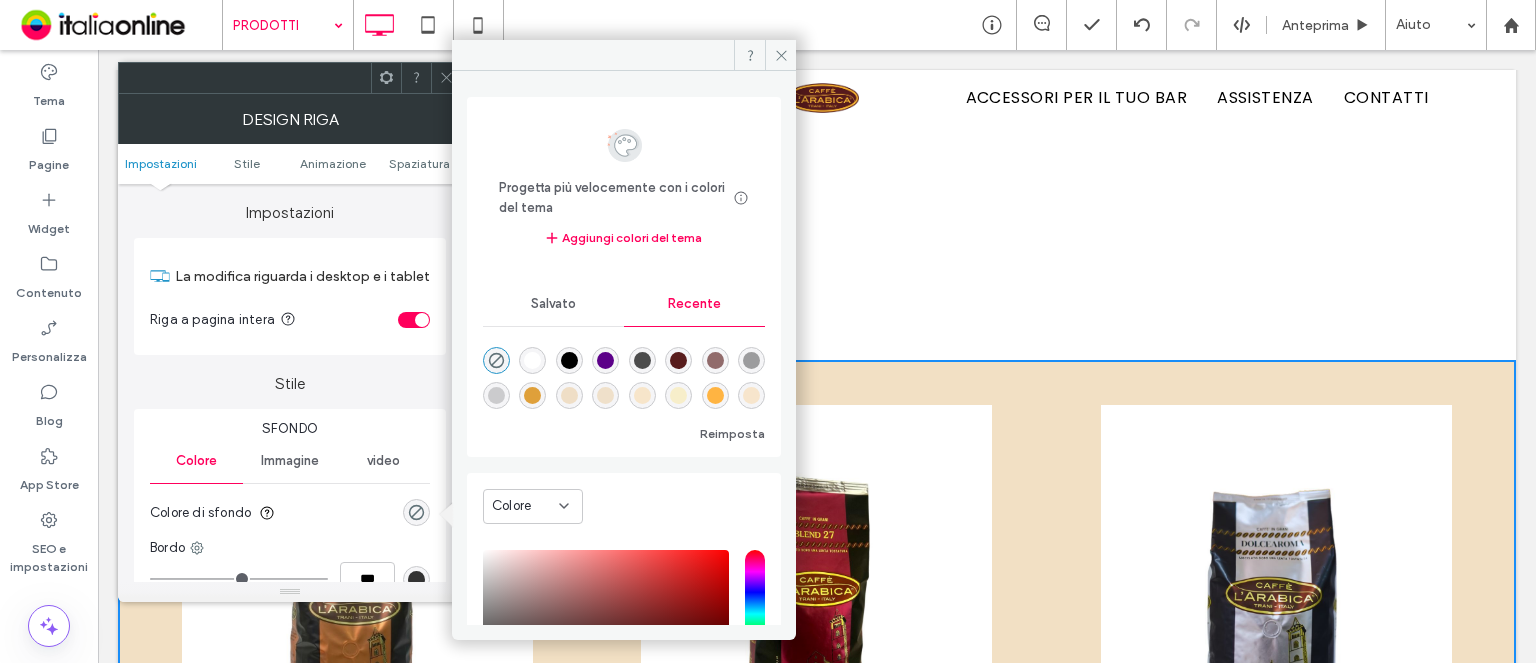 click at bounding box center [532, 360] 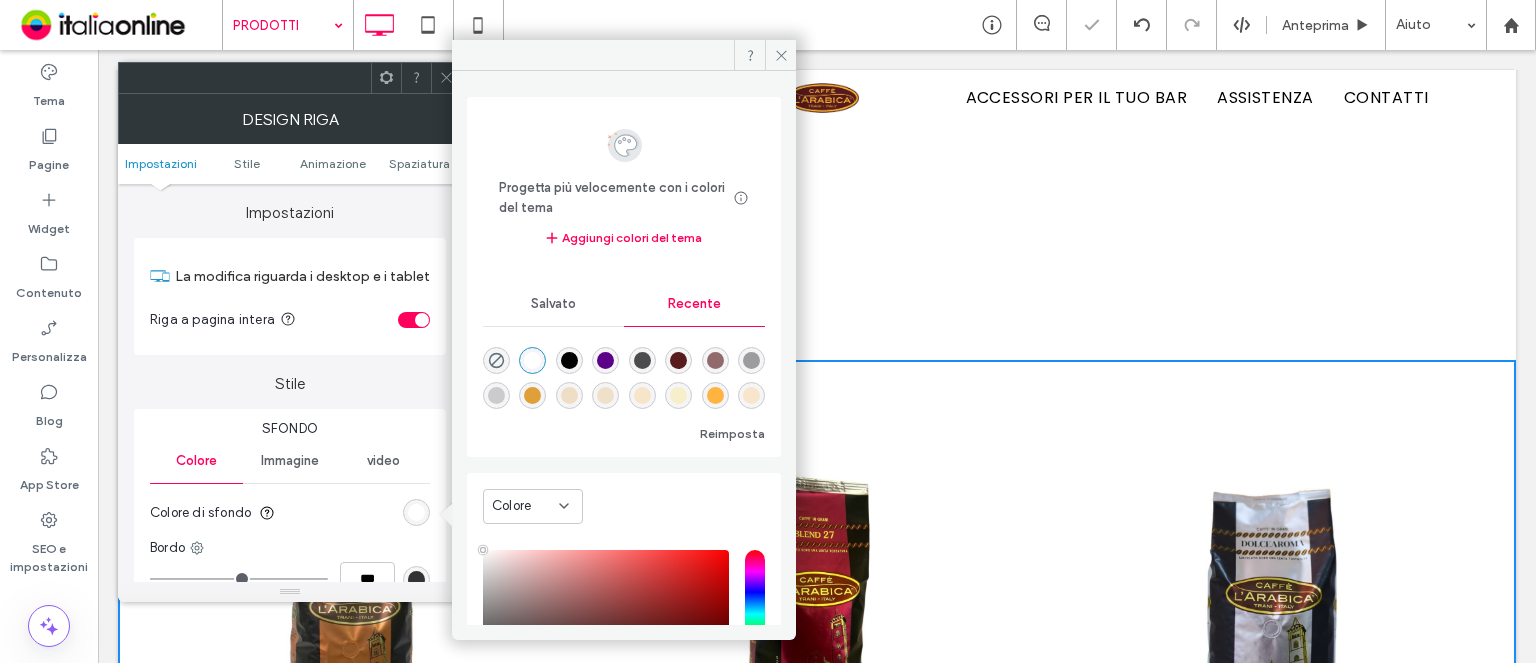 drag, startPoint x: 437, startPoint y: 69, endPoint x: 480, endPoint y: 89, distance: 47.423622 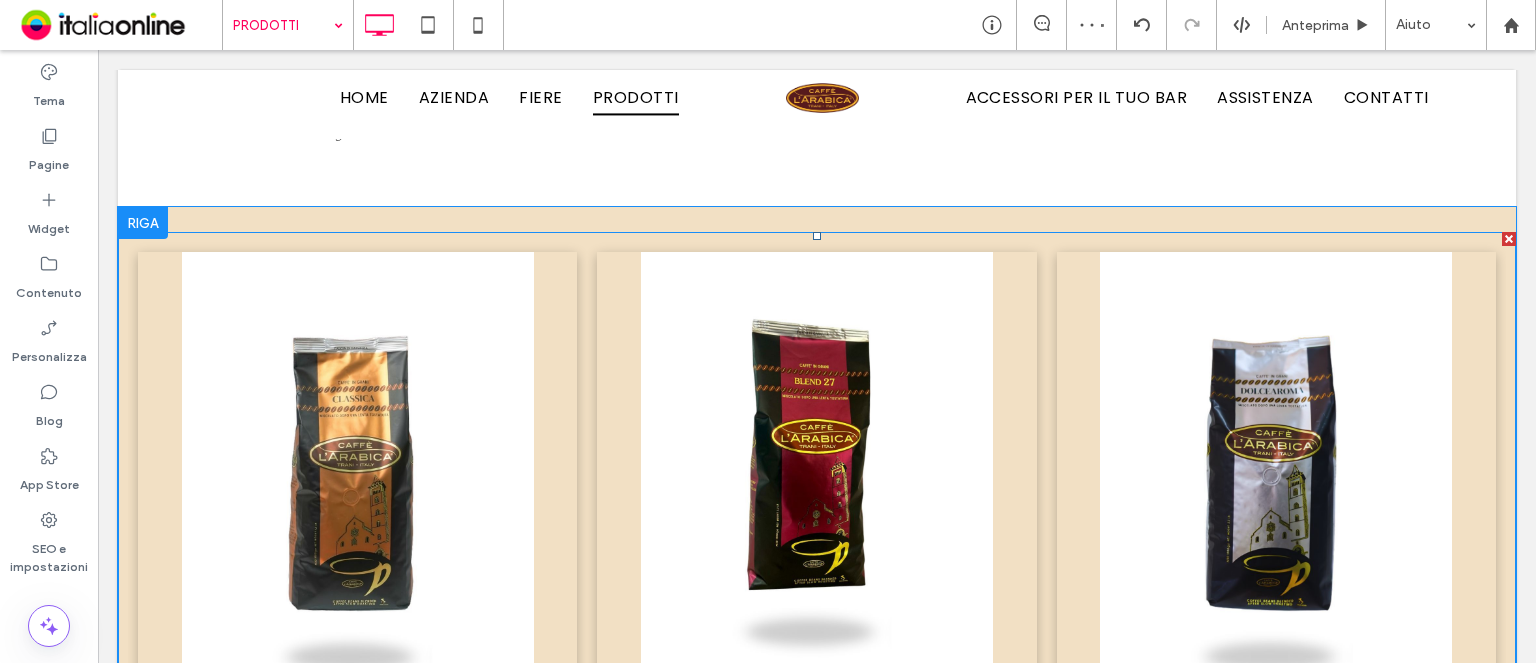 scroll, scrollTop: 4654, scrollLeft: 0, axis: vertical 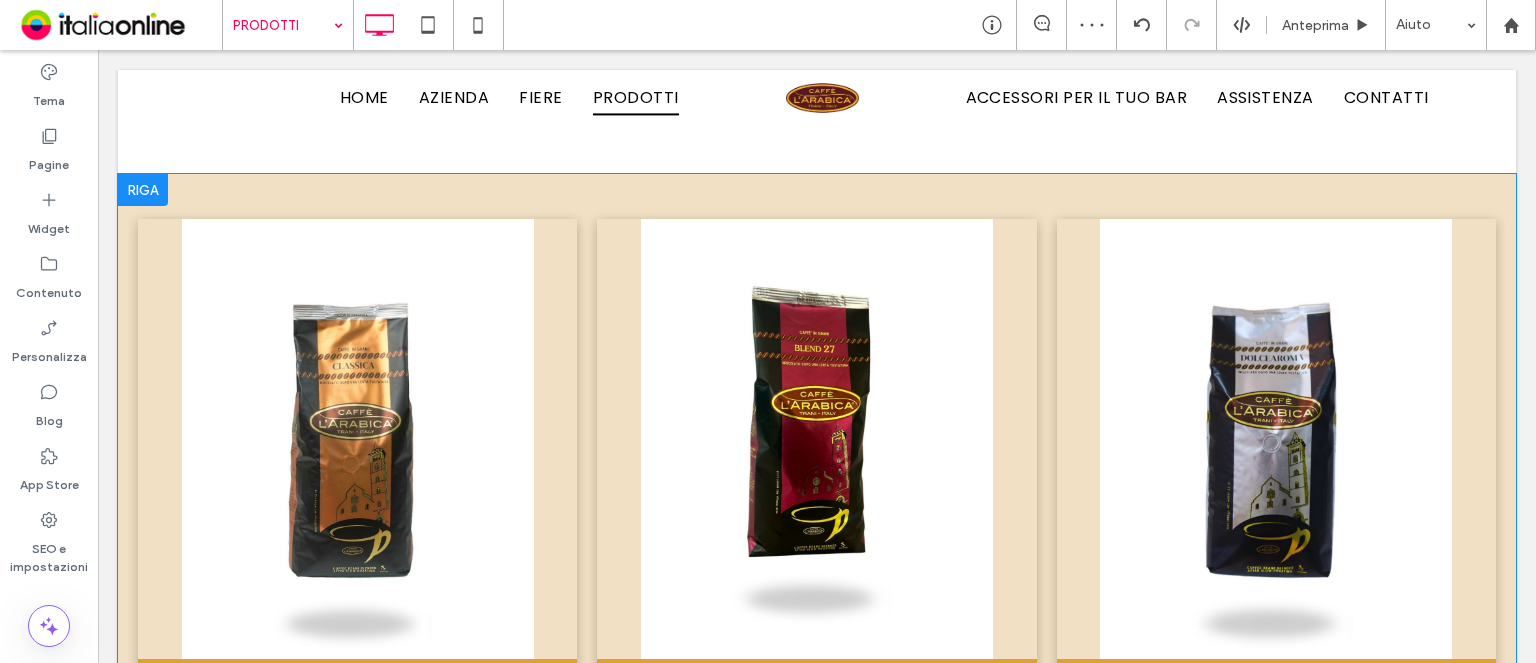 click on "Qualità Classica
Il tipico espresso all’italiana cremoso dal gusto deciso ed equilibrato dal retrogusto persistente. Typical Italian espresso, creamy strong and balanced taste, long lasting after taste.
Button
Blend 27
Mix vincente: gusto intenso, armonioso e corposo dal retrogusto gradevole. Winning mix: intense balanced, creamy taste, pleasant after taste.
Button
Qualità Dolcearoma
Dolce, gradevolmente aromatico e pastoso, dal retrogusto amabile. Sweet, pleasantly aromatic, thick sweet taste, medium sweet after taste .
Button
Mostra altri
Click To Paste
Riga + Aggiungi sezione" at bounding box center (817, 525) 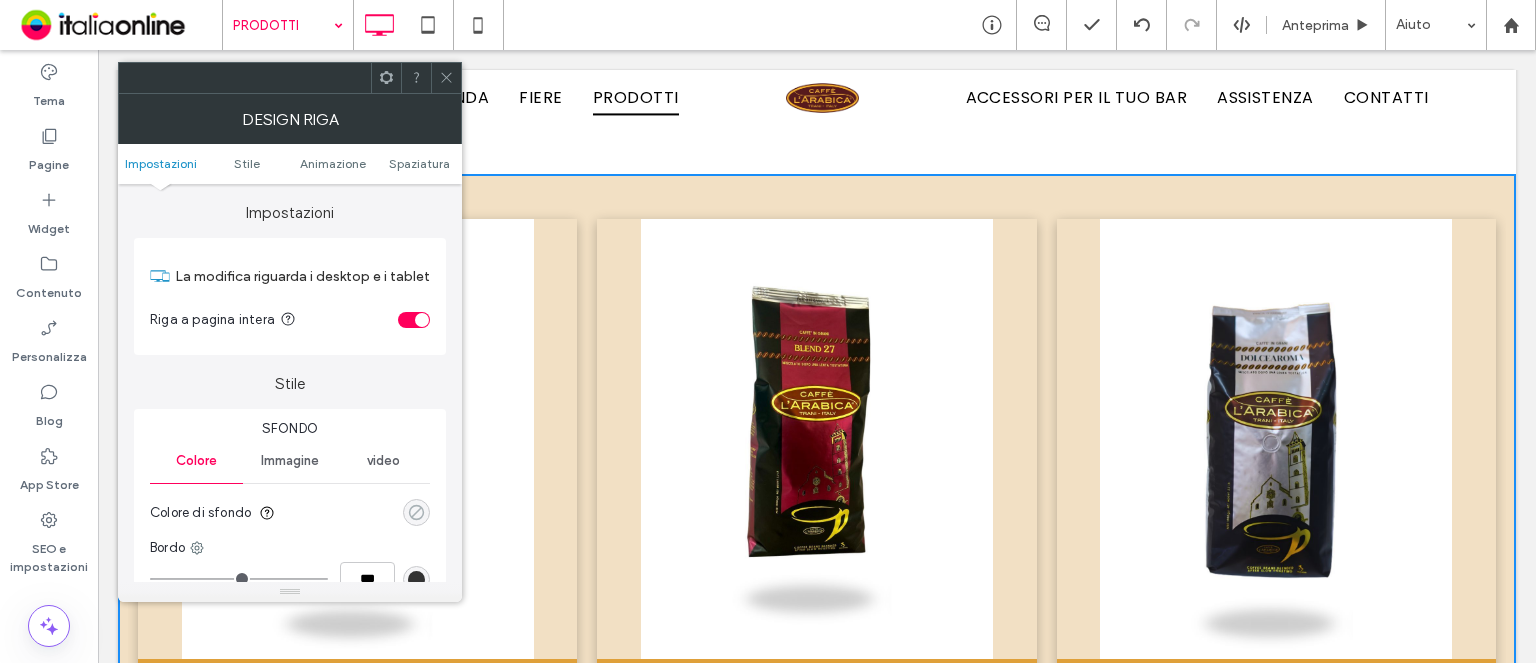 click 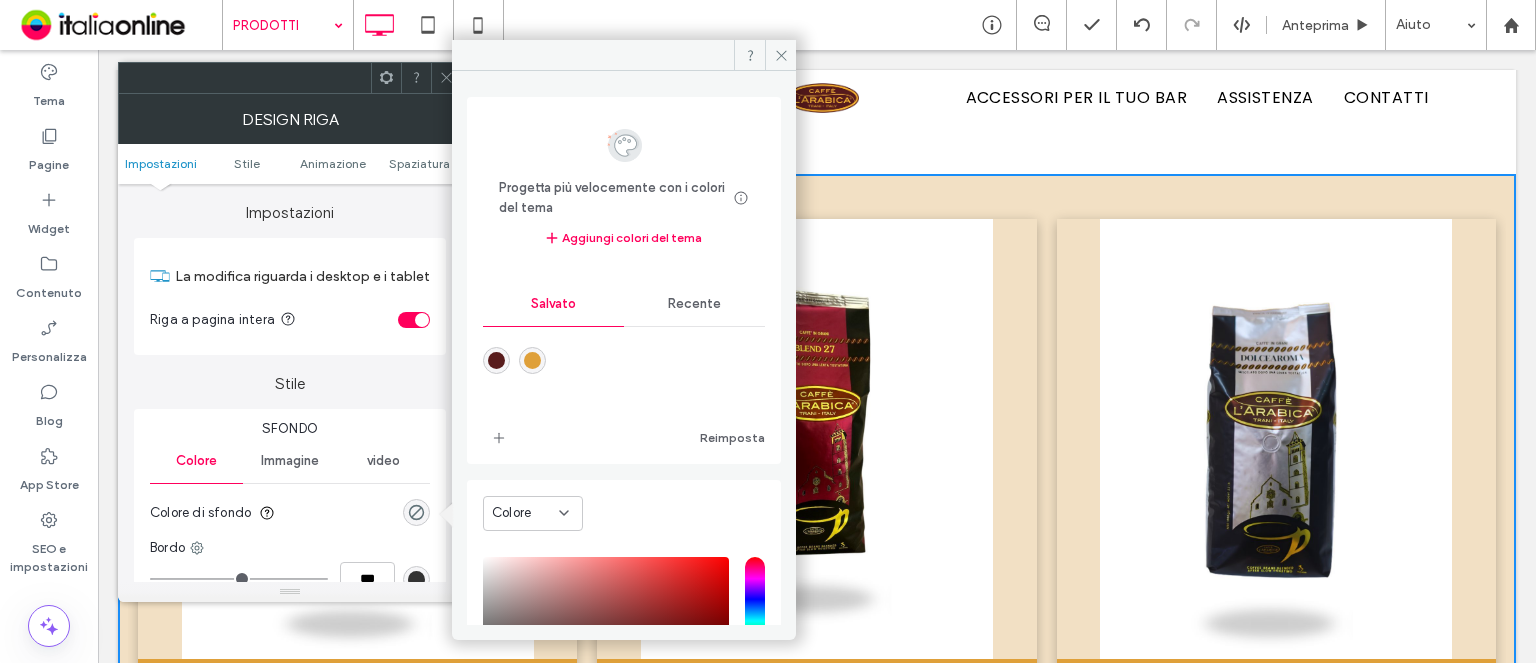 click on "Recente" at bounding box center (694, 304) 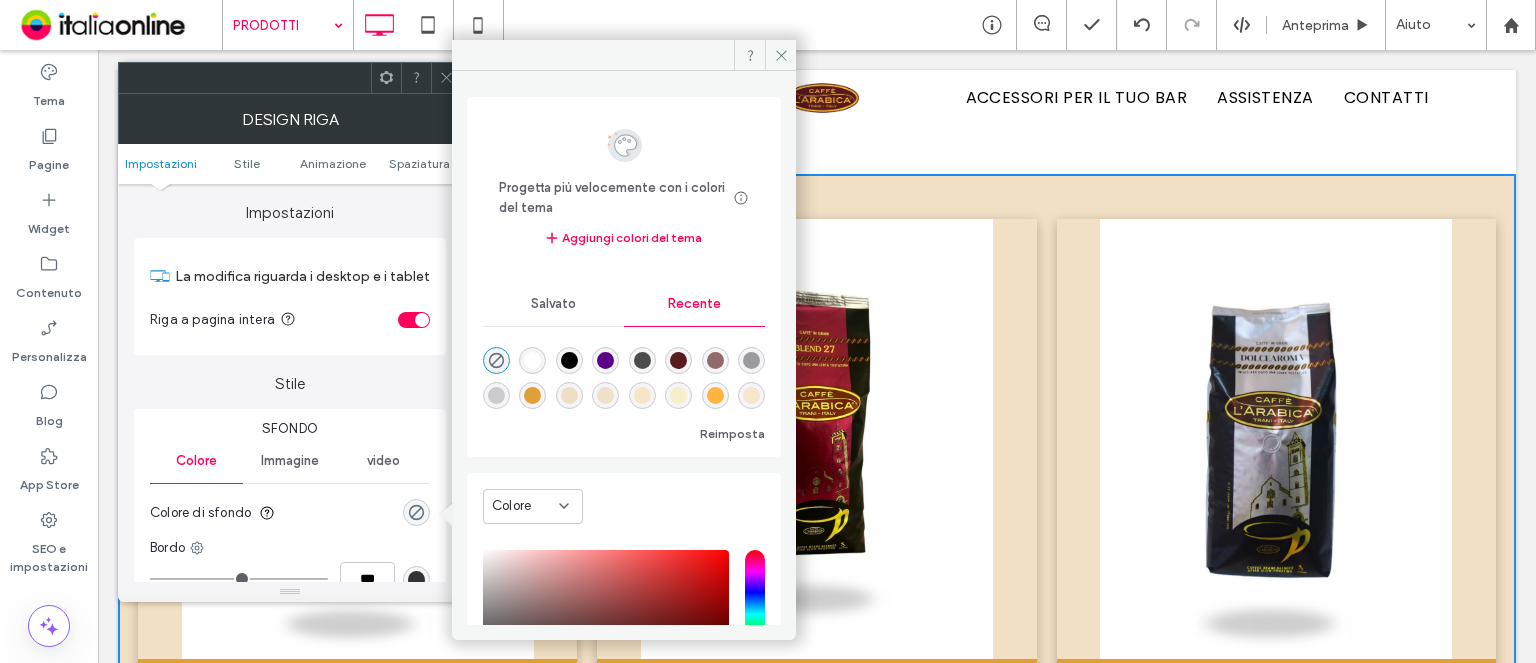 click at bounding box center (532, 360) 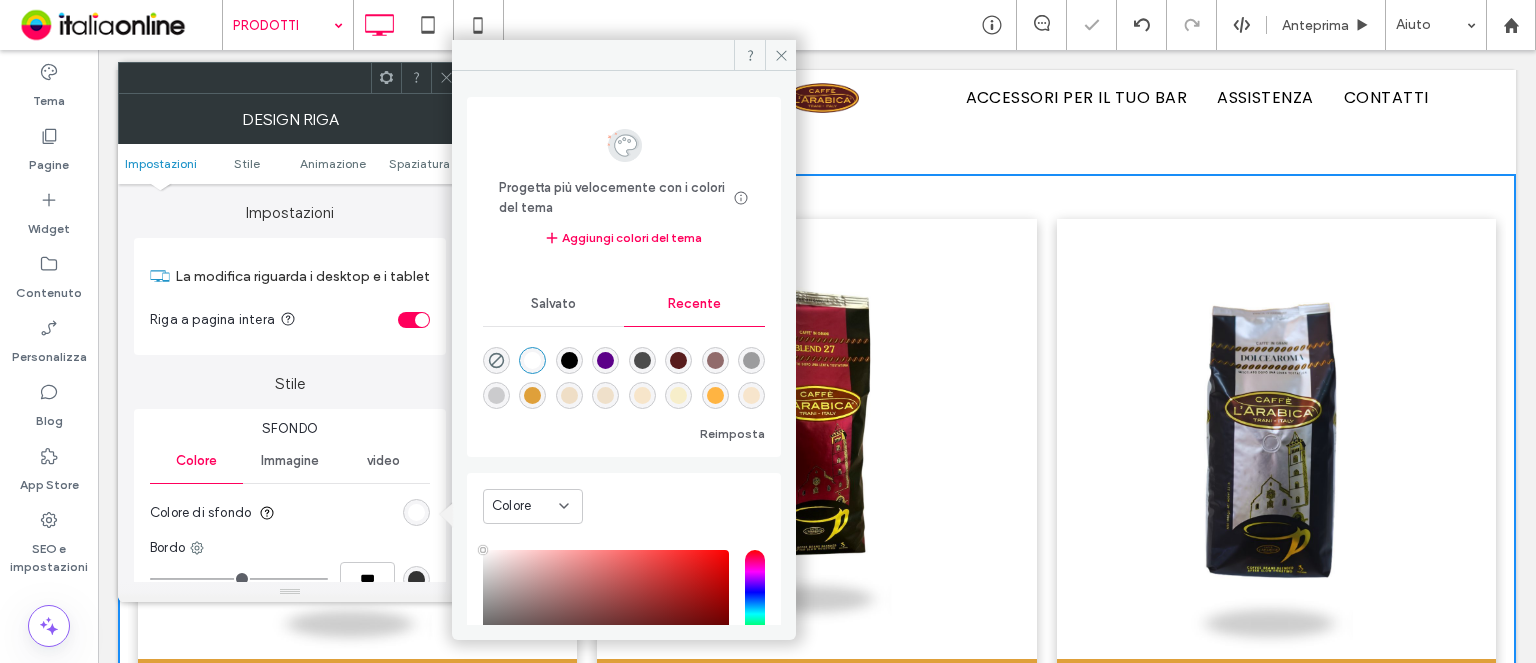 click 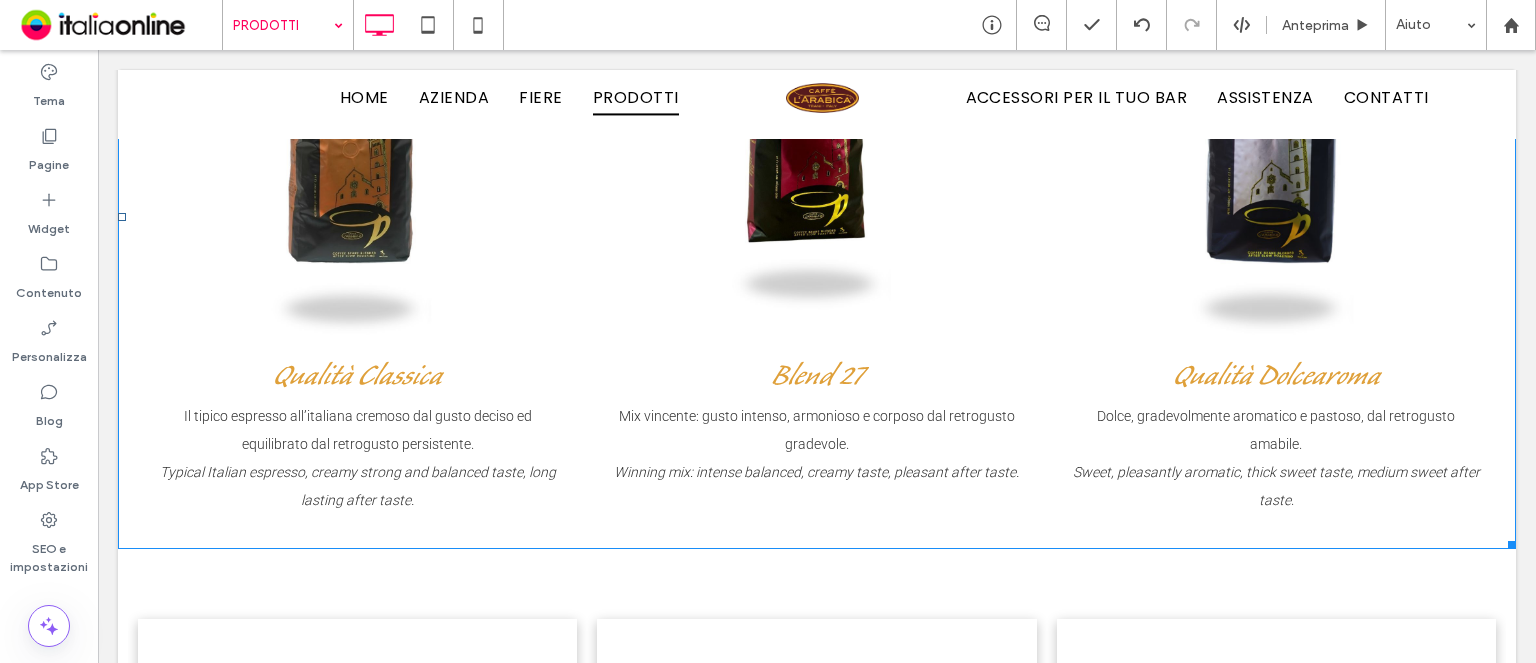 scroll, scrollTop: 4154, scrollLeft: 0, axis: vertical 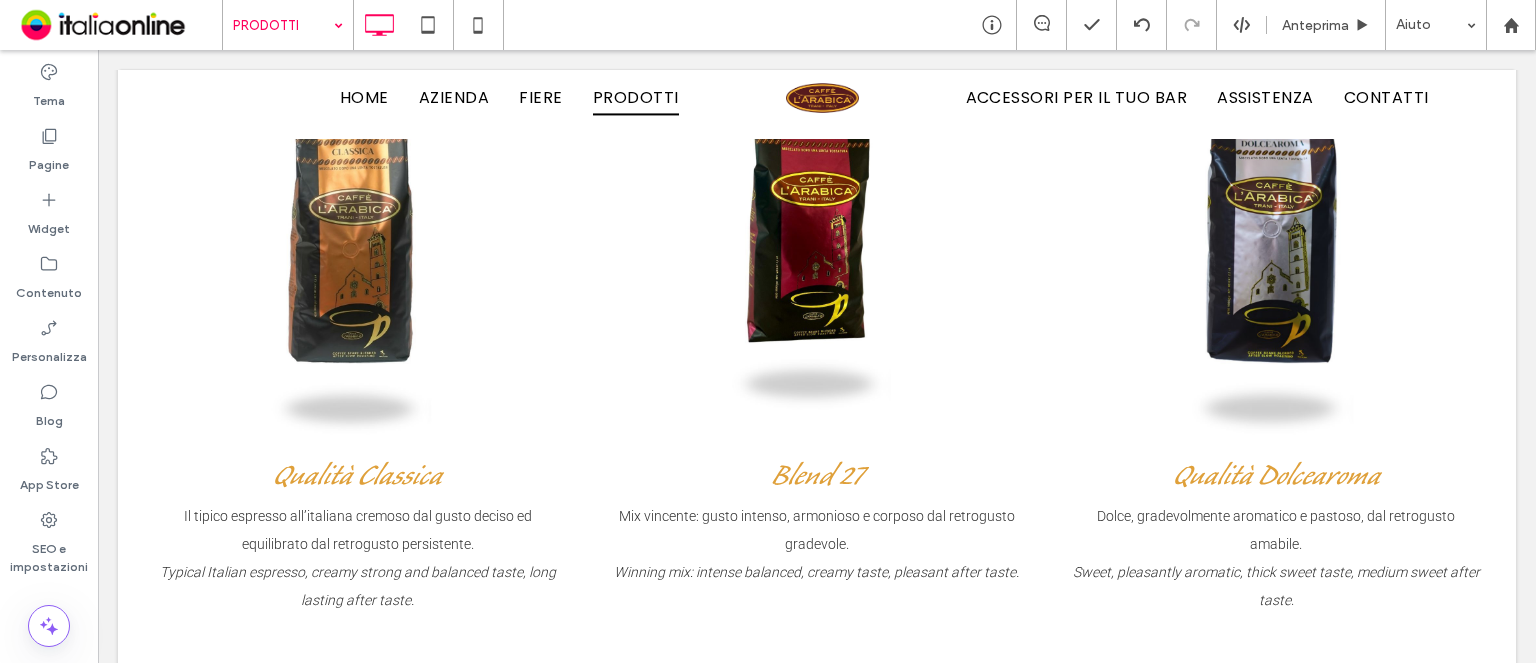drag, startPoint x: 228, startPoint y: 24, endPoint x: 260, endPoint y: 41, distance: 36.23534 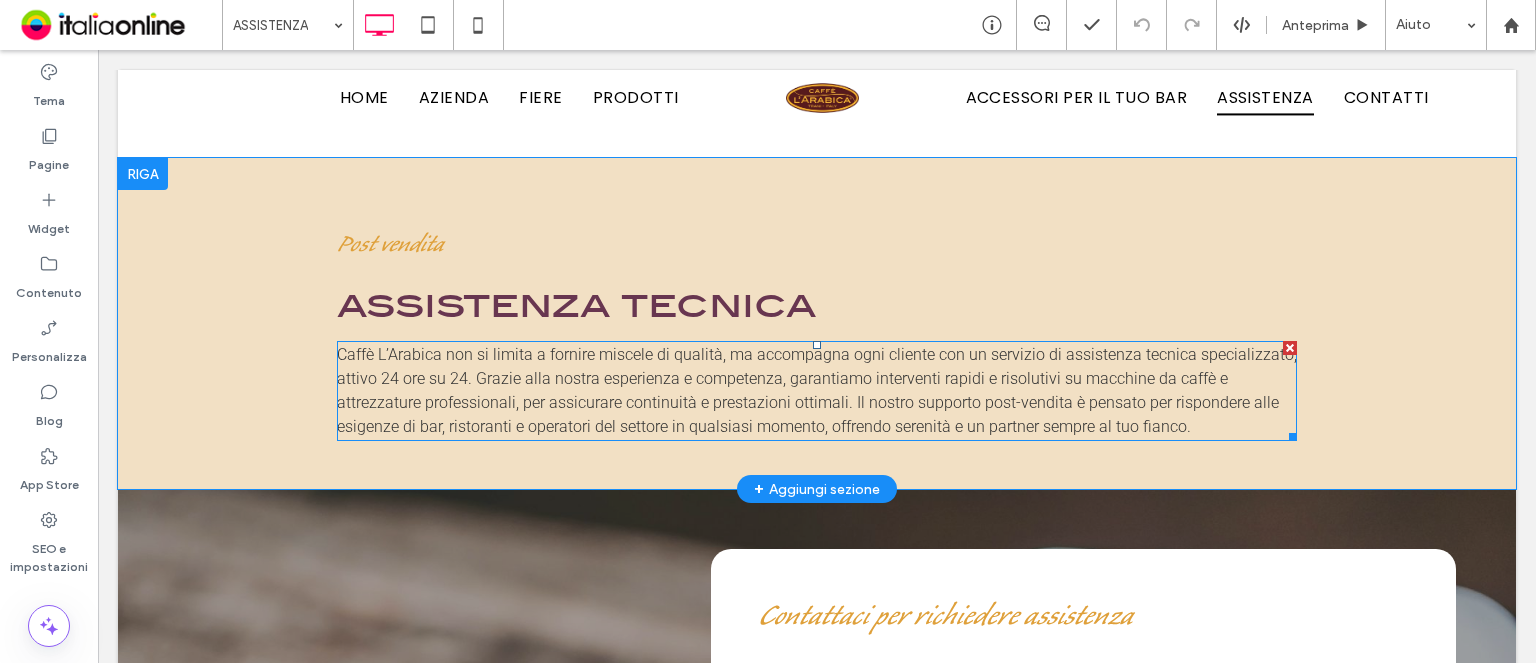 scroll, scrollTop: 456, scrollLeft: 0, axis: vertical 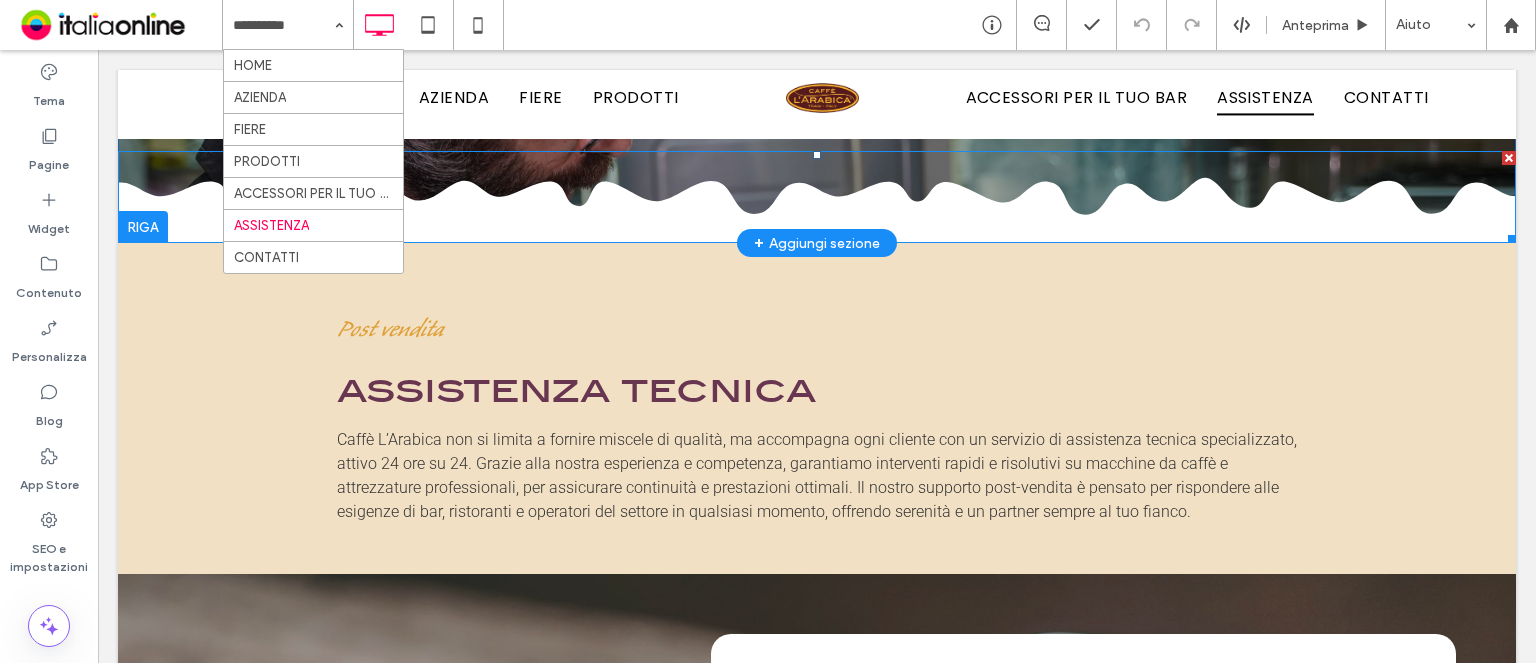 click 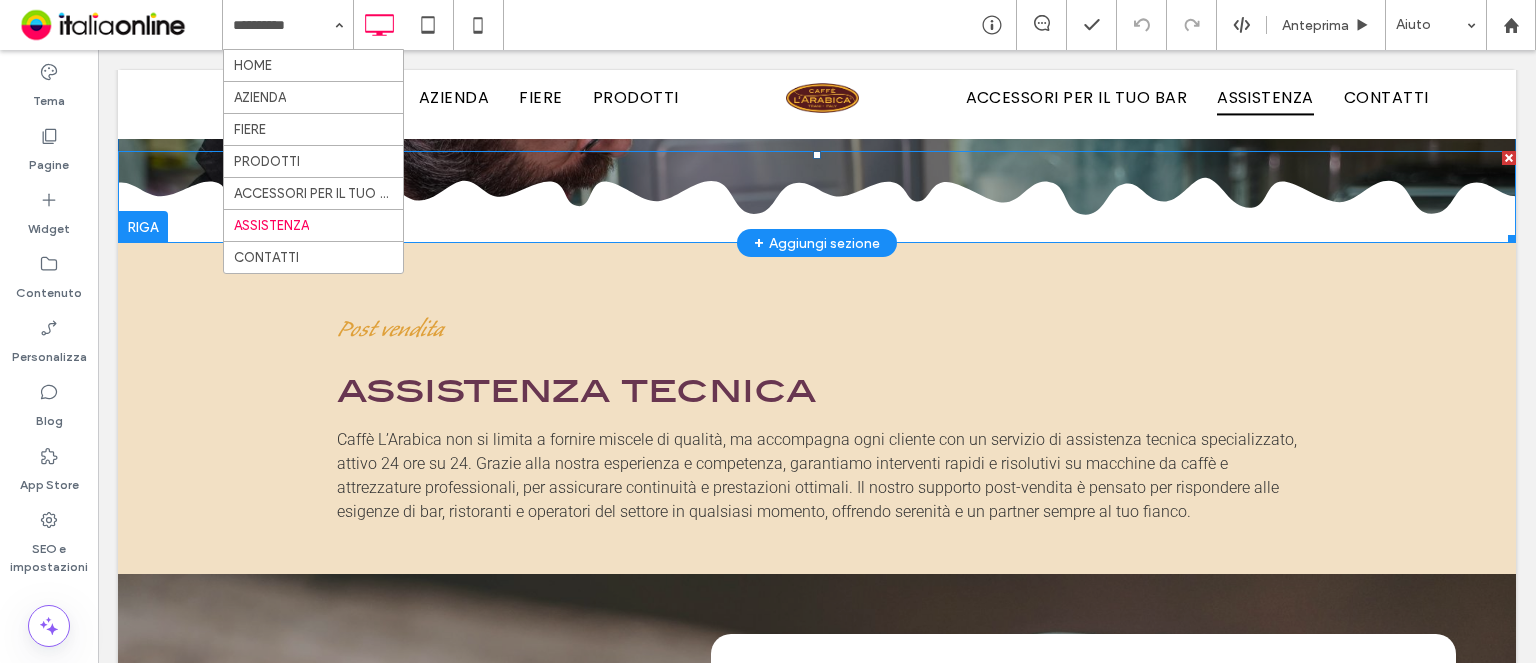 click 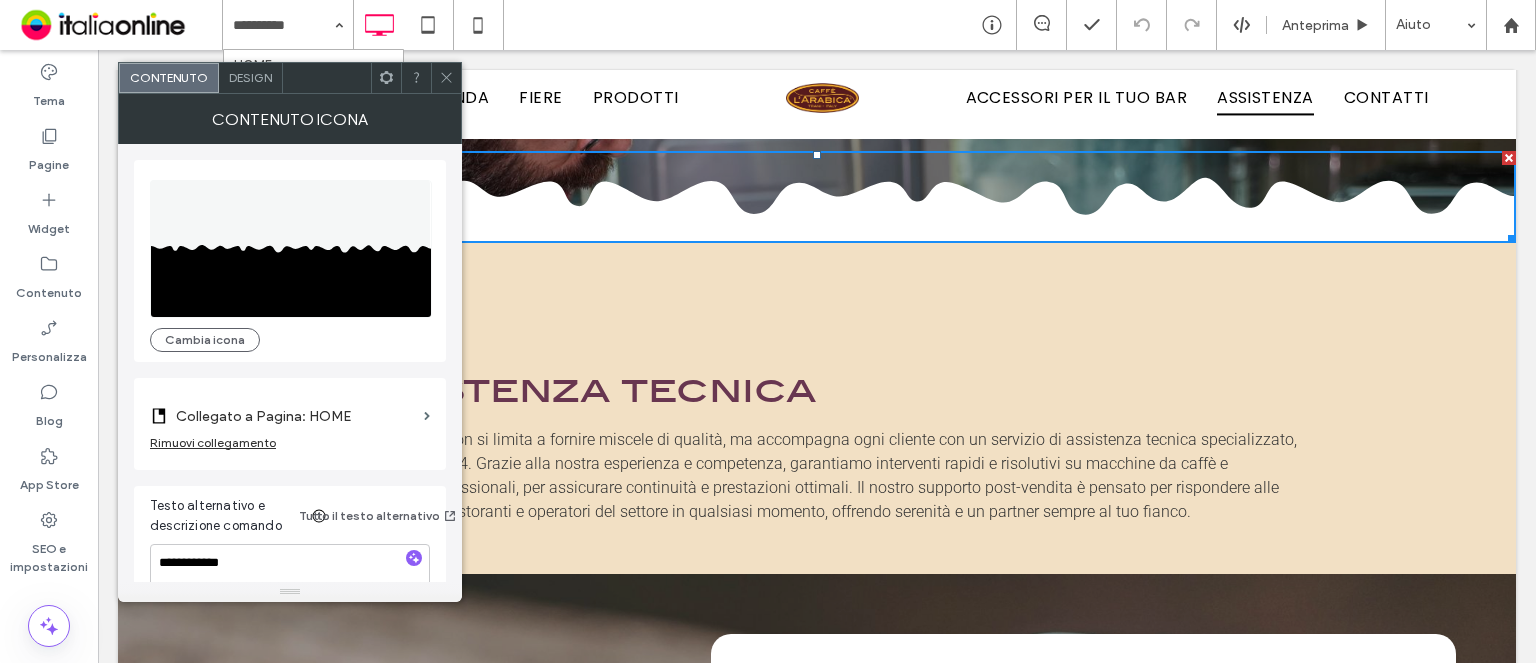 click on "Design" at bounding box center (250, 77) 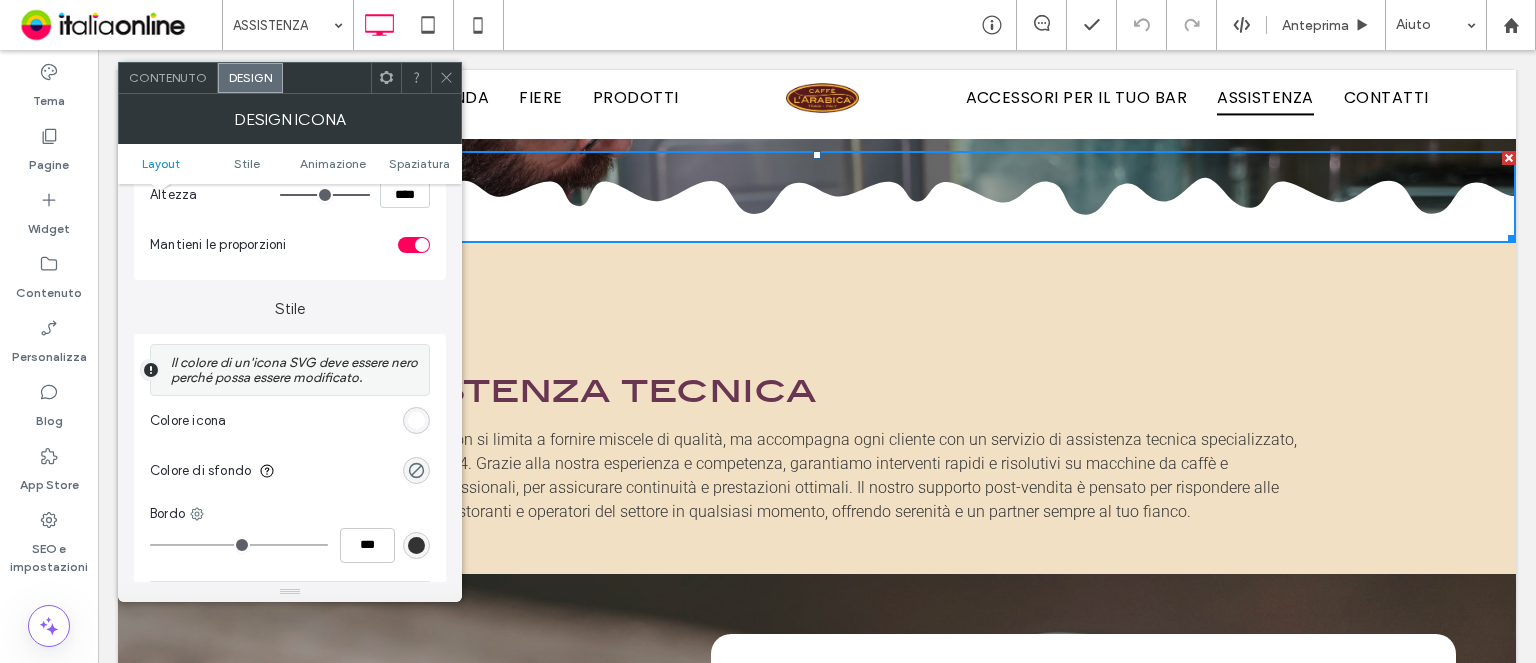 scroll, scrollTop: 400, scrollLeft: 0, axis: vertical 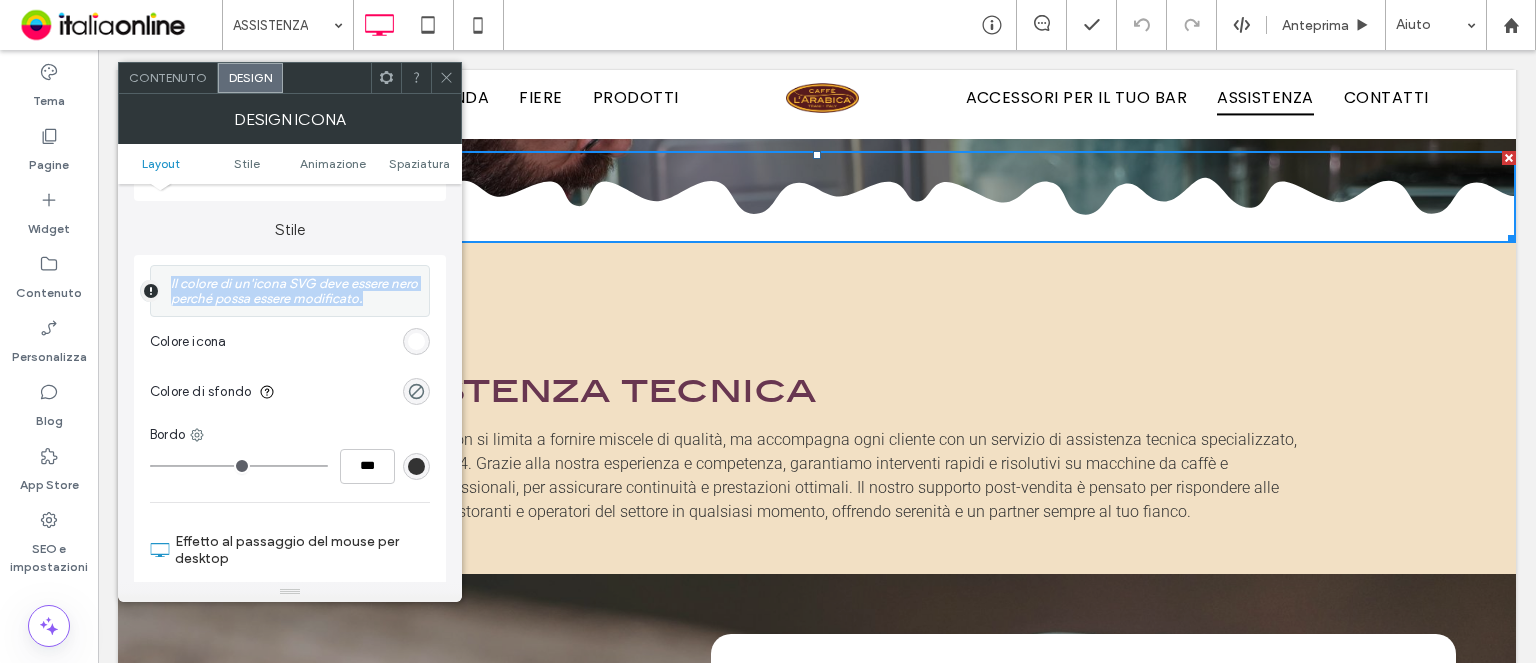 drag, startPoint x: 380, startPoint y: 303, endPoint x: 140, endPoint y: 281, distance: 241.00623 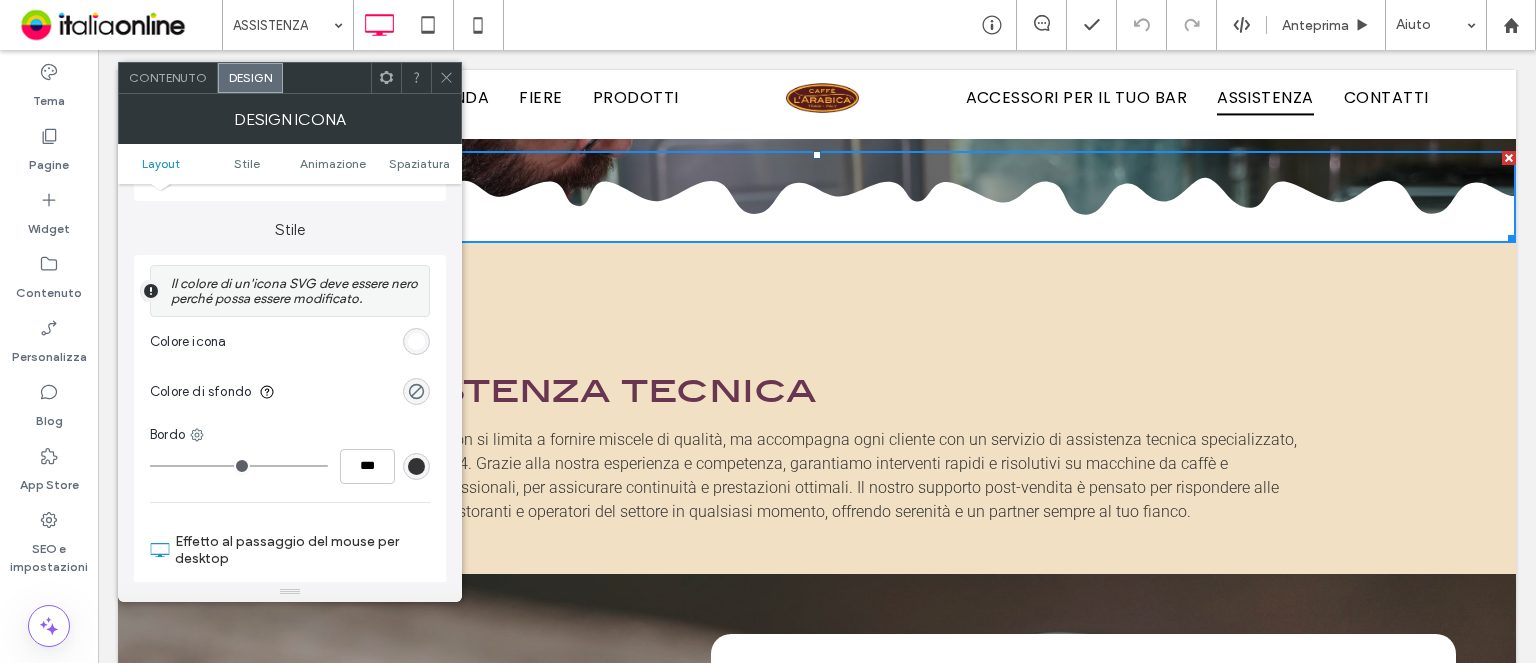 click at bounding box center [416, 341] 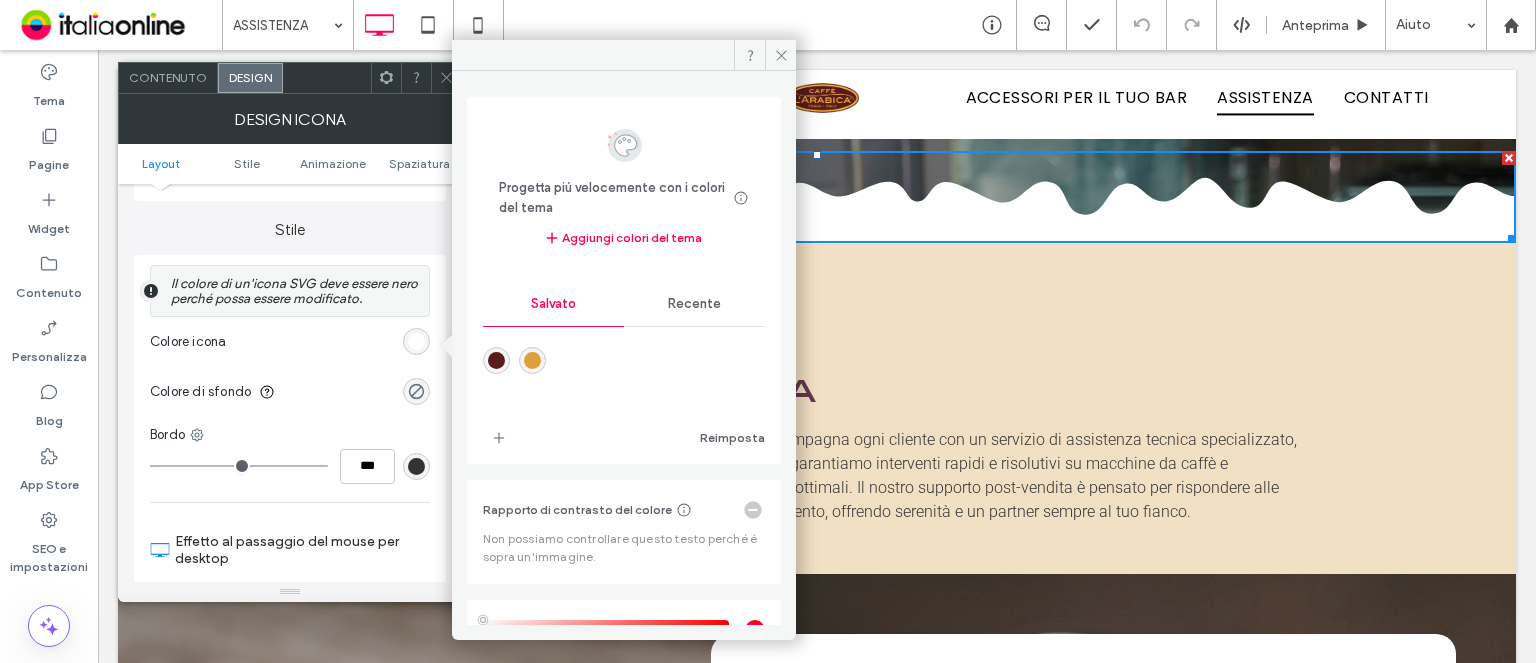 click at bounding box center [532, 360] 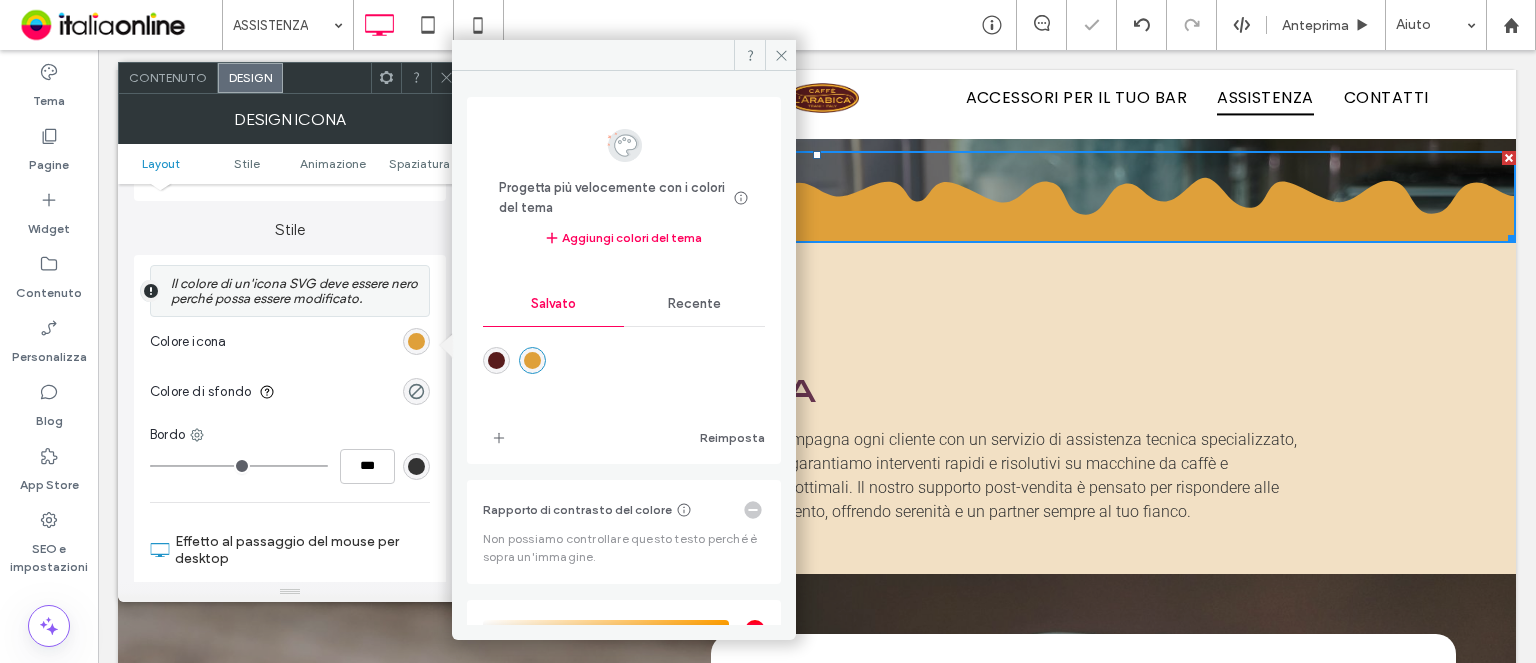 click on "Recente" at bounding box center (694, 304) 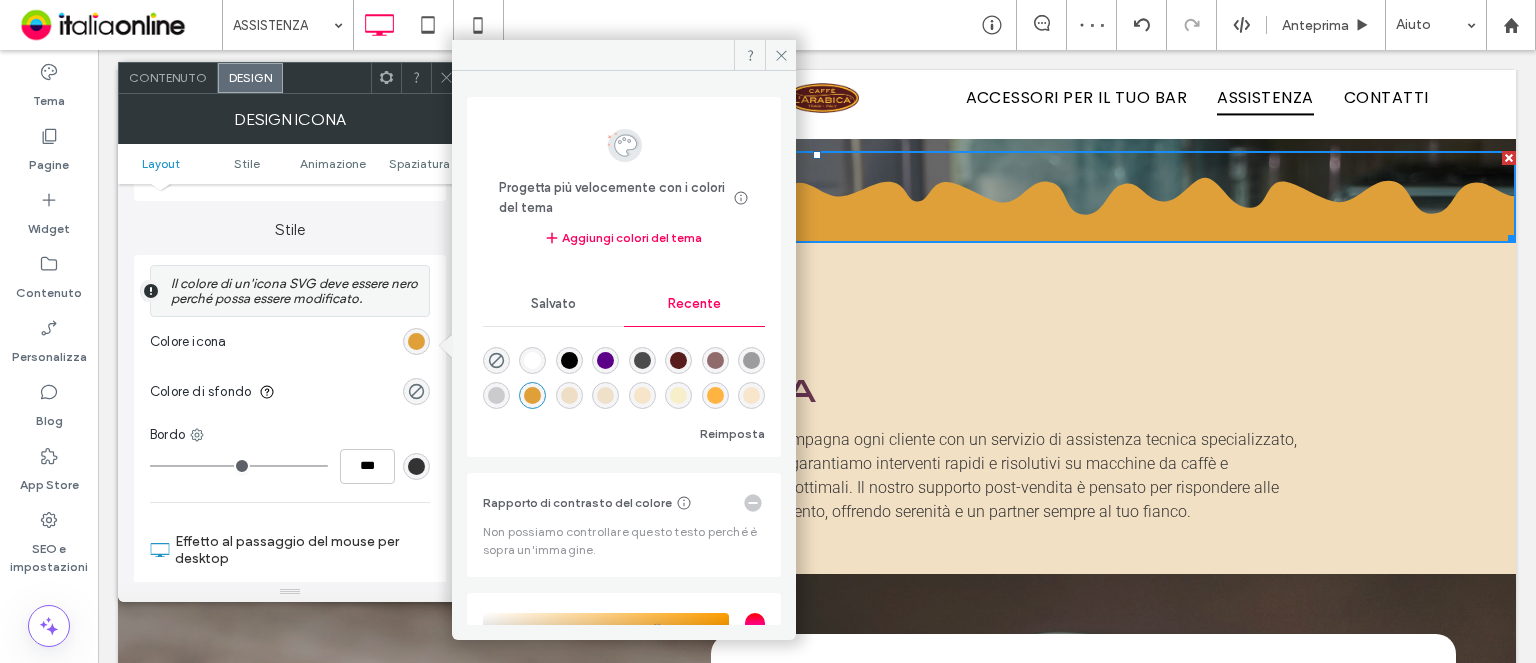 scroll, scrollTop: 32, scrollLeft: 0, axis: vertical 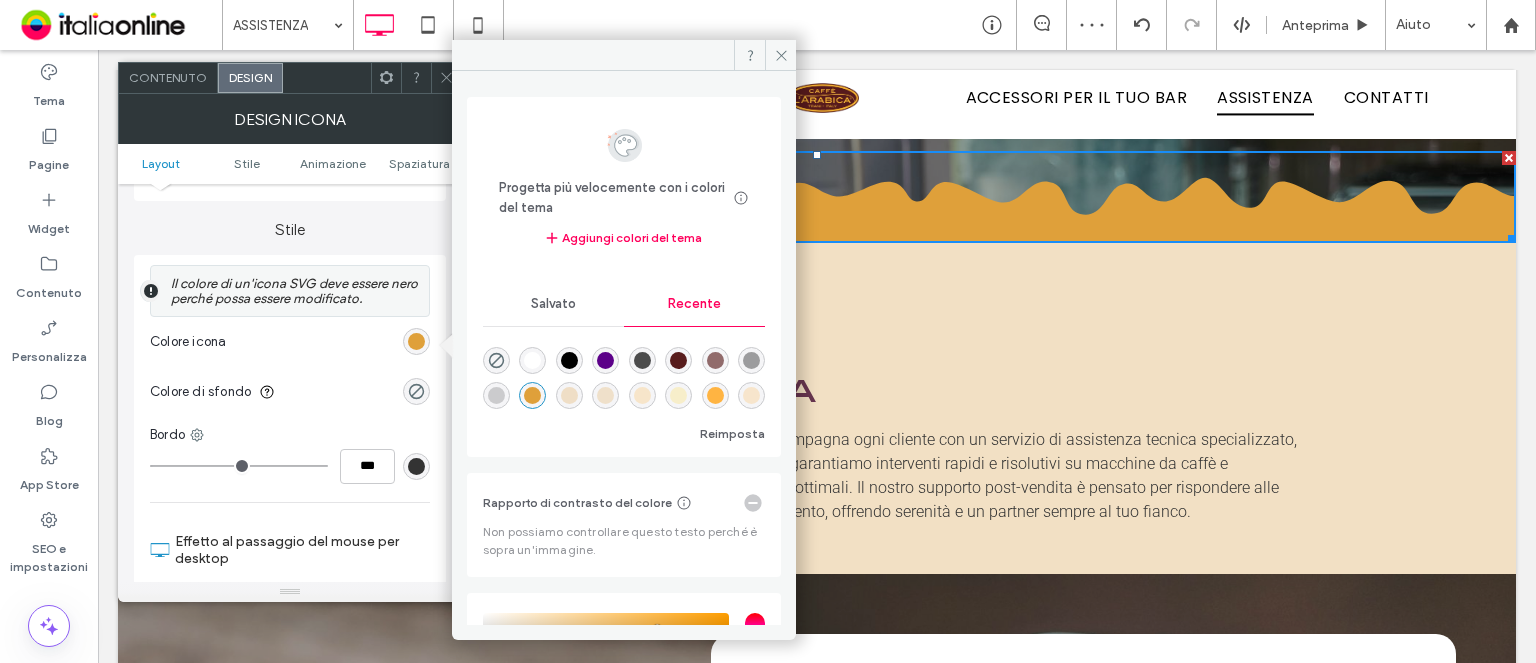 click at bounding box center [751, 395] 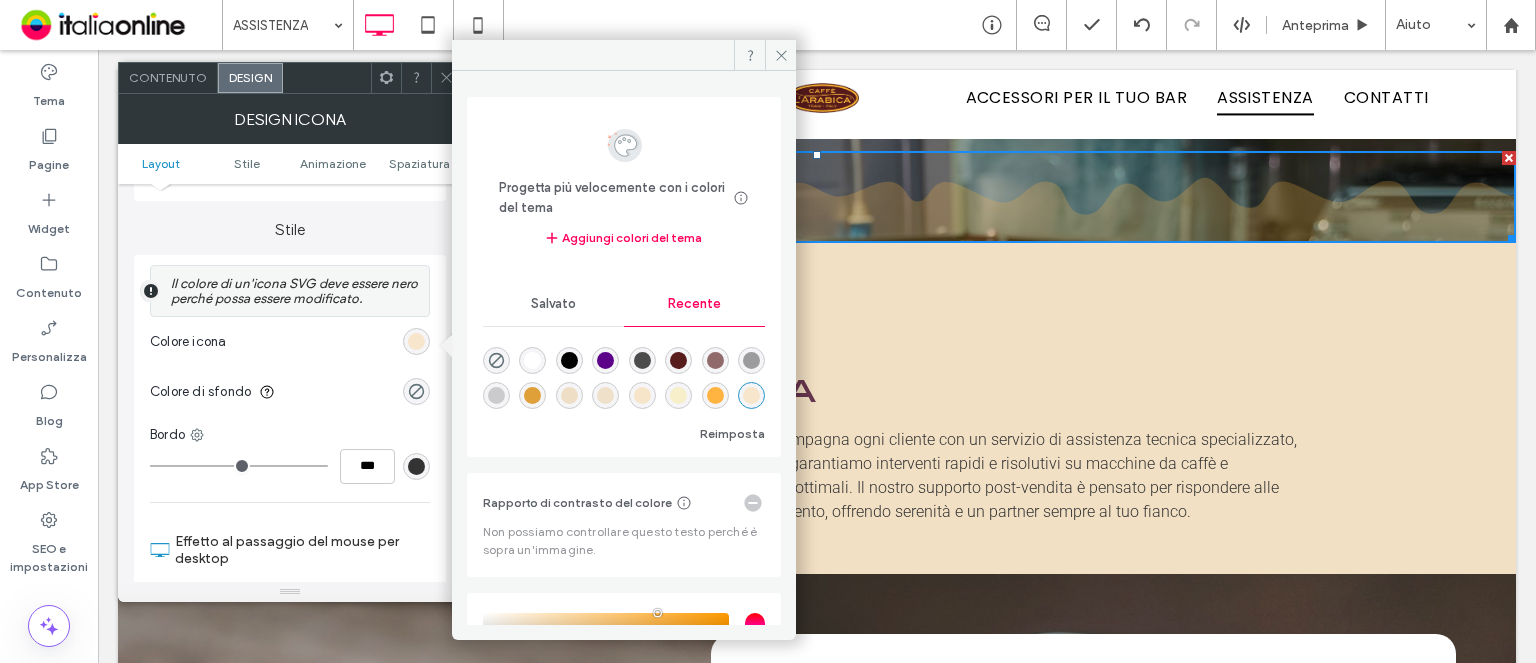 click 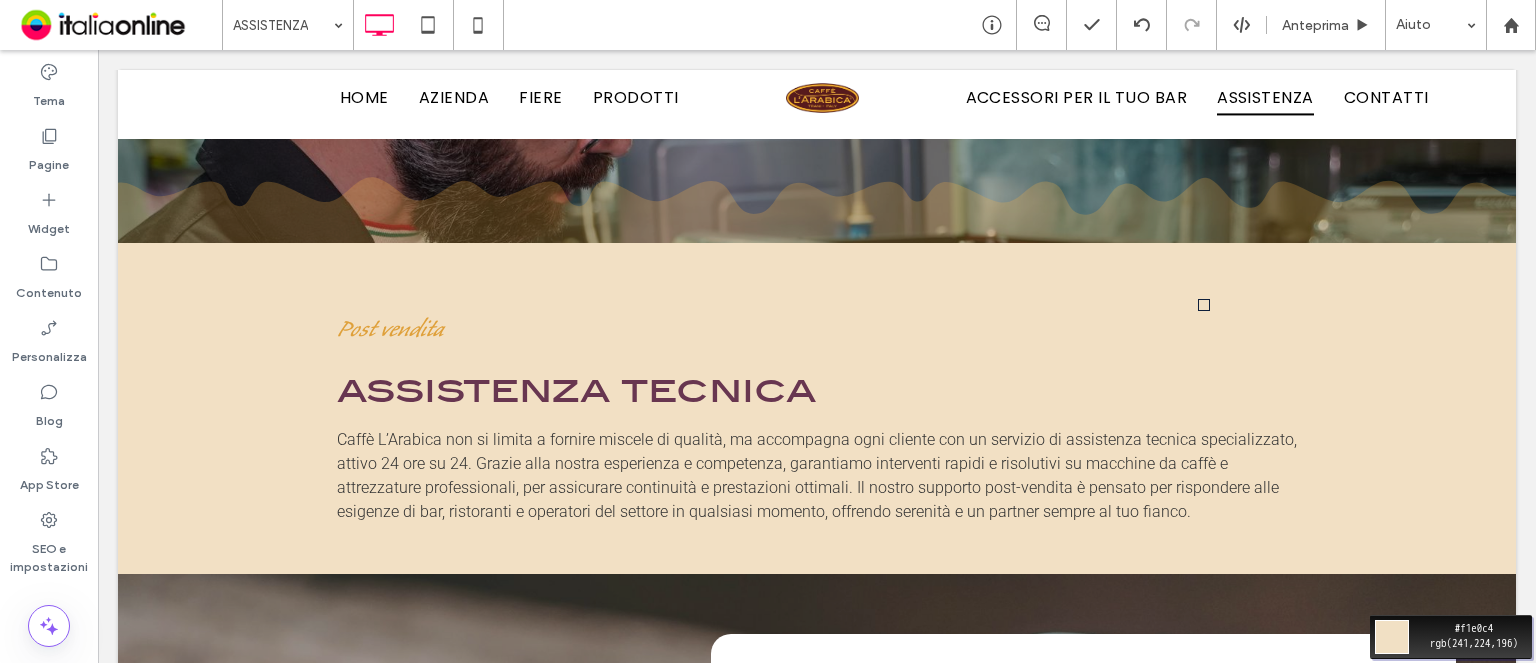click on "Move your  🖱️  to pick a color #f1e0c4 rgb(241,224,196)" at bounding box center (768, 331) 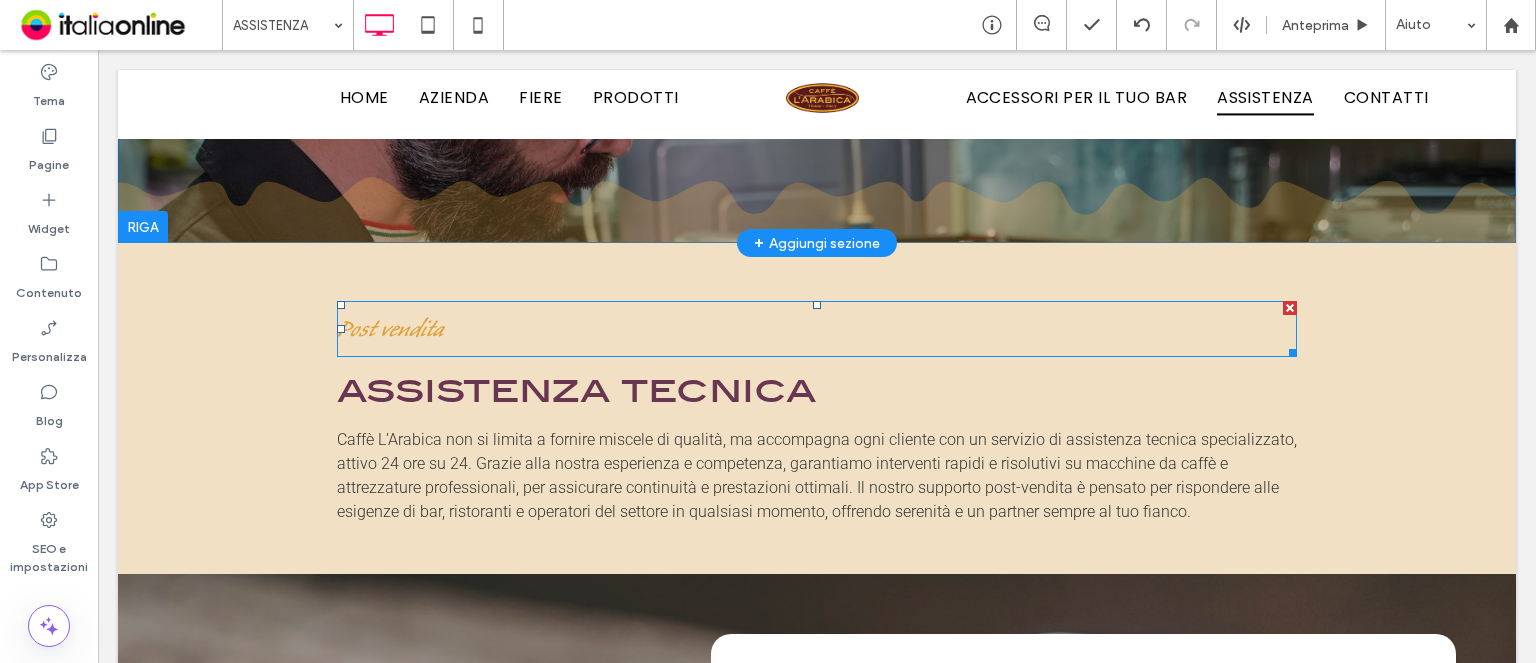 drag, startPoint x: 604, startPoint y: 315, endPoint x: 787, endPoint y: 216, distance: 208.06248 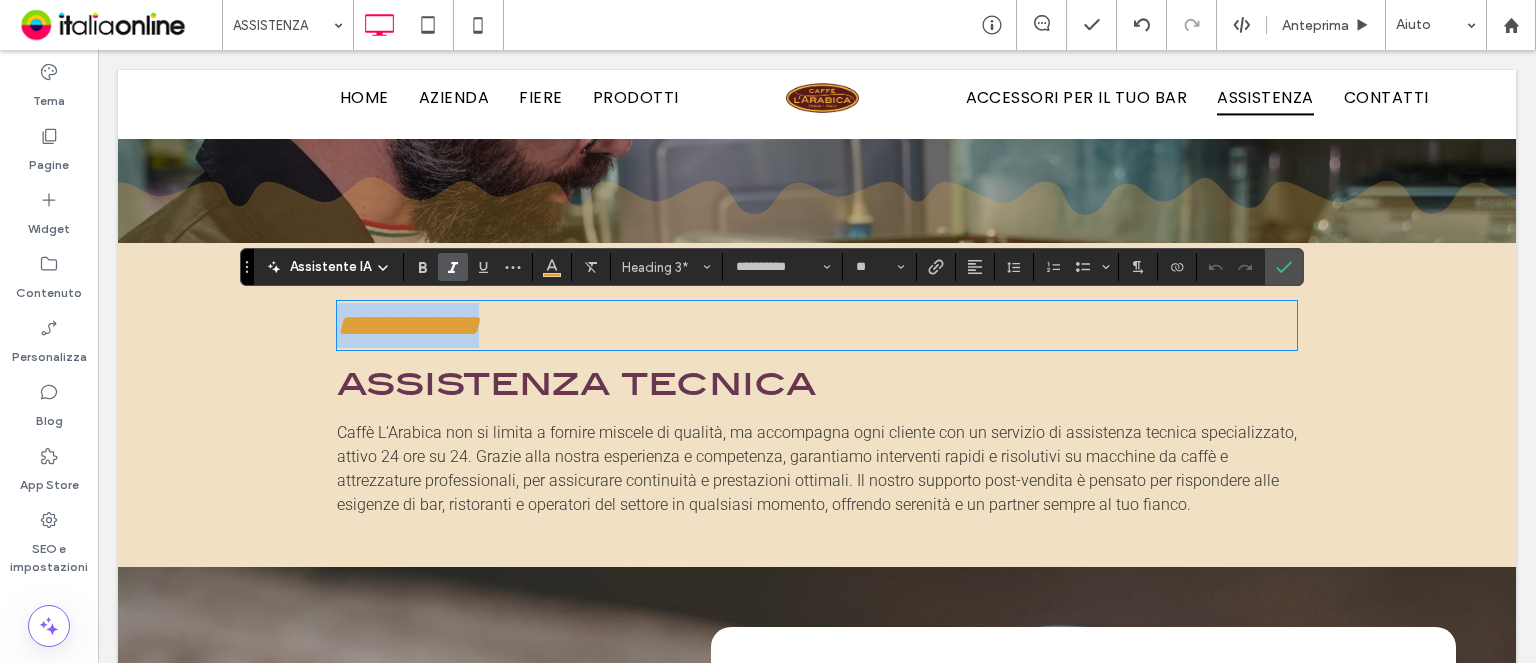 click 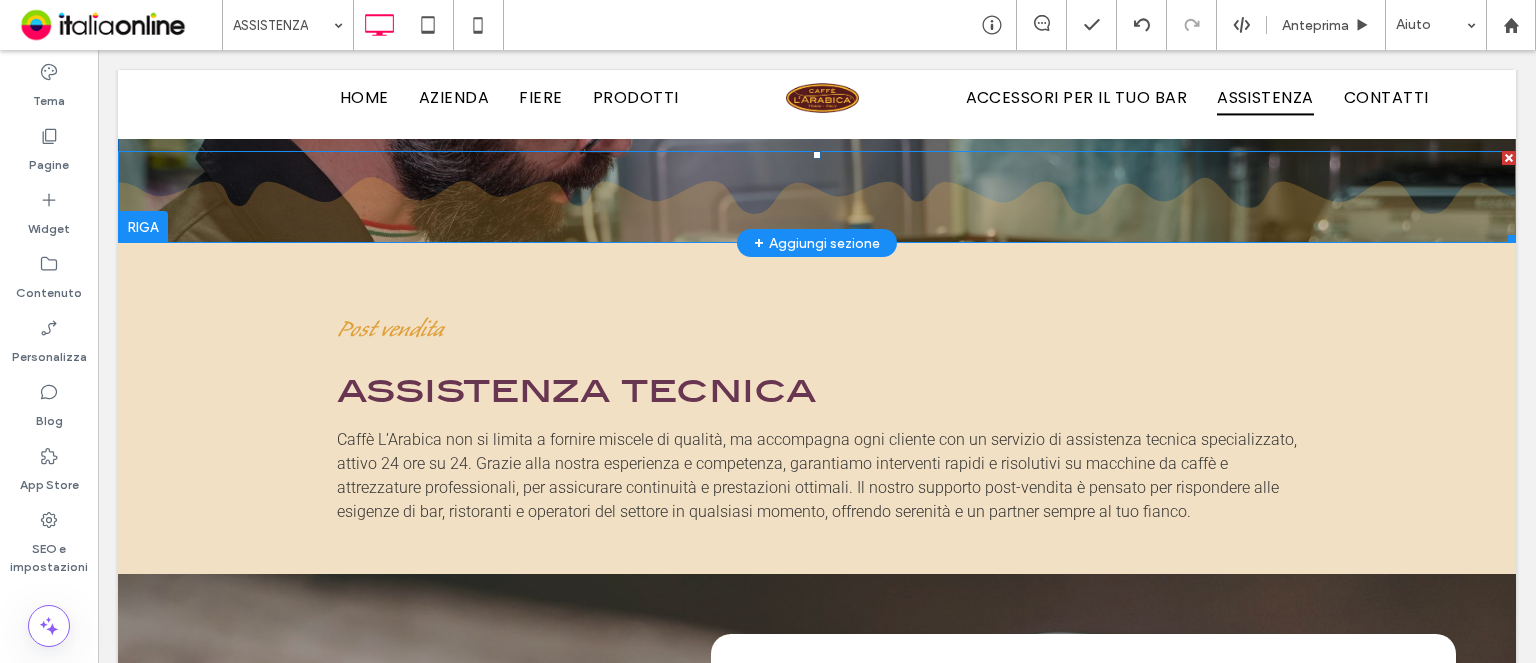 click 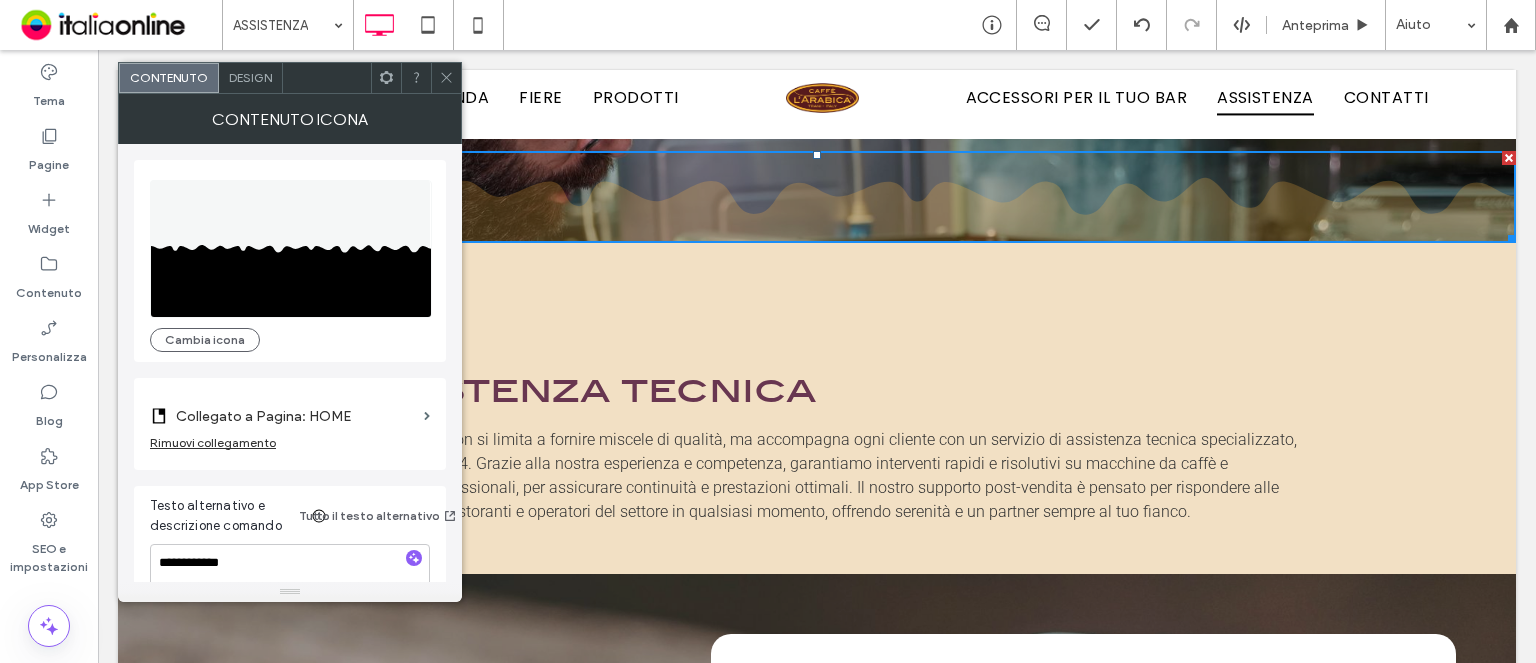 click on "Design" at bounding box center (251, 78) 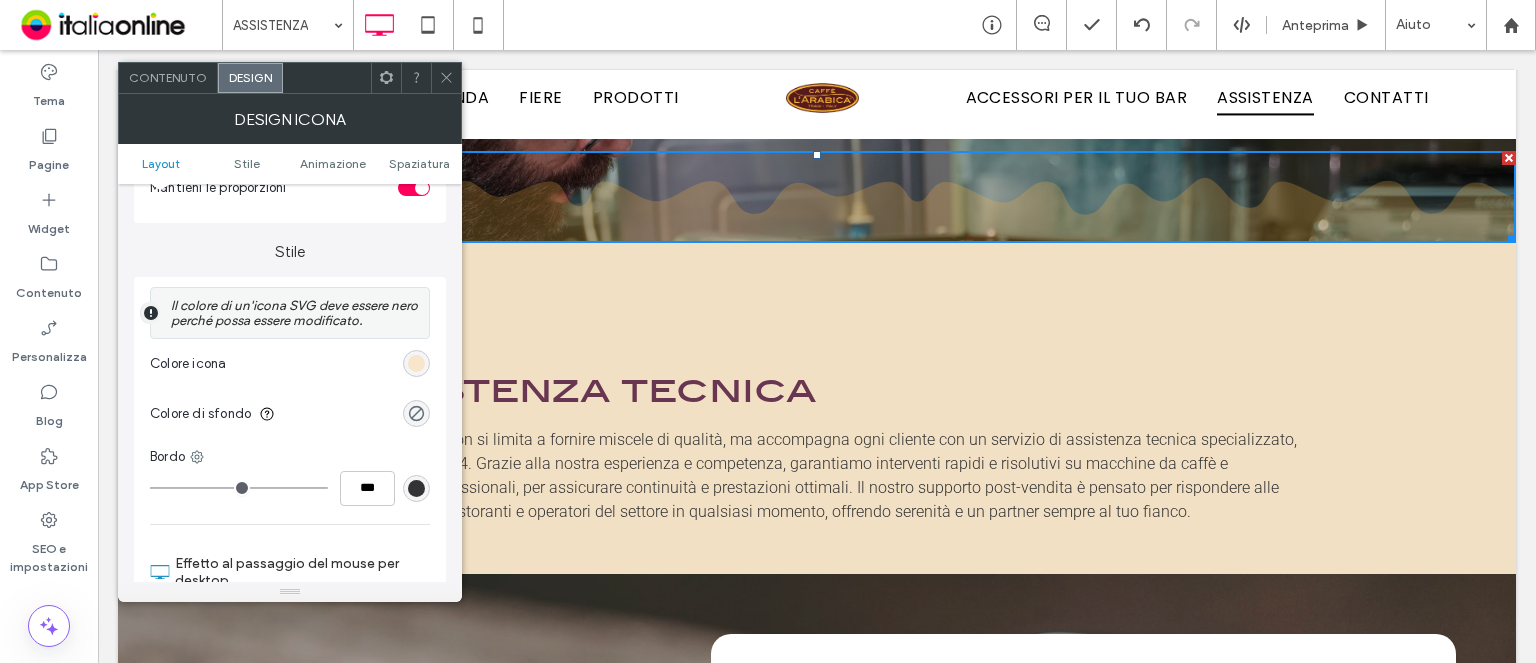 scroll, scrollTop: 500, scrollLeft: 0, axis: vertical 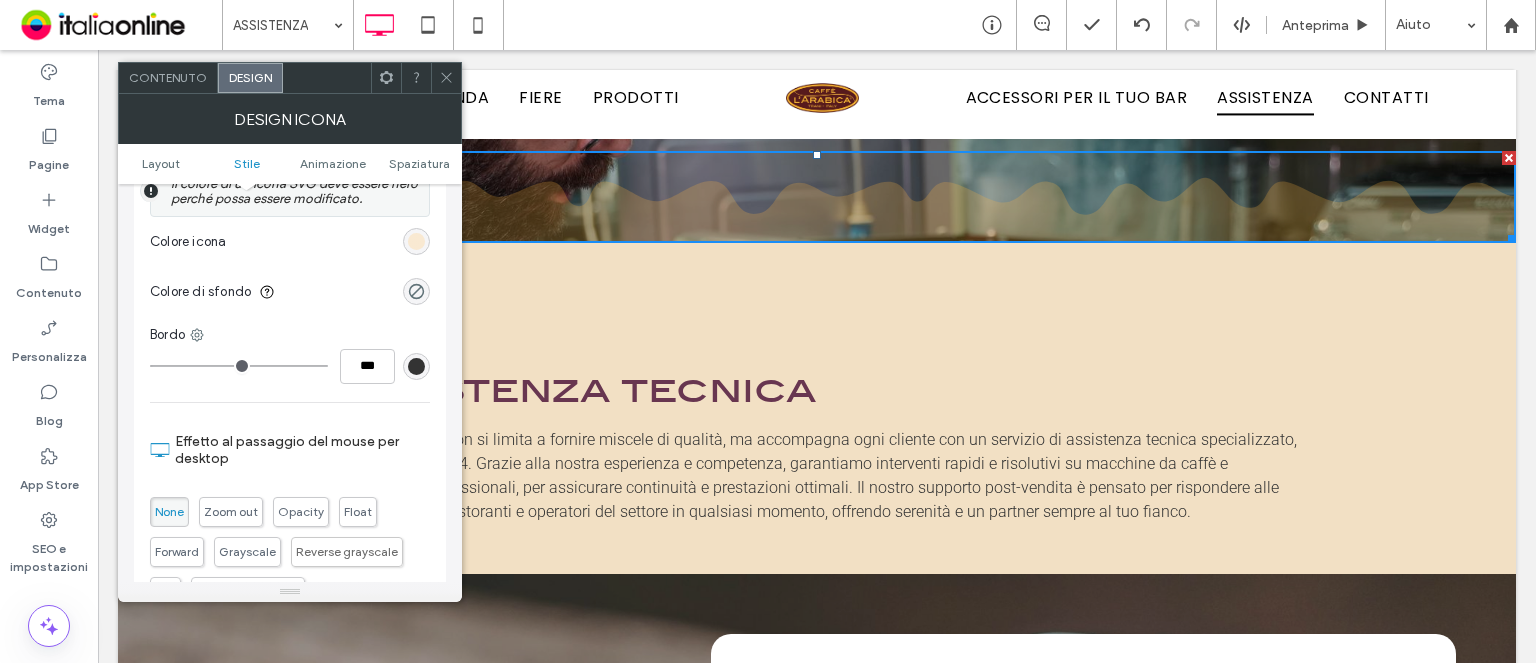 click at bounding box center [416, 241] 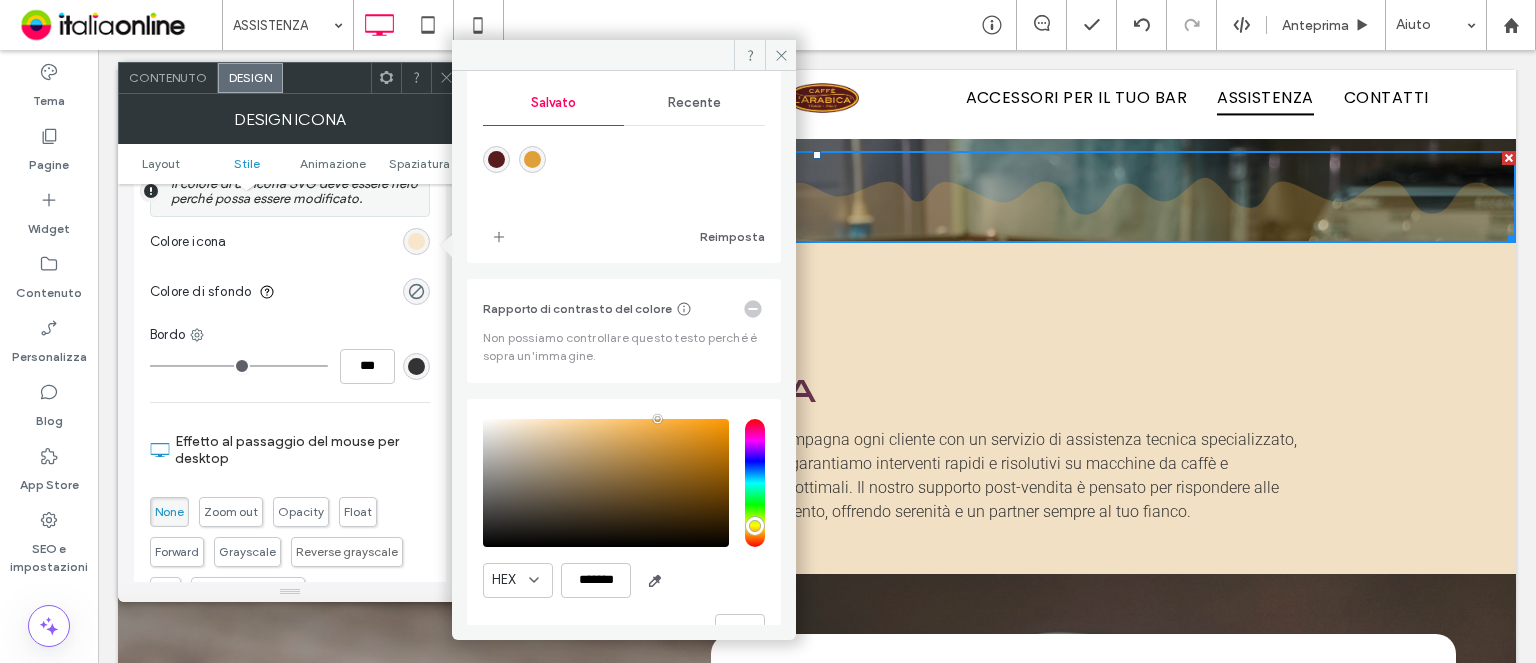 scroll, scrollTop: 248, scrollLeft: 0, axis: vertical 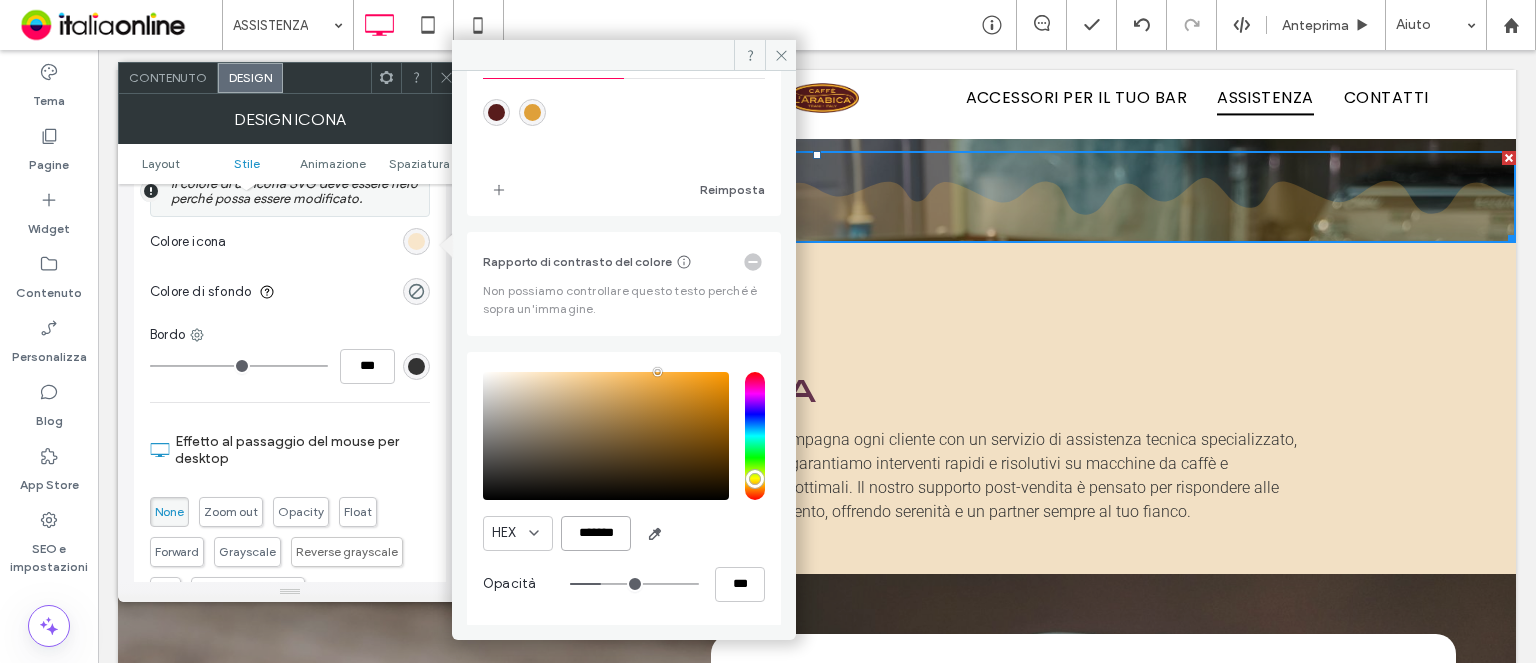 click on "*******" at bounding box center (596, 533) 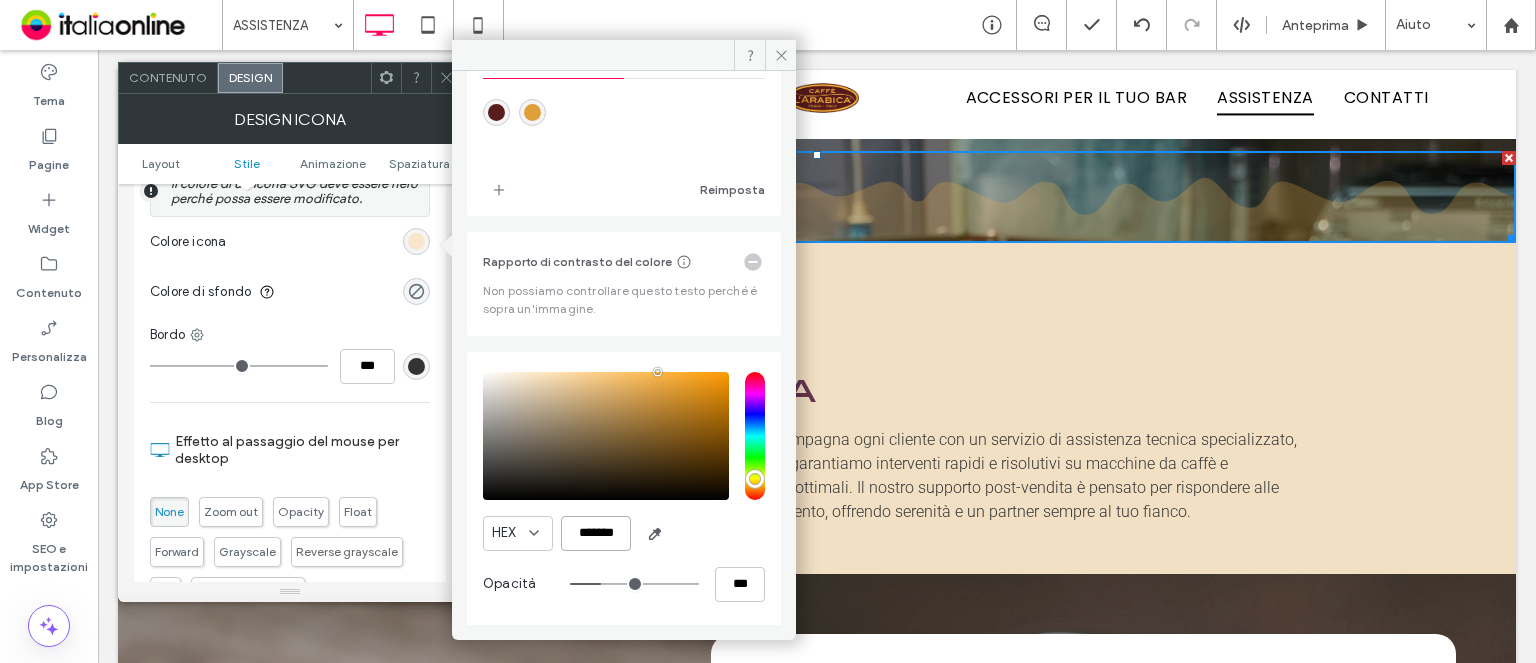 paste on "*" 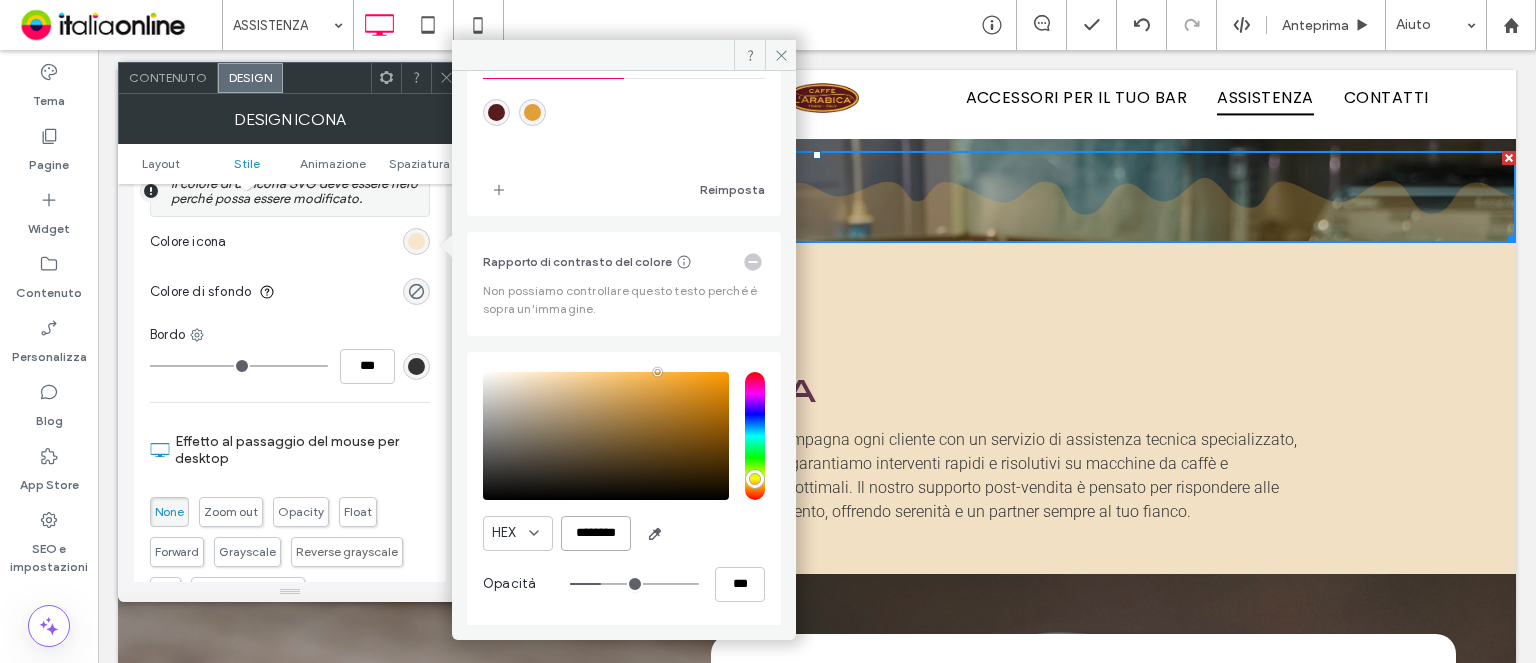 scroll, scrollTop: 0, scrollLeft: 2, axis: horizontal 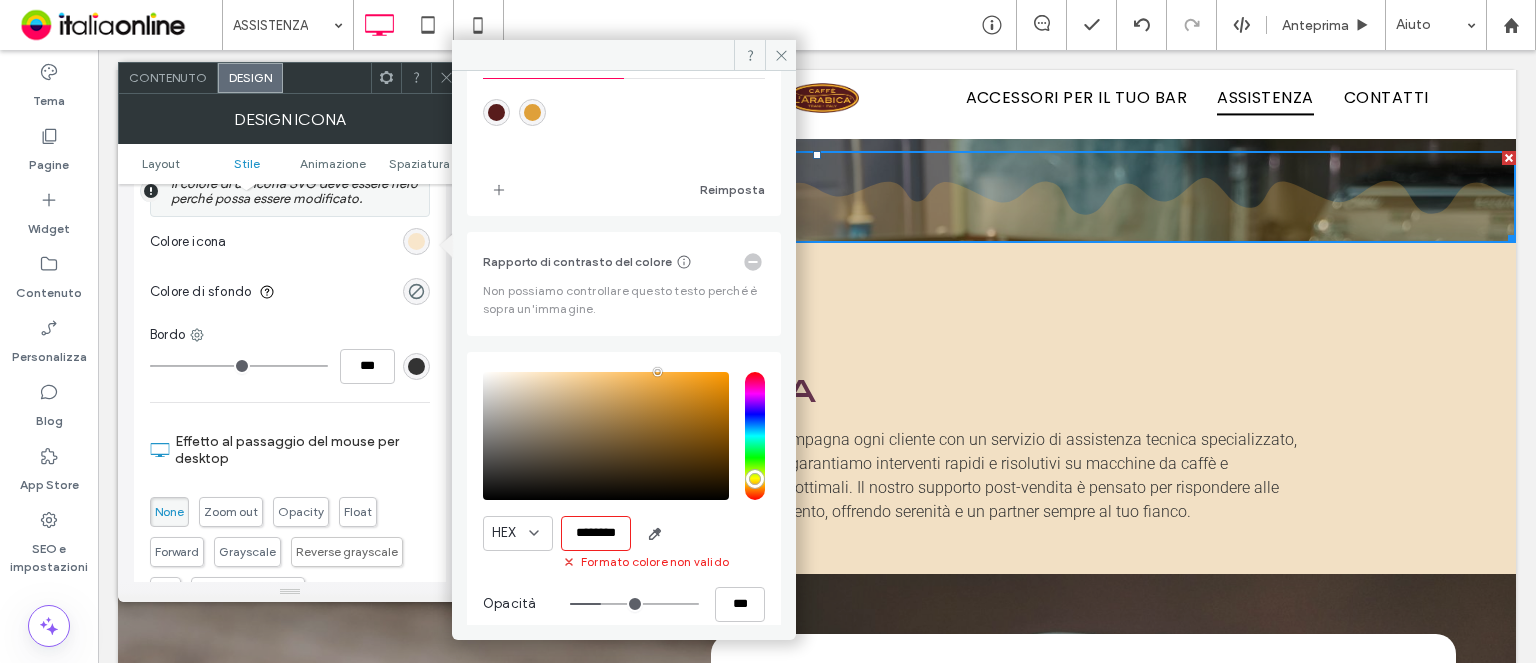 click on "********" at bounding box center (596, 533) 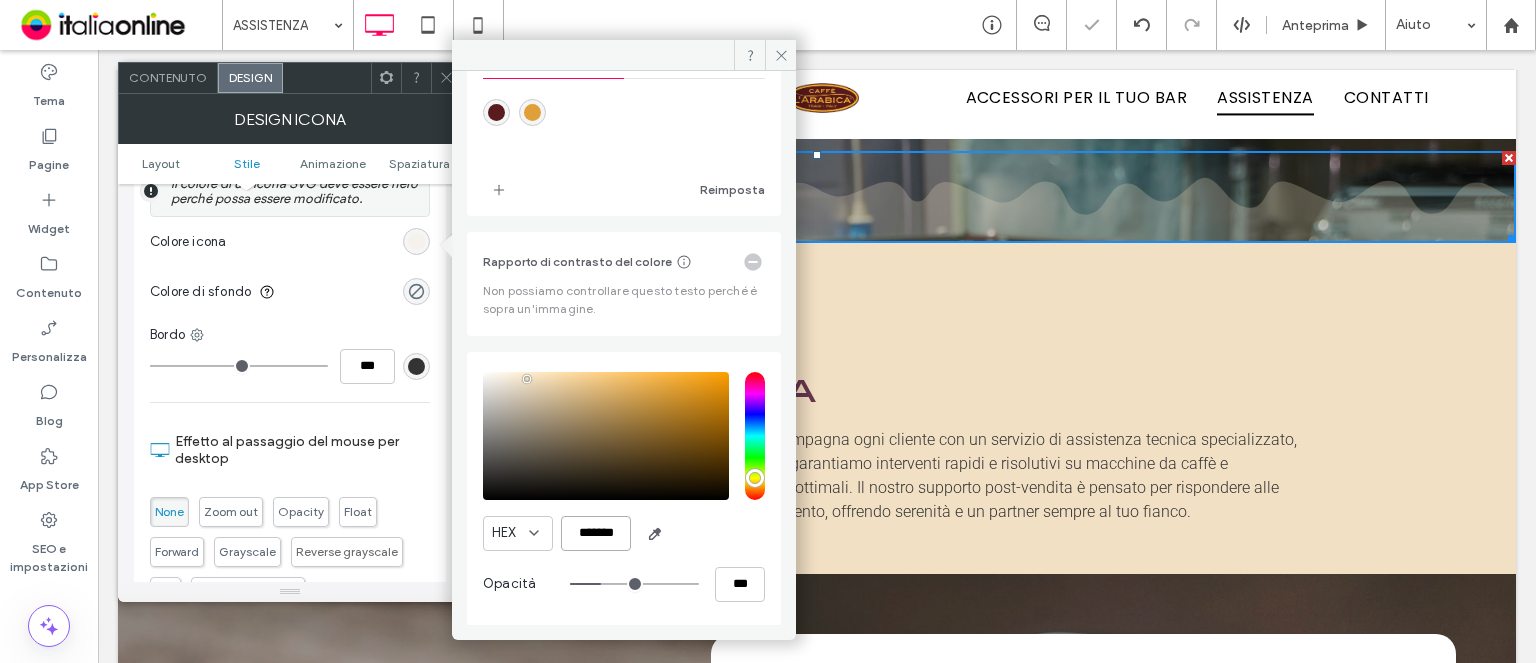 type on "*******" 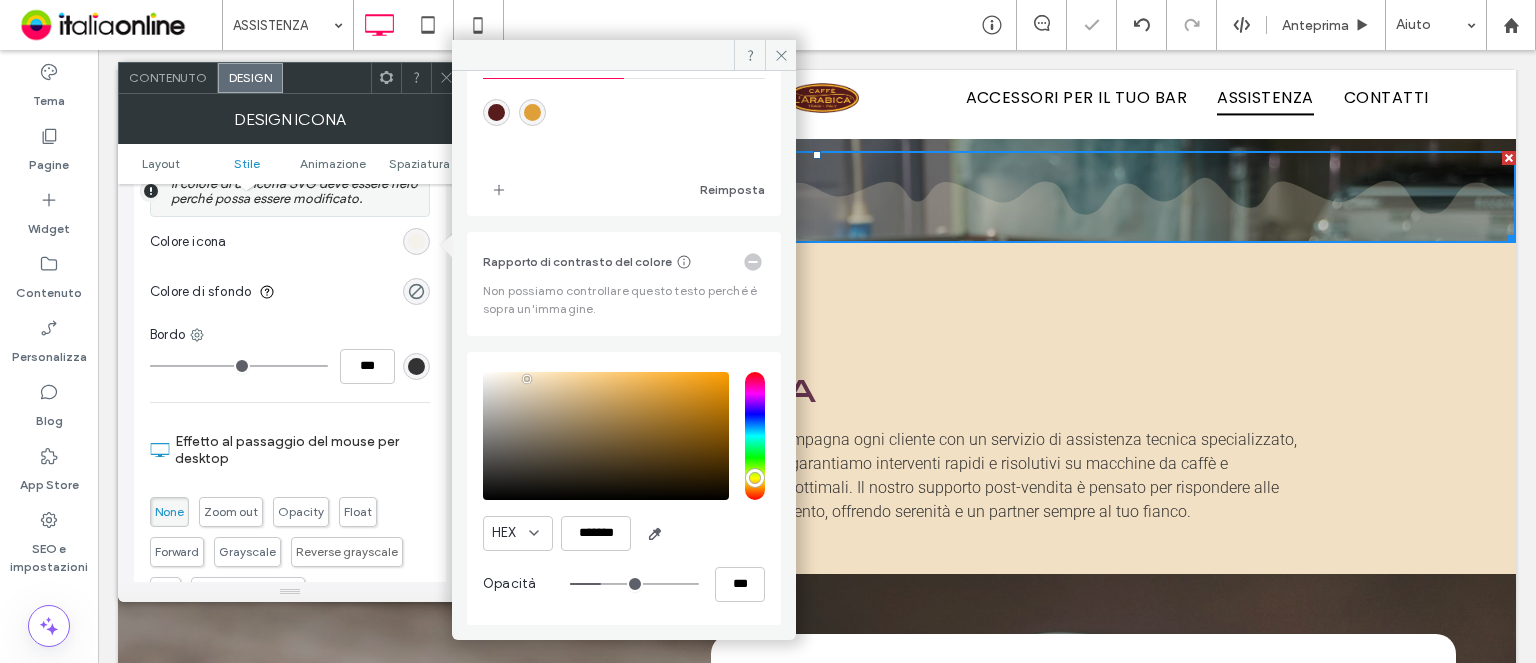 type on "***" 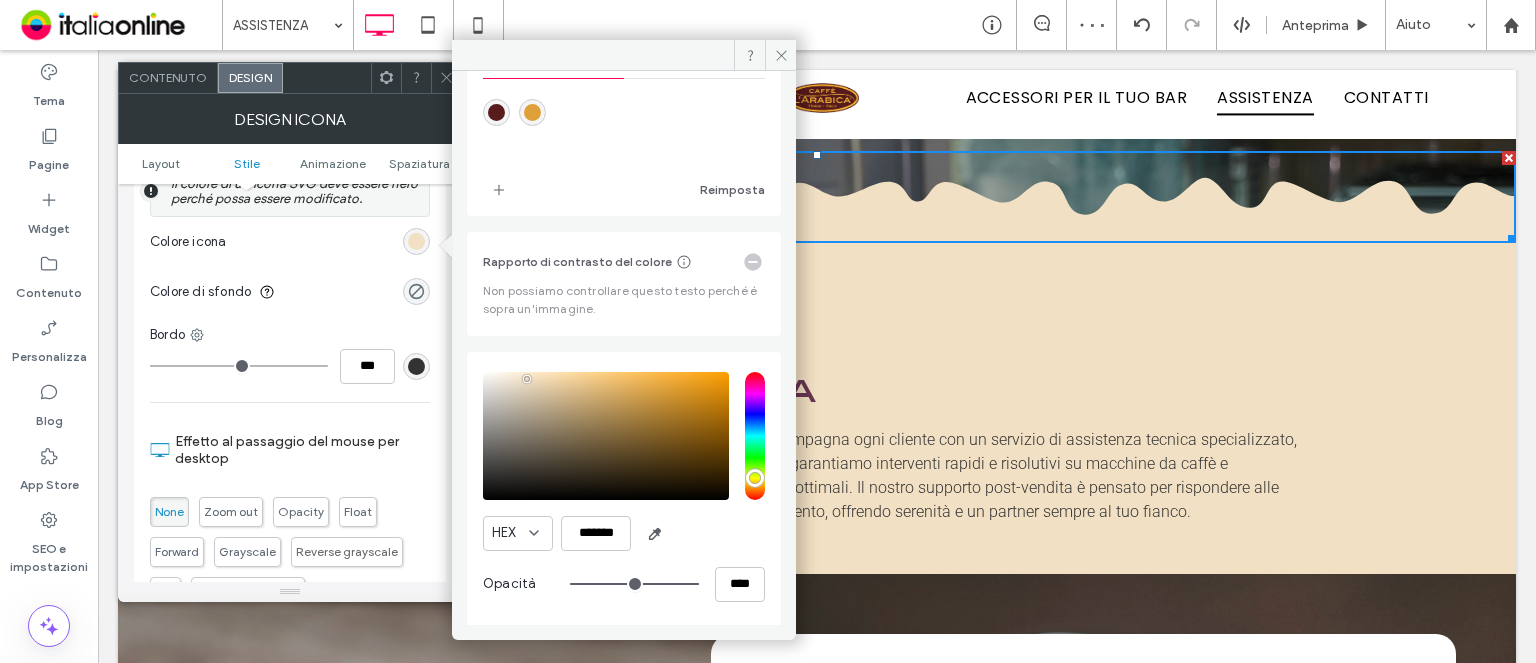 drag, startPoint x: 593, startPoint y: 588, endPoint x: 834, endPoint y: 492, distance: 259.41666 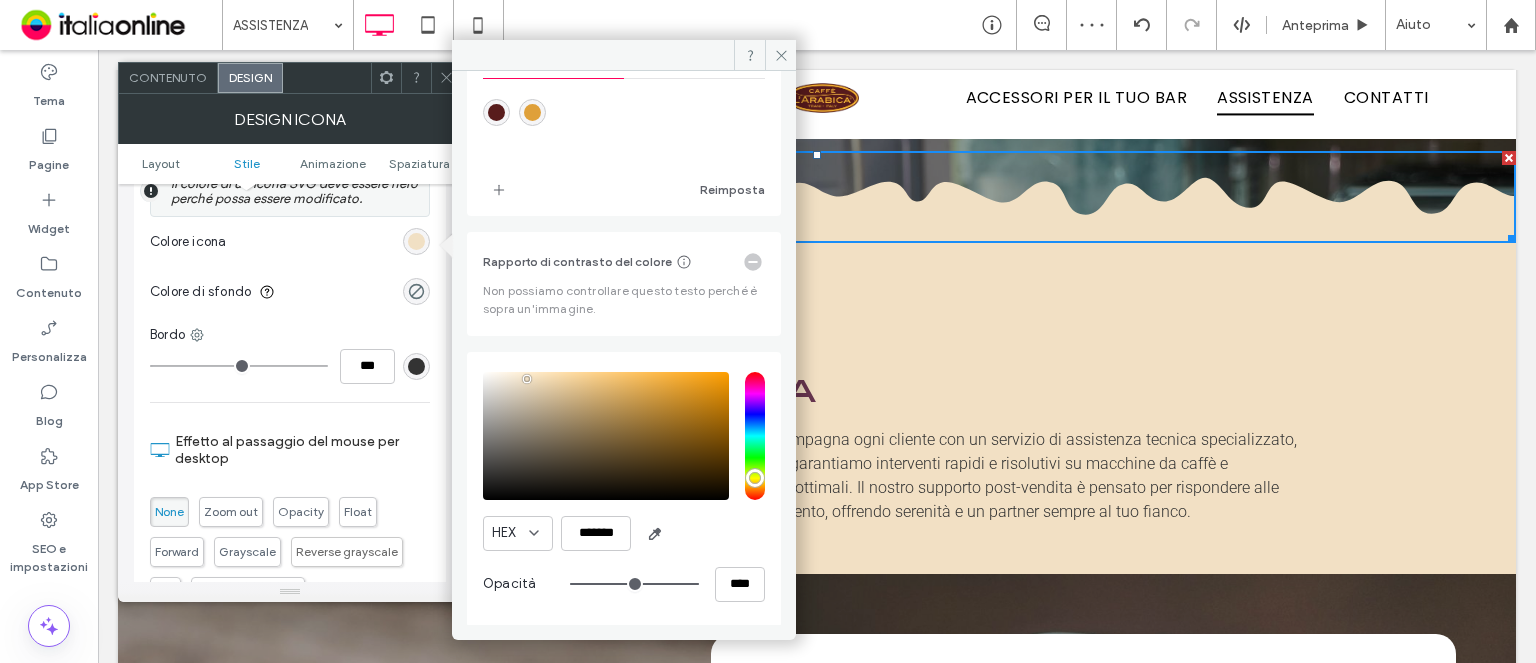 type on "***" 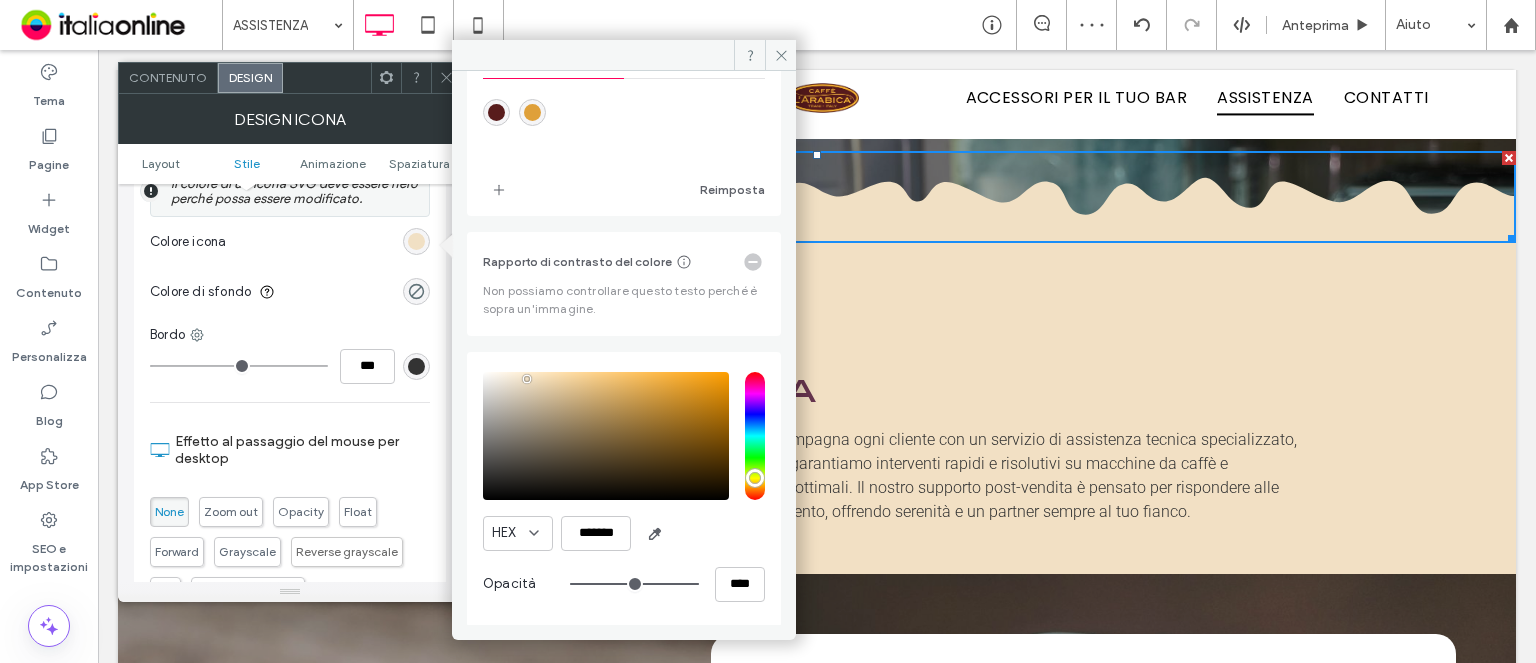 click 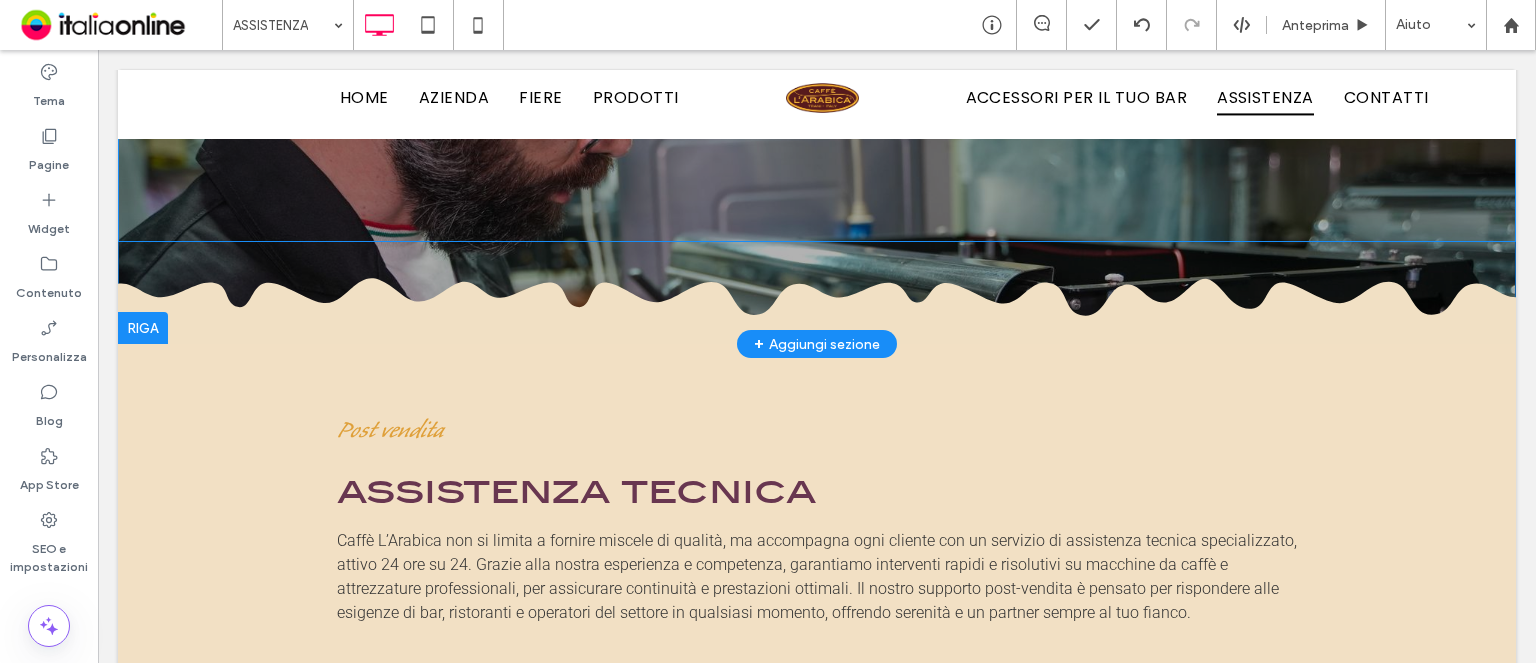 scroll, scrollTop: 400, scrollLeft: 0, axis: vertical 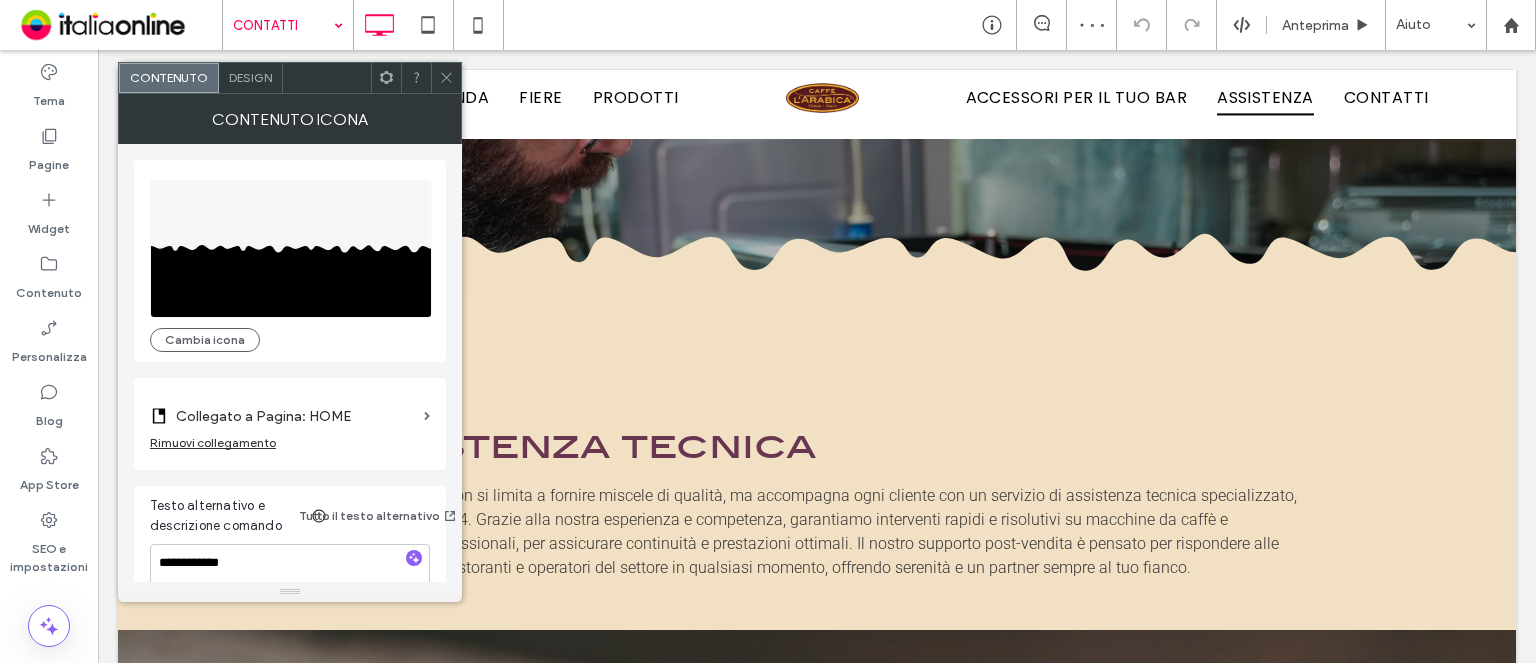 click on "Design" at bounding box center (250, 77) 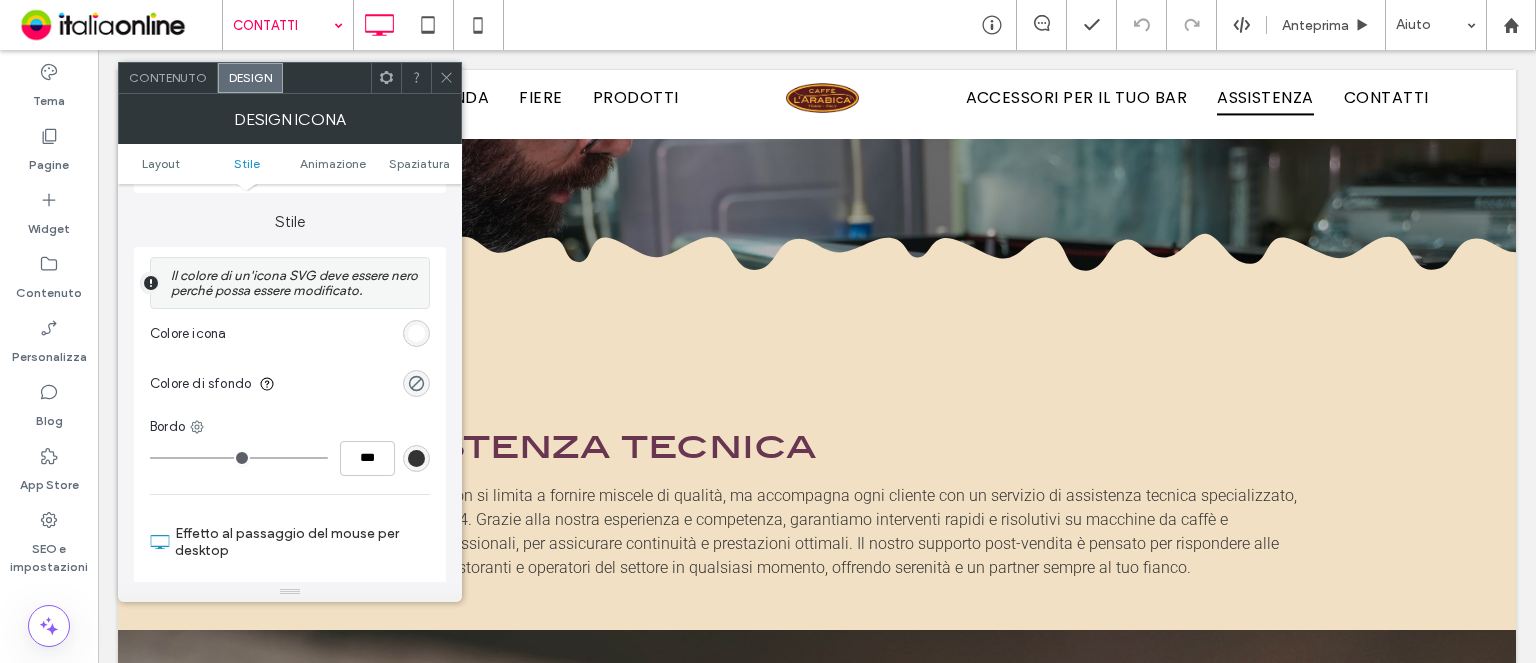 scroll, scrollTop: 400, scrollLeft: 0, axis: vertical 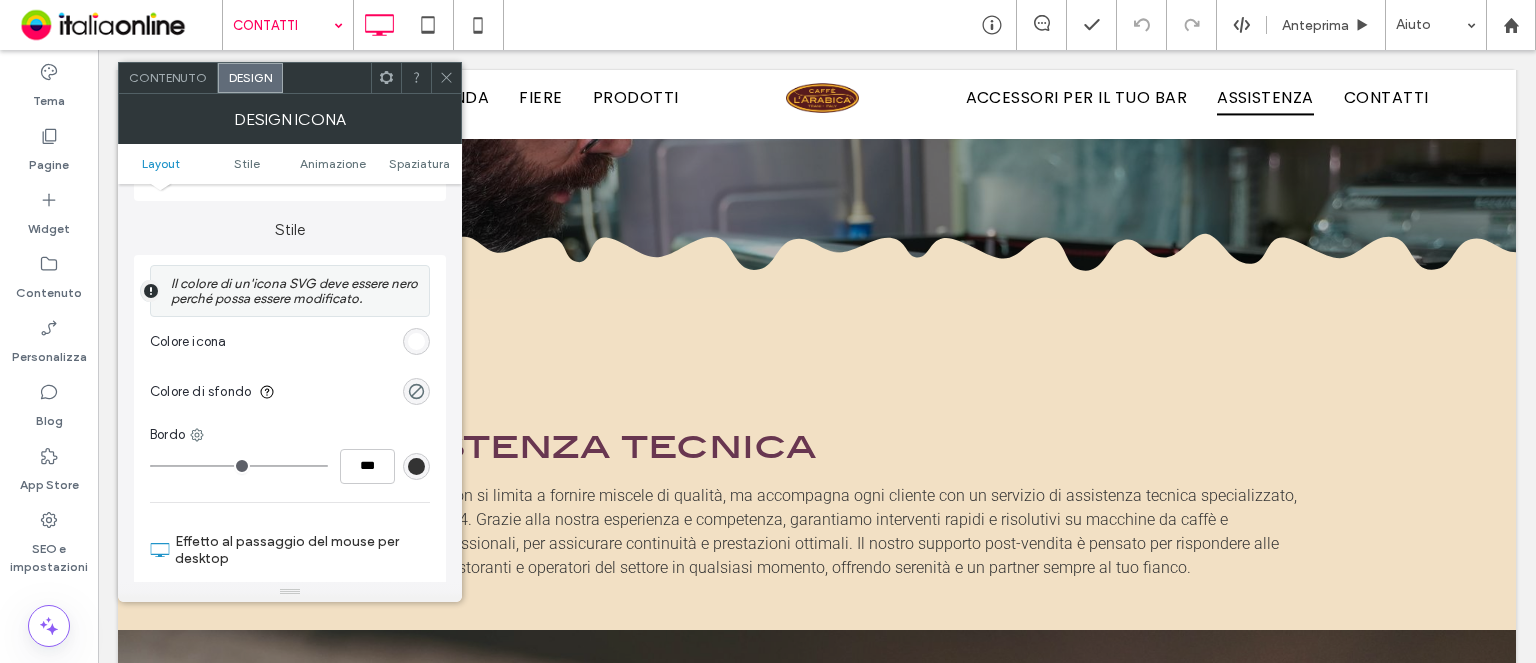 click at bounding box center [416, 341] 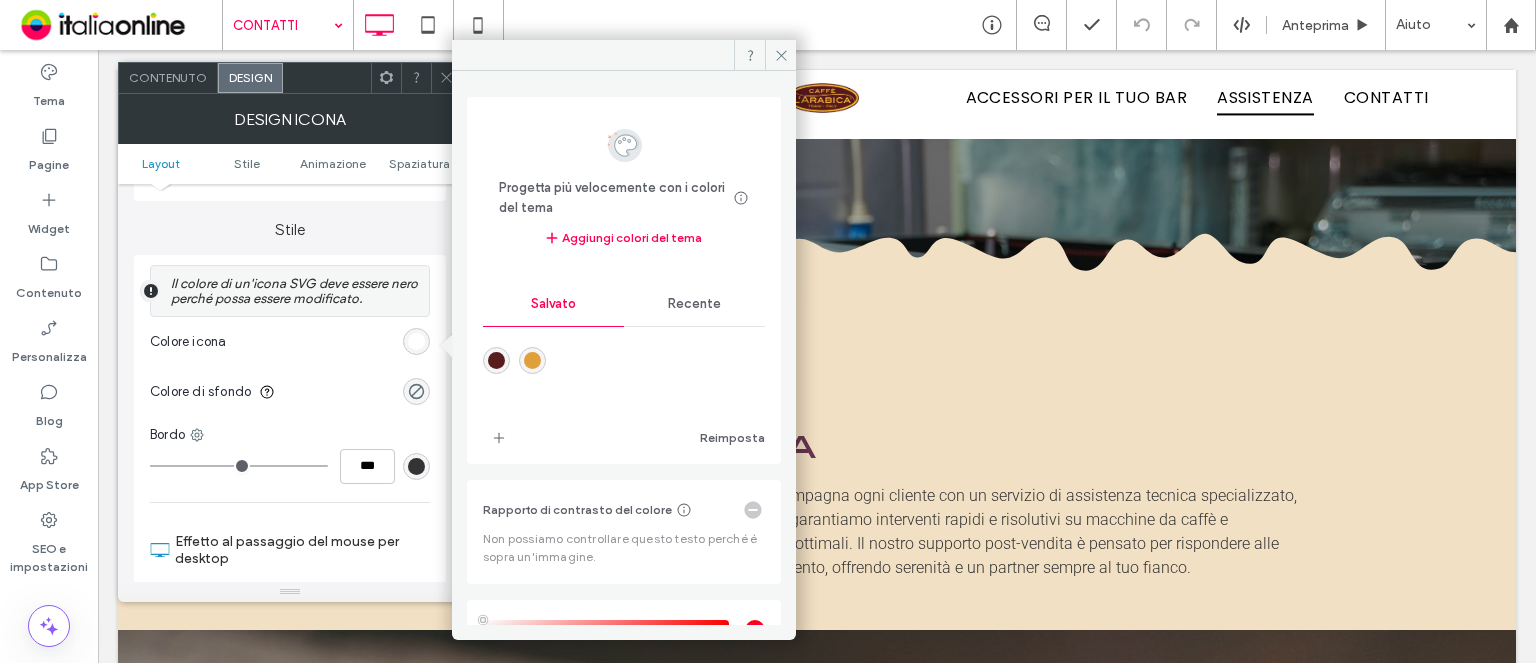 click on "Recente" at bounding box center [694, 304] 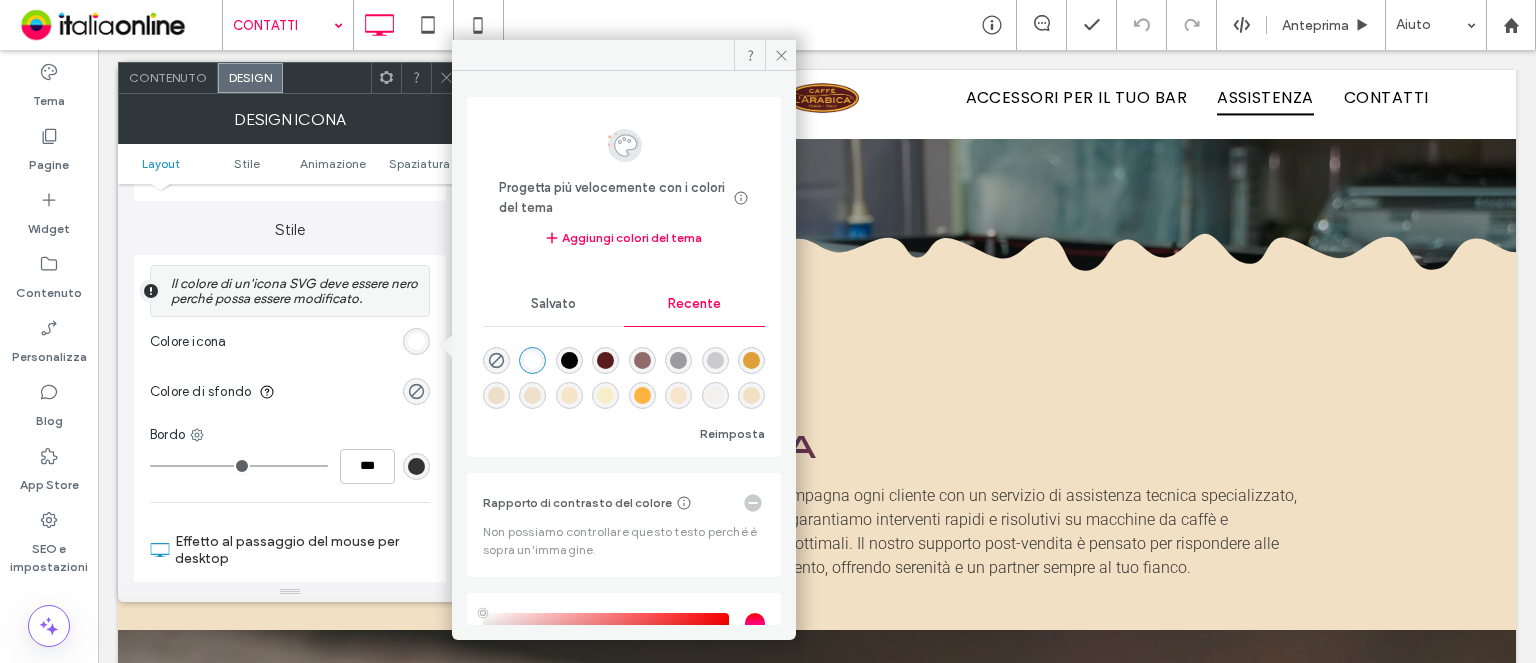 scroll, scrollTop: 32, scrollLeft: 0, axis: vertical 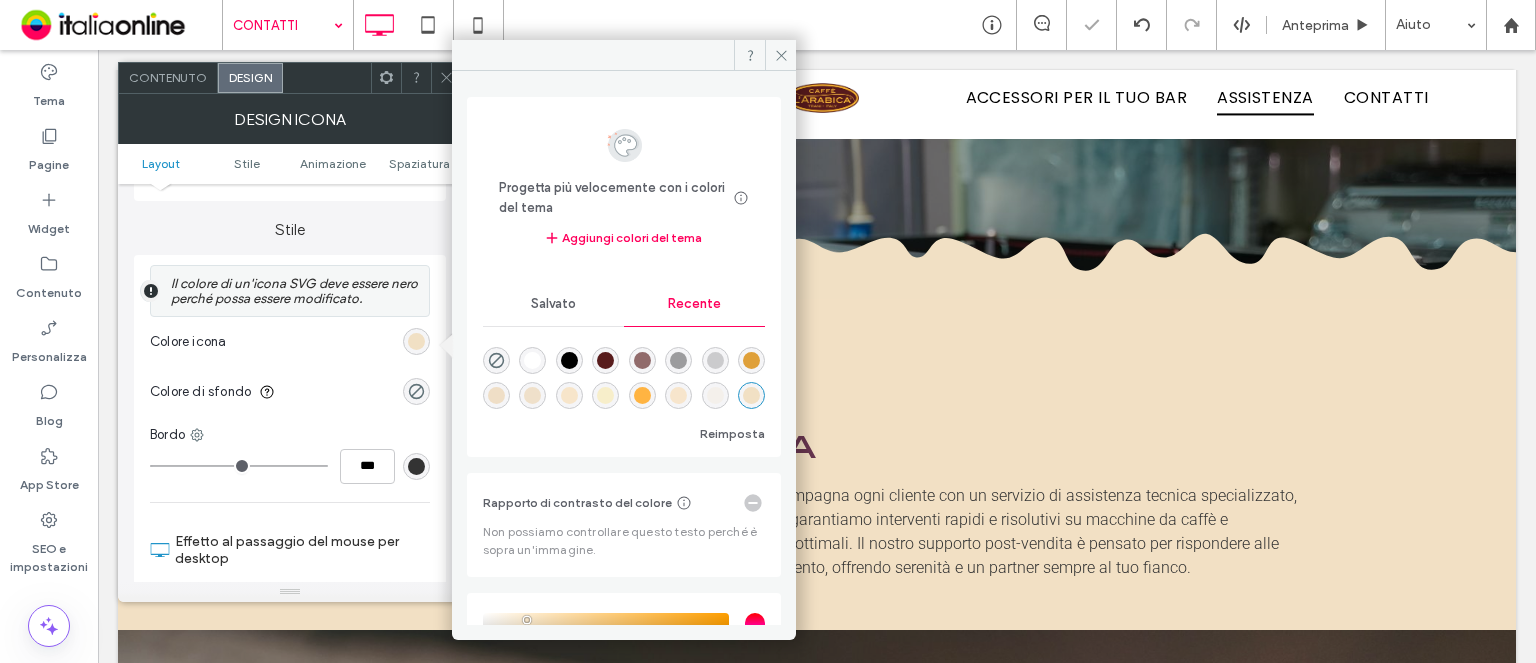 click 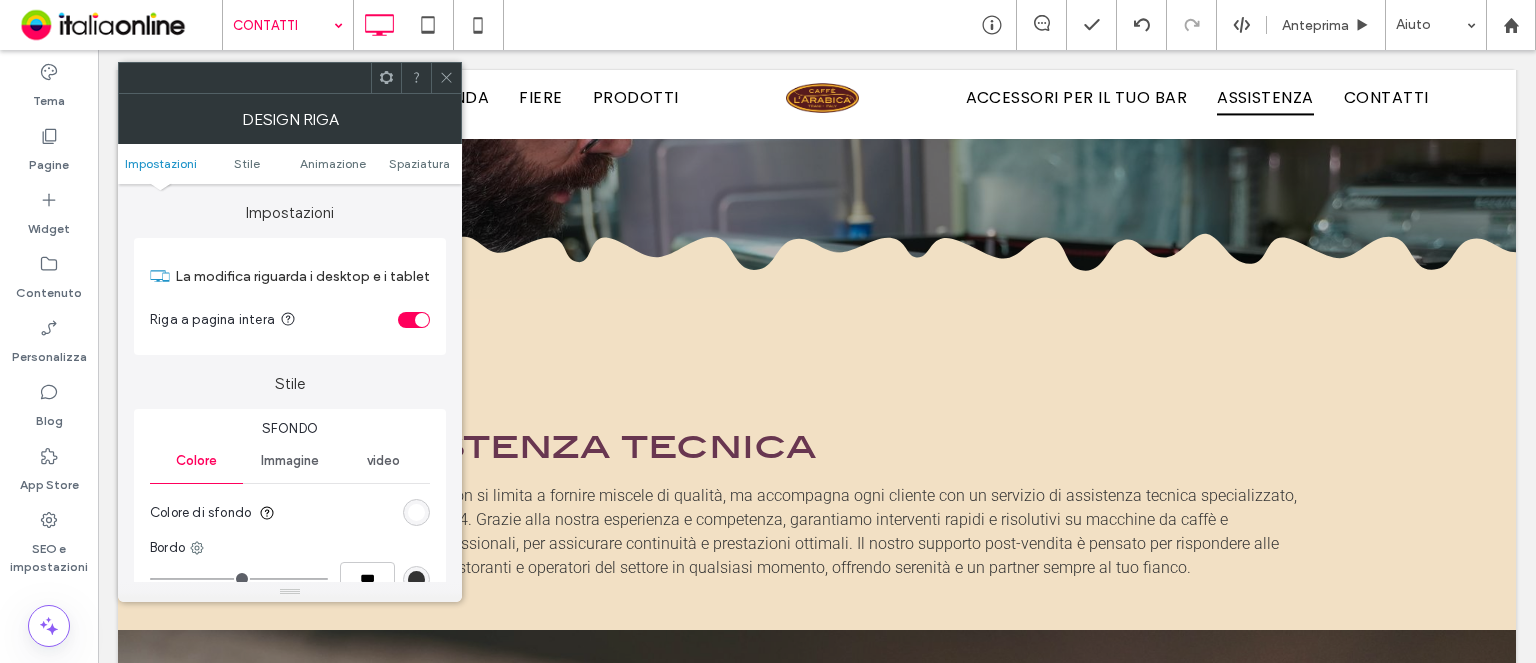 drag, startPoint x: 420, startPoint y: 511, endPoint x: 434, endPoint y: 490, distance: 25.23886 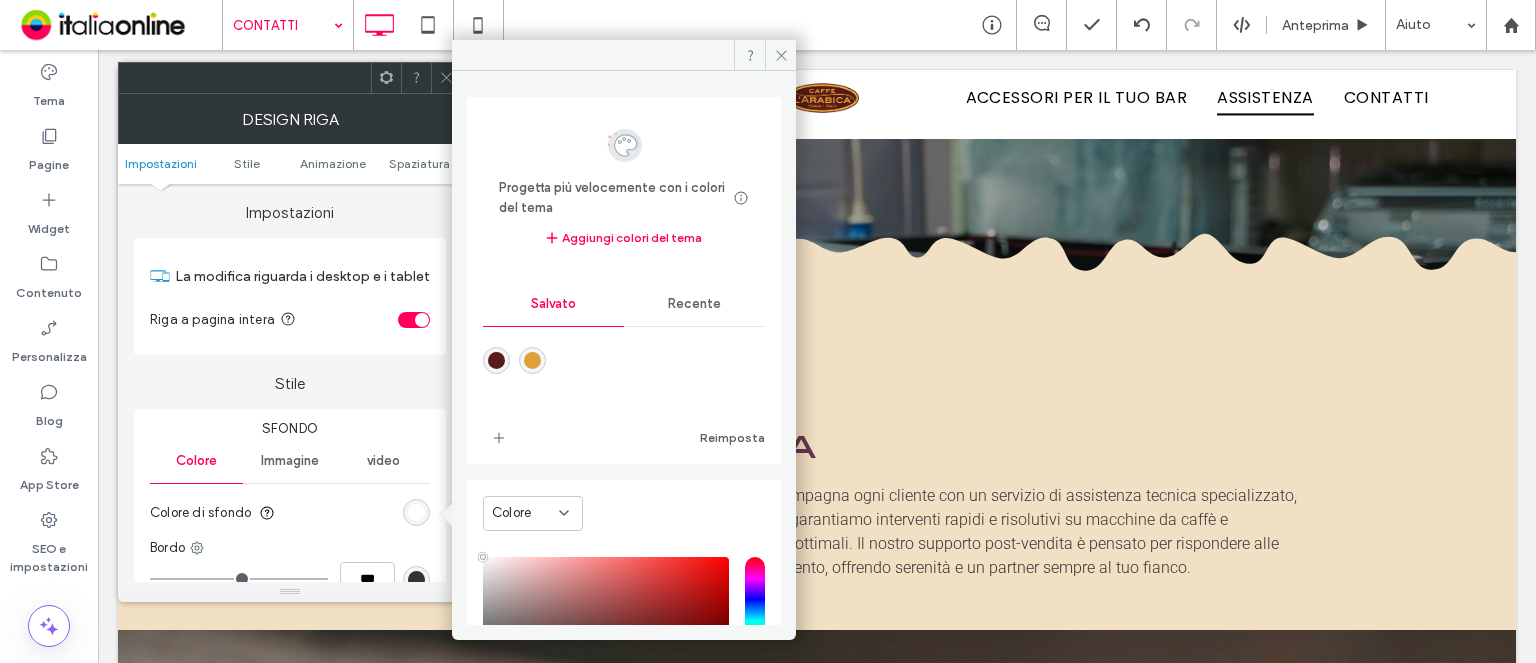 click on "Recente" at bounding box center [694, 304] 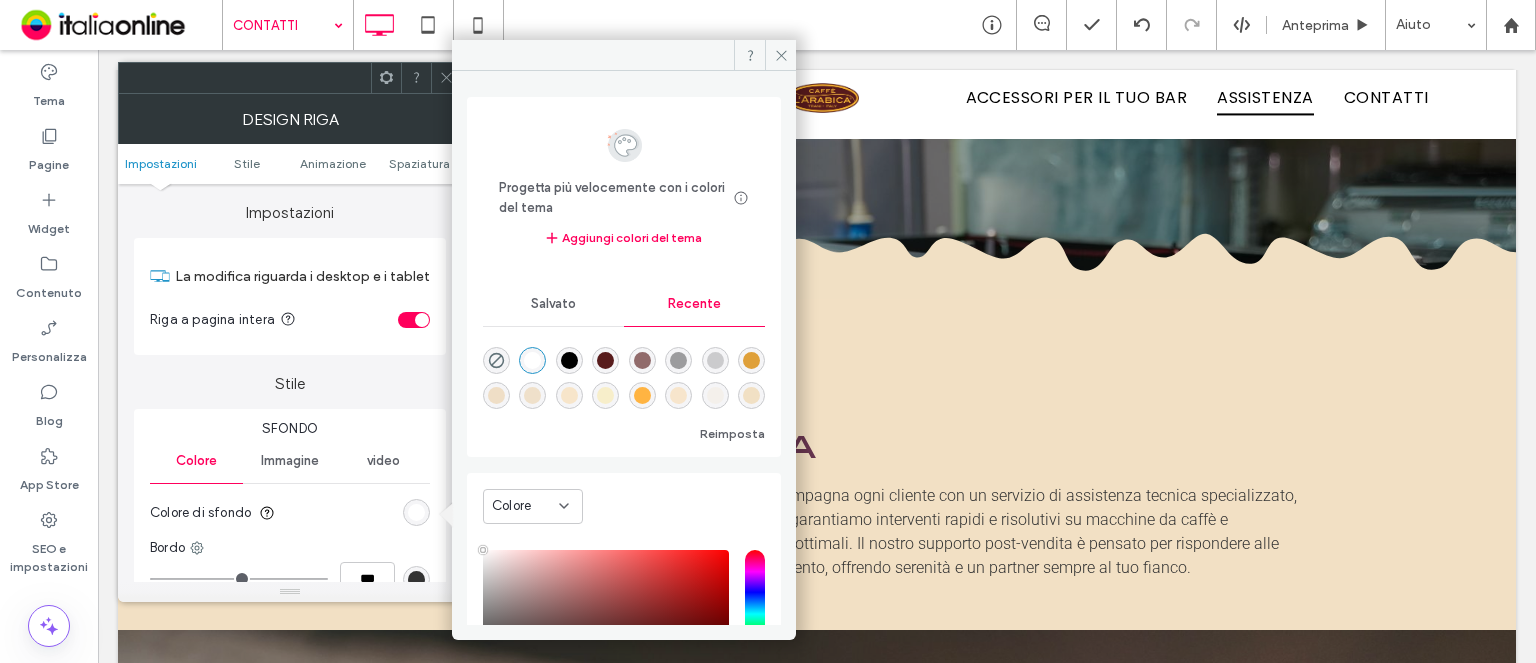 scroll, scrollTop: 32, scrollLeft: 0, axis: vertical 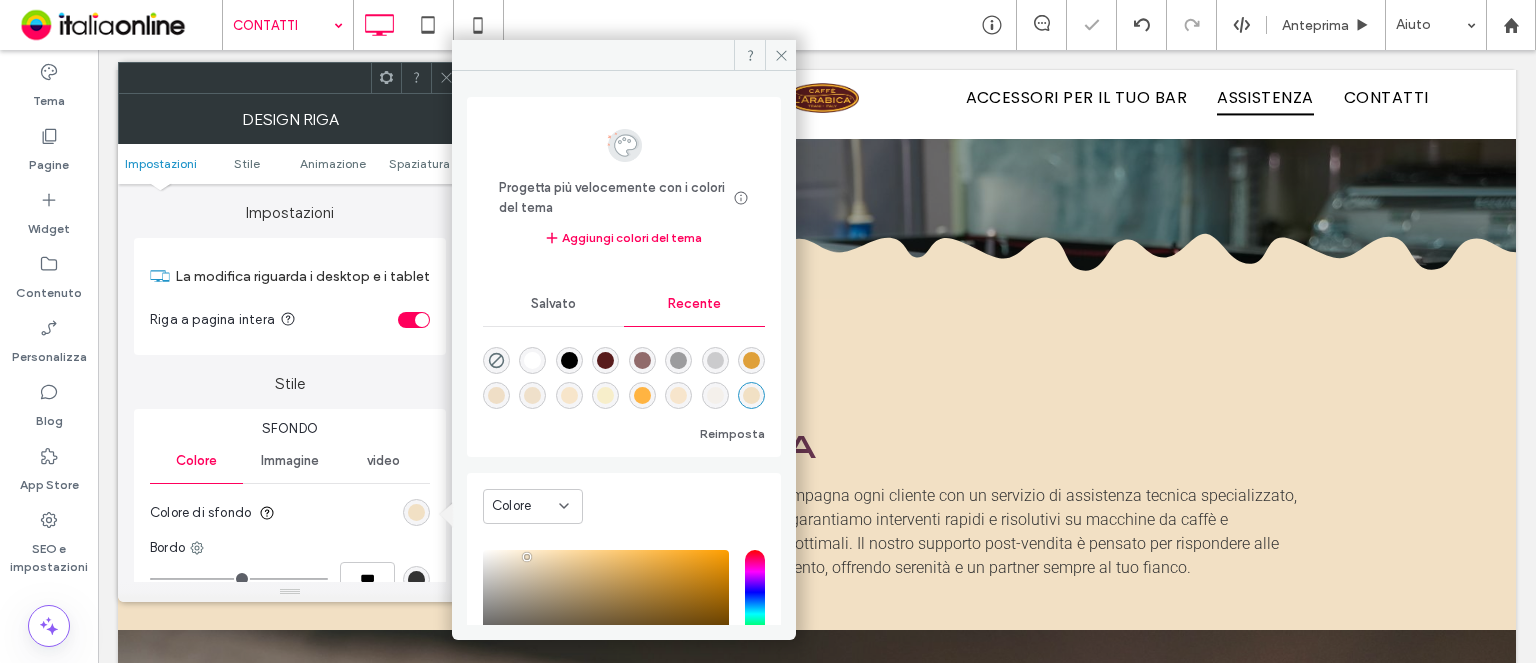 drag, startPoint x: 433, startPoint y: 71, endPoint x: 443, endPoint y: 75, distance: 10.770329 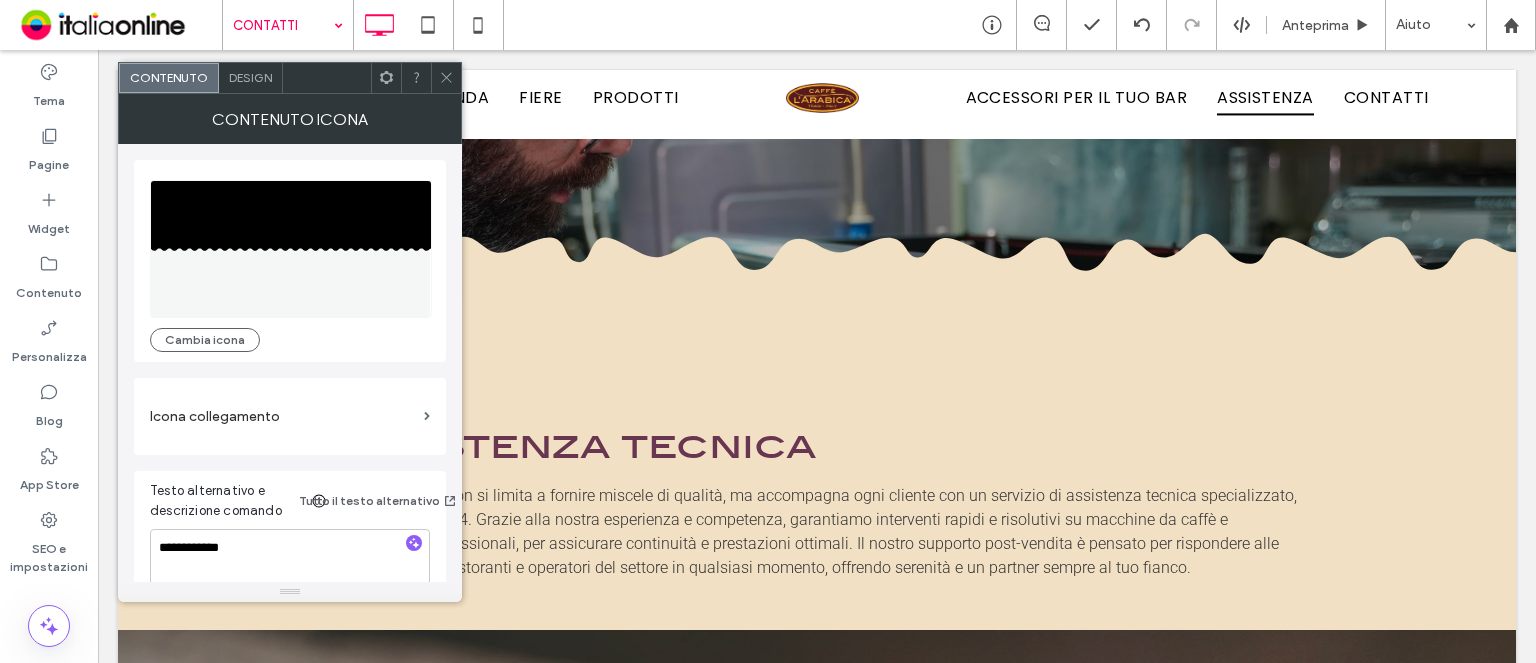 click on "Design" at bounding box center (251, 78) 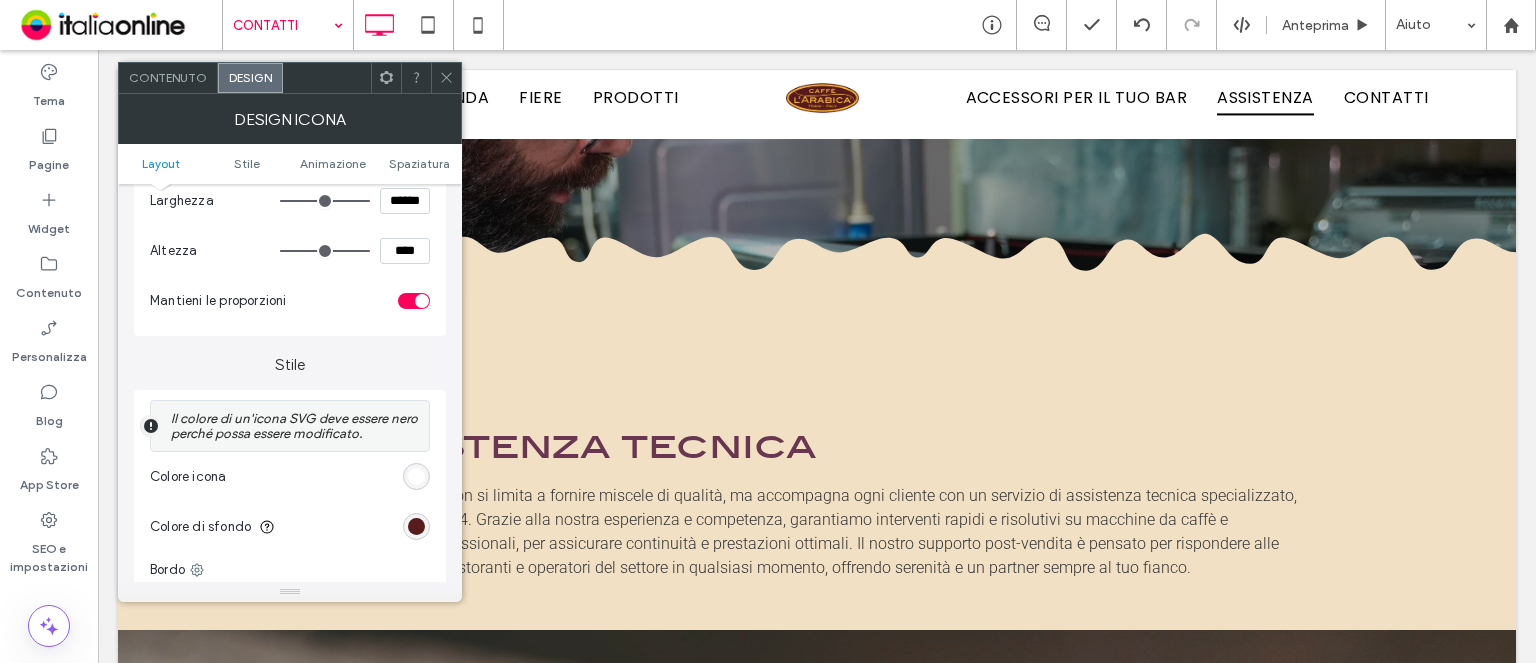 scroll, scrollTop: 300, scrollLeft: 0, axis: vertical 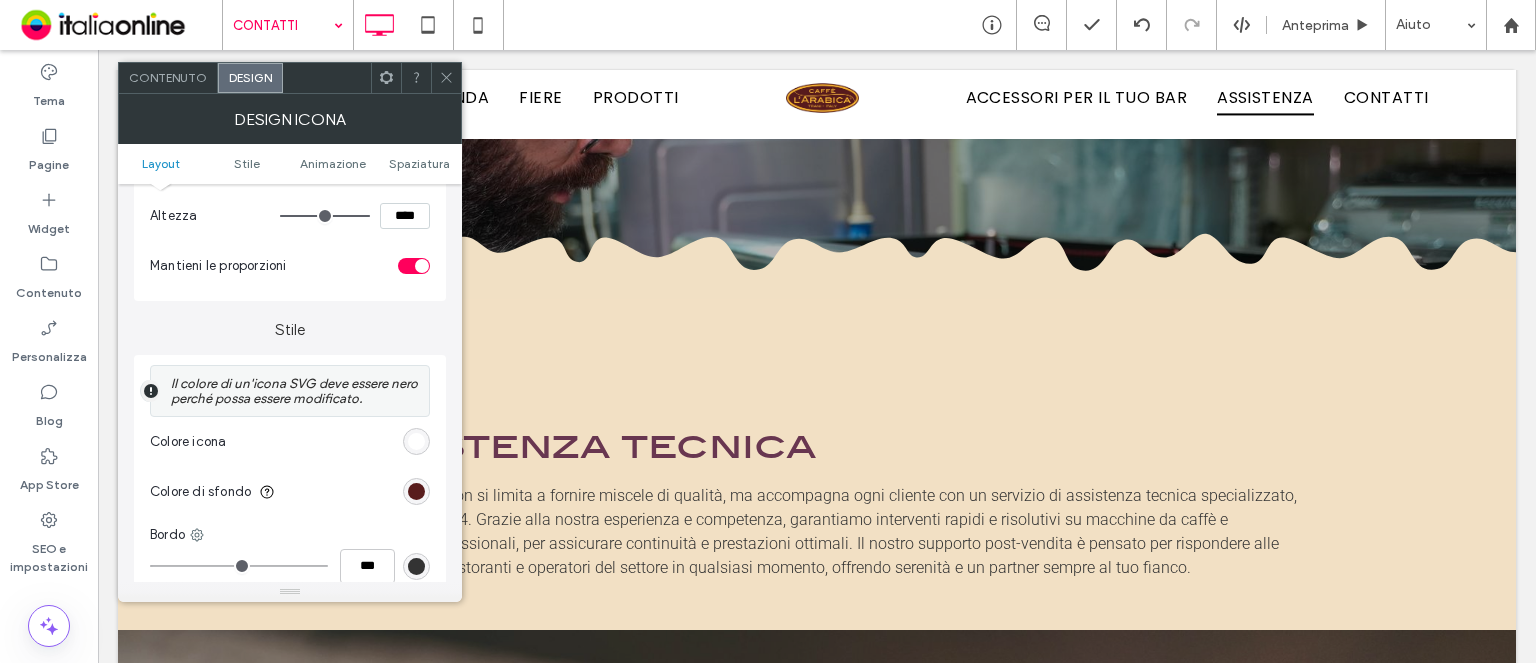 click at bounding box center (416, 441) 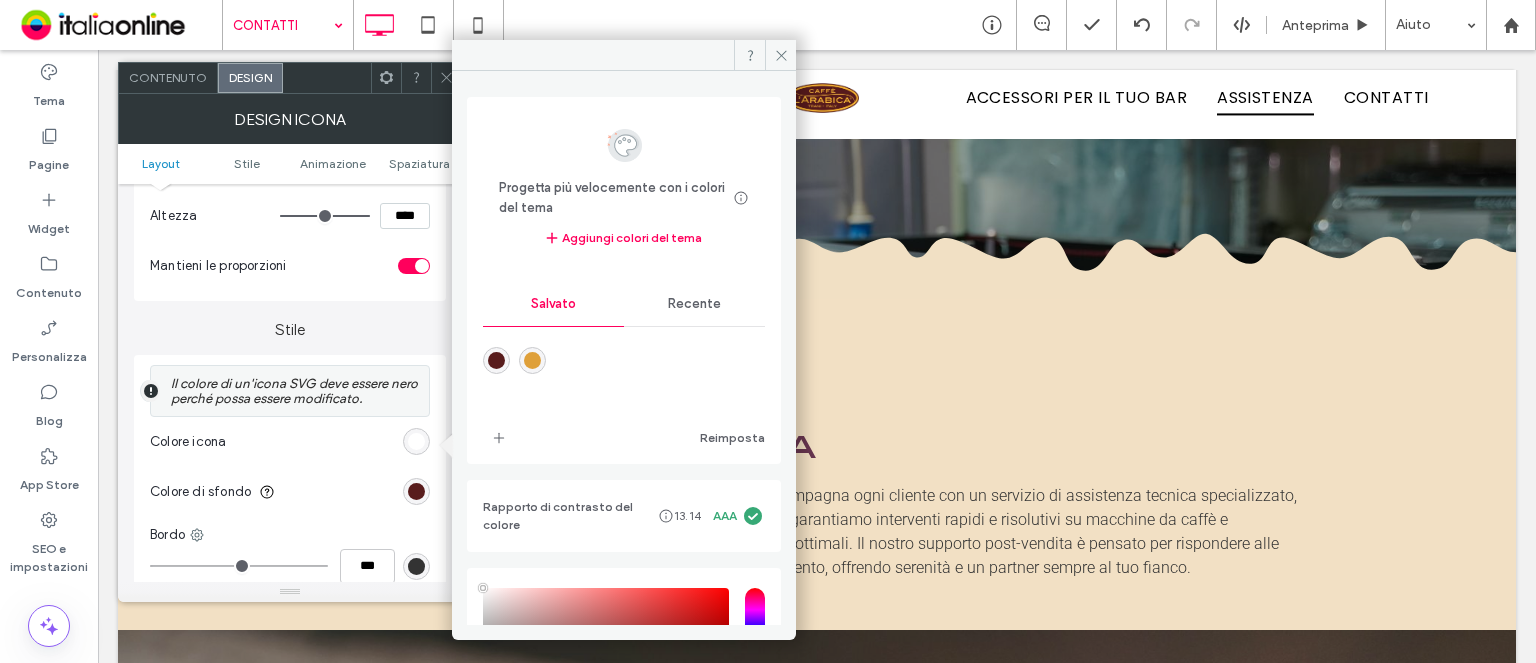 click on "Recente" at bounding box center (694, 304) 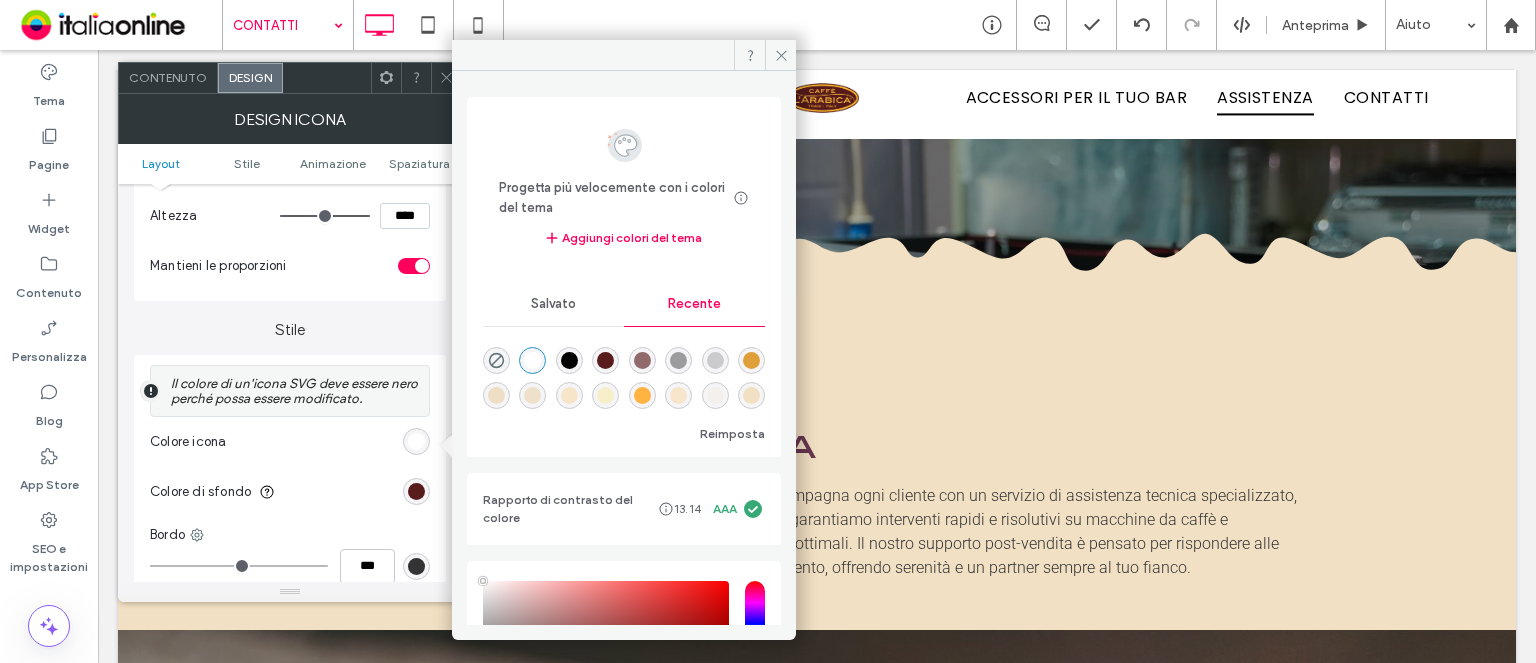 scroll, scrollTop: 0, scrollLeft: 0, axis: both 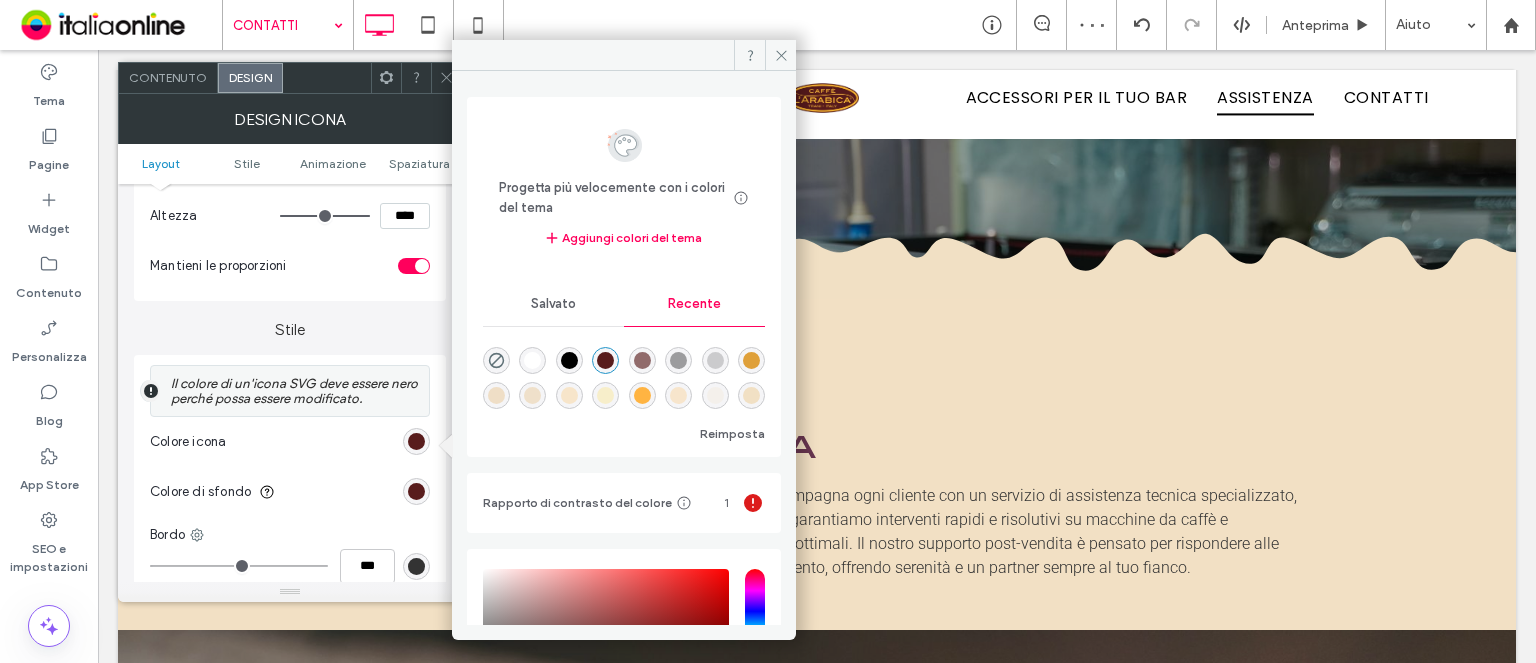 click at bounding box center [532, 360] 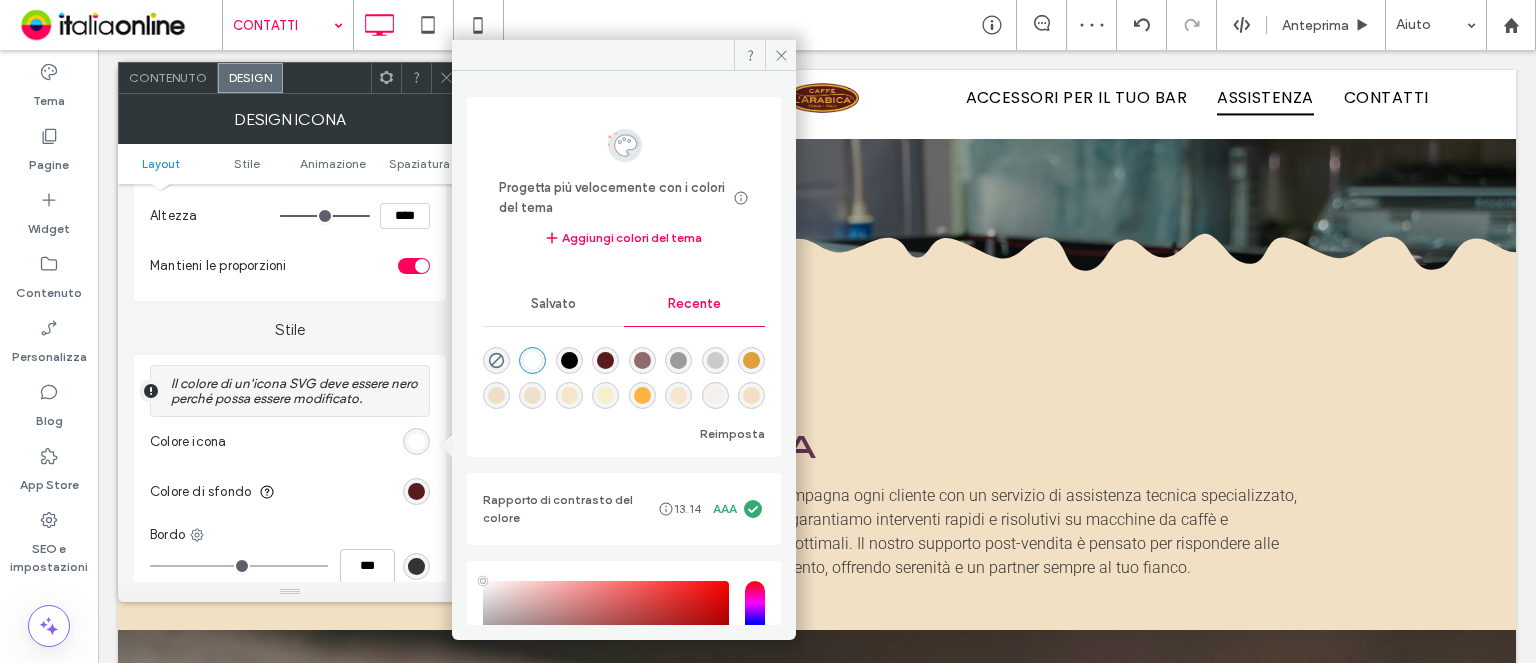 scroll, scrollTop: 32, scrollLeft: 0, axis: vertical 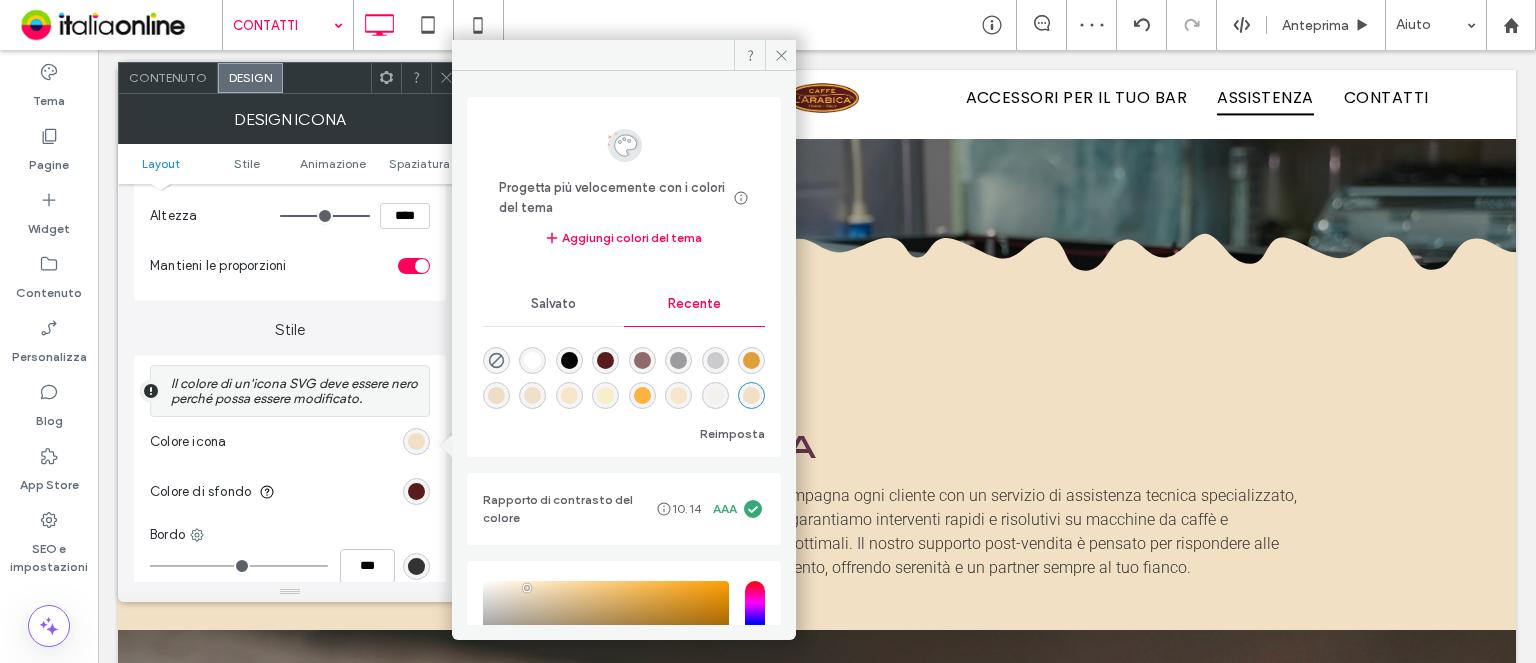 drag, startPoint x: 440, startPoint y: 75, endPoint x: 451, endPoint y: 91, distance: 19.416489 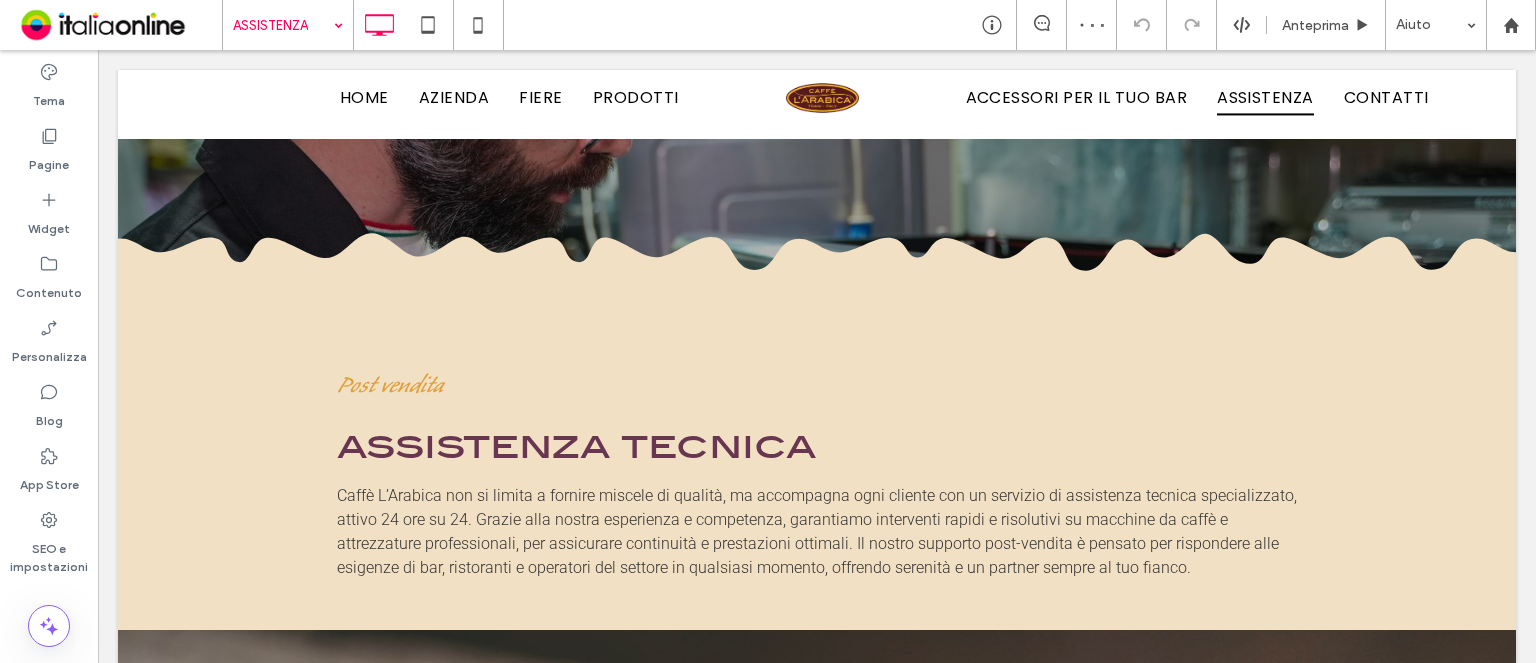 click at bounding box center (283, 25) 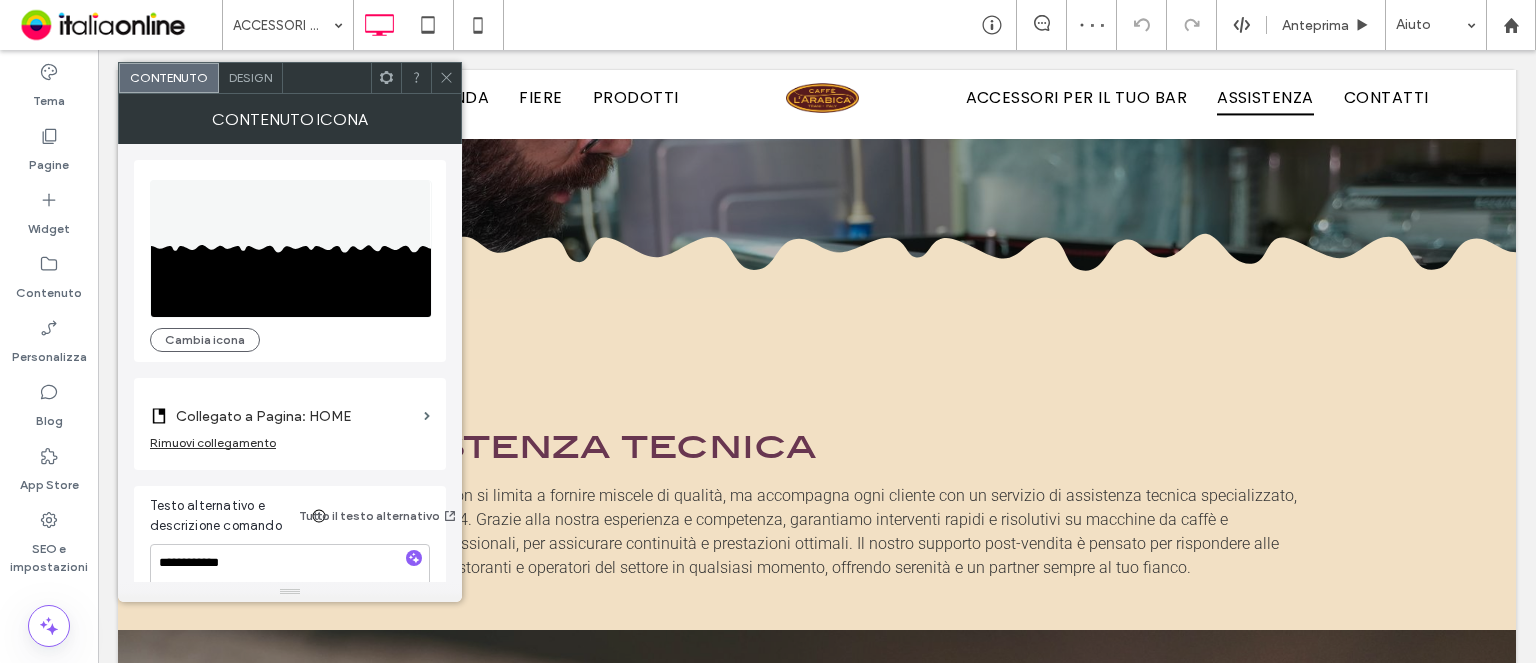 click on "Design" at bounding box center [250, 77] 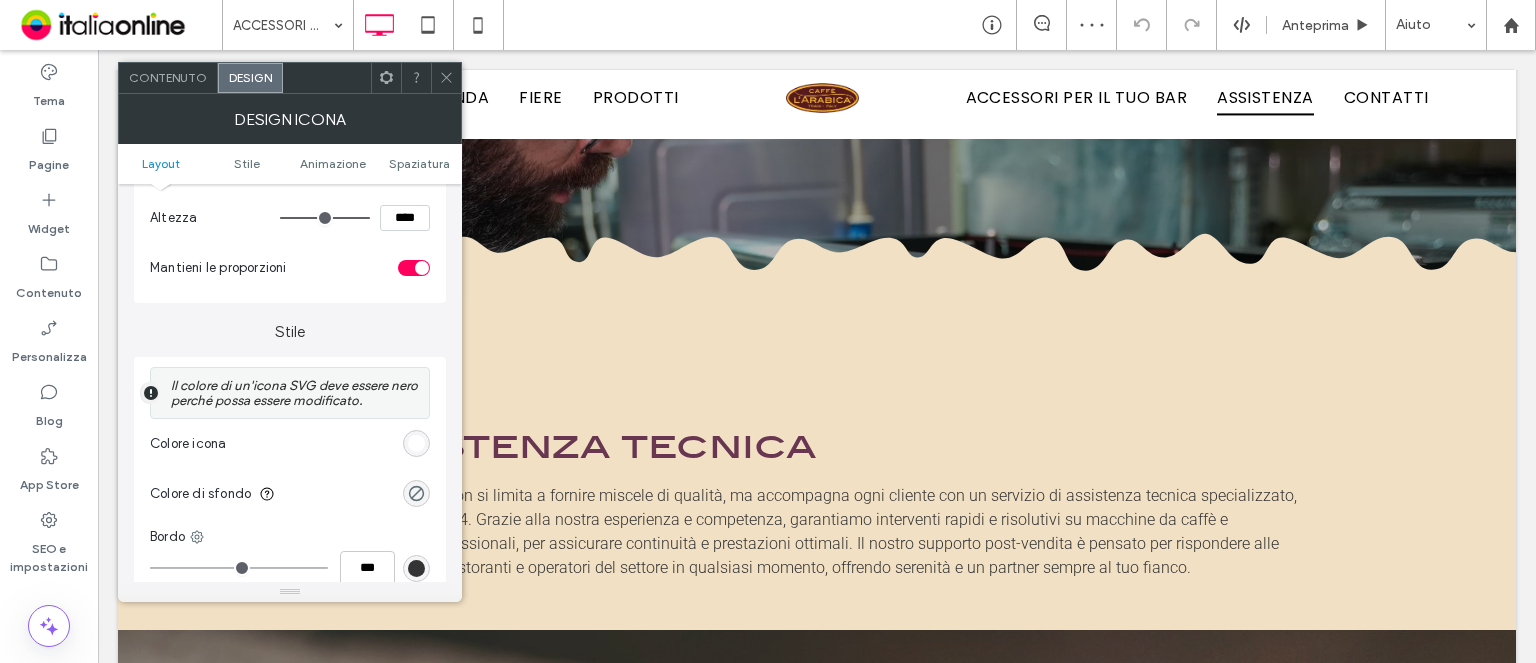 scroll, scrollTop: 300, scrollLeft: 0, axis: vertical 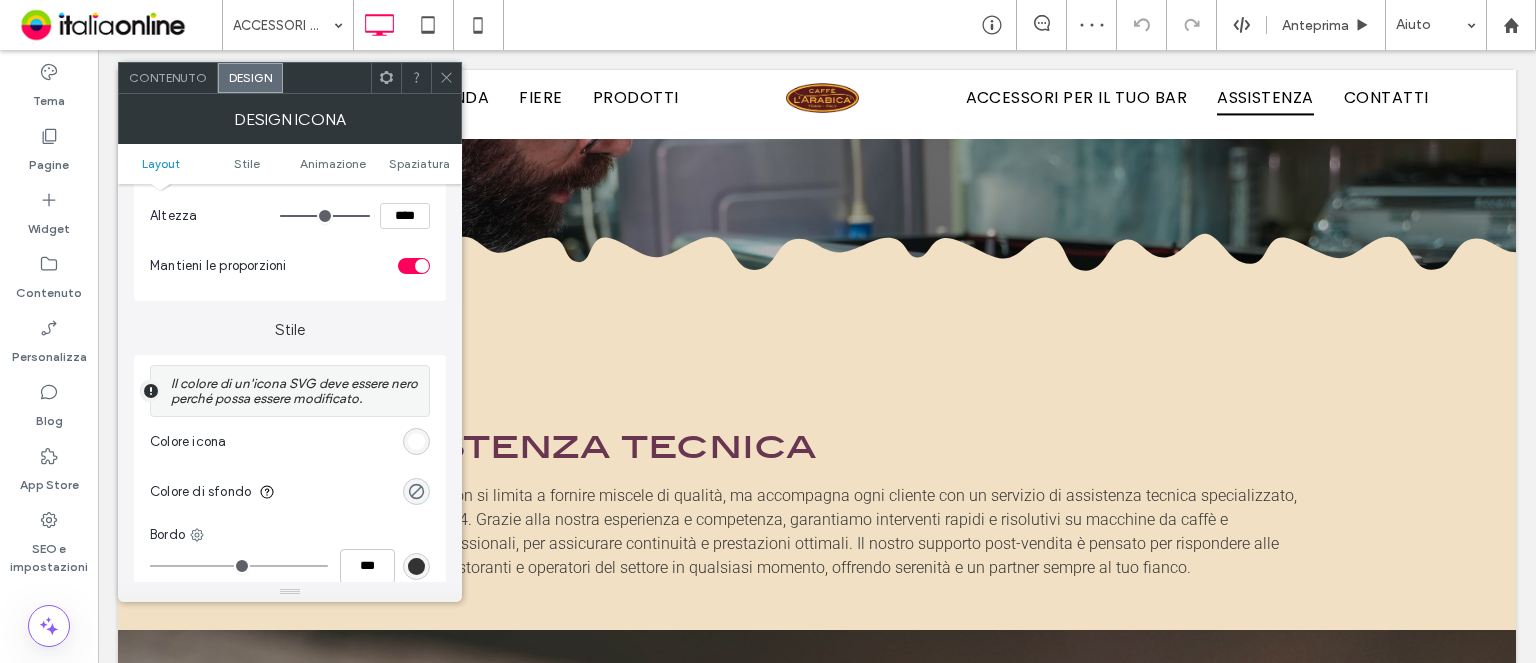click at bounding box center (416, 441) 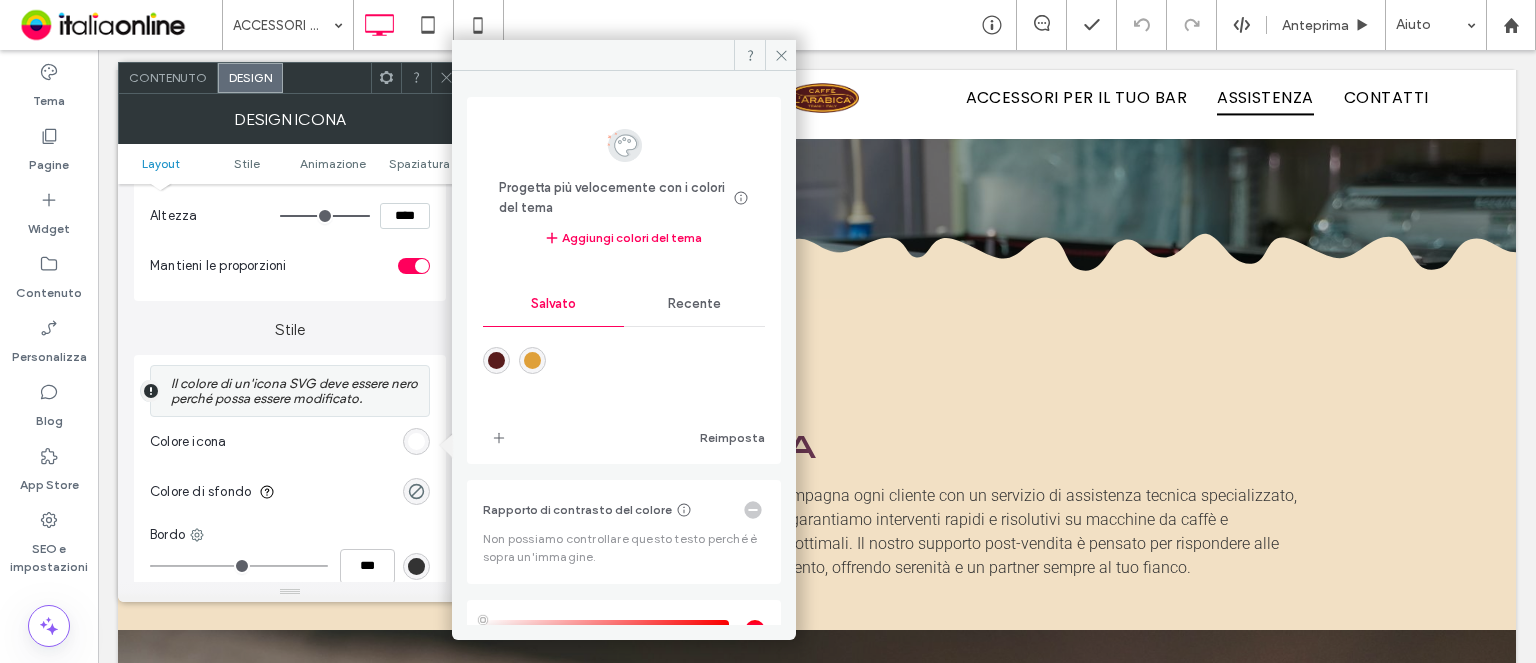 click on "Recente" at bounding box center (694, 304) 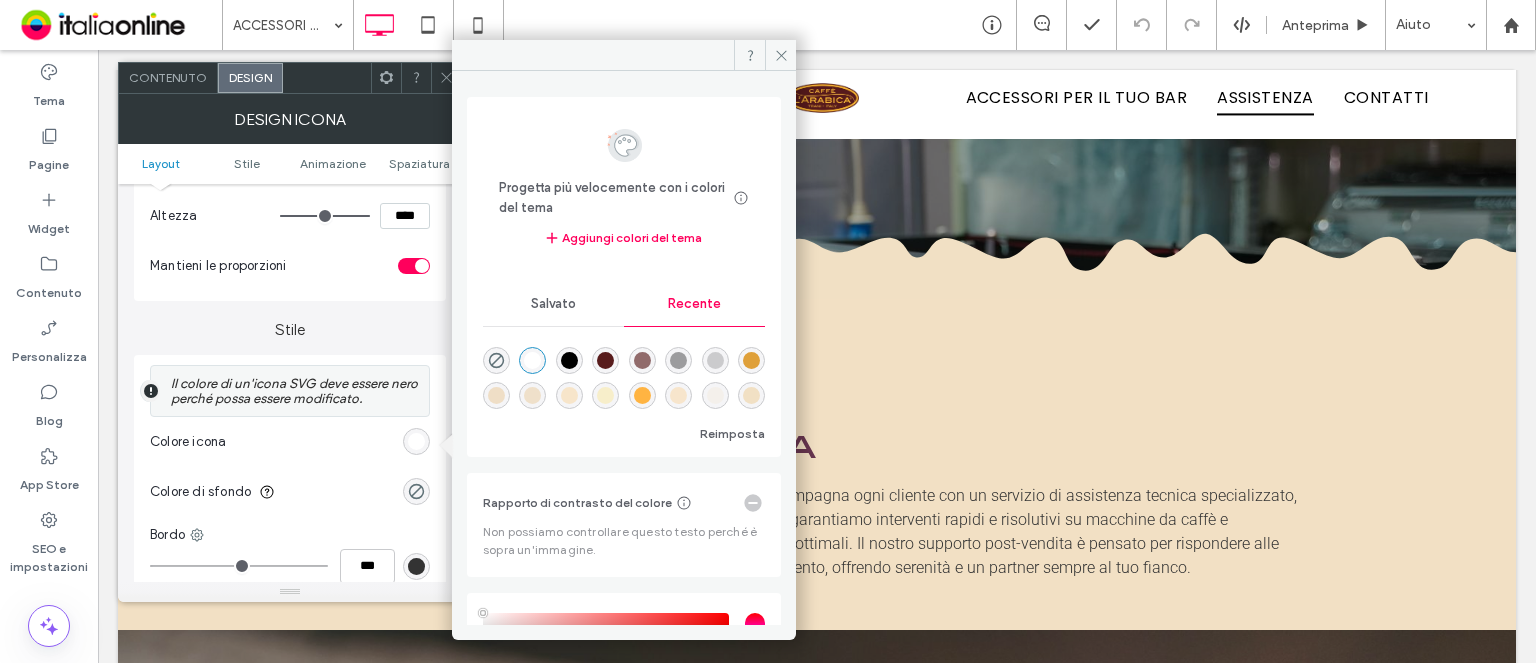 scroll, scrollTop: 32, scrollLeft: 0, axis: vertical 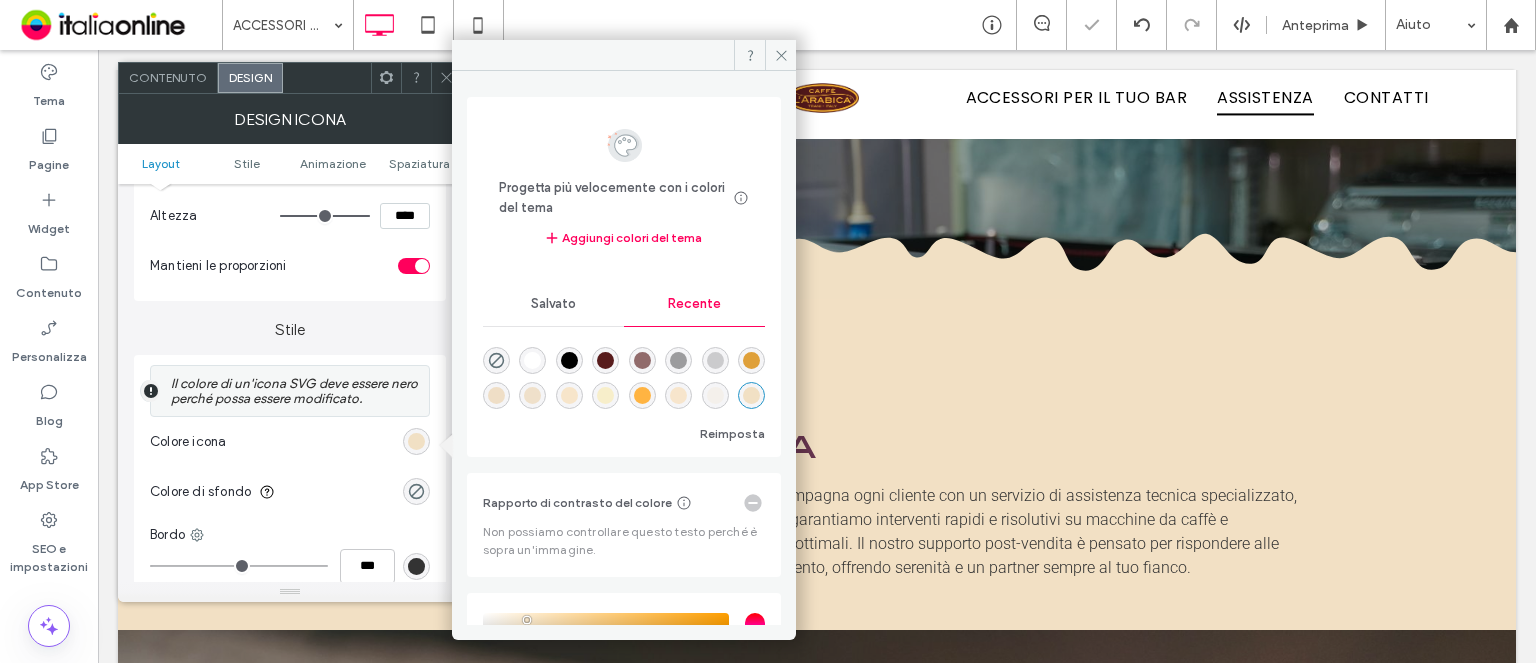 drag, startPoint x: 445, startPoint y: 76, endPoint x: 441, endPoint y: 87, distance: 11.7046995 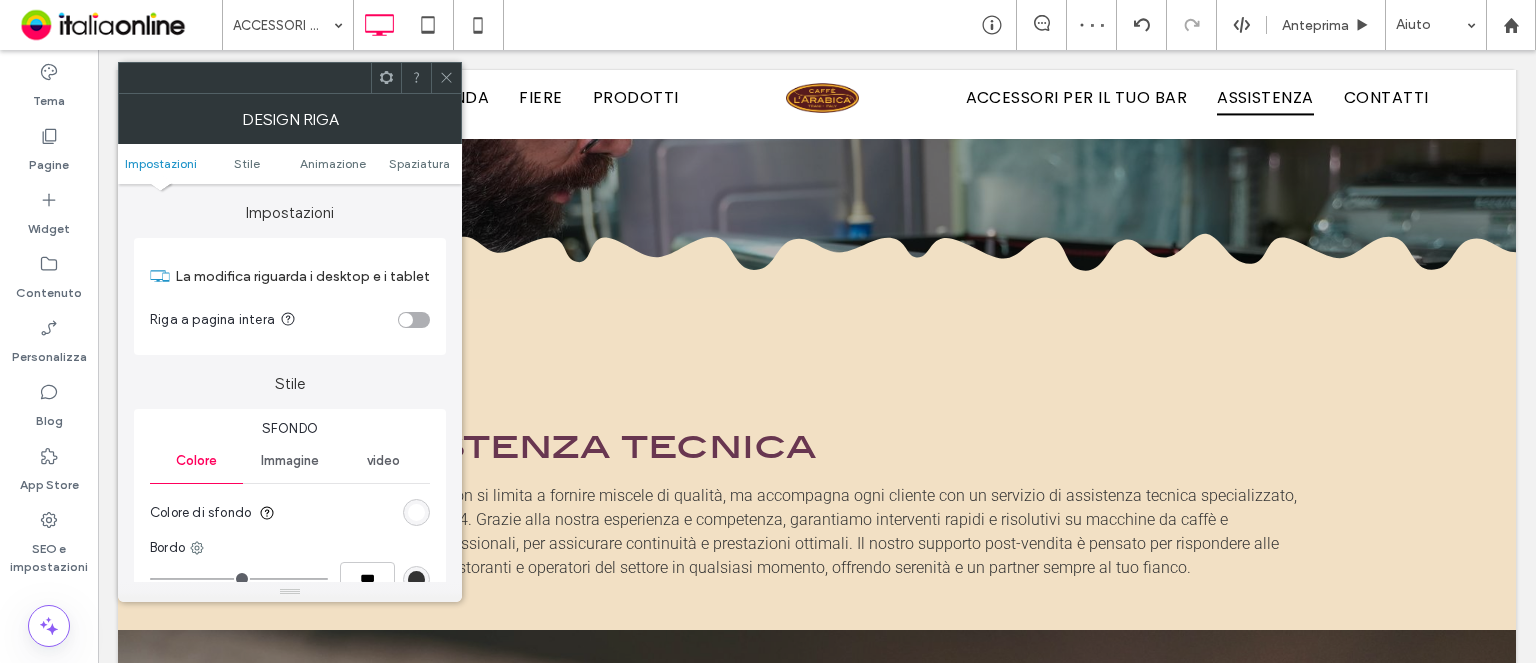 drag, startPoint x: 441, startPoint y: 515, endPoint x: 443, endPoint y: 527, distance: 12.165525 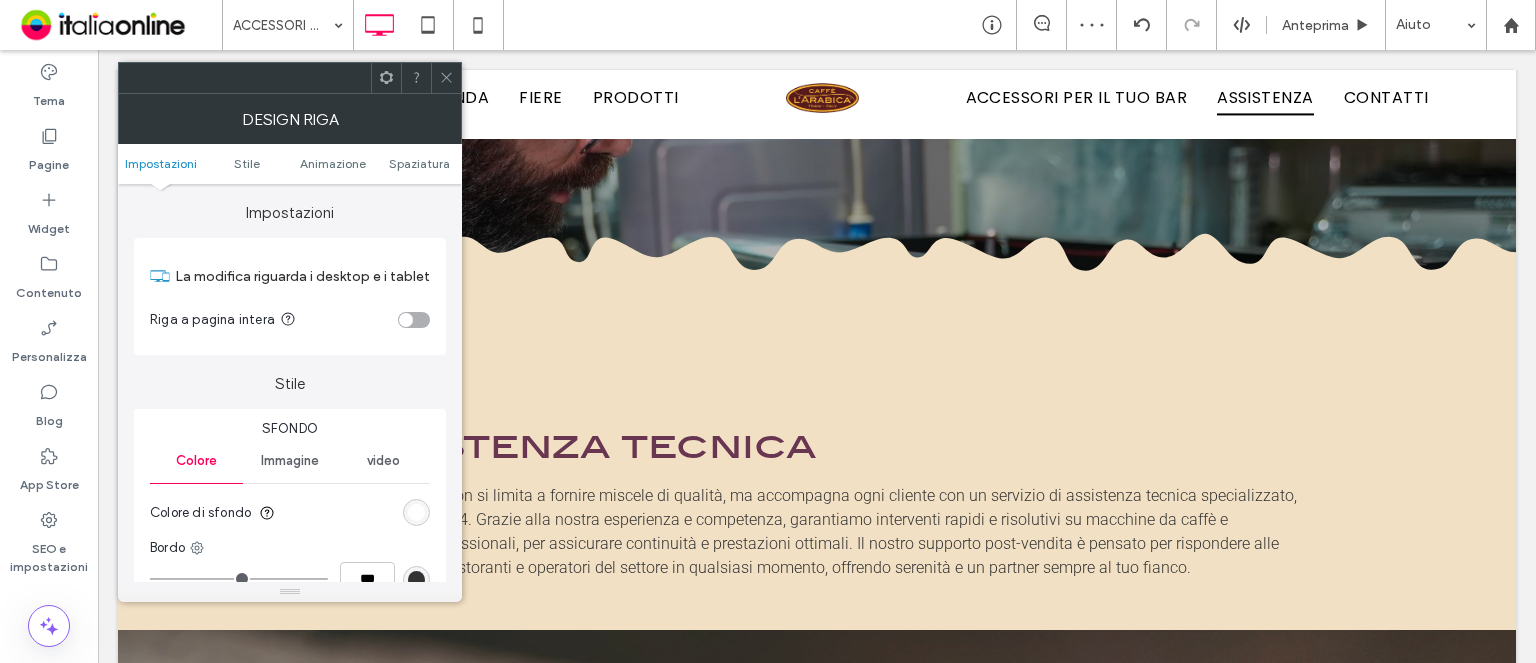 click on "Sfondo Colore Immagine video Colore di sfondo Bordo *** Ombreggiatura" at bounding box center (290, 547) 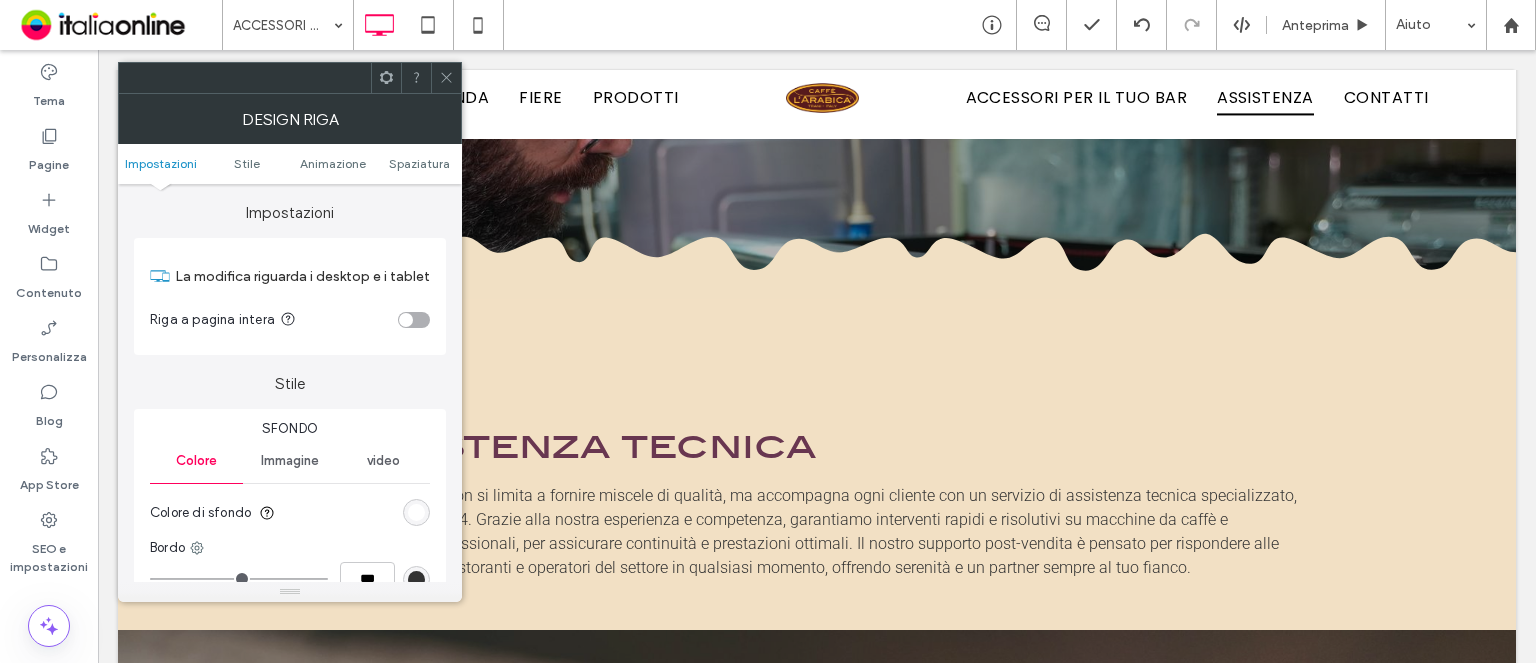 click at bounding box center [416, 512] 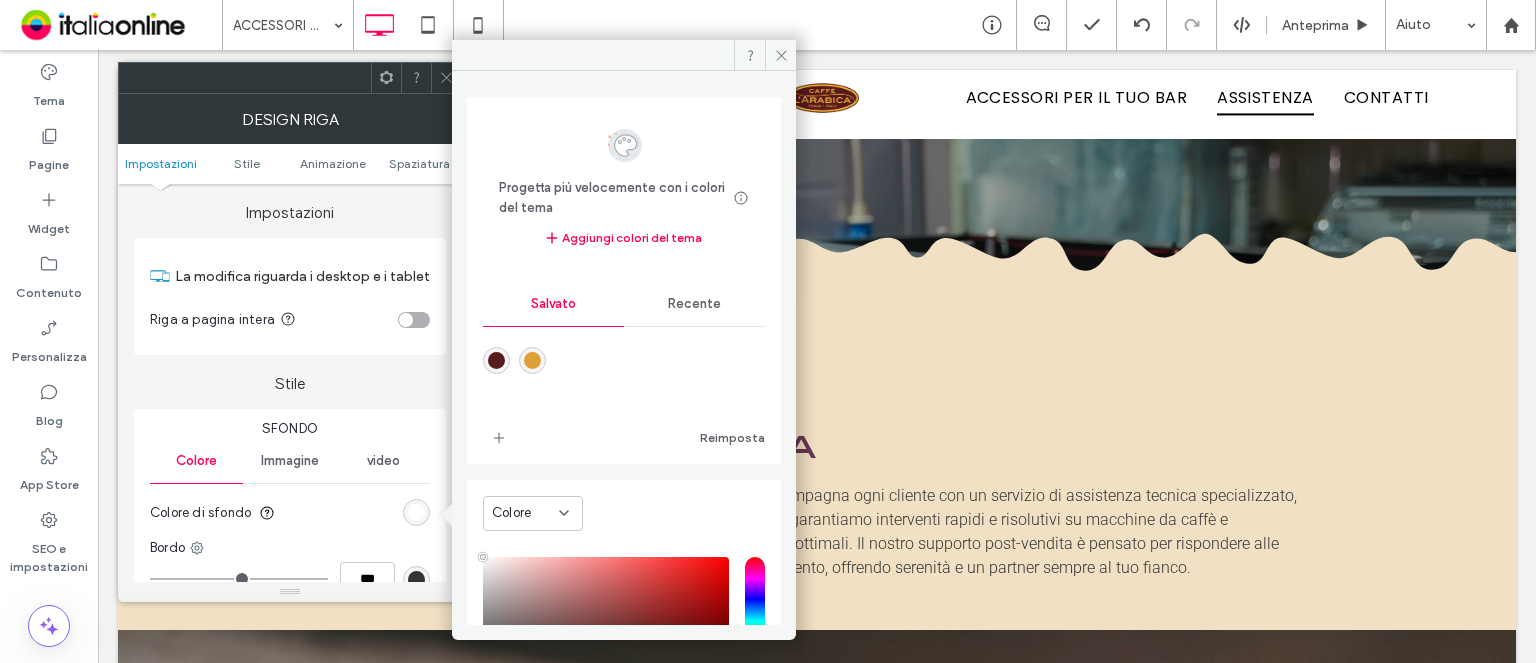 click on "Recente" at bounding box center (694, 304) 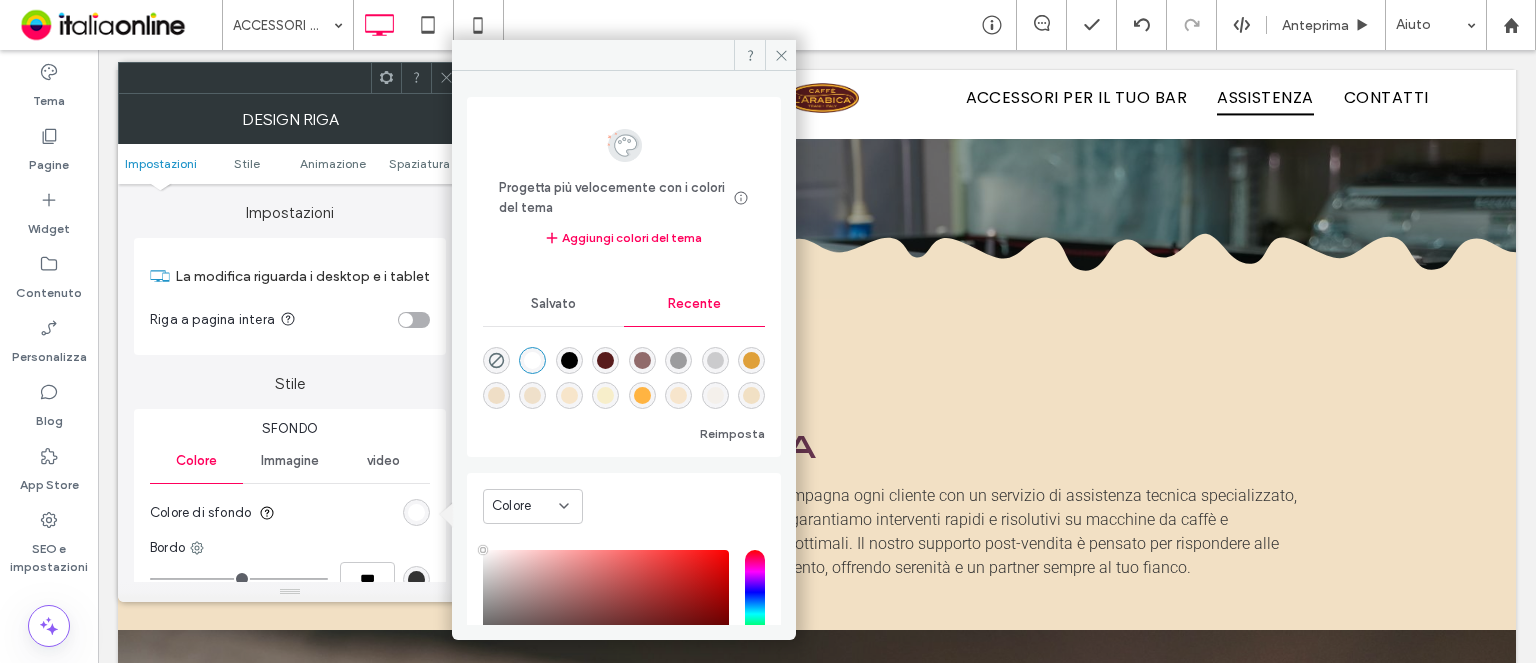 scroll, scrollTop: 32, scrollLeft: 0, axis: vertical 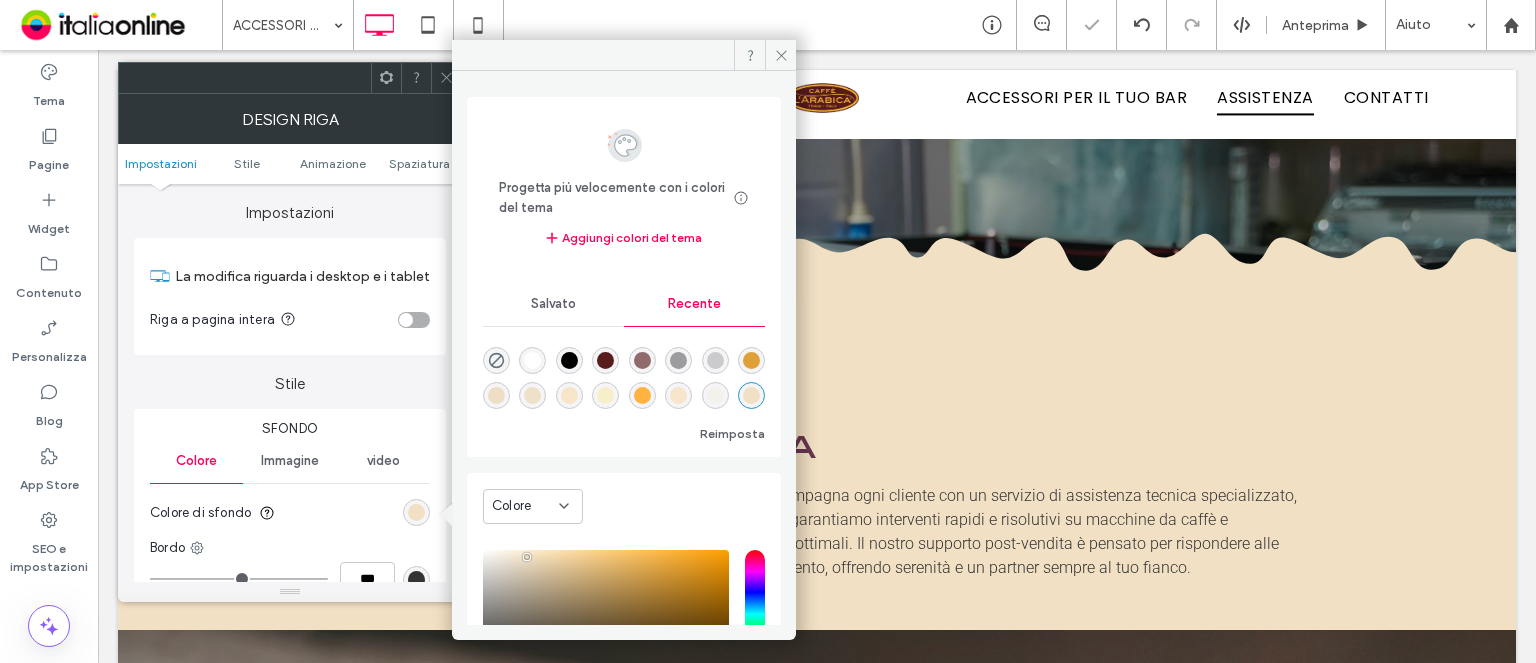 click on "Progetta più velocemente con i colori del tema Risparmia tempo con i colori del tema Crea una tavolozza di colori per aggiungere o modificare istantaneamente i colori degli elementi del sito collegati.    Maggiori informazioni Aggiungi colori del tema Salvato Recente Reimposta Colore HEX ******* Opacità ****" at bounding box center [624, 348] 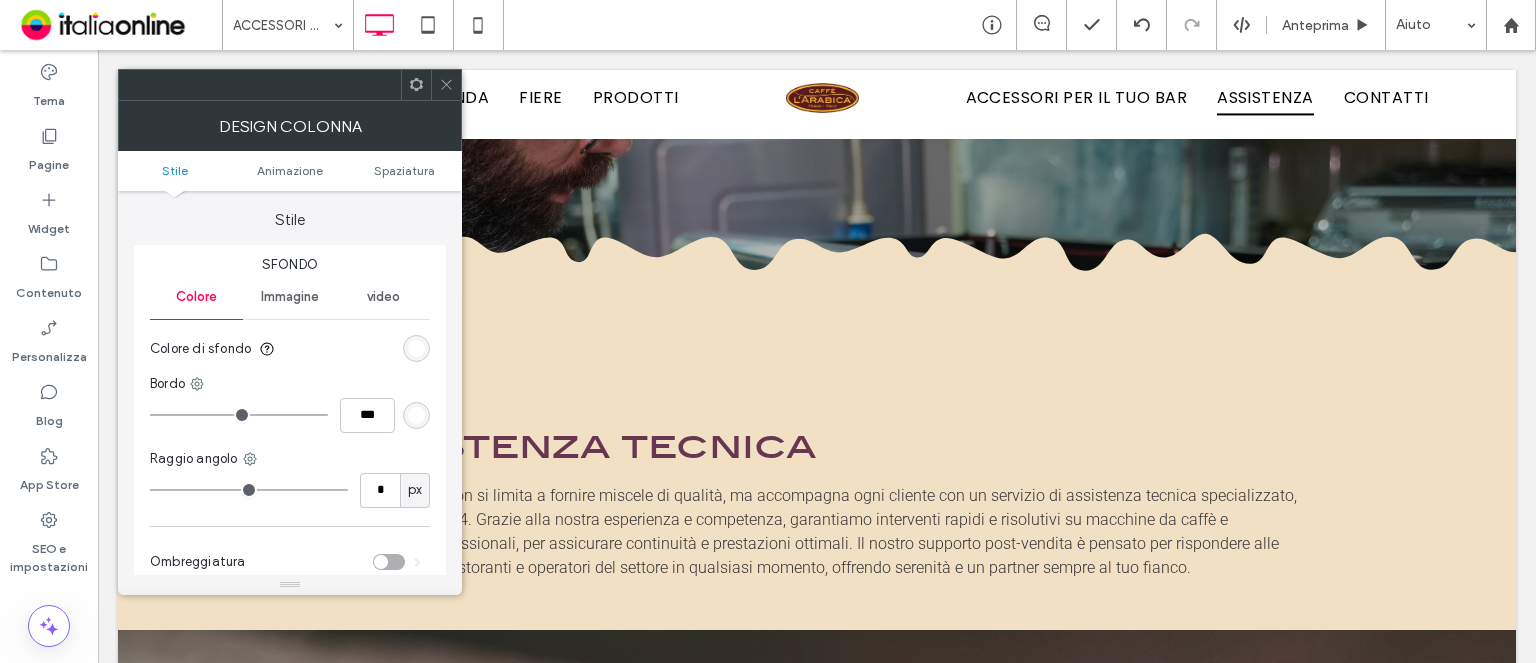 drag, startPoint x: 414, startPoint y: 345, endPoint x: 426, endPoint y: 344, distance: 12.0415945 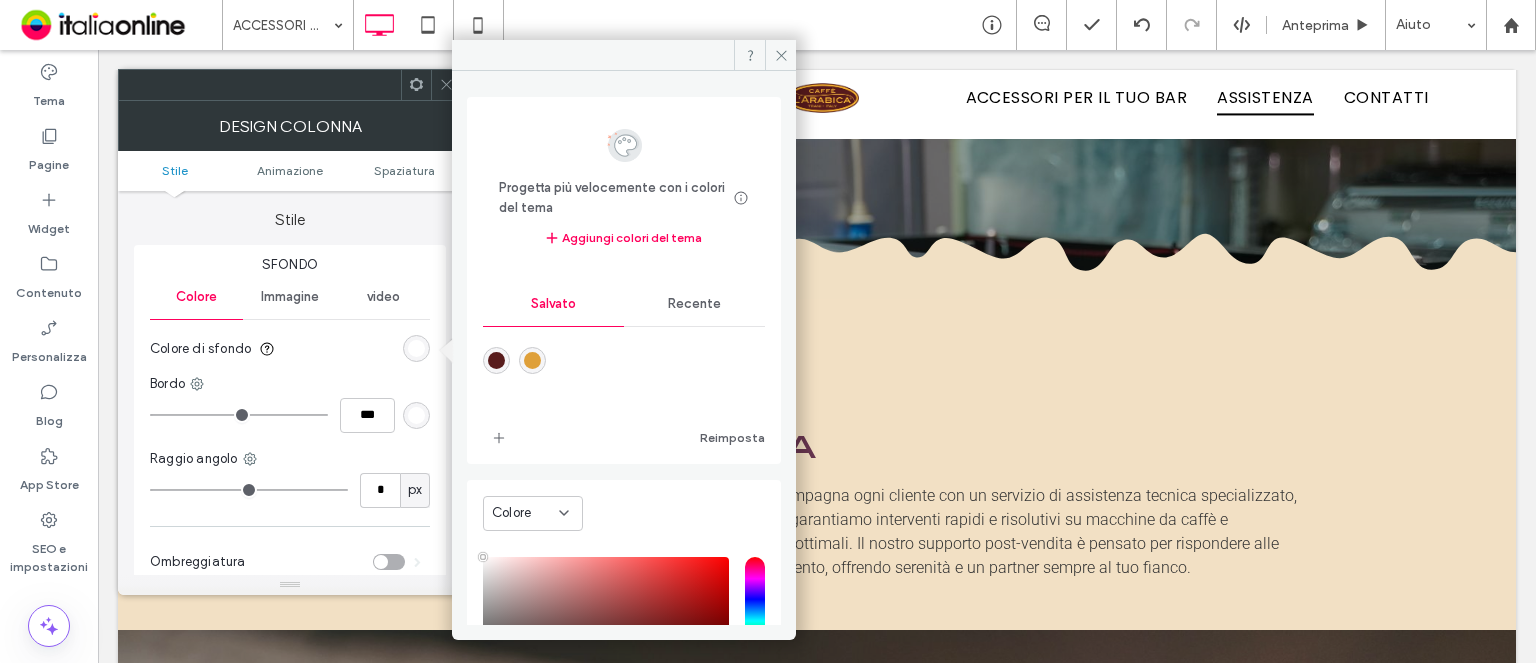 click on "Recente" at bounding box center (694, 304) 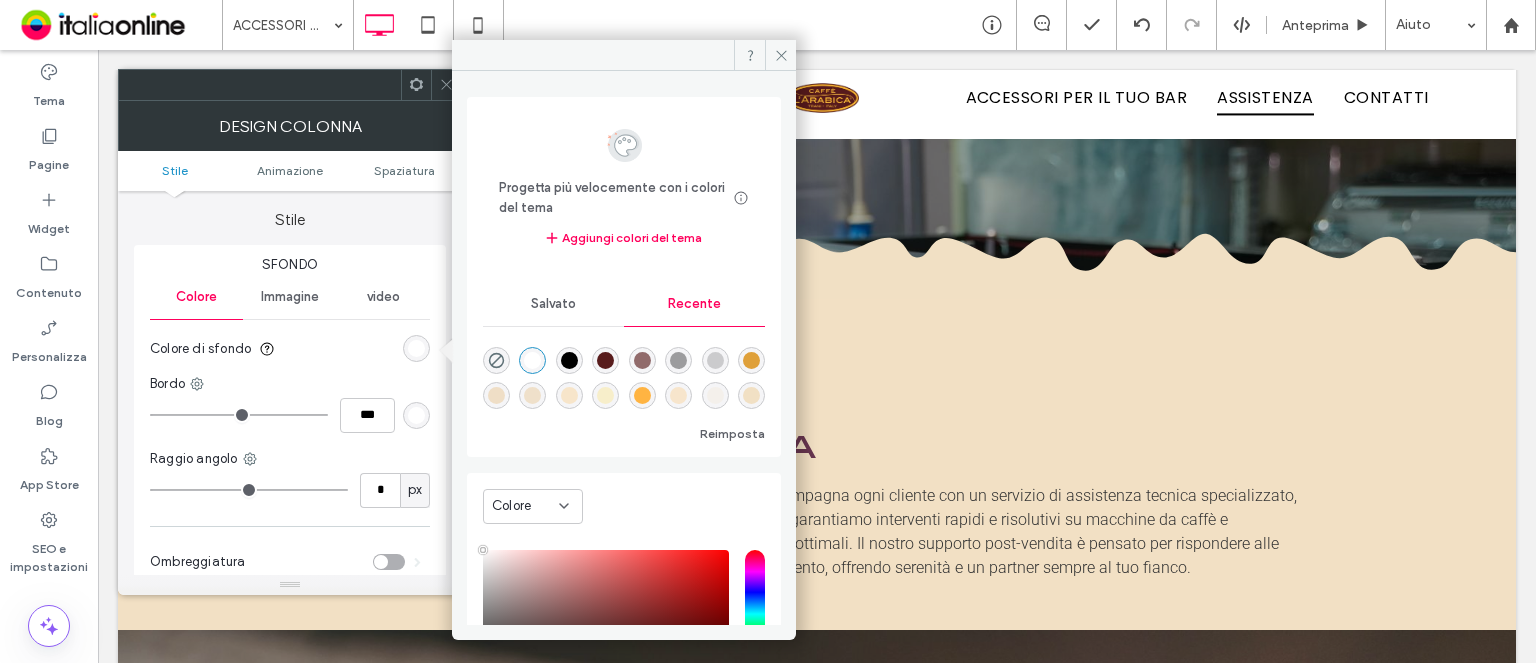scroll, scrollTop: 32, scrollLeft: 0, axis: vertical 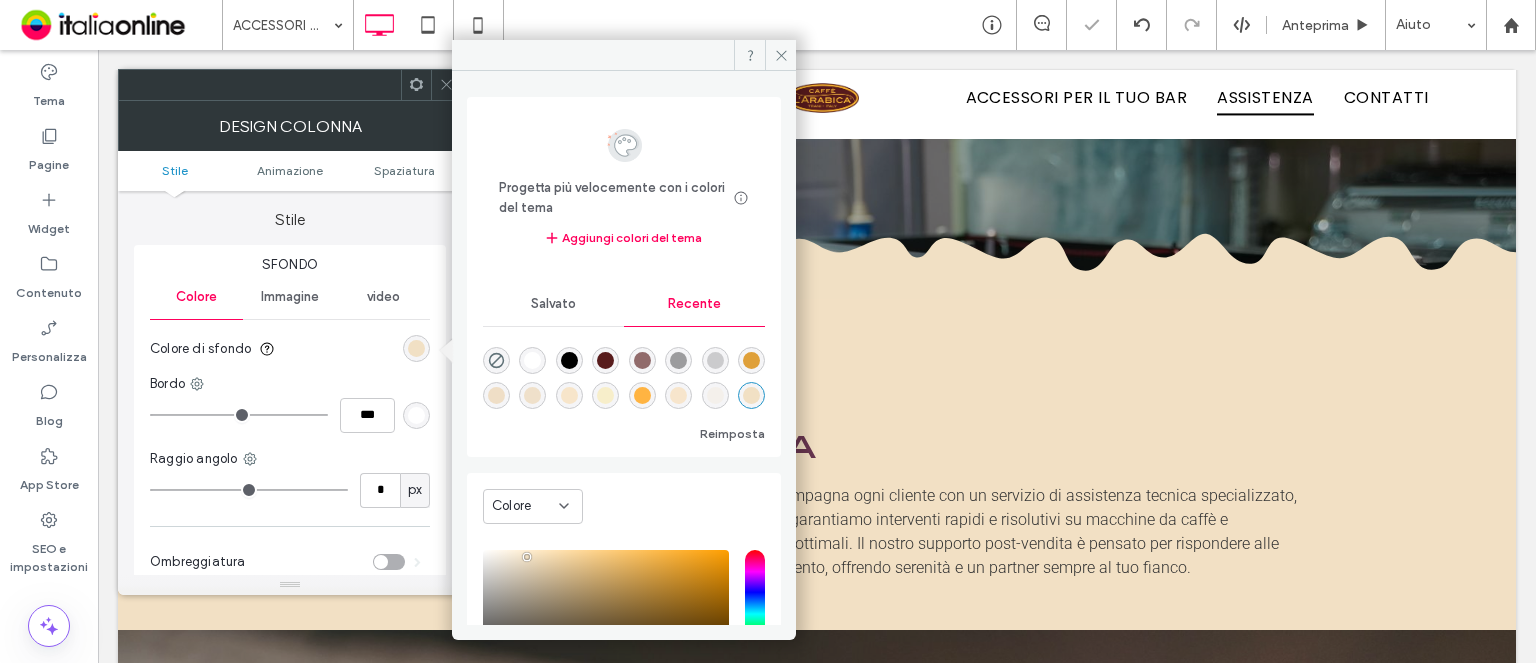drag, startPoint x: 446, startPoint y: 87, endPoint x: 658, endPoint y: 268, distance: 278.75616 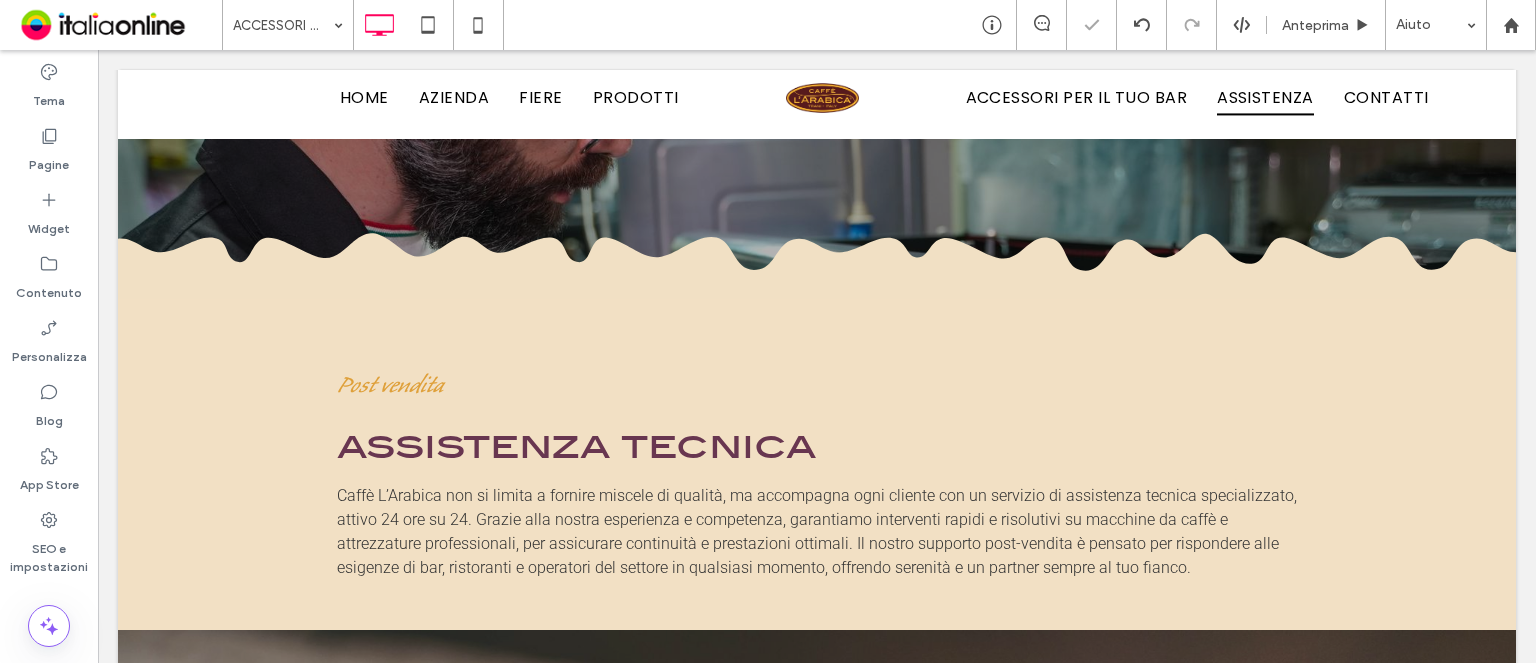scroll, scrollTop: 0, scrollLeft: 0, axis: both 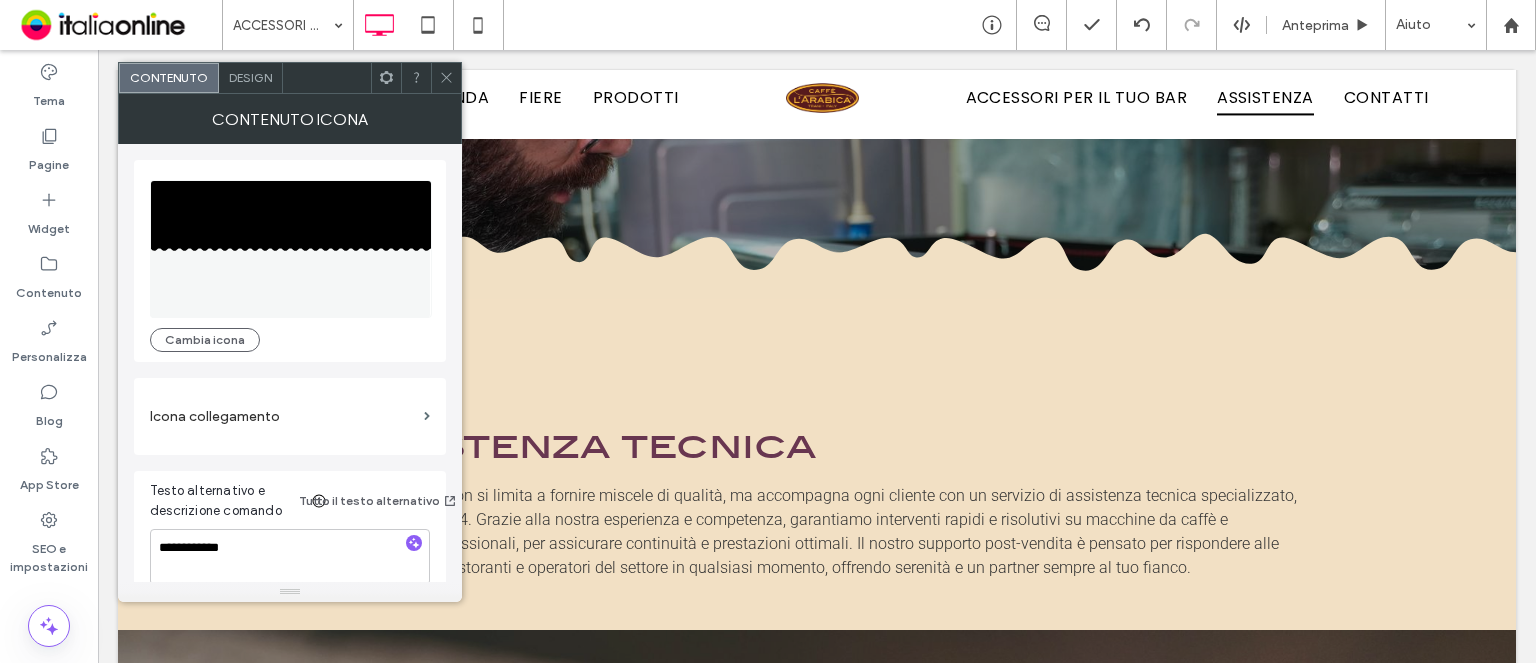 click on "Design" at bounding box center (250, 77) 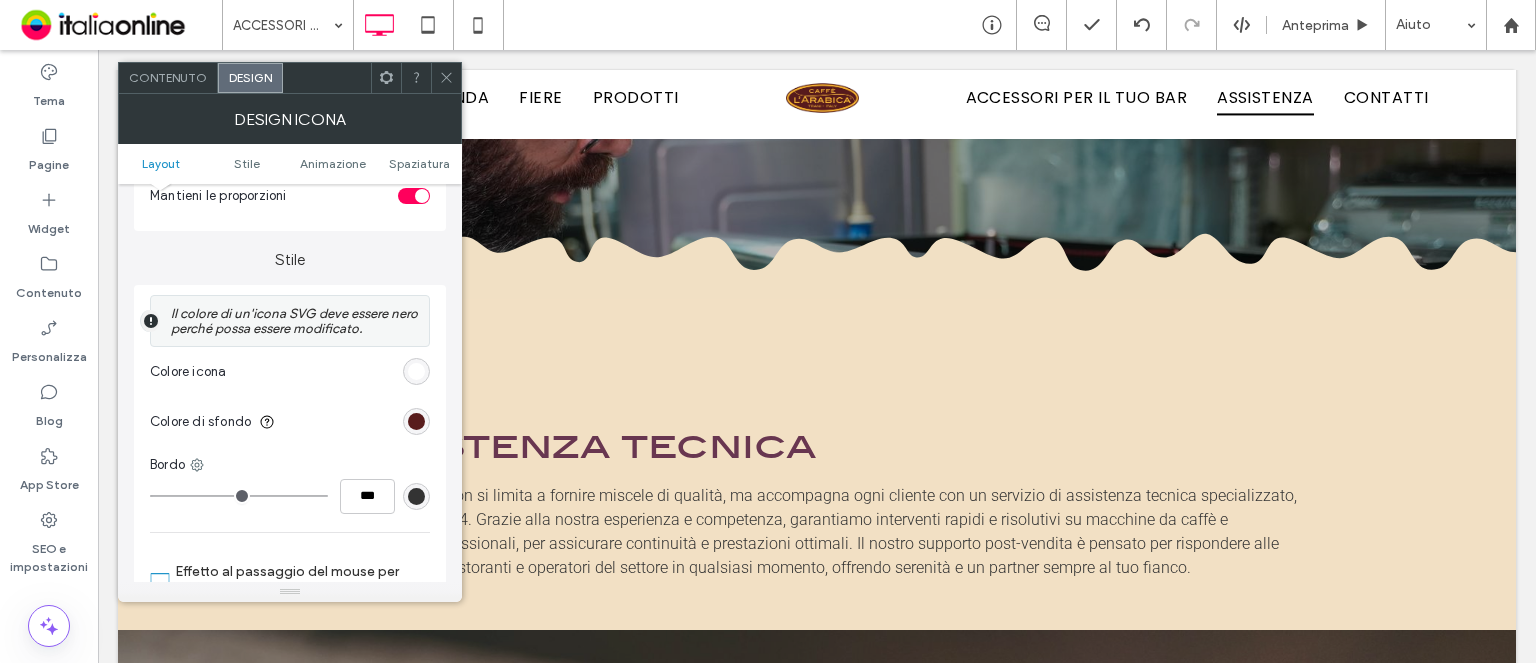 scroll, scrollTop: 400, scrollLeft: 0, axis: vertical 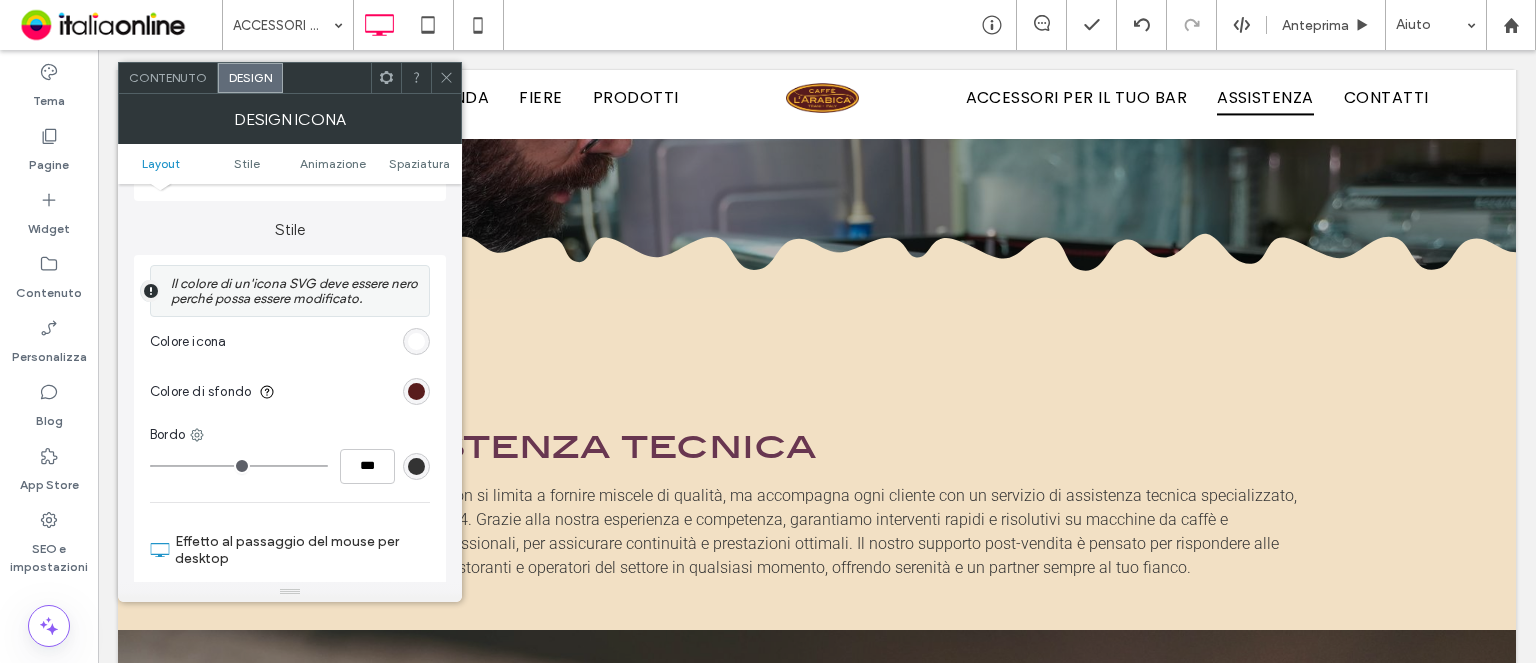 click on "Colore icona" at bounding box center (290, 342) 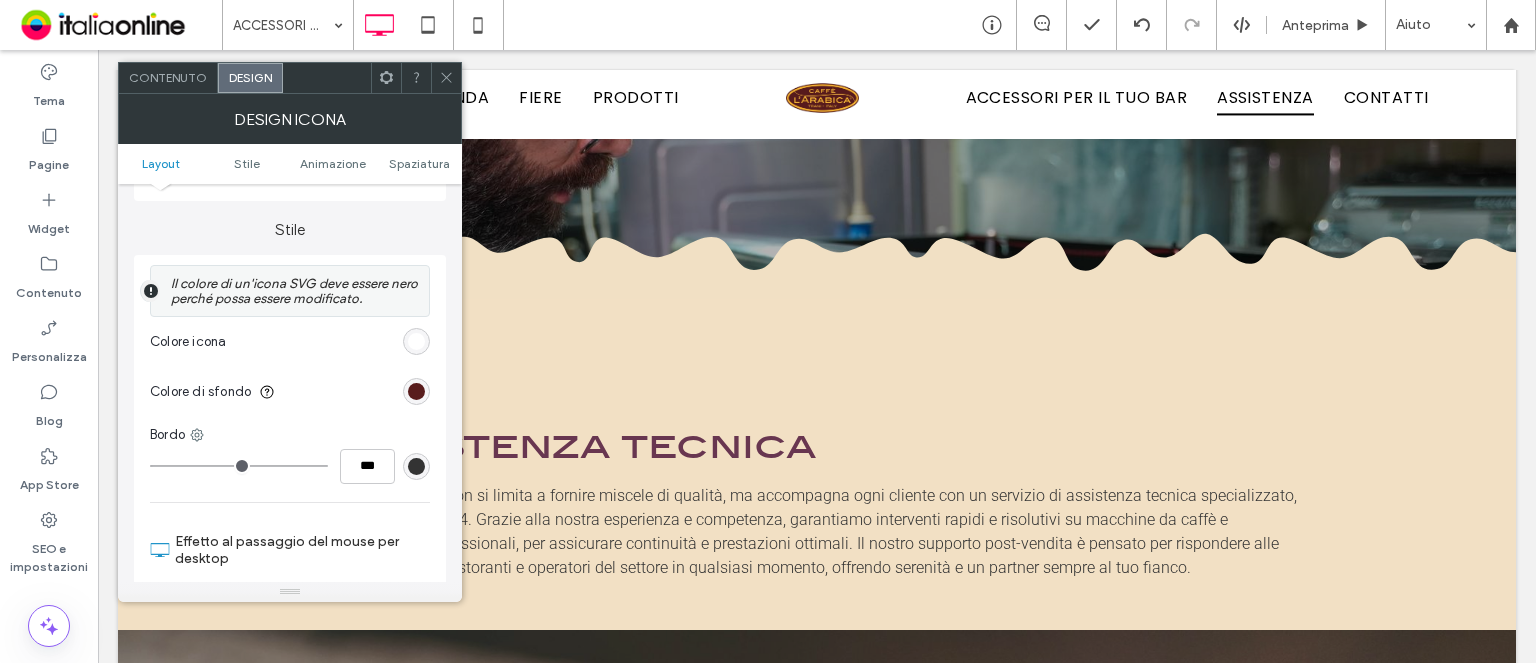 click at bounding box center [416, 341] 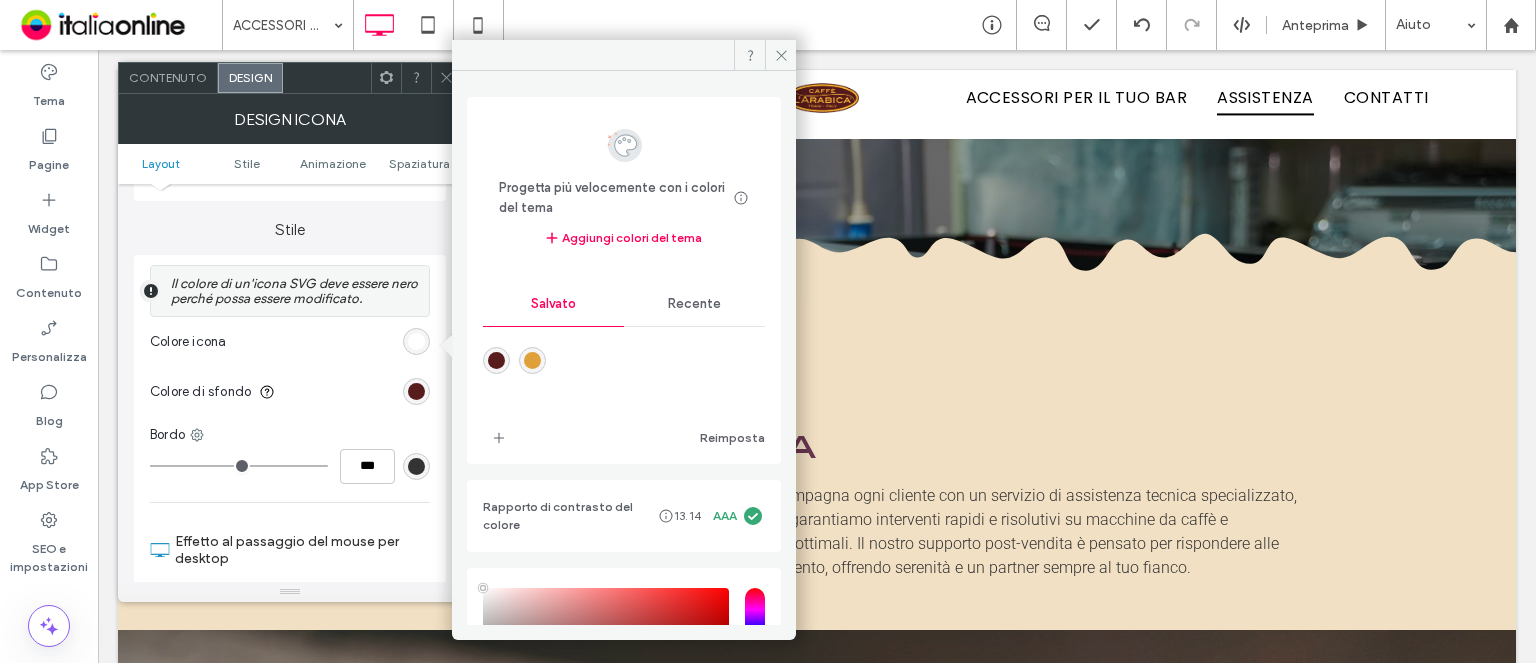 type on "****" 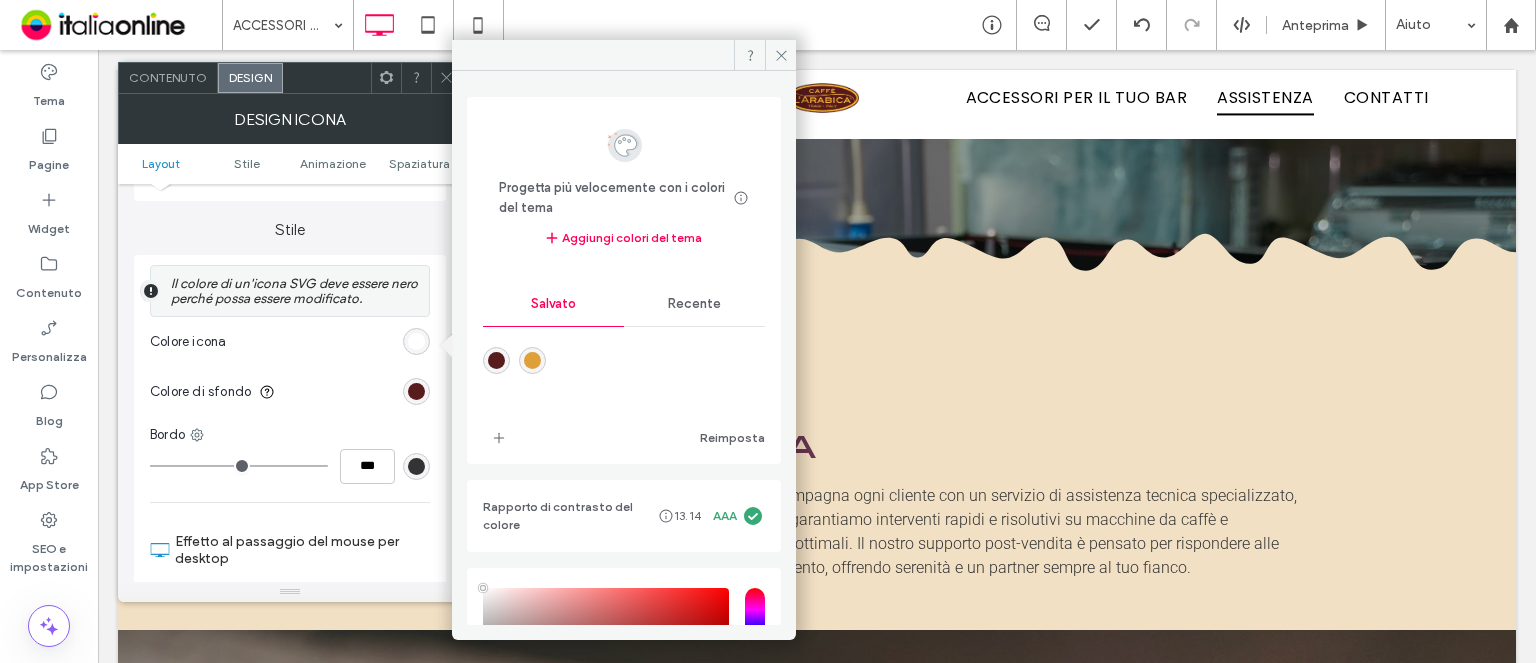 drag, startPoint x: 700, startPoint y: 316, endPoint x: 685, endPoint y: 316, distance: 15 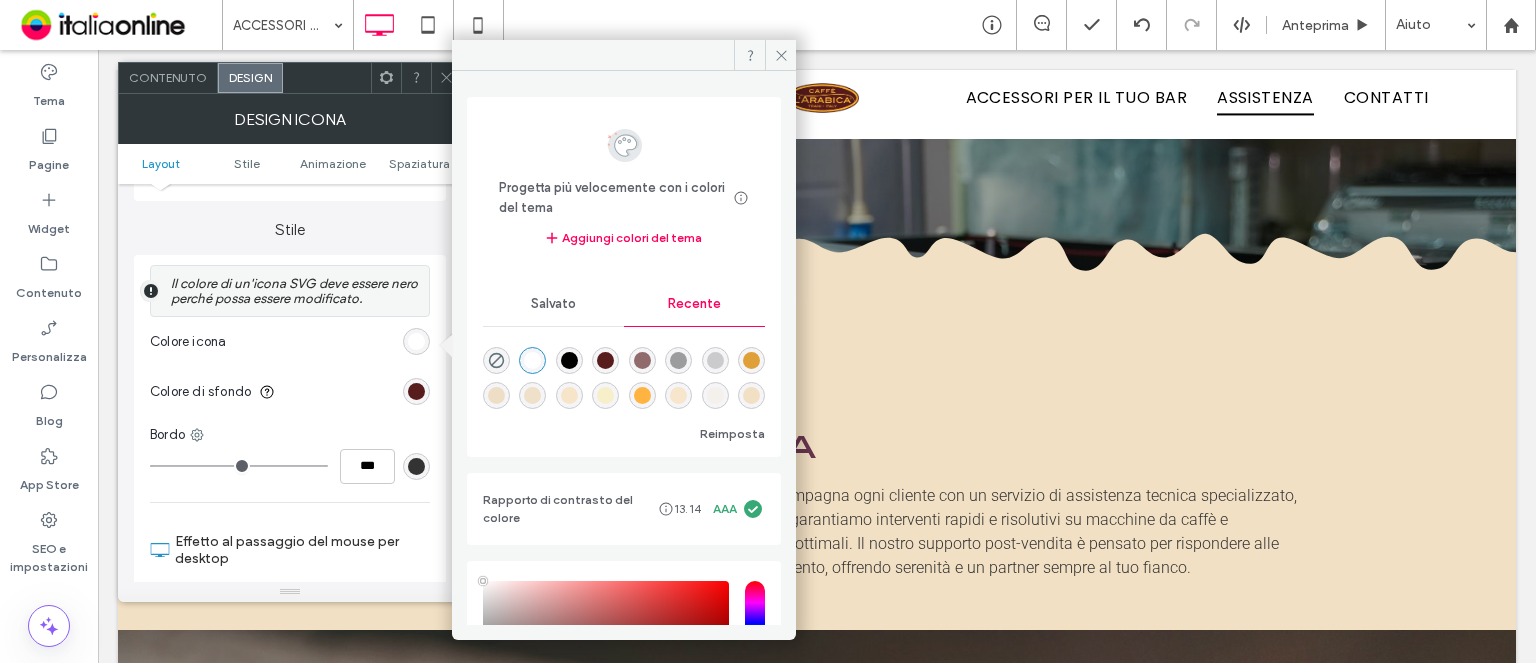 scroll, scrollTop: 32, scrollLeft: 0, axis: vertical 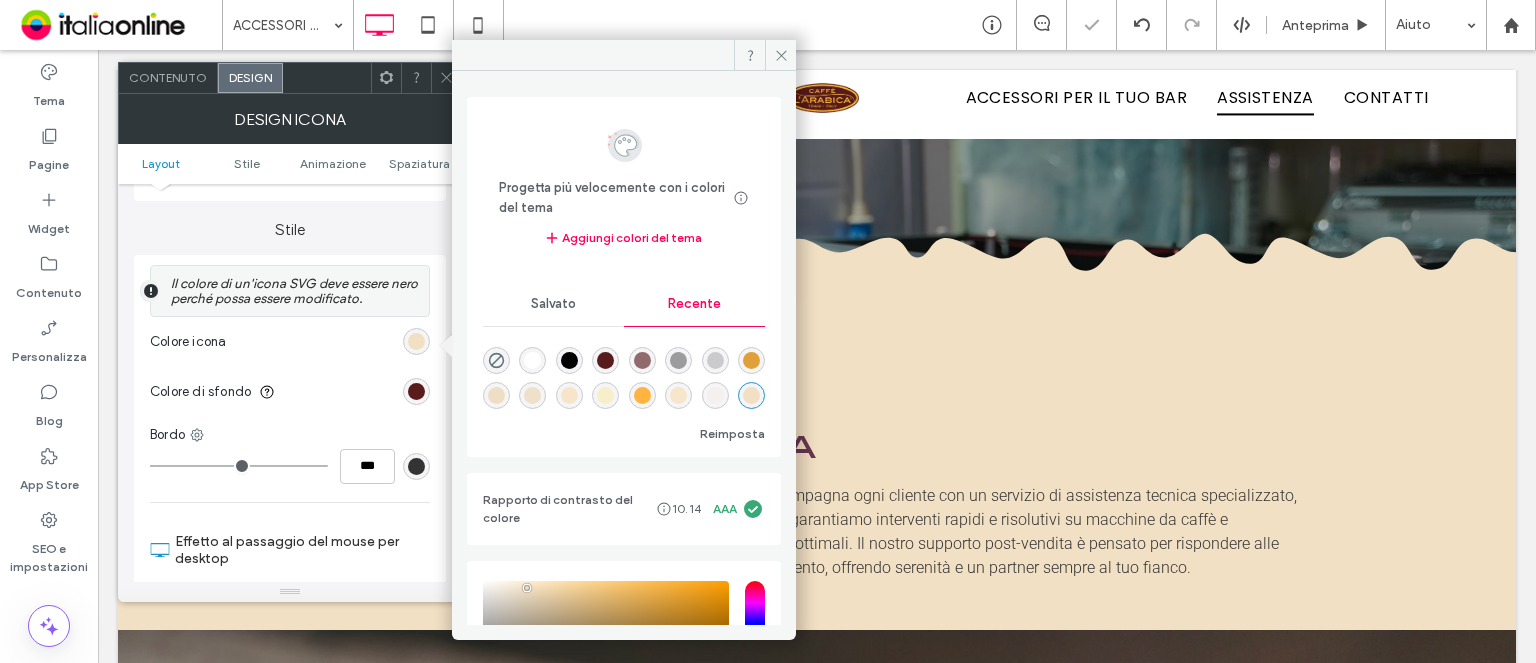 drag, startPoint x: 440, startPoint y: 74, endPoint x: 413, endPoint y: 68, distance: 27.658634 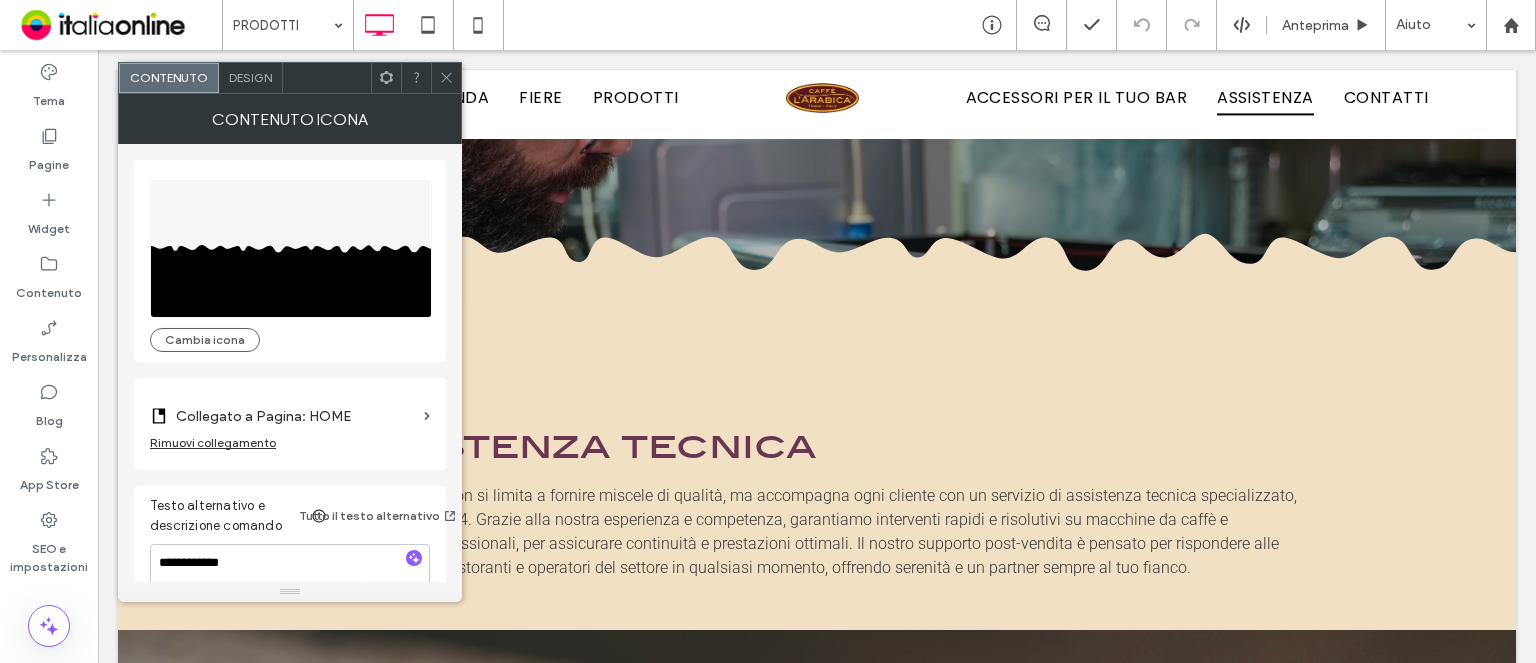 click on "Design" at bounding box center [251, 78] 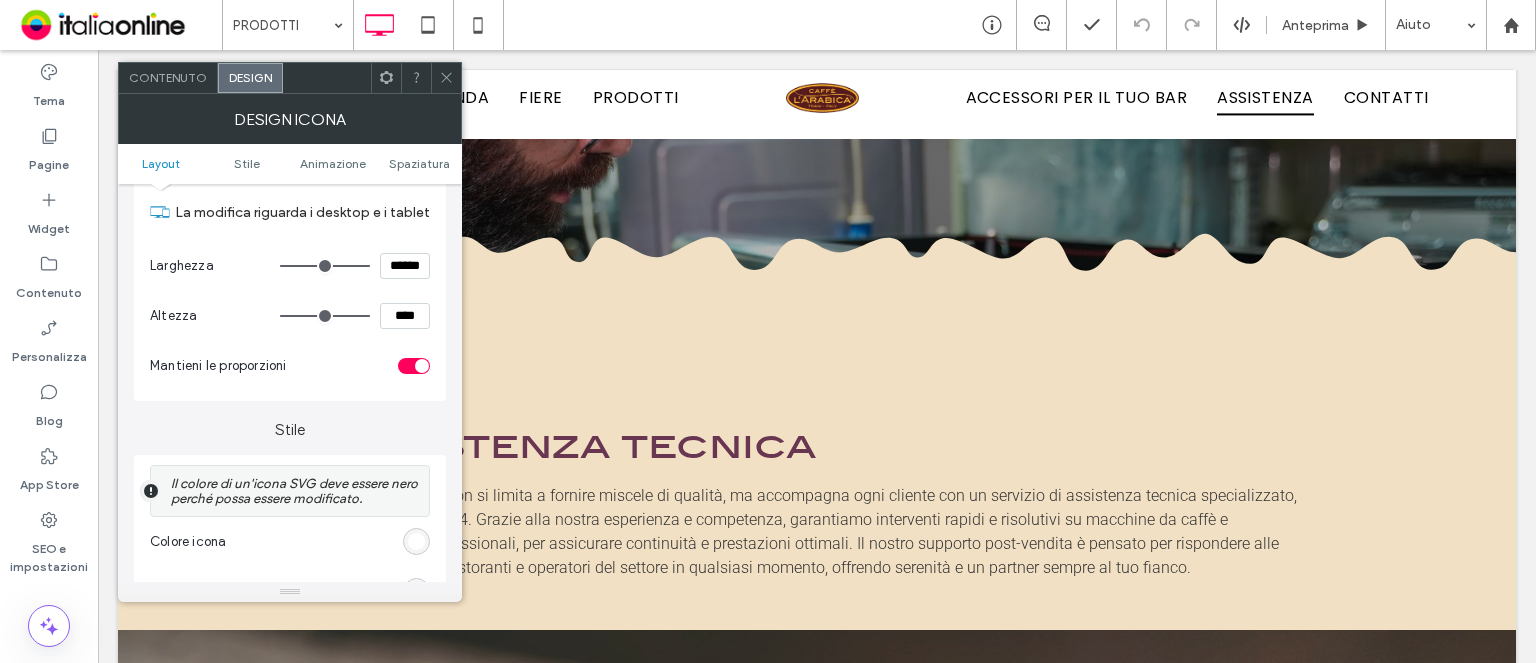 scroll, scrollTop: 400, scrollLeft: 0, axis: vertical 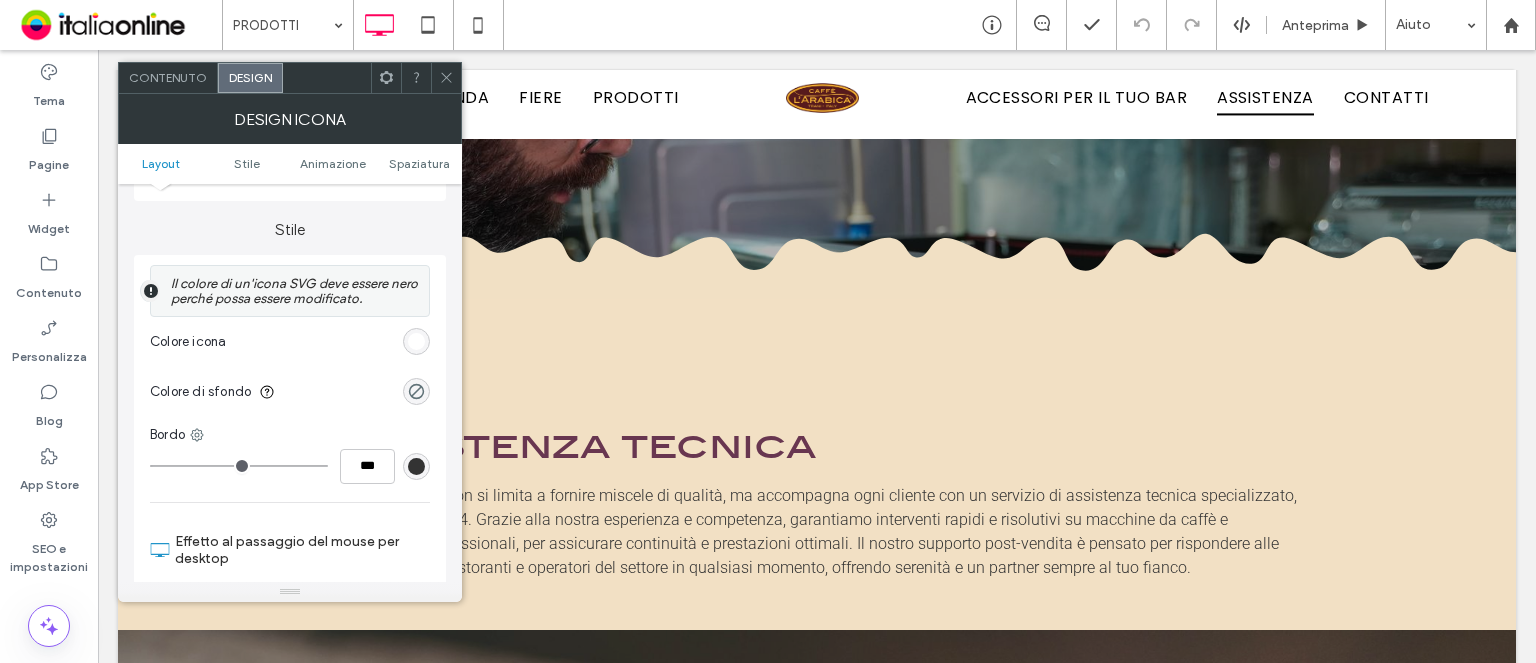 click at bounding box center (416, 341) 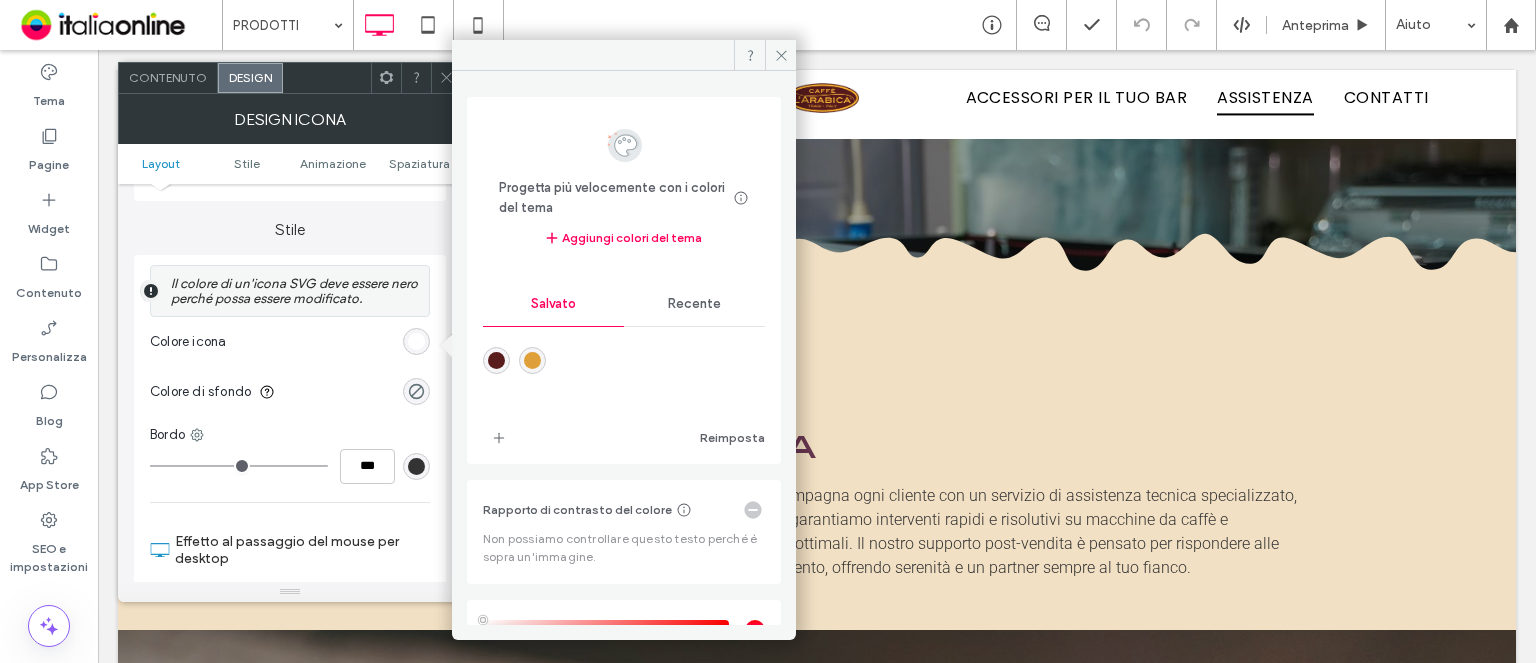 scroll, scrollTop: 200, scrollLeft: 0, axis: vertical 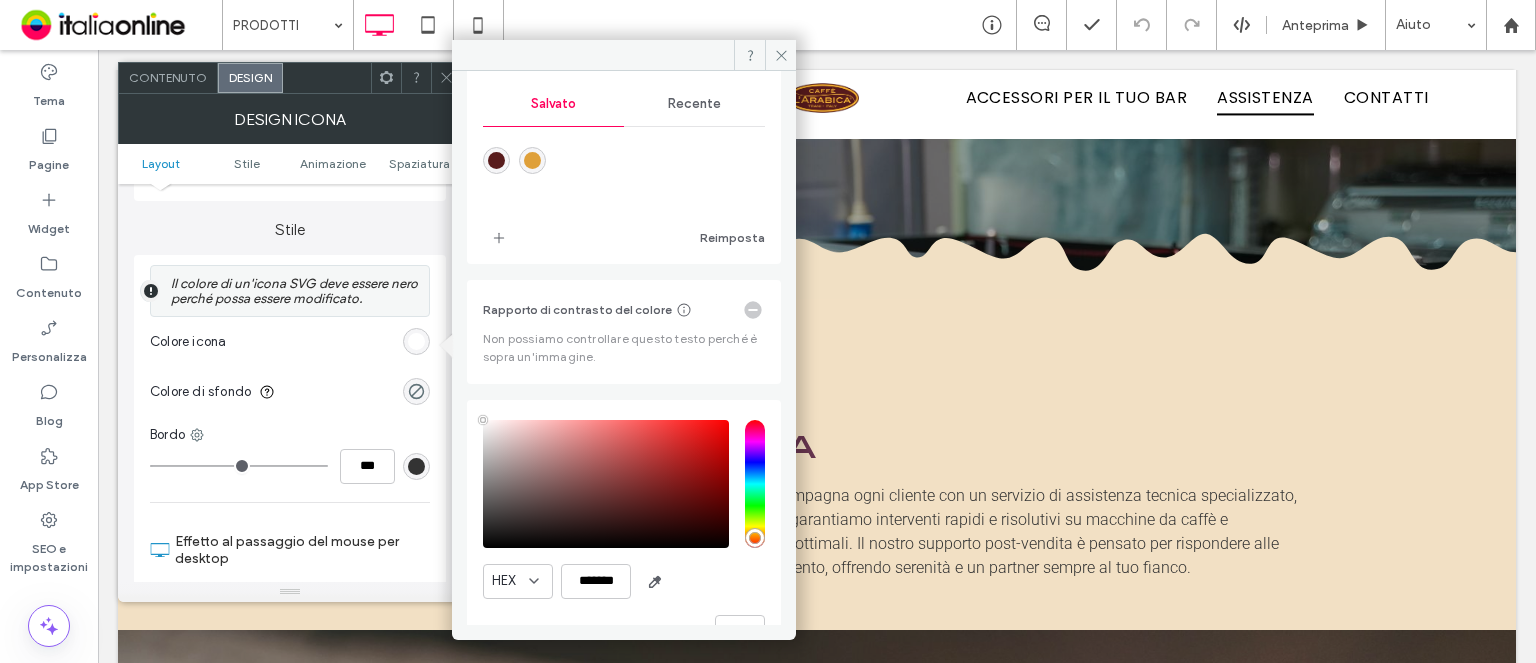click on "Recente" at bounding box center [694, 104] 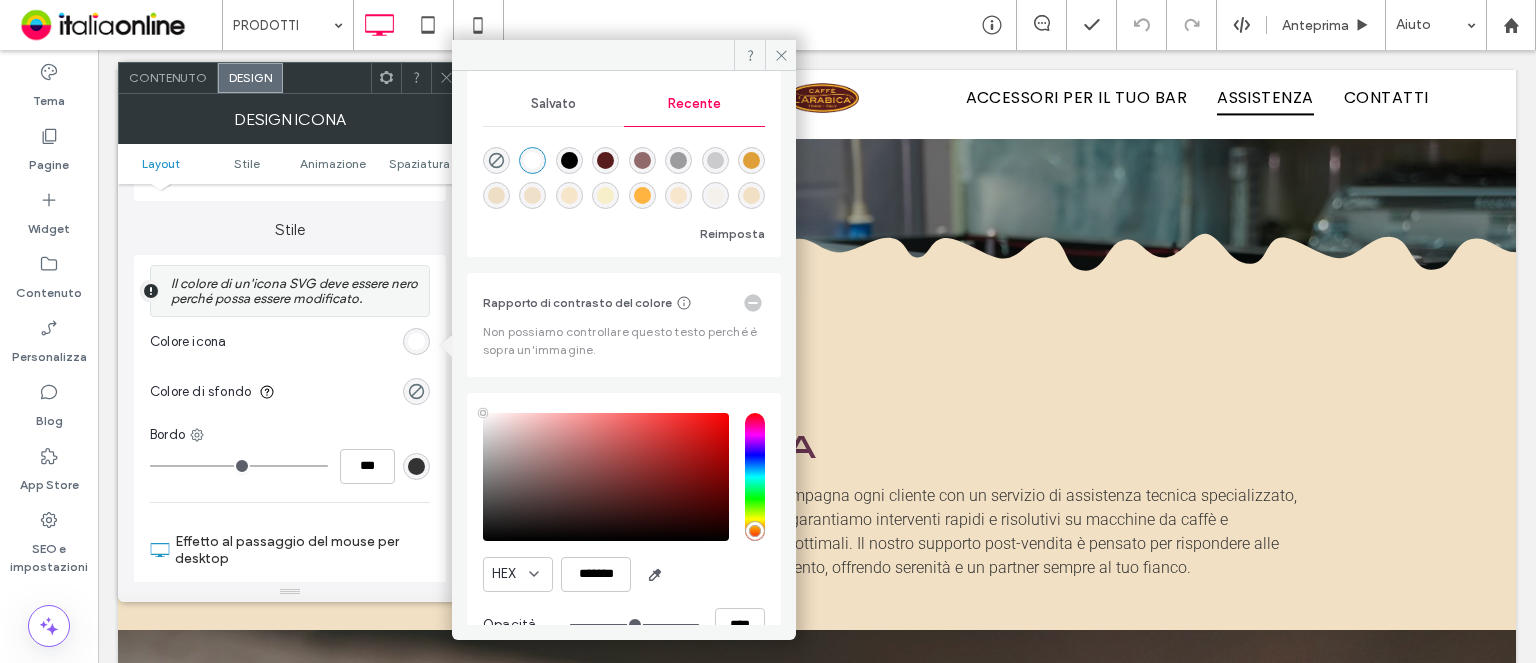 scroll, scrollTop: 32, scrollLeft: 0, axis: vertical 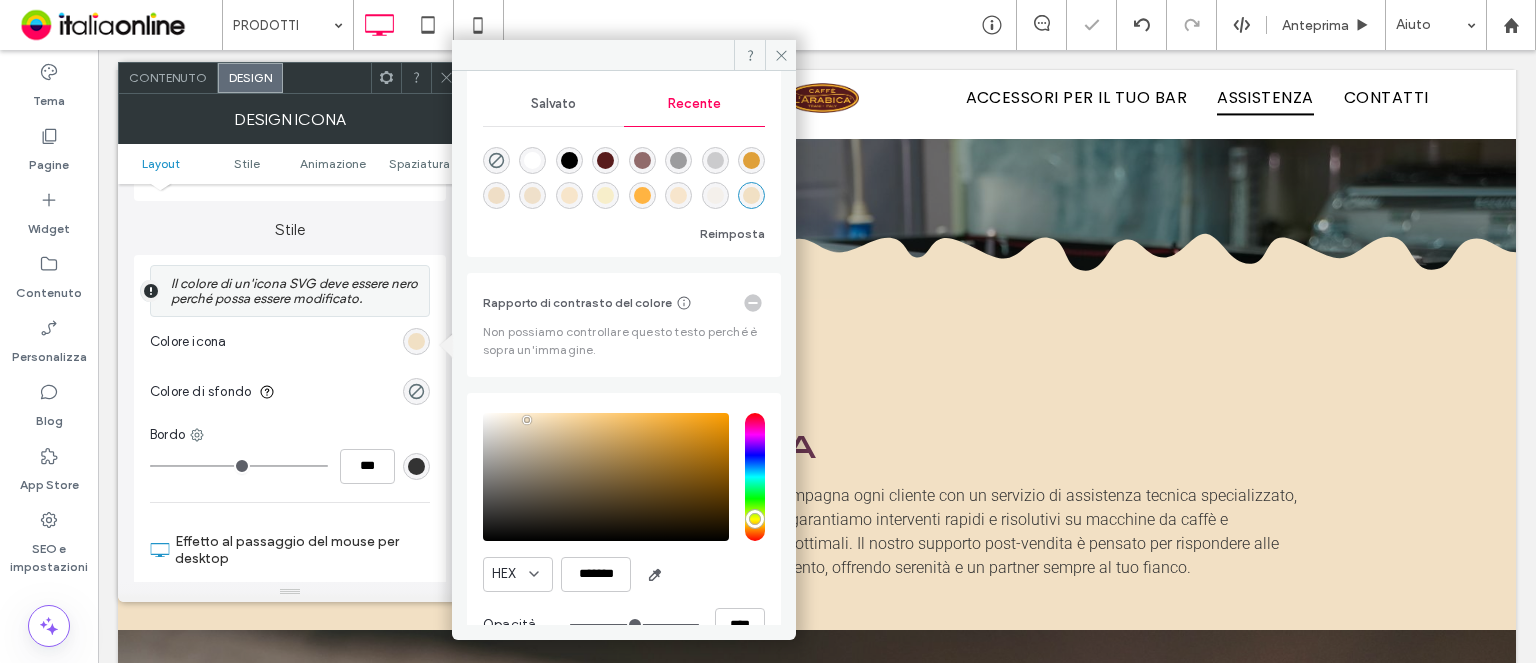 click 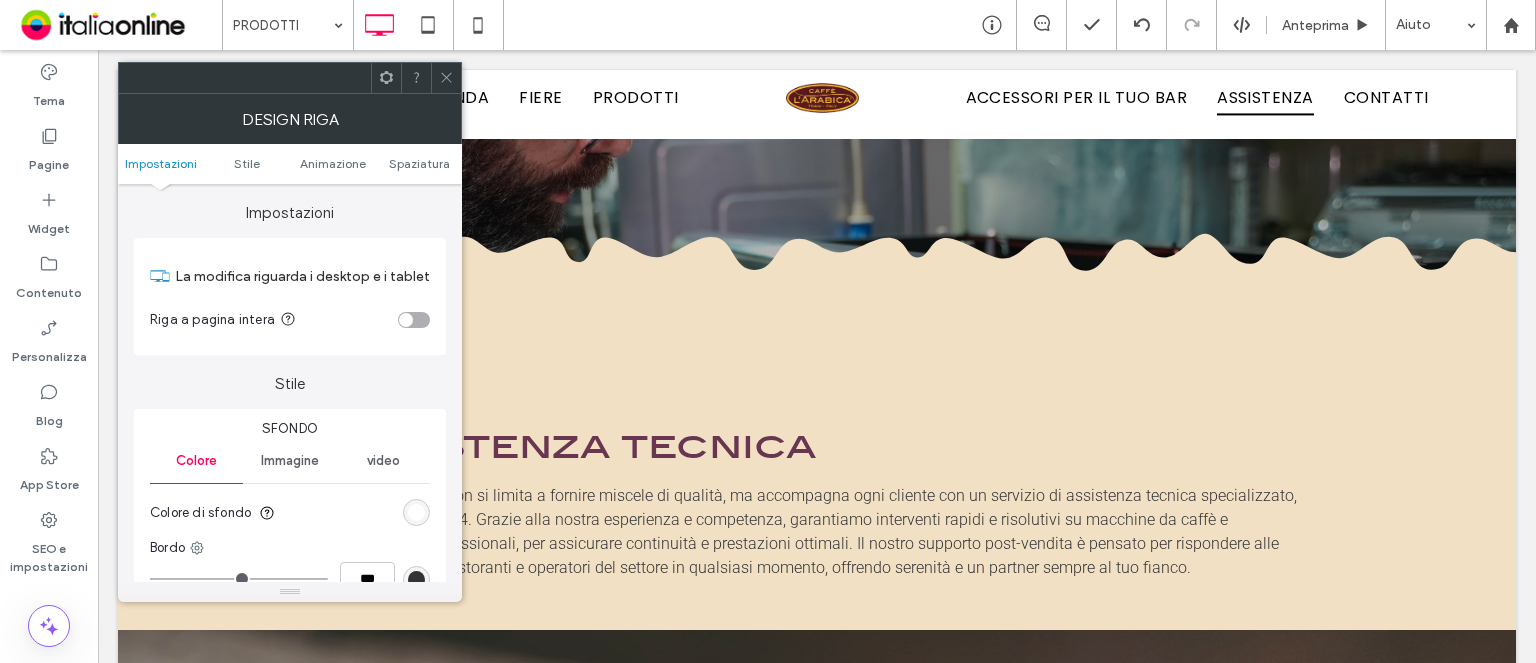 click at bounding box center [416, 512] 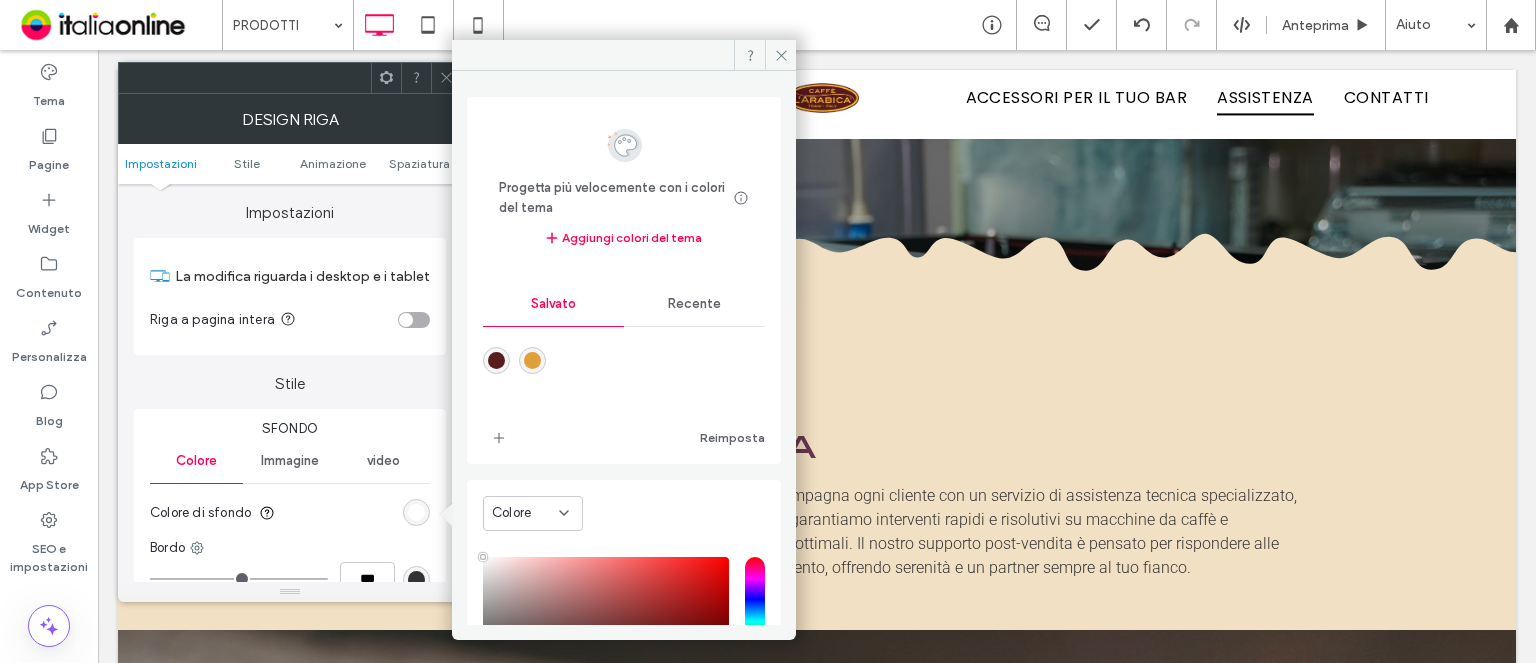 click on "Recente" at bounding box center [694, 304] 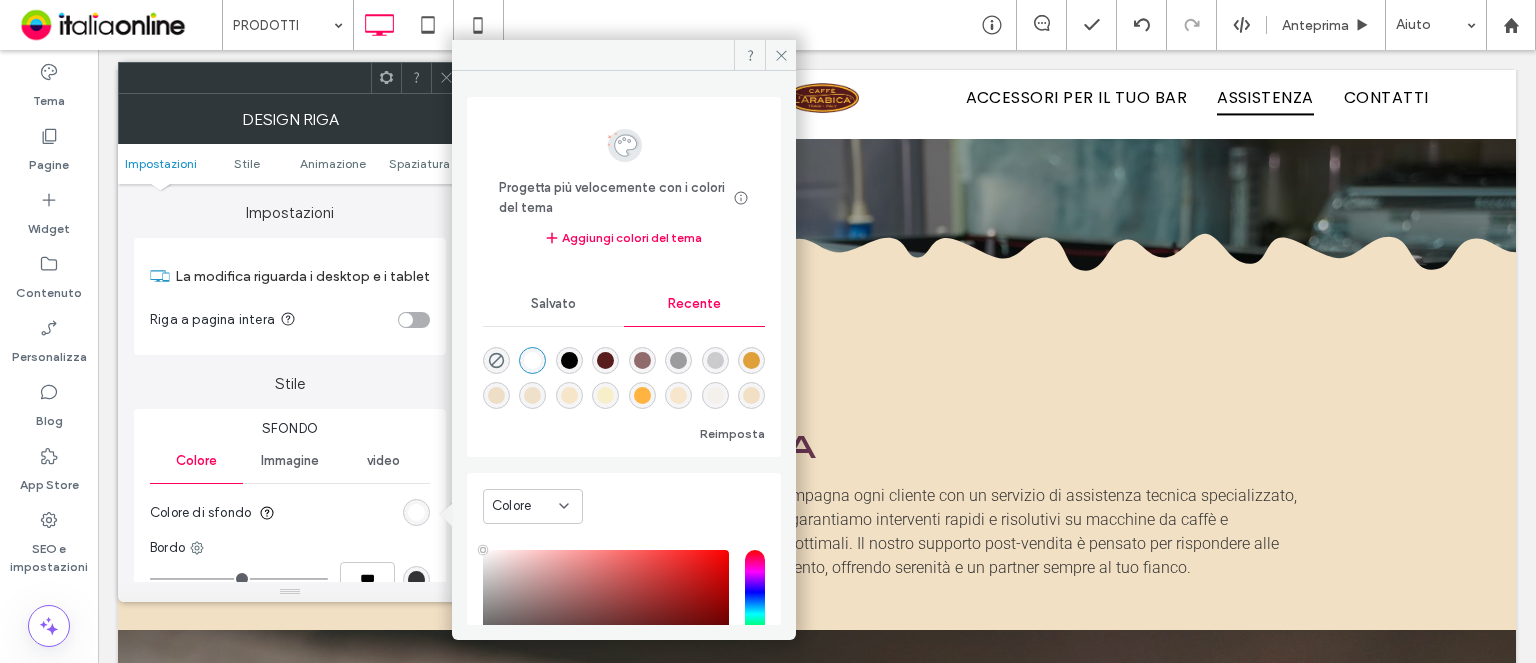 scroll, scrollTop: 32, scrollLeft: 0, axis: vertical 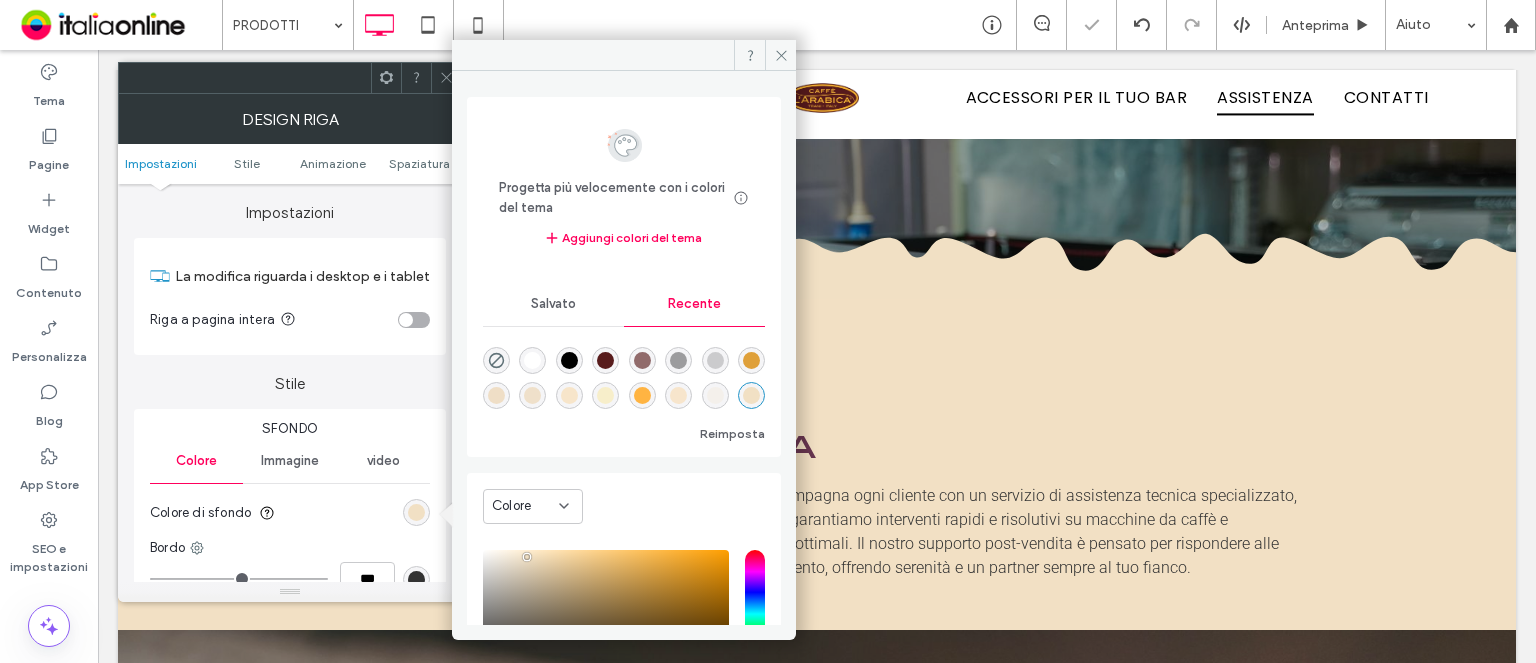 click 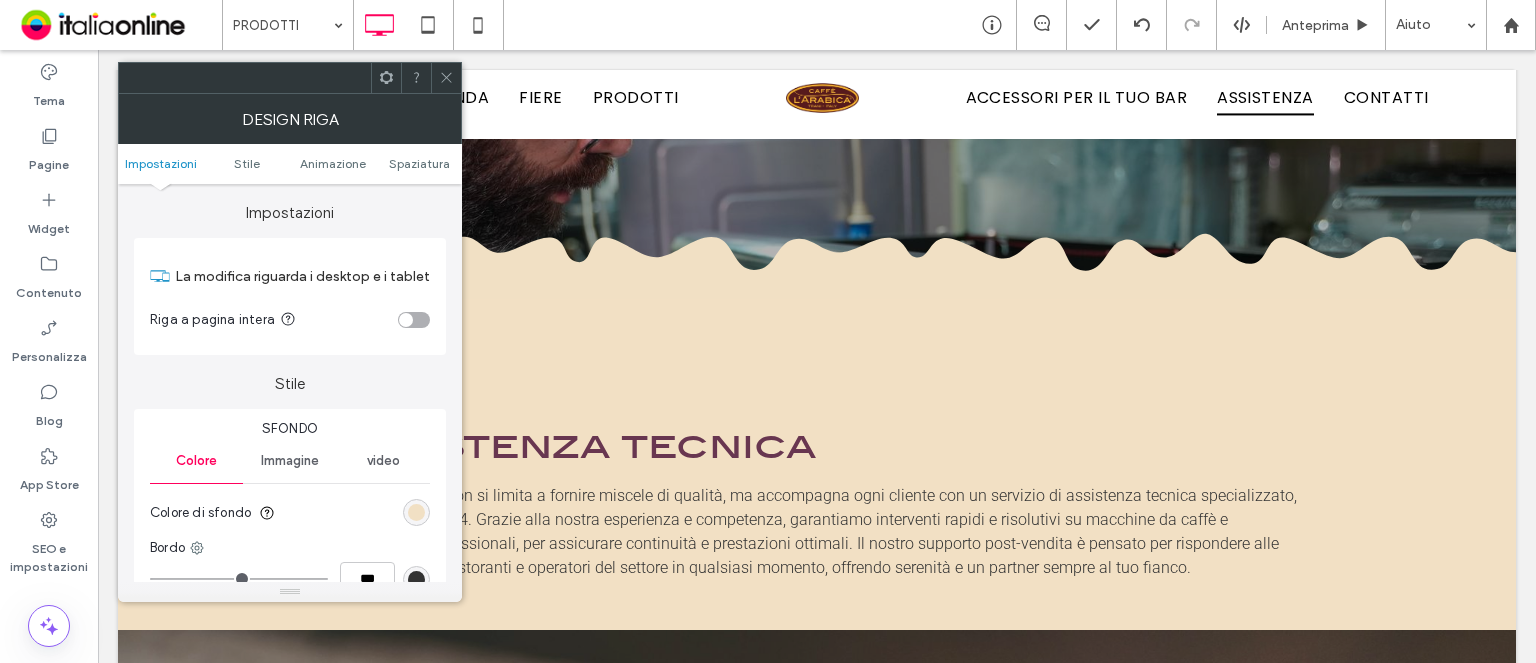 click on "Colore di sfondo" at bounding box center (290, 513) 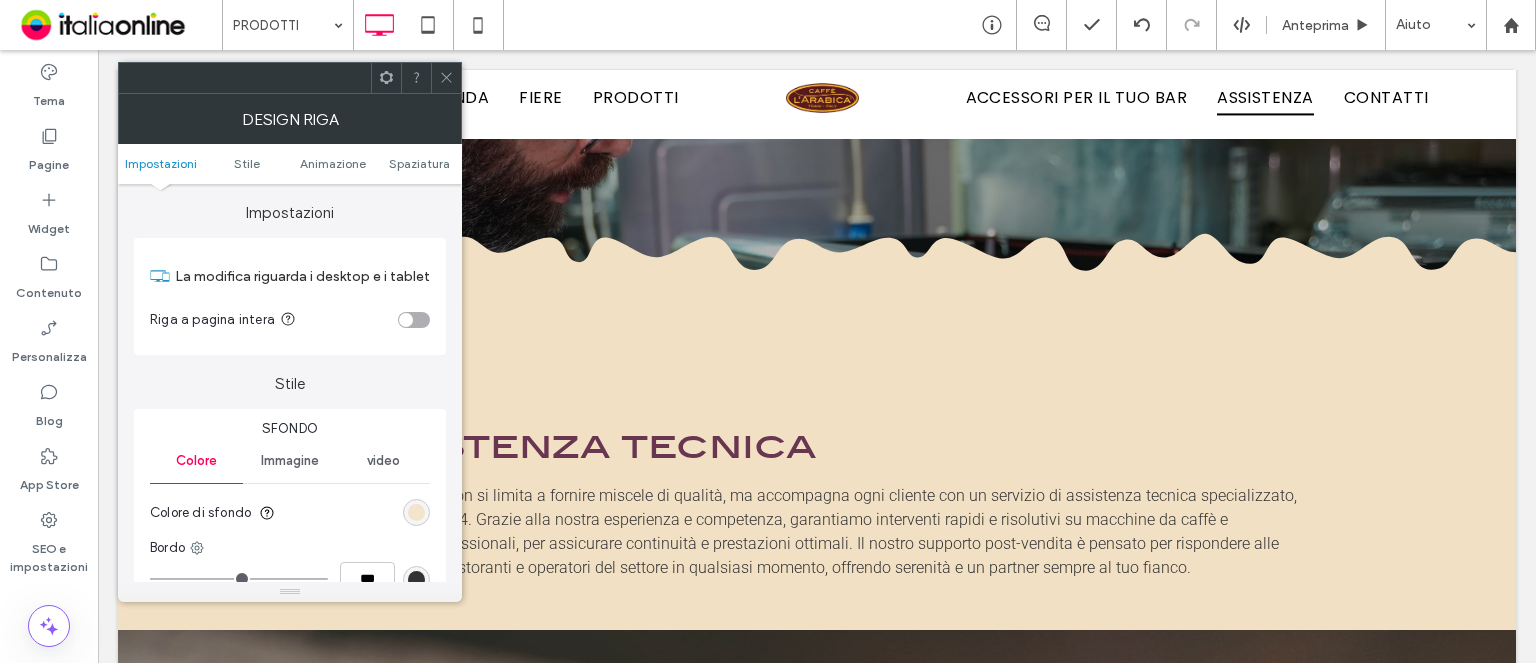 click at bounding box center (416, 512) 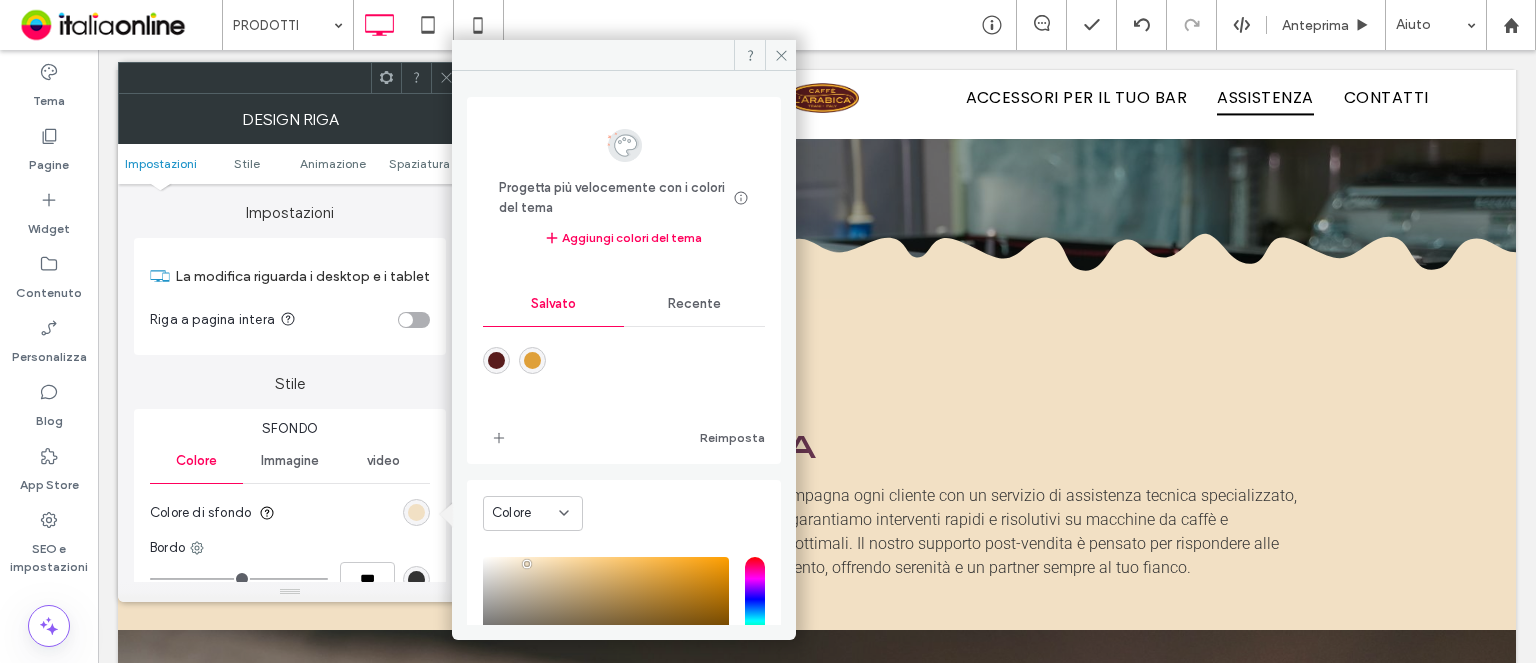 click on "Recente" at bounding box center [694, 304] 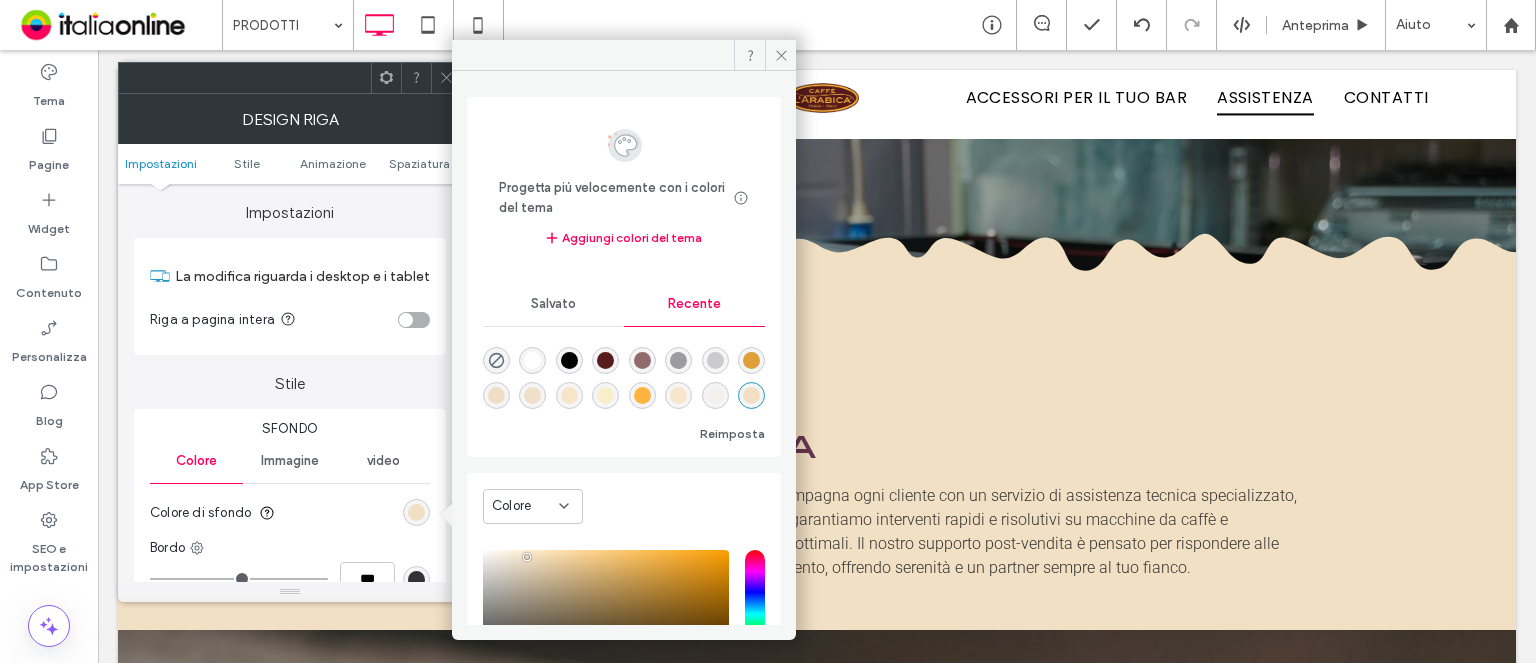 click 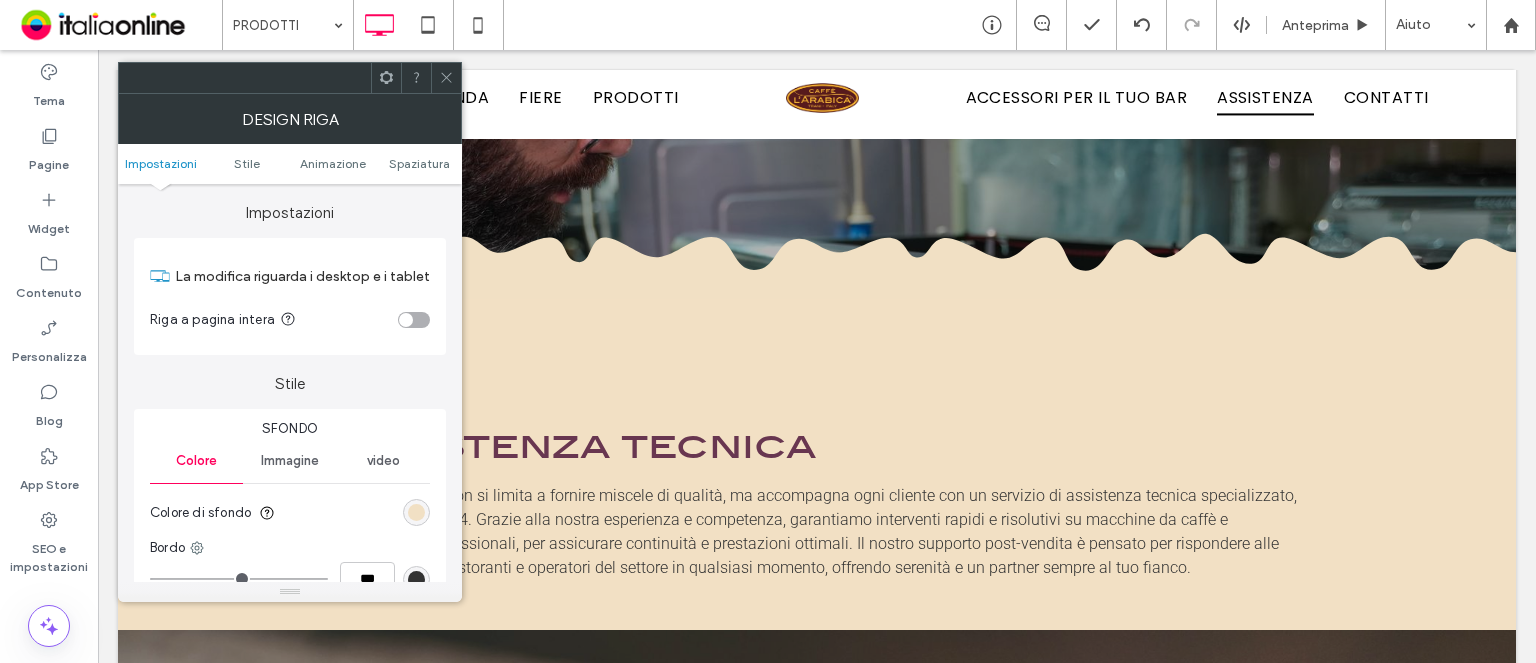 click at bounding box center [416, 512] 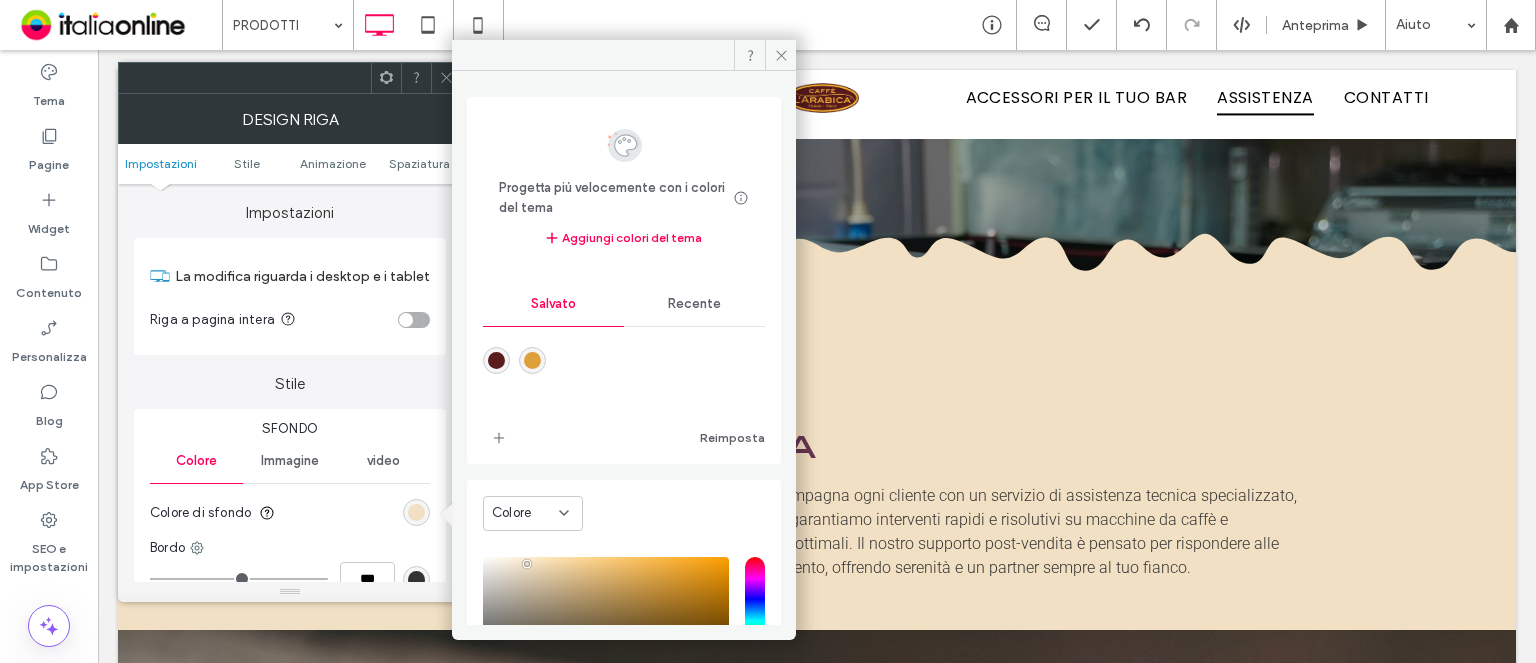drag, startPoint x: 748, startPoint y: 272, endPoint x: 686, endPoint y: 295, distance: 66.12866 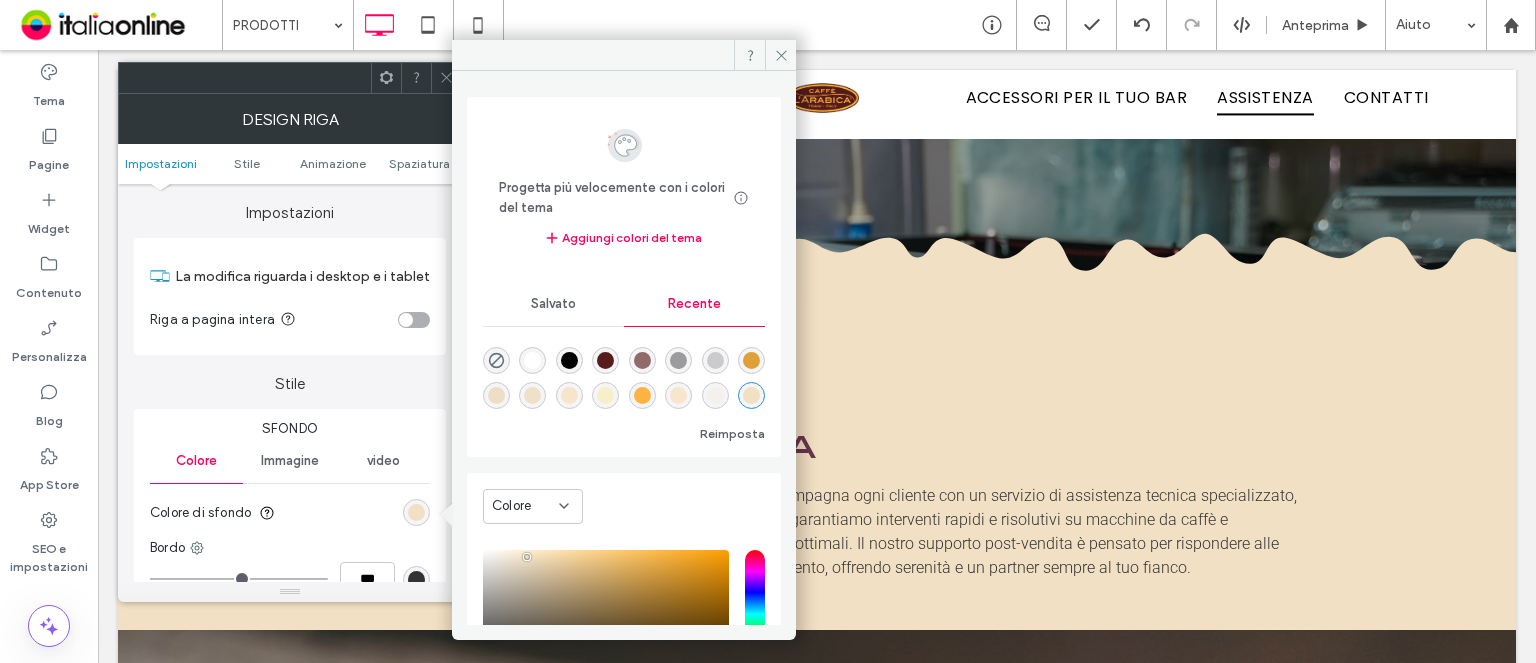 click at bounding box center (532, 360) 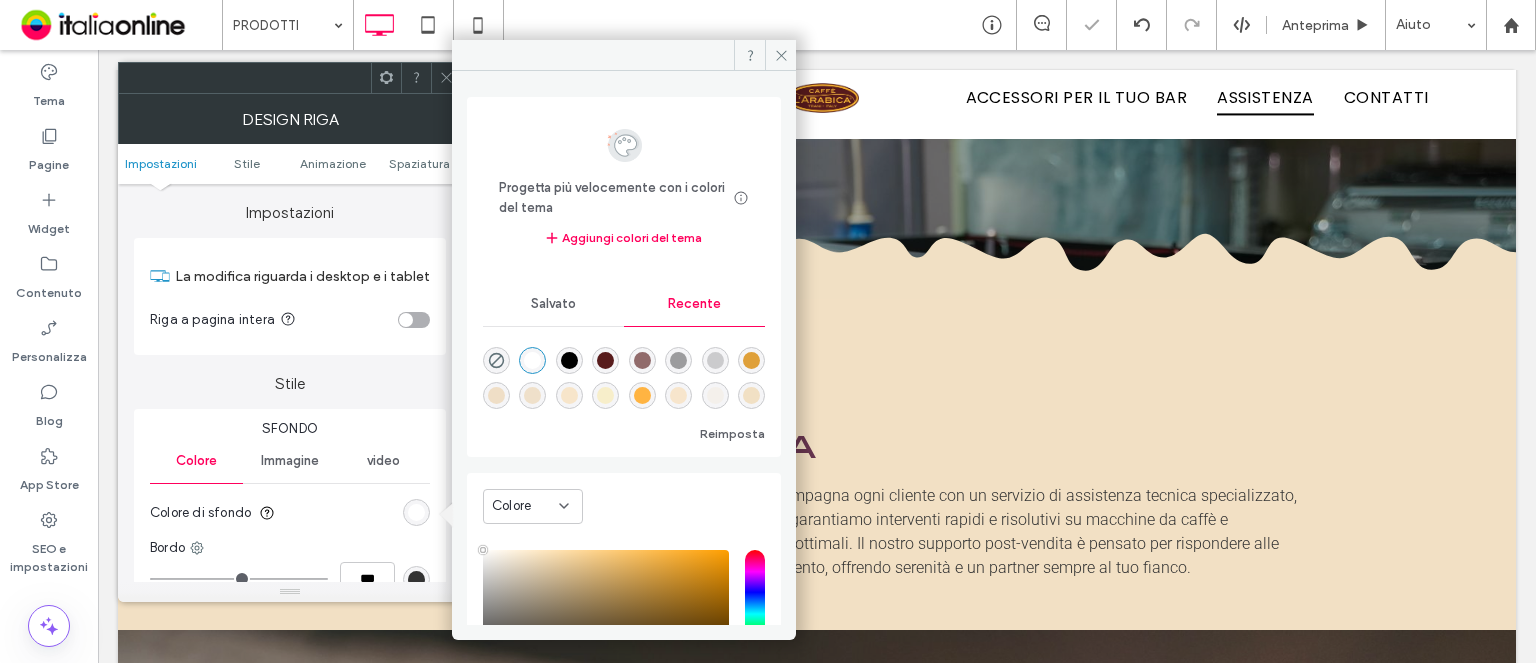 click 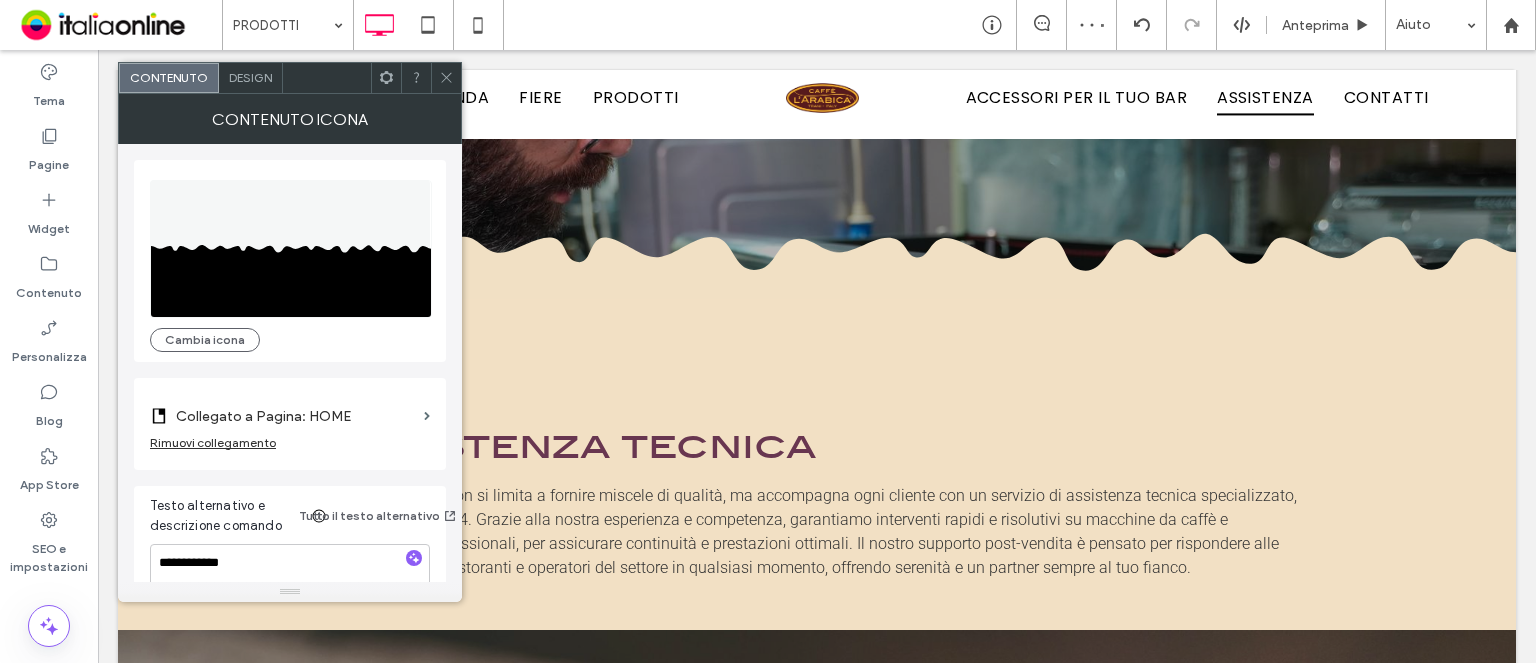 click on "Design" at bounding box center (251, 78) 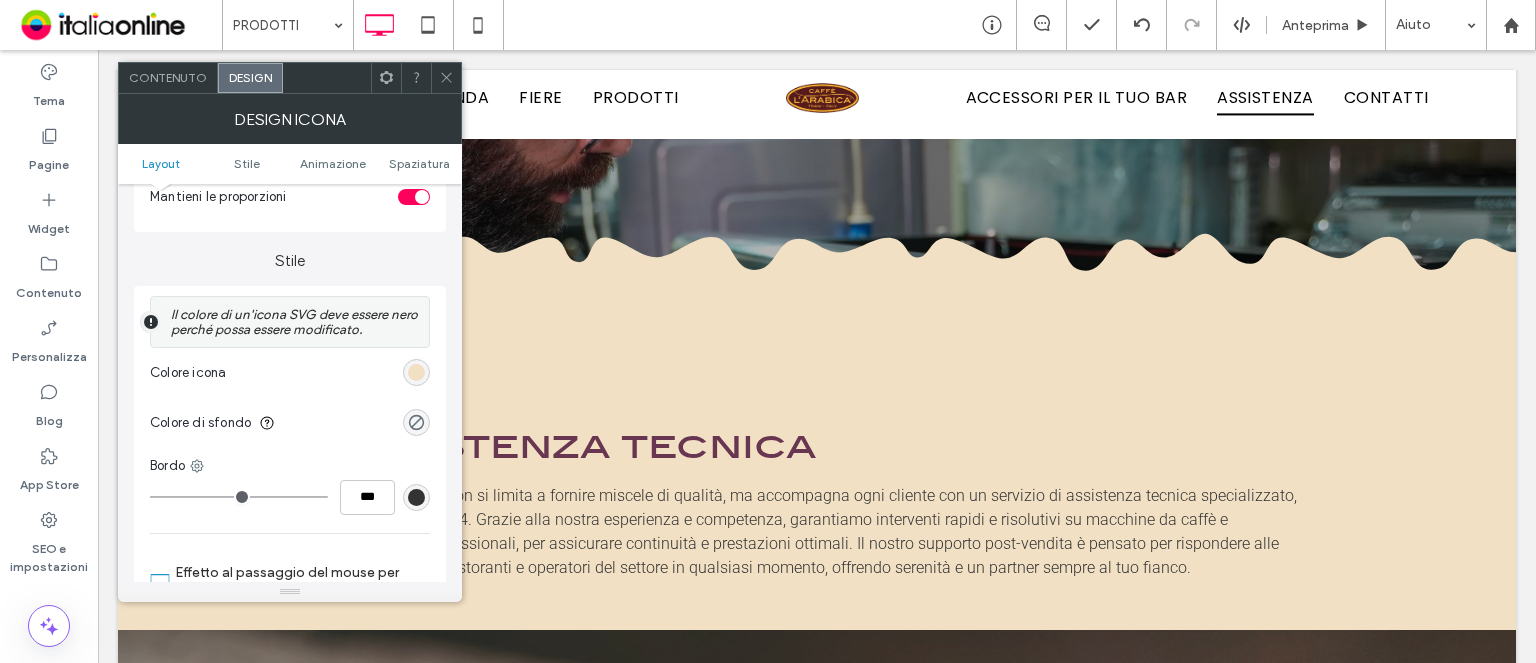 scroll, scrollTop: 400, scrollLeft: 0, axis: vertical 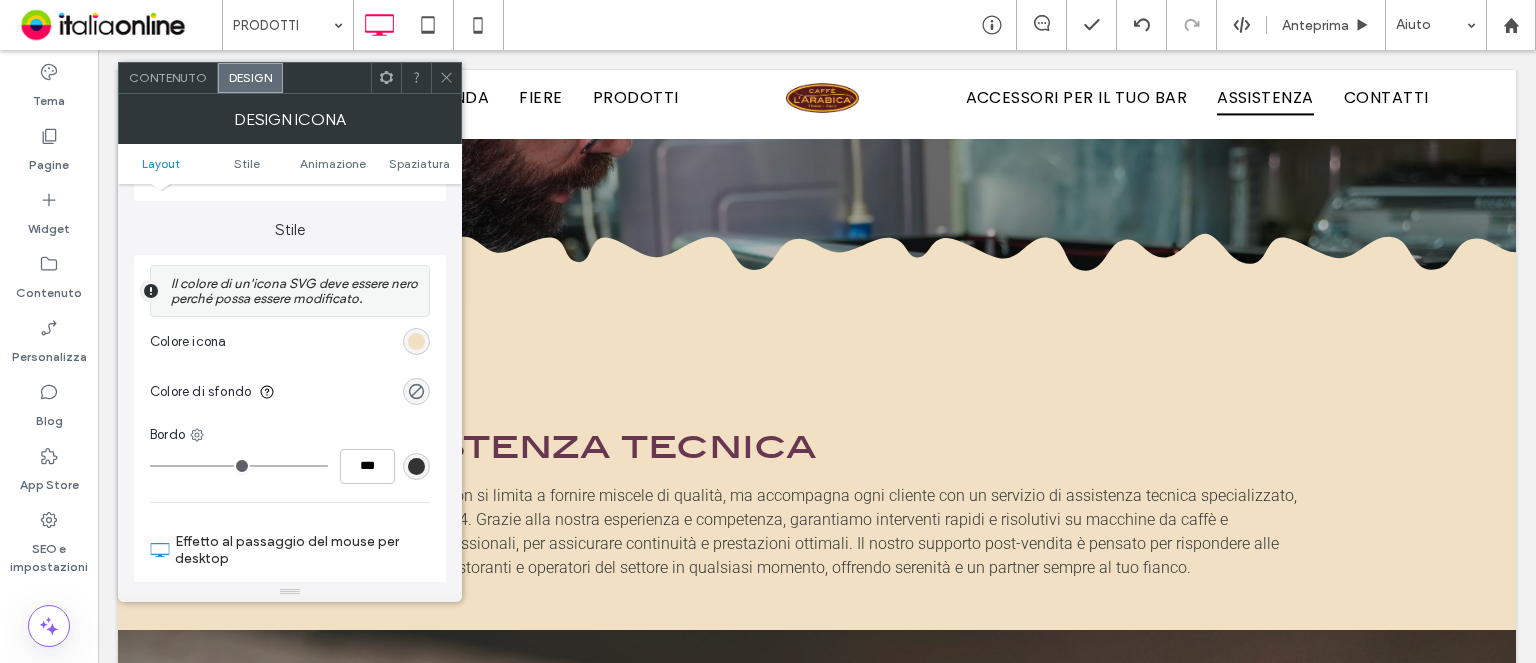click on "Colore di sfondo" at bounding box center (290, 392) 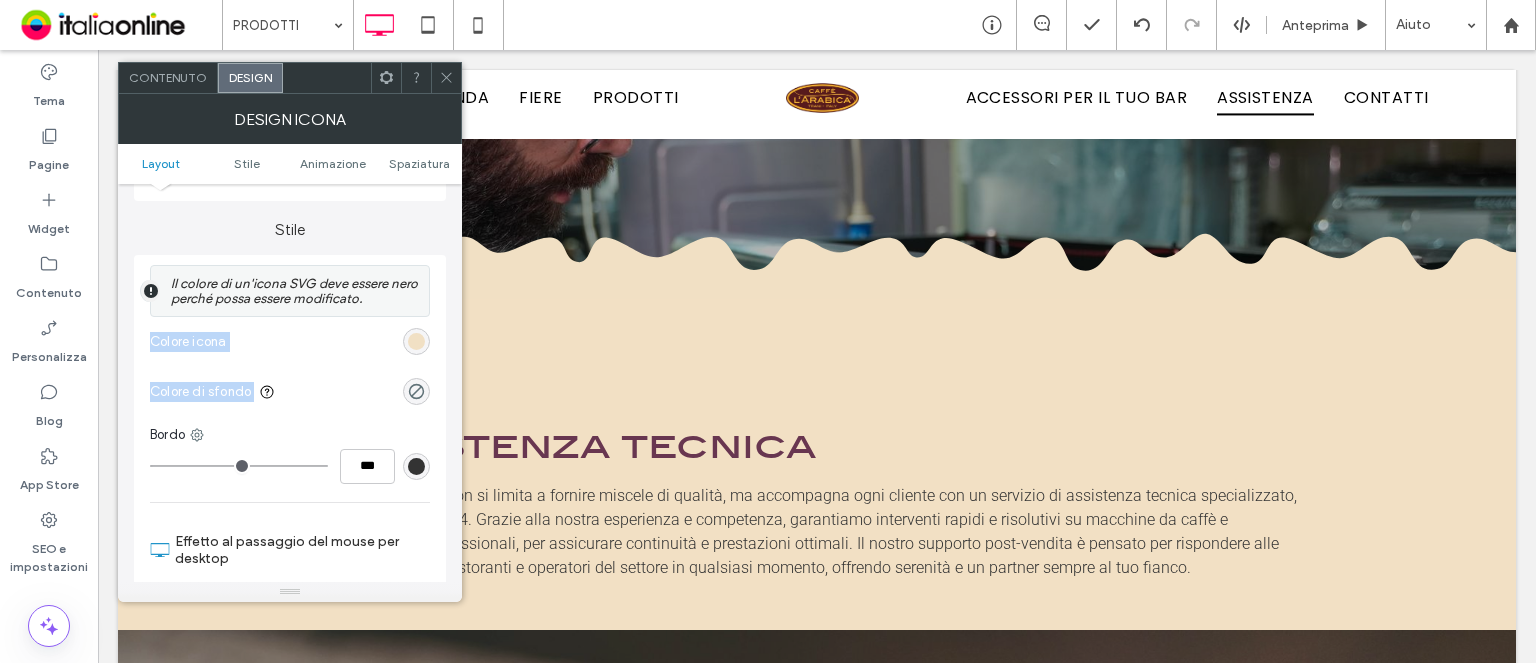 drag, startPoint x: 419, startPoint y: 394, endPoint x: 416, endPoint y: 293, distance: 101.04455 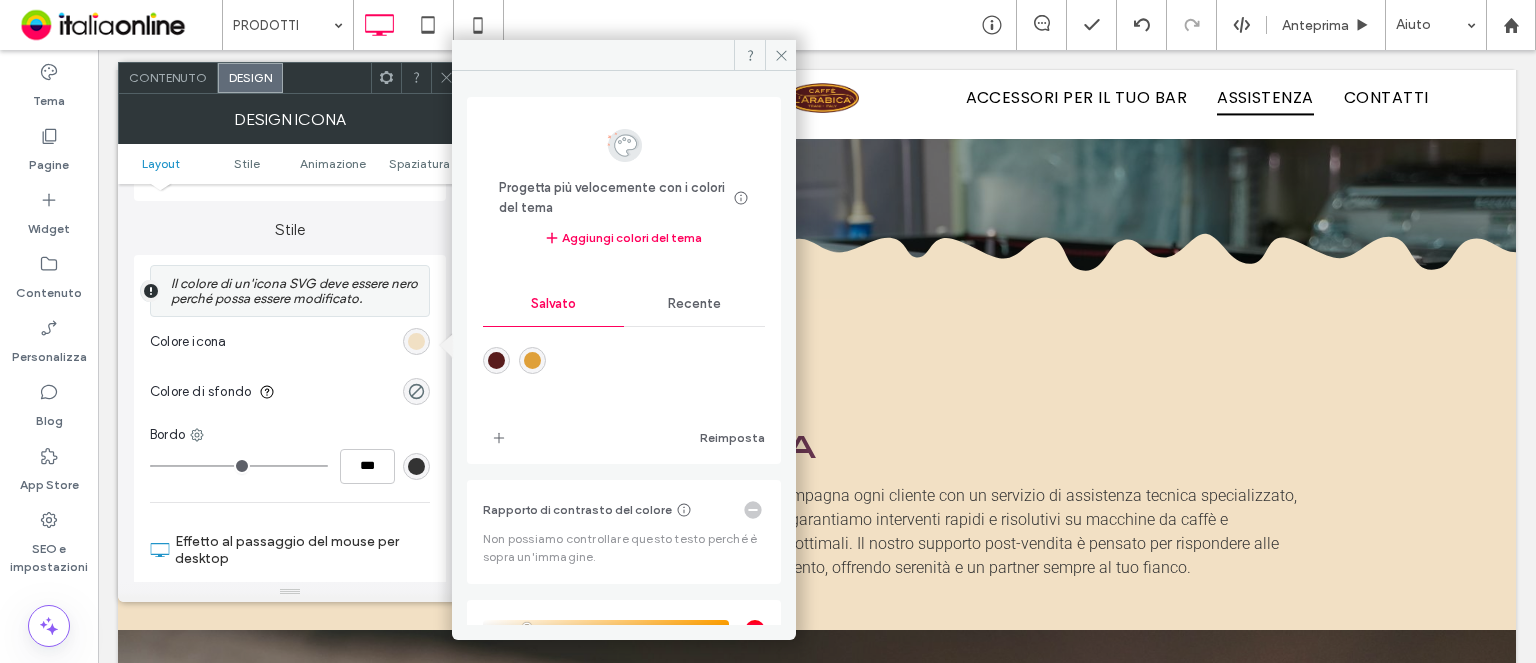 drag, startPoint x: 737, startPoint y: 315, endPoint x: 673, endPoint y: 313, distance: 64.03124 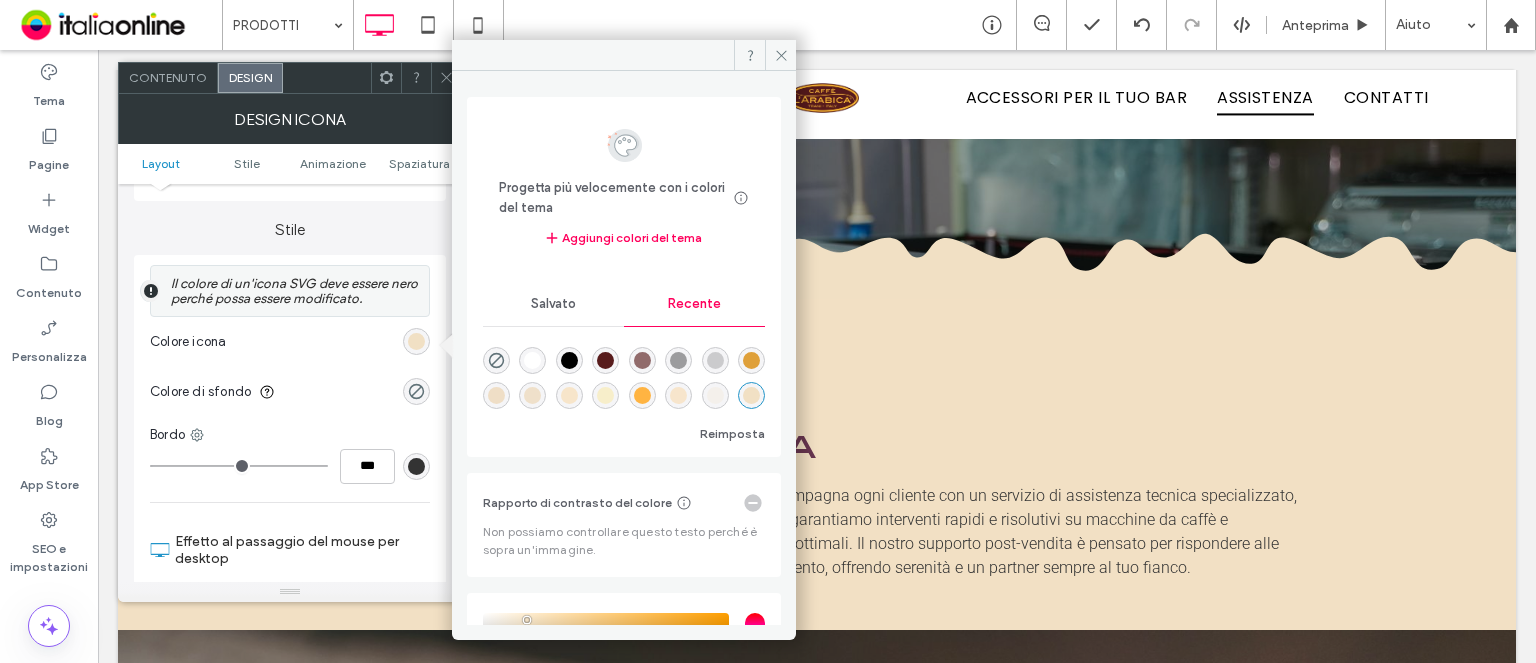 click at bounding box center (532, 360) 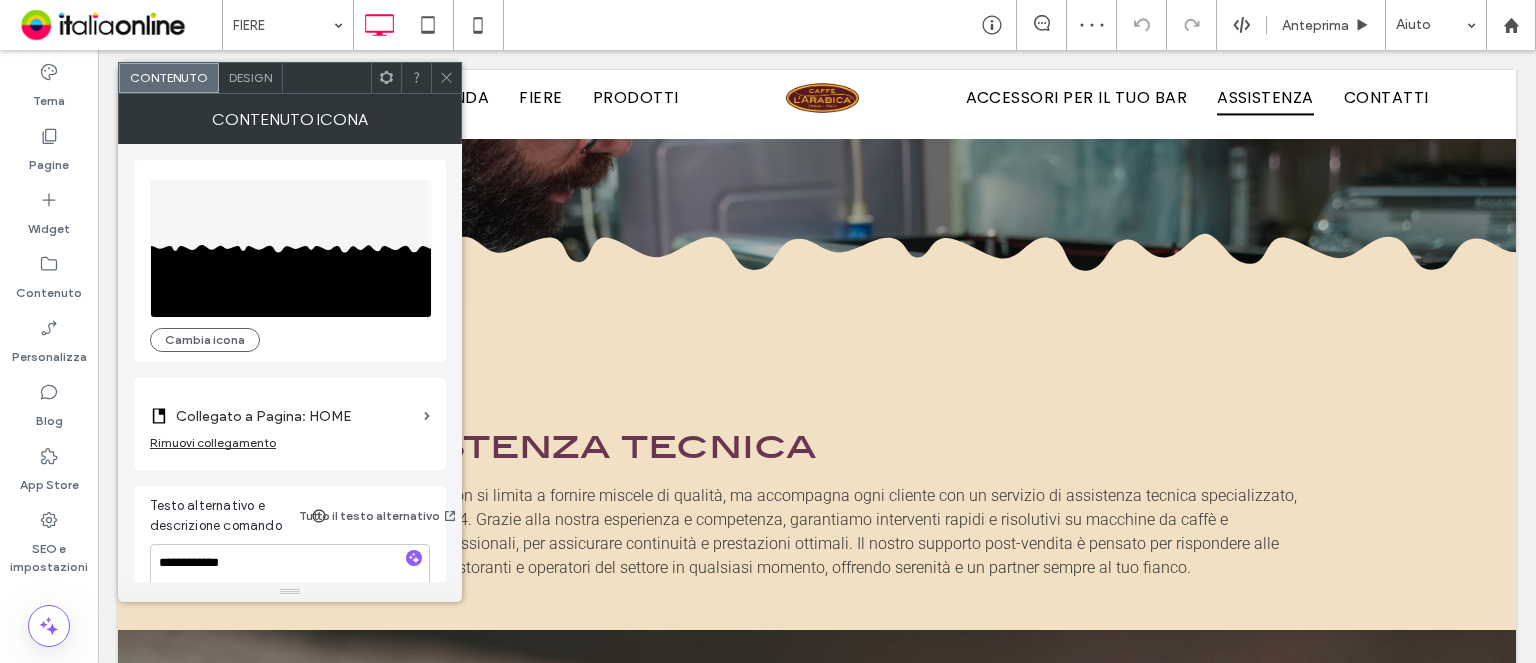 click on "Design" at bounding box center (251, 78) 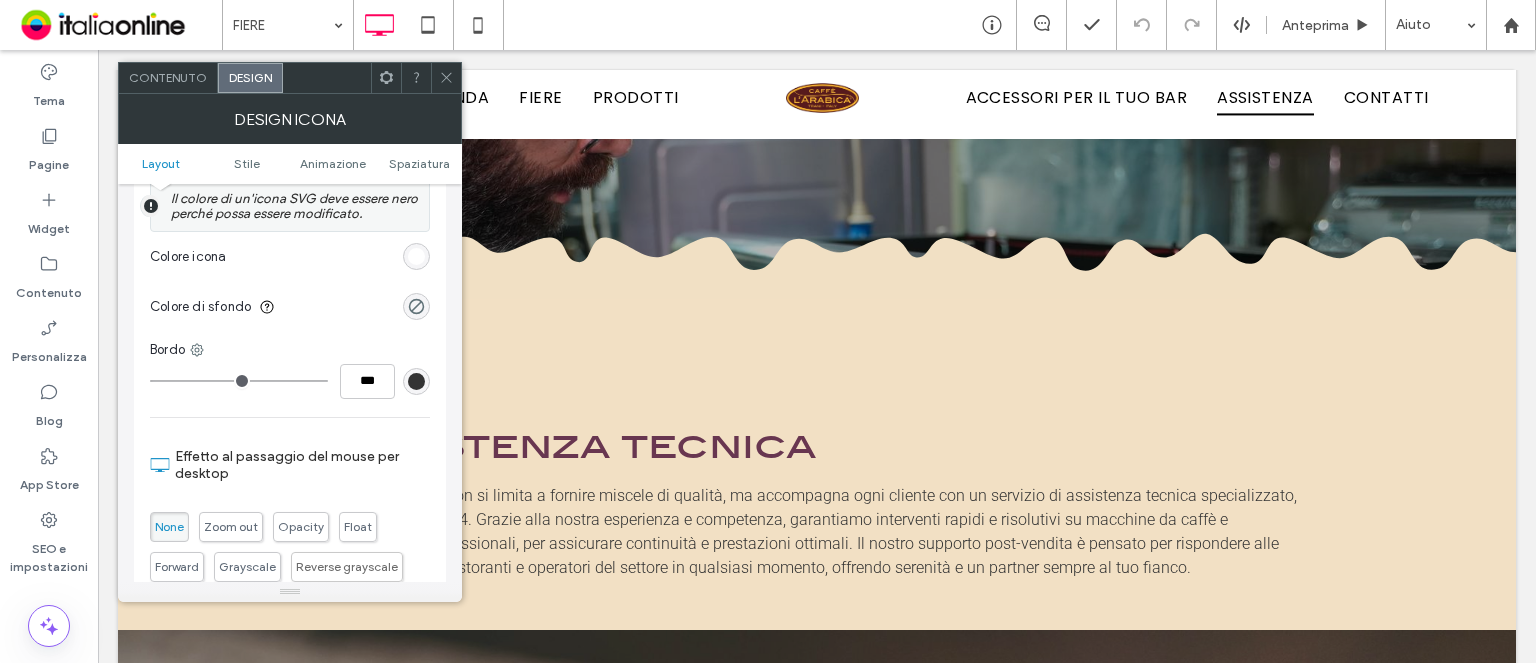 scroll, scrollTop: 400, scrollLeft: 0, axis: vertical 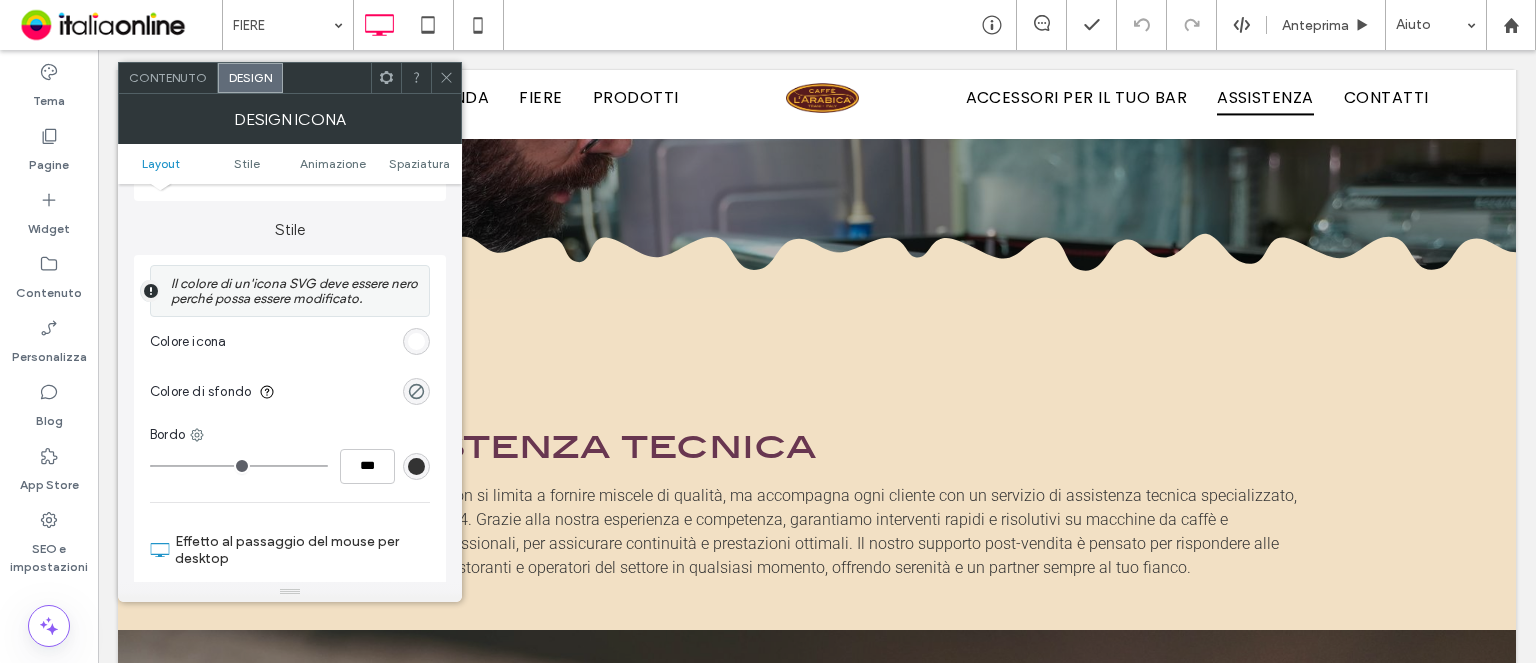 click at bounding box center (416, 341) 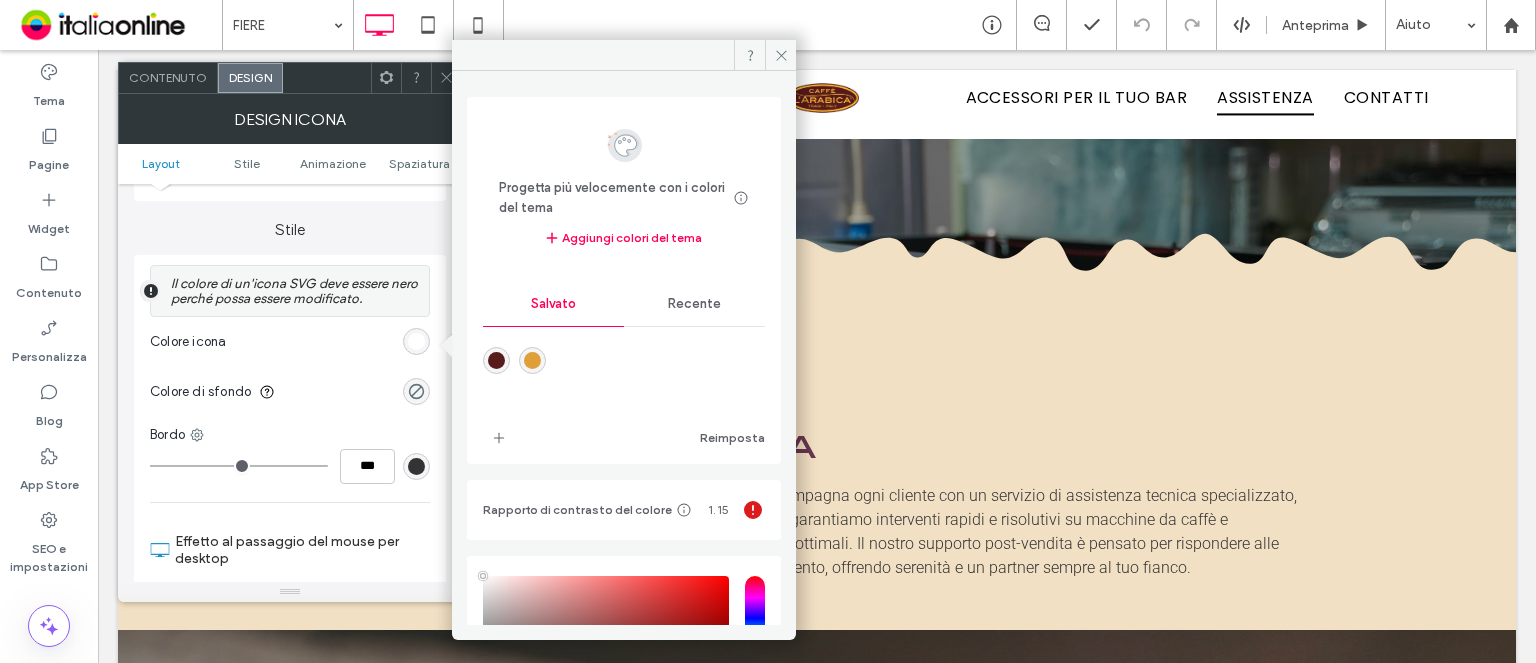 click on "Recente" at bounding box center (694, 304) 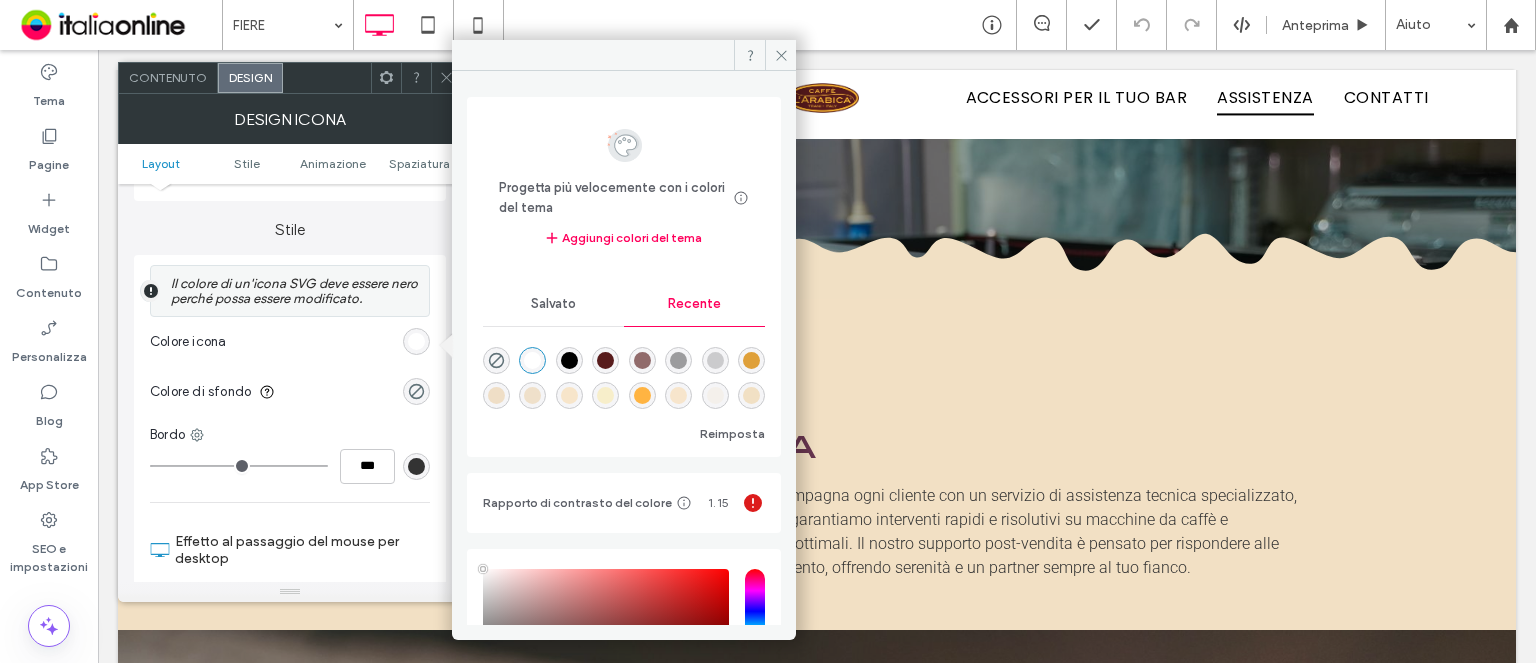 scroll, scrollTop: 32, scrollLeft: 0, axis: vertical 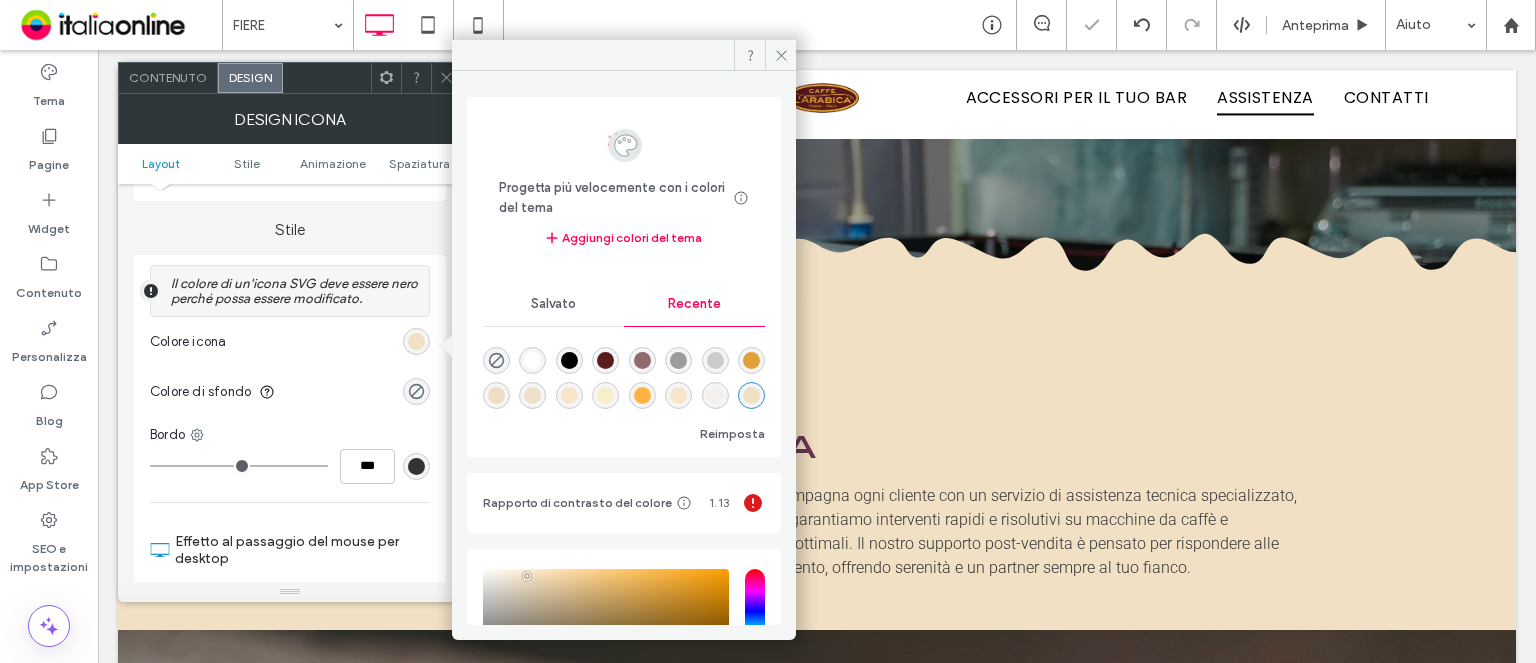 click 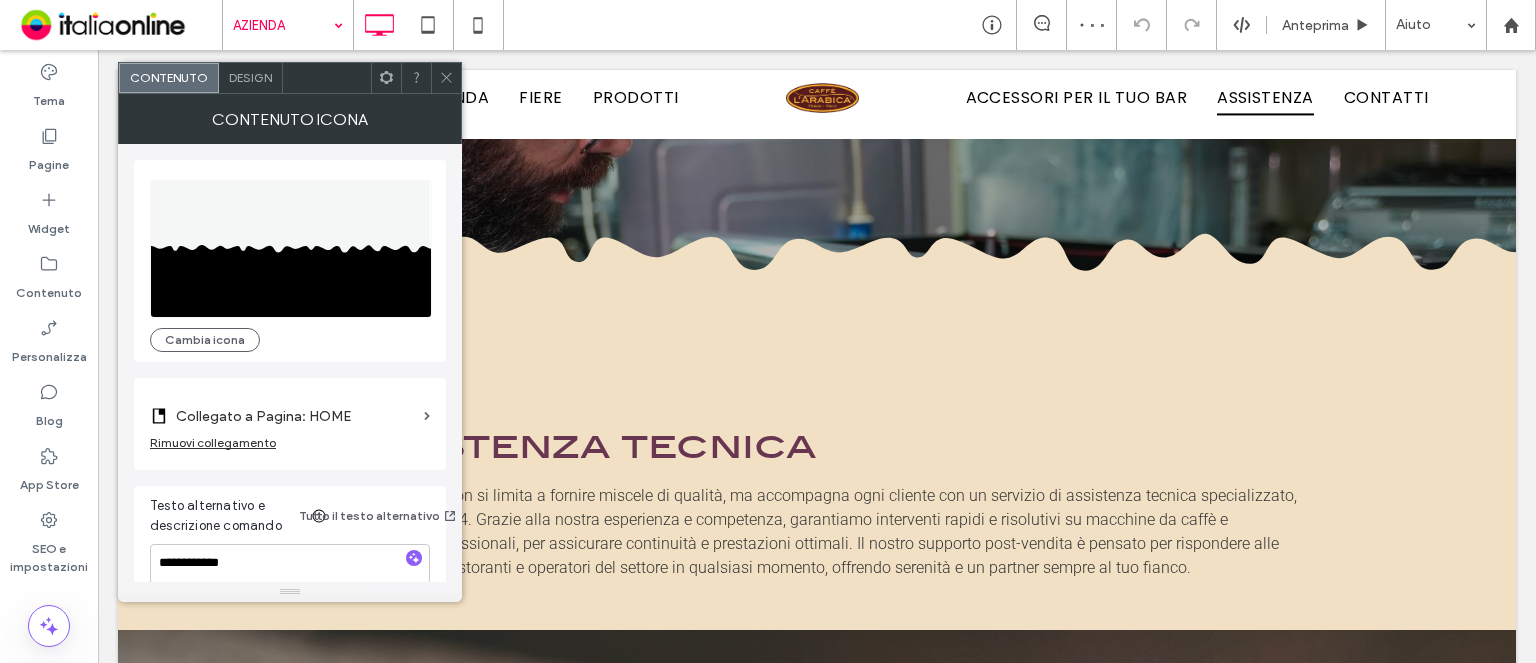 click on "Contenuto icona" at bounding box center (290, 119) 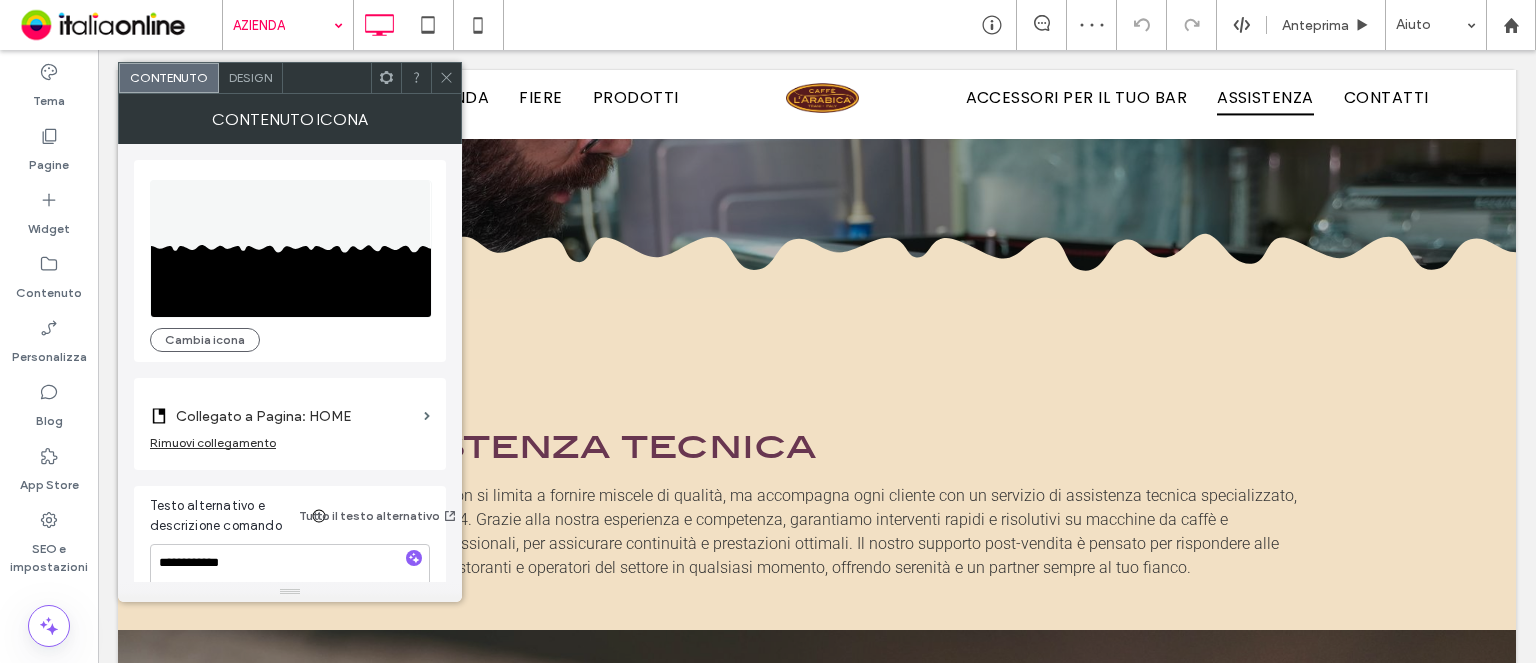 click on "Design" at bounding box center [250, 77] 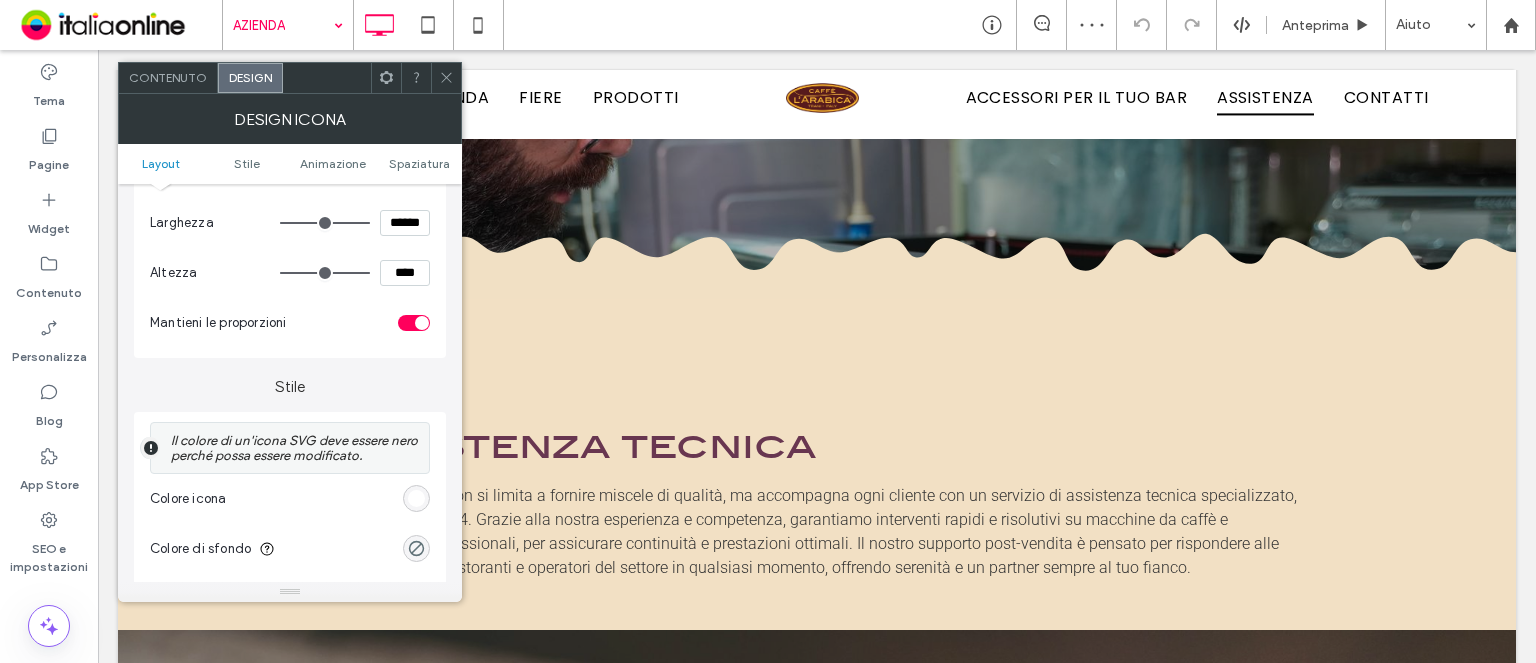 scroll, scrollTop: 500, scrollLeft: 0, axis: vertical 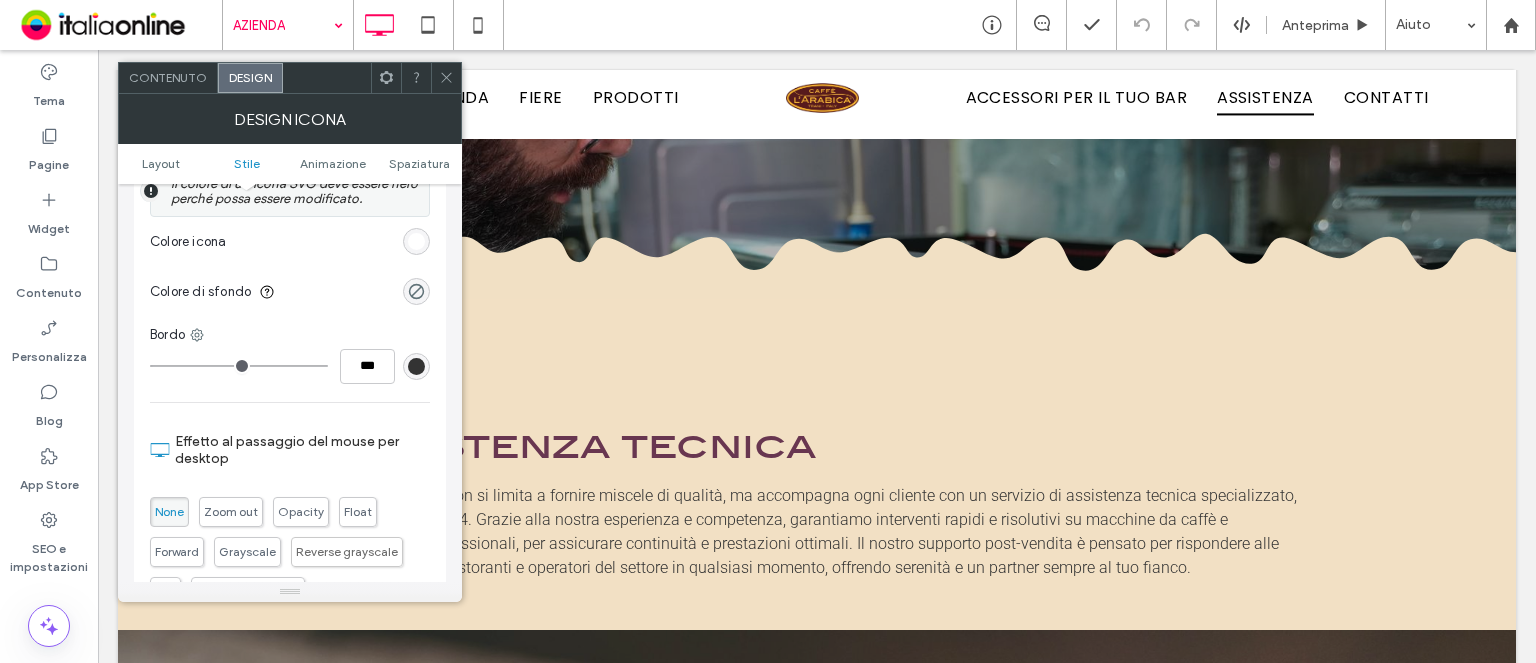 click at bounding box center (416, 241) 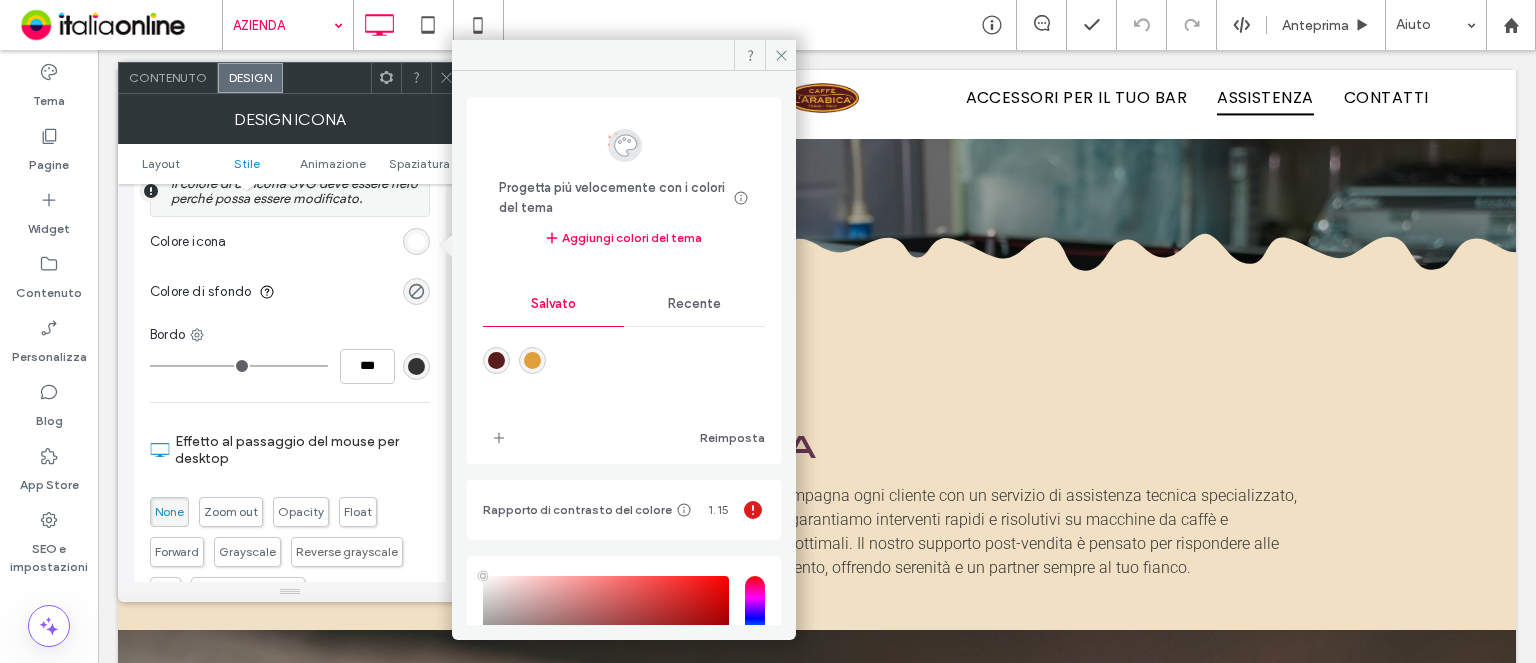drag, startPoint x: 728, startPoint y: 298, endPoint x: 709, endPoint y: 302, distance: 19.416489 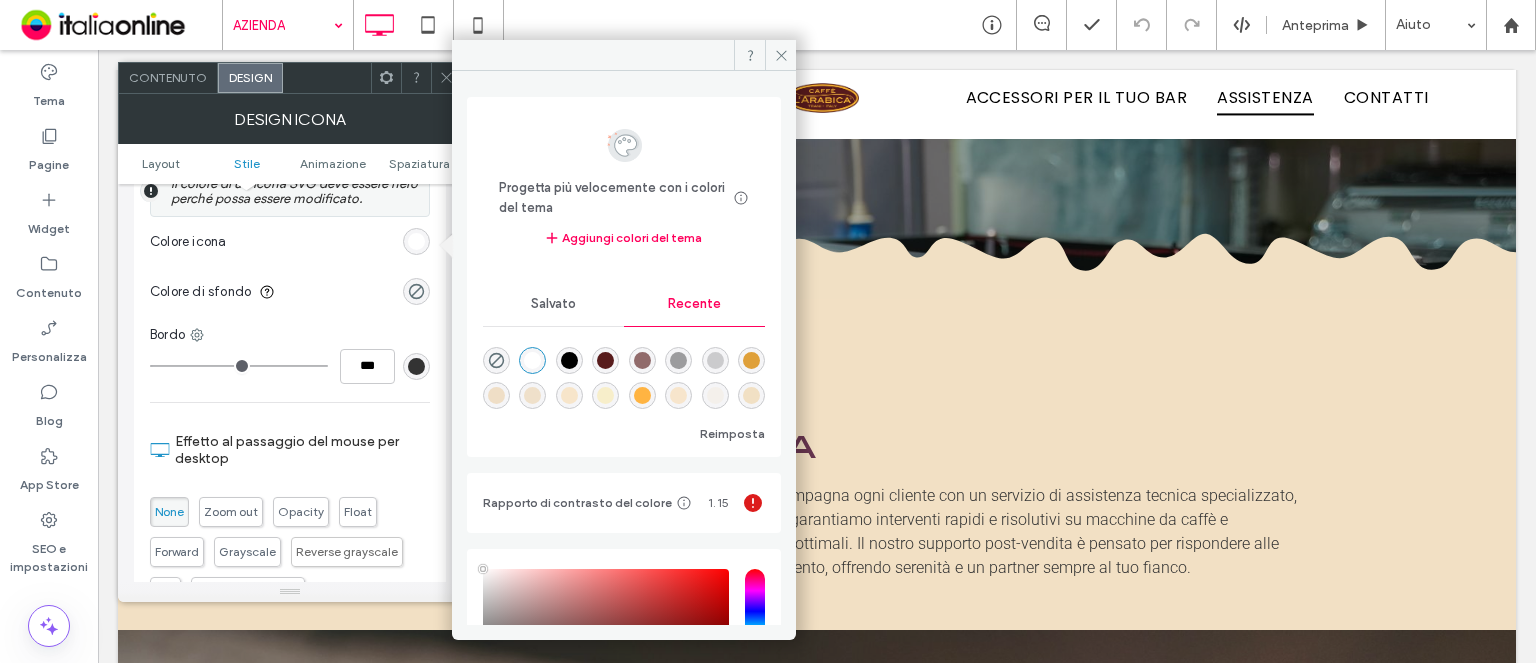 scroll, scrollTop: 32, scrollLeft: 0, axis: vertical 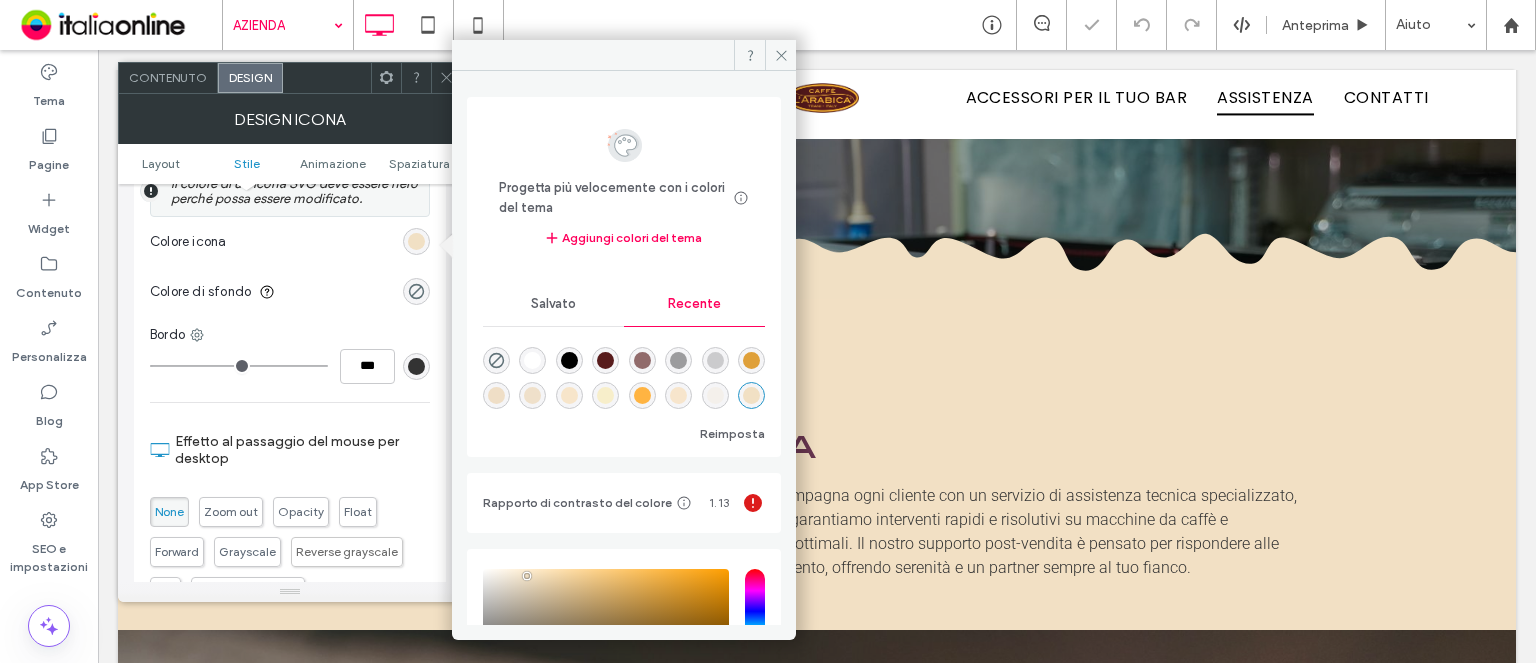 type on "*******" 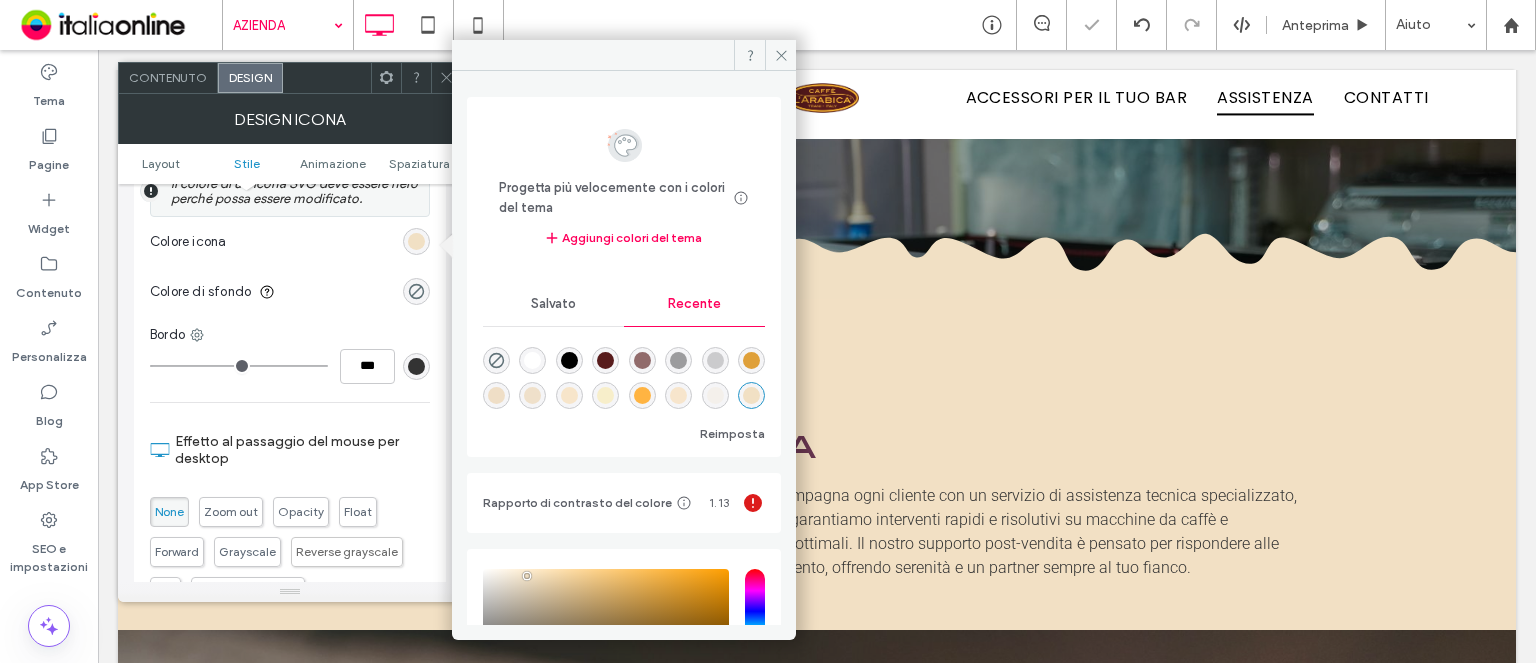 click at bounding box center (446, 78) 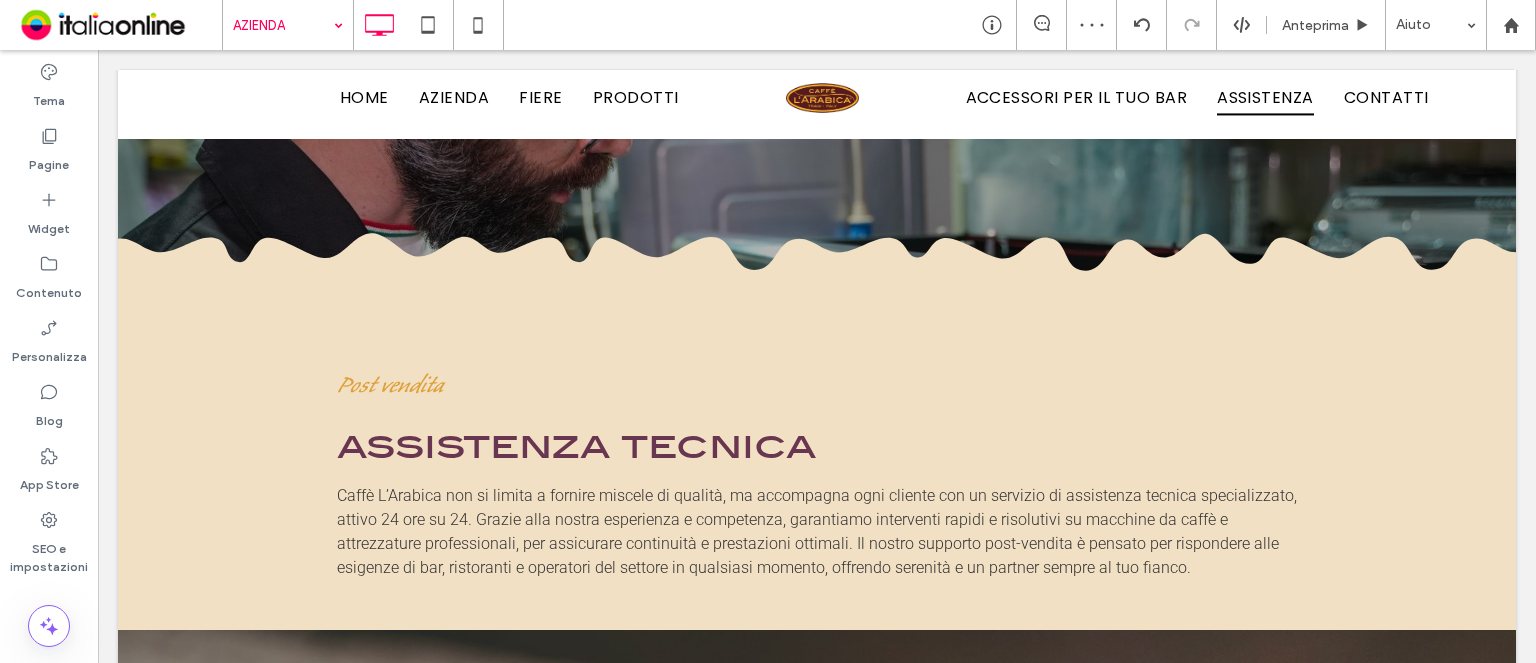 drag, startPoint x: 272, startPoint y: 12, endPoint x: 286, endPoint y: 43, distance: 34.0147 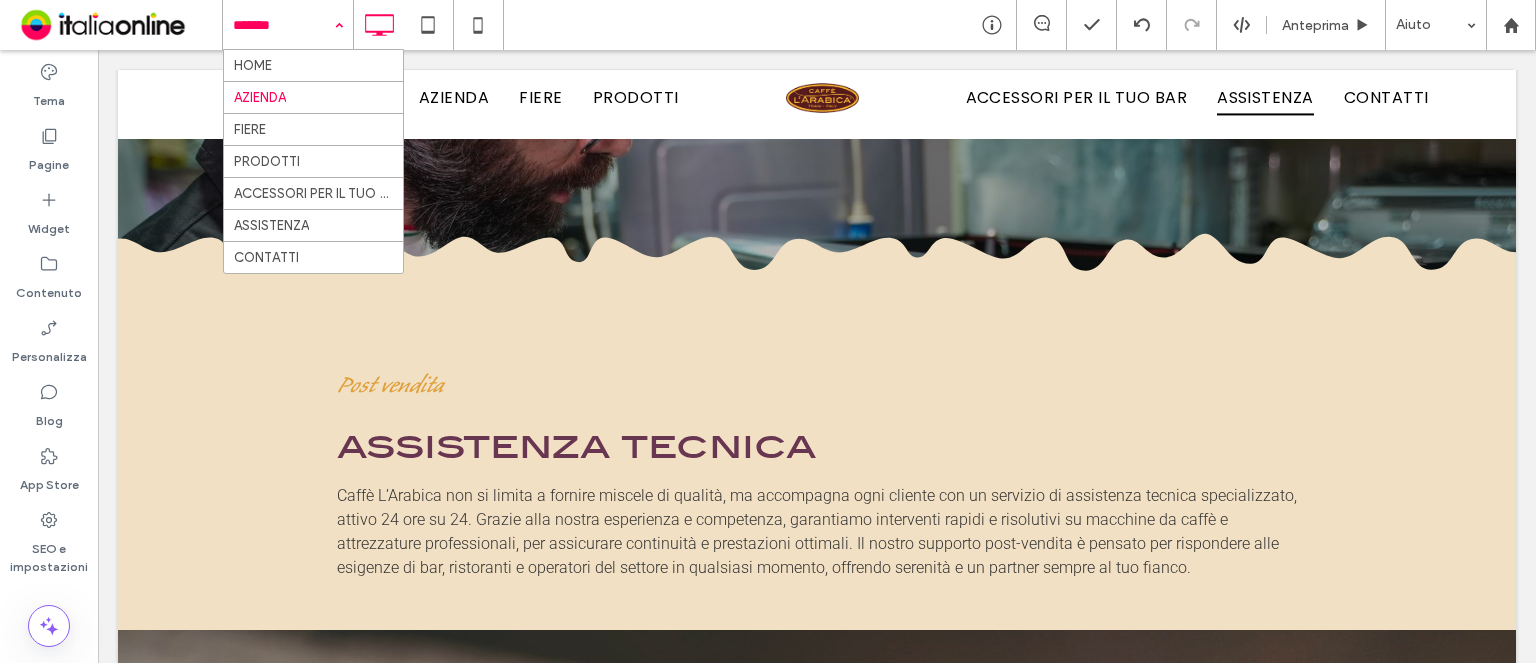 drag, startPoint x: 286, startPoint y: 43, endPoint x: 372, endPoint y: 85, distance: 95.707886 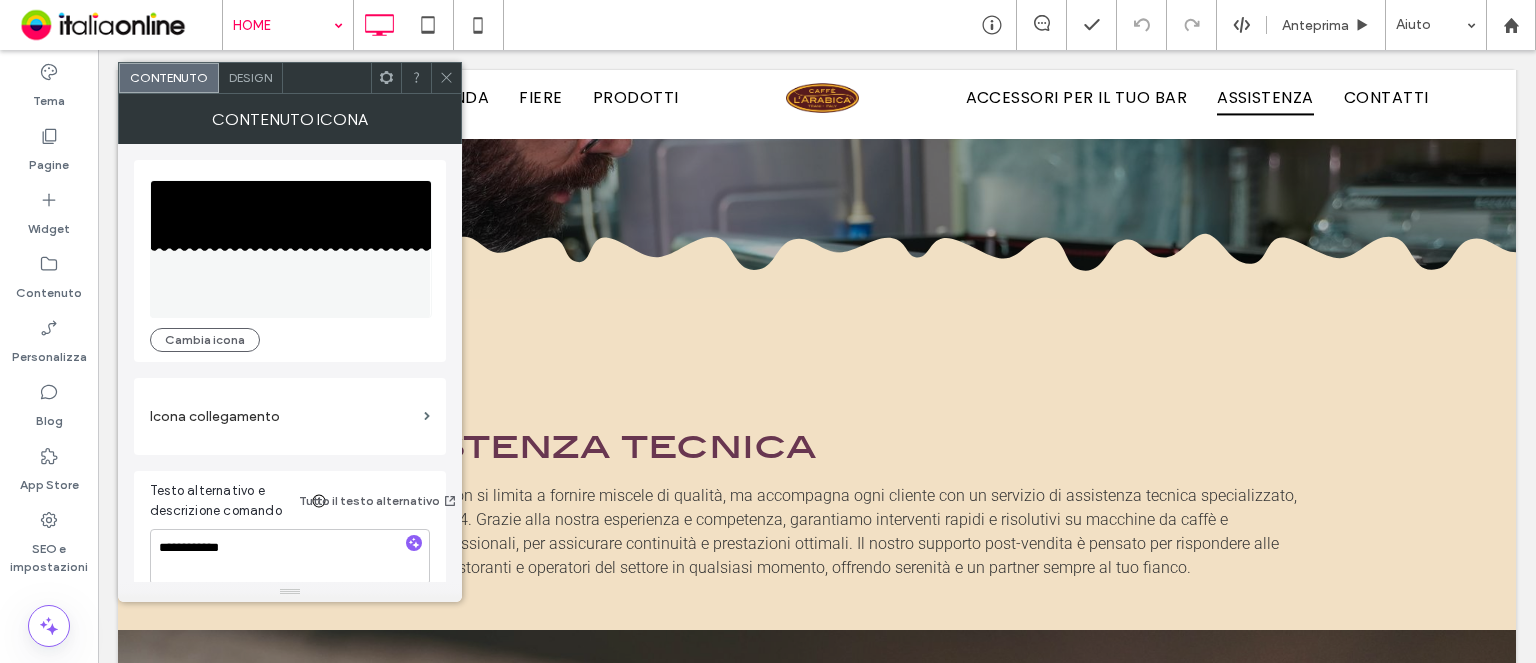 click on "Design" at bounding box center (250, 77) 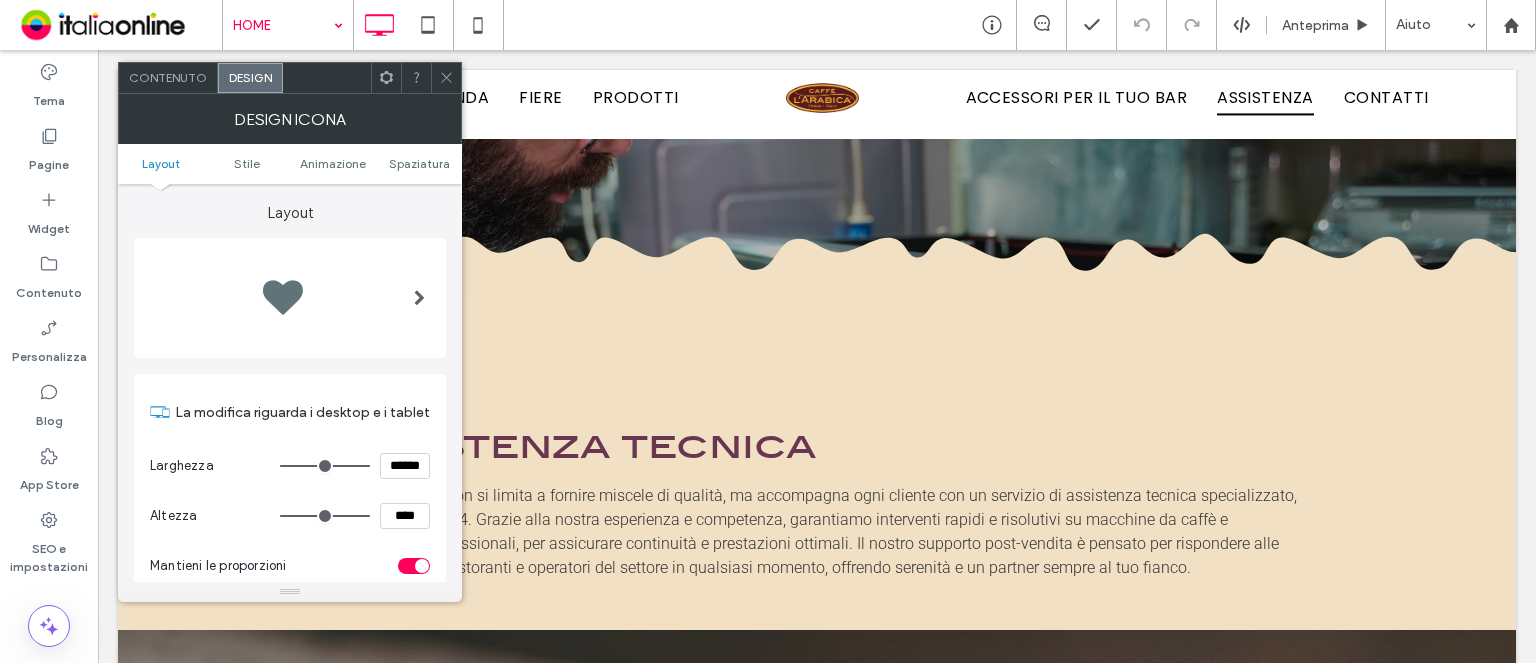 click 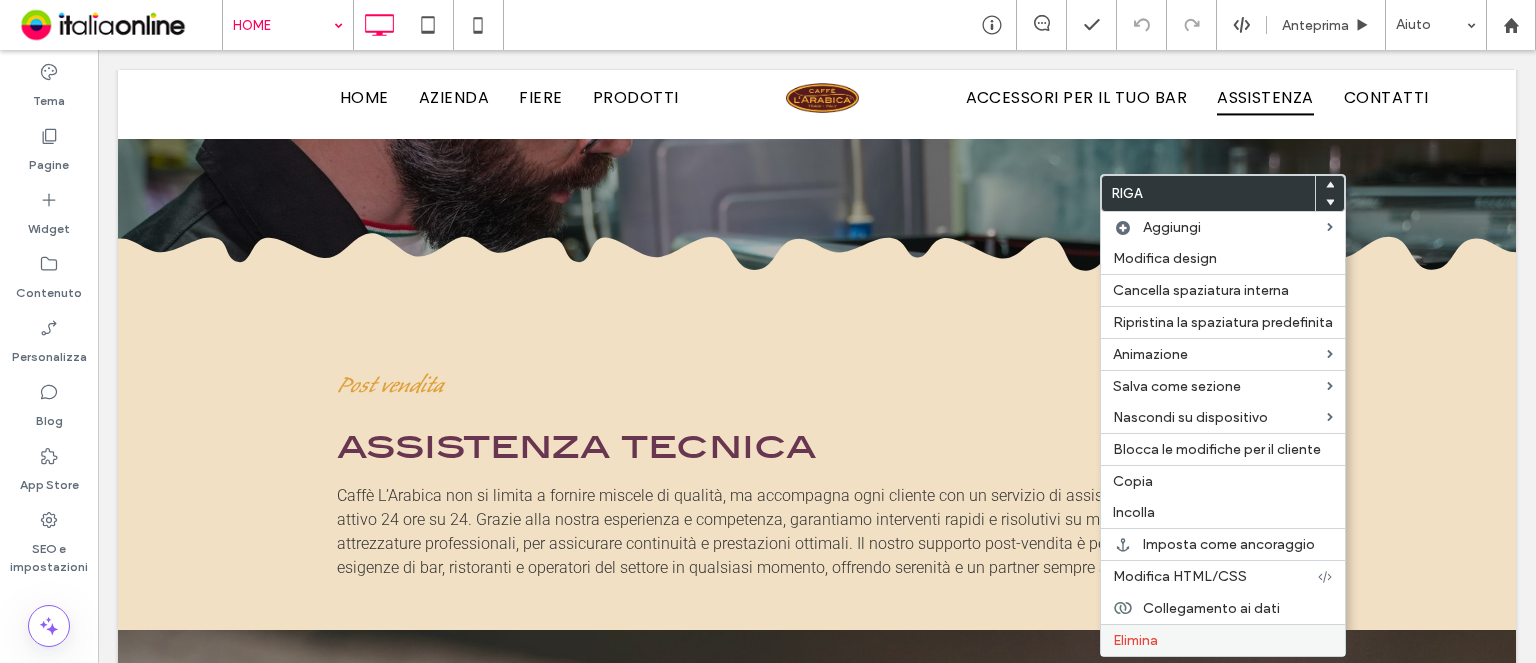 click on "Elimina" at bounding box center [1223, 640] 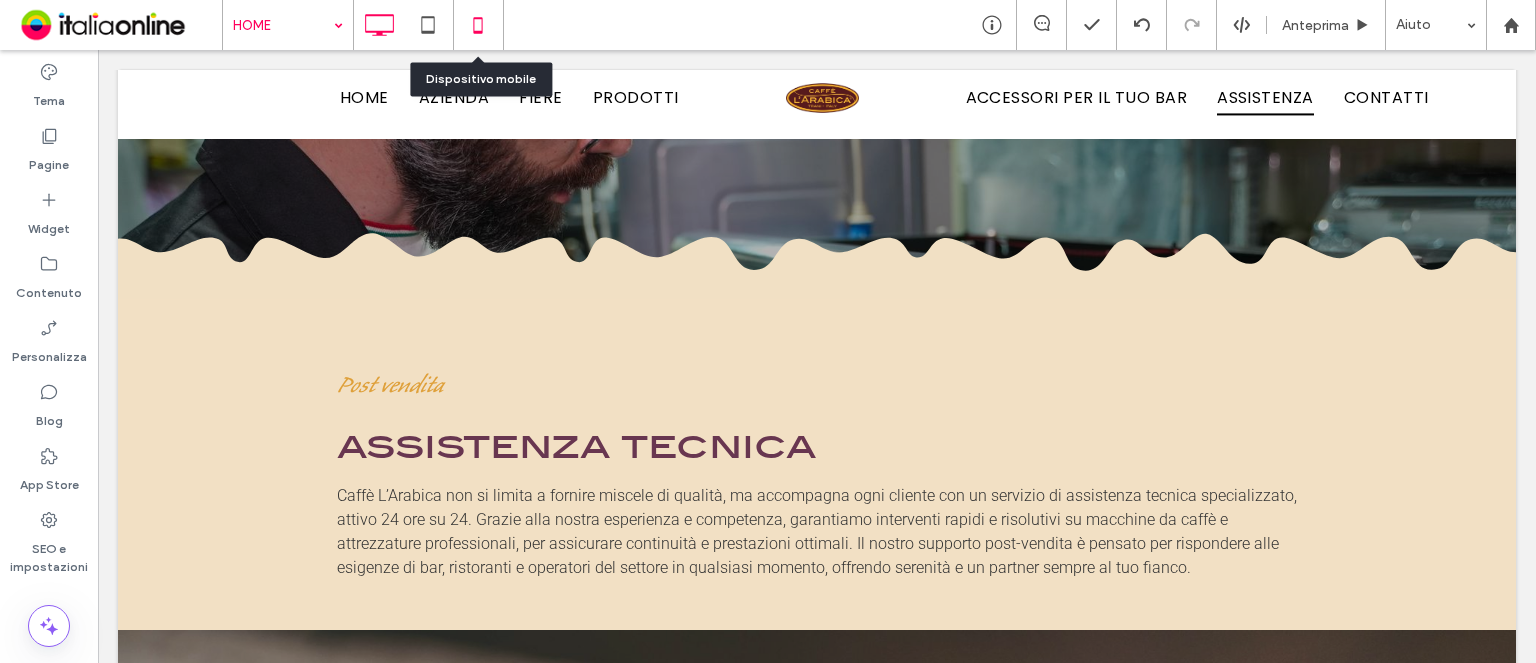 click 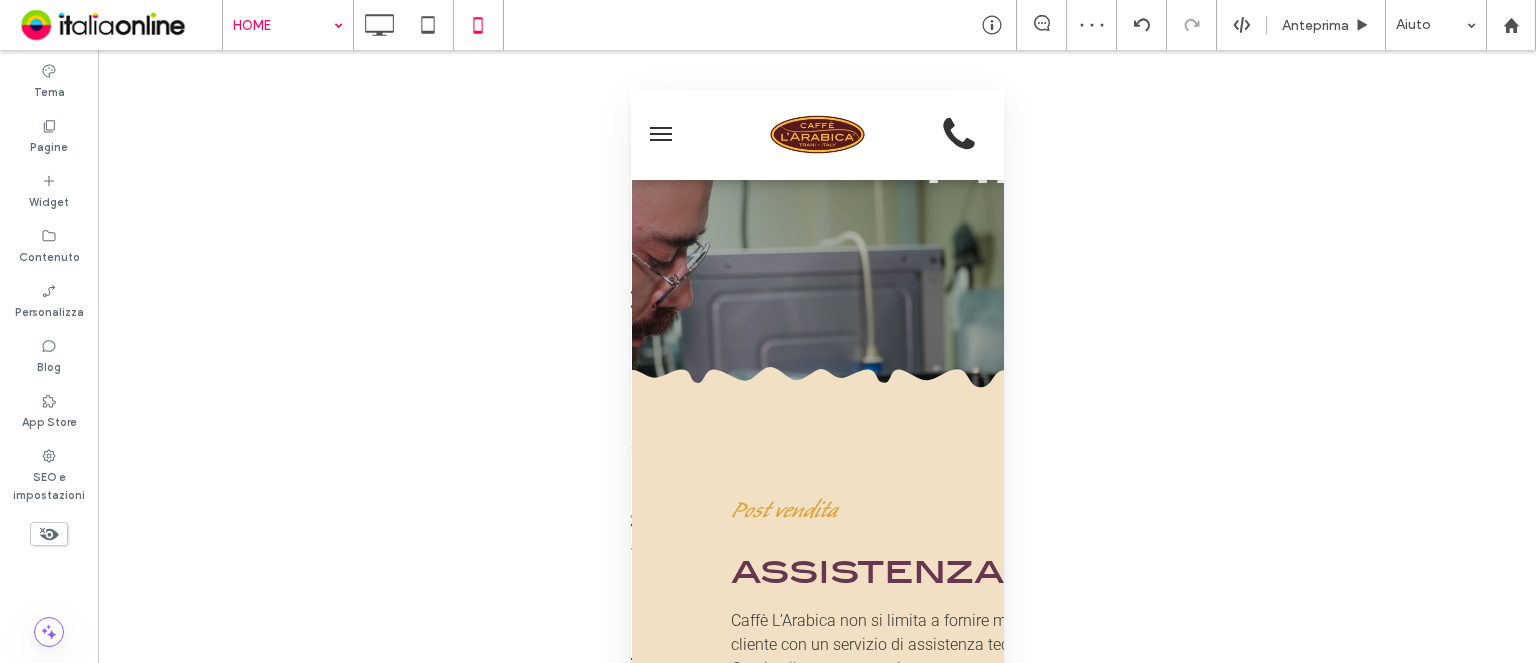 drag, startPoint x: 59, startPoint y: 72, endPoint x: 214, endPoint y: 257, distance: 241.35037 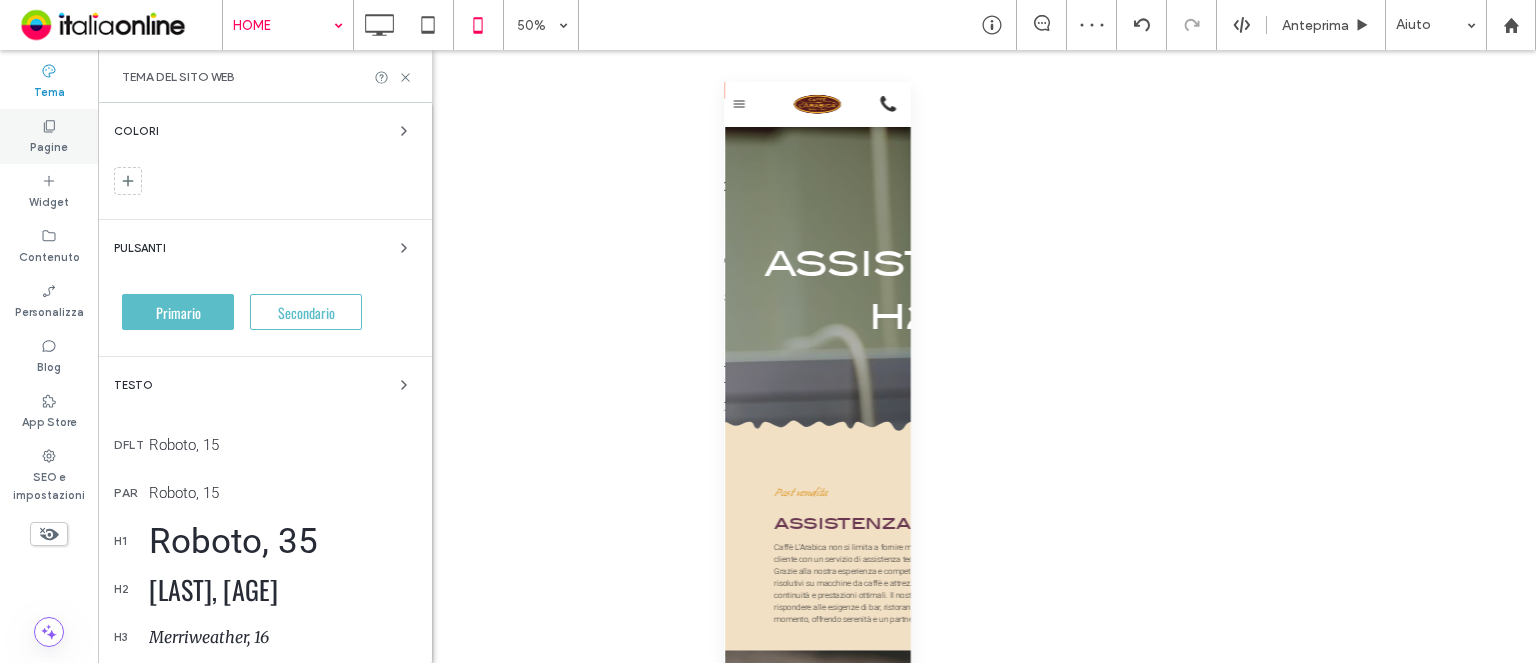 drag, startPoint x: 70, startPoint y: 143, endPoint x: 117, endPoint y: 151, distance: 47.67599 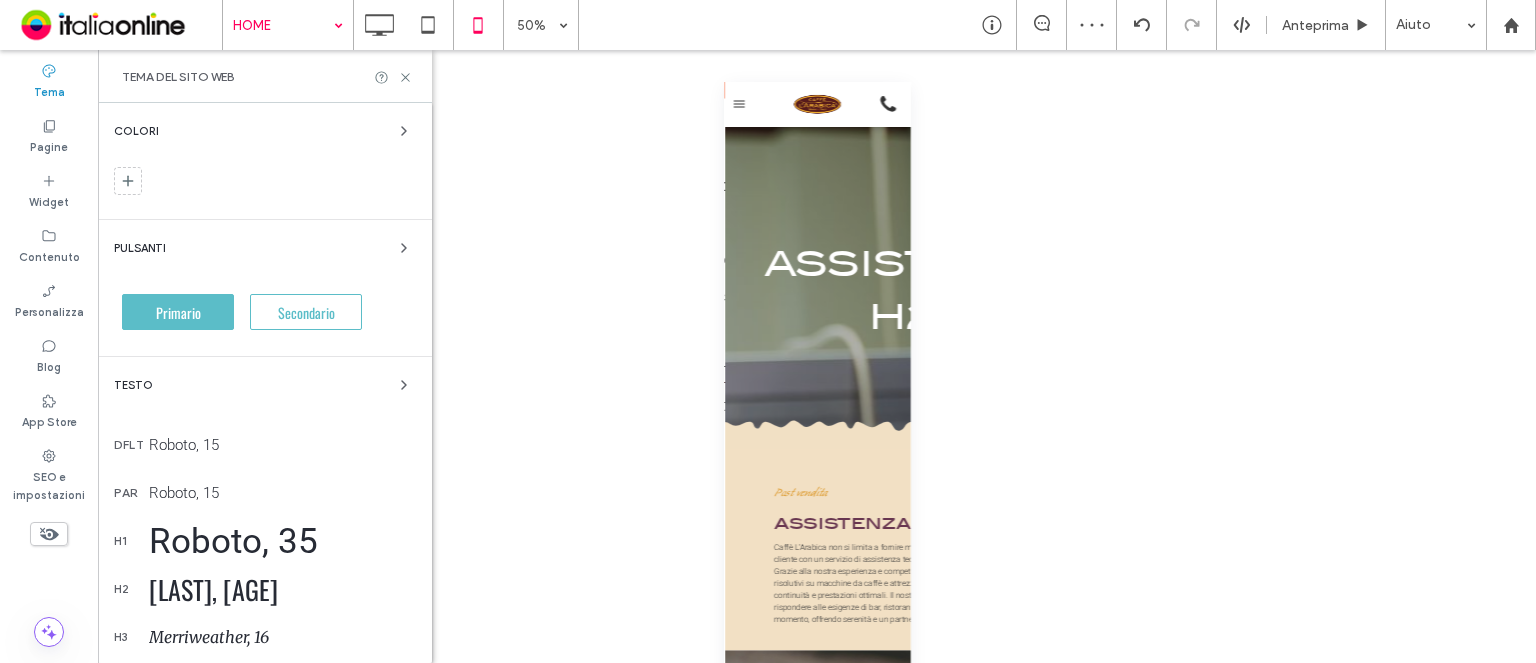 click on "Pagine" at bounding box center (49, 136) 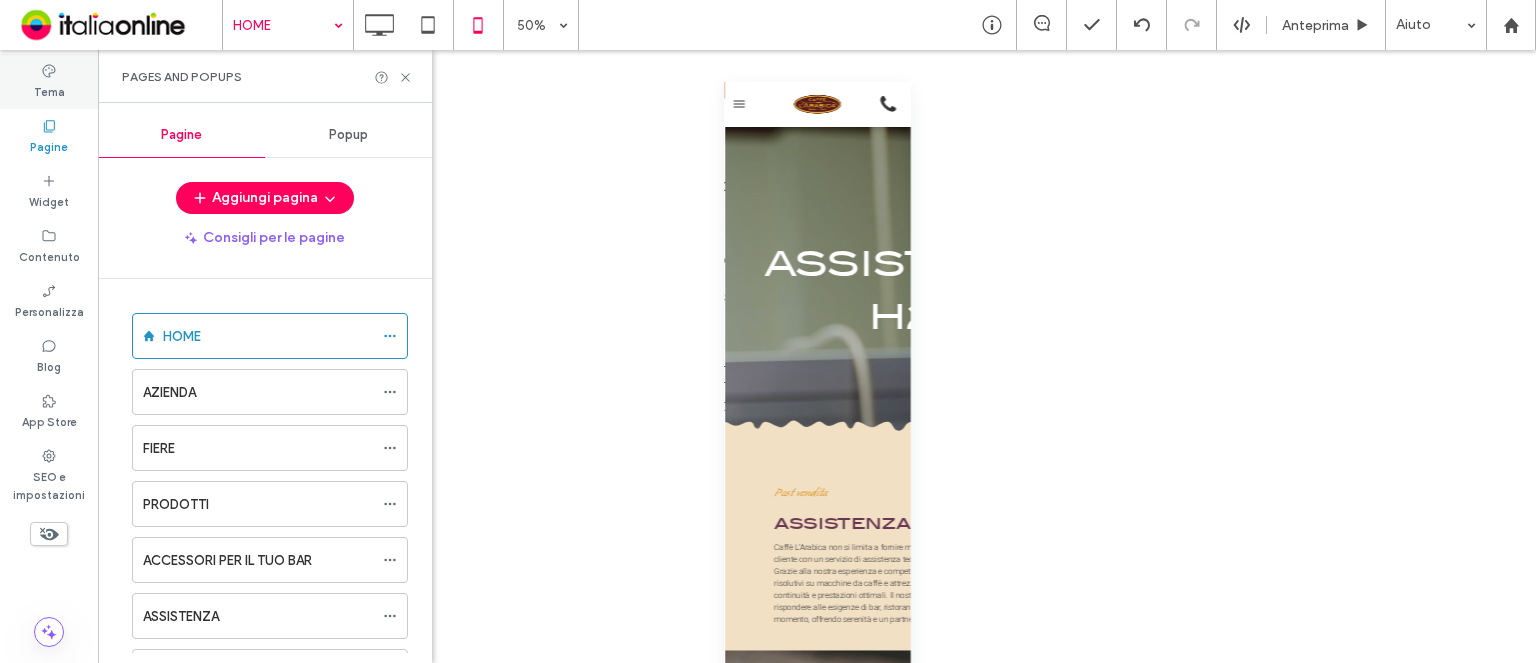 click on "Tema" at bounding box center [49, 81] 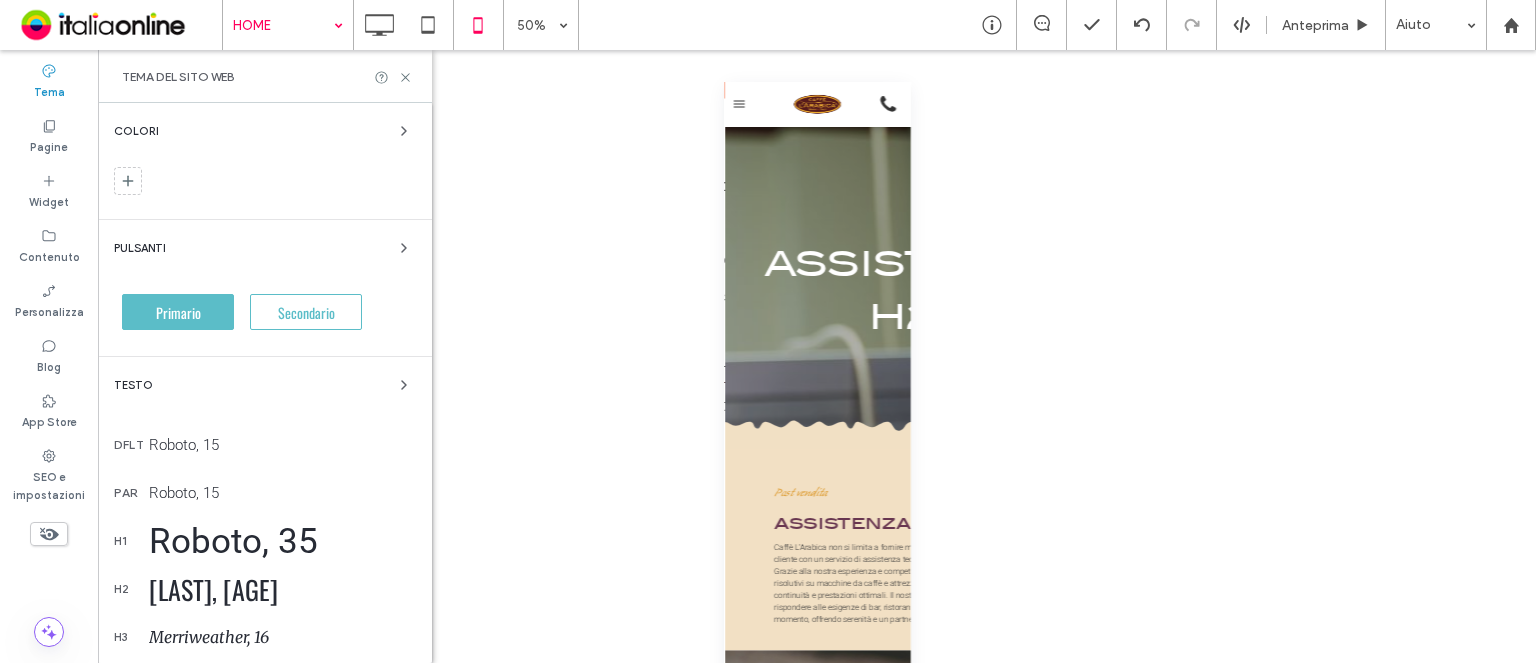 scroll, scrollTop: 72, scrollLeft: 0, axis: vertical 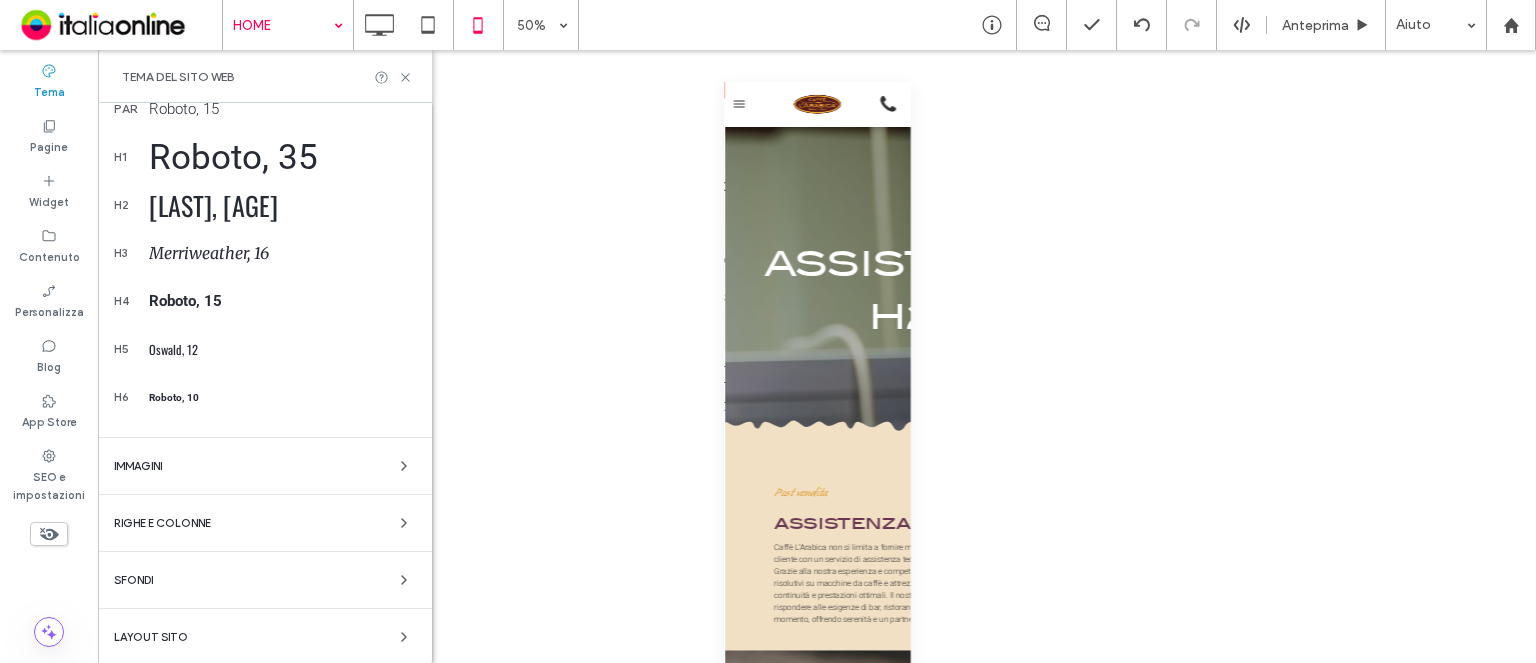 drag, startPoint x: 261, startPoint y: 581, endPoint x: 254, endPoint y: 572, distance: 11.401754 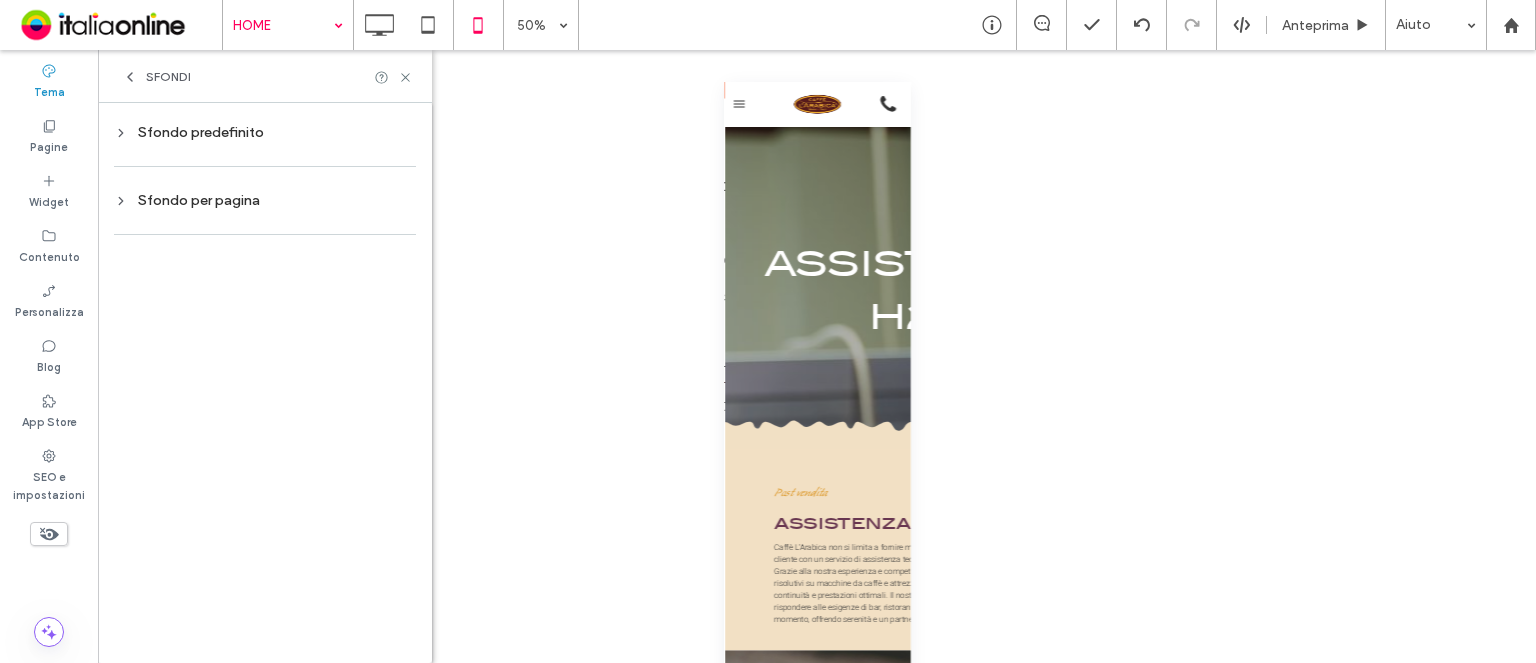 click on "Sfondo predefinito Sfondo per pagina Colori Pulsanti Primario Secondario Testo dflt Roboto, 15 par Roboto, 15 h1 Roboto, 35 h2 Oswald, 26 h3 Merriweather, 16 h4 Roboto, 15 h5 Oswald, 12 h6 Roboto, 10 Immagini  Righe e colonne Sfondi Layout sito" at bounding box center (265, 383) 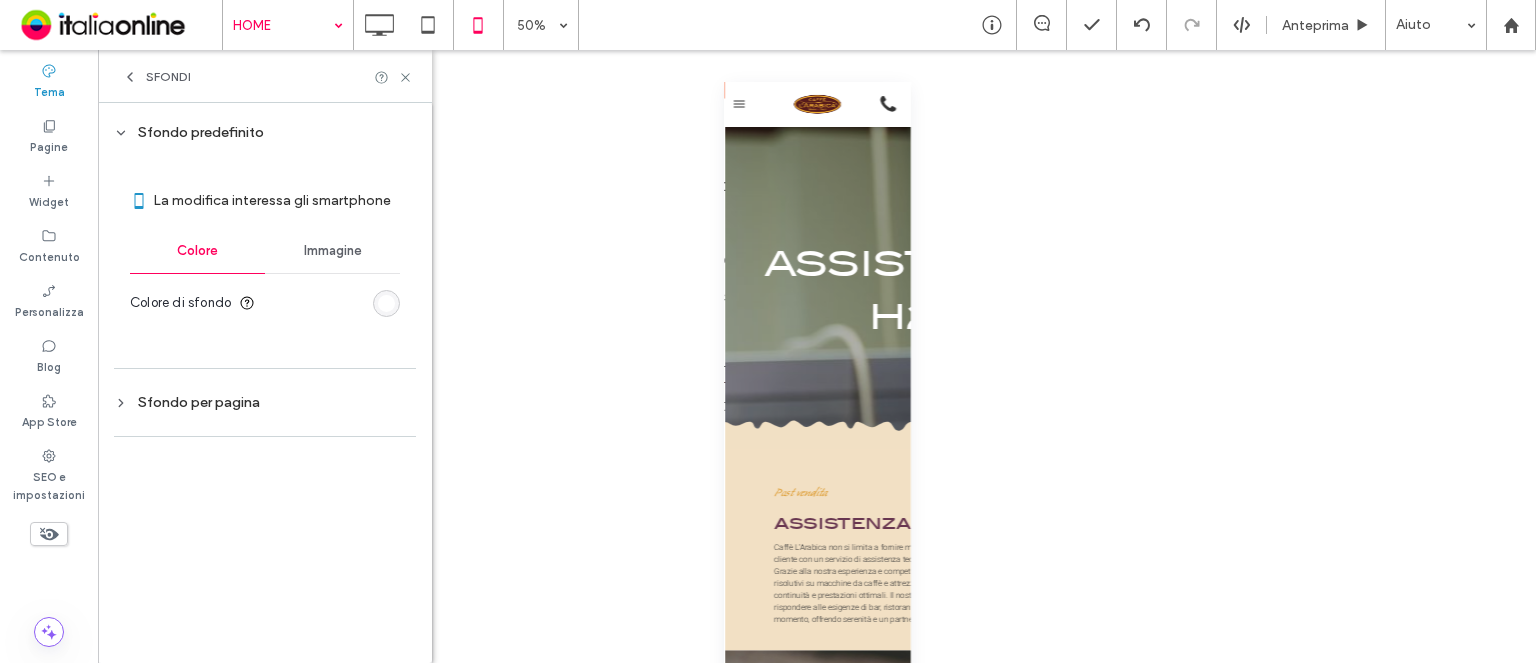 click at bounding box center (386, 303) 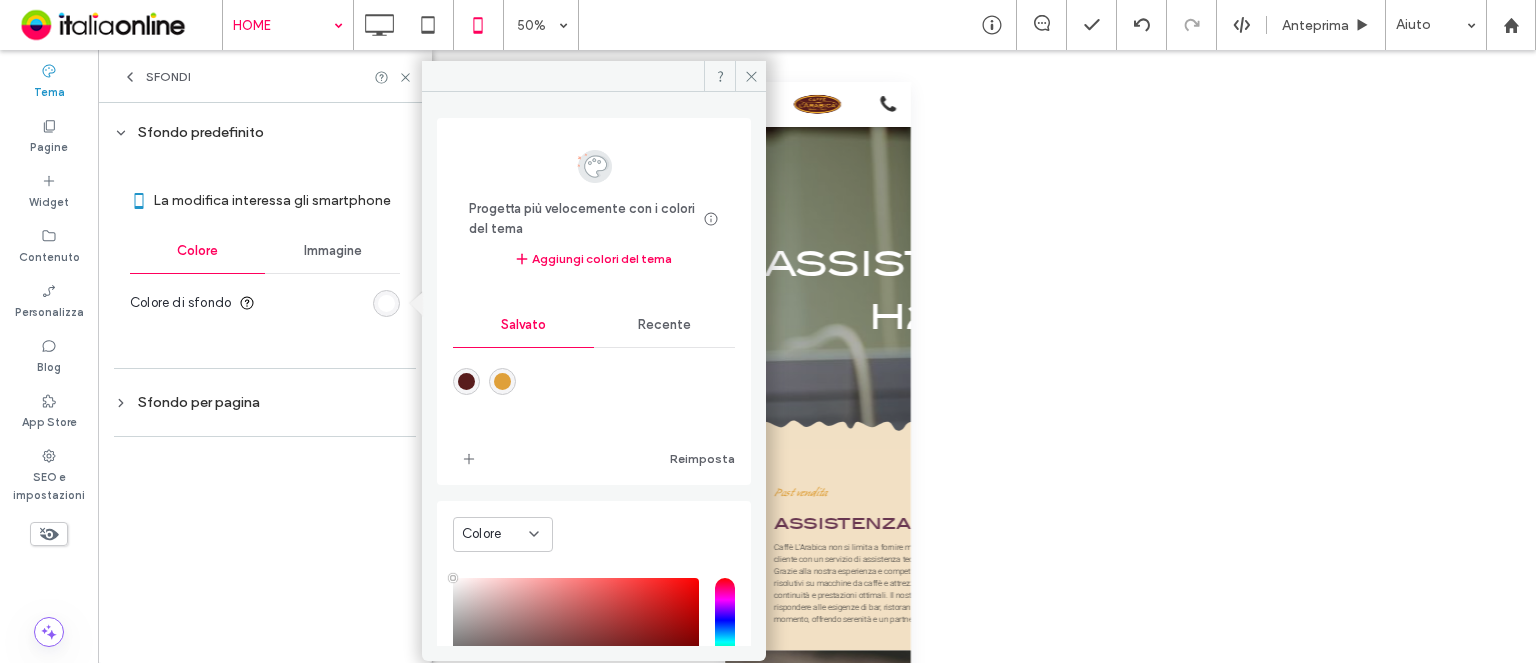 click on "Recente" at bounding box center (664, 325) 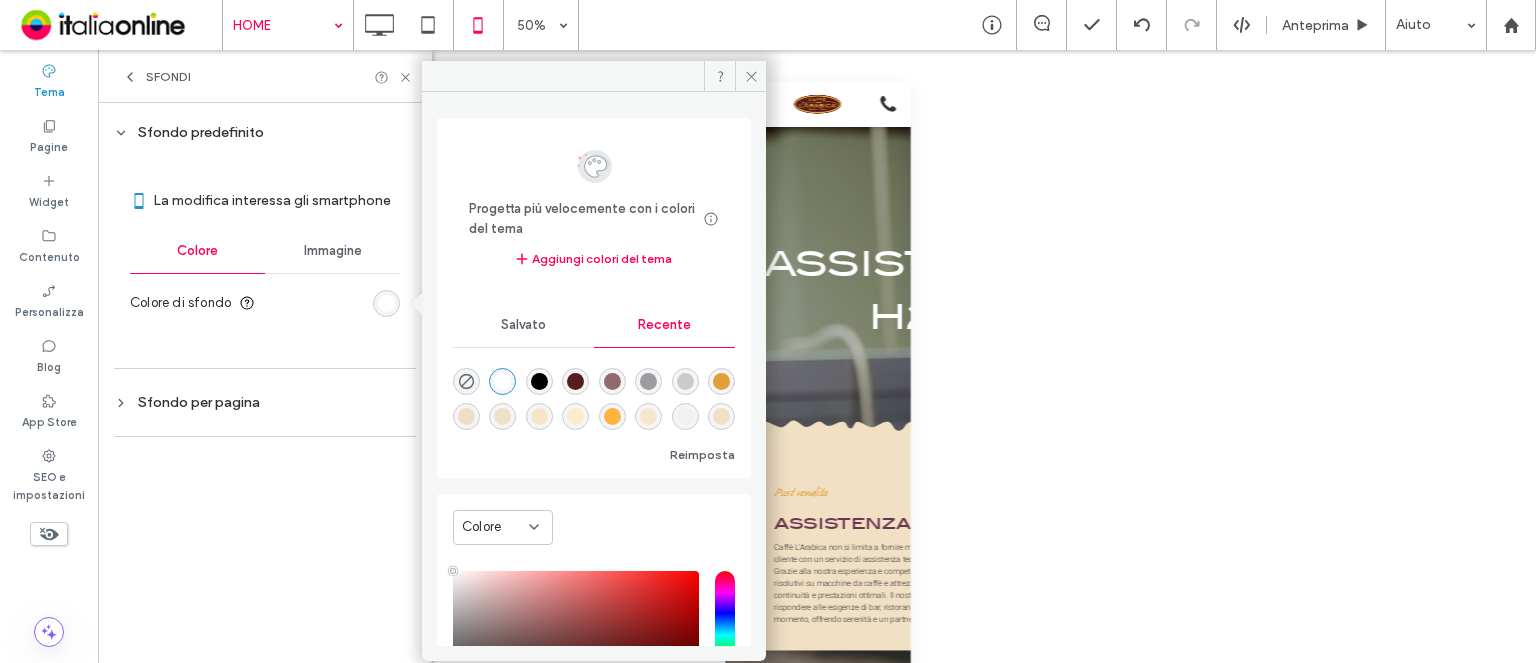 scroll, scrollTop: 32, scrollLeft: 0, axis: vertical 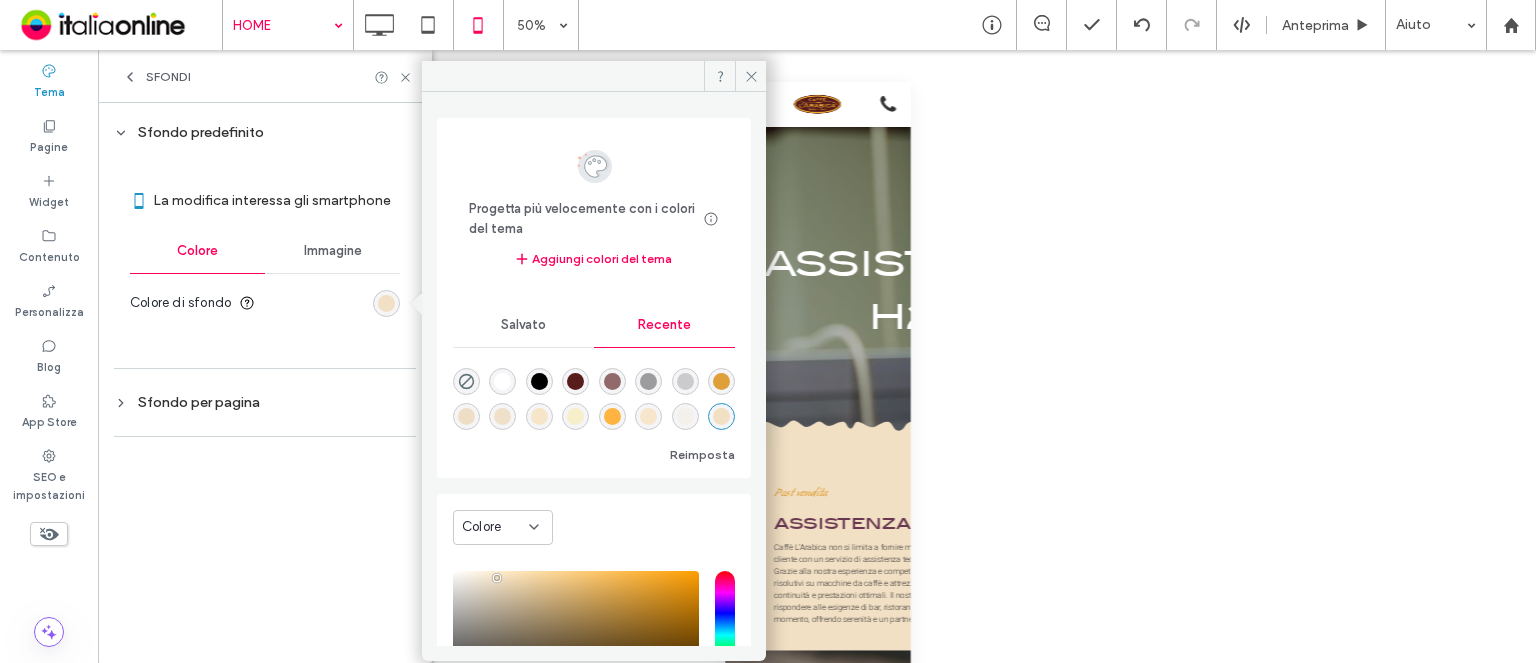 click on "Sfondo per pagina" at bounding box center [265, 402] 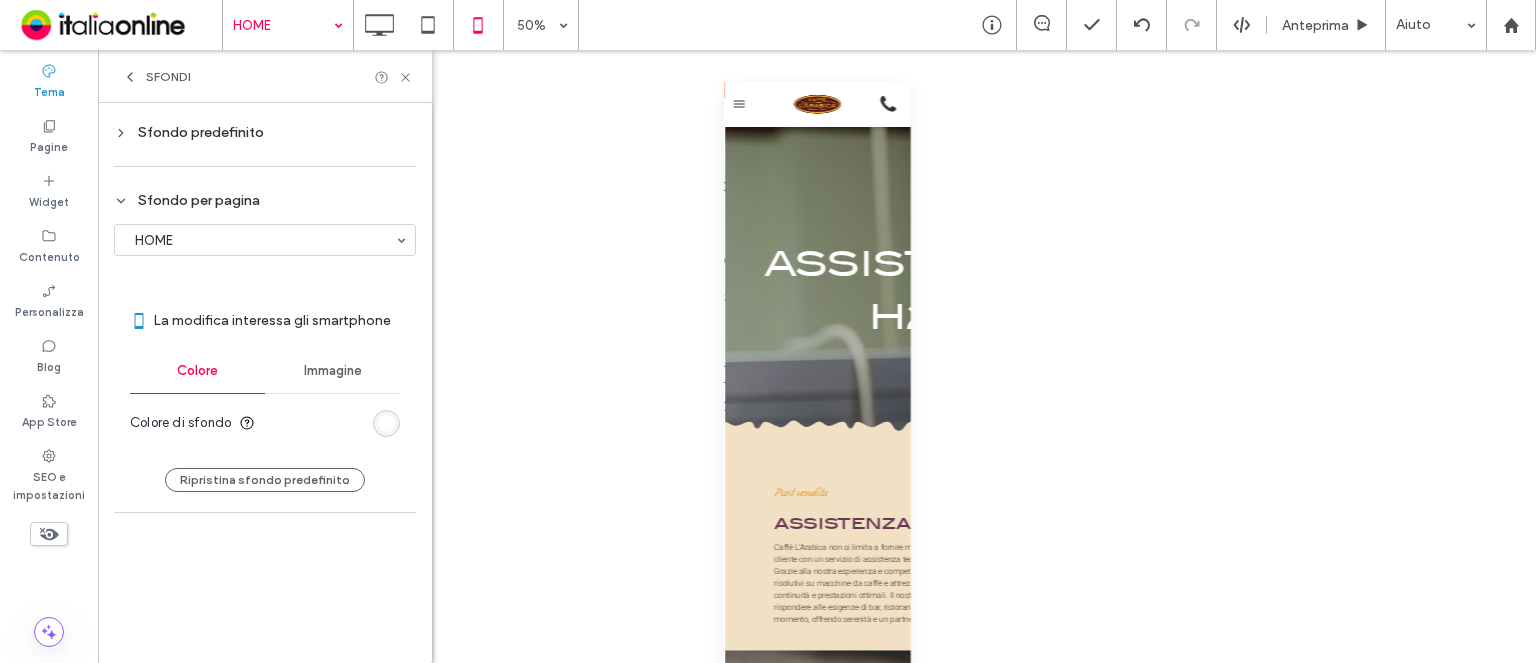 click at bounding box center [386, 423] 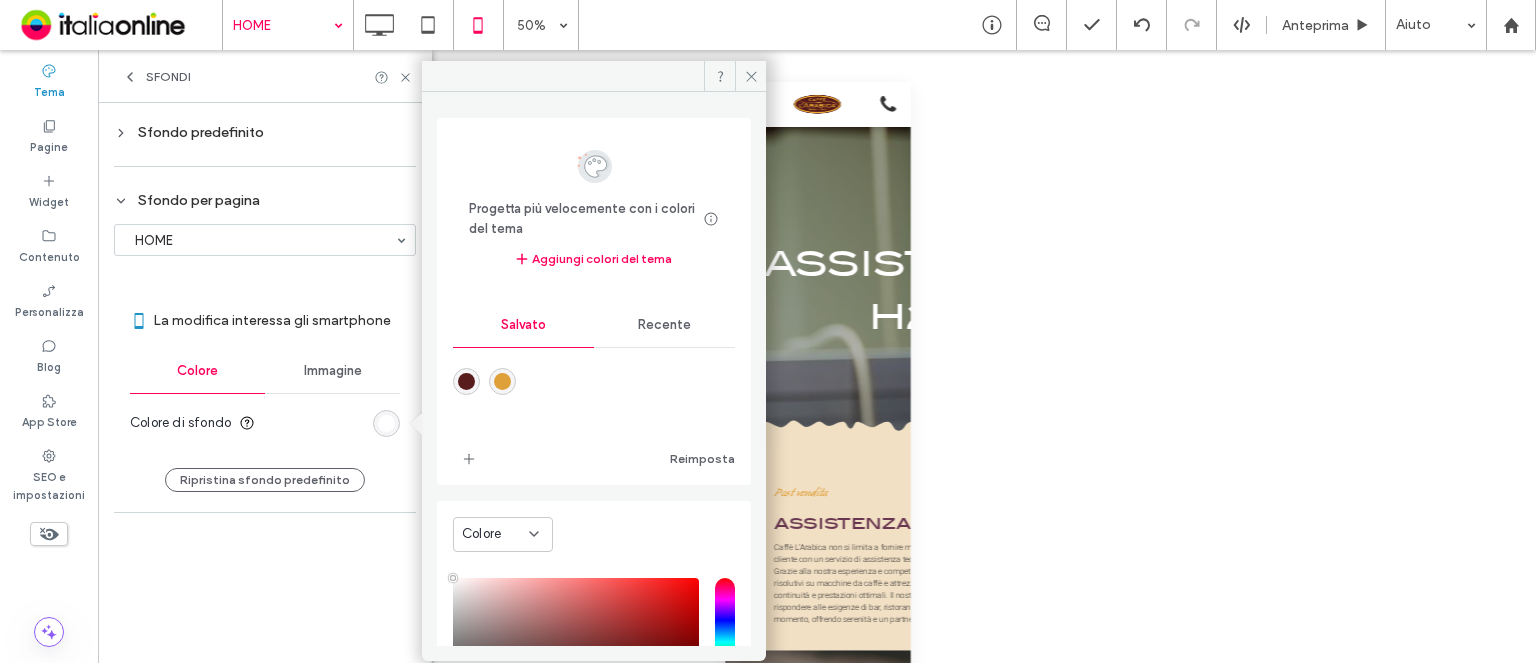 click on "Recente" at bounding box center [664, 325] 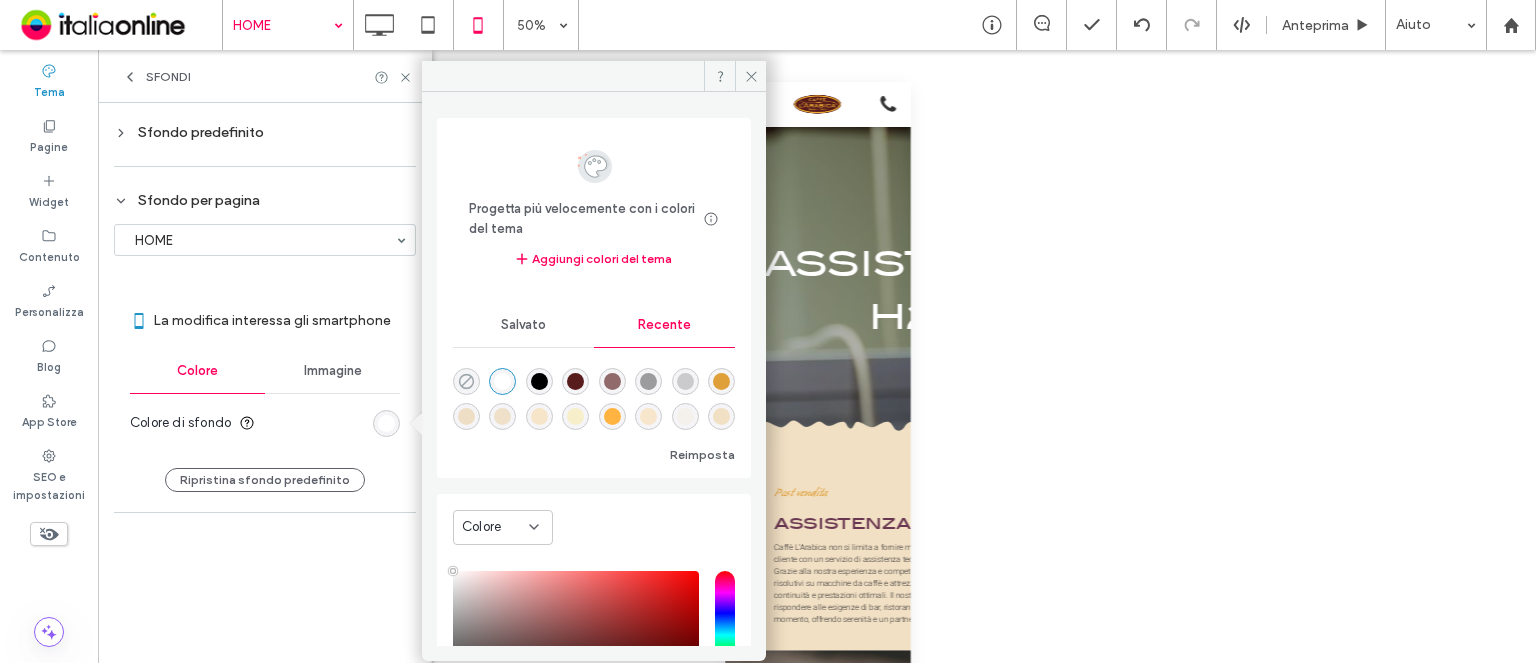 click 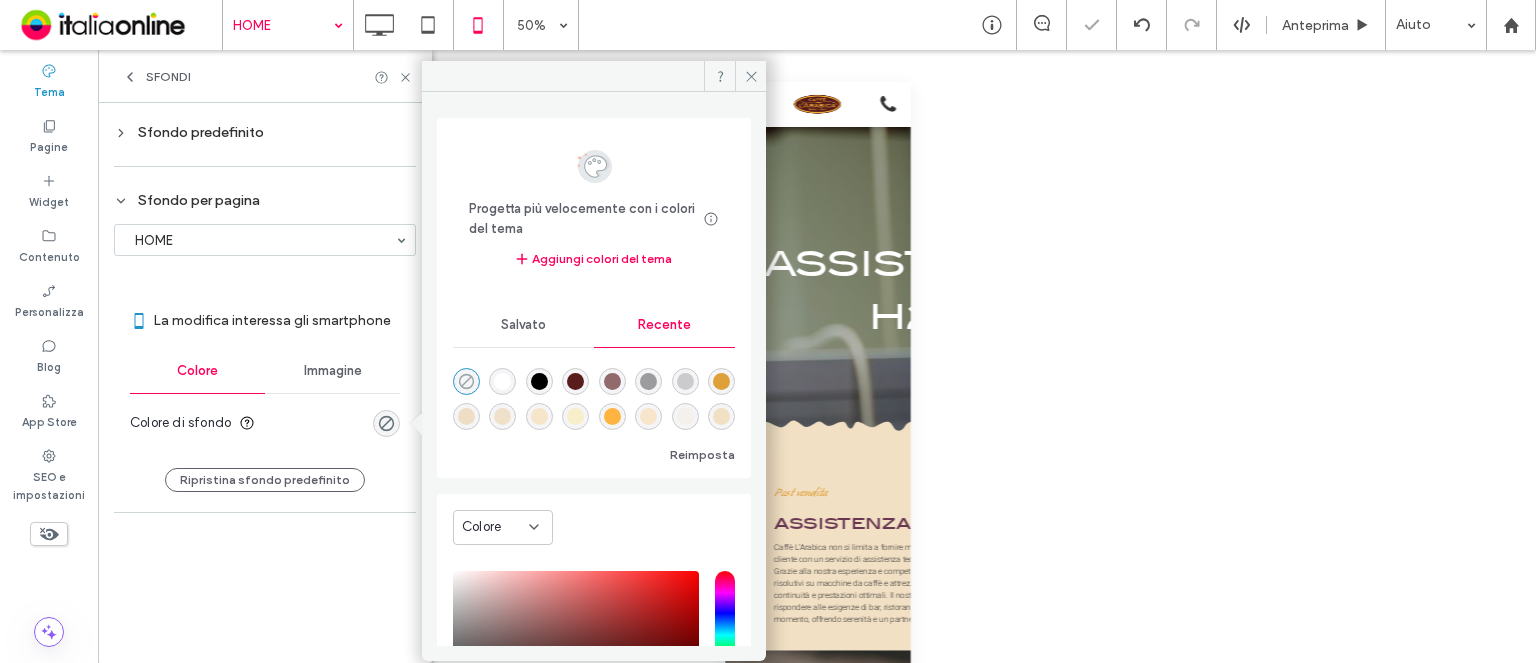 type on "**" 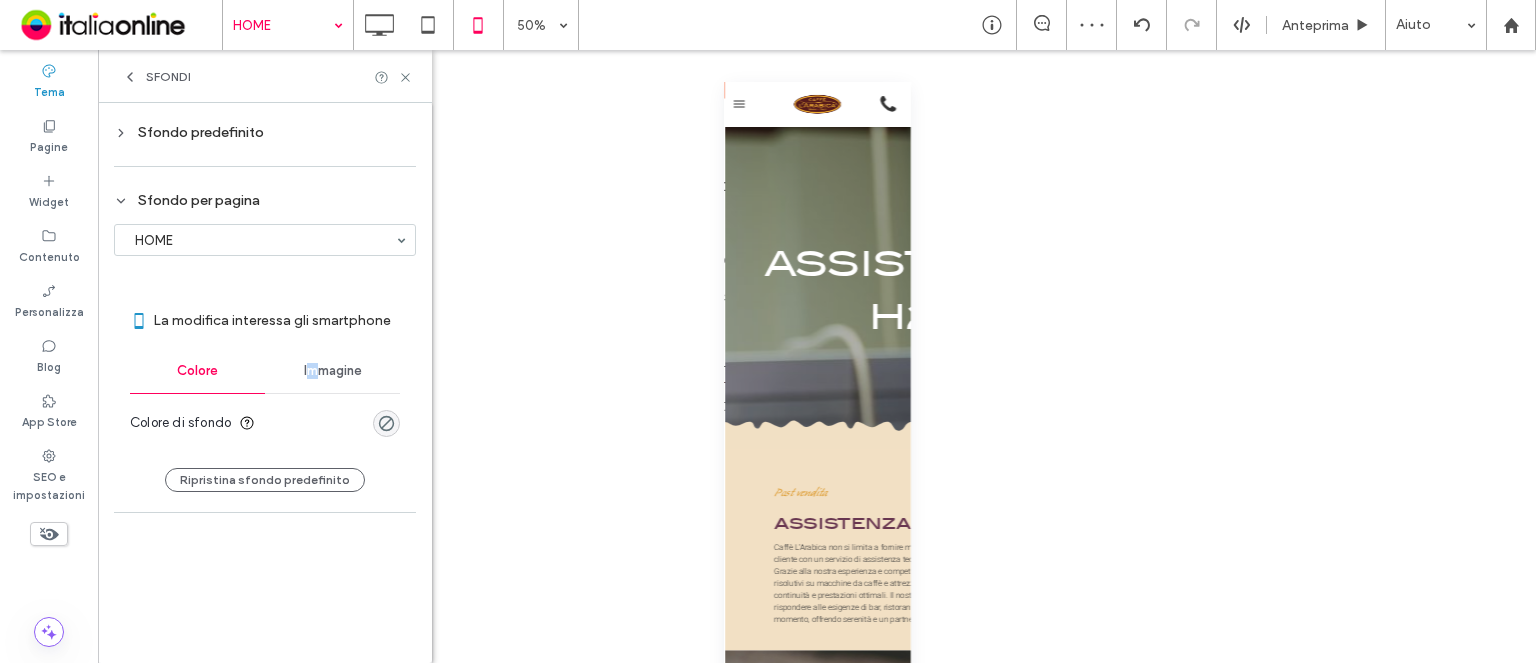 click on "Immagine" at bounding box center [333, 371] 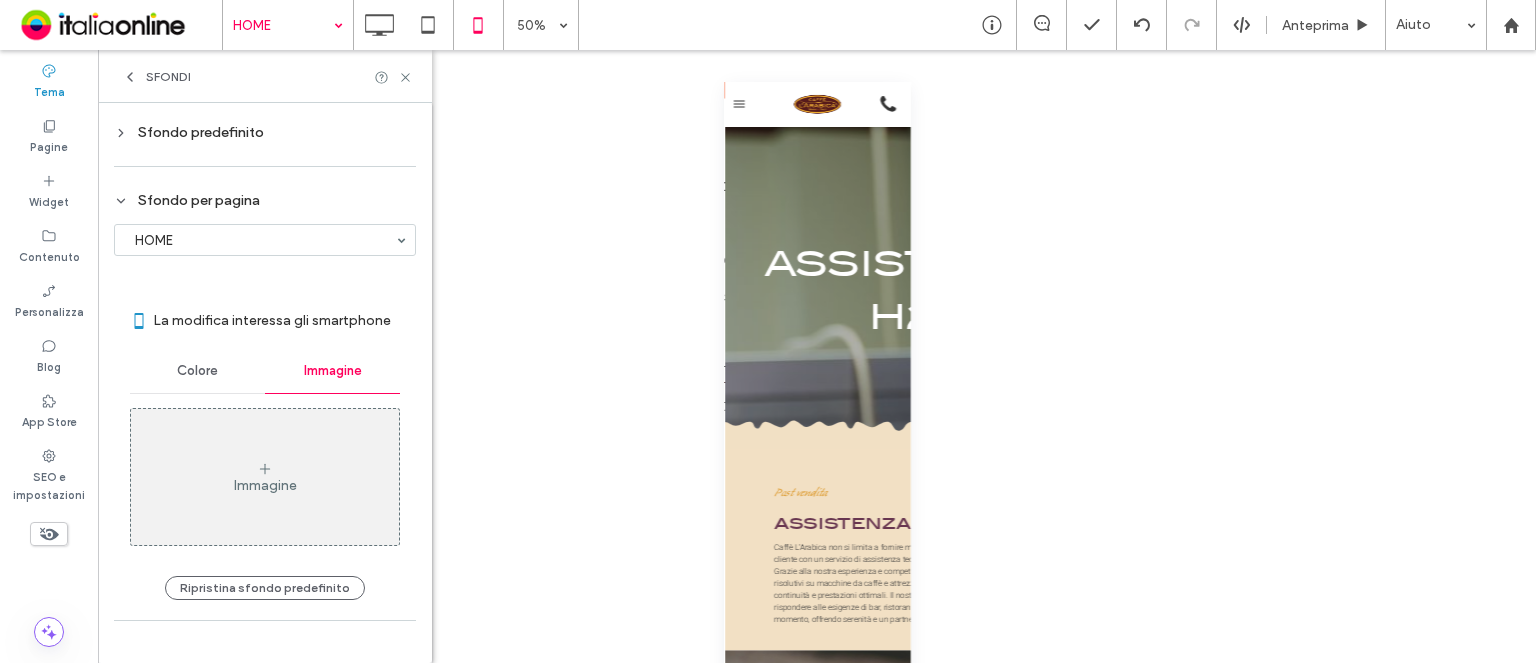 click on "Colore" at bounding box center (197, 371) 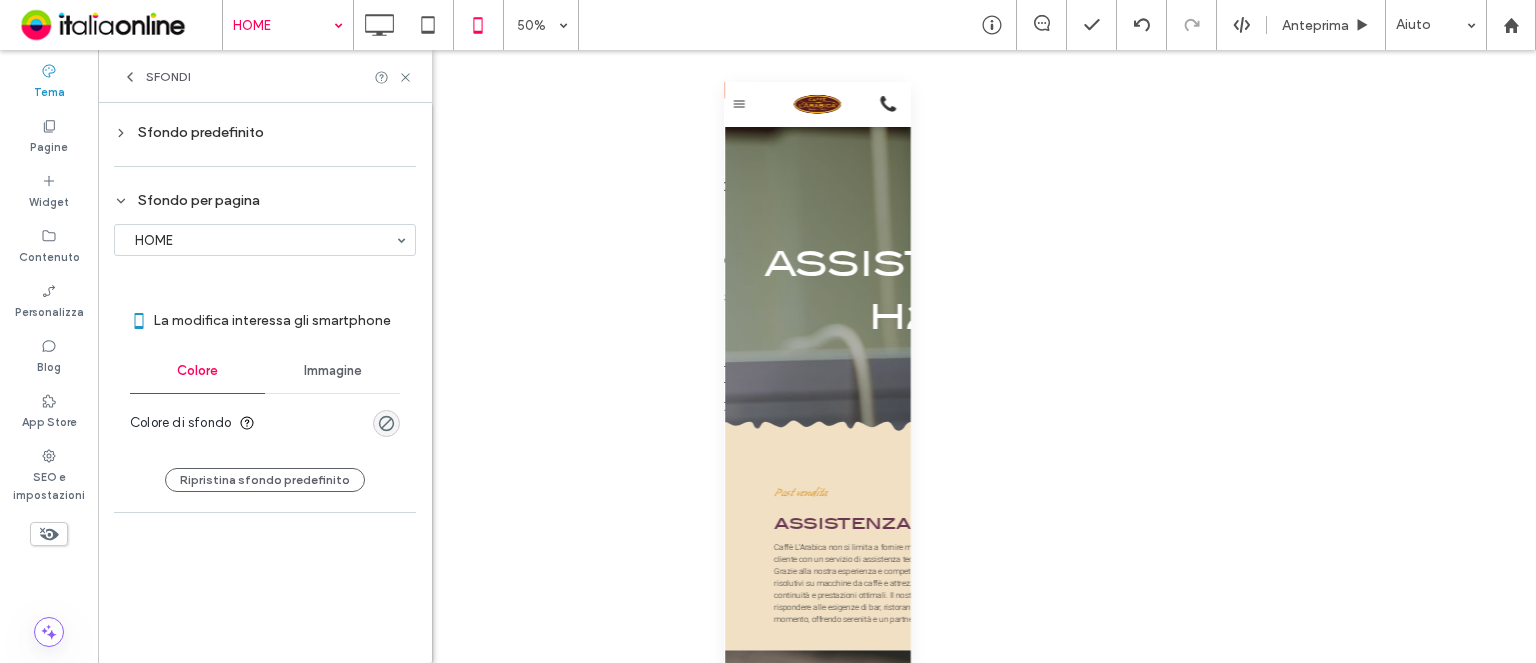 click at bounding box center [386, 423] 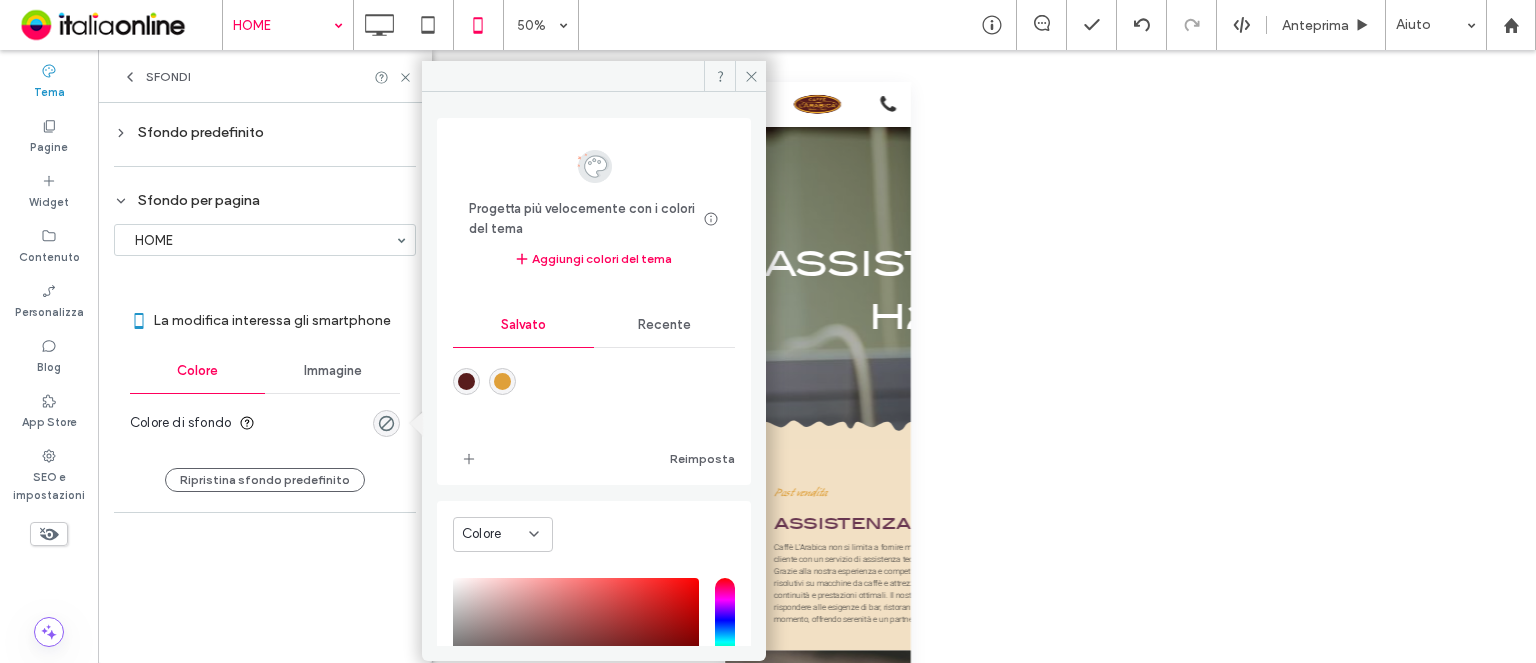 click on "Recente" at bounding box center [664, 325] 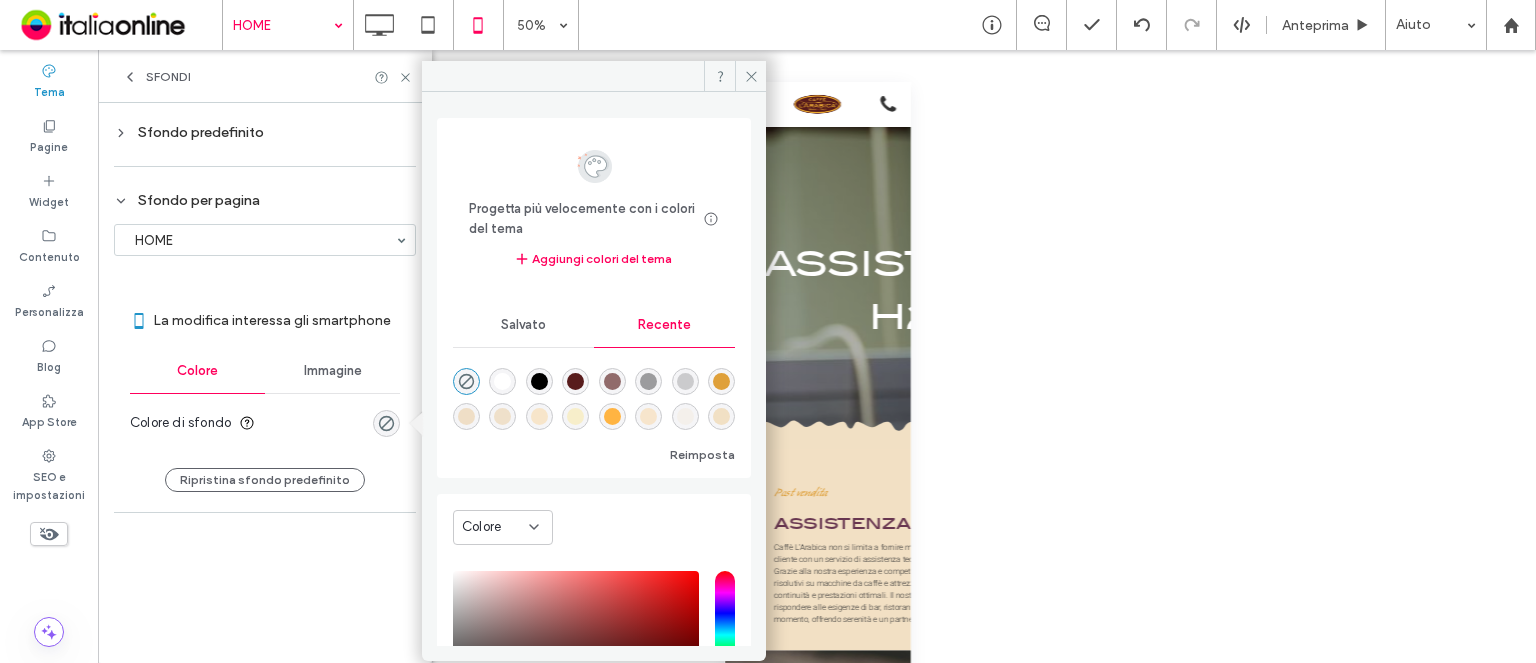 scroll, scrollTop: 32, scrollLeft: 0, axis: vertical 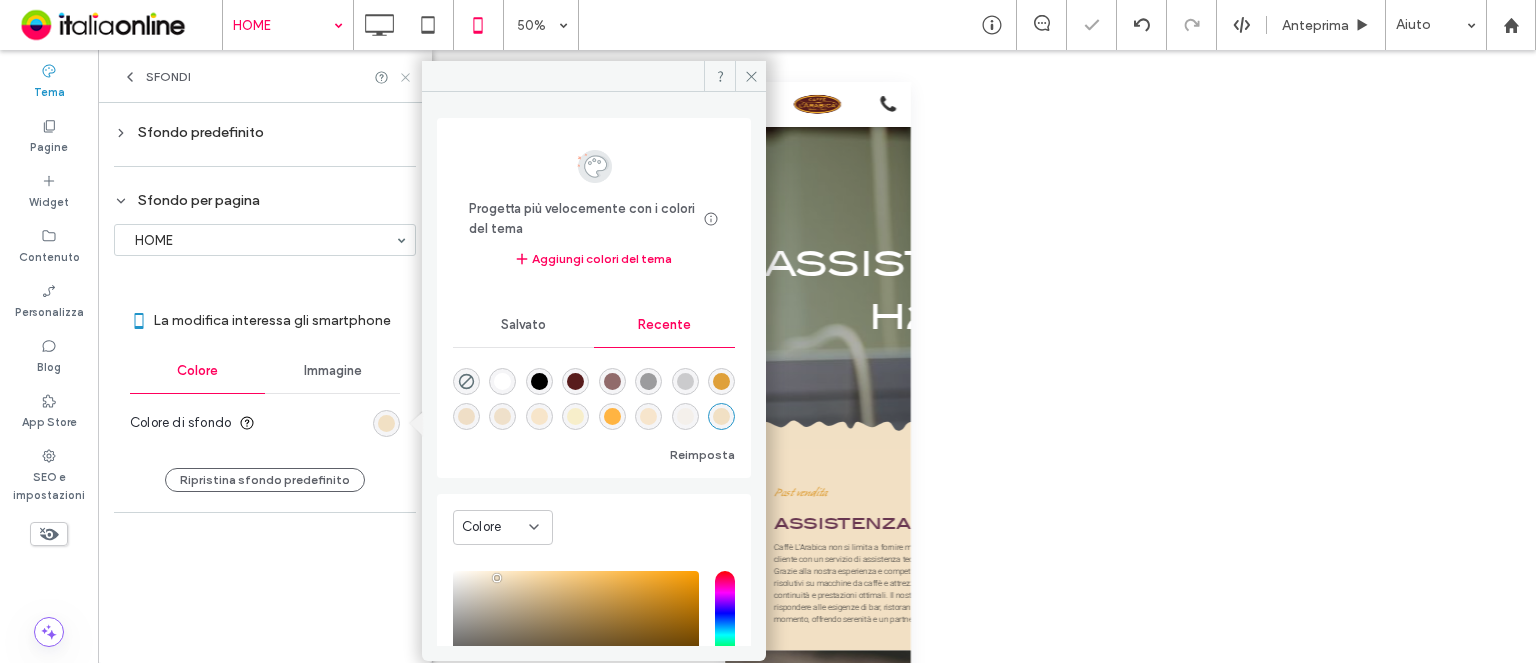 click 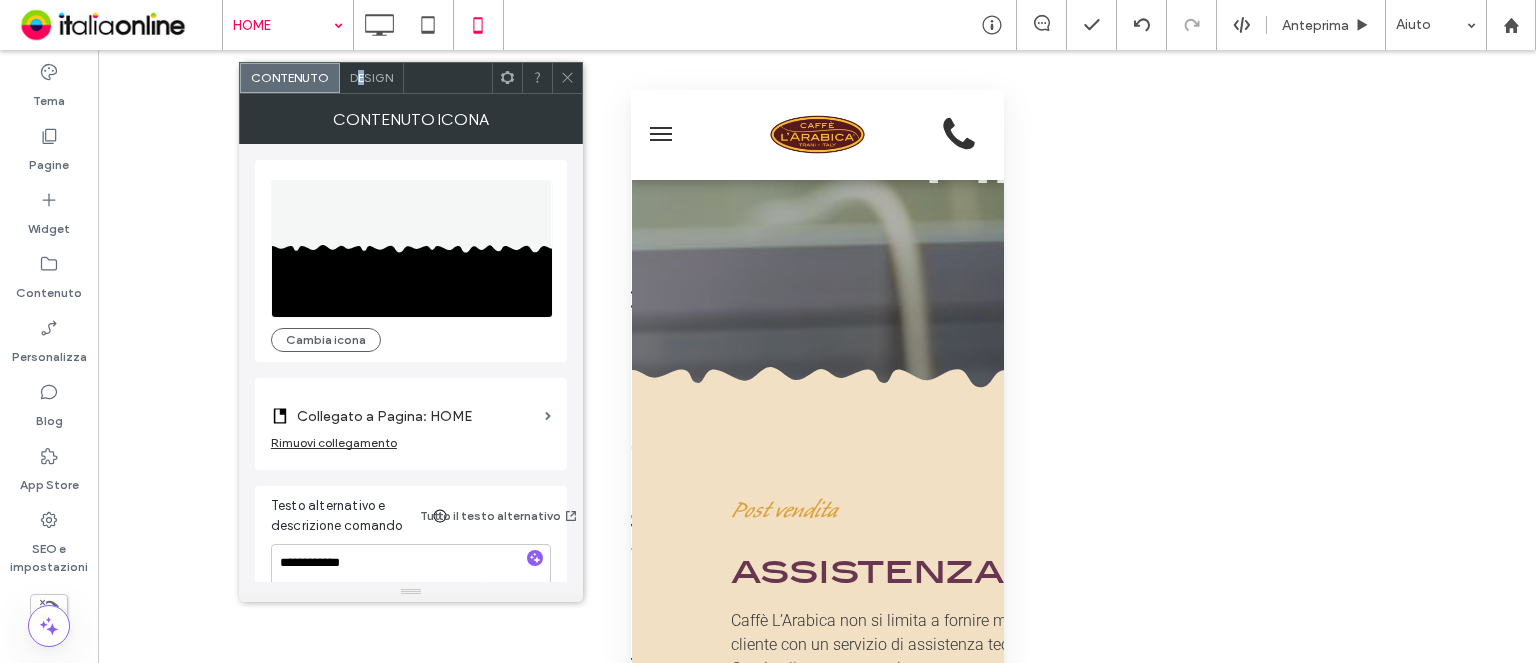 click on "Design" at bounding box center [371, 77] 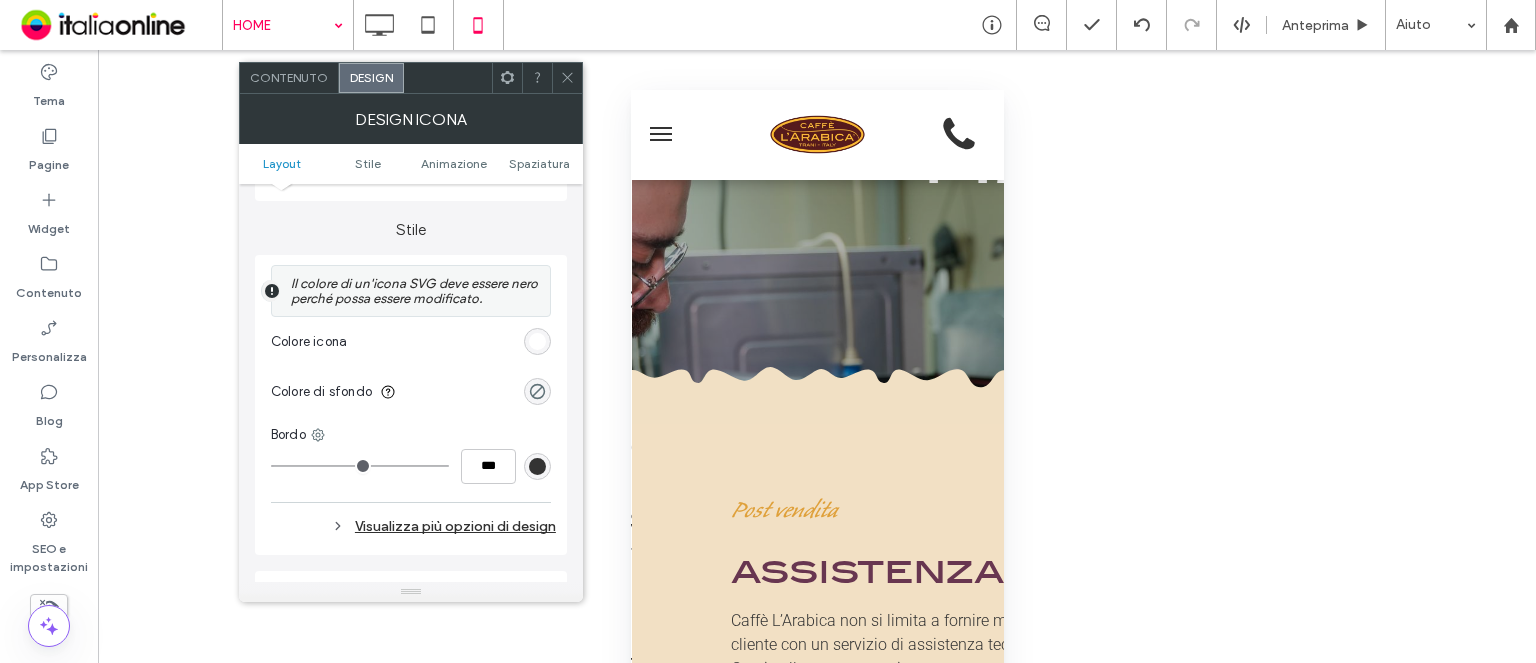 scroll, scrollTop: 500, scrollLeft: 0, axis: vertical 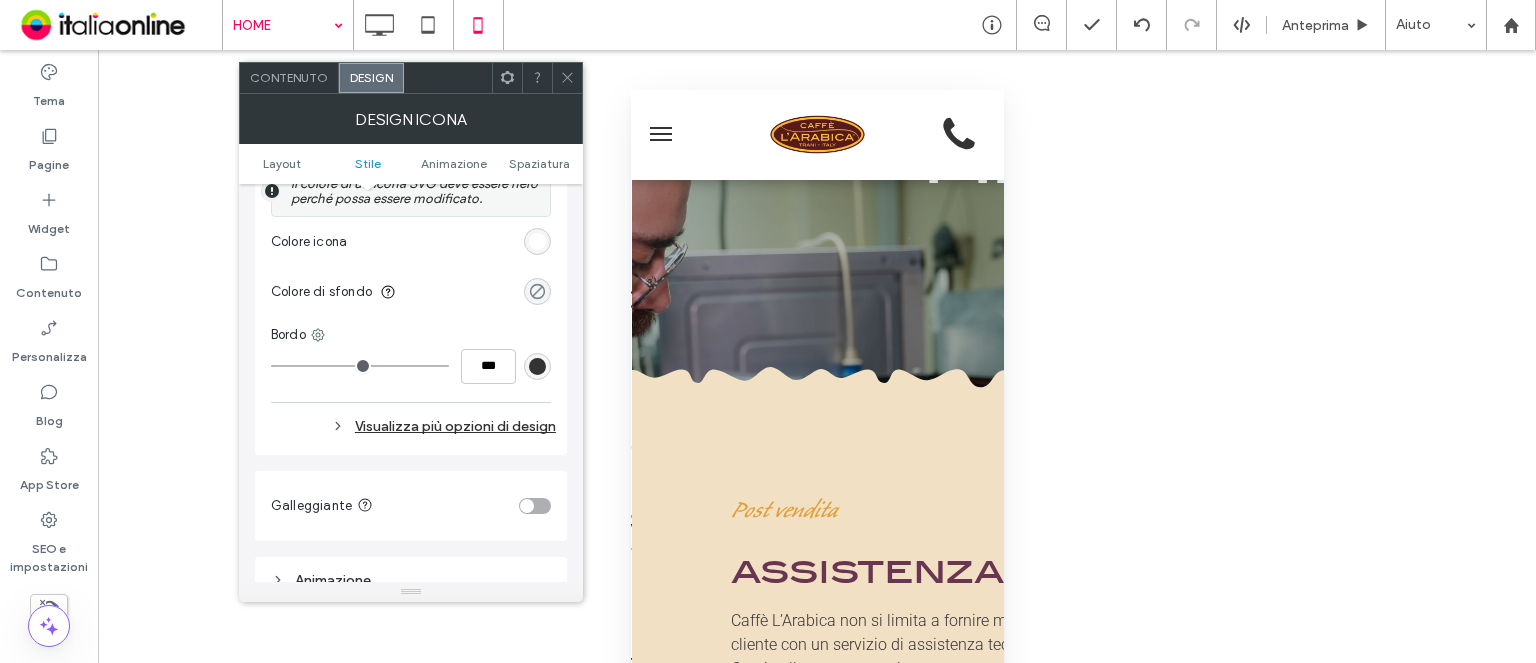 click at bounding box center [537, 291] 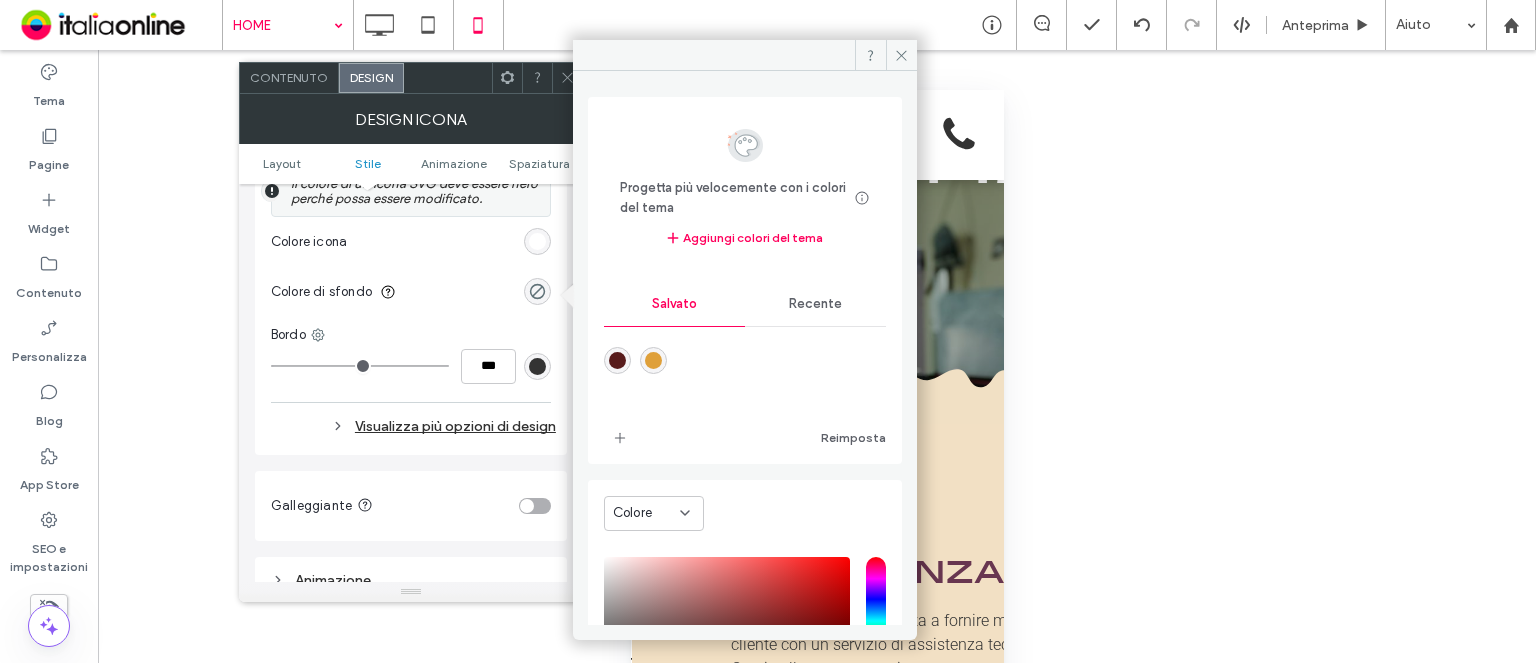 click on "Recente" at bounding box center (815, 304) 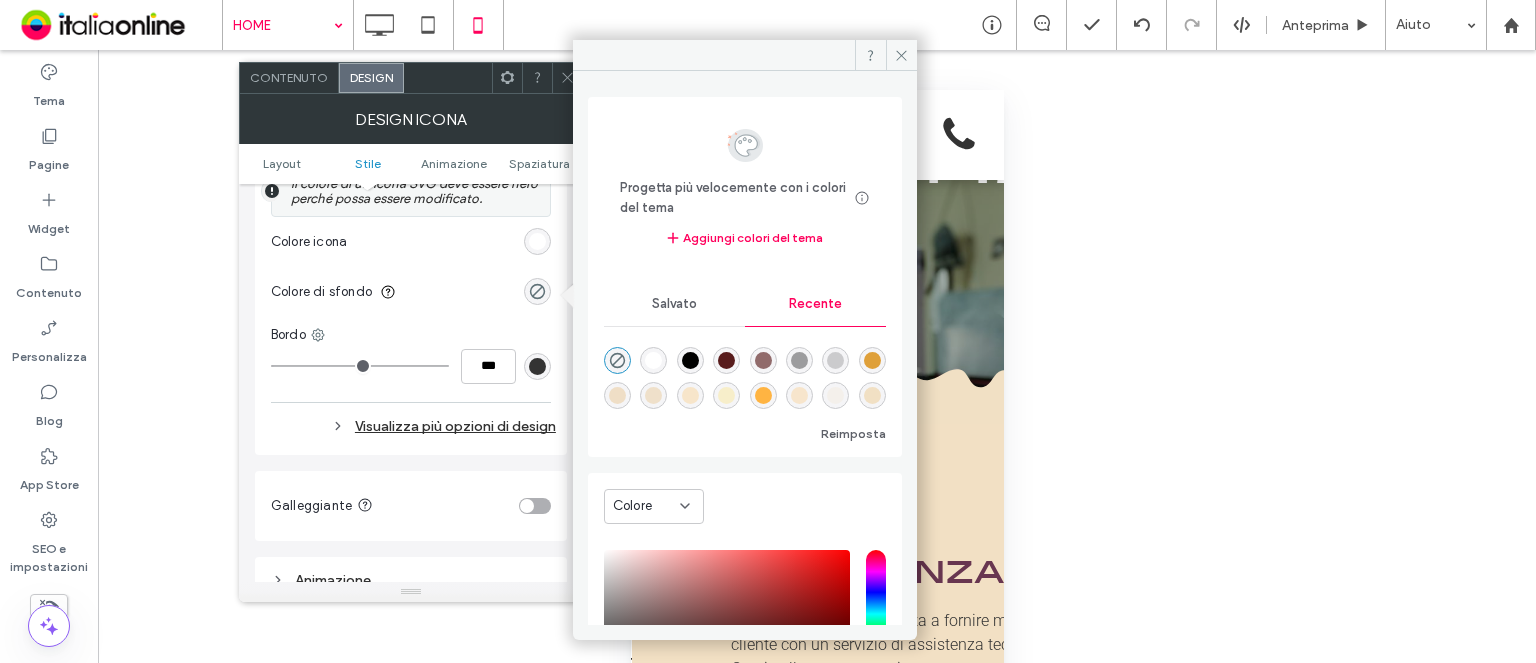 scroll, scrollTop: 32, scrollLeft: 0, axis: vertical 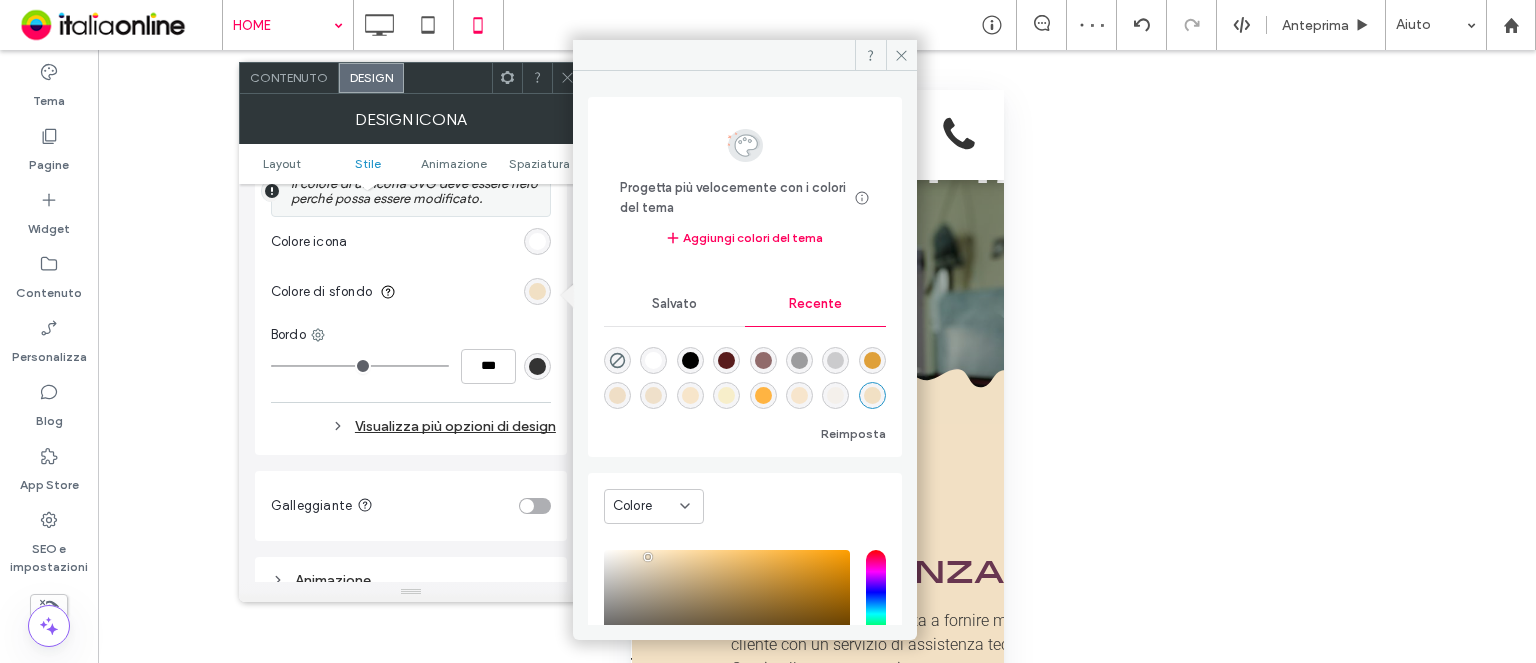 click on "Salvato" at bounding box center [674, 304] 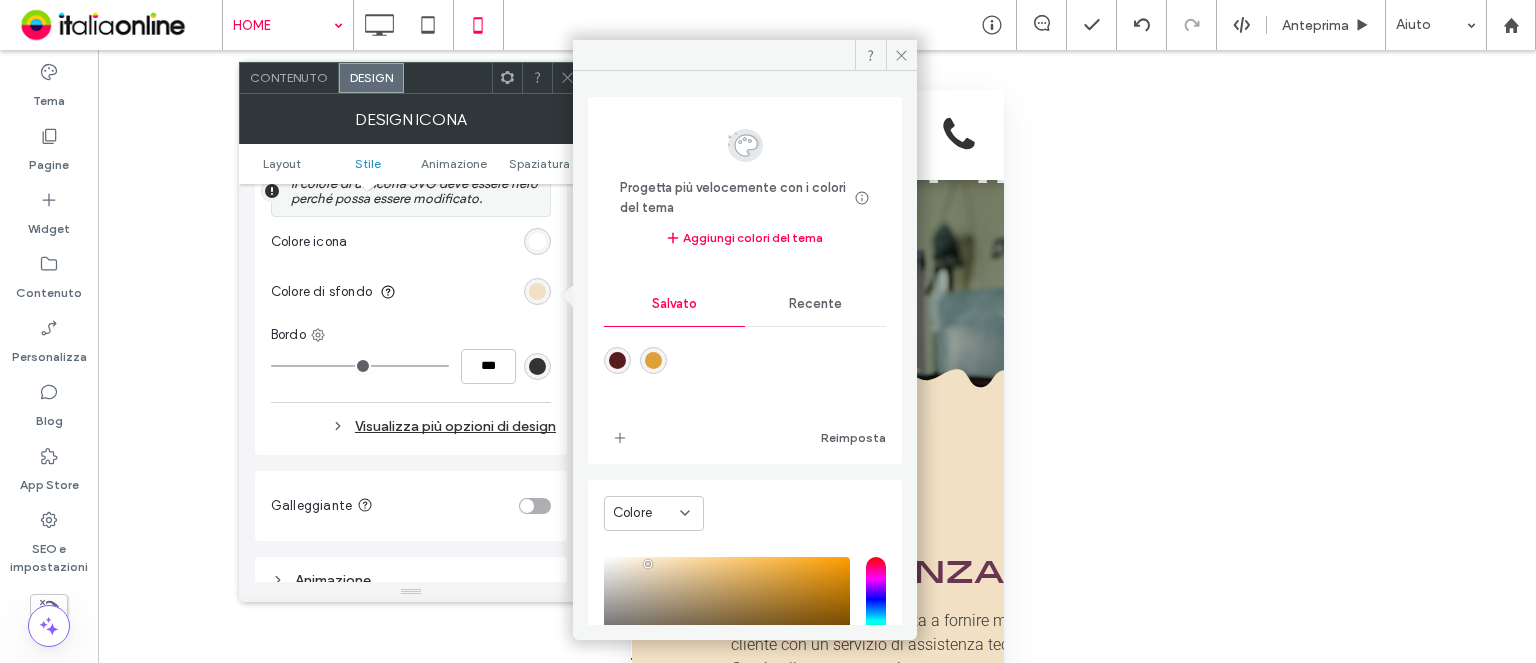 click on "Recente" at bounding box center [815, 304] 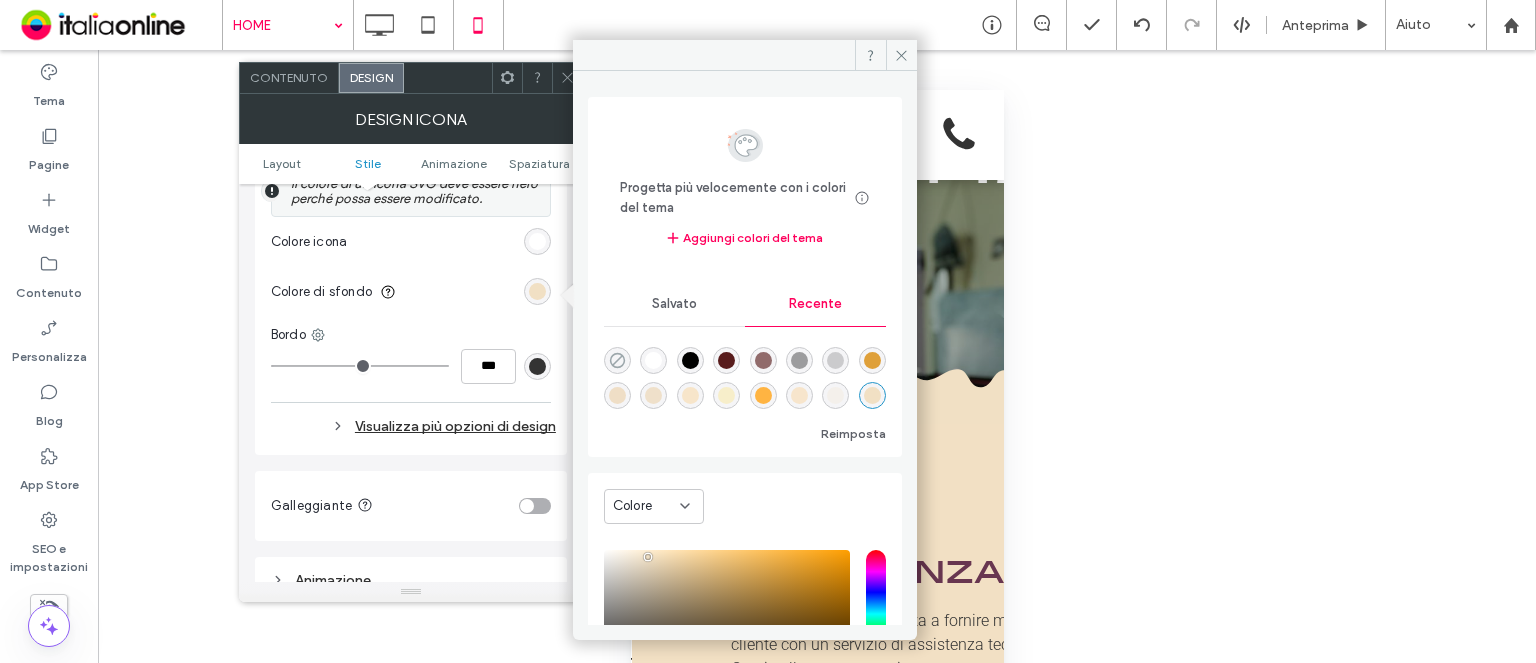 click 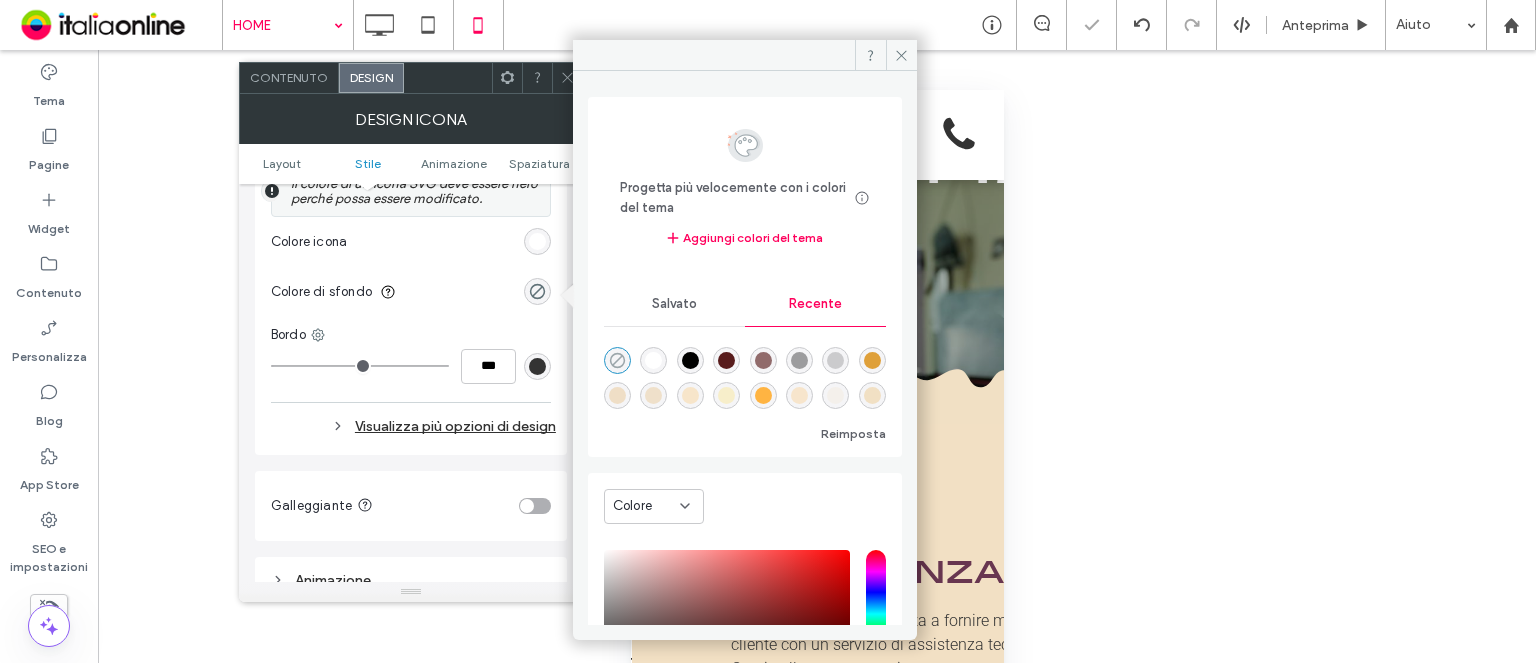 type on "*******" 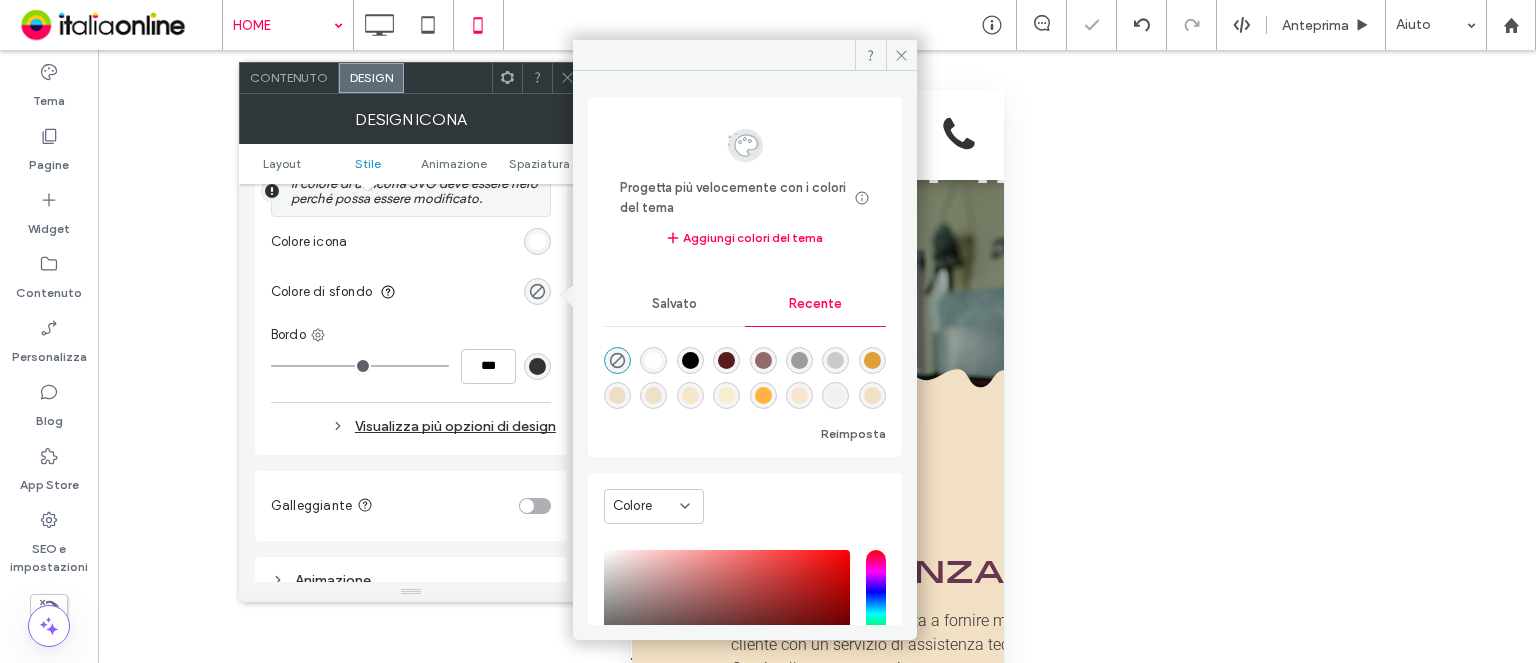 click at bounding box center (537, 291) 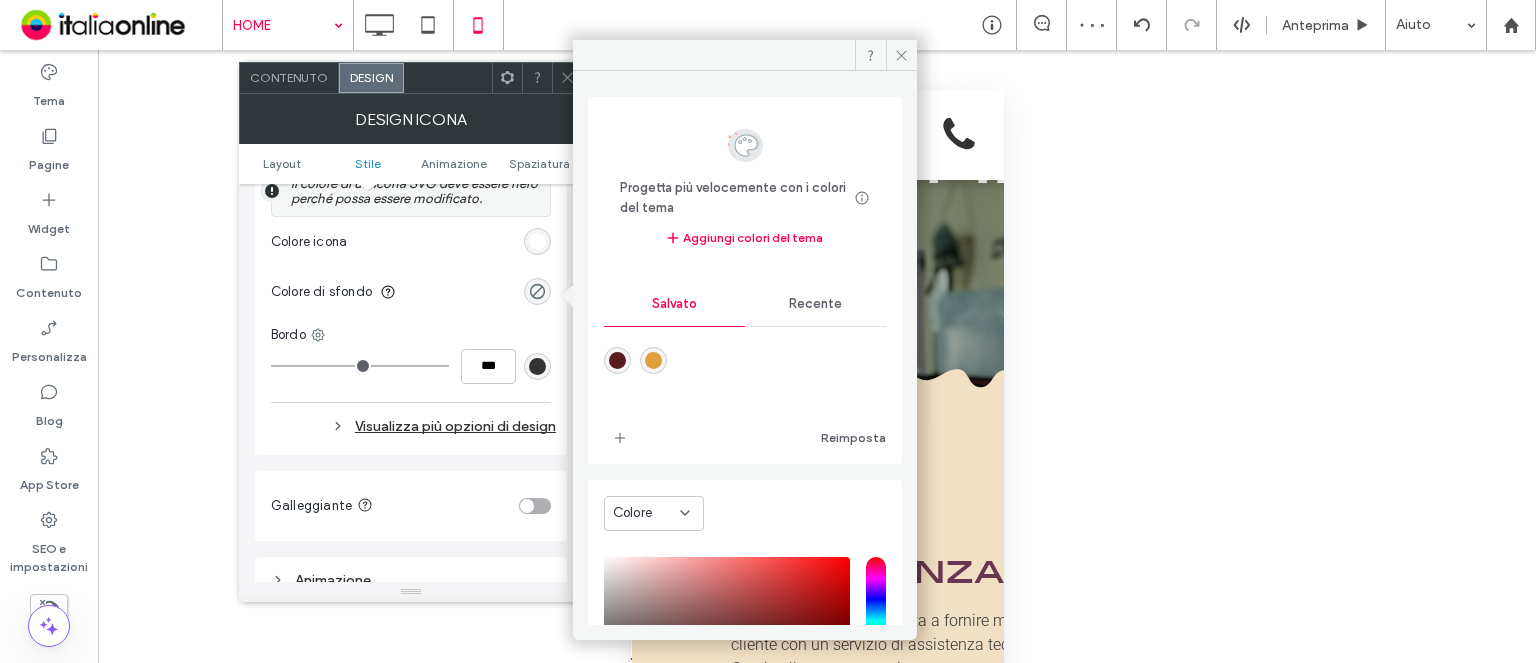 click at bounding box center (537, 241) 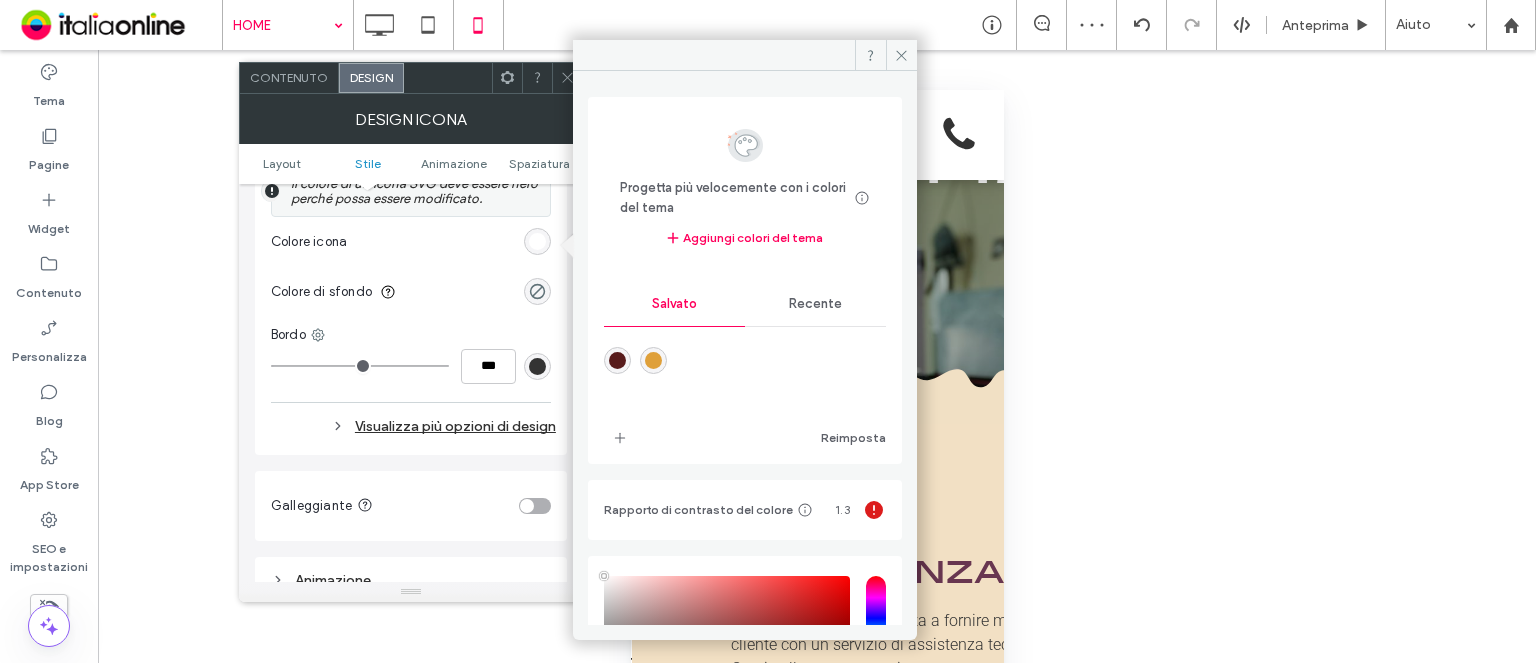 drag, startPoint x: 837, startPoint y: 319, endPoint x: 811, endPoint y: 318, distance: 26.019224 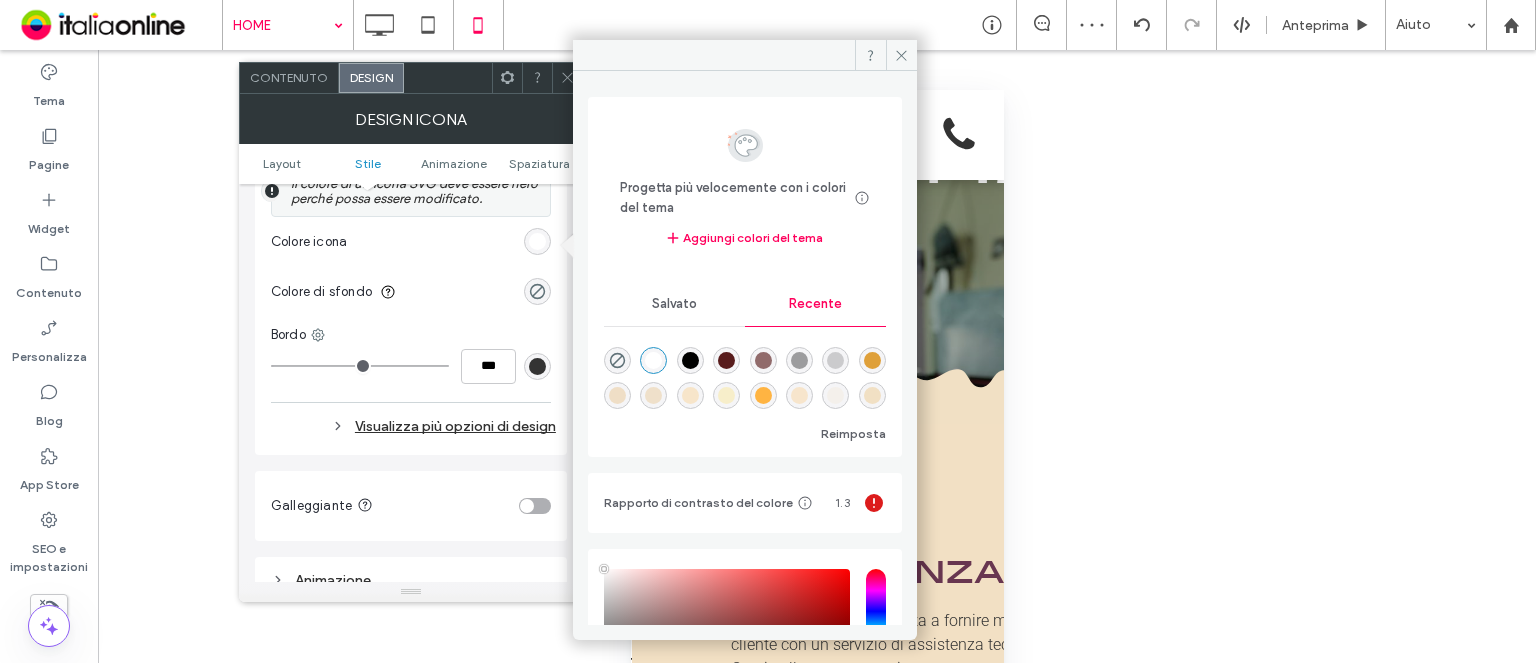 scroll, scrollTop: 32, scrollLeft: 0, axis: vertical 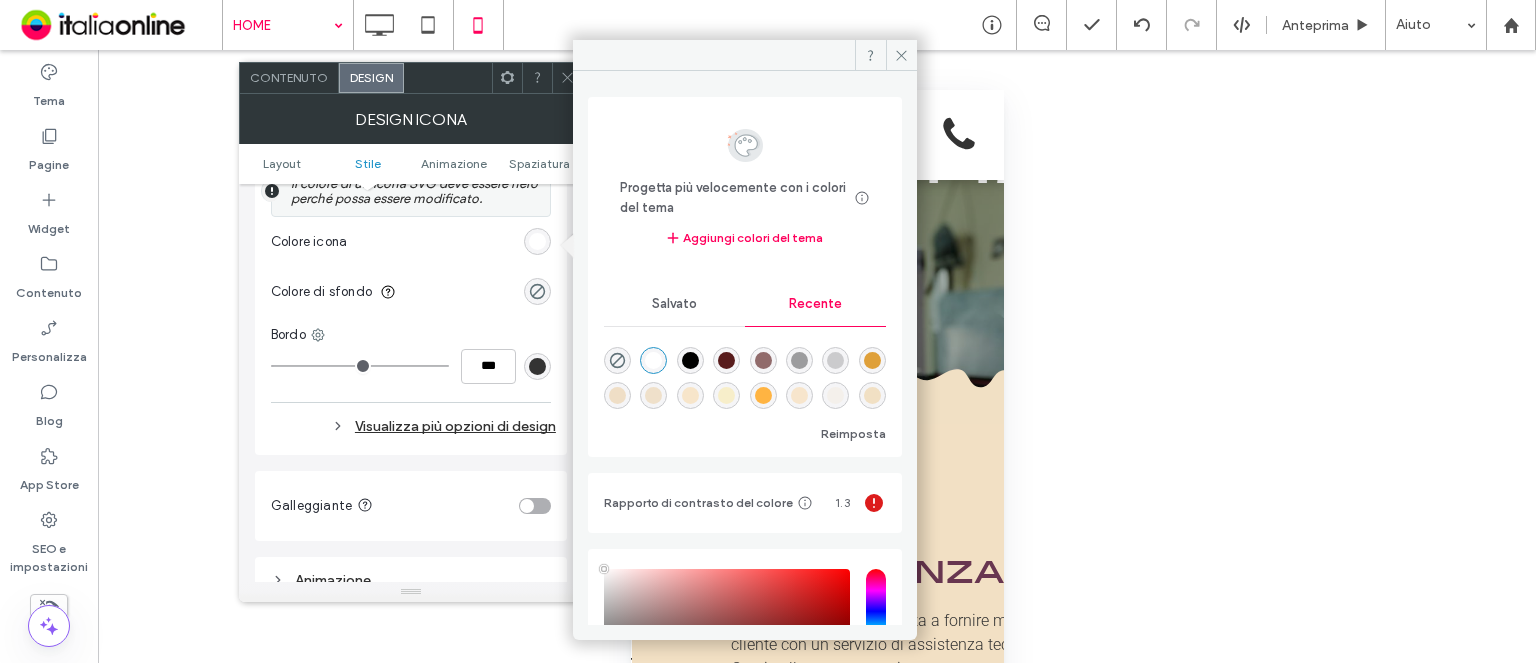 click at bounding box center (872, 395) 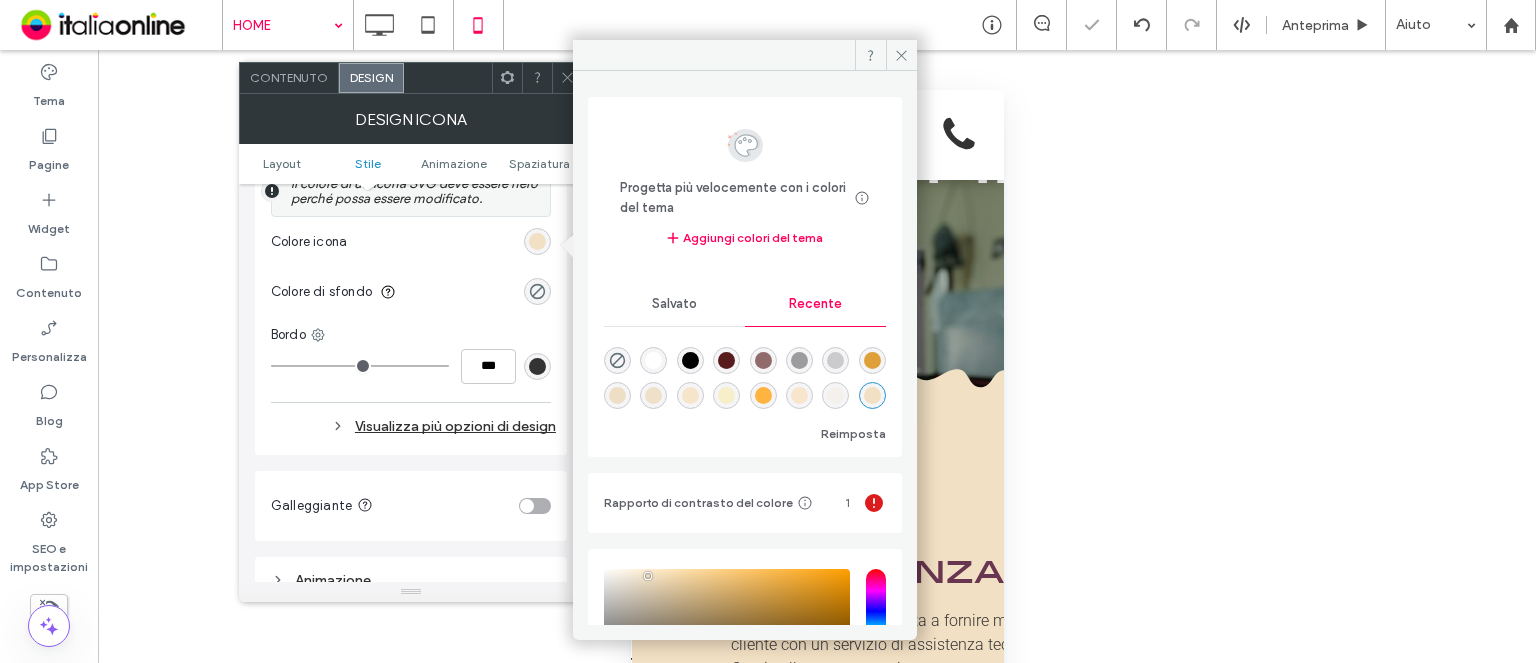 drag, startPoint x: 563, startPoint y: 77, endPoint x: 607, endPoint y: 99, distance: 49.193497 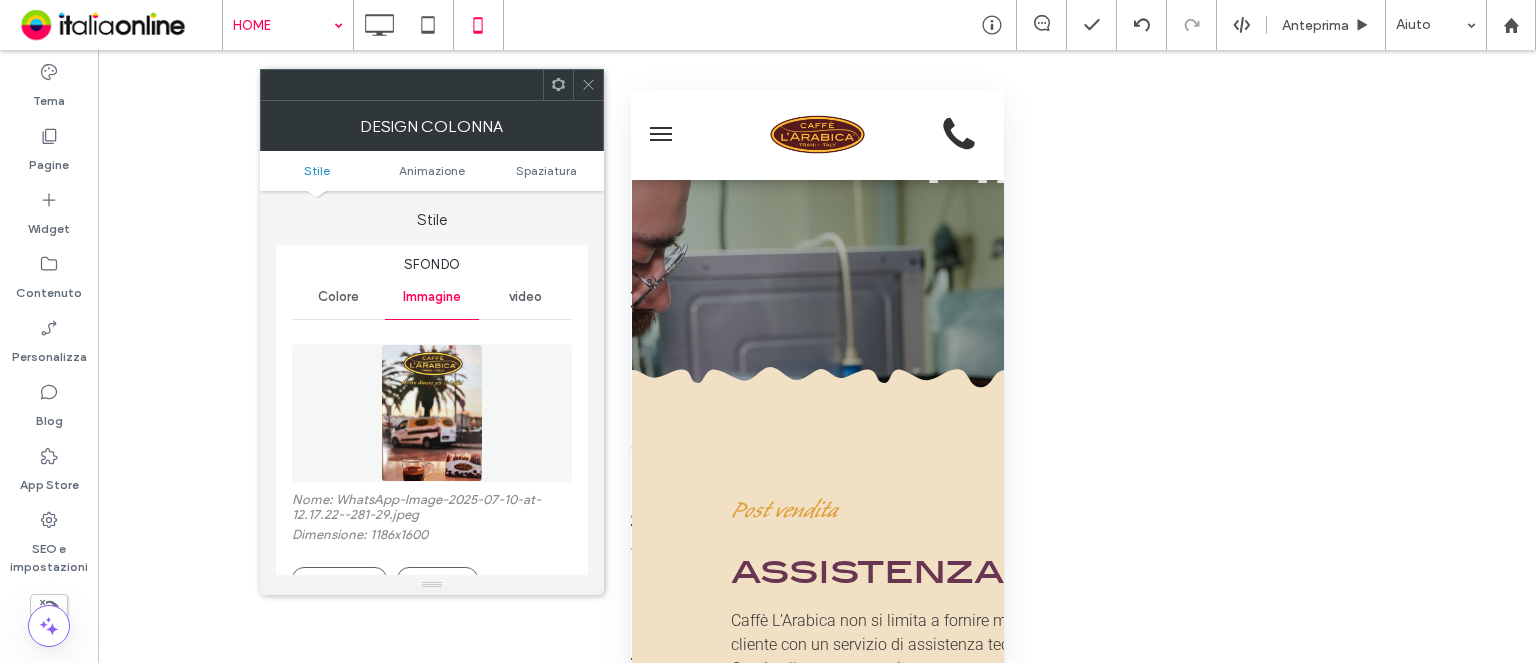 click 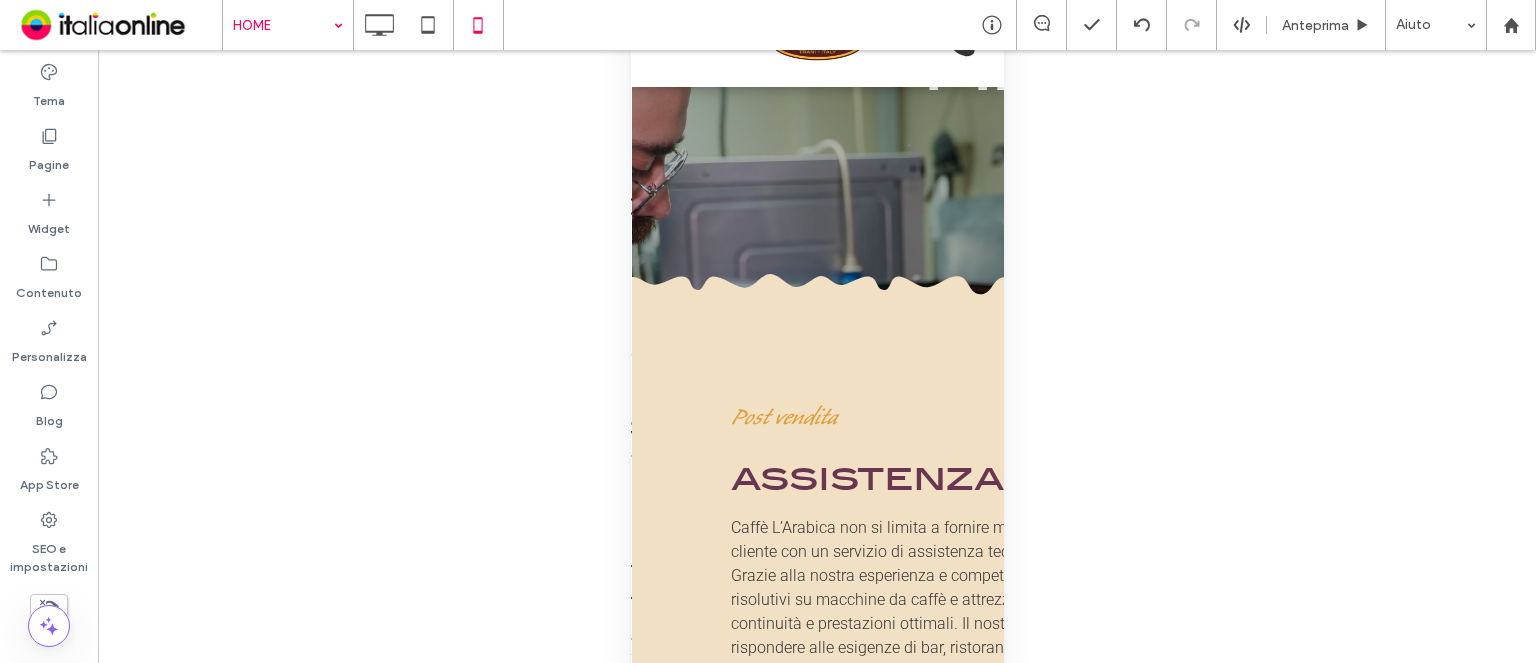 scroll, scrollTop: 163, scrollLeft: 0, axis: vertical 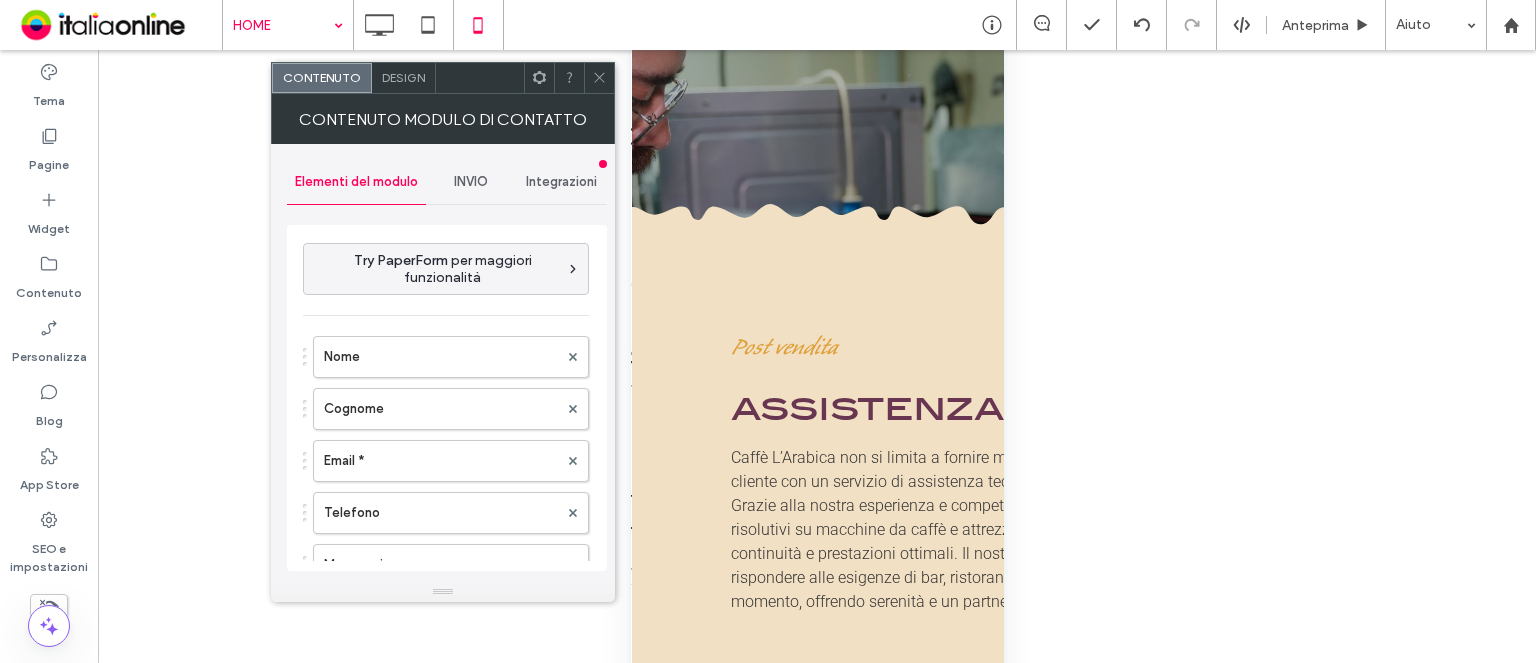 click on "INVIO" at bounding box center (471, 182) 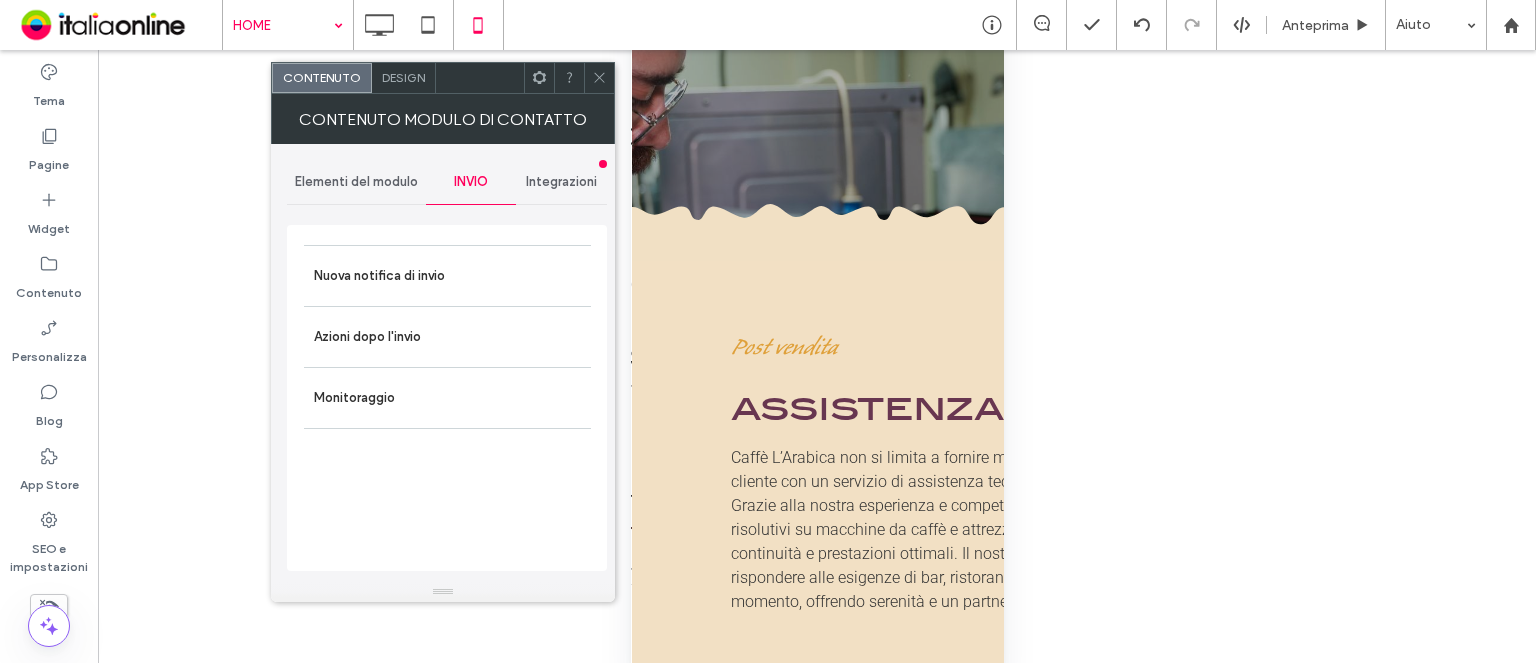 click on "Nuova notifica di invio" at bounding box center [447, 276] 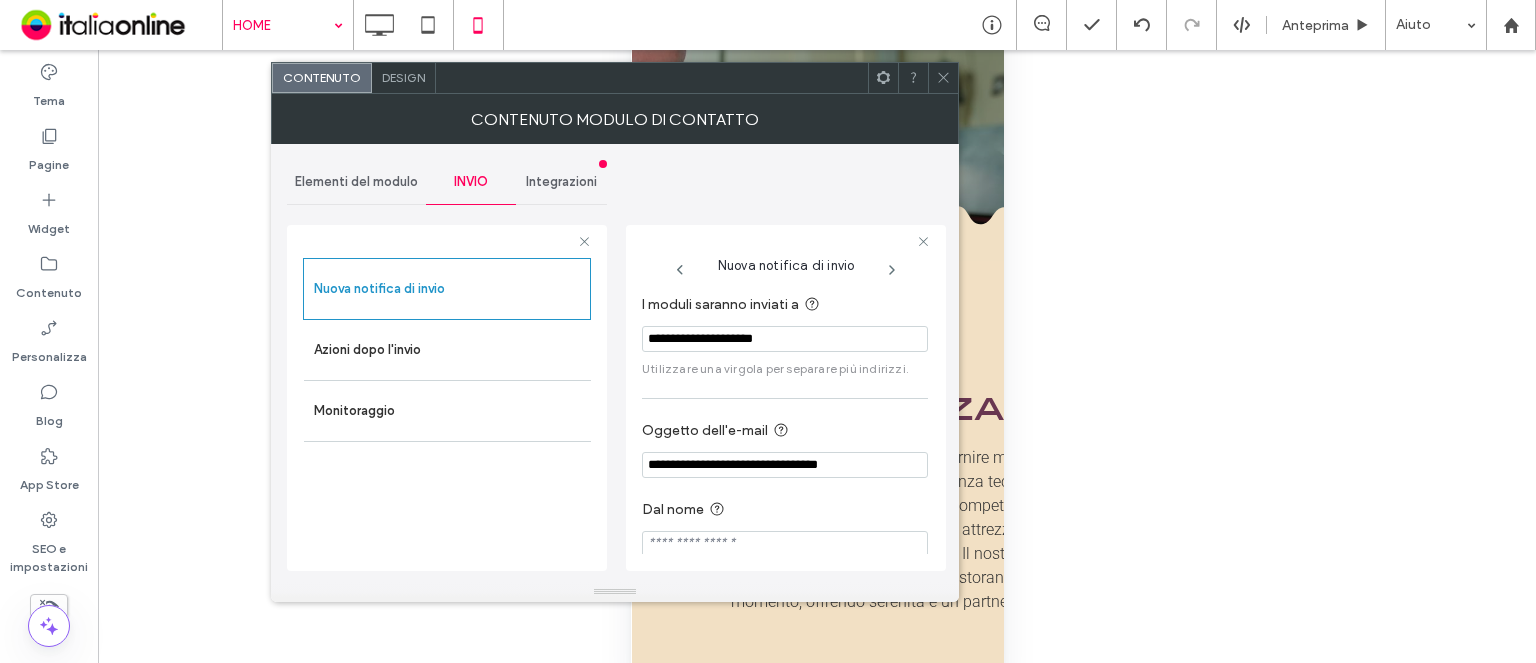 click at bounding box center (943, 78) 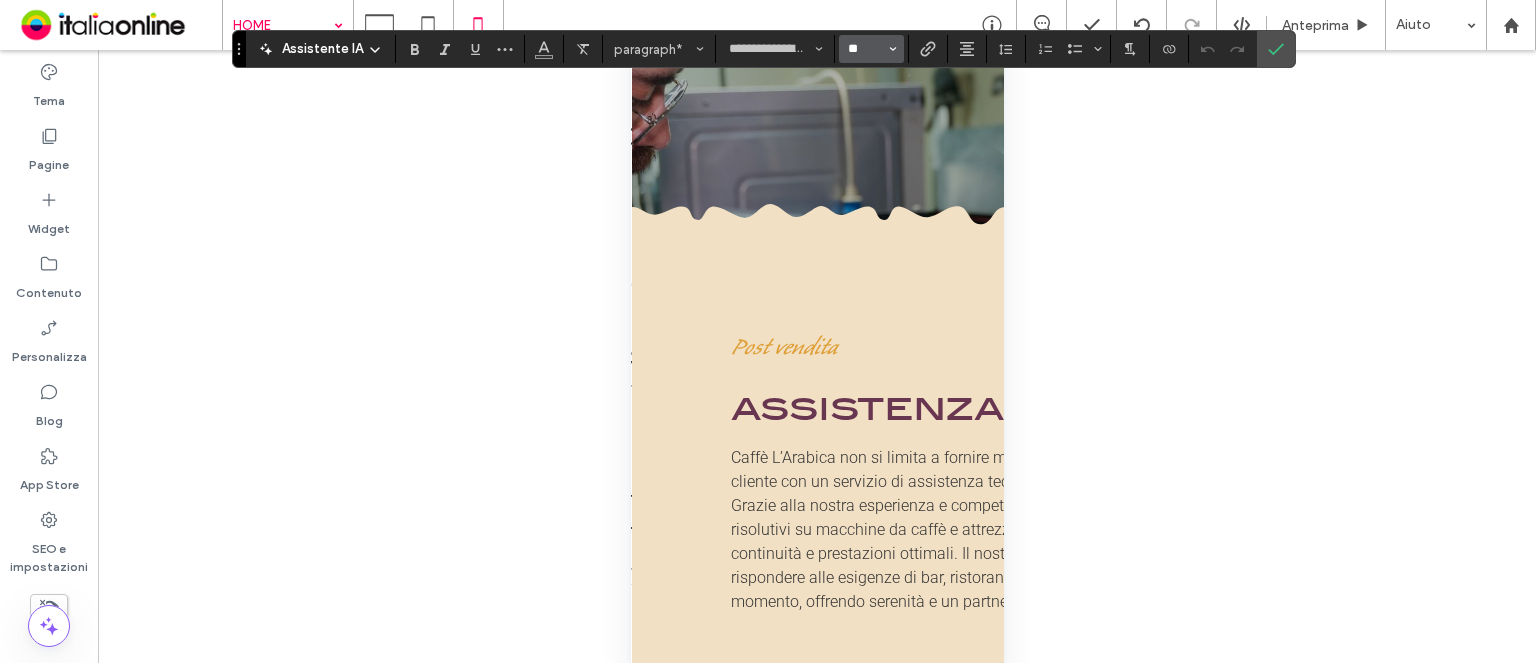click on "**" at bounding box center [865, 49] 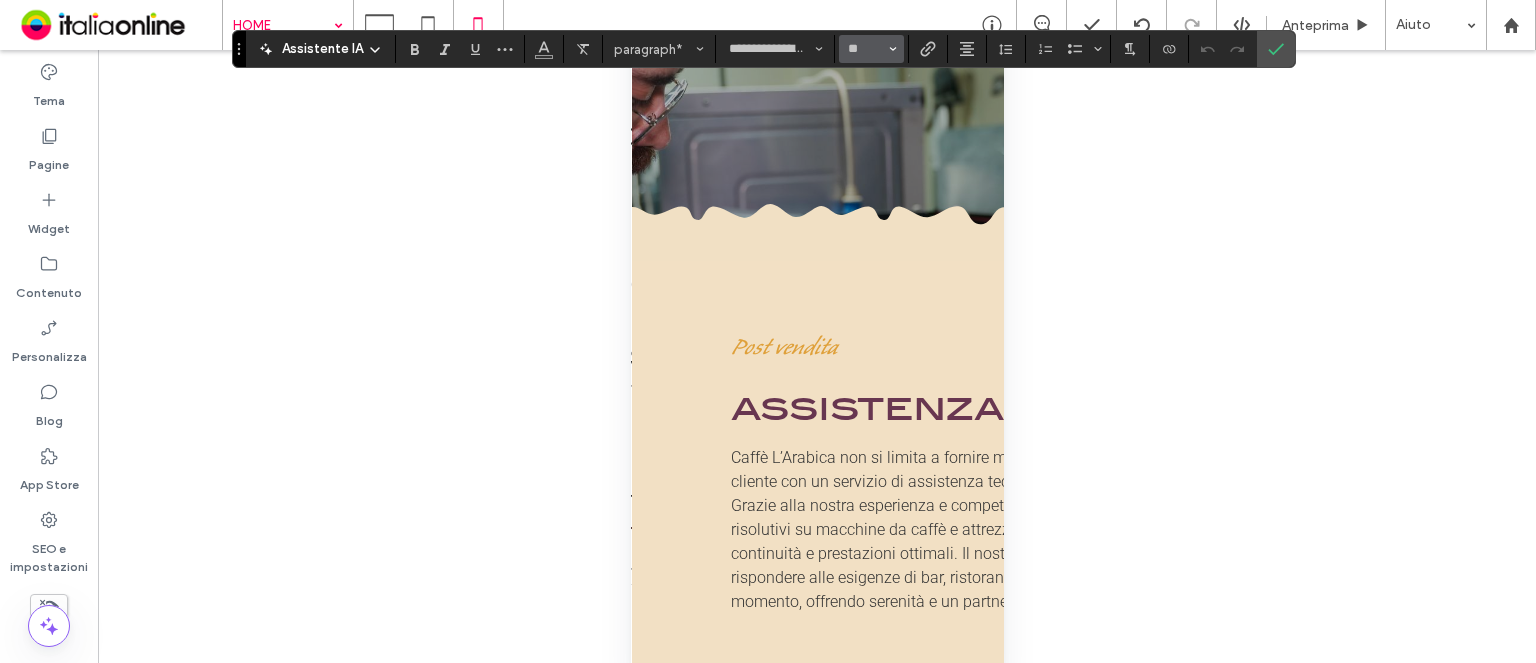 type on "**" 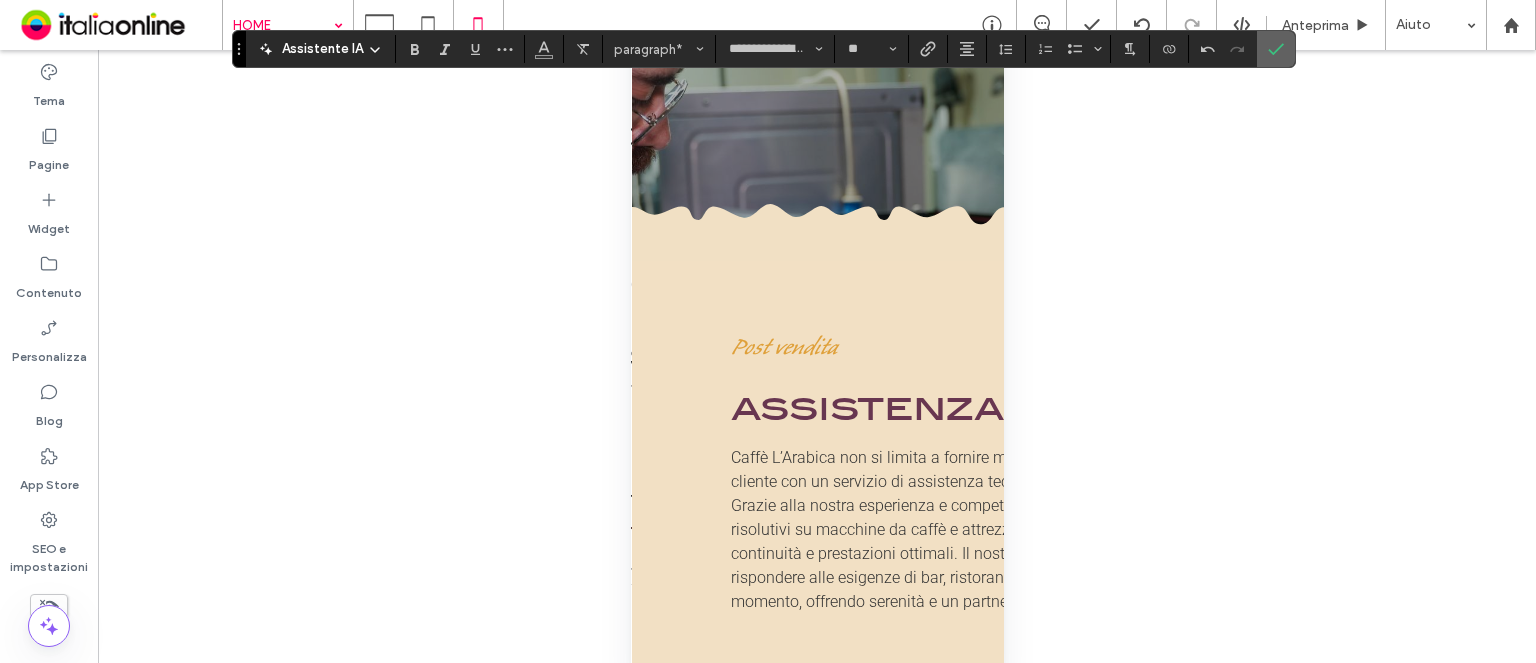 click at bounding box center (1276, 49) 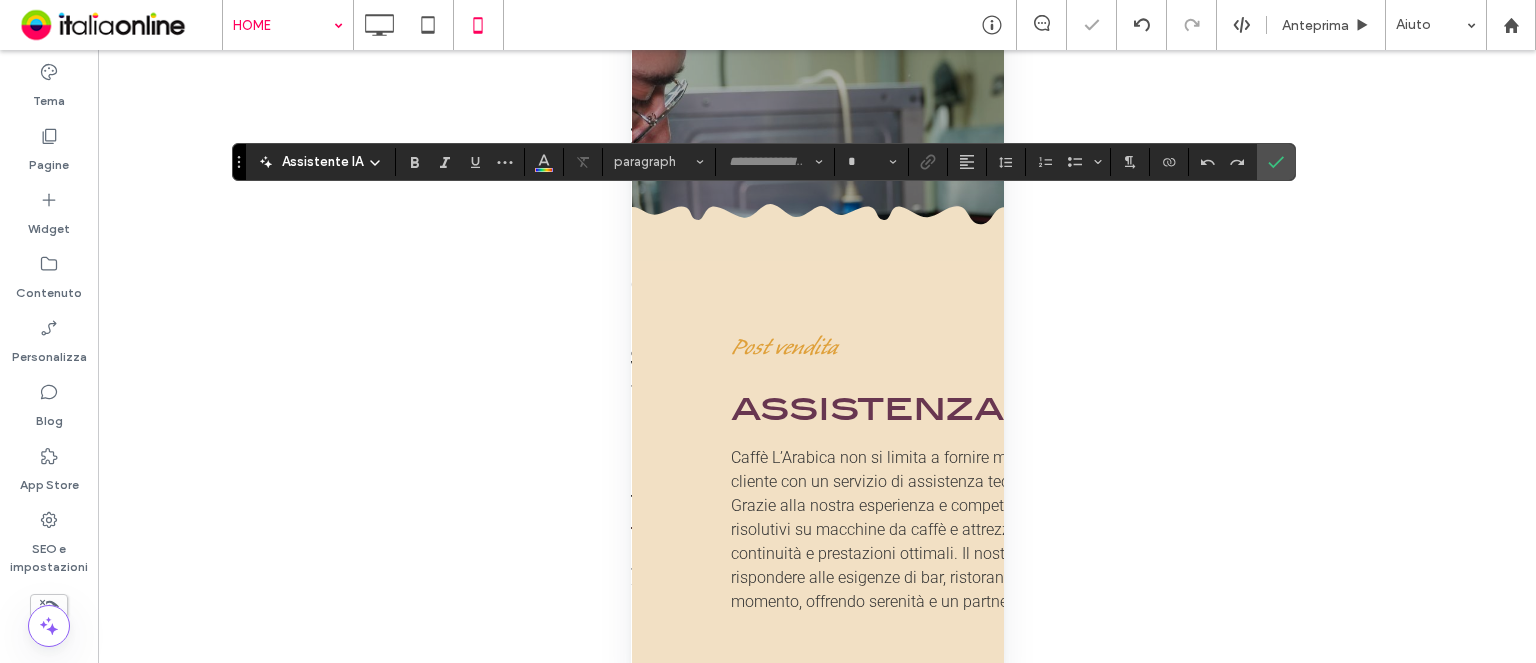 type on "**********" 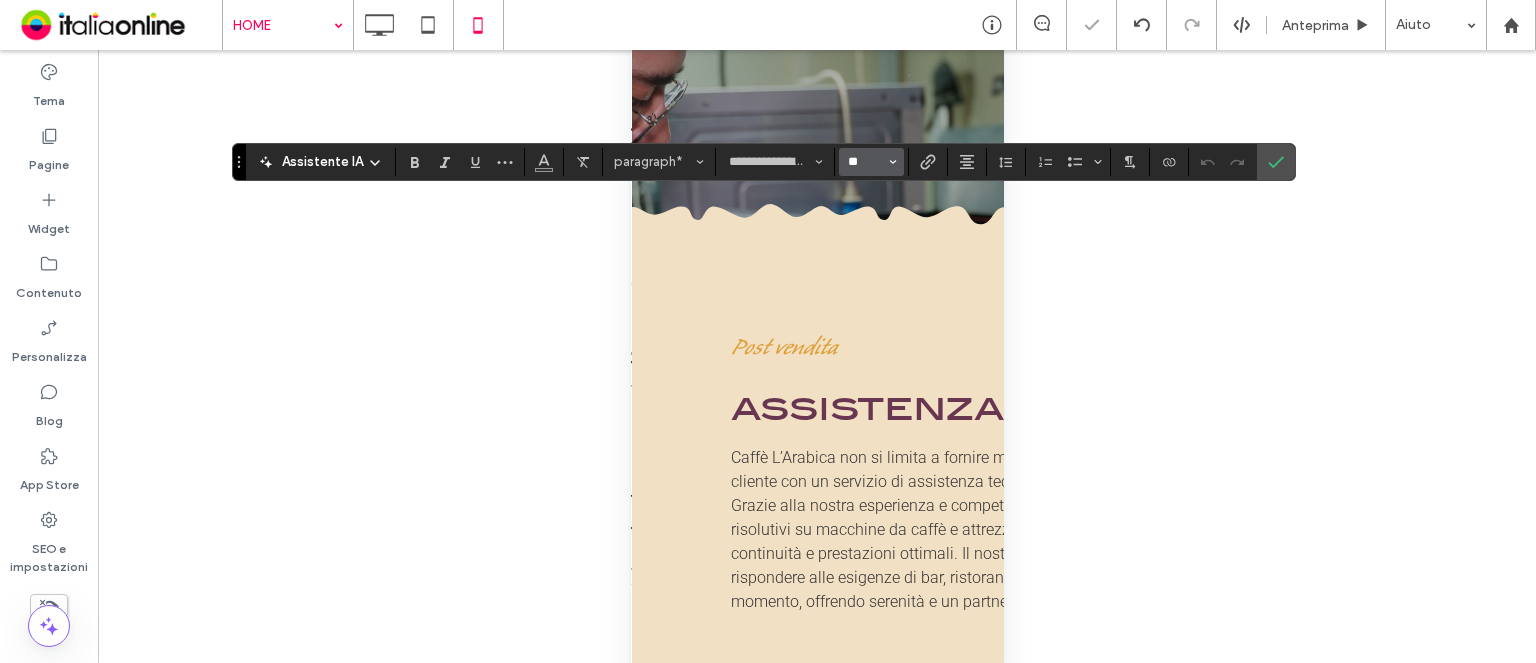 click on "**" at bounding box center (865, 162) 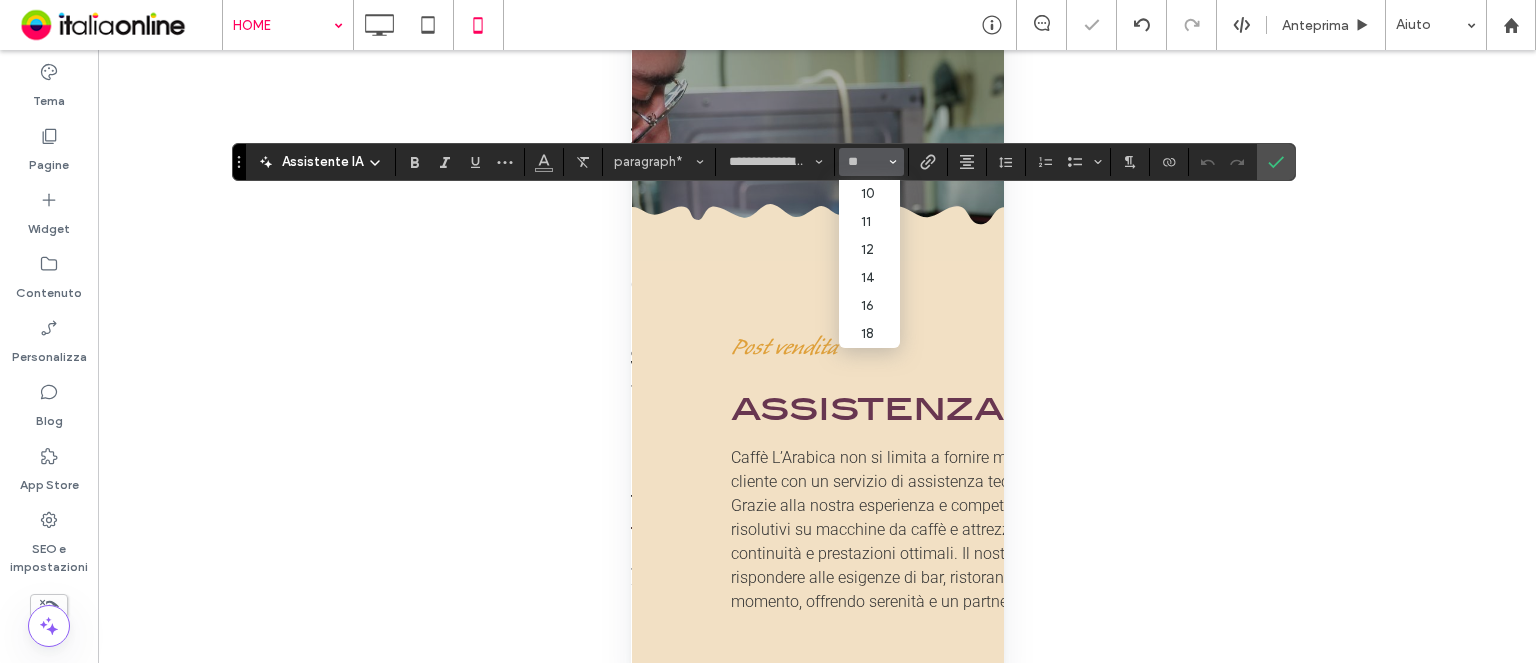 type on "**" 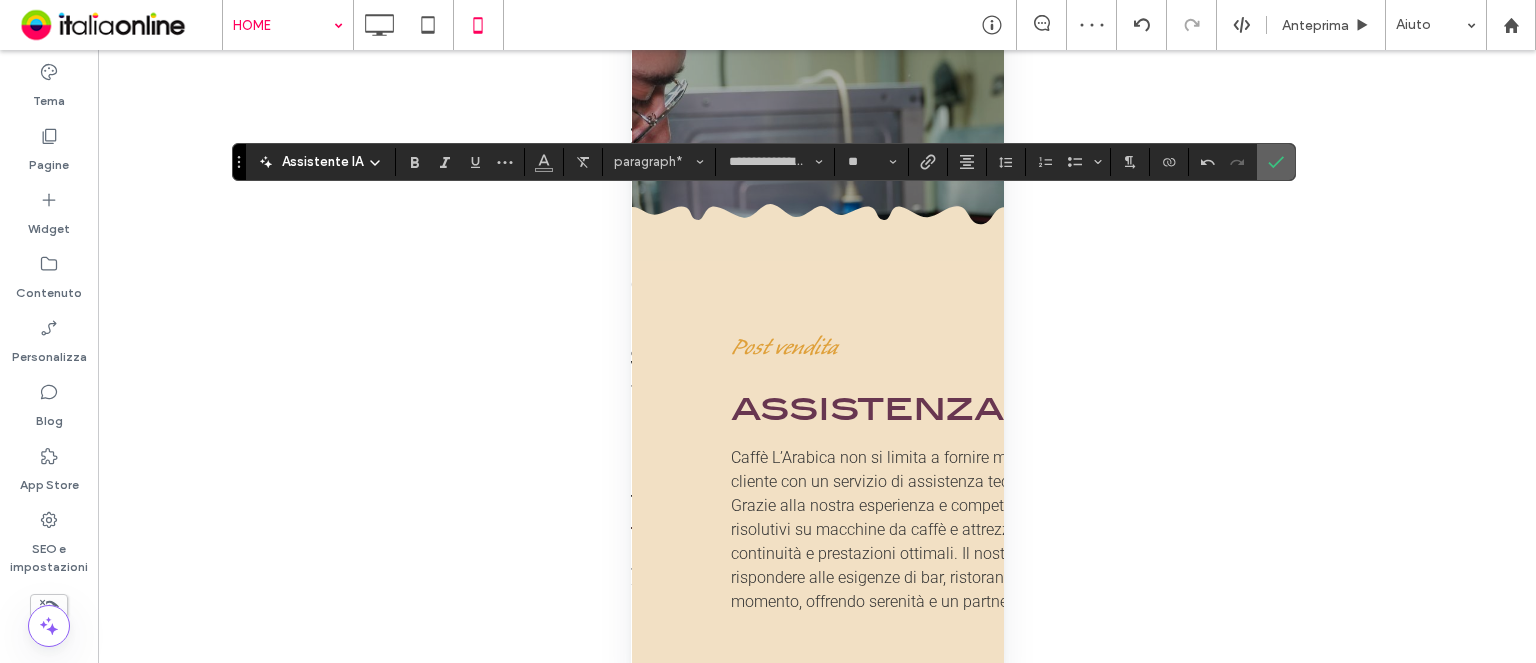click 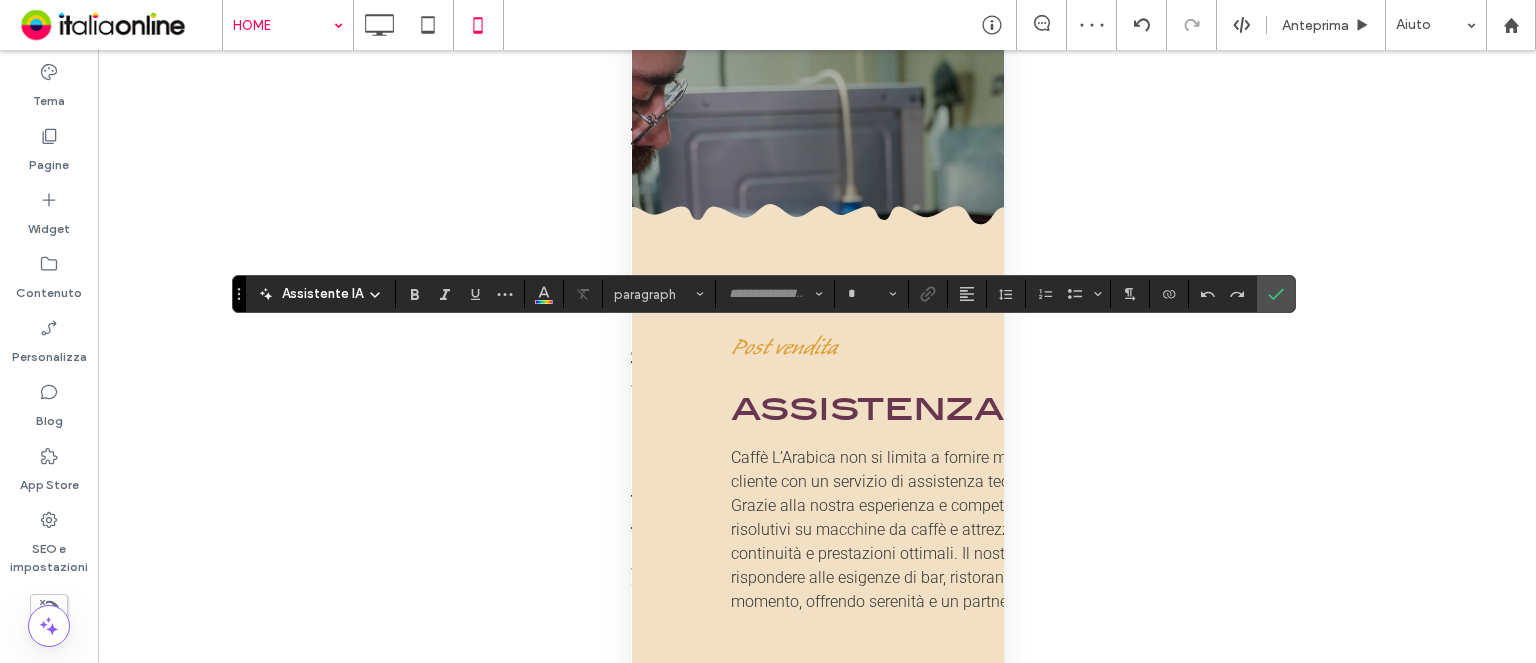 type on "**********" 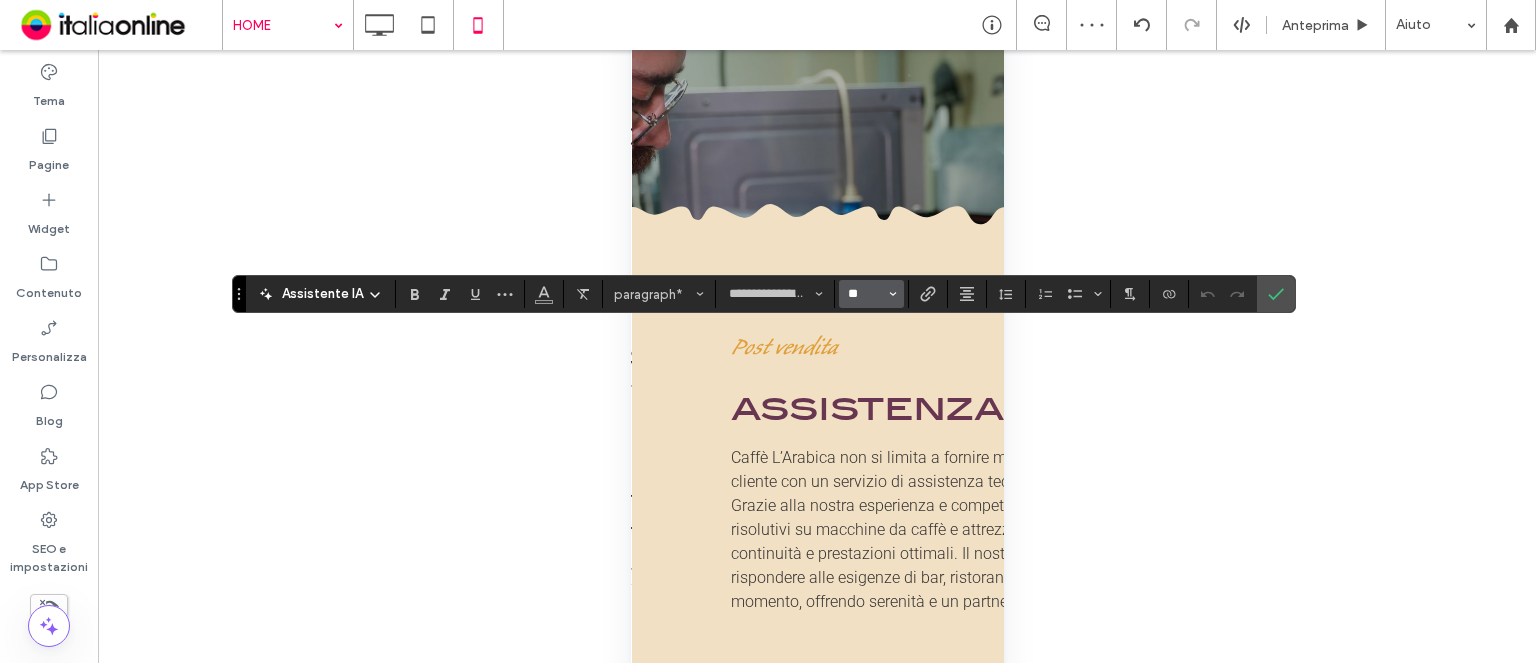 click on "**" at bounding box center (865, 294) 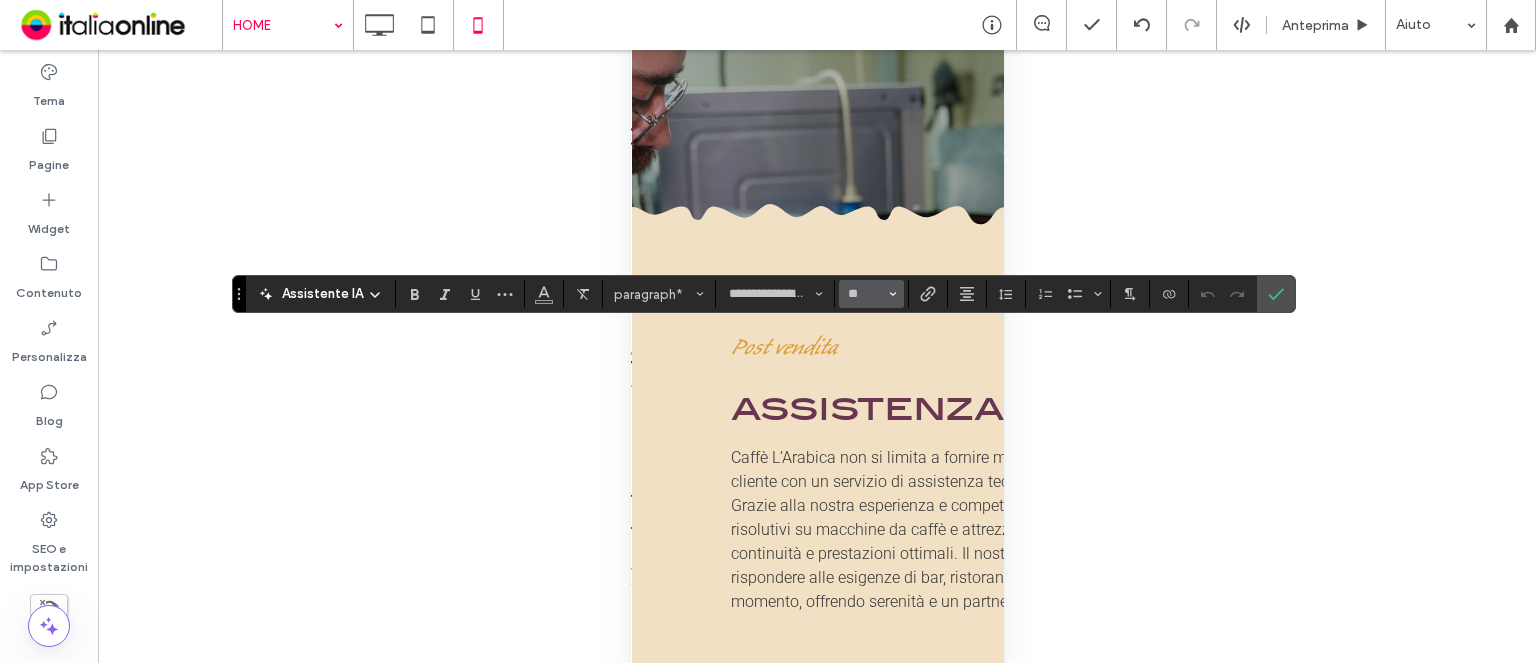 type on "**" 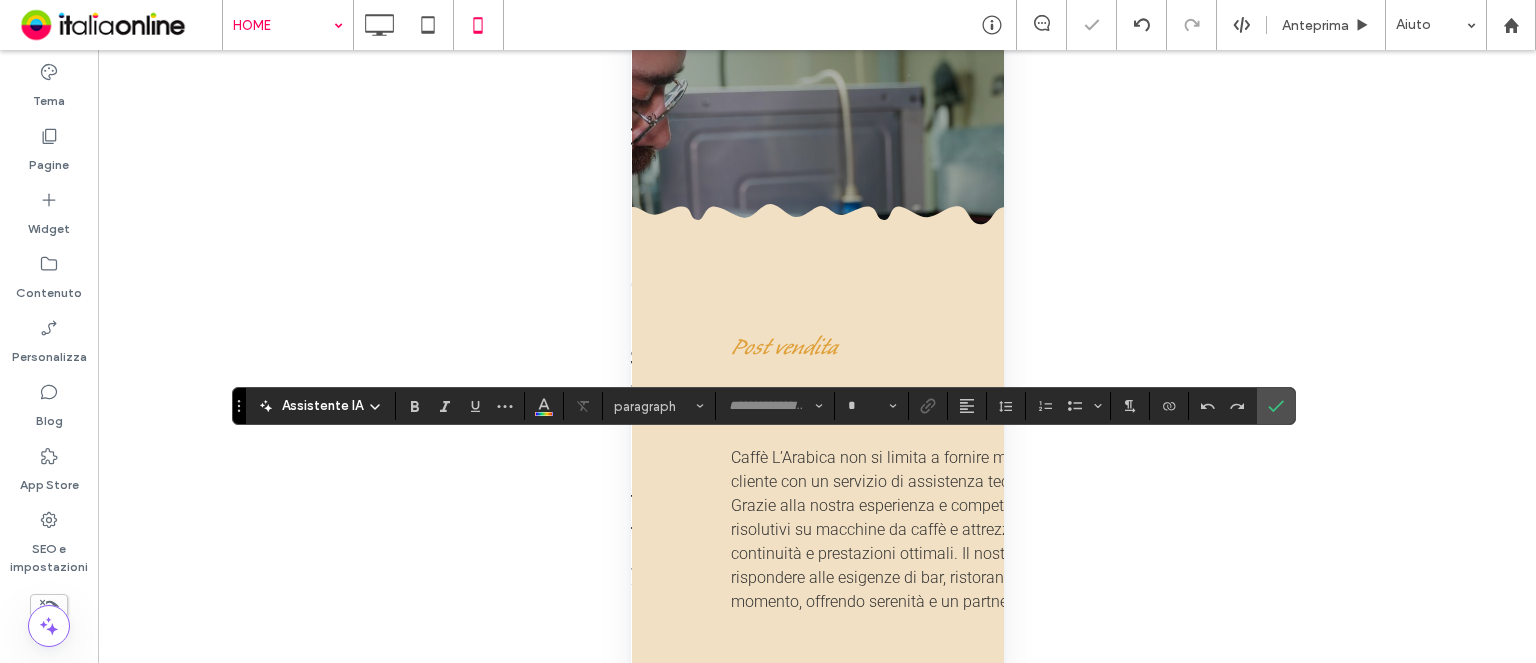 type on "**********" 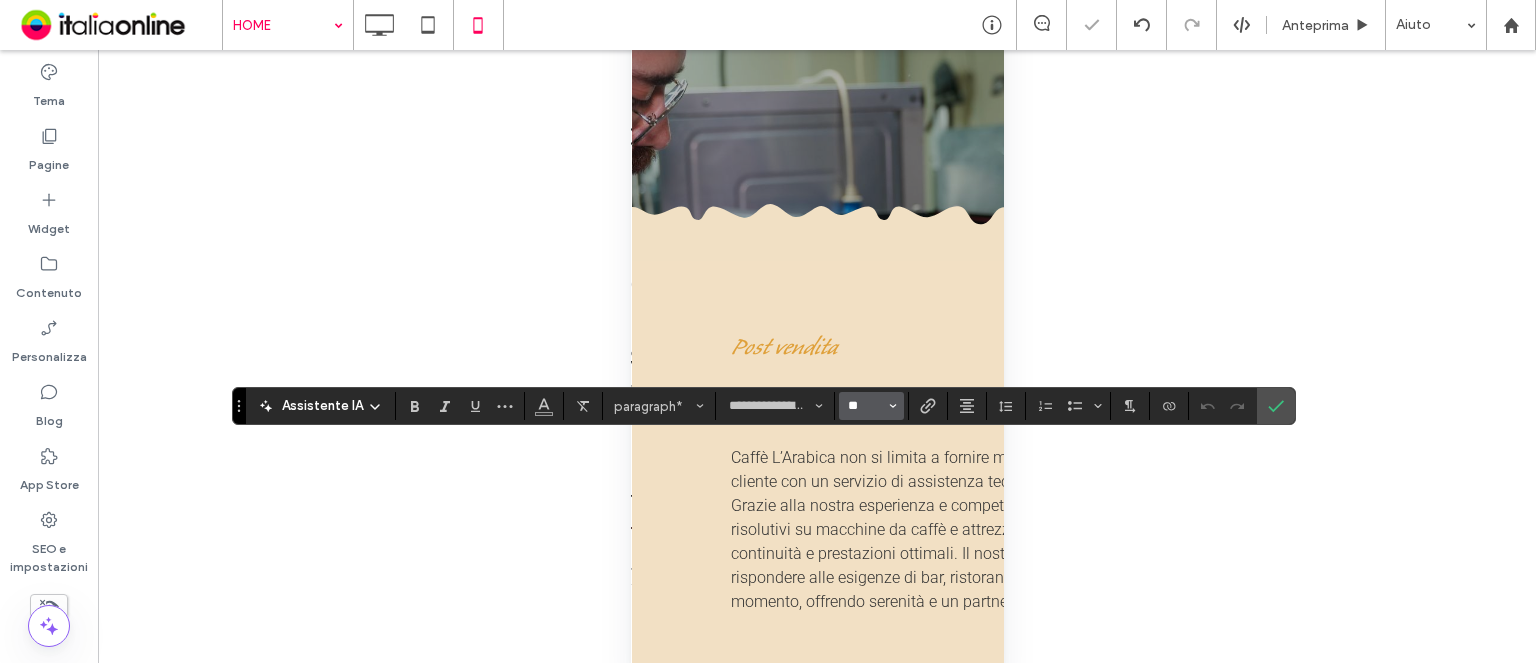 click on "**" at bounding box center [865, 406] 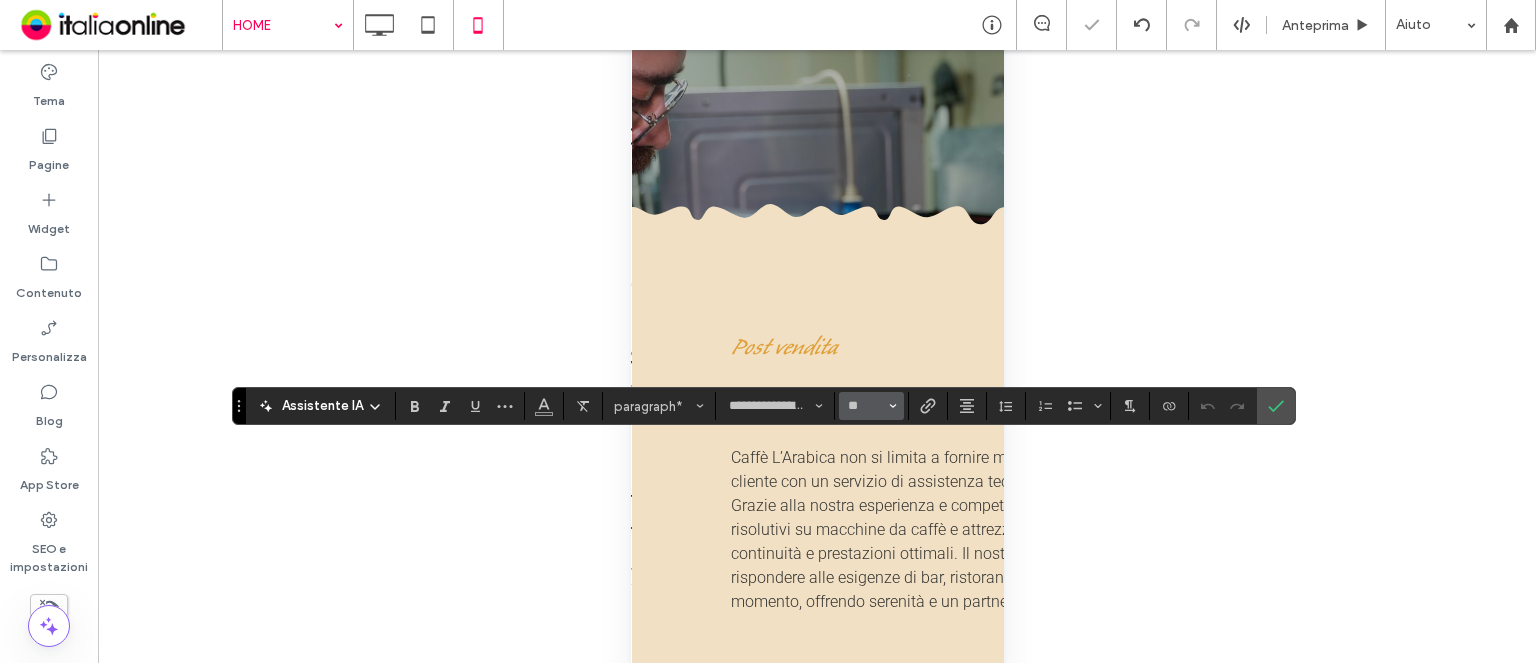 type on "**" 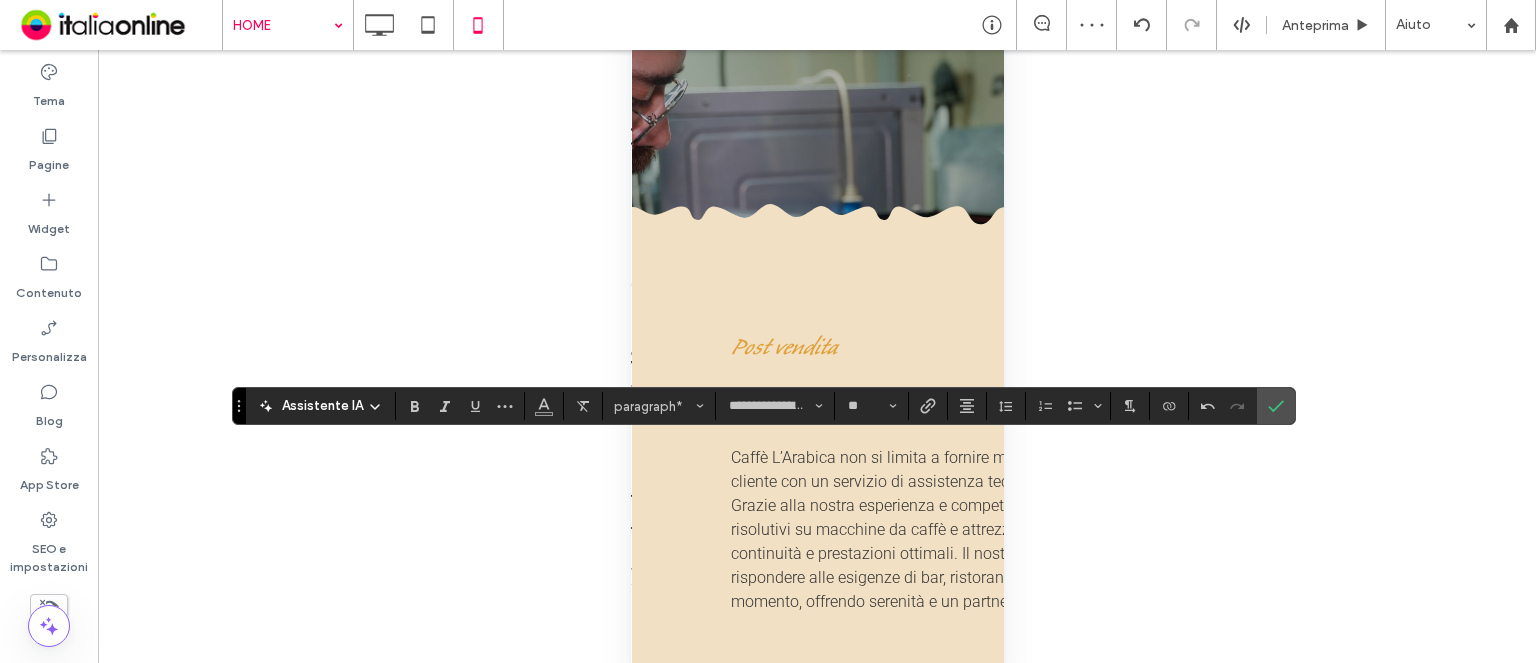 drag, startPoint x: 1266, startPoint y: 397, endPoint x: 1256, endPoint y: 396, distance: 10.049875 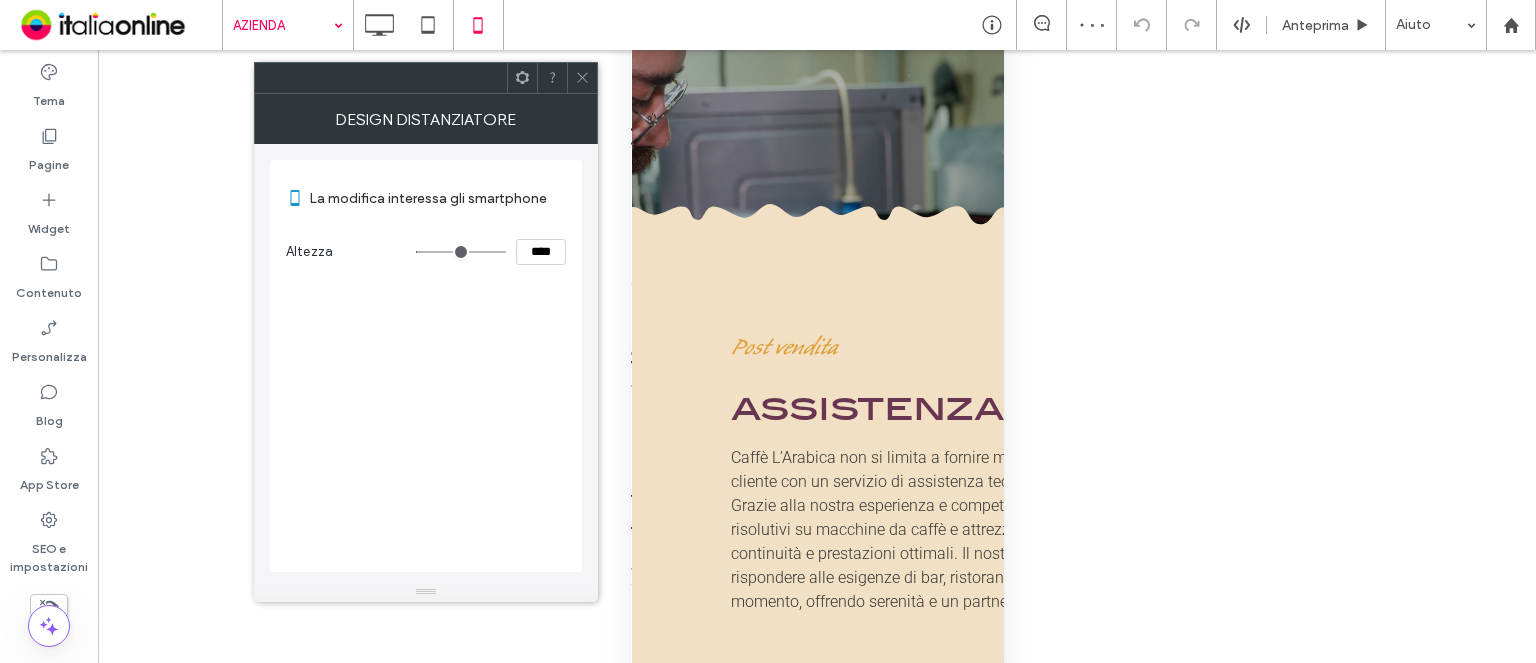 click 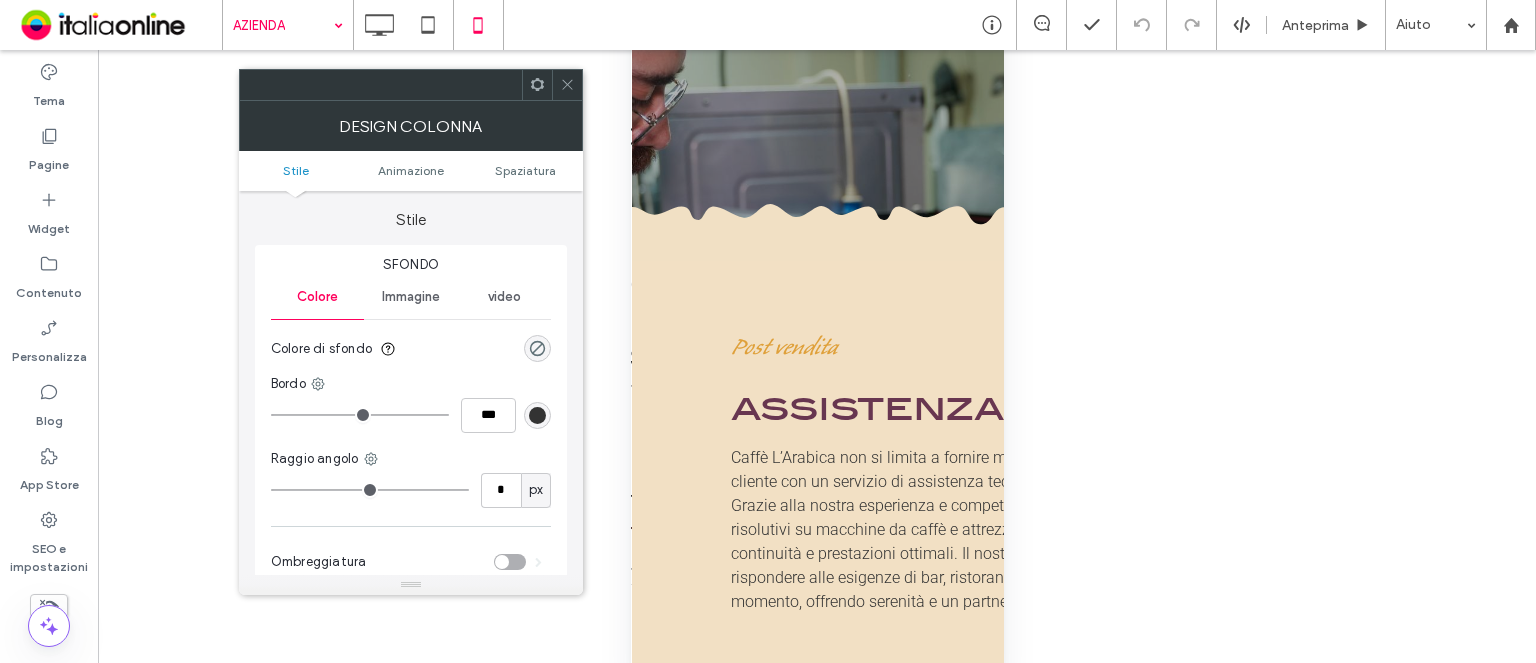 click at bounding box center (567, 85) 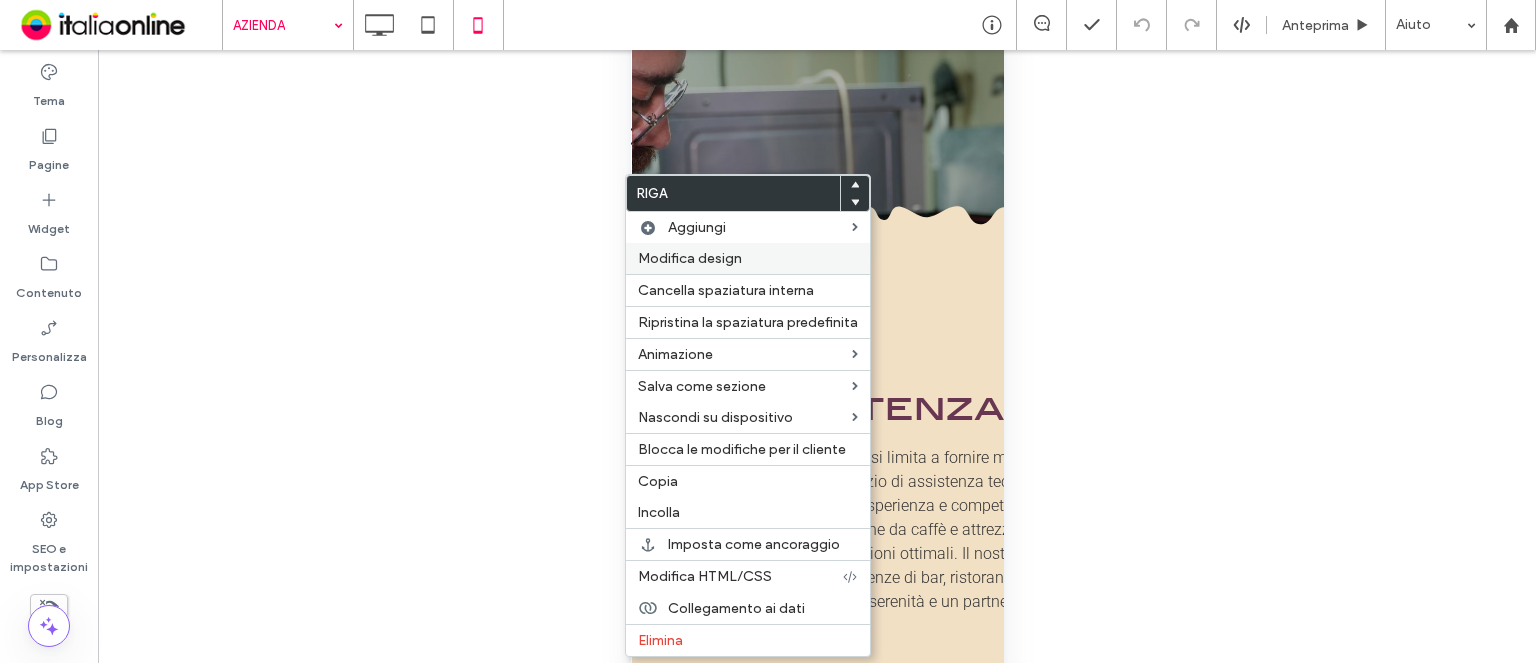 click on "Modifica design" at bounding box center [690, 258] 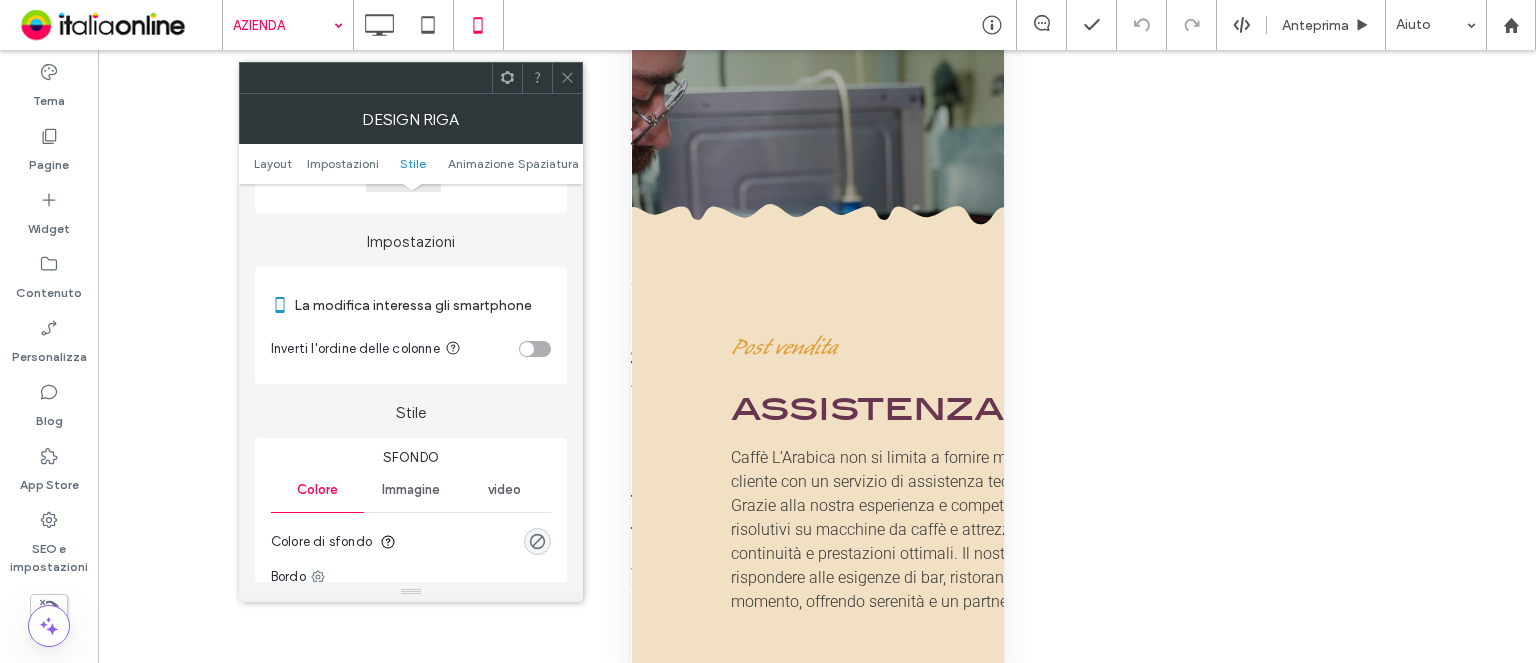 scroll, scrollTop: 400, scrollLeft: 0, axis: vertical 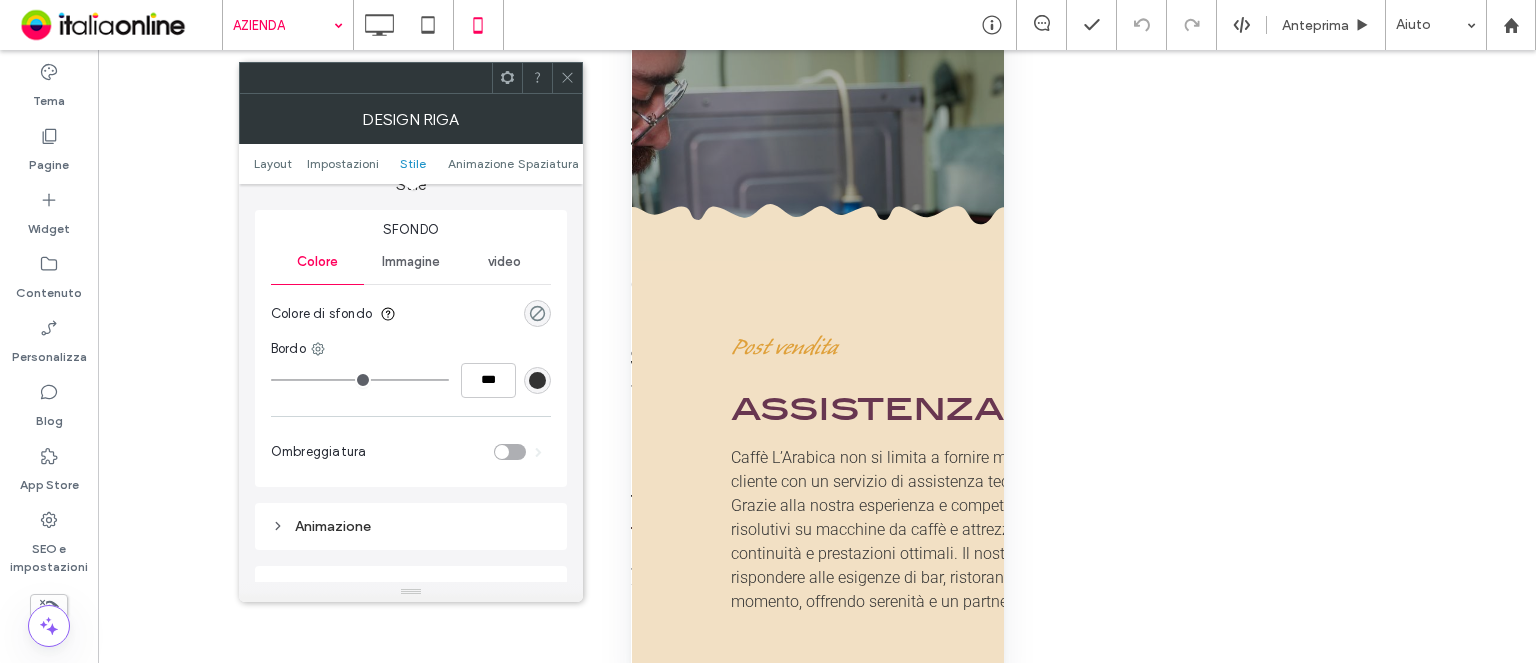 click 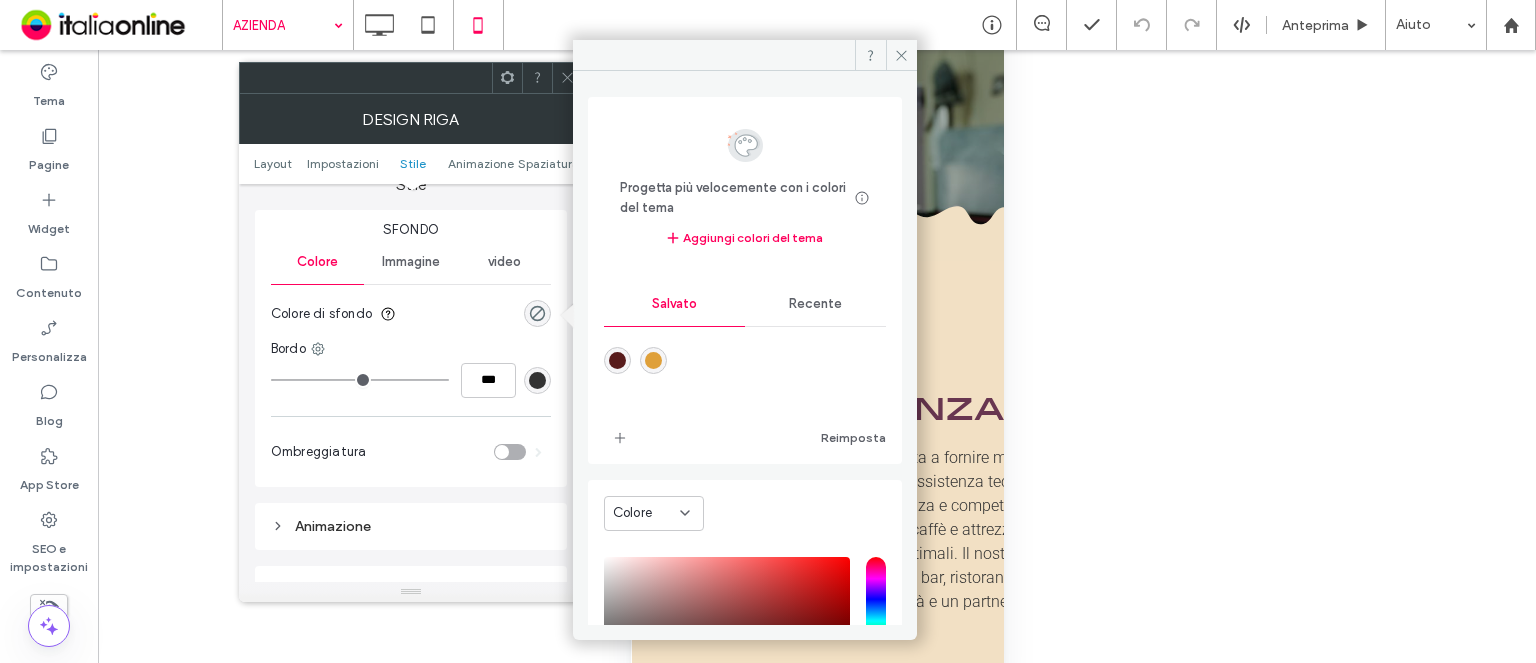 click on "Recente" at bounding box center (815, 304) 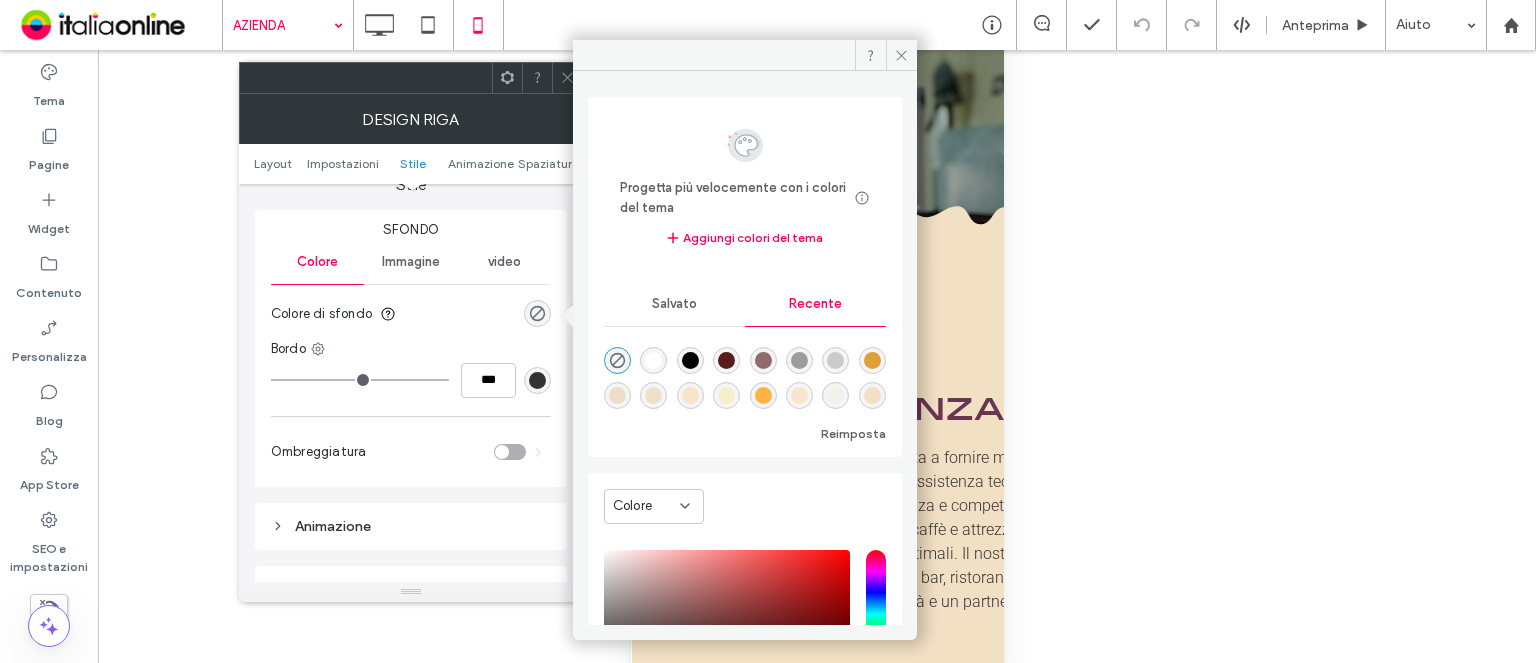 scroll, scrollTop: 32, scrollLeft: 0, axis: vertical 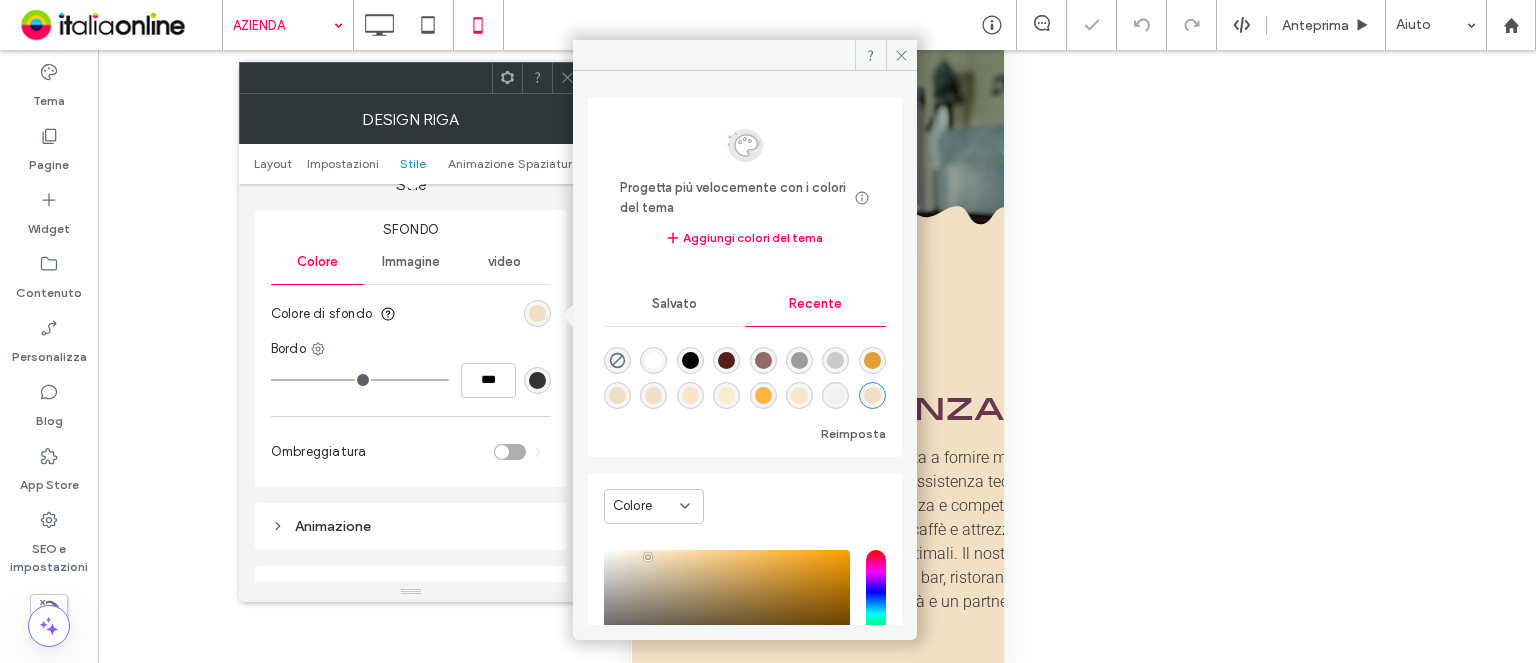 click at bounding box center (872, 395) 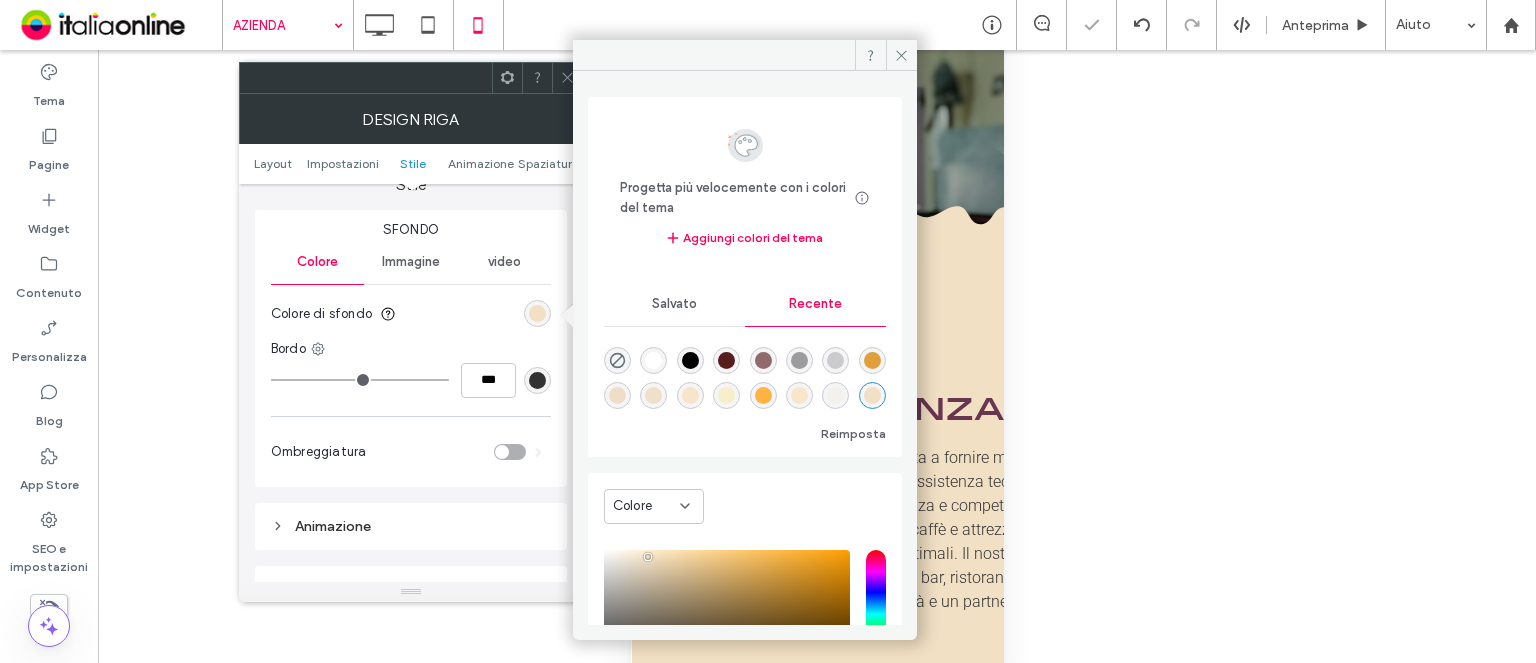 click at bounding box center (567, 78) 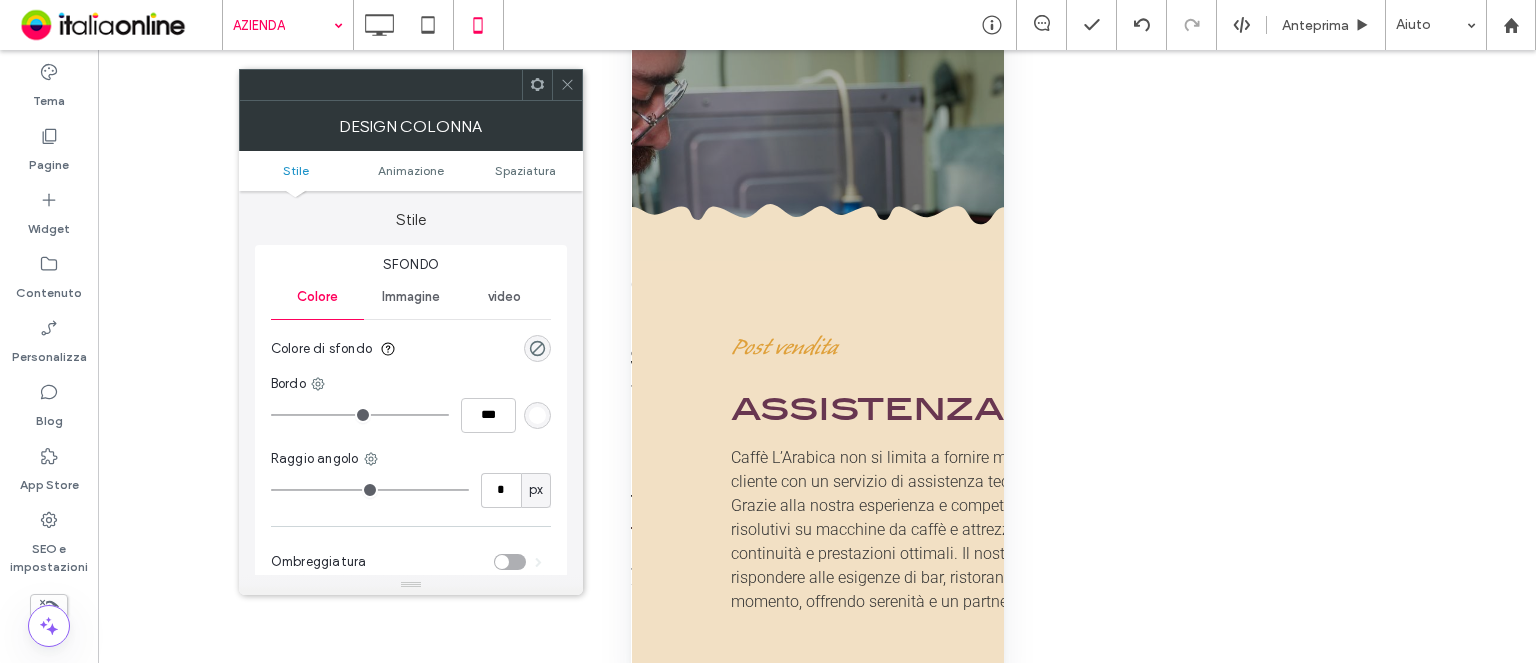 click at bounding box center (567, 85) 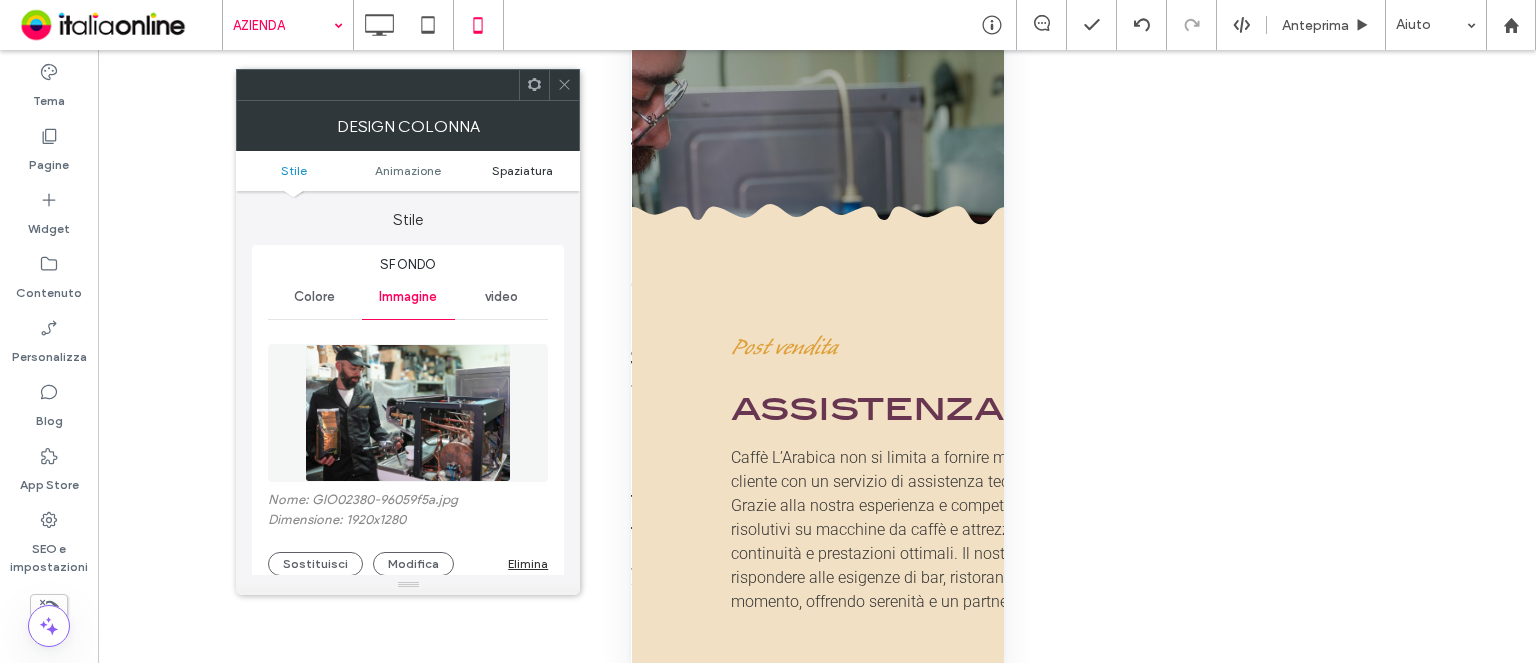 click on "Spaziatura" at bounding box center (522, 170) 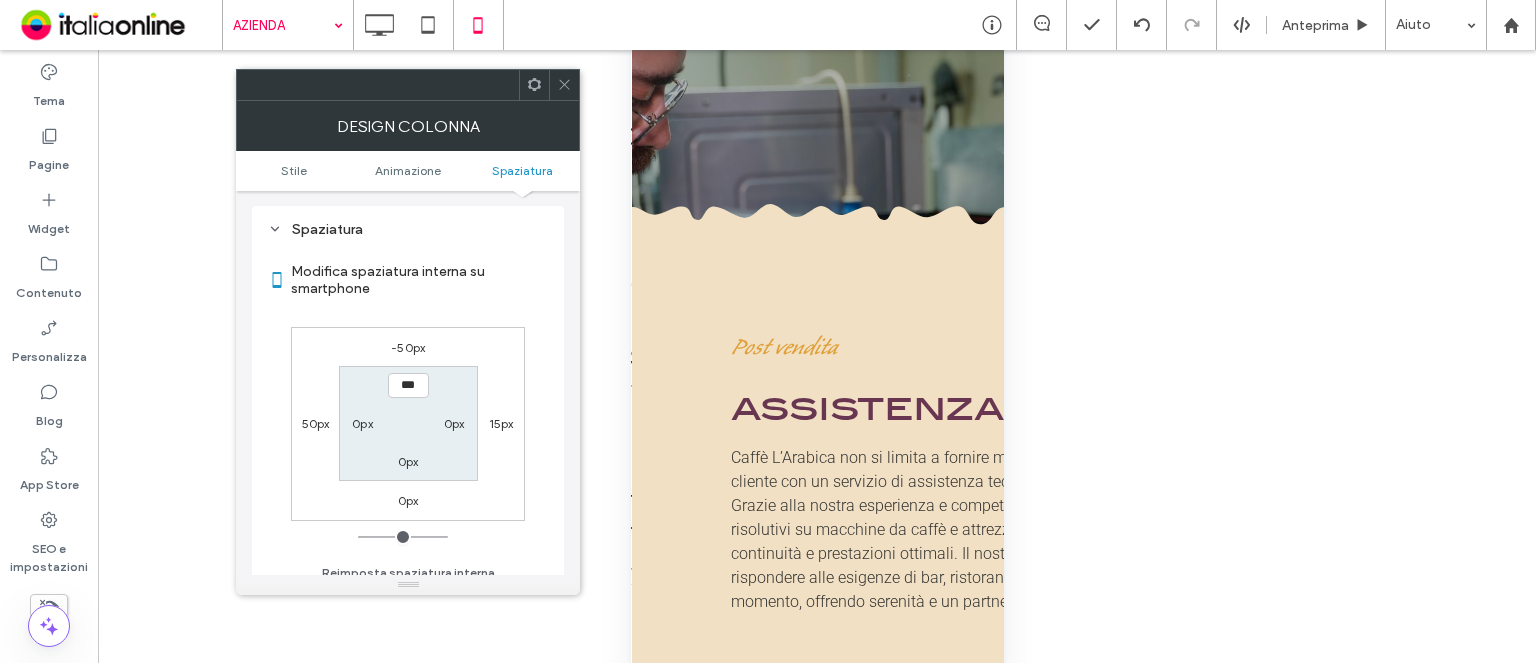 scroll, scrollTop: 1046, scrollLeft: 0, axis: vertical 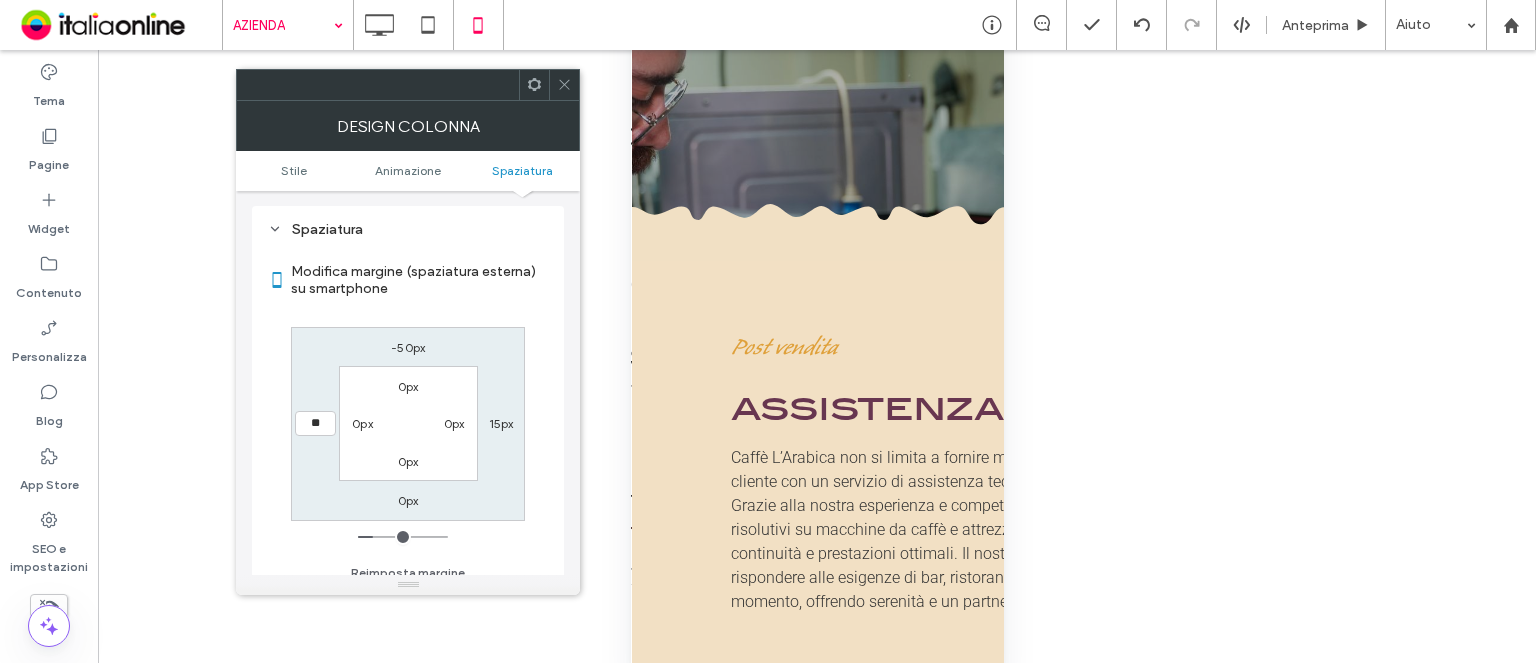 type on "**" 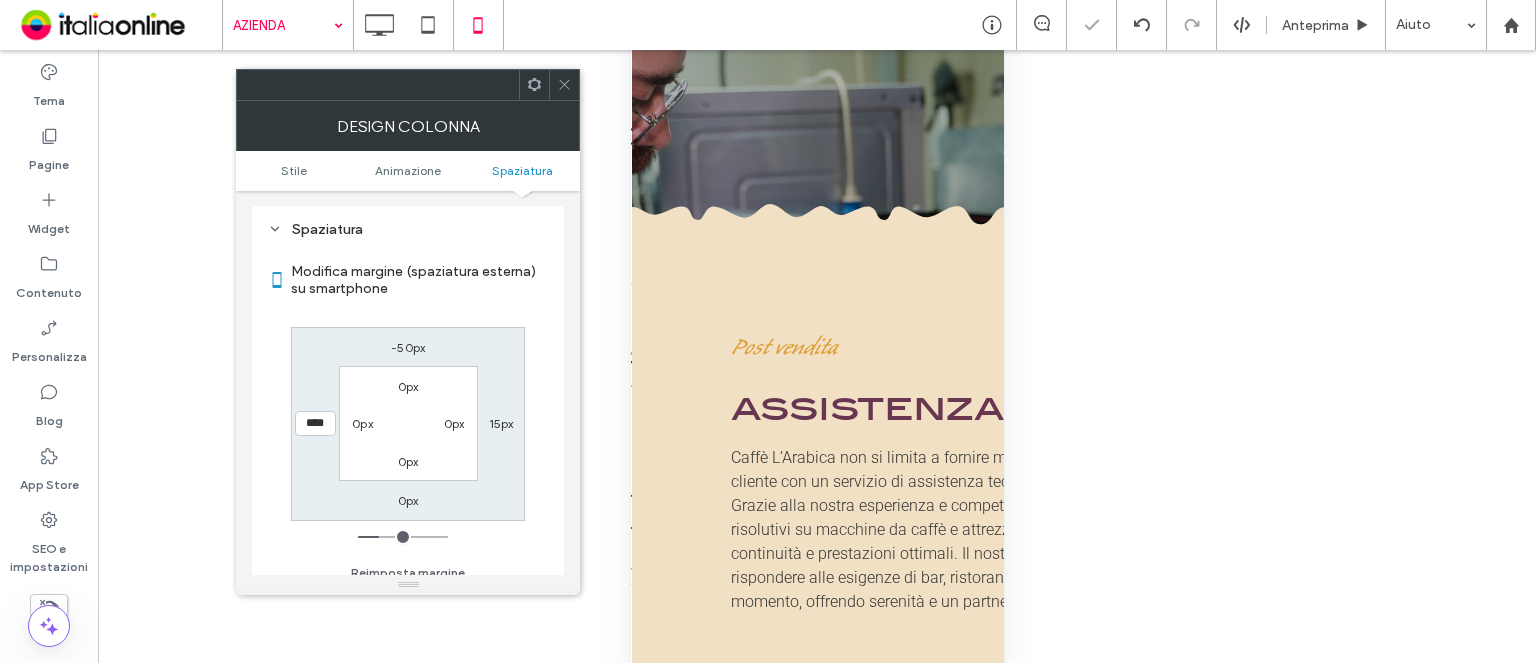 click on "15px" at bounding box center [501, 423] 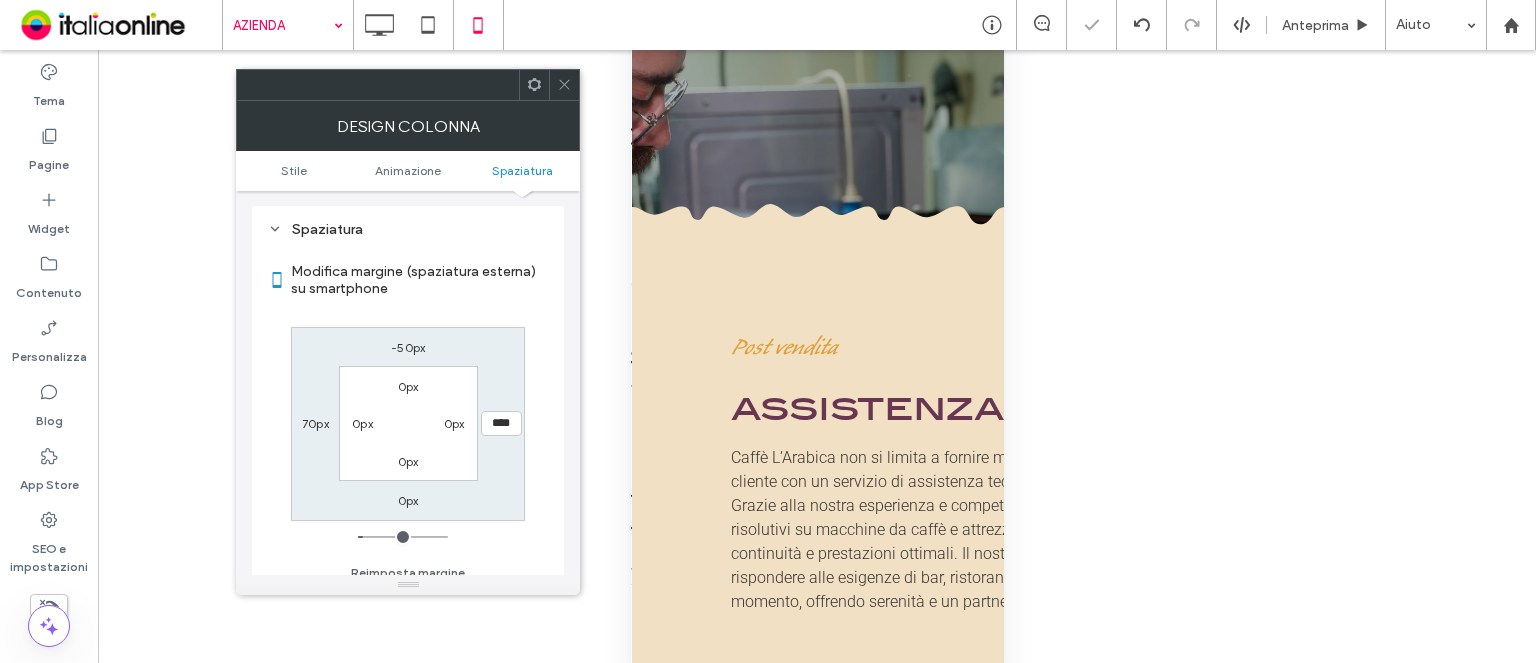 click on "****" at bounding box center [501, 423] 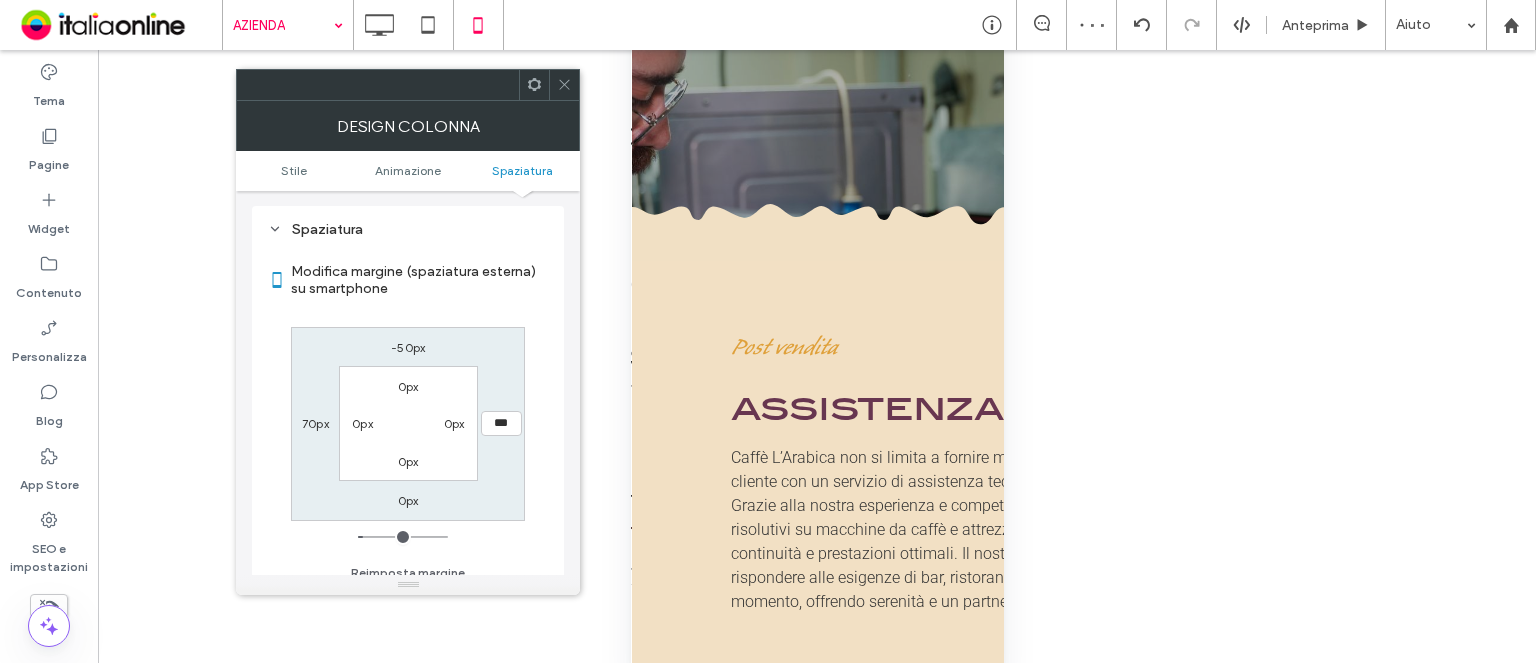 type on "***" 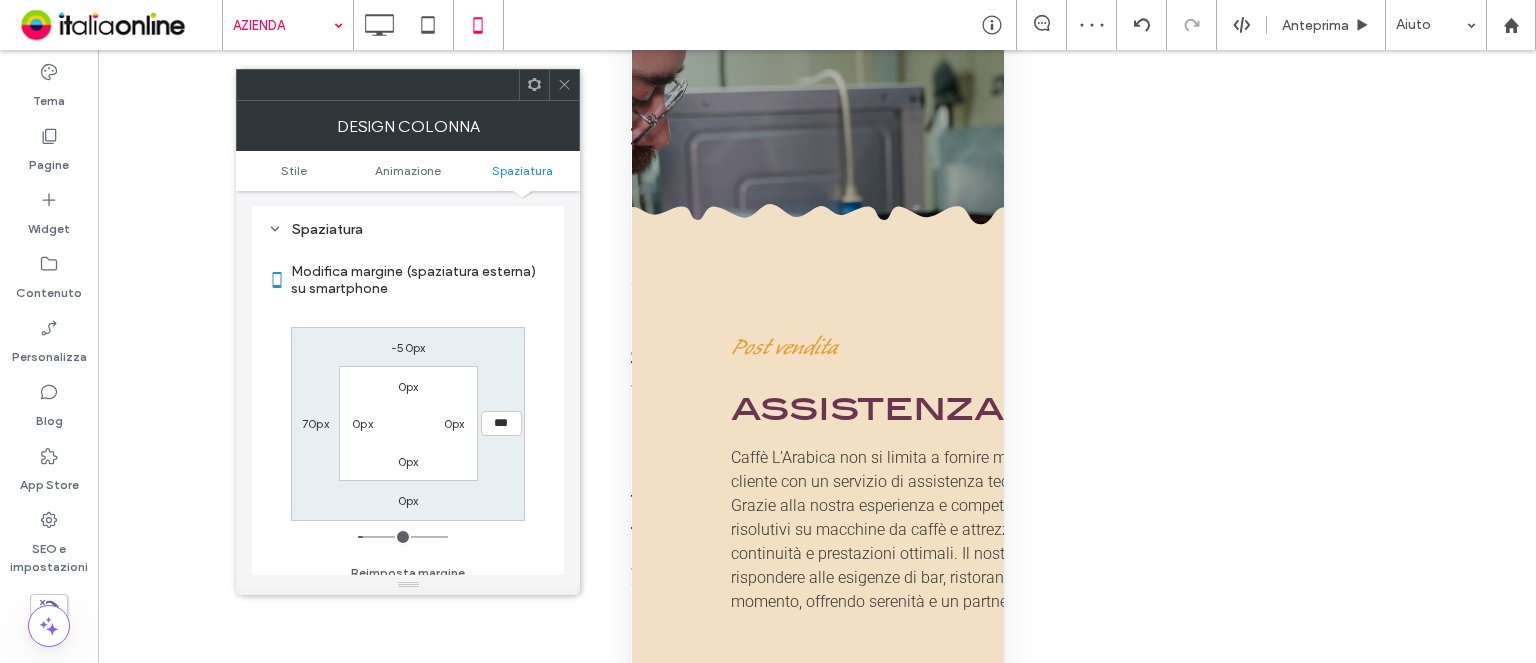 type on "**" 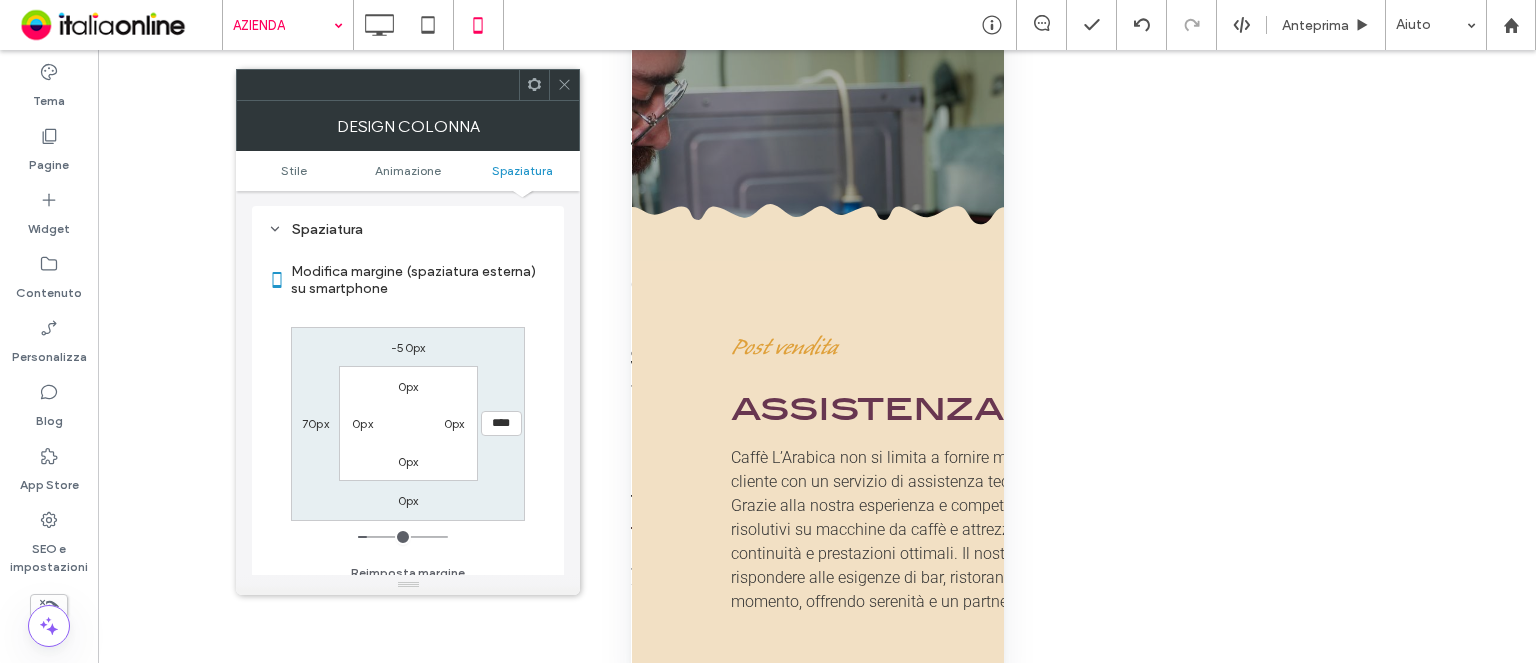 click on "70px" at bounding box center (315, 423) 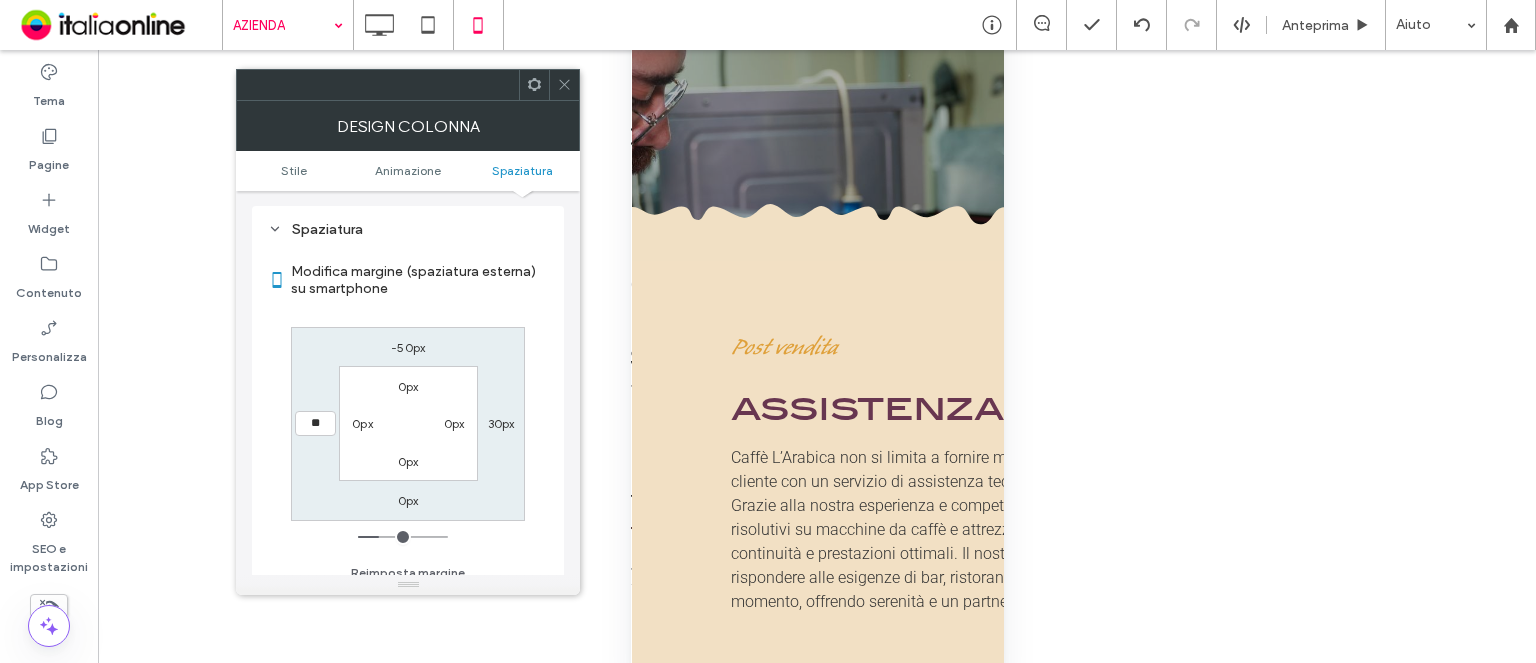 type on "**" 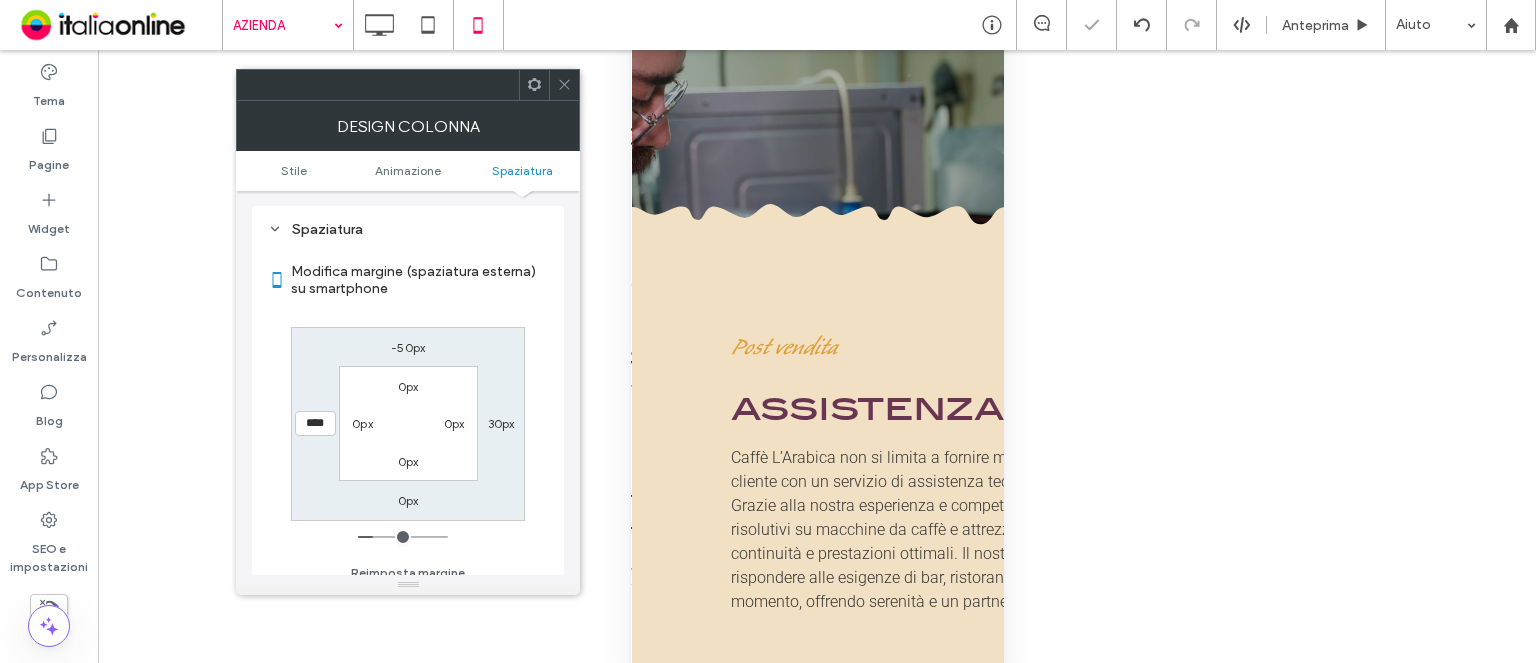 click at bounding box center (564, 85) 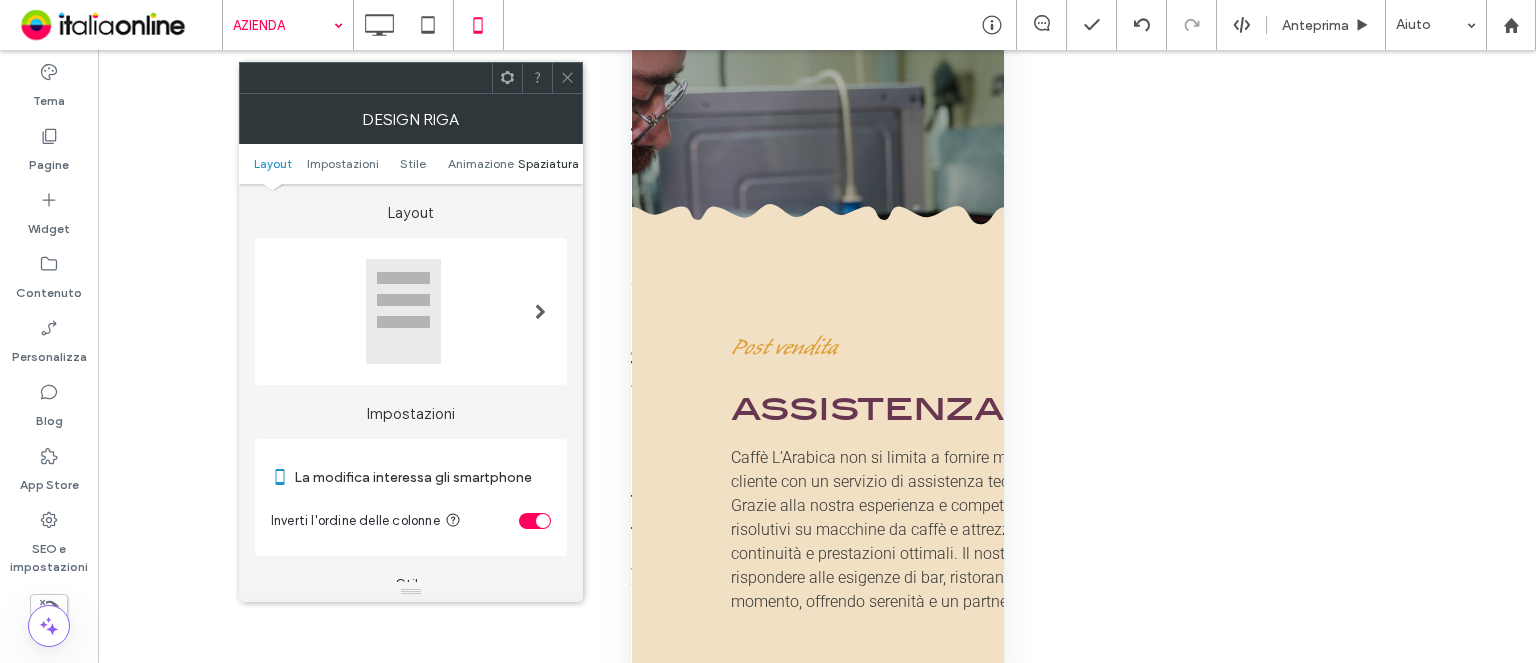 click on "Spaziatura" at bounding box center (548, 163) 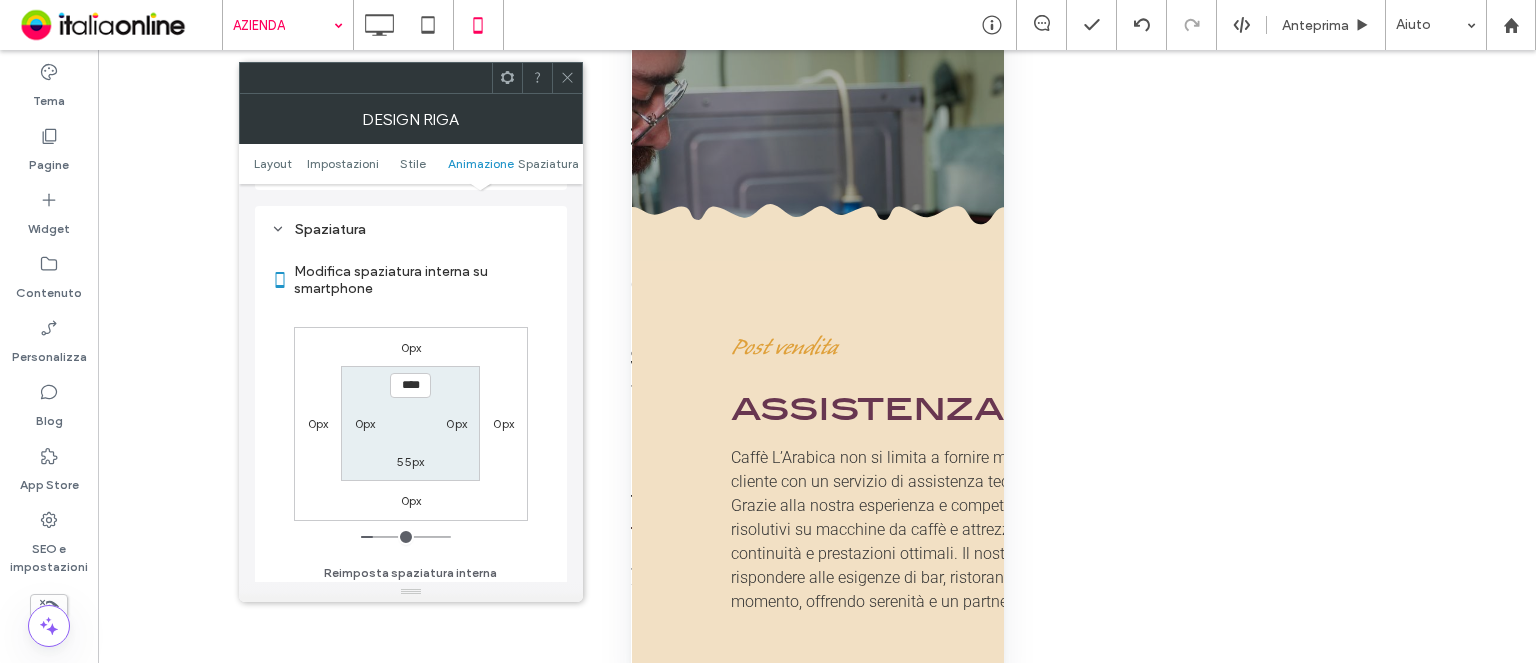 scroll, scrollTop: 766, scrollLeft: 0, axis: vertical 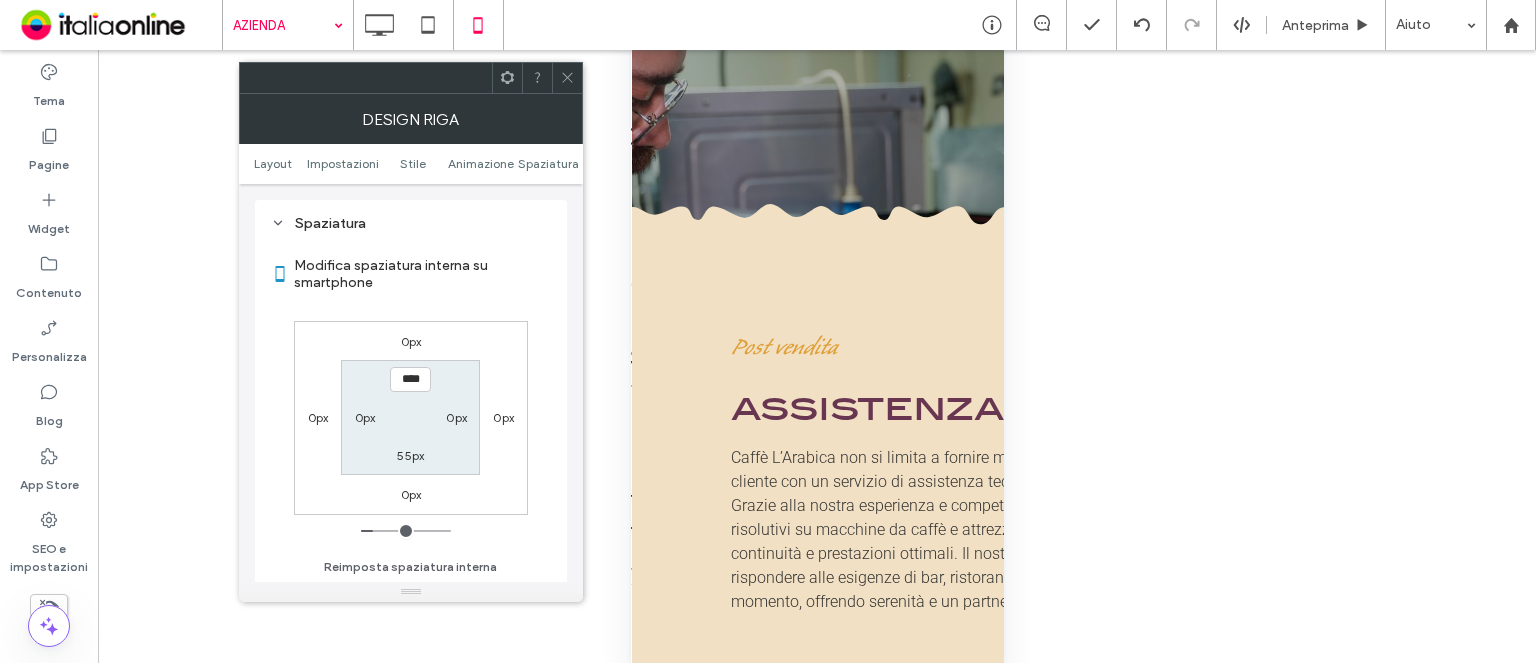 click on "0px" at bounding box center [503, 417] 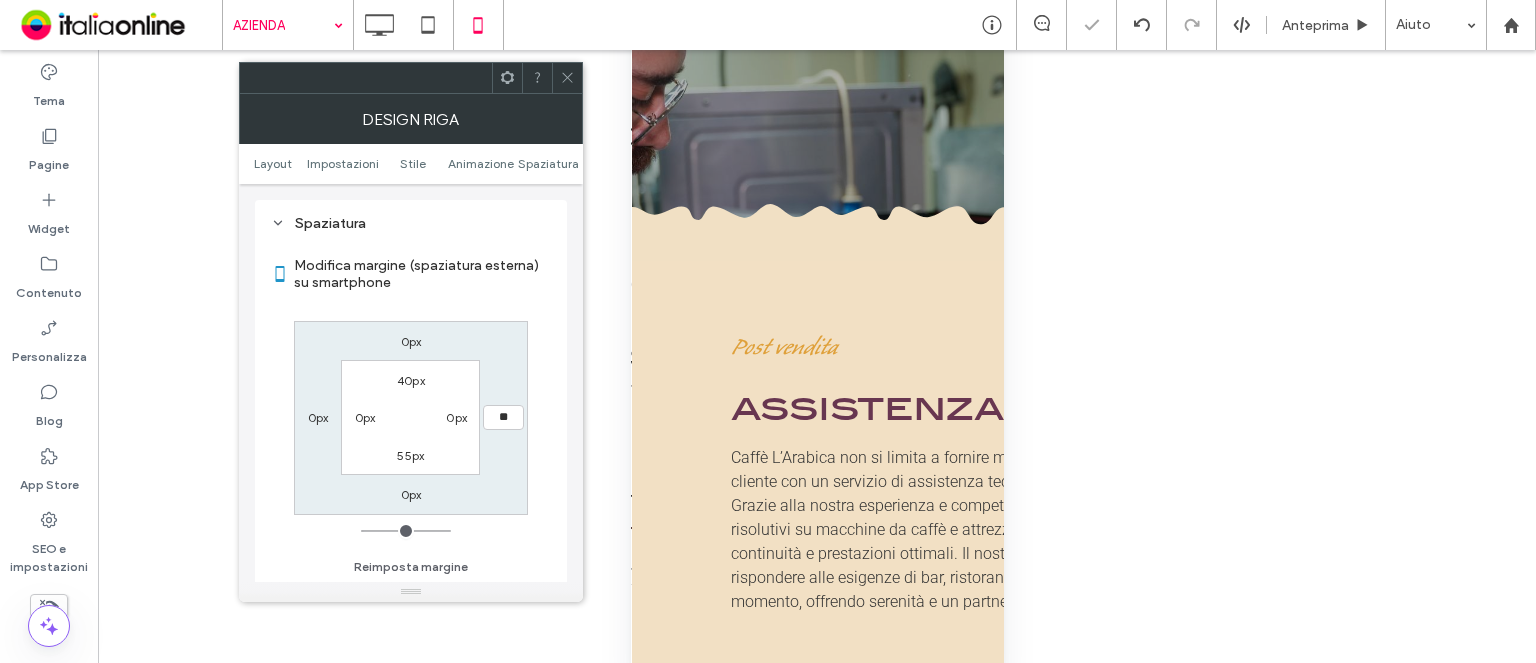 type on "**" 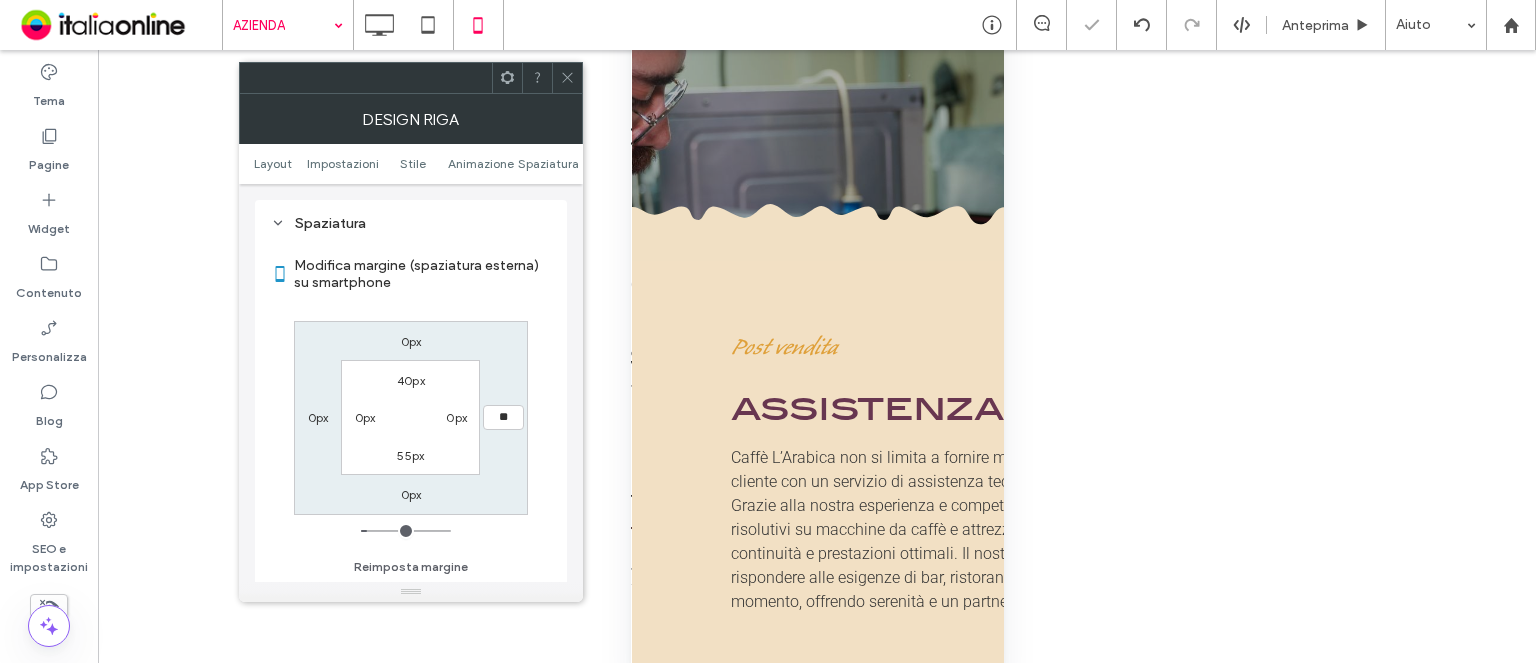 type on "*" 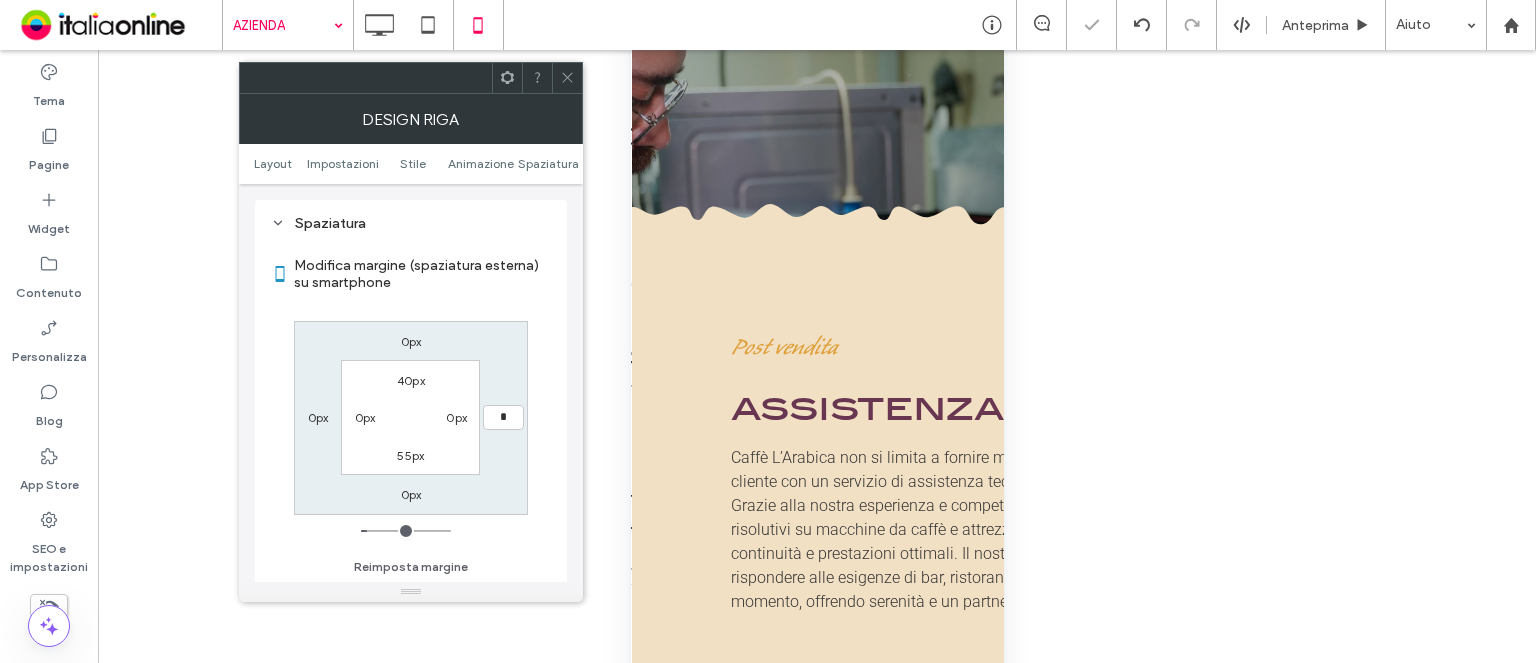 type on "*" 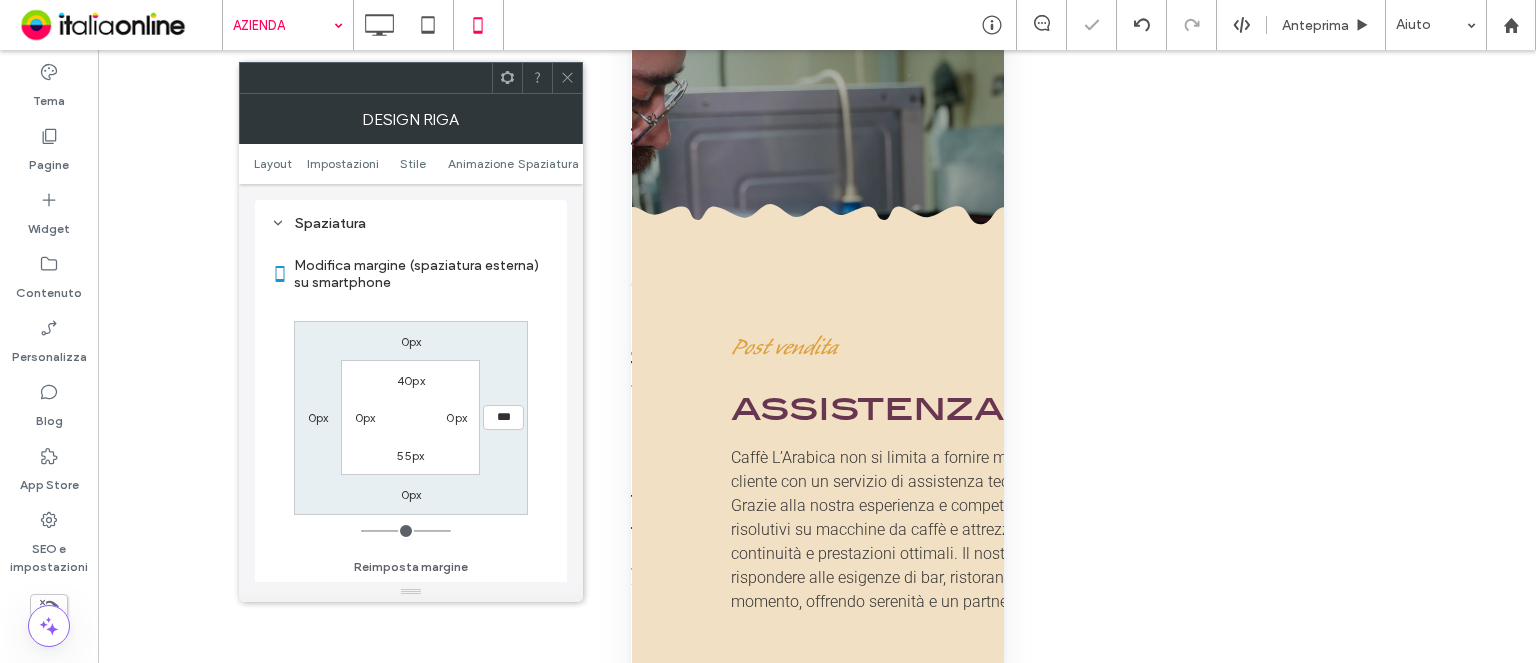 click on "0px" at bounding box center (457, 417) 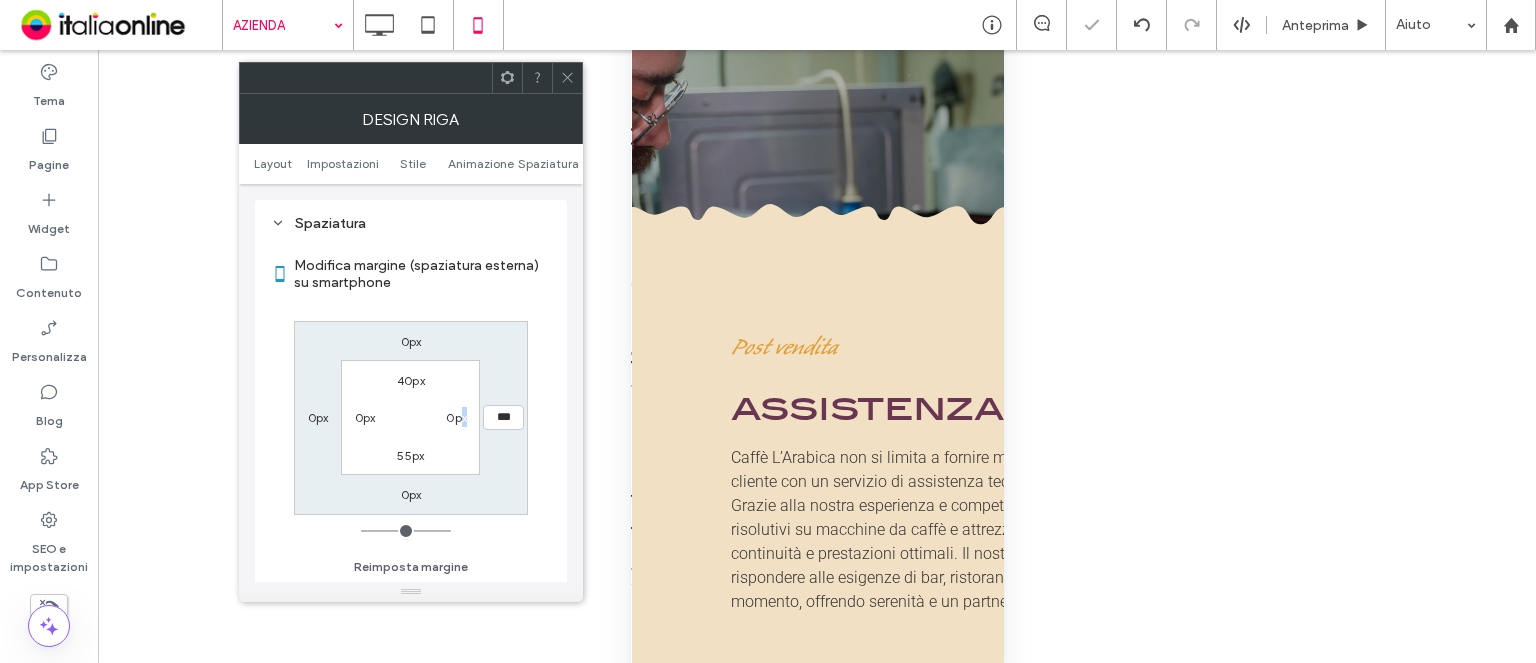 click on "0px" at bounding box center (456, 417) 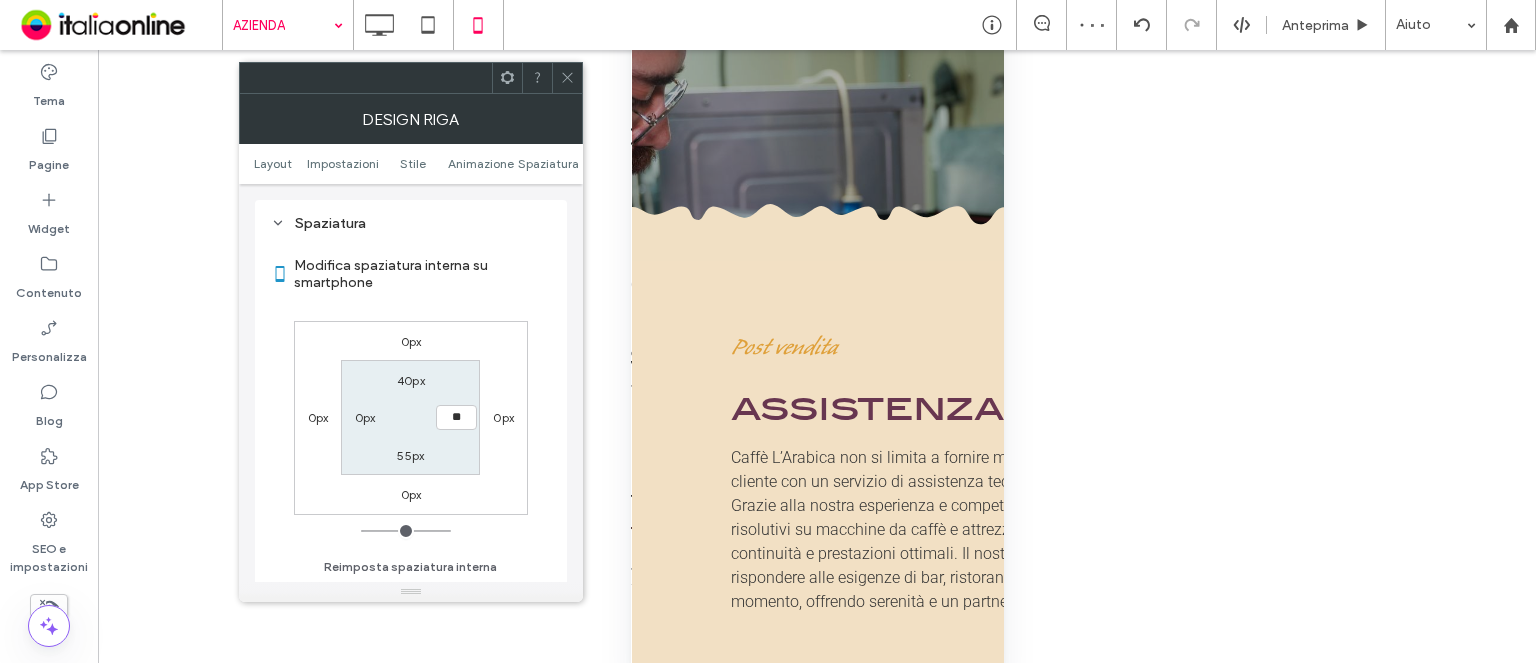 type on "**" 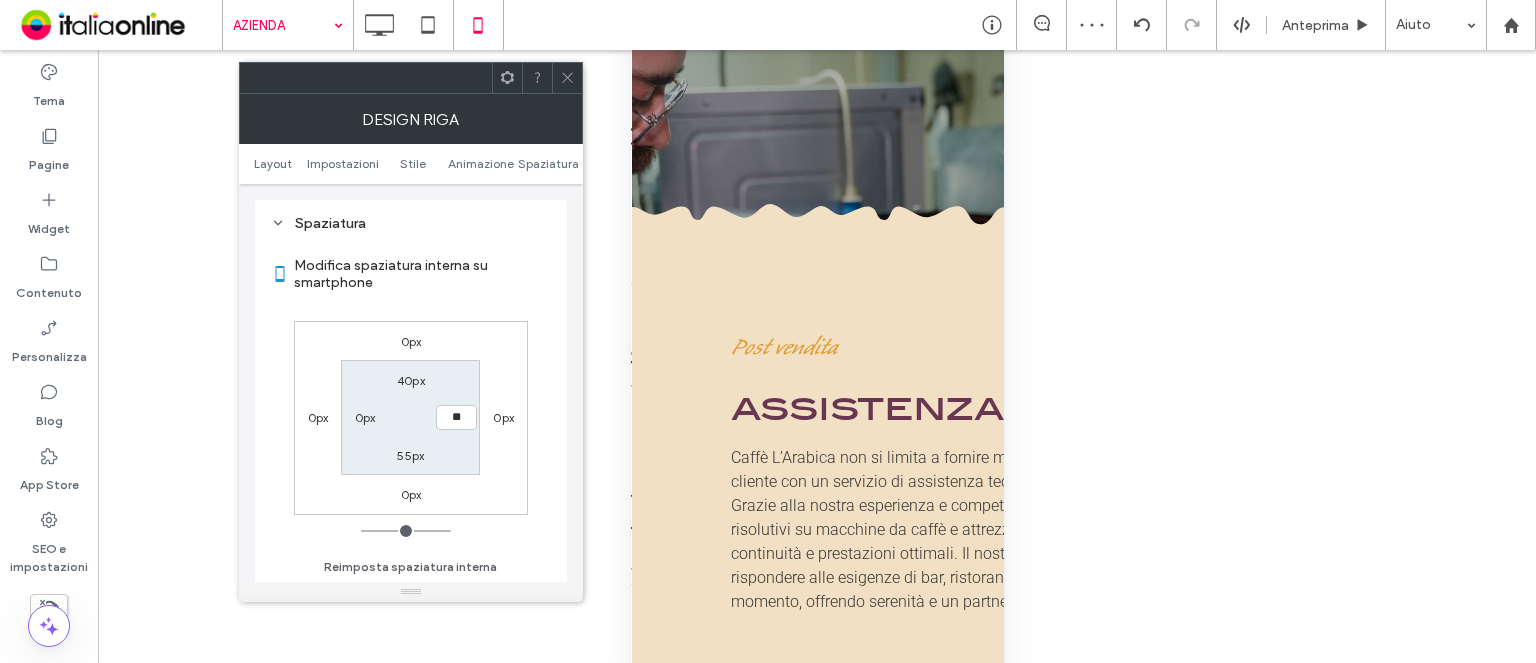 type on "**" 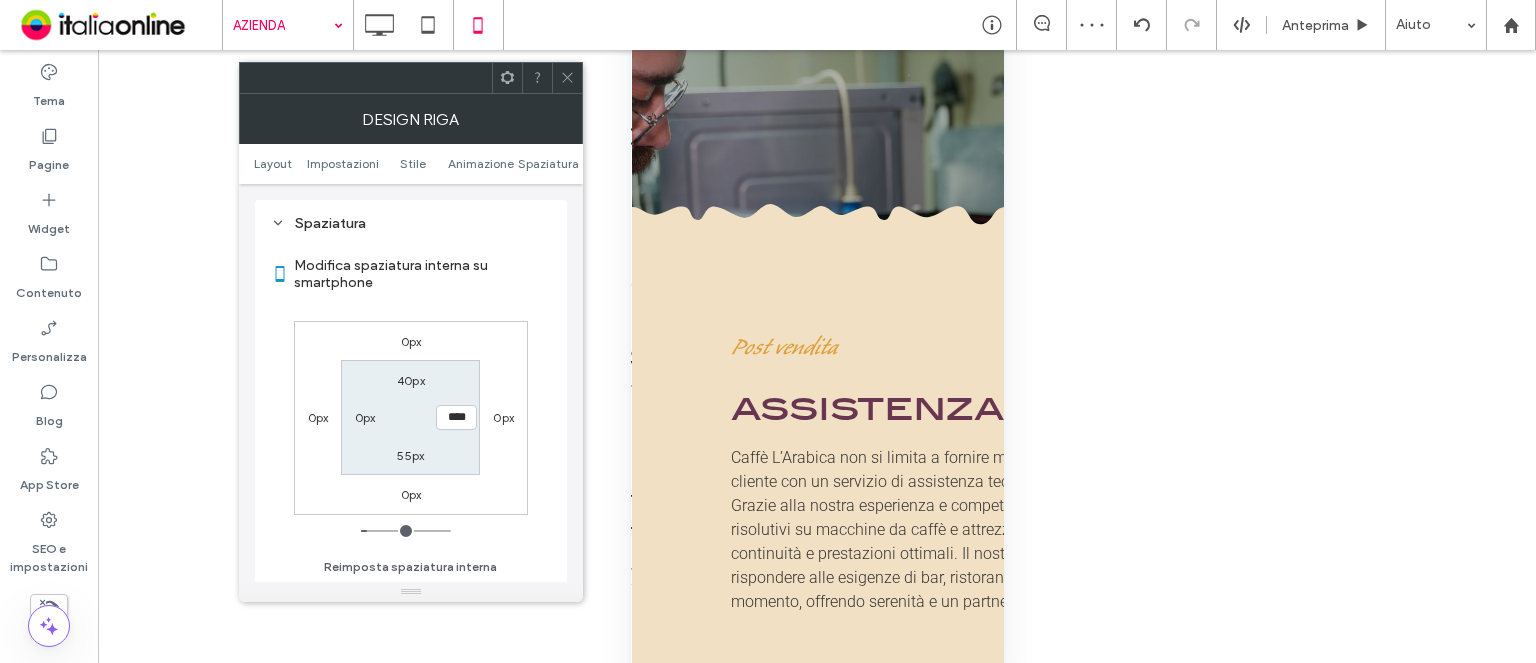 click on "0px" at bounding box center (365, 417) 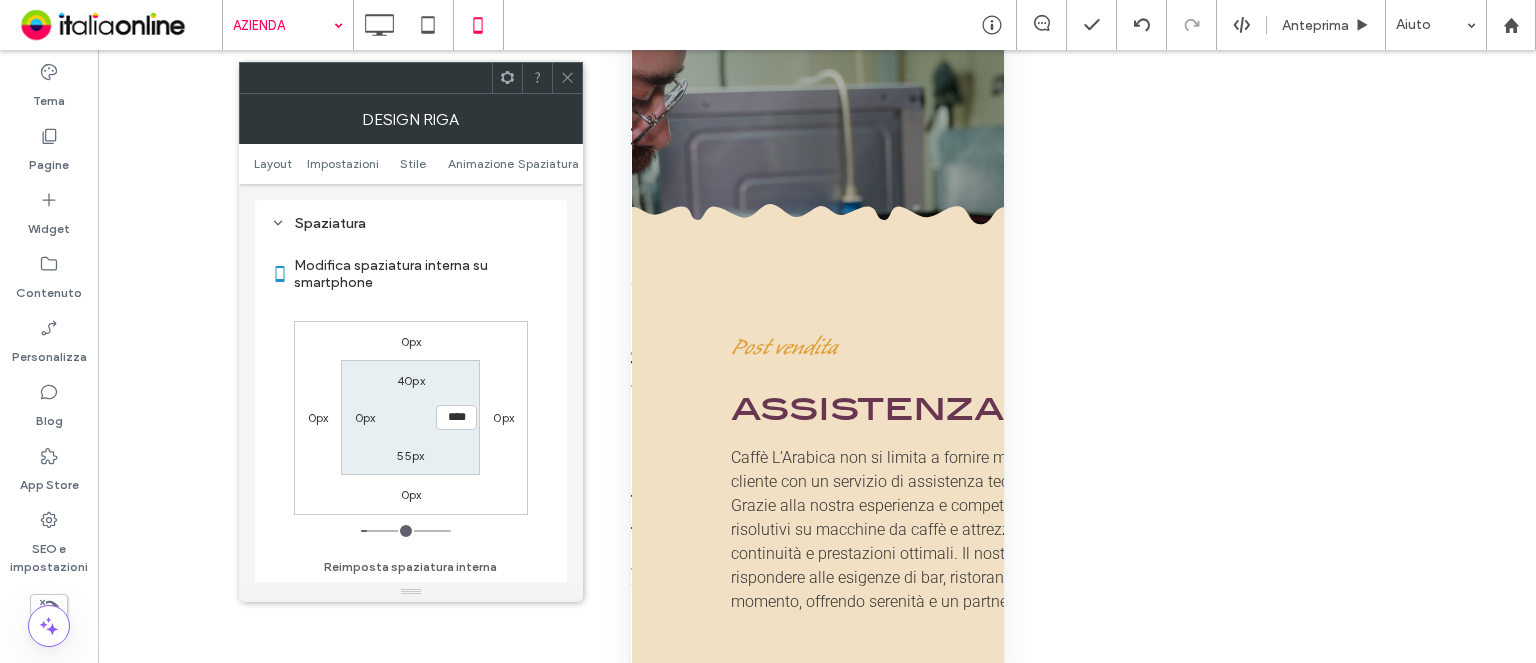 click on "0px" at bounding box center (365, 417) 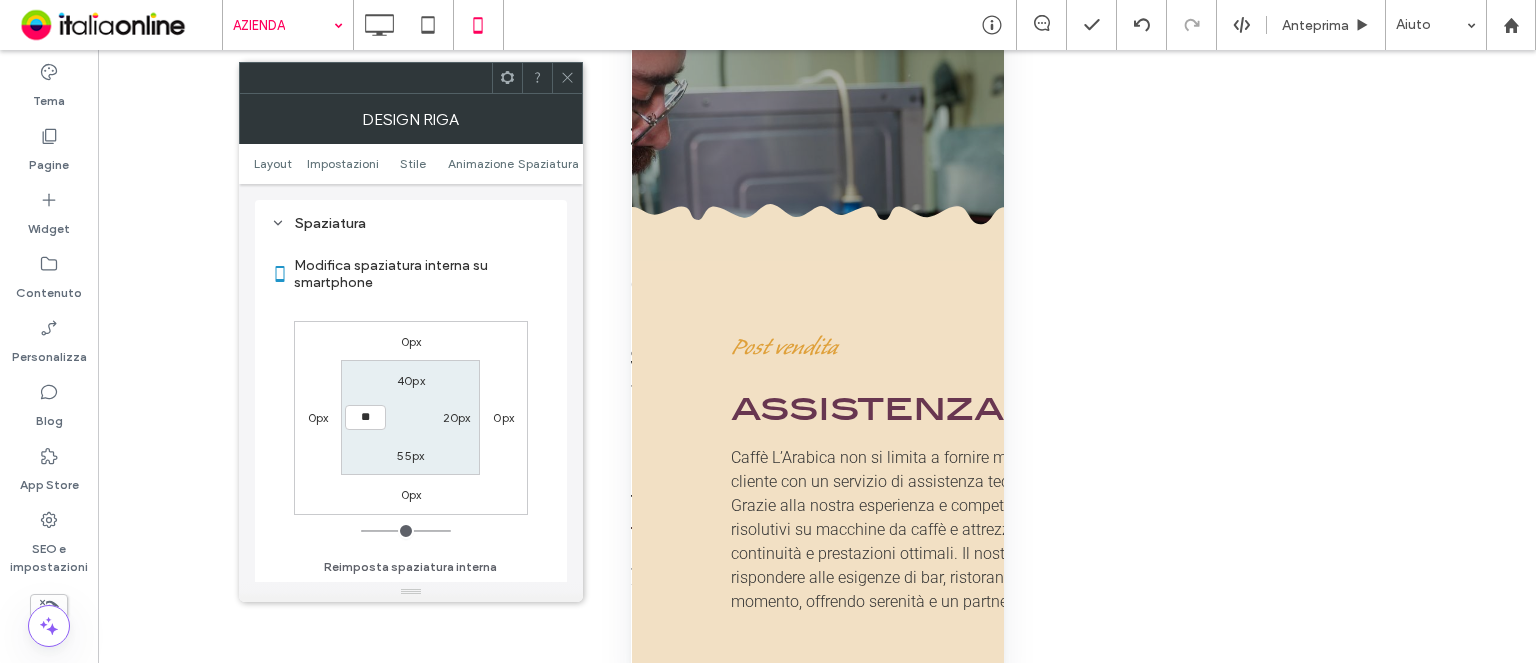 type on "**" 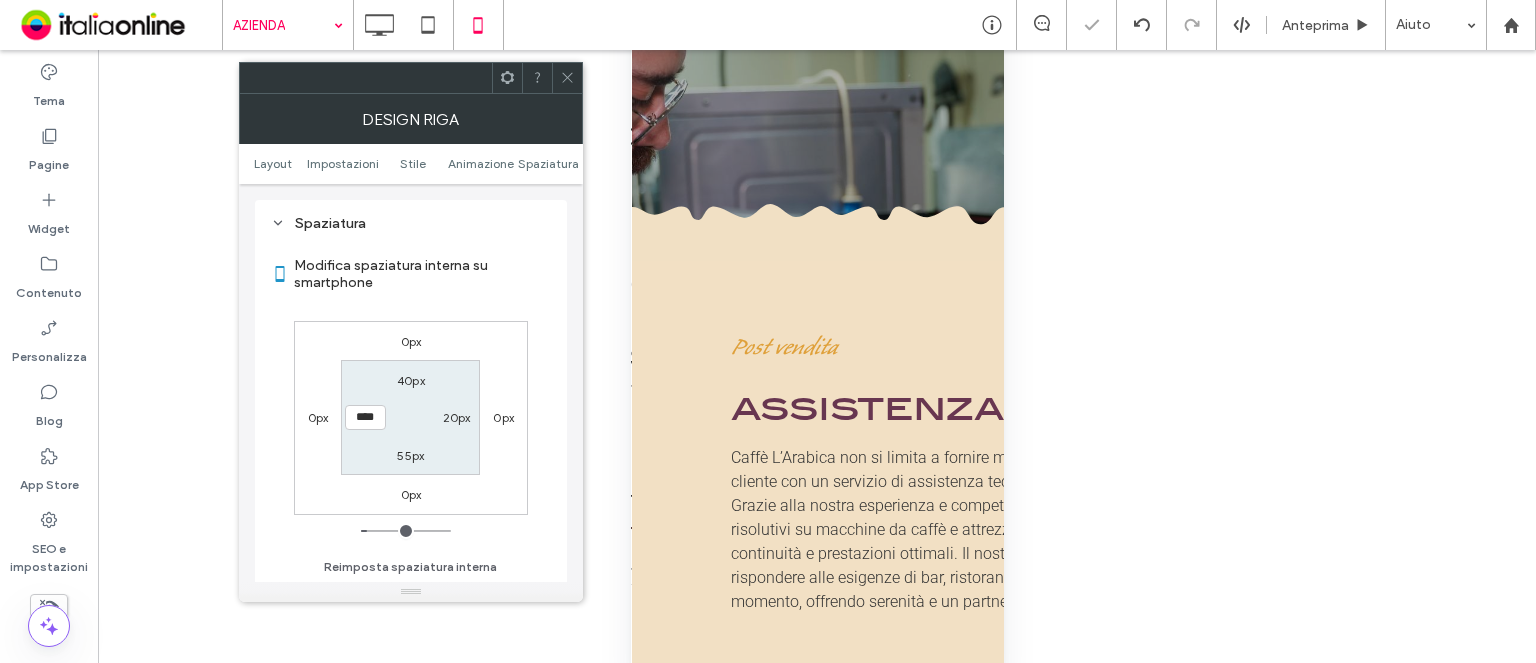 click 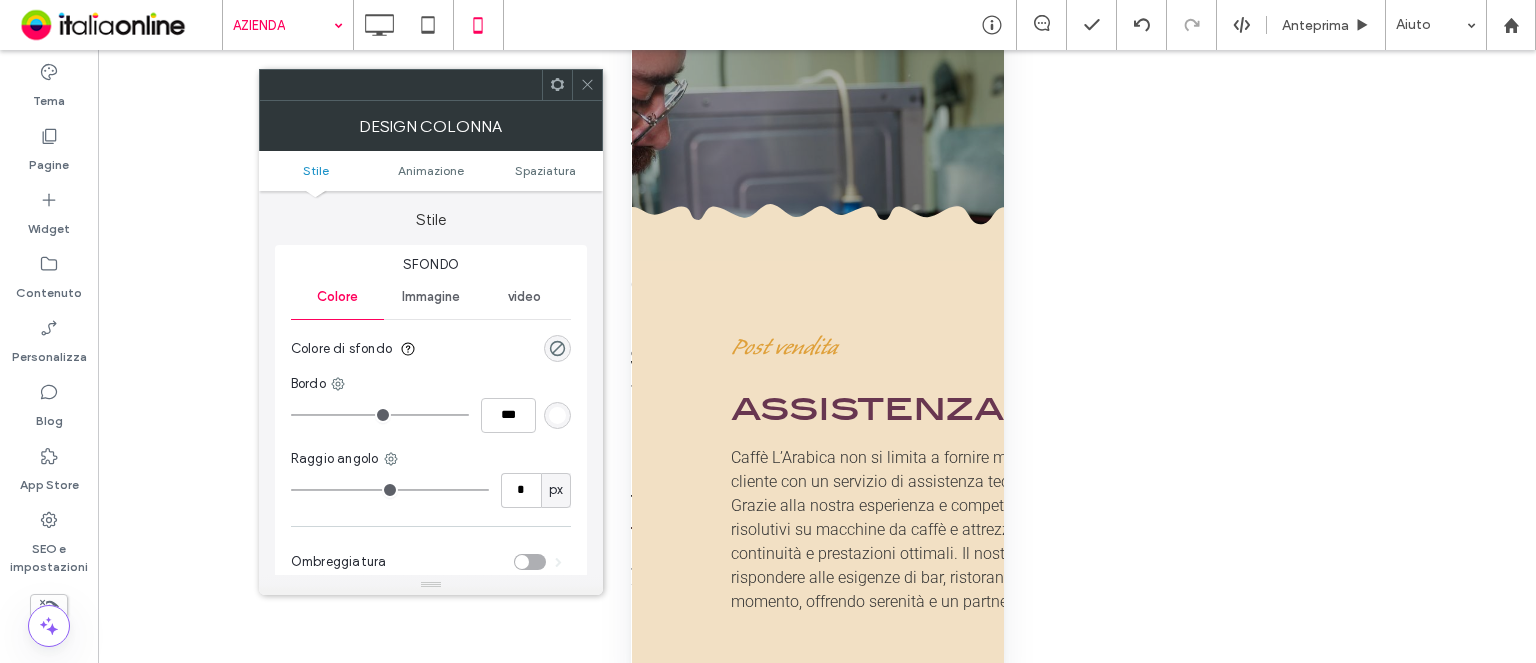 click at bounding box center (587, 85) 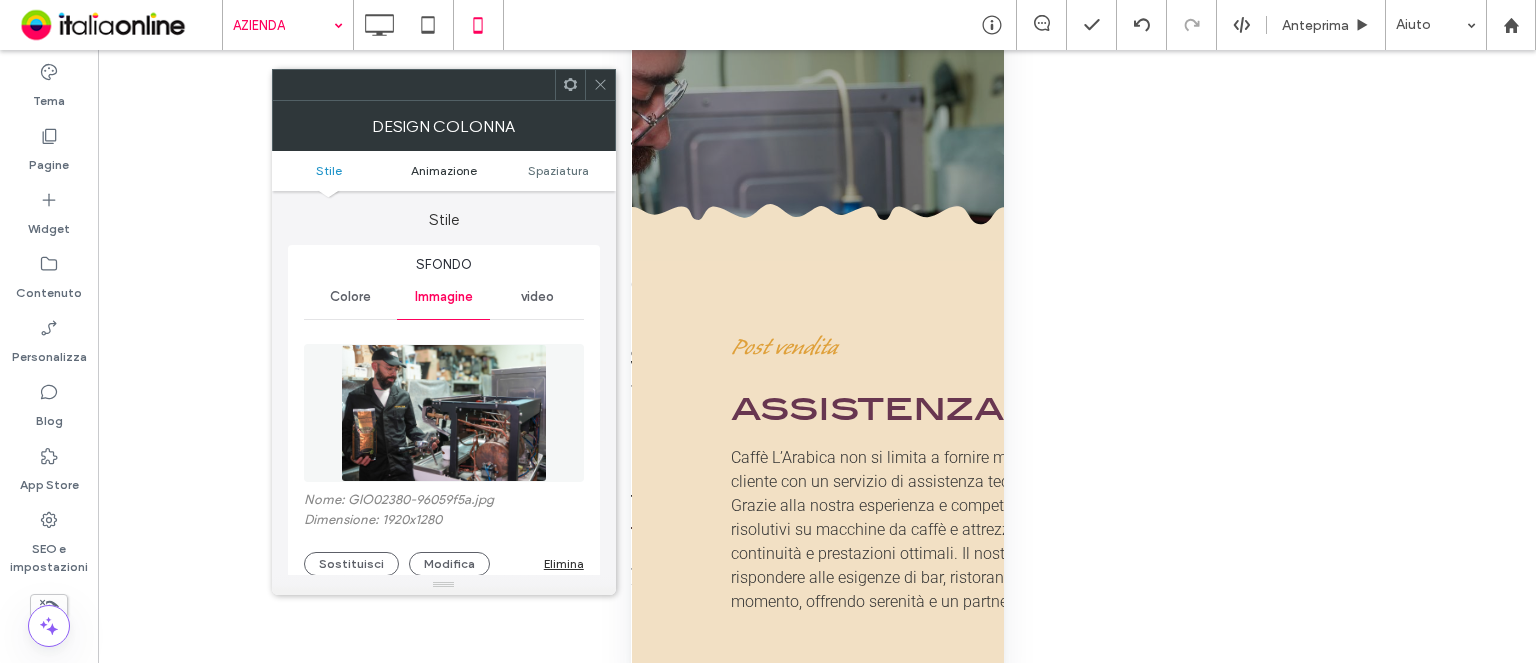 click on "Animazione" at bounding box center (444, 170) 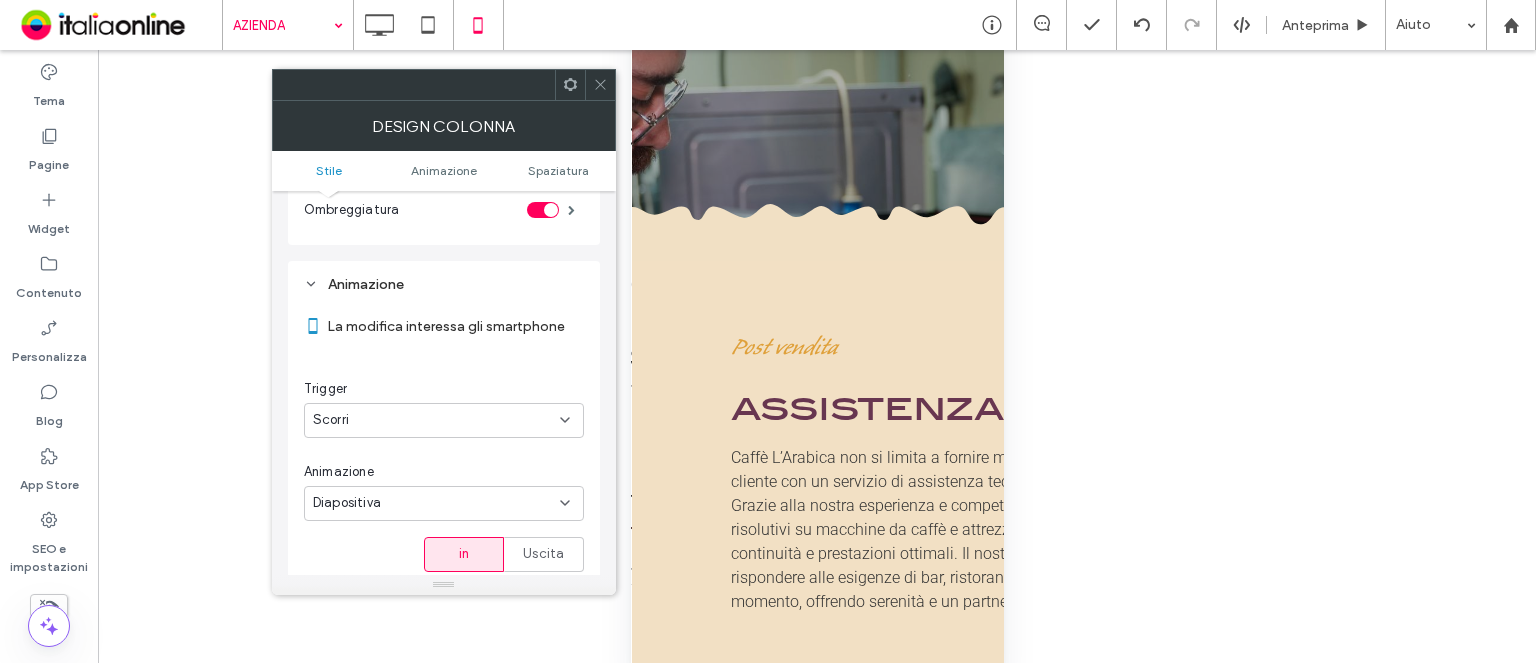 scroll, scrollTop: 983, scrollLeft: 0, axis: vertical 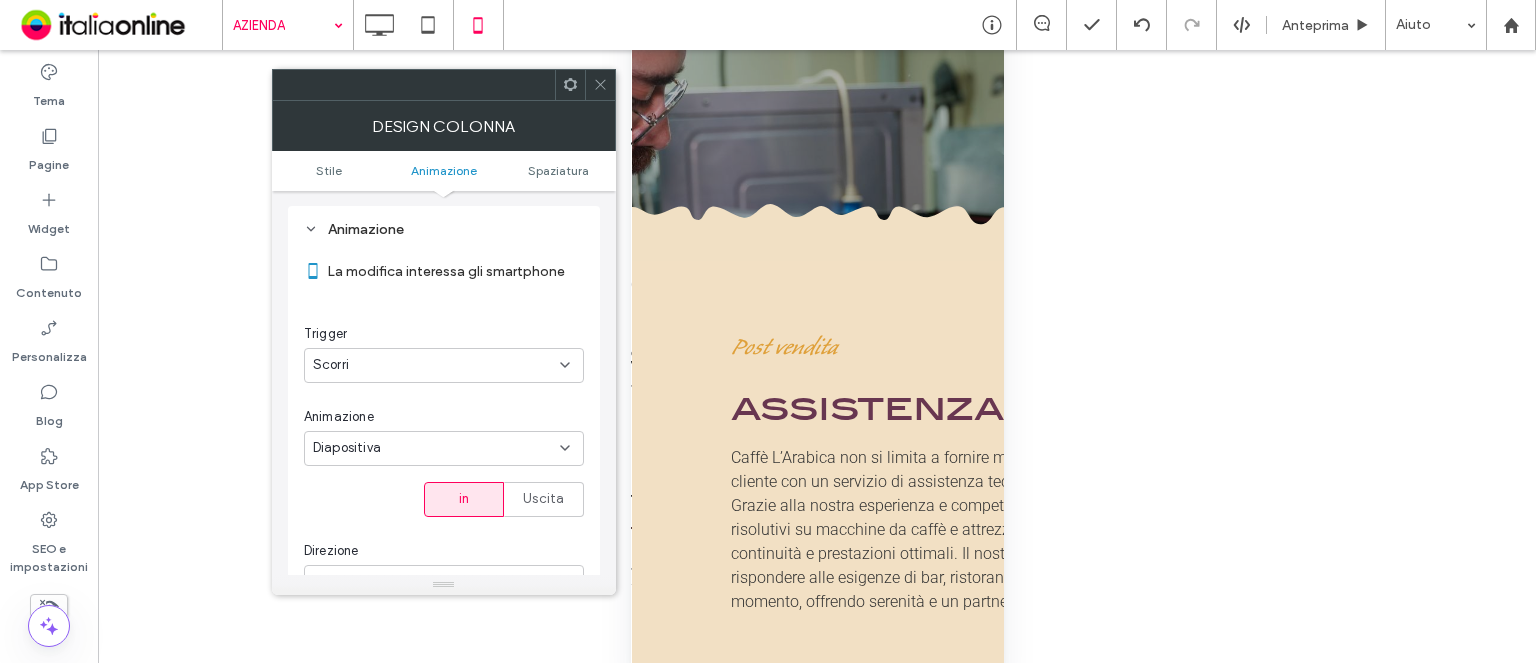 click on "Diapositiva" at bounding box center (444, 448) 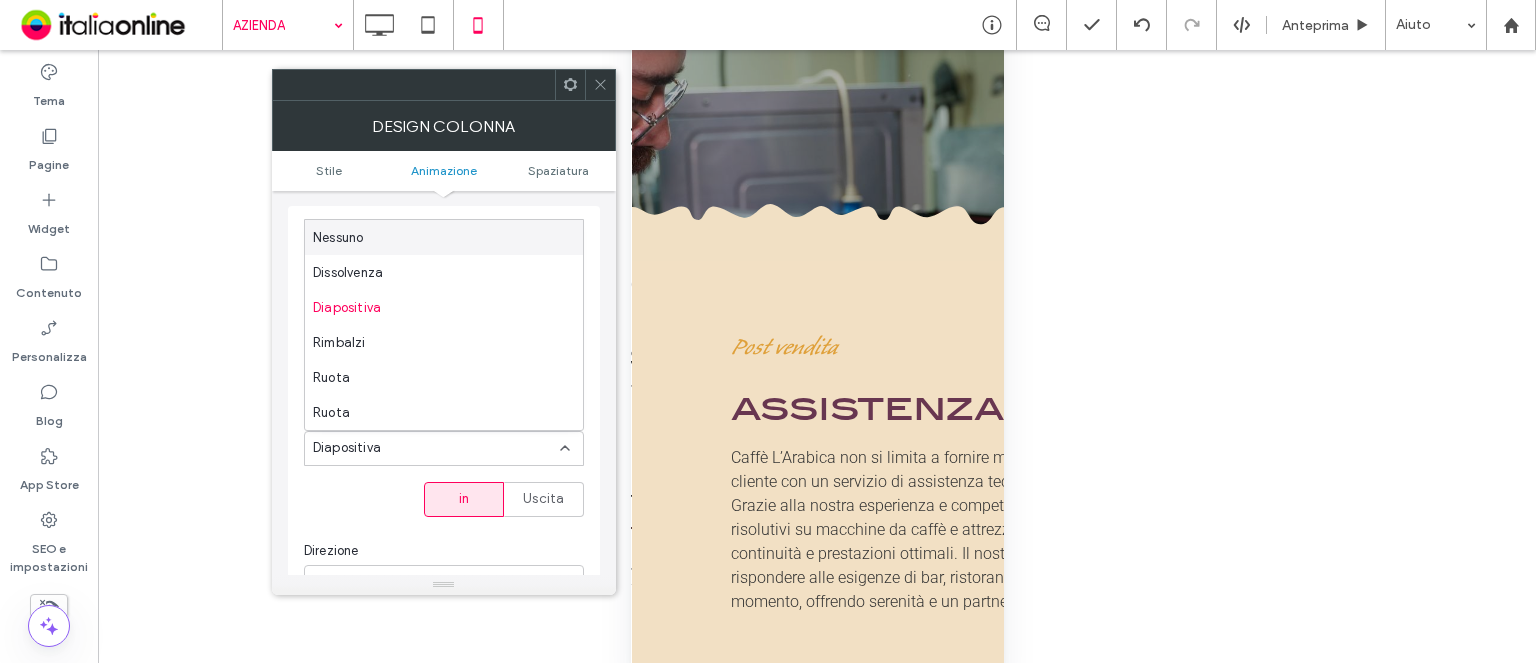 click on "Nessuno" at bounding box center (444, 237) 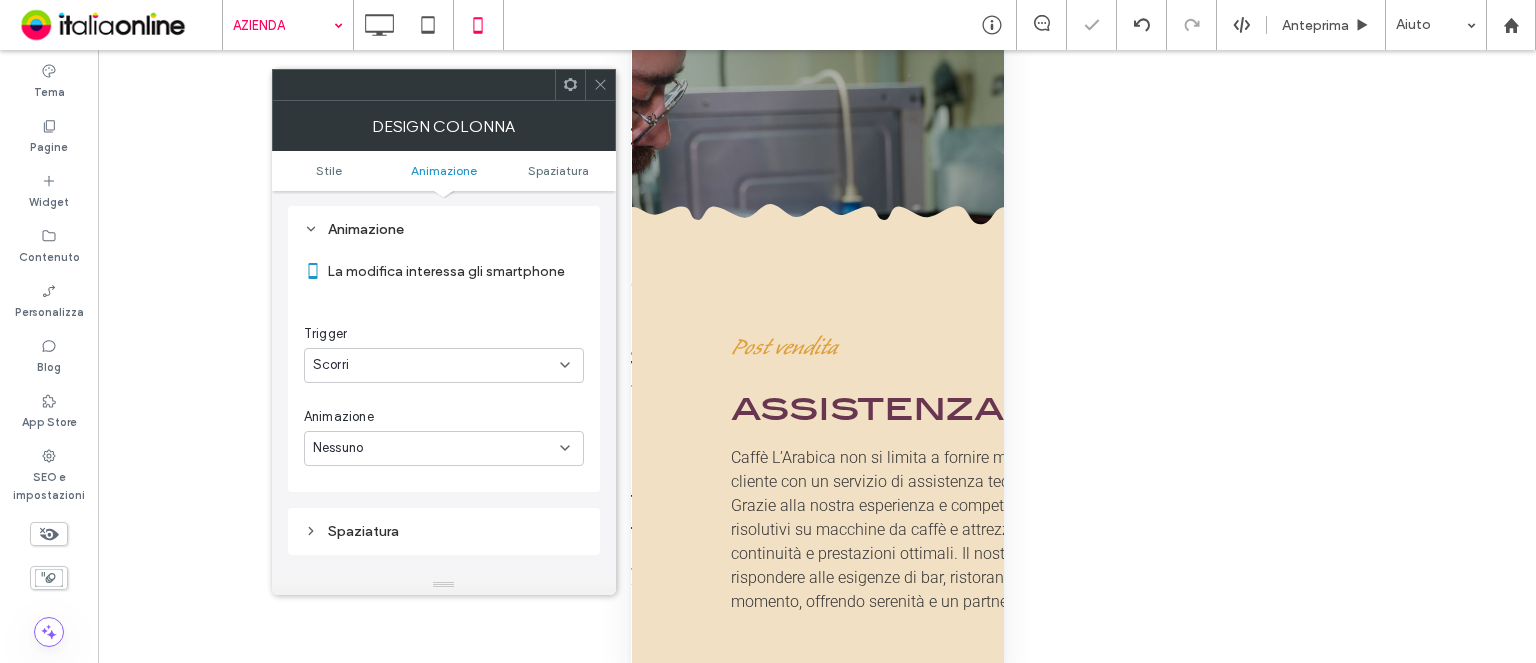 drag, startPoint x: 564, startPoint y: 78, endPoint x: 567, endPoint y: 90, distance: 12.369317 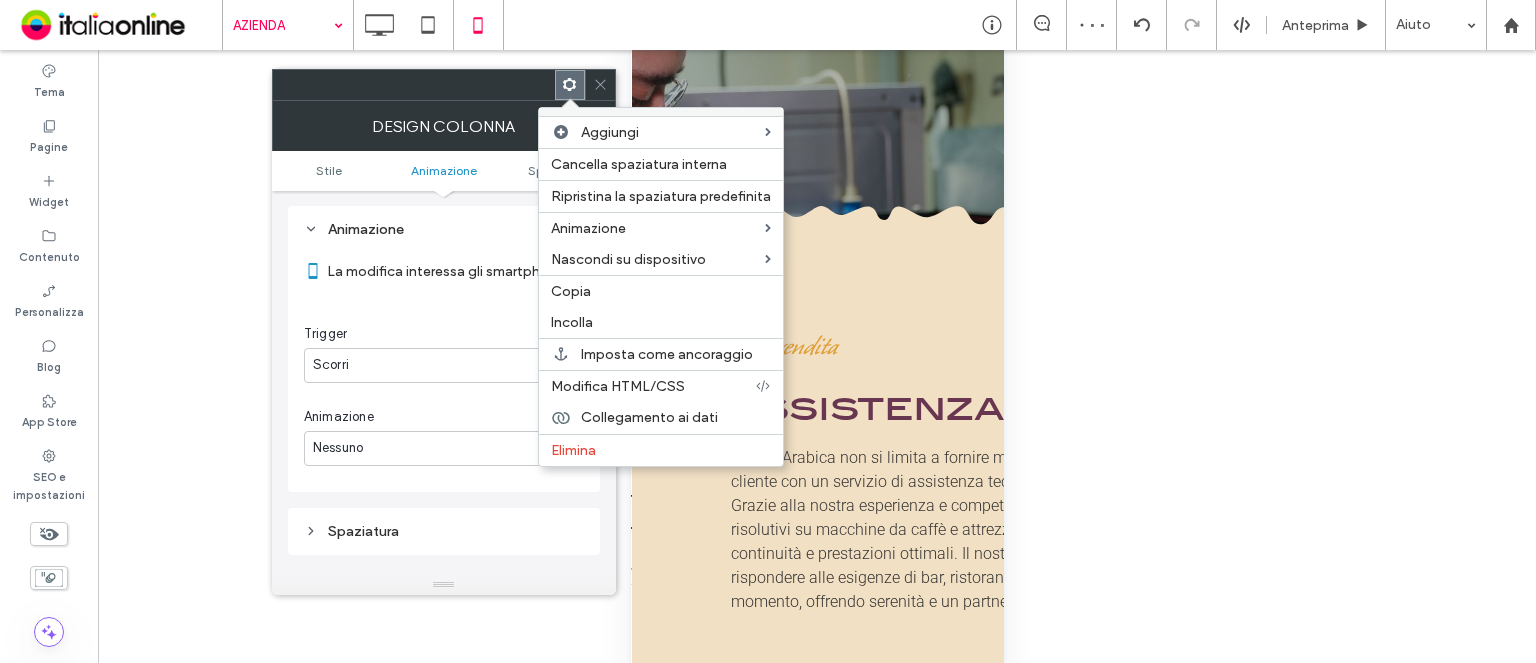 click at bounding box center [600, 85] 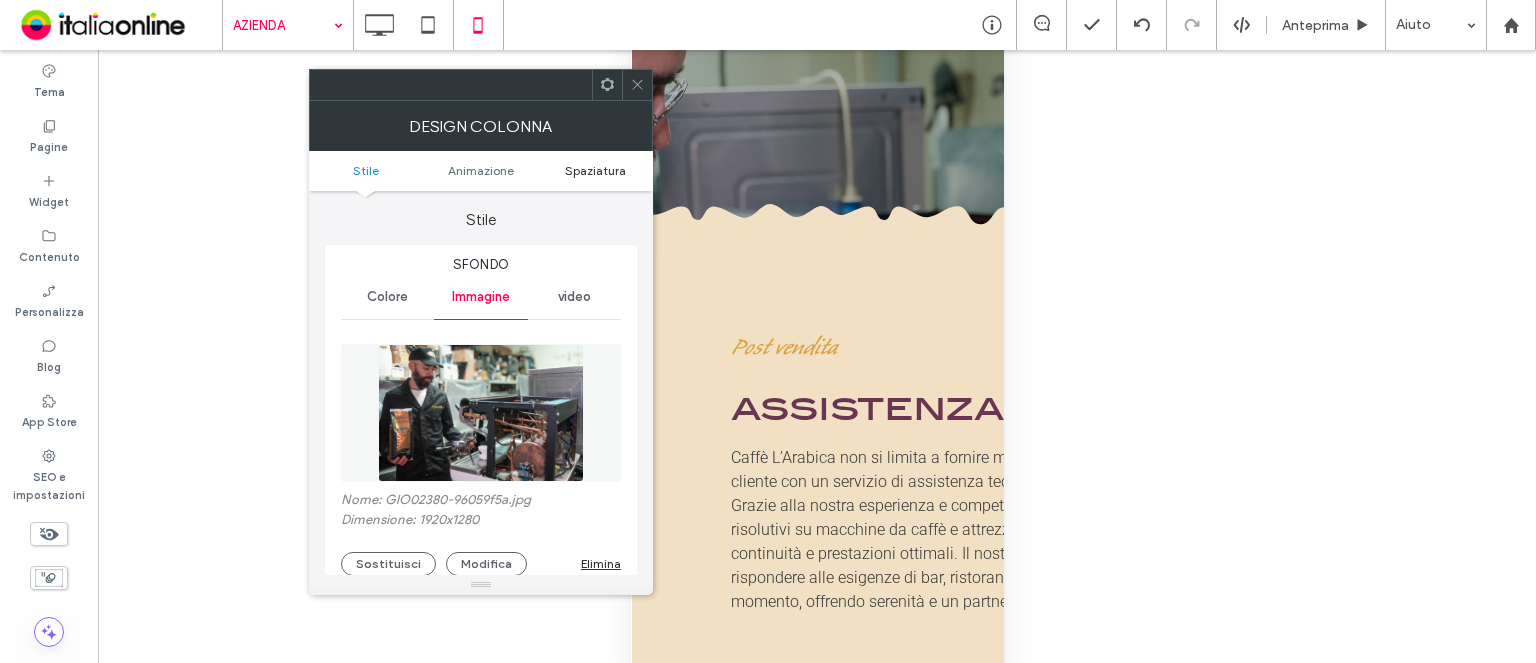 click on "Stile Animazione Spaziatura" at bounding box center (481, 171) 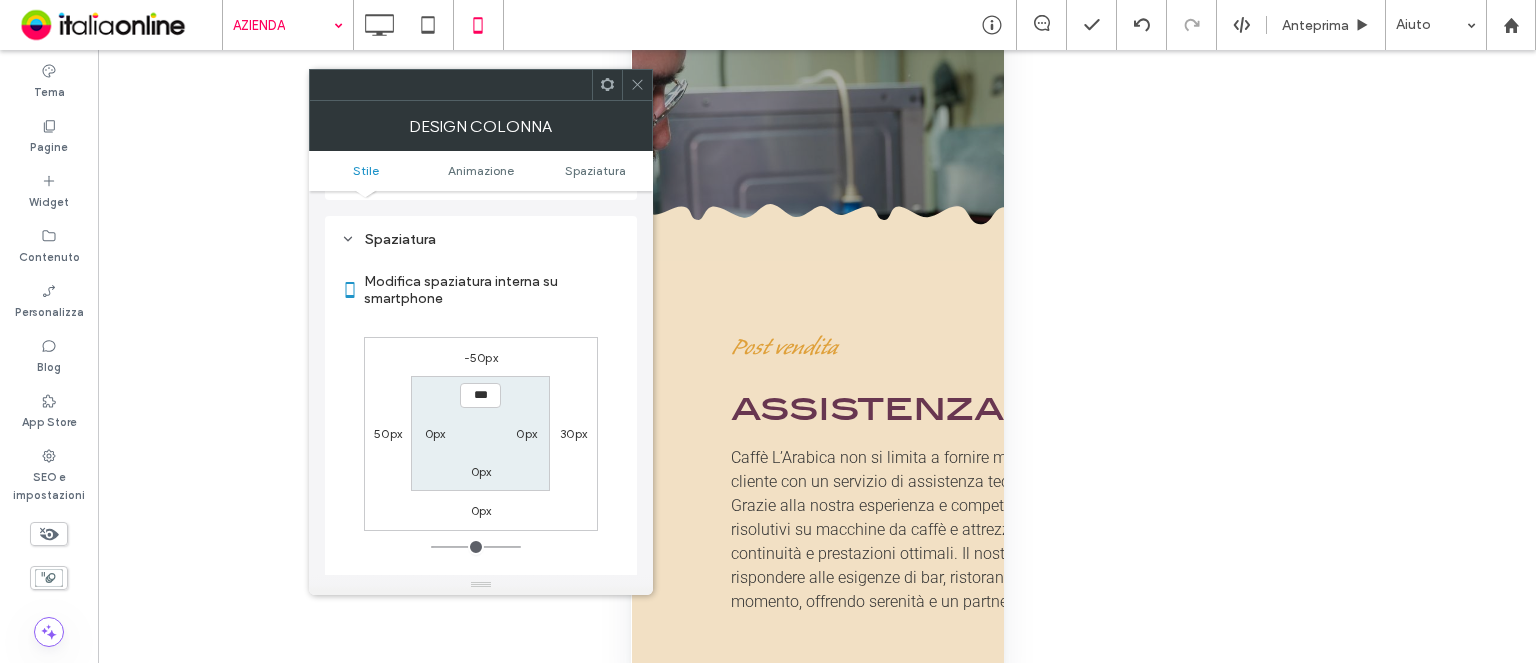 scroll, scrollTop: 1046, scrollLeft: 0, axis: vertical 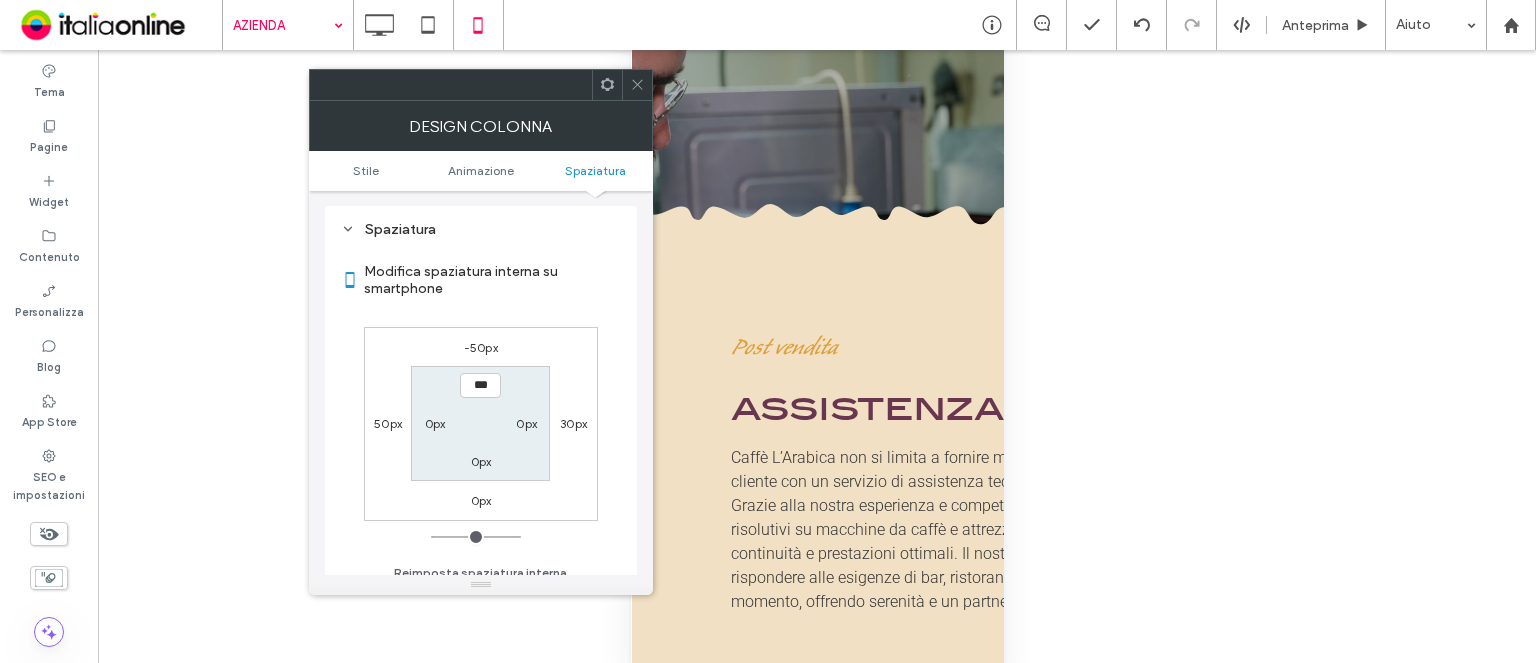 click on "50px" at bounding box center [388, 423] 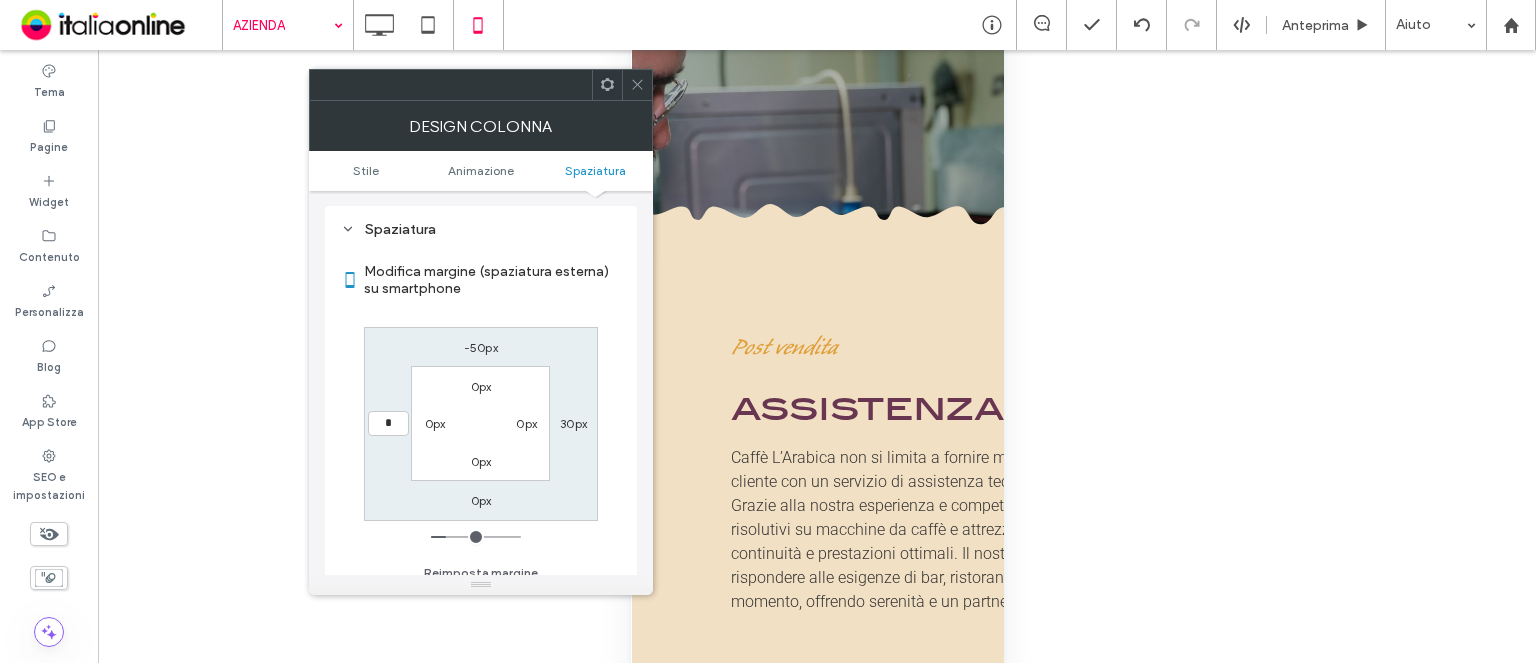 type on "*" 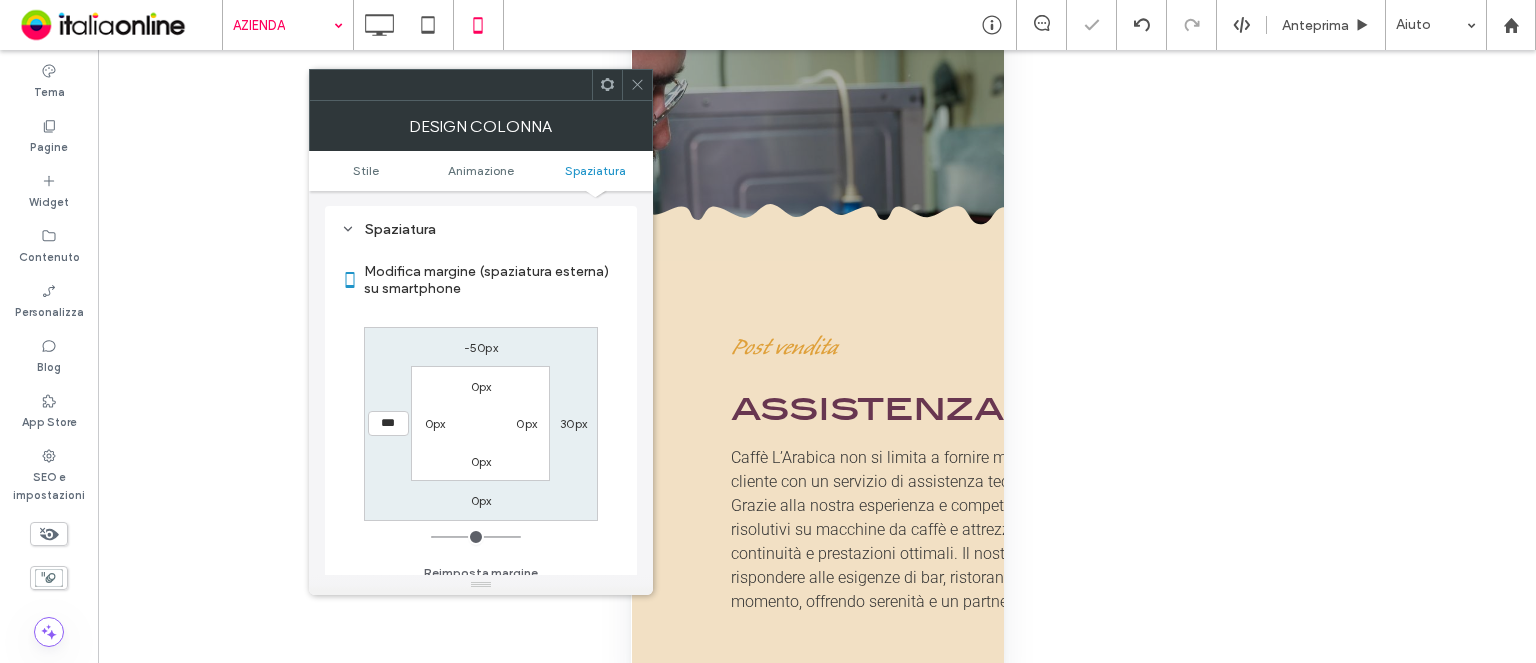 click 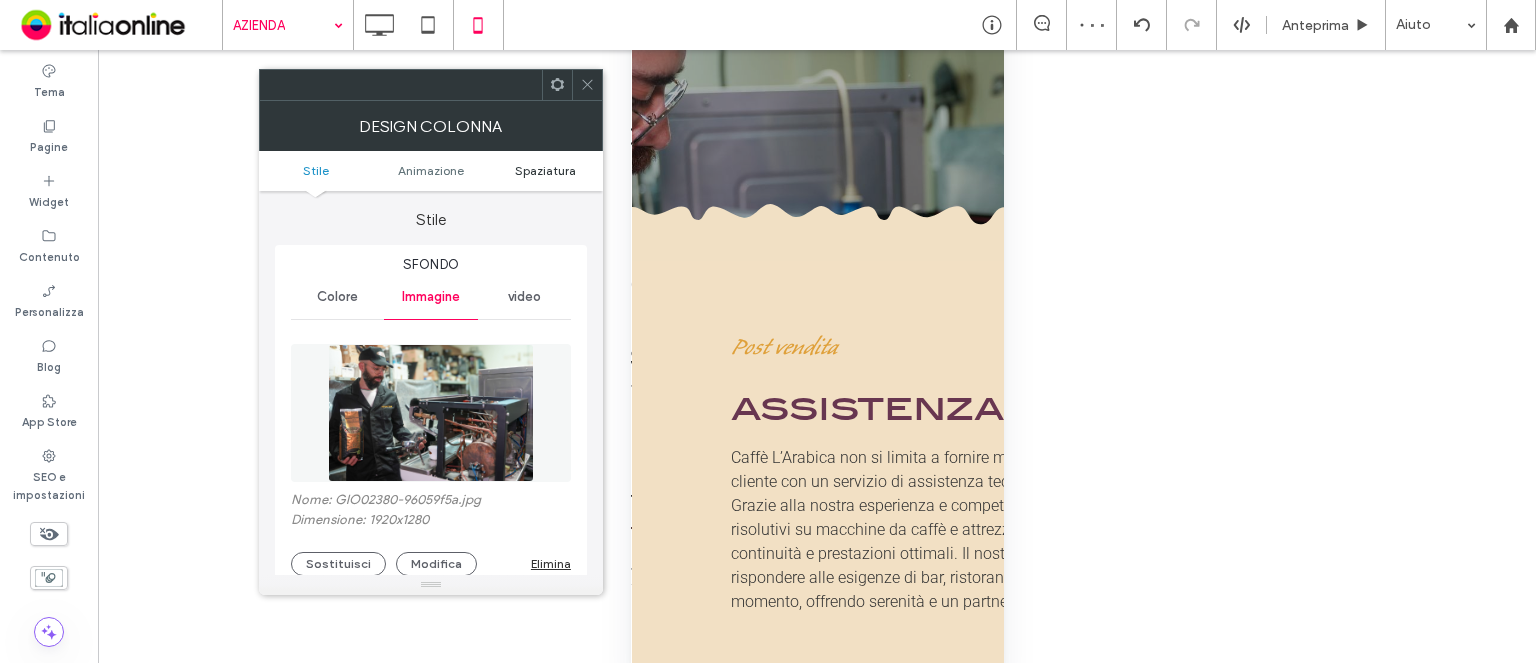 click on "Spaziatura" at bounding box center (545, 170) 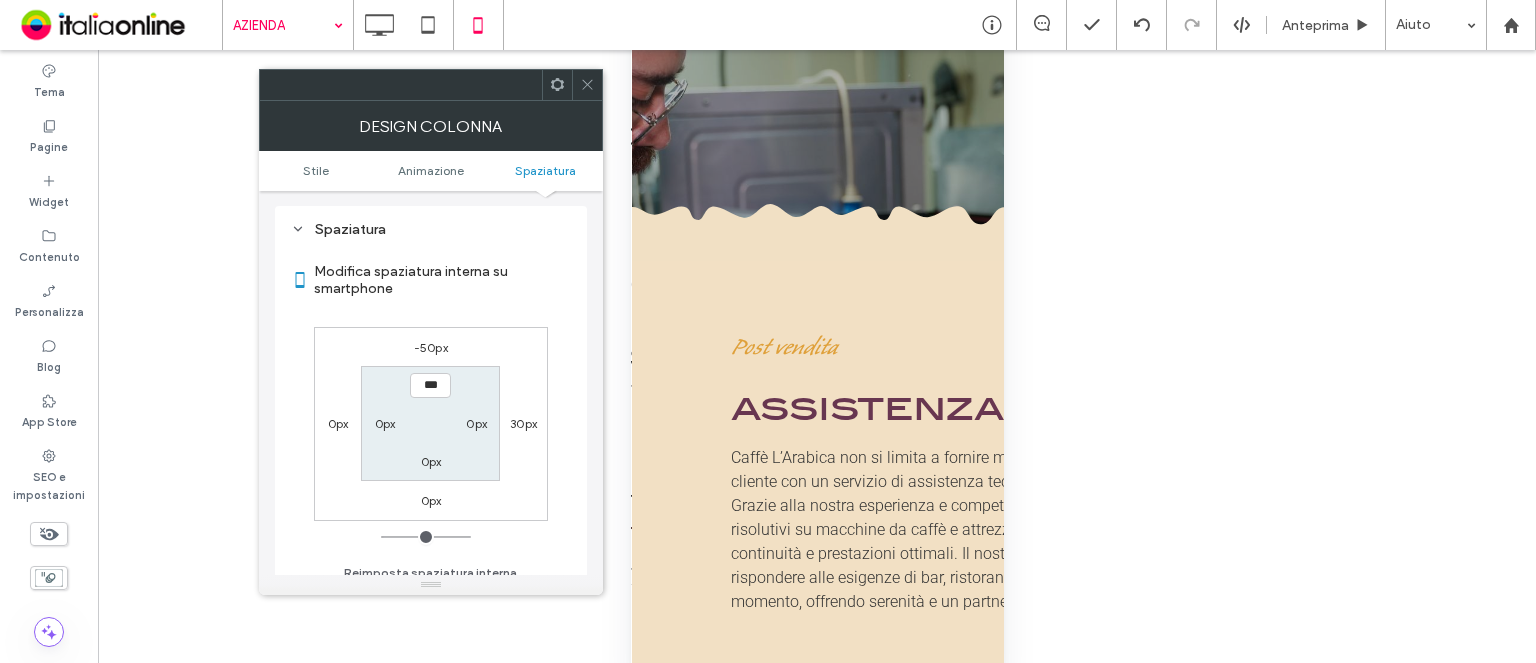 scroll, scrollTop: 1046, scrollLeft: 0, axis: vertical 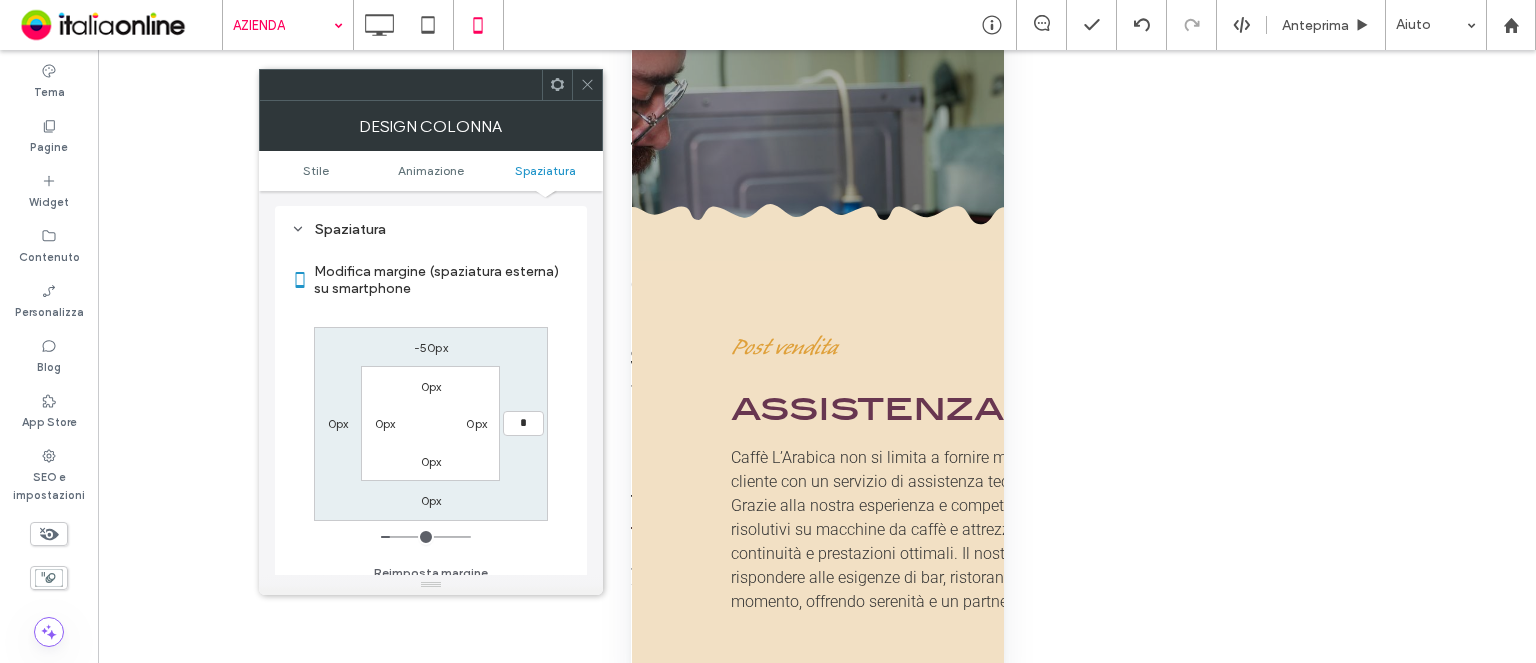 type on "*" 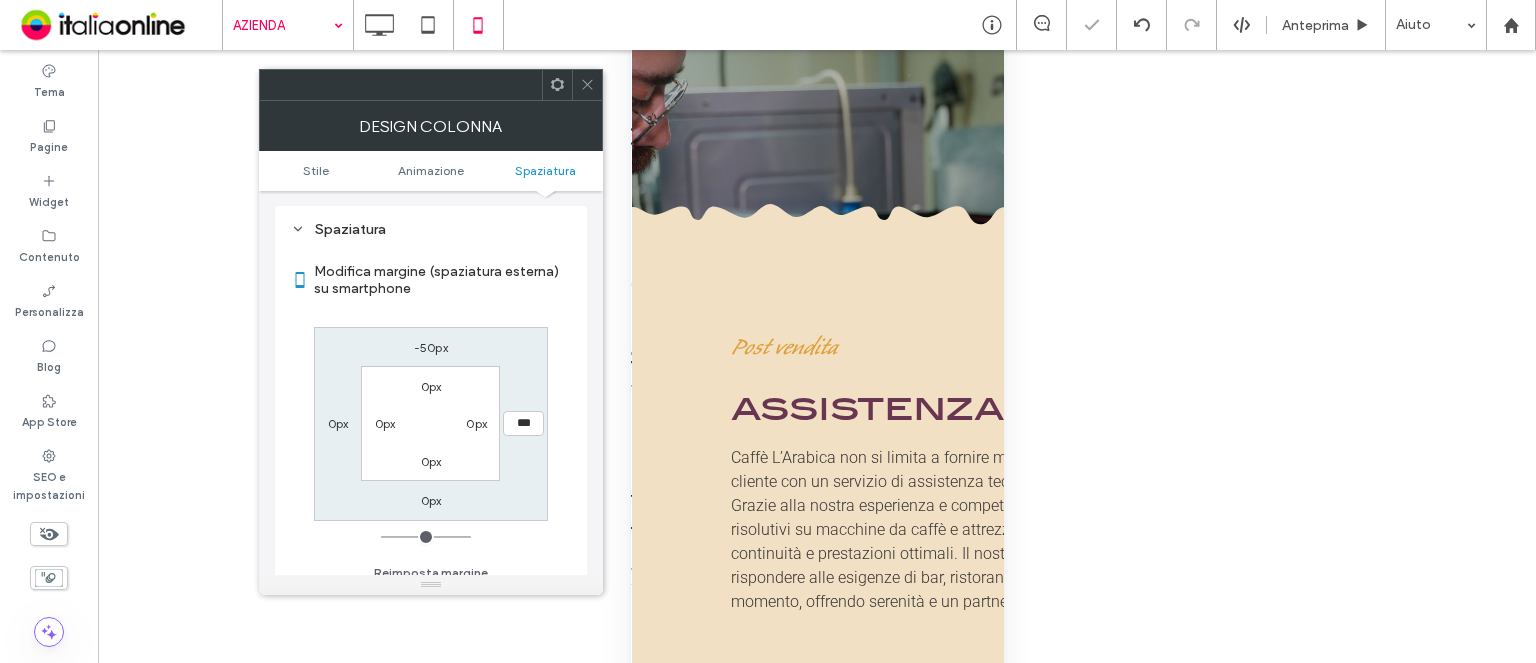 drag, startPoint x: 588, startPoint y: 76, endPoint x: 275, endPoint y: 67, distance: 313.12936 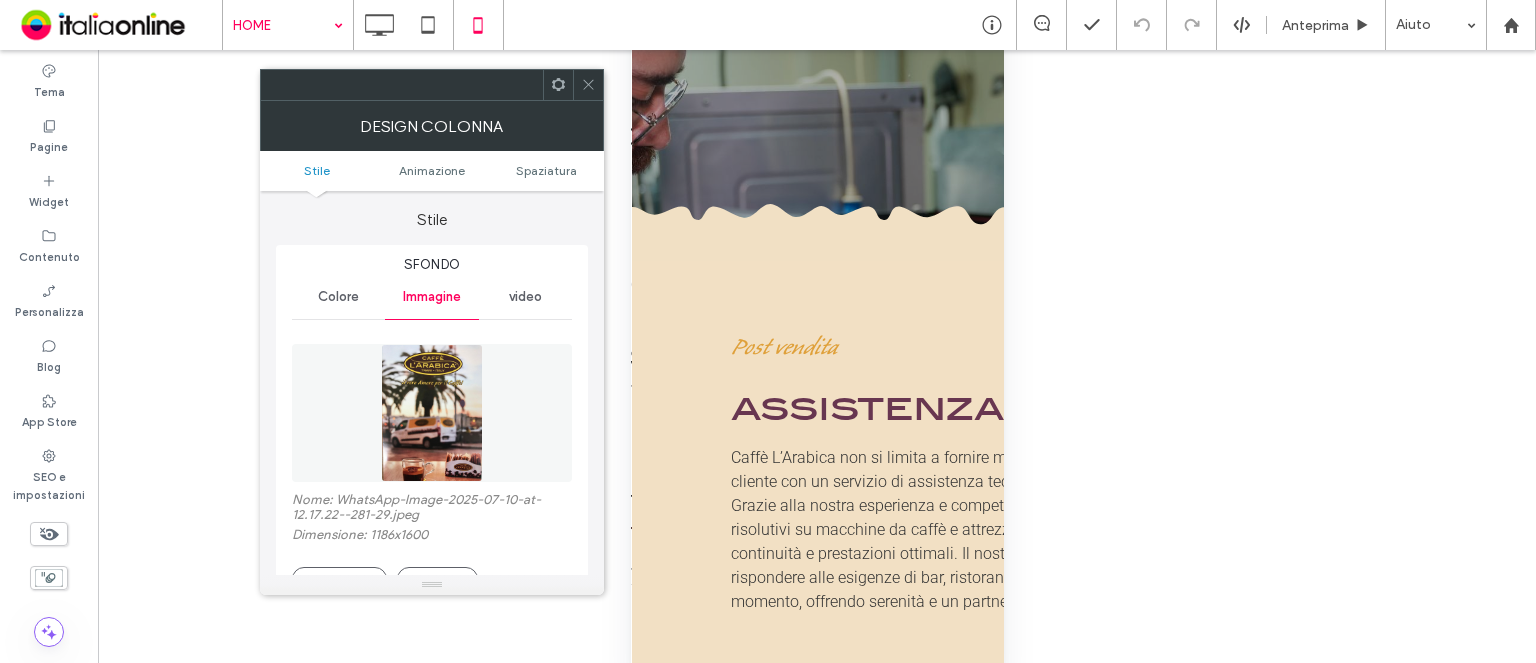 click 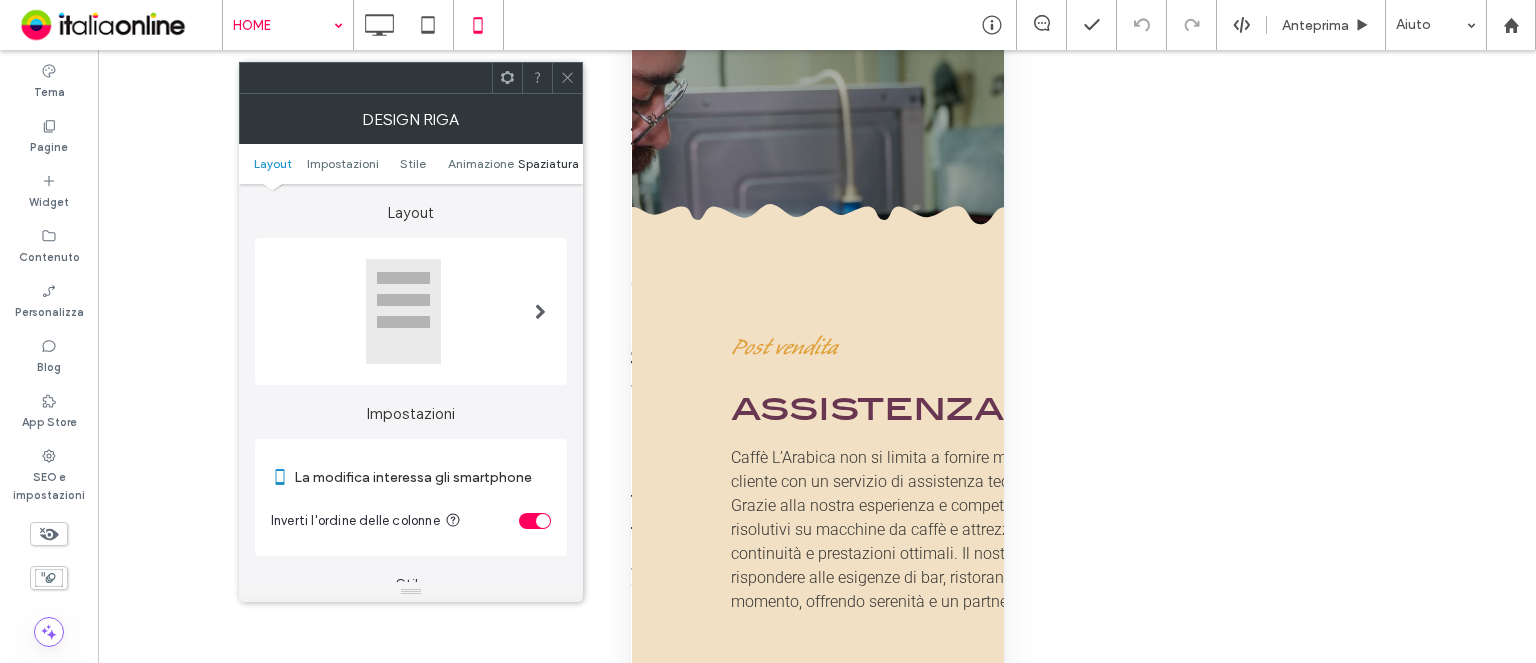 click on "Spaziatura" at bounding box center (548, 163) 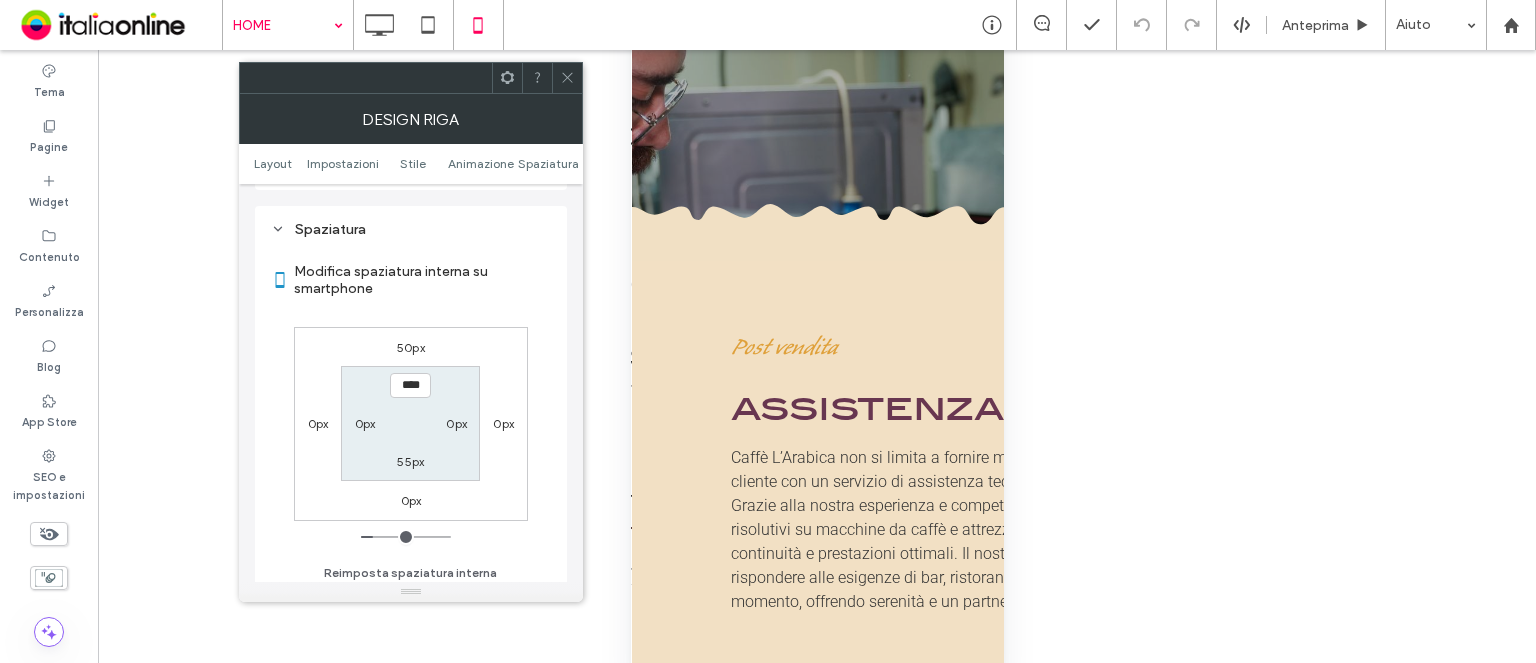 scroll, scrollTop: 766, scrollLeft: 0, axis: vertical 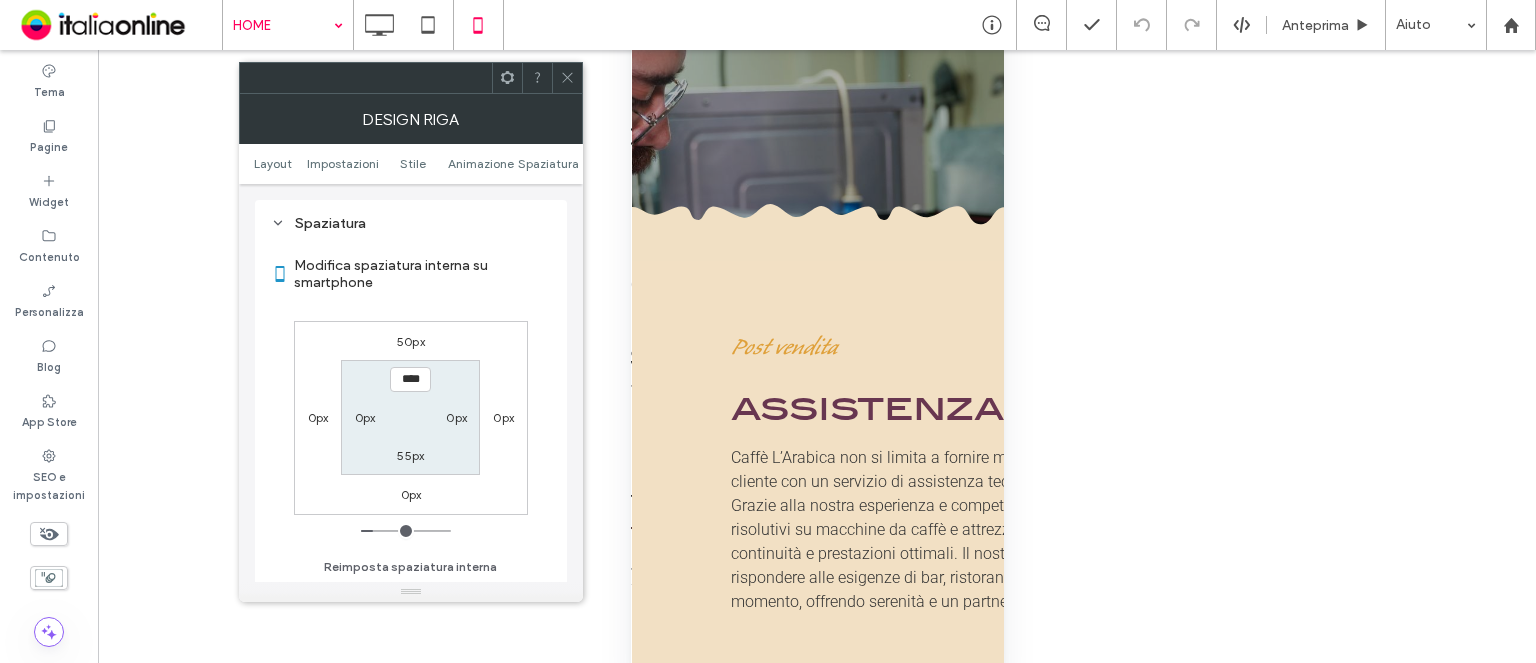 click on "0px" at bounding box center [365, 417] 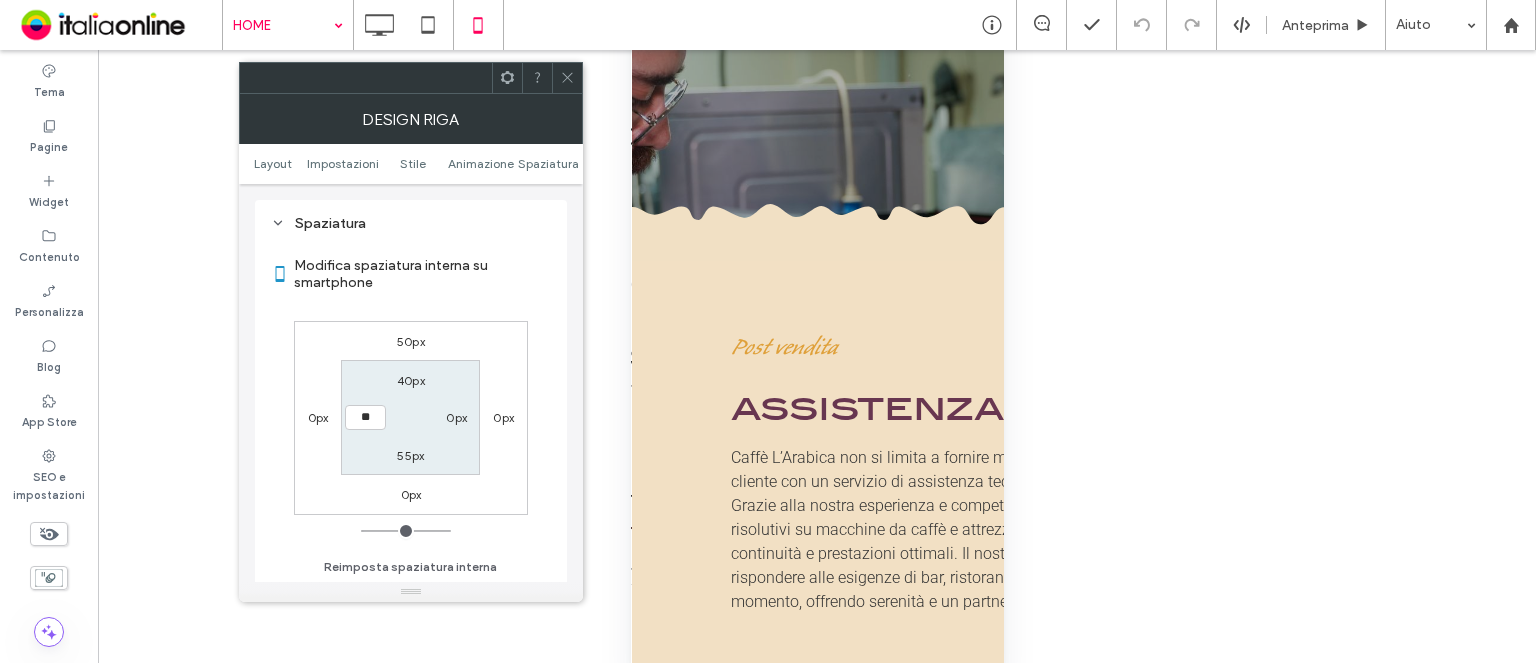 type on "**" 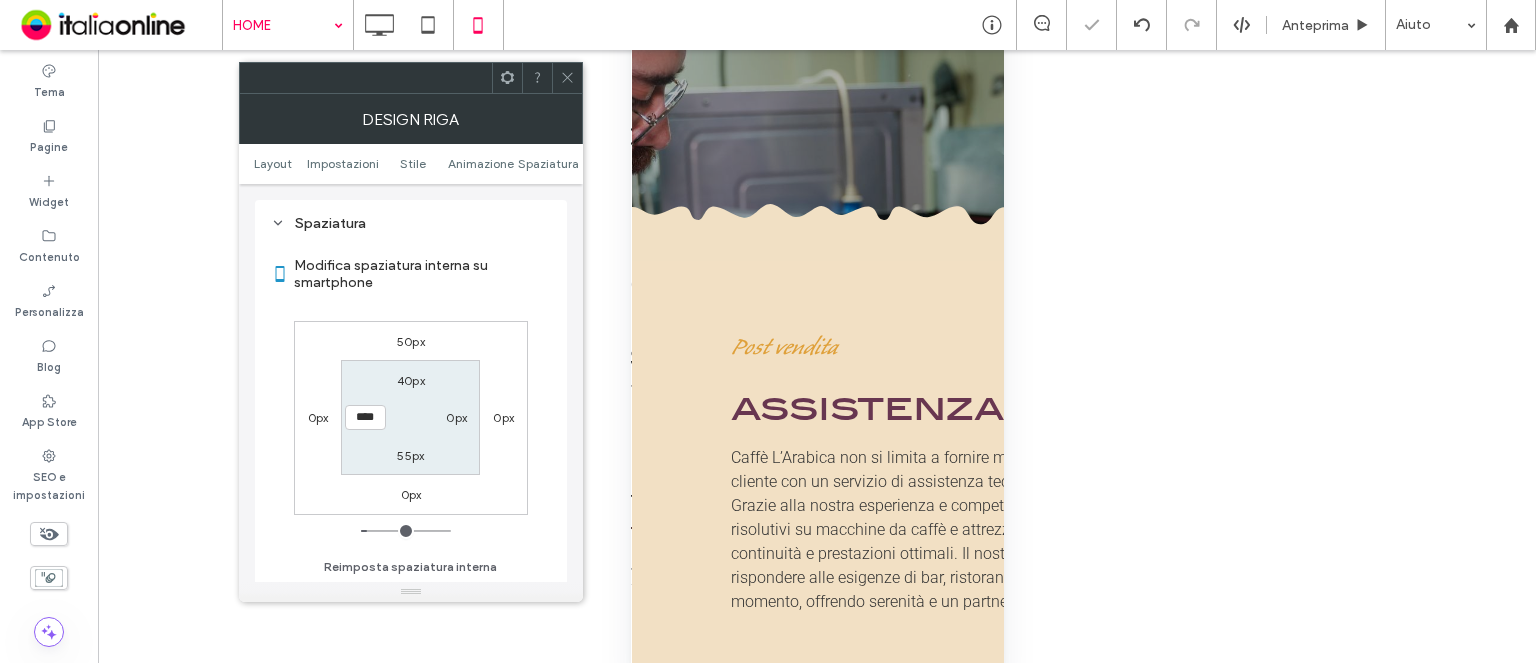 click on "0px" at bounding box center [456, 417] 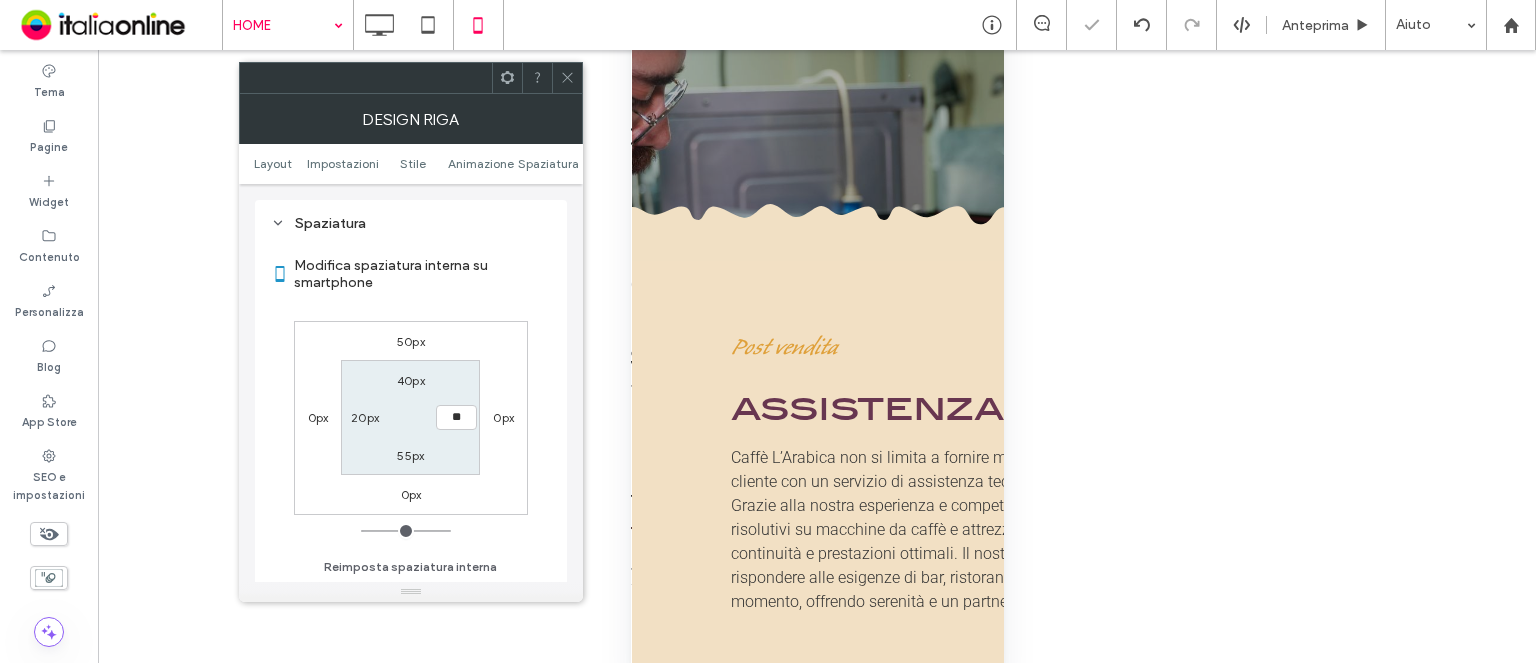 type on "**" 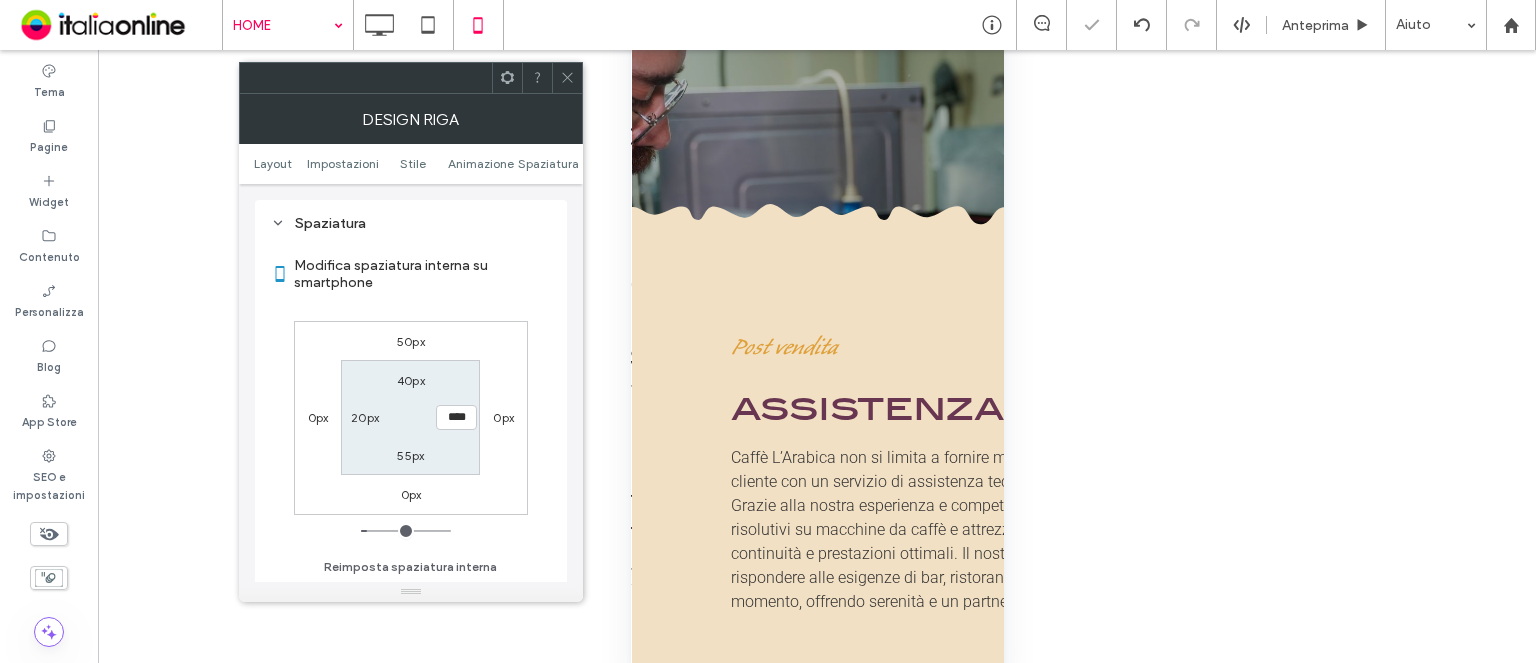 click 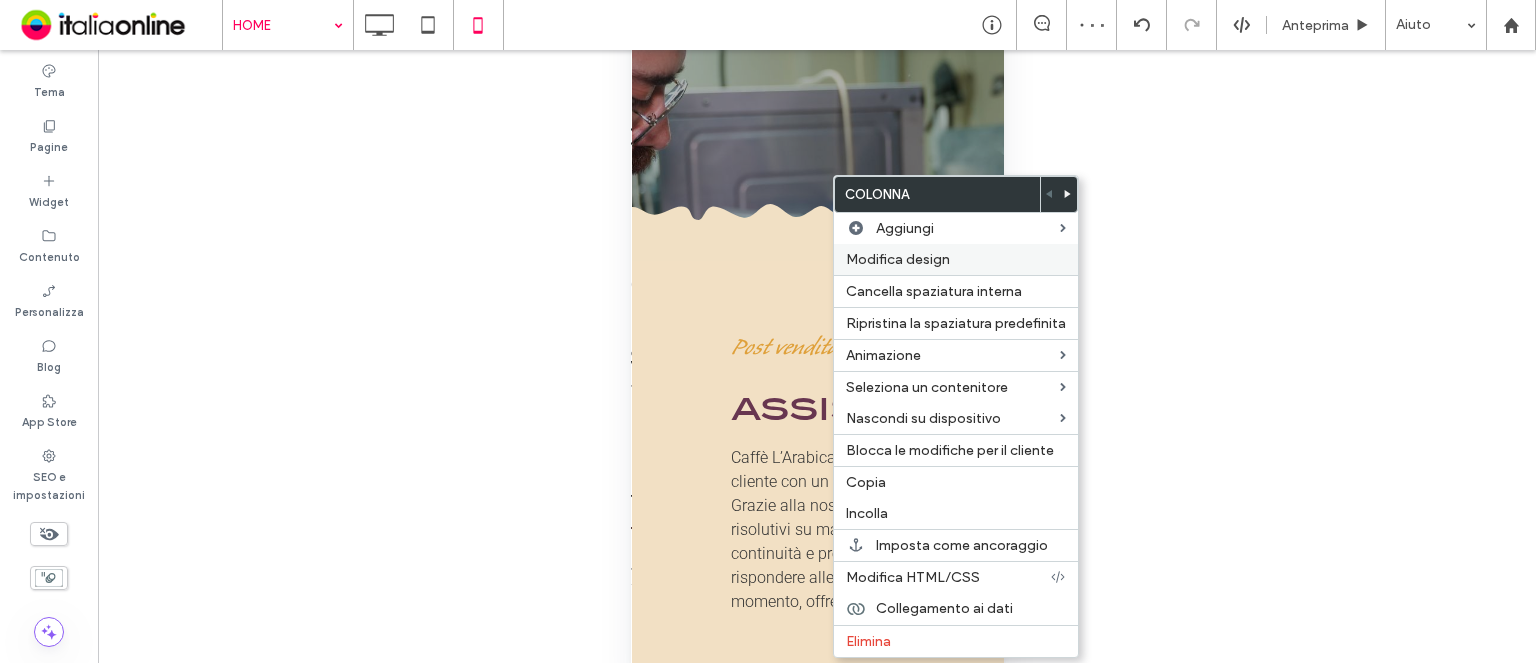 click on "Modifica design" at bounding box center (898, 259) 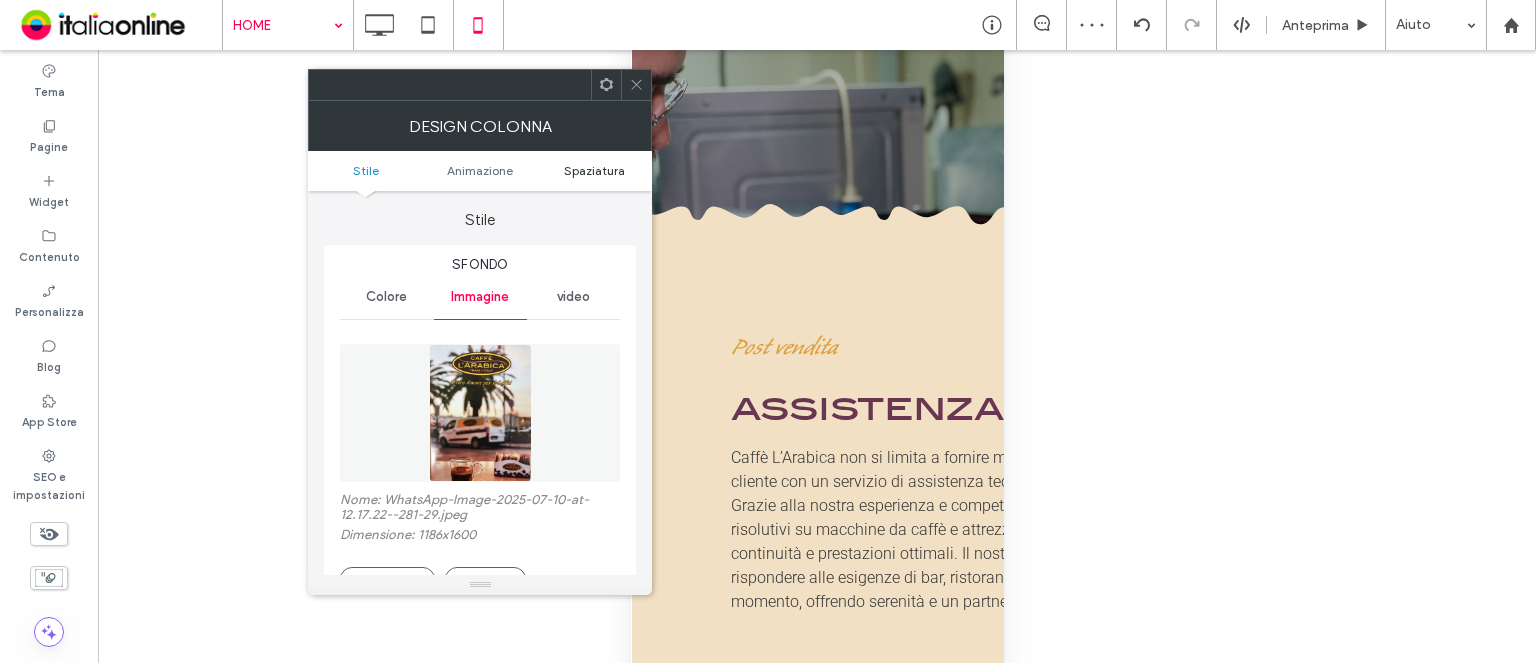 drag, startPoint x: 596, startPoint y: 166, endPoint x: 582, endPoint y: 168, distance: 14.142136 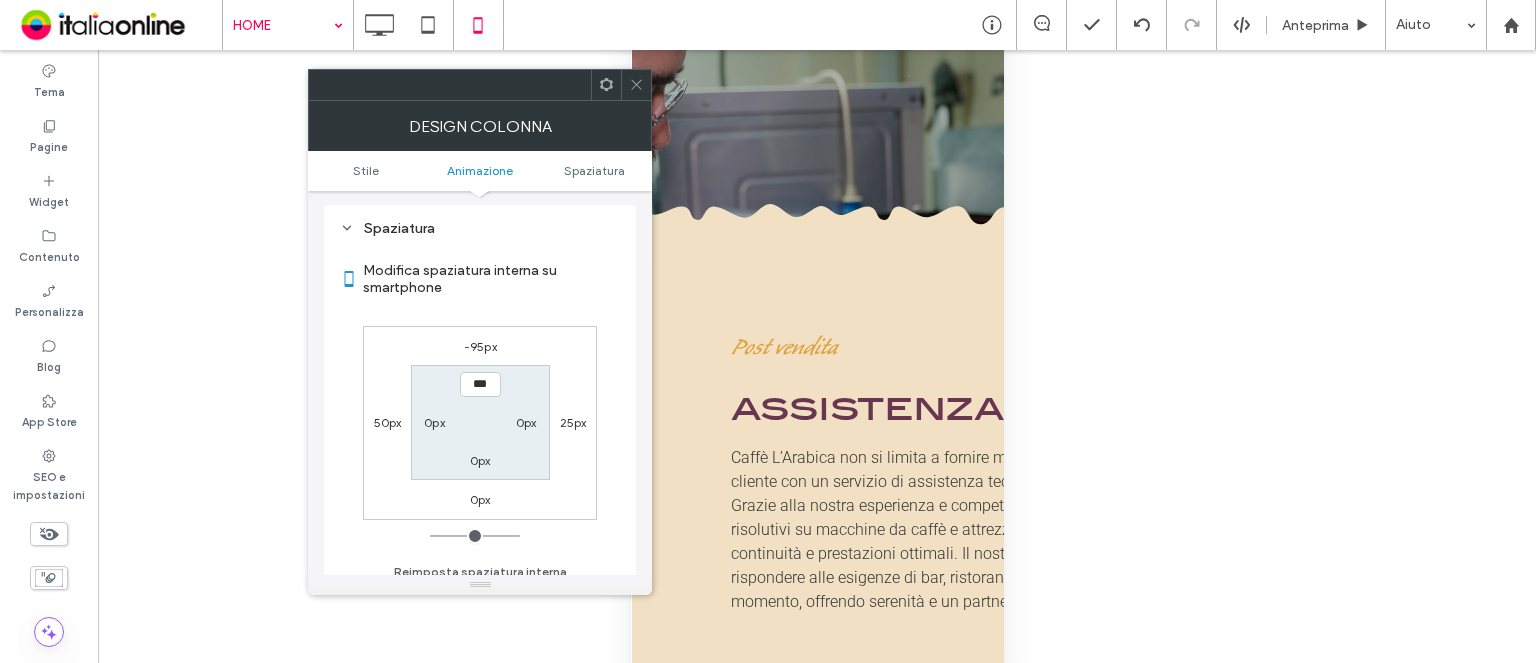 scroll, scrollTop: 1062, scrollLeft: 0, axis: vertical 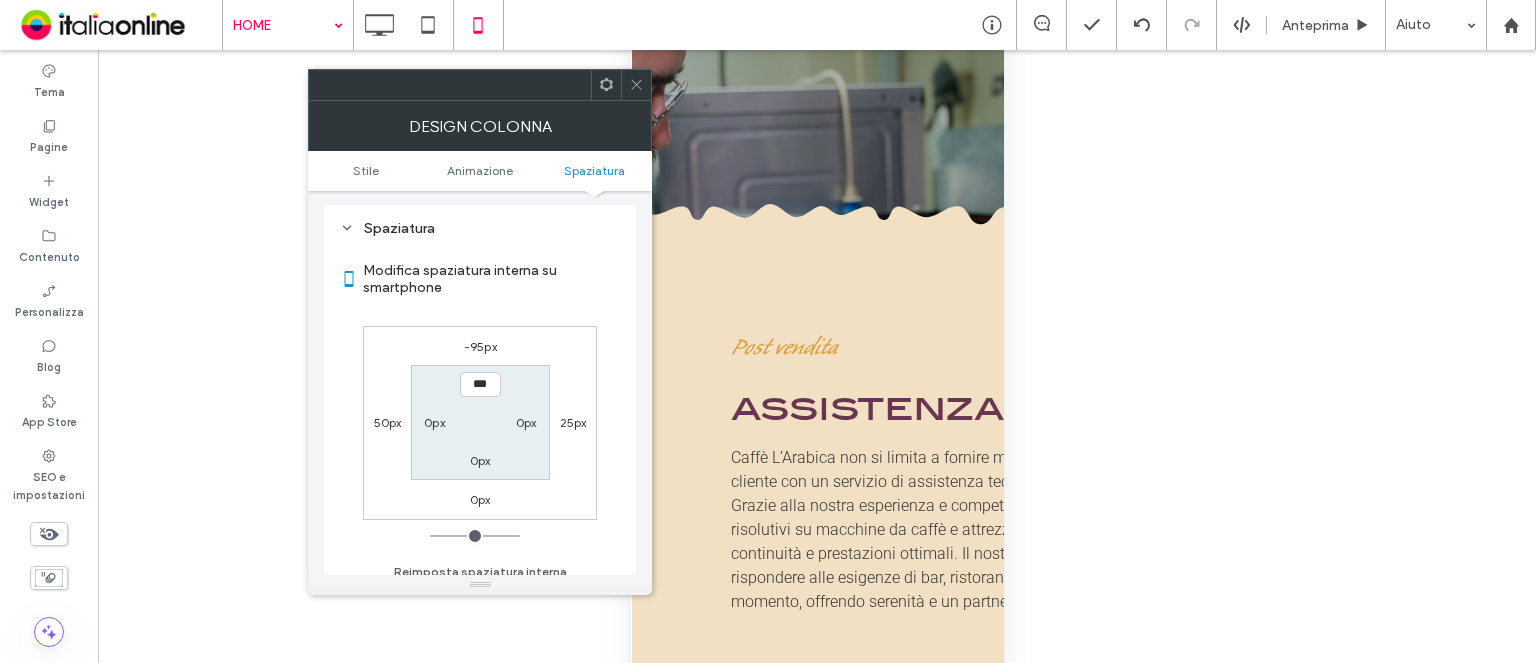 click on "50px" at bounding box center [388, 422] 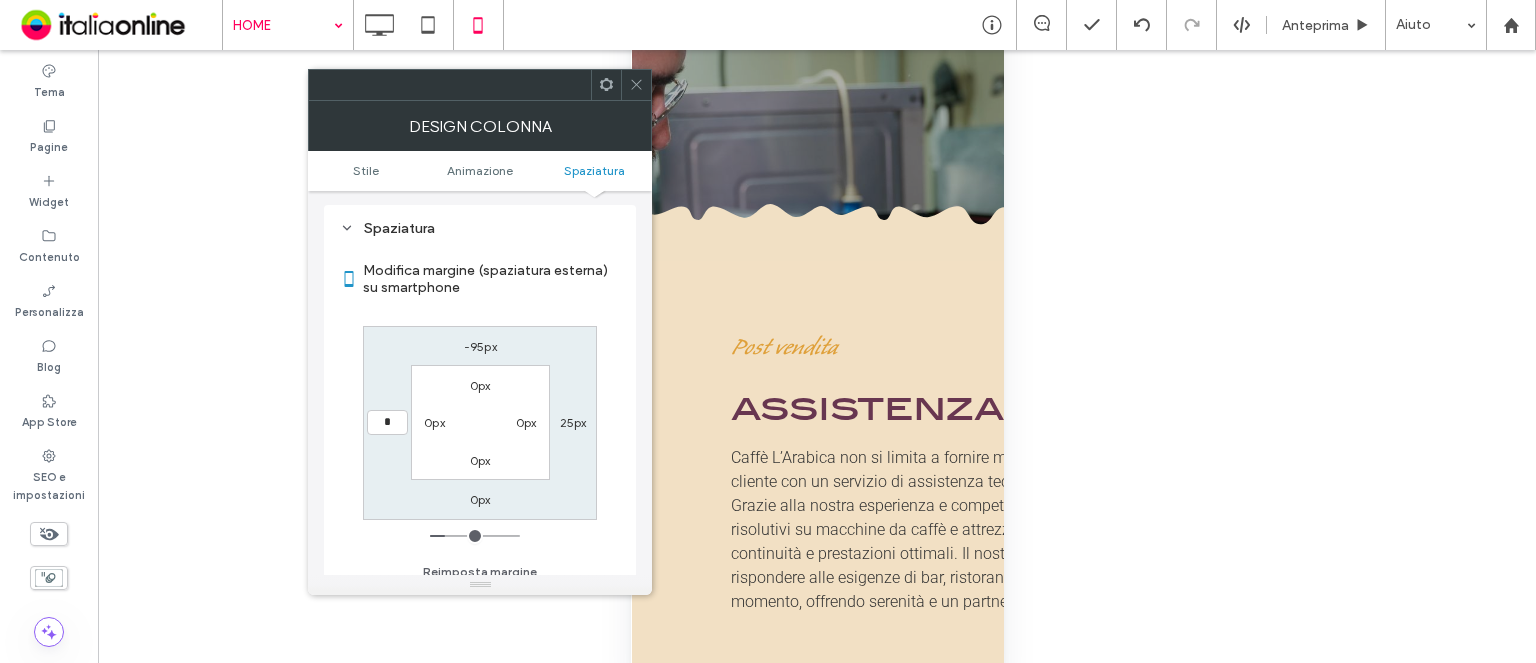 type on "*" 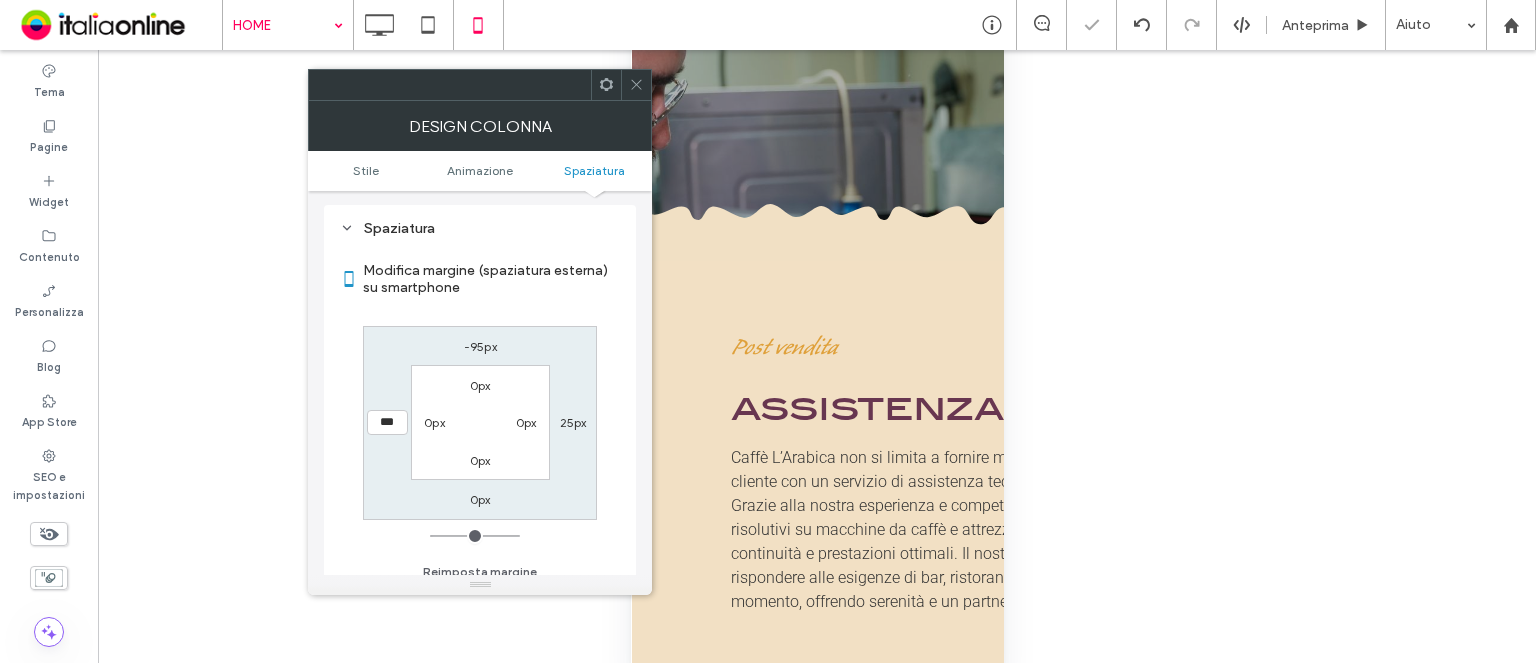 click on "25px" at bounding box center (573, 422) 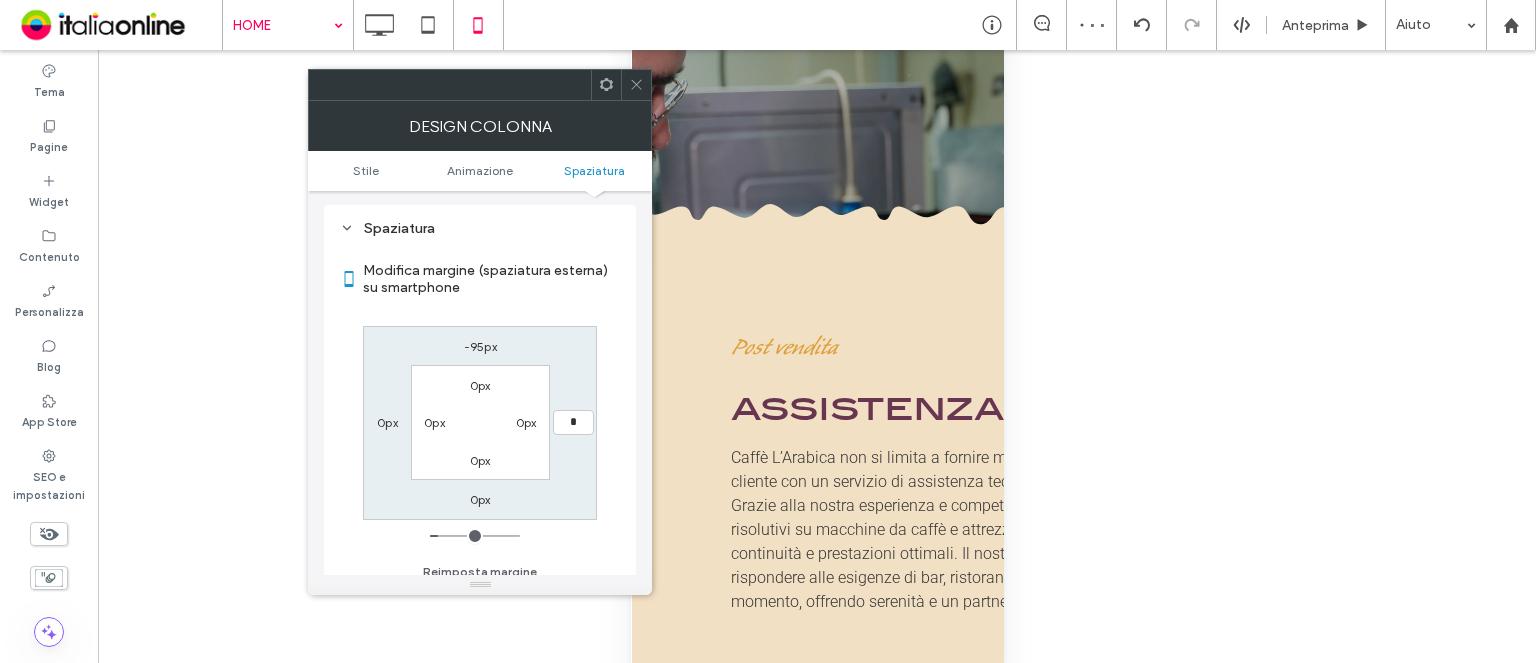 type on "*" 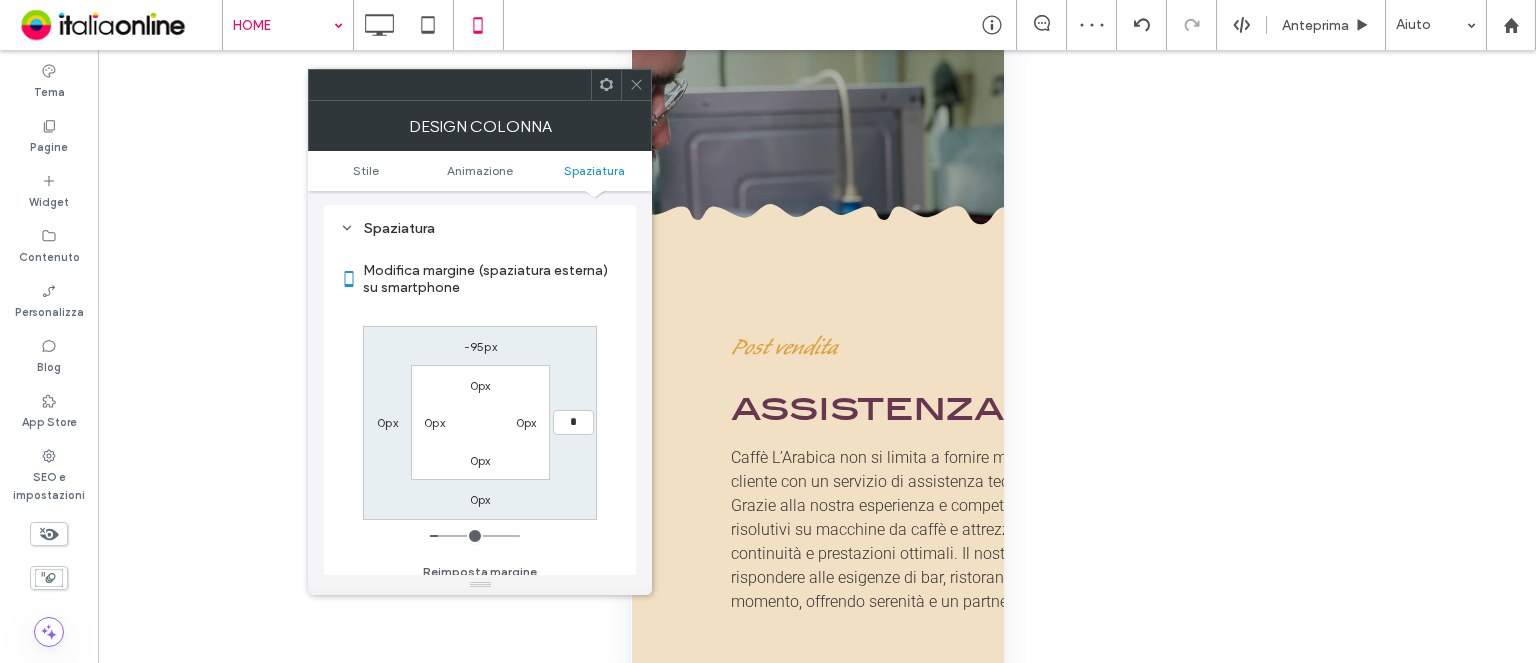 type on "*" 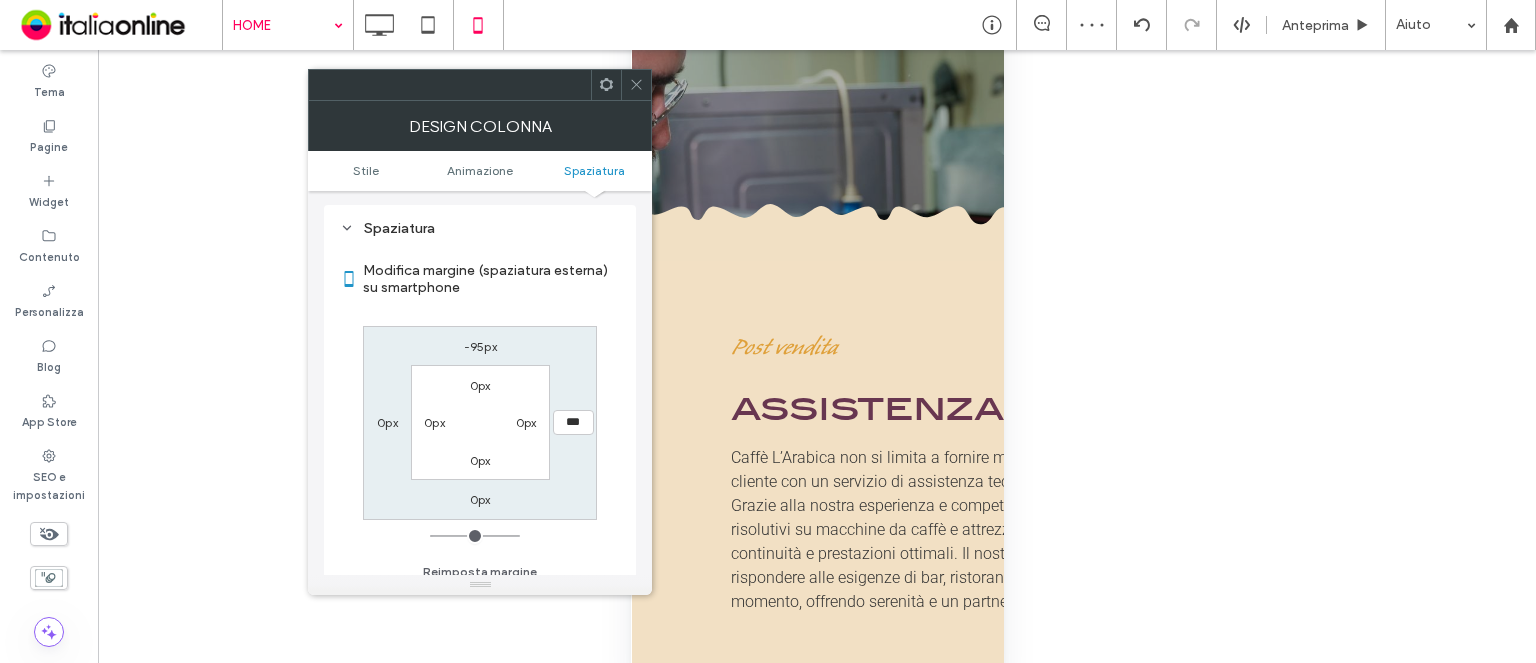 click 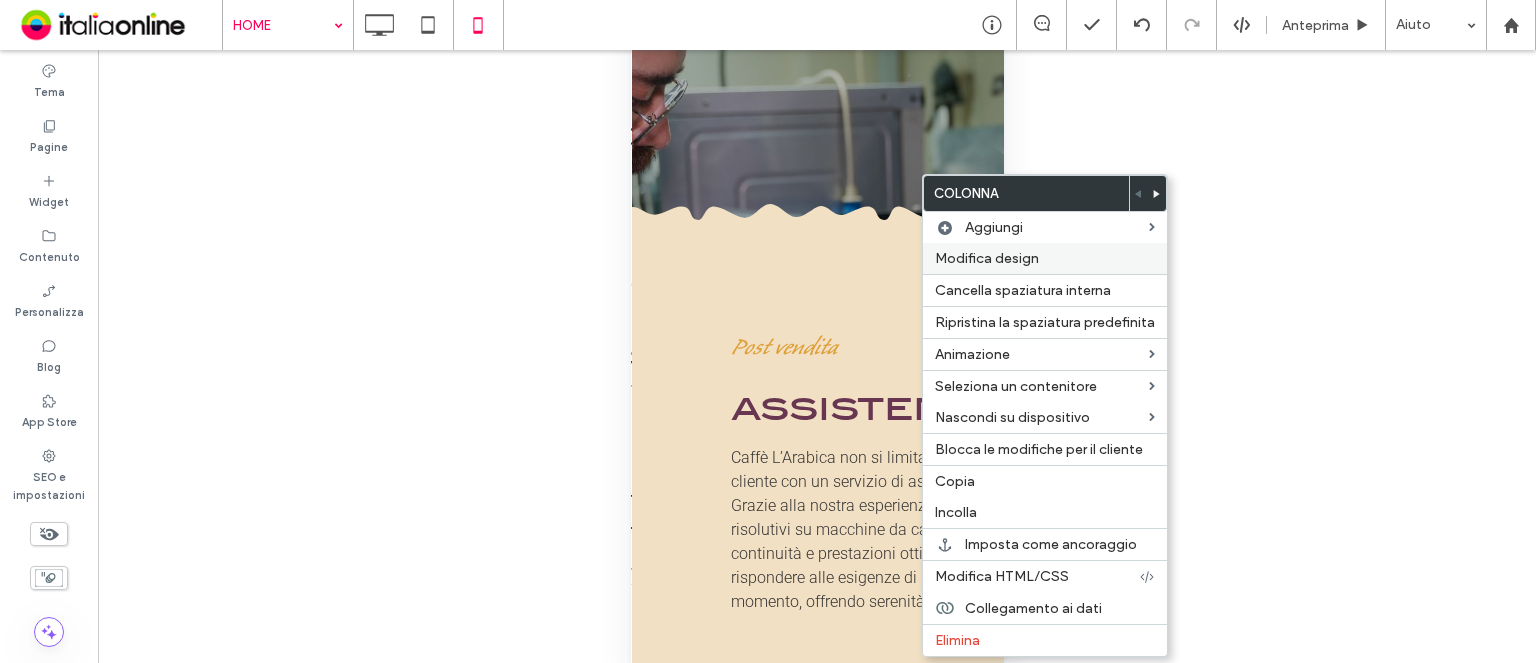 click on "Modifica design" at bounding box center (1045, 258) 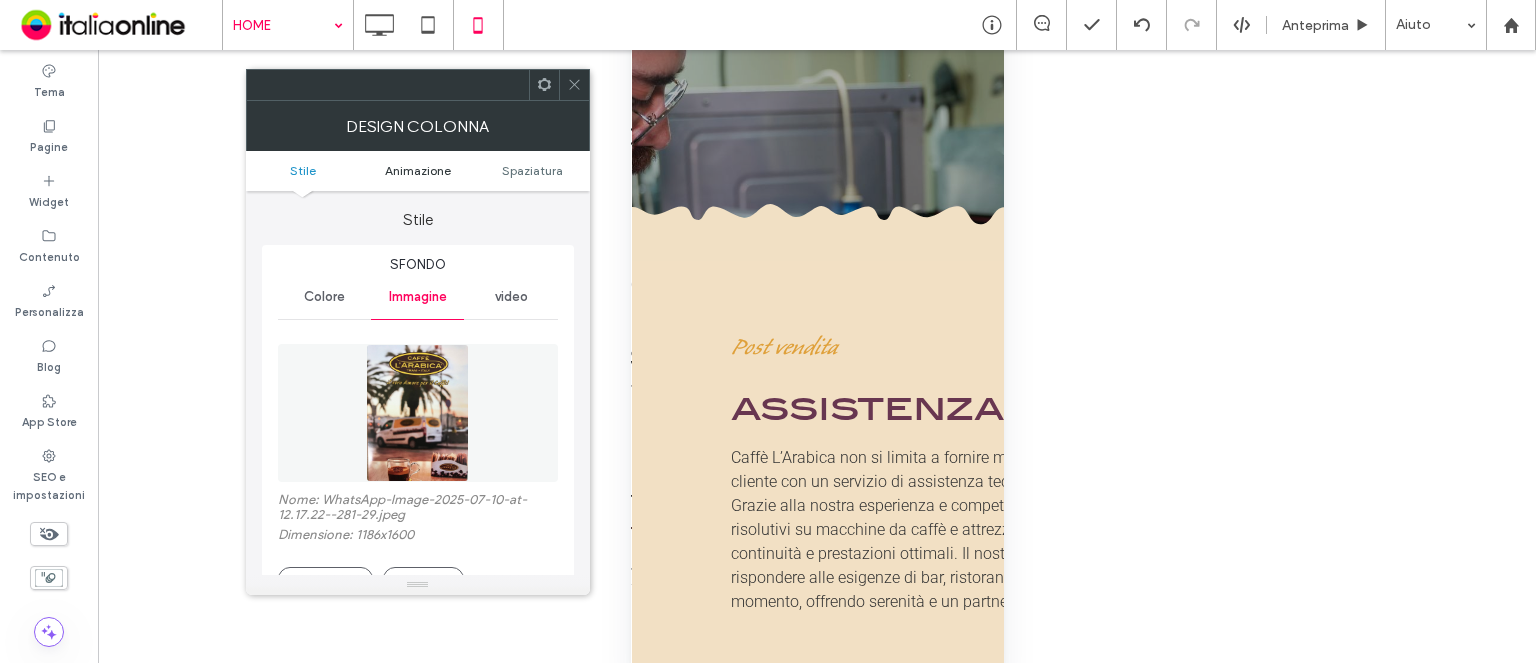 click on "Animazione" at bounding box center [418, 170] 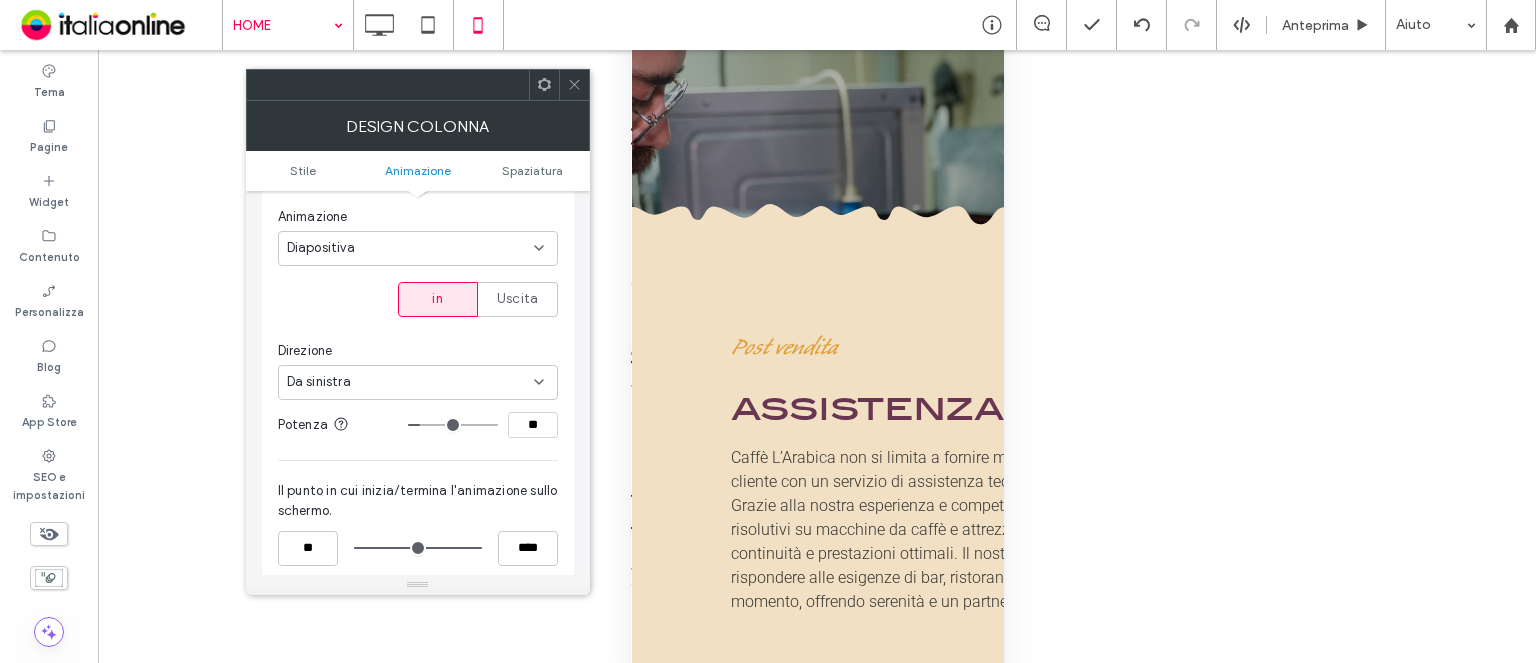 scroll, scrollTop: 1199, scrollLeft: 0, axis: vertical 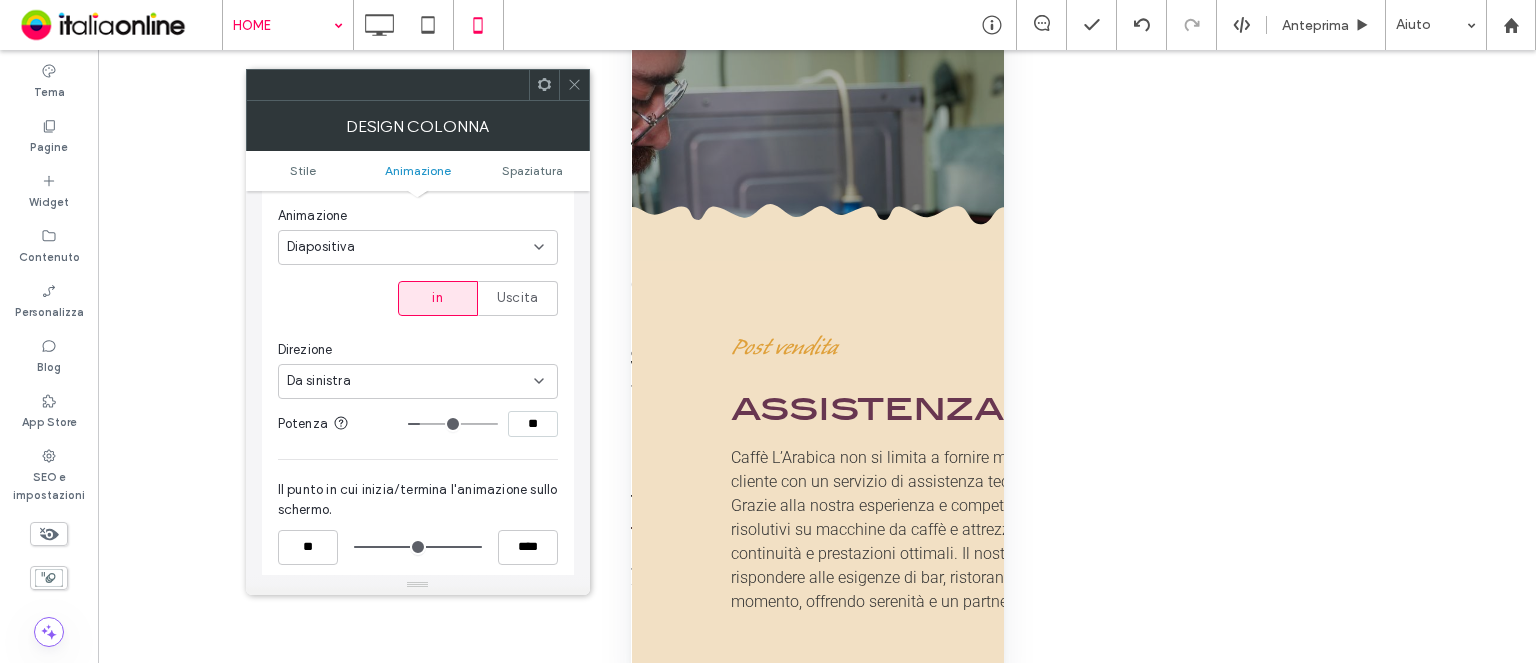 type on "**" 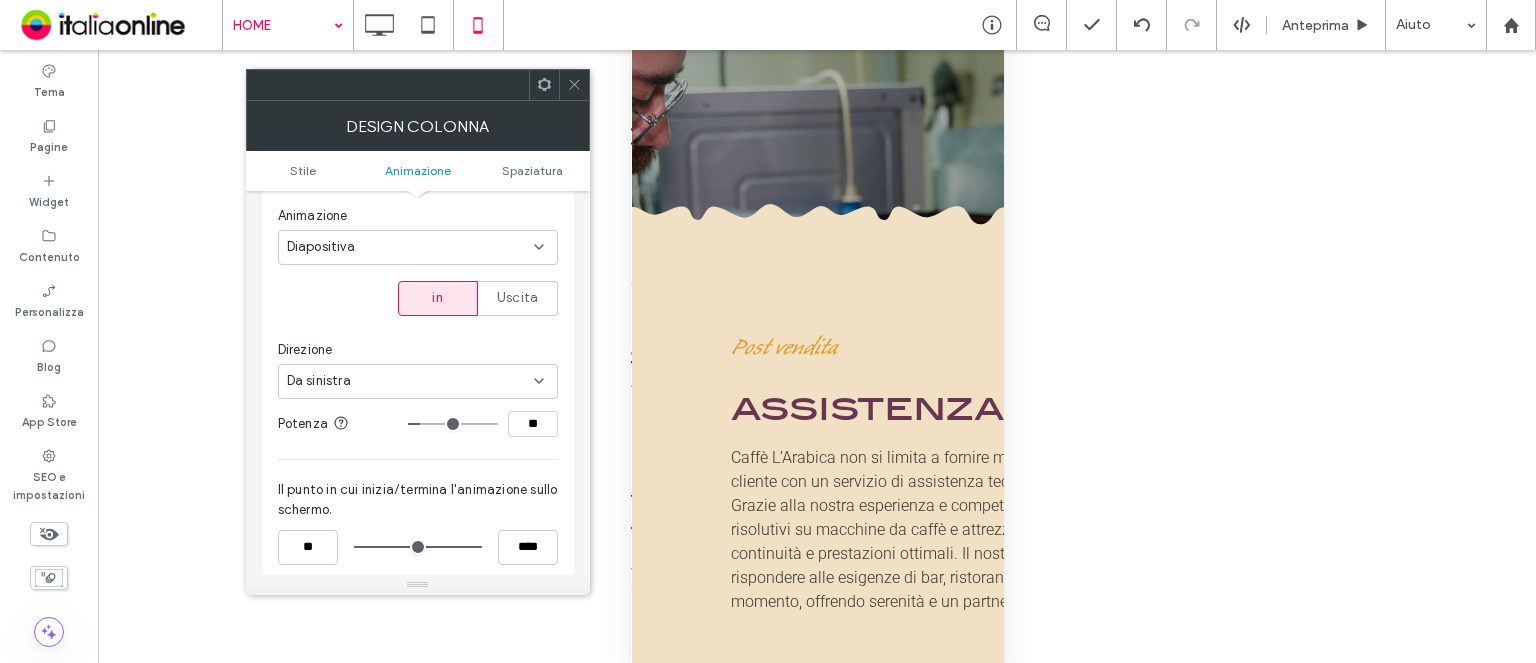 type on "**" 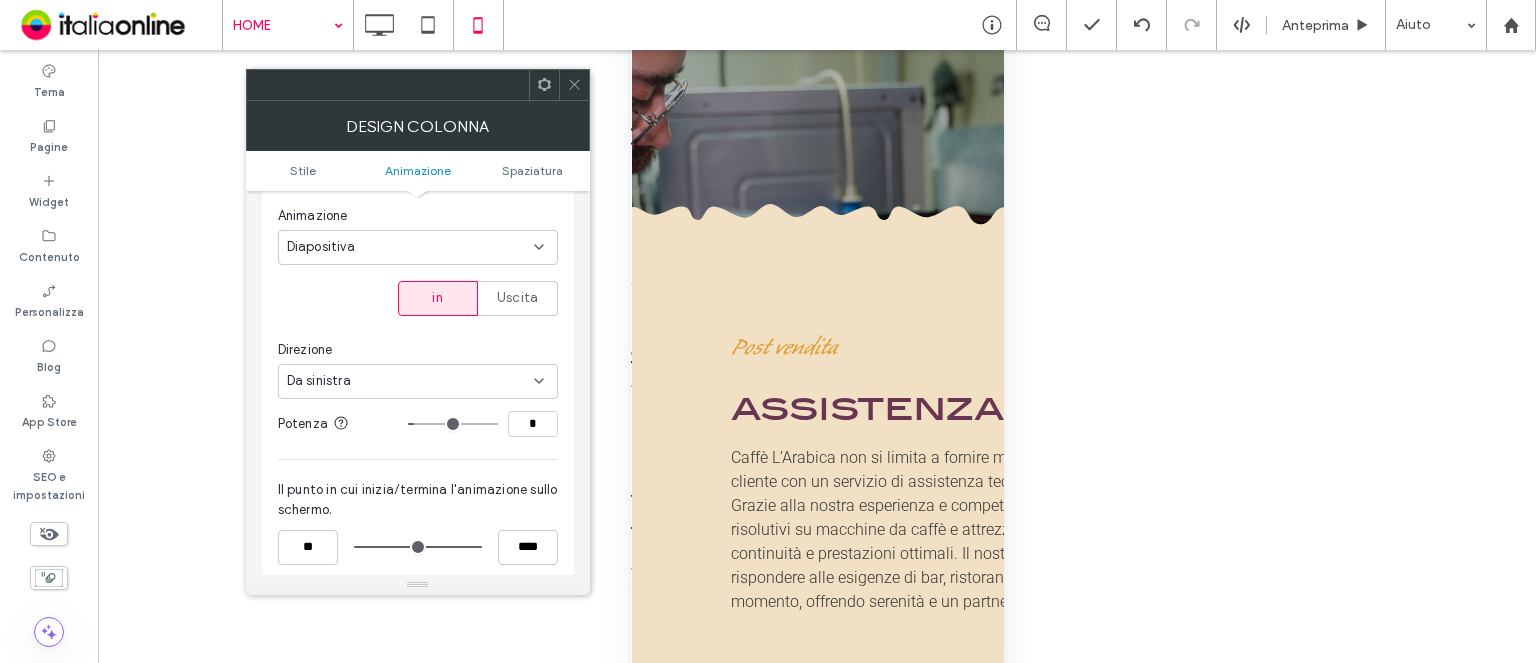 click at bounding box center (453, 424) 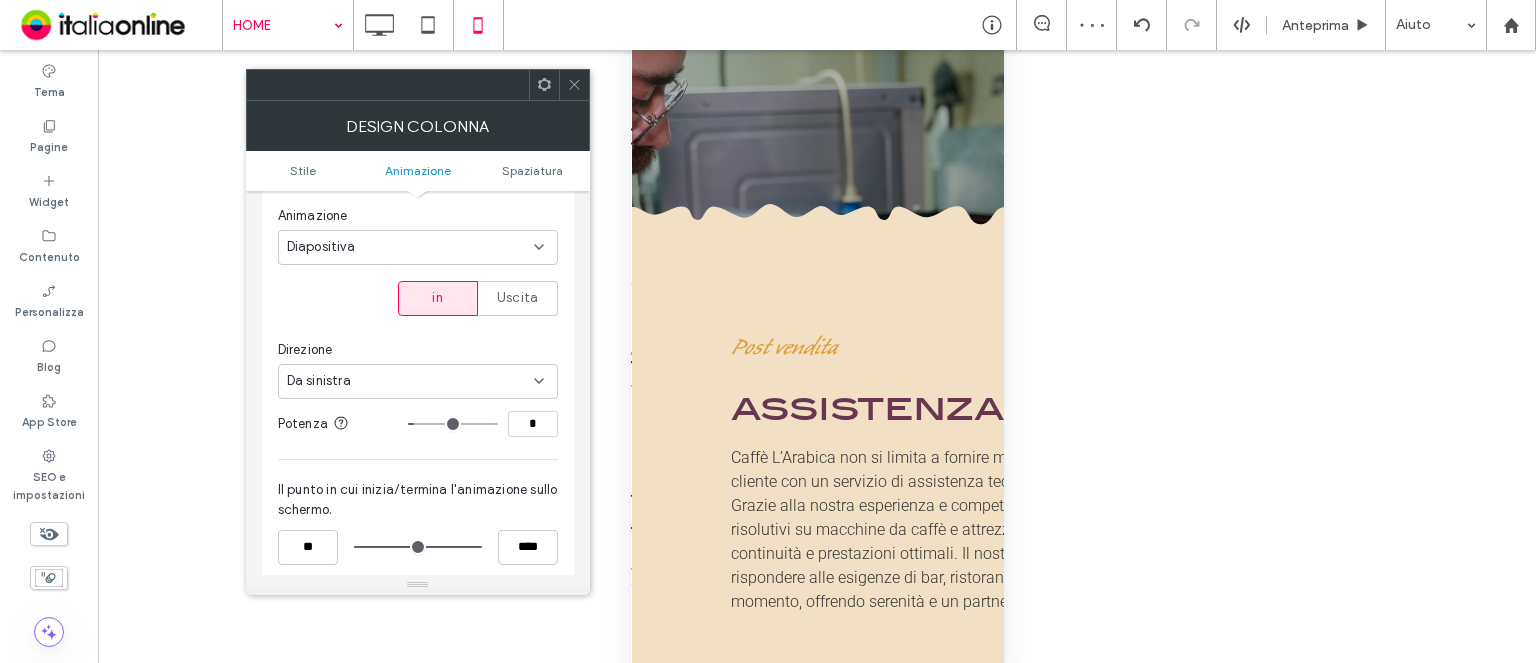 type on "*" 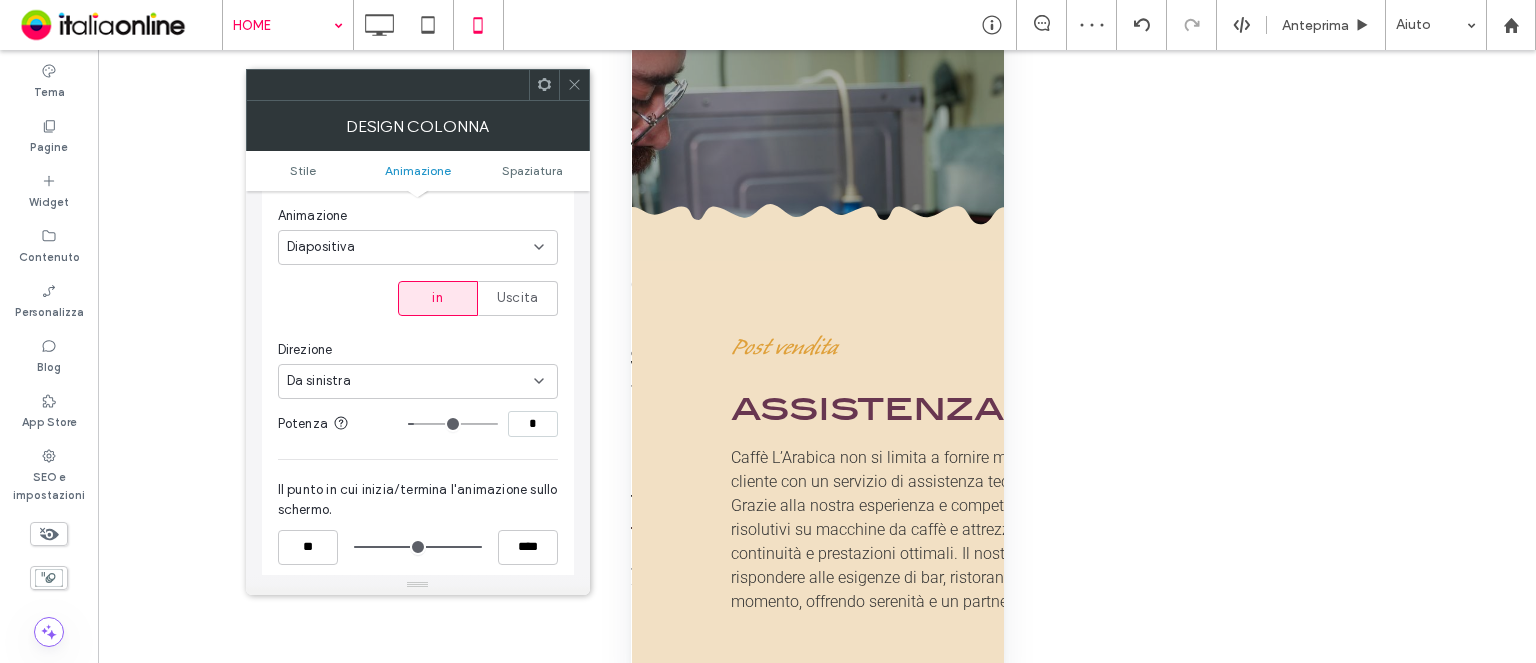 type on "*" 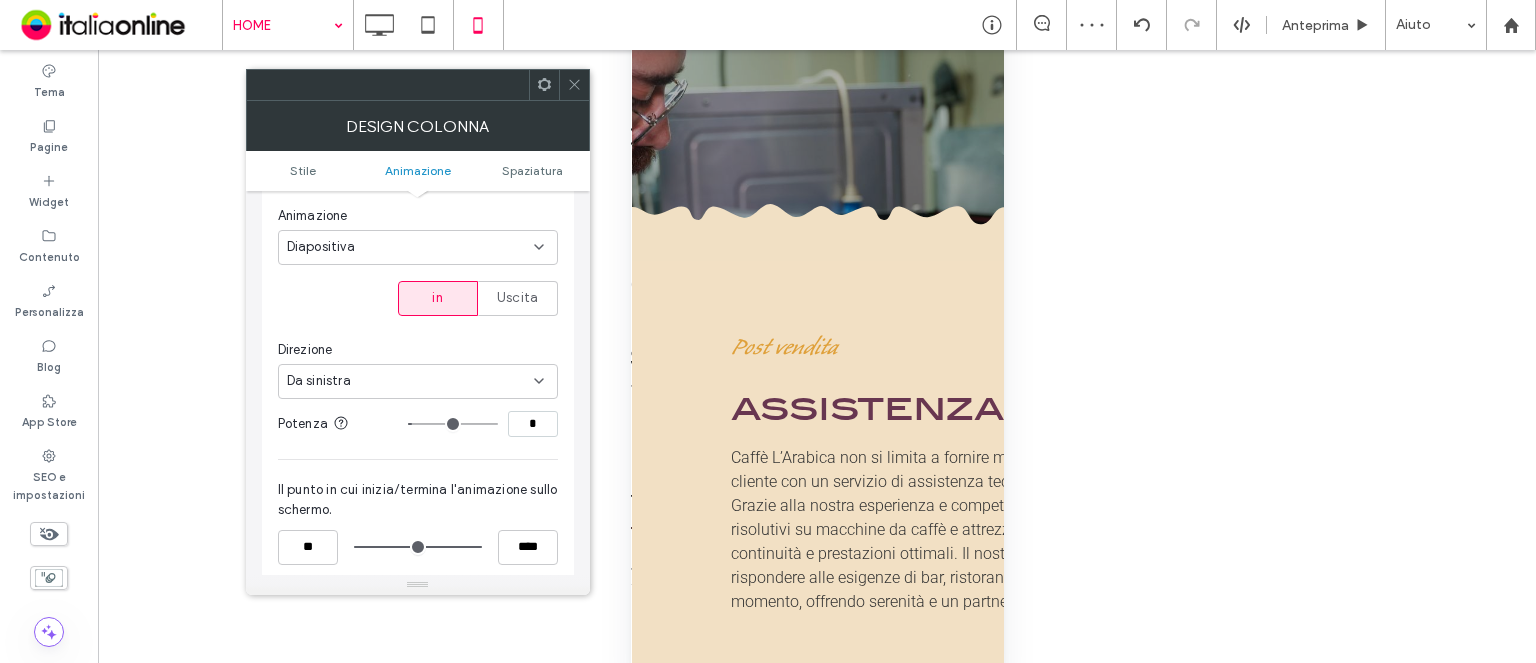 type on "*" 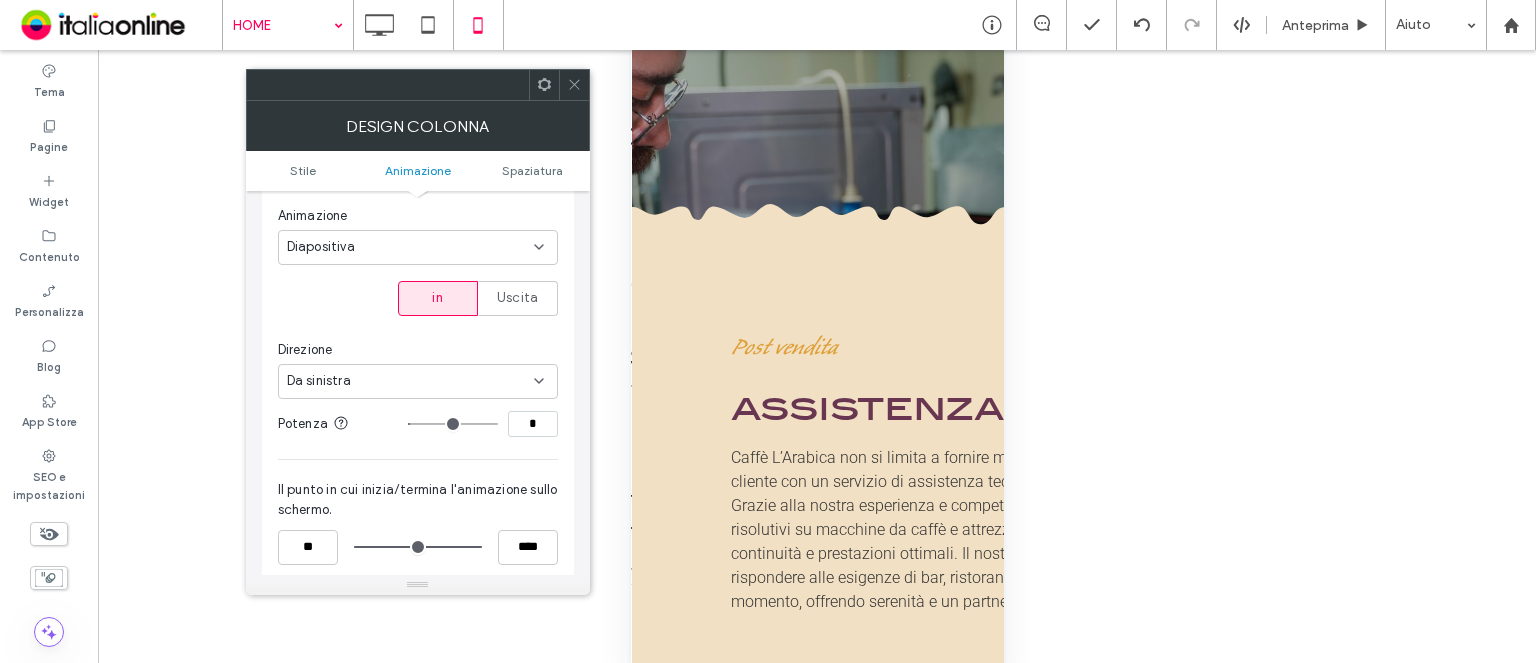 type on "*" 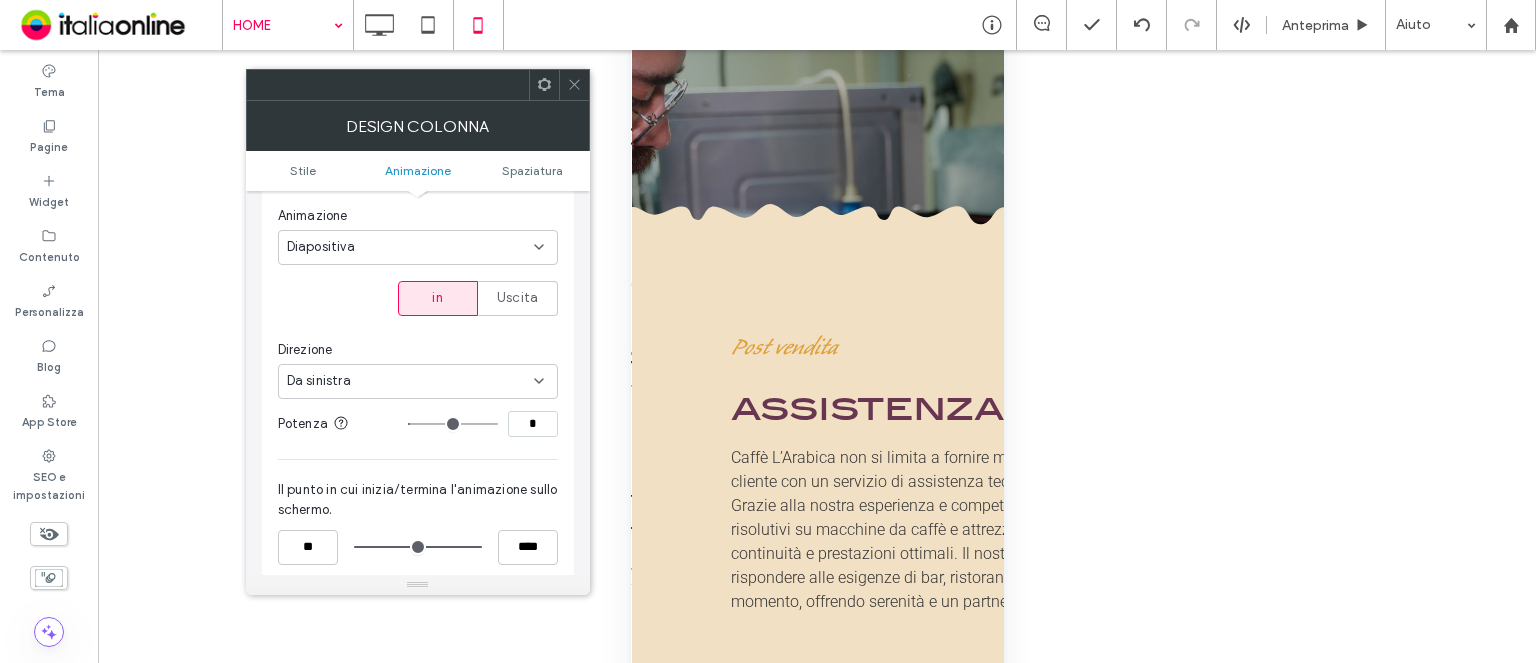 click at bounding box center (574, 85) 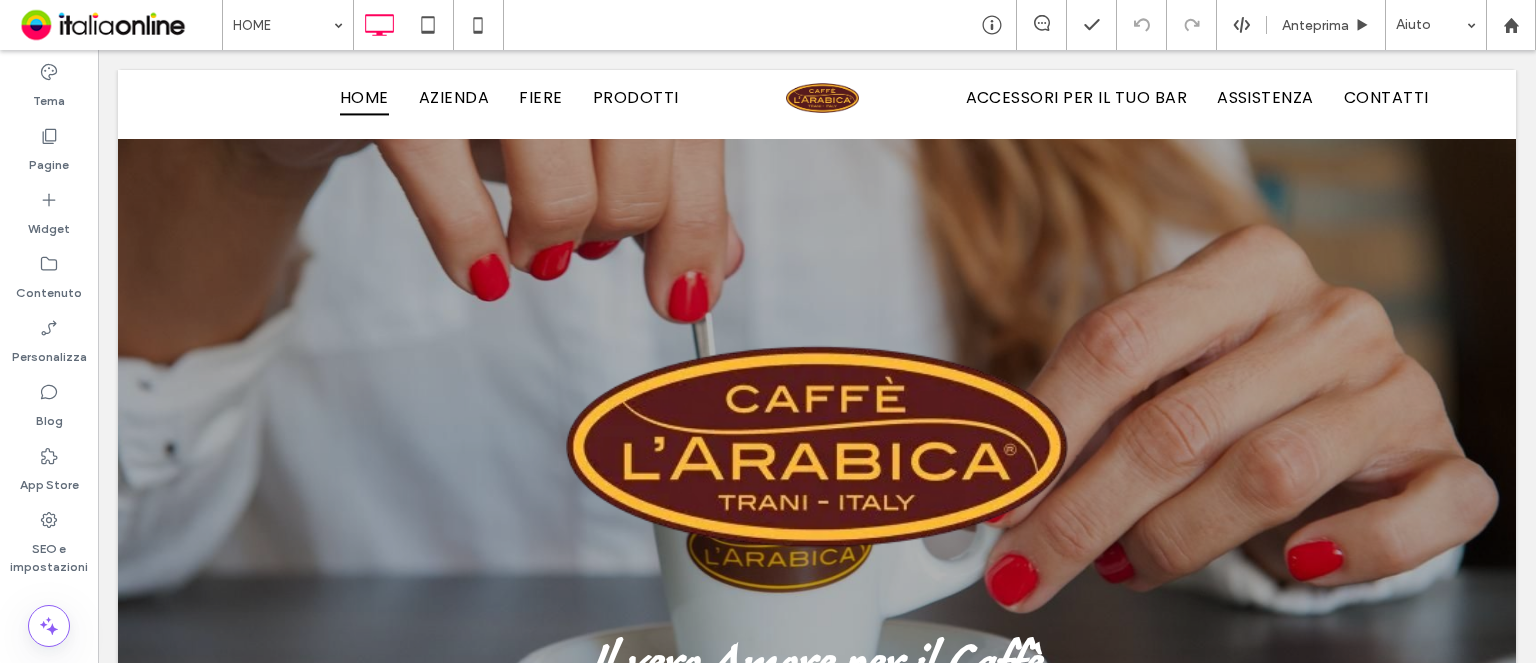 scroll, scrollTop: 3800, scrollLeft: 0, axis: vertical 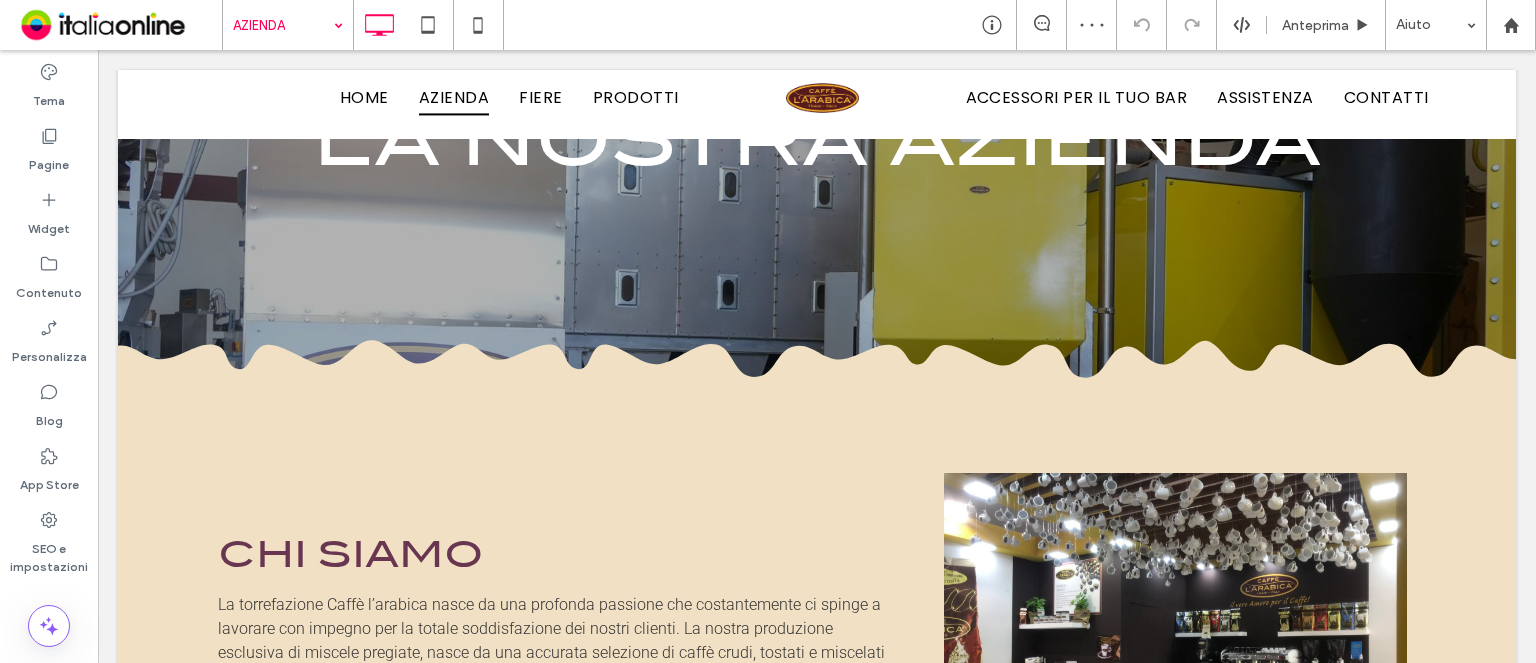 click at bounding box center [283, 25] 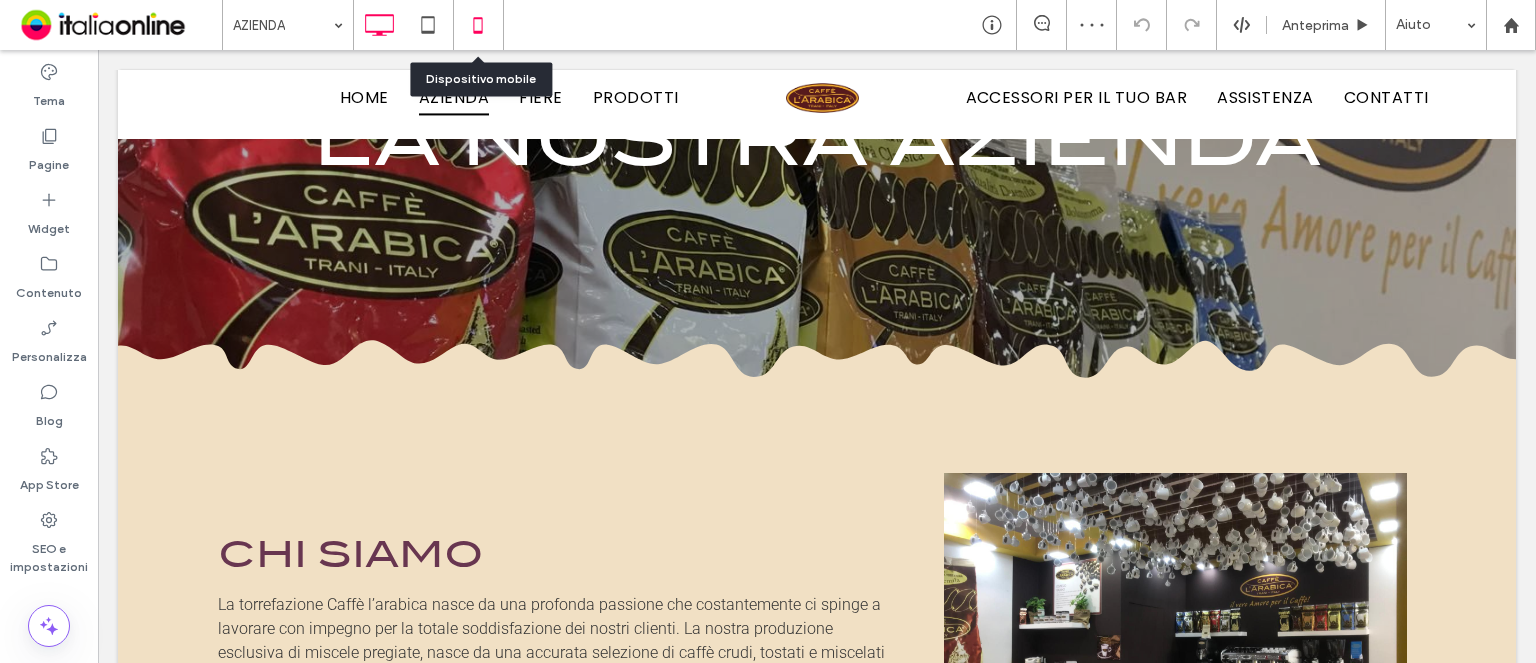 click 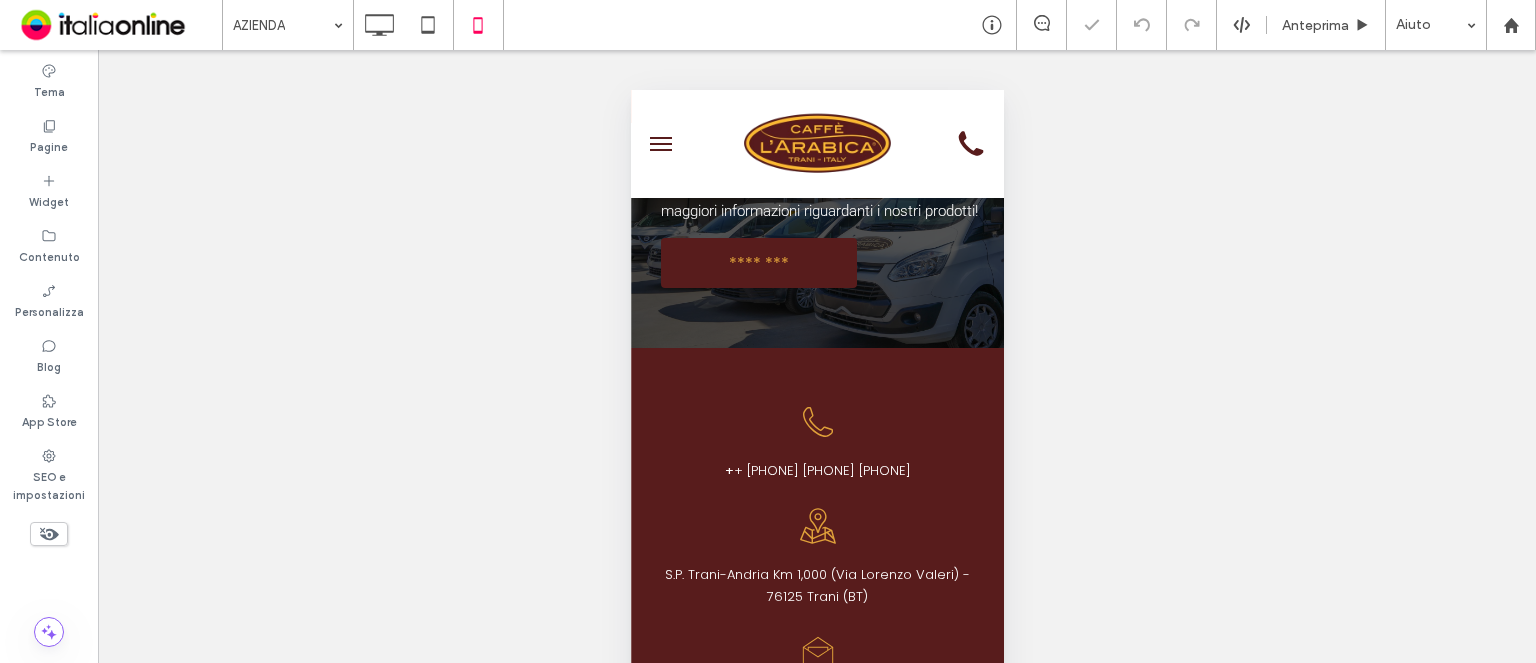 scroll, scrollTop: 2152, scrollLeft: 0, axis: vertical 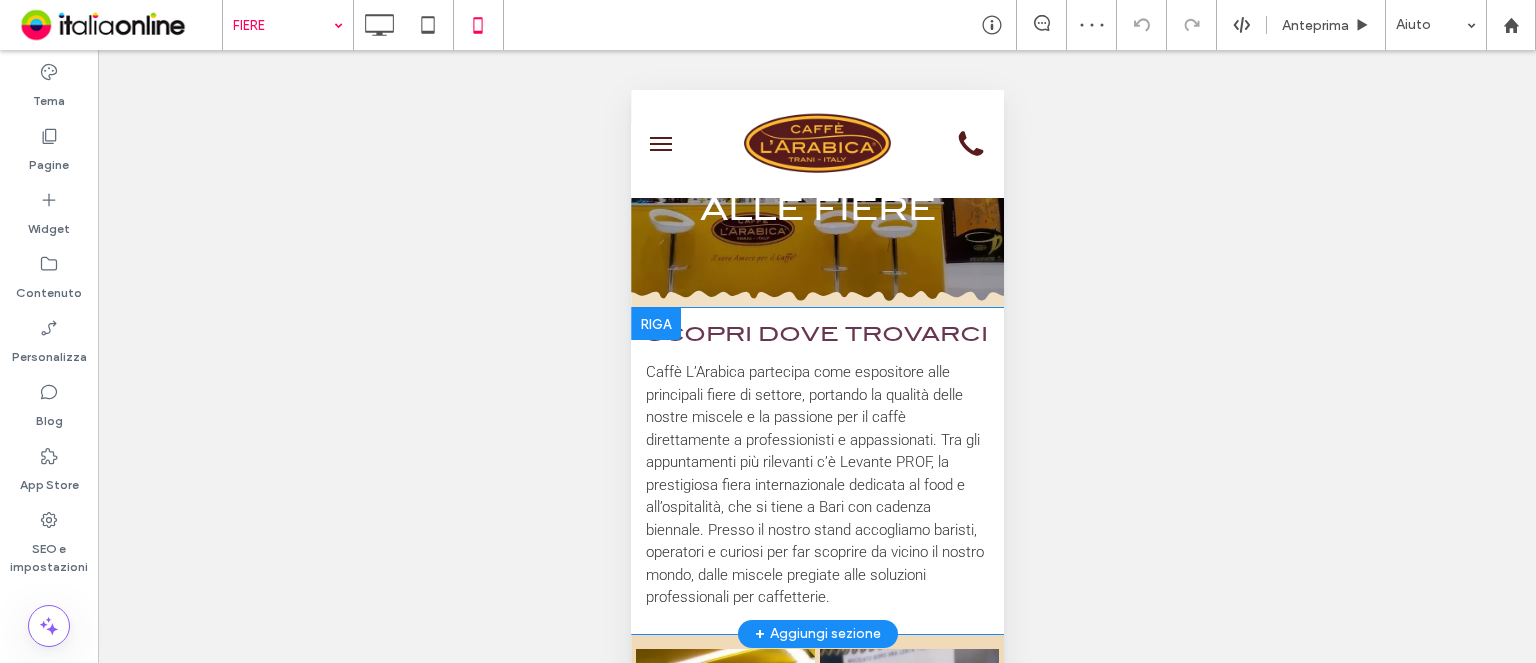 click on "SCOPRI DOVE TROVARCI
Caffè L’Arabica partecipa come espositore alle principali fiere di settore, portando la qualità delle nostre miscele e la passione per il caffè direttamente a professionisti e appassionati. Tra gli appuntamenti più rilevanti c’è
Levante PROF , la prestigiosa fiera internazionale dedicata al food e all’ospitalità, che si tiene a Bari con cadenza biennale. Presso il nostro stand accogliamo baristi, operatori e curiosi per far scoprire da vicino il nostro mondo, dalle miscele pregiate alle soluzioni professionali per caffetterie.
Click To Paste" at bounding box center (816, 471) 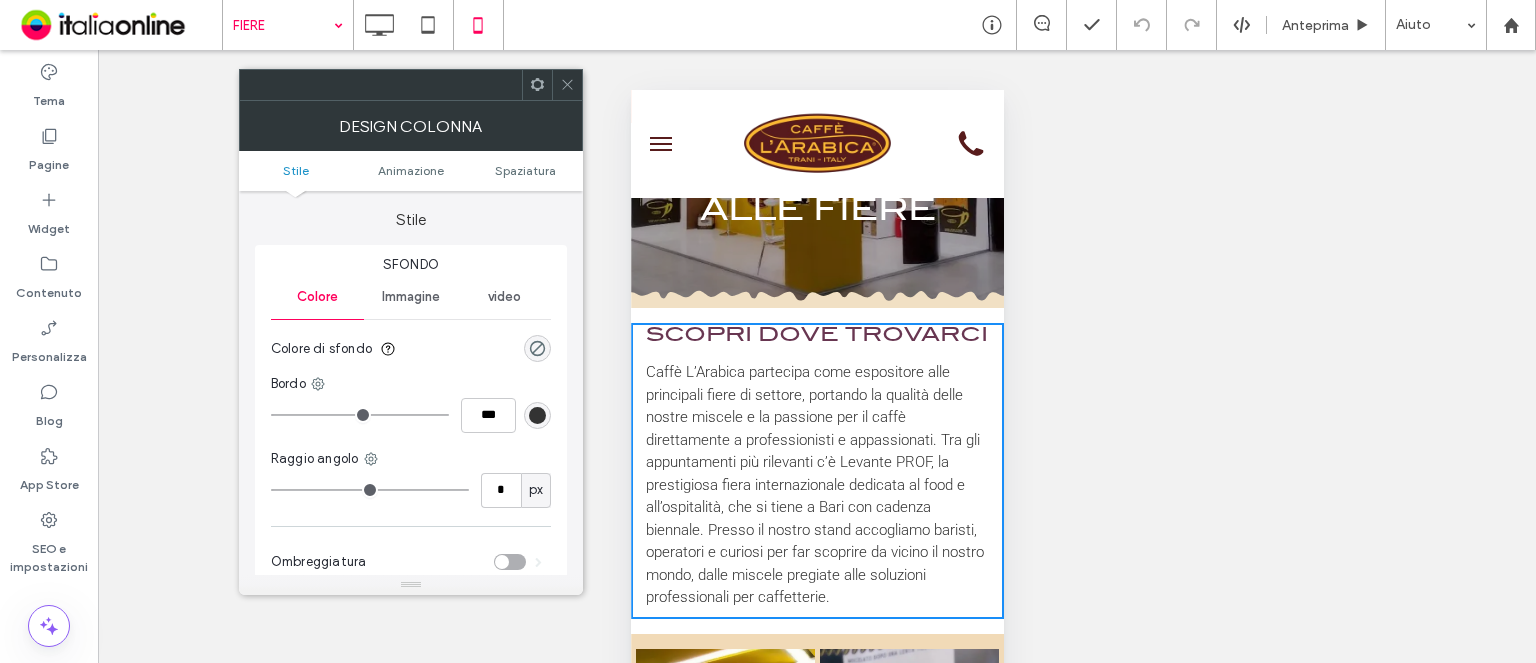 click at bounding box center (567, 85) 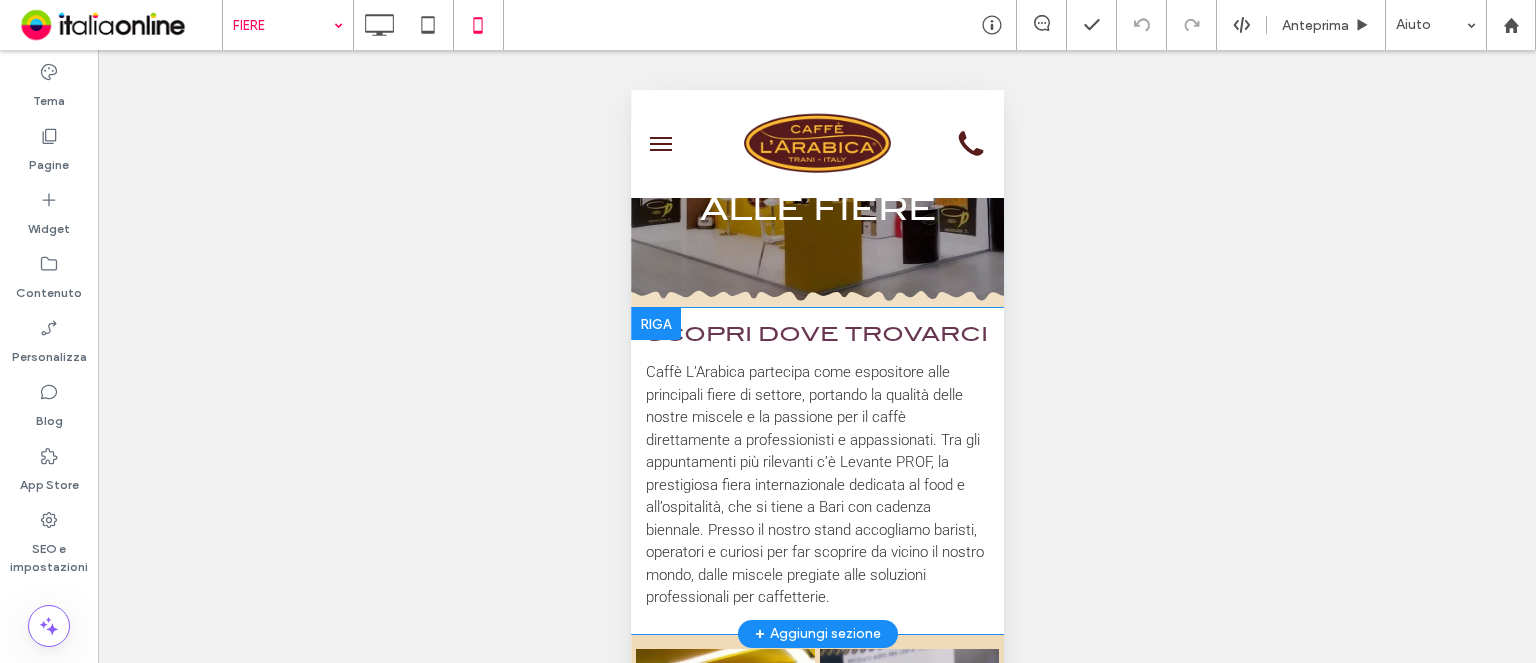 click on "SCOPRI DOVE TROVARCI
Caffè L’Arabica partecipa come espositore alle principali fiere di settore, portando la qualità delle nostre miscele e la passione per il caffè direttamente a professionisti e appassionati. Tra gli appuntamenti più rilevanti c’è
Levante PROF , la prestigiosa fiera internazionale dedicata al food e all’ospitalità, che si tiene a Bari con cadenza biennale. Presso il nostro stand accogliamo baristi, operatori e curiosi per far scoprire da vicino il nostro mondo, dalle miscele pregiate alle soluzioni professionali per caffetterie.
Click To Paste" at bounding box center (816, 471) 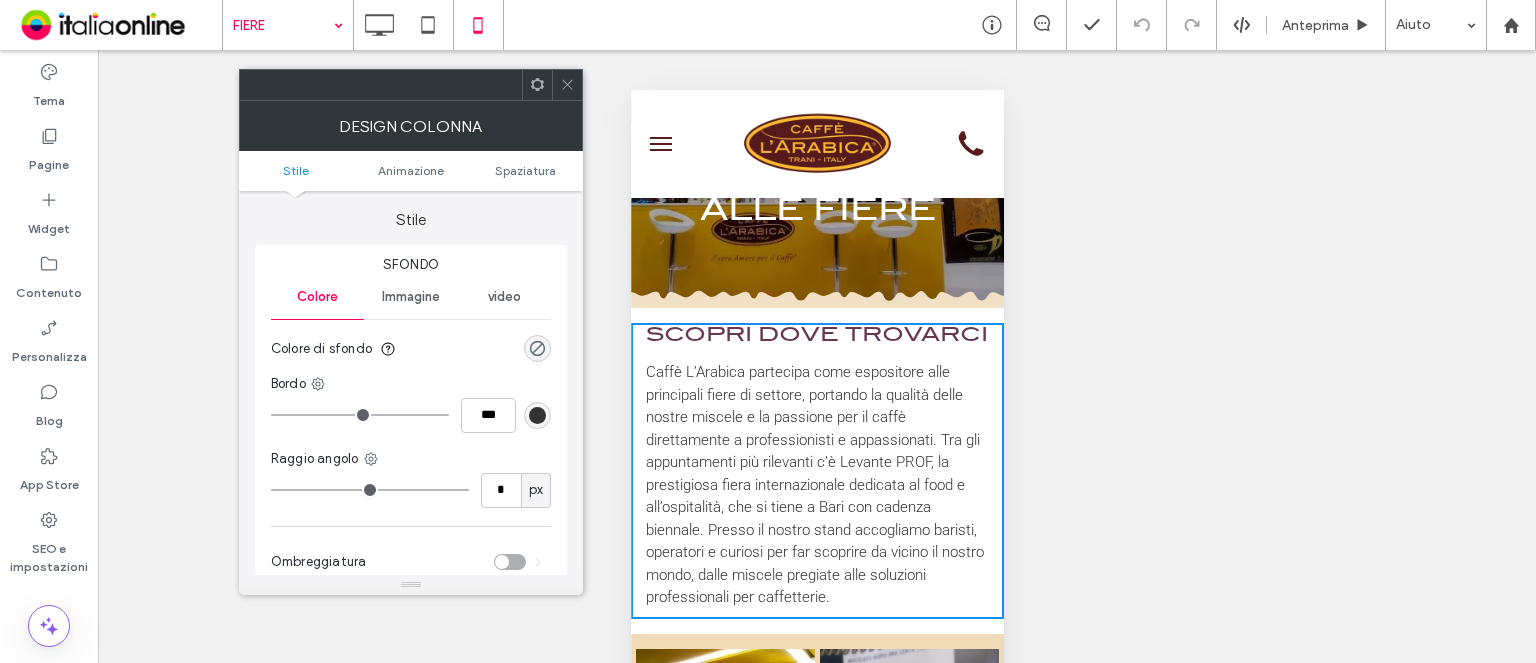 drag, startPoint x: 568, startPoint y: 90, endPoint x: 592, endPoint y: 96, distance: 24.738634 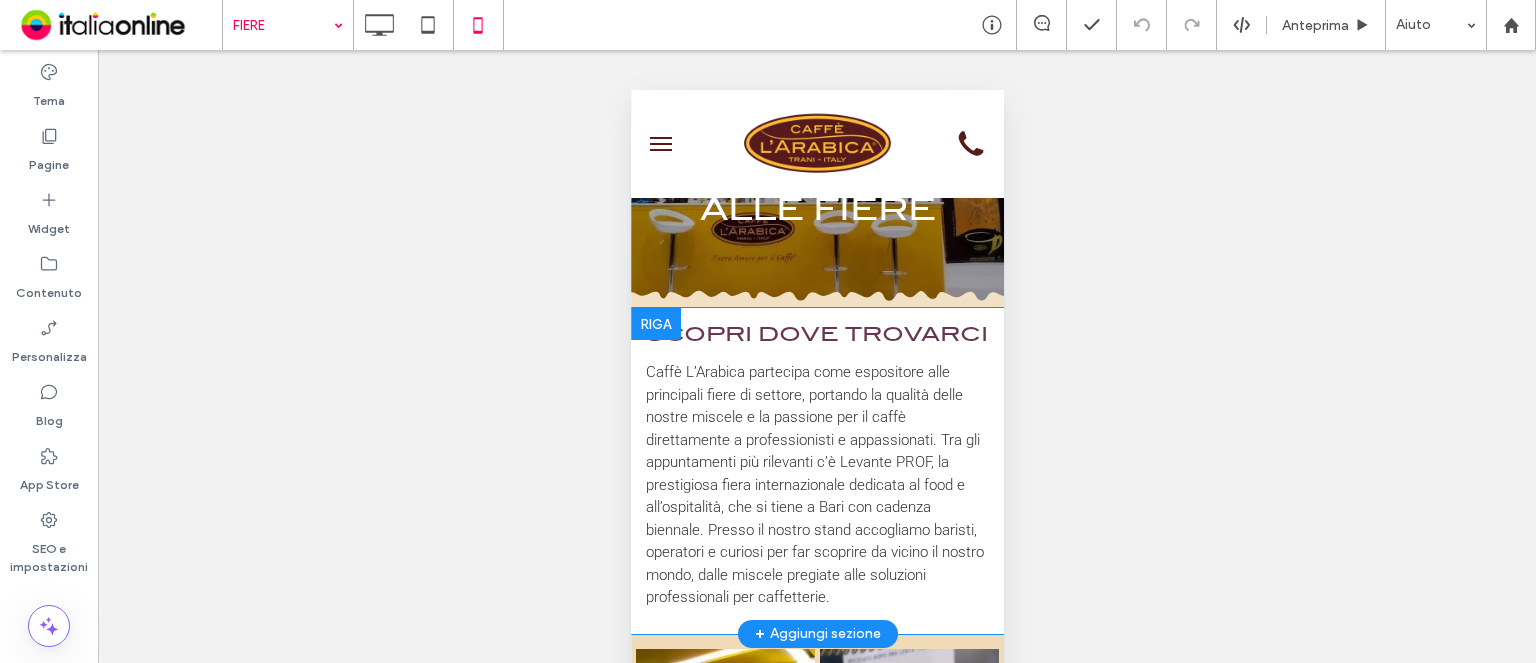 click at bounding box center [655, 324] 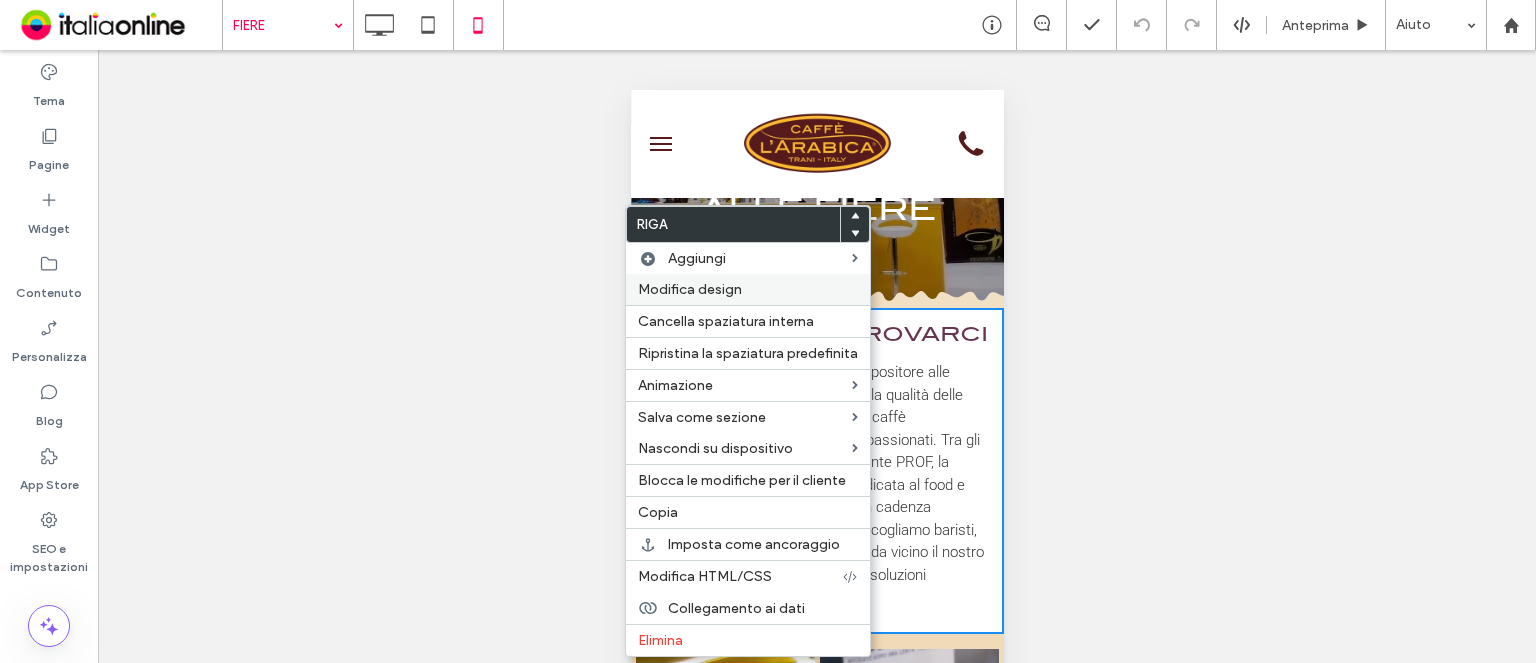 click on "Modifica design" at bounding box center (690, 289) 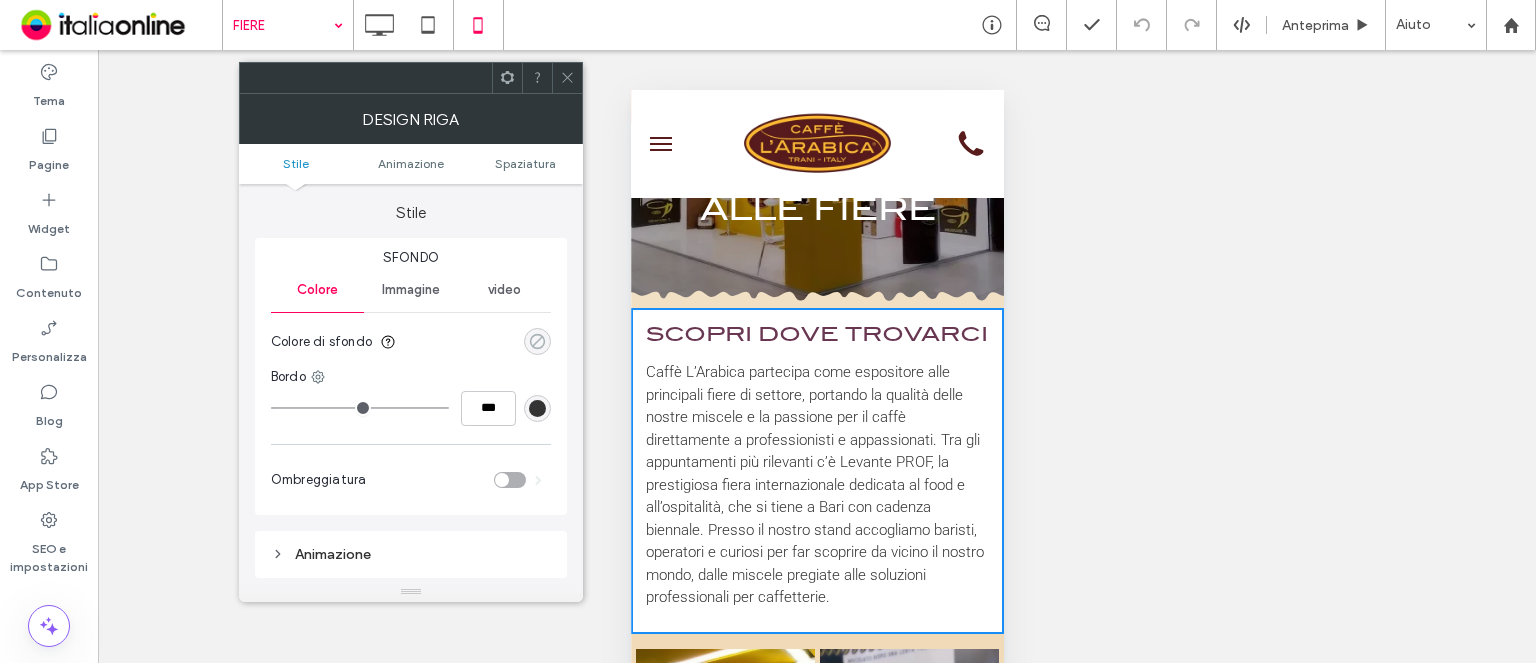 click at bounding box center [537, 341] 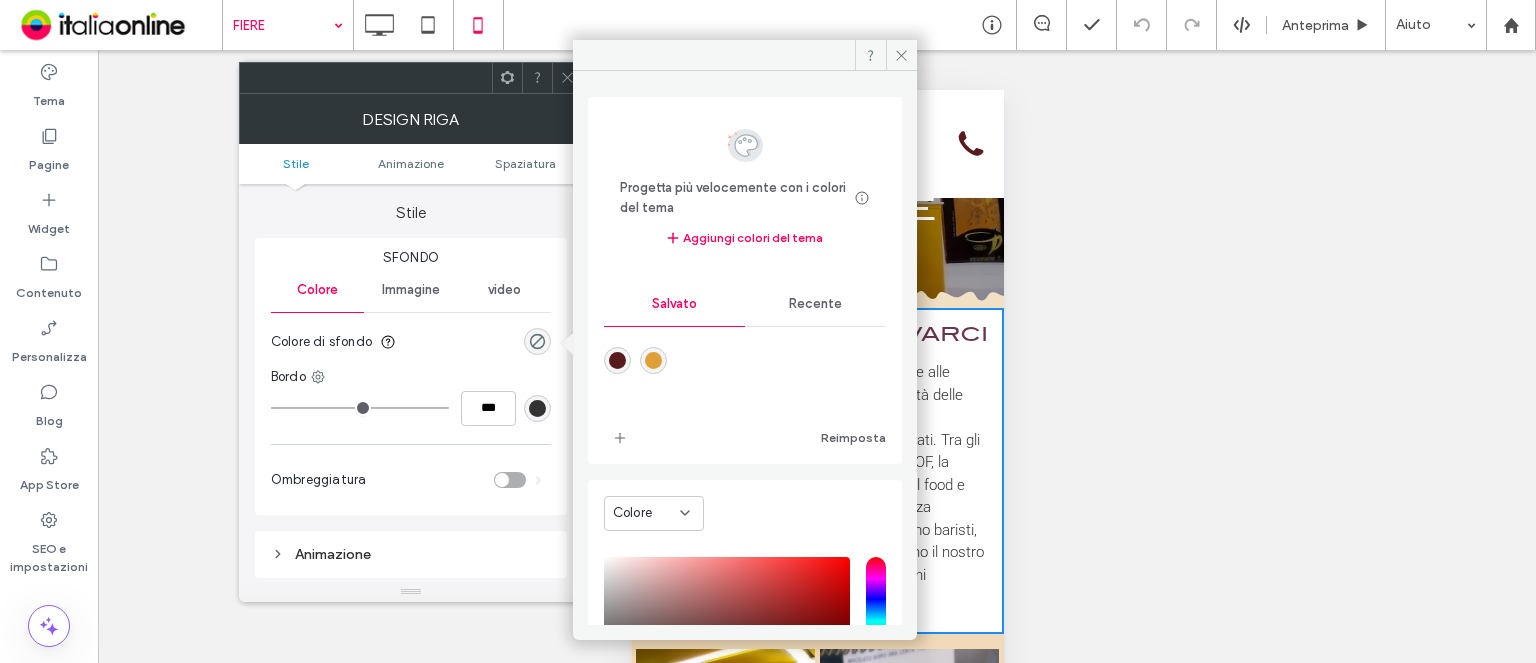 click on "Recente" at bounding box center (815, 304) 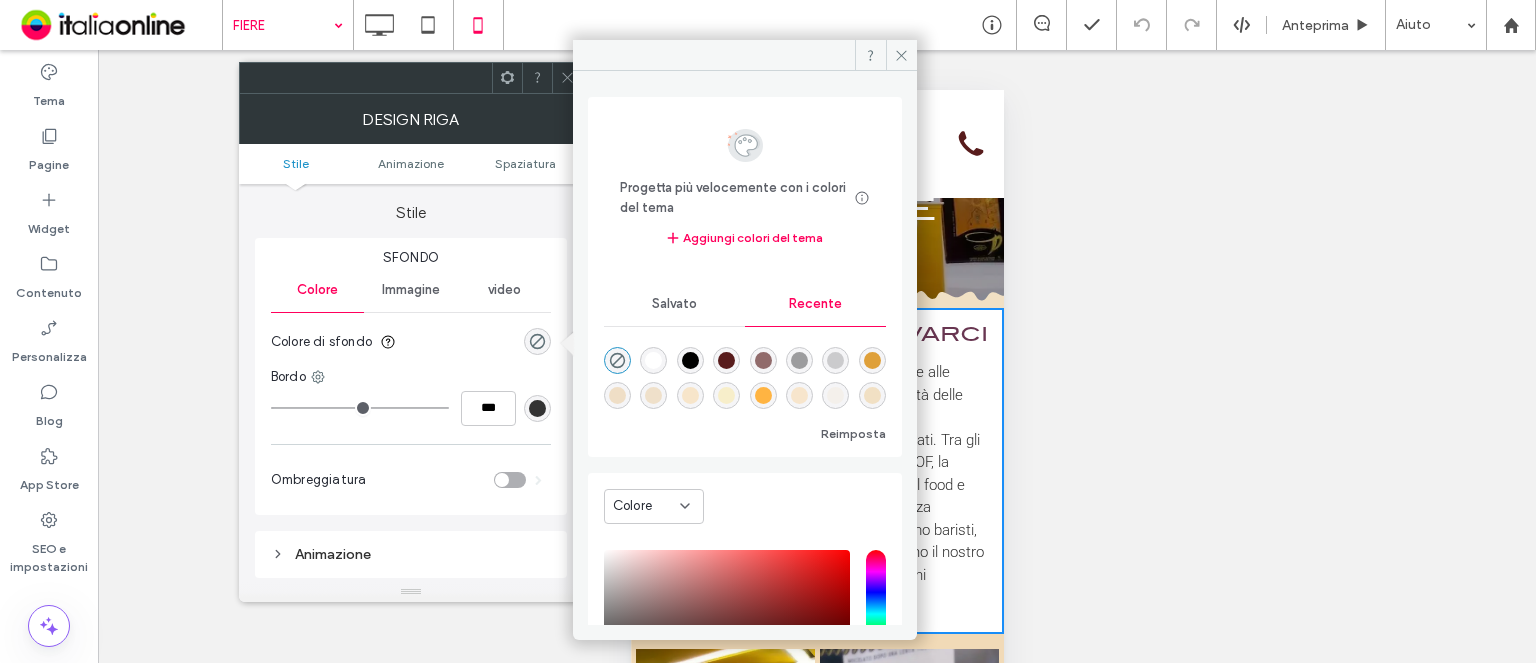 scroll, scrollTop: 32, scrollLeft: 0, axis: vertical 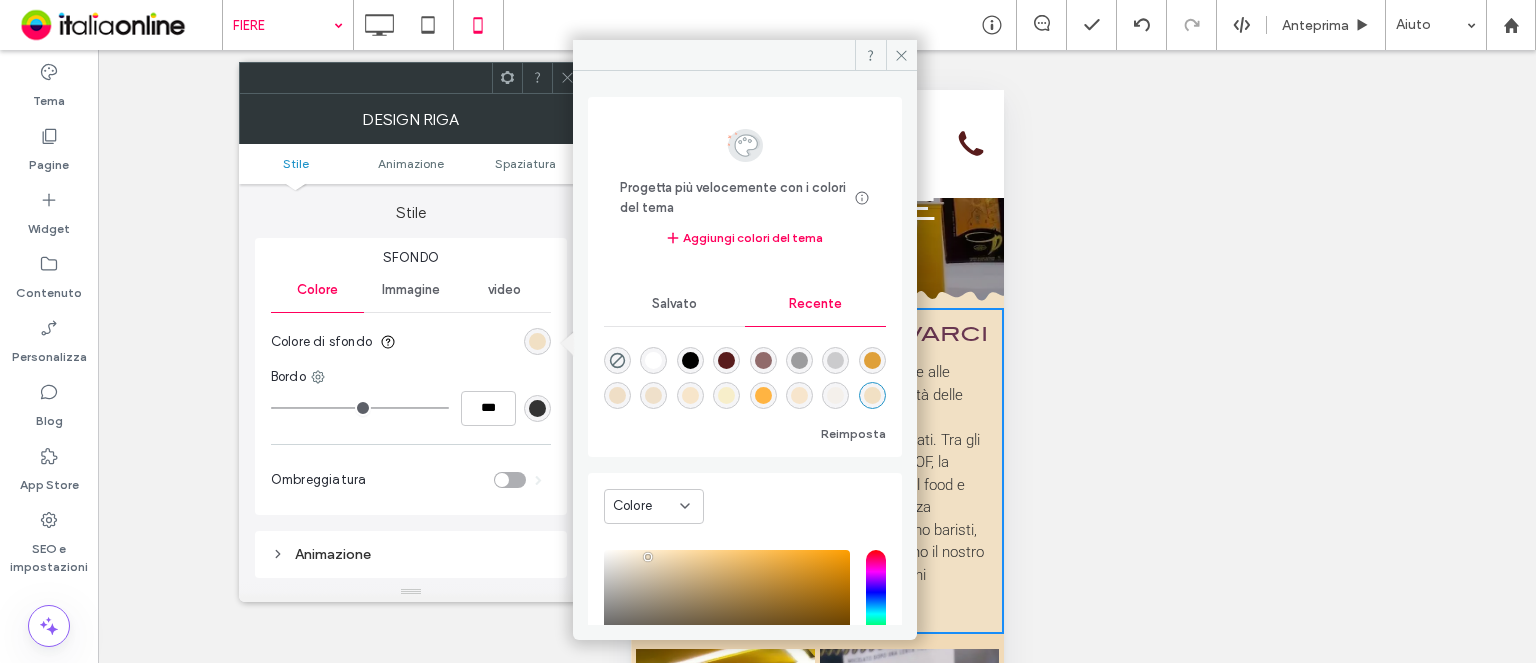 click at bounding box center (537, 78) 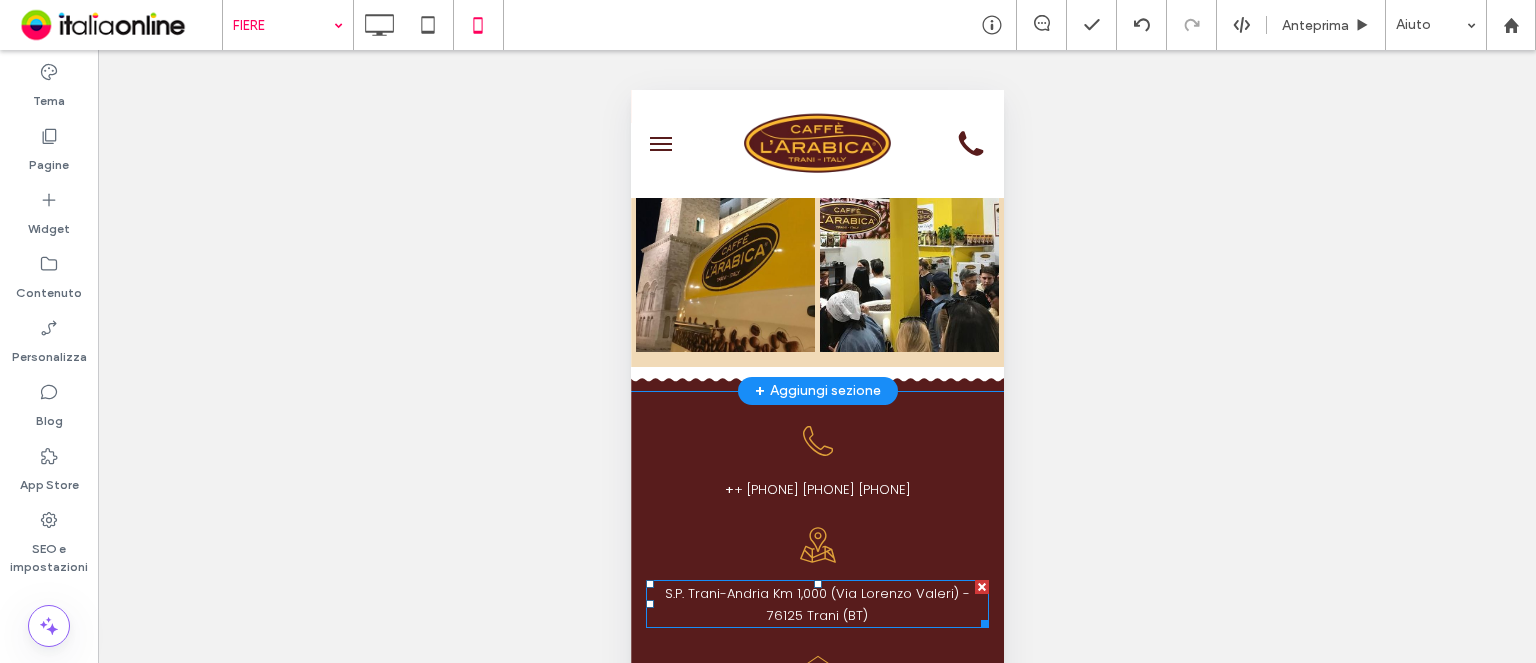 scroll, scrollTop: 4321, scrollLeft: 0, axis: vertical 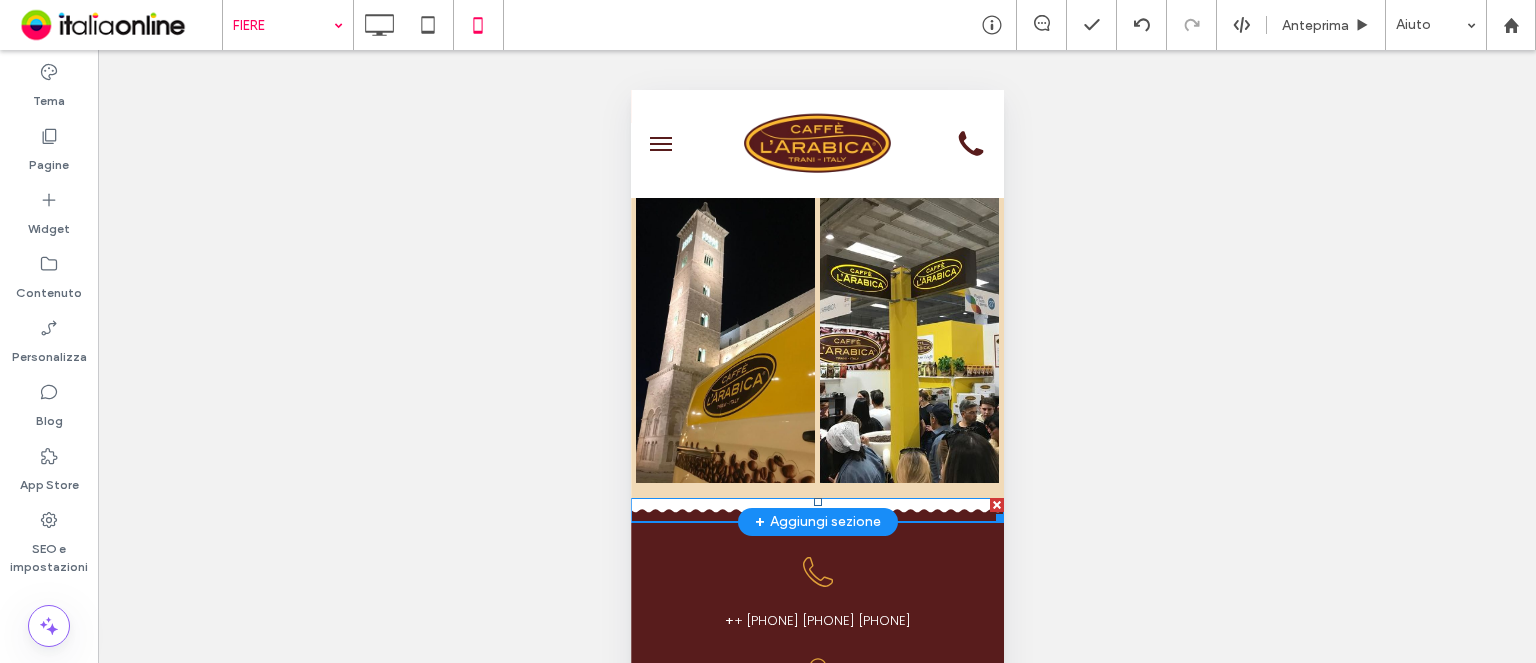 click 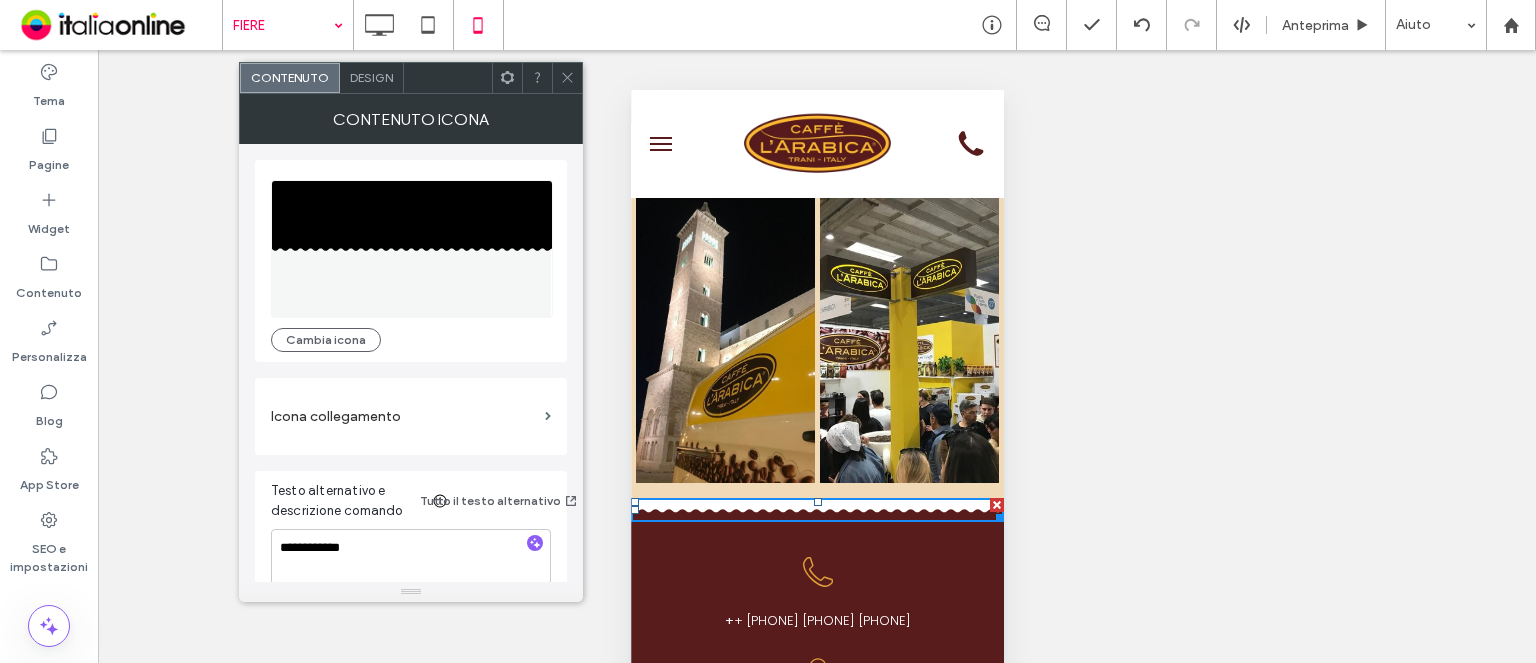 click on "Design" at bounding box center [371, 77] 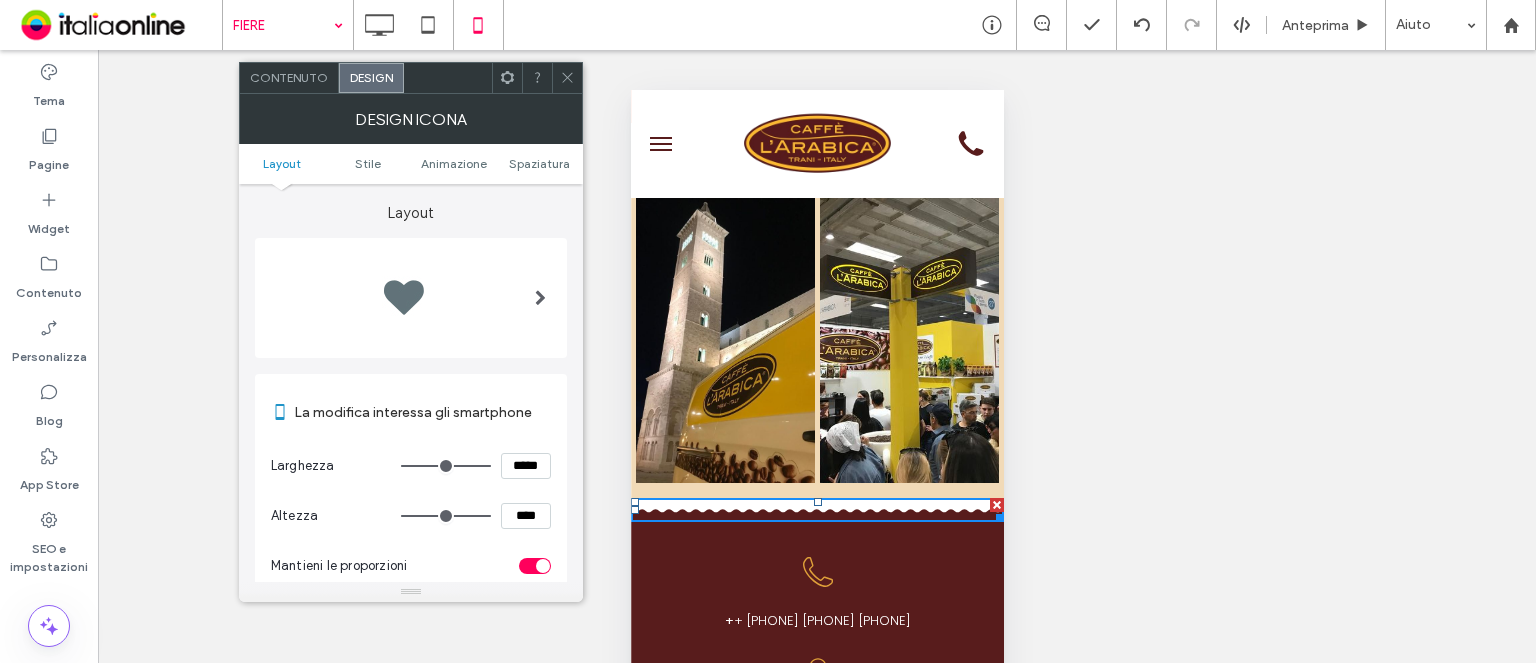 scroll, scrollTop: 400, scrollLeft: 0, axis: vertical 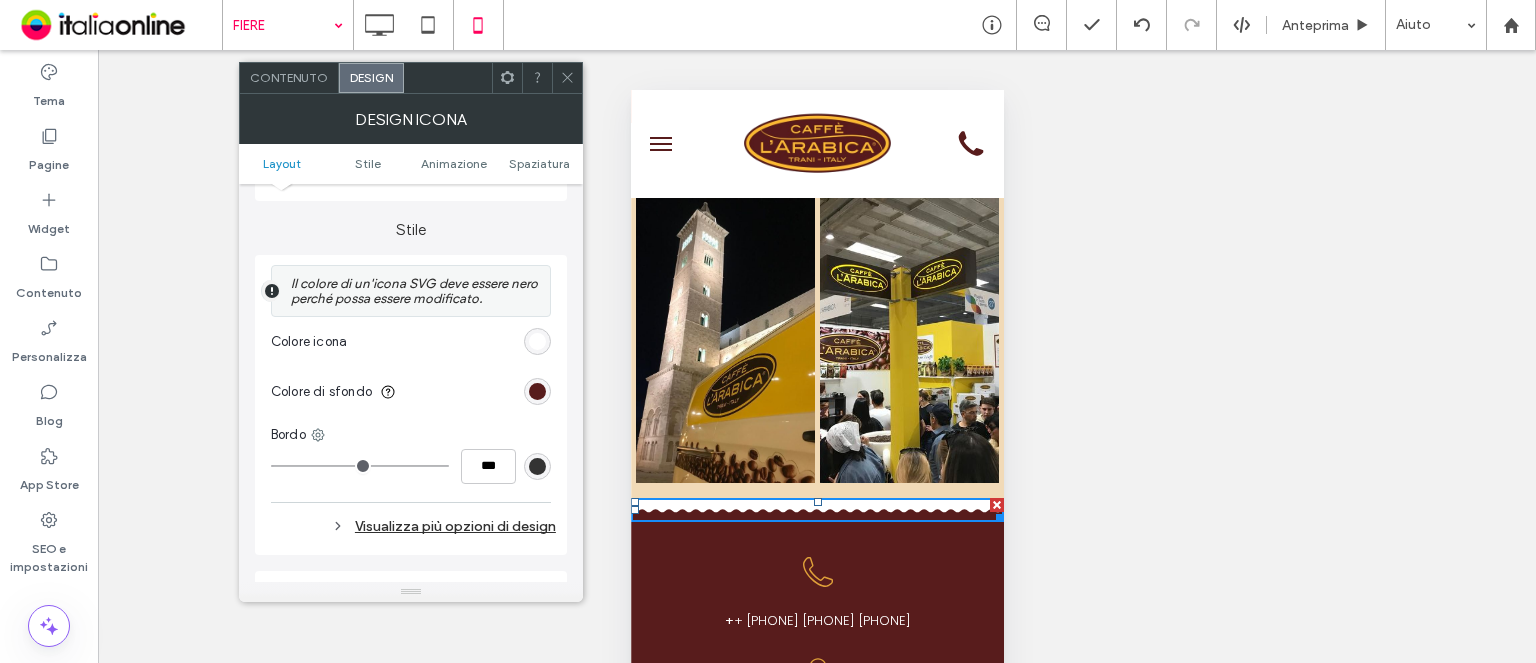 click at bounding box center [537, 341] 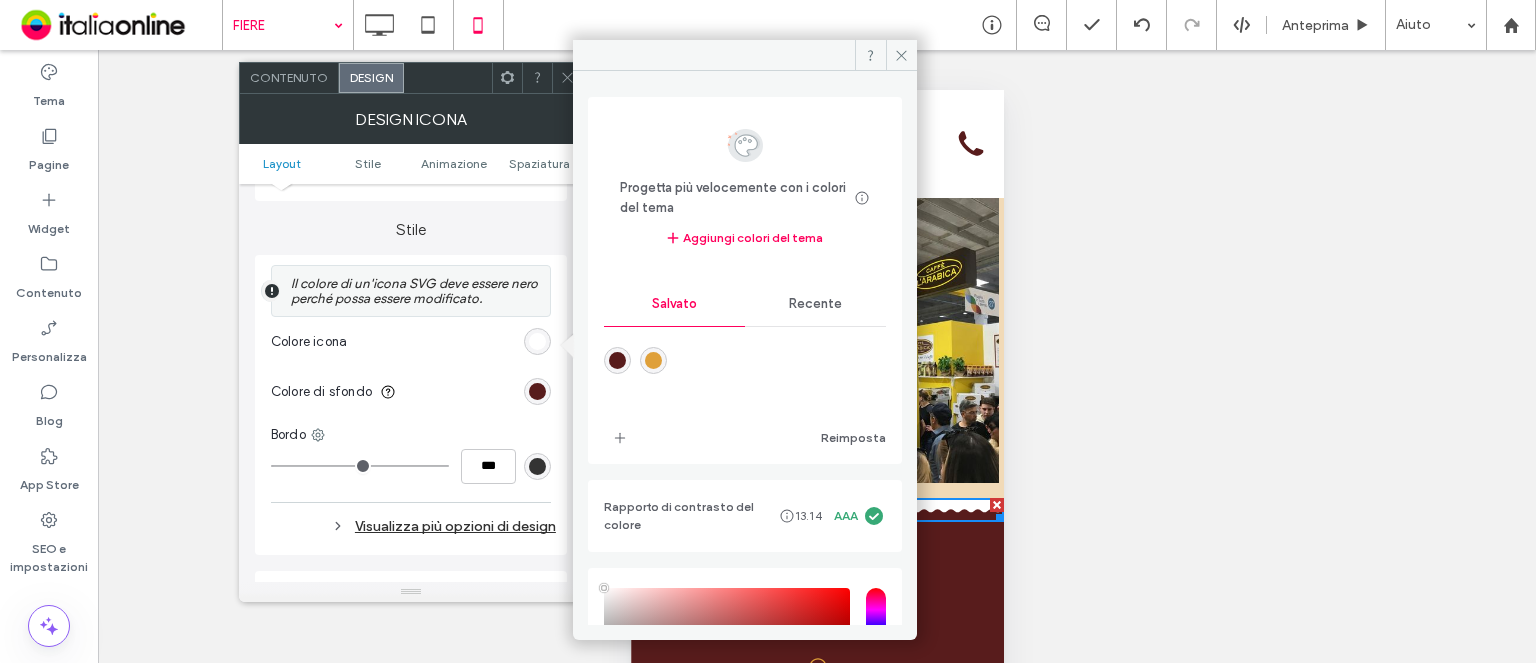 click on "Recente" at bounding box center (815, 304) 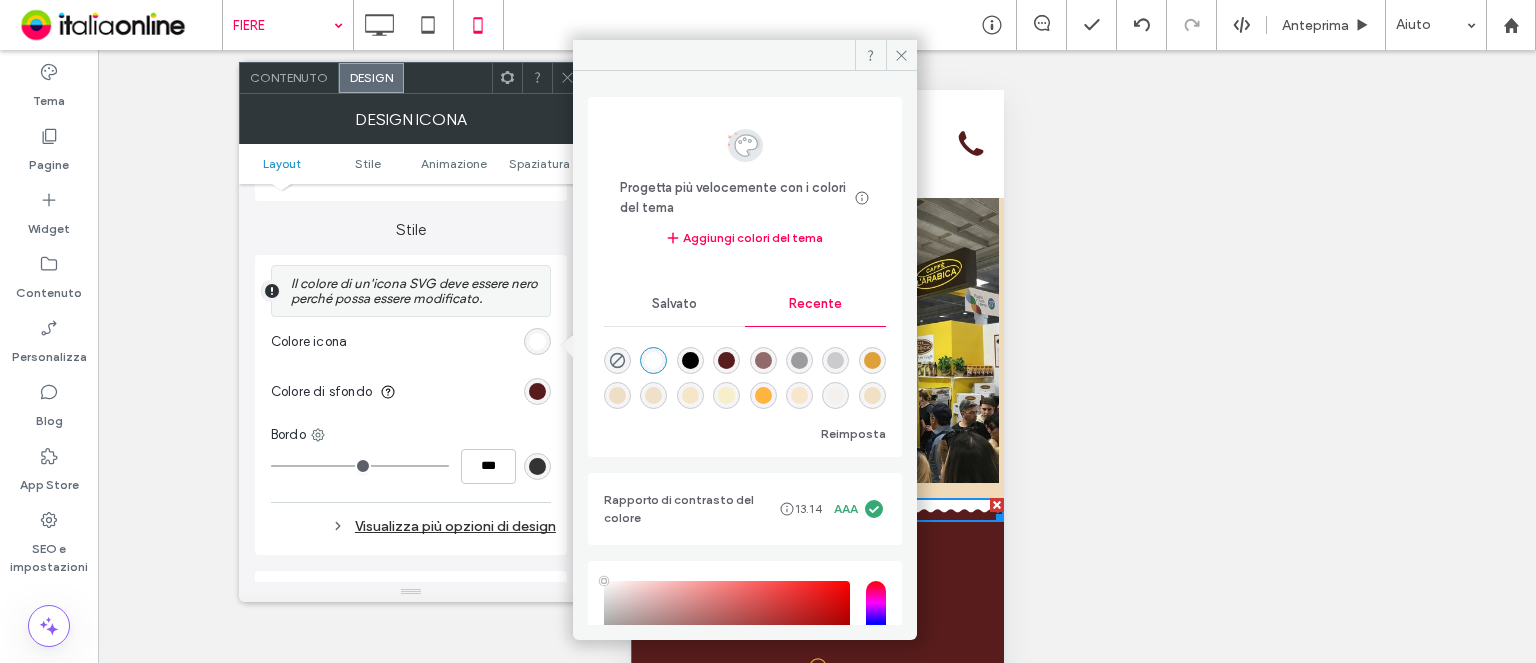scroll, scrollTop: 32, scrollLeft: 0, axis: vertical 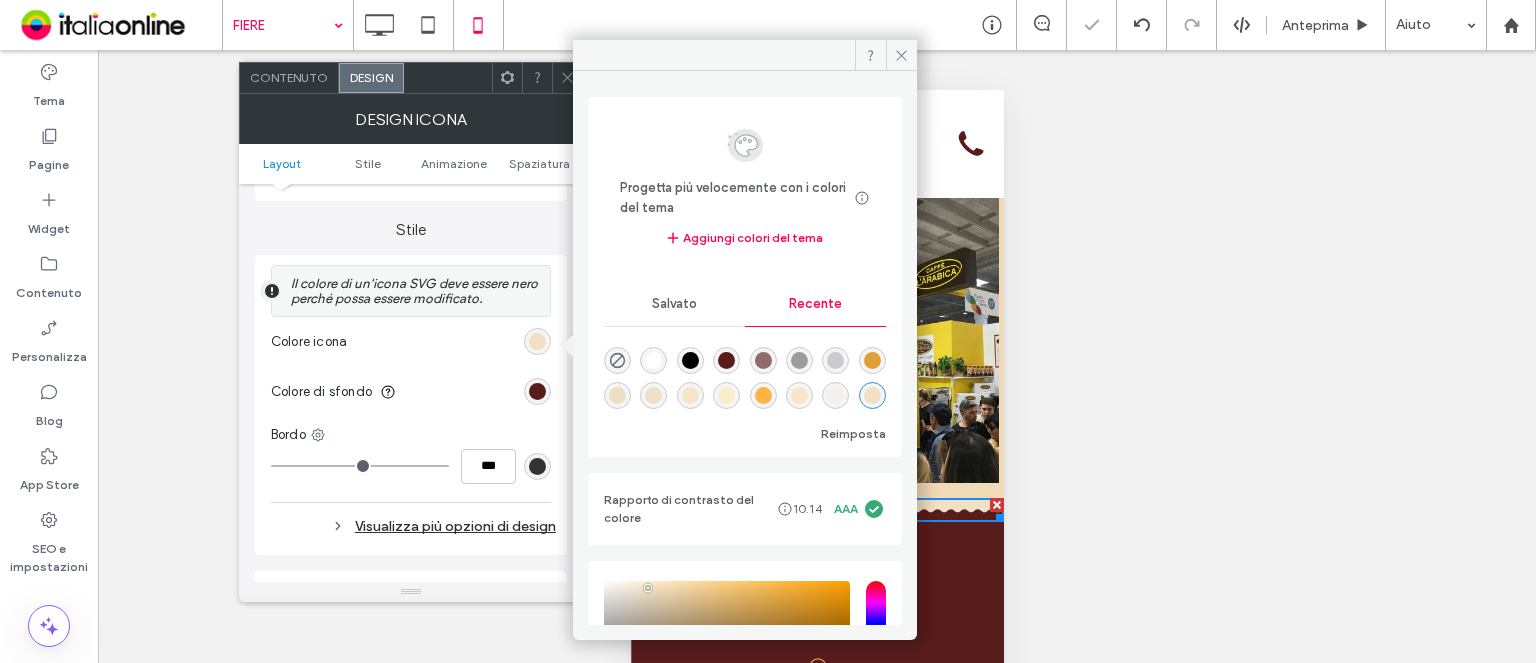 click 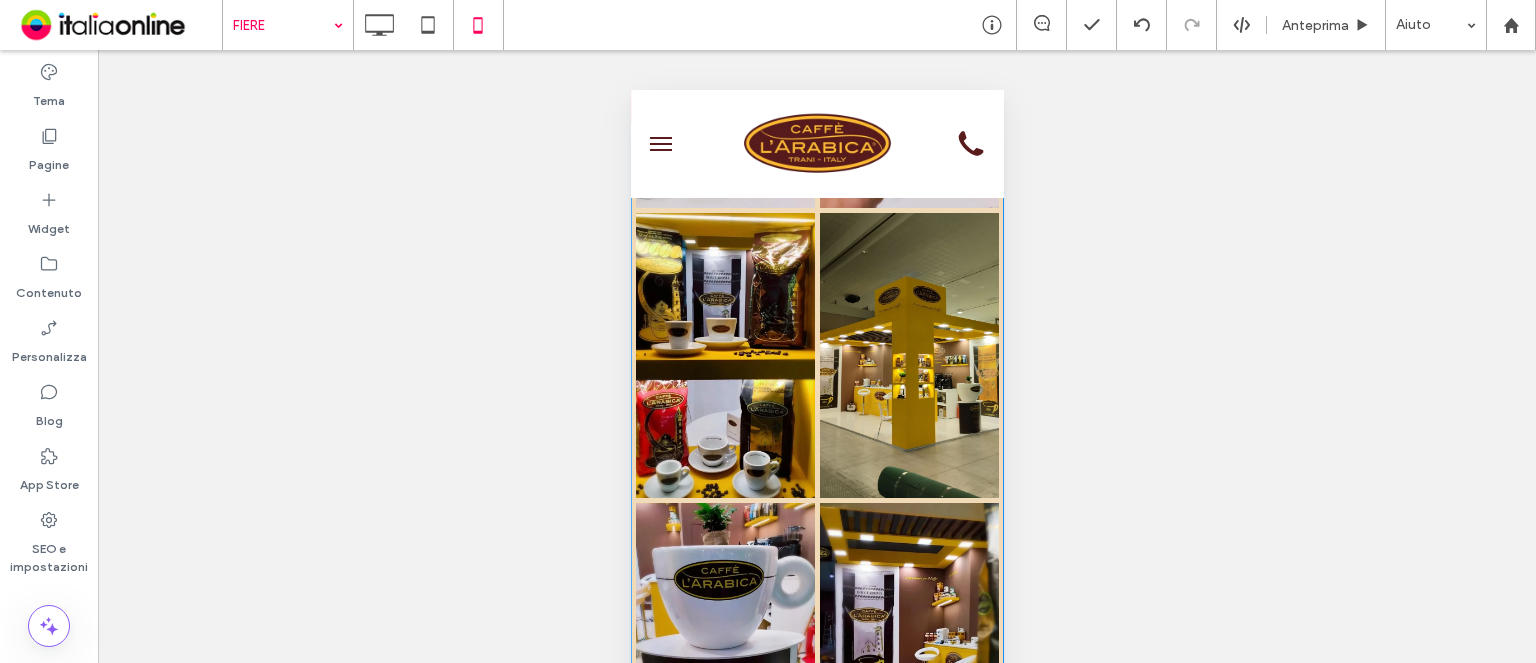 scroll, scrollTop: 1800, scrollLeft: 0, axis: vertical 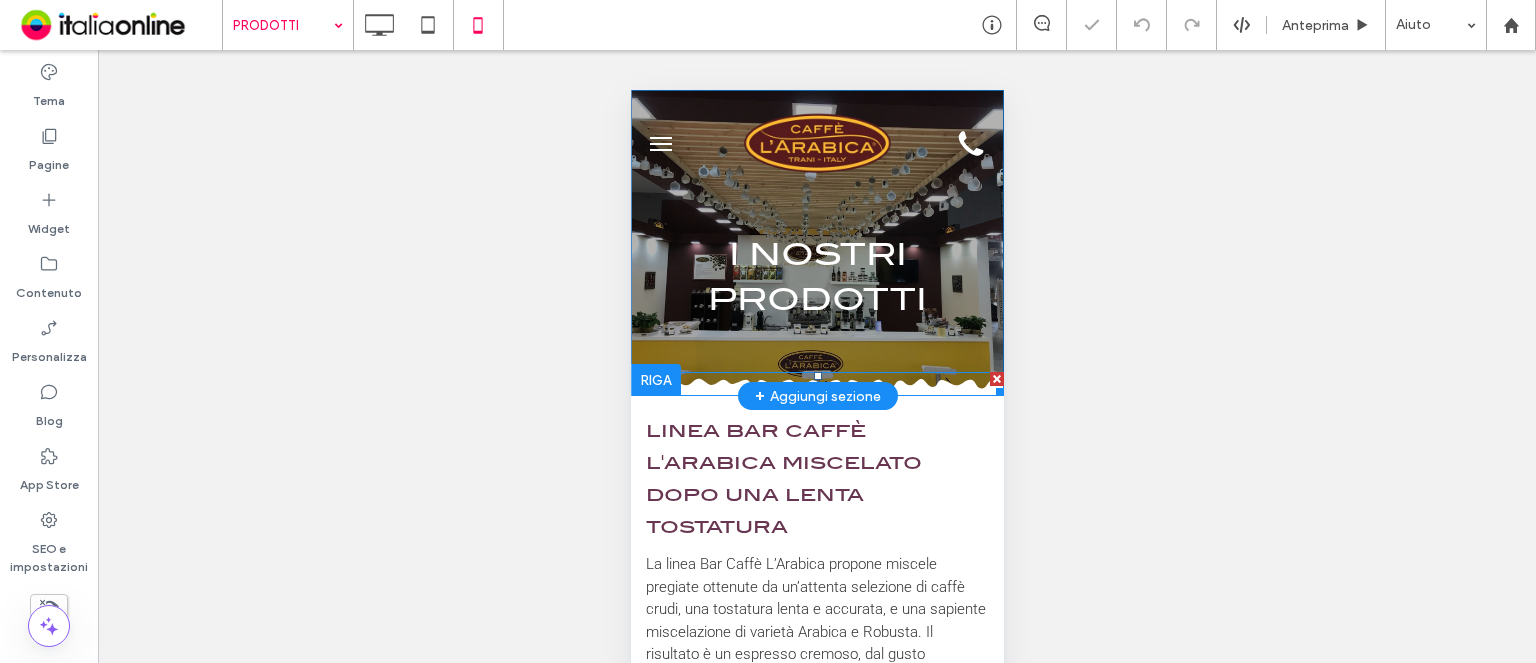 click at bounding box center [996, 379] 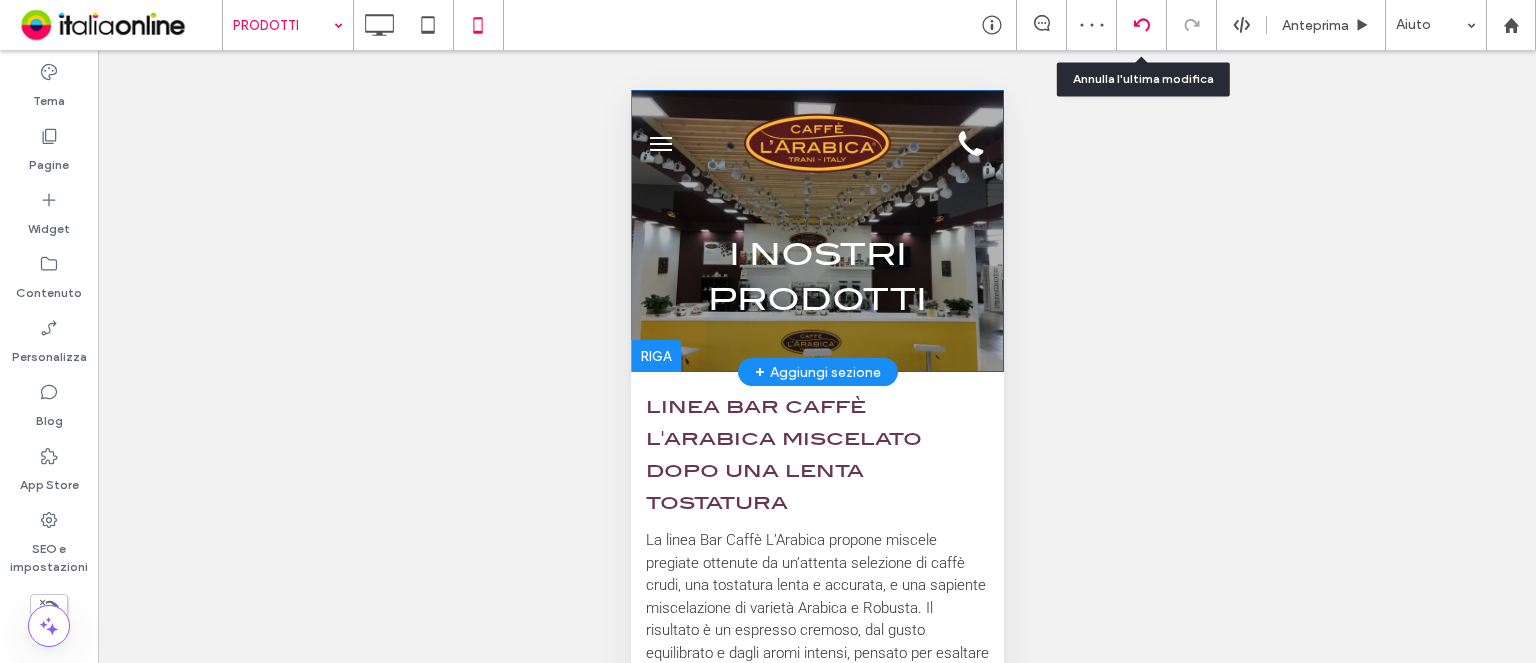 click at bounding box center (1141, 25) 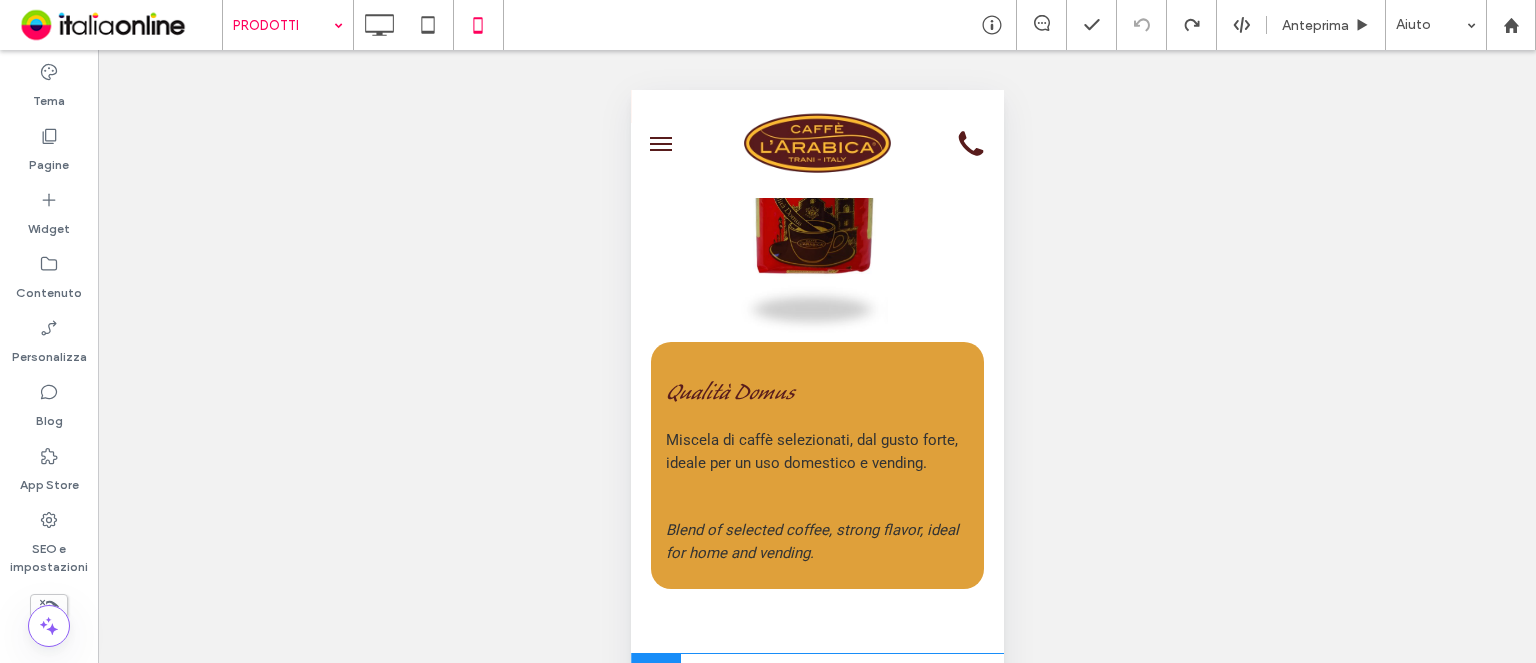 scroll, scrollTop: 3400, scrollLeft: 0, axis: vertical 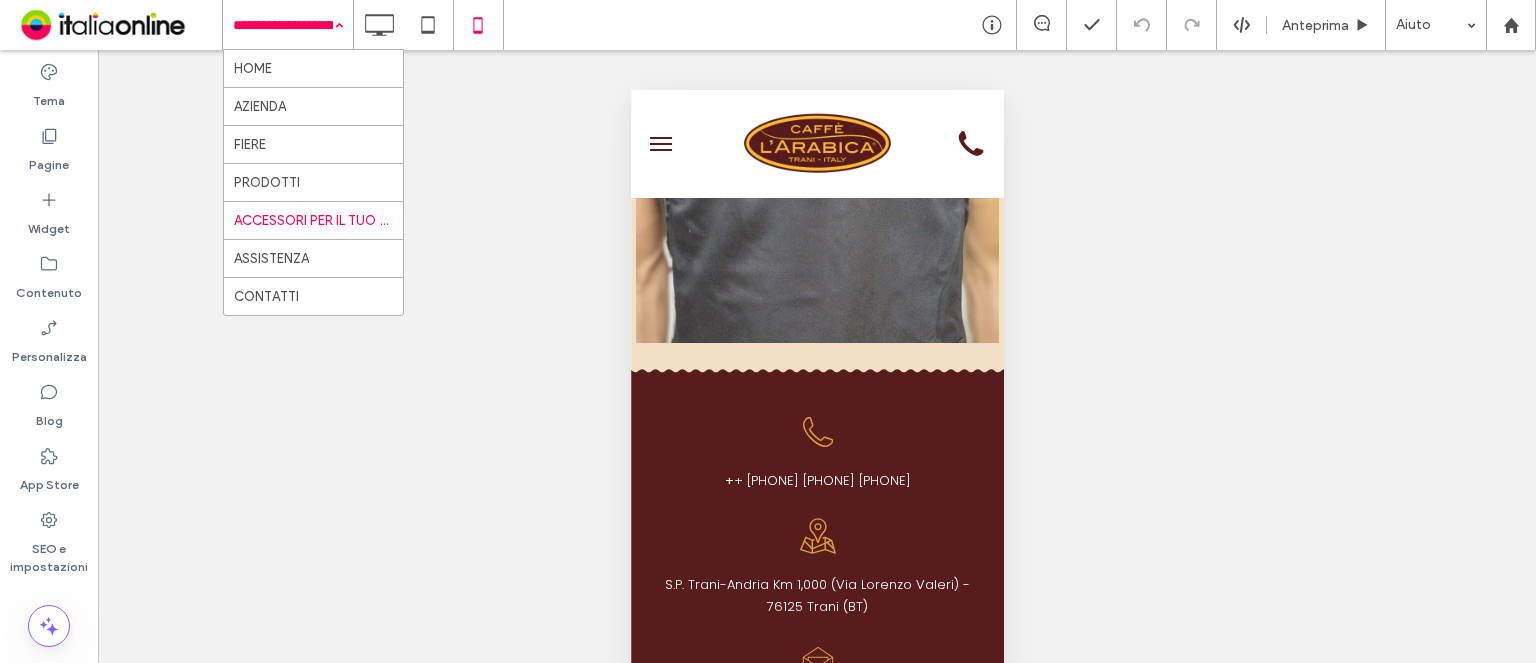 click at bounding box center (283, 25) 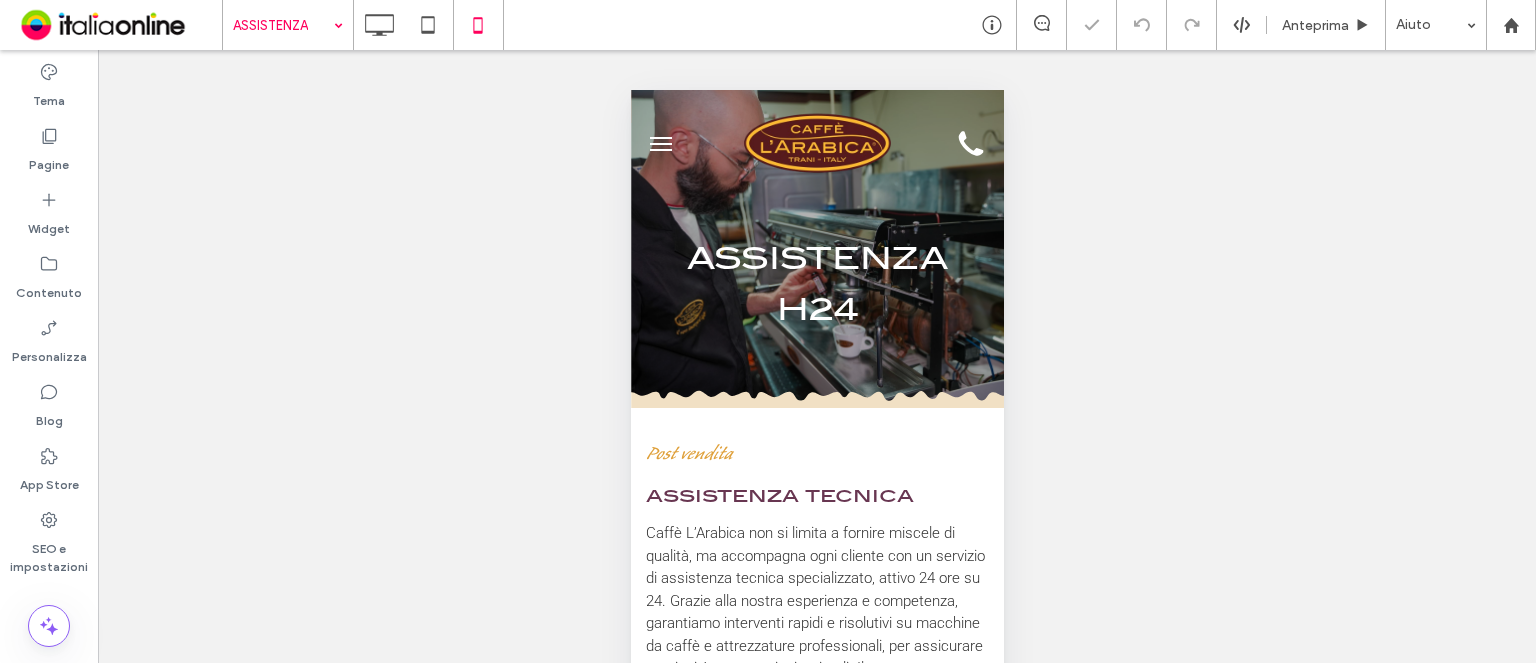 scroll, scrollTop: 0, scrollLeft: 0, axis: both 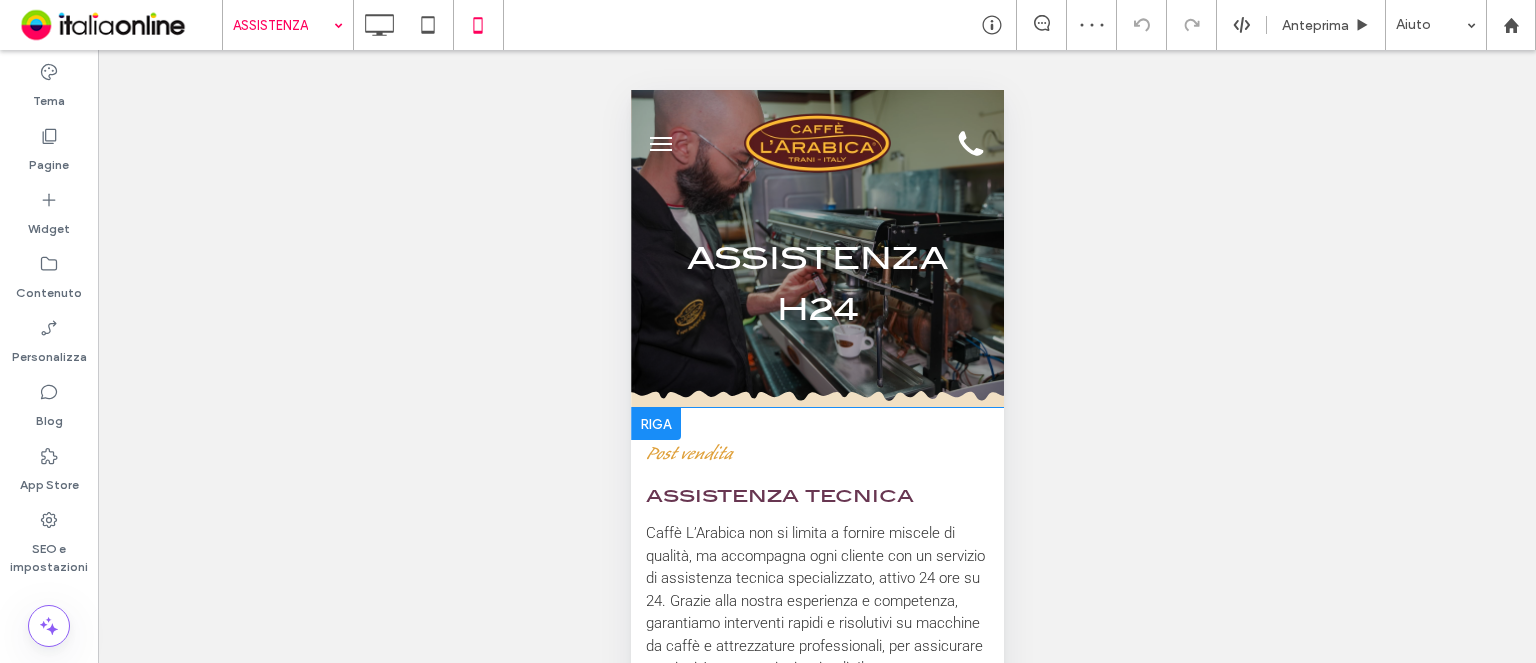 click on "Post vendita
assistenza tecnica
Caffè L’Arabica non si limita a fornire miscele di qualità, ma accompagna ogni cliente con un servizio di assistenza tecnica specializzato, attivo 24 ore su 24. Grazie alla nostra esperienza e competenza, garantiamo interventi rapidi e risolutivi su macchine da caffè e attrezzature professionali, per assicurare continuità e prestazioni ottimali. Il nostro supporto post-vendita è pensato per rispondere alle esigenze di bar, ristoranti e operatori del settore in qualsiasi momento, offrendo serenità e un partner sempre al tuo fianco.
Click To Paste" at bounding box center (816, 601) 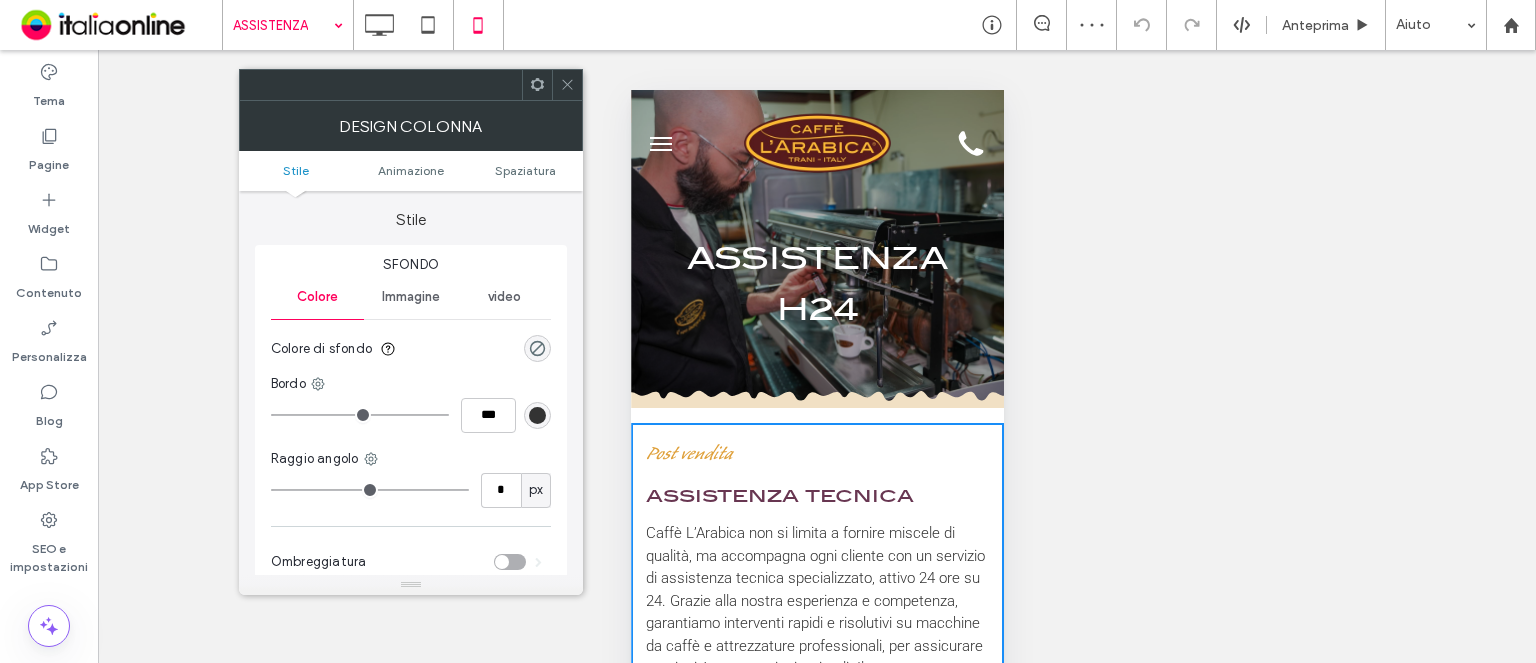 drag, startPoint x: 572, startPoint y: 93, endPoint x: 584, endPoint y: 106, distance: 17.691807 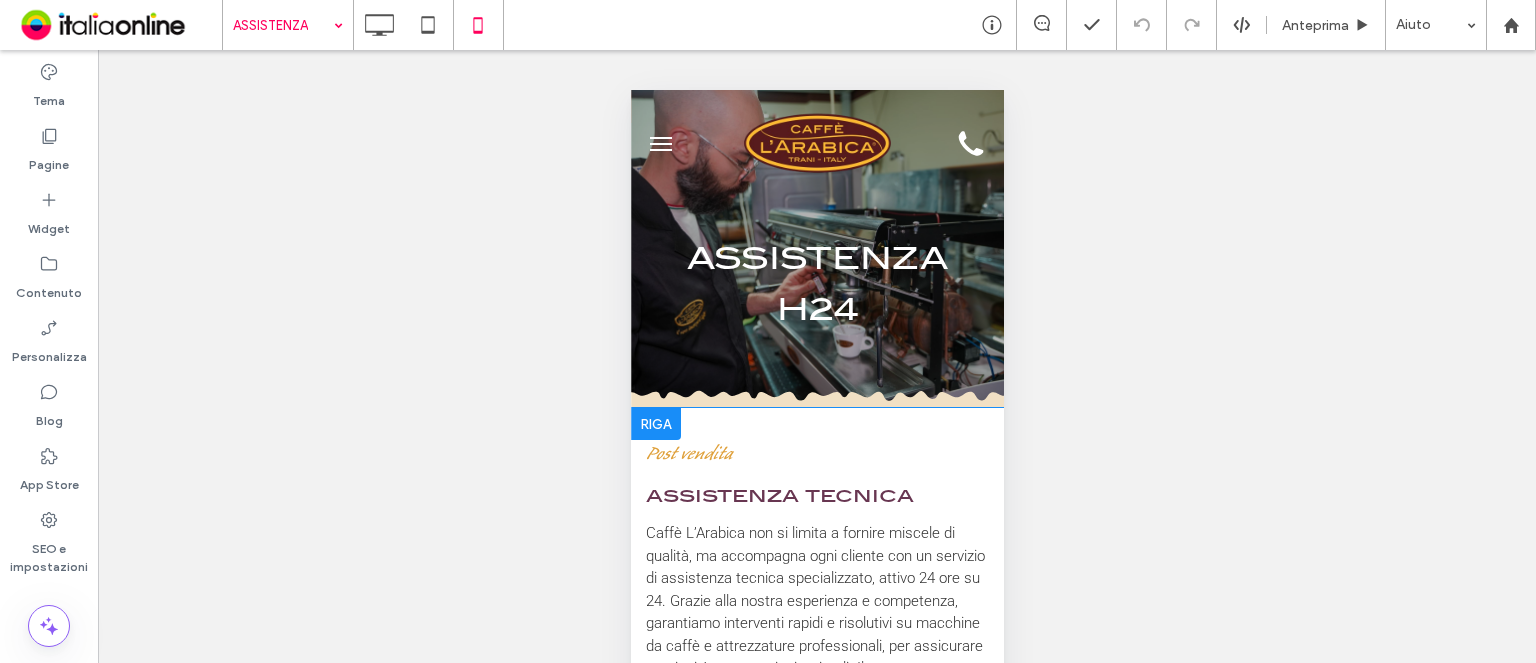 click on "Post vendita
assistenza tecnica
Caffè L’Arabica non si limita a fornire miscele di qualità, ma accompagna ogni cliente con un servizio di assistenza tecnica specializzato, attivo 24 ore su 24. Grazie alla nostra esperienza e competenza, garantiamo interventi rapidi e risolutivi su macchine da caffè e attrezzature professionali, per assicurare continuità e prestazioni ottimali. Il nostro supporto post-vendita è pensato per rispondere alle esigenze di bar, ristoranti e operatori del settore in qualsiasi momento, offrendo serenità e un partner sempre al tuo fianco.
Click To Paste
Riga + Aggiungi sezione" at bounding box center (816, 601) 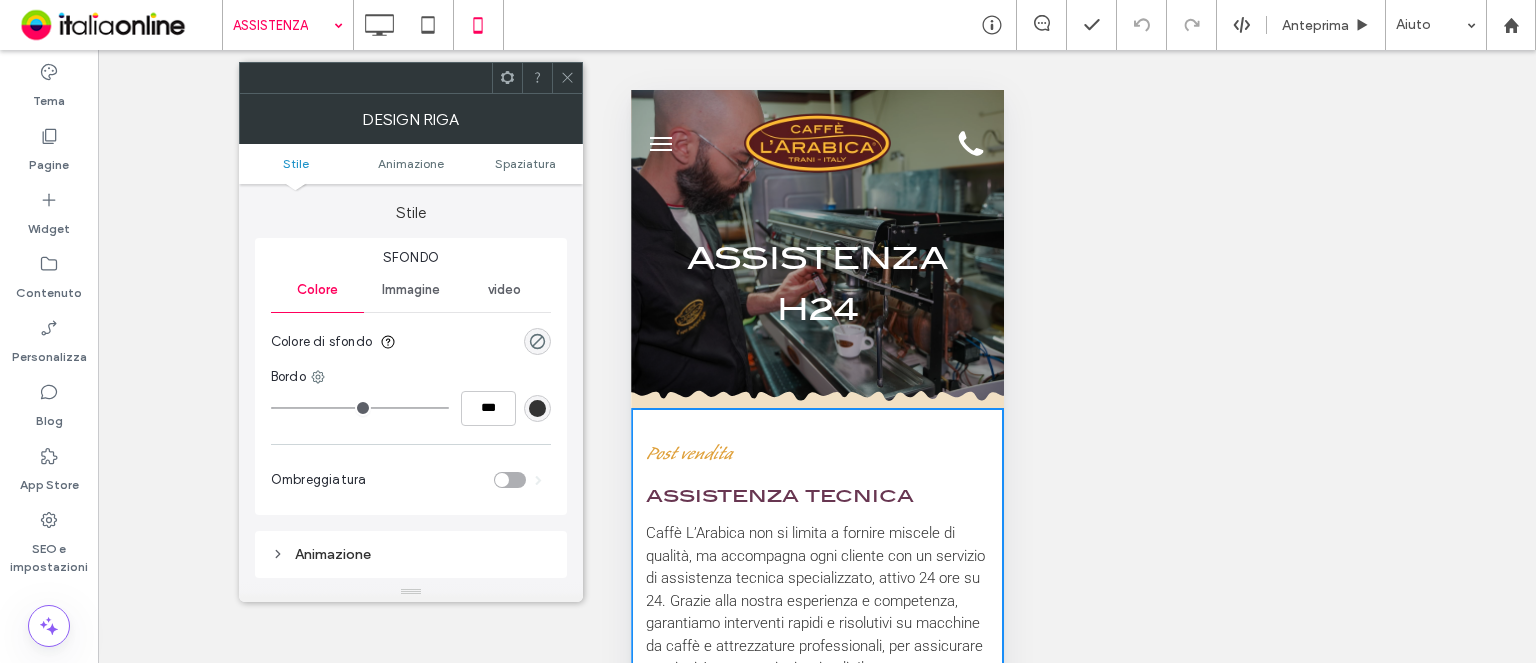 click at bounding box center (537, 341) 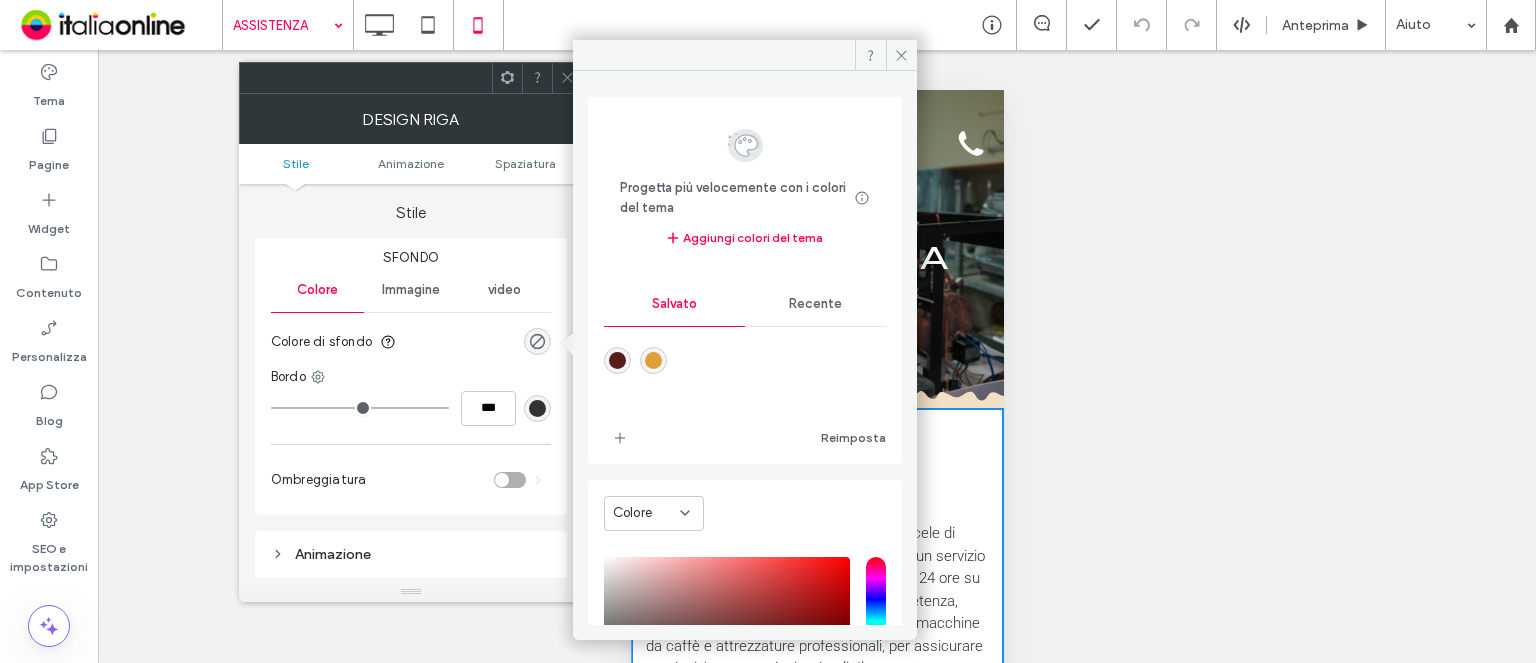 click on "Recente" at bounding box center [815, 304] 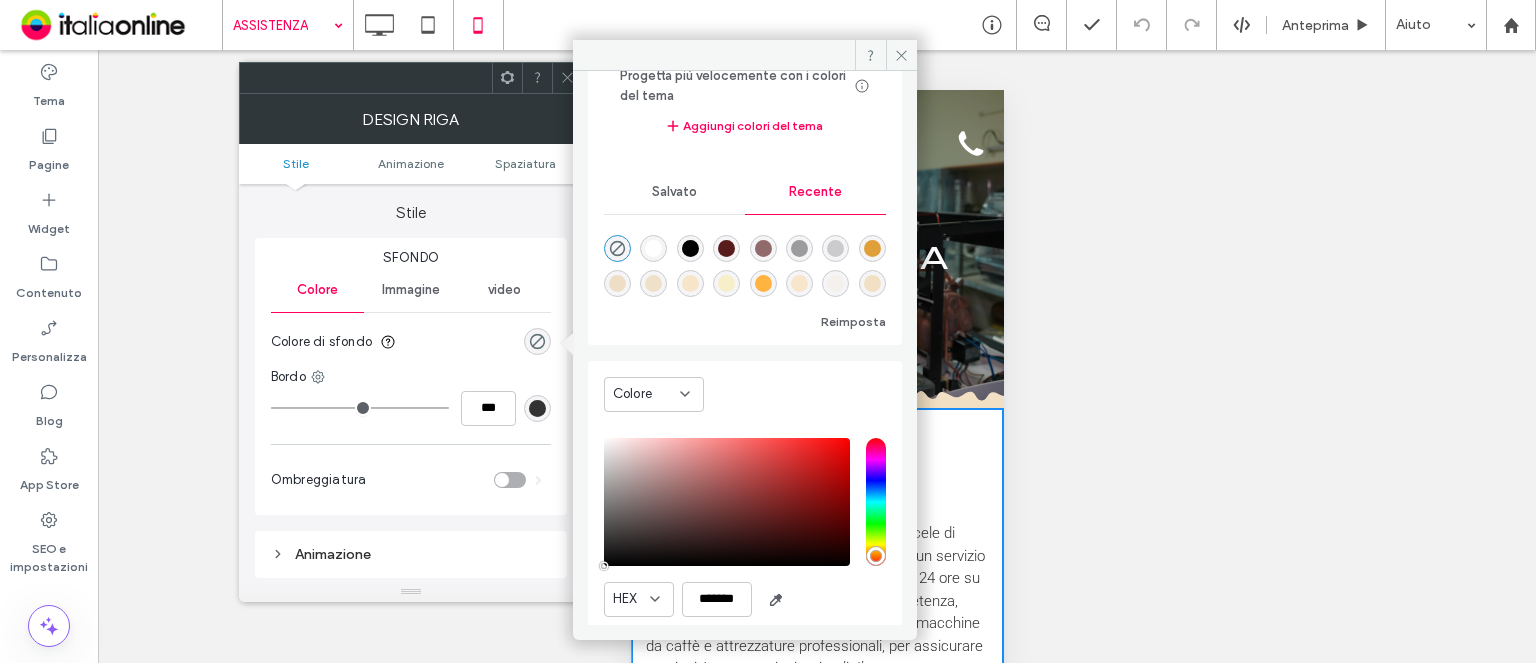 scroll, scrollTop: 179, scrollLeft: 0, axis: vertical 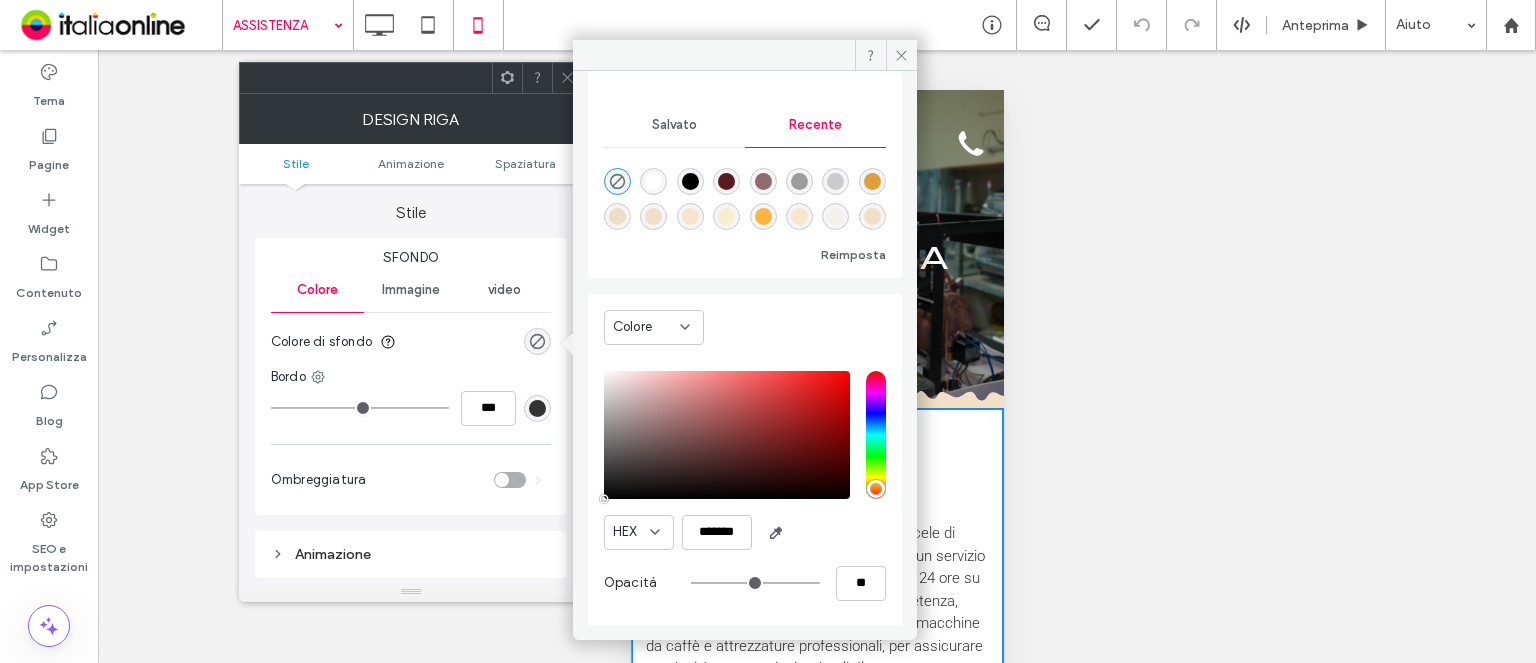 click at bounding box center [872, 216] 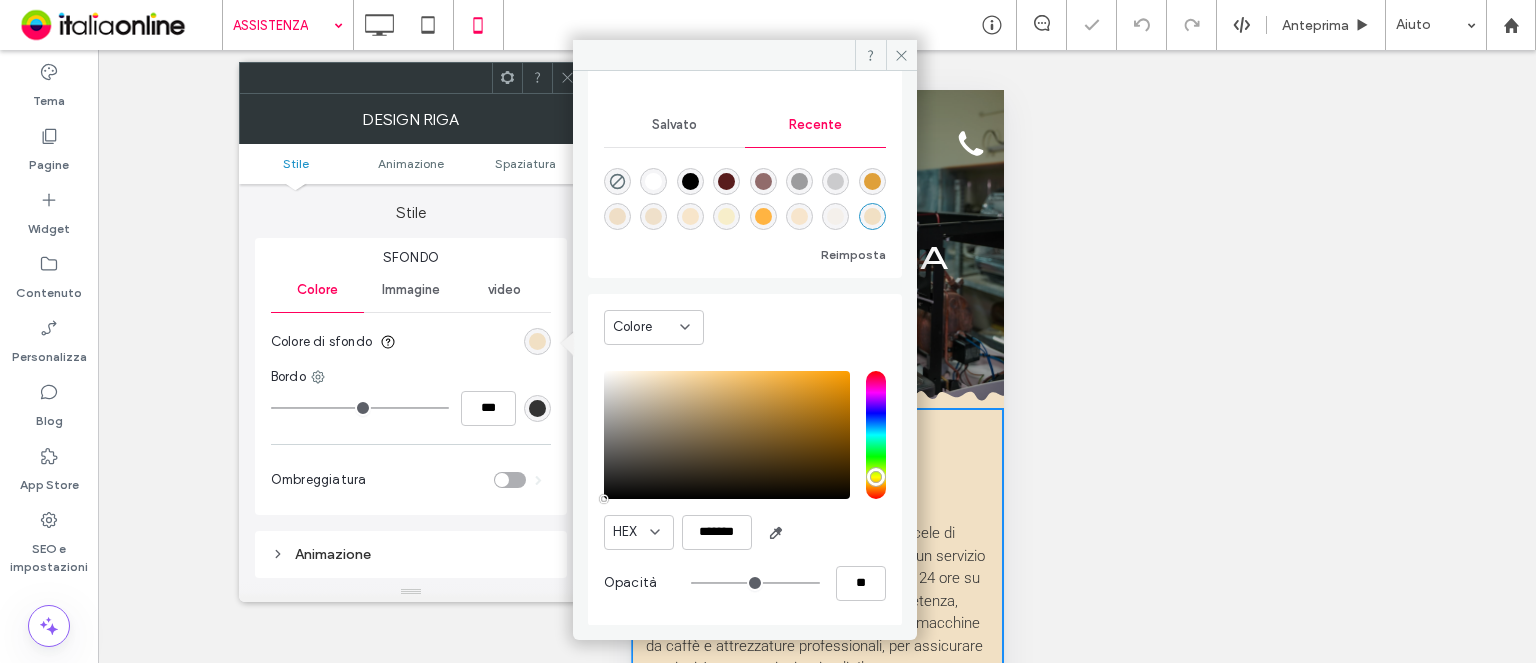 type on "*******" 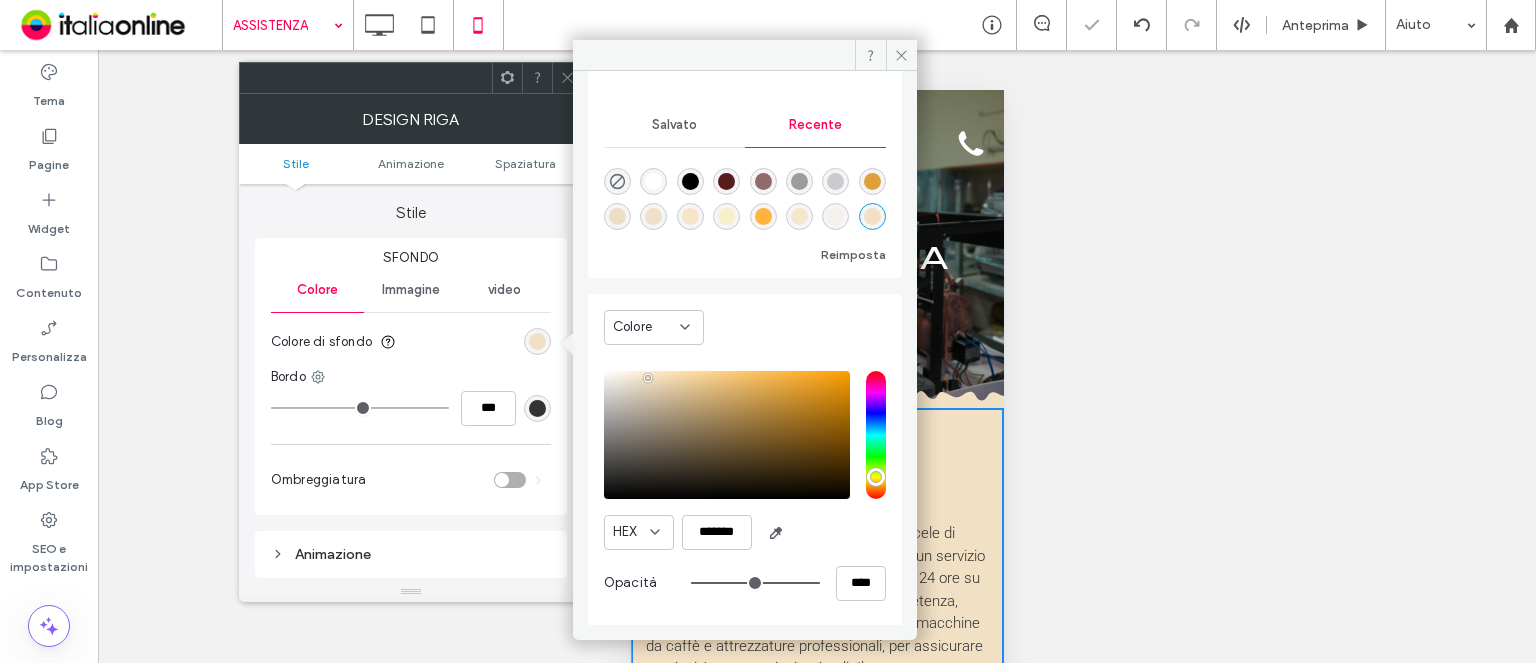 click 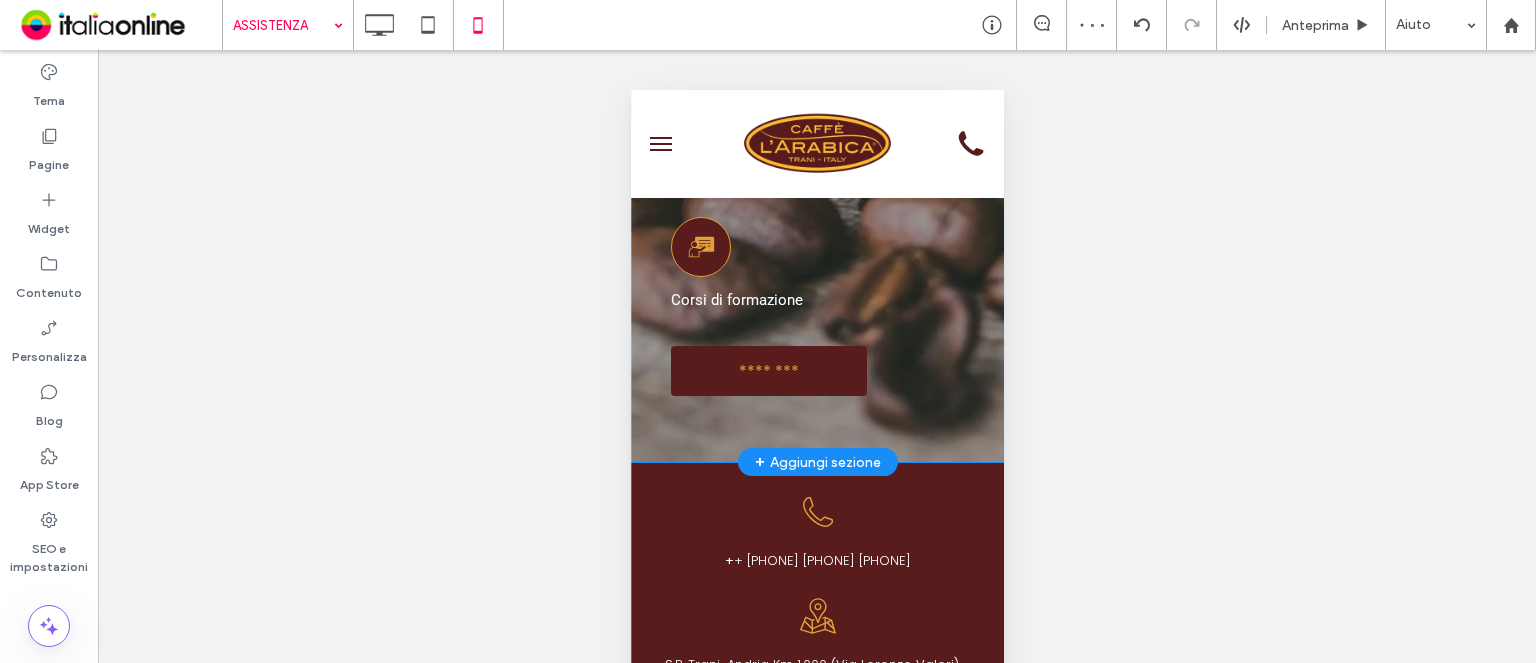 scroll, scrollTop: 1900, scrollLeft: 0, axis: vertical 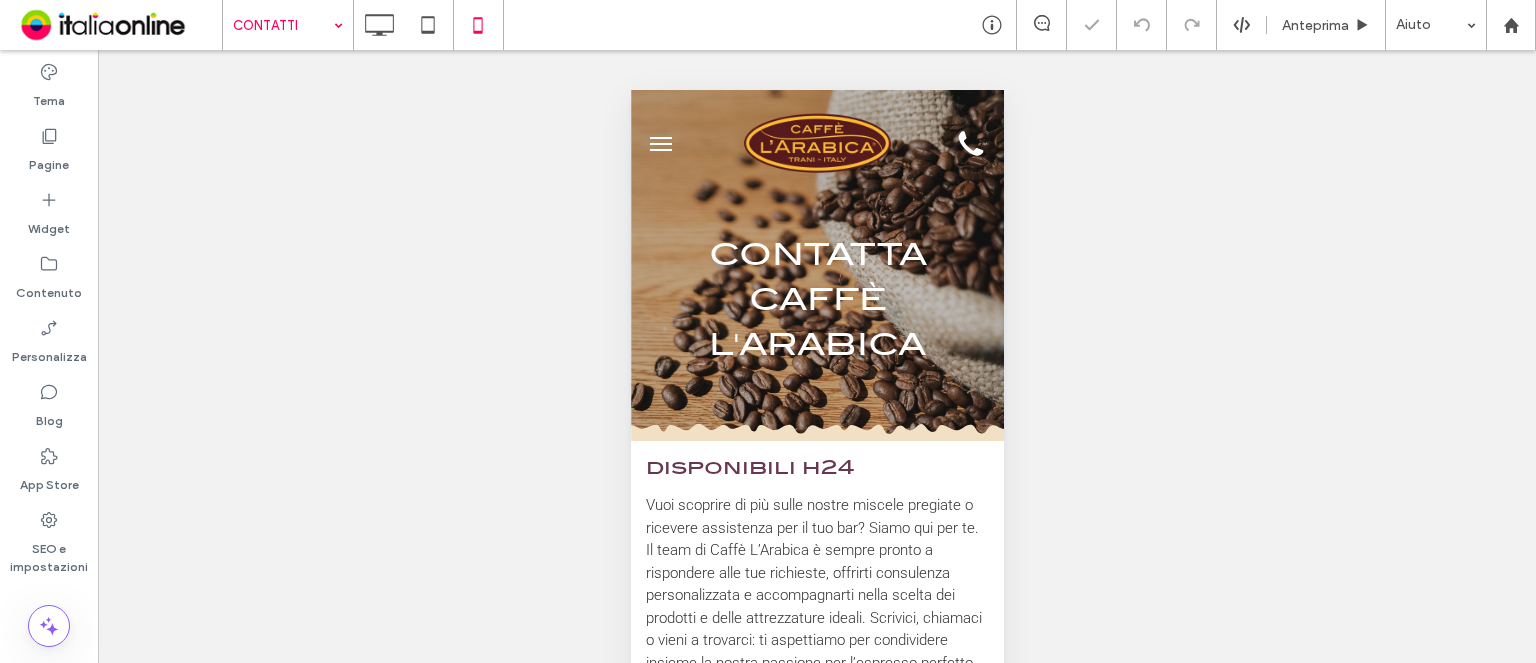 drag, startPoint x: 1410, startPoint y: 382, endPoint x: 972, endPoint y: 456, distance: 444.20715 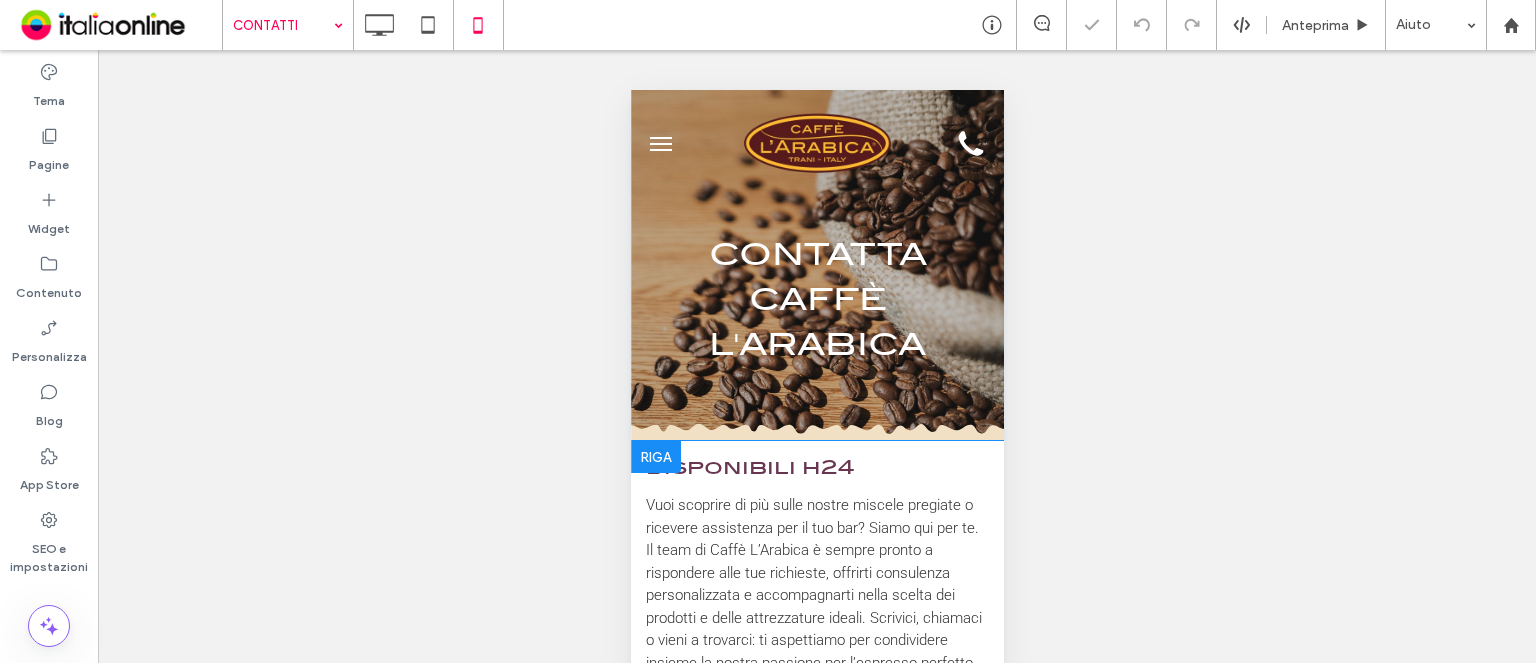 click on "disponibili h24
Vuoi scoprire di più sulle nostre miscele pregiate o ricevere assistenza per il tuo bar? Siamo qui per te. Il team di Caffè L’Arabica è sempre pronto a rispondere alle tue richieste, offrirti consulenza personalizzata e accompagnarti nella scelta dei prodotti e delle attrezzature ideali. Scrivici, chiamaci o vieni a trovarci: ti aspettiamo per condividere insieme la nostra passione per l’espresso perfetto.
Click To Paste" at bounding box center (816, 570) 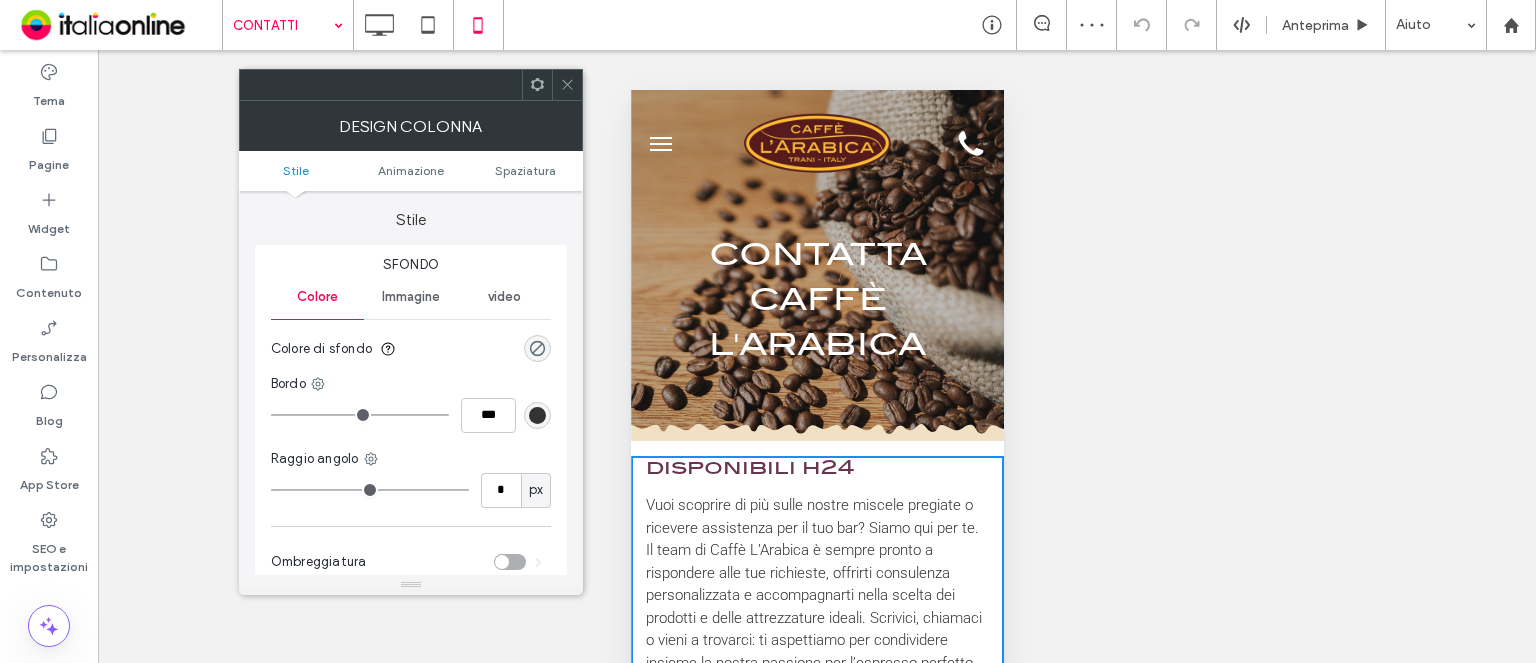 click at bounding box center (567, 85) 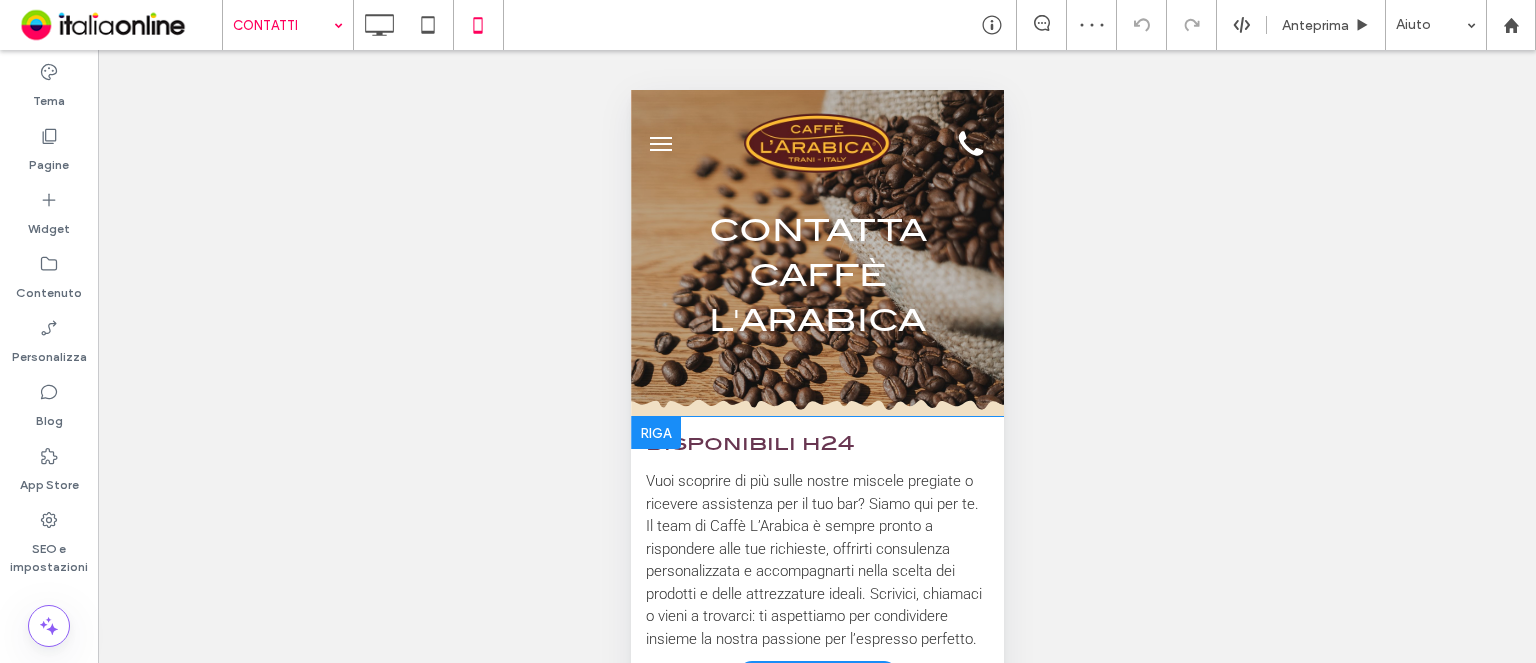 scroll, scrollTop: 100, scrollLeft: 0, axis: vertical 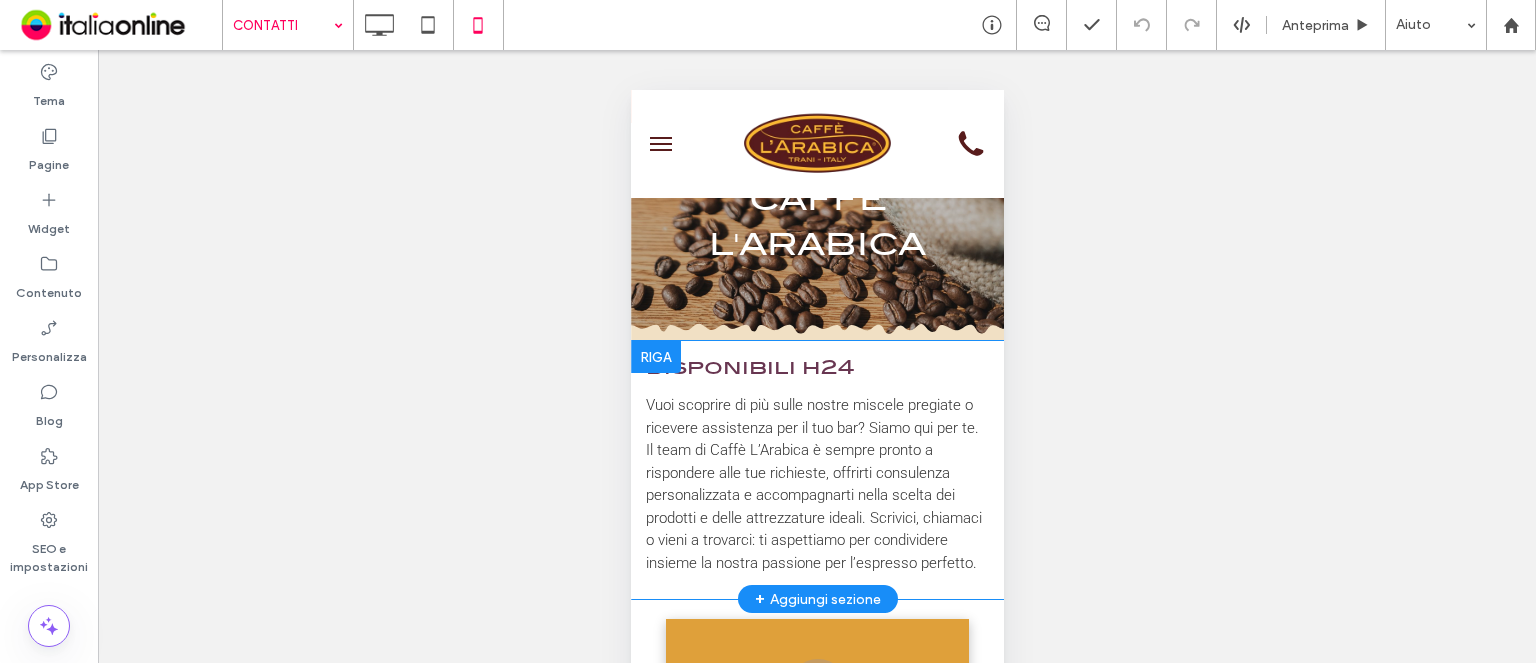 click on "disponibili h24
Vuoi scoprire di più sulle nostre miscele pregiate o ricevere assistenza per il tuo bar? Siamo qui per te. Il team di Caffè L’Arabica è sempre pronto a rispondere alle tue richieste, offrirti consulenza personalizzata e accompagnarti nella scelta dei prodotti e delle attrezzature ideali. Scrivici, chiamaci o vieni a trovarci: ti aspettiamo per condividere insieme la nostra passione per l’espresso perfetto.
Click To Paste
Riga + Aggiungi sezione" at bounding box center (816, 470) 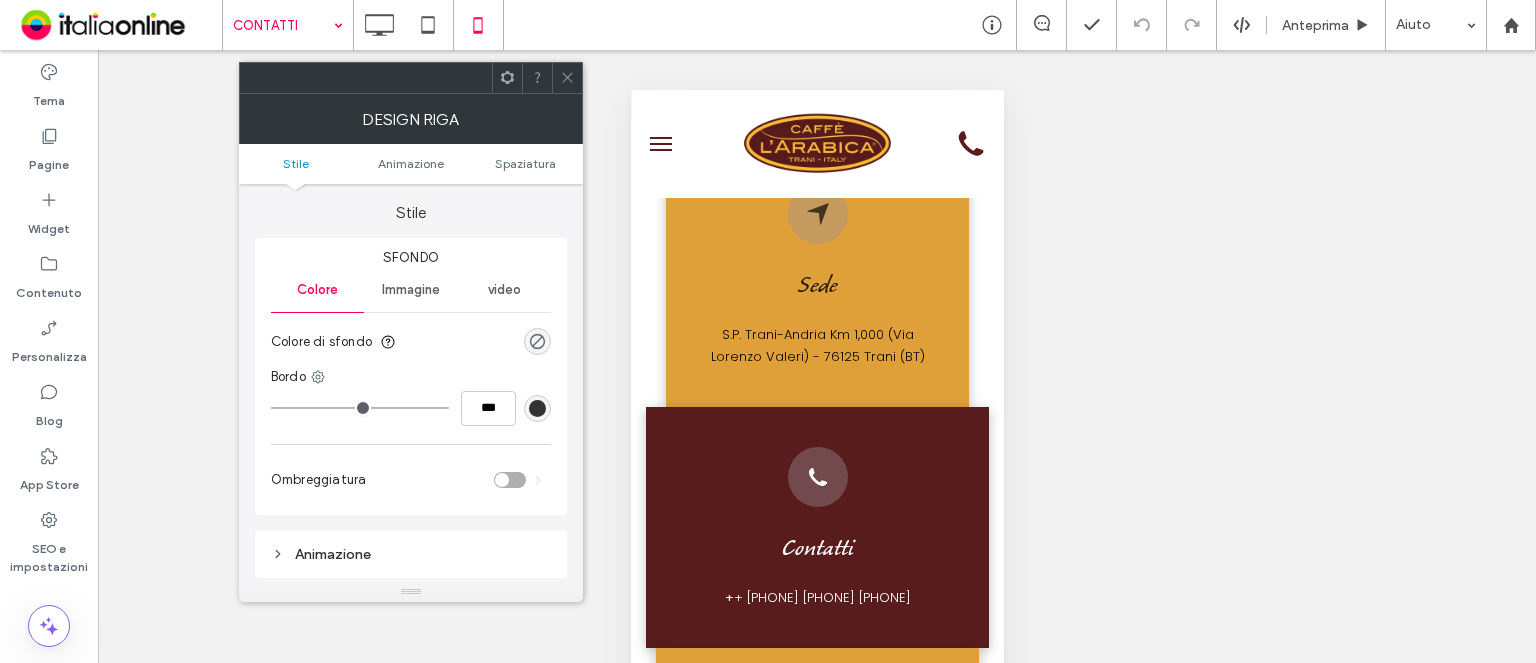 scroll, scrollTop: 600, scrollLeft: 0, axis: vertical 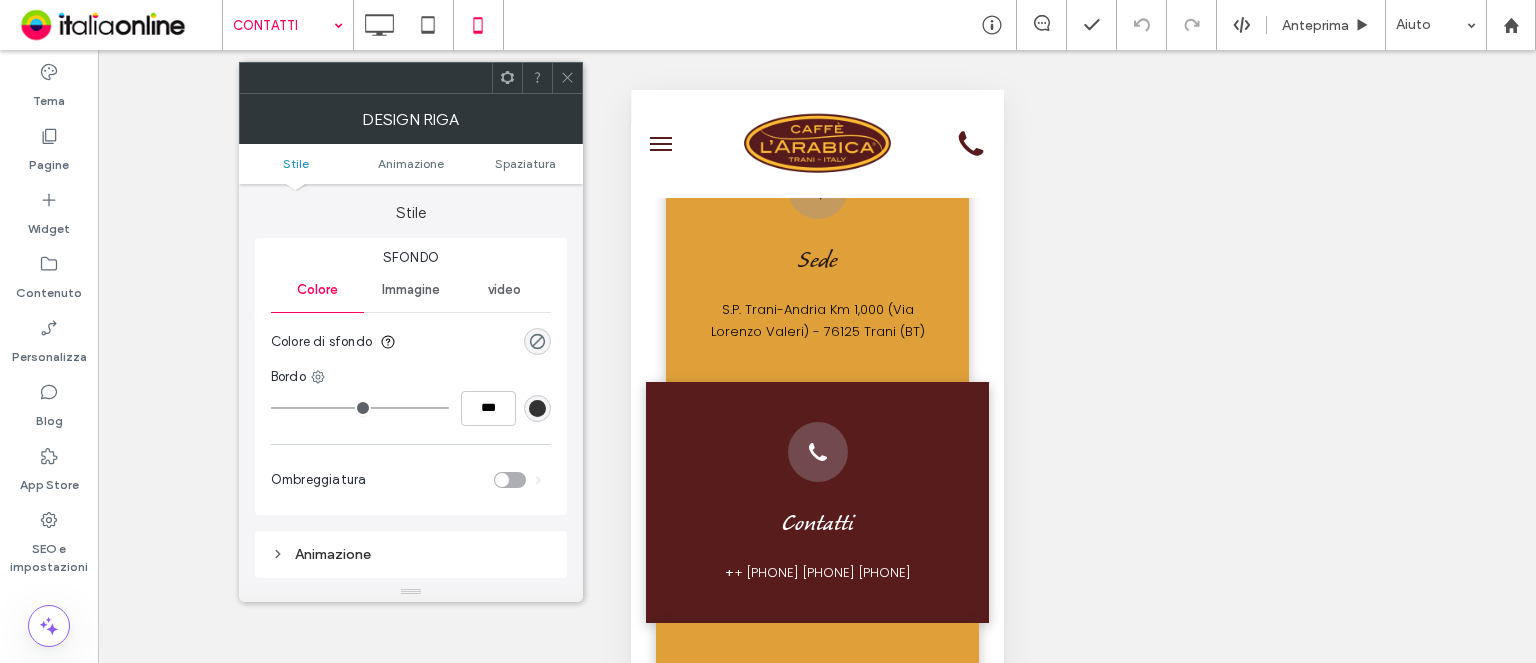drag, startPoint x: 536, startPoint y: 342, endPoint x: 556, endPoint y: 325, distance: 26.24881 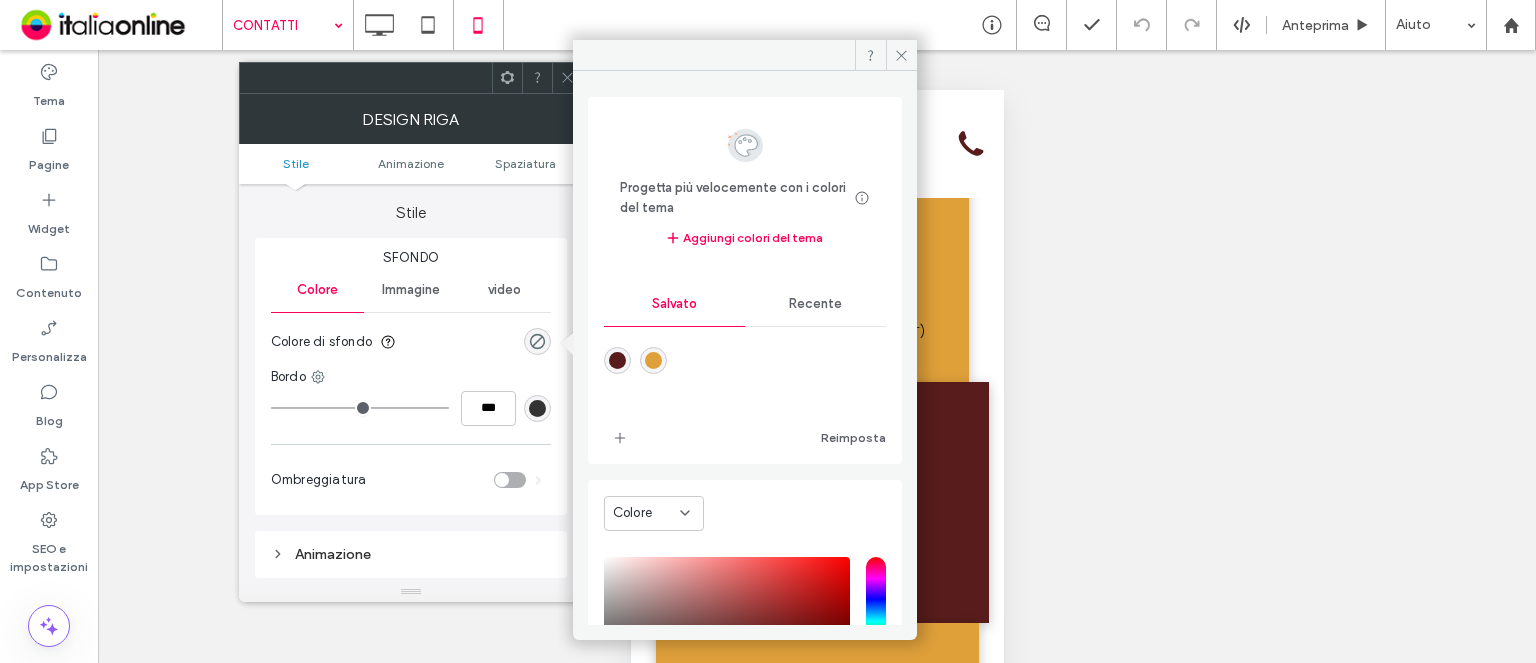 click on "Recente" at bounding box center (815, 304) 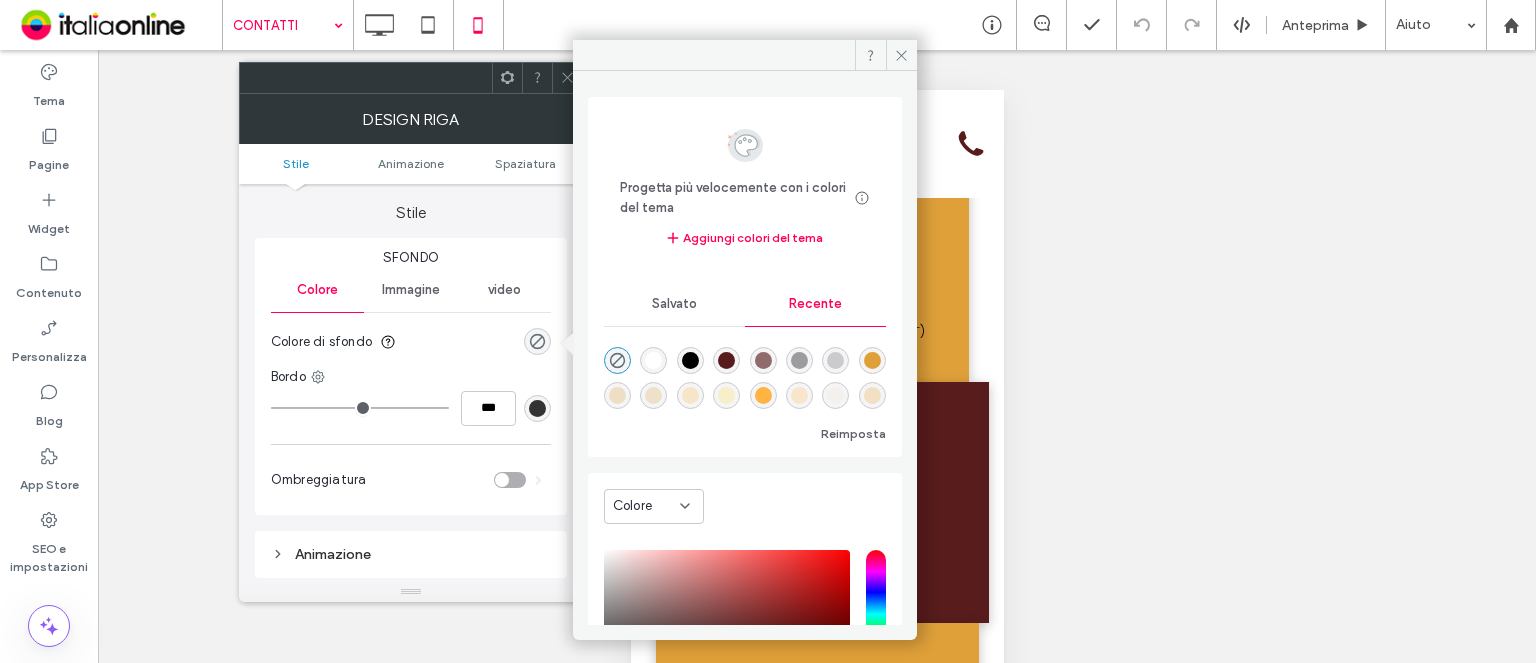 scroll, scrollTop: 32, scrollLeft: 0, axis: vertical 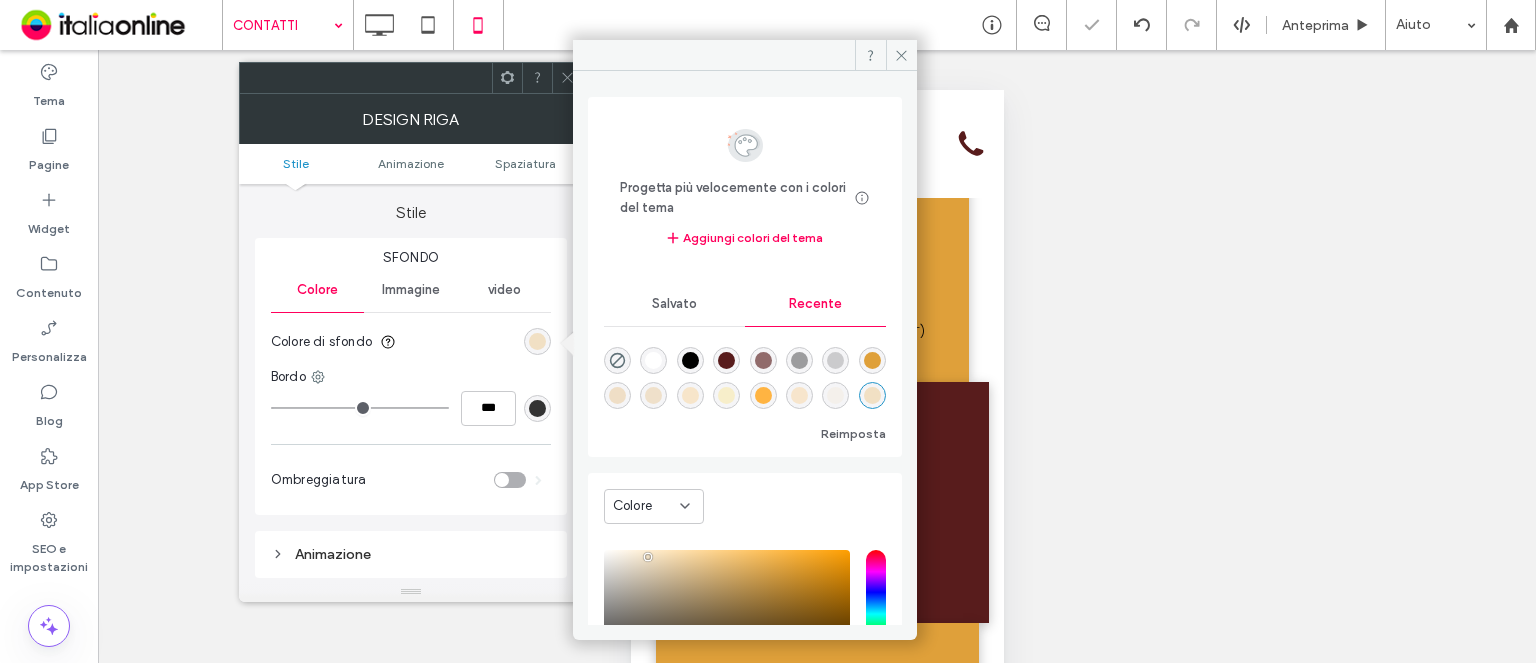 click at bounding box center [745, 55] 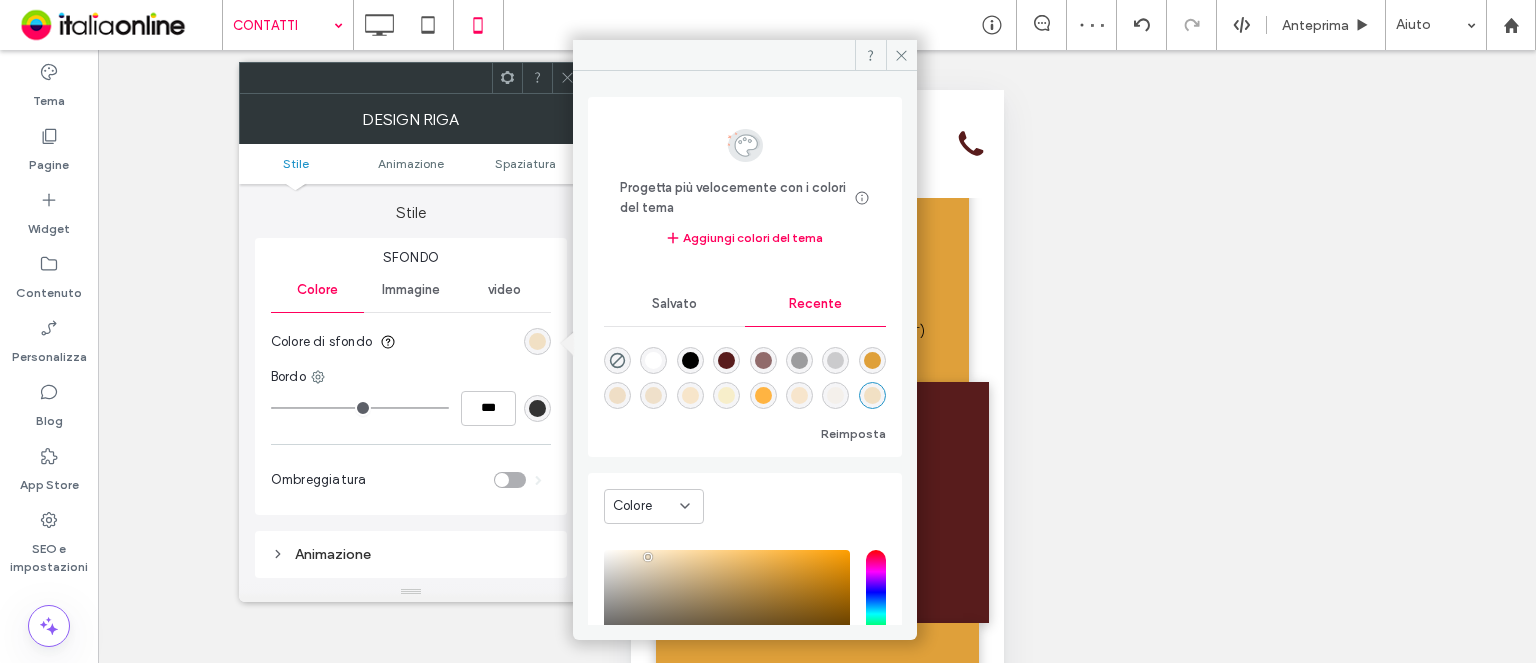 click 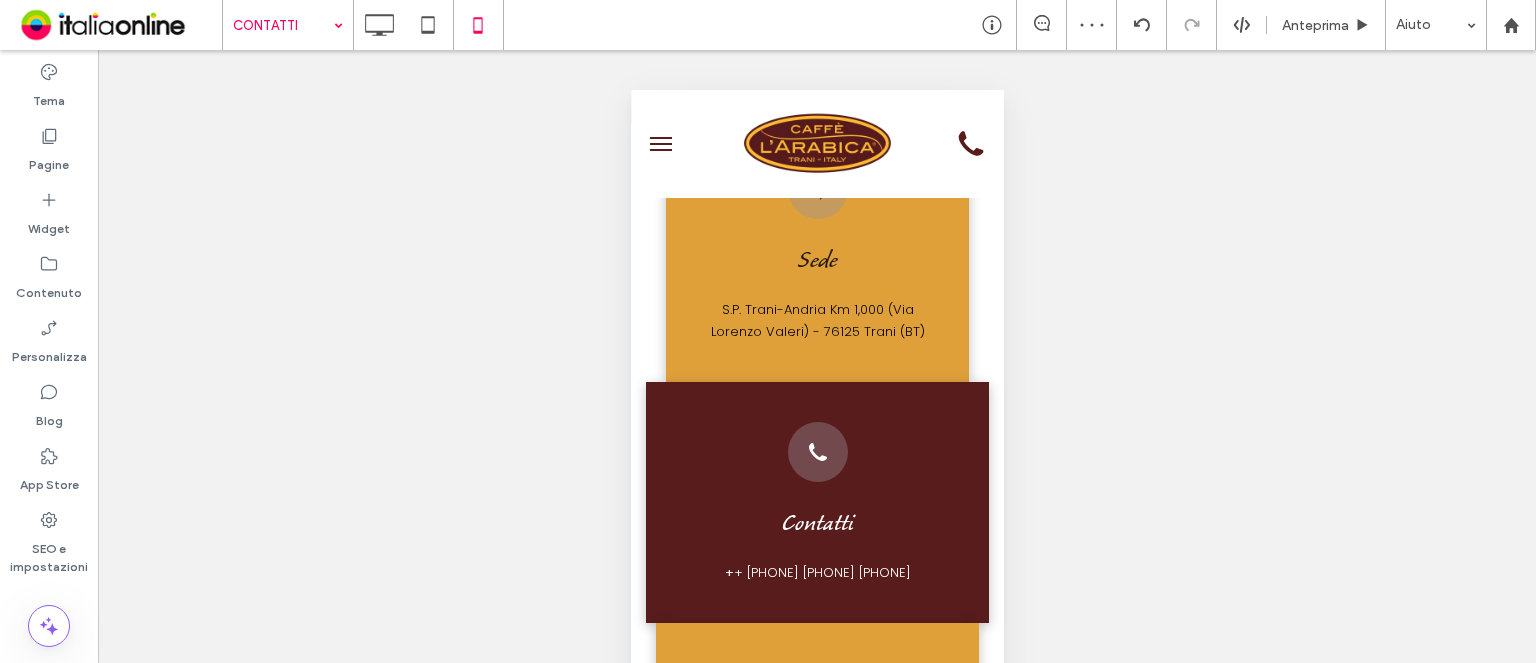 click on "Sede     S.P. Trani-Andria Km 1,000 (Via Lorenzo Valeri) - 76125 Trani (BT)
Click To Paste
Contatti     + 39 088 358 3753
Click To Paste
Mail     info@caffelarabica.it
caffelarabica@hotmail.it
Click To Paste" at bounding box center (816, 519) 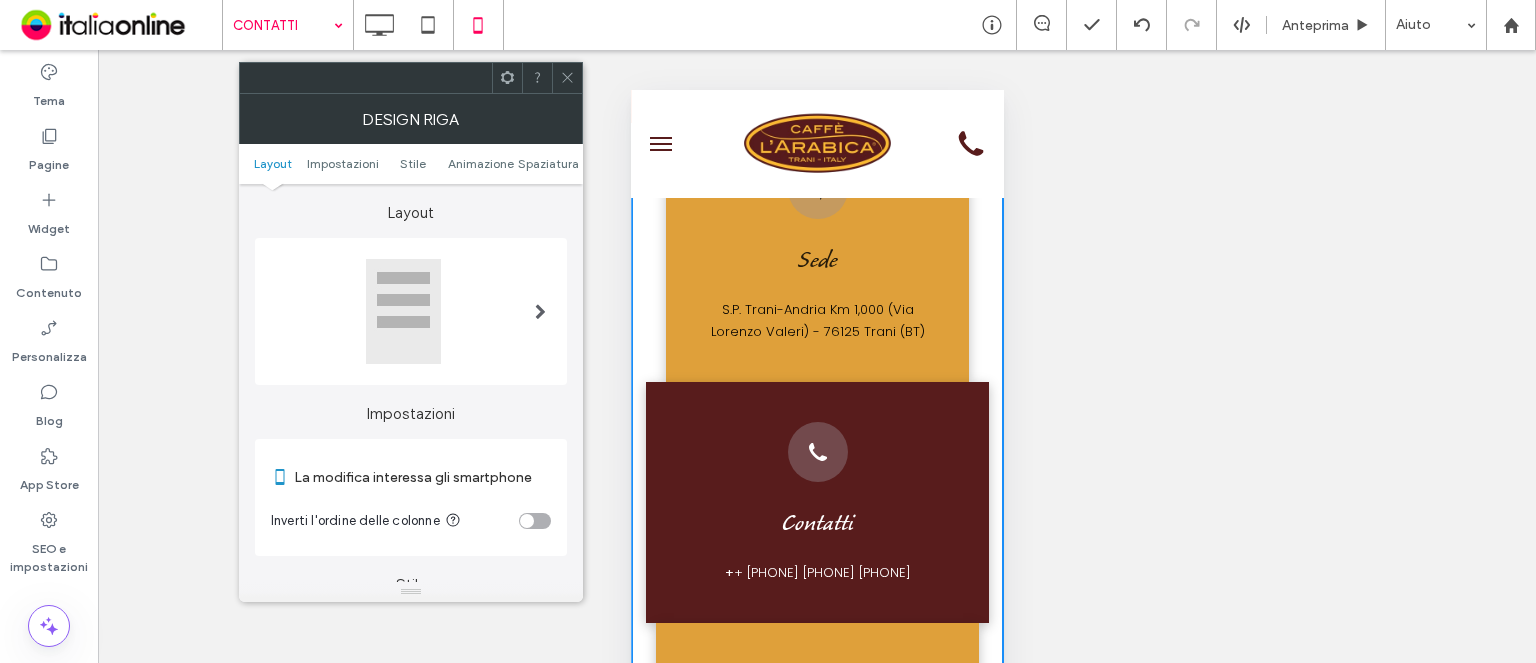 click on "Layout Impostazioni Stile Animazione Spaziatura" at bounding box center [411, 164] 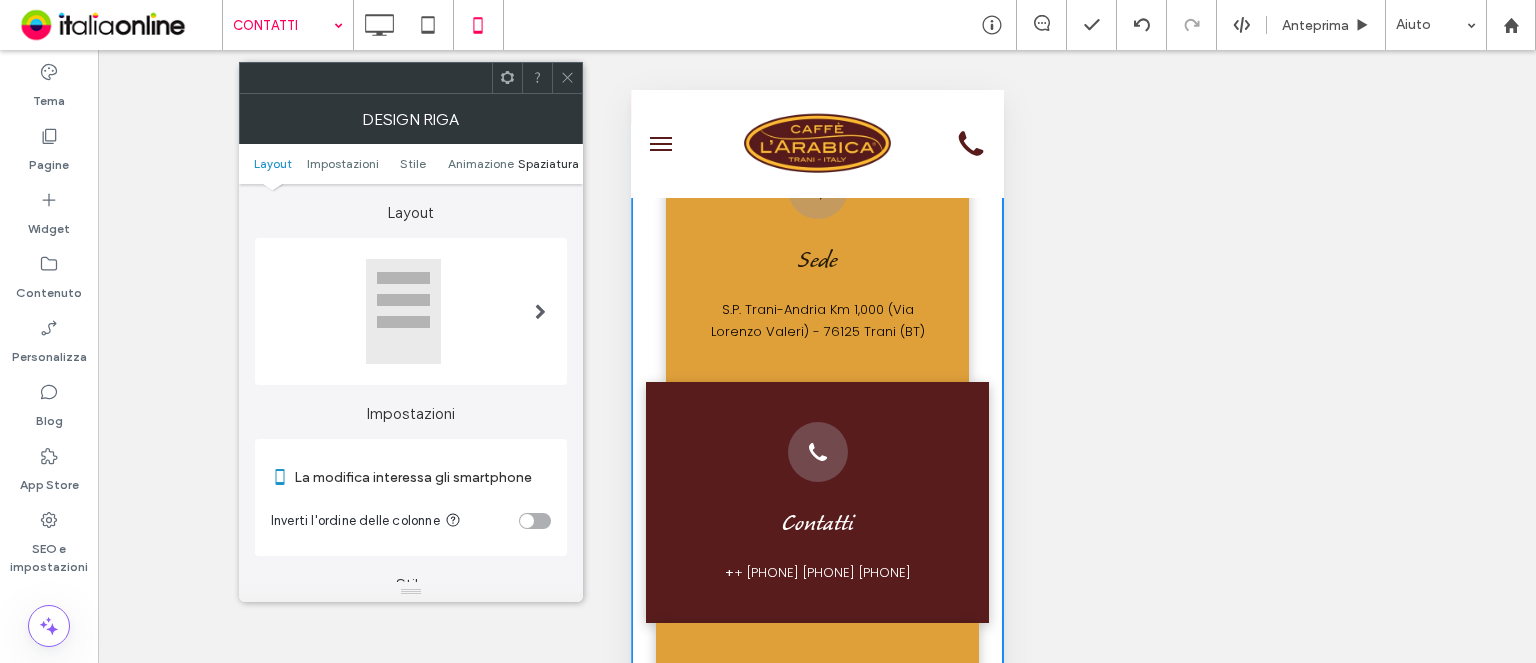 click on "Spaziatura" at bounding box center [548, 163] 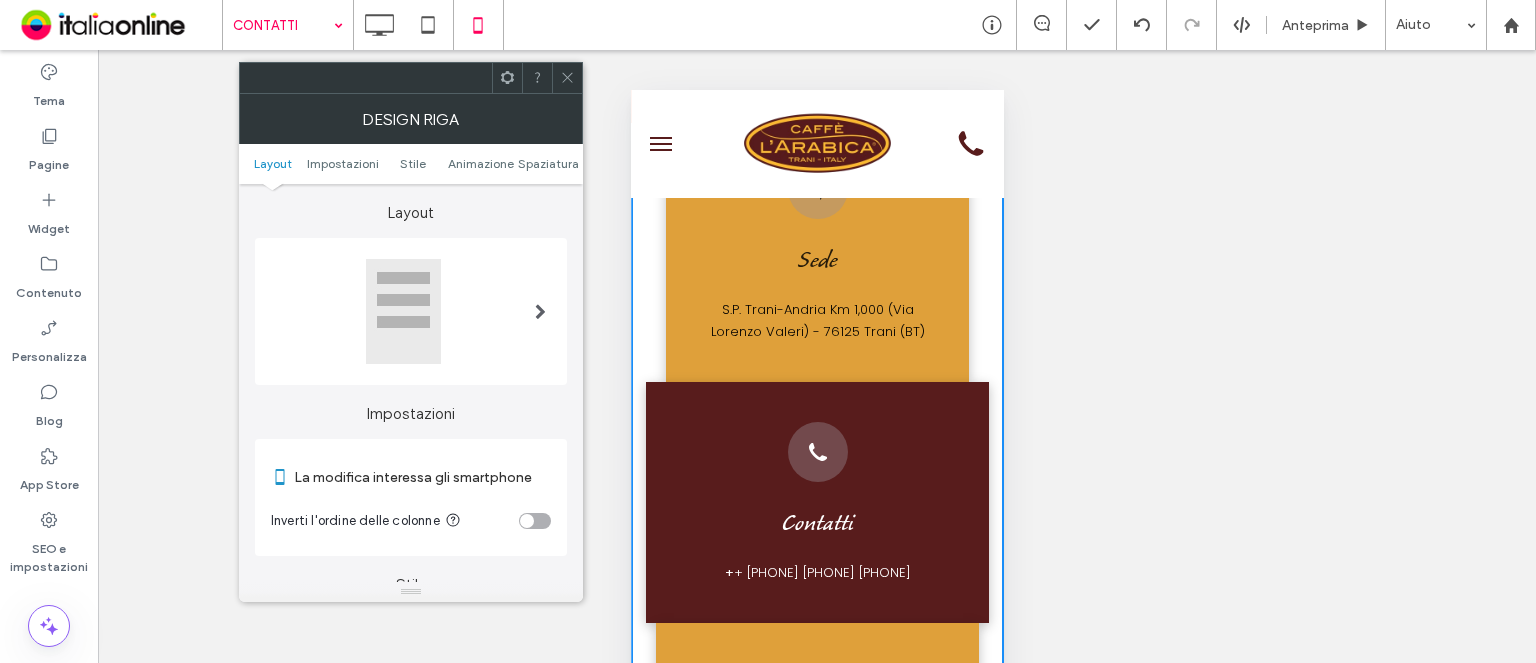 scroll, scrollTop: 400, scrollLeft: 0, axis: vertical 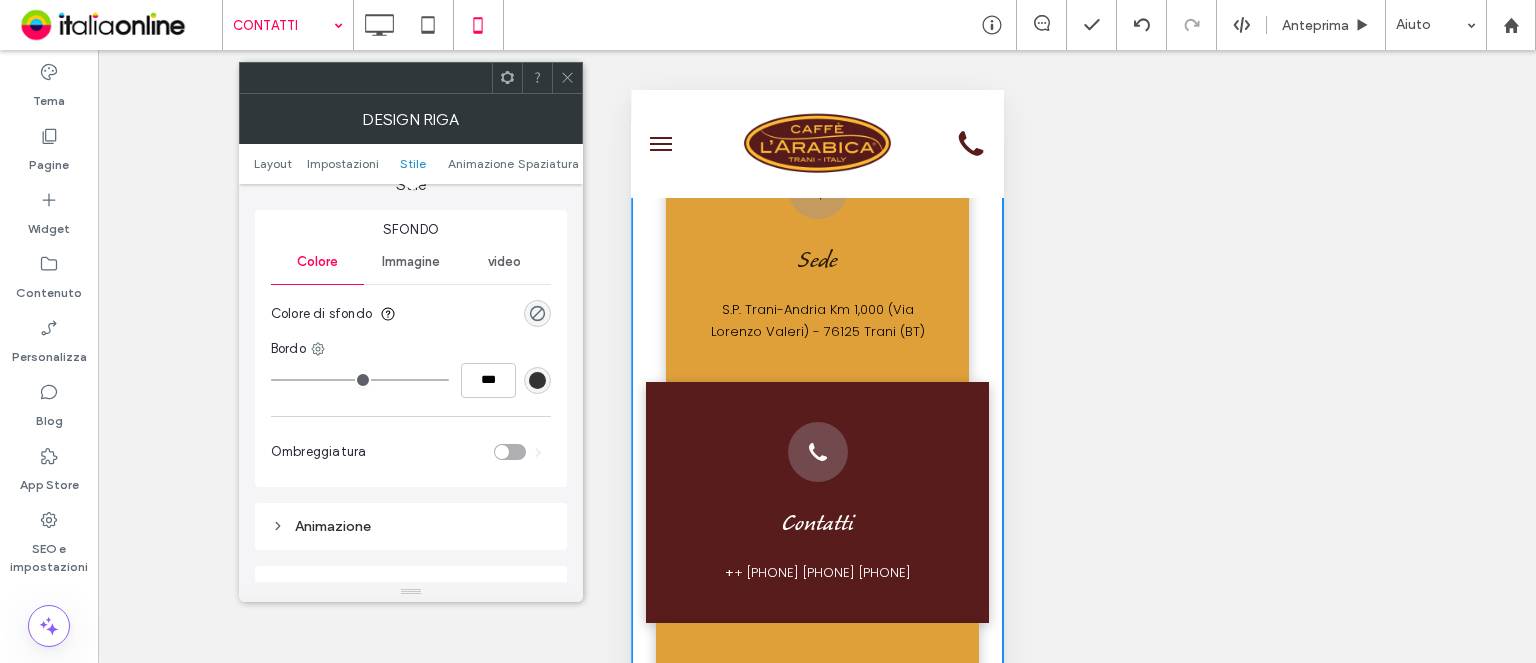 click on "Sfondo Colore Immagine video Colore di sfondo Bordo *** Ombreggiatura" at bounding box center (411, 348) 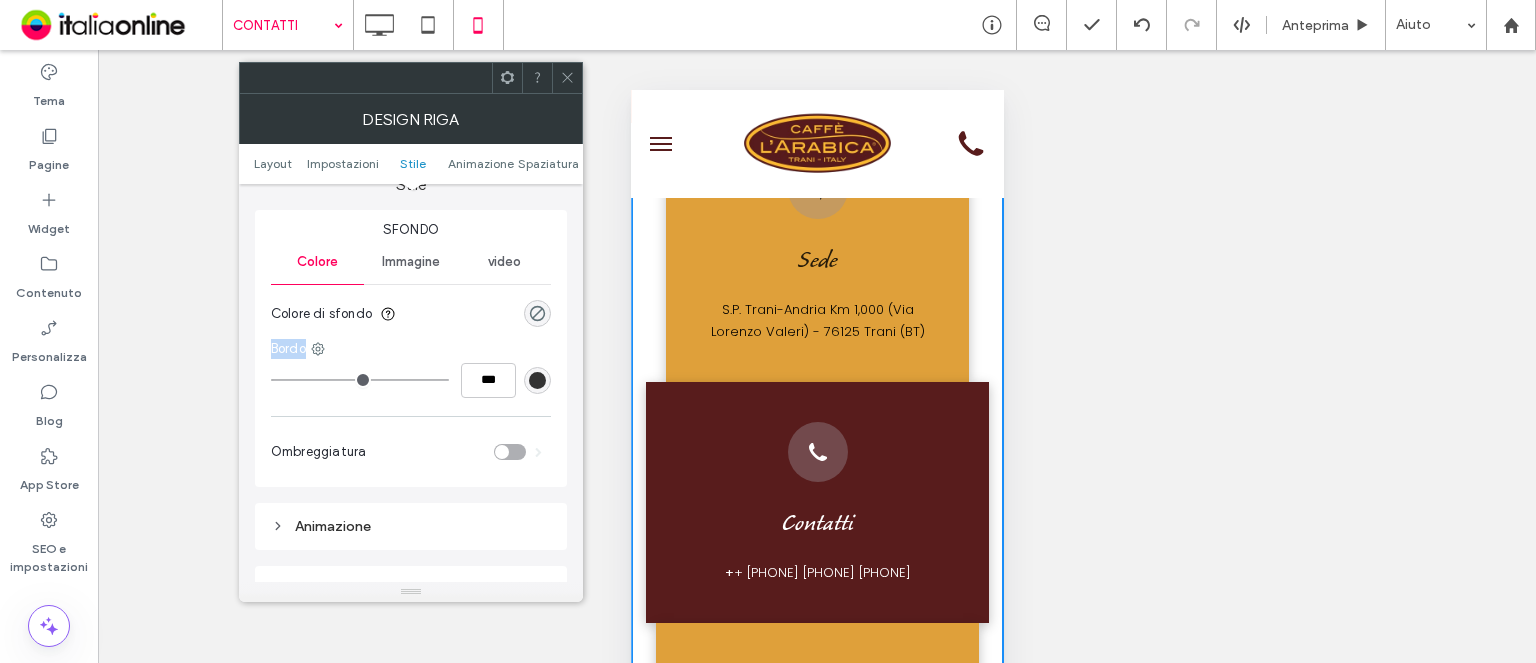 click on "Colore di sfondo" at bounding box center [411, 314] 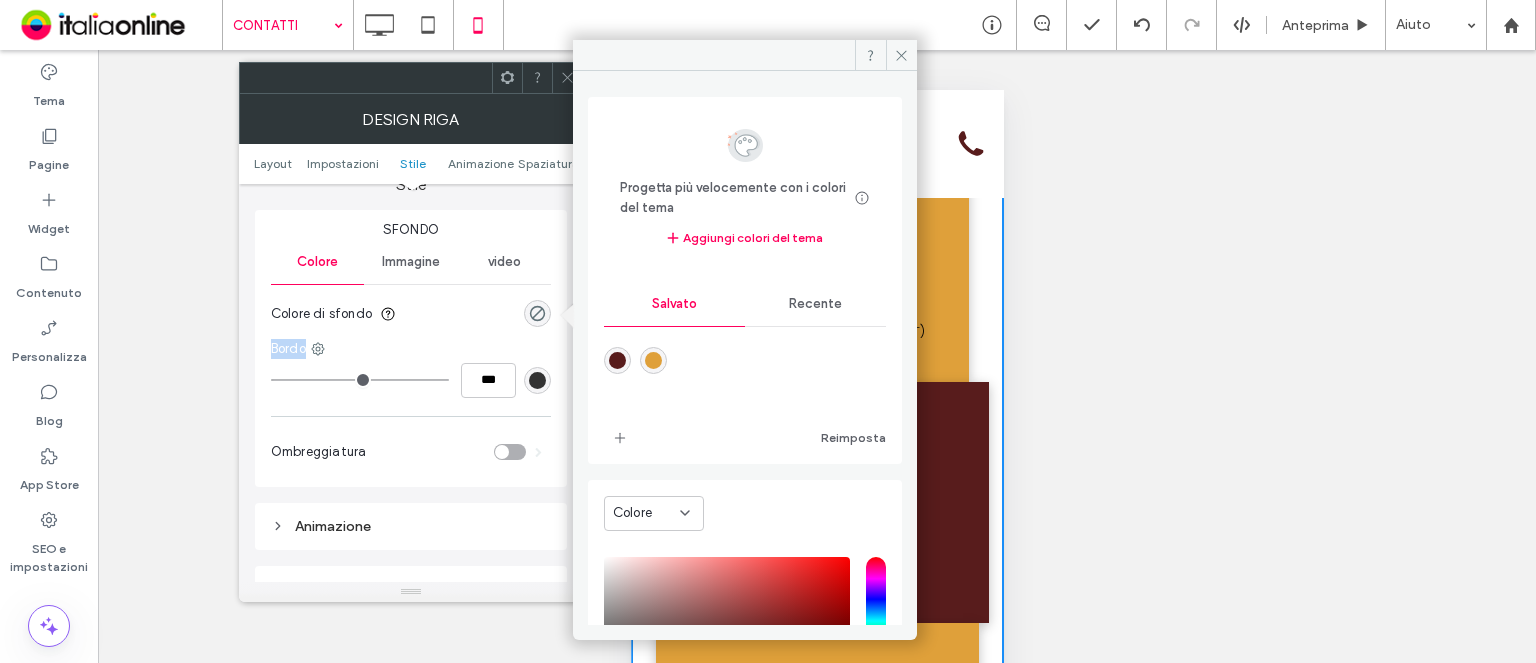 click on "Progetta più velocemente con i colori del tema Risparmia tempo con i colori del tema Crea una tavolozza di colori per aggiungere o modificare istantaneamente i colori degli elementi del sito collegati.    Maggiori informazioni Aggiungi colori del tema Salvato Recente Reimposta" at bounding box center (745, 280) 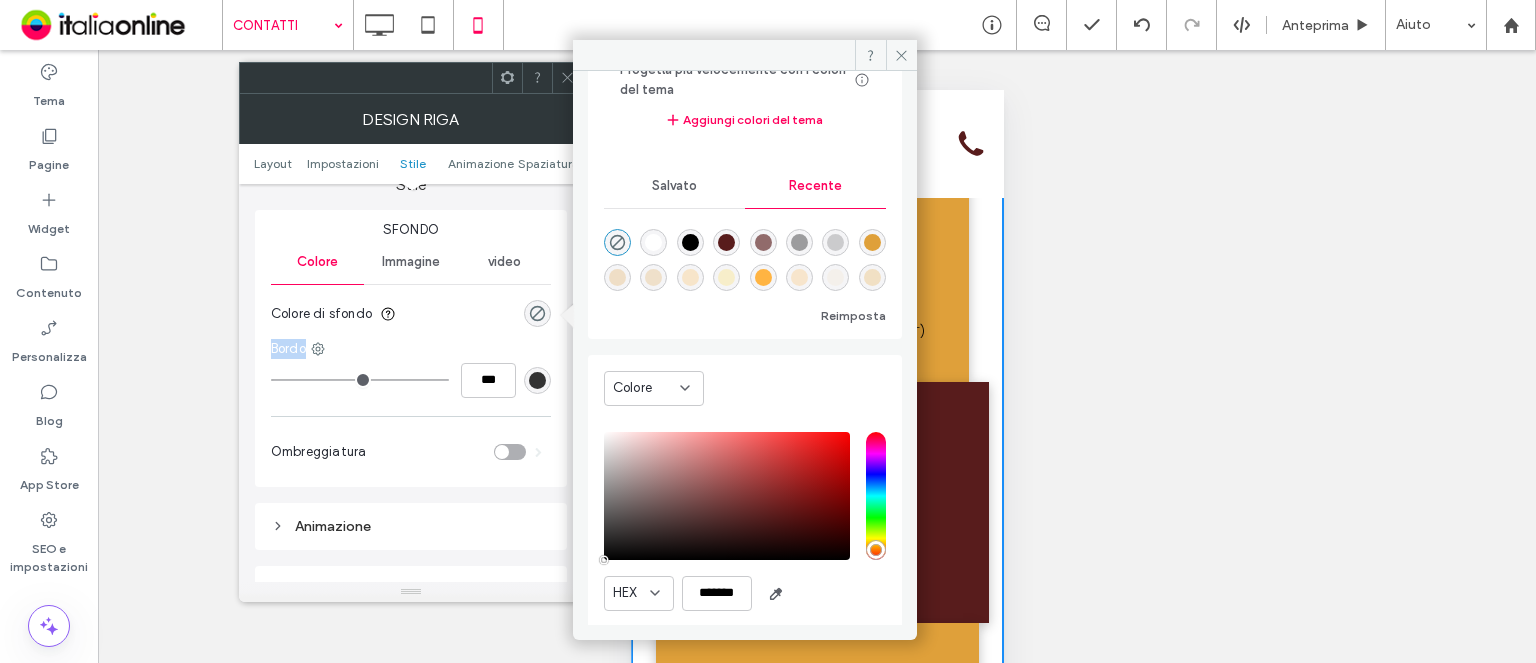 scroll, scrollTop: 179, scrollLeft: 0, axis: vertical 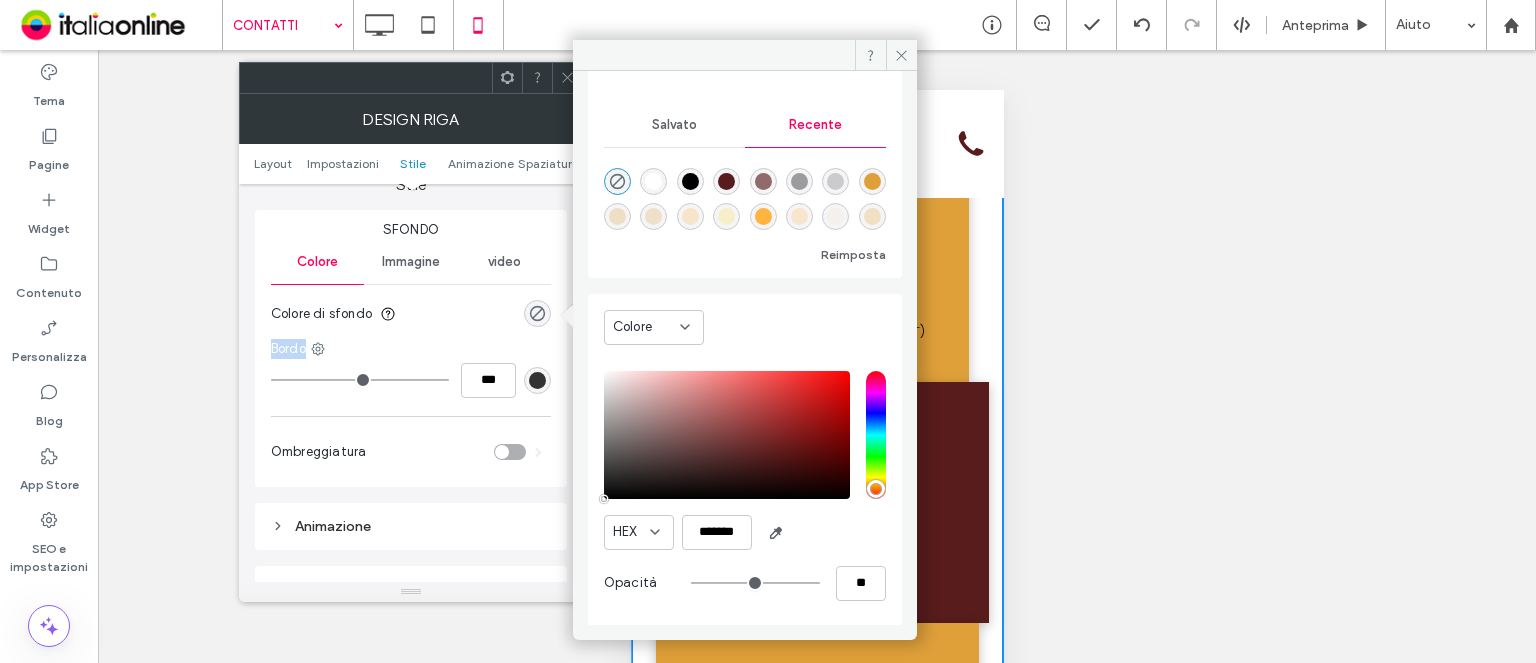 click at bounding box center (872, 216) 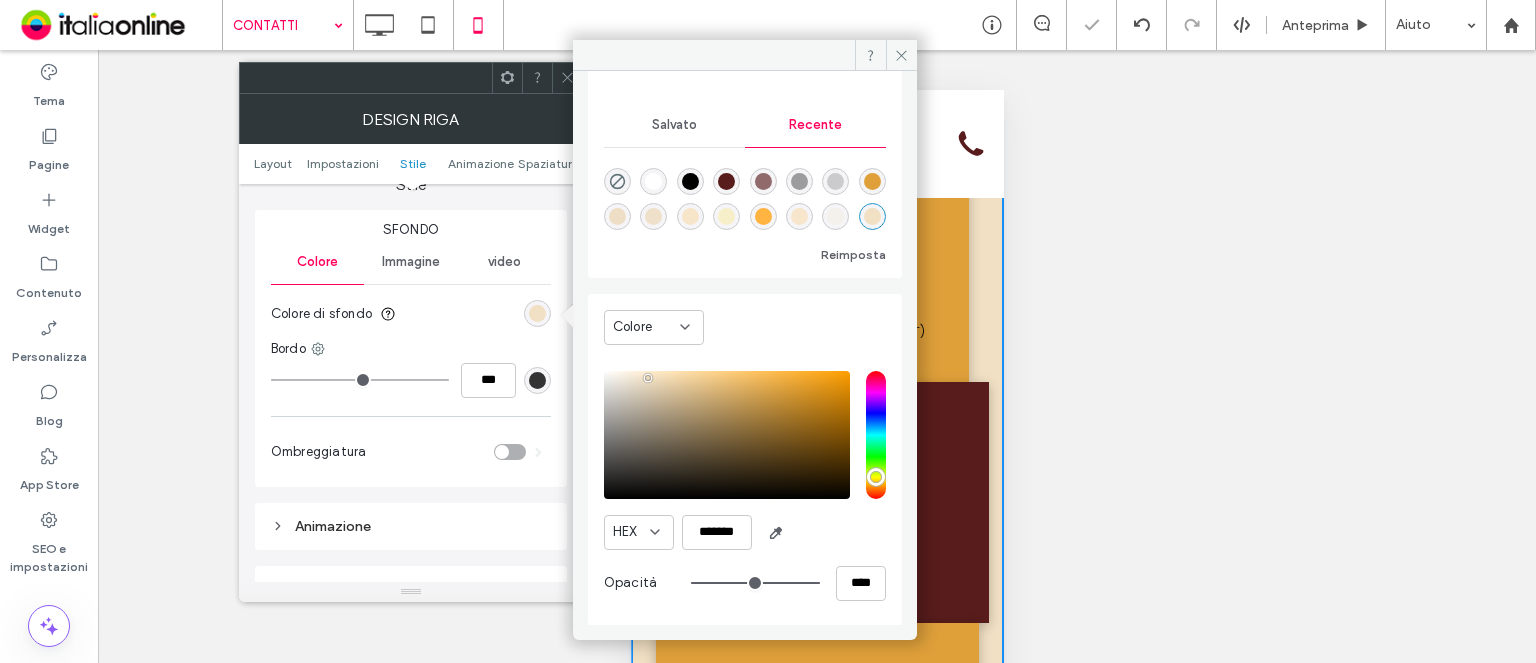 click 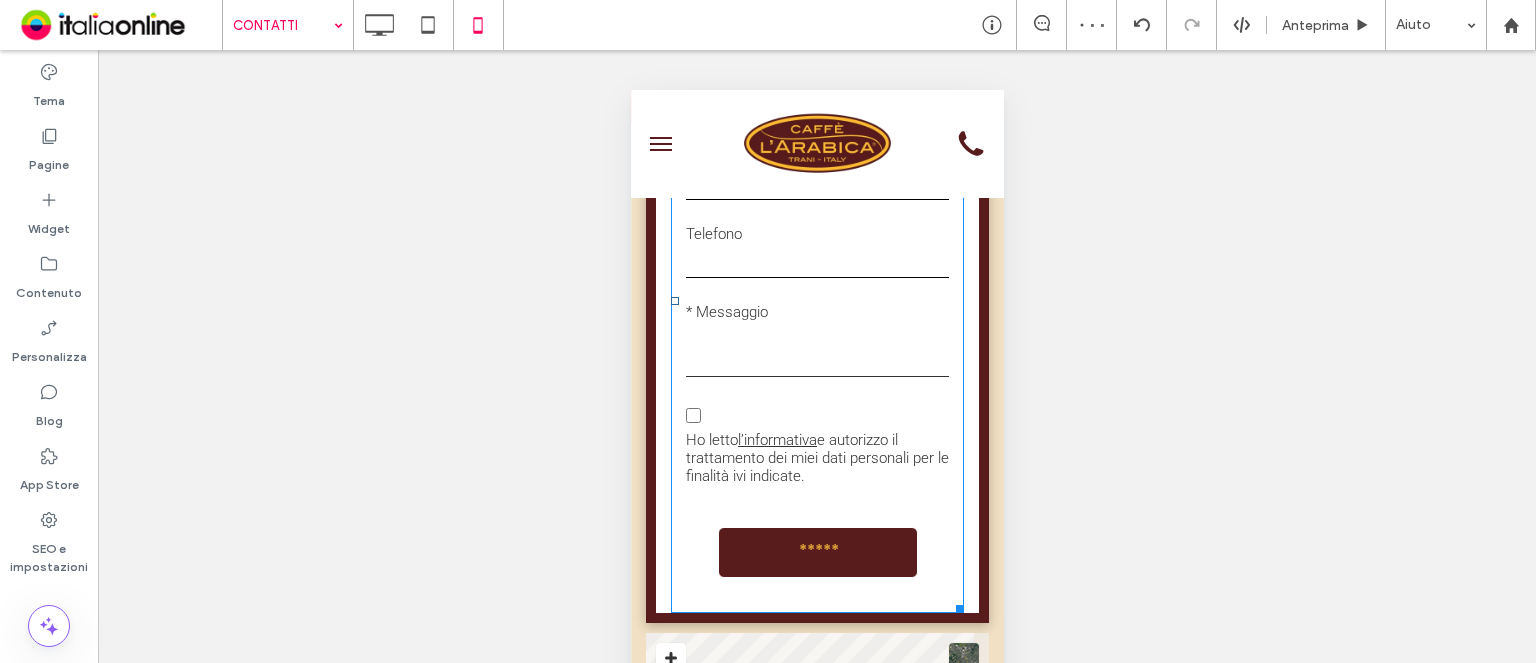 scroll, scrollTop: 2300, scrollLeft: 0, axis: vertical 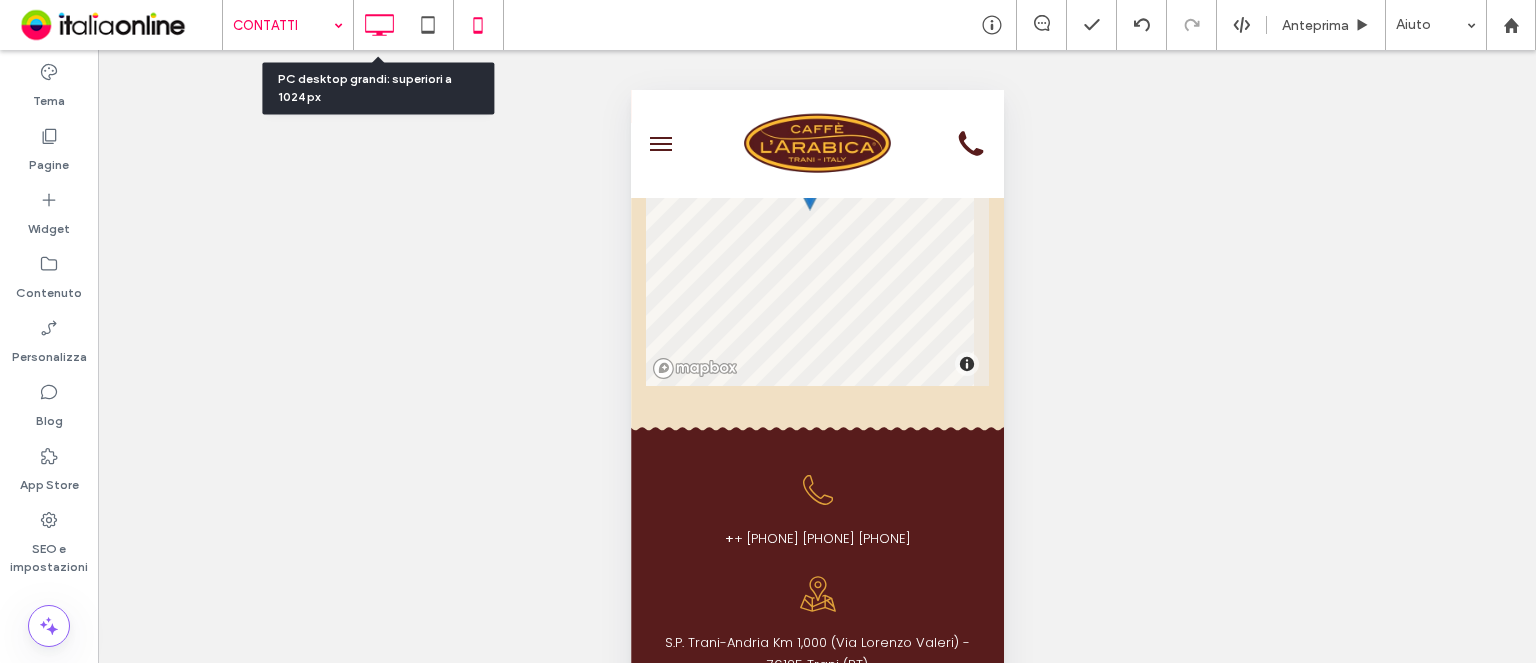 click 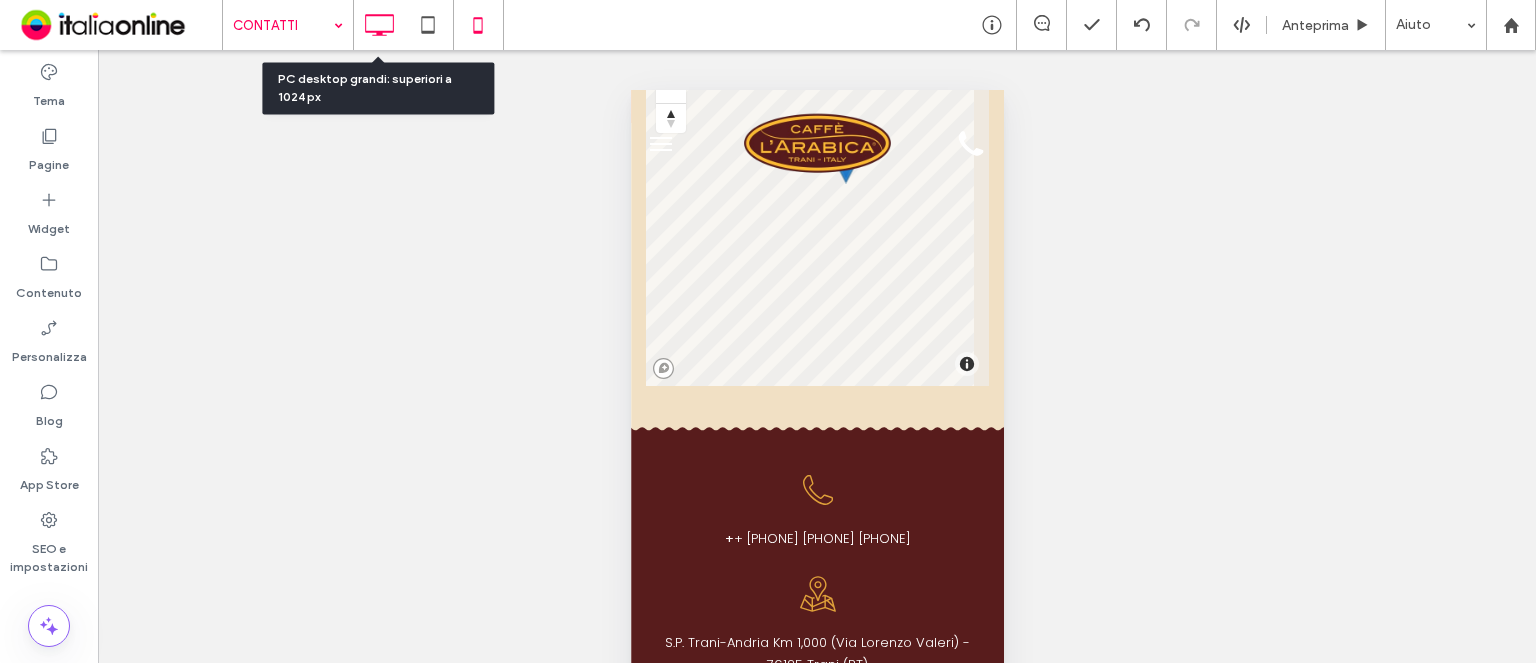 scroll, scrollTop: 0, scrollLeft: 0, axis: both 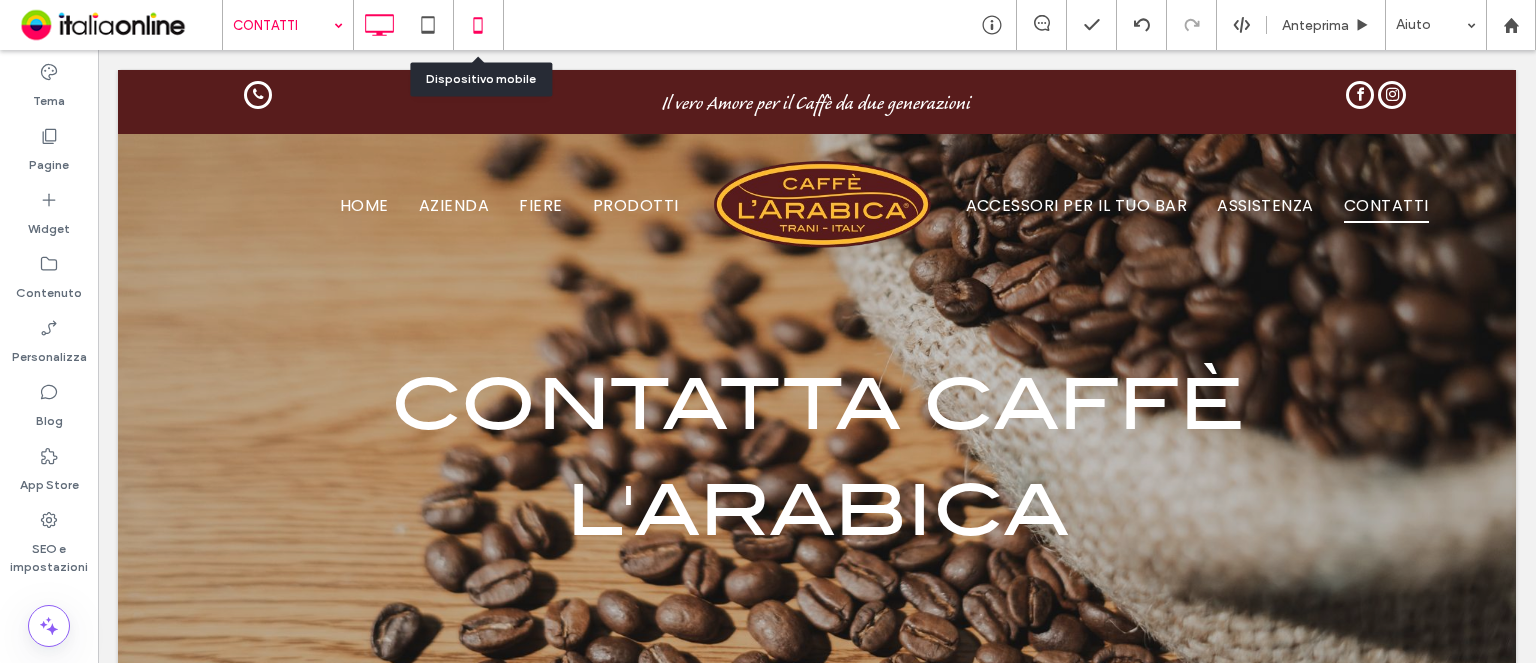 click 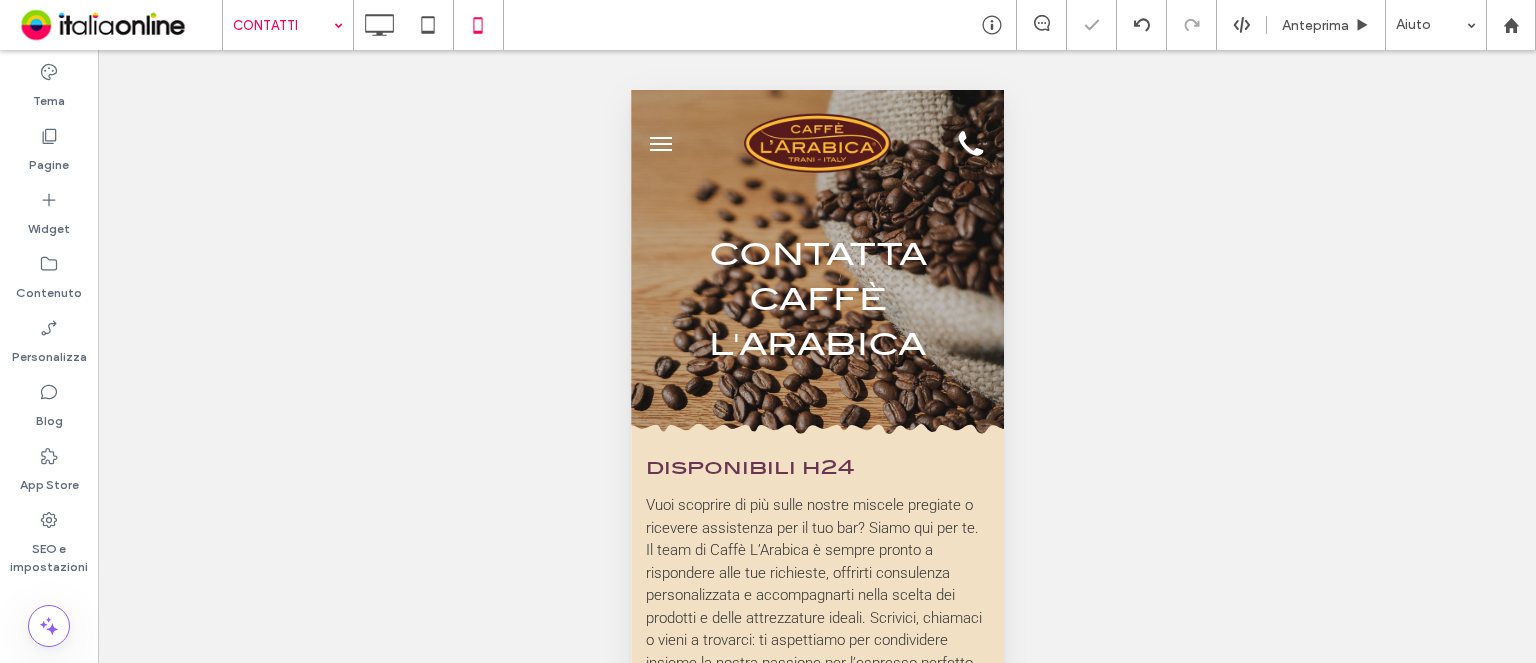 scroll, scrollTop: 0, scrollLeft: 0, axis: both 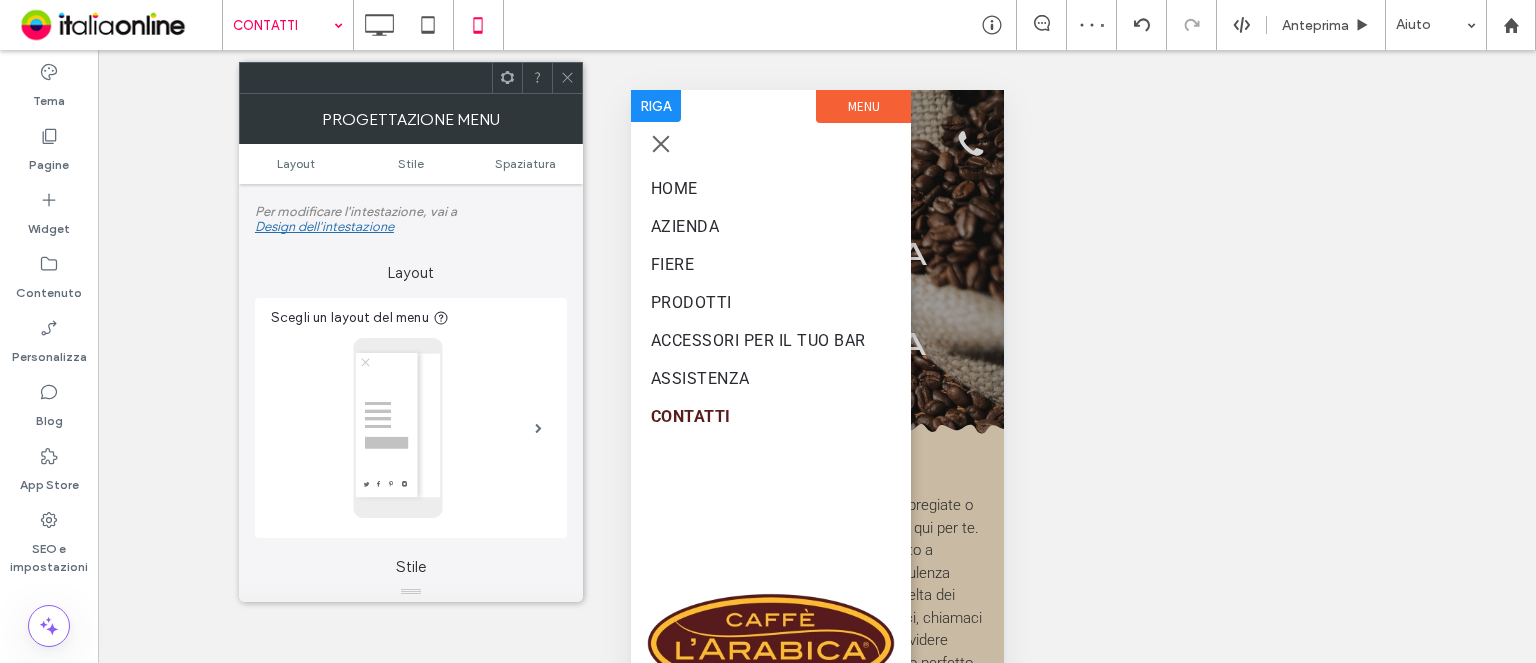 click on "HOME
AZIENDA
FIERE
PRODOTTI
ACCESSORI PER IL TUO BAR
ASSISTENZA
CONTATTI
Click To Paste" at bounding box center (770, 451) 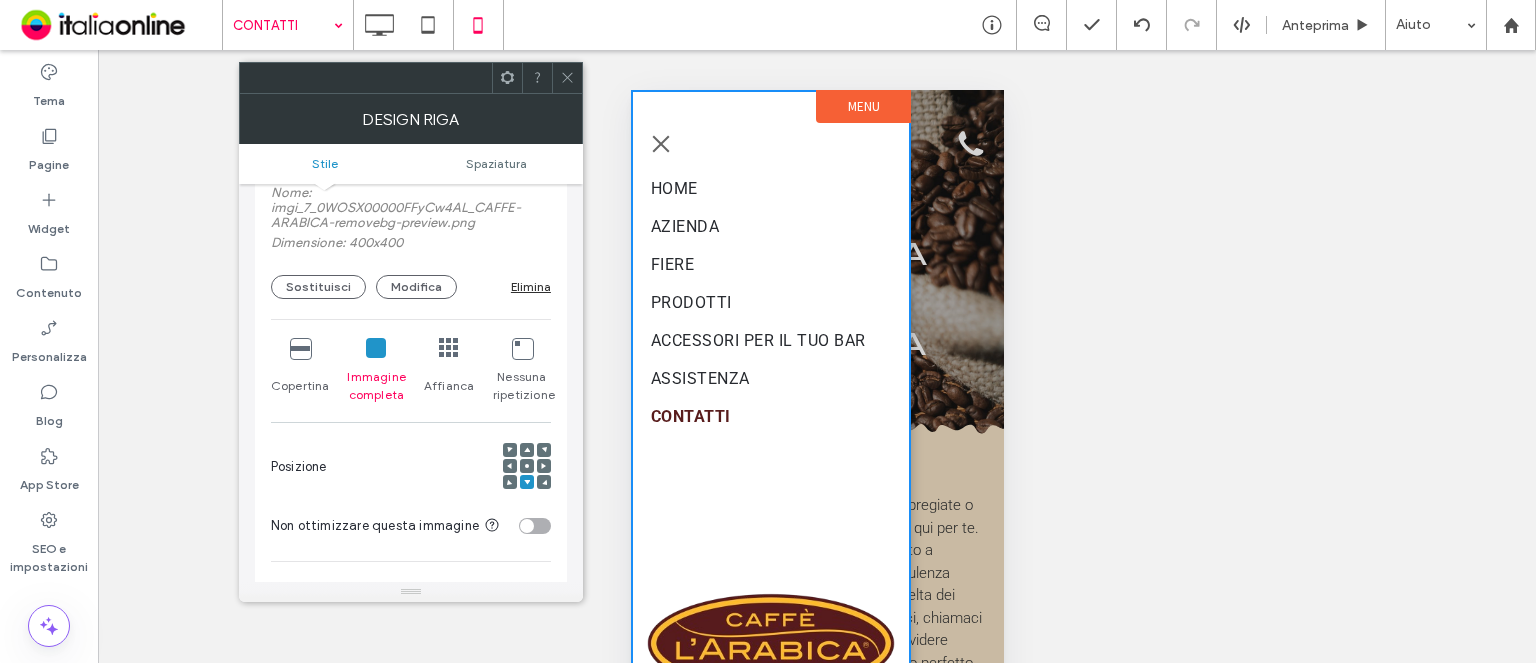 scroll, scrollTop: 0, scrollLeft: 0, axis: both 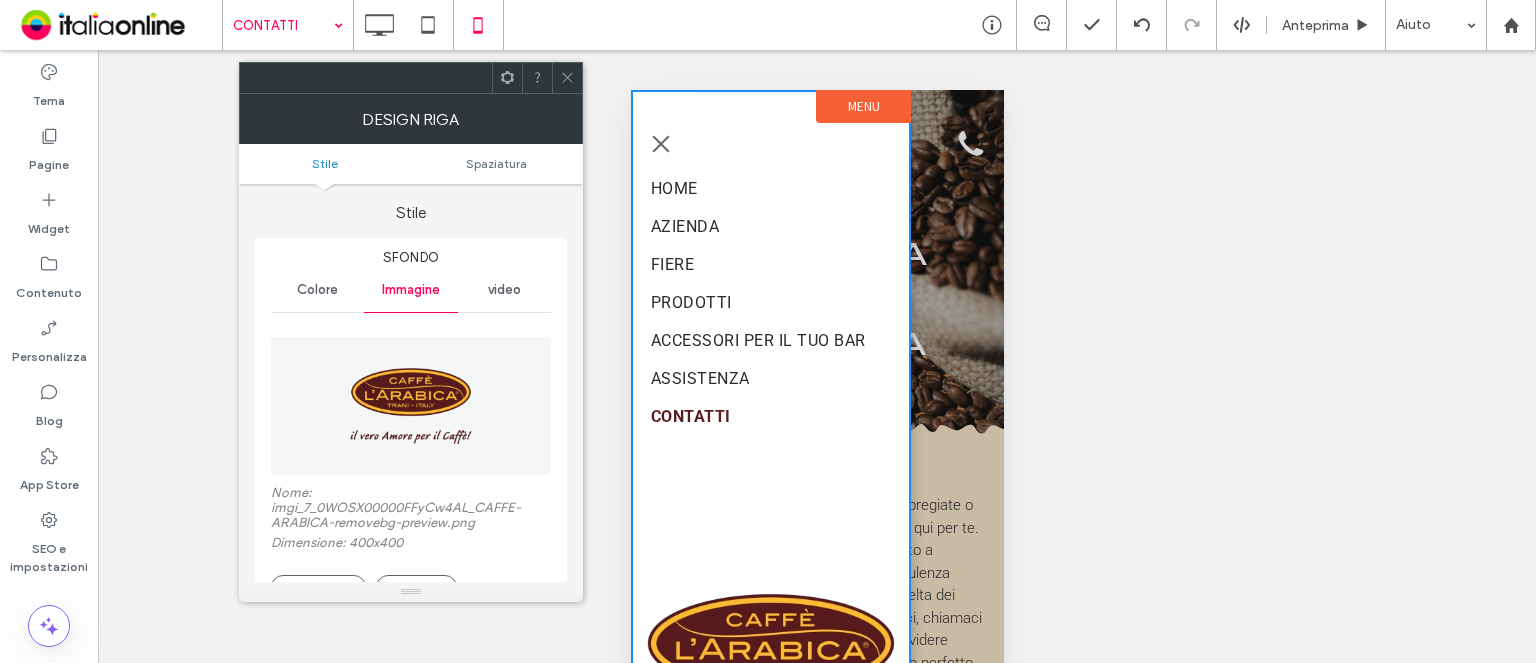 click on "Colore" at bounding box center (317, 290) 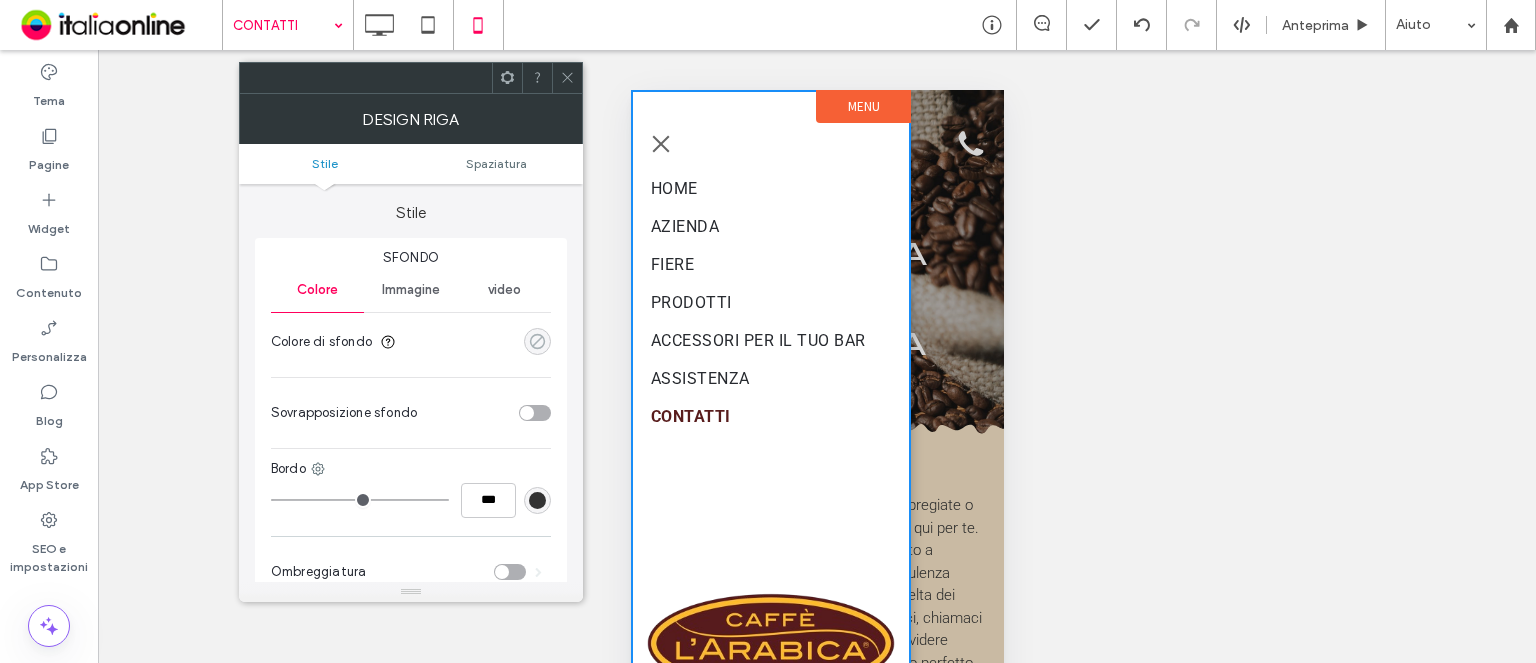 click at bounding box center (537, 341) 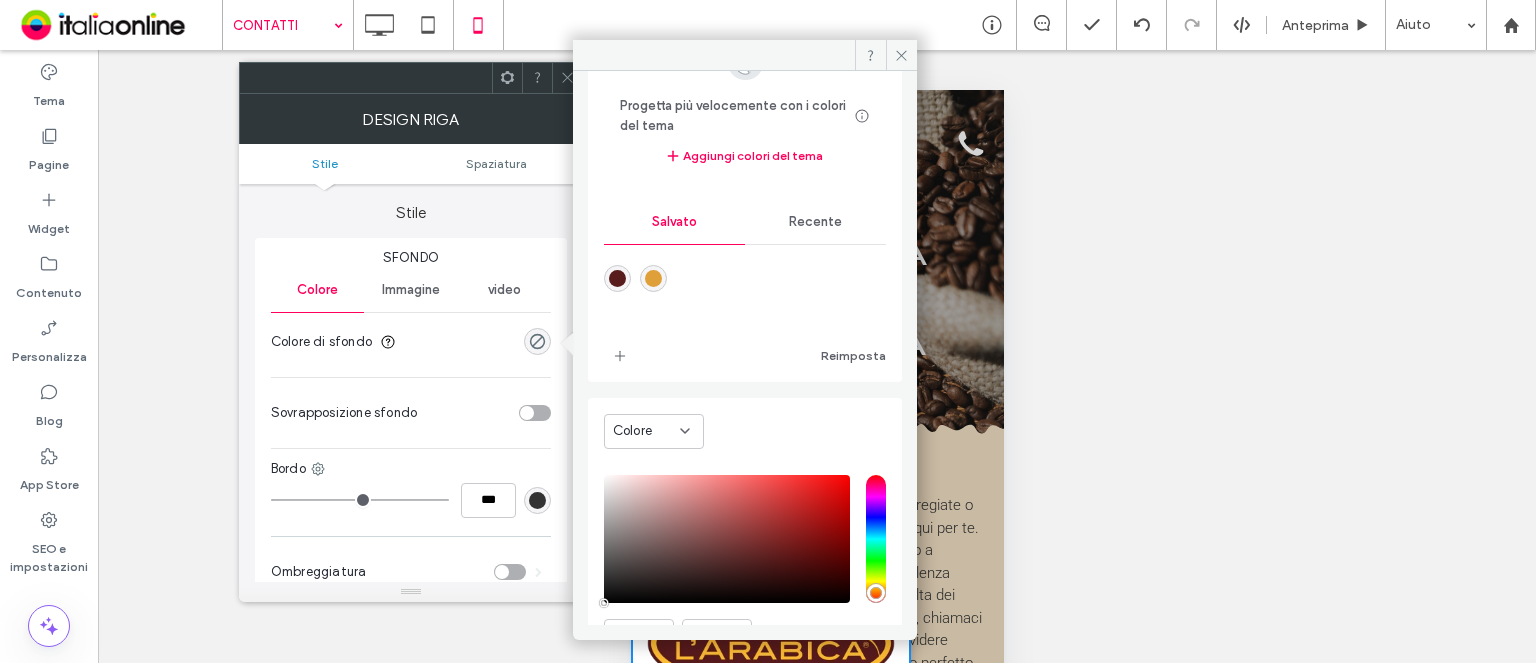 scroll, scrollTop: 0, scrollLeft: 0, axis: both 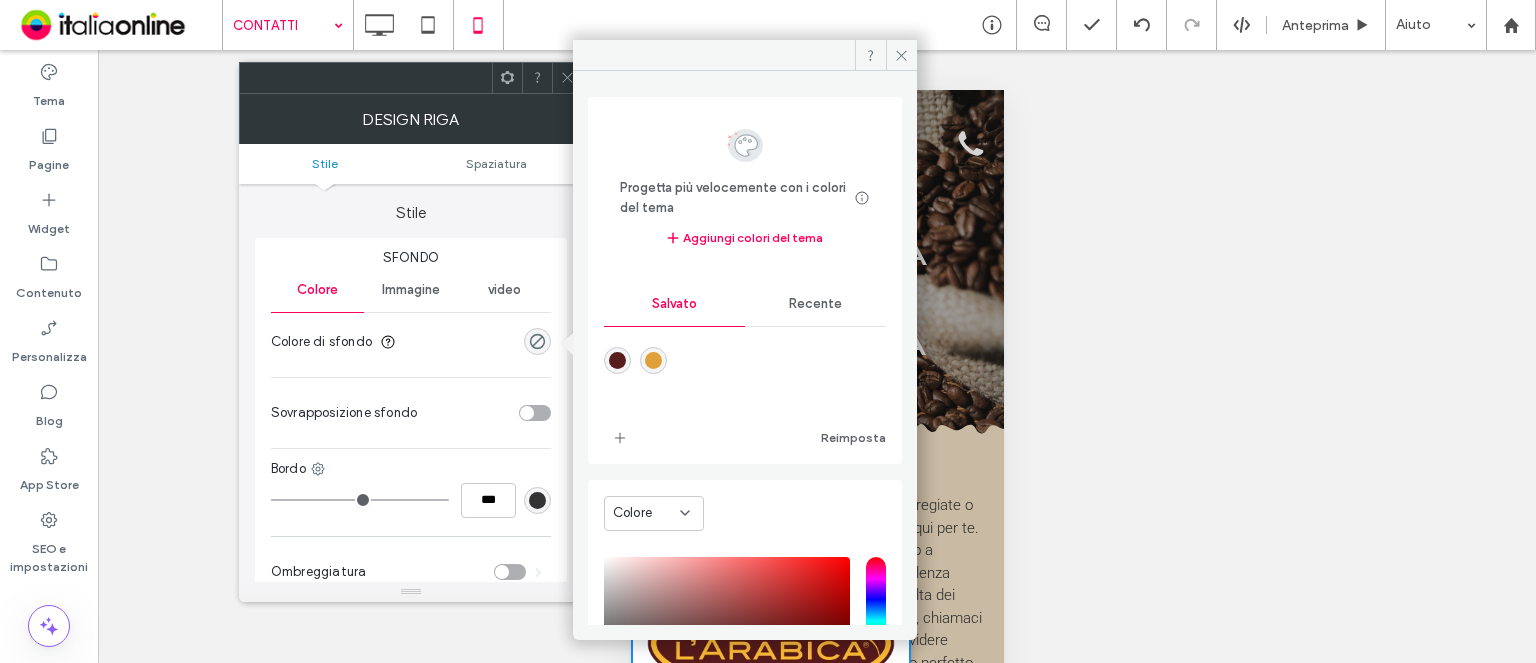 click on "Recente" at bounding box center [815, 304] 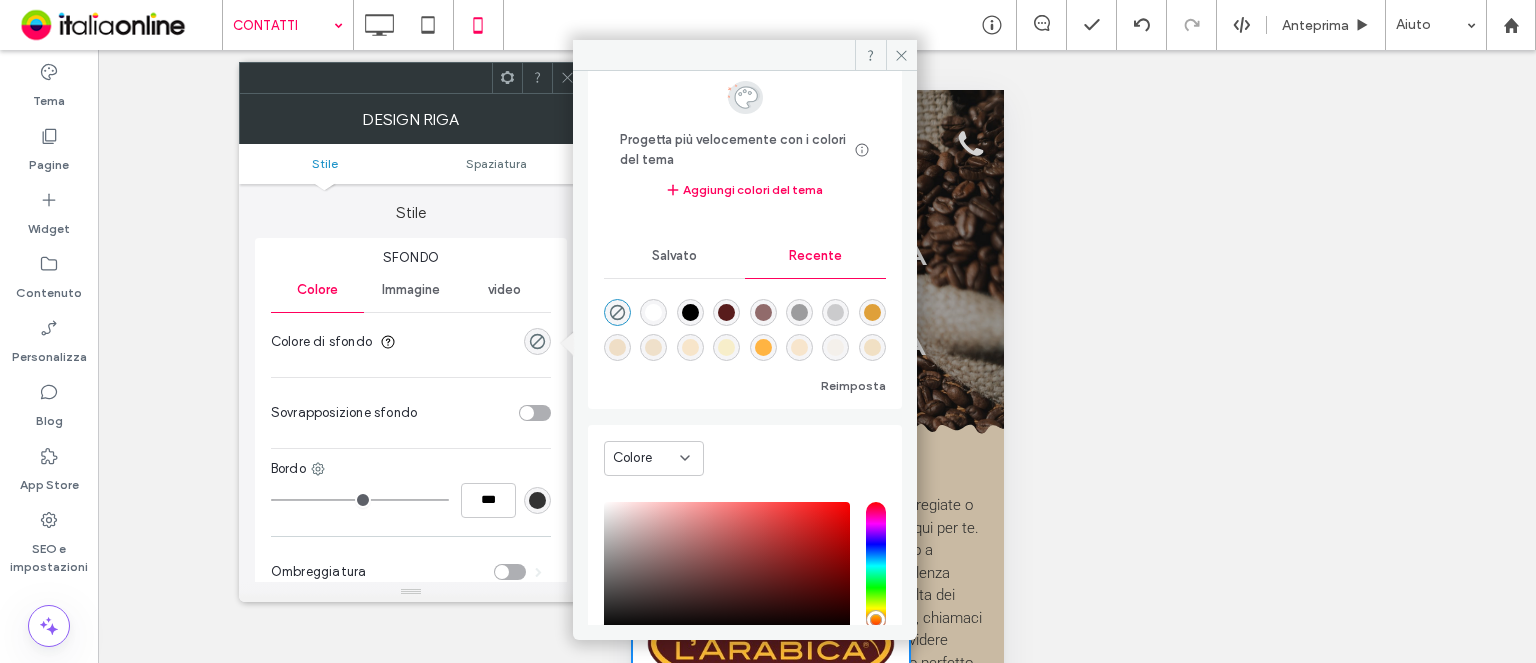 scroll, scrollTop: 179, scrollLeft: 0, axis: vertical 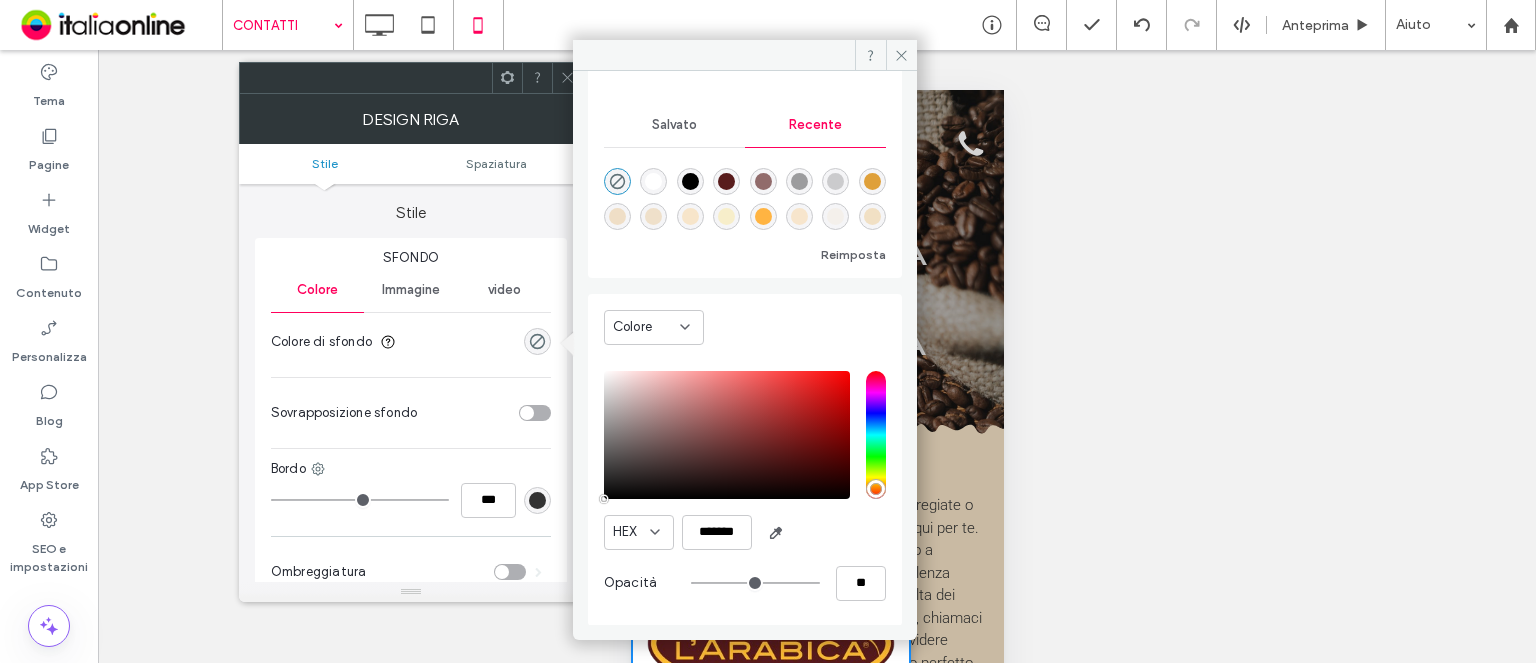 click at bounding box center (872, 216) 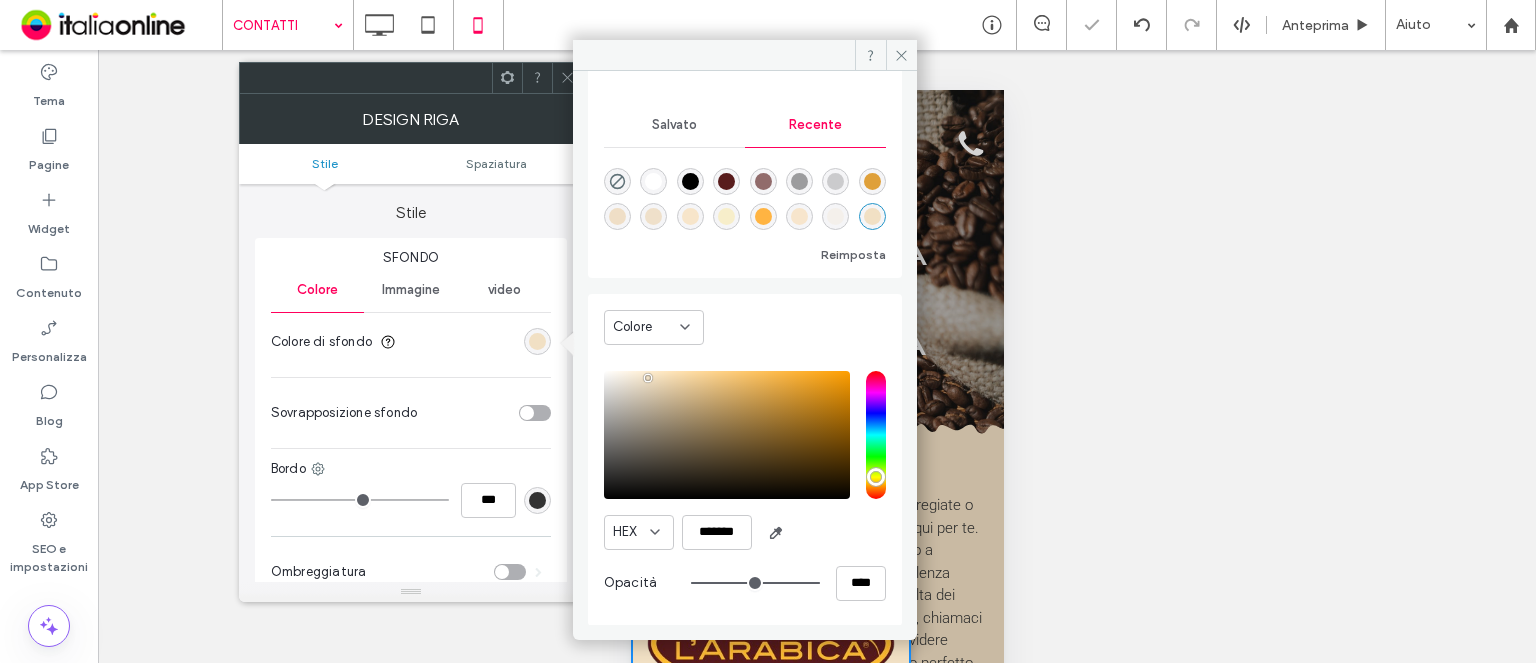 click 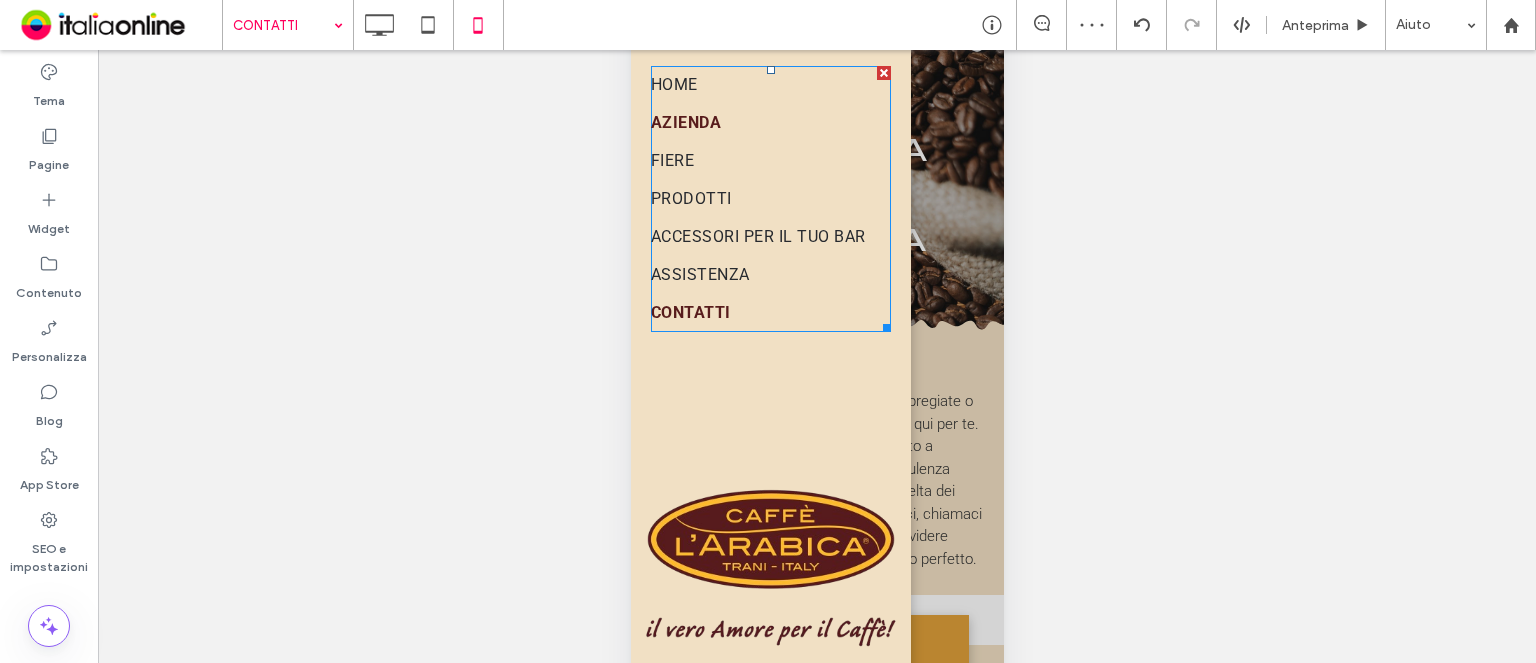 scroll, scrollTop: 163, scrollLeft: 0, axis: vertical 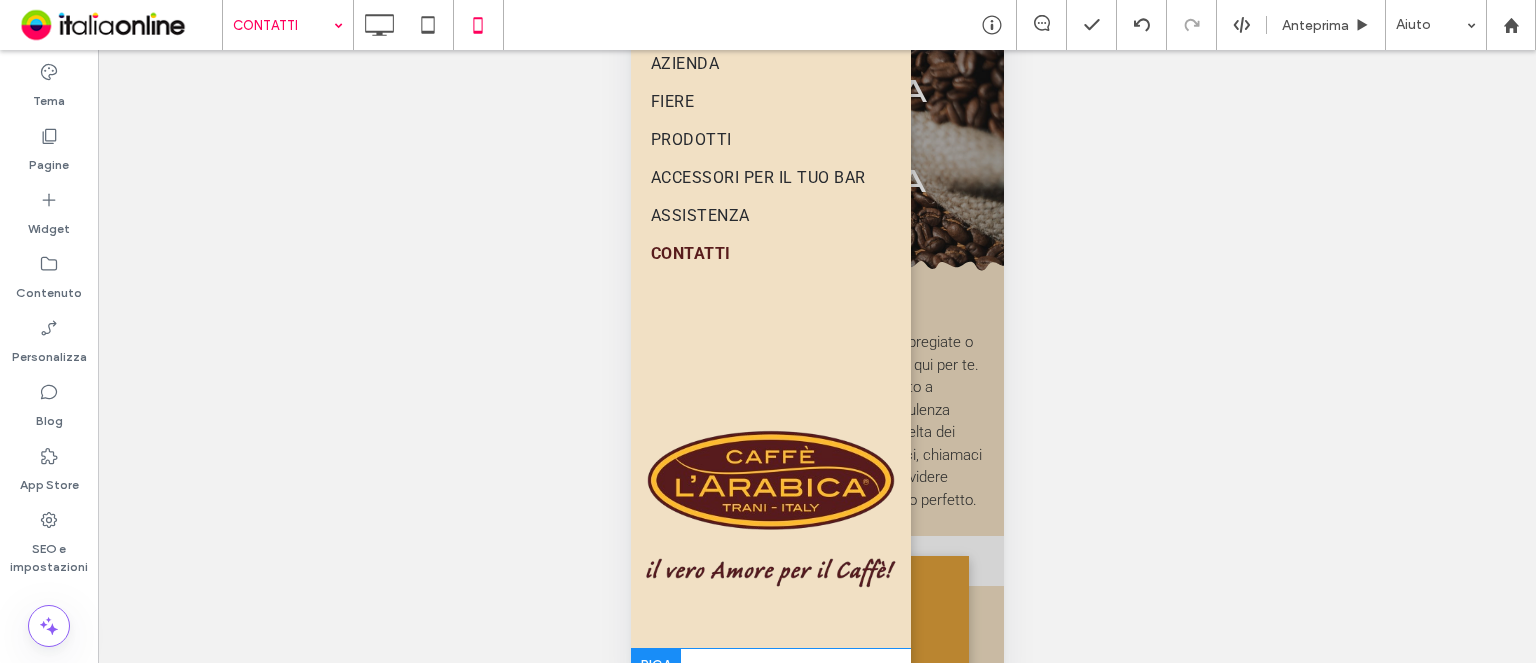 click on "Click To Paste" at bounding box center [770, 669] 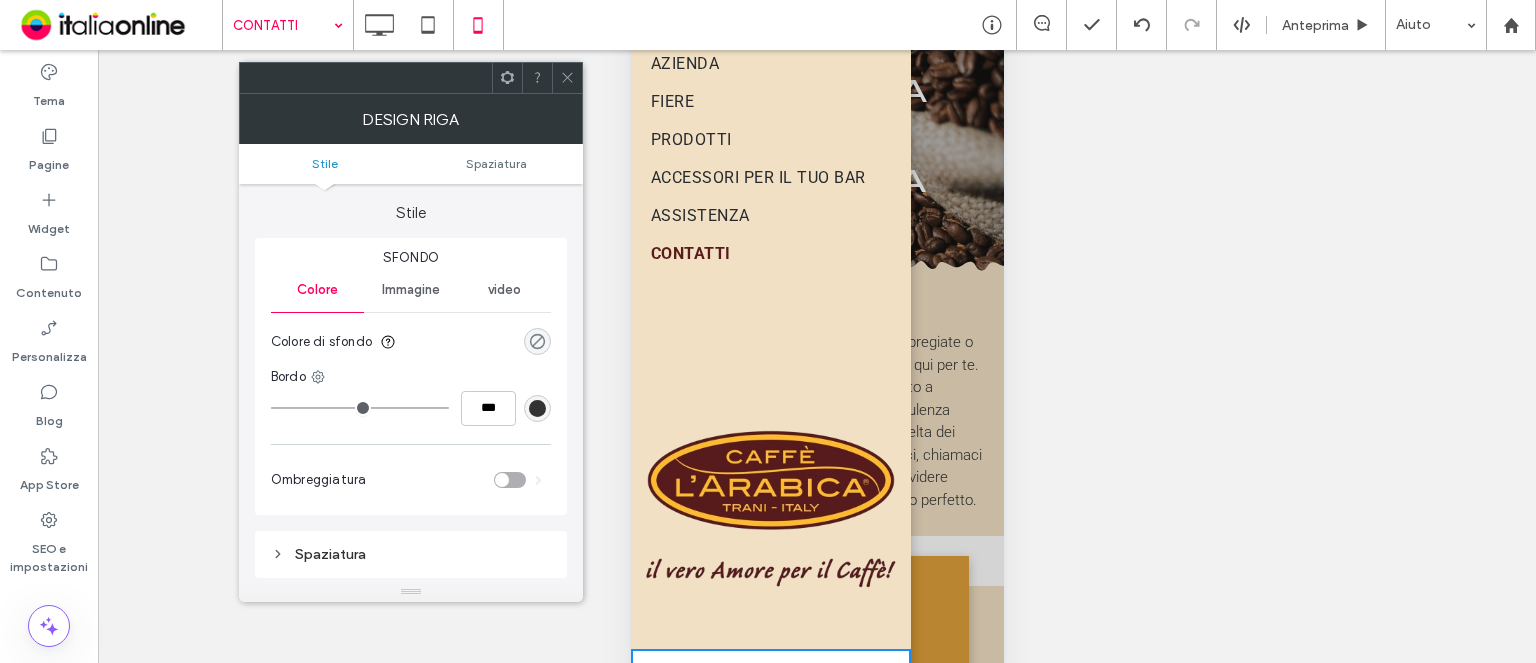 click at bounding box center (537, 341) 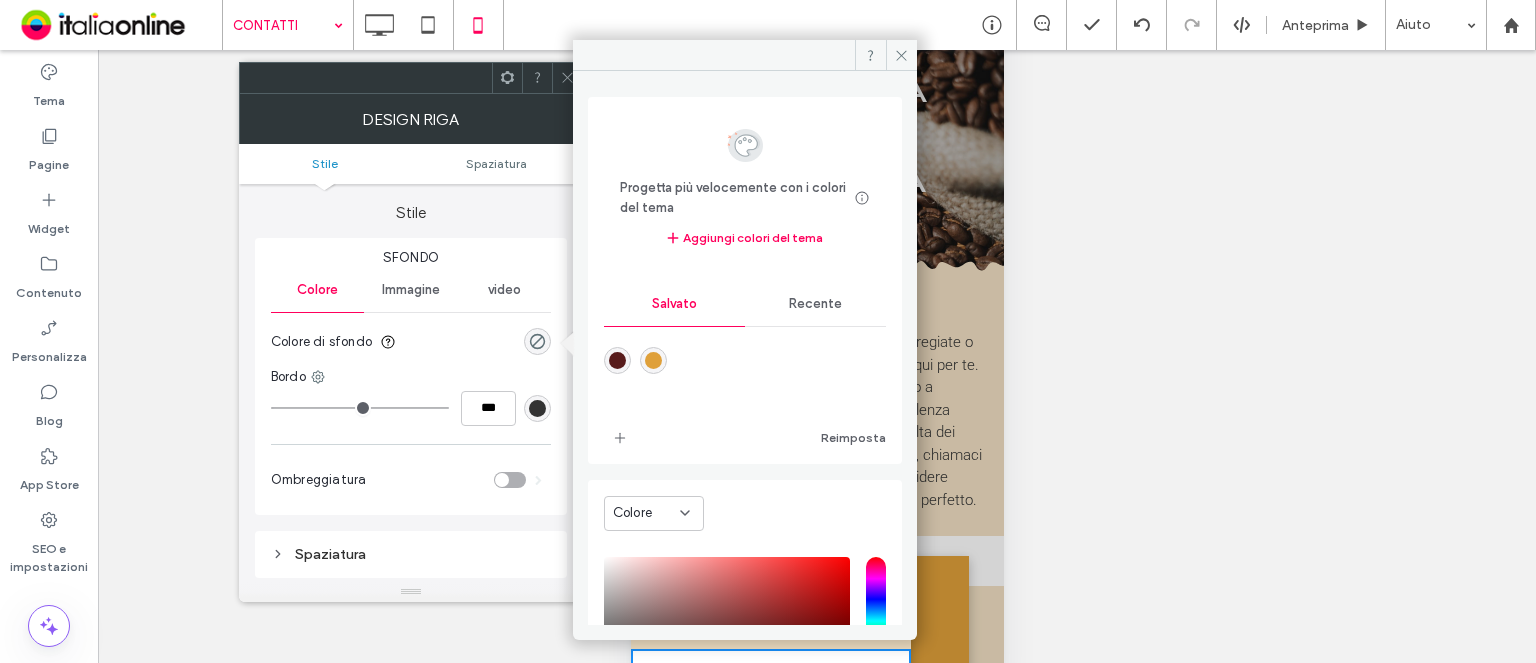 click on "Recente" at bounding box center (815, 304) 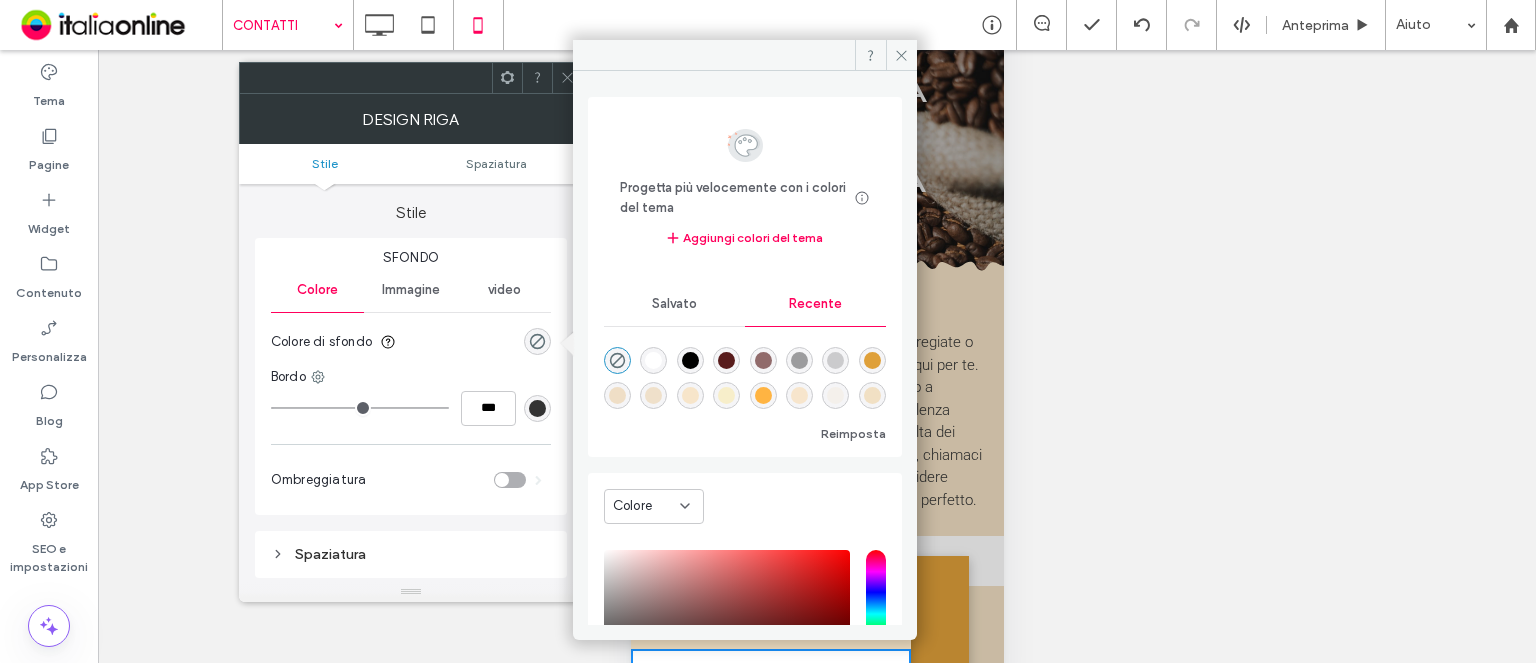 scroll, scrollTop: 32, scrollLeft: 0, axis: vertical 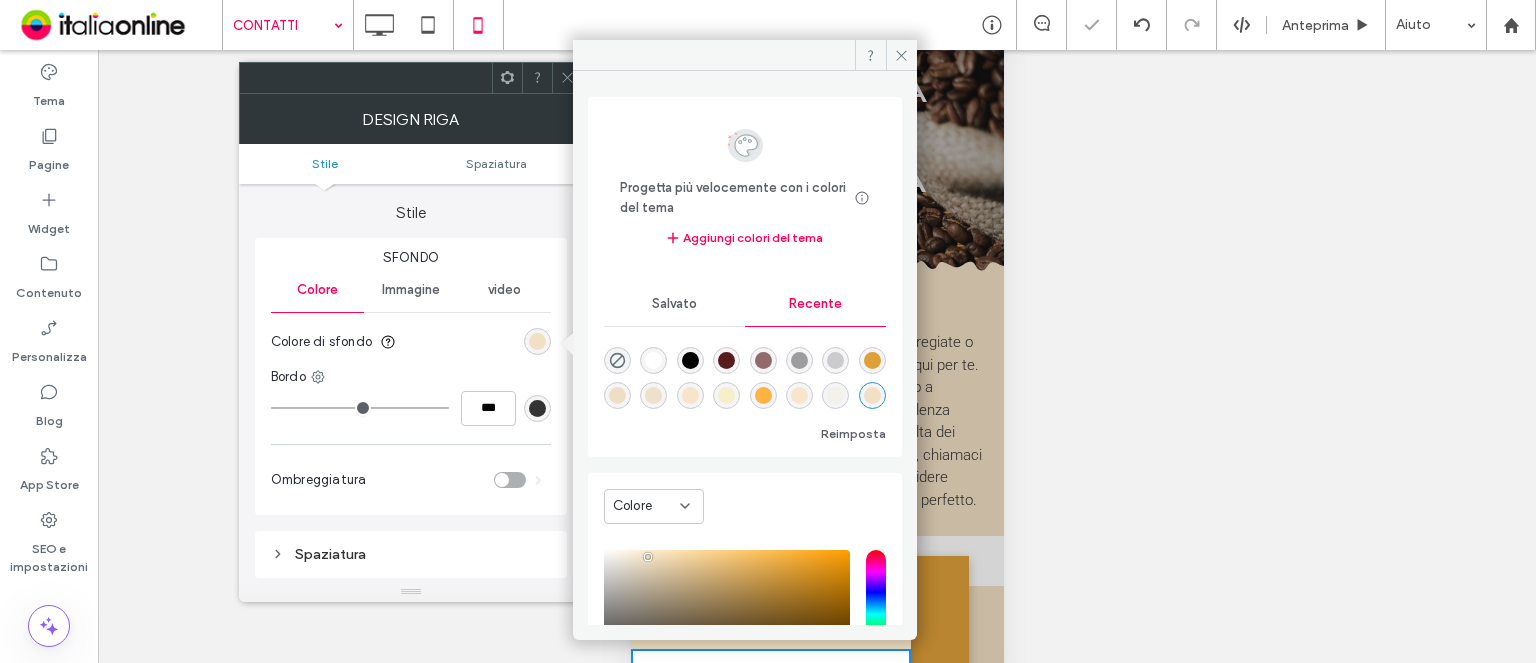 type on "*******" 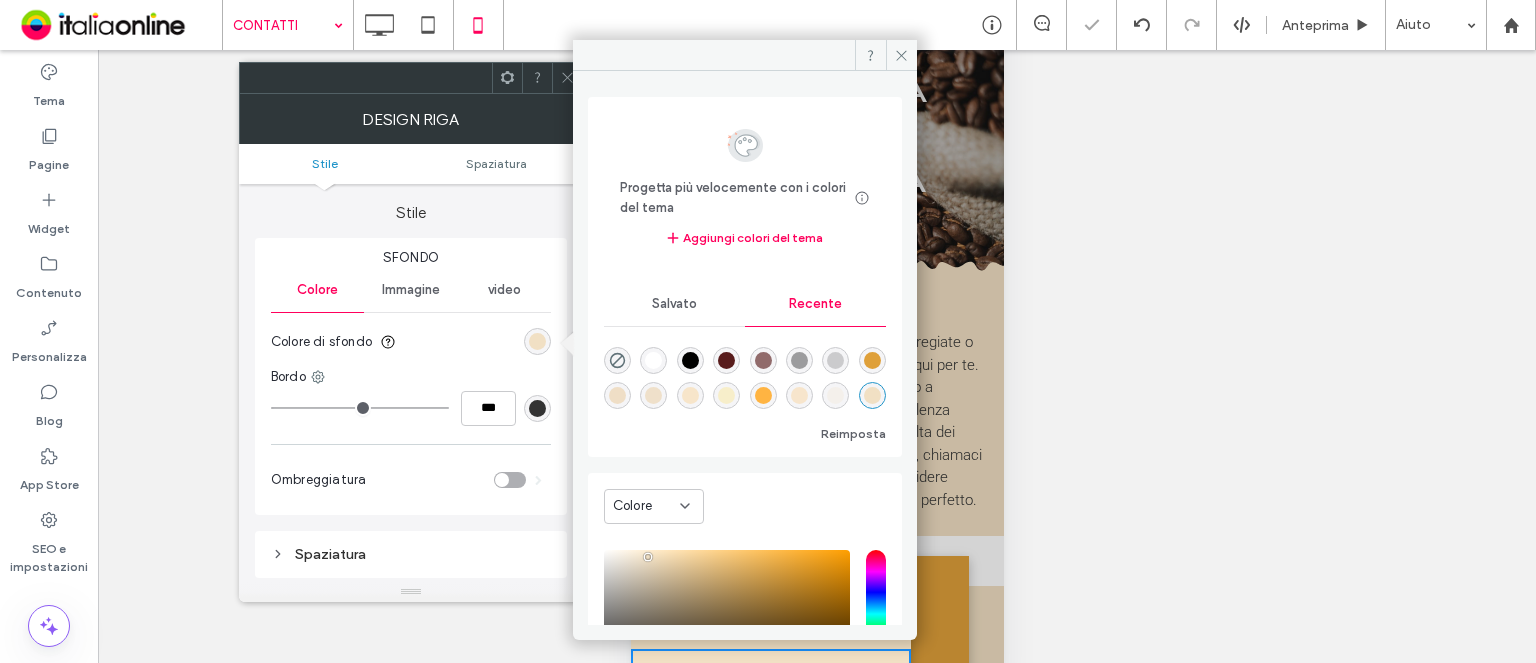 click at bounding box center [567, 78] 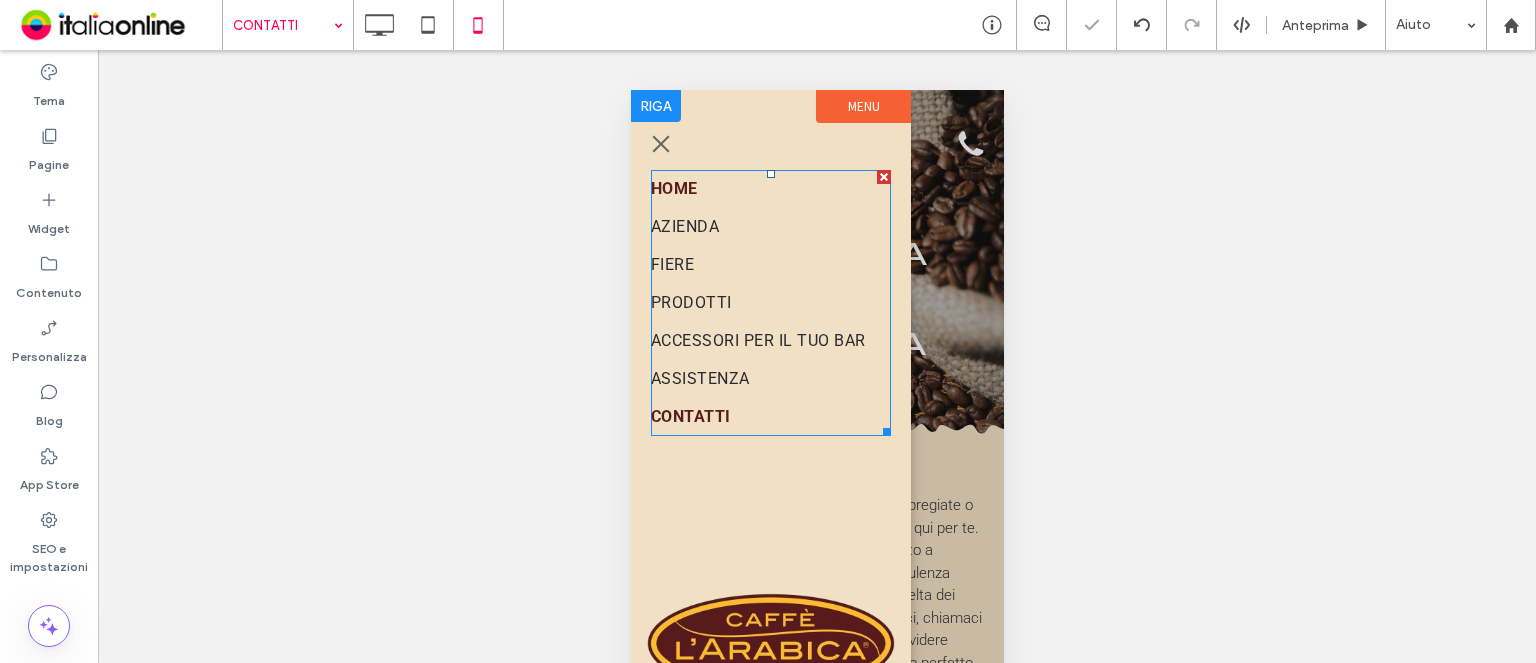scroll, scrollTop: 0, scrollLeft: 0, axis: both 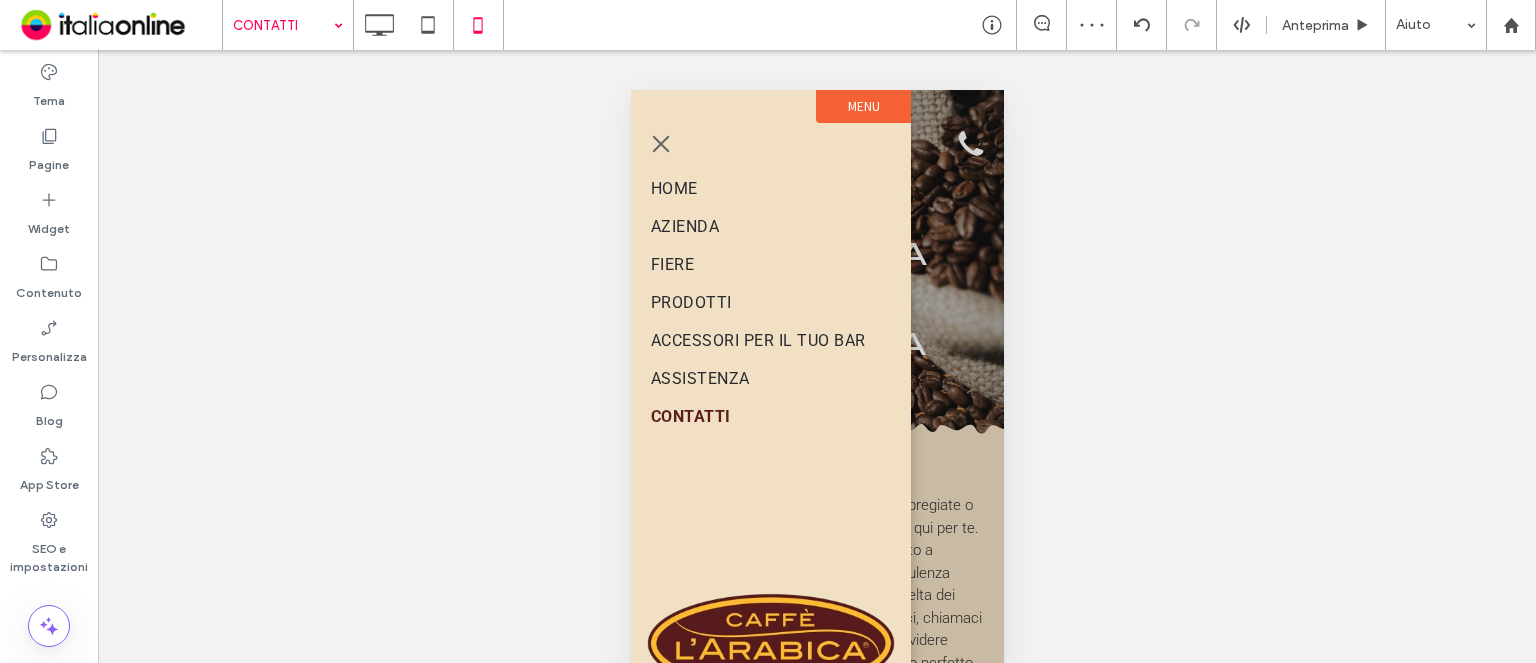 click at bounding box center (660, 144) 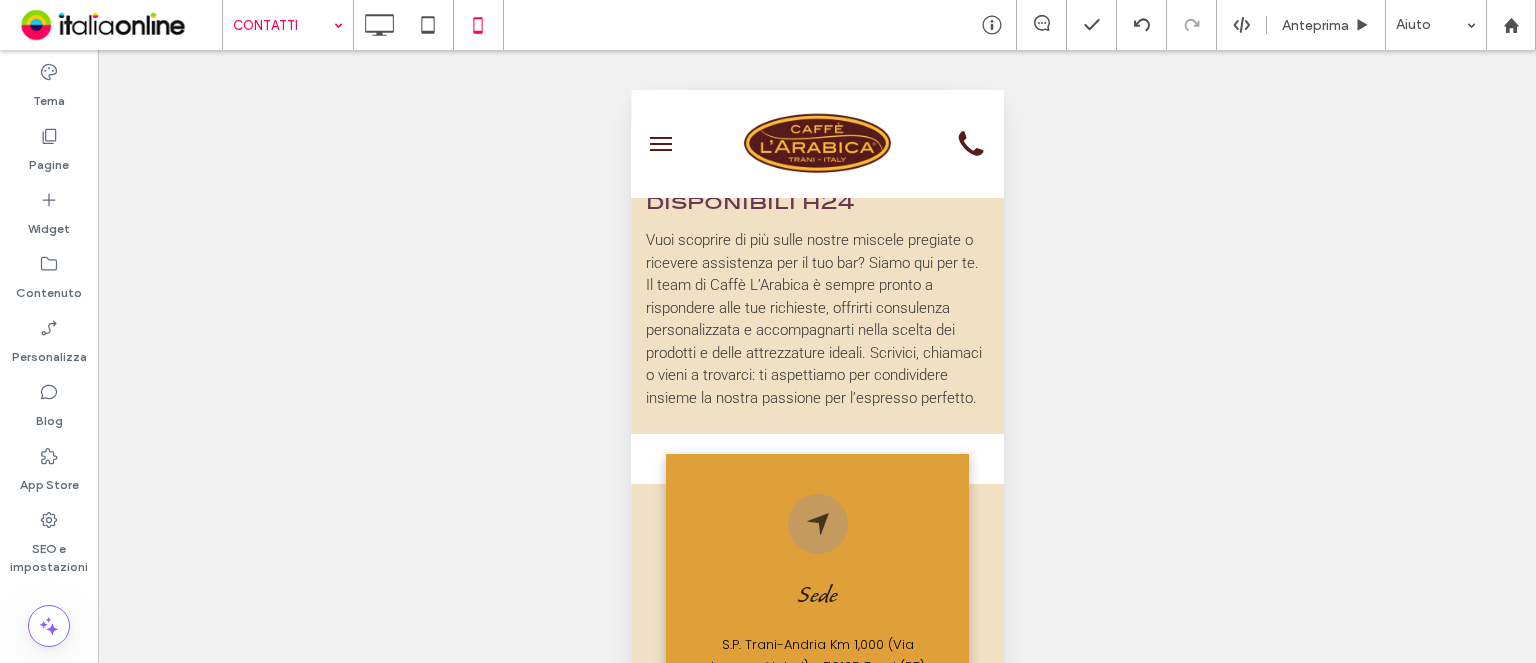 scroll, scrollTop: 300, scrollLeft: 0, axis: vertical 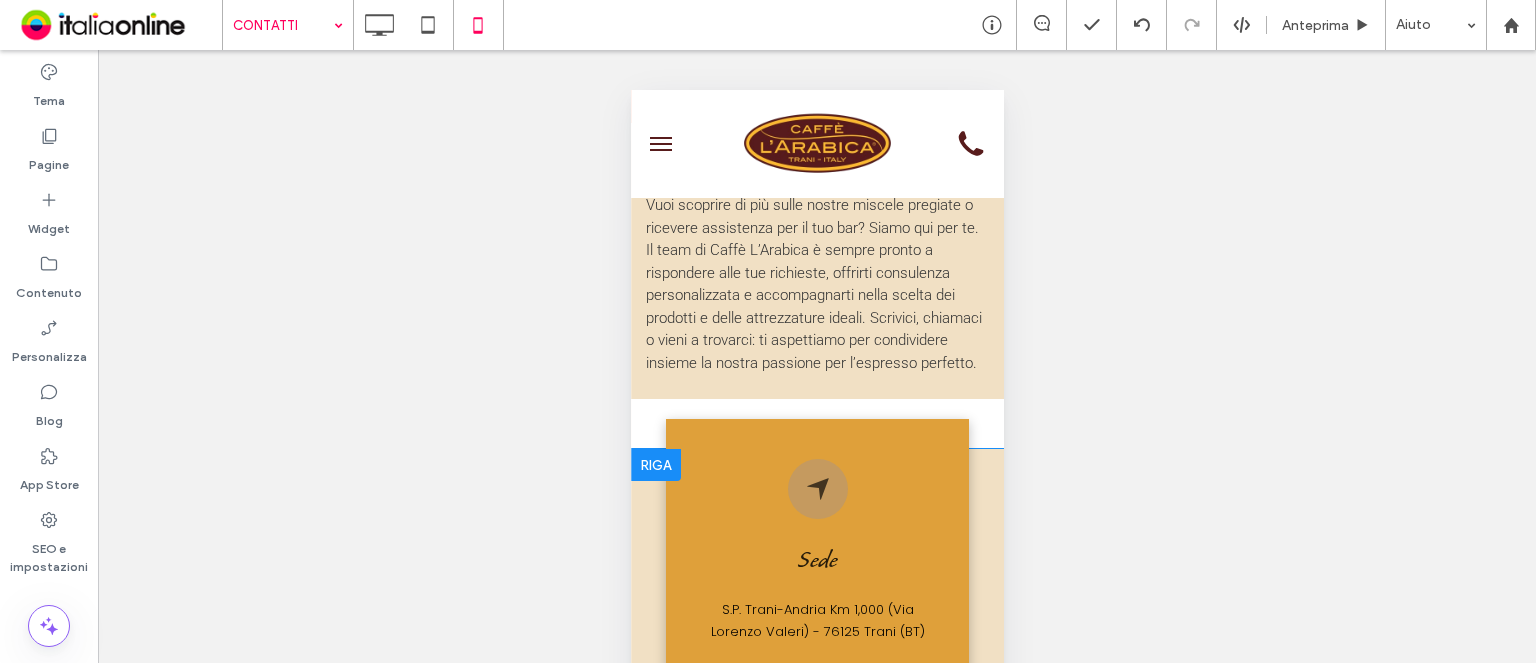 click at bounding box center (655, 465) 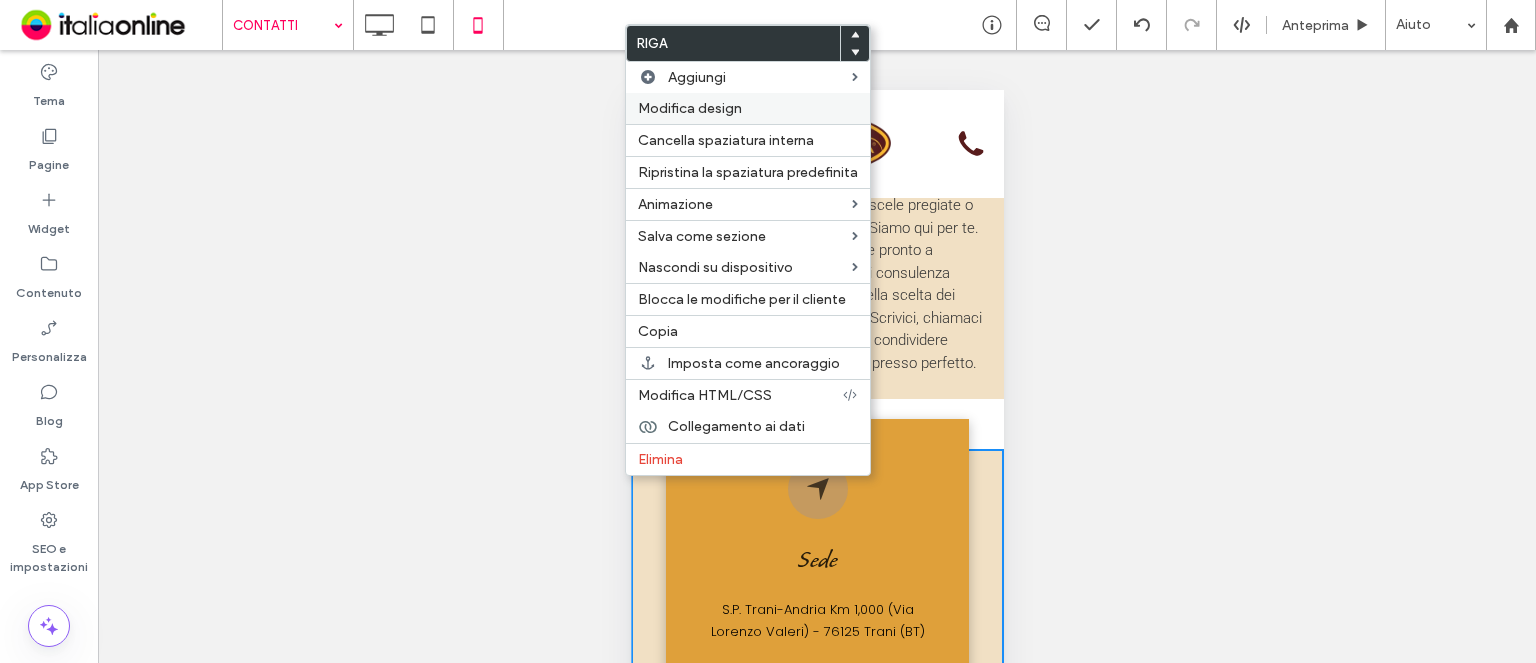 click on "Modifica design" at bounding box center (690, 108) 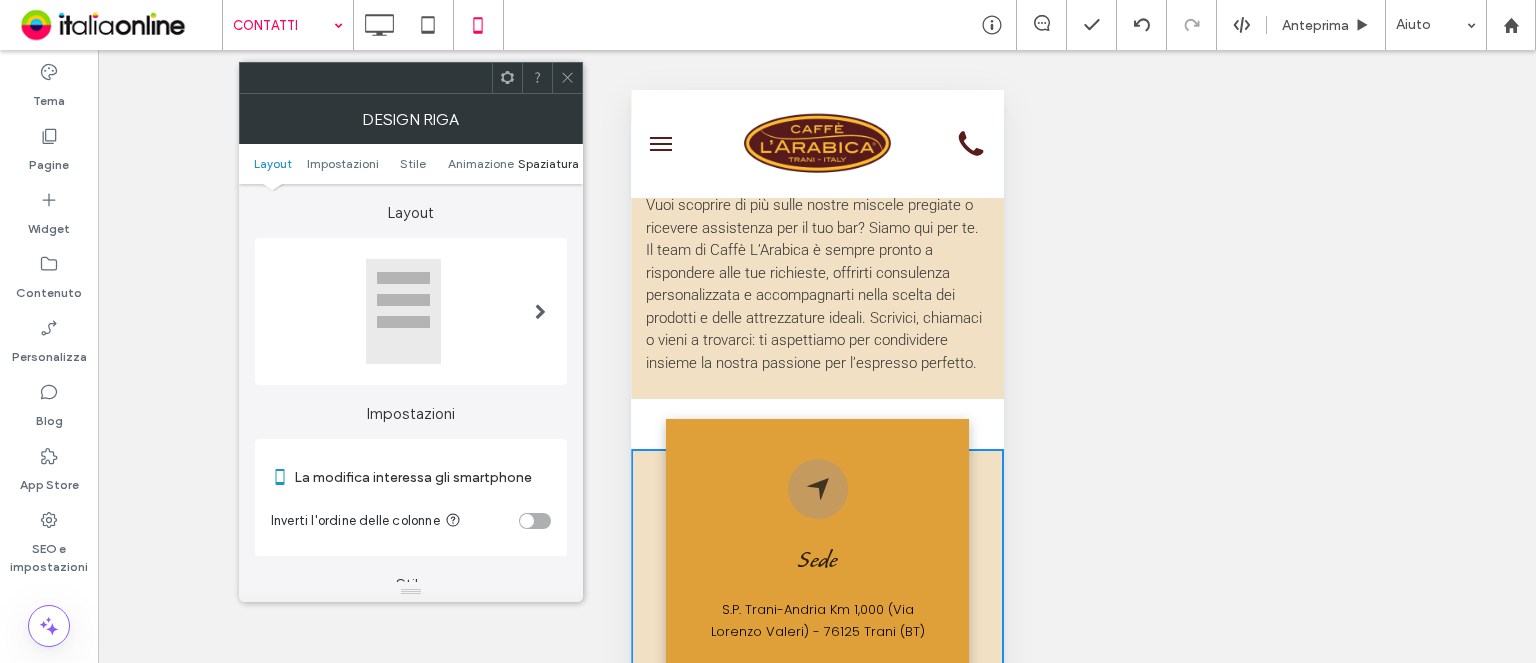 click on "Spaziatura" at bounding box center (548, 163) 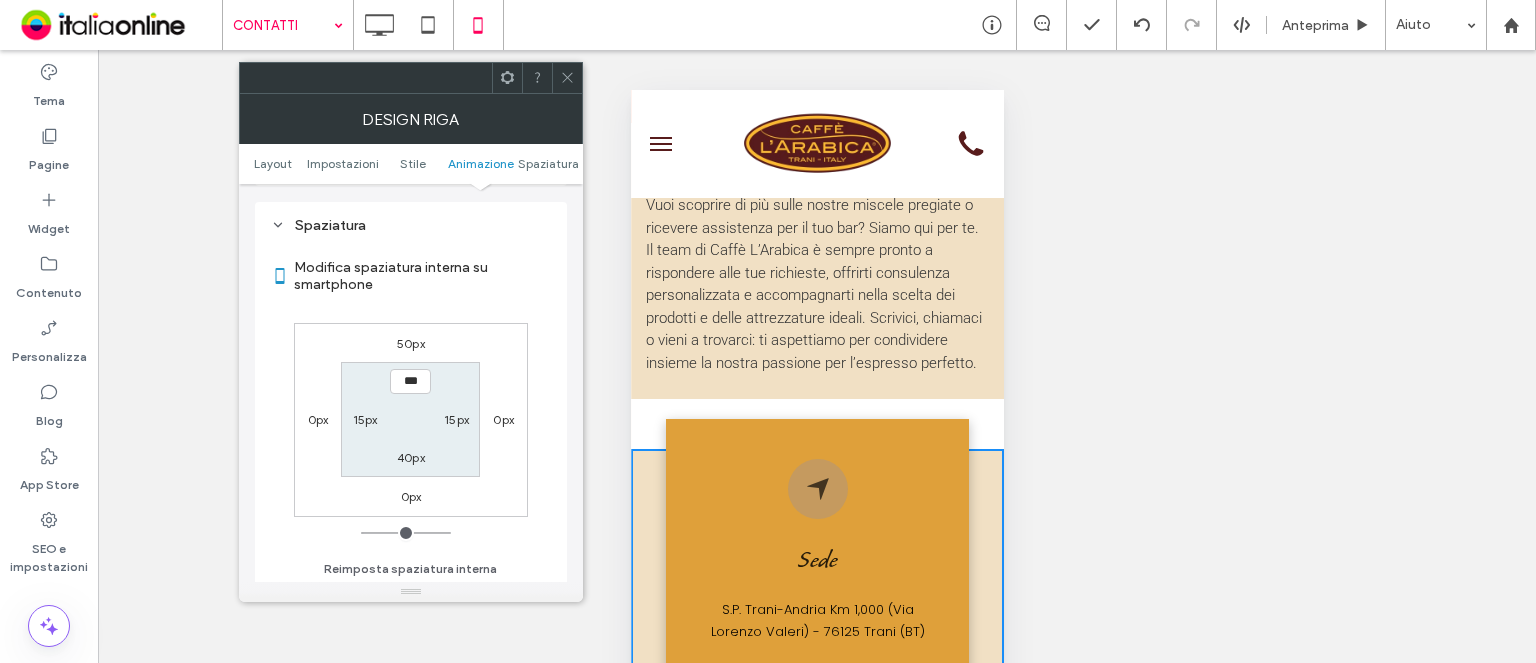 scroll, scrollTop: 766, scrollLeft: 0, axis: vertical 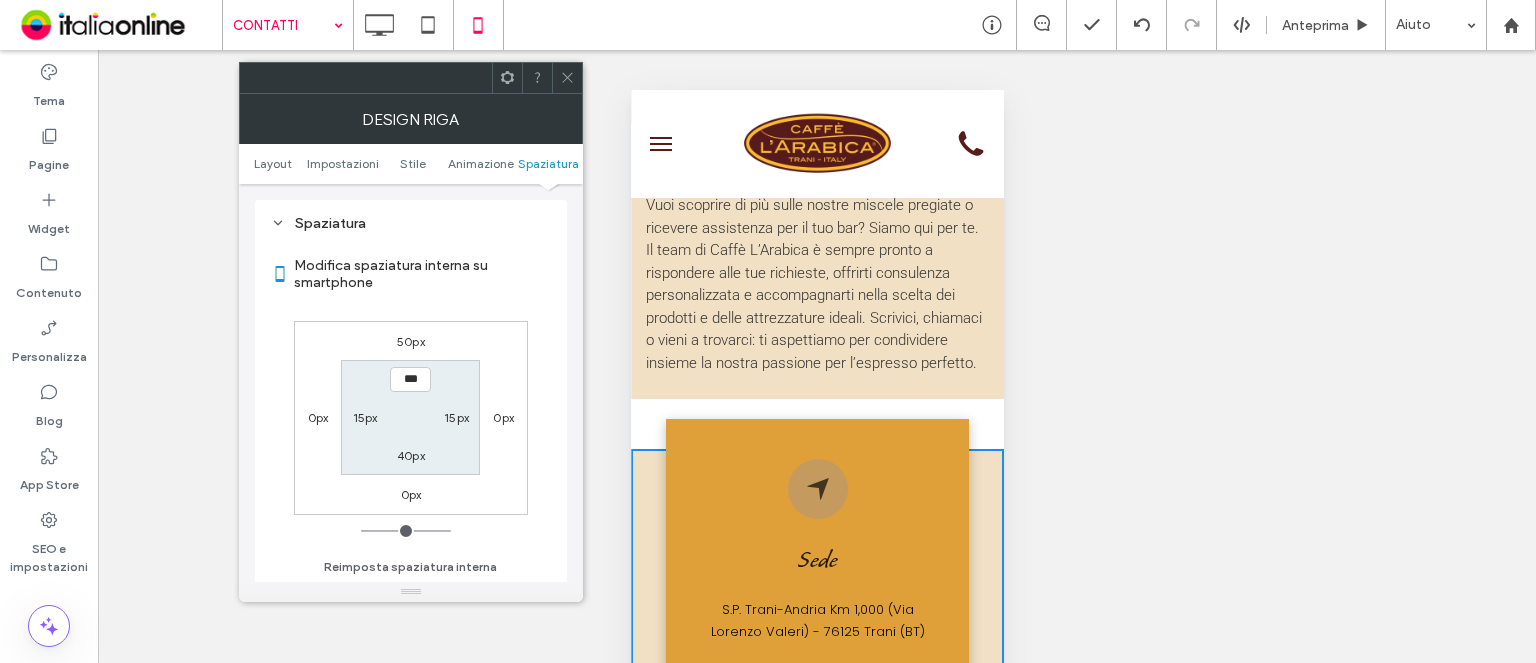 click on "50px" at bounding box center (411, 341) 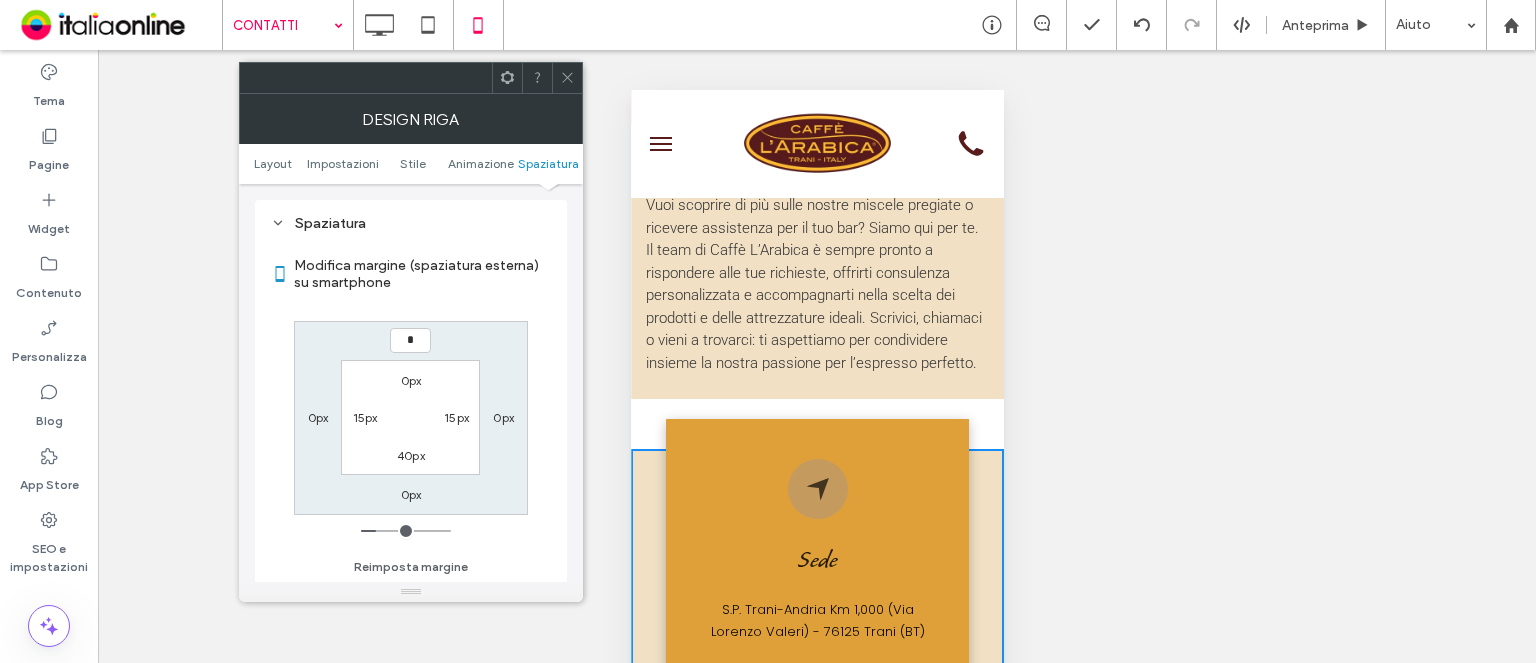 type on "*" 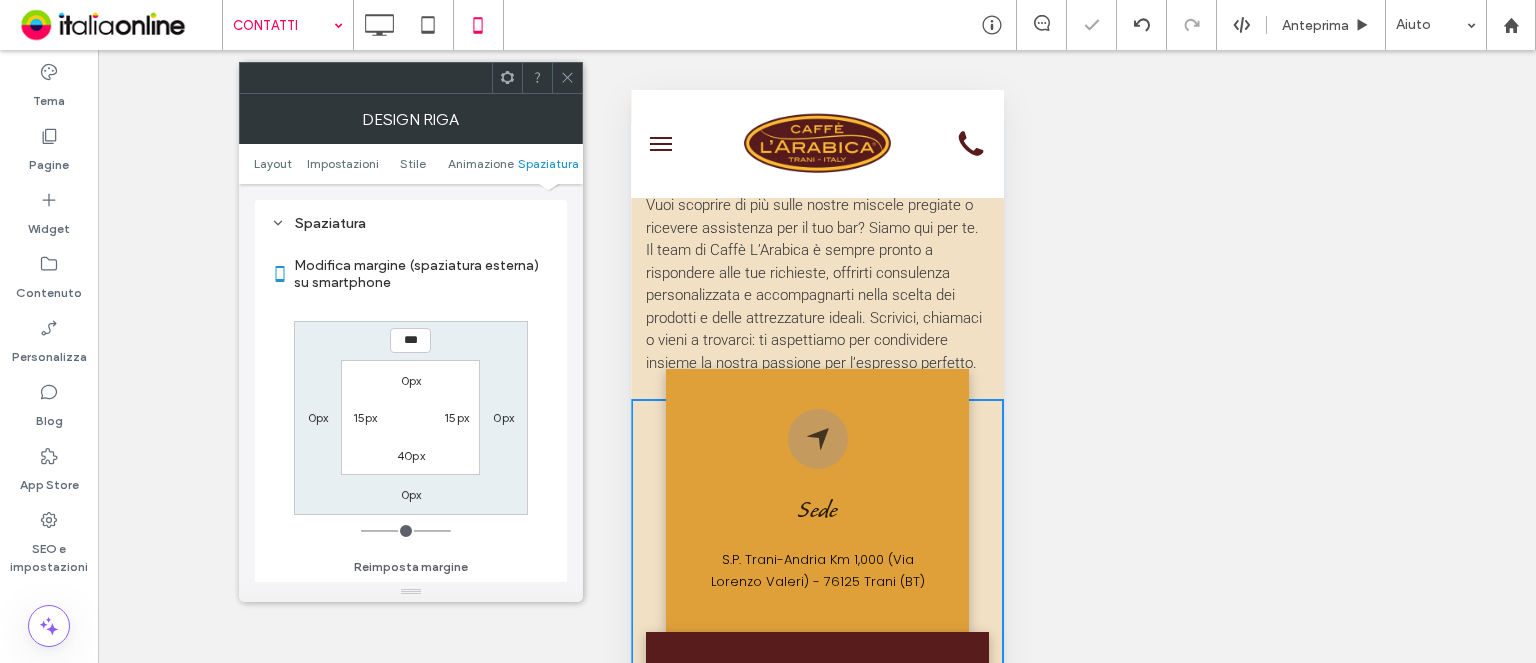 click 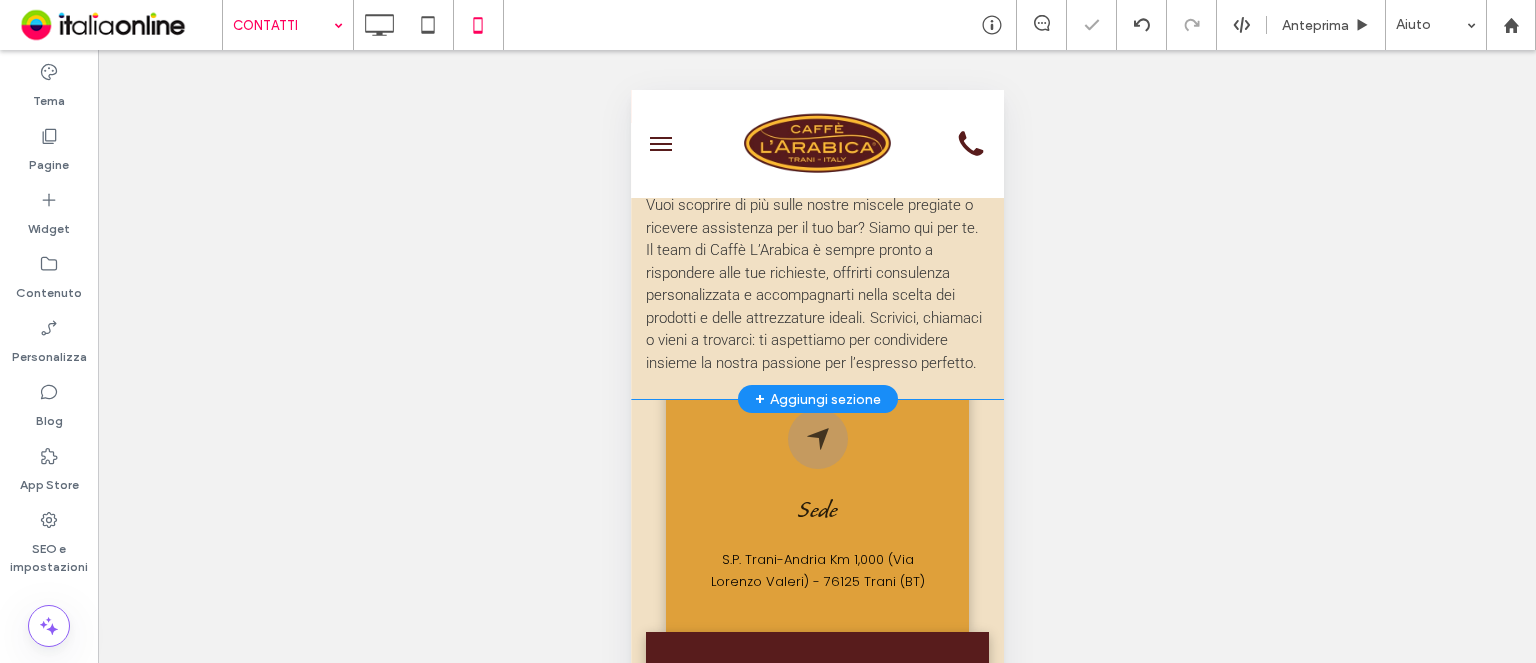 drag, startPoint x: 652, startPoint y: 416, endPoint x: 662, endPoint y: 396, distance: 22.36068 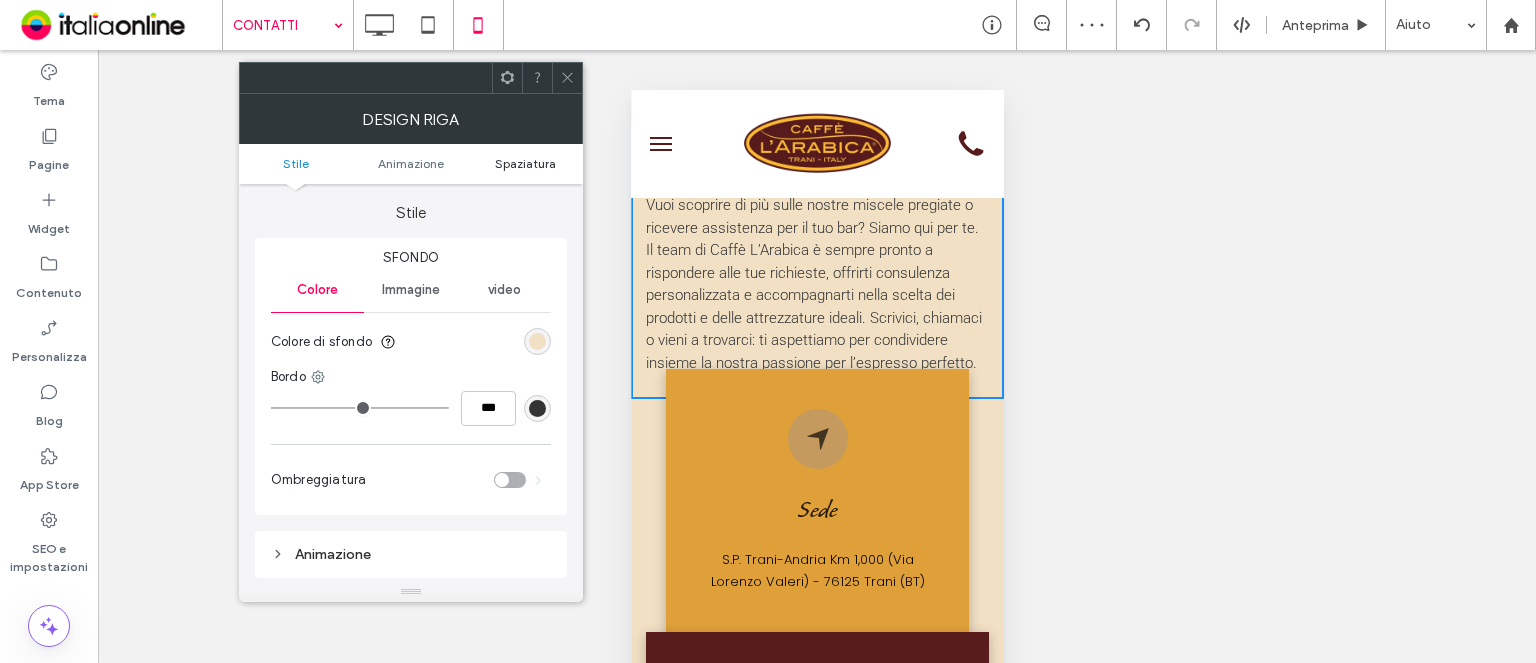 click on "Spaziatura" at bounding box center (525, 163) 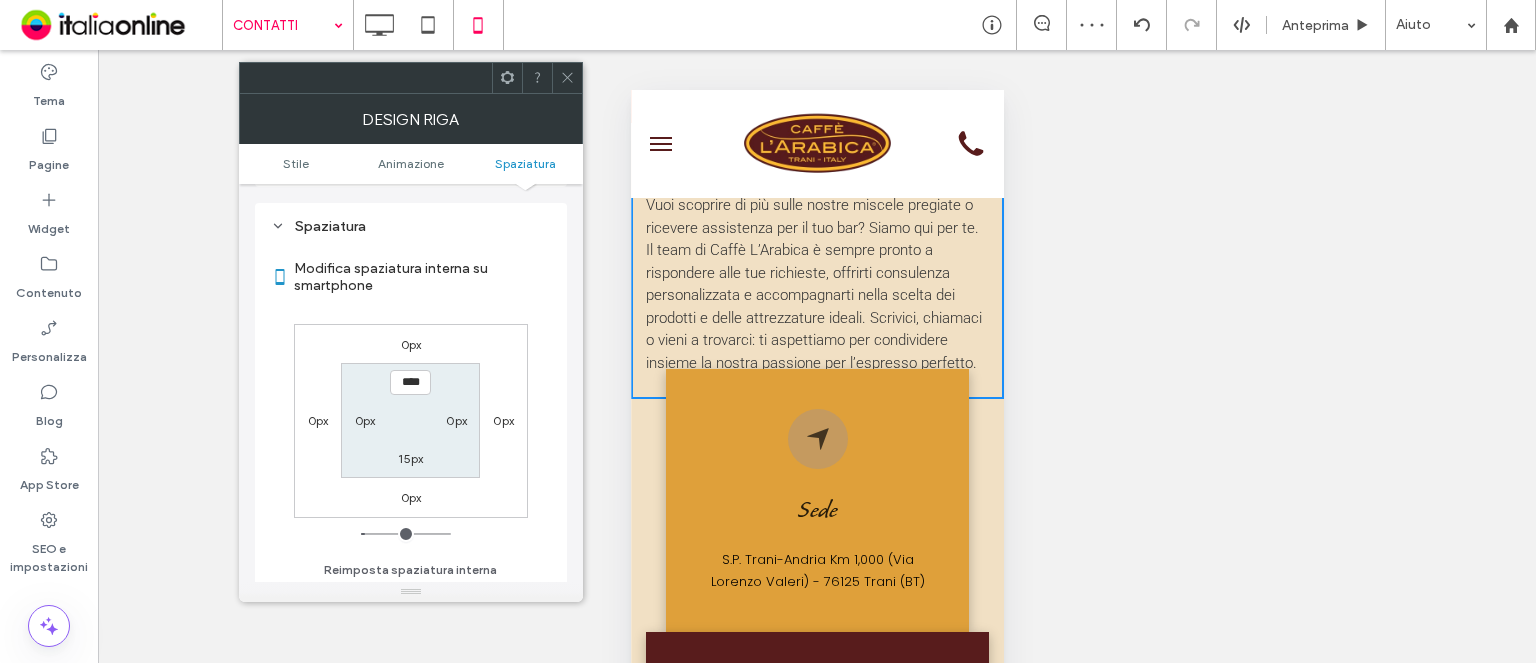 scroll, scrollTop: 394, scrollLeft: 0, axis: vertical 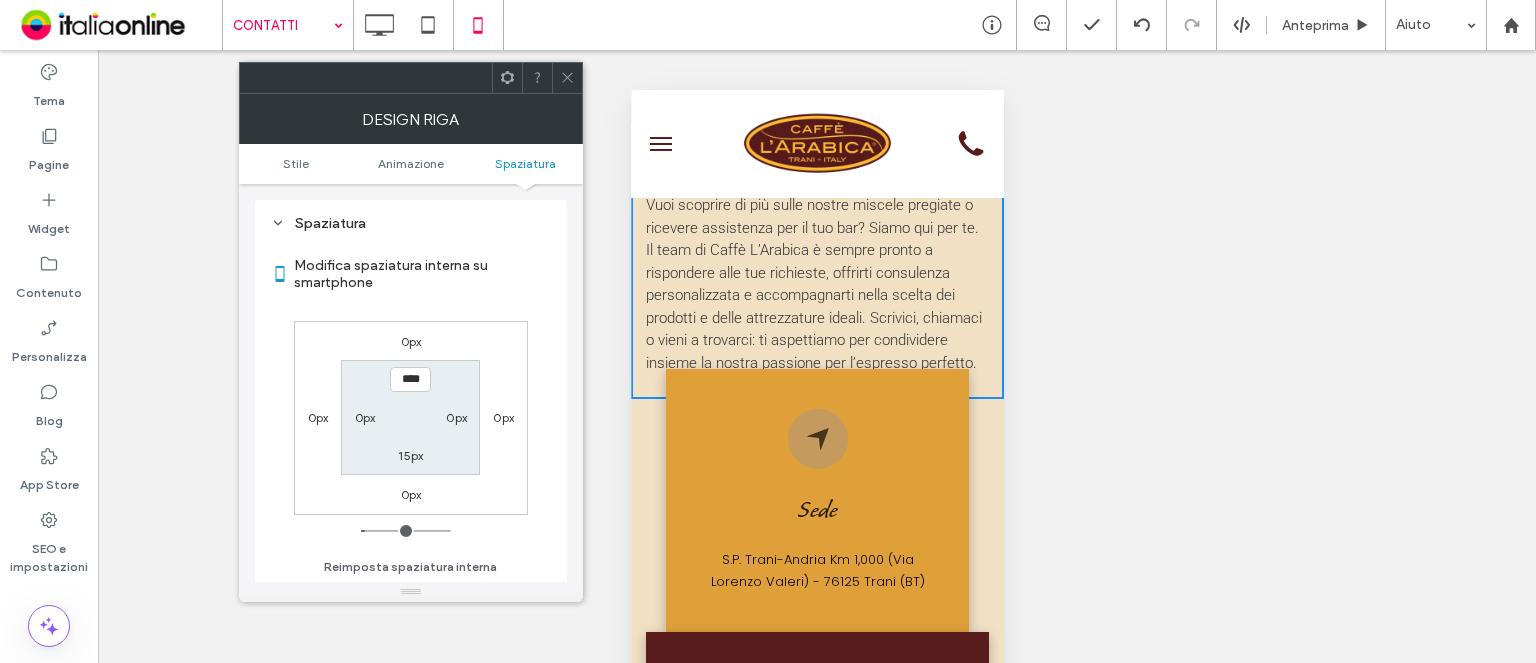 click on "15px" at bounding box center (410, 455) 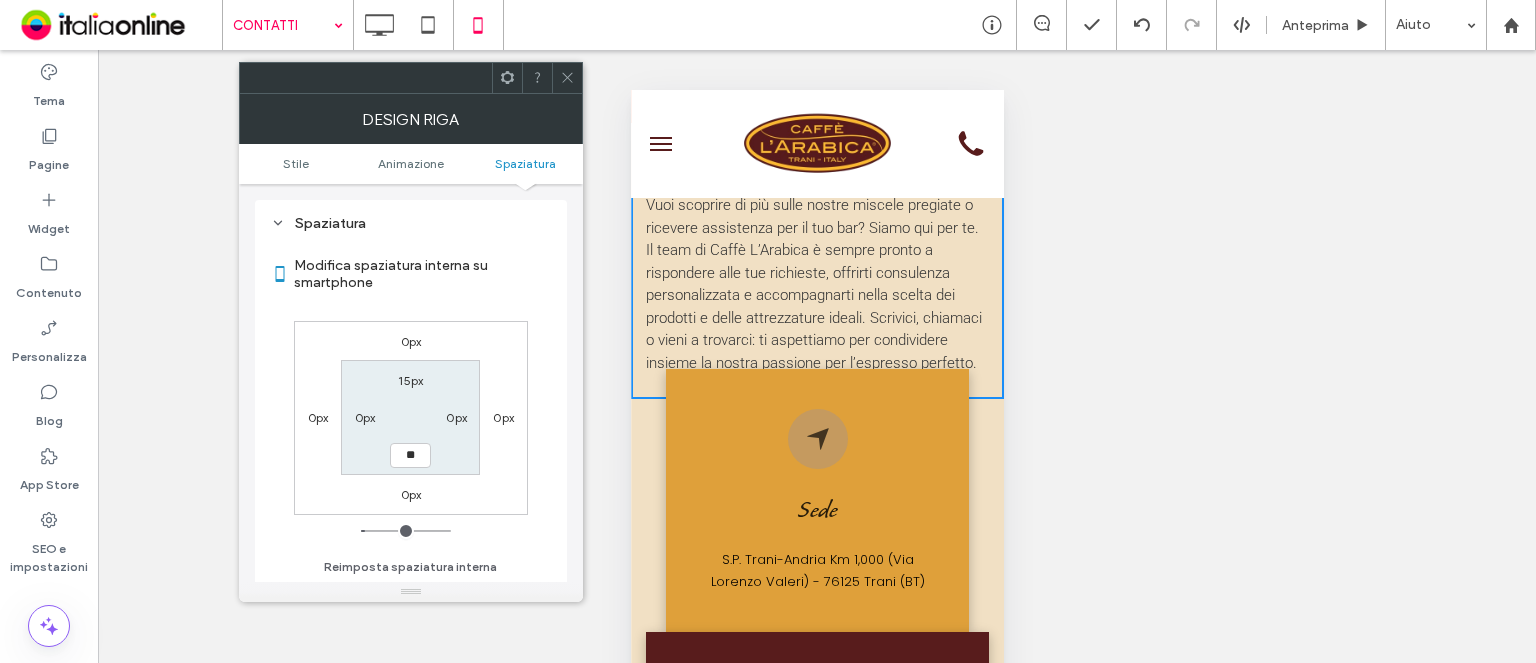 type on "**" 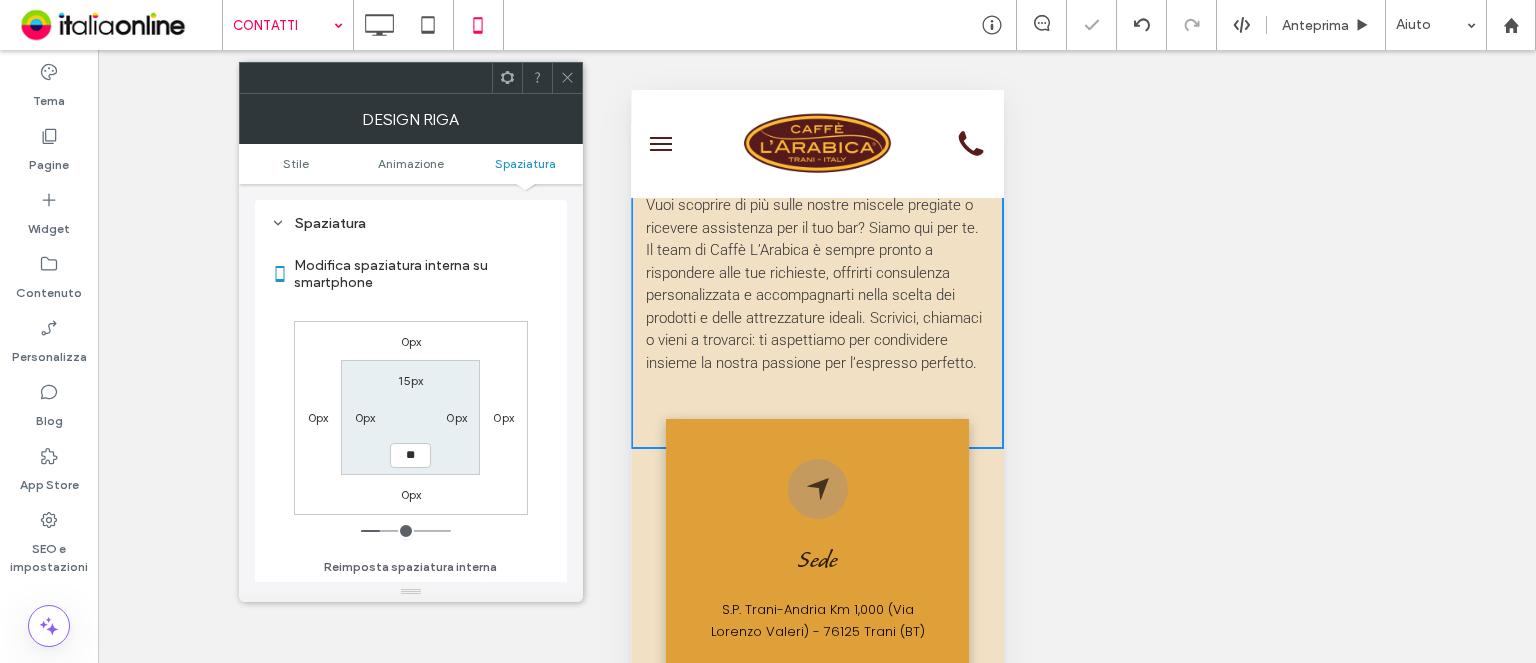 type on "**" 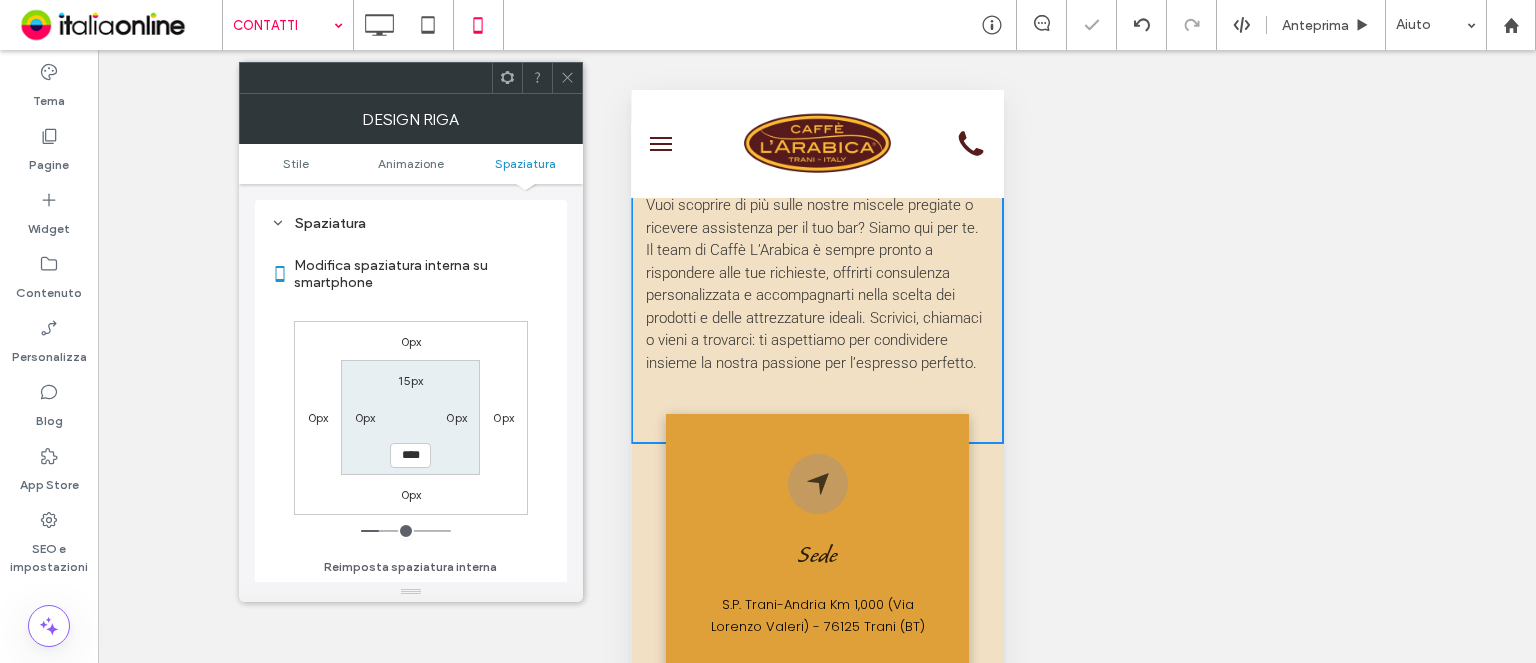 click at bounding box center (567, 78) 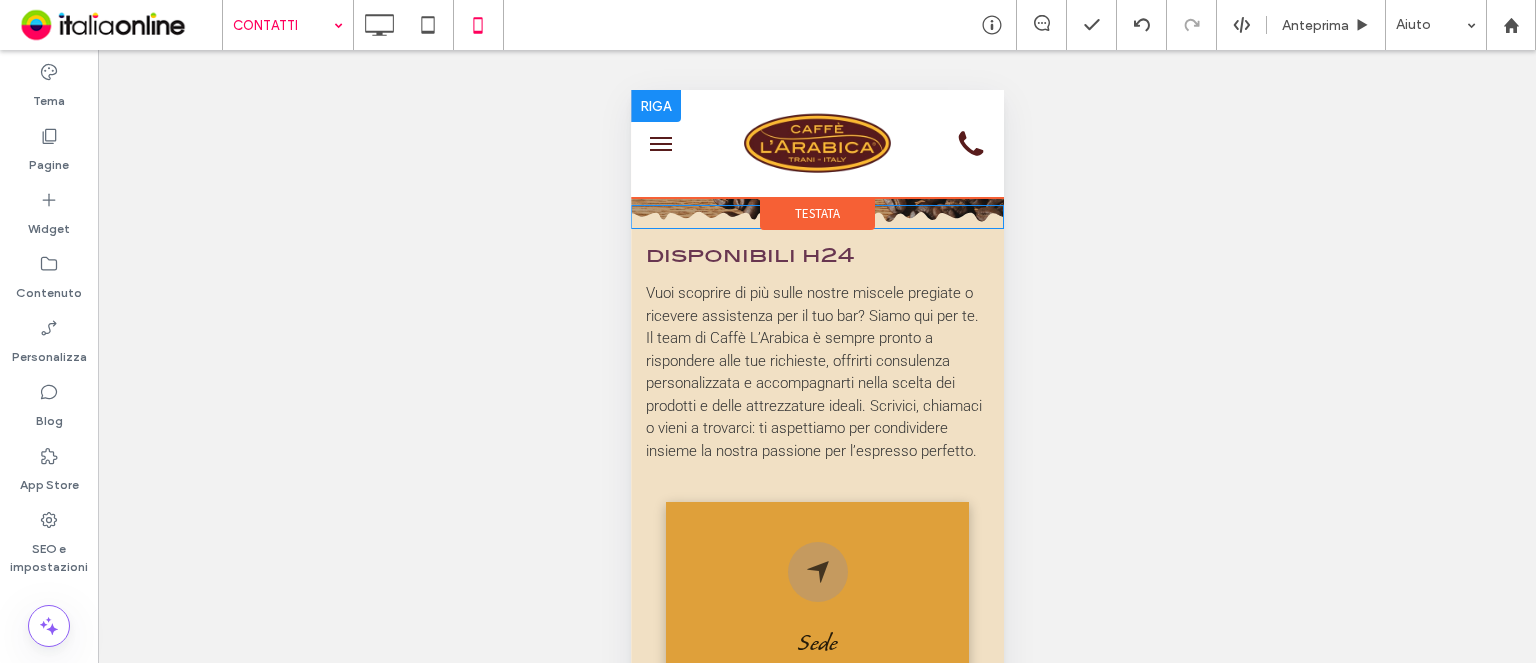 scroll, scrollTop: 200, scrollLeft: 0, axis: vertical 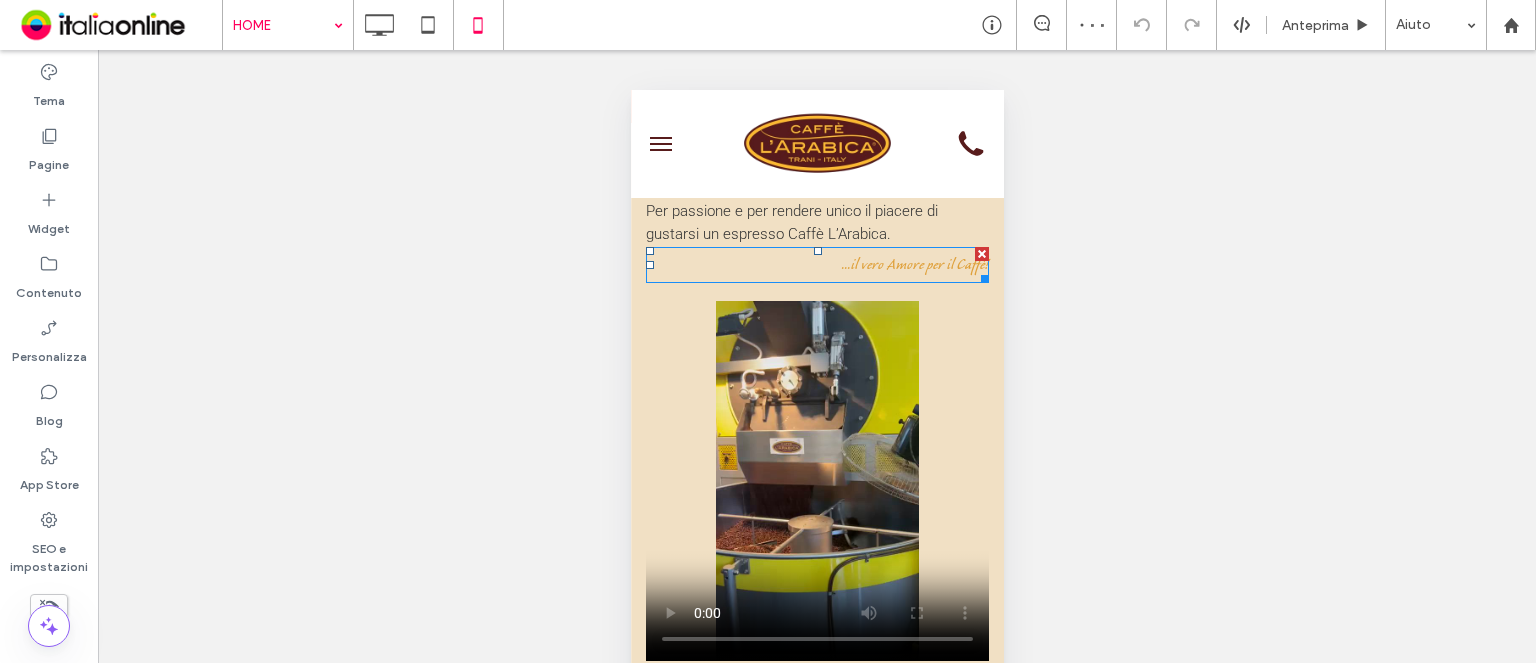 click on "...il vero Amore per il Caffè!" at bounding box center (914, 266) 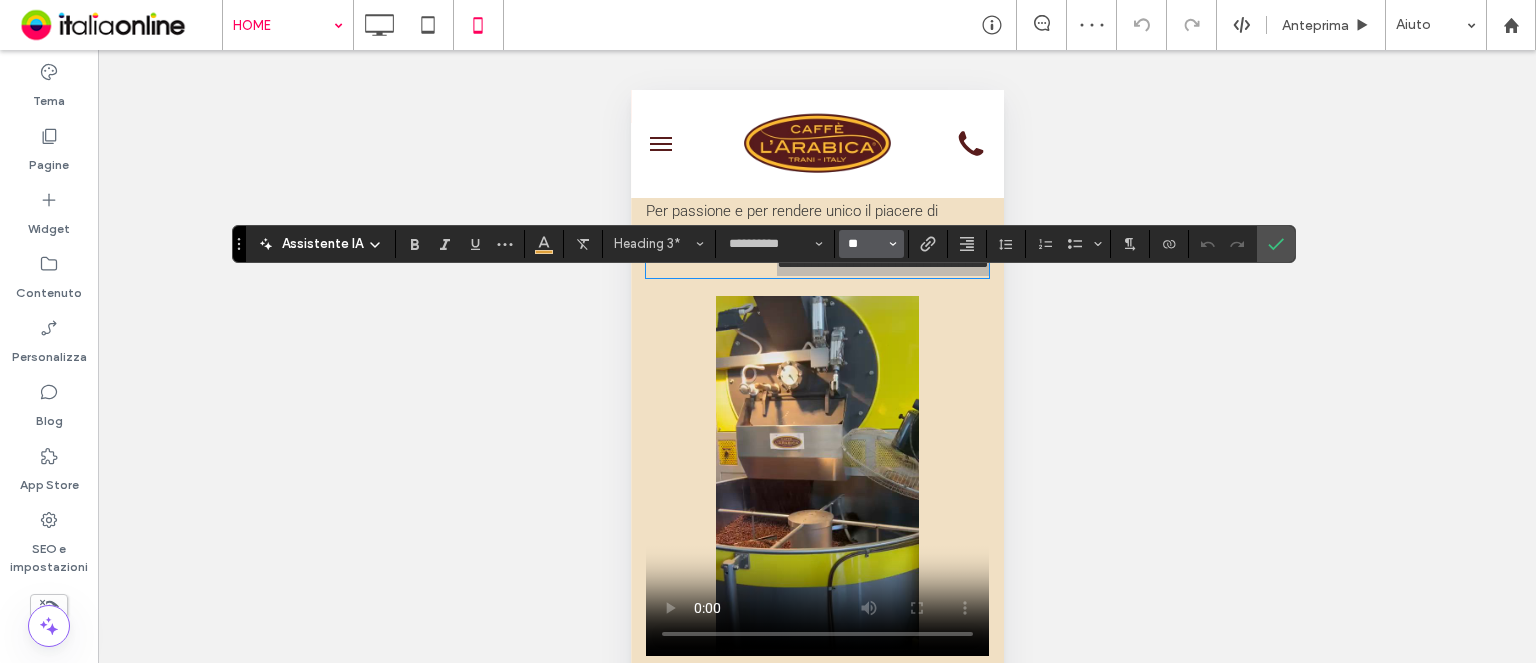 click on "**" at bounding box center [865, 244] 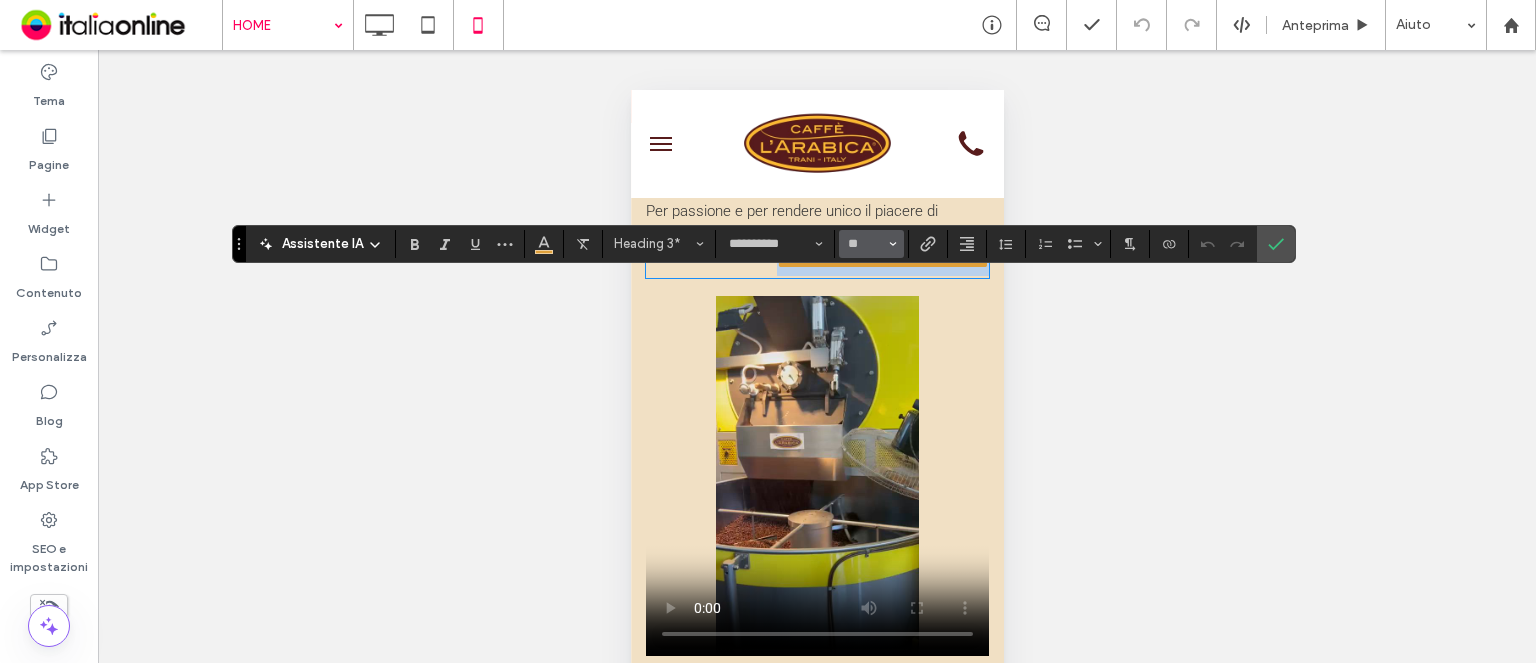 type on "**" 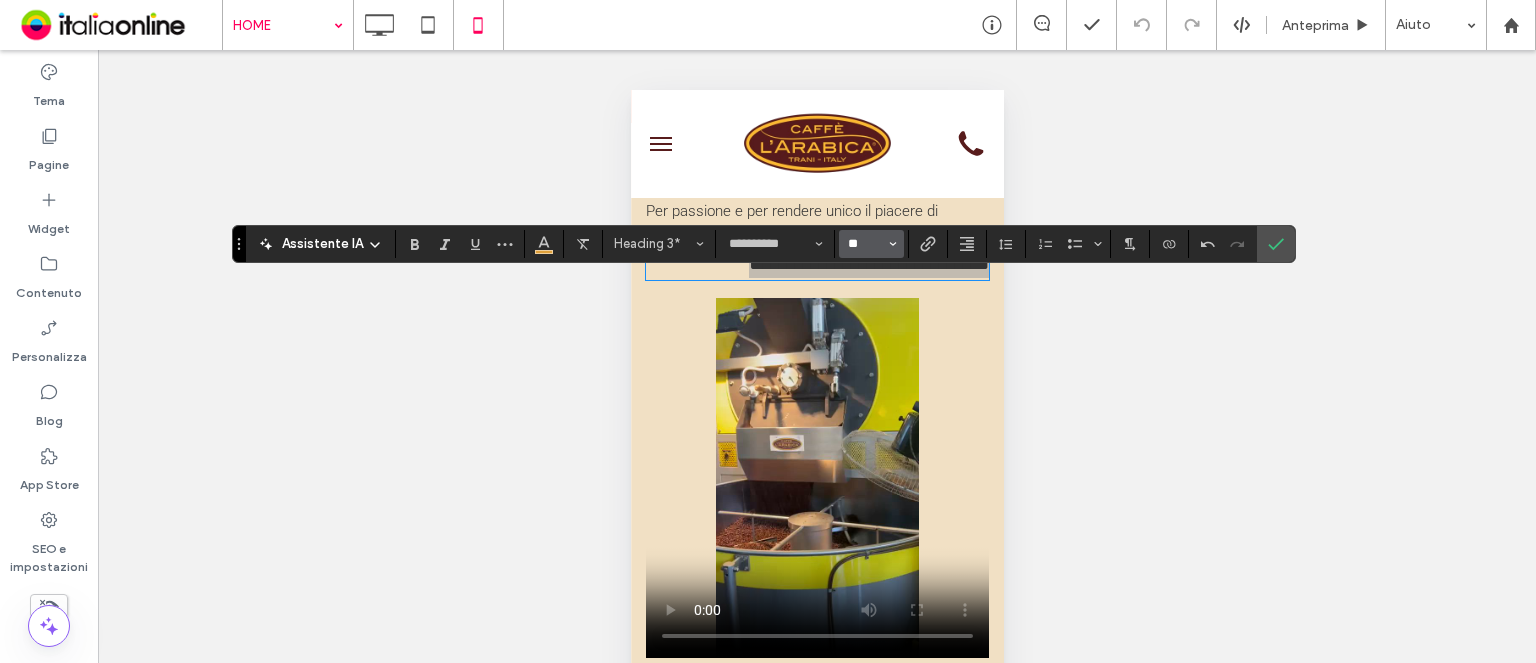 click on "**" at bounding box center (865, 244) 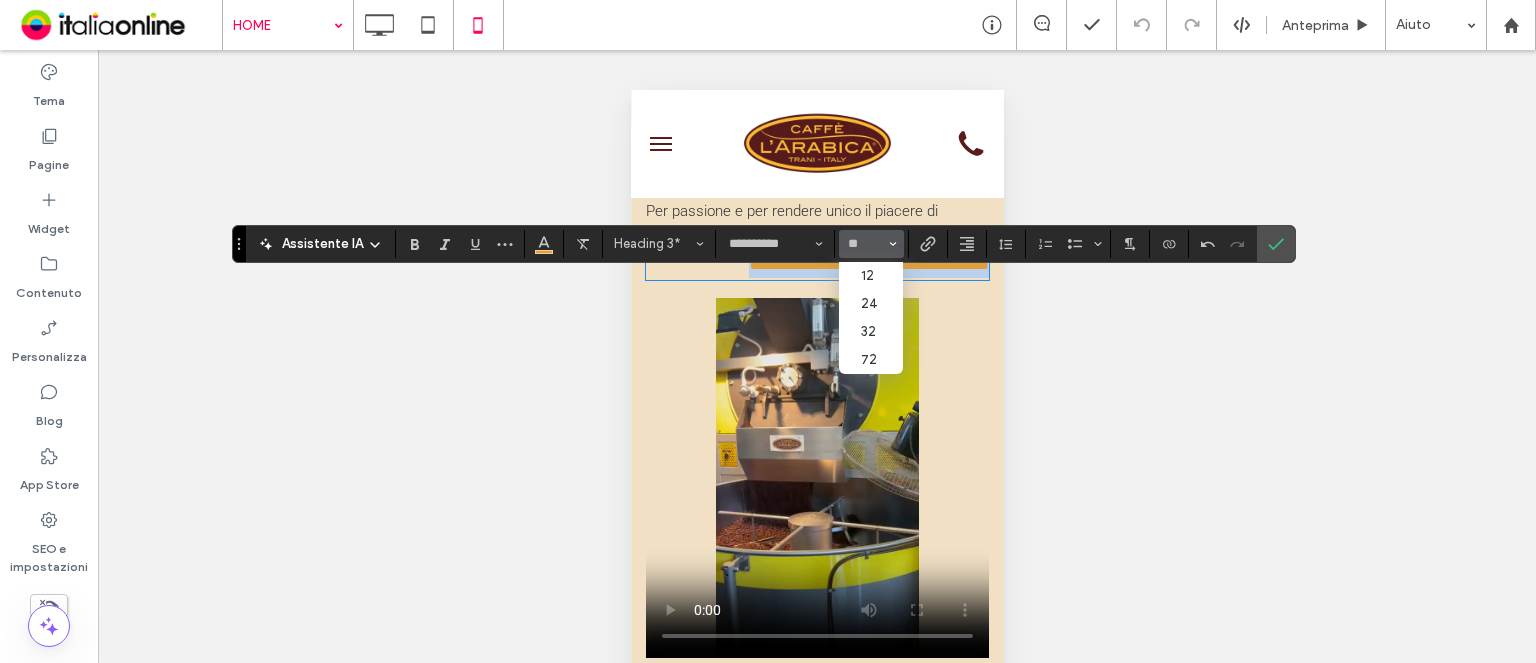 type on "**" 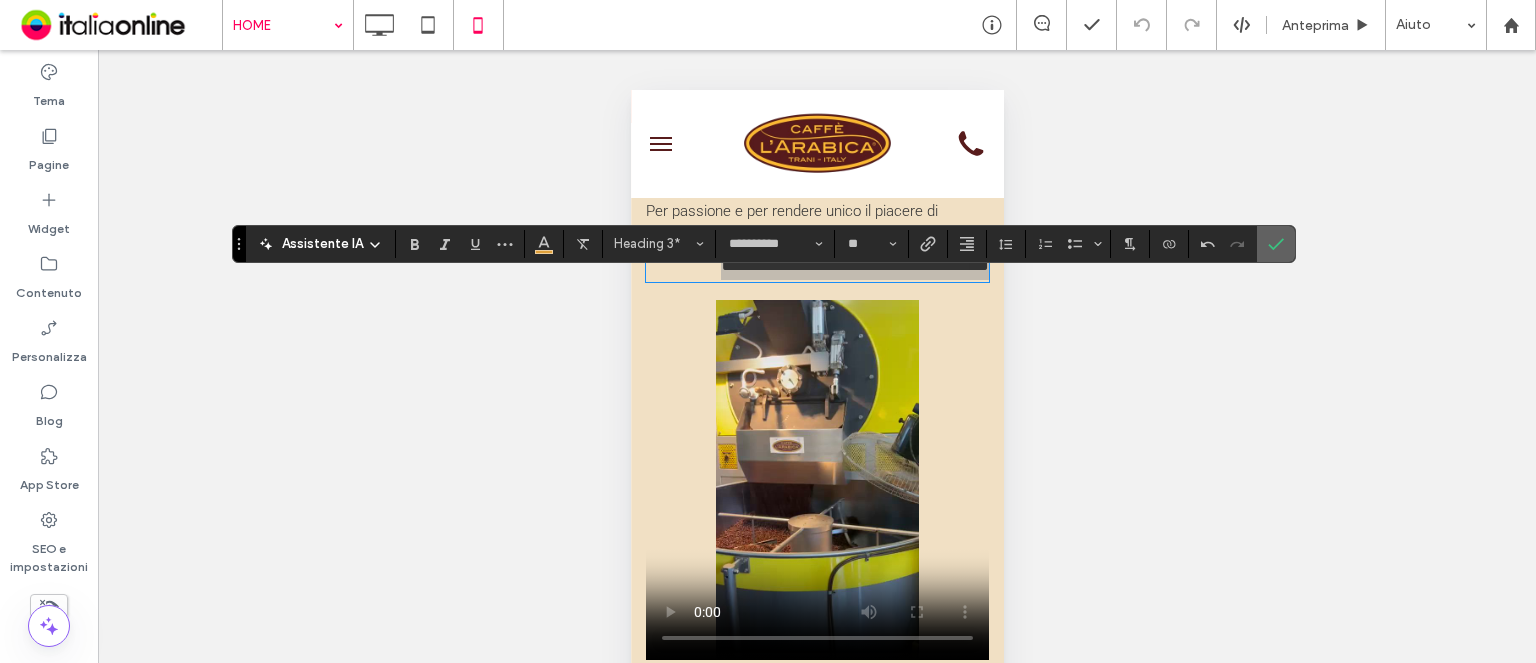 click at bounding box center (1276, 244) 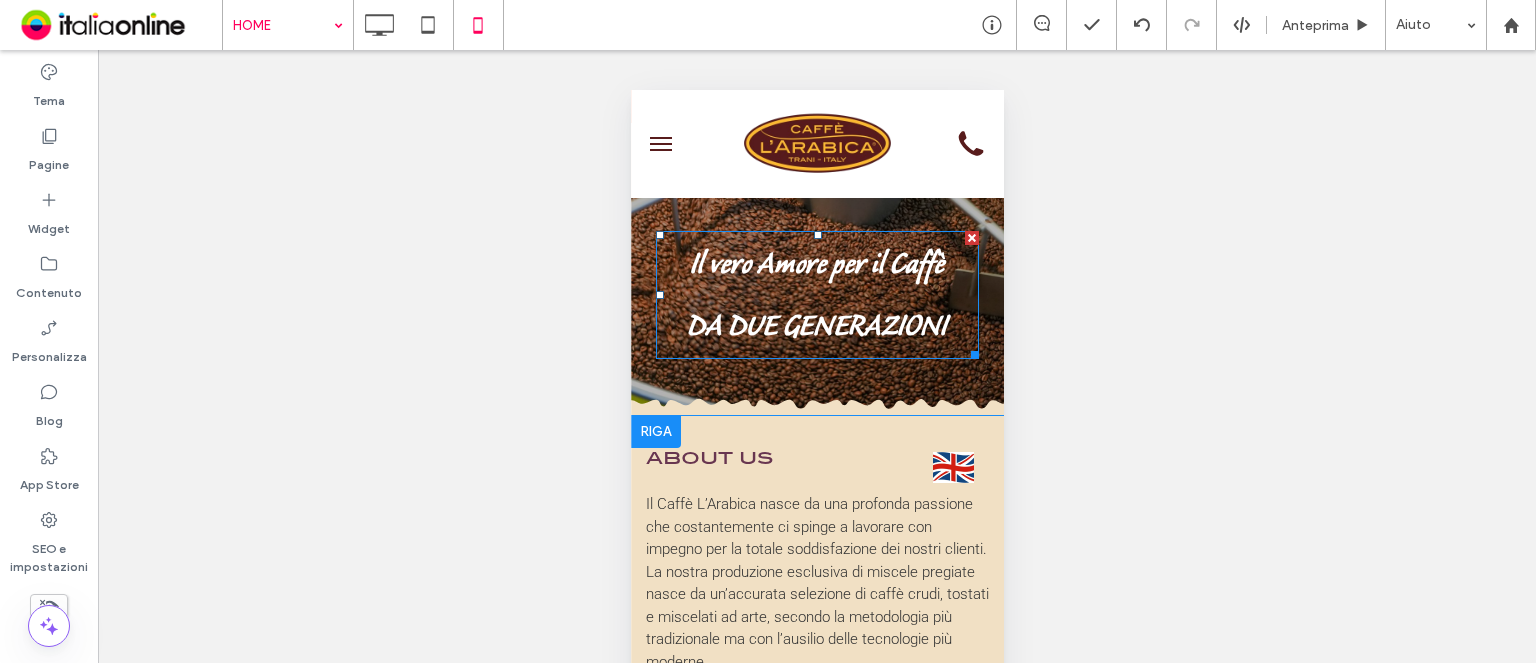 scroll, scrollTop: 100, scrollLeft: 0, axis: vertical 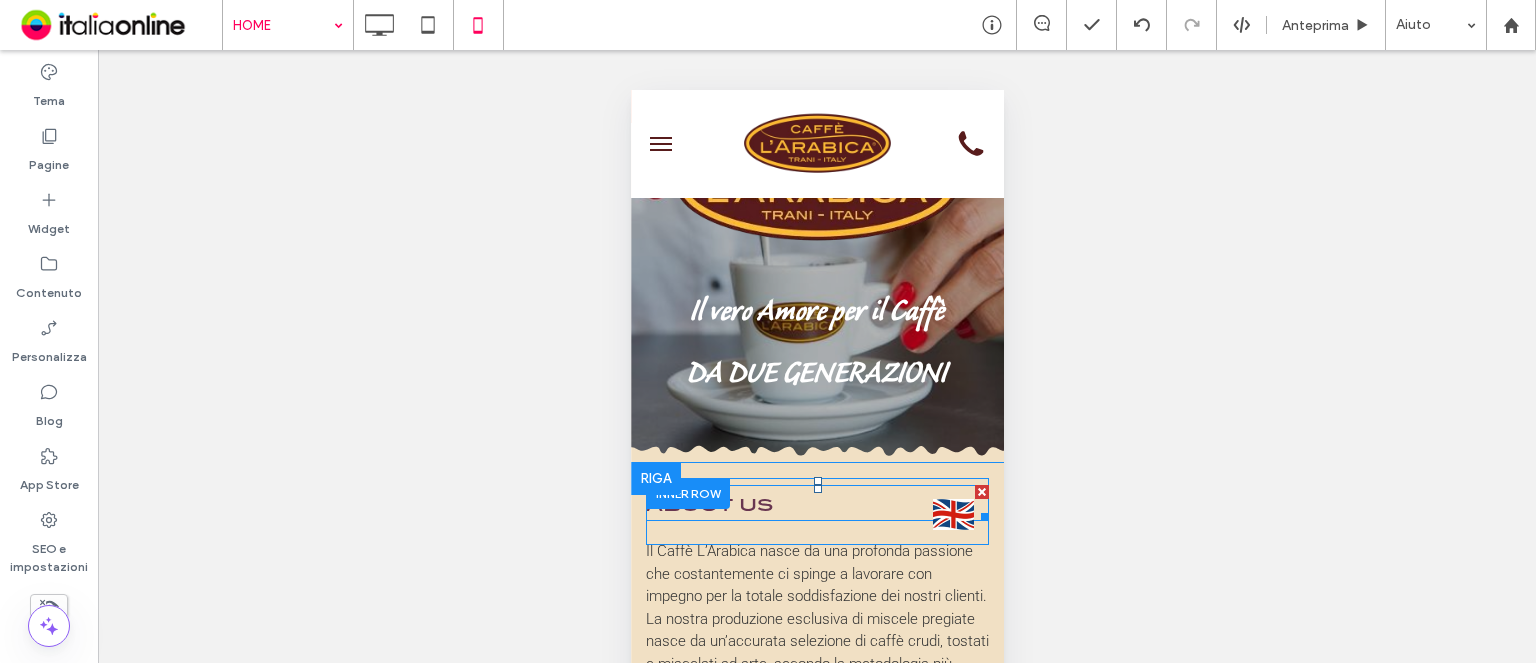 click on "about us" at bounding box center [816, 503] 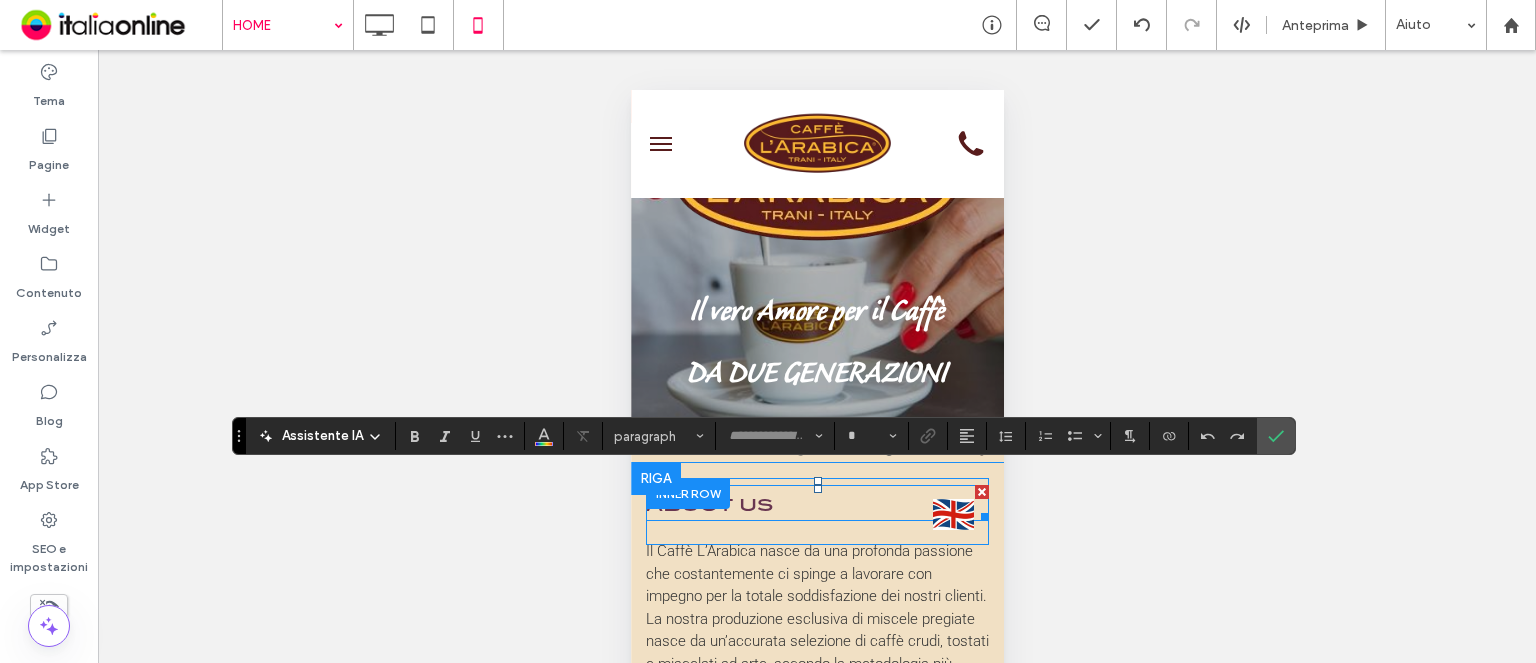 type on "**********" 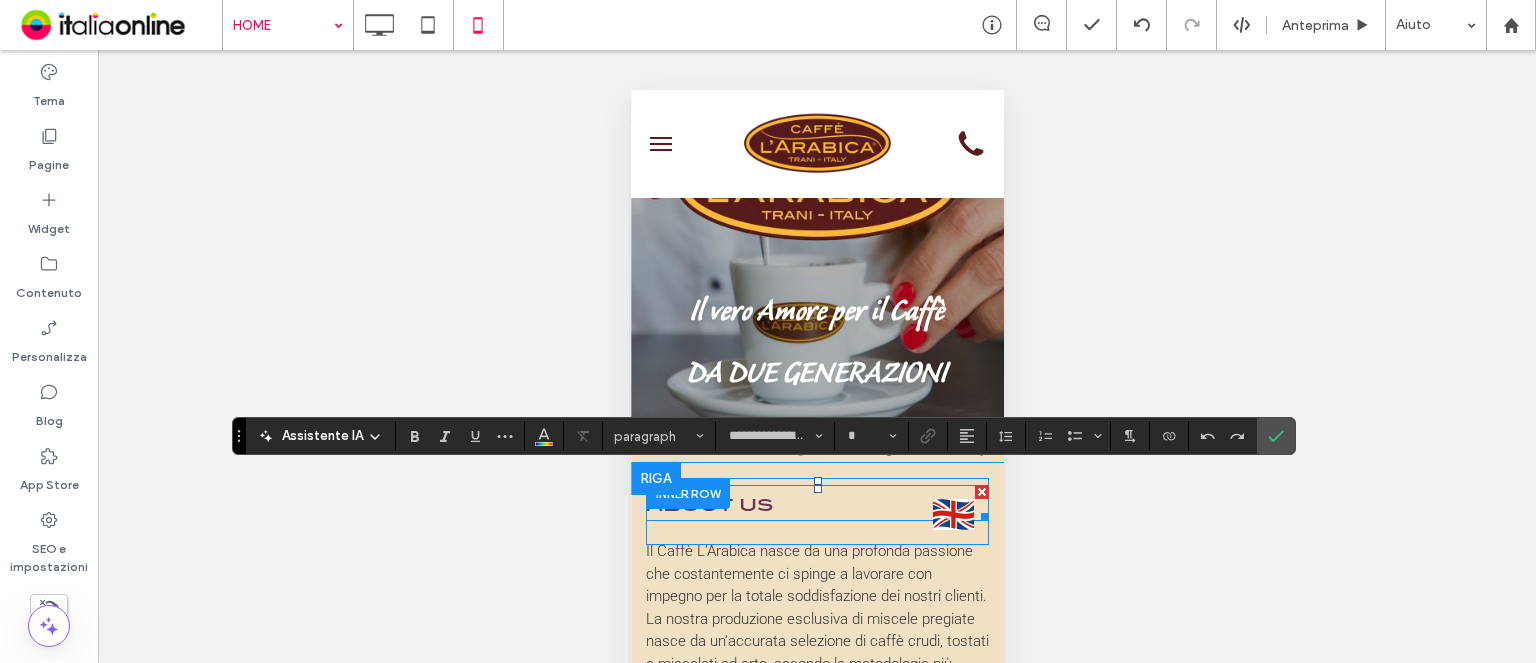 type on "**" 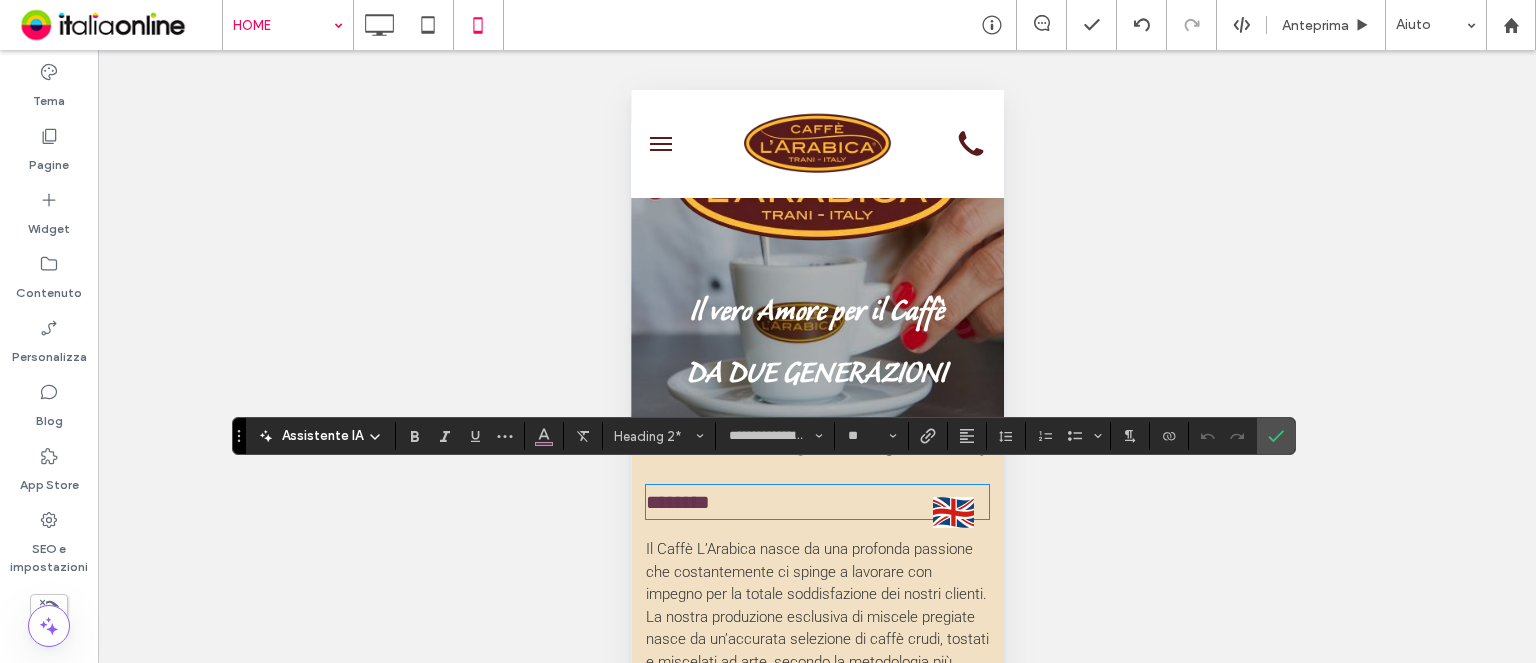 drag, startPoint x: 1278, startPoint y: 434, endPoint x: 1251, endPoint y: 436, distance: 27.073973 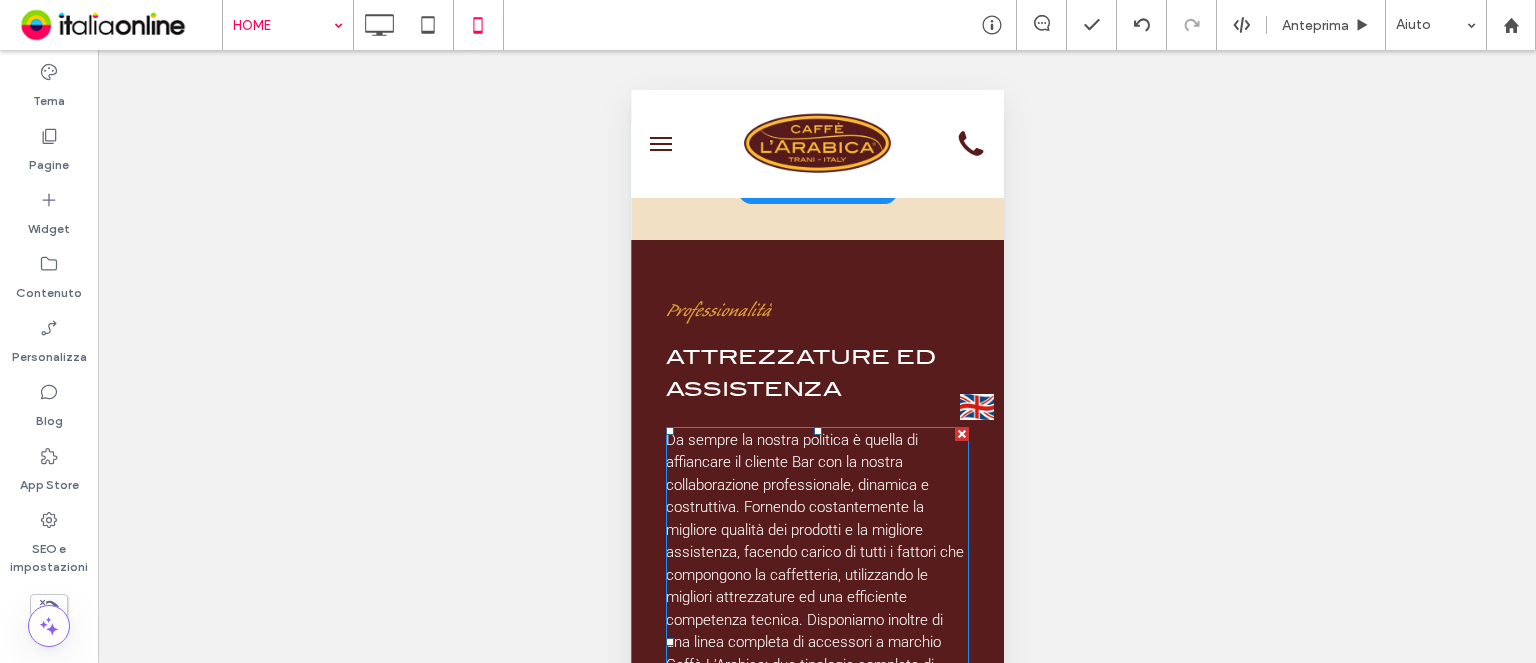 scroll, scrollTop: 1300, scrollLeft: 0, axis: vertical 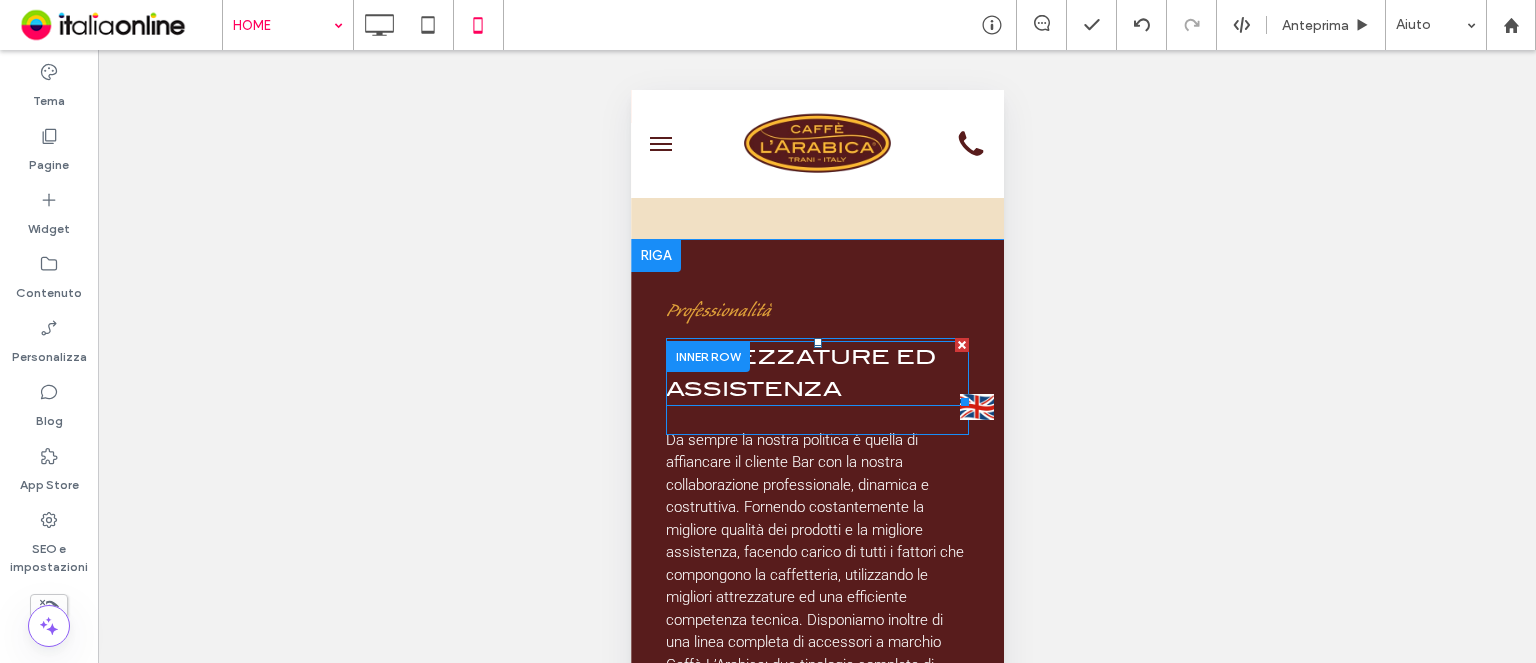 click on "ATTREZZATURE ED ASSISTENZA" at bounding box center [800, 373] 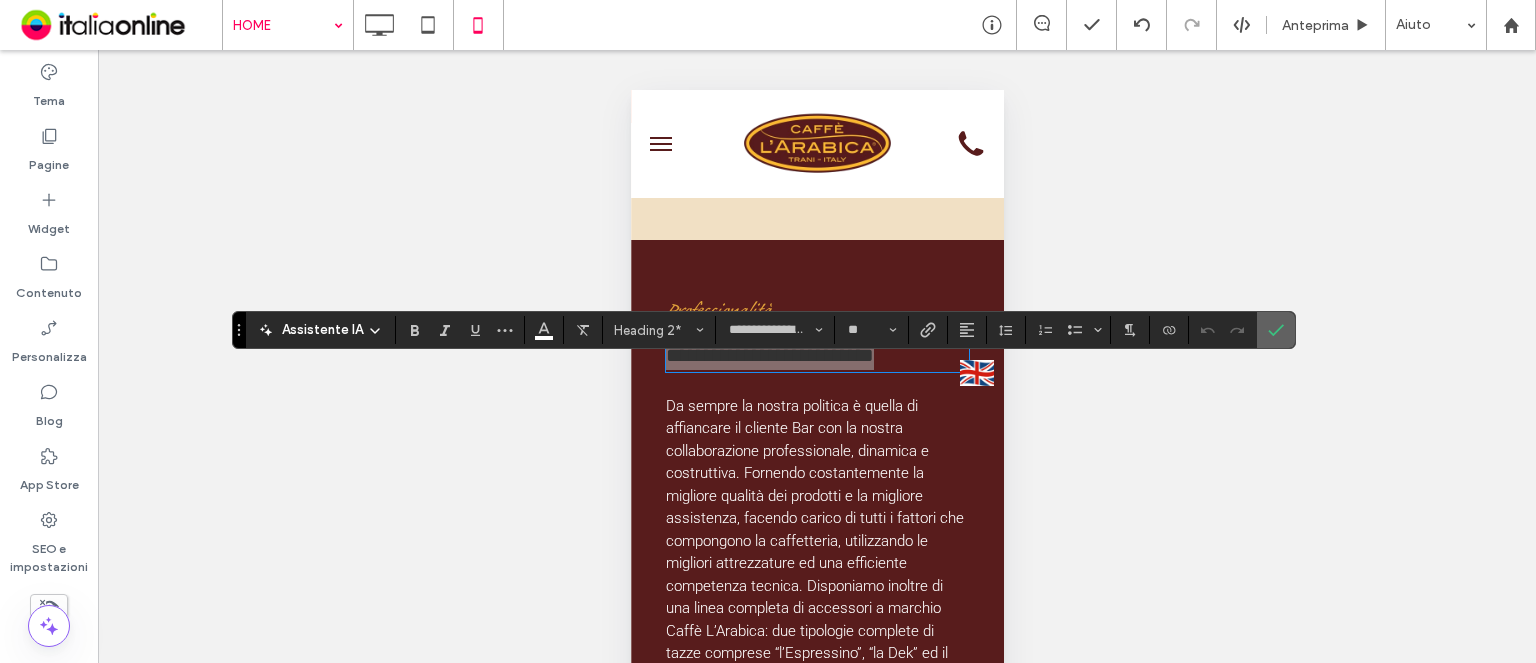 click 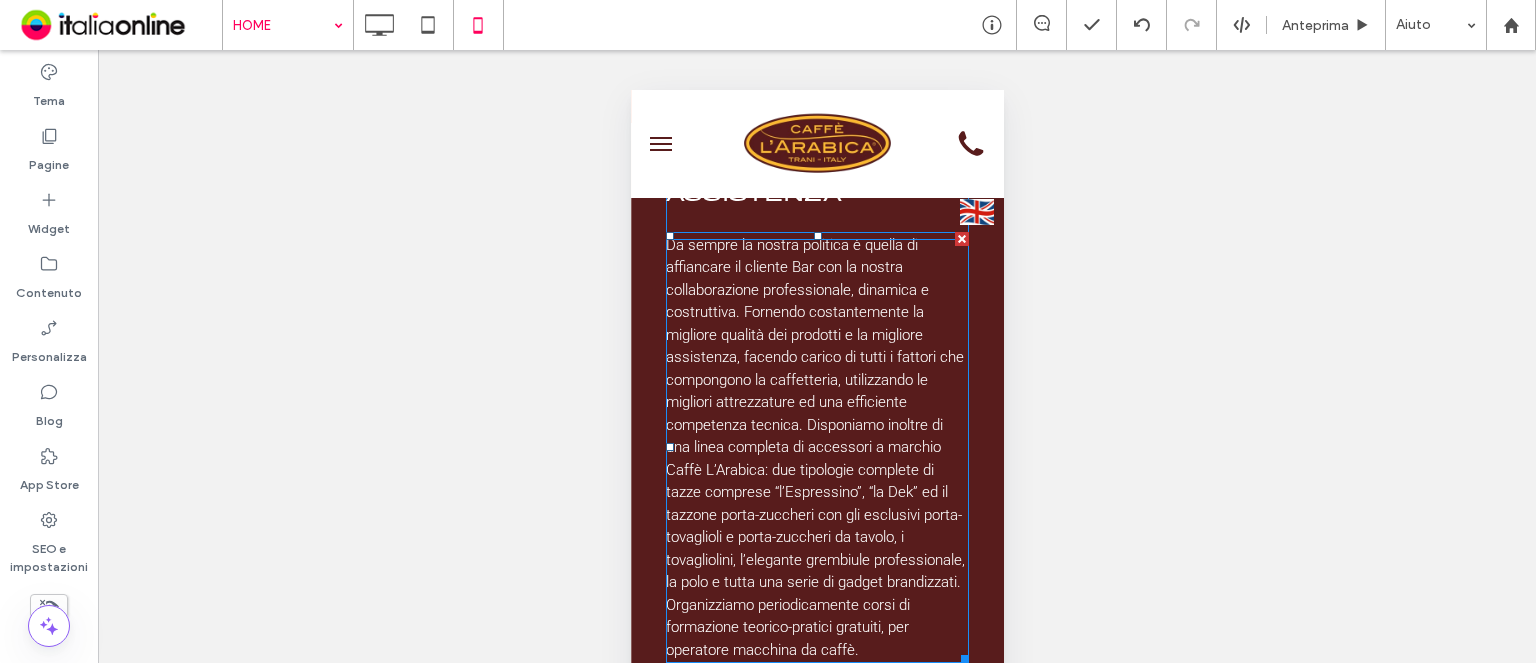 scroll, scrollTop: 1700, scrollLeft: 0, axis: vertical 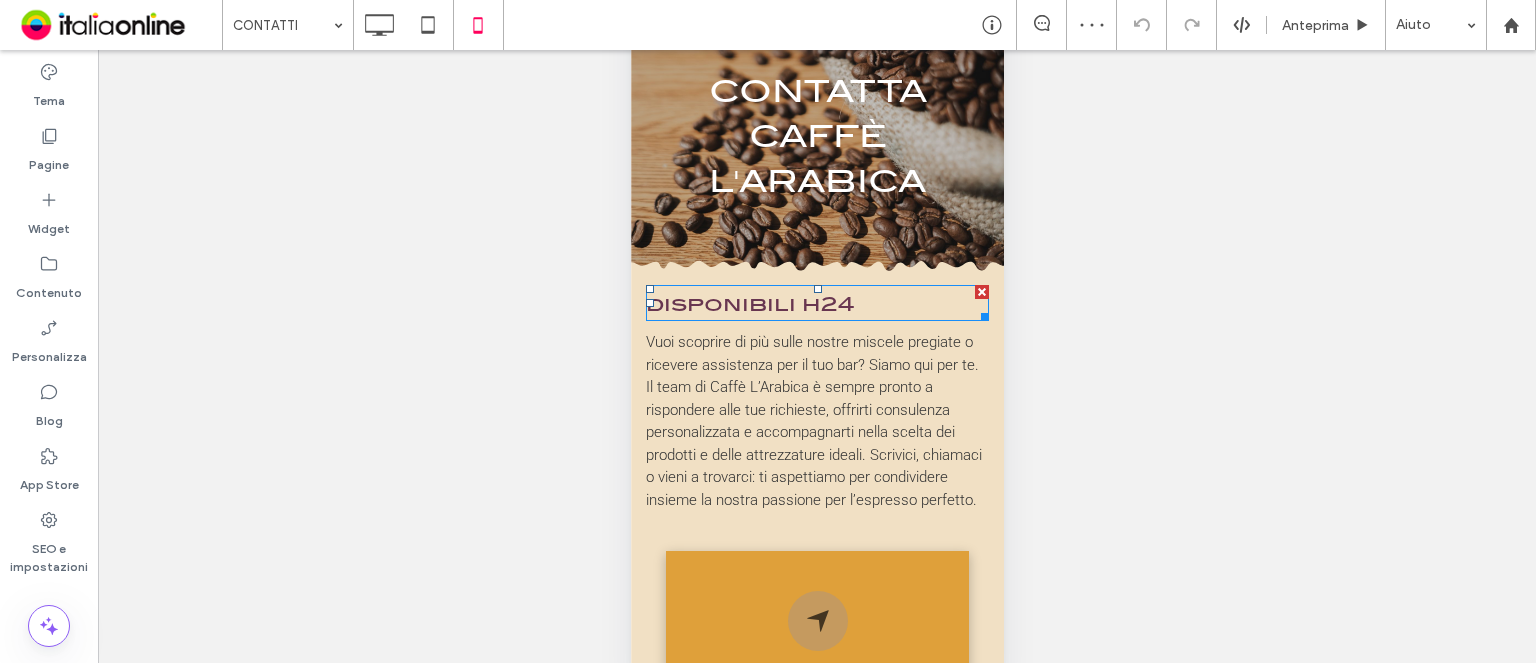 drag, startPoint x: 1569, startPoint y: 218, endPoint x: 946, endPoint y: 292, distance: 627.37946 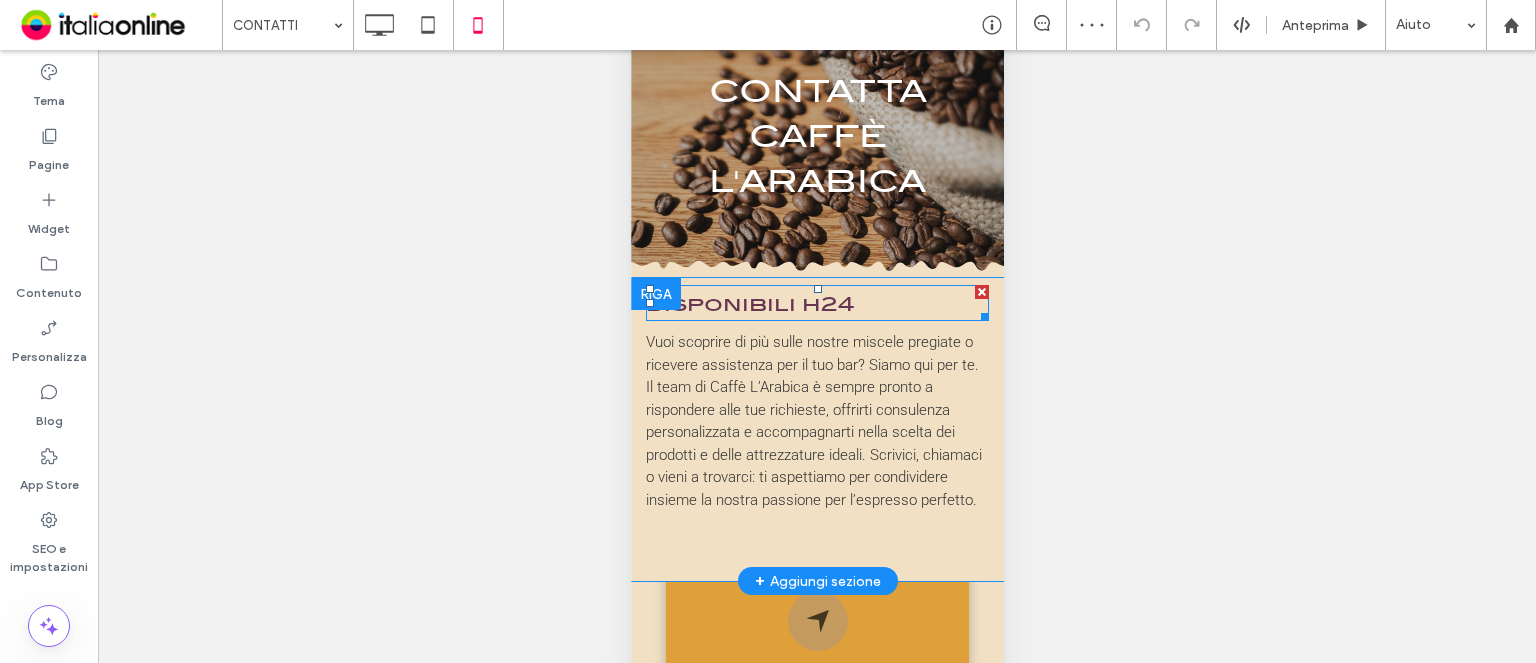 click on "disponibili h24" at bounding box center [816, 303] 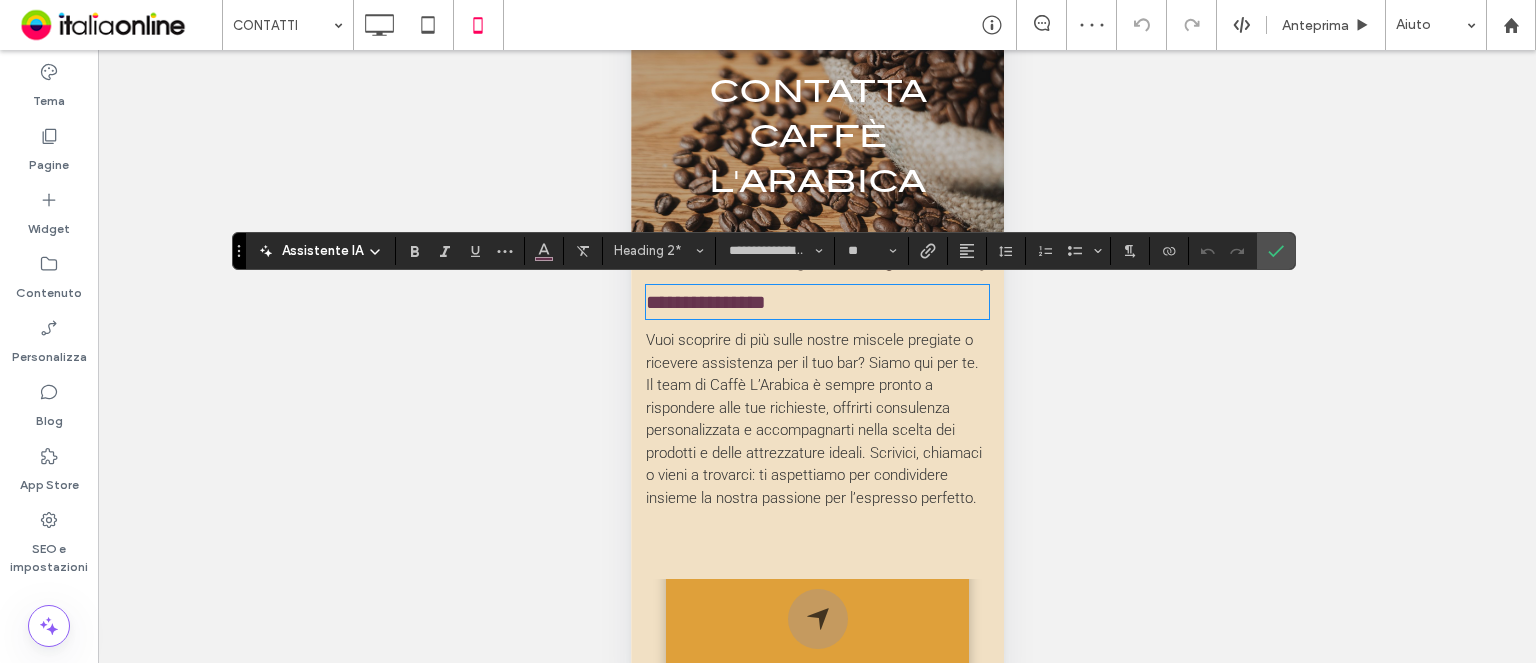 click 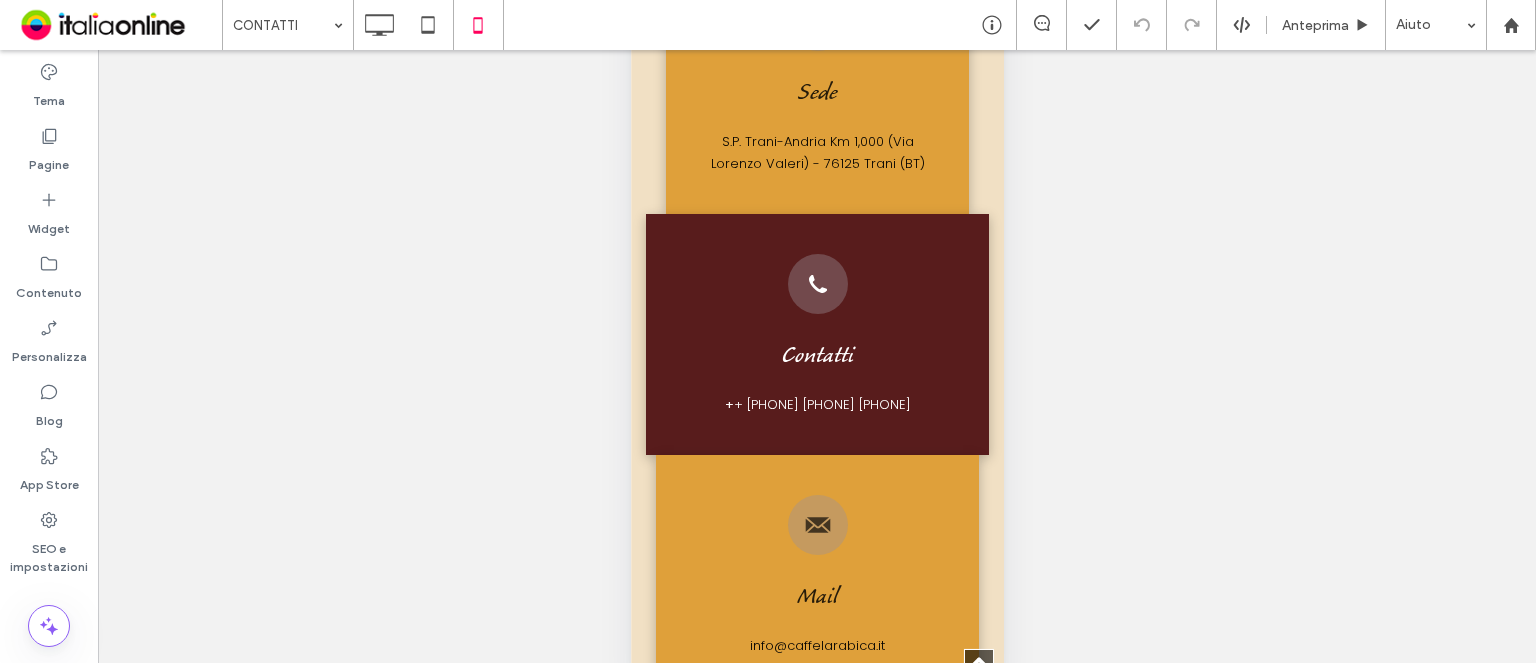 scroll, scrollTop: 0, scrollLeft: 0, axis: both 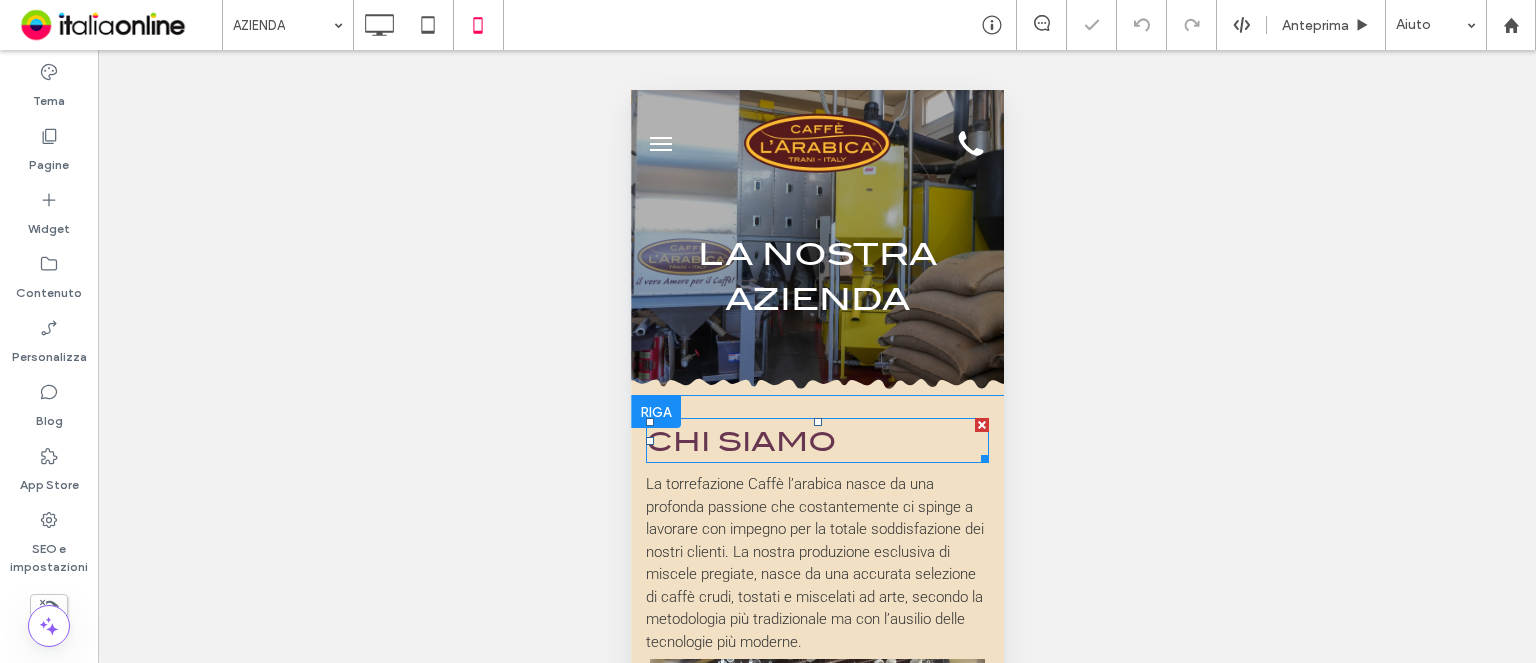 click on "CHI SIAMO" at bounding box center [740, 441] 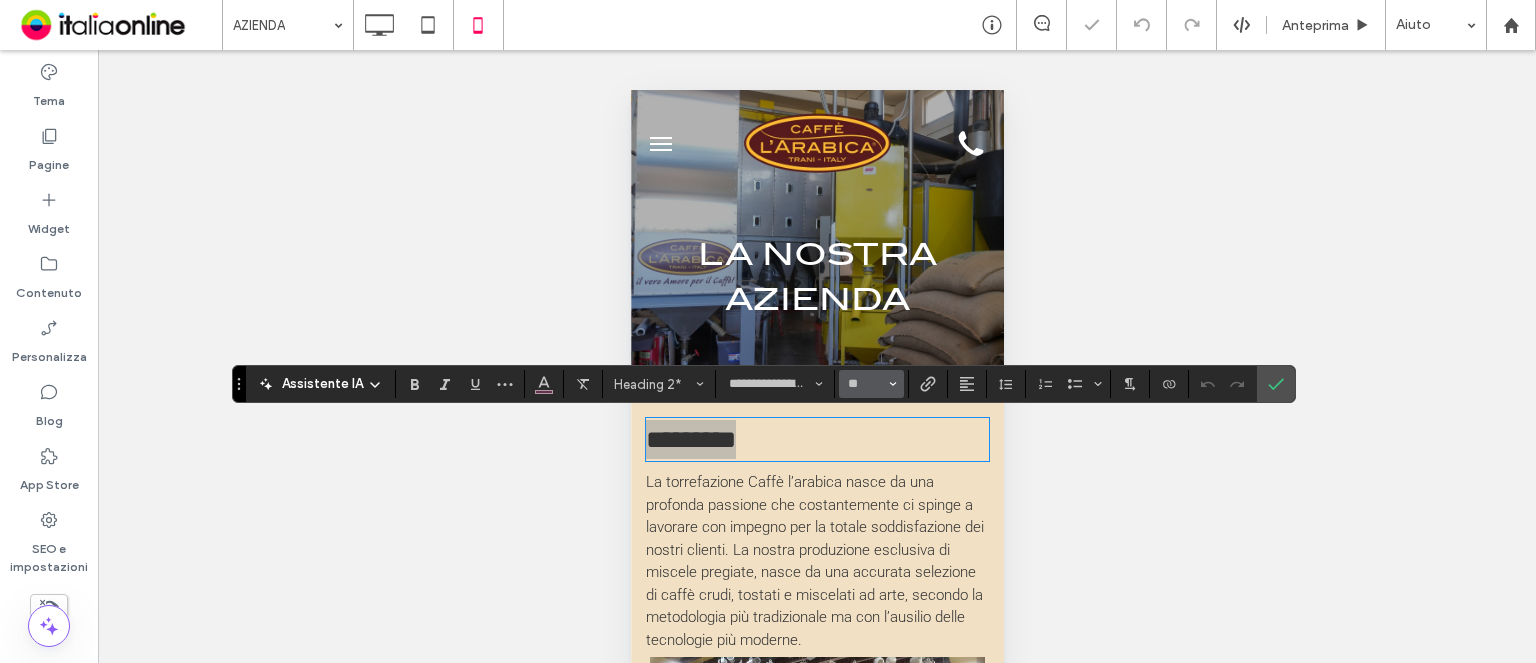 click on "**" at bounding box center (865, 384) 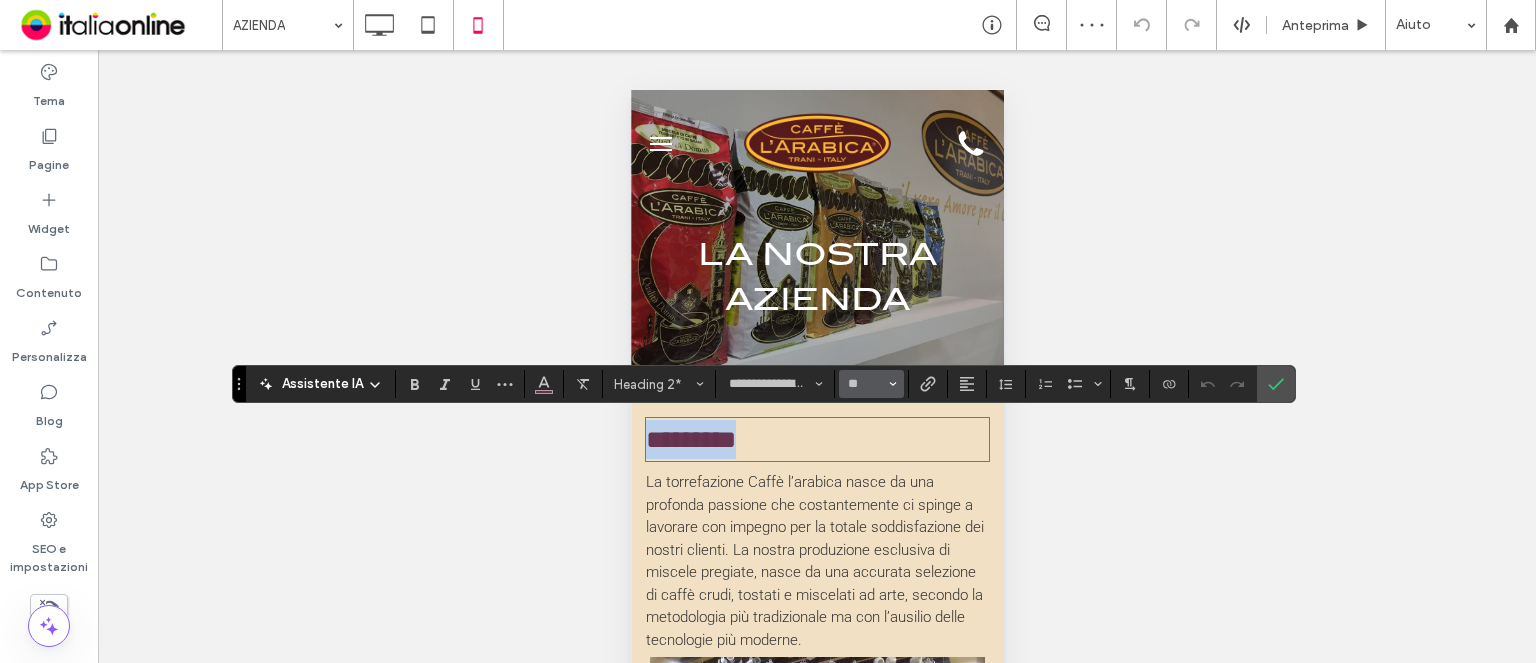type on "**" 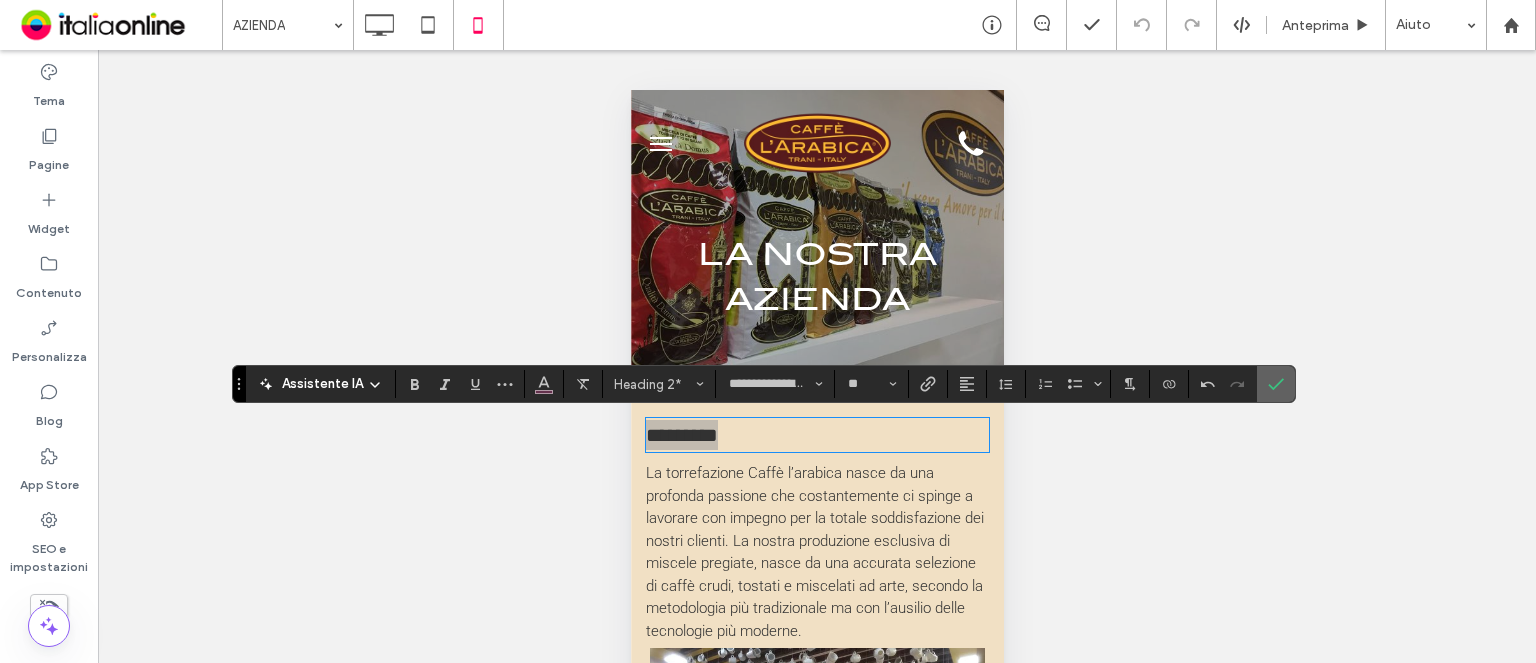 click 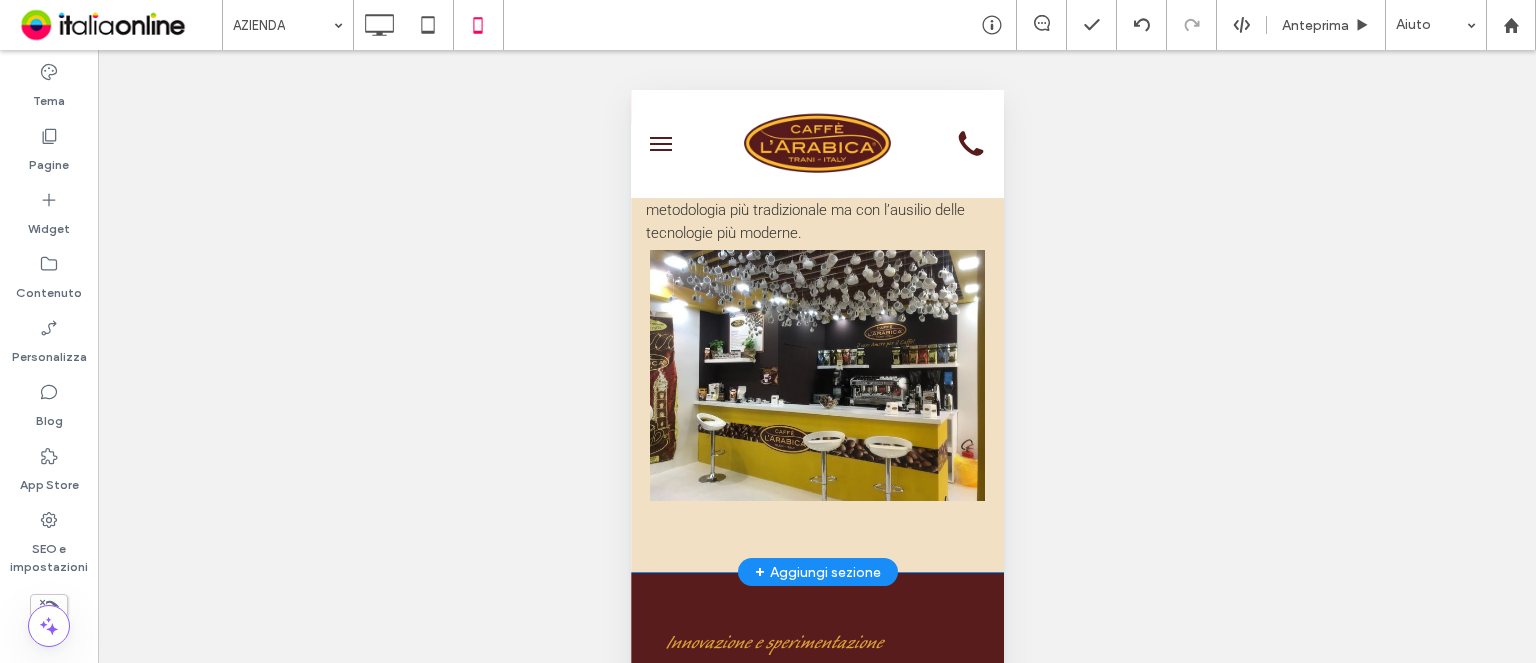 scroll, scrollTop: 600, scrollLeft: 0, axis: vertical 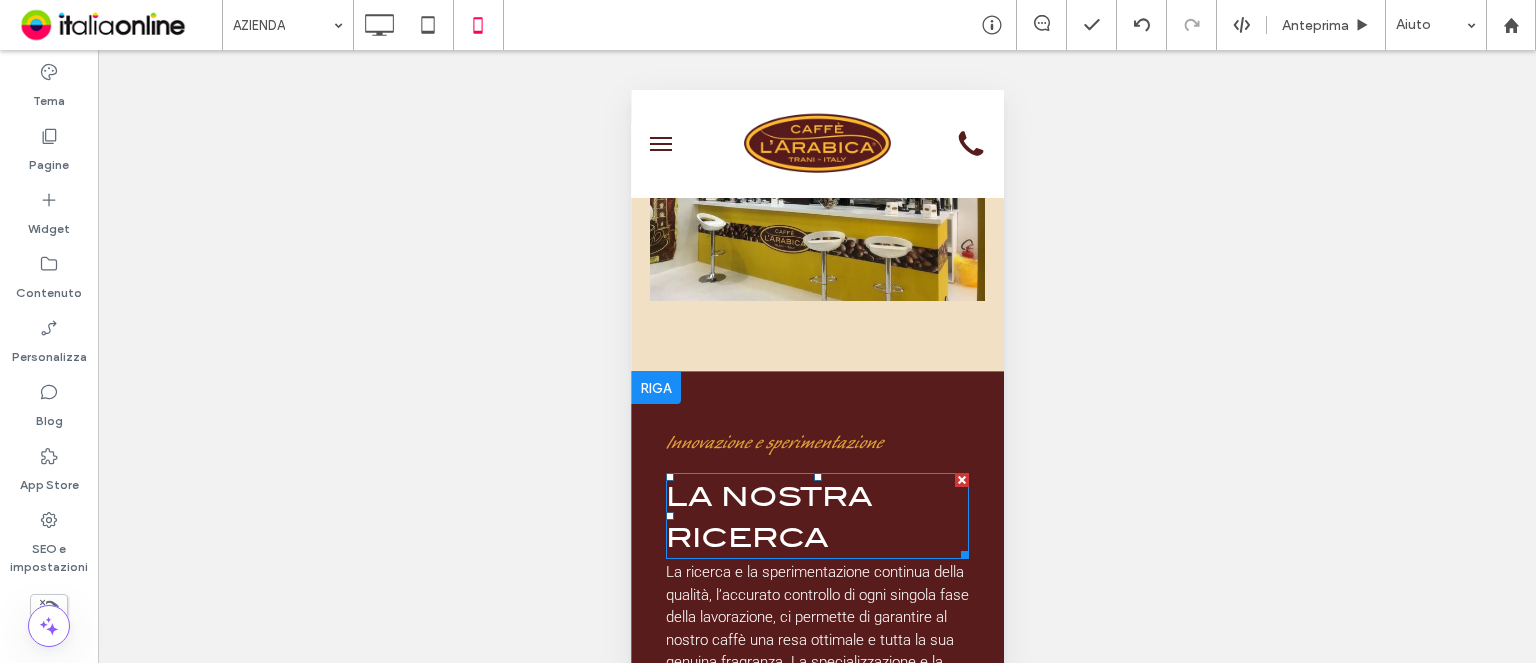 click on "LA NOSTRA RICERCA" at bounding box center [768, 517] 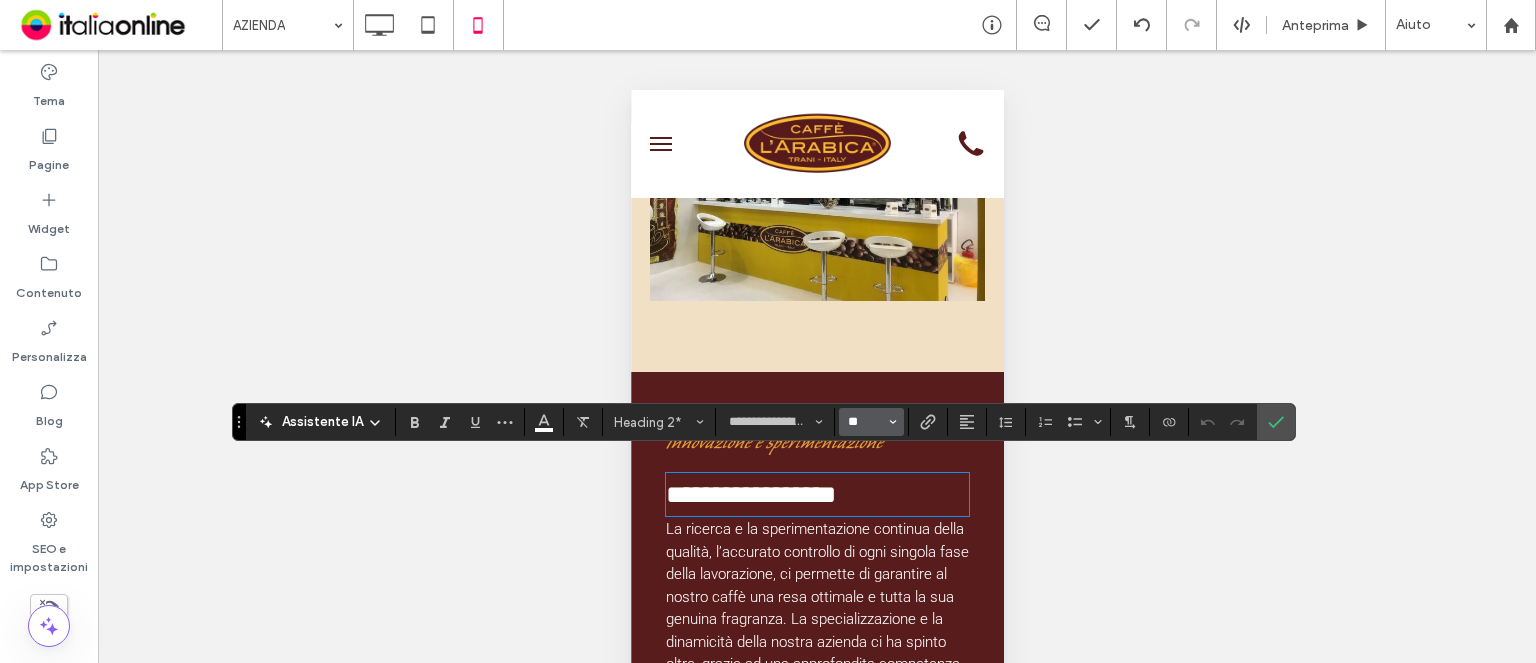 click on "**" at bounding box center (865, 422) 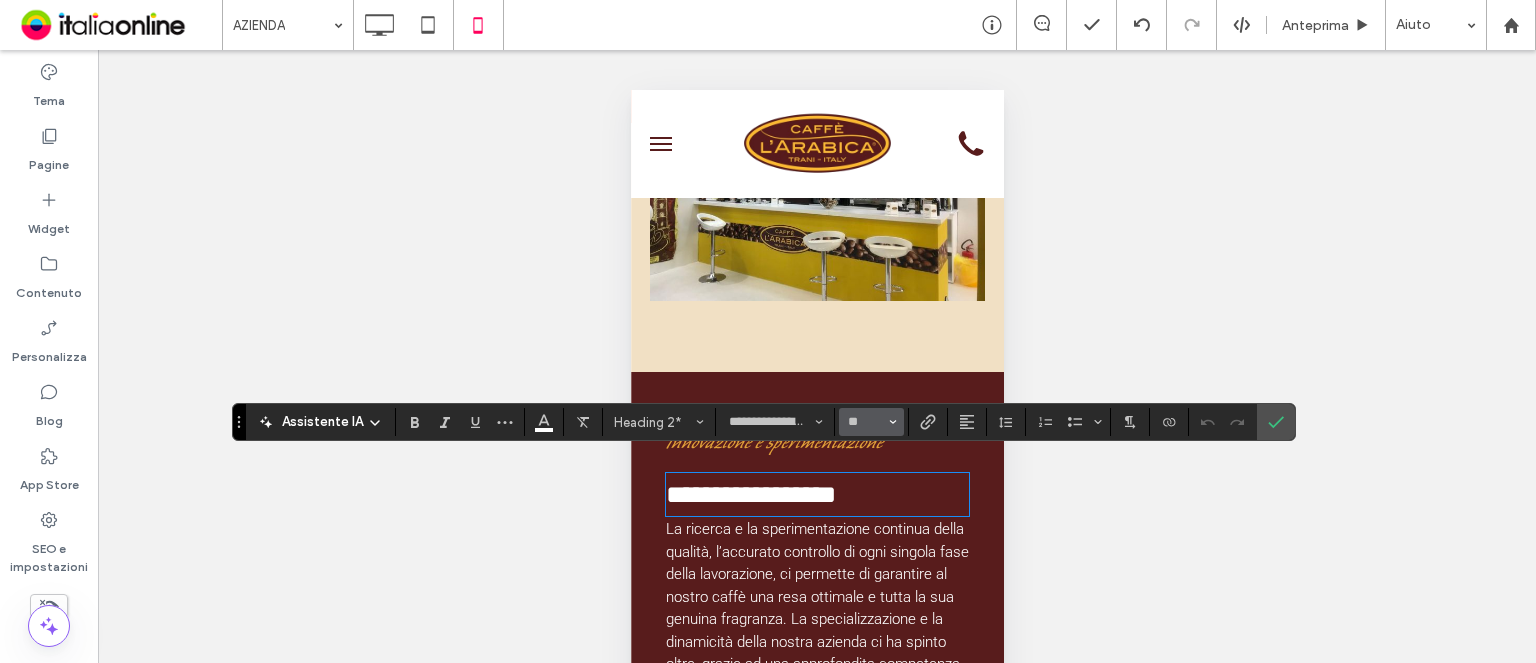 type on "**" 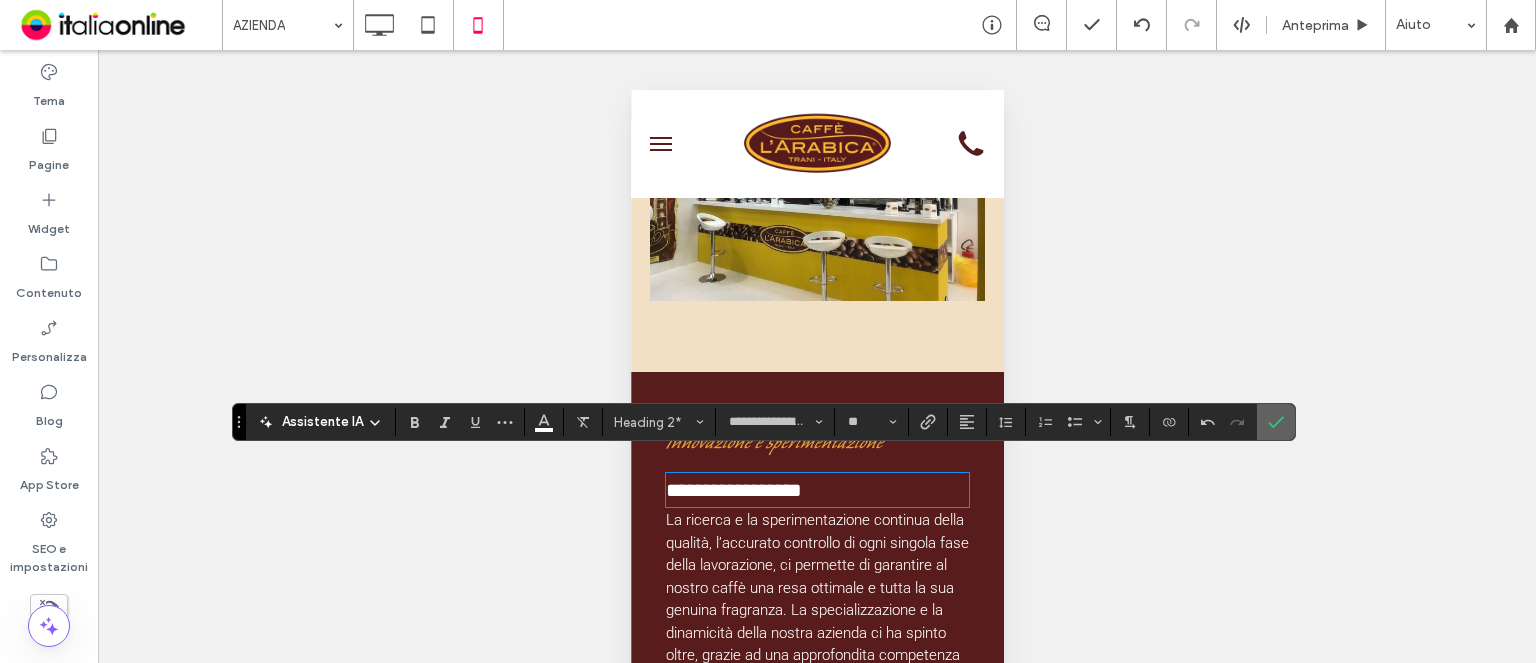 click 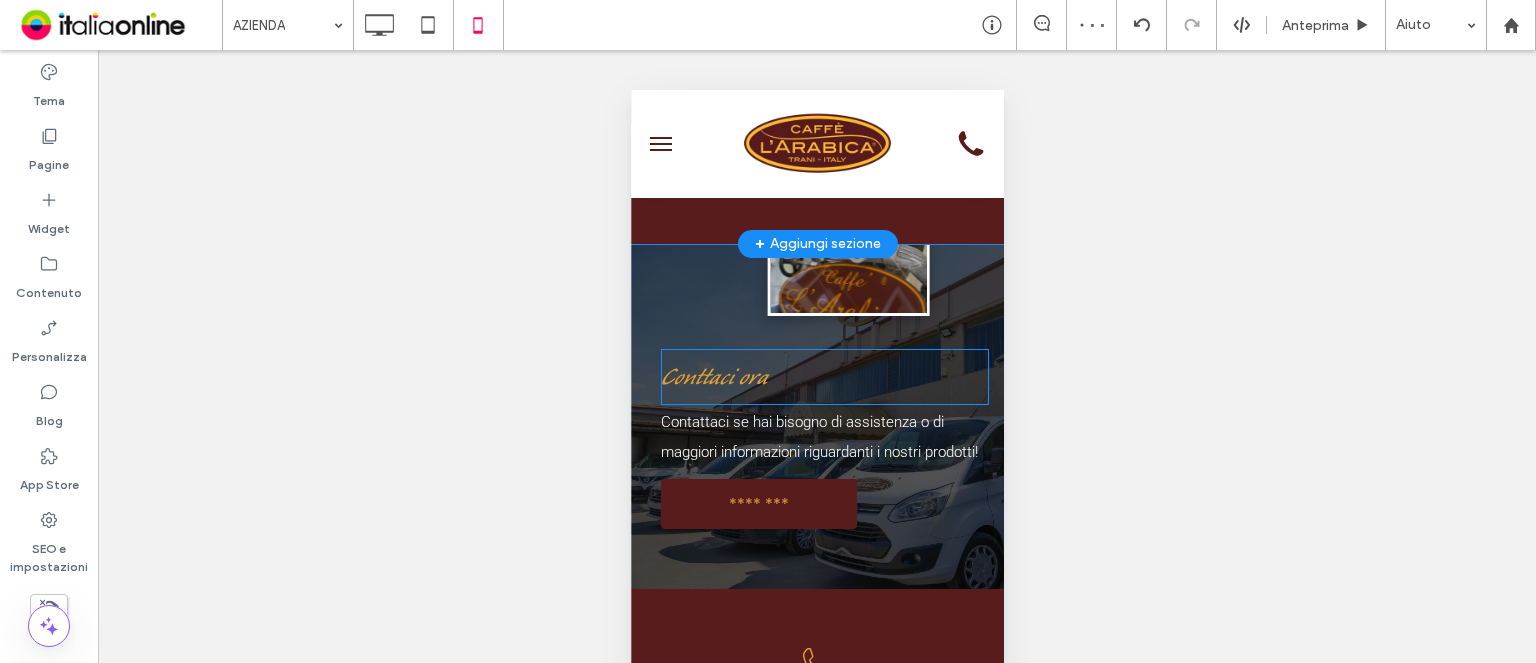 scroll, scrollTop: 2124, scrollLeft: 0, axis: vertical 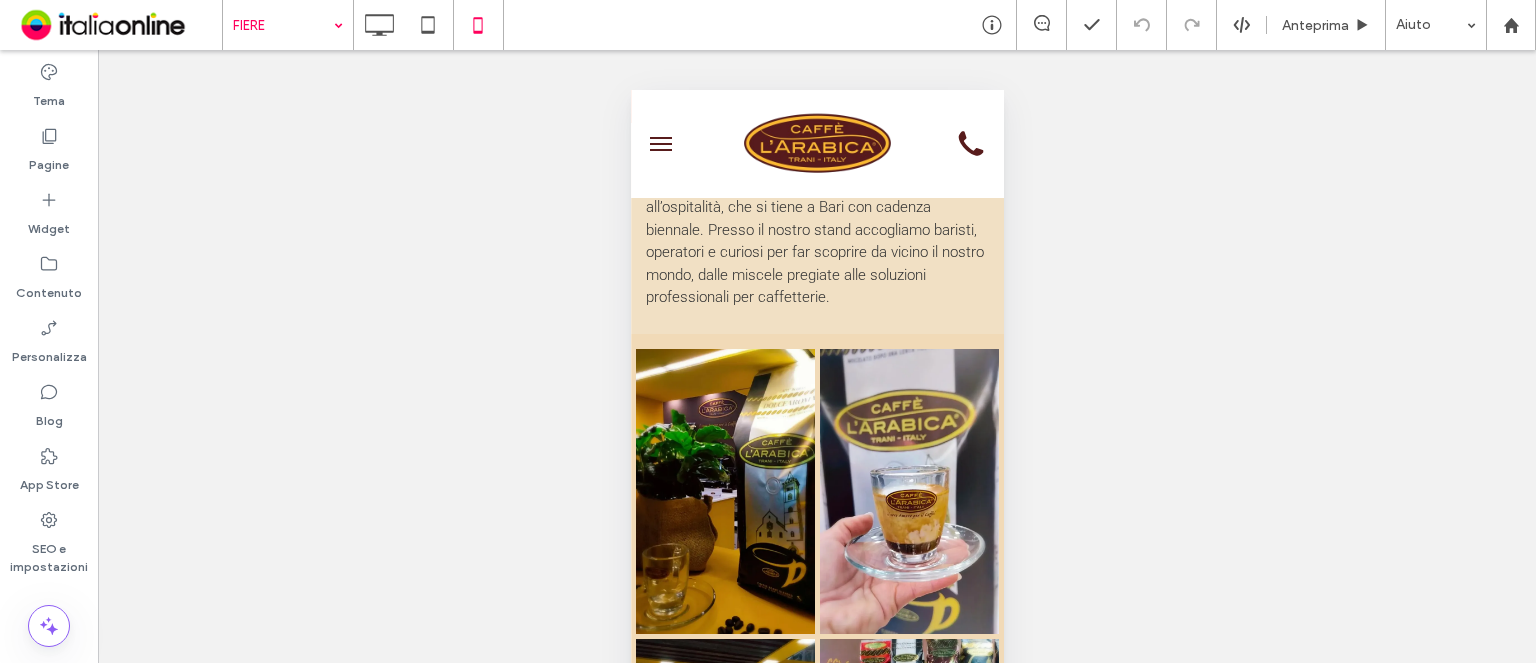click at bounding box center [283, 25] 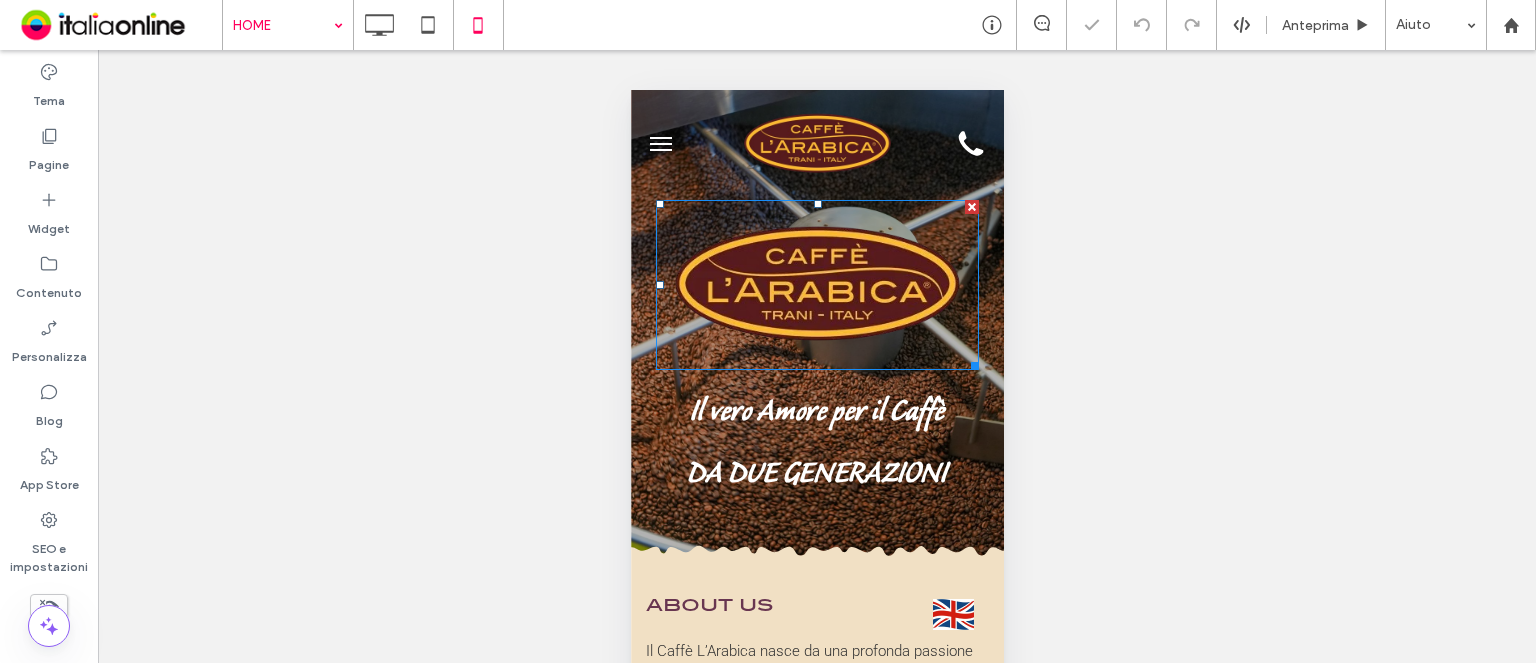 scroll, scrollTop: 0, scrollLeft: 0, axis: both 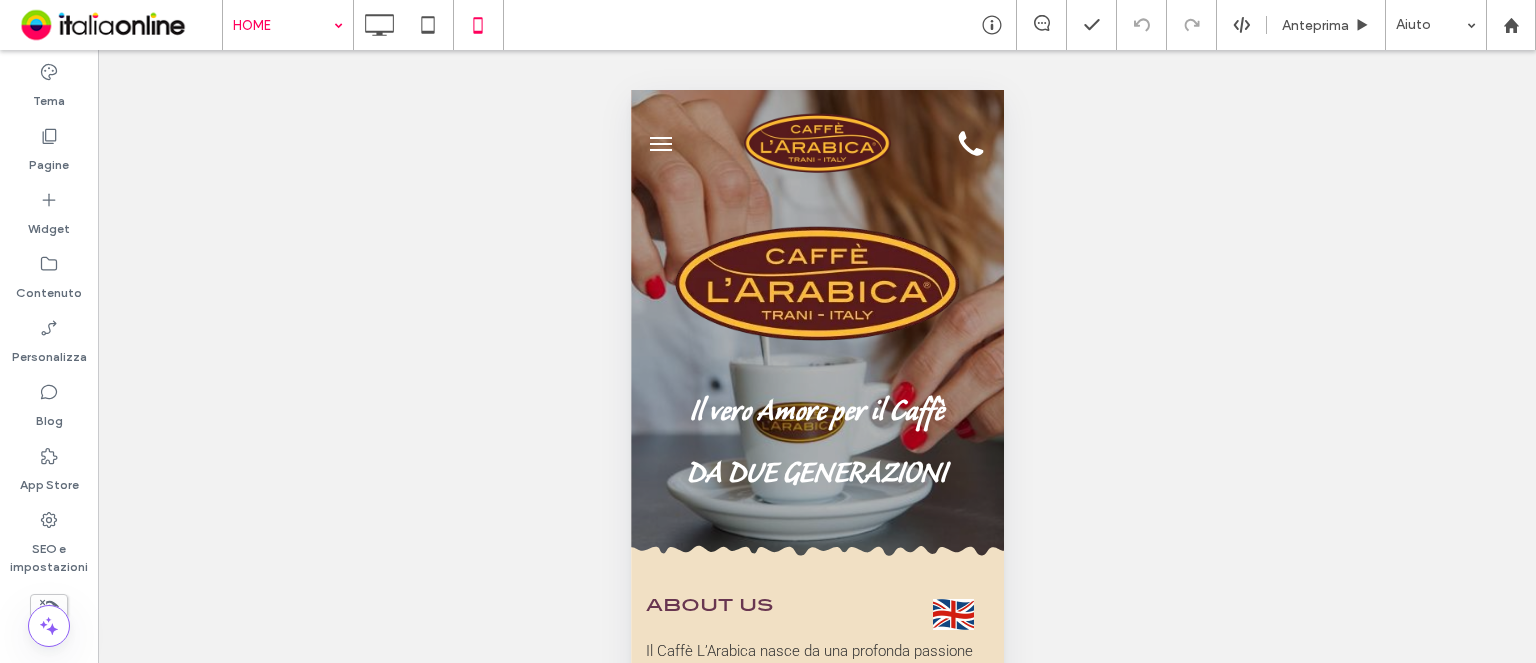 drag, startPoint x: 262, startPoint y: 24, endPoint x: 273, endPoint y: 47, distance: 25.495098 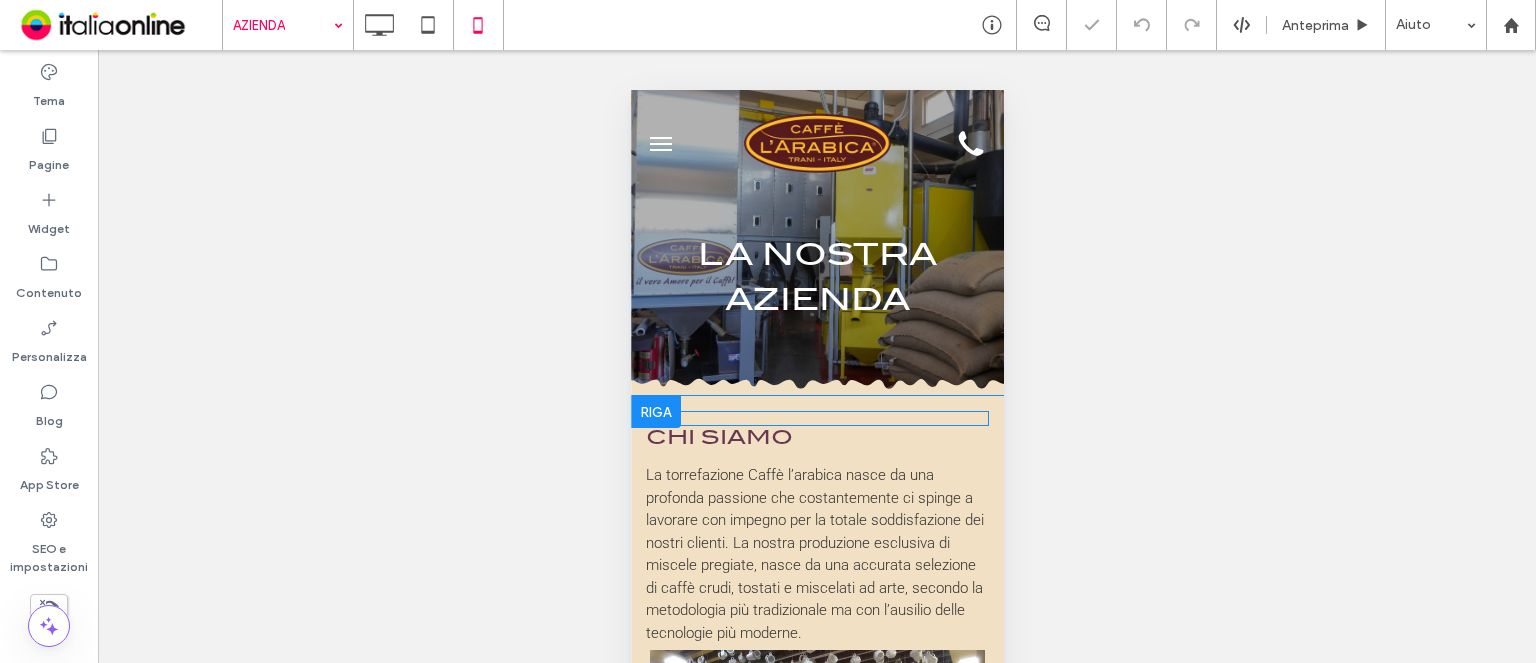 scroll, scrollTop: 0, scrollLeft: 0, axis: both 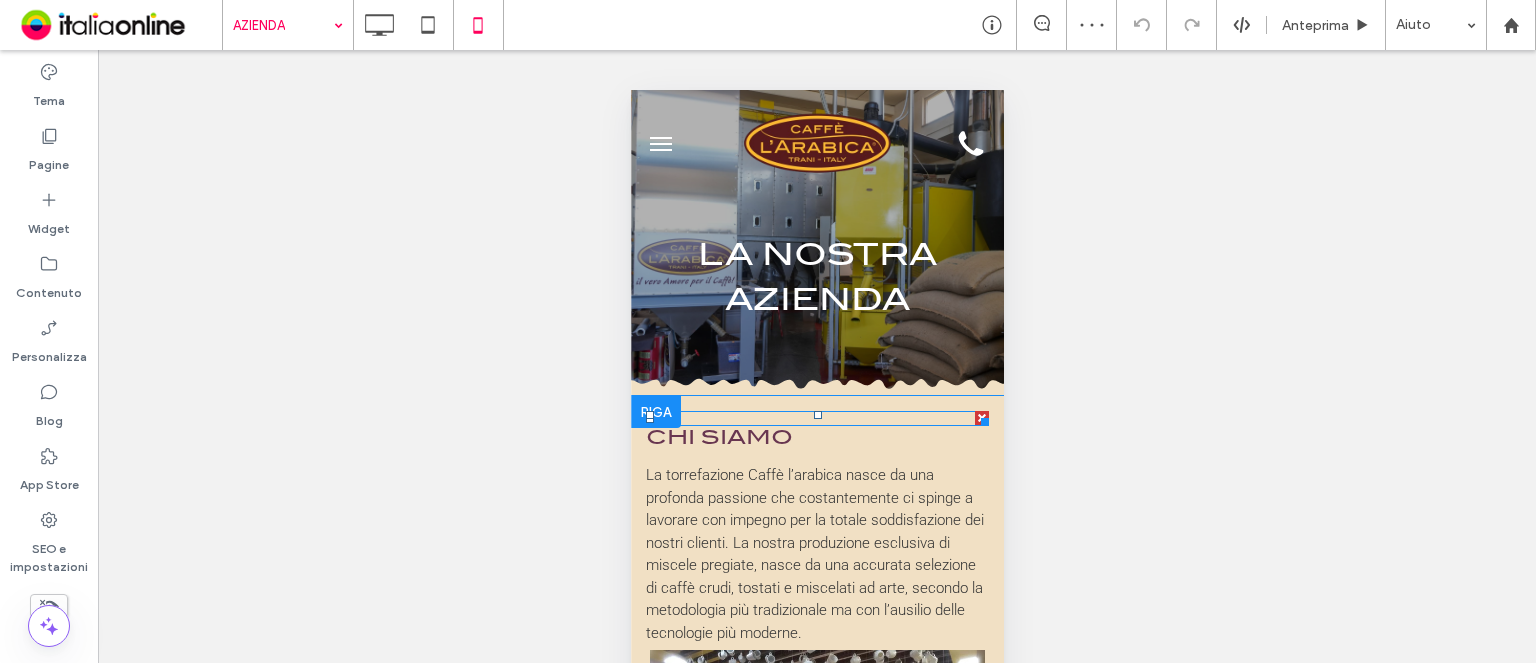click at bounding box center [816, 418] 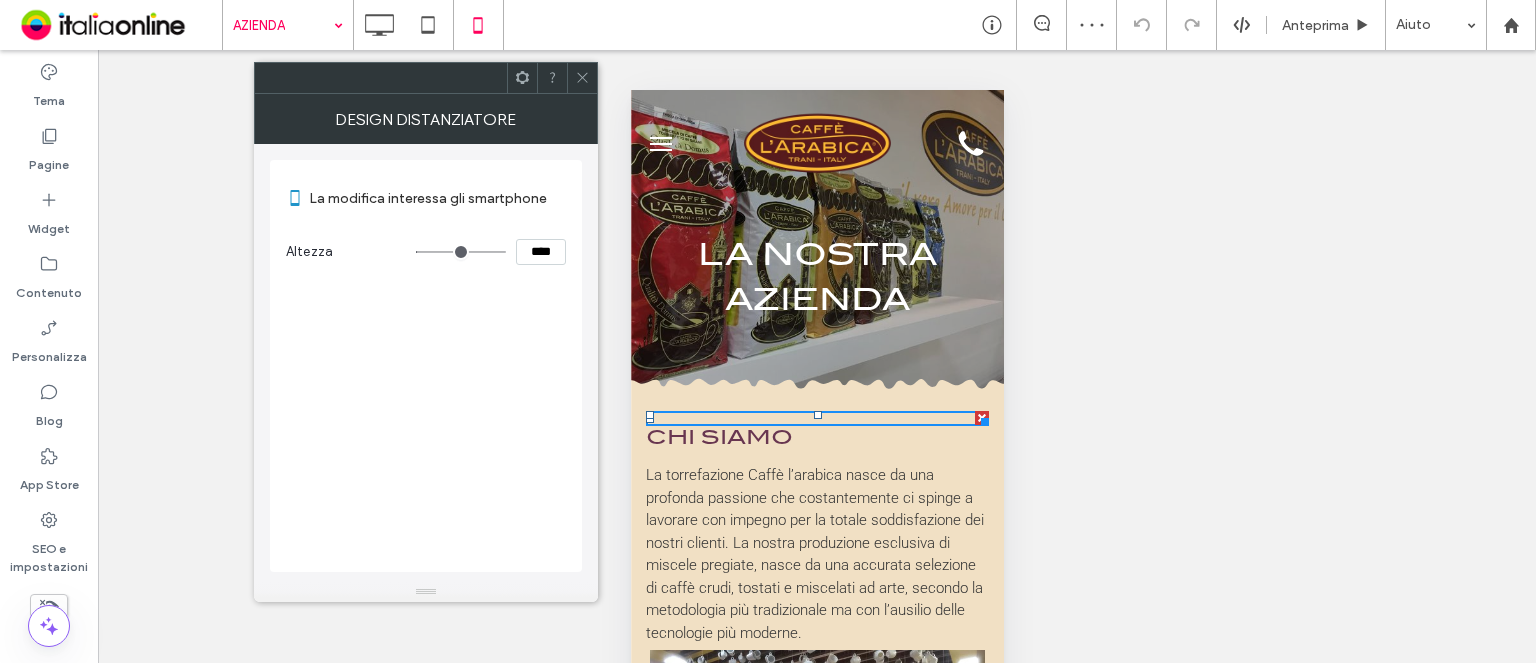 drag, startPoint x: 590, startPoint y: 67, endPoint x: 554, endPoint y: 67, distance: 36 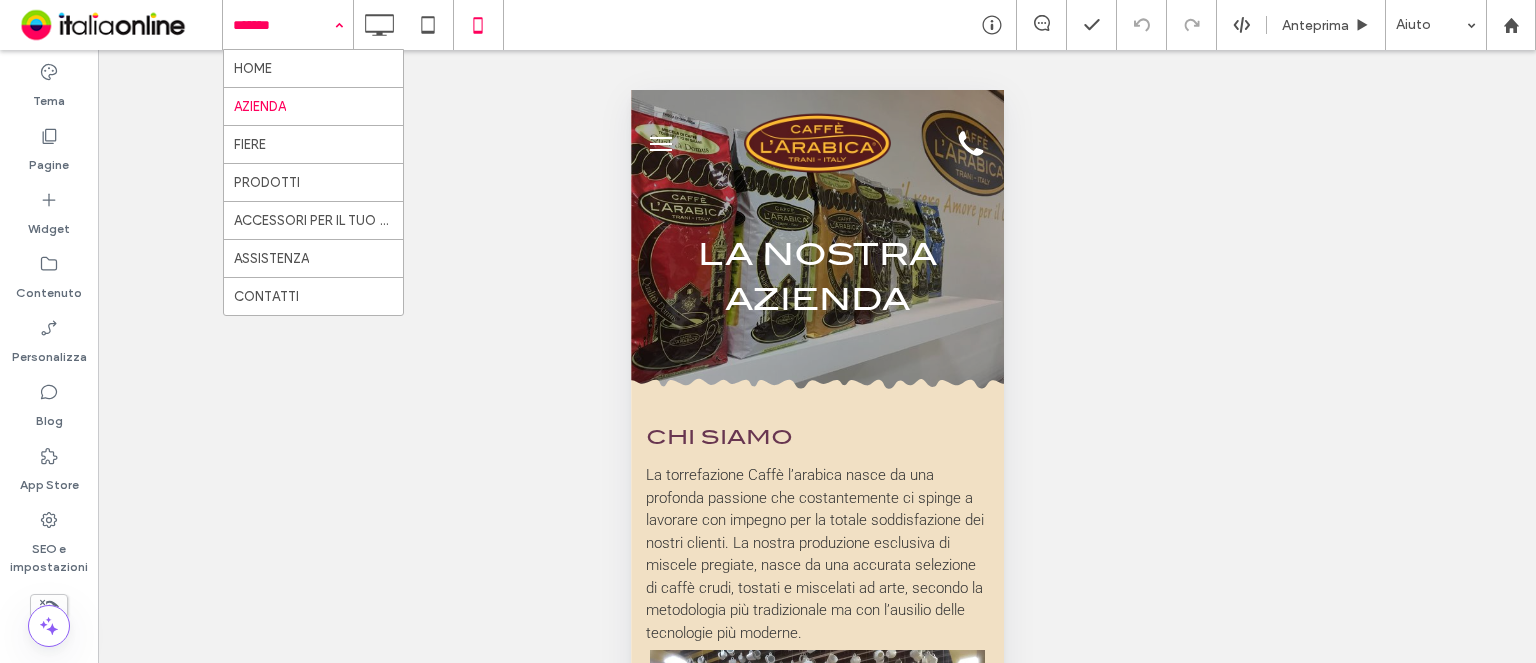 drag, startPoint x: 272, startPoint y: 66, endPoint x: 324, endPoint y: 92, distance: 58.137768 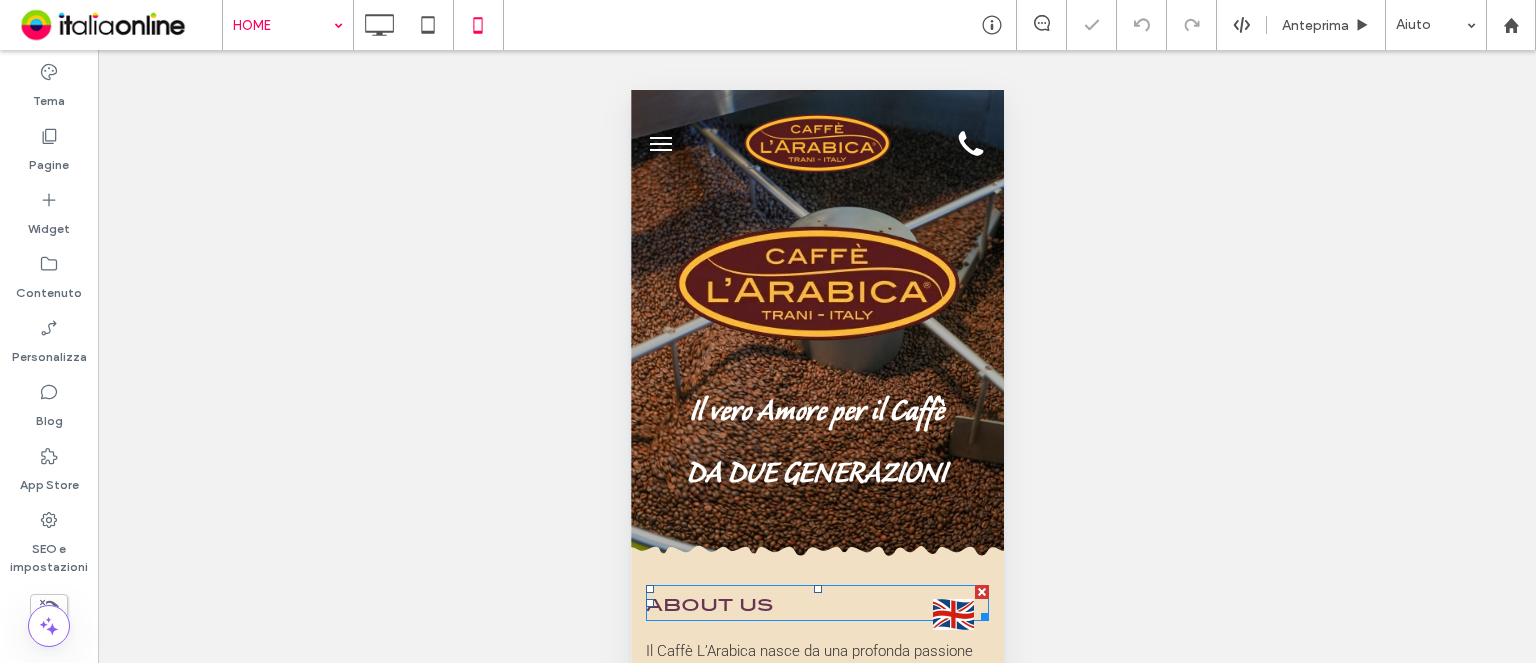 scroll, scrollTop: 0, scrollLeft: 0, axis: both 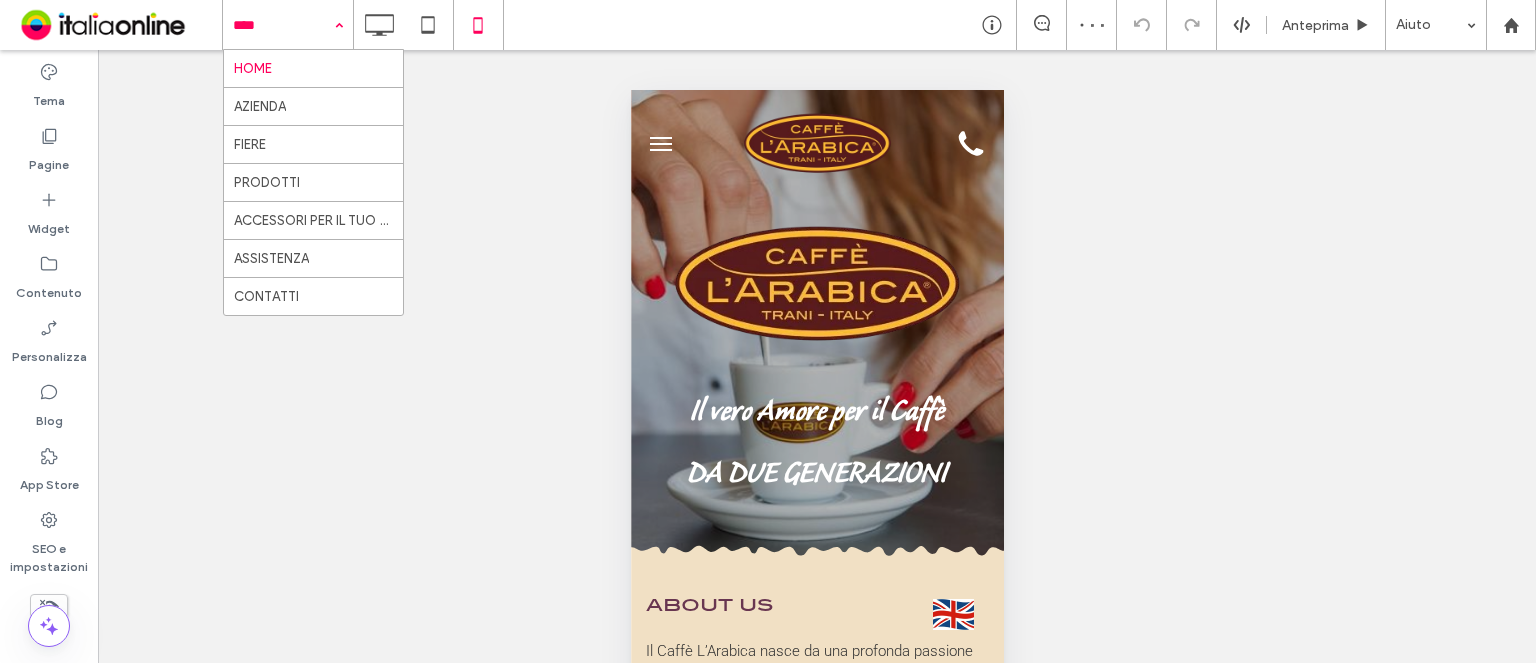 click at bounding box center [283, 25] 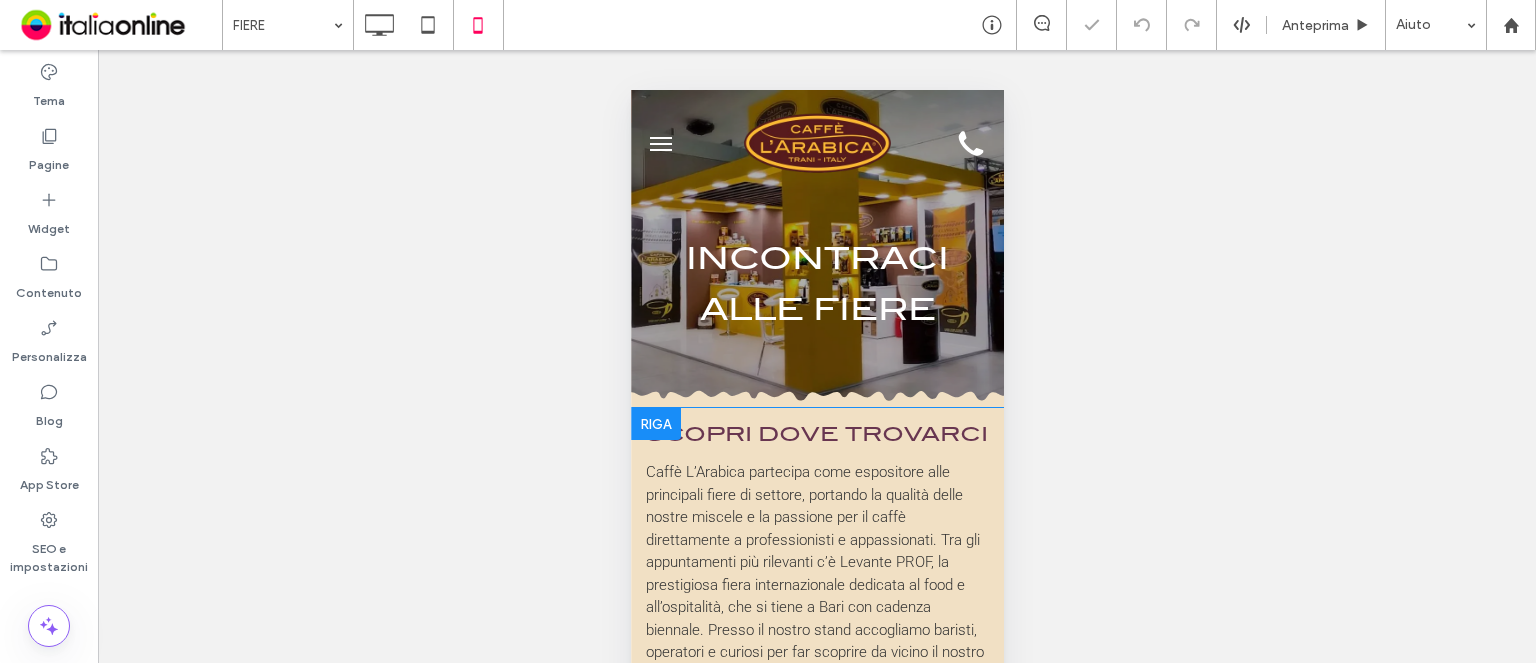 scroll, scrollTop: 0, scrollLeft: 0, axis: both 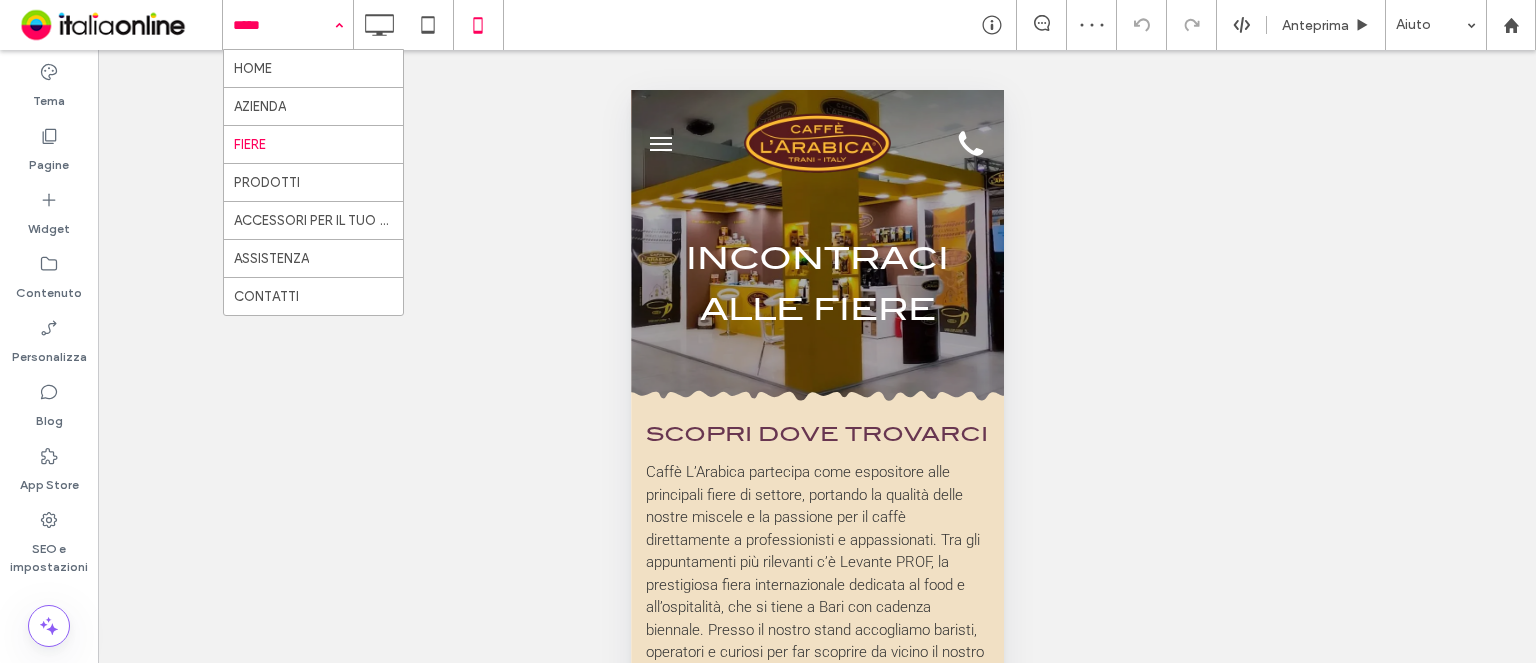 click at bounding box center [283, 25] 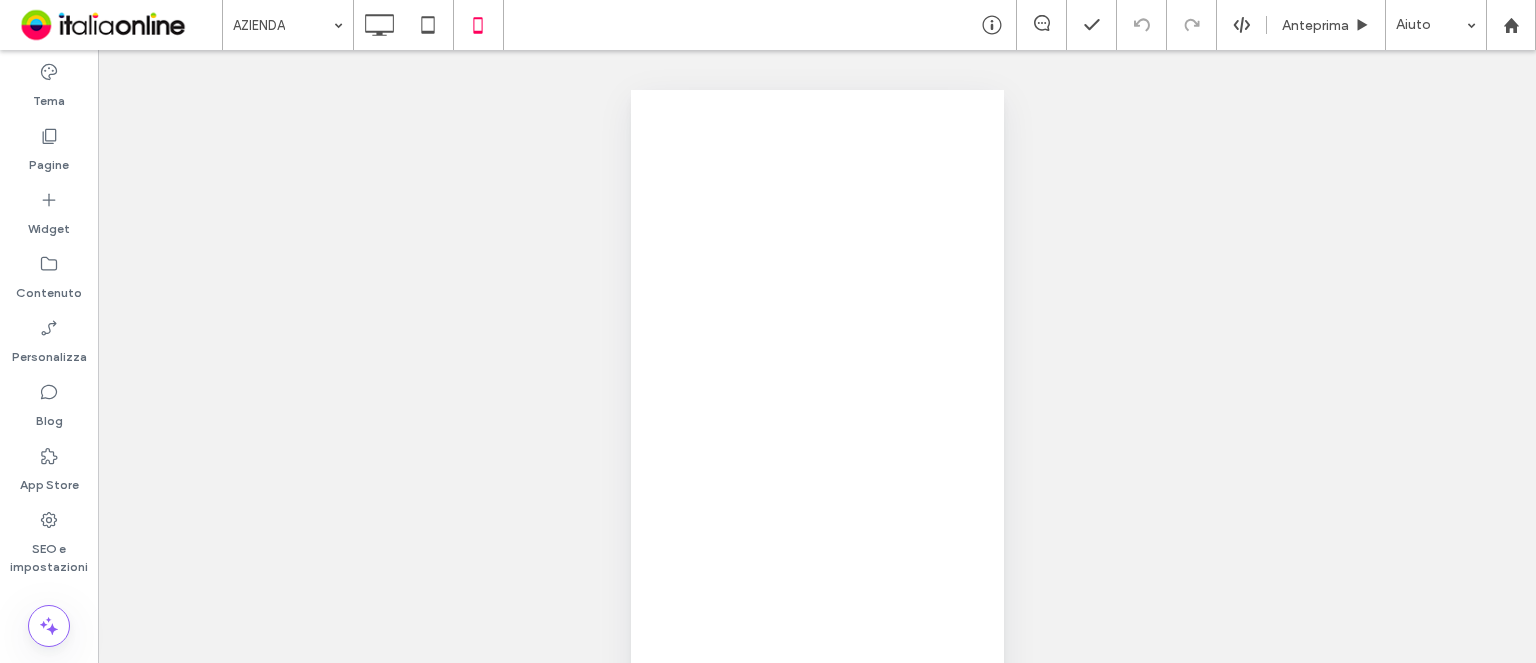 scroll, scrollTop: 0, scrollLeft: 0, axis: both 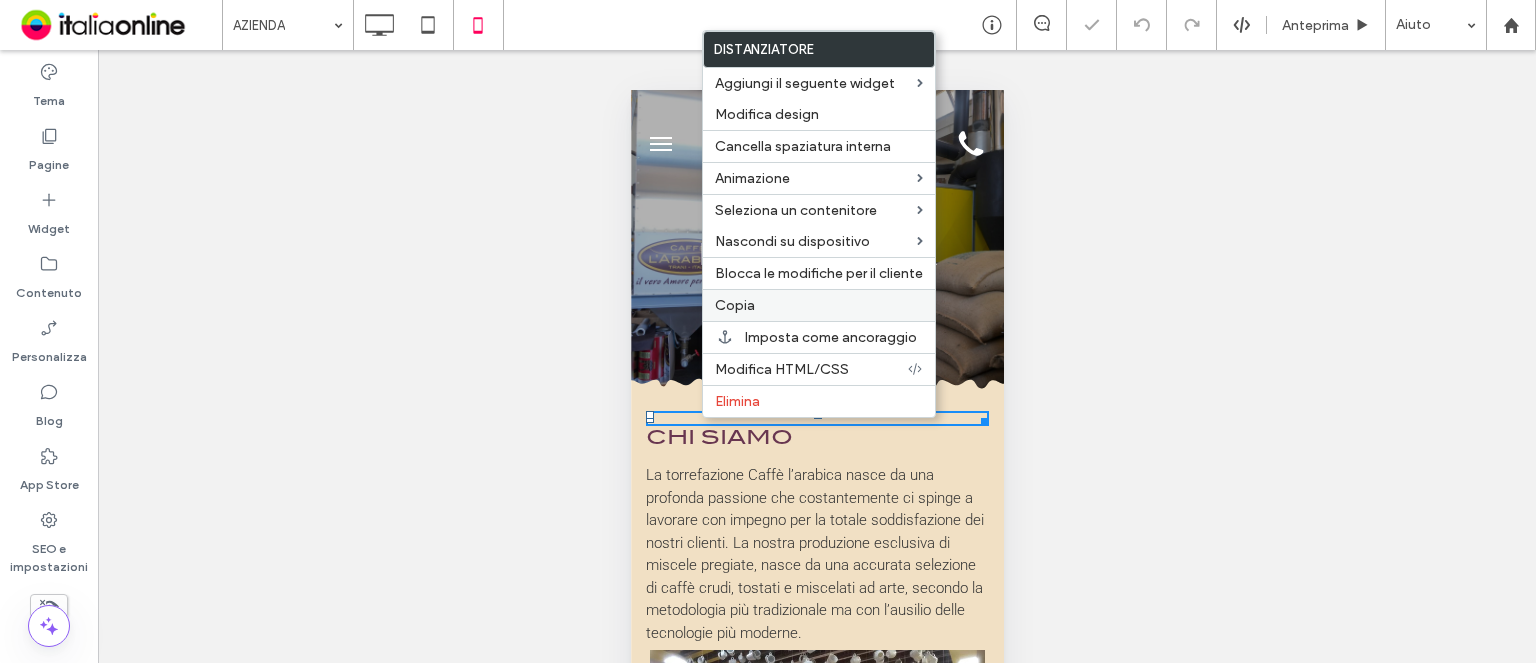 click on "Copia" at bounding box center (819, 305) 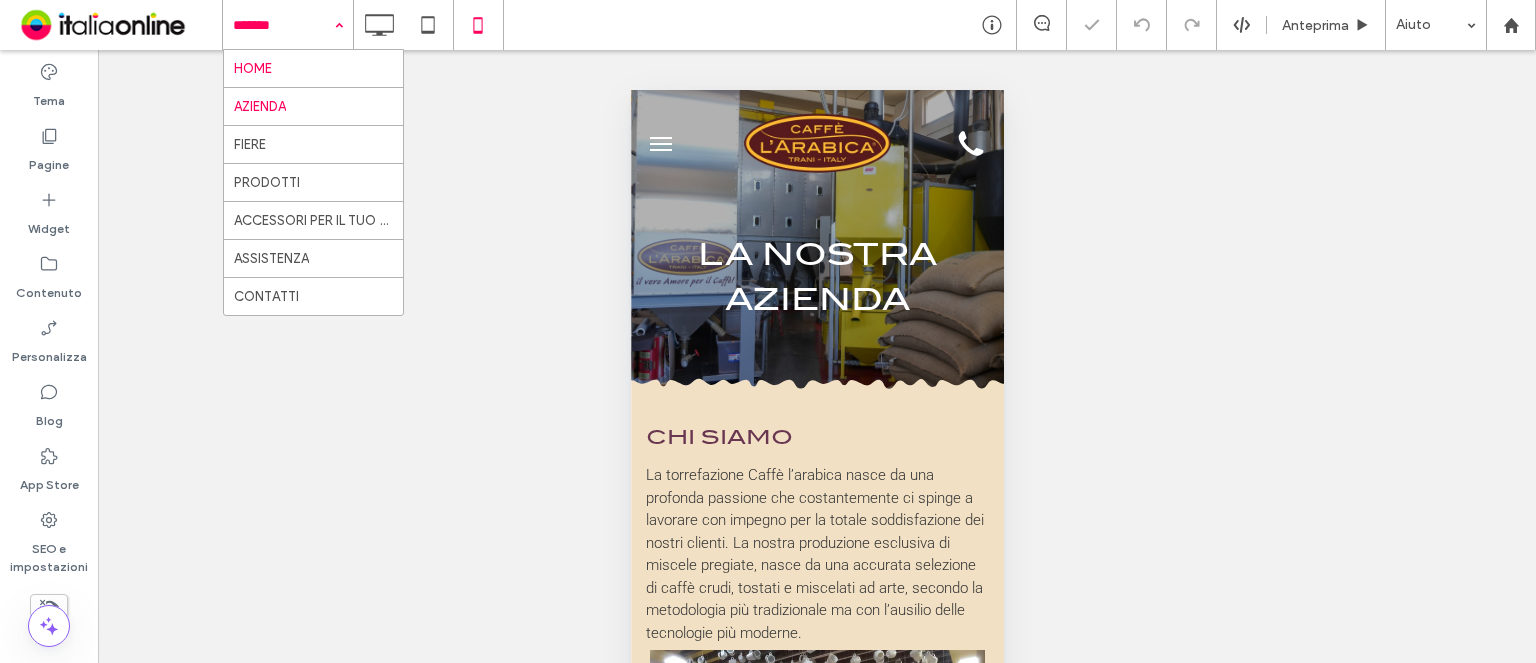 drag, startPoint x: 277, startPoint y: 27, endPoint x: 296, endPoint y: 58, distance: 36.359318 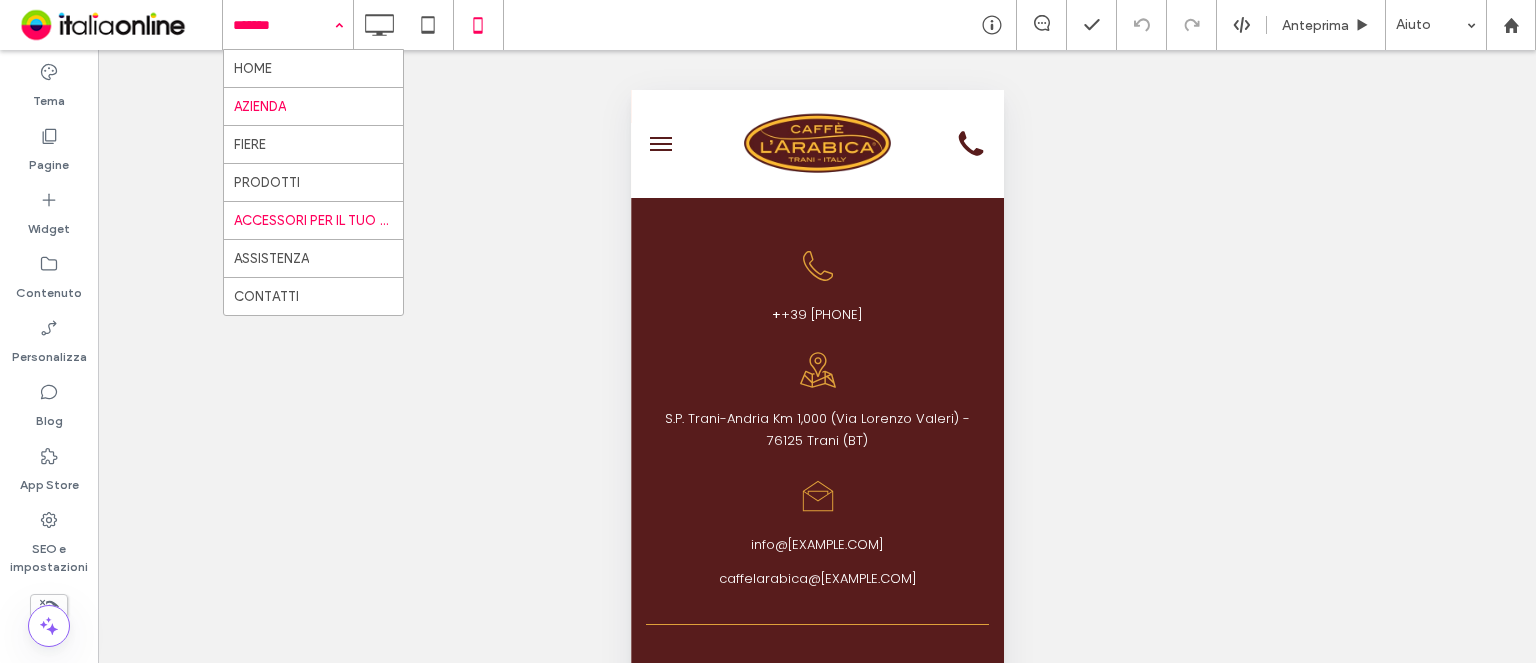 scroll, scrollTop: 2000, scrollLeft: 0, axis: vertical 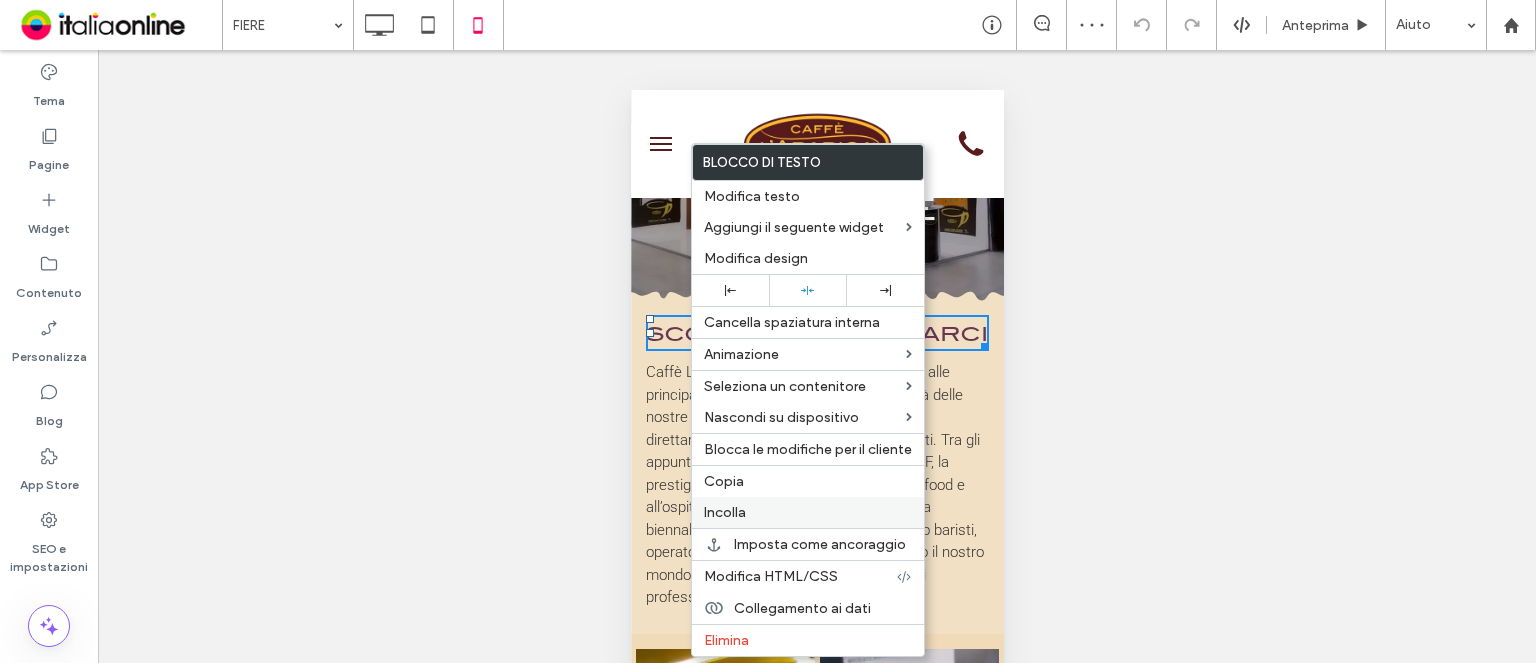 drag, startPoint x: 745, startPoint y: 504, endPoint x: 868, endPoint y: 407, distance: 156.6461 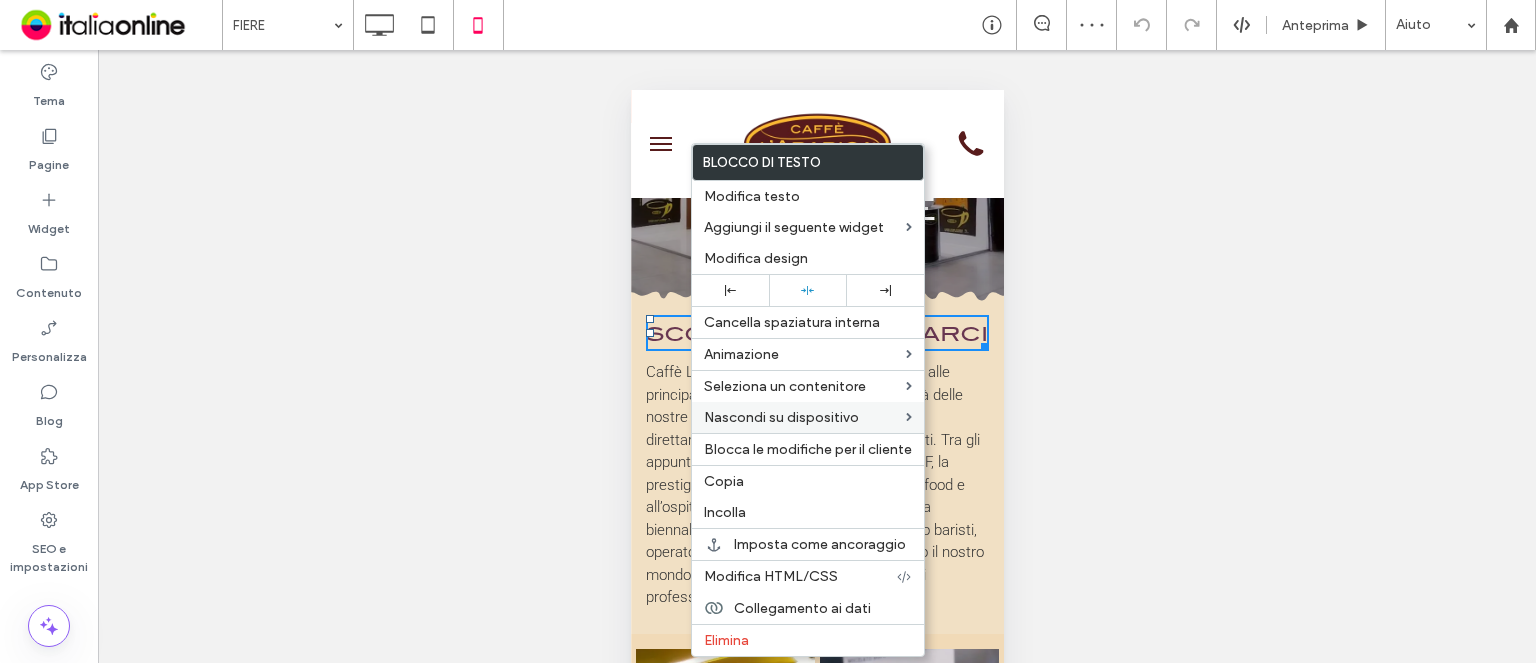 click on "Incolla" at bounding box center [725, 512] 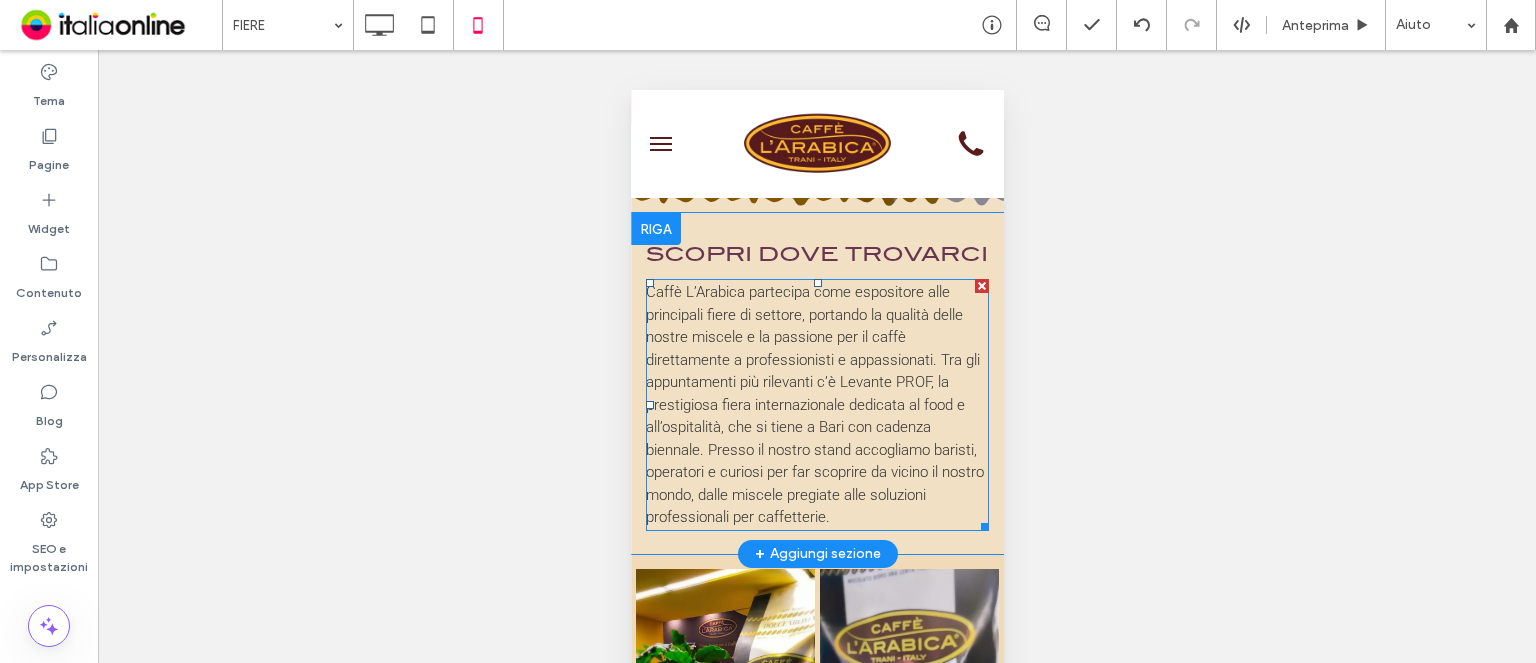 scroll, scrollTop: 100, scrollLeft: 0, axis: vertical 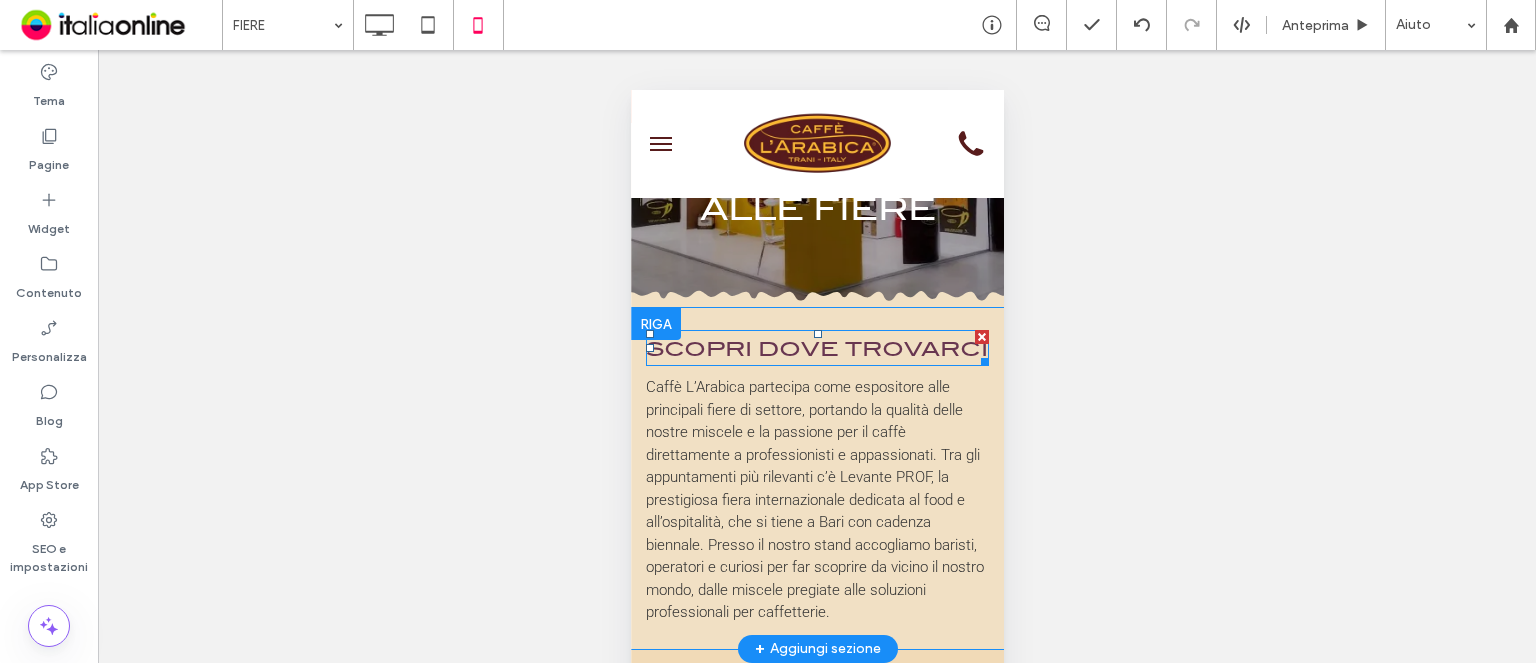 click on "SCOPRI DOVE TROVARCI" at bounding box center (816, 349) 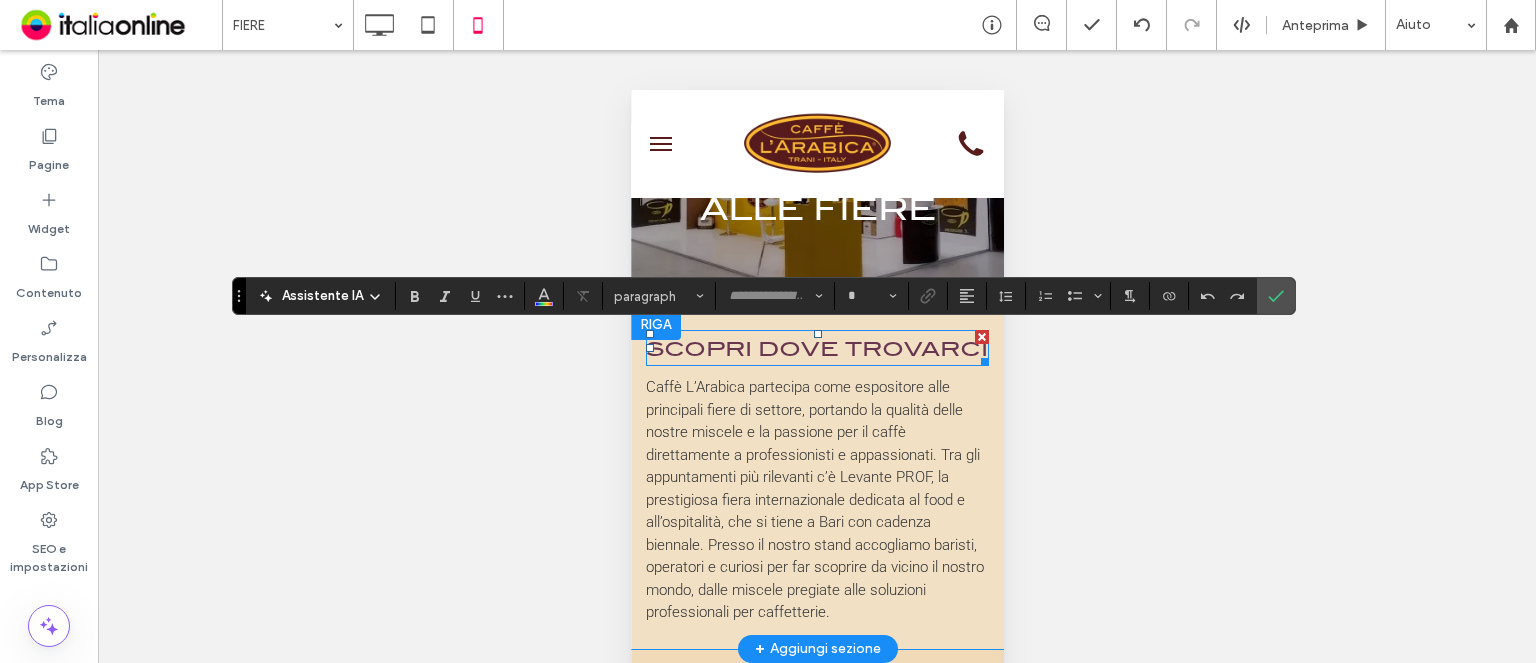 type on "**********" 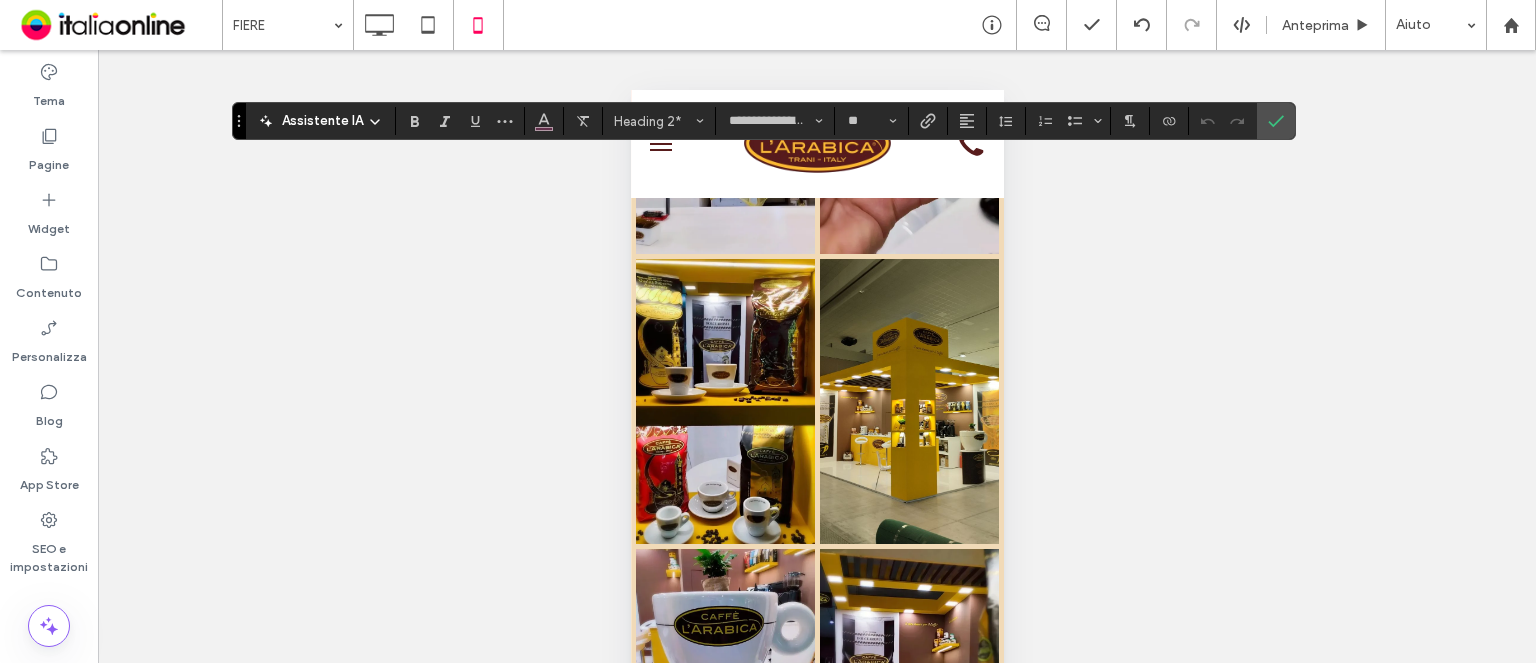 scroll, scrollTop: 1700, scrollLeft: 0, axis: vertical 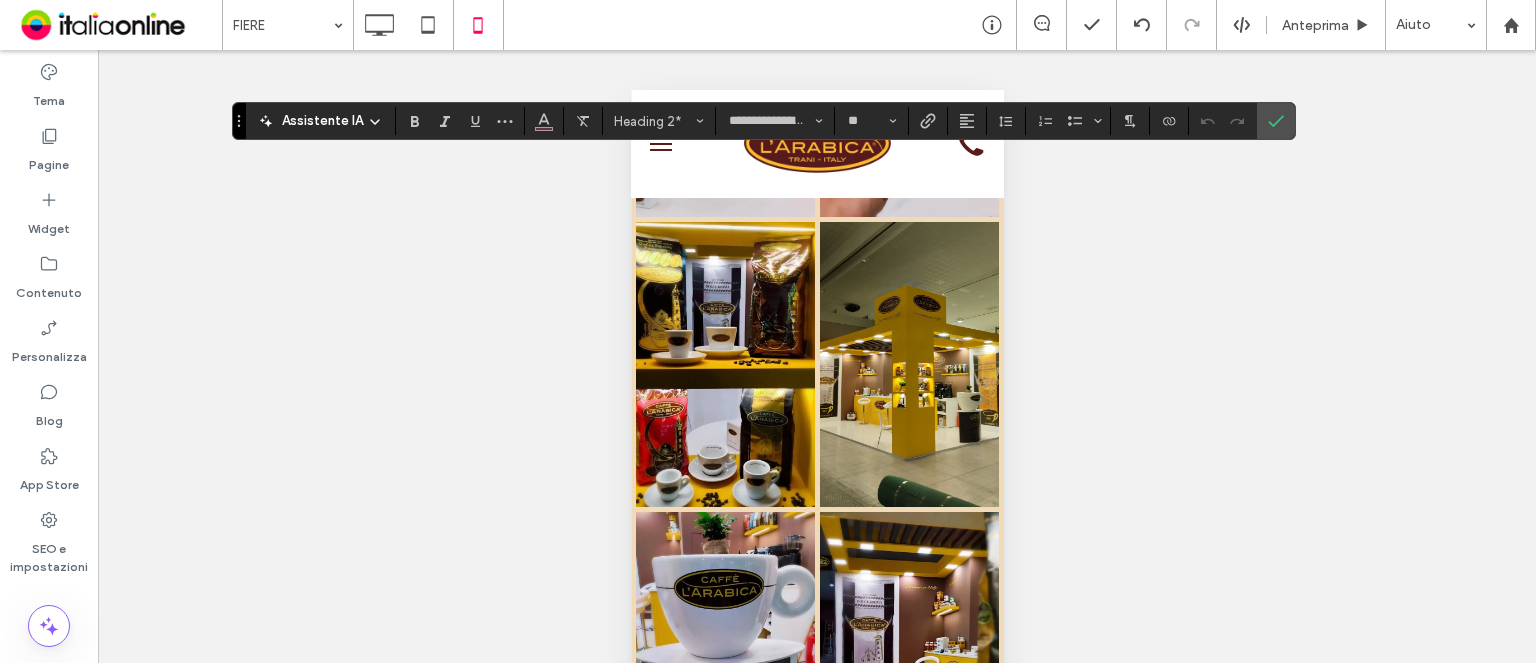 drag, startPoint x: 257, startPoint y: 30, endPoint x: 266, endPoint y: 47, distance: 19.235384 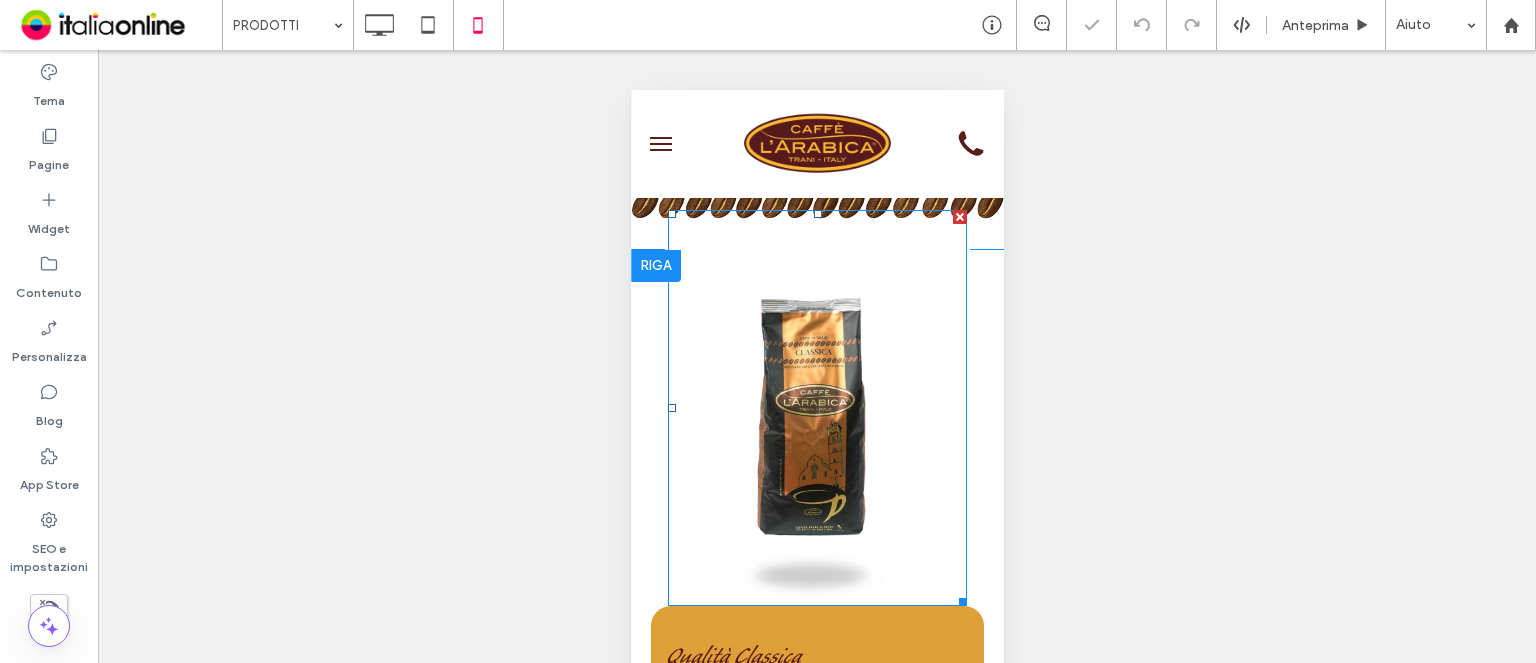 scroll, scrollTop: 100, scrollLeft: 0, axis: vertical 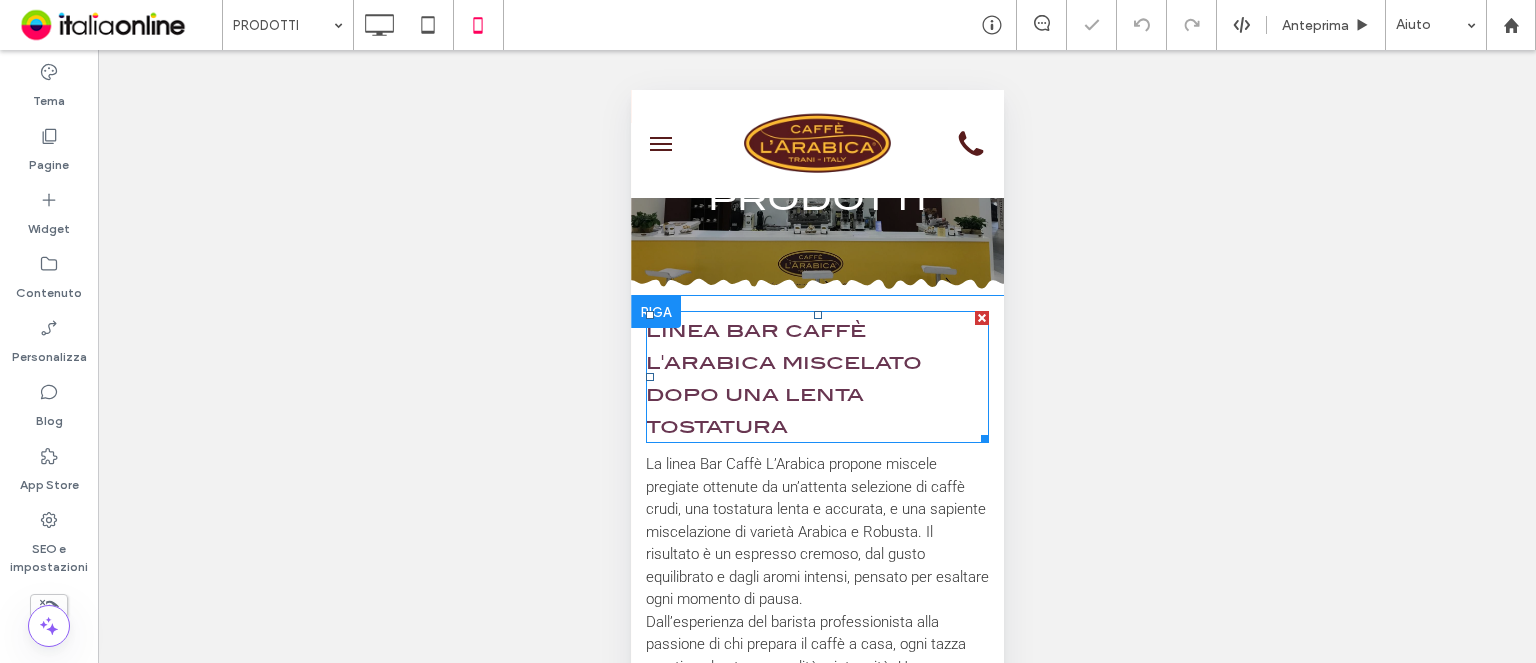 click on "dopo una lenta tostatura" at bounding box center (754, 410) 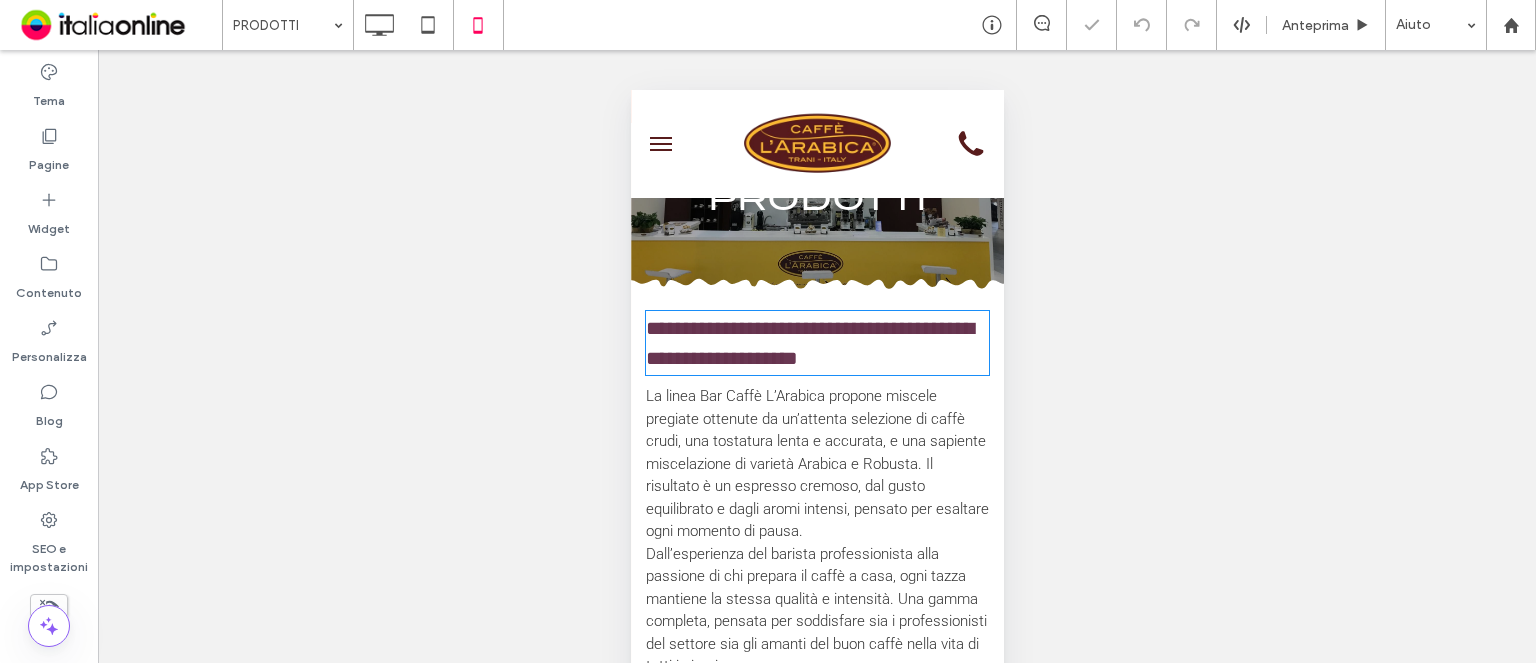 type on "**********" 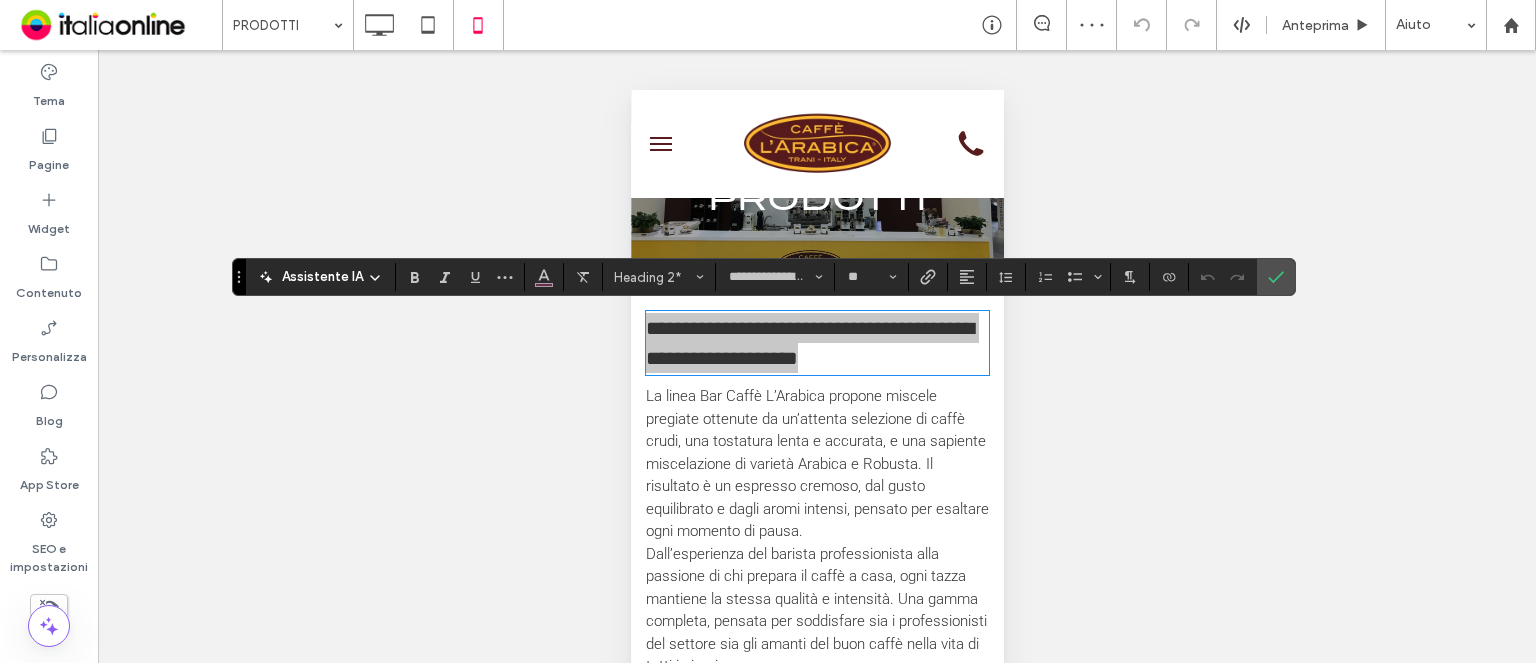 drag, startPoint x: 1267, startPoint y: 268, endPoint x: 1087, endPoint y: 287, distance: 181 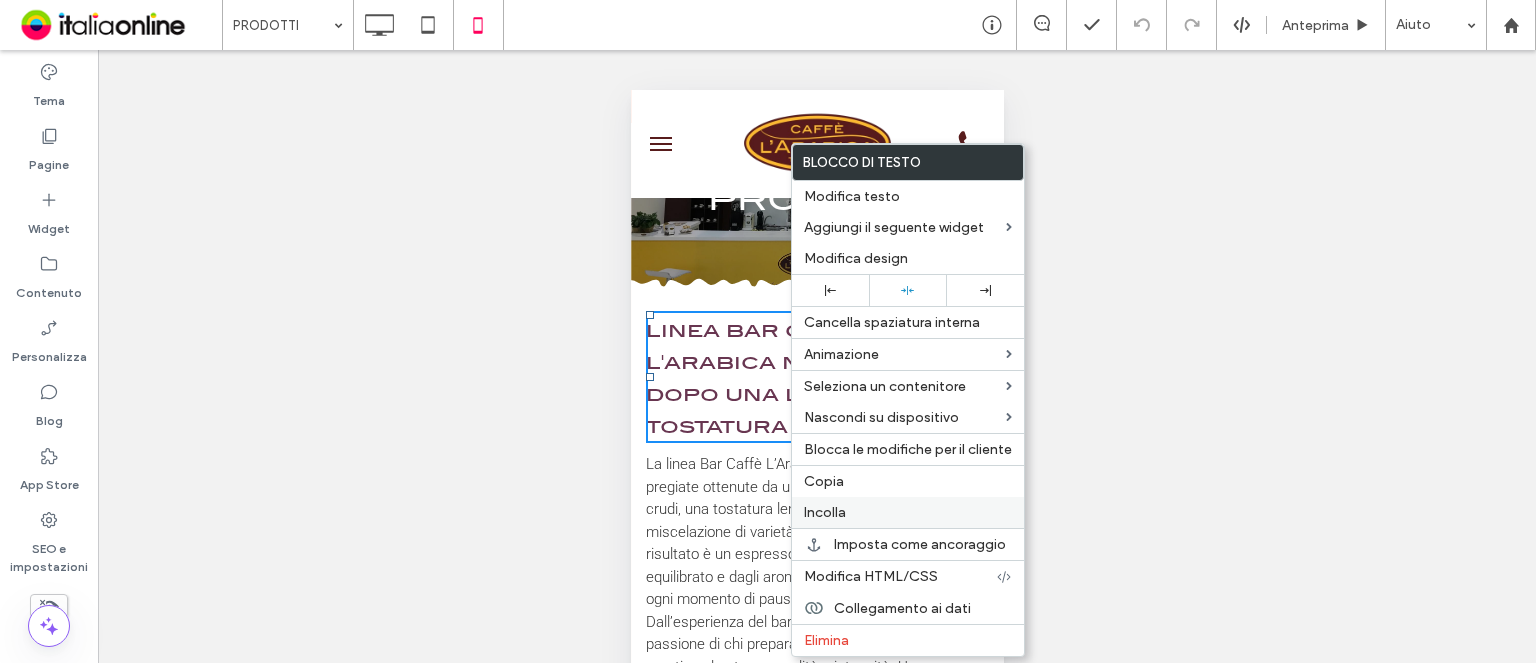 click on "Incolla" at bounding box center [908, 512] 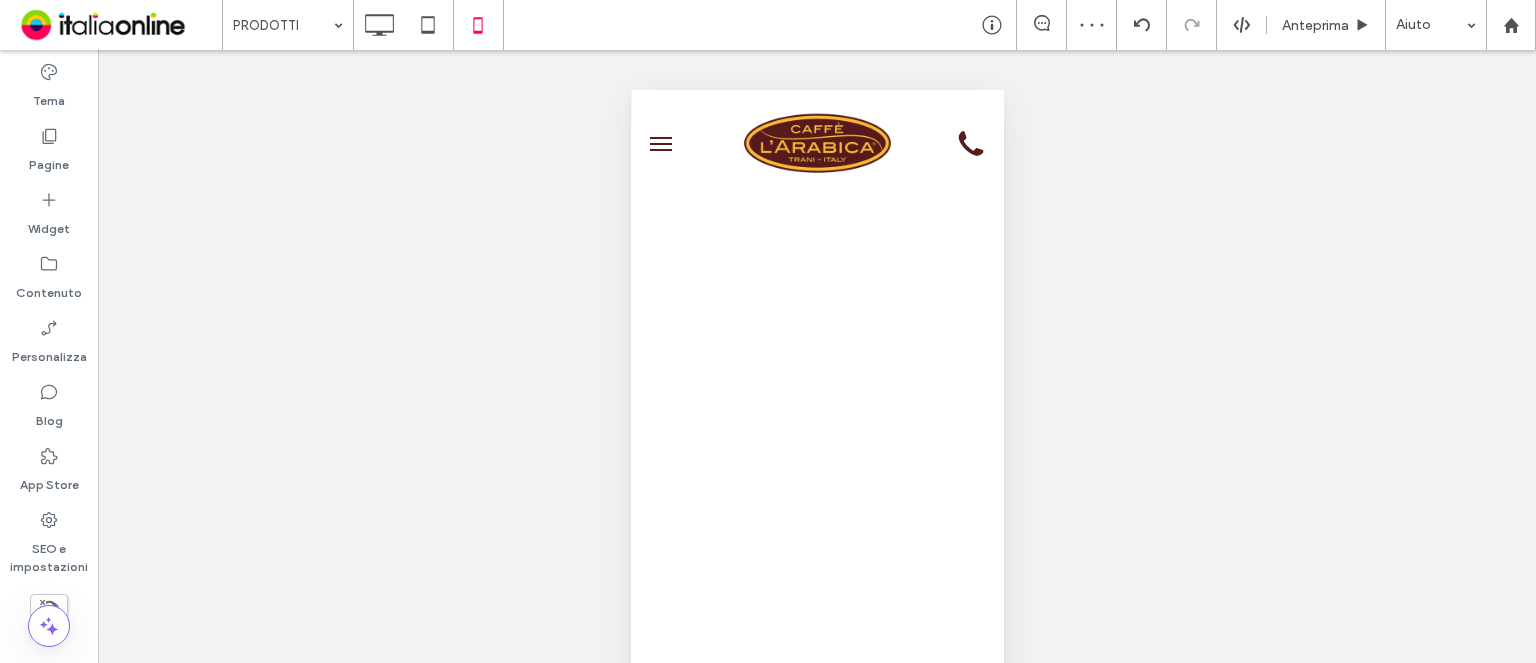 scroll, scrollTop: 11388, scrollLeft: 0, axis: vertical 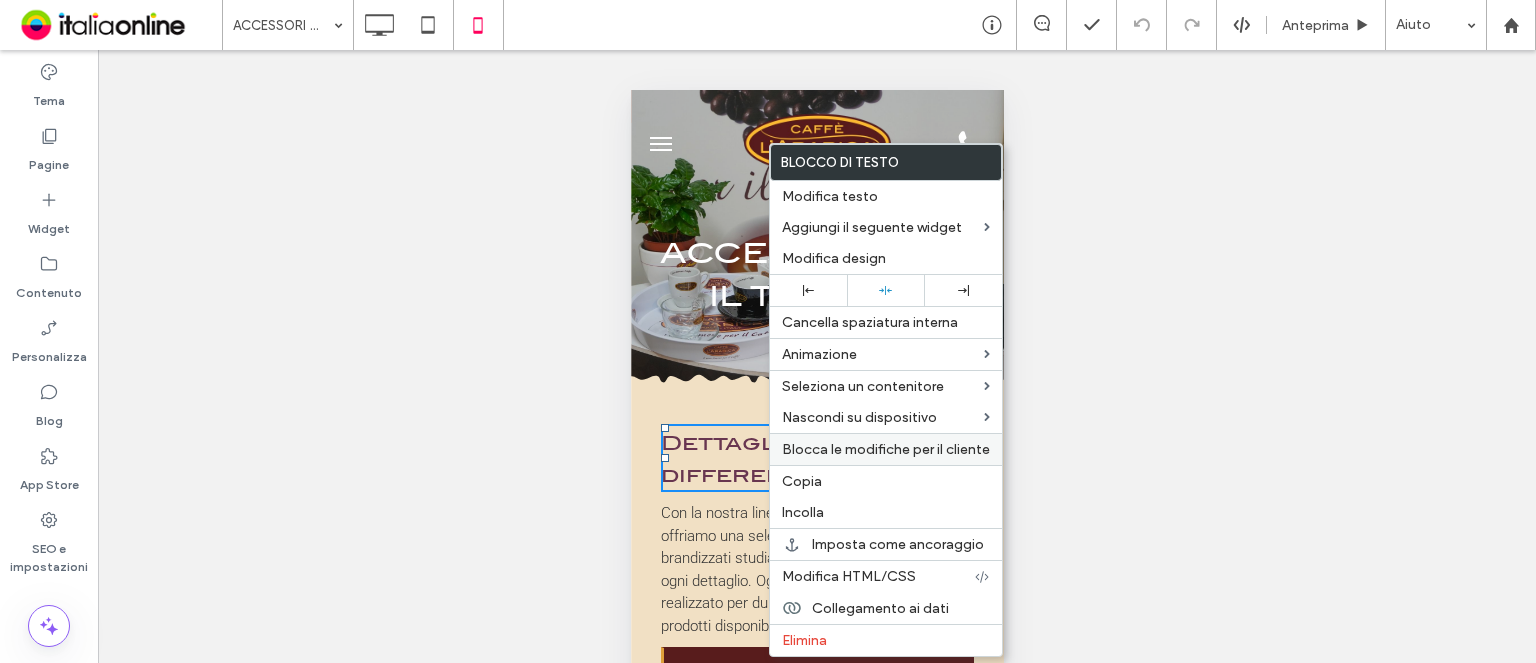 drag, startPoint x: 798, startPoint y: 519, endPoint x: 785, endPoint y: 440, distance: 80.06248 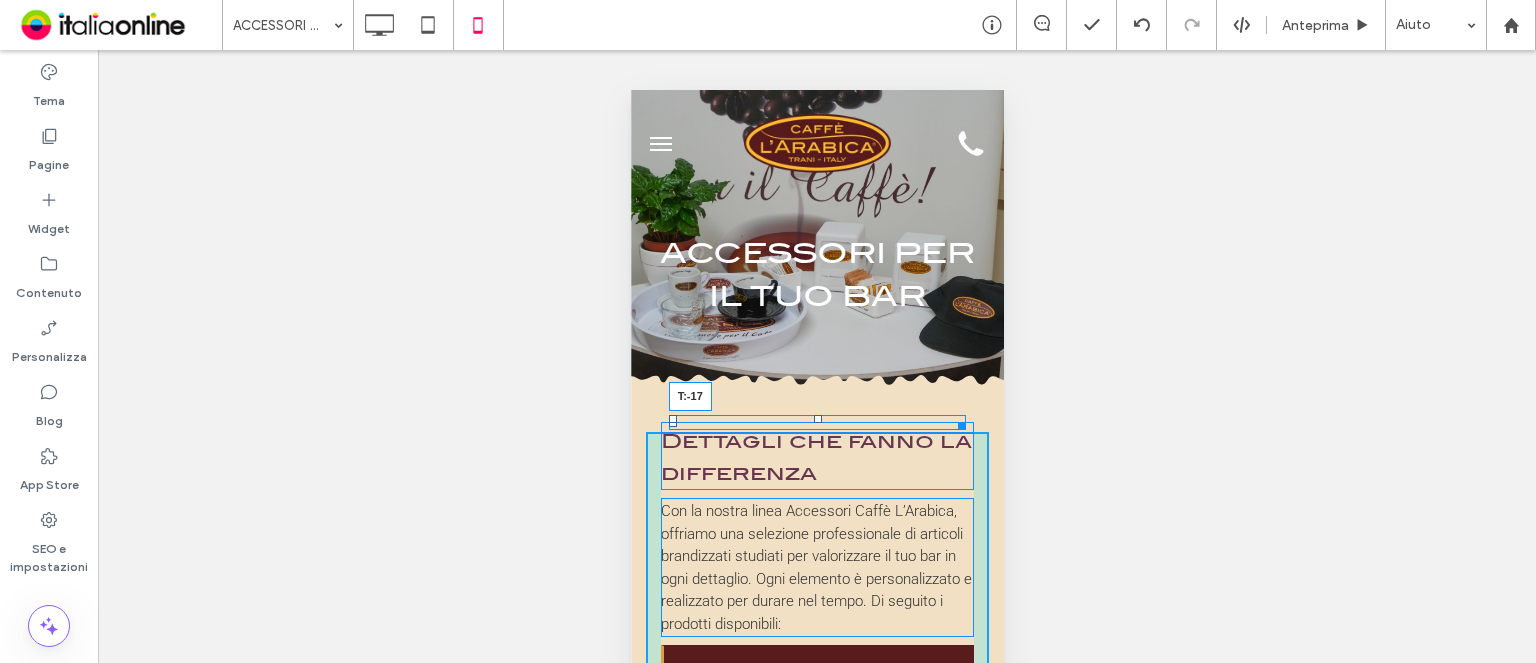 drag, startPoint x: 809, startPoint y: 432, endPoint x: 827, endPoint y: 415, distance: 24.758837 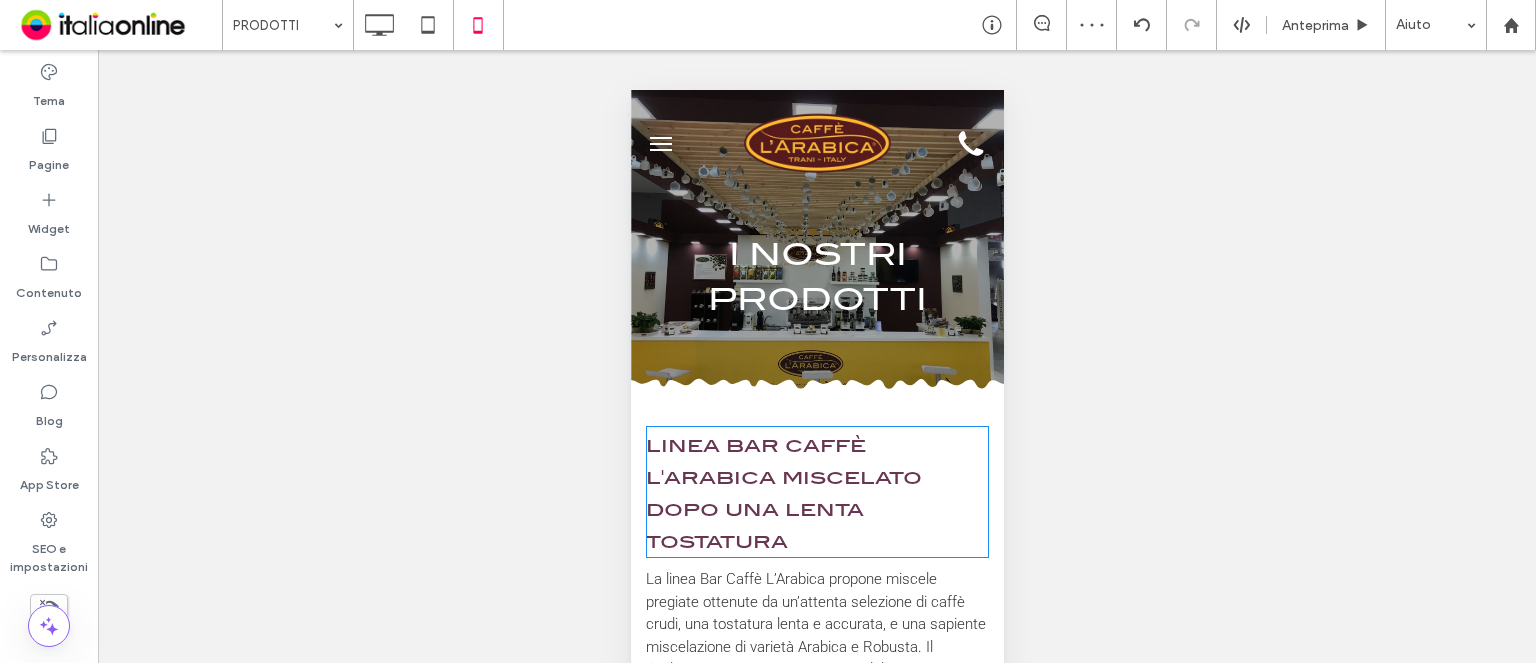 scroll, scrollTop: 0, scrollLeft: 0, axis: both 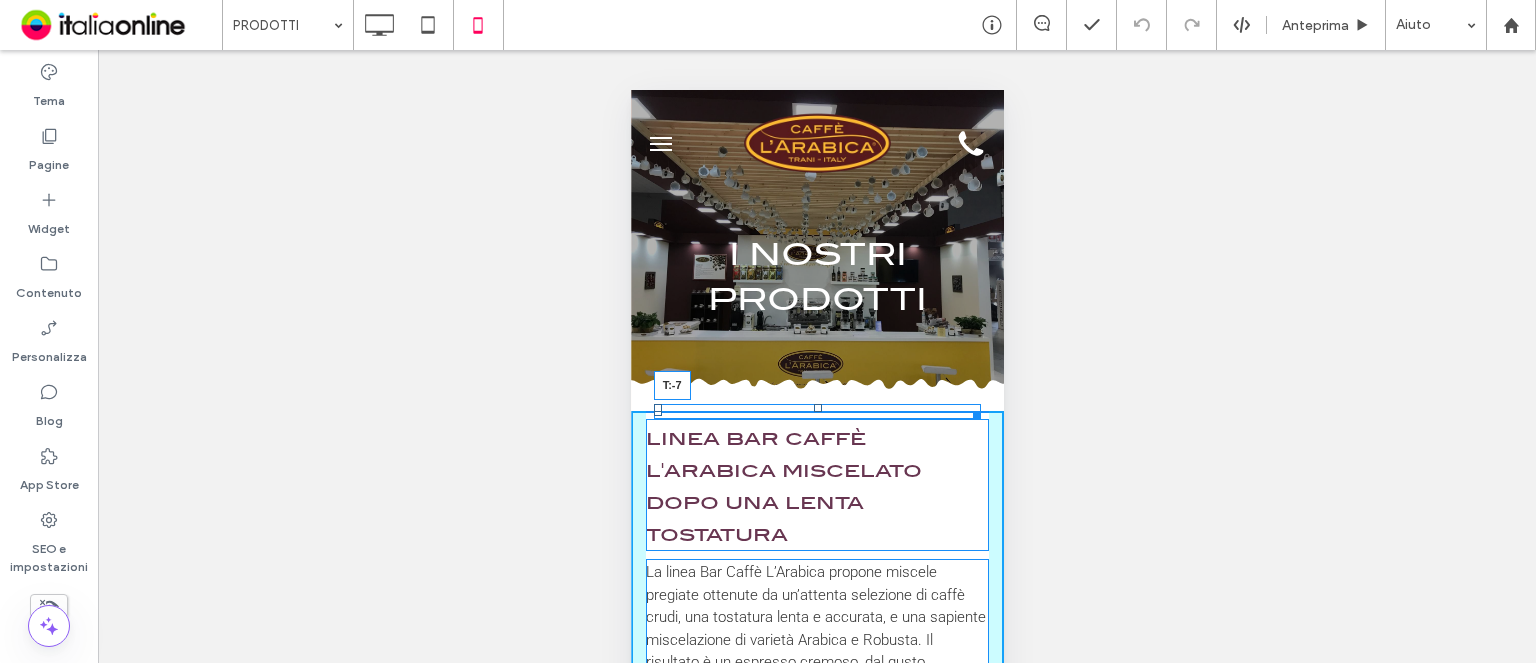 click at bounding box center [817, 408] 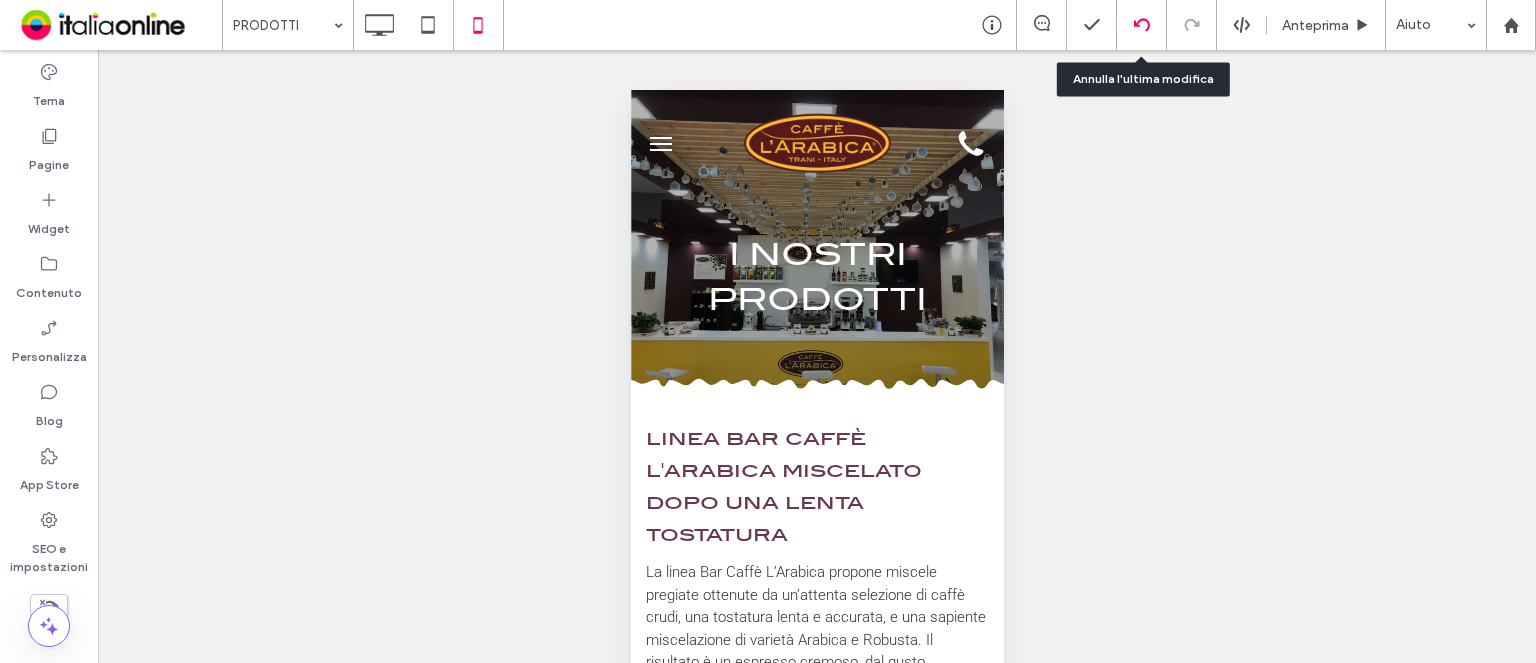 click at bounding box center [1142, 25] 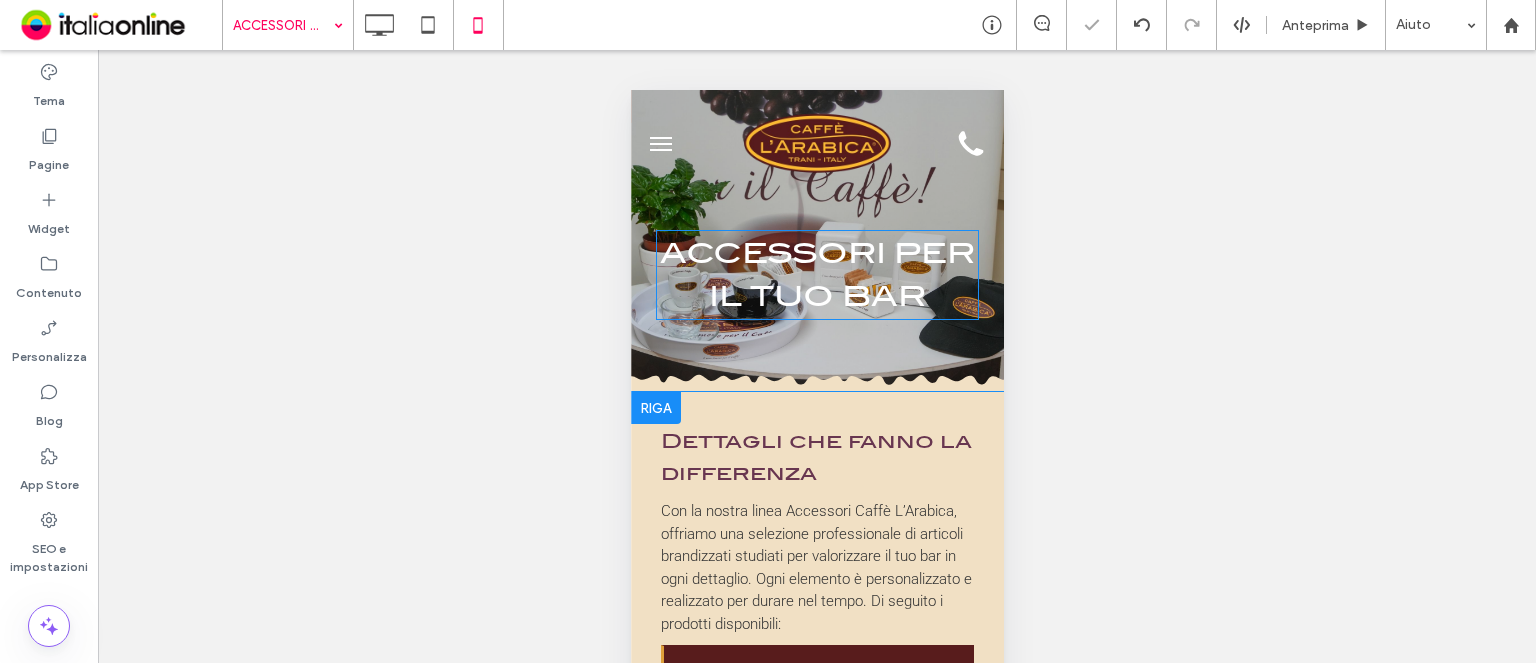 scroll, scrollTop: 0, scrollLeft: 0, axis: both 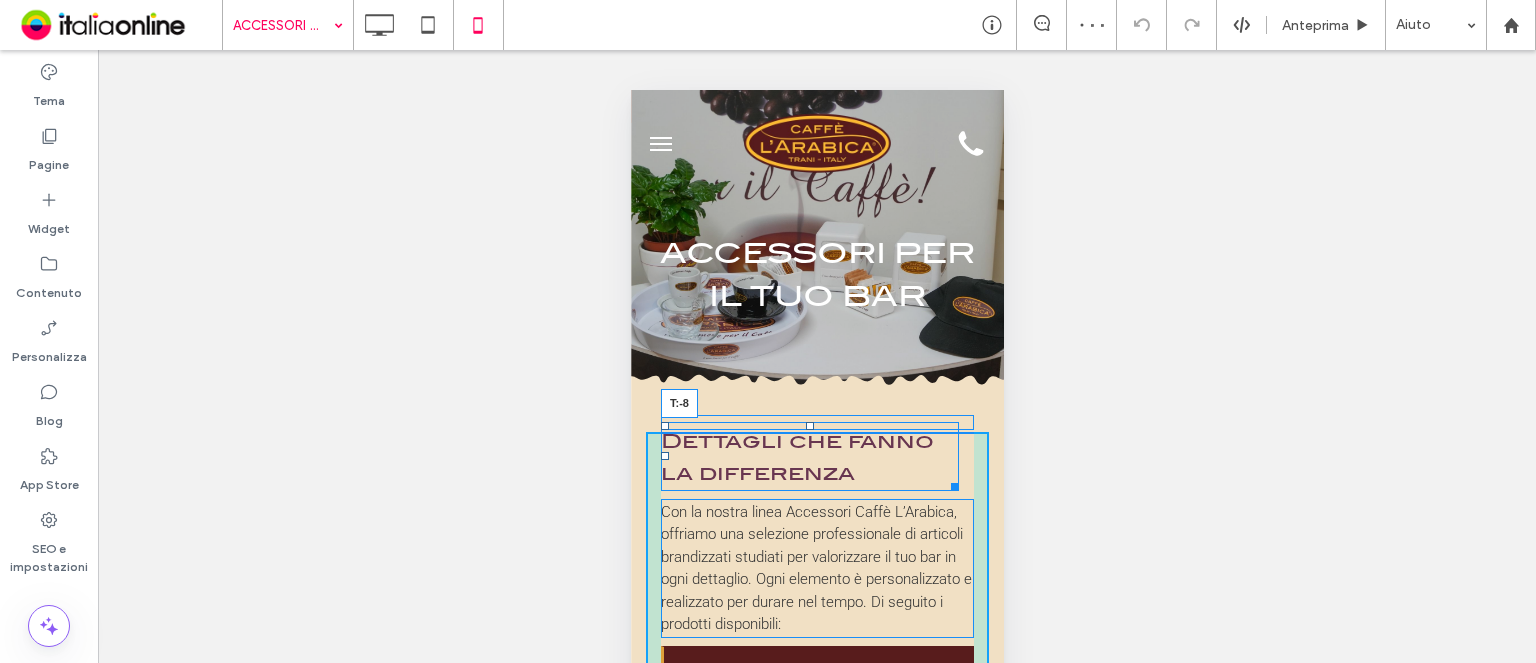 drag, startPoint x: 811, startPoint y: 422, endPoint x: 807, endPoint y: 409, distance: 13.601471 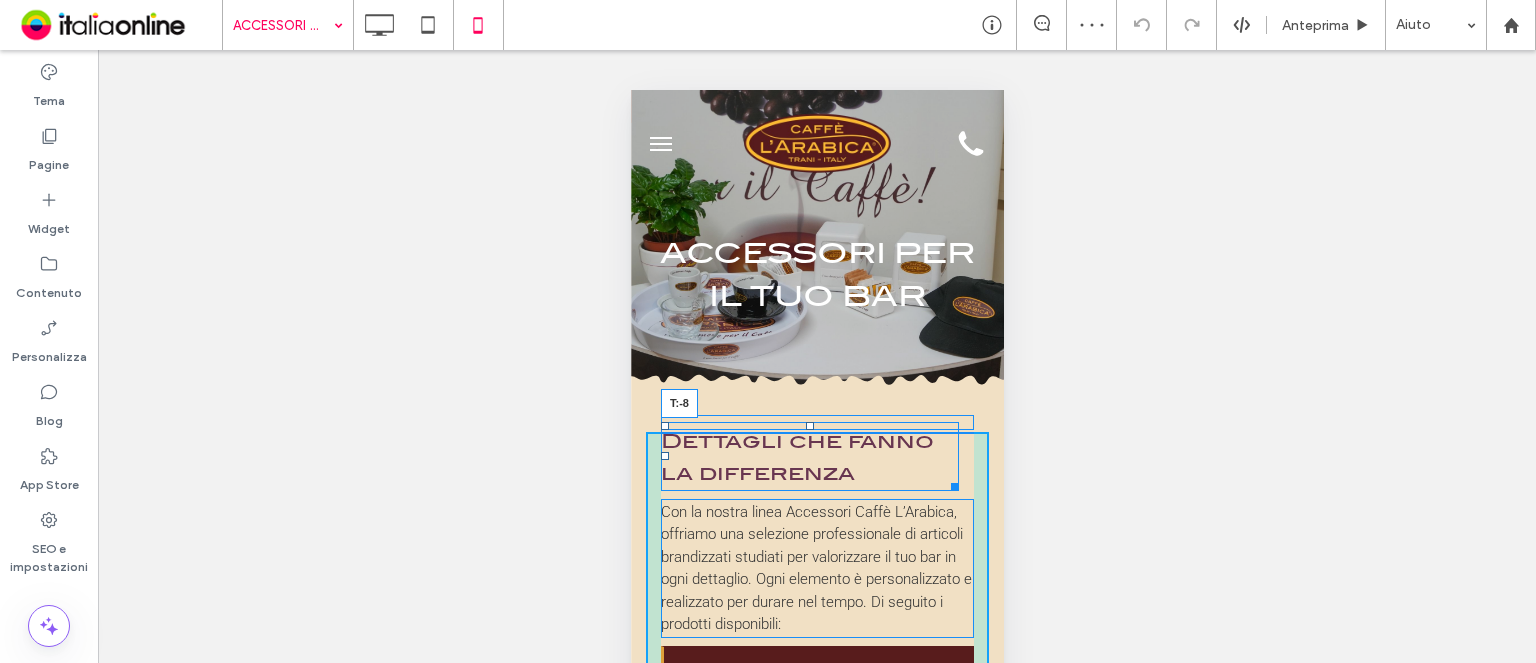 click on "Dettagli che fanno la differenza
T:-8
Con la nostra linea
Accessori Caffè L’Arabica , offriamo una selezione professionale di articoli brandizzati studiati per valorizzare il tuo bar in ogni dettaglio. Ogni elemento è personalizzato e realizzato per durare nel tempo. Di seguito i prodotti disponibili:           Tazzine brandizzate
Vassoi
Porta­-tovaglioli e porta‑zuccheri
Click To Paste
Grembiule professionale Abbigliamento per lo staff Gadget personalizzati (penne, agende, calendari)
Click To Paste
Click To Paste
Click To Paste
Riga + Aggiungi sezione" at bounding box center [816, 752] 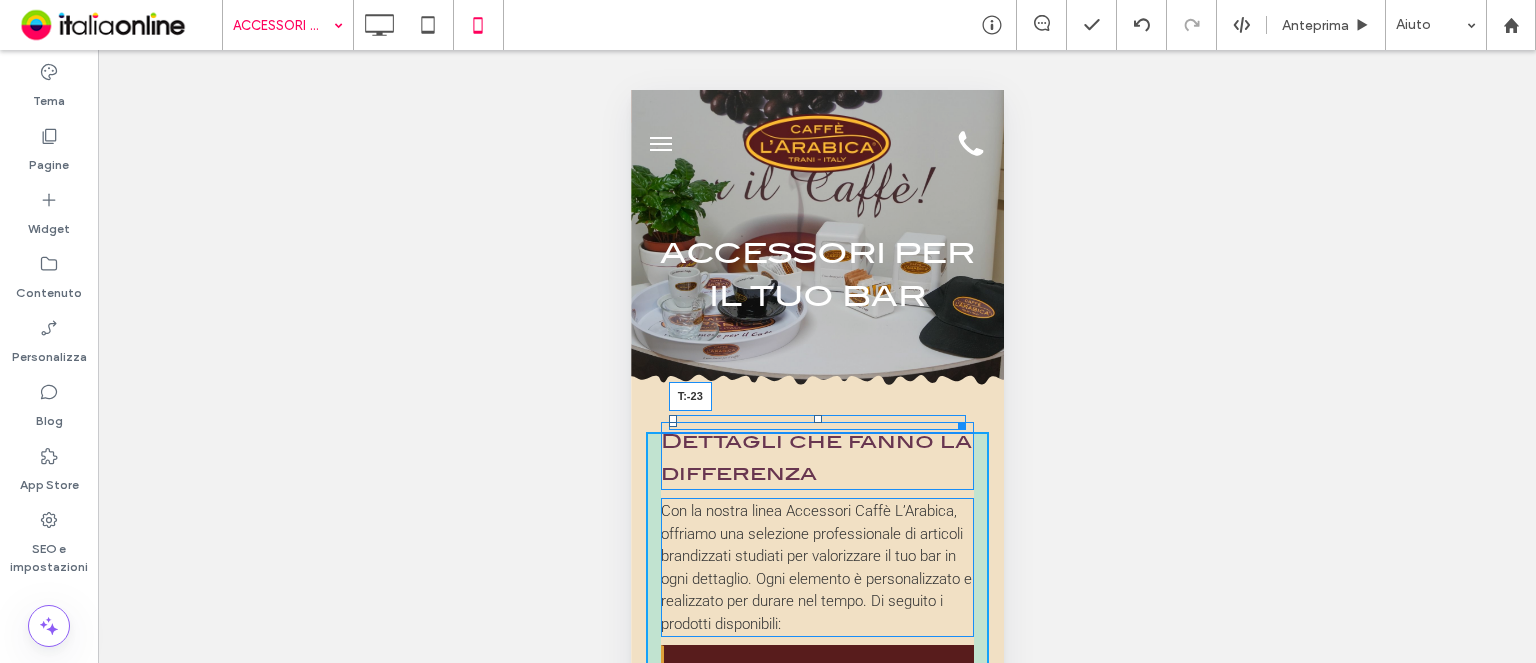 click at bounding box center [817, 419] 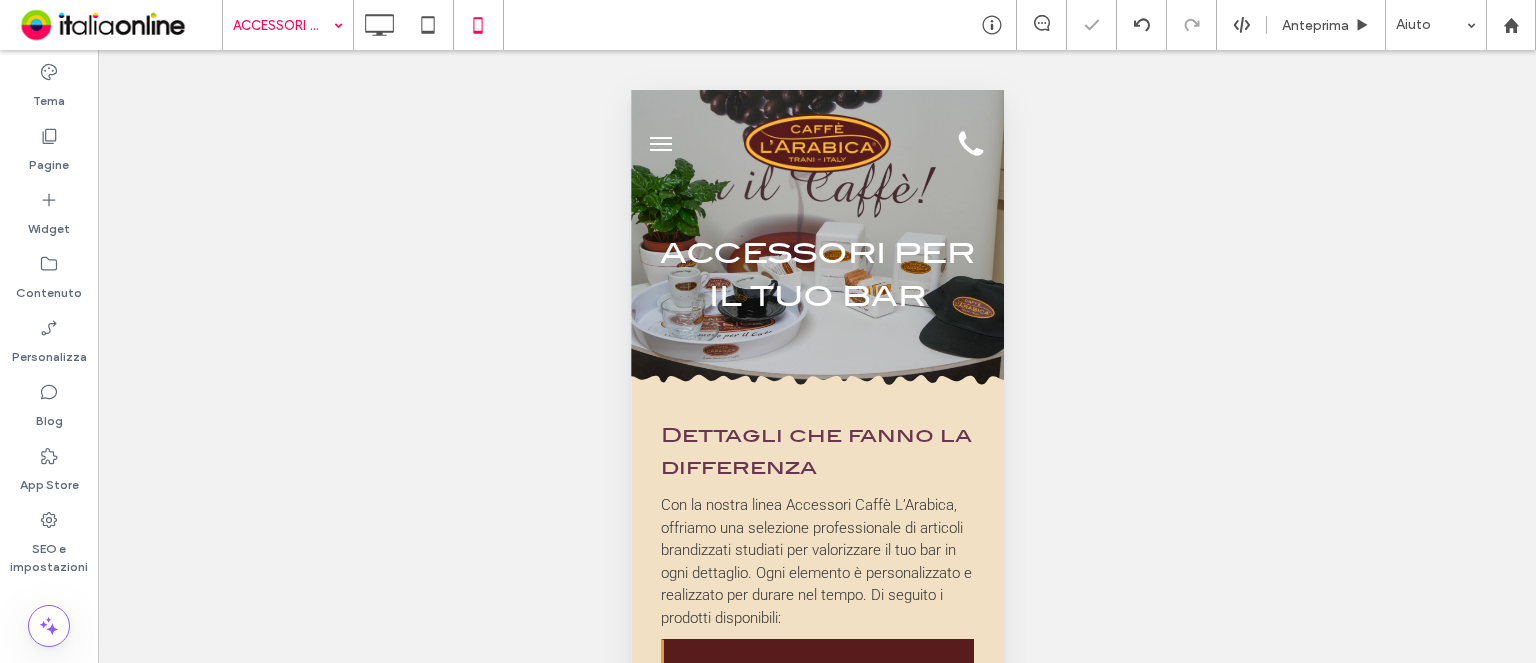 click at bounding box center (283, 25) 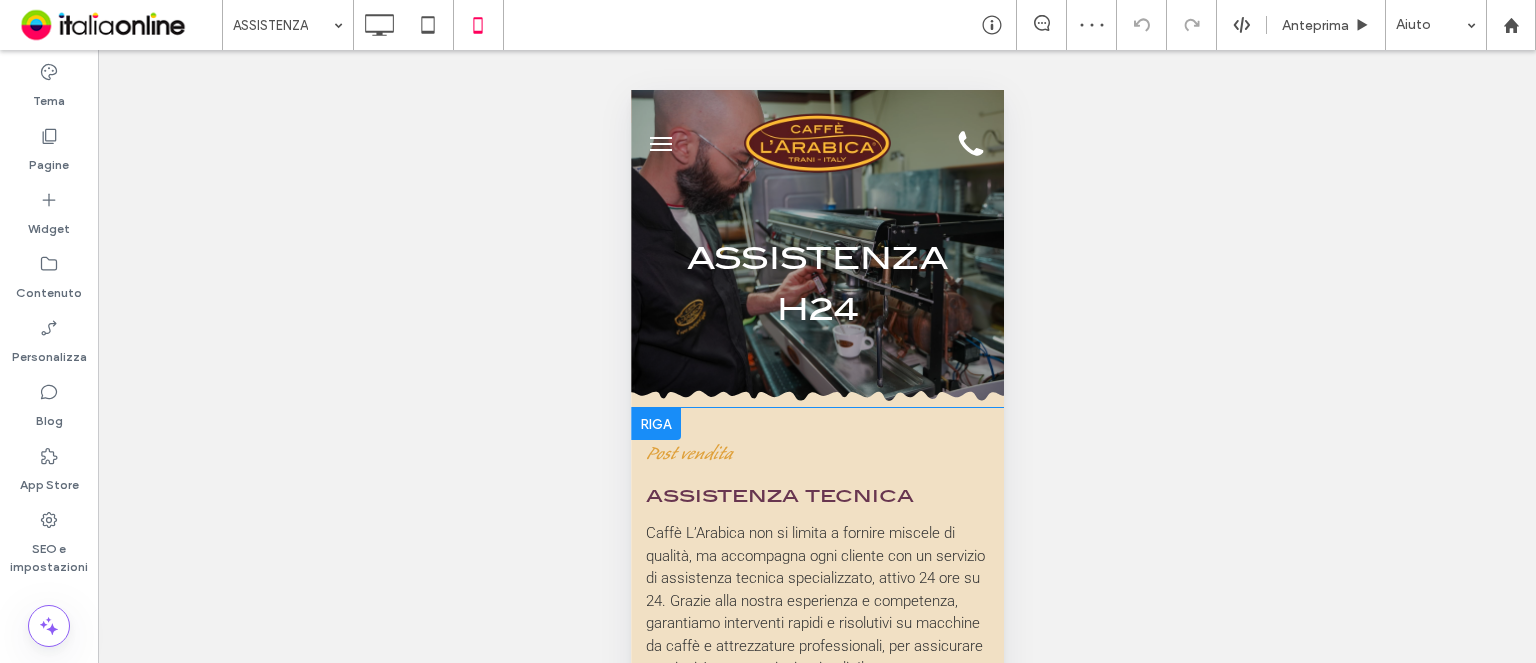 scroll, scrollTop: 0, scrollLeft: 0, axis: both 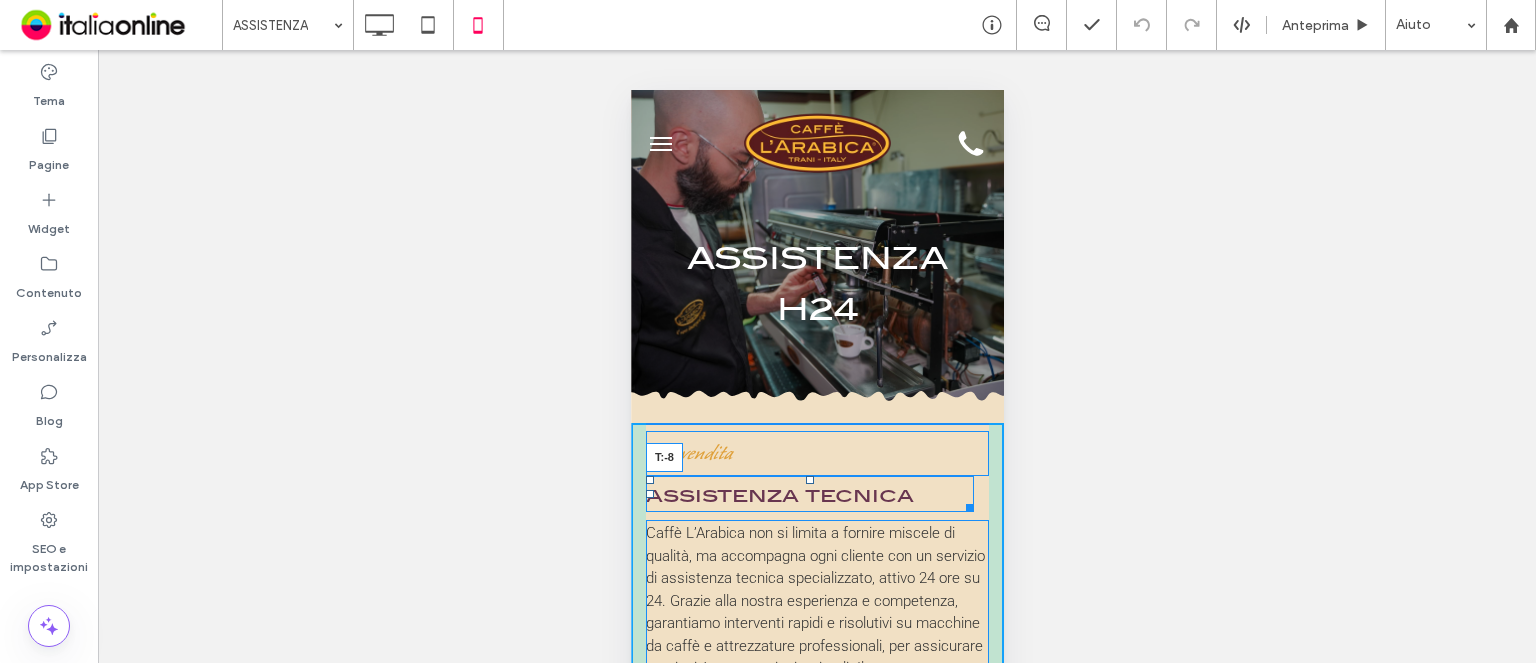 click on "Post vendita
assistenza tecnica
T:-8
Caffè L’Arabica non si limita a fornire miscele di qualità, ma accompagna ogni cliente con un servizio di assistenza tecnica specializzato, attivo 24 ore su 24. Grazie alla nostra esperienza e competenza, garantiamo interventi rapidi e risolutivi su macchine da caffè e attrezzature professionali, per assicurare continuità e prestazioni ottimali. Il nostro supporto post-vendita è pensato per rispondere alle esigenze di bar, ristoranti e operatori del settore in qualsiasi momento, offrendo serenità e un partner sempre al tuo fianco.
Click To Paste" at bounding box center [816, 601] 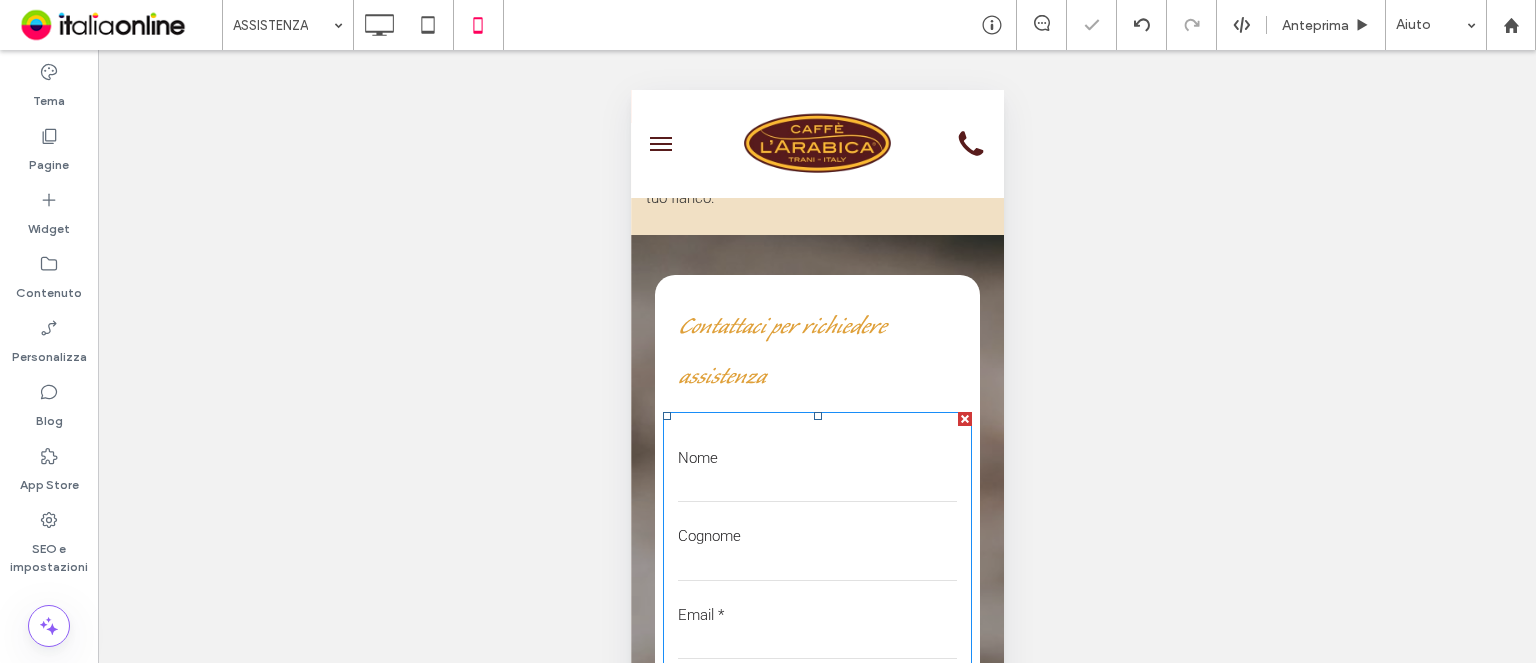 scroll, scrollTop: 200, scrollLeft: 0, axis: vertical 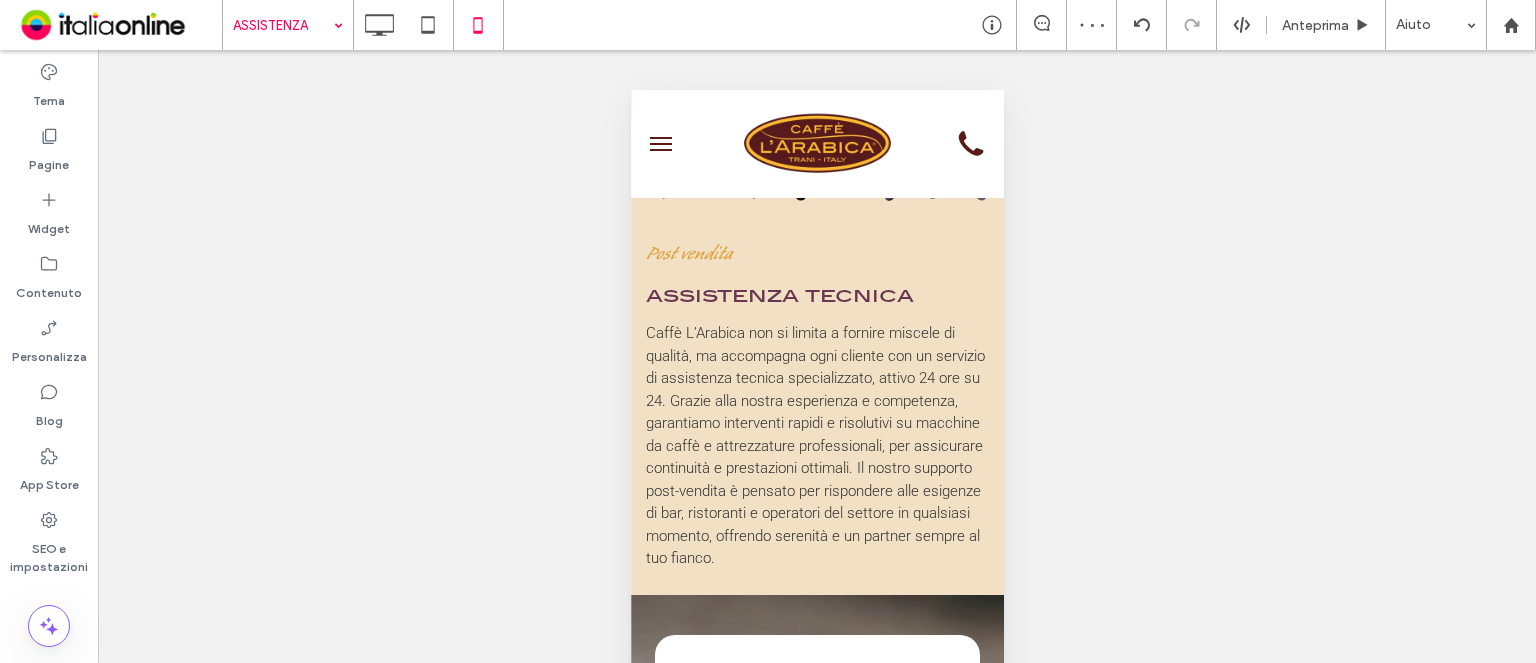 click at bounding box center [283, 25] 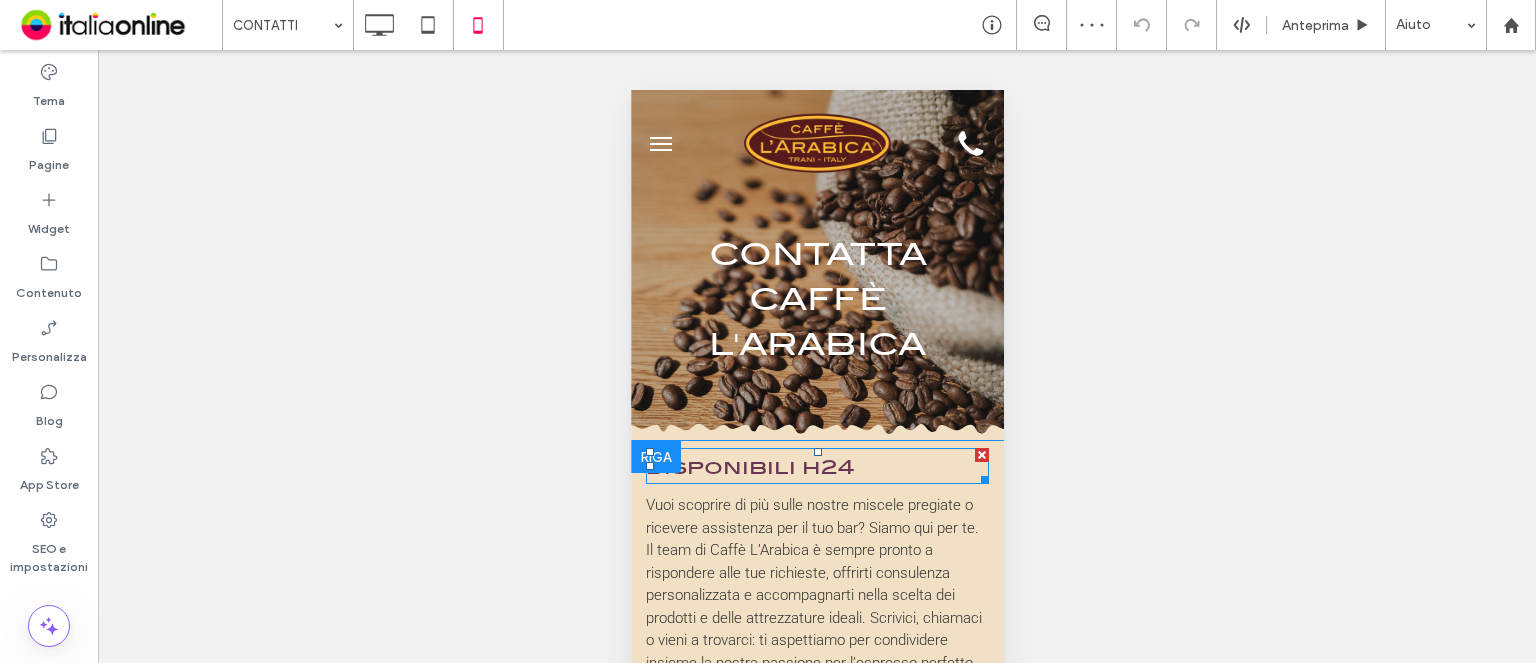 scroll, scrollTop: 0, scrollLeft: 0, axis: both 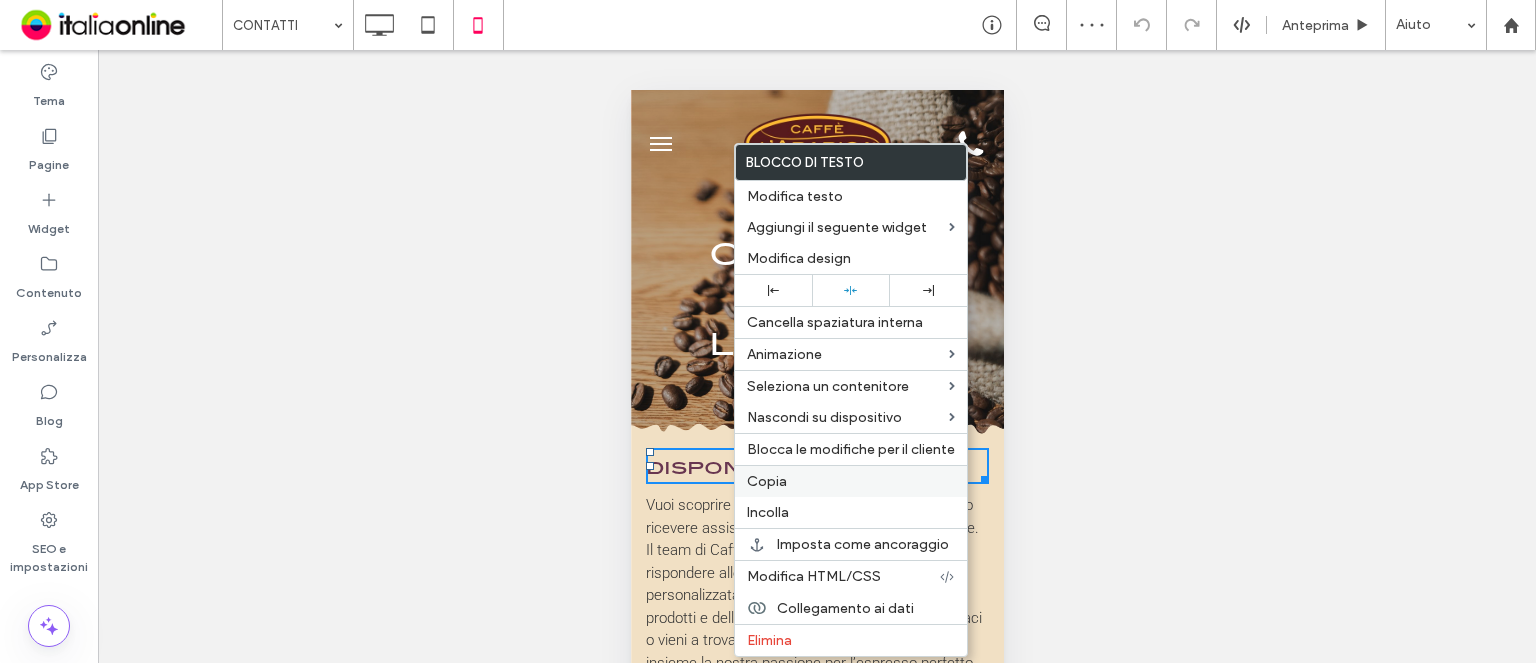 drag, startPoint x: 816, startPoint y: 502, endPoint x: 814, endPoint y: 487, distance: 15.132746 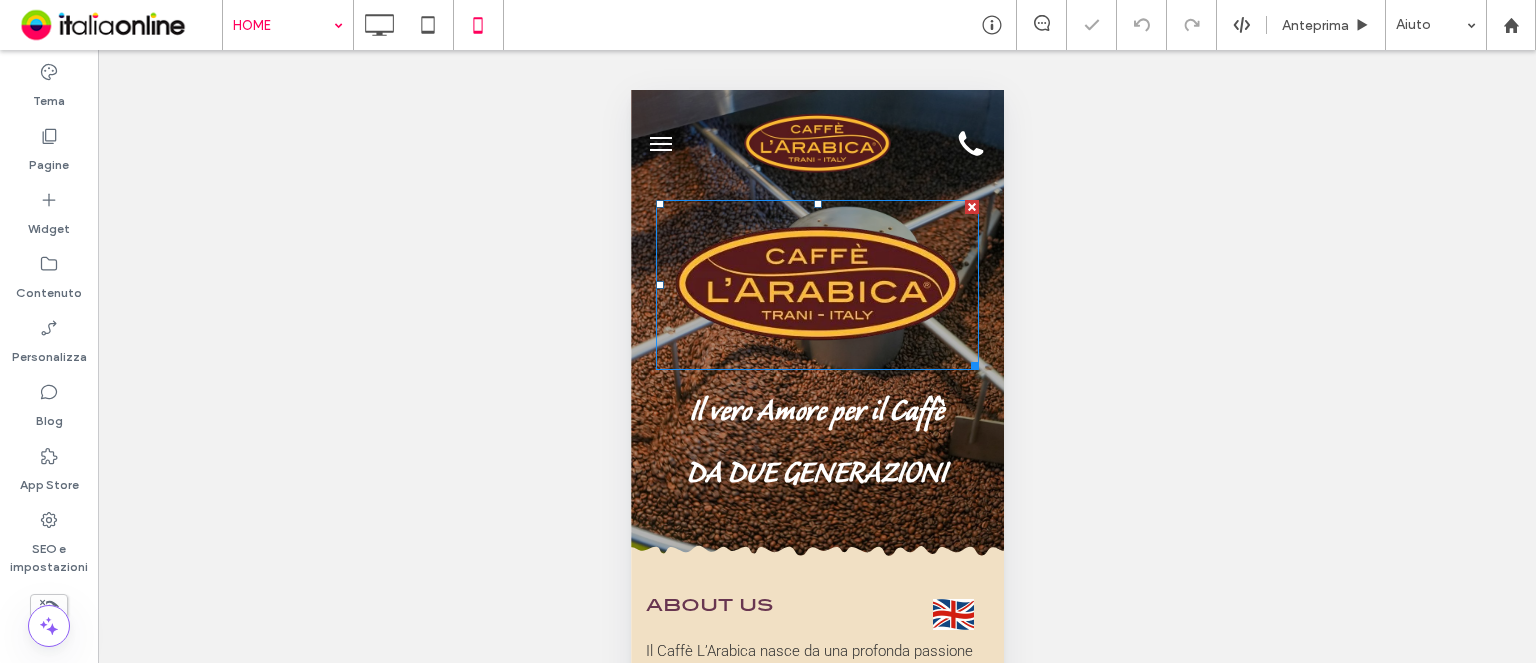 scroll, scrollTop: 0, scrollLeft: 0, axis: both 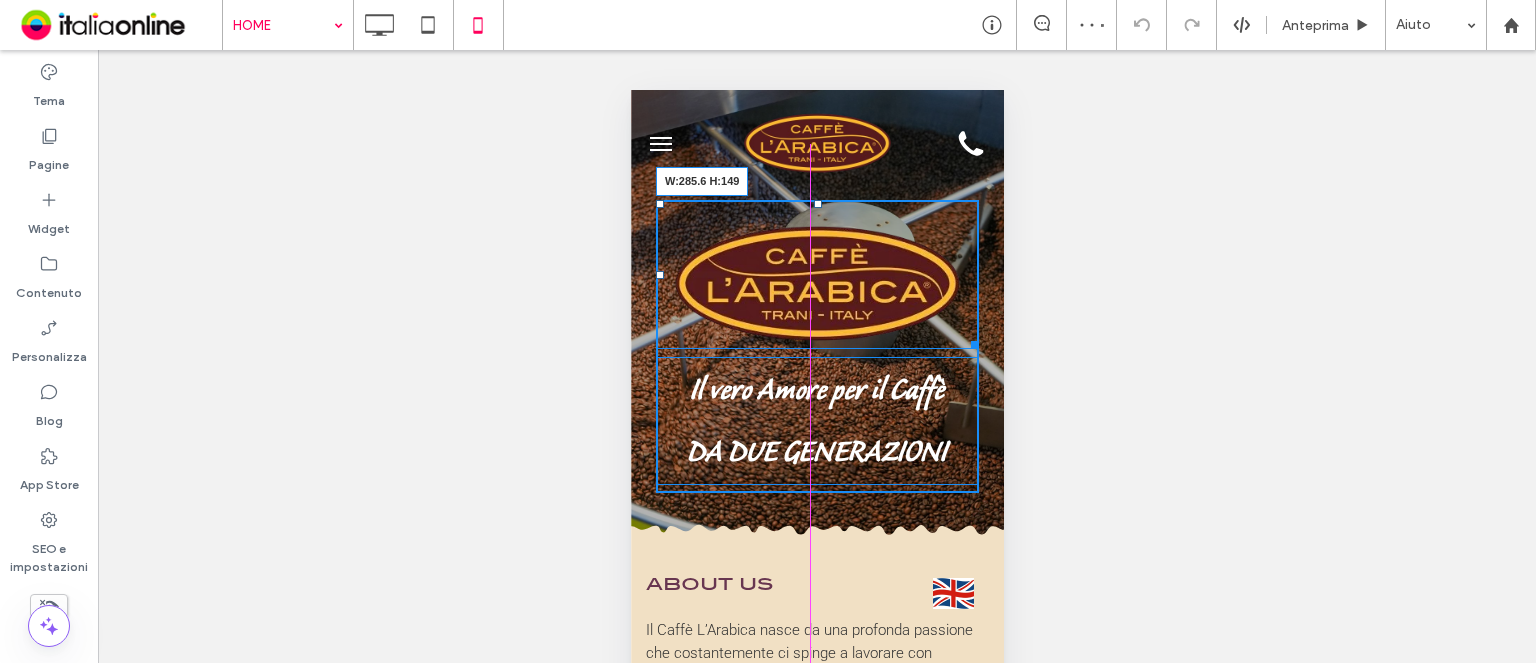 drag, startPoint x: 956, startPoint y: 359, endPoint x: 942, endPoint y: 353, distance: 15.231546 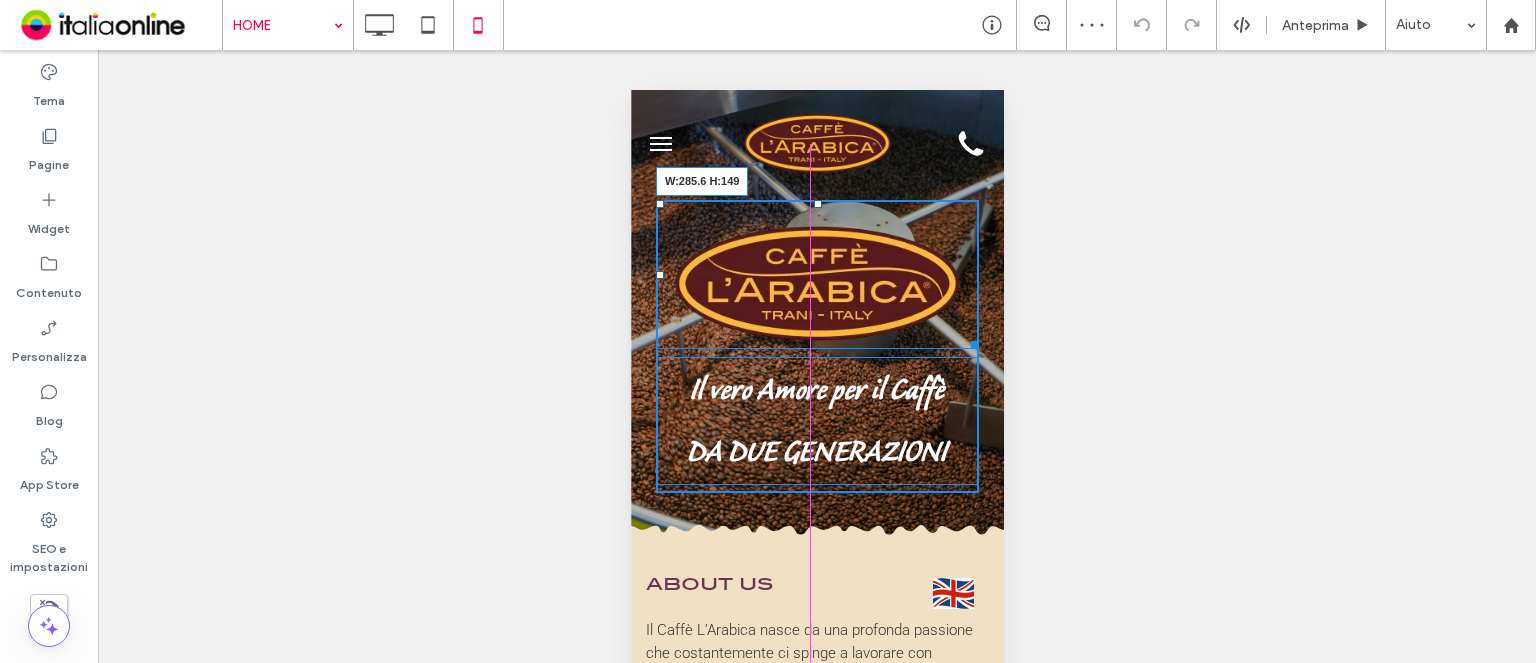 click on "W:285.6 H:149
Il vero Amore per il Caffè da due generazioni
Click To Paste" at bounding box center (816, 346) 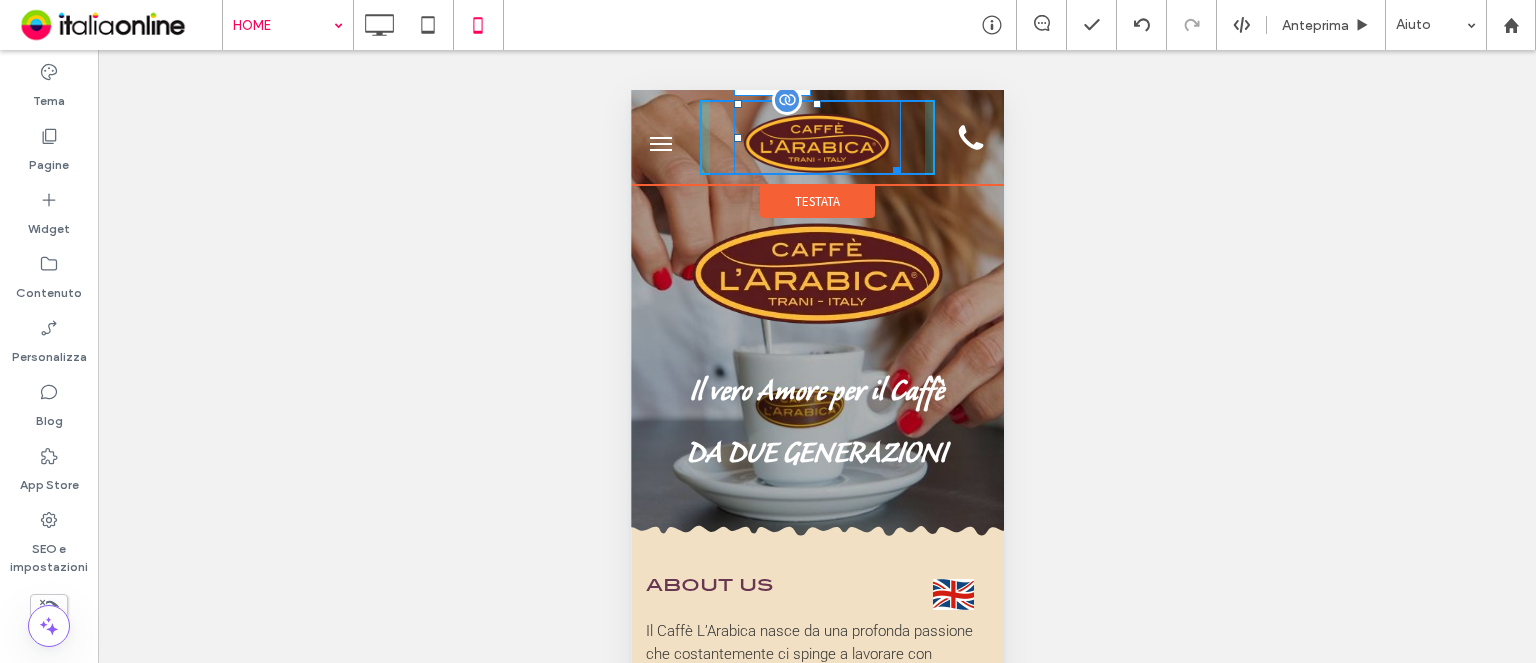 drag, startPoint x: 883, startPoint y: 178, endPoint x: 870, endPoint y: 161, distance: 21.400934 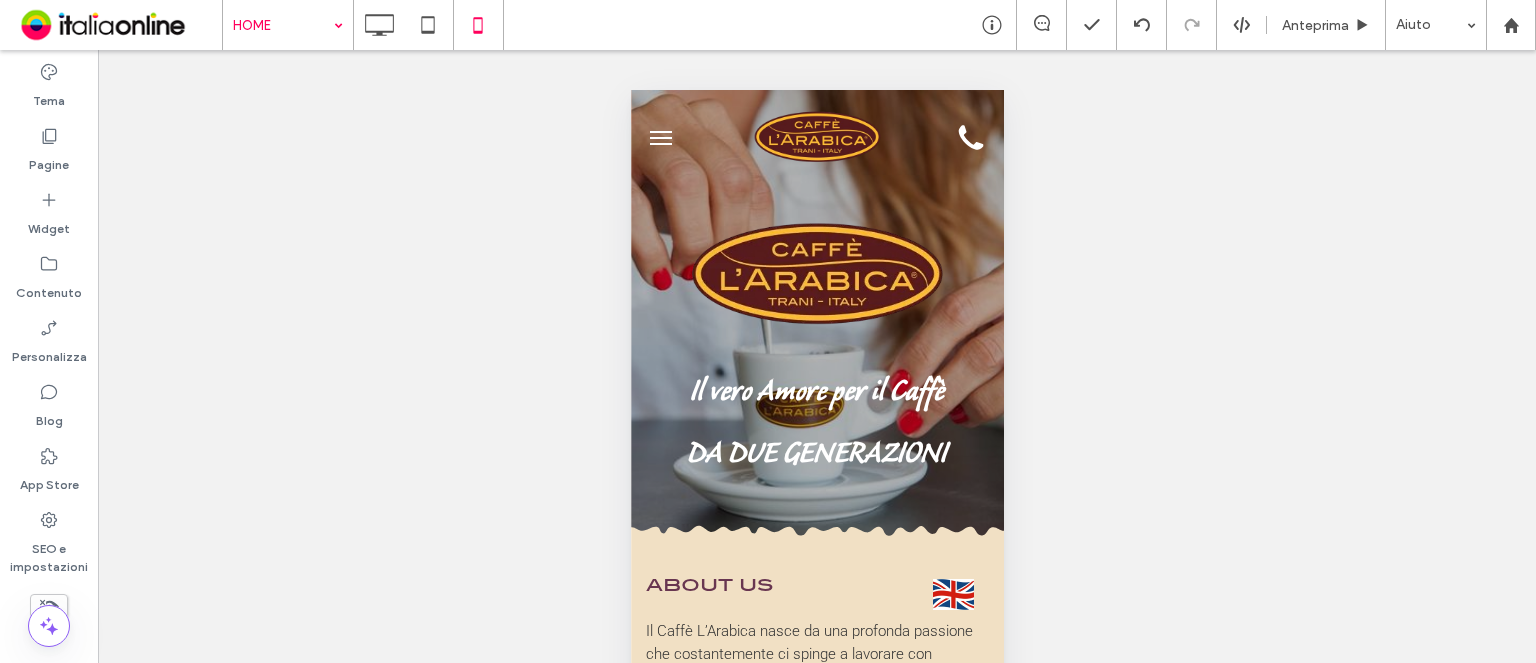 click at bounding box center [283, 25] 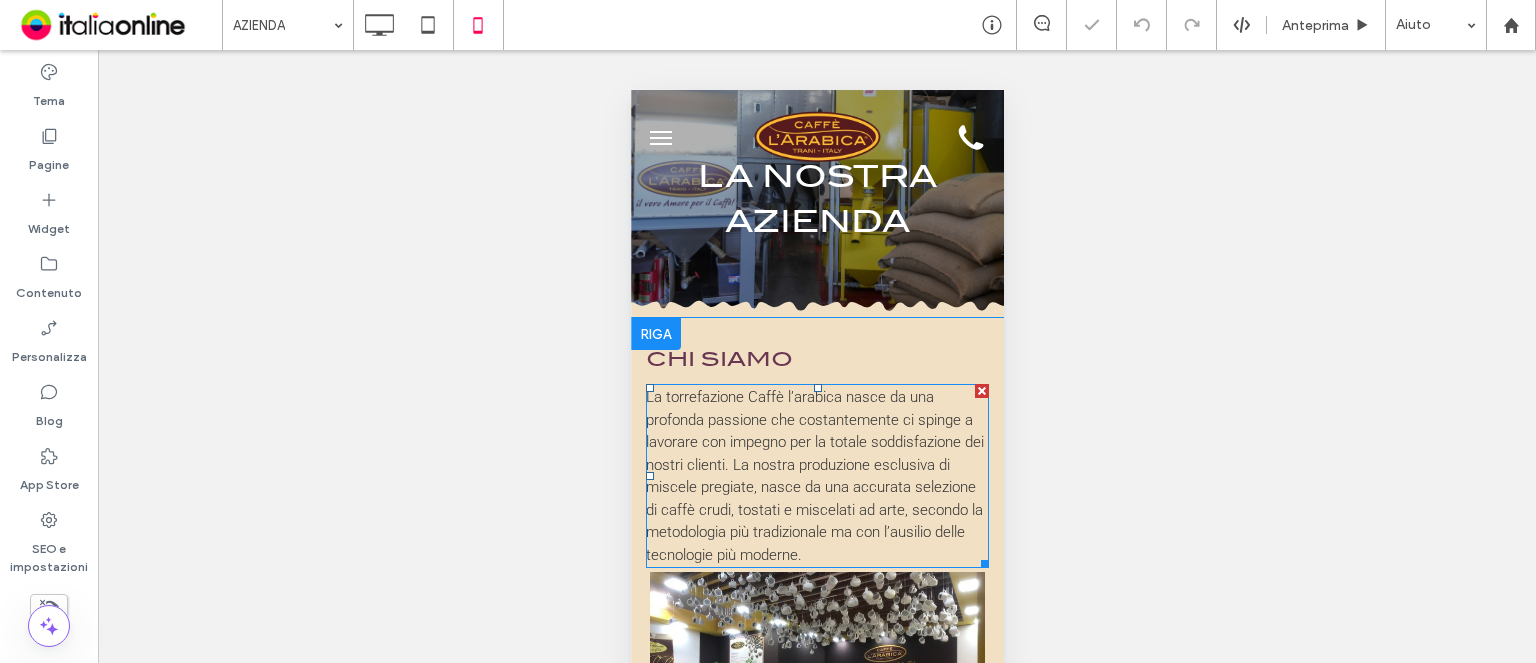 scroll, scrollTop: 700, scrollLeft: 0, axis: vertical 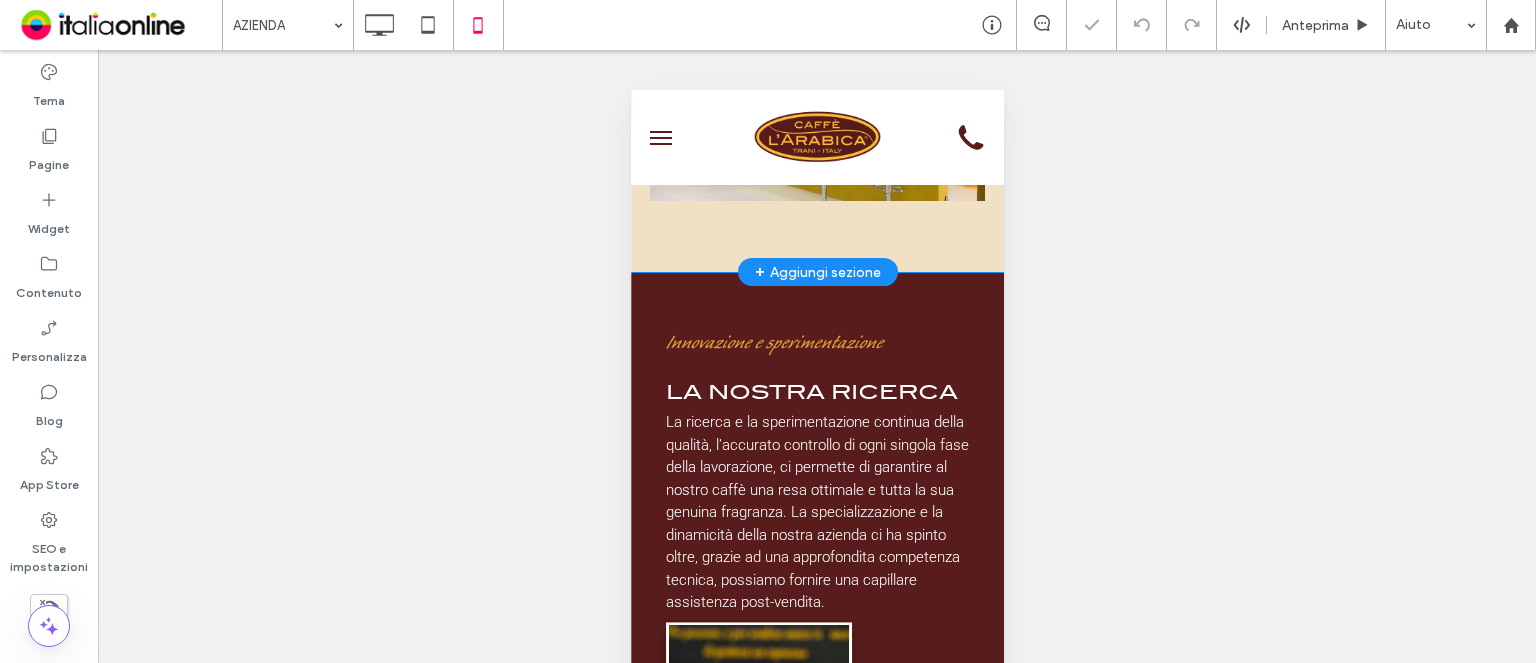 click on "+ Aggiungi sezione" at bounding box center [817, 272] 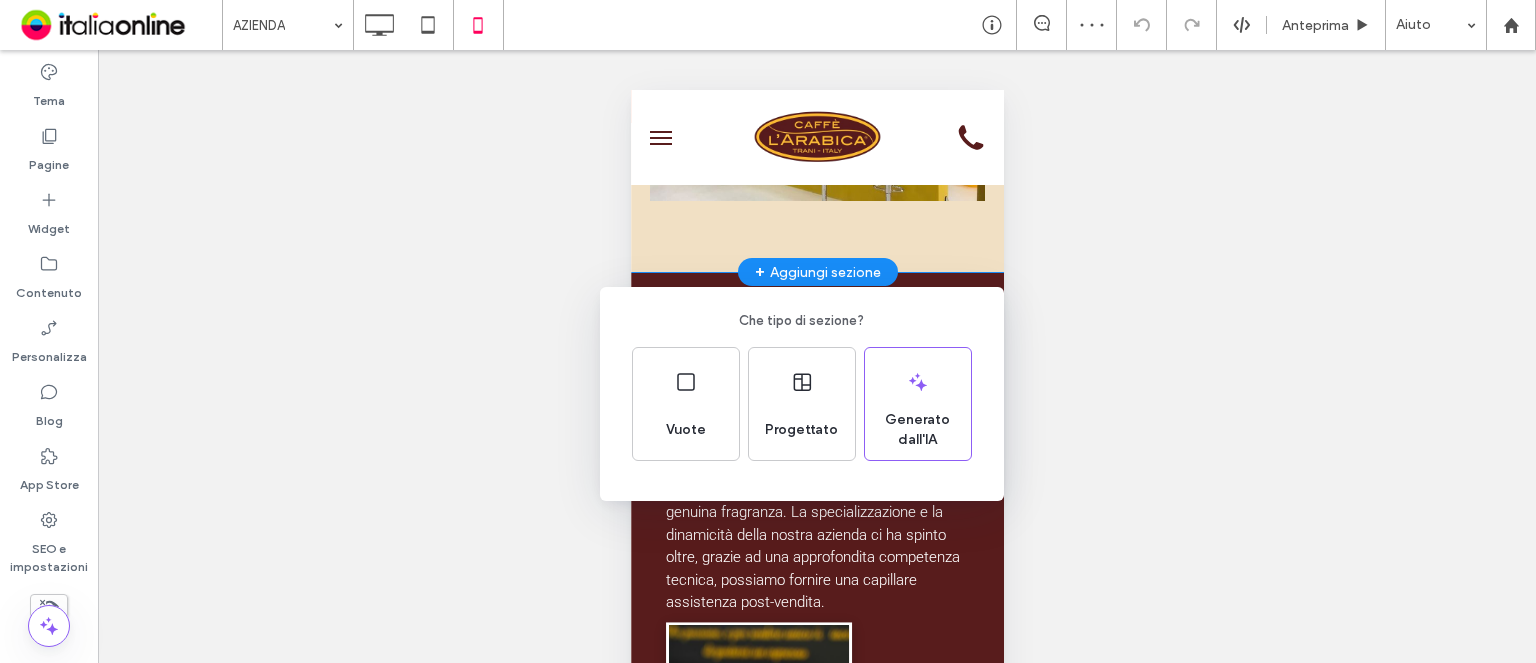 click on "Che tipo di sezione? Vuote Progettato Generato dall'IA" at bounding box center (768, 380) 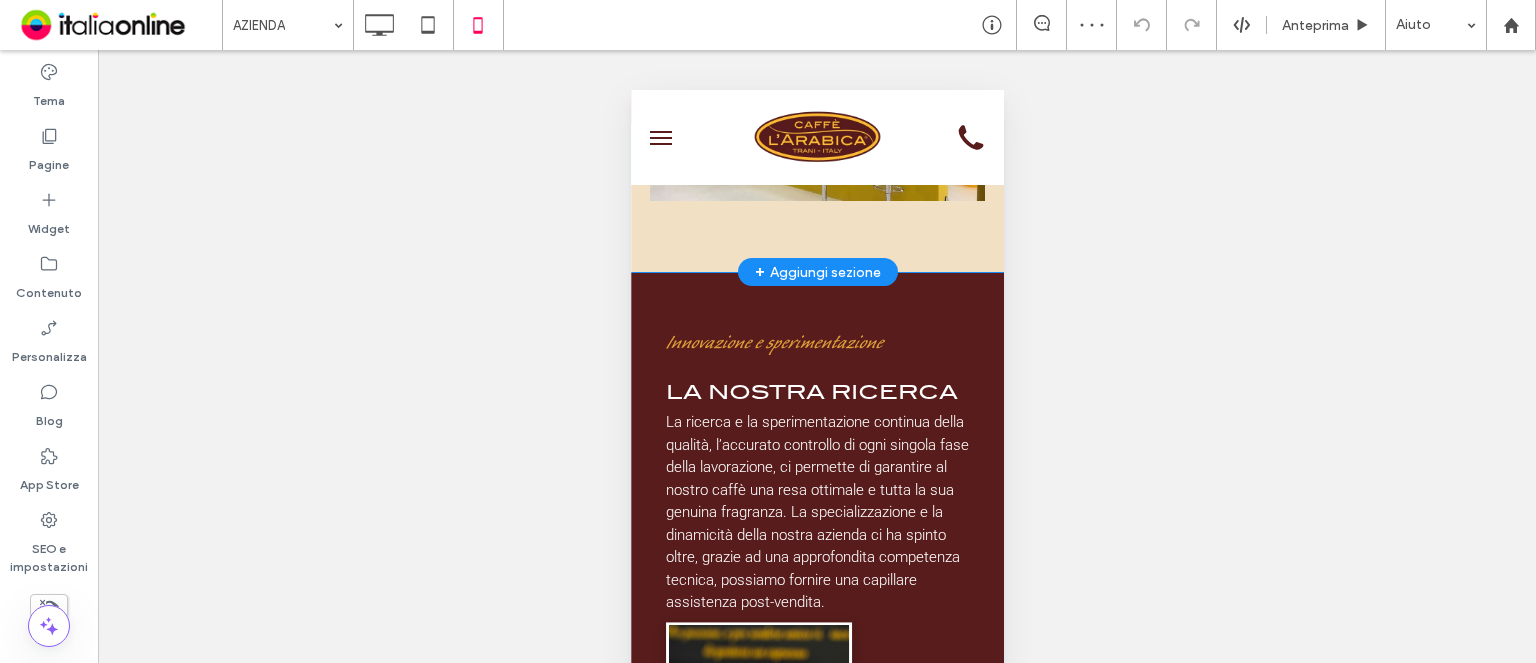 click on "CHI SIAMO
La torrefazione Caffè l’arabica nasce da una profonda passione che costantemente ci spinge a lavorare con impegno per la totale soddisfazione dei nostri clienti. La nostra produzione esclusiva di miscele pregiate, nasce da una accurata selezione di caffè crudi, tostati e miscelati ad arte, secondo la metodologia più tradizionale ma con l’ausilio delle tecnologie più moderne.
Click To Paste
Button
Mostra altri
Click To Paste
Riga + Aggiungi sezione" at bounding box center (816, -16) 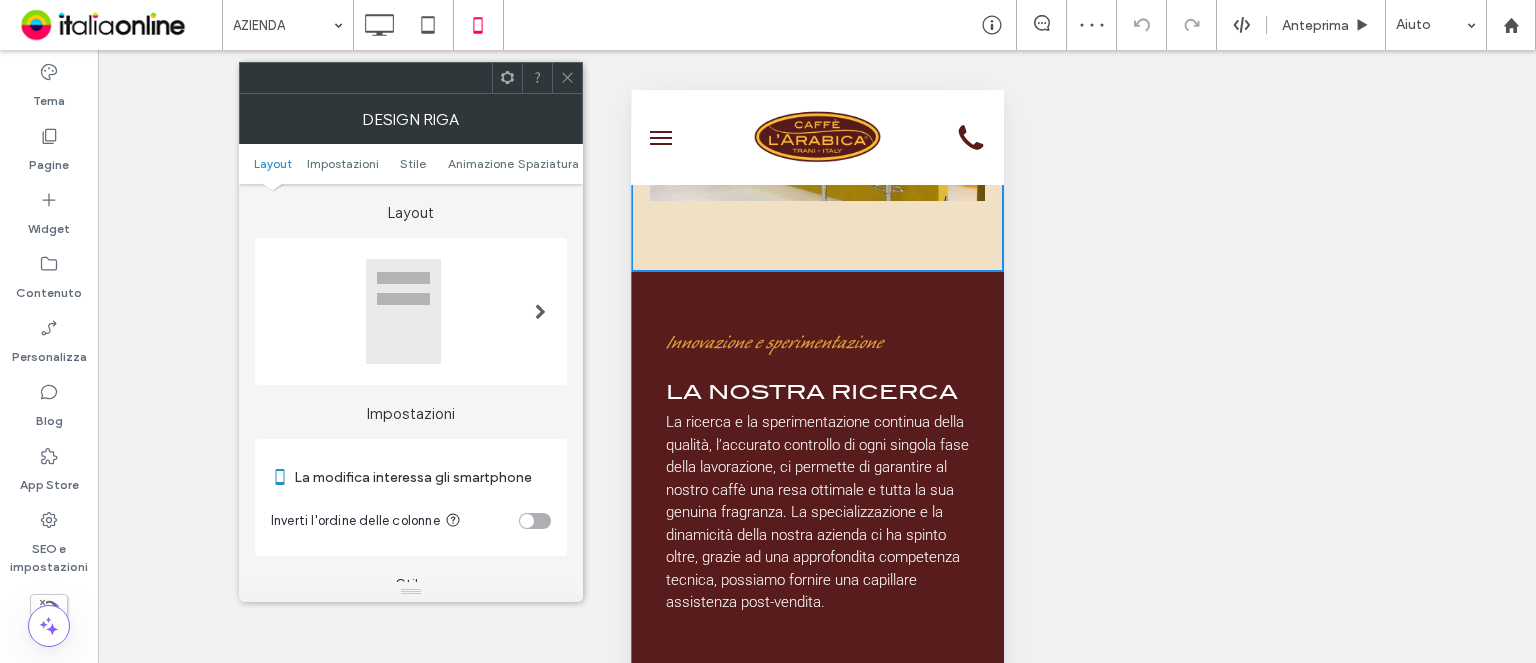 scroll, scrollTop: 1261, scrollLeft: 0, axis: vertical 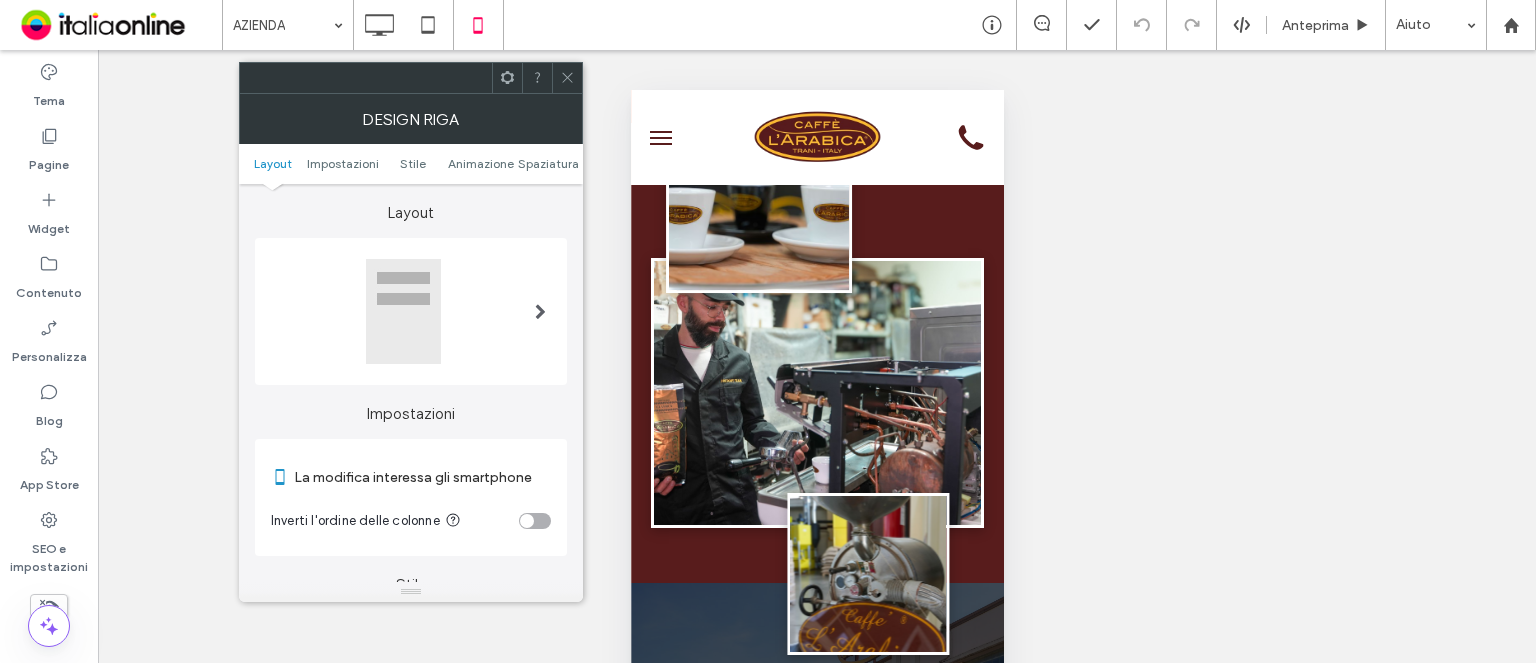 drag, startPoint x: 551, startPoint y: 171, endPoint x: 617, endPoint y: 240, distance: 95.48299 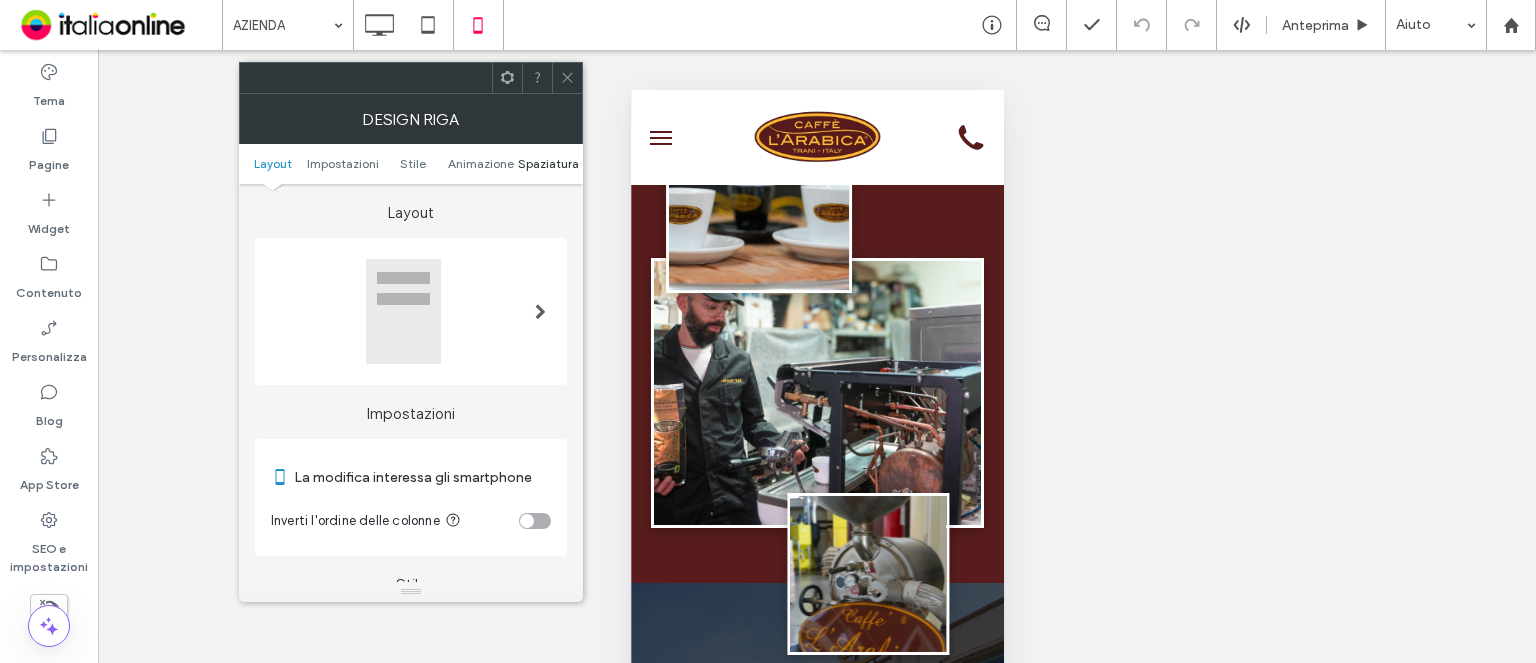 click on "Spaziatura" at bounding box center [548, 163] 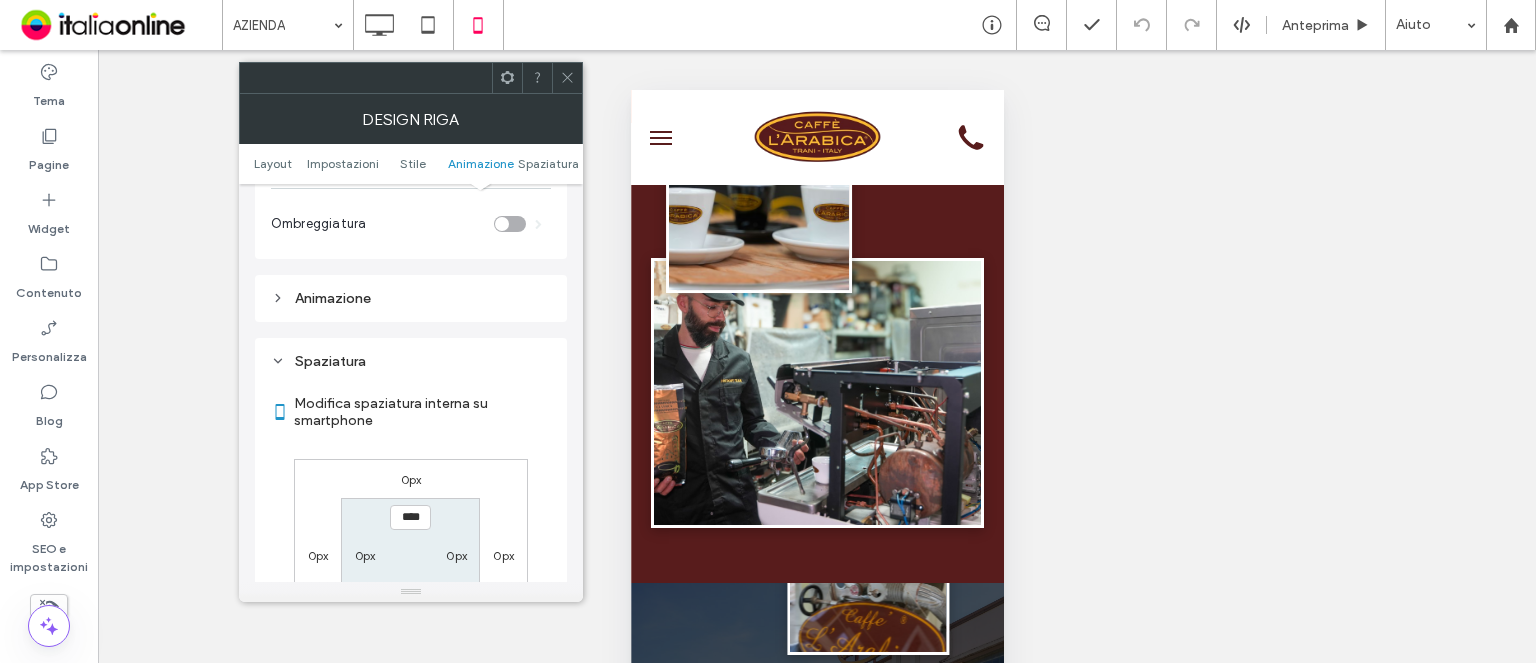 scroll, scrollTop: 760, scrollLeft: 0, axis: vertical 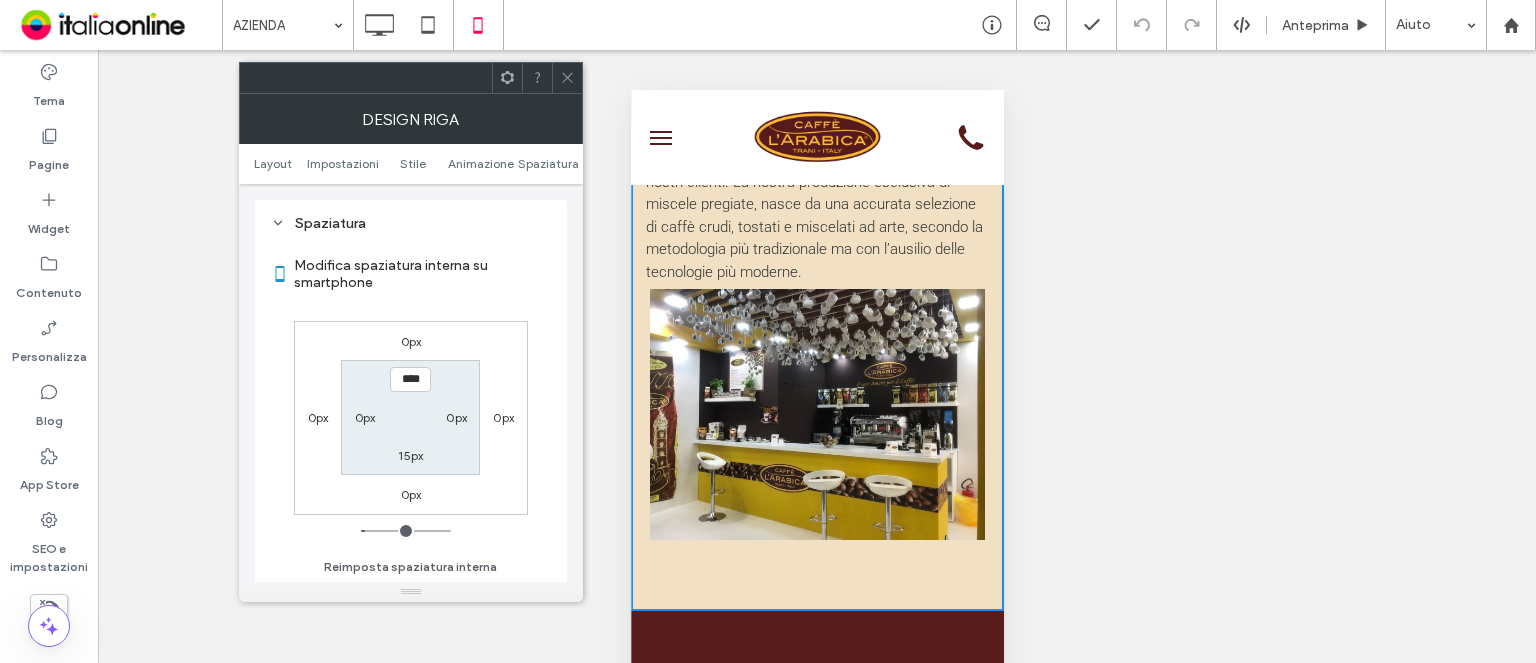 click on "15px" at bounding box center (410, 455) 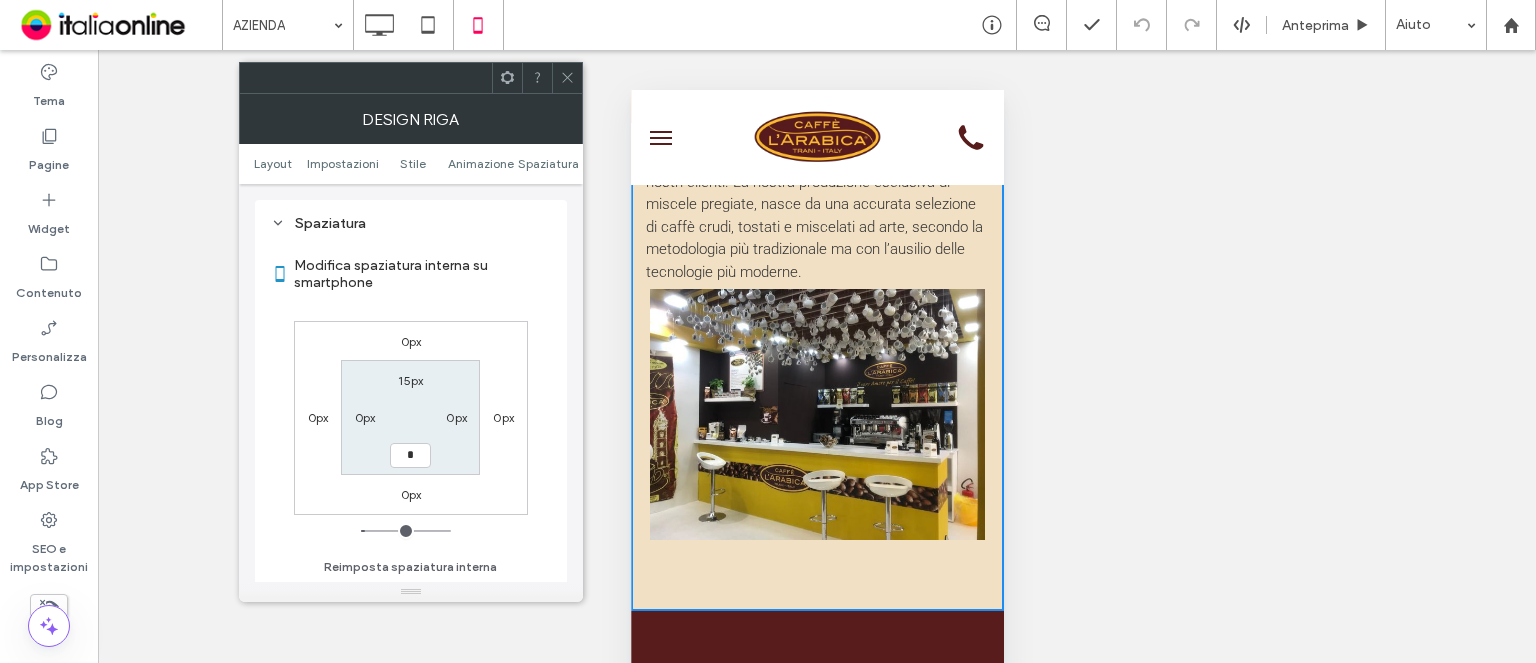 type on "*" 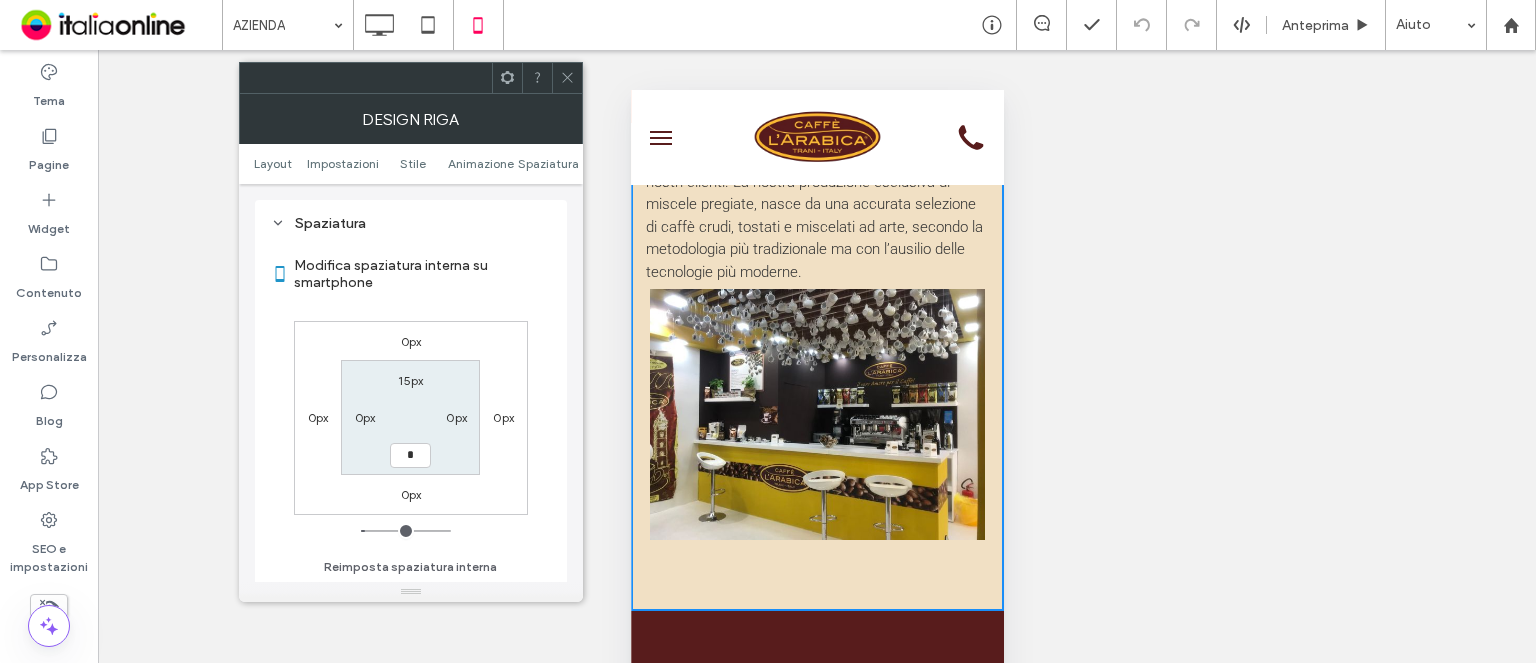type on "*" 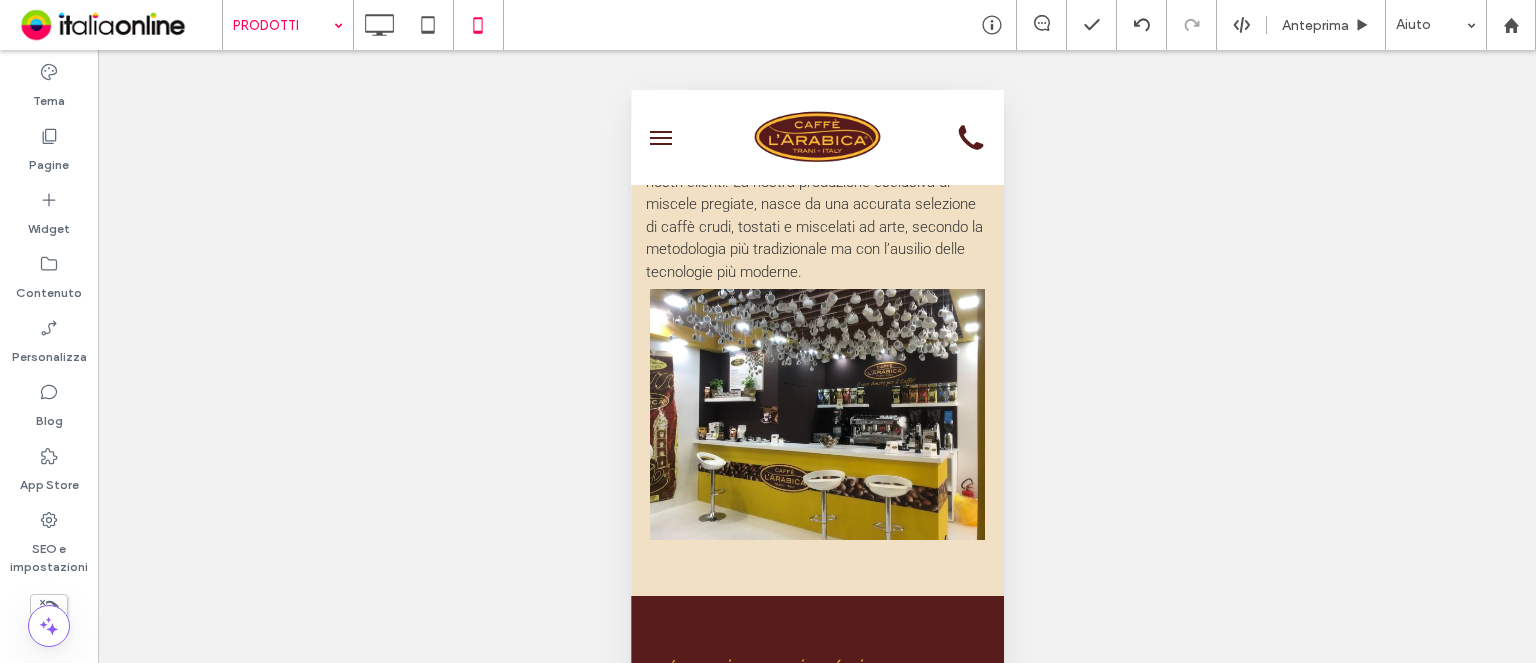drag, startPoint x: 292, startPoint y: 168, endPoint x: 293, endPoint y: 39, distance: 129.00388 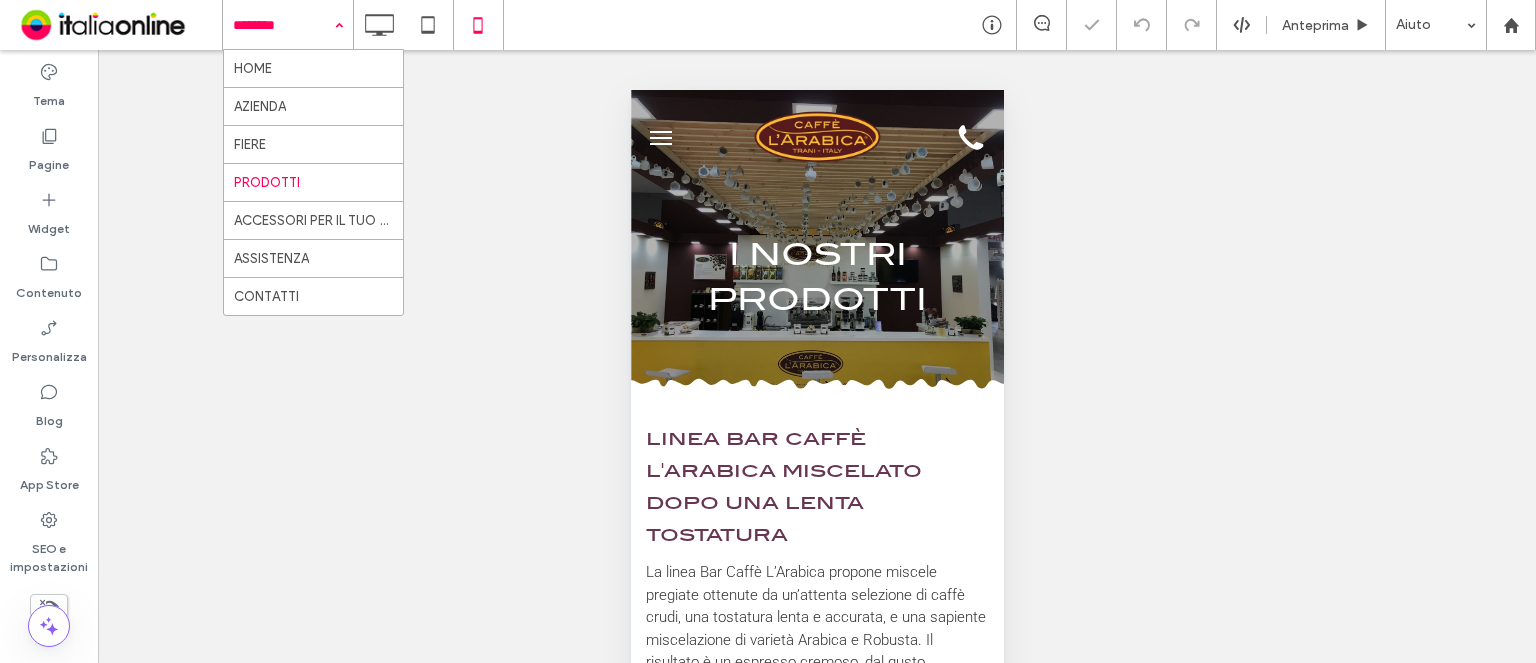 scroll, scrollTop: 0, scrollLeft: 0, axis: both 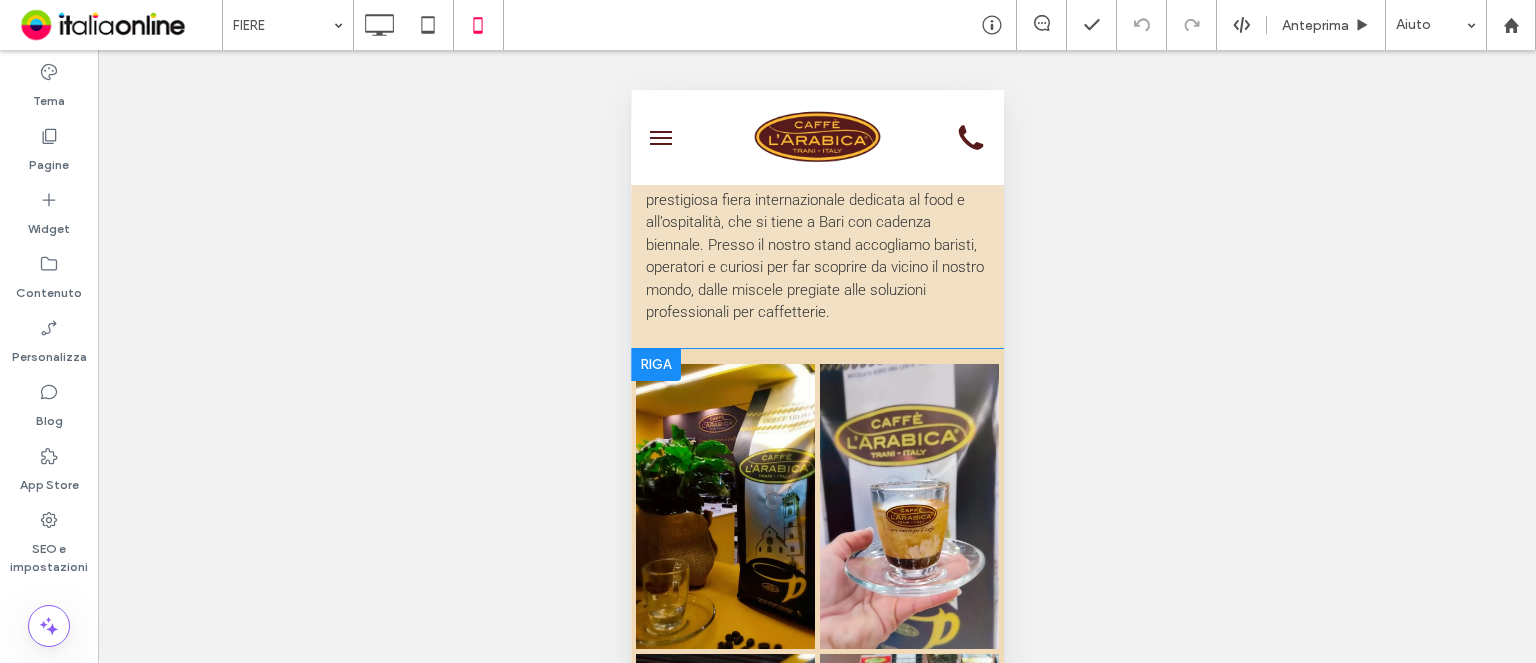 click on "Button
Button
Button
Button
Button
Button
Button
Button
Button
Button
Button
Button
Button
Button
Button
Button
Button" at bounding box center [816, 2403] 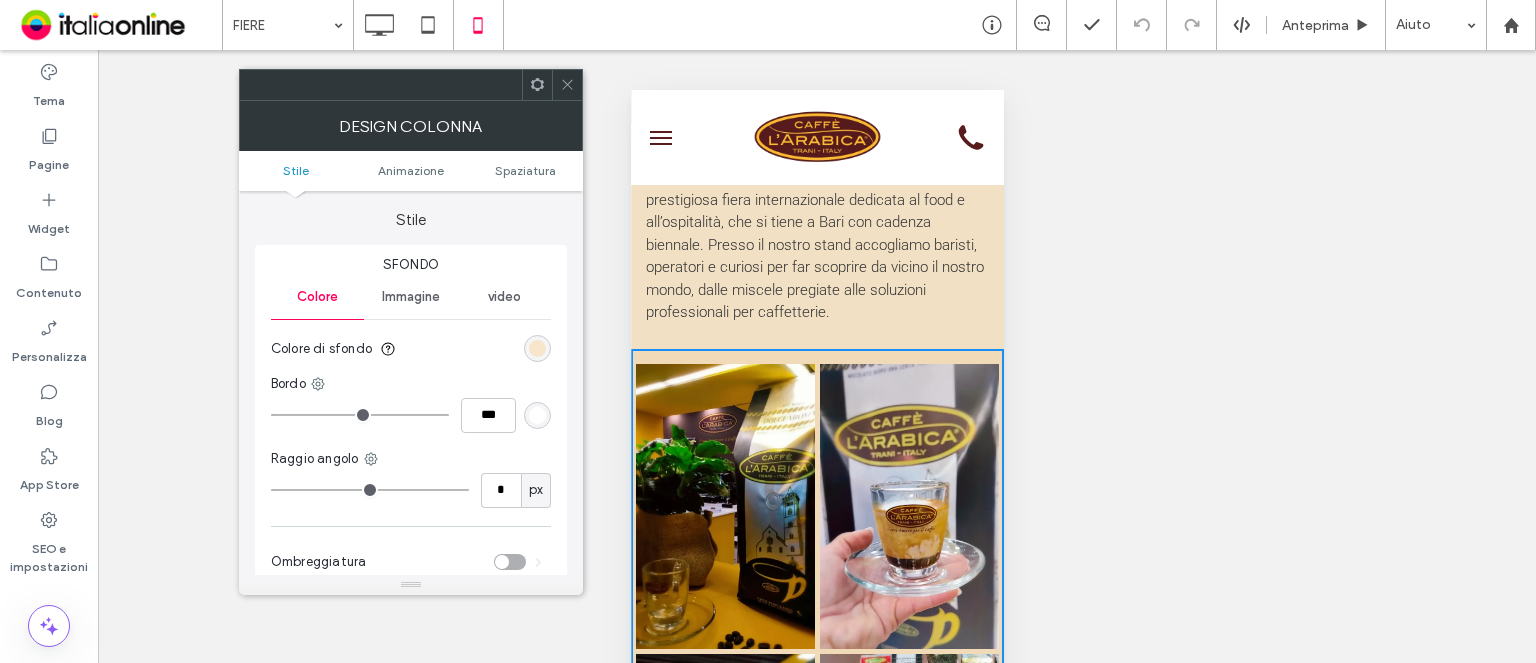 click at bounding box center (537, 348) 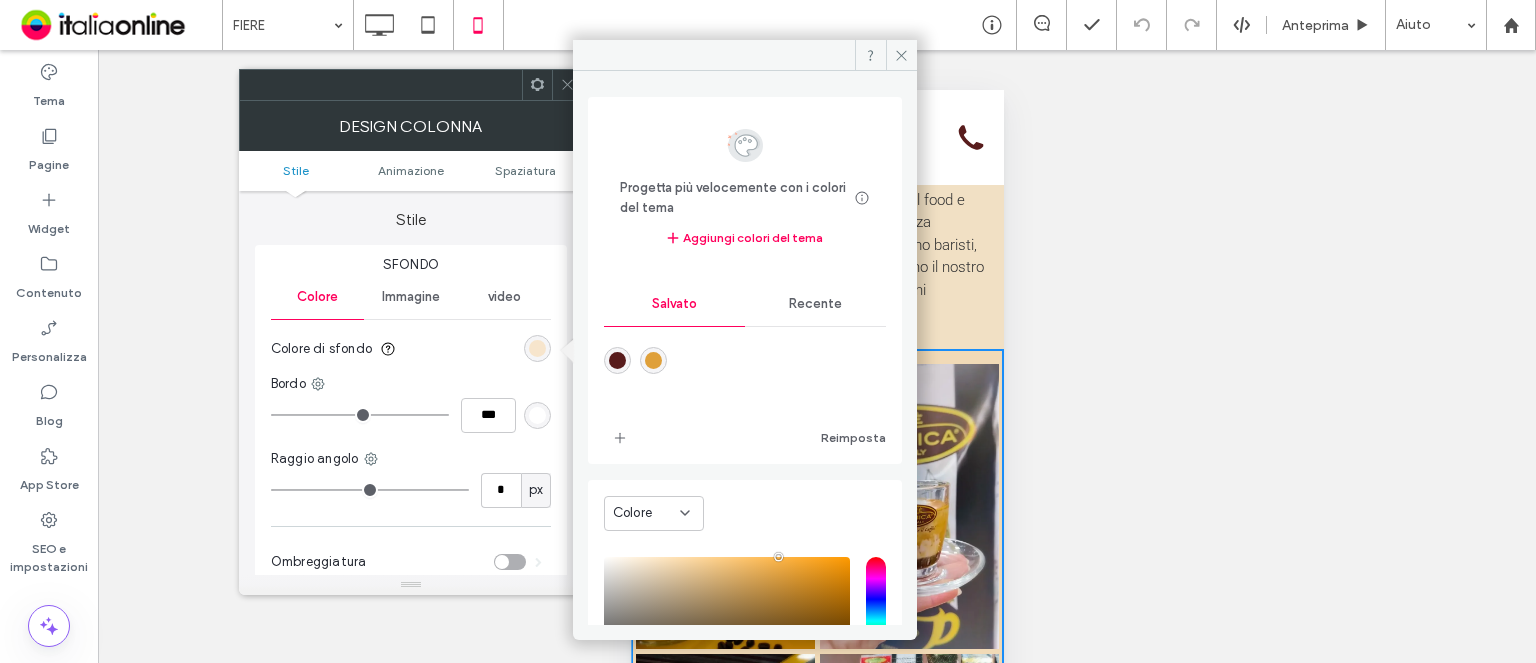 click on "Recente" at bounding box center [815, 304] 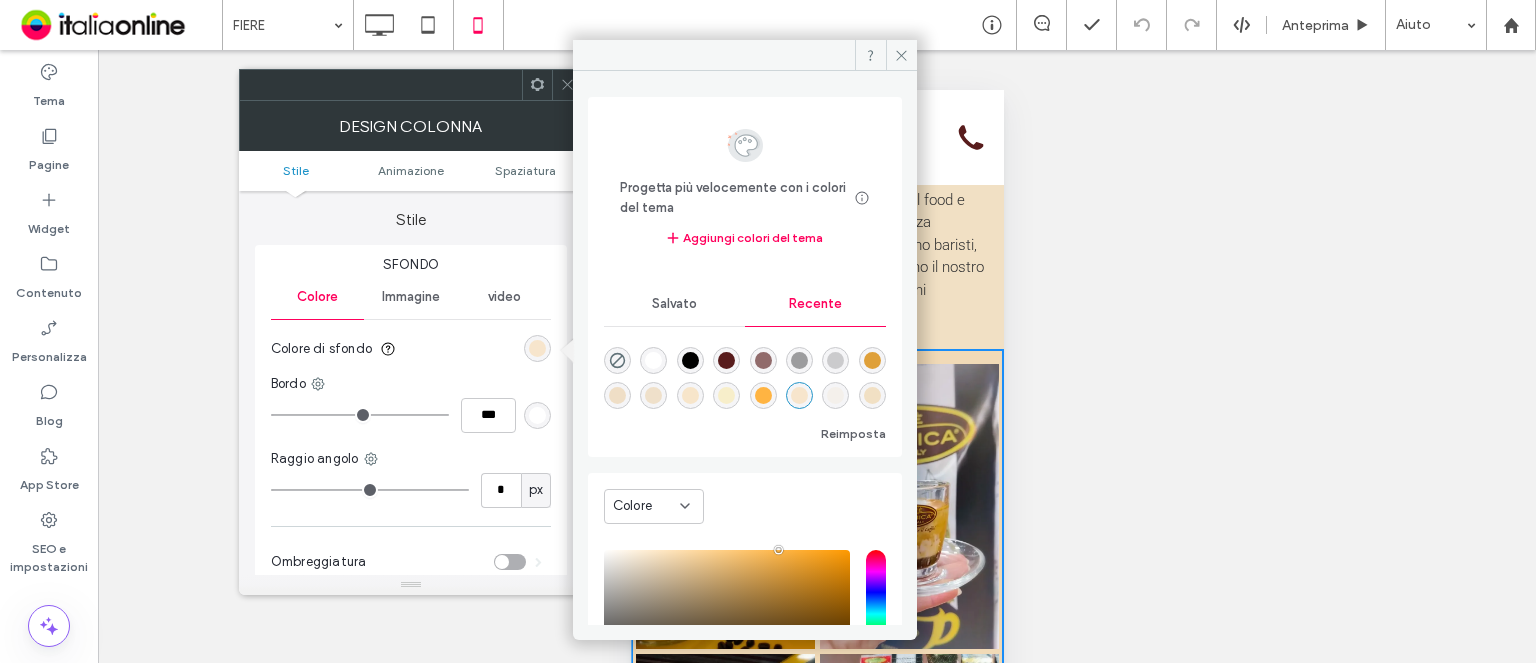 scroll, scrollTop: 179, scrollLeft: 0, axis: vertical 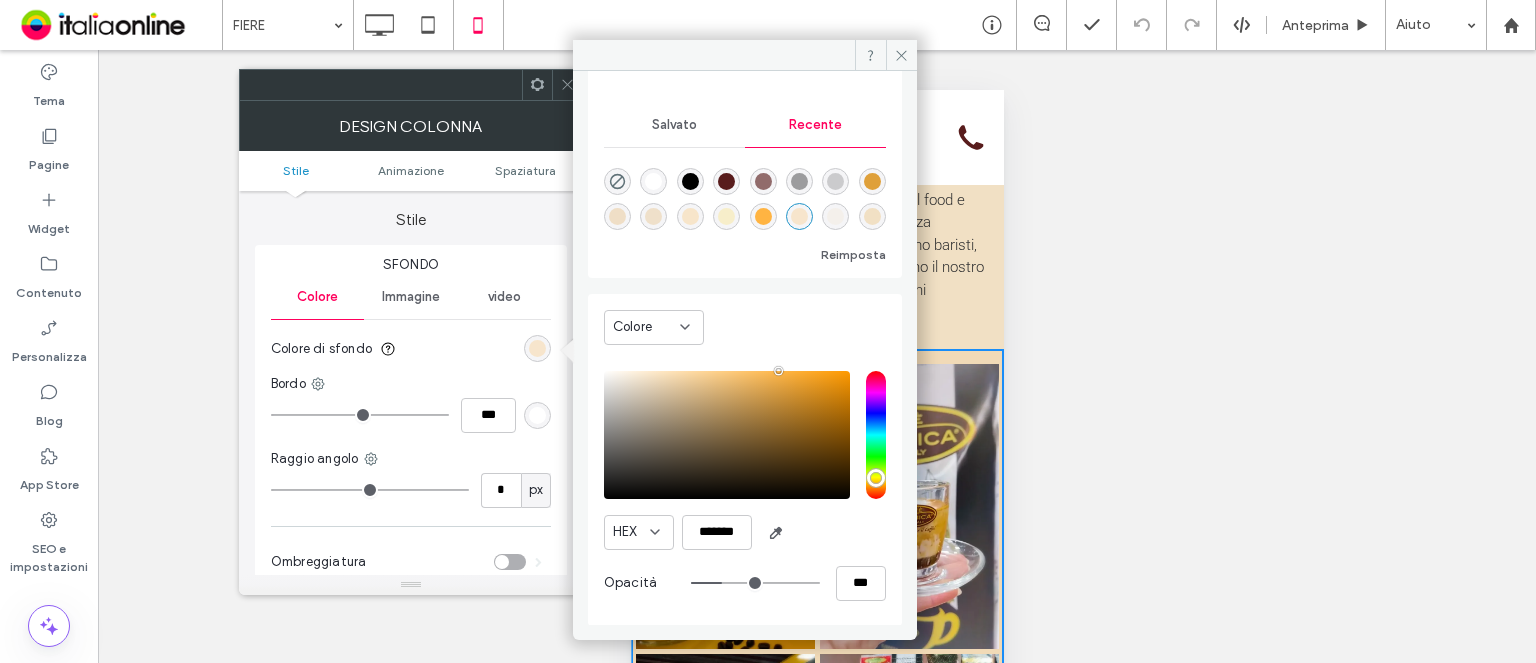 click at bounding box center (872, 216) 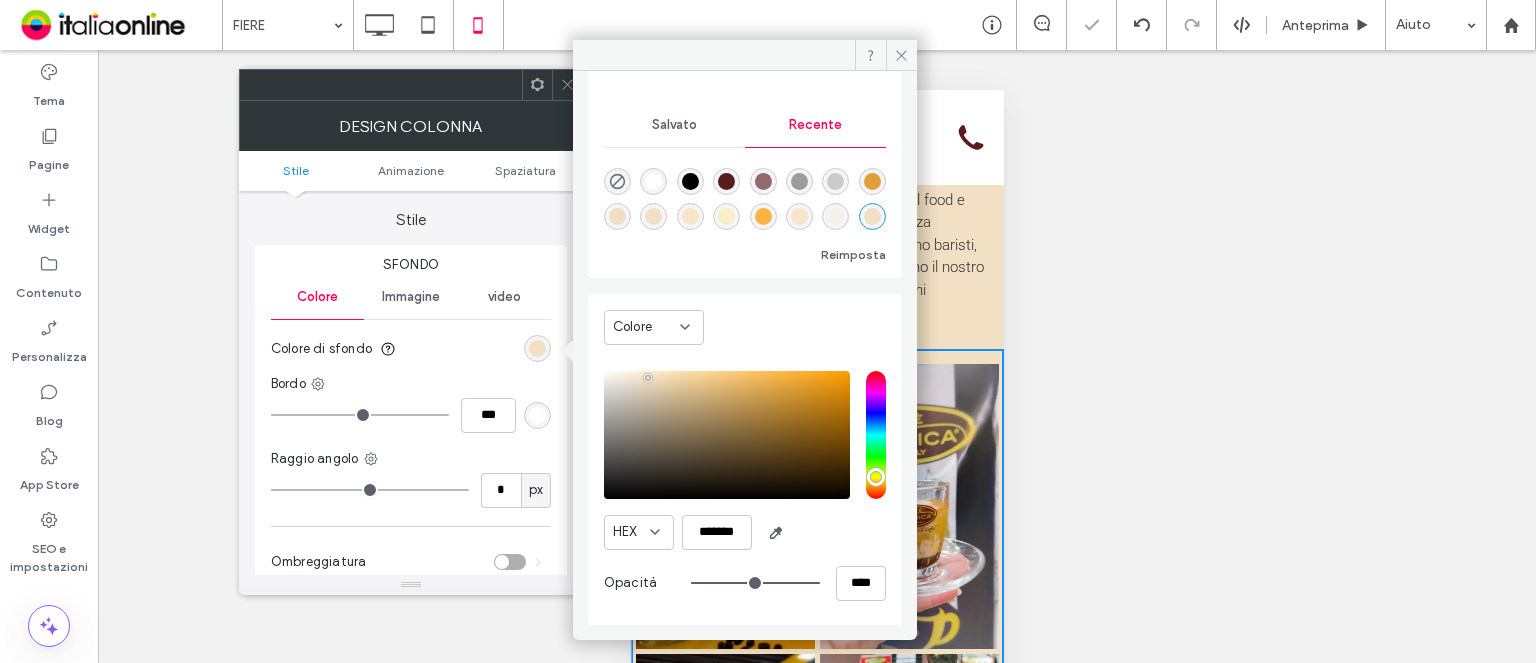 click 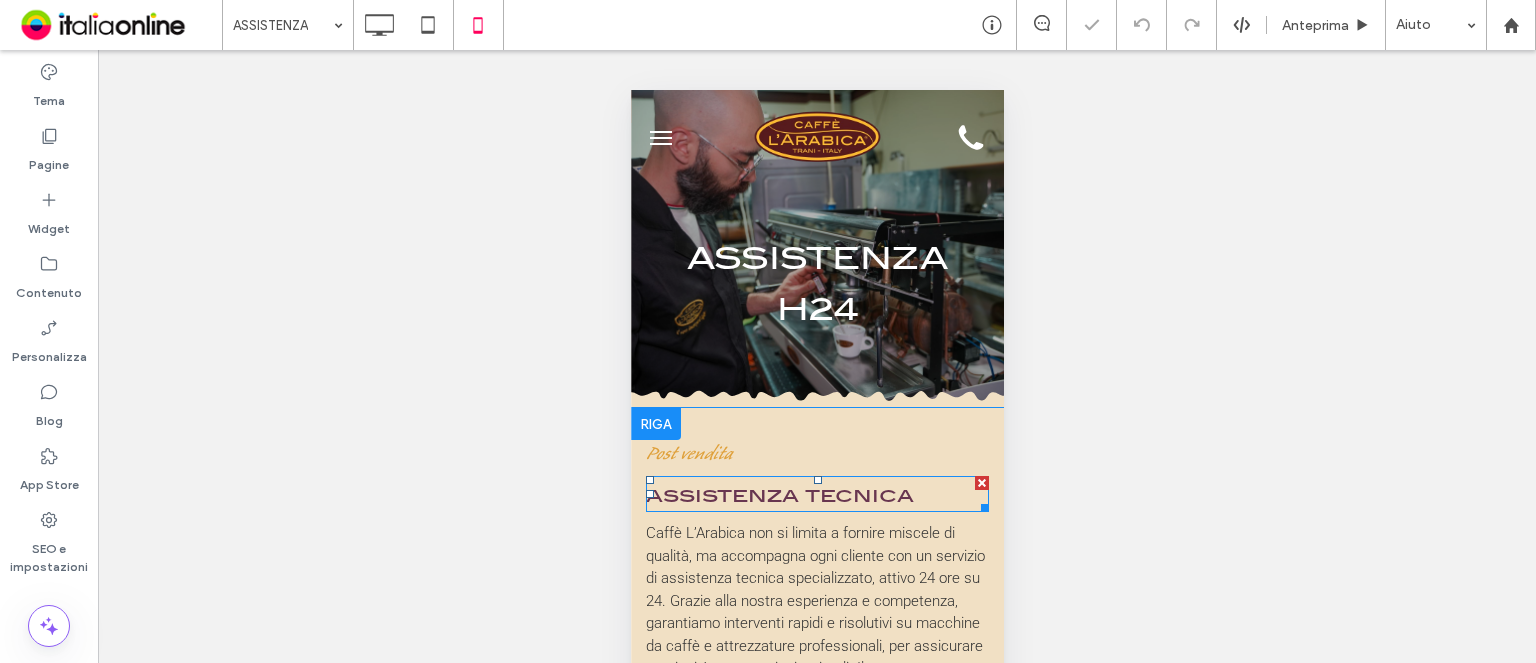scroll, scrollTop: 0, scrollLeft: 0, axis: both 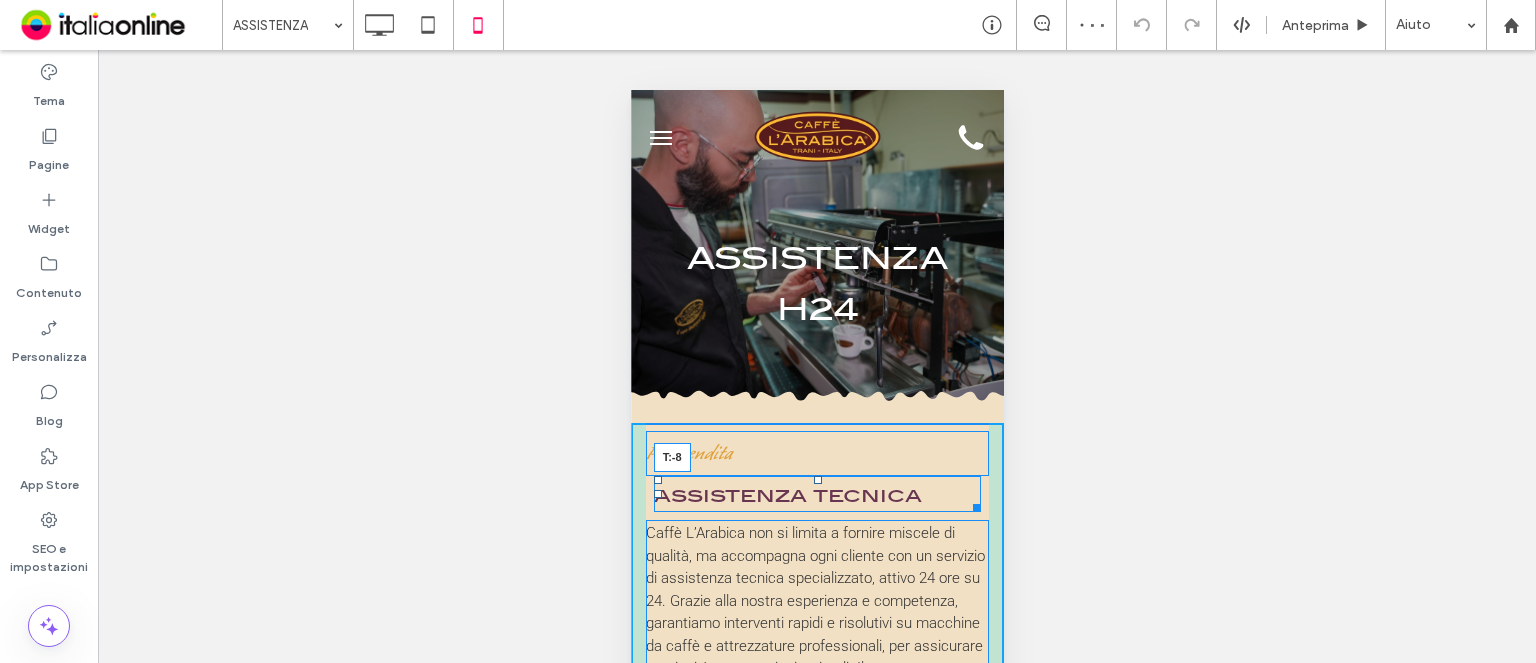 drag, startPoint x: 811, startPoint y: 476, endPoint x: 819, endPoint y: 365, distance: 111.28792 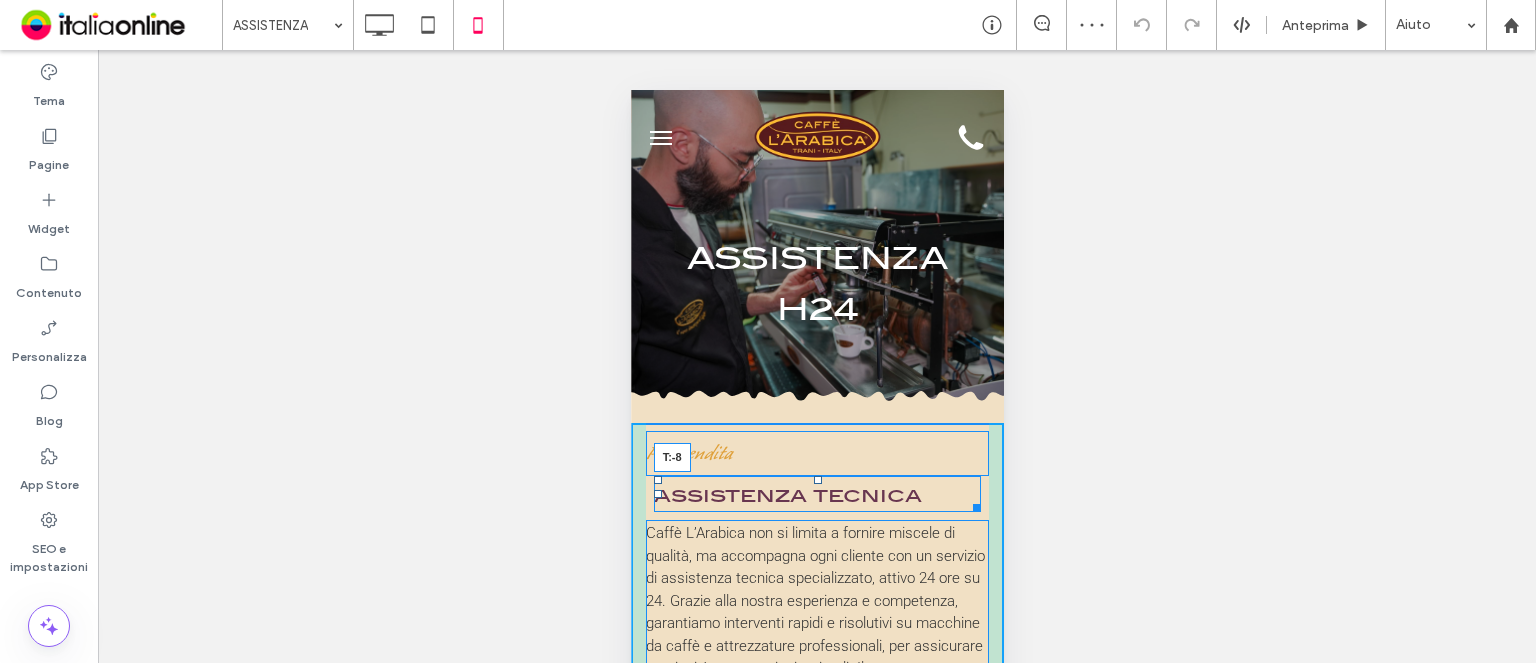 click on "ASSISTENZA H24
Click To Paste
icona motivo
.st0-1167513971-1724316054{fill-rule:evenodd;clip-rule:evenodd;}
Click To Paste
Riga + Aggiungi sezione
Post vendita
assistenza tecnica
T:-8
Caffè L’Arabica non si limita a fornire miscele di qualità, ma accompagna ogni cliente con un servizio di assistenza tecnica specializzato, attivo 24 ore su 24. Grazie alla nostra esperienza e competenza, garantiamo interventi rapidi e risolutivi su macchine da caffè e attrezzature professionali, per assicurare continuità e prestazioni ottimali. Il nostro supporto post-vendita è pensato per rispondere alle esigenze di bar, ristoranti e operatori del settore in qualsiasi momento, offrendo serenità e un partner sempre al tuo fianco.
Click To Paste
Riga + Aggiungi sezione
Click To Paste
Assistenza tecnica H24 Click To Paste" at bounding box center [816, 1203] 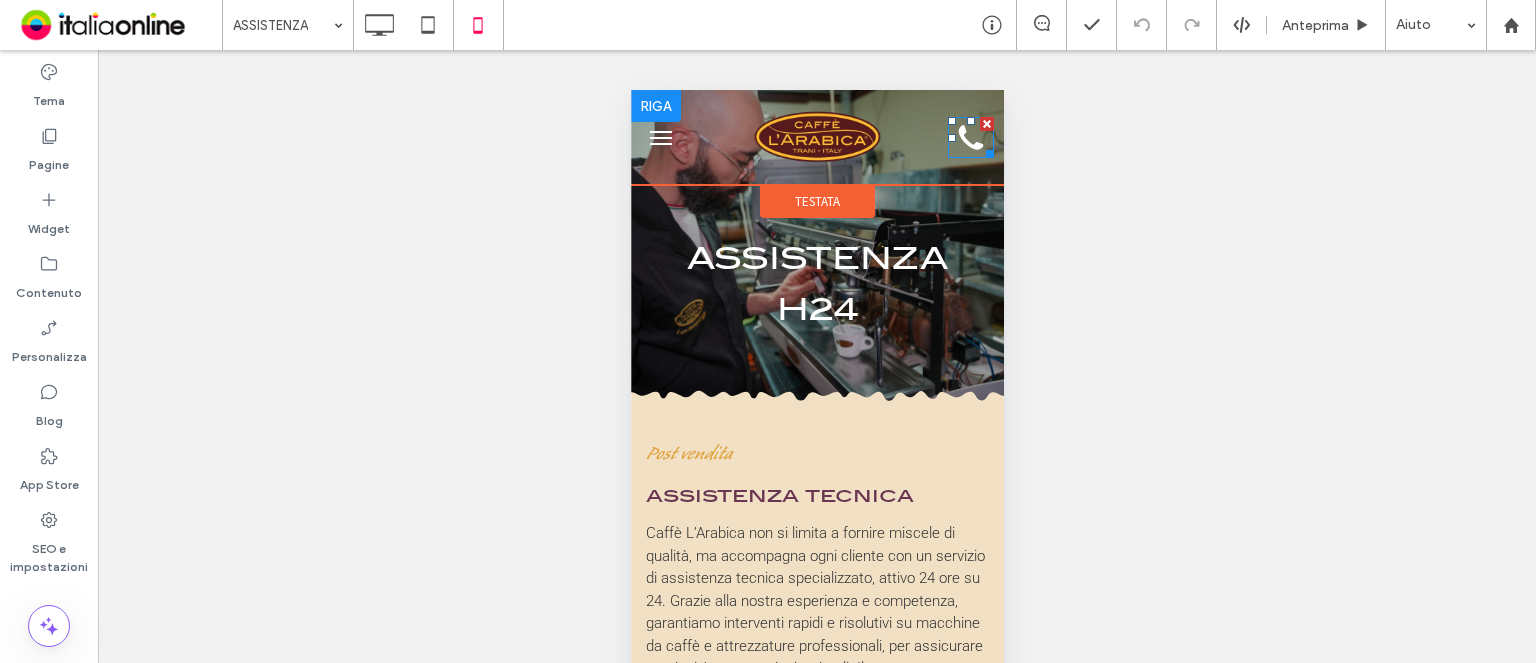 click on "icona telefono" 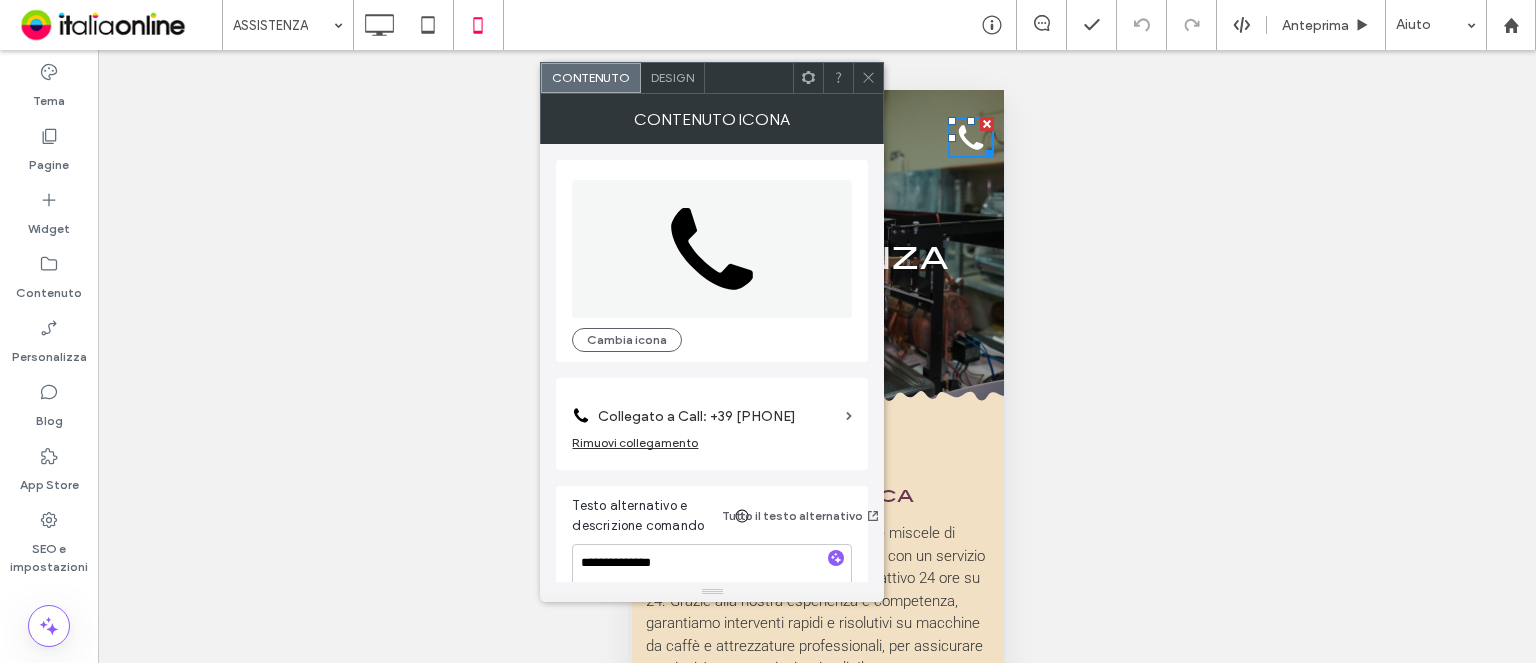 click at bounding box center (868, 78) 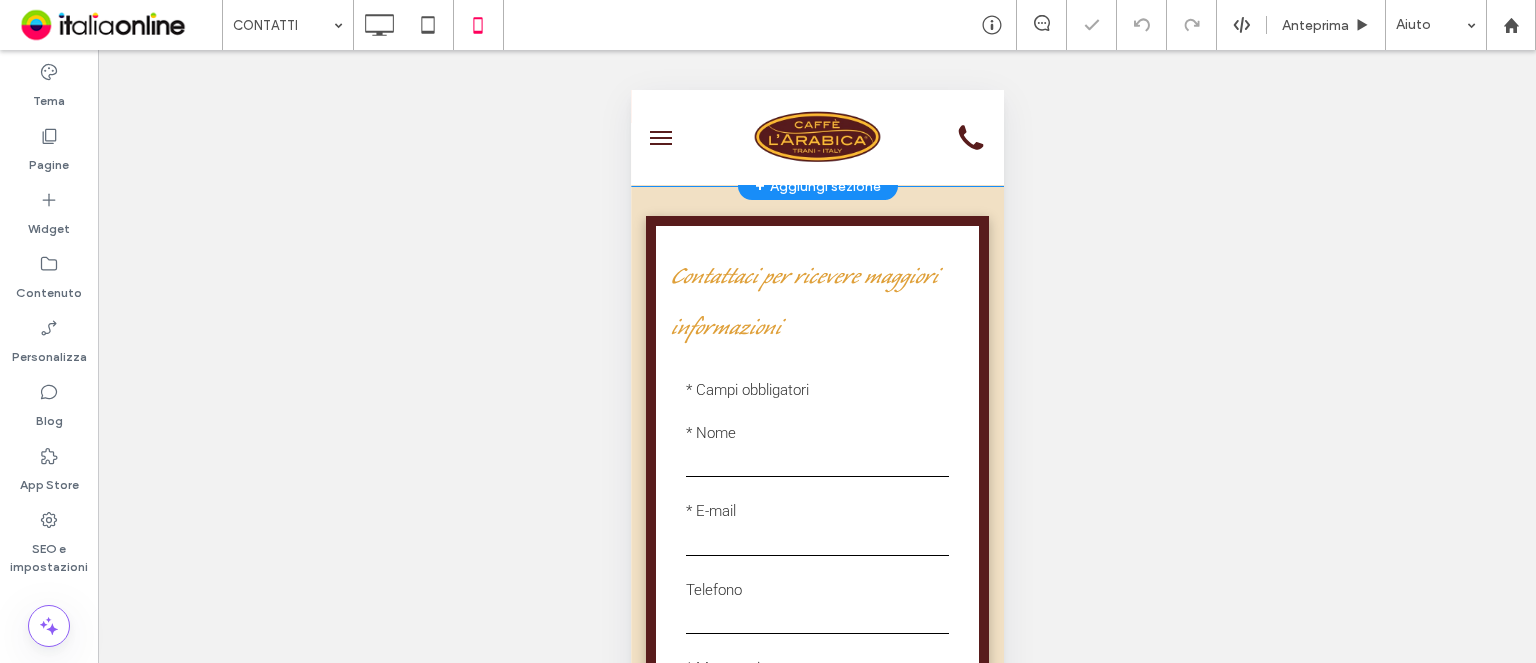 scroll, scrollTop: 1500, scrollLeft: 0, axis: vertical 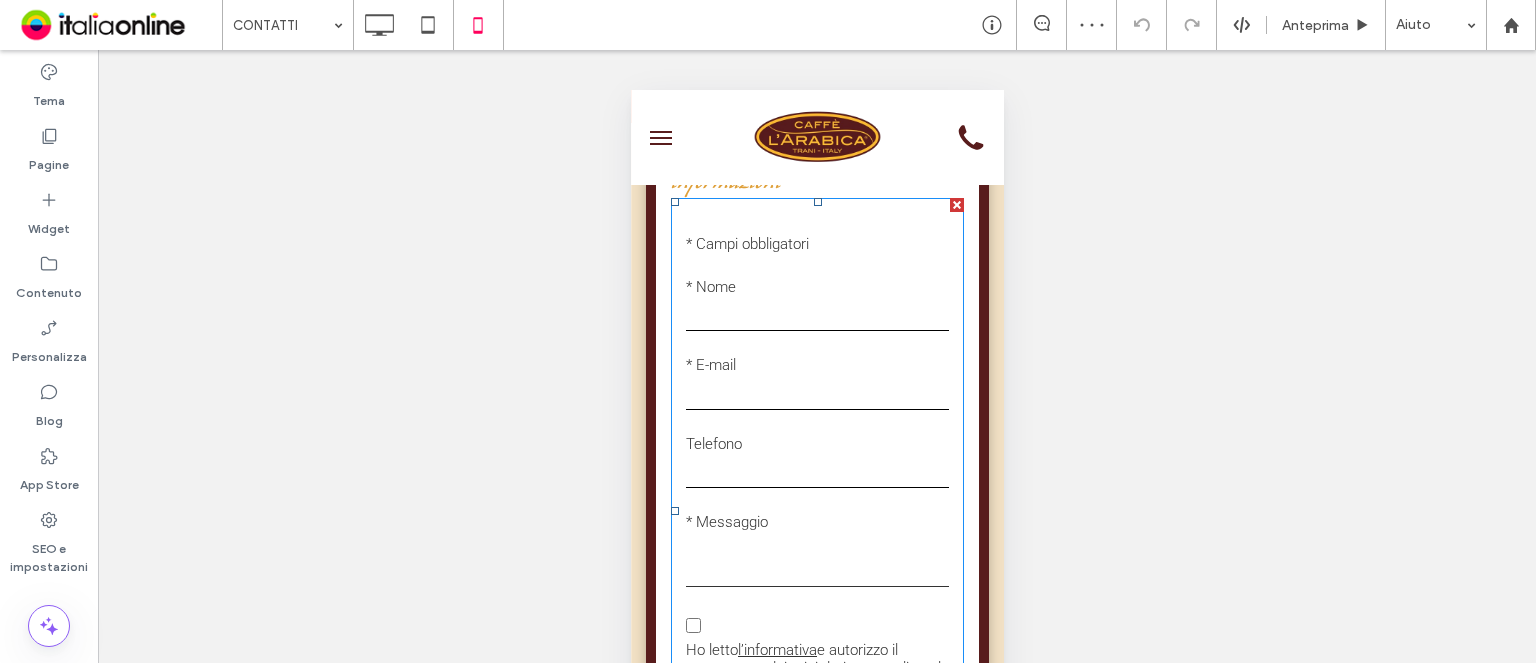 drag, startPoint x: 939, startPoint y: 315, endPoint x: 929, endPoint y: 318, distance: 10.440307 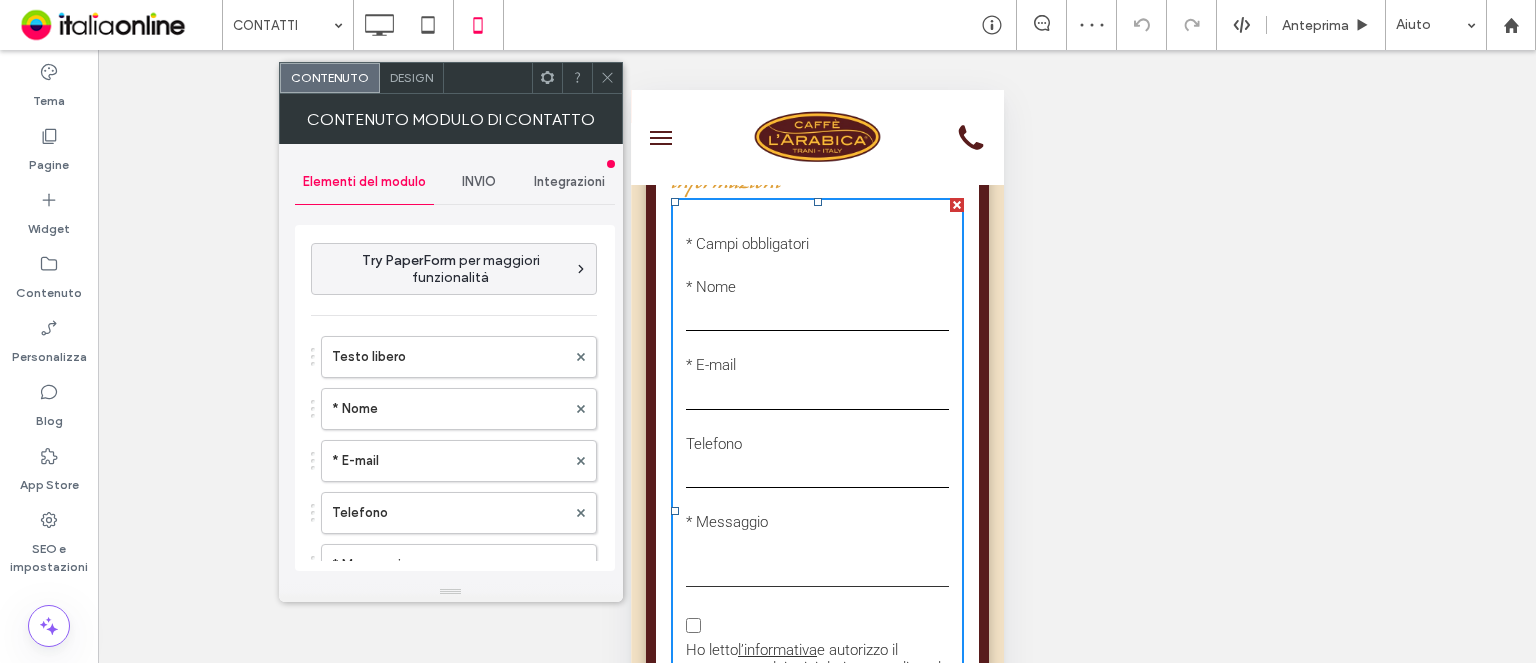 drag, startPoint x: 480, startPoint y: 169, endPoint x: 483, endPoint y: 202, distance: 33.13608 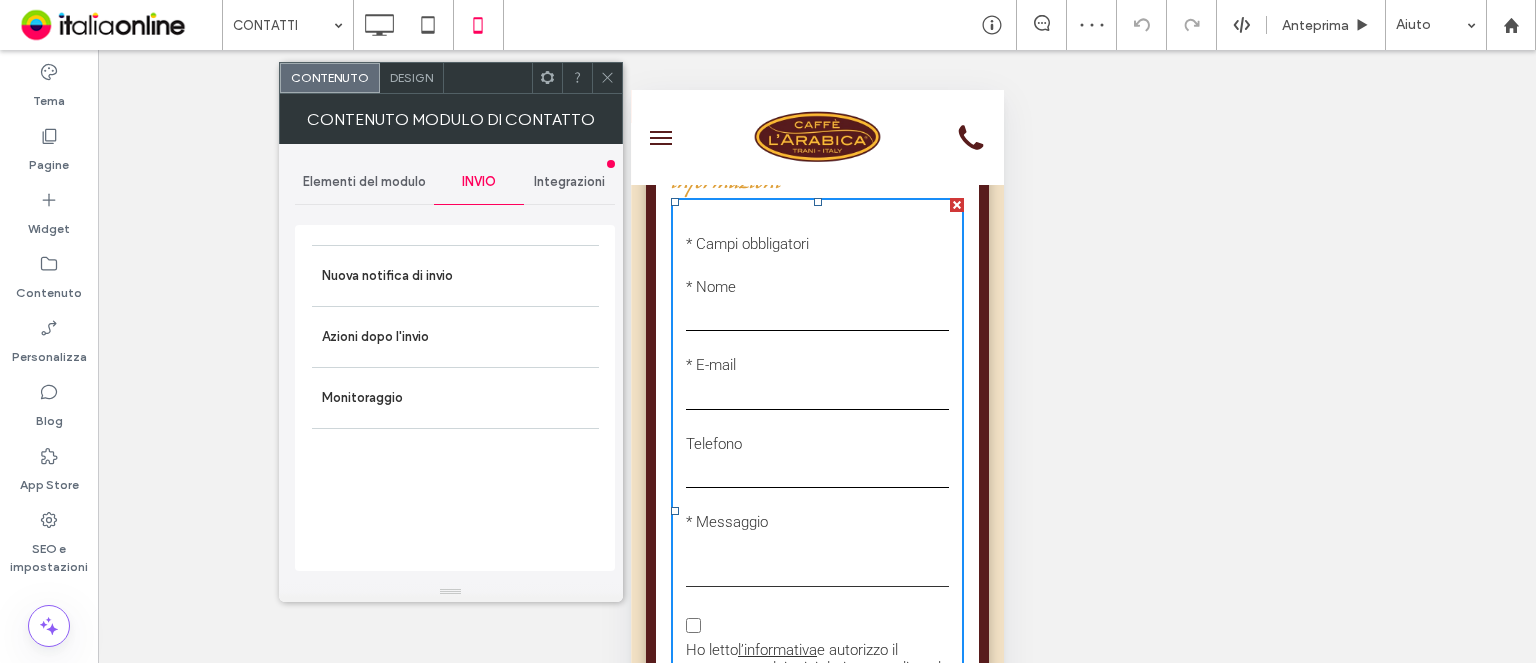 drag, startPoint x: 459, startPoint y: 263, endPoint x: 534, endPoint y: 247, distance: 76.687675 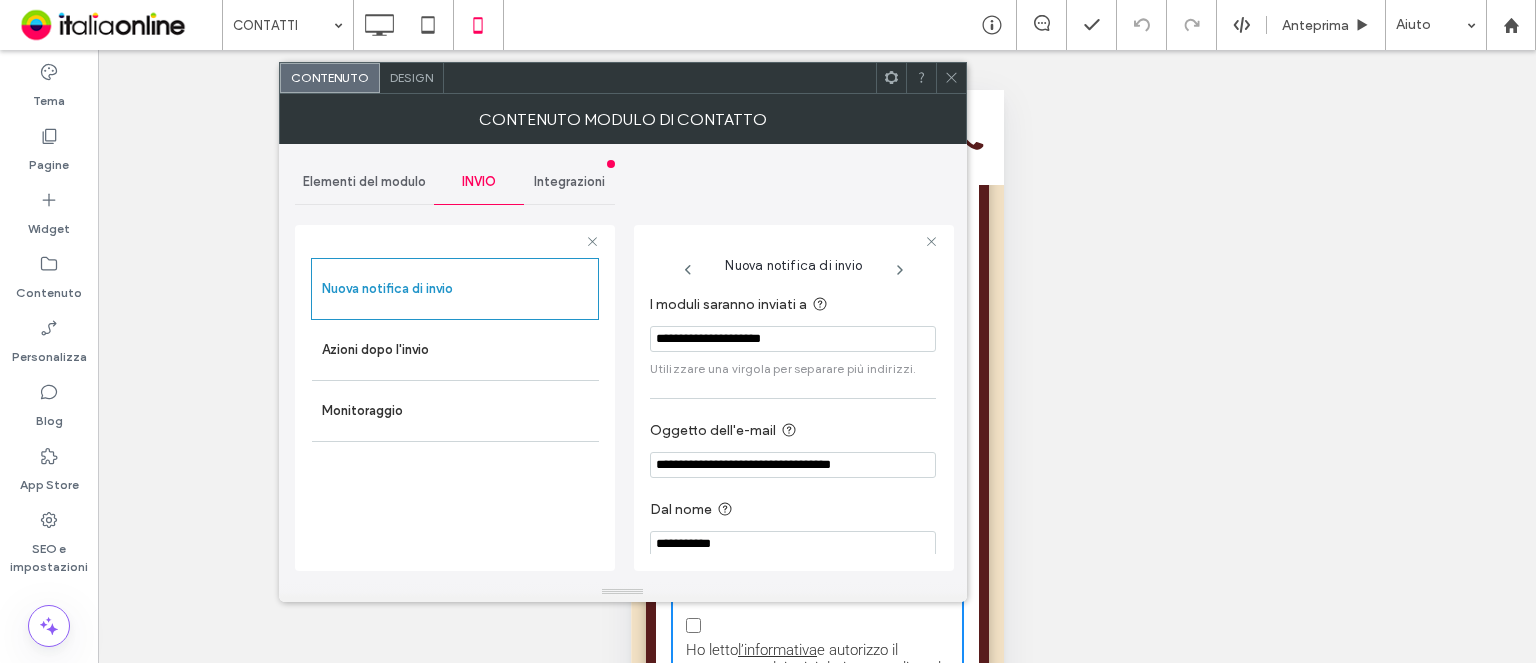 click 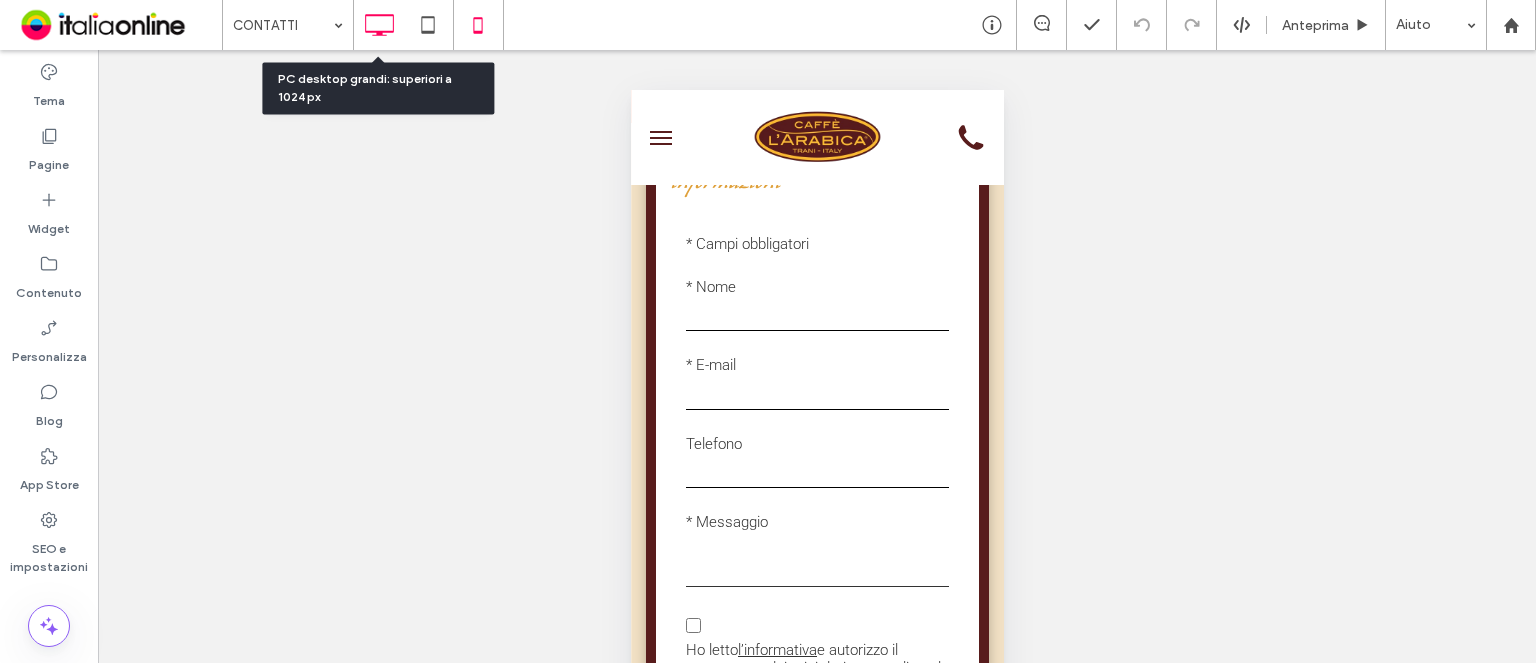 click 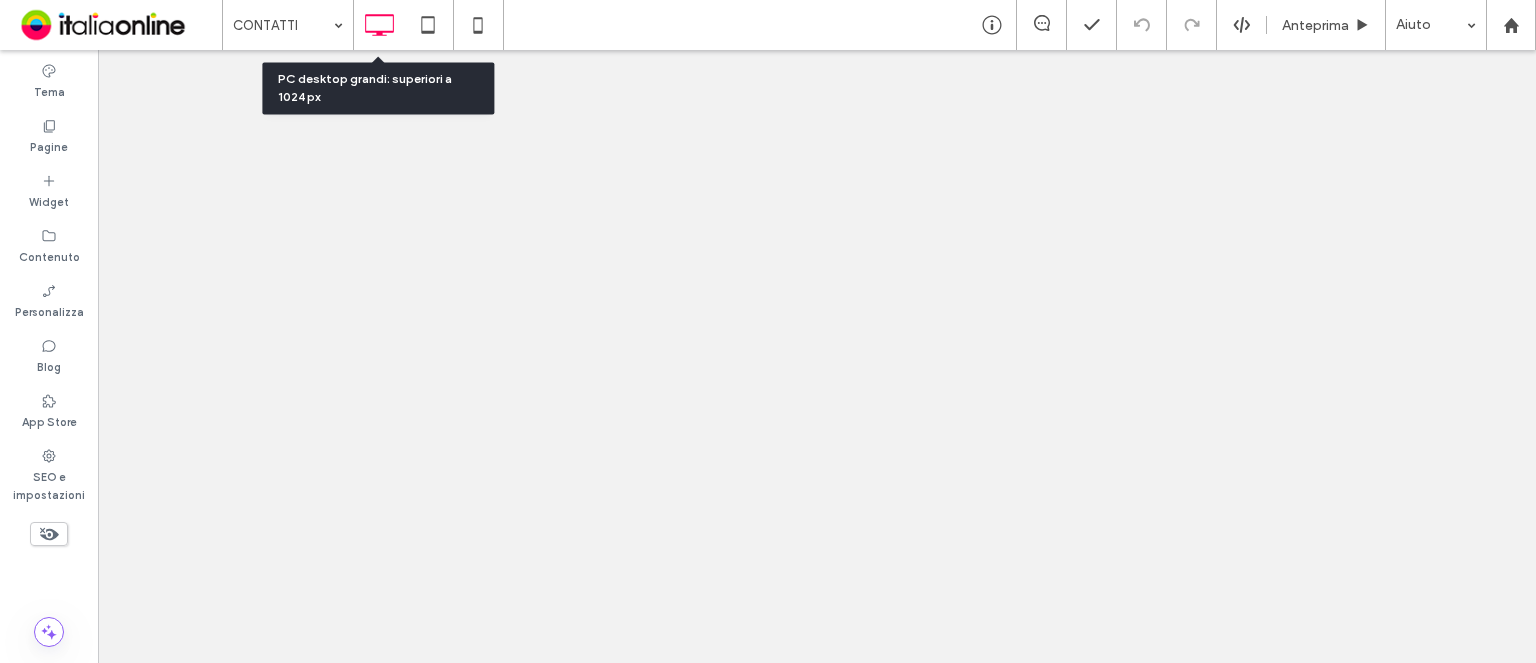 scroll, scrollTop: 0, scrollLeft: 0, axis: both 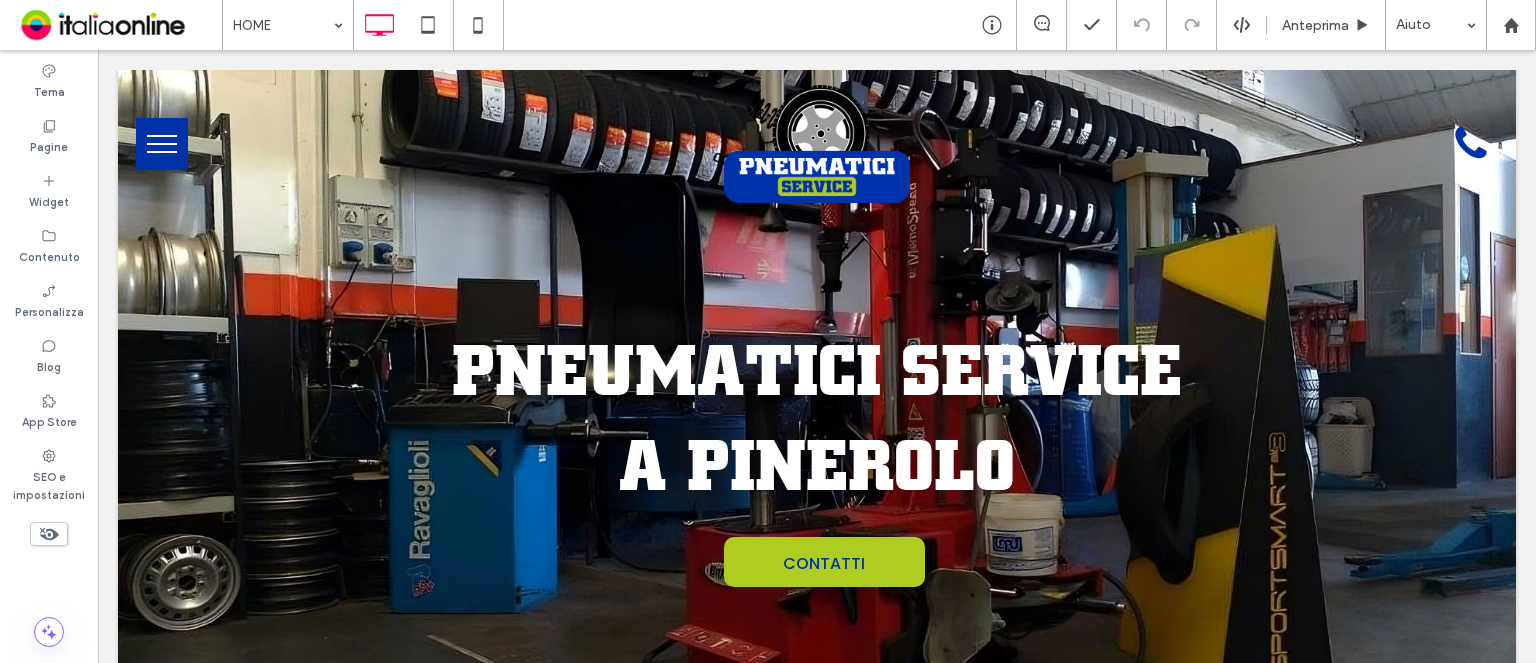 click at bounding box center [162, 144] 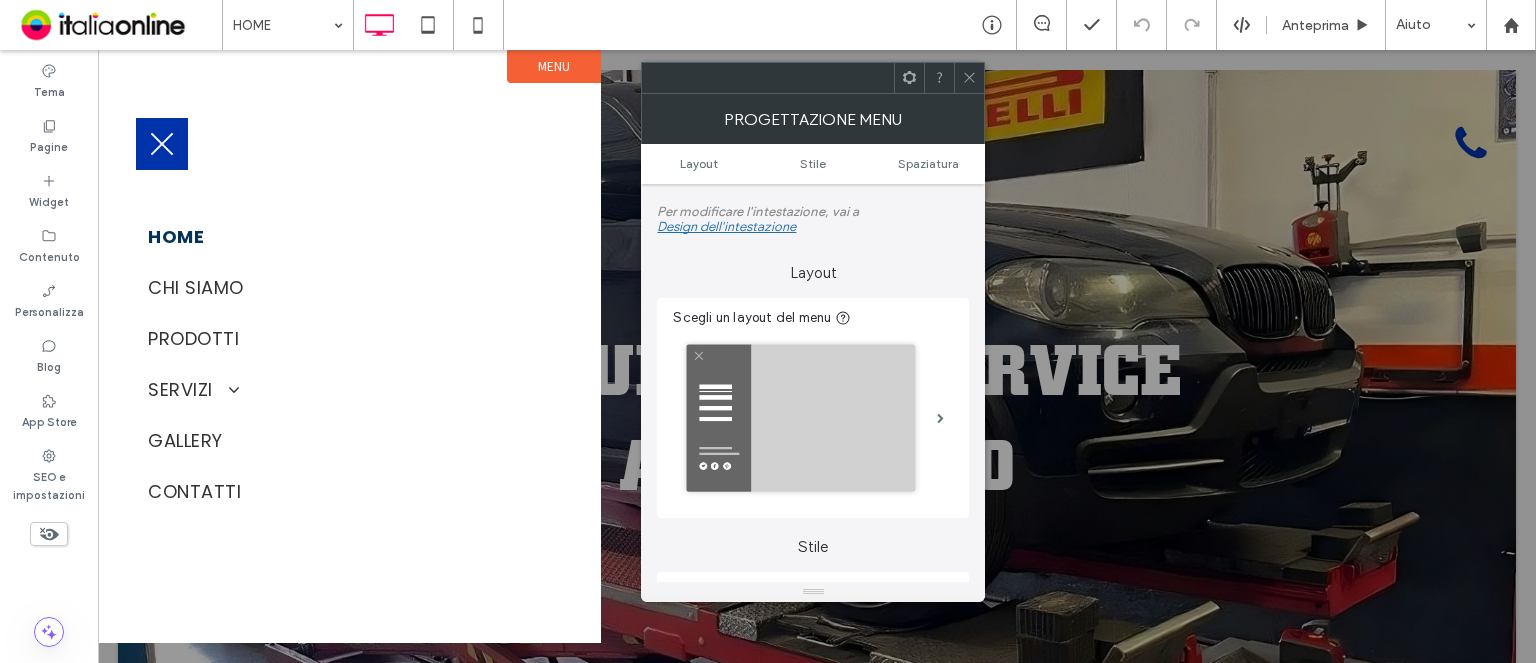 click 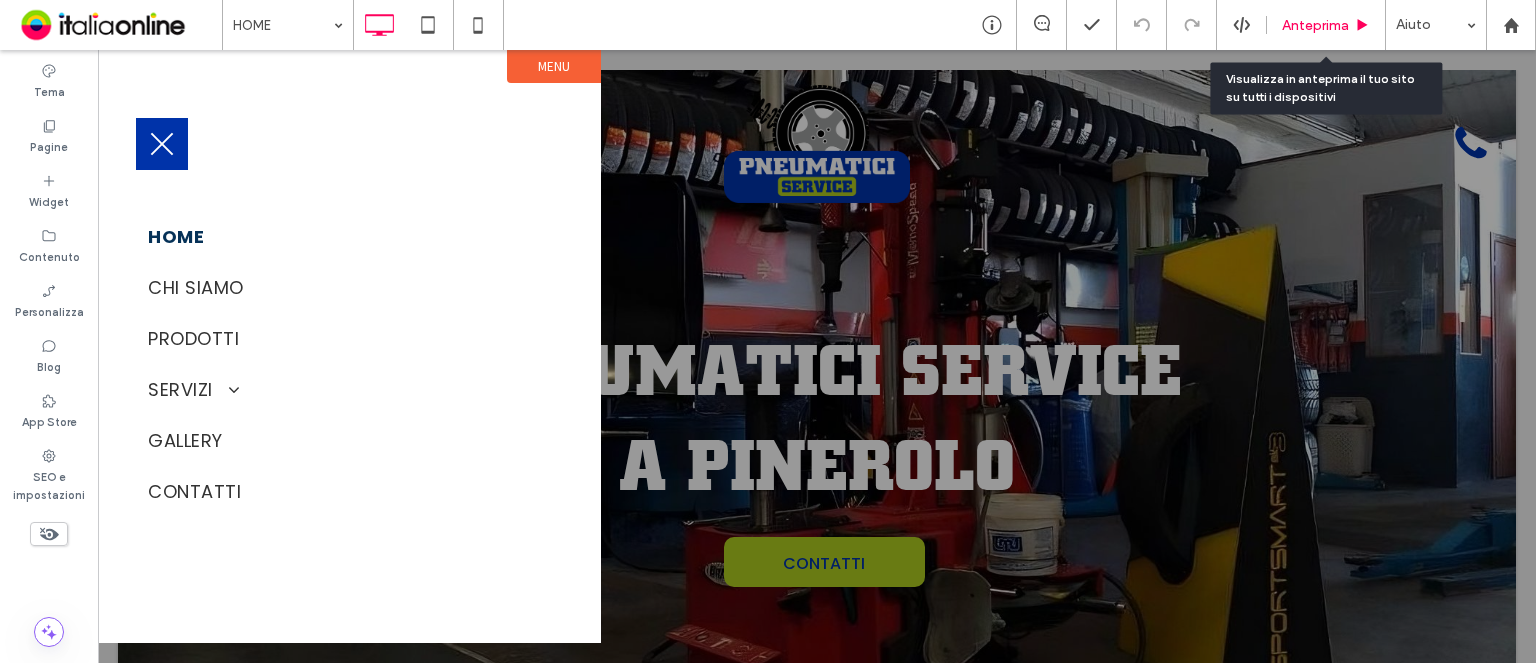 click on "Anteprima" at bounding box center (1315, 25) 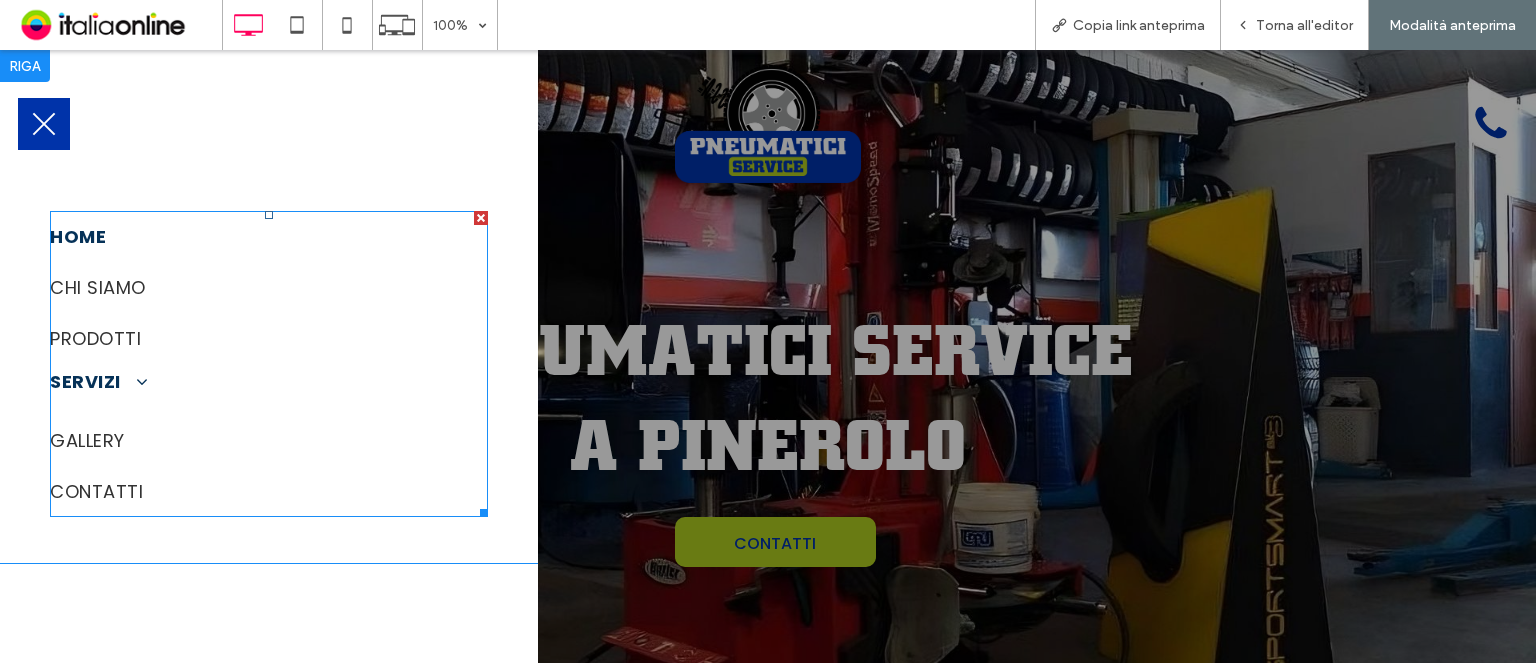click on "SERVIZI" at bounding box center (99, 381) 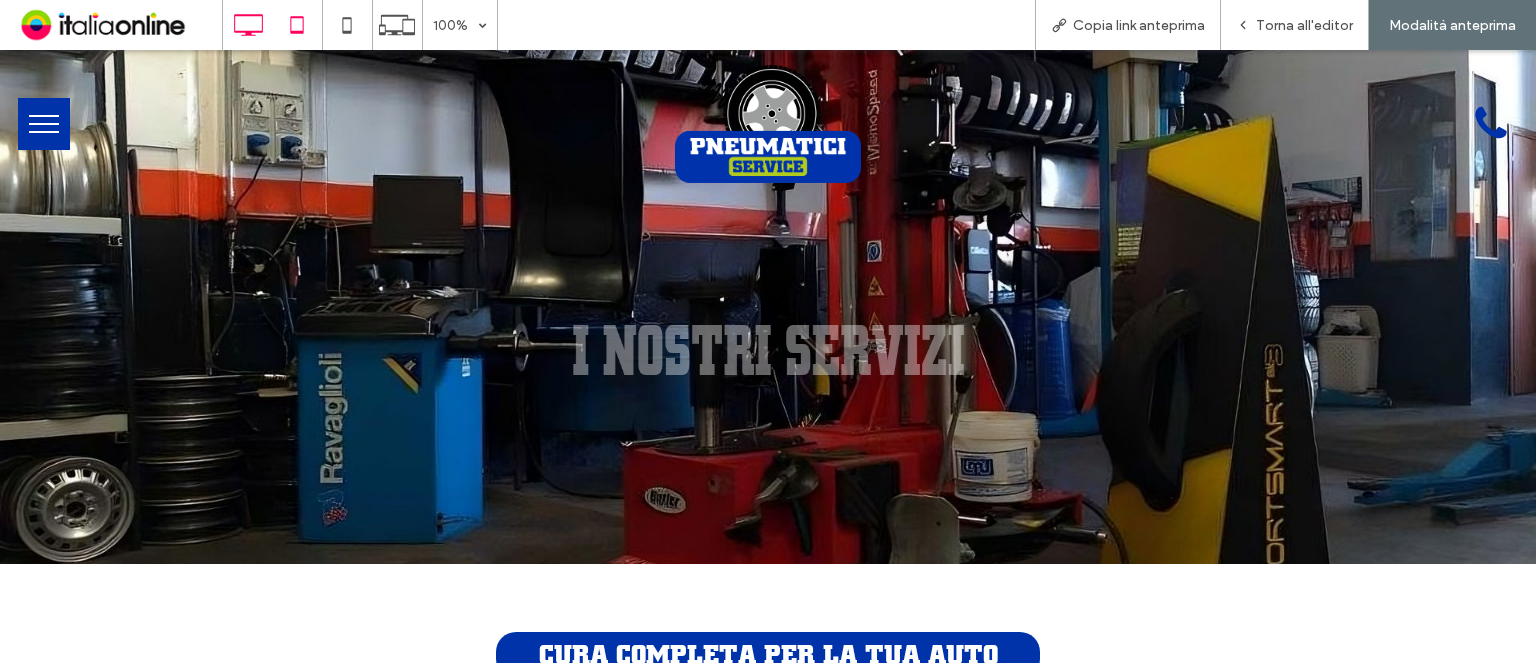 scroll, scrollTop: 0, scrollLeft: 0, axis: both 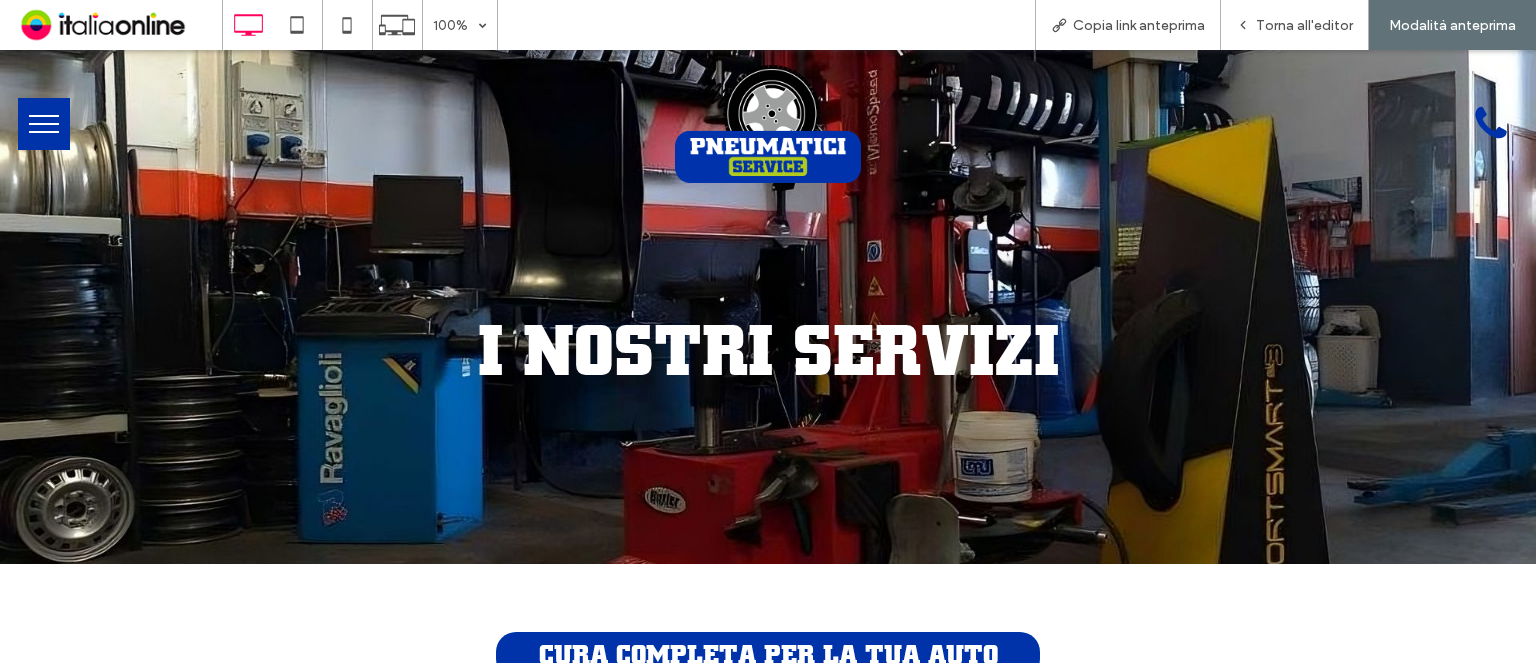 click at bounding box center [44, 124] 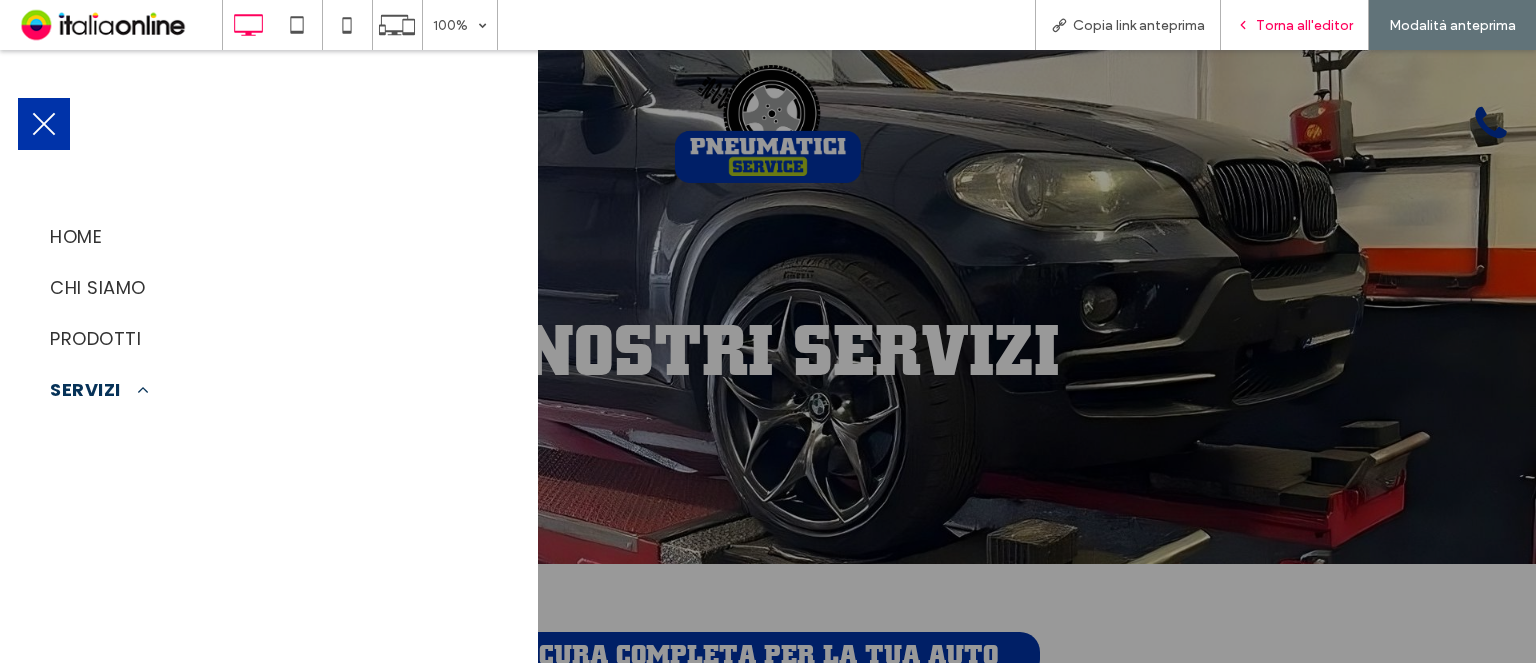 click on "Torna all'editor" at bounding box center (1304, 25) 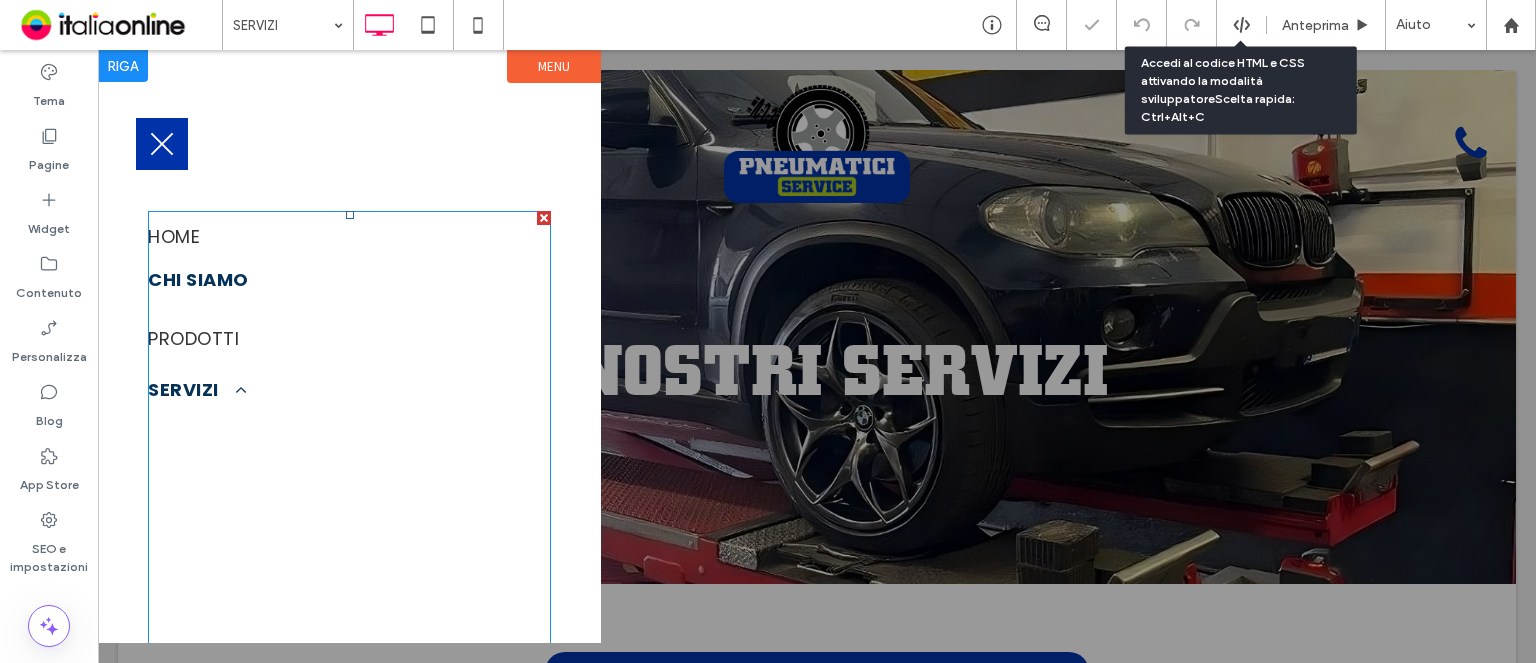 drag, startPoint x: 237, startPoint y: 307, endPoint x: 240, endPoint y: 295, distance: 12.369317 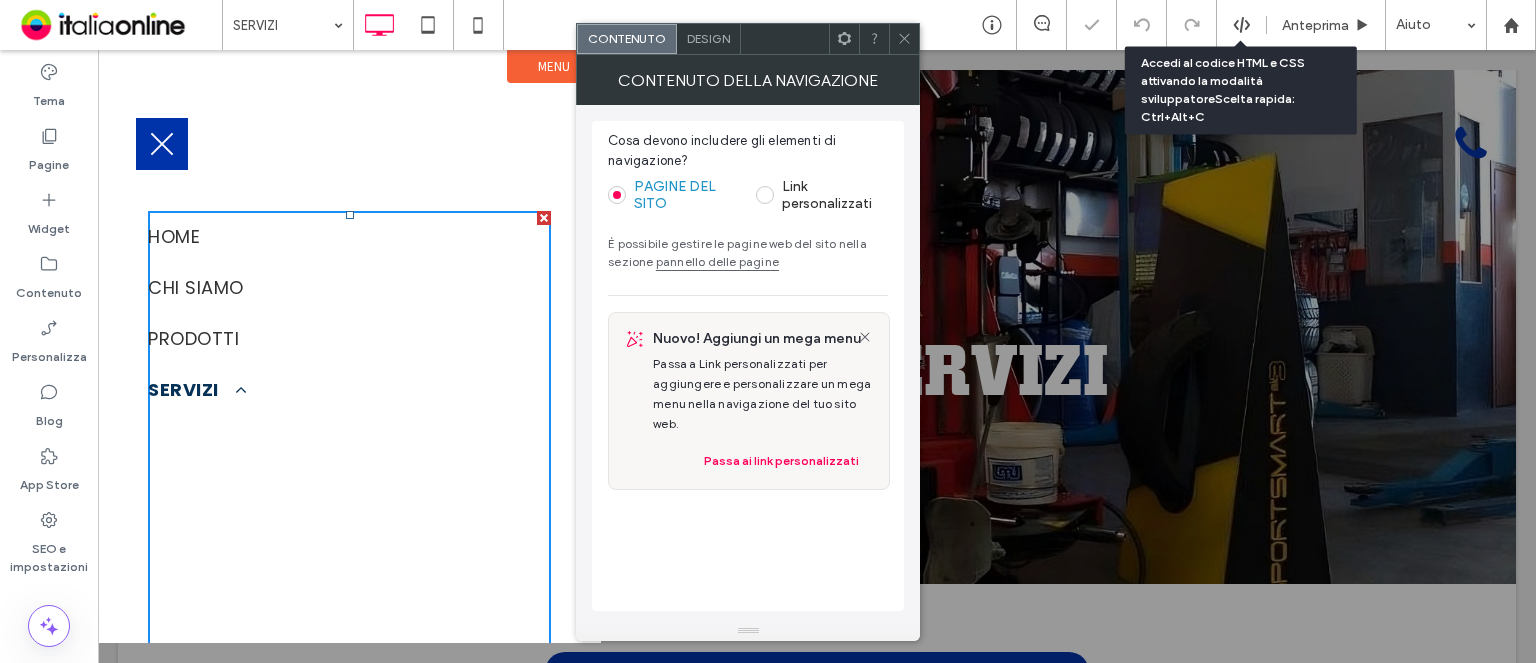 click on "Design" at bounding box center [708, 38] 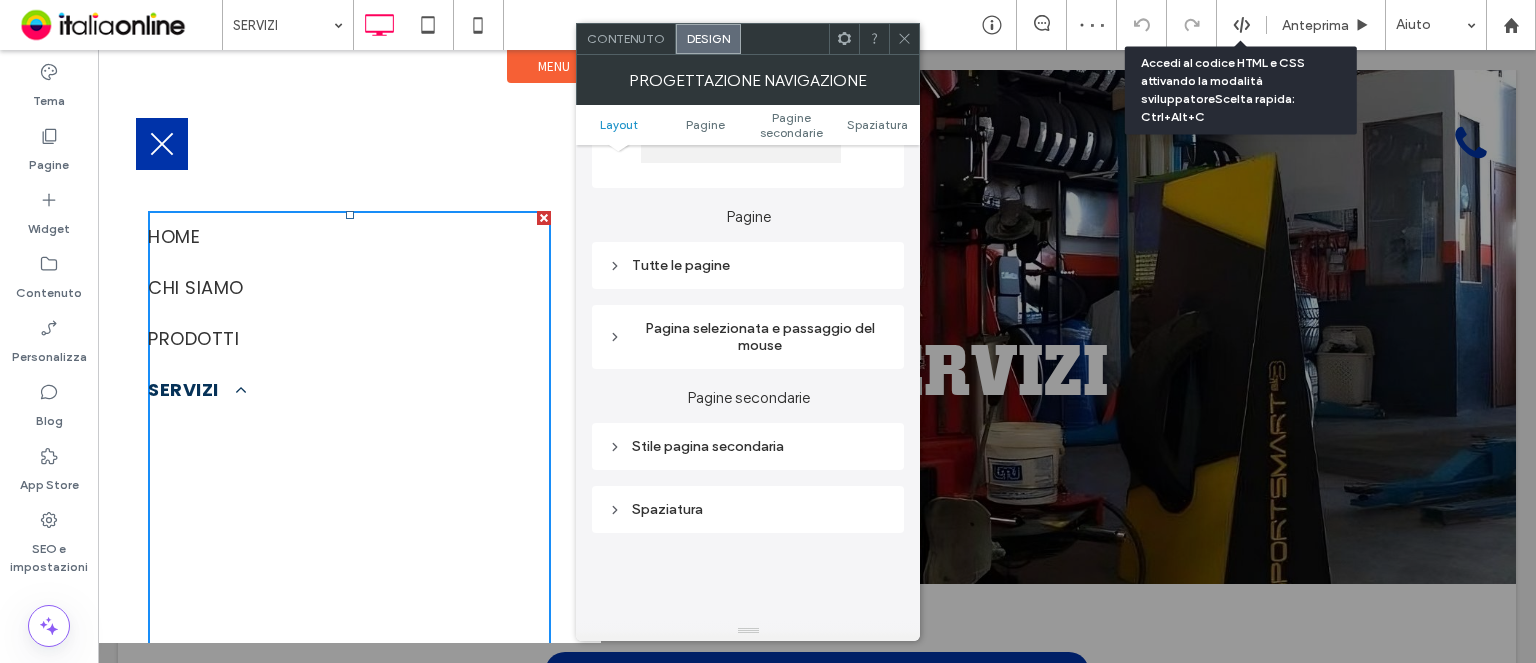 scroll, scrollTop: 400, scrollLeft: 0, axis: vertical 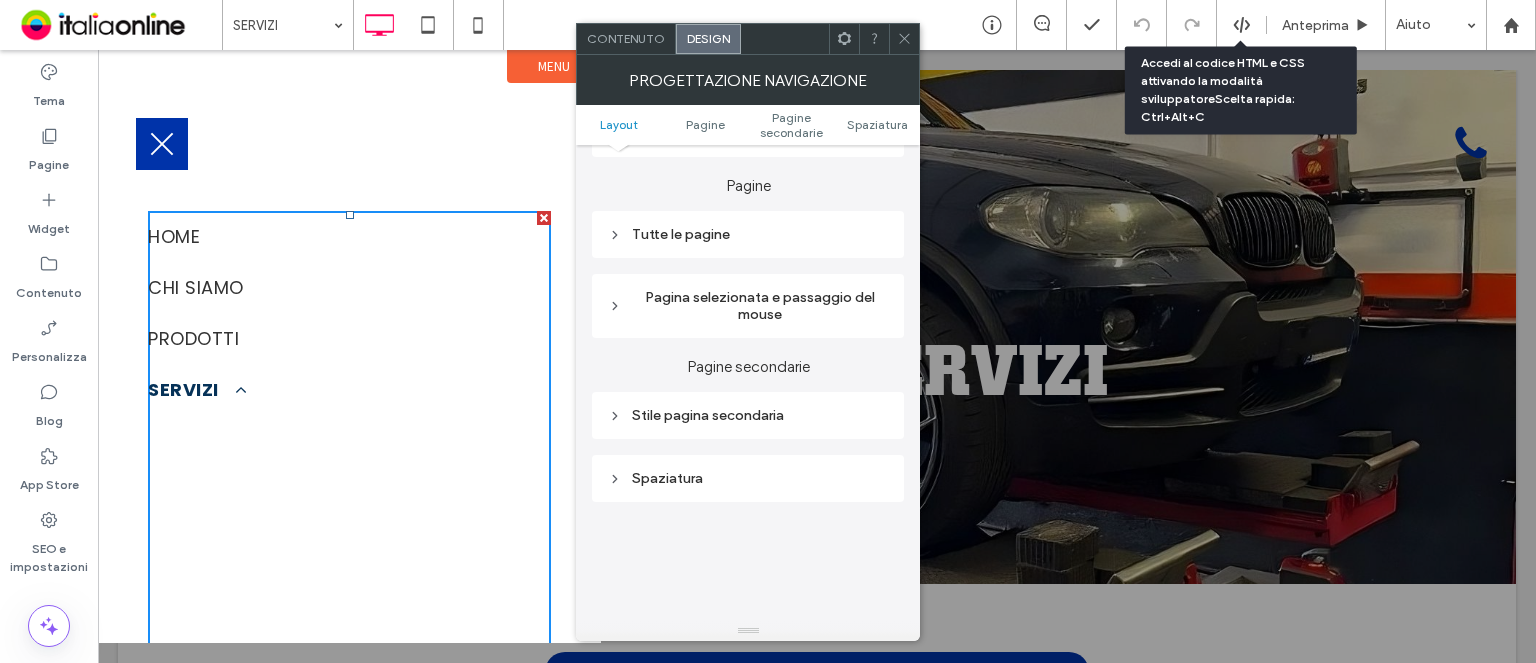 click on "Stile pagina secondaria" at bounding box center [748, 415] 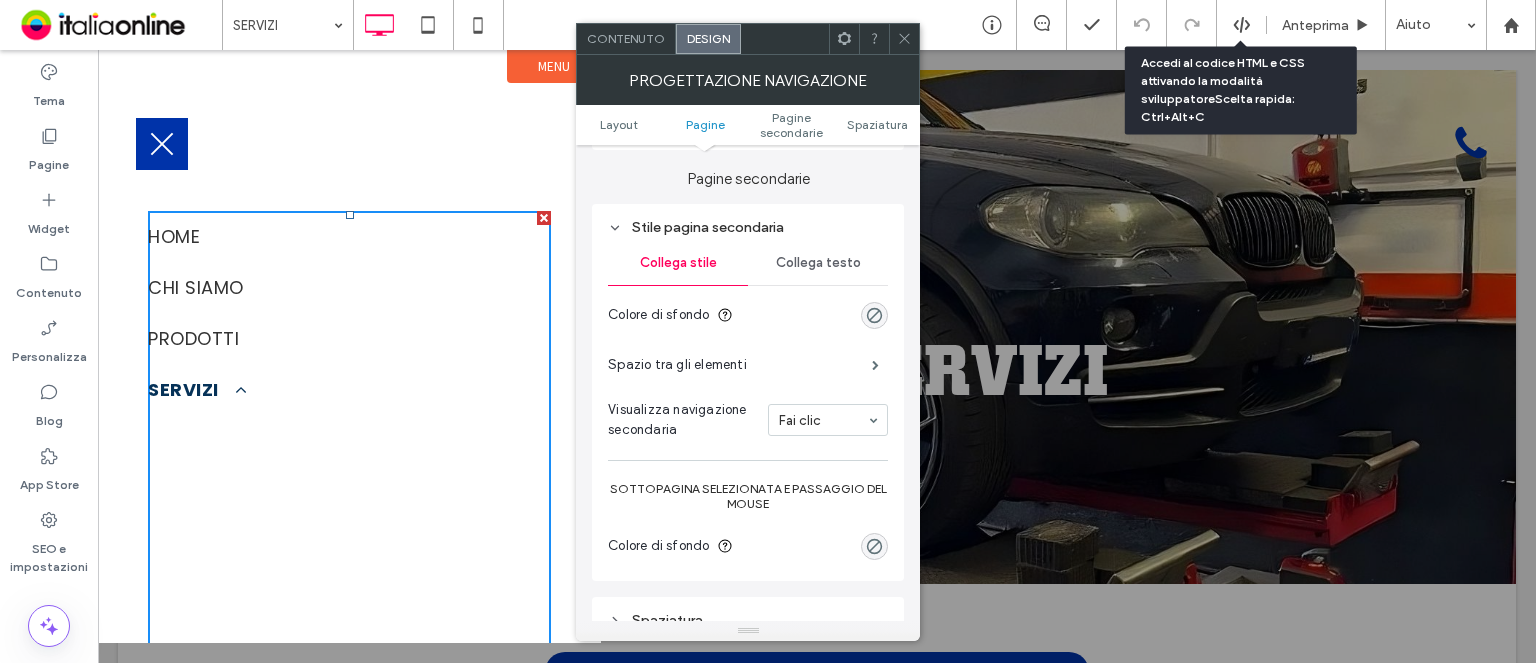 scroll, scrollTop: 600, scrollLeft: 0, axis: vertical 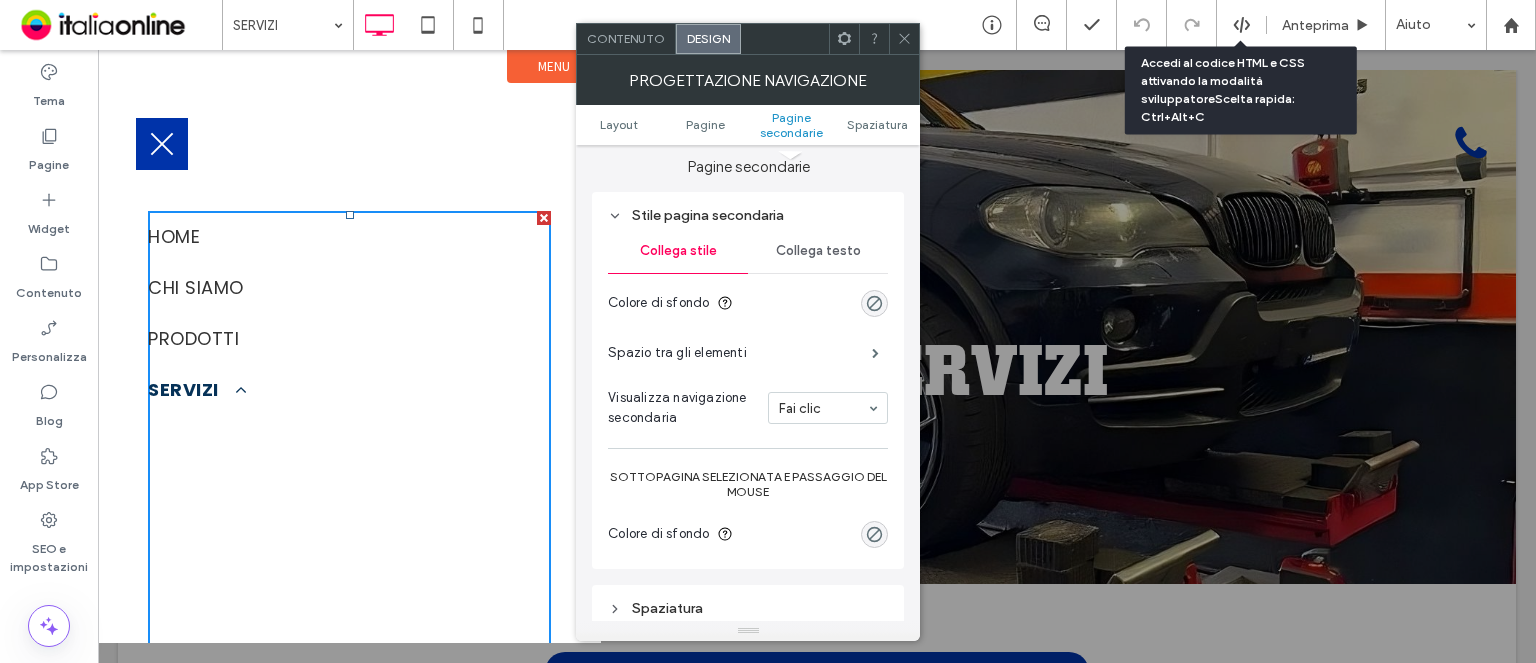 click on "Collega testo" at bounding box center [818, 251] 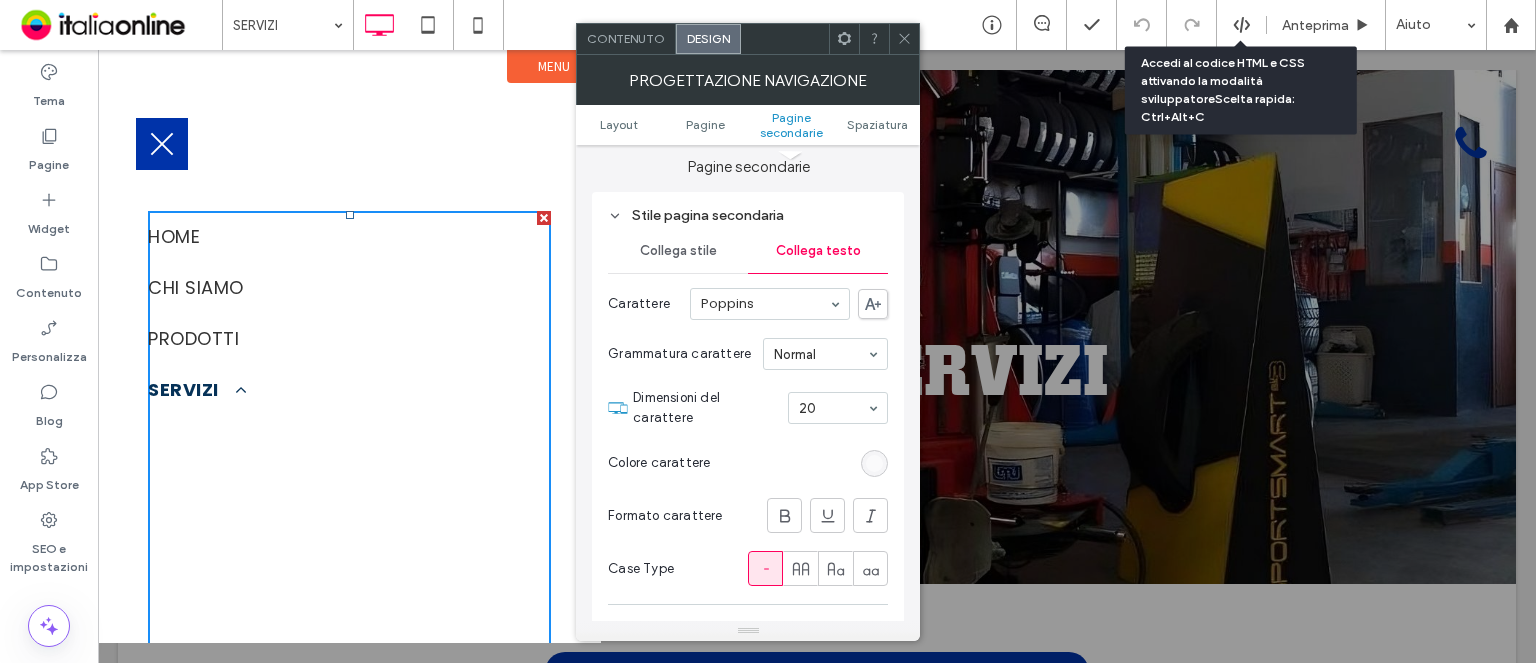 click at bounding box center [874, 463] 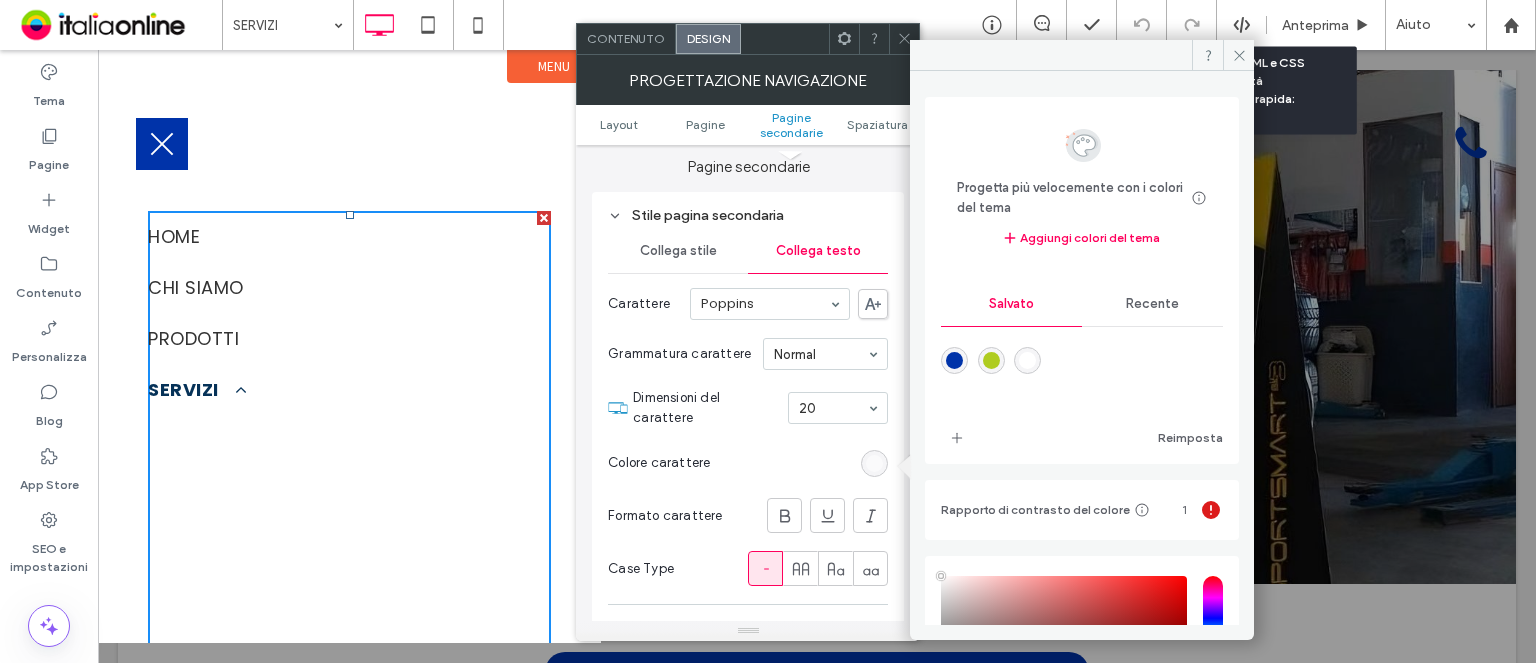 click on "Recente" at bounding box center [1152, 304] 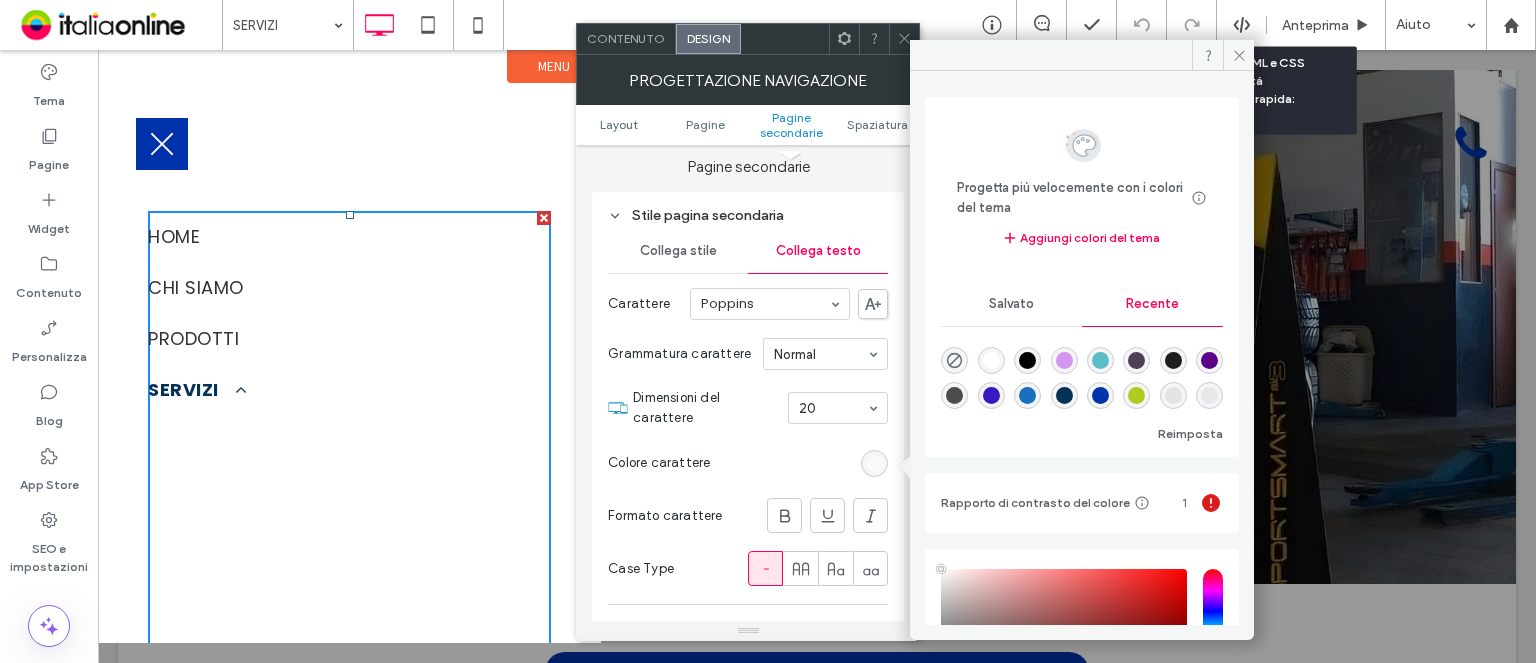 click at bounding box center [1027, 360] 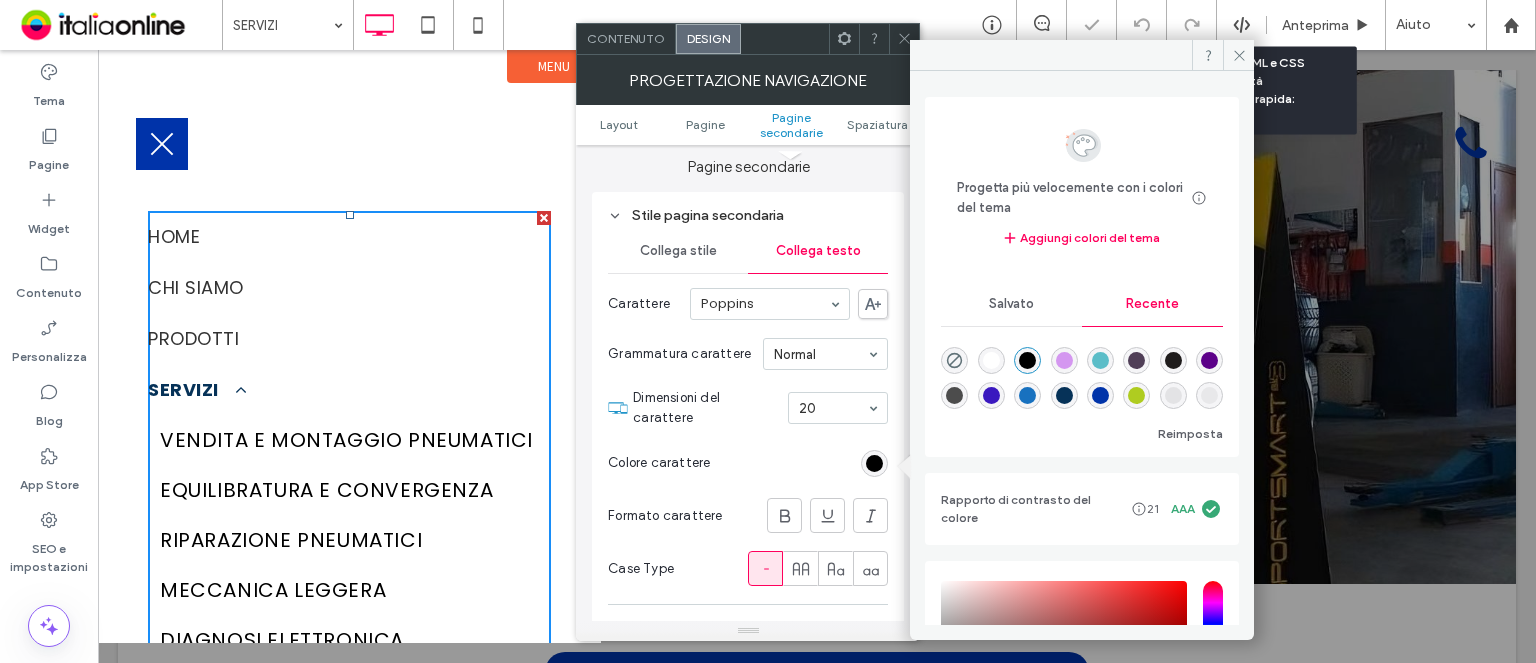 type on "*******" 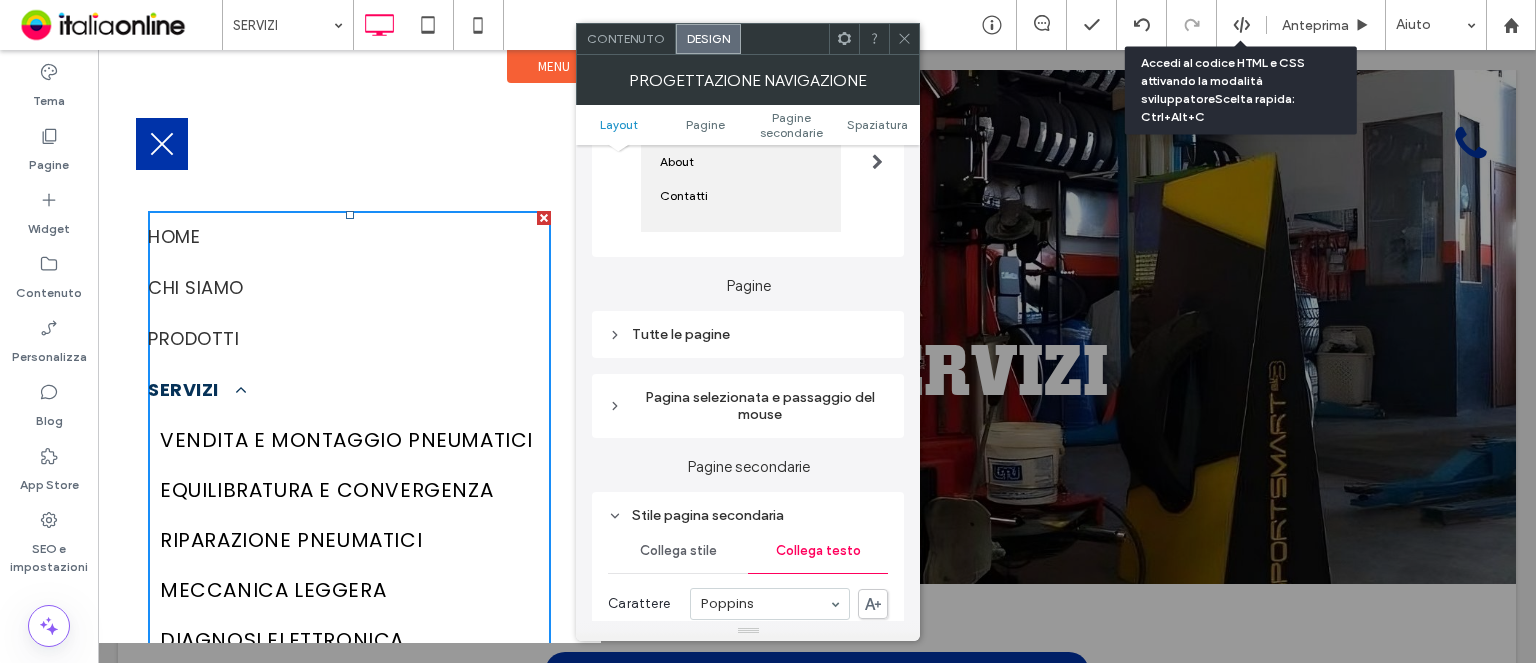 scroll, scrollTop: 300, scrollLeft: 0, axis: vertical 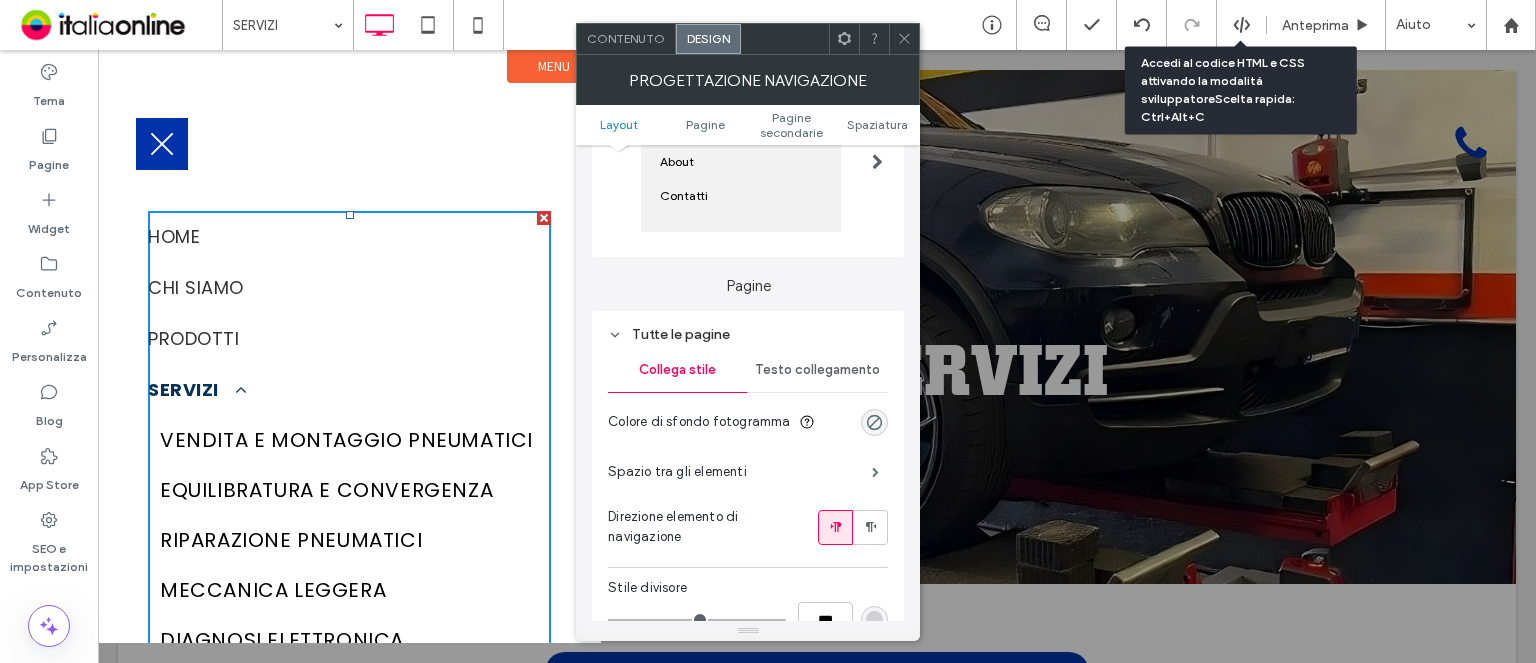 click on "Testo collegamento" at bounding box center [817, 370] 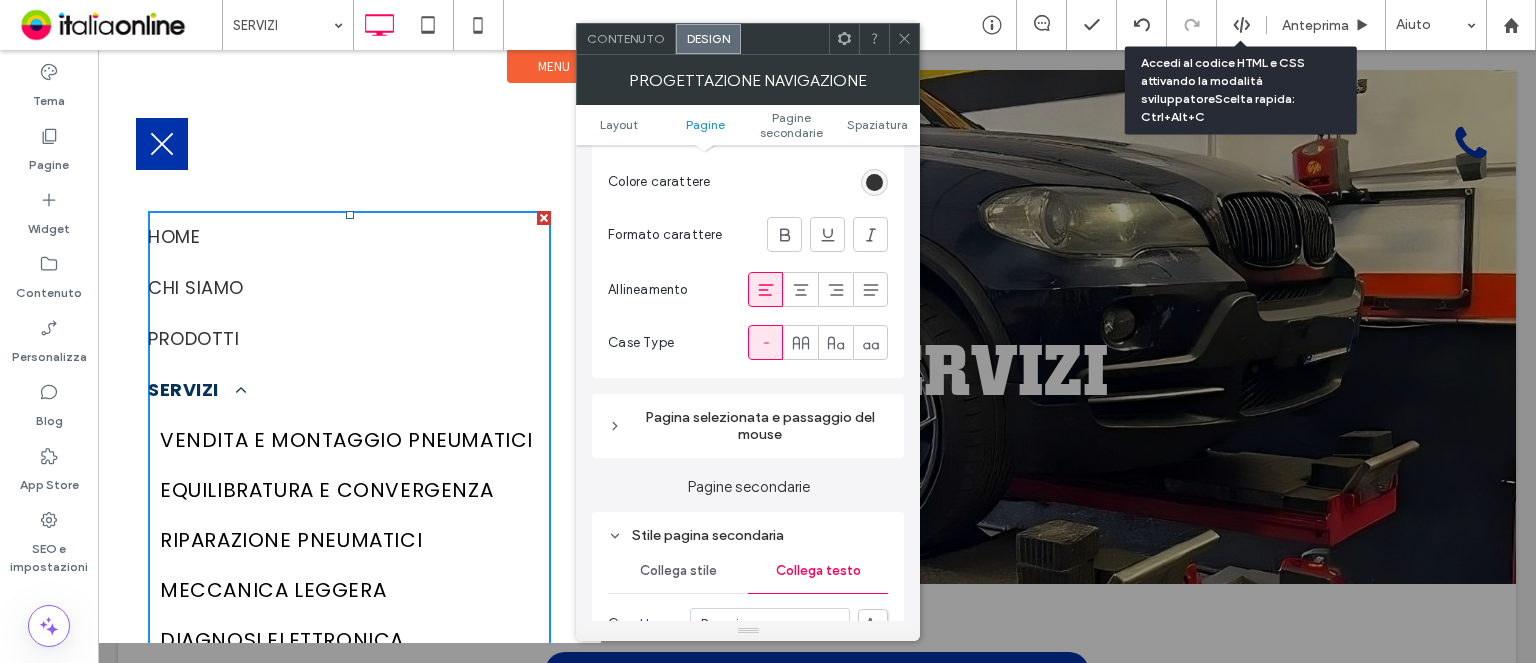 scroll, scrollTop: 900, scrollLeft: 0, axis: vertical 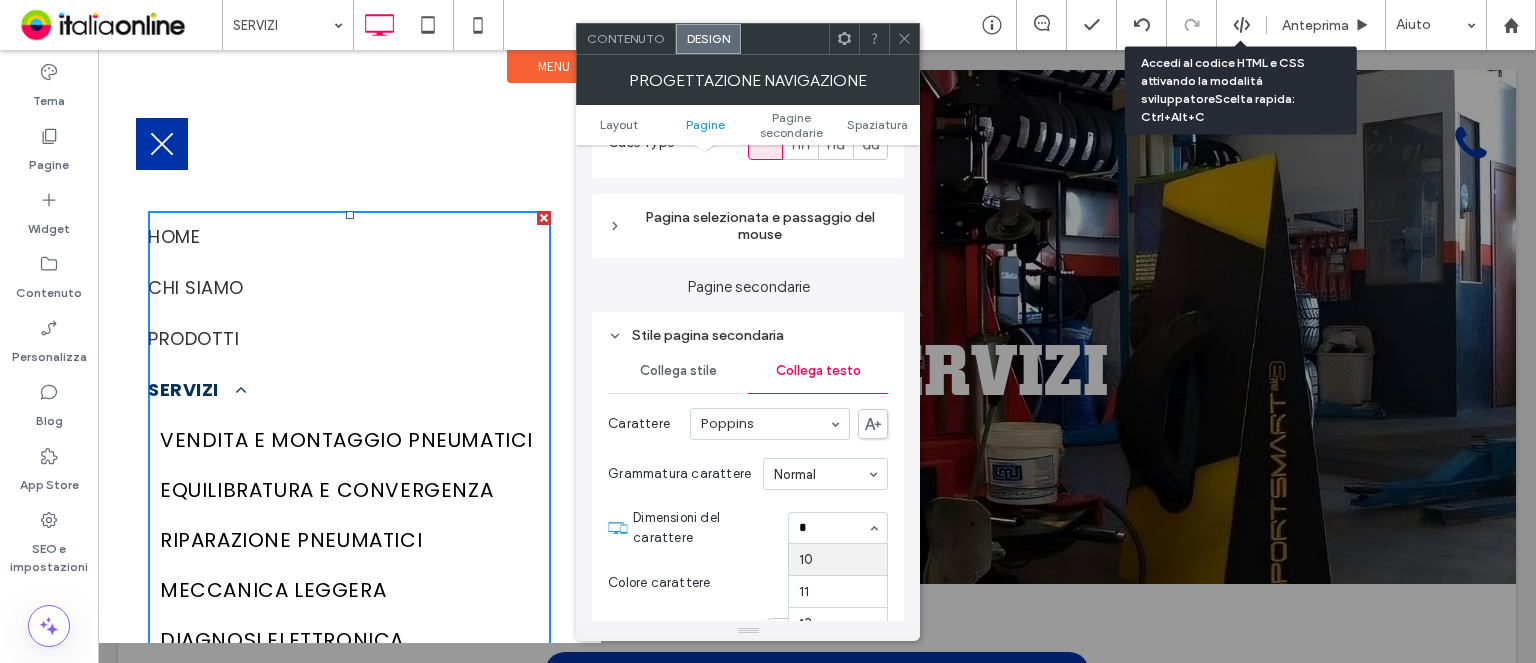 type on "**" 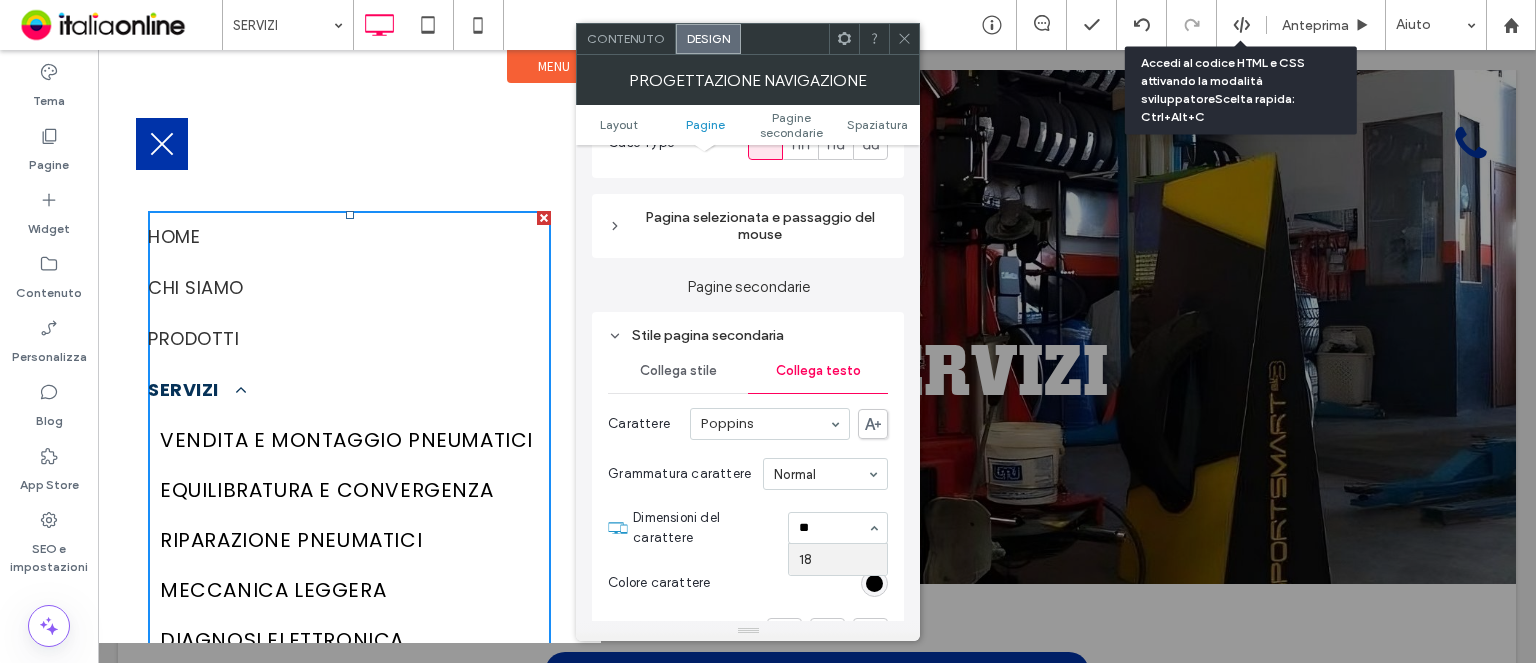 type 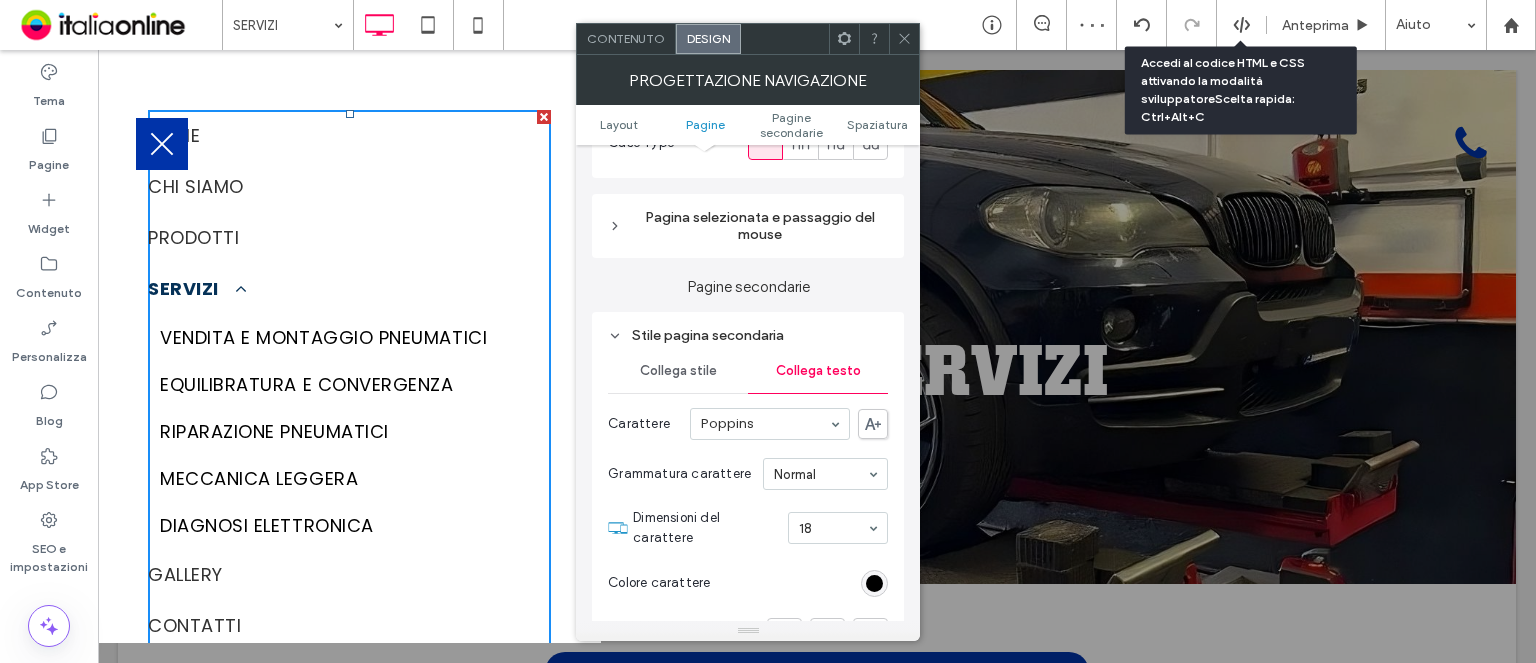 scroll, scrollTop: 200, scrollLeft: 0, axis: vertical 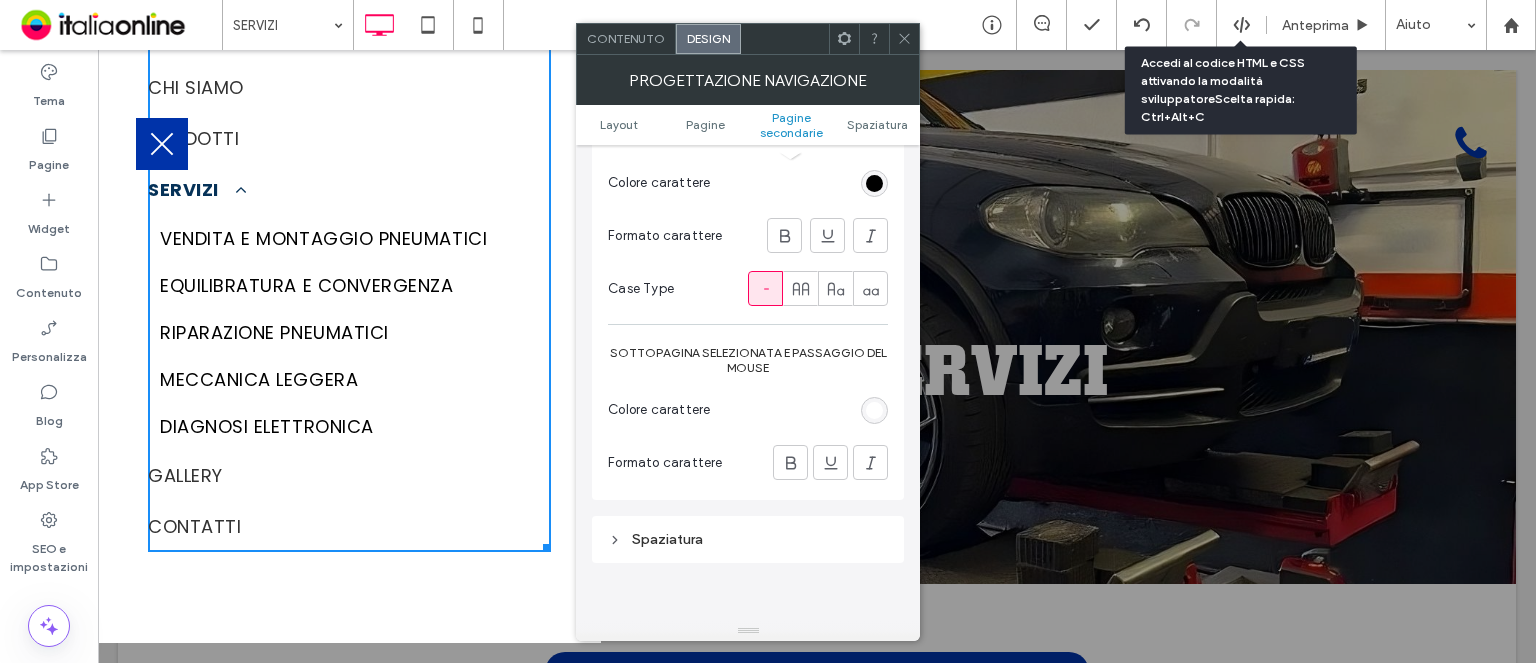 click at bounding box center [874, 410] 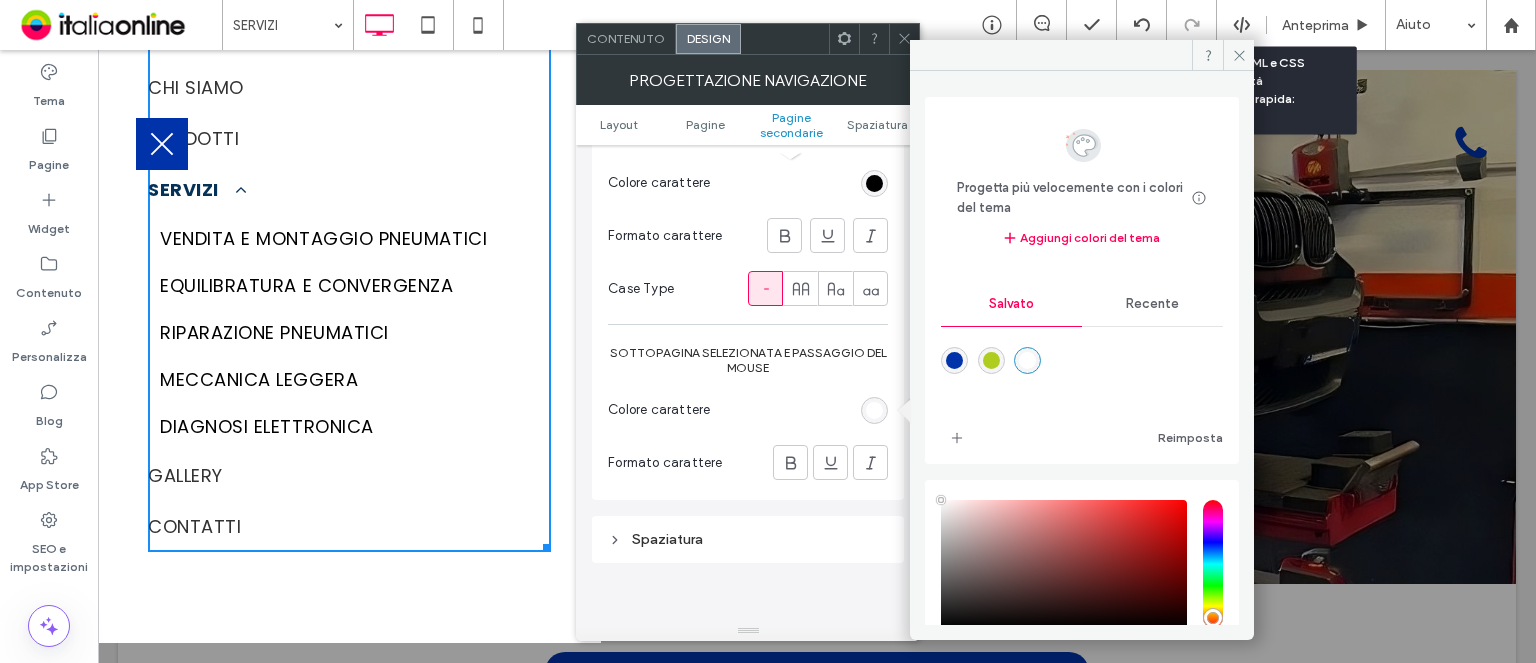 click at bounding box center [954, 360] 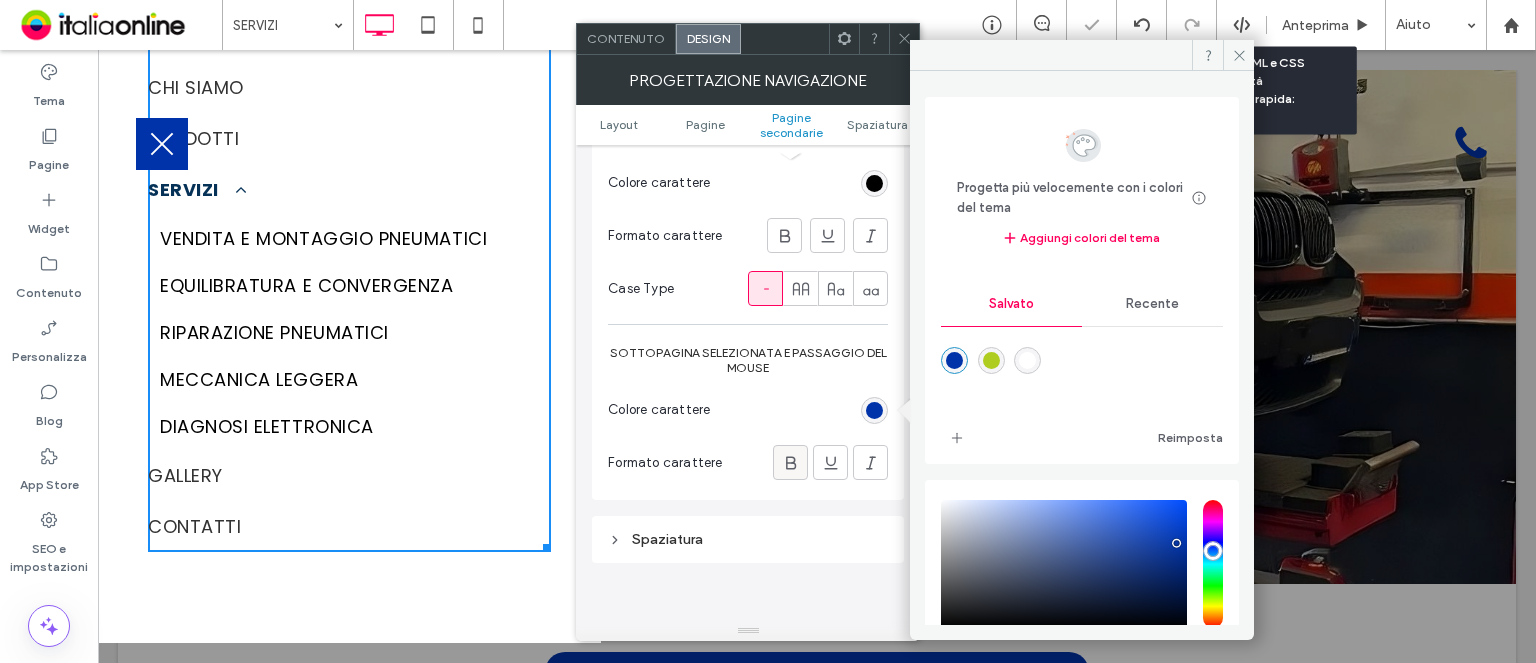 click 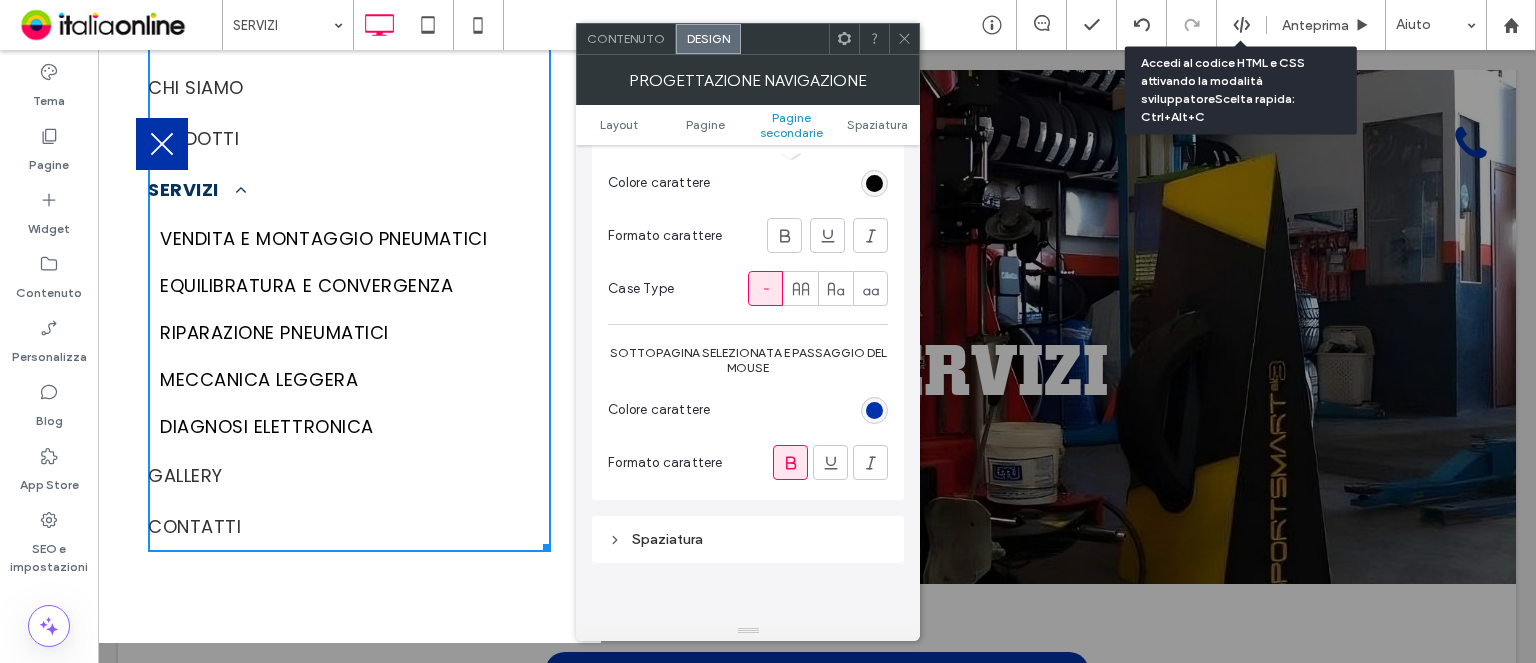 click at bounding box center (904, 39) 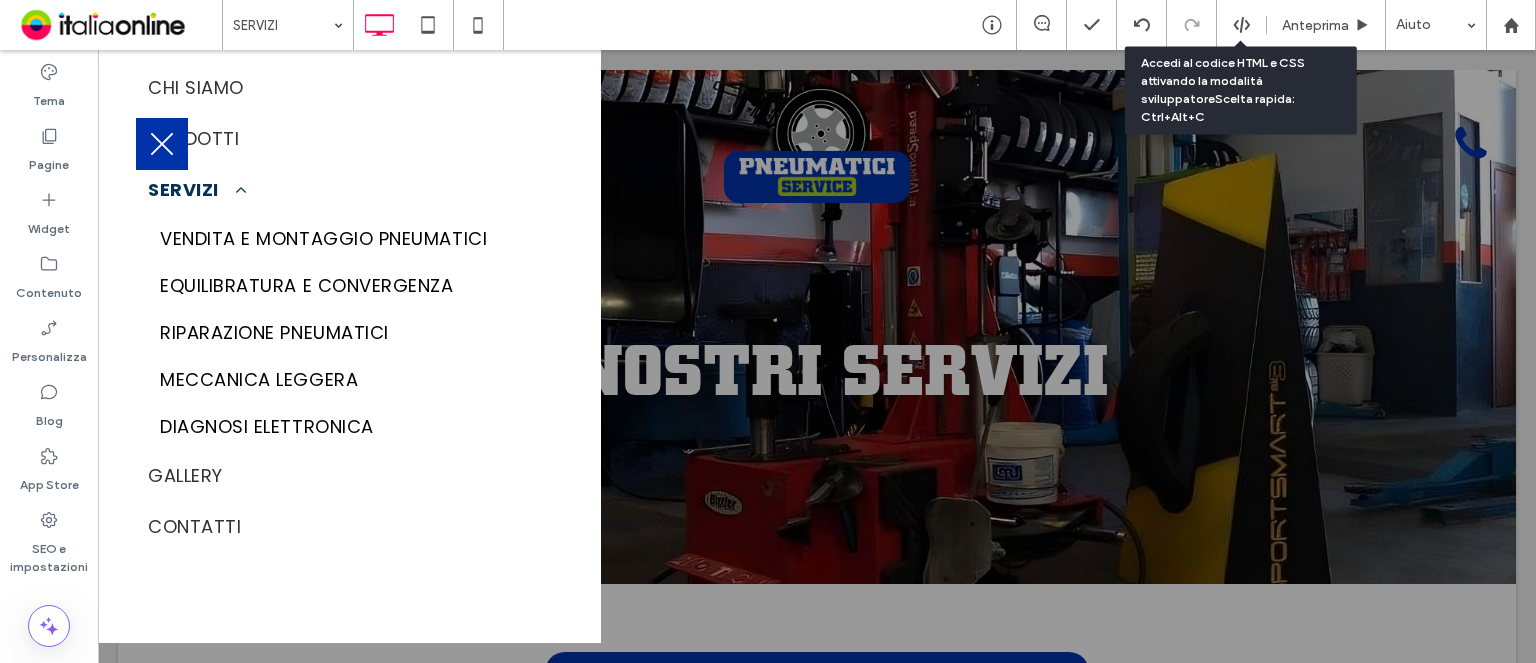 drag, startPoint x: 155, startPoint y: 140, endPoint x: 568, endPoint y: 219, distance: 420.48782 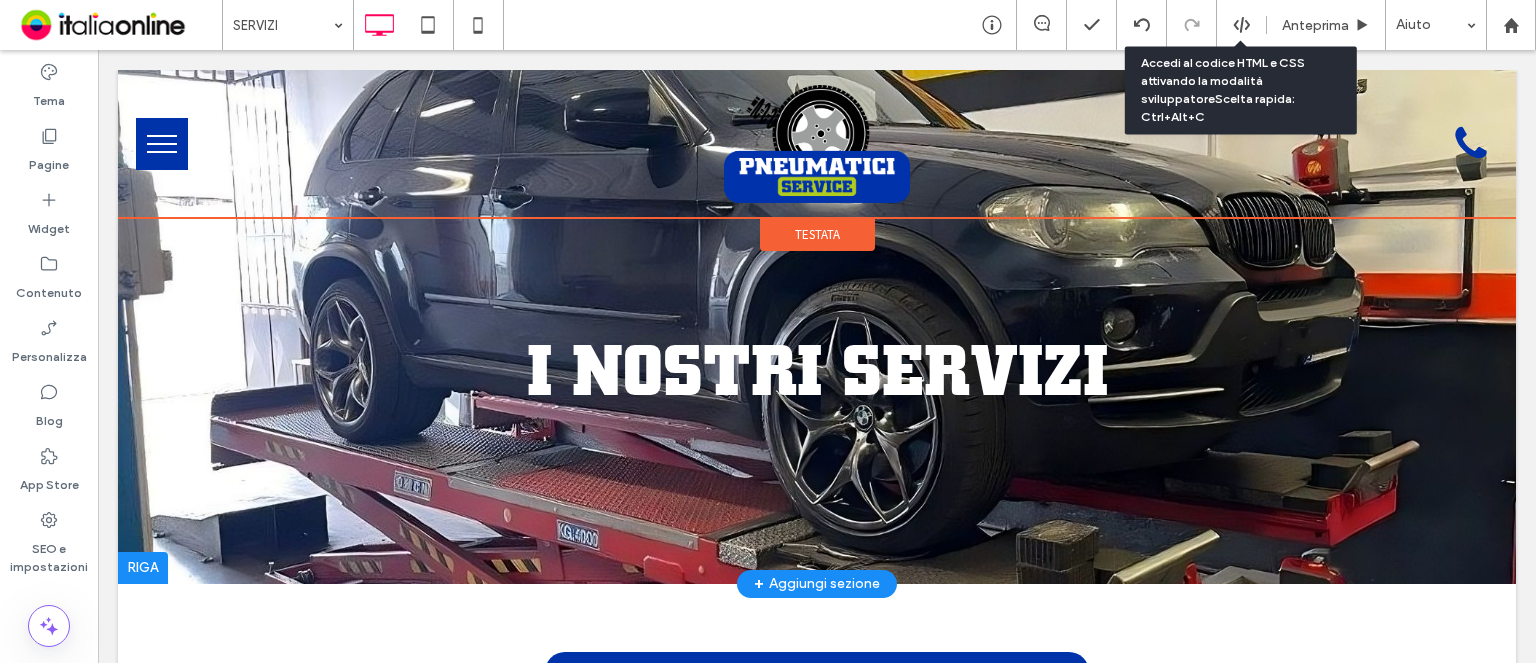 click on "Testata" at bounding box center (817, 234) 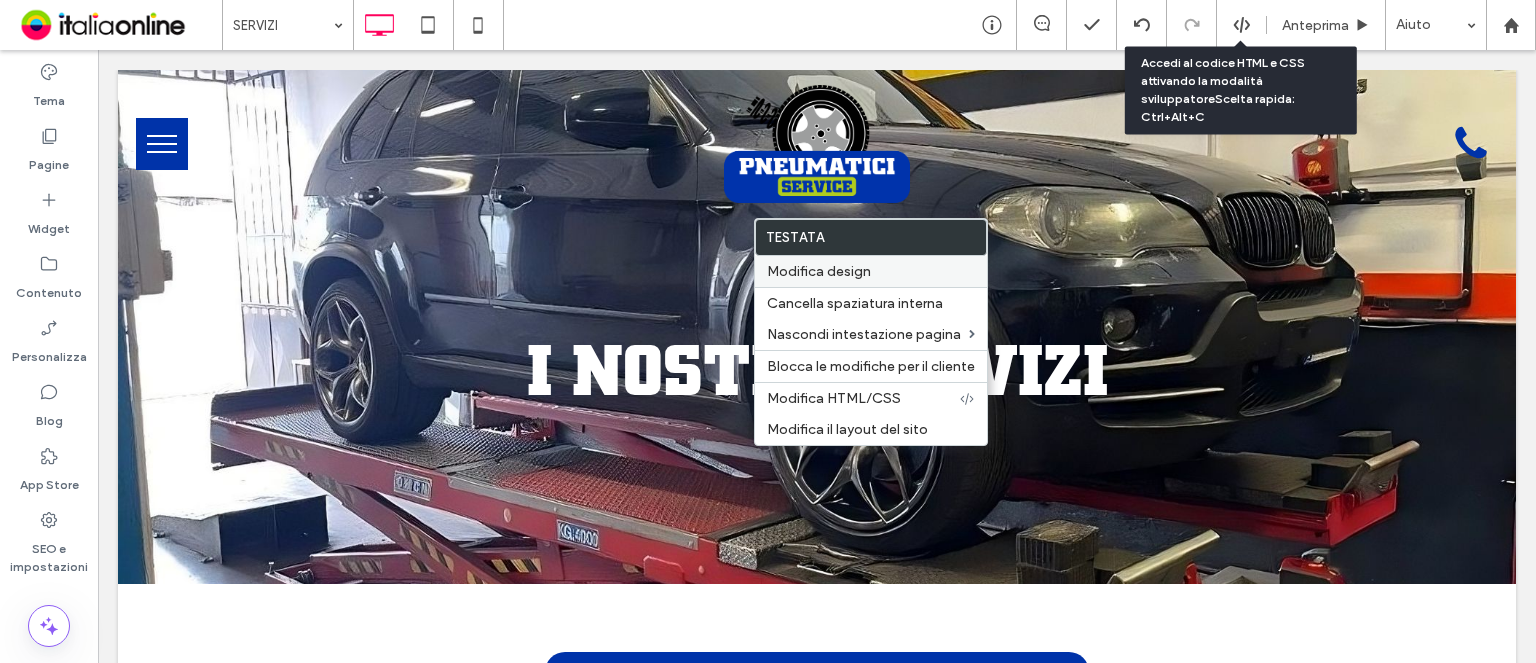 click on "Modifica design" at bounding box center (819, 271) 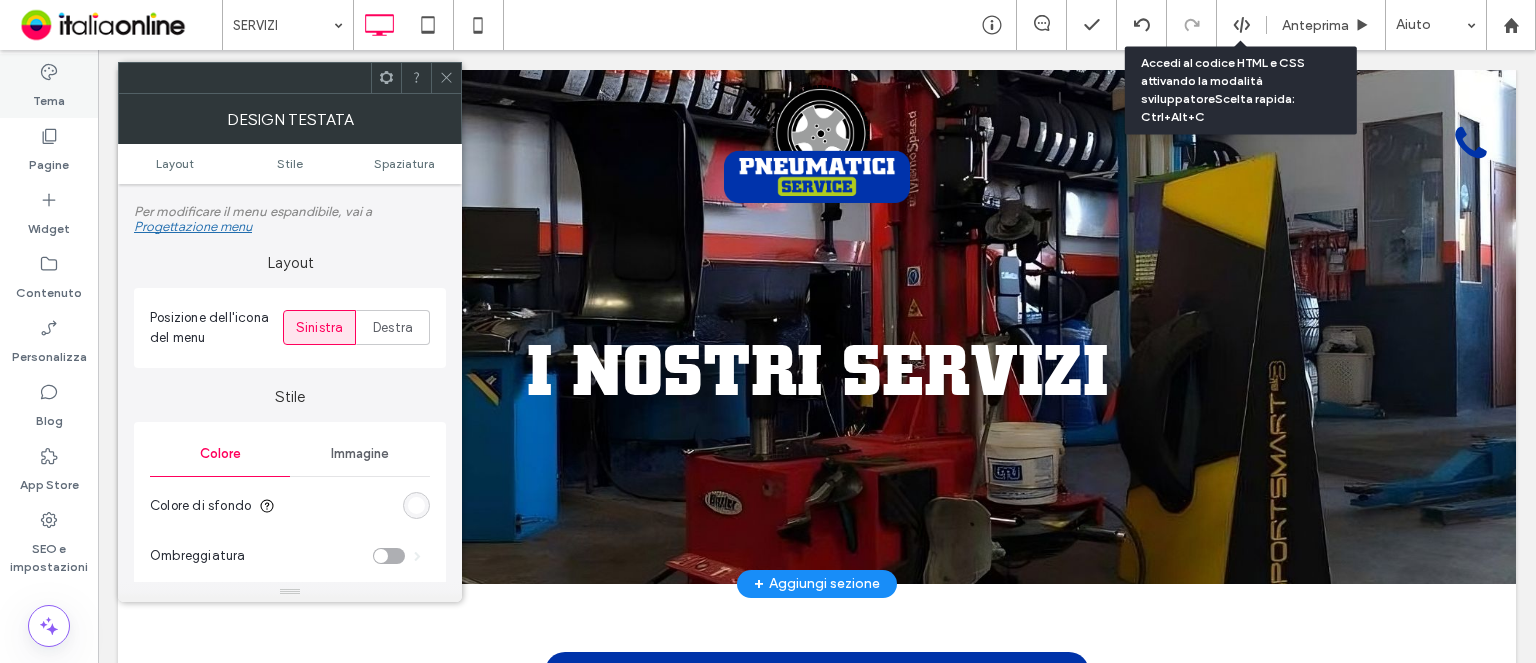 click on "Tema" at bounding box center (49, 86) 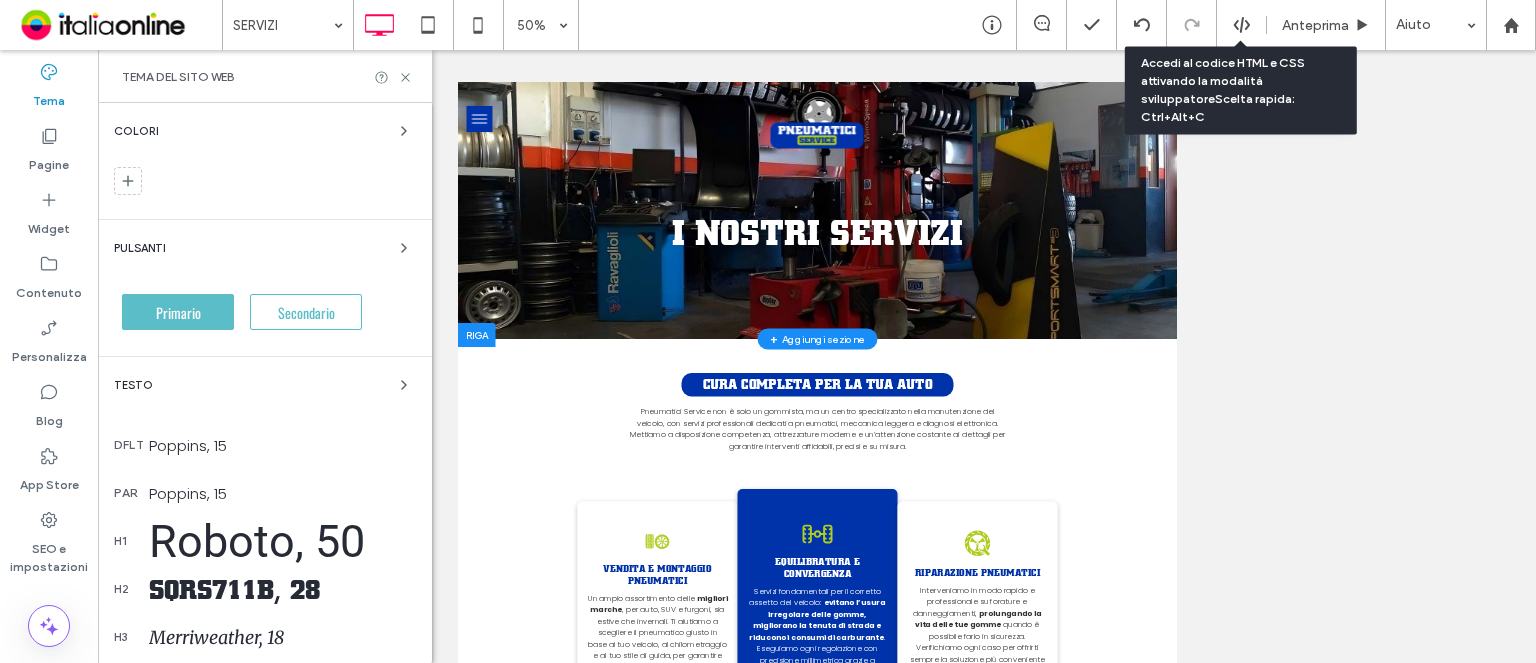 scroll, scrollTop: 0, scrollLeft: 0, axis: both 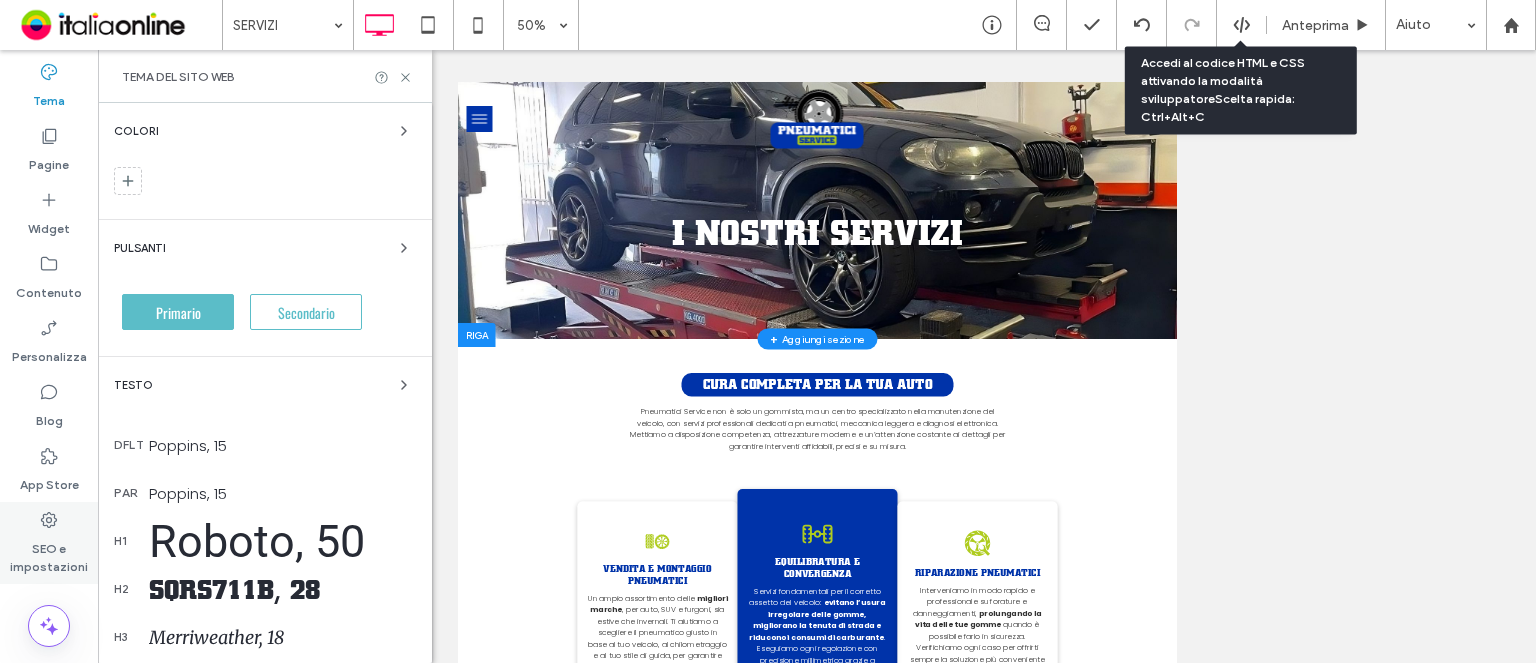 click on "SEO e impostazioni" at bounding box center (49, 553) 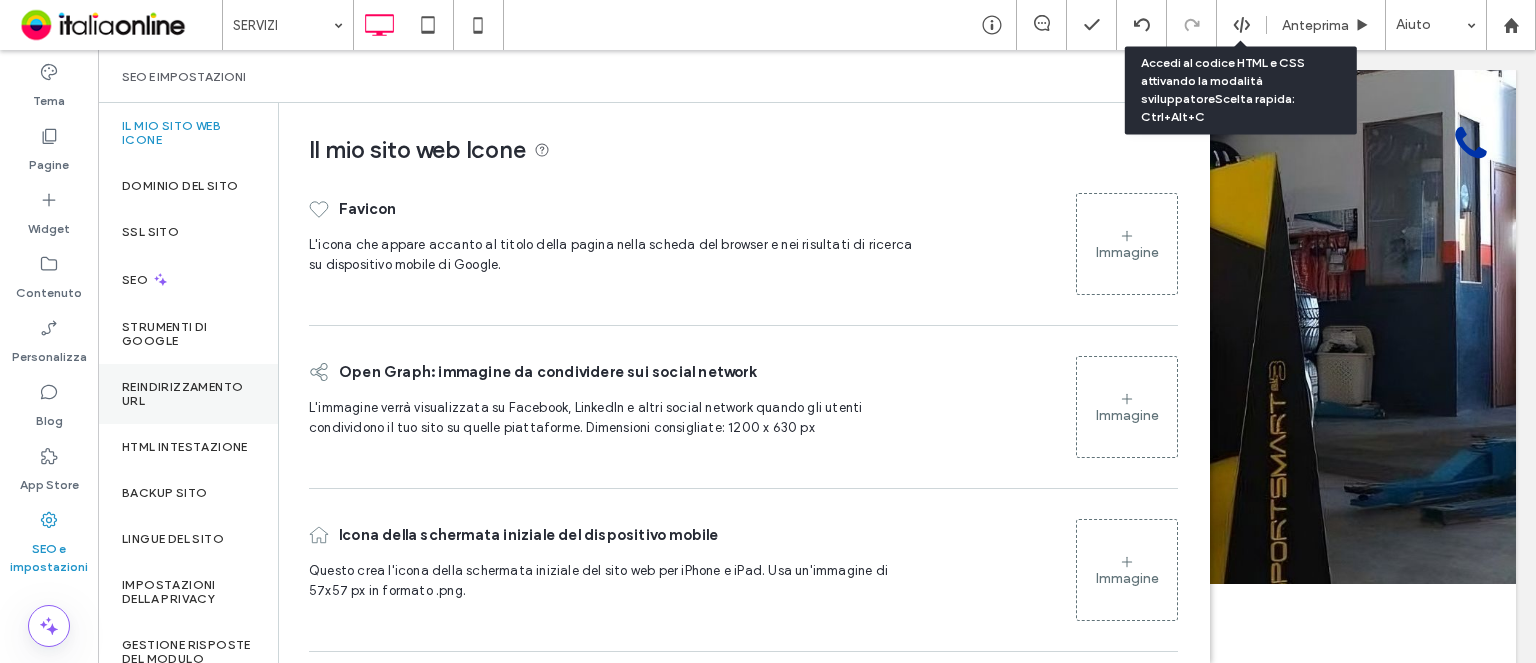 scroll, scrollTop: 226, scrollLeft: 0, axis: vertical 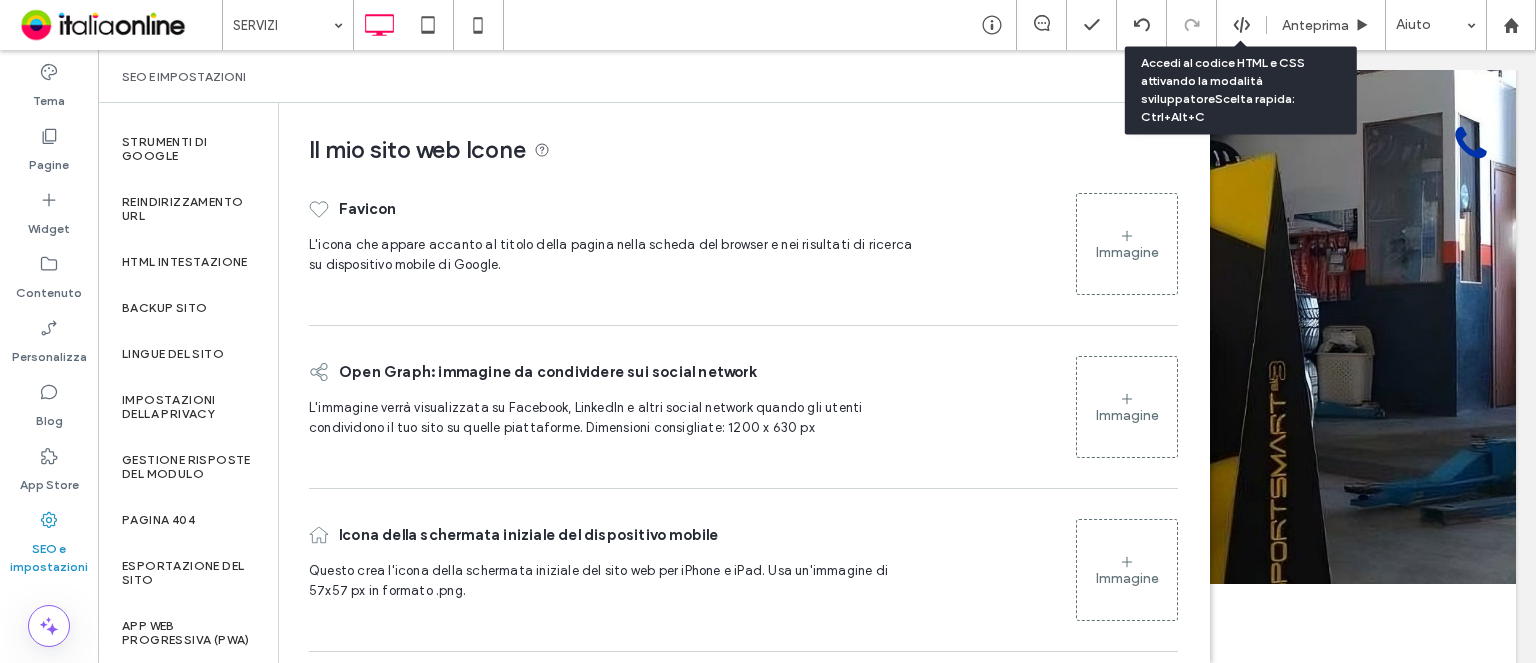 click on "Favicon​ L'icona che appare accanto al titolo della pagina nella scheda del browser e nei risultati di ricerca su dispositivo mobile di Google. Immagine" at bounding box center (743, 244) 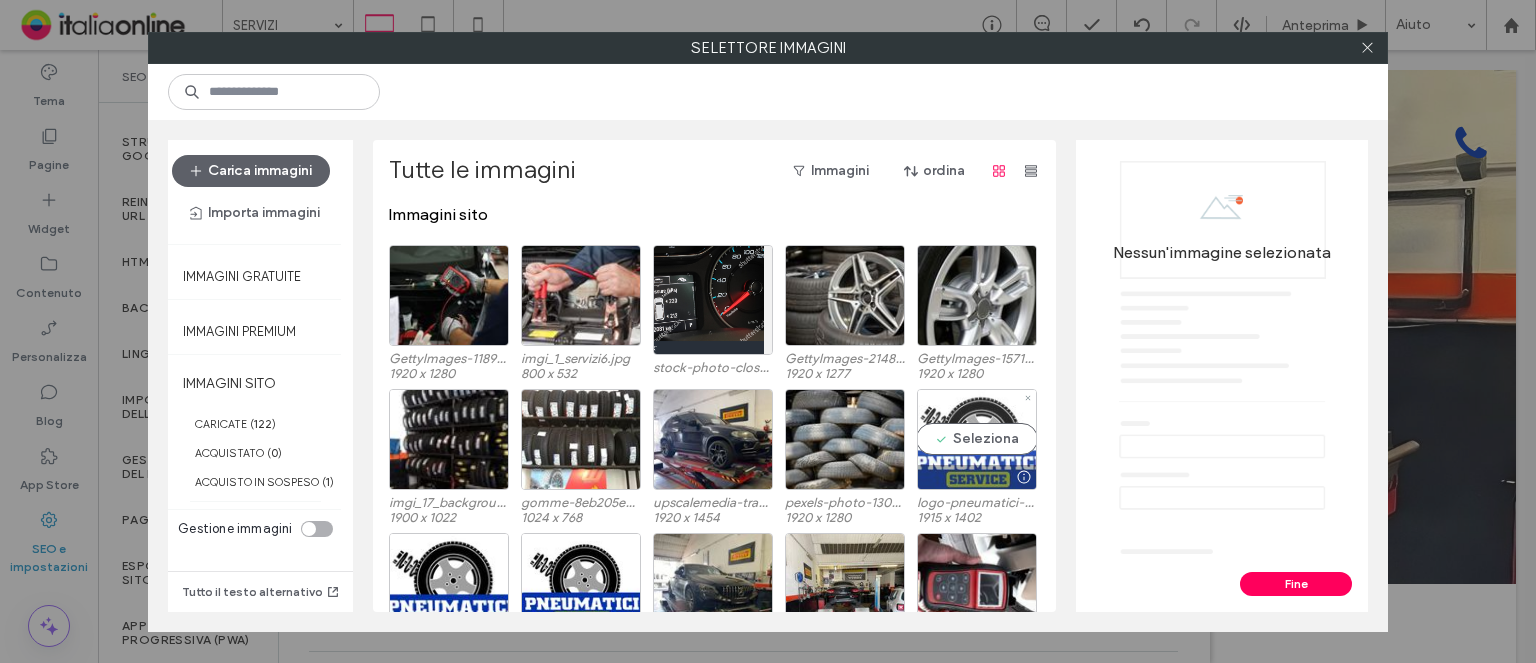 click on "Seleziona" at bounding box center (977, 439) 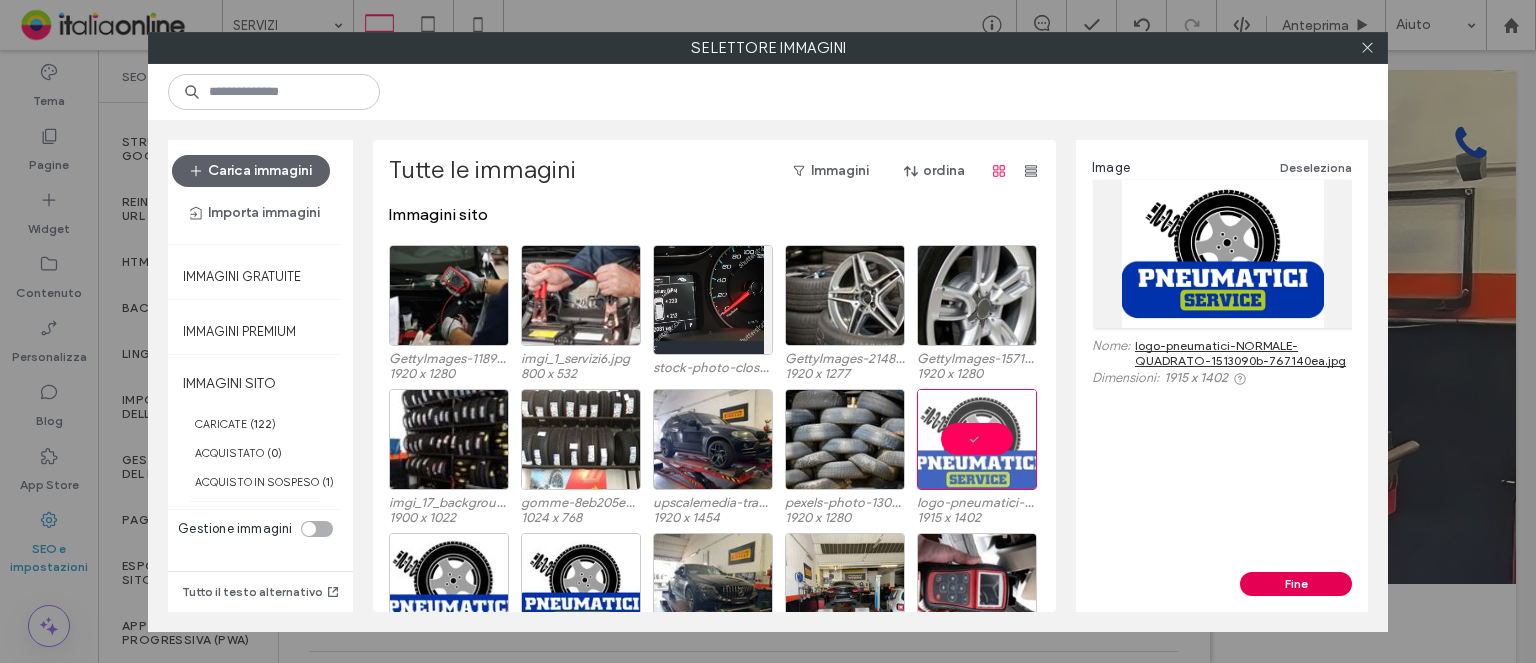 click on "Fine" at bounding box center [1296, 584] 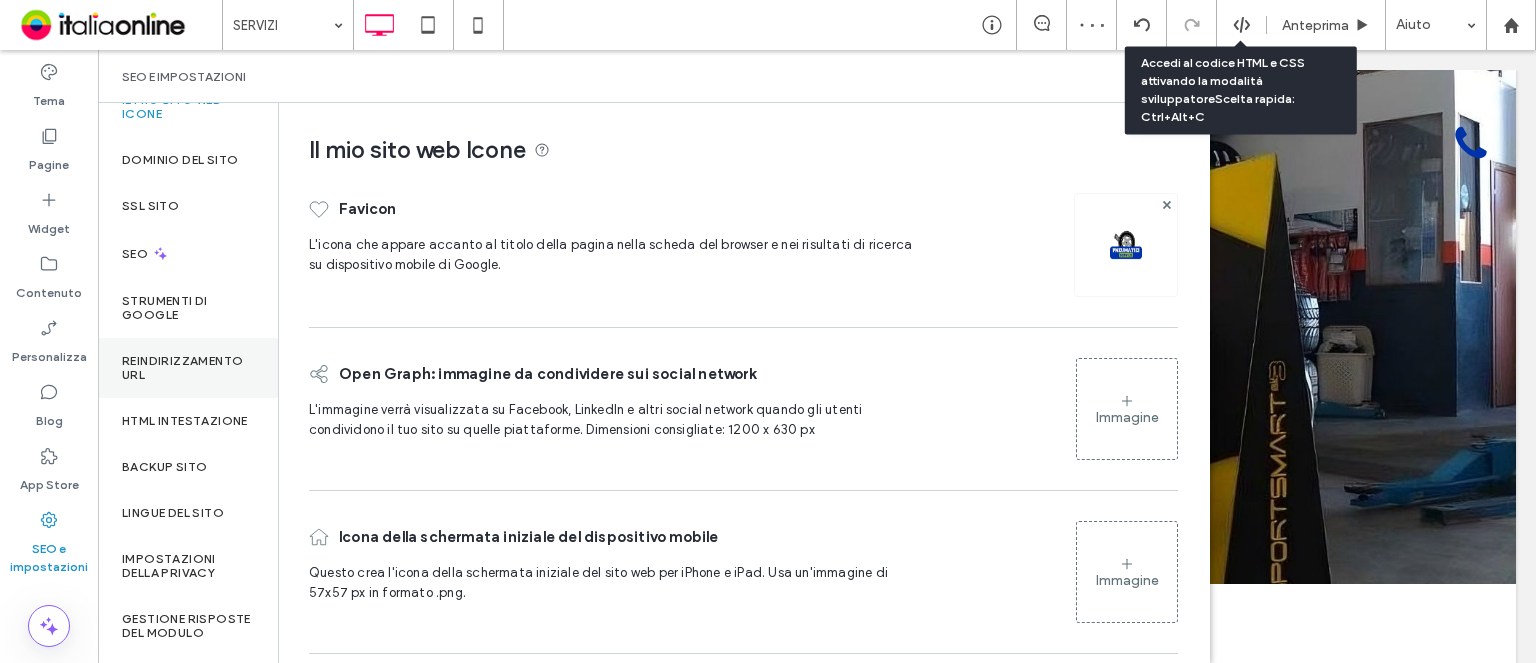 scroll, scrollTop: 0, scrollLeft: 0, axis: both 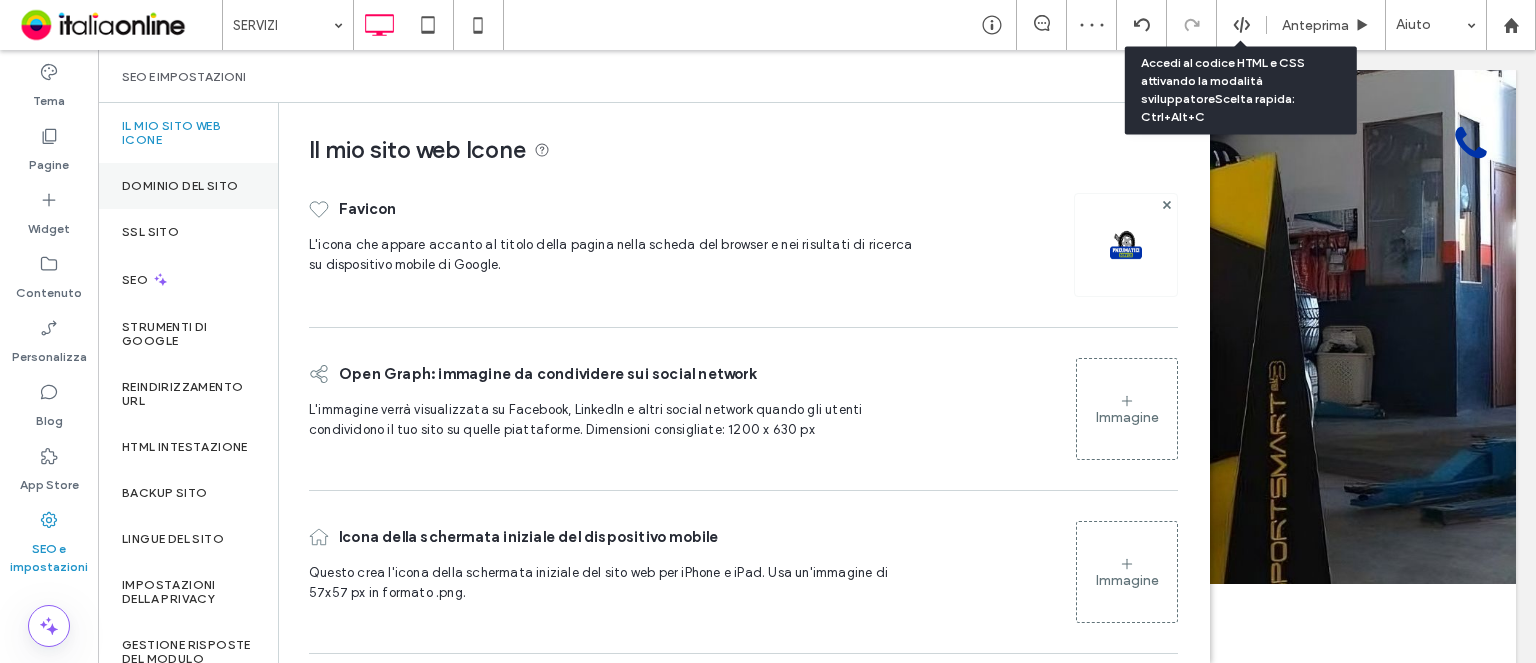 click on "Dominio del sito" at bounding box center [180, 186] 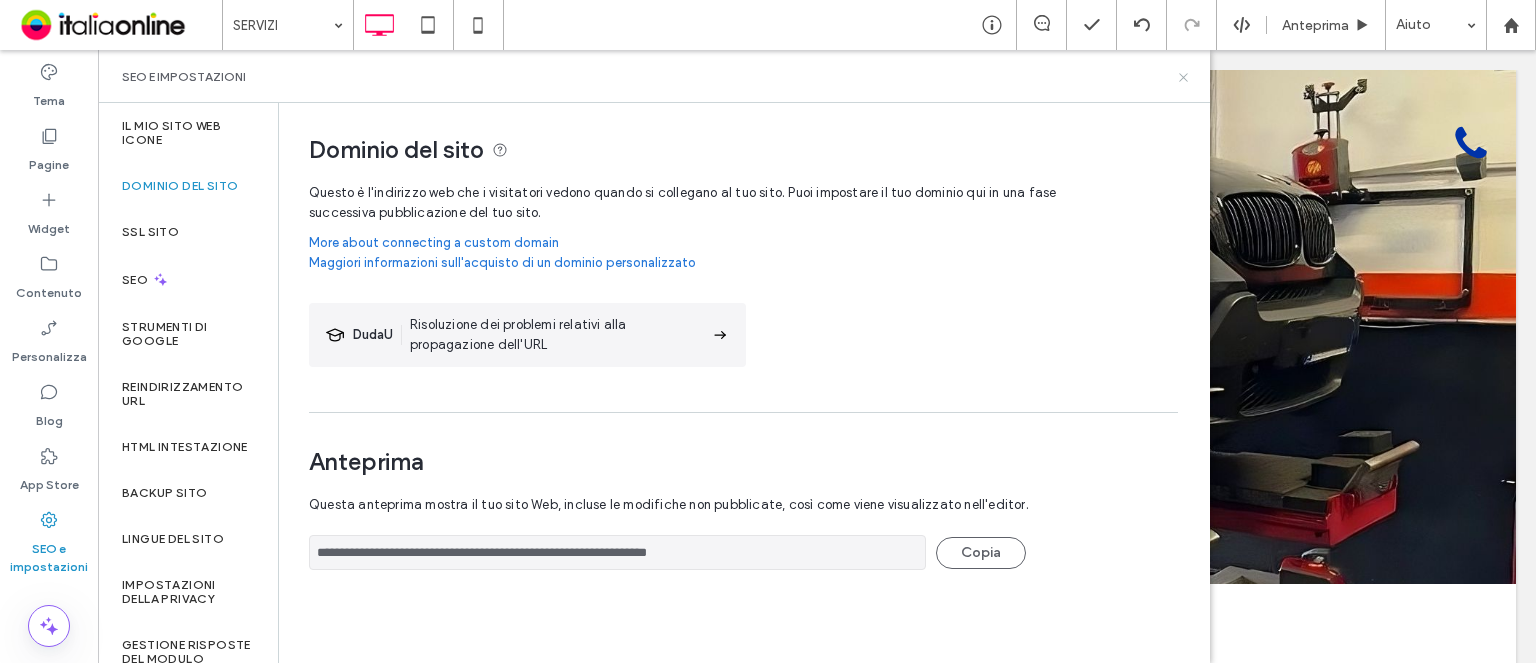 click 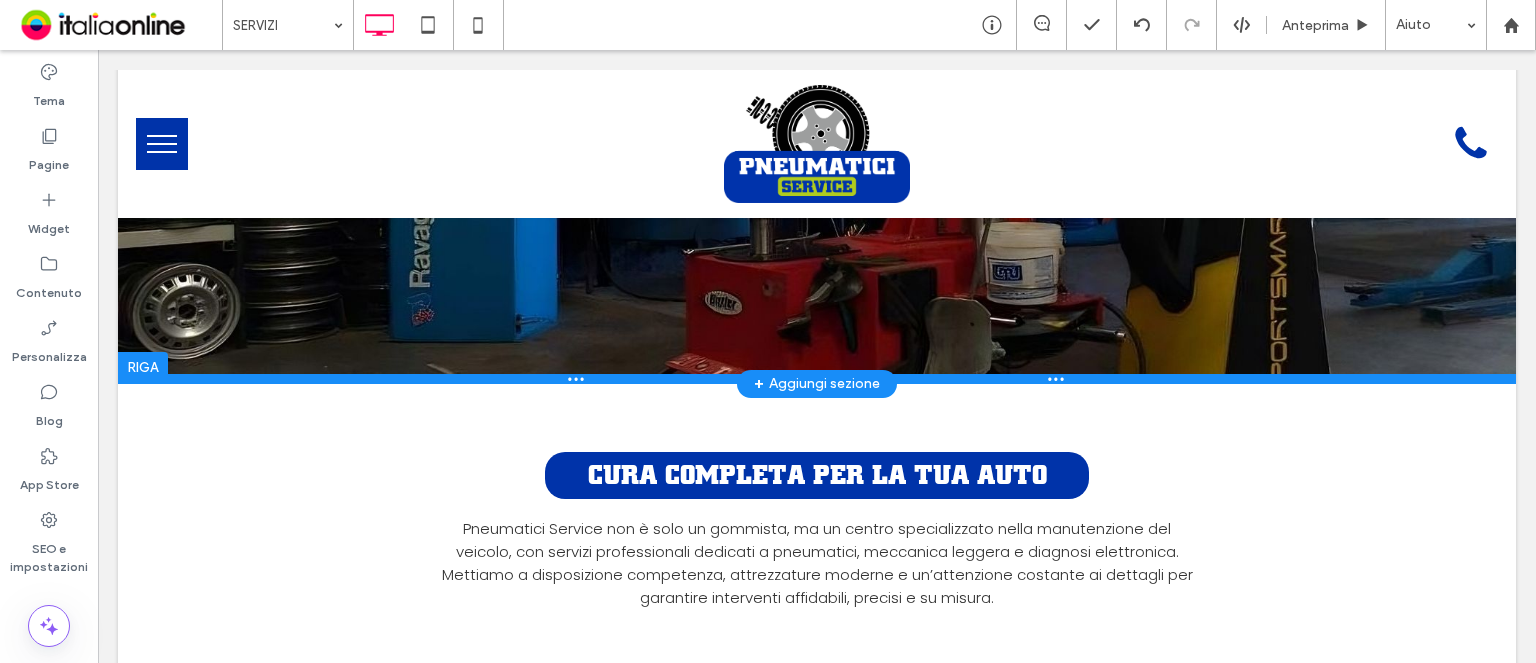 scroll, scrollTop: 0, scrollLeft: 0, axis: both 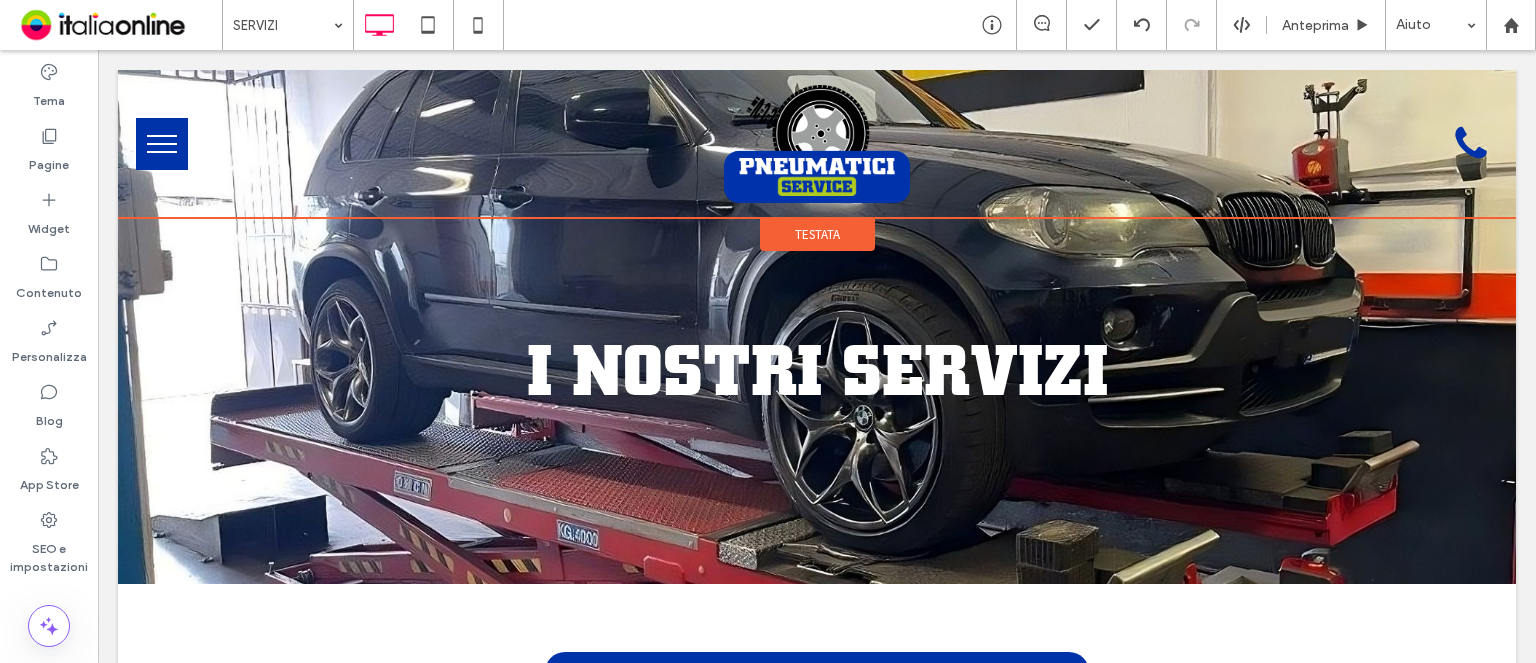 click on "Testata" at bounding box center (817, 234) 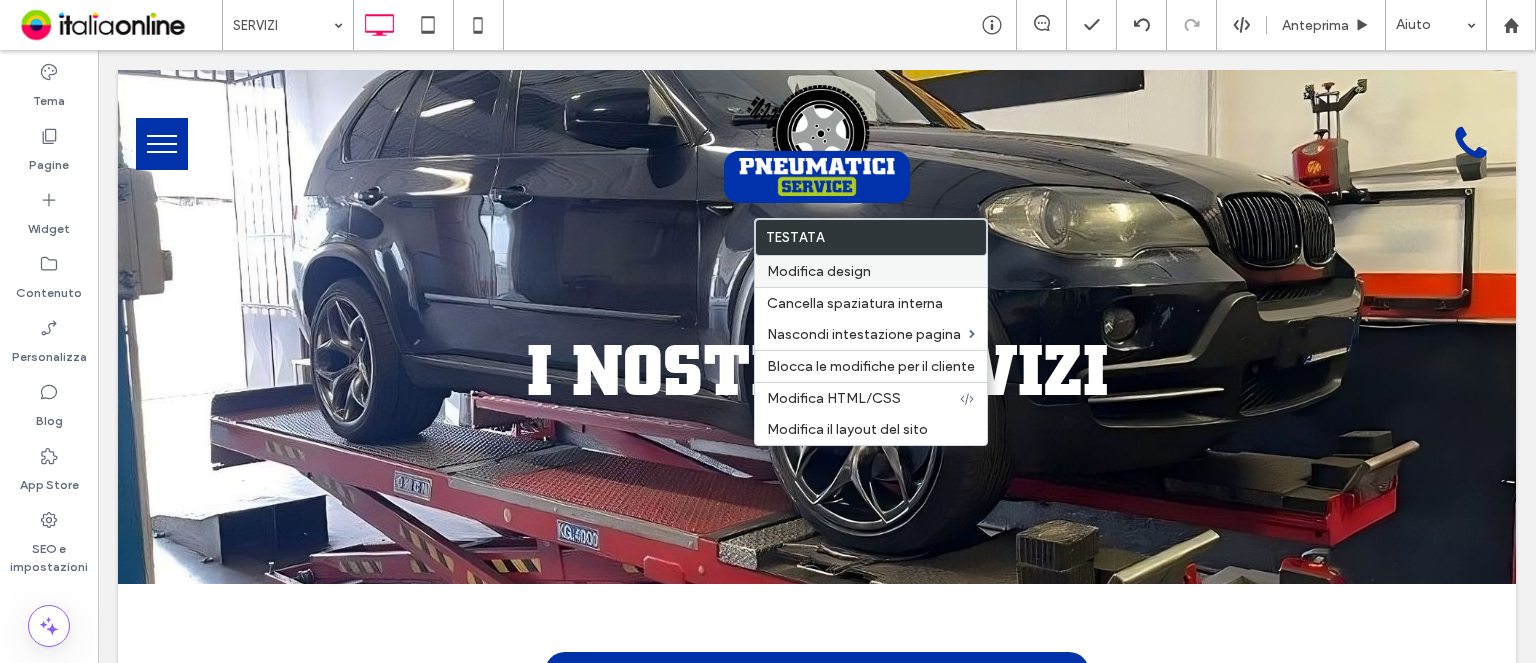 click on "Modifica design" at bounding box center [871, 271] 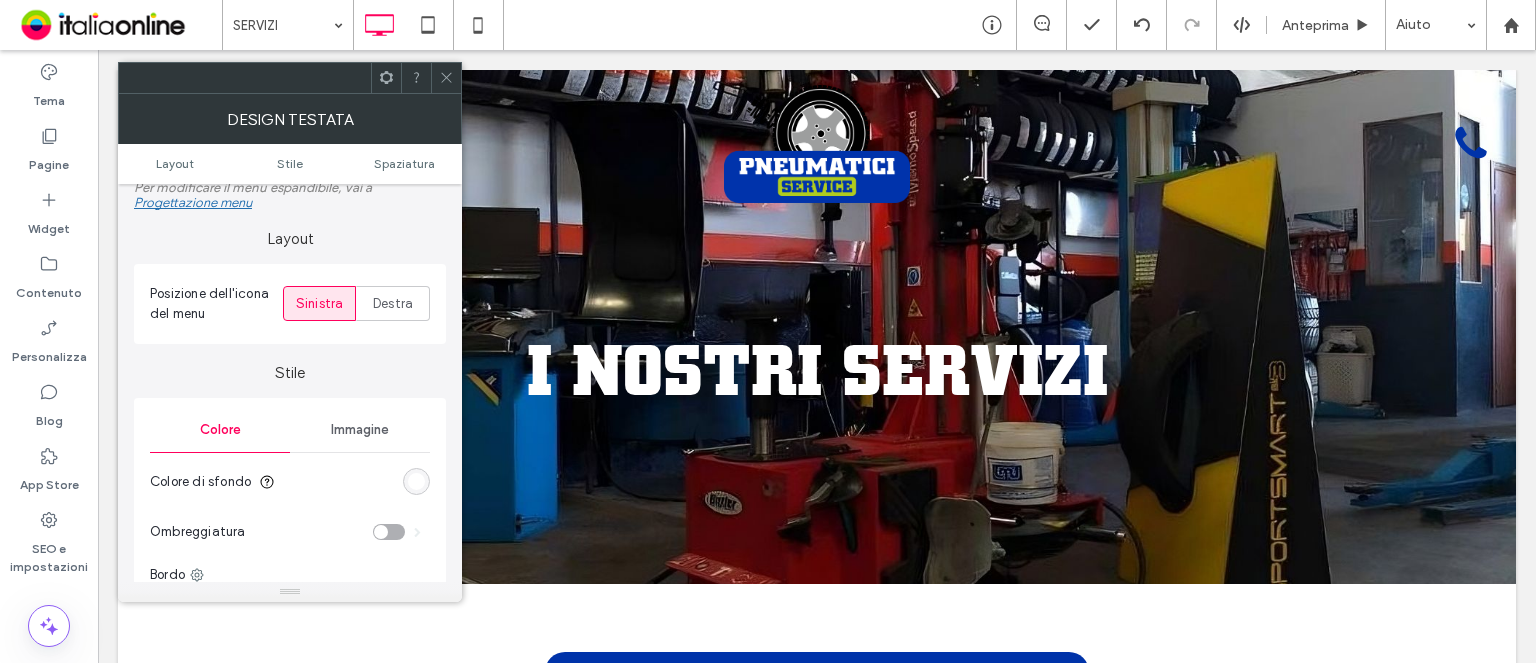scroll, scrollTop: 0, scrollLeft: 0, axis: both 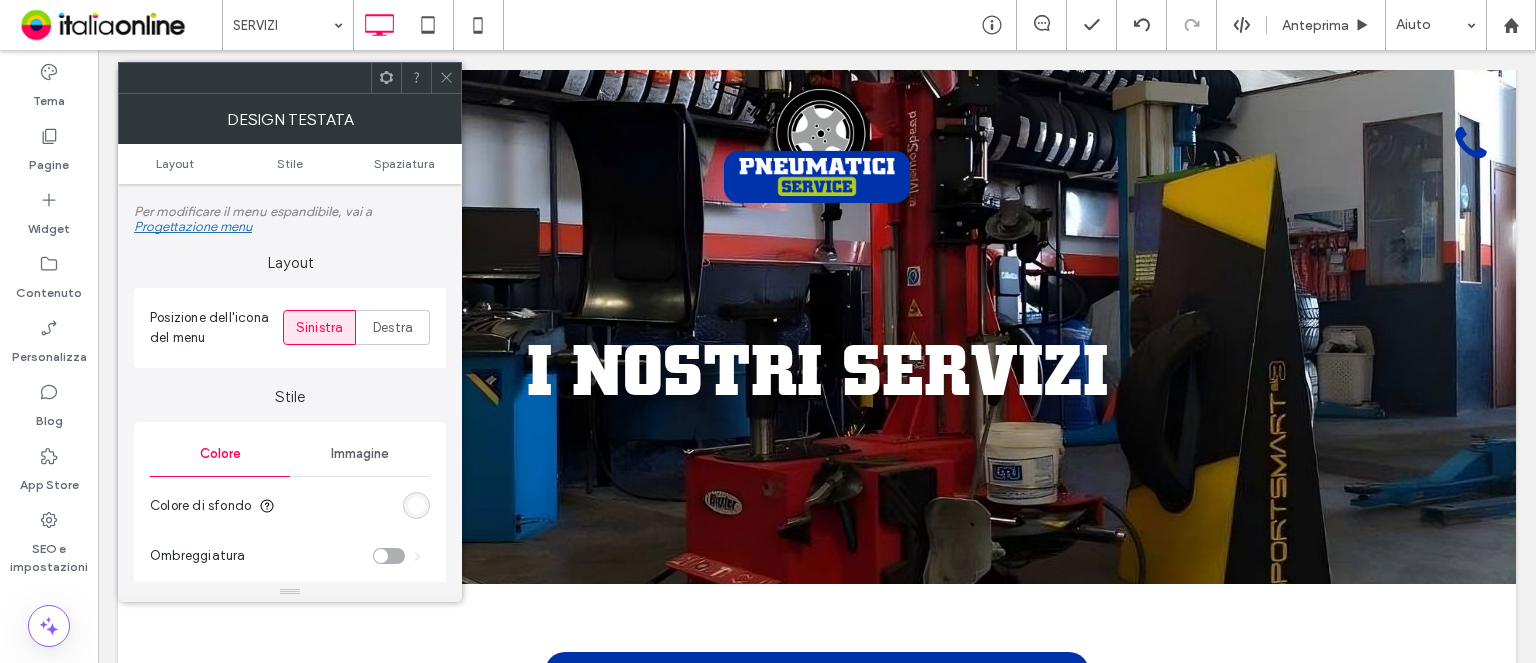 drag, startPoint x: 449, startPoint y: 75, endPoint x: 460, endPoint y: 85, distance: 14.866069 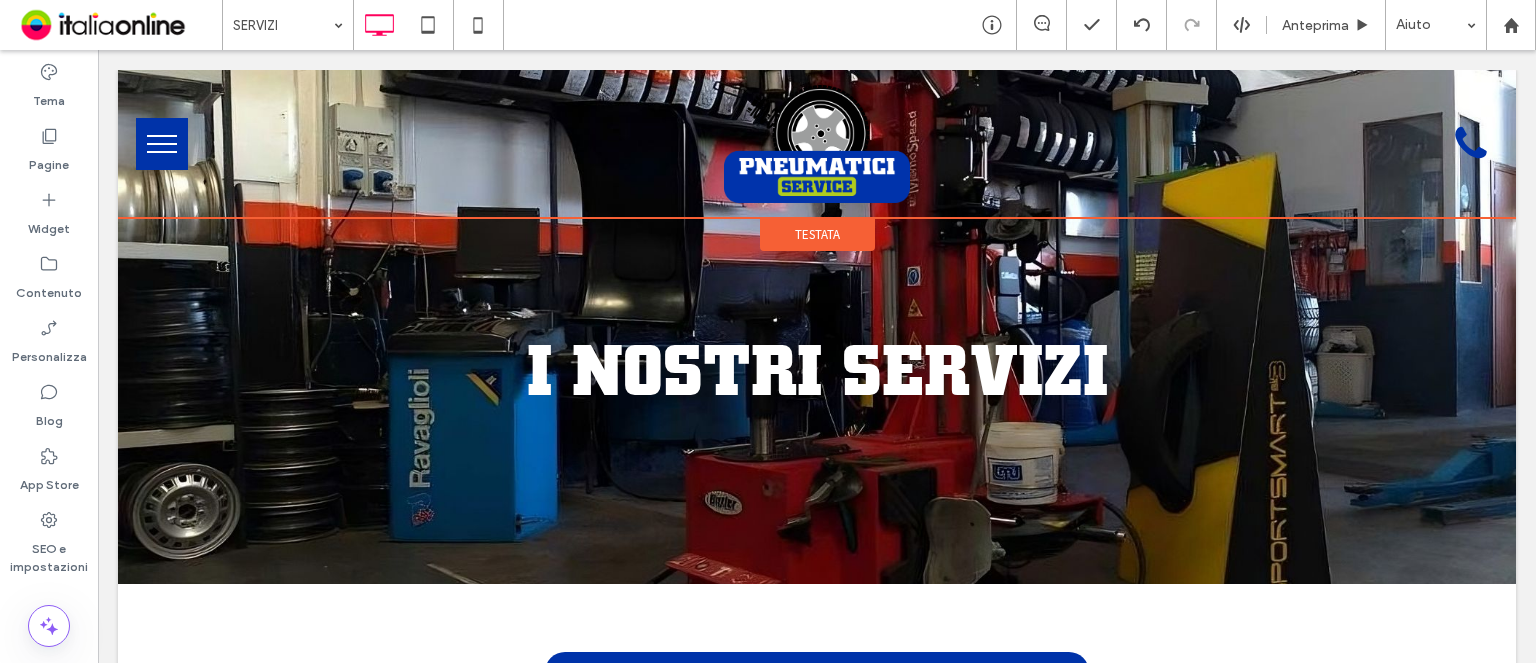 click on "Testata" at bounding box center (817, 234) 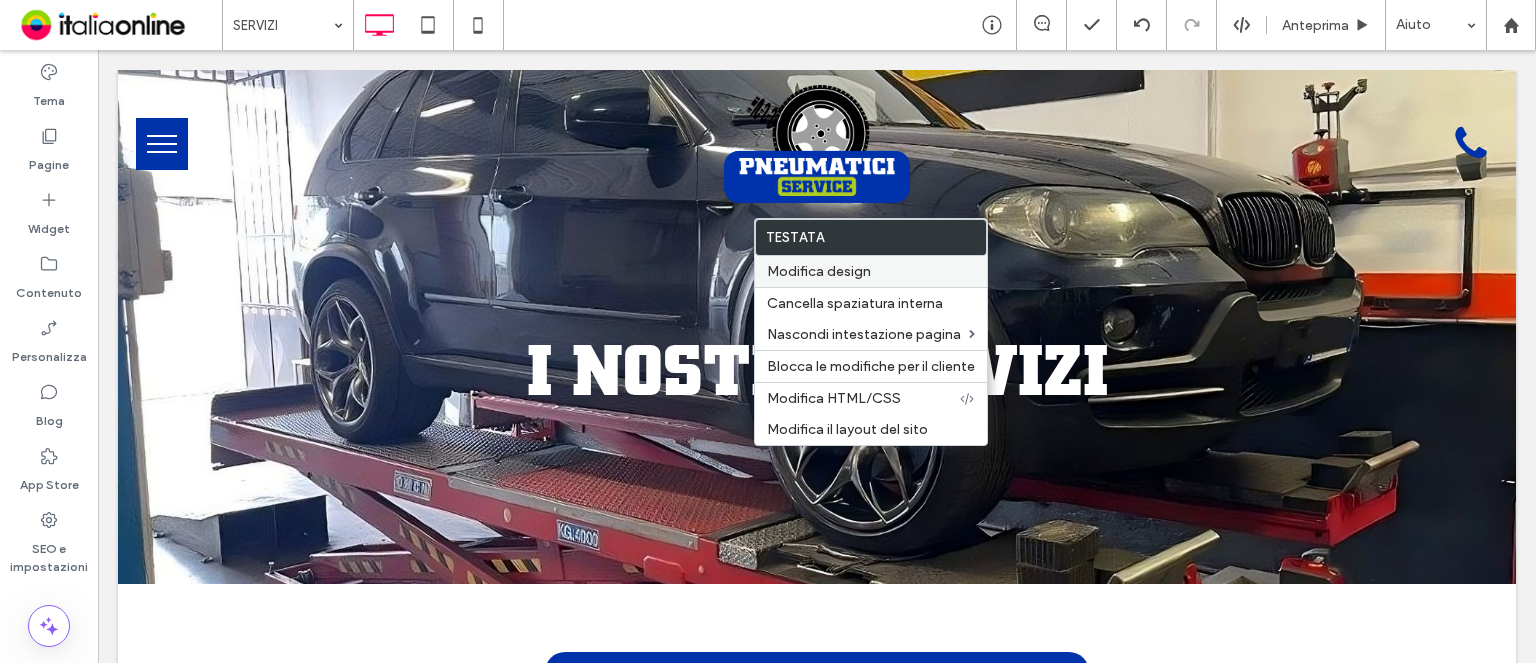 click on "Modifica design" at bounding box center [871, 271] 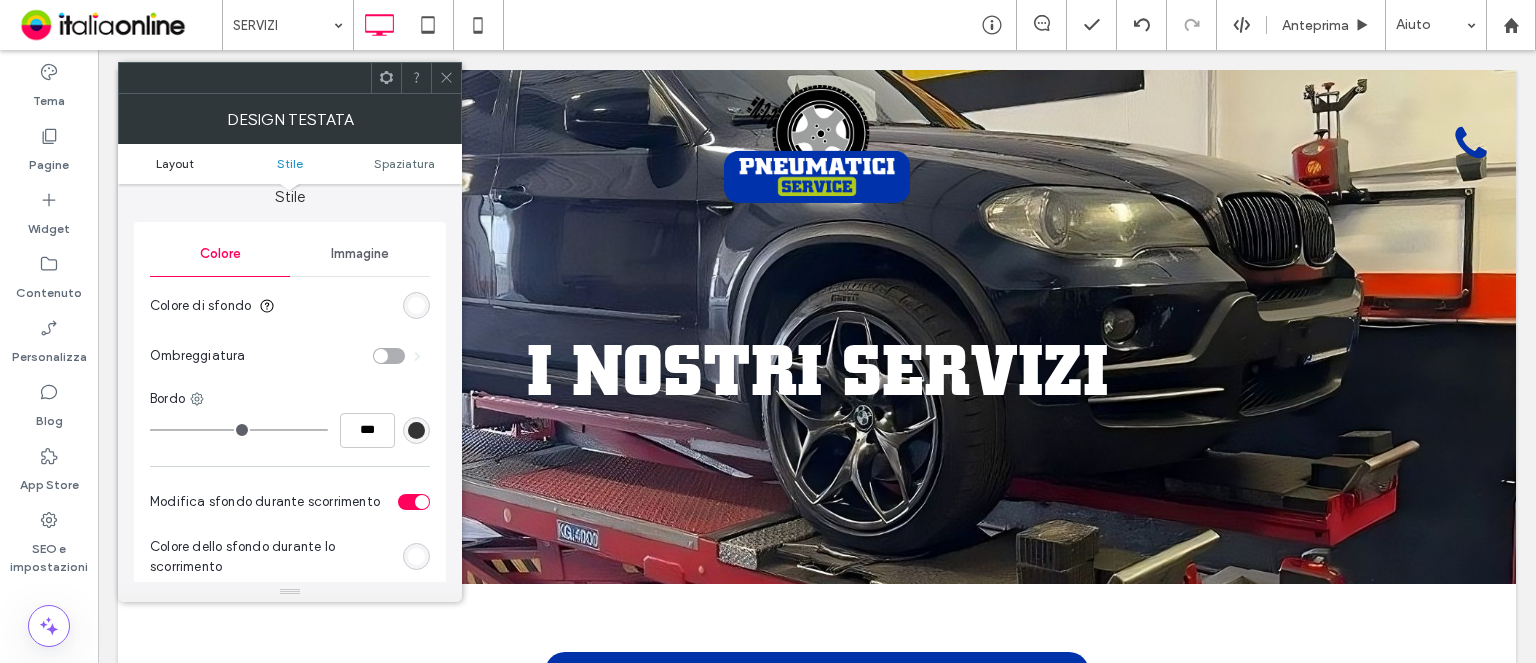 scroll, scrollTop: 0, scrollLeft: 0, axis: both 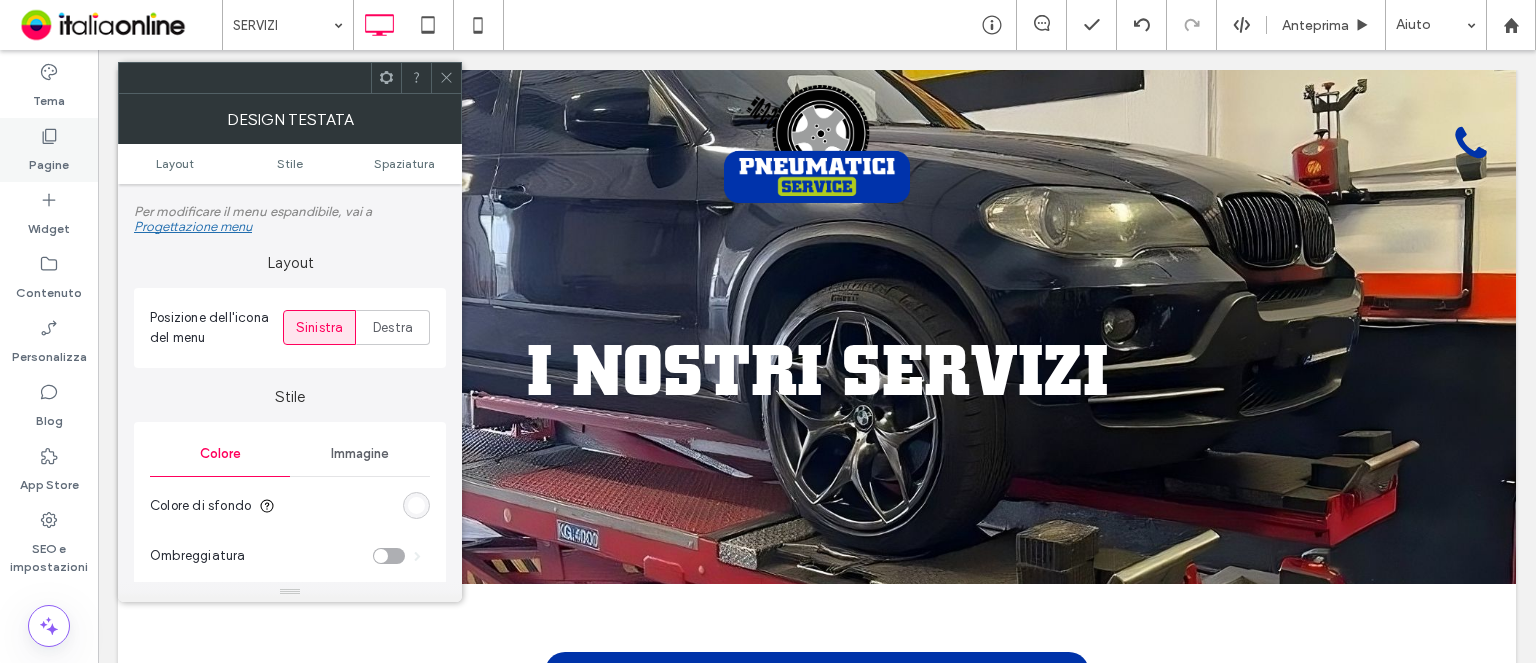 drag, startPoint x: 37, startPoint y: 149, endPoint x: 62, endPoint y: 161, distance: 27.730848 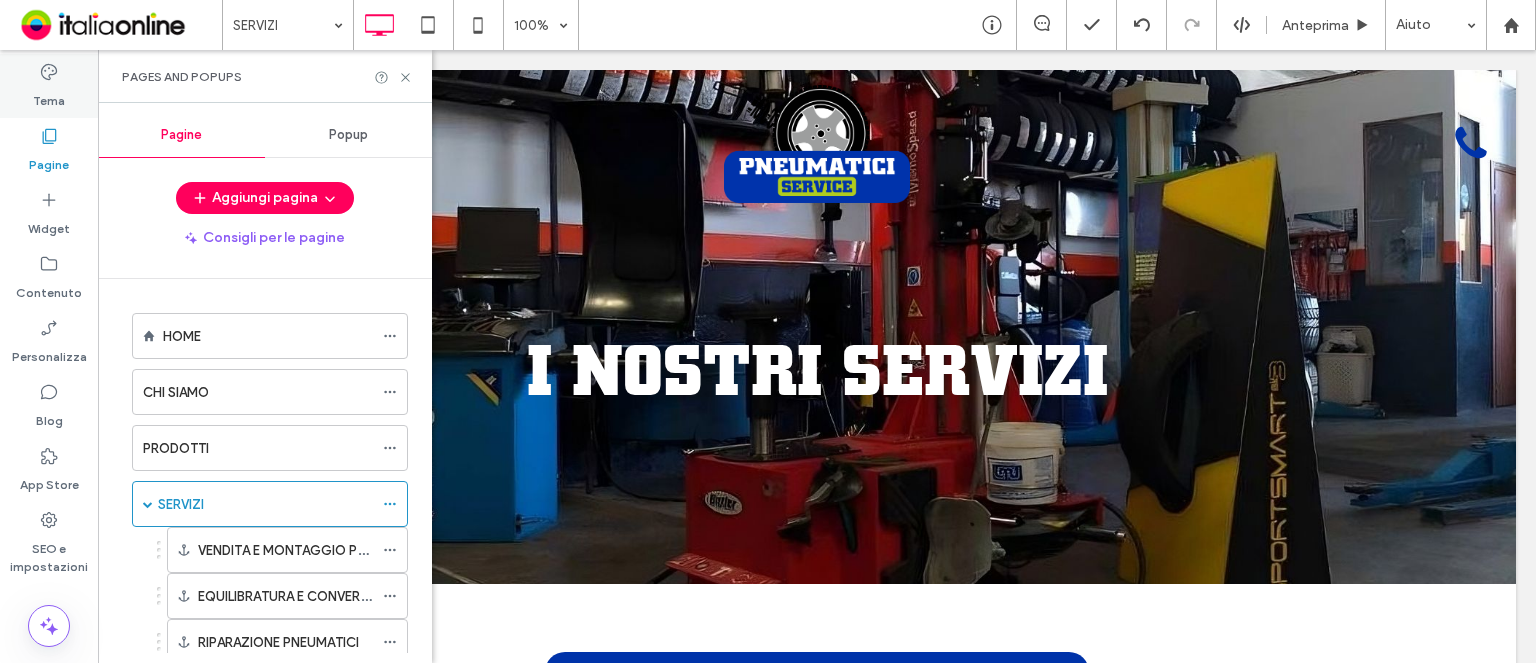 click on "Tema" at bounding box center (49, 96) 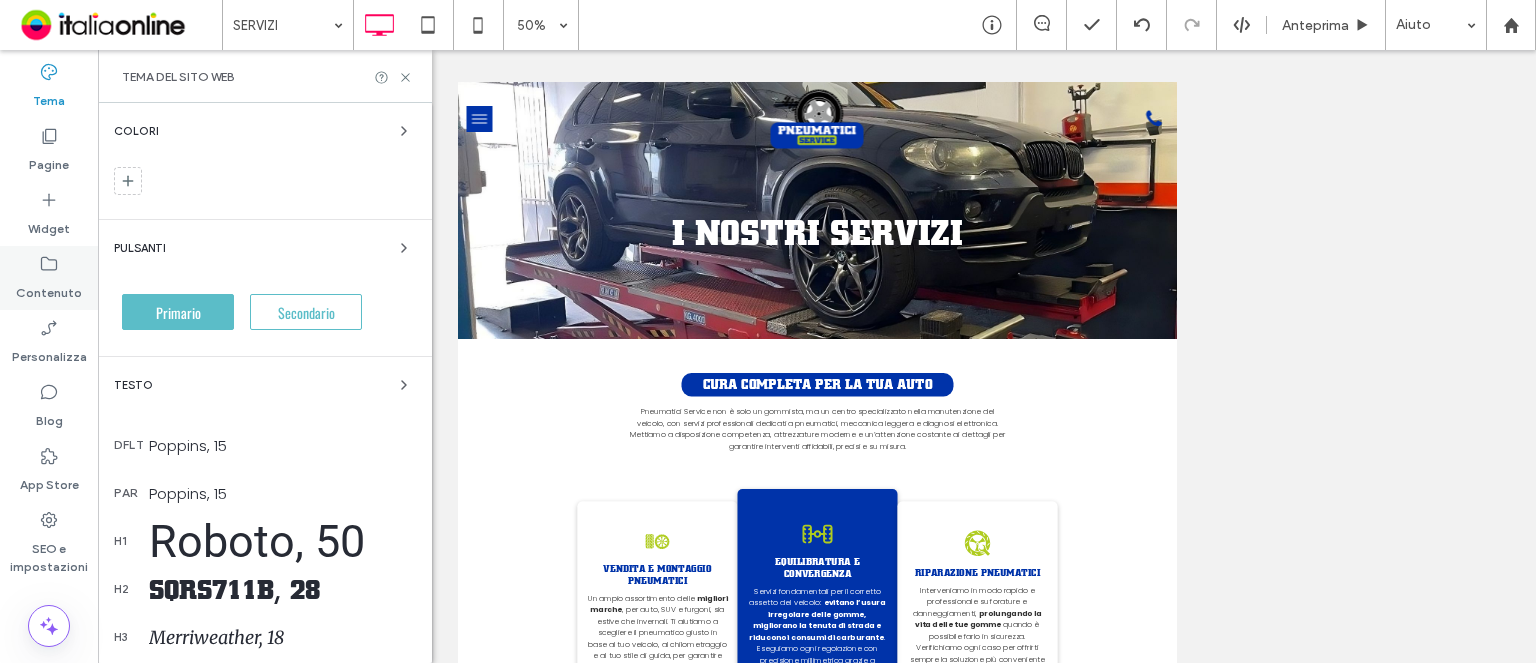click 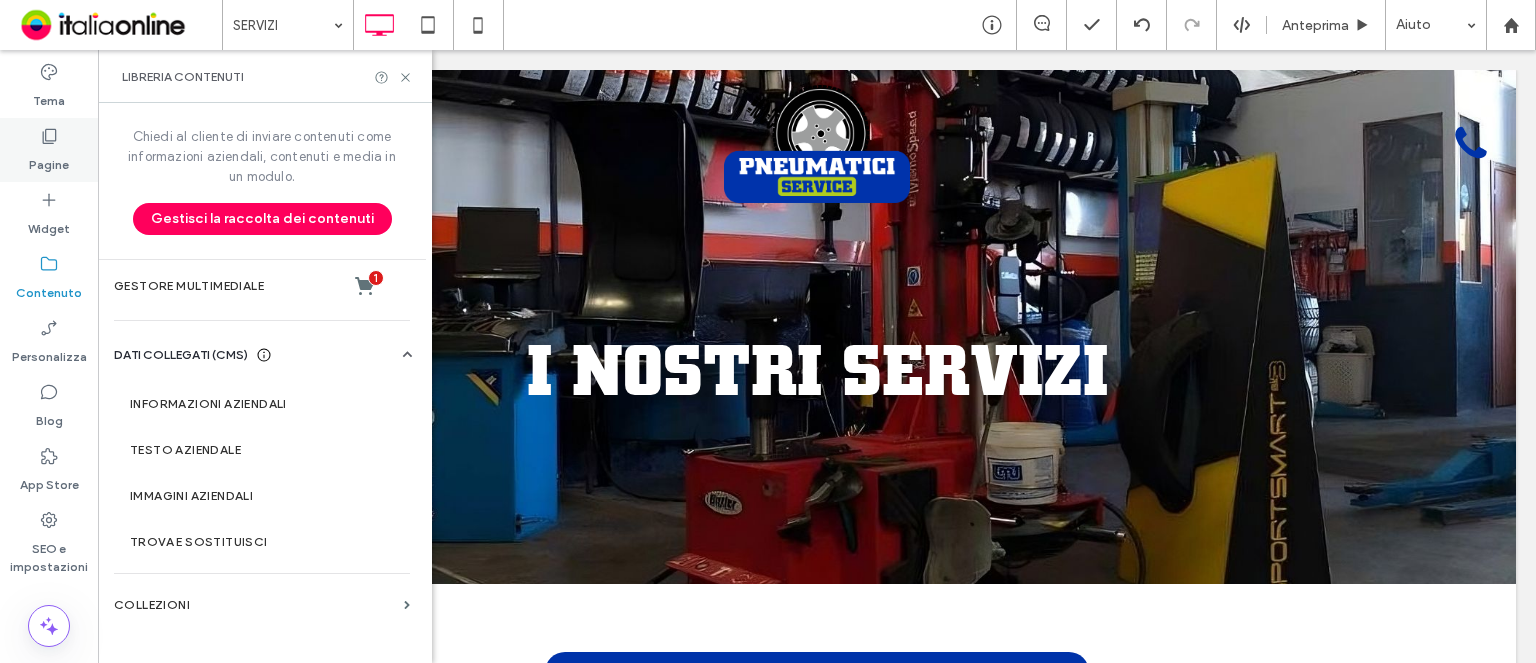 click on "Pagine" at bounding box center (49, 150) 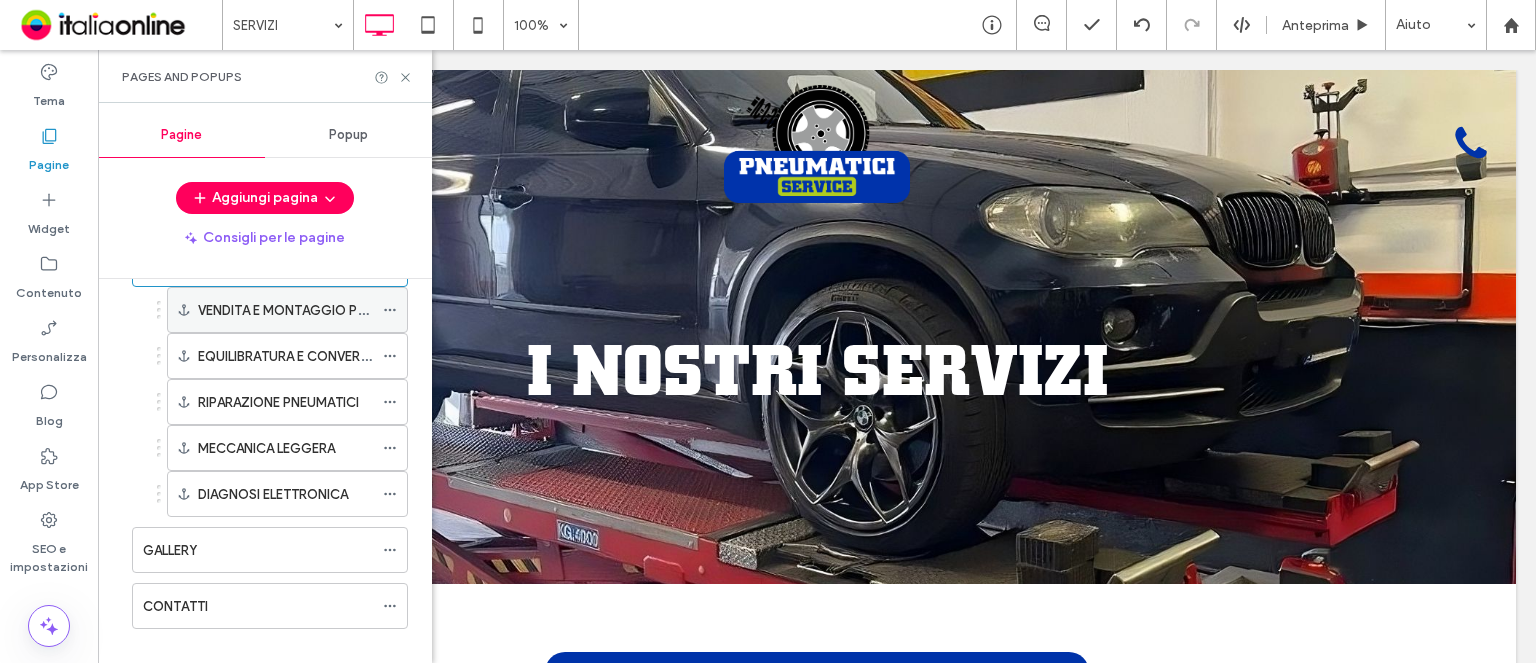 scroll, scrollTop: 260, scrollLeft: 0, axis: vertical 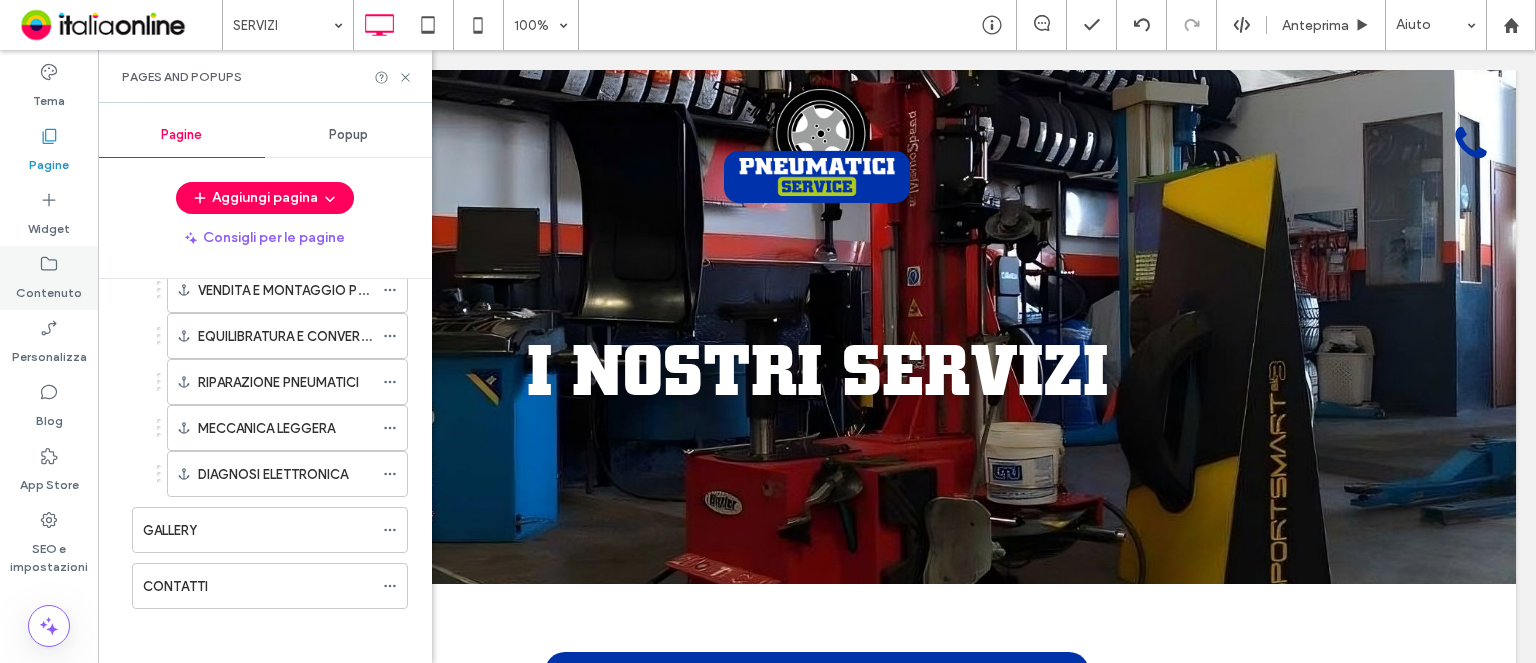 click on "Contenuto" at bounding box center (49, 288) 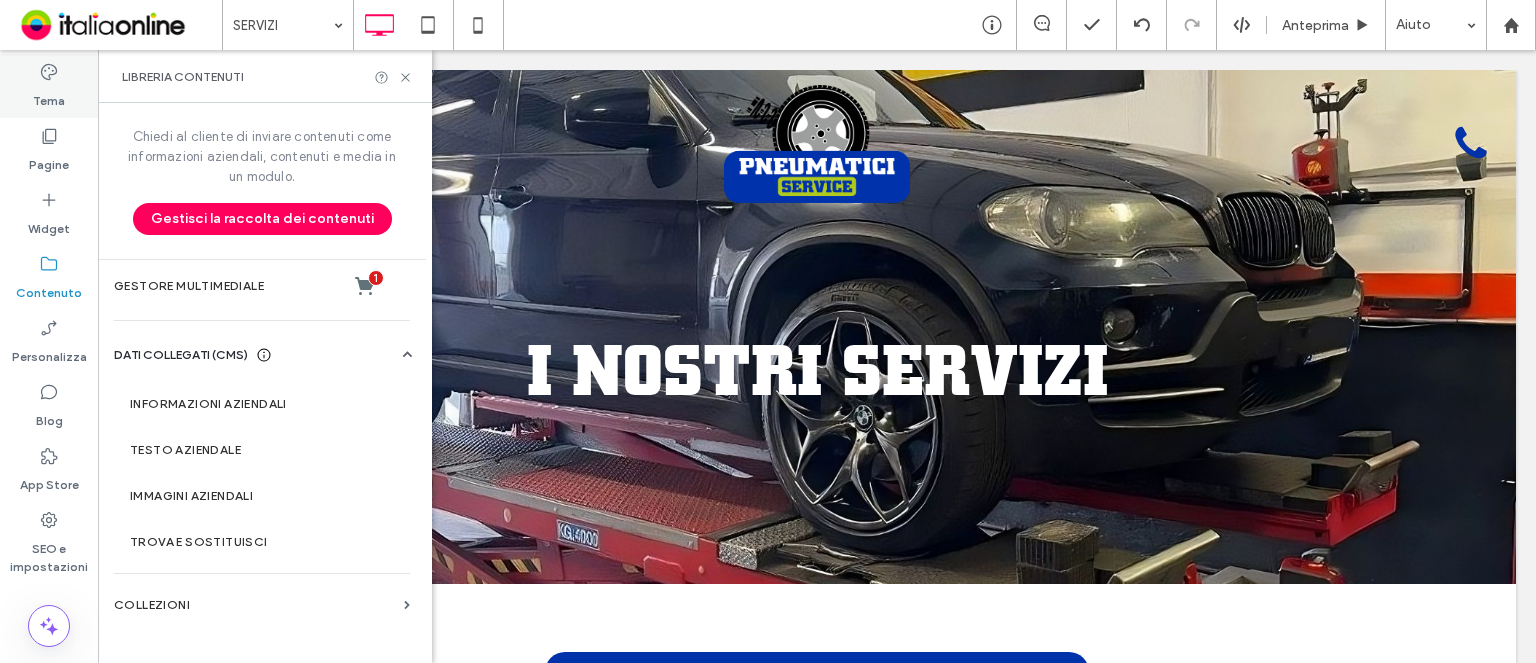 click on "Tema" at bounding box center [49, 96] 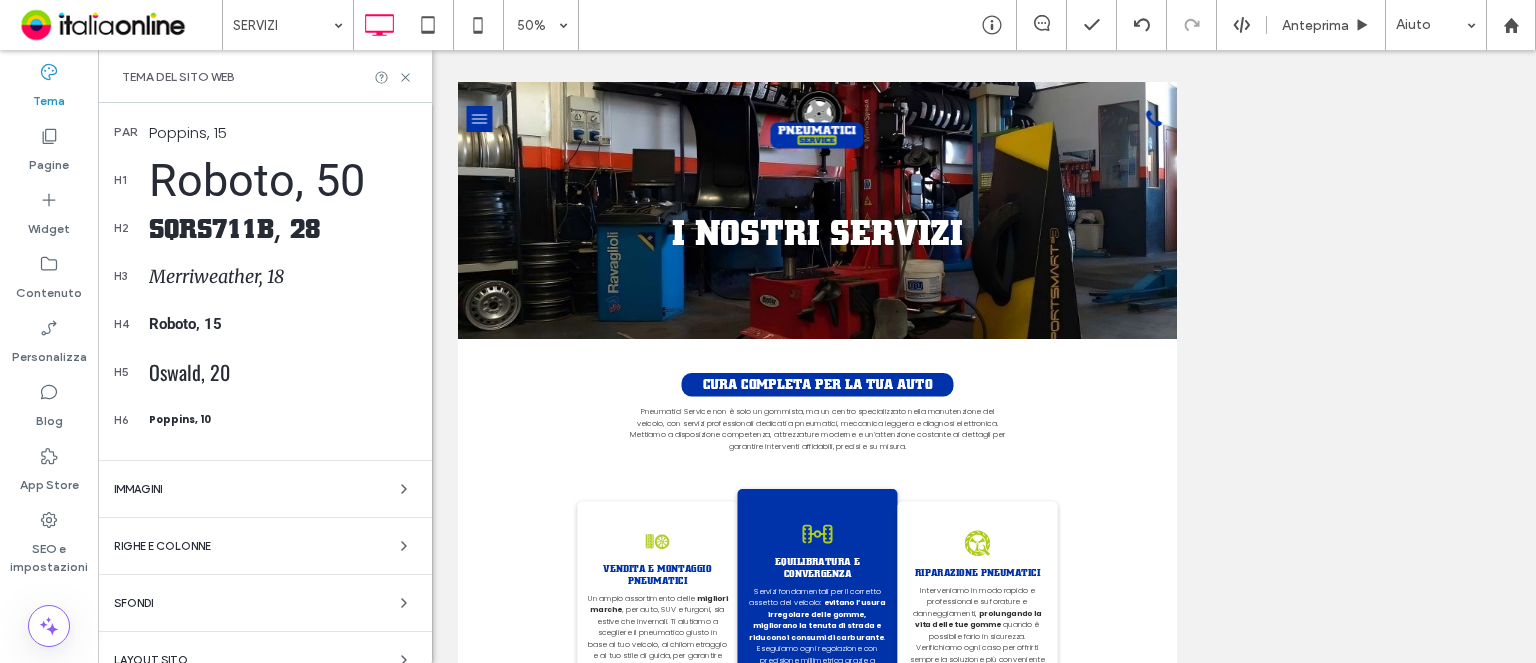 scroll, scrollTop: 384, scrollLeft: 0, axis: vertical 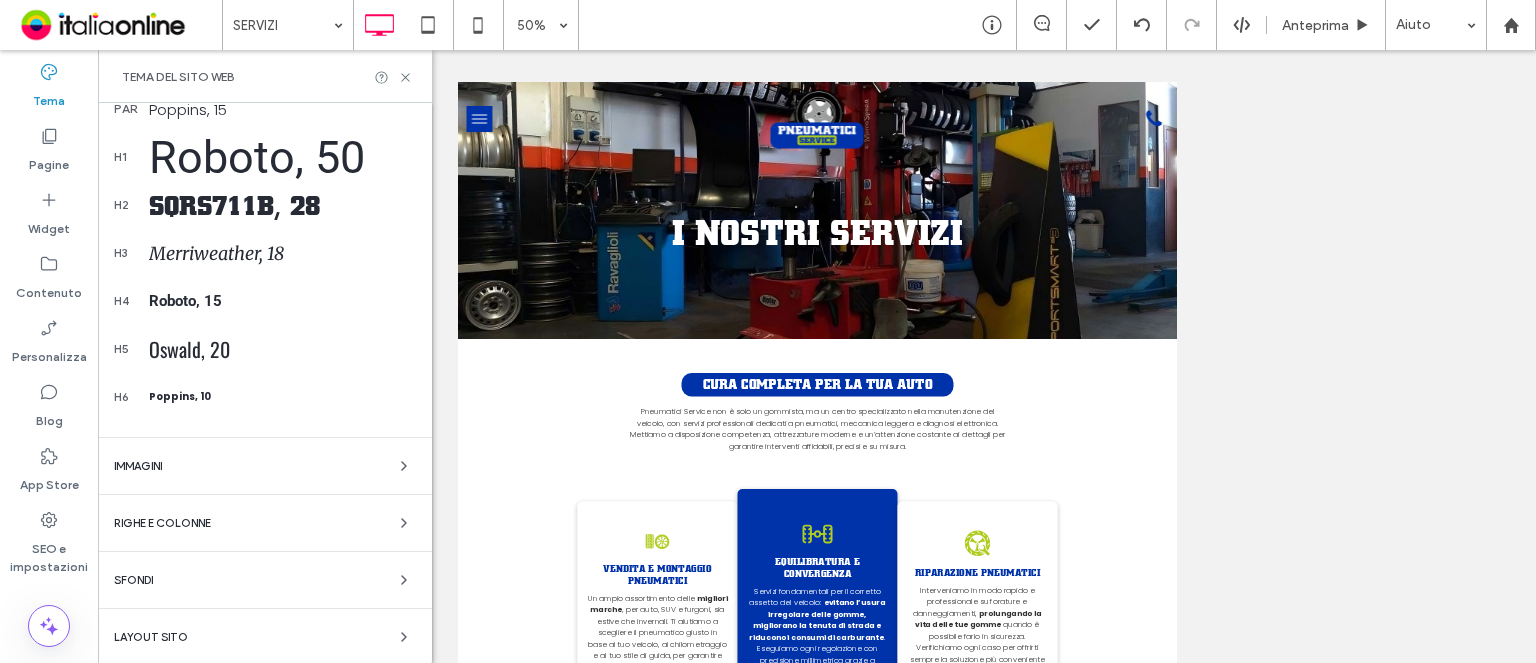 drag, startPoint x: 260, startPoint y: 627, endPoint x: 324, endPoint y: 451, distance: 187.27519 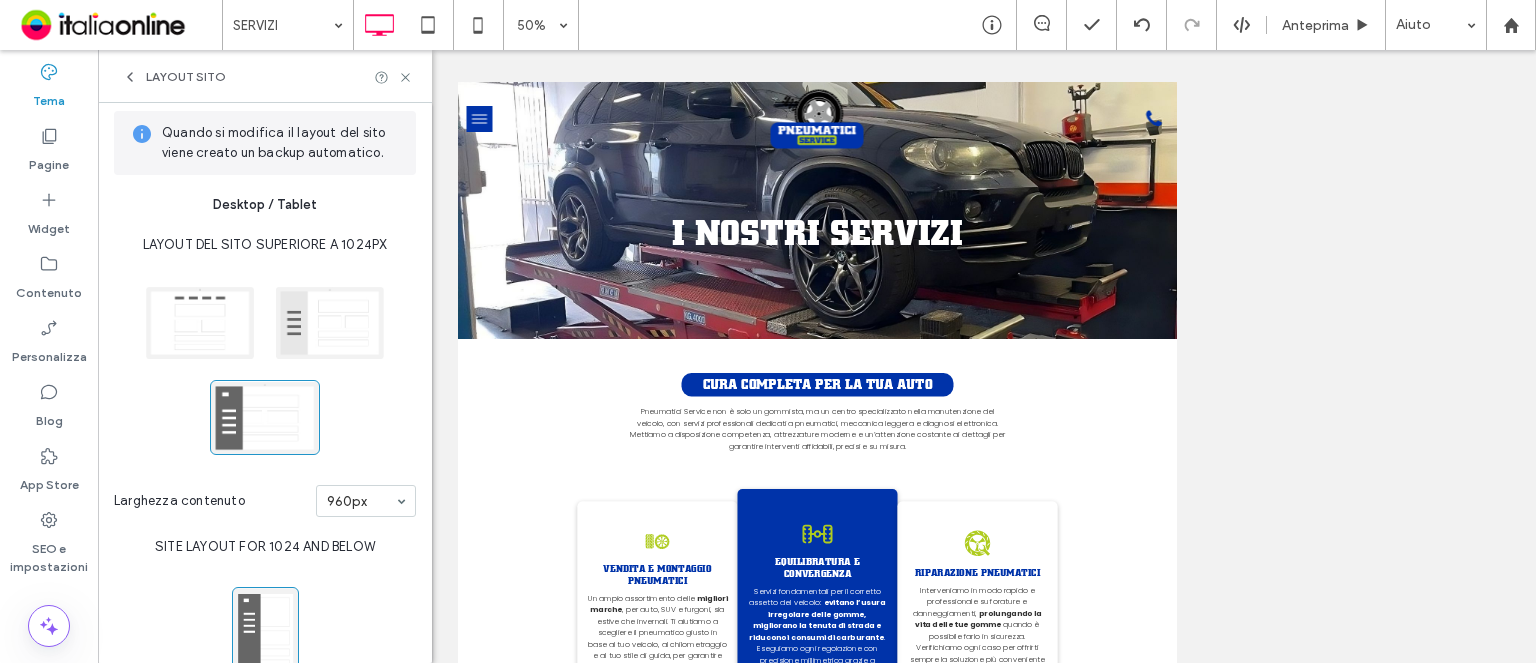 scroll, scrollTop: 0, scrollLeft: 0, axis: both 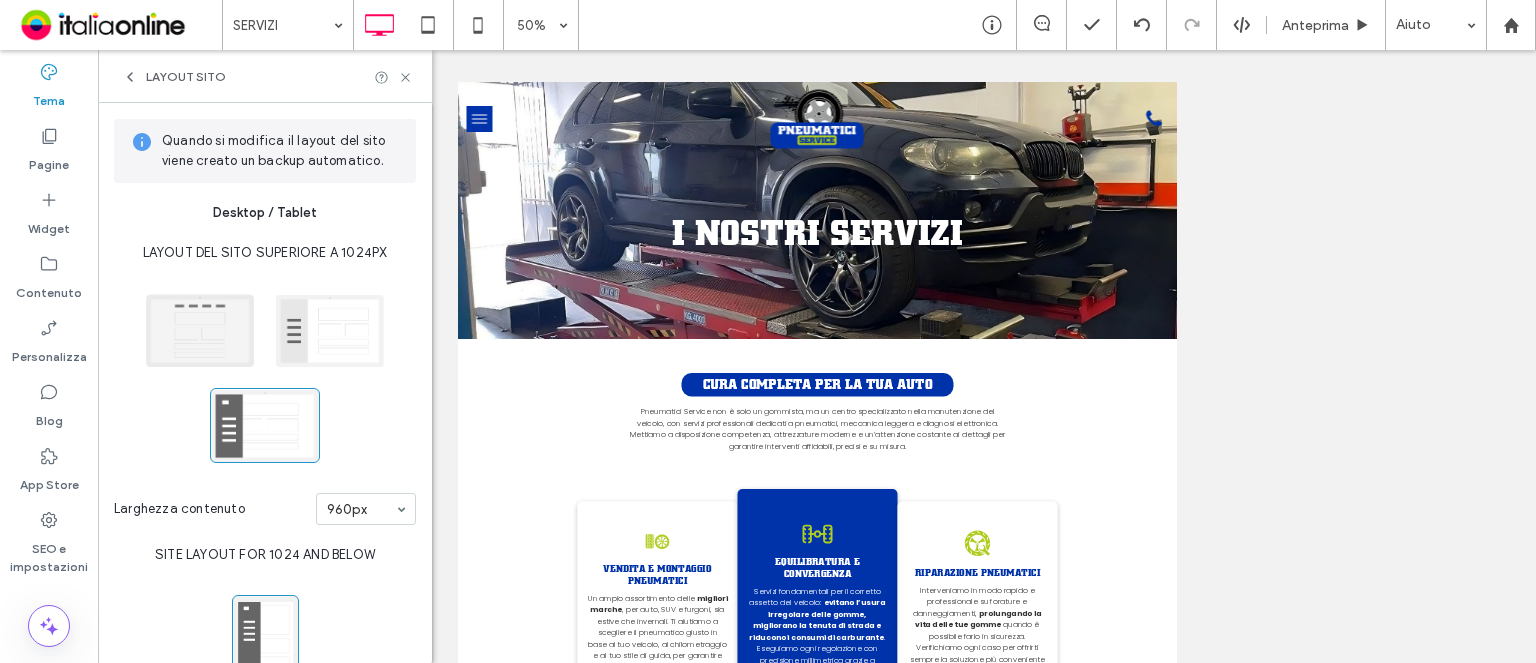click at bounding box center [200, 330] 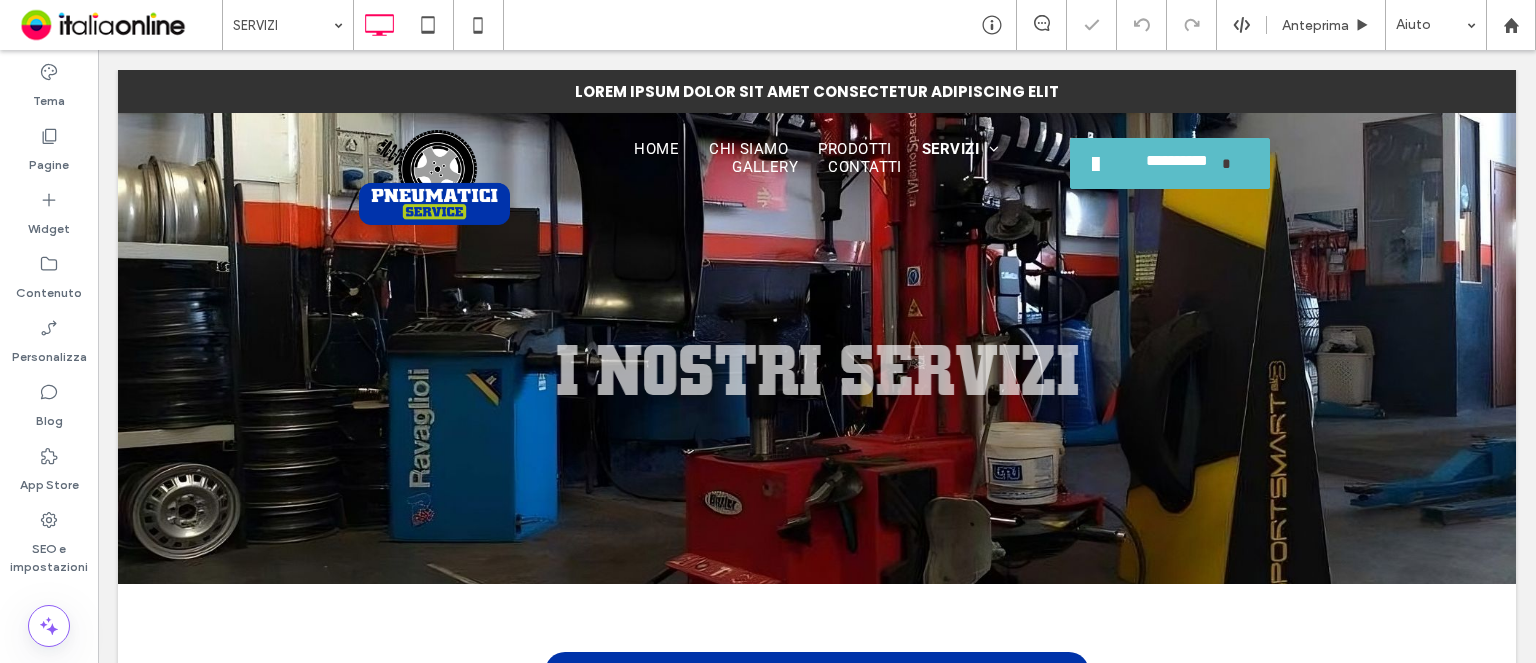 scroll, scrollTop: 0, scrollLeft: 0, axis: both 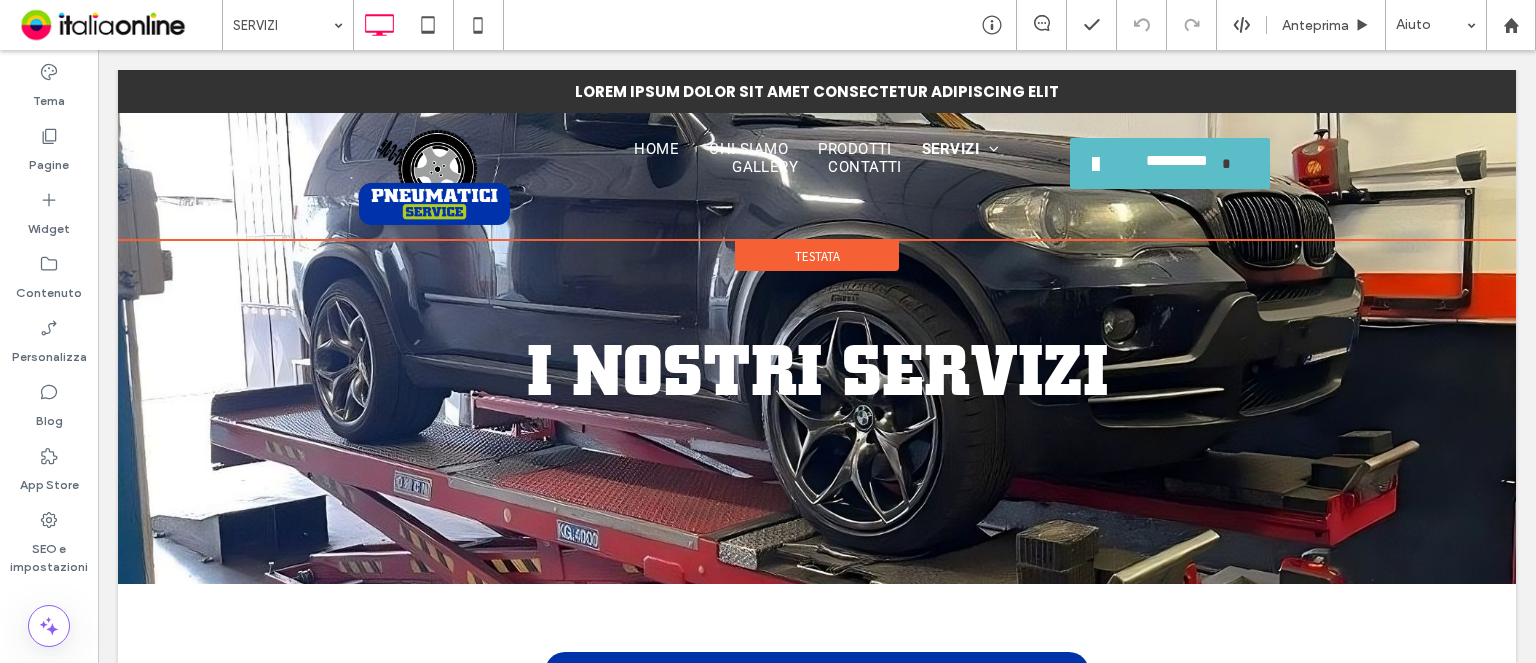 click on "Testata" at bounding box center [817, 256] 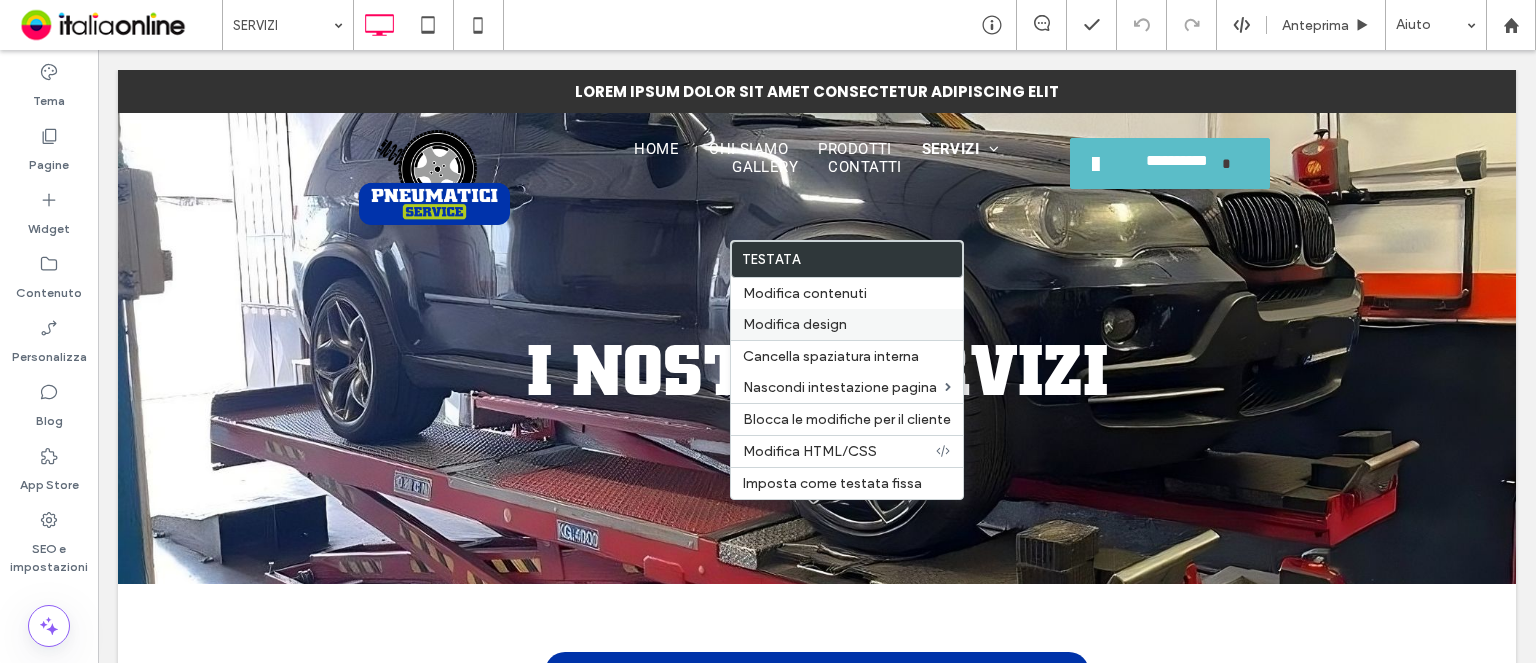 click on "Modifica design" at bounding box center (847, 324) 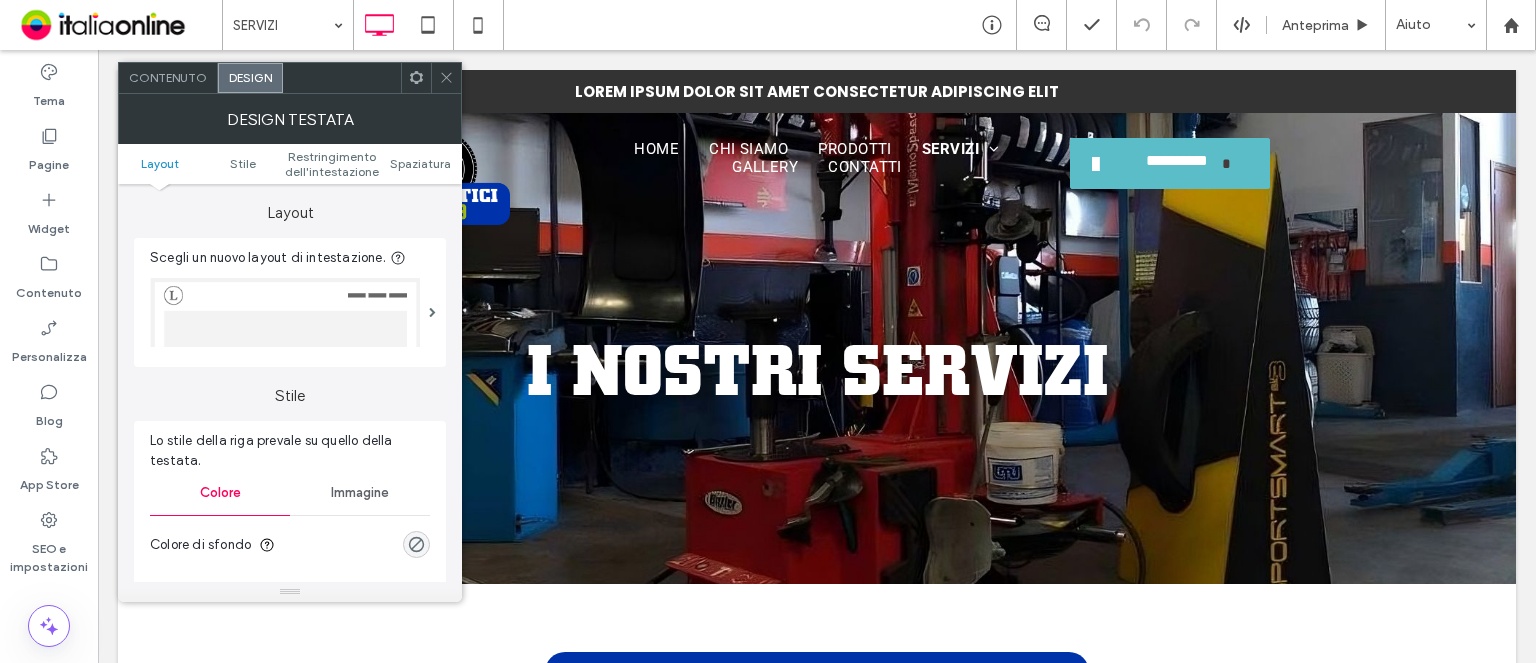 scroll, scrollTop: 100, scrollLeft: 0, axis: vertical 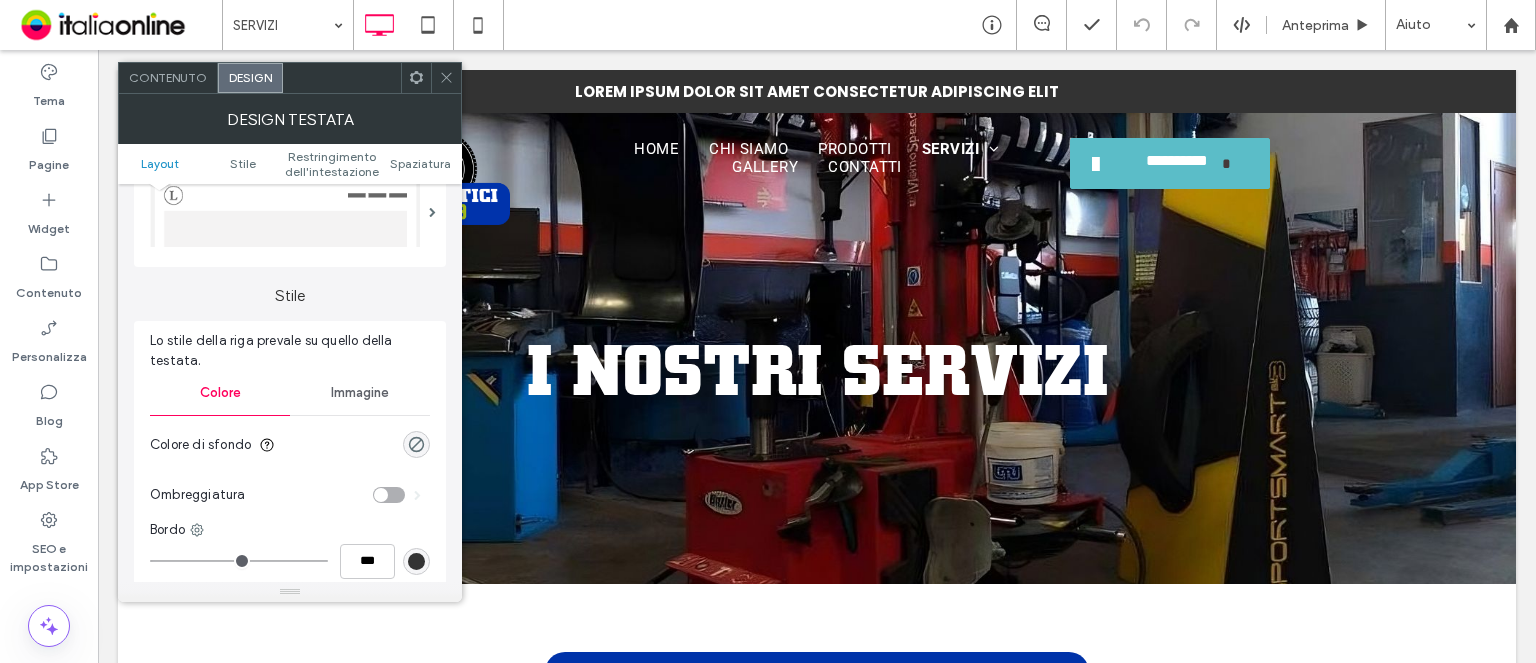 click at bounding box center [285, 212] 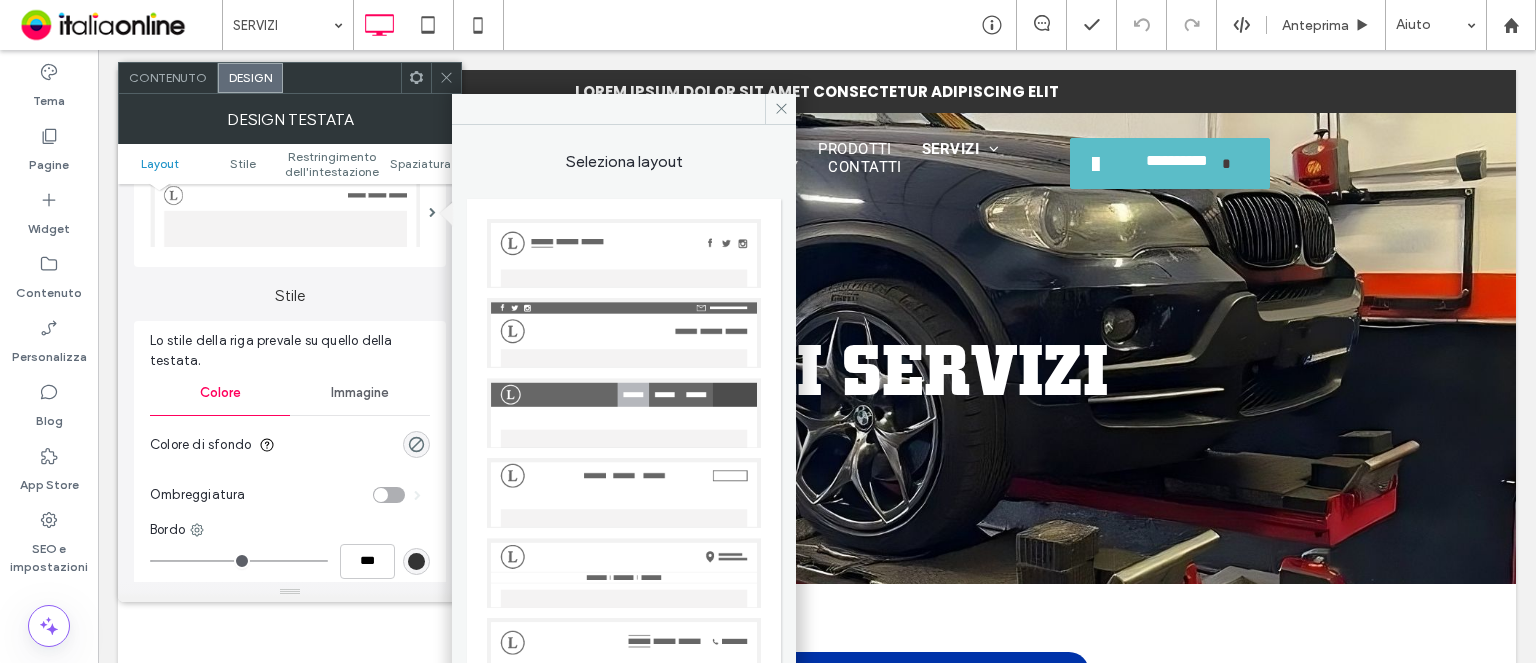 scroll, scrollTop: 331, scrollLeft: 0, axis: vertical 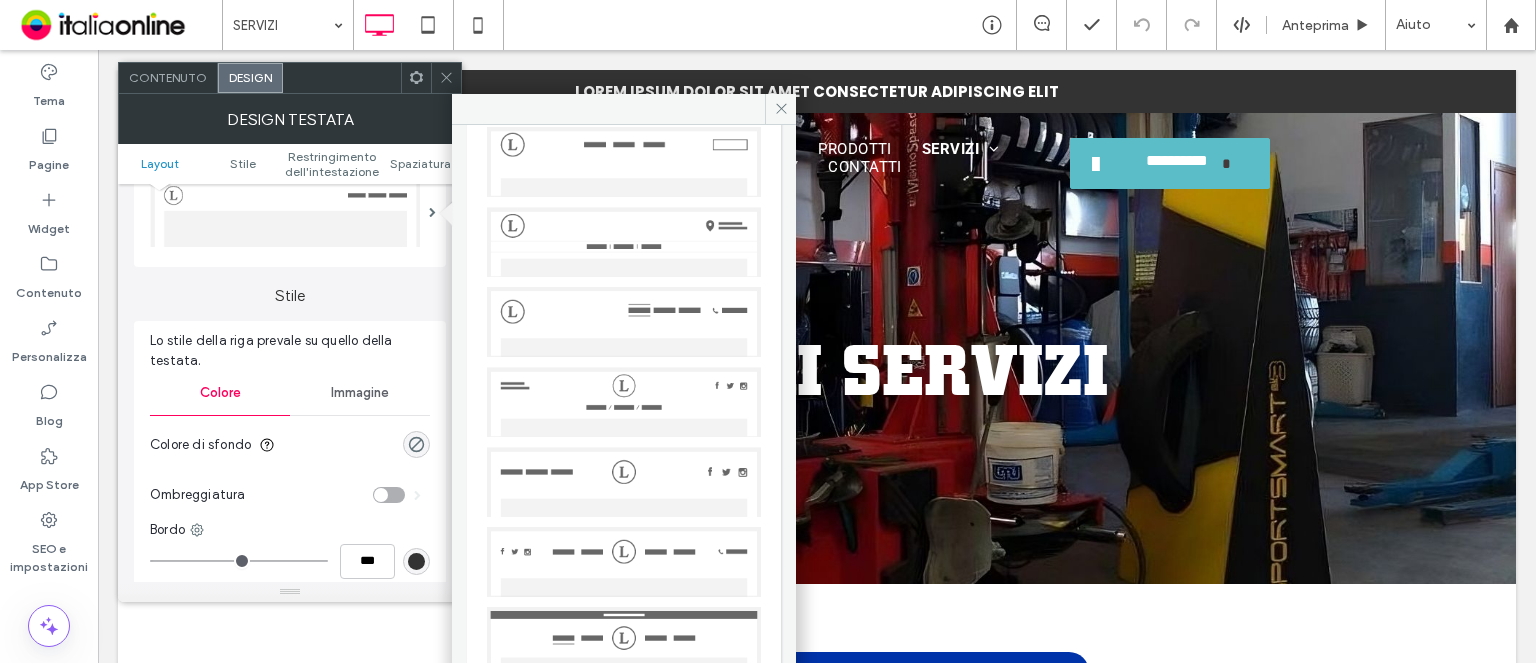 click at bounding box center (624, 642) 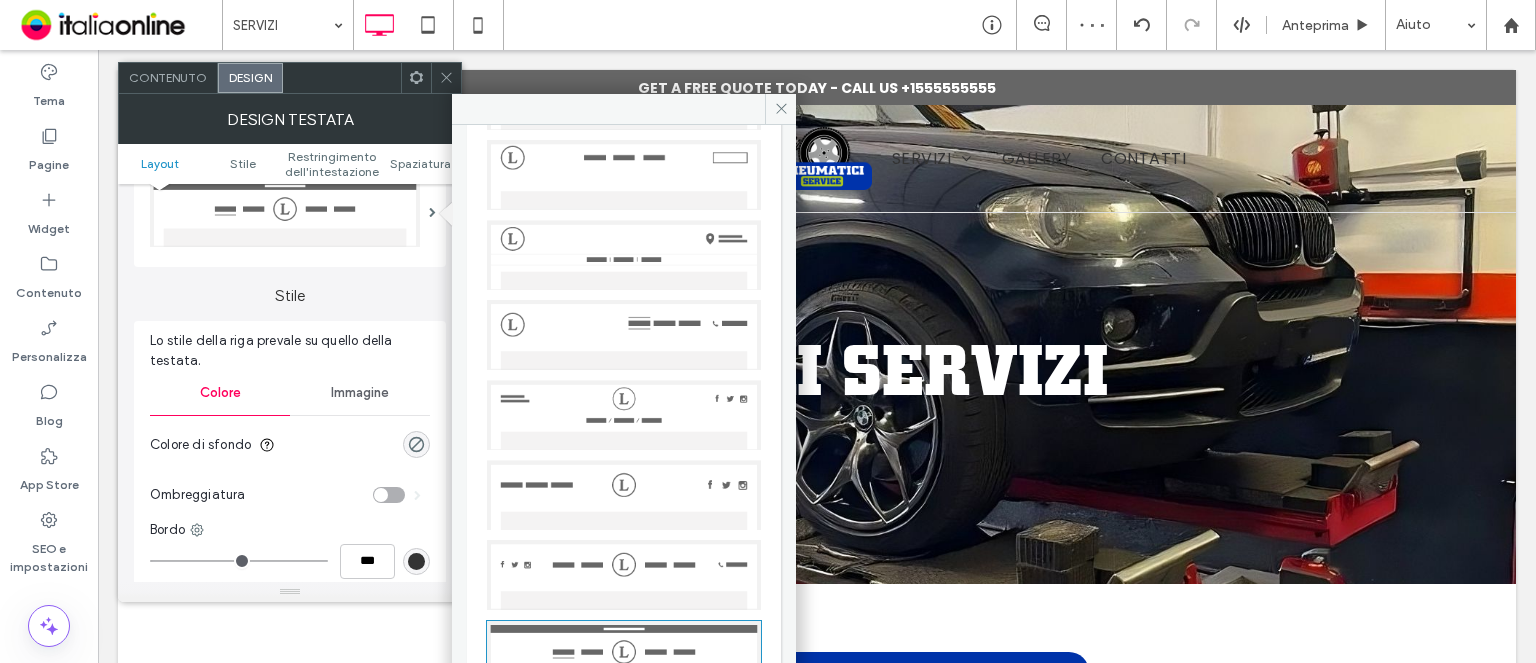 scroll, scrollTop: 331, scrollLeft: 0, axis: vertical 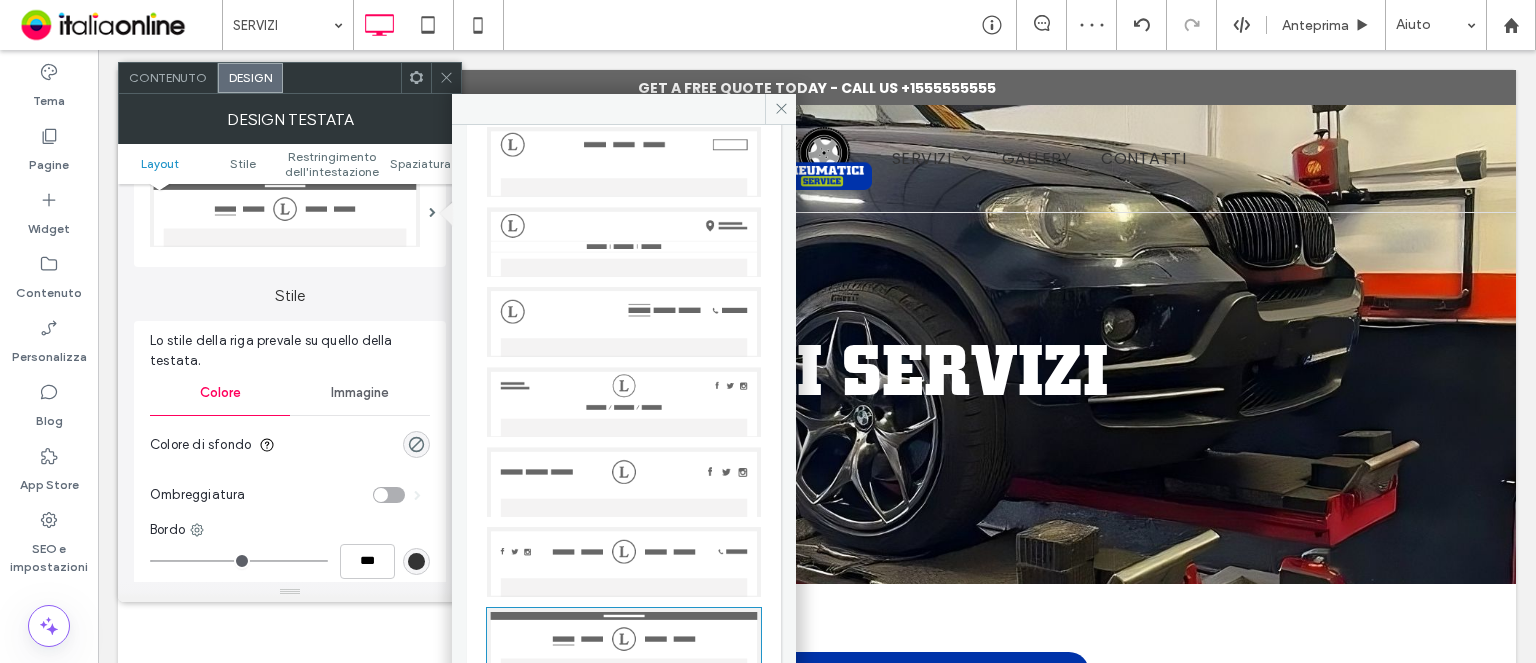 click at bounding box center (624, 402) 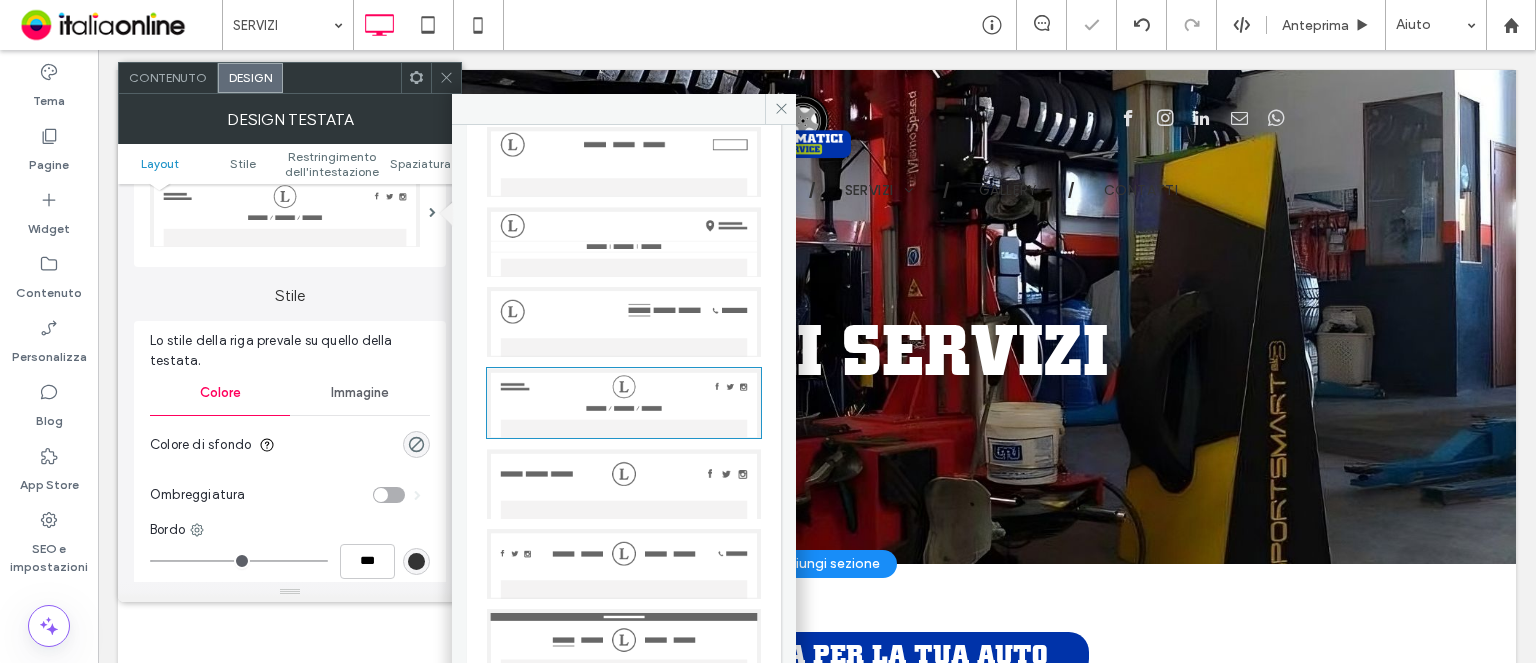 scroll, scrollTop: 0, scrollLeft: 0, axis: both 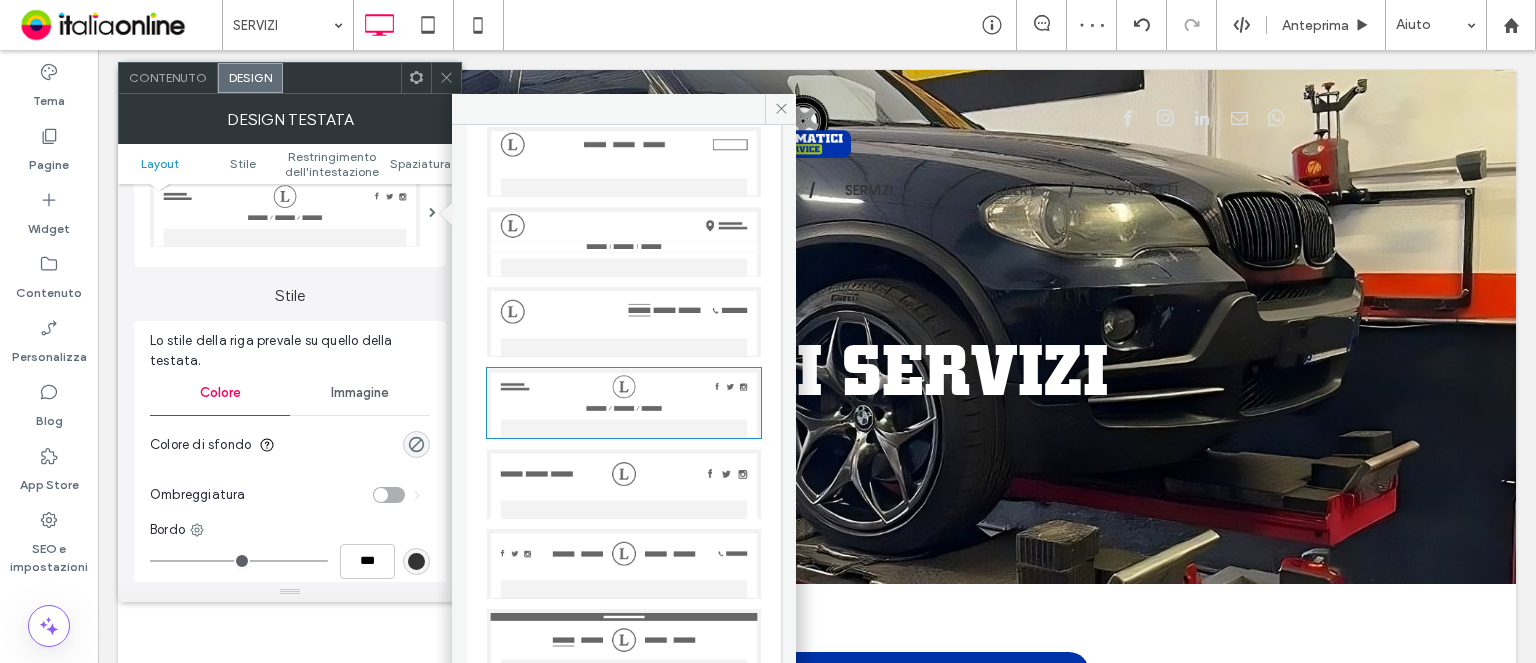 click at bounding box center (446, 78) 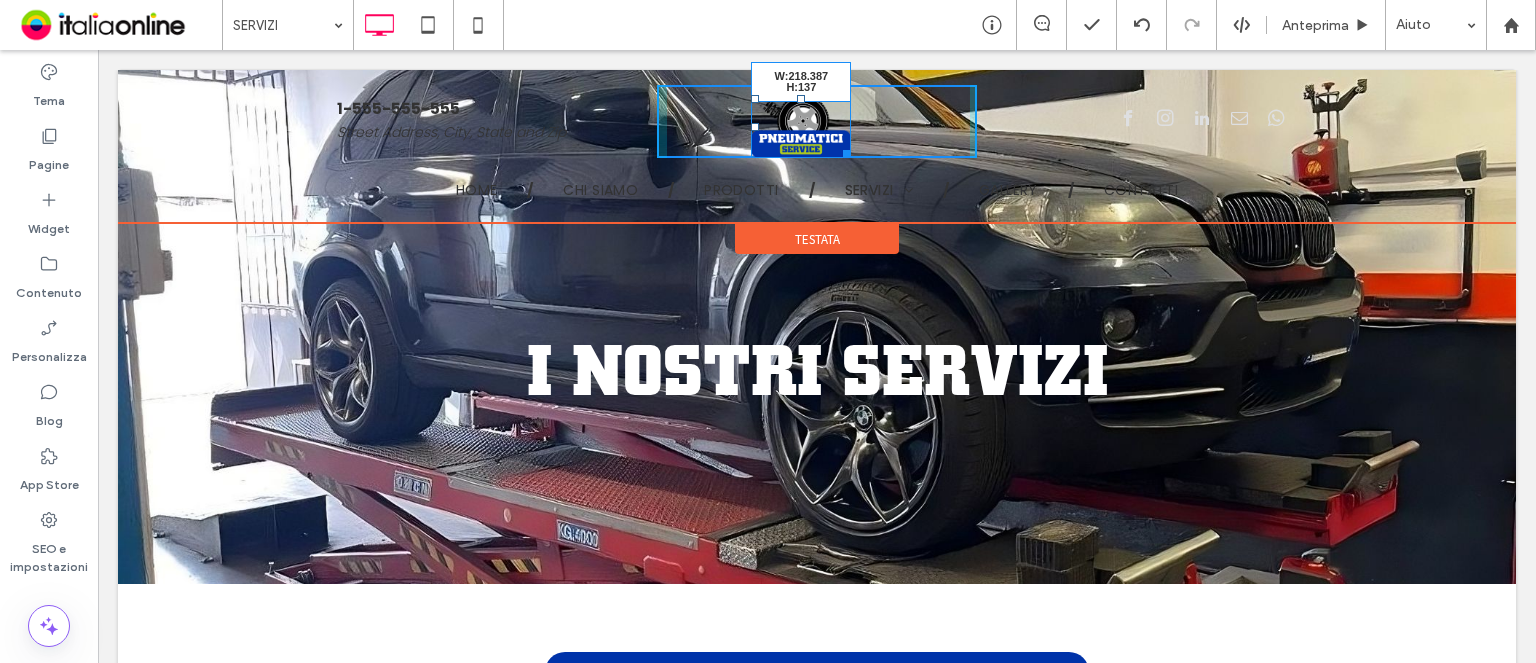 drag, startPoint x: 828, startPoint y: 149, endPoint x: 1285, endPoint y: 257, distance: 469.5881 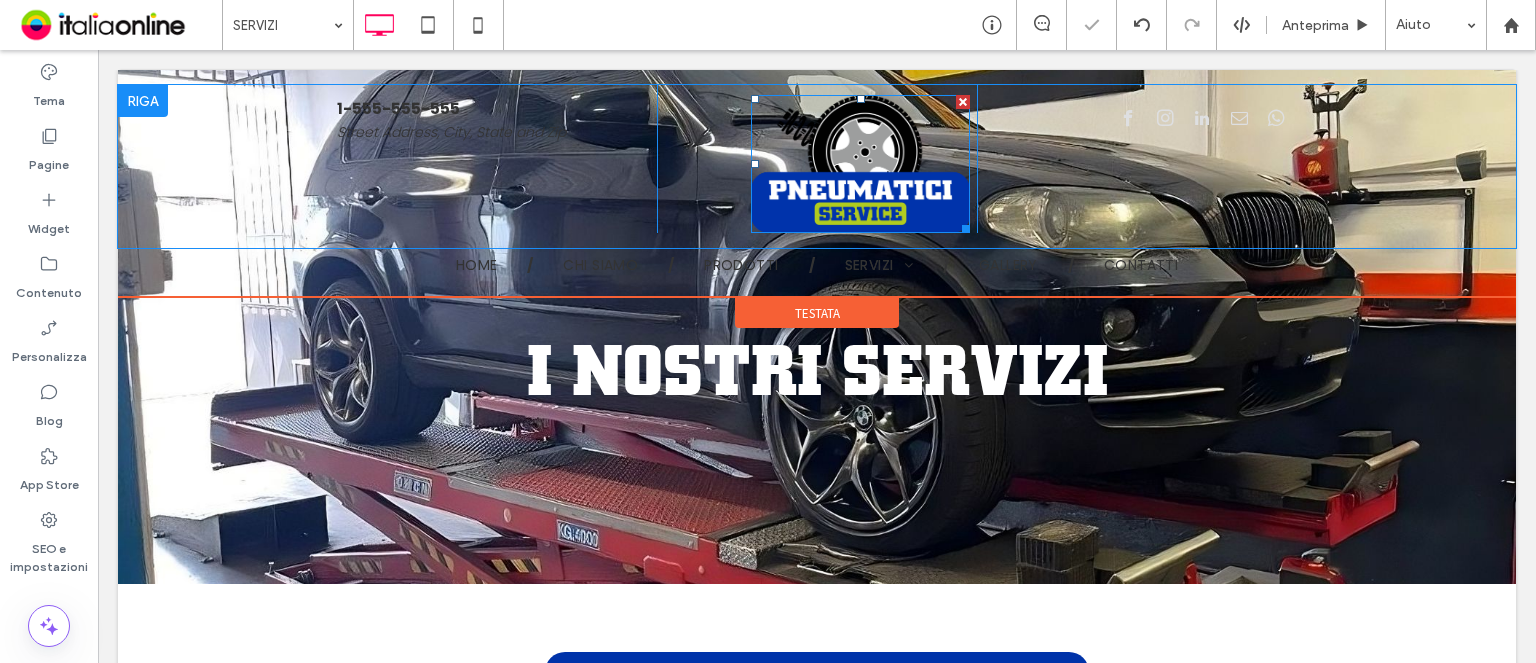 drag, startPoint x: 958, startPoint y: 211, endPoint x: 860, endPoint y: 161, distance: 110.01818 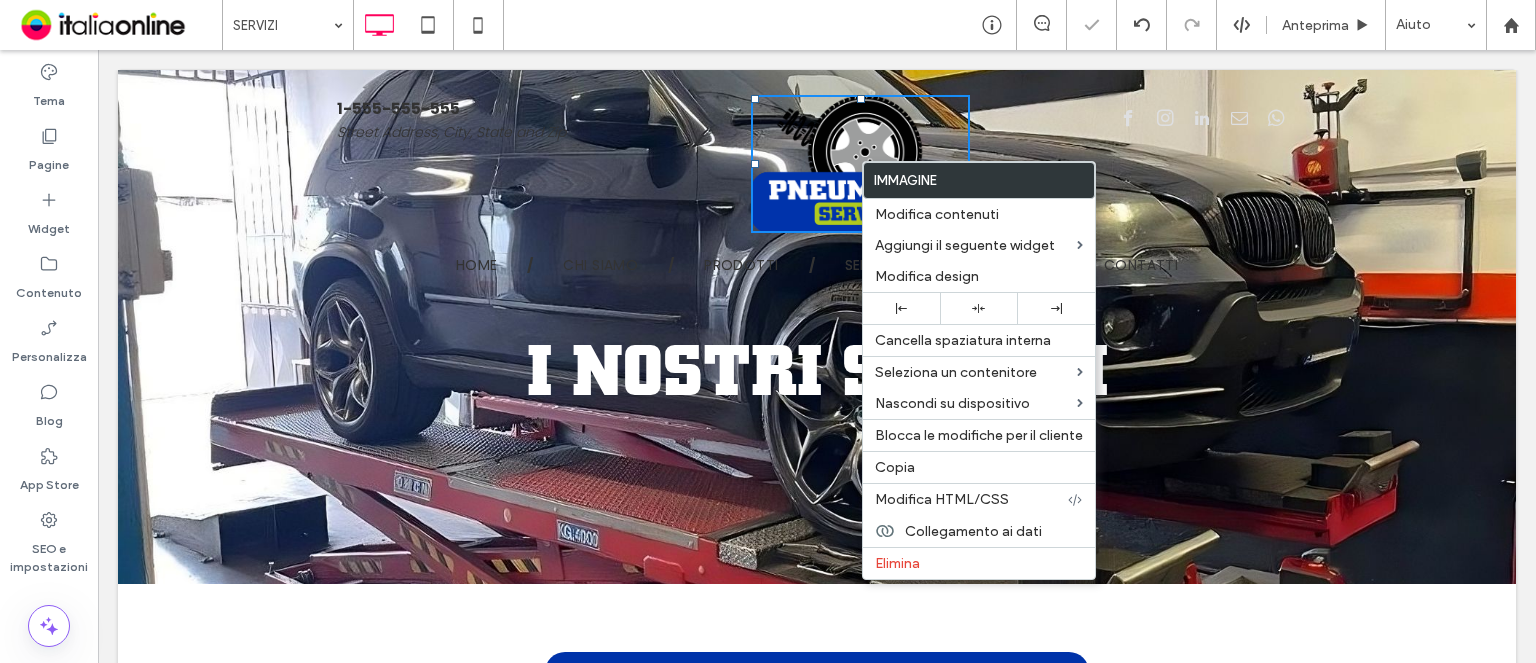 drag, startPoint x: 1000, startPoint y: 299, endPoint x: 852, endPoint y: 279, distance: 149.34523 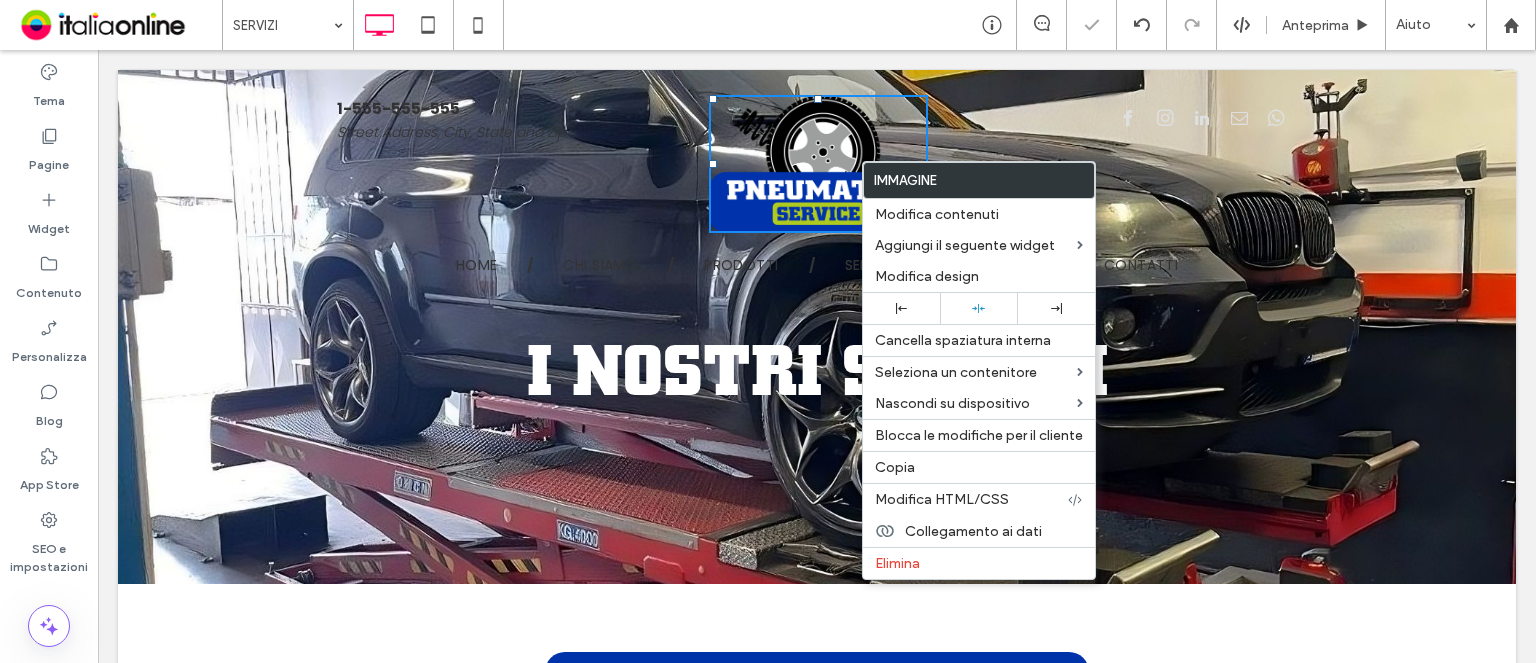 drag, startPoint x: 573, startPoint y: 201, endPoint x: 585, endPoint y: 199, distance: 12.165525 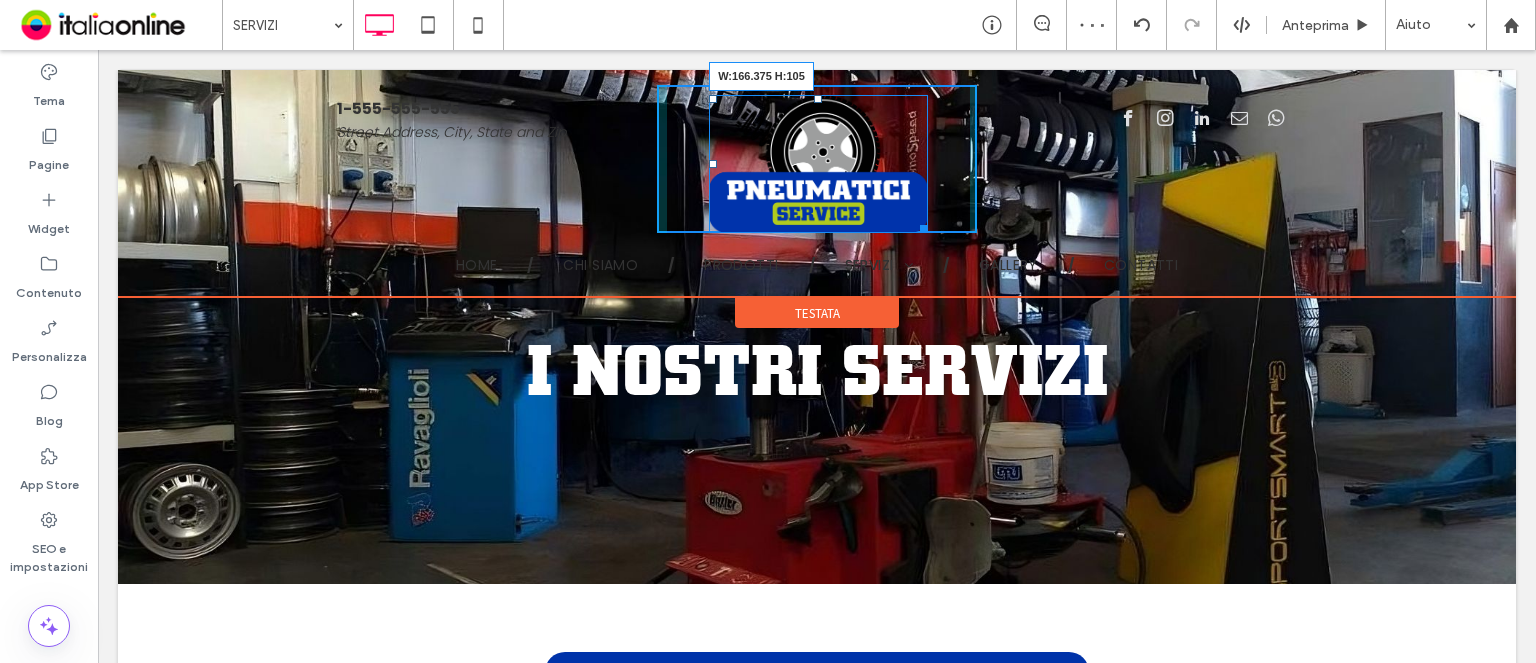 drag, startPoint x: 910, startPoint y: 223, endPoint x: 884, endPoint y: 197, distance: 36.769554 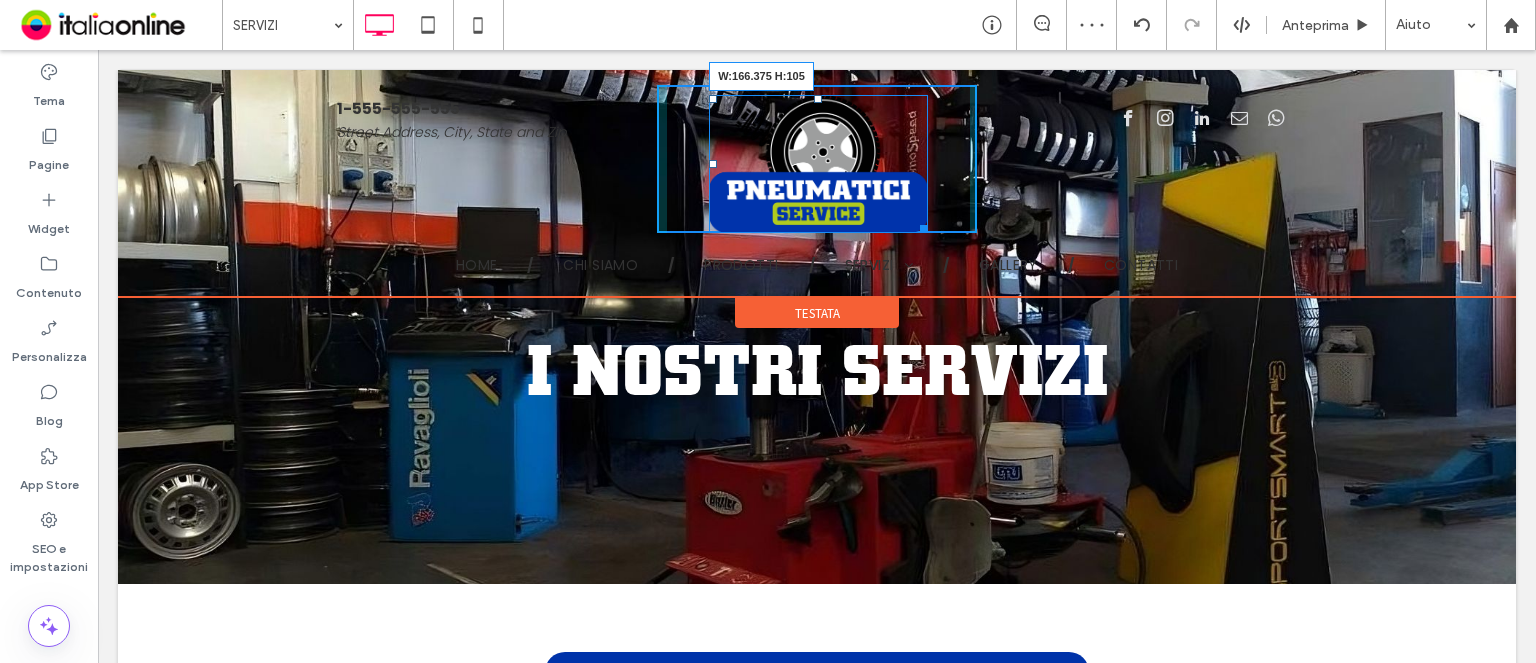 click at bounding box center (920, 225) 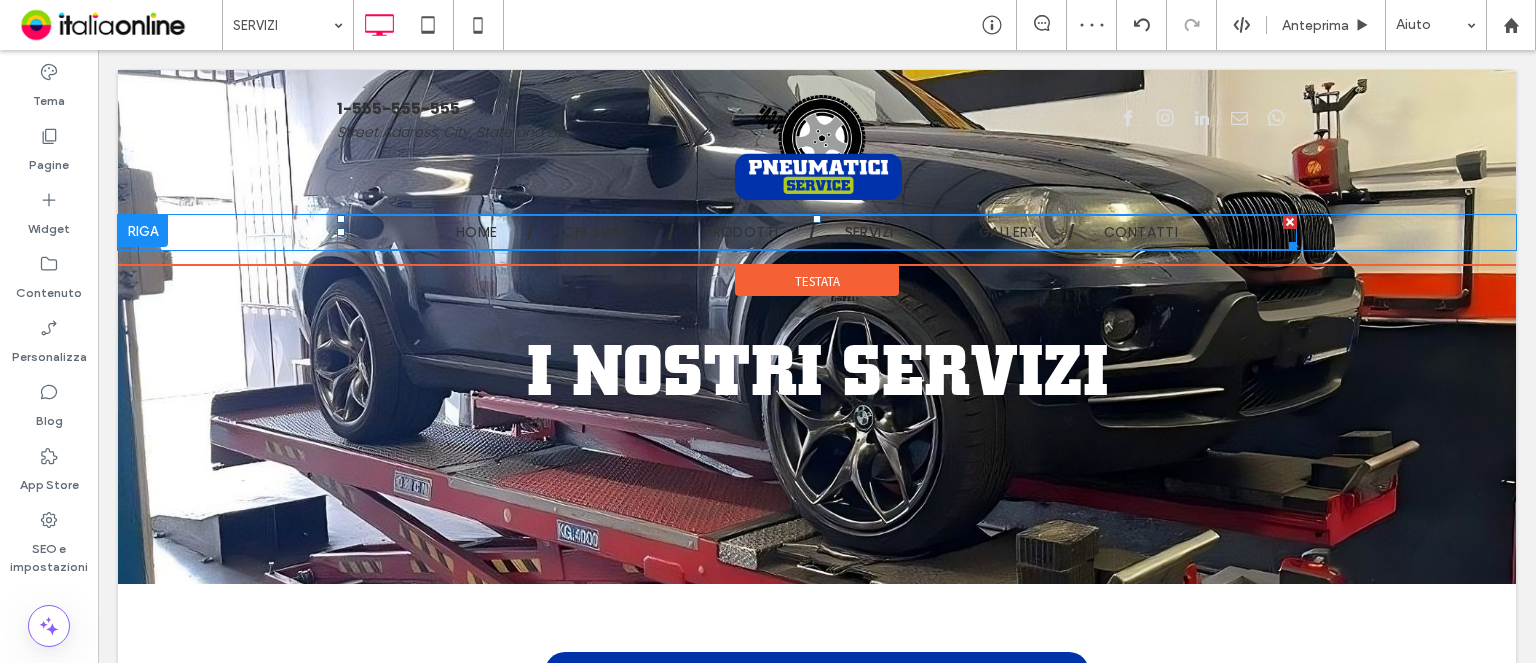 drag, startPoint x: 843, startPoint y: 293, endPoint x: 745, endPoint y: 243, distance: 110.01818 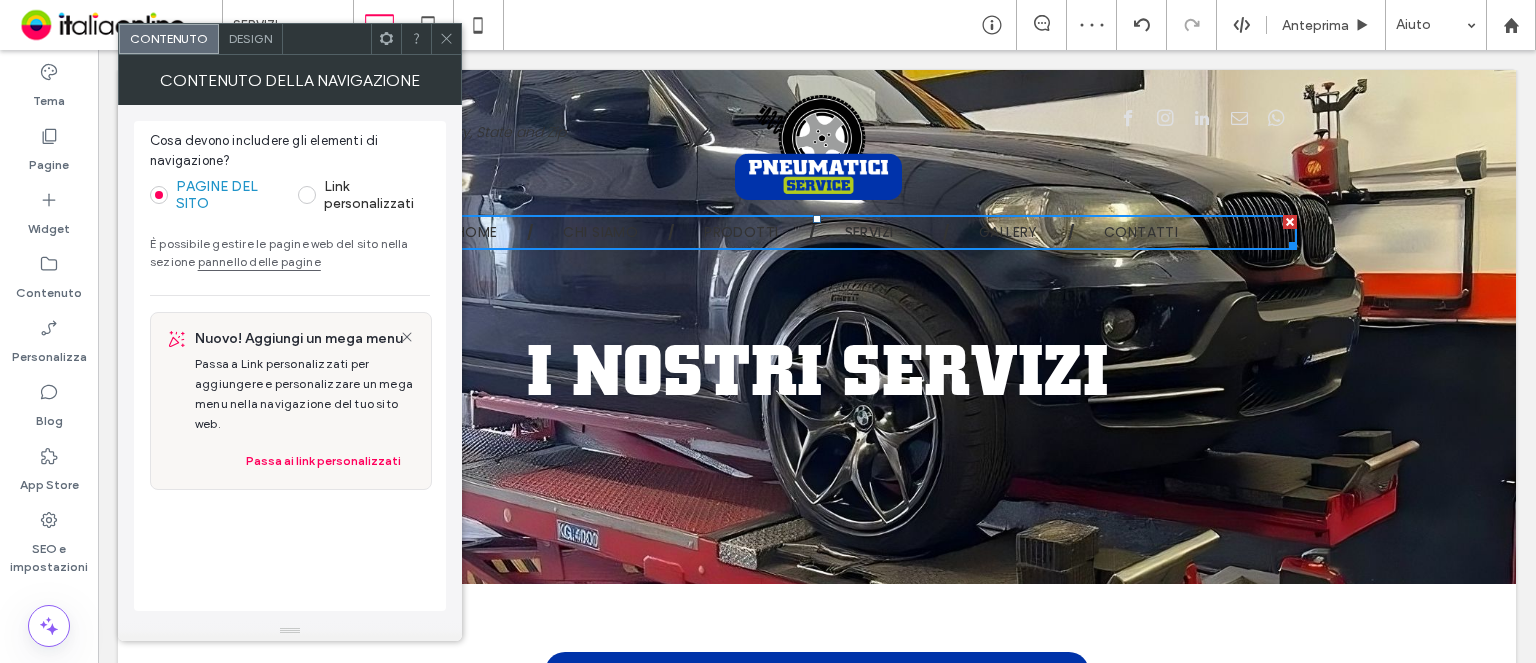 click on "Design" at bounding box center (250, 38) 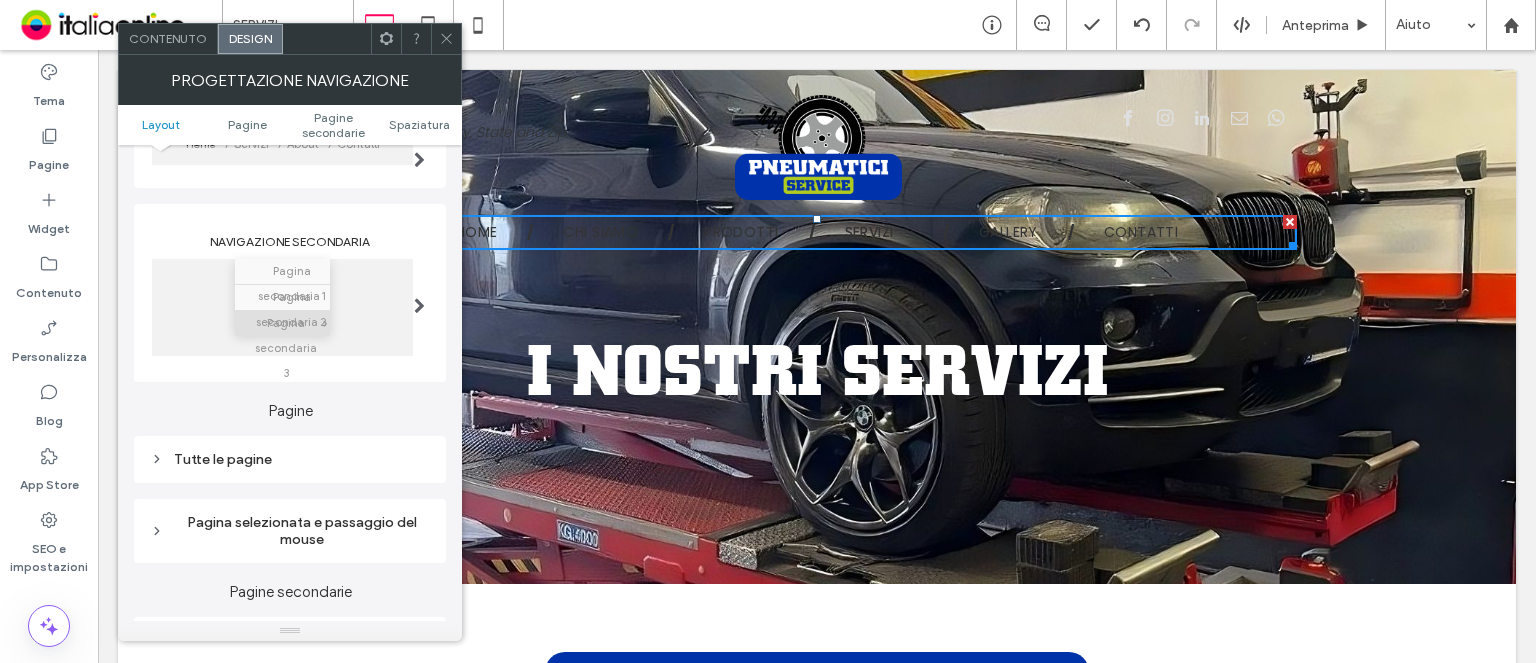 scroll, scrollTop: 300, scrollLeft: 0, axis: vertical 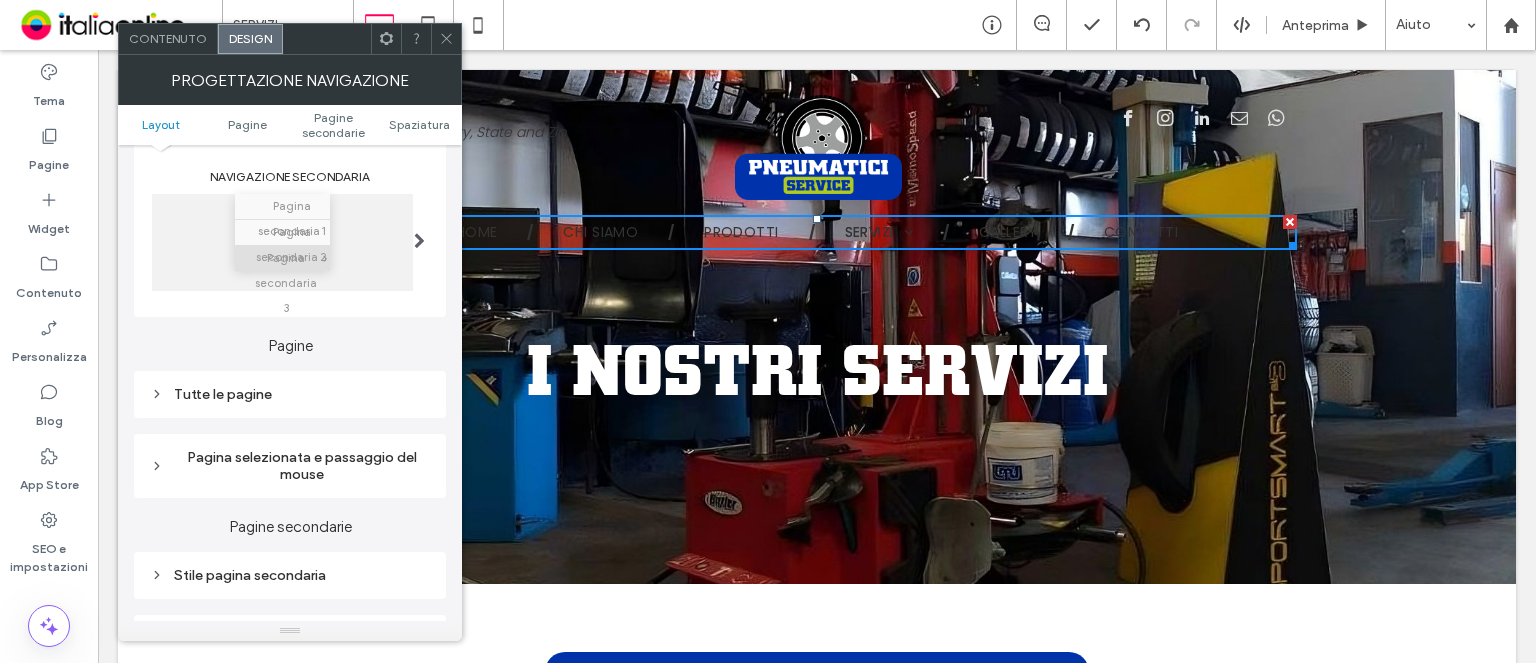 click on "Tutte le pagine" at bounding box center [290, 394] 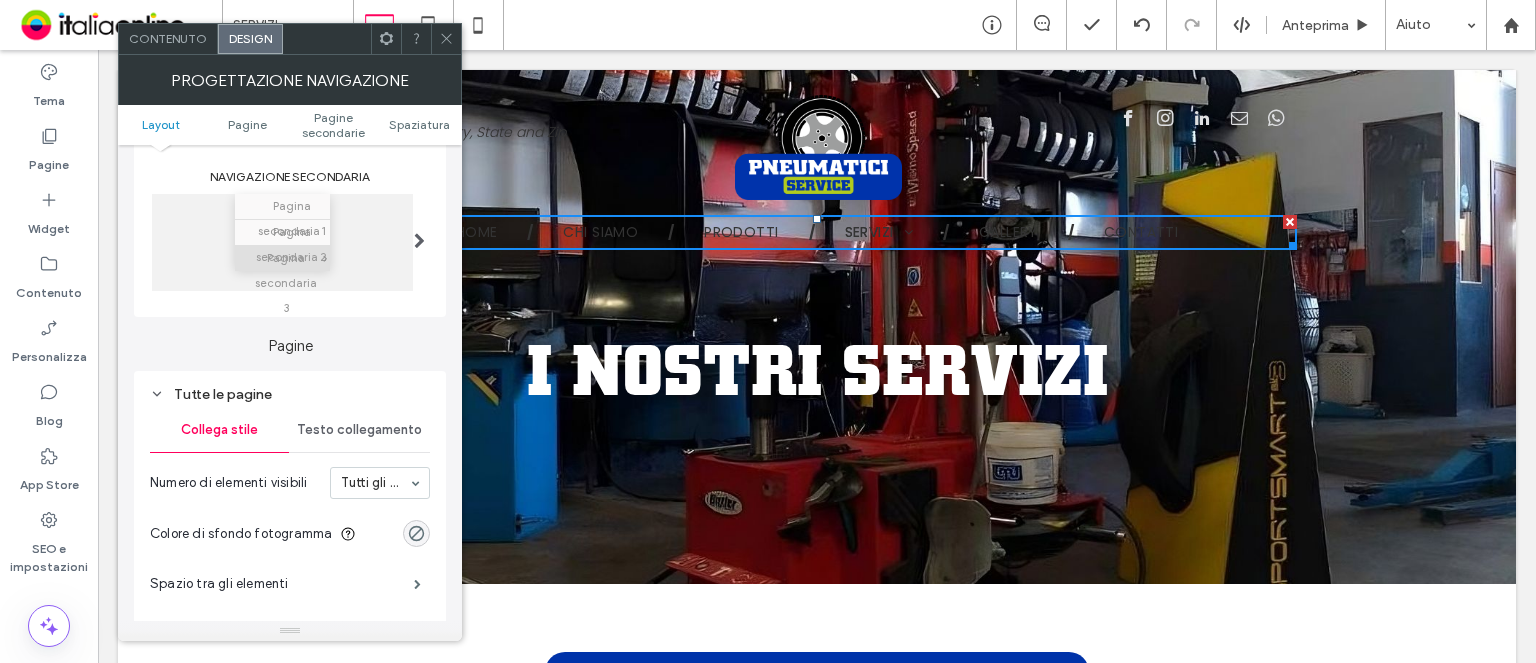 scroll, scrollTop: 400, scrollLeft: 0, axis: vertical 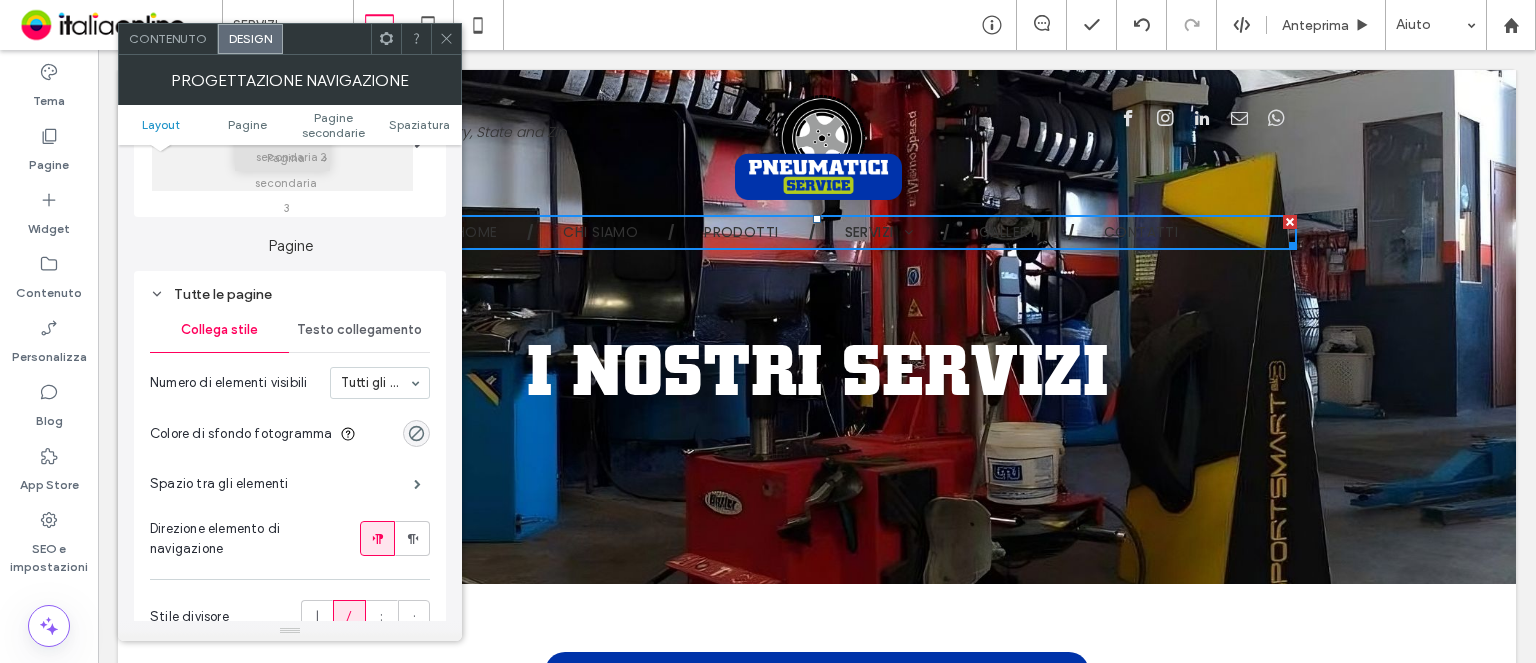 click on "Testo collegamento" at bounding box center [359, 330] 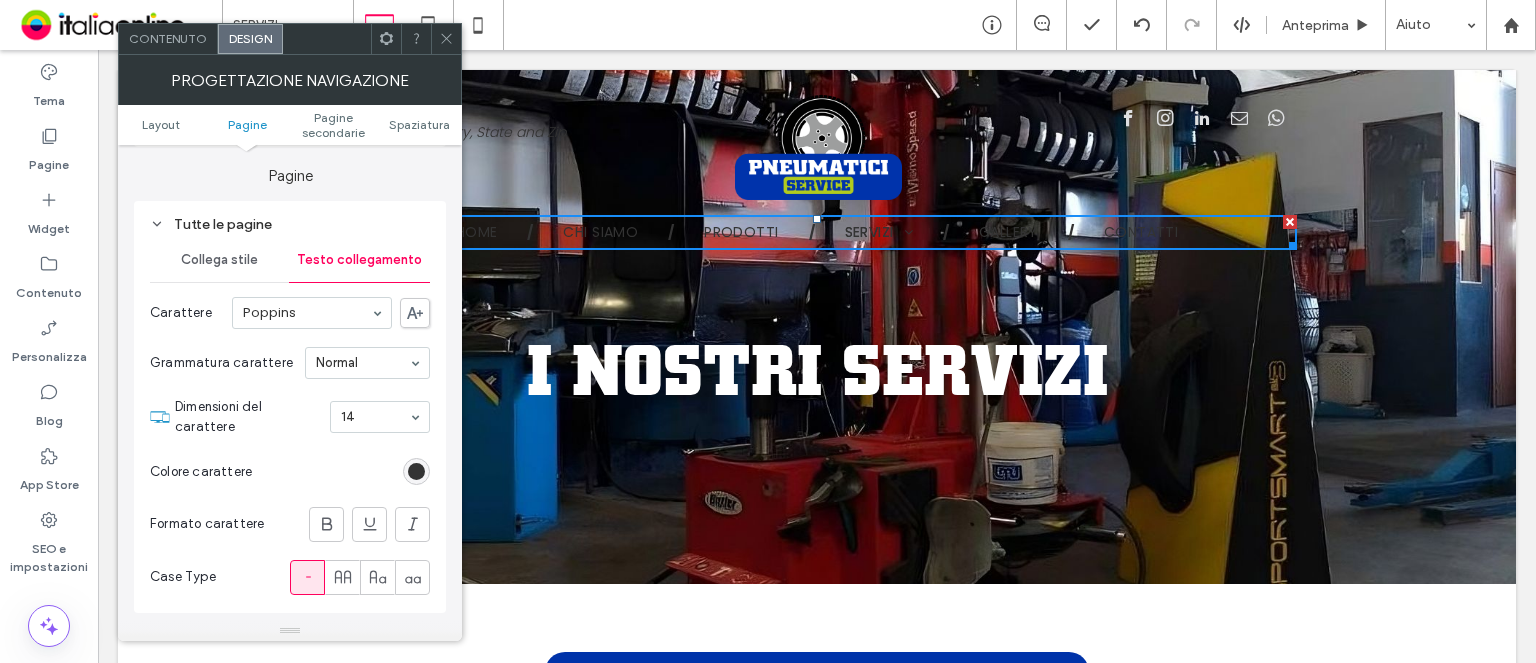 scroll, scrollTop: 500, scrollLeft: 0, axis: vertical 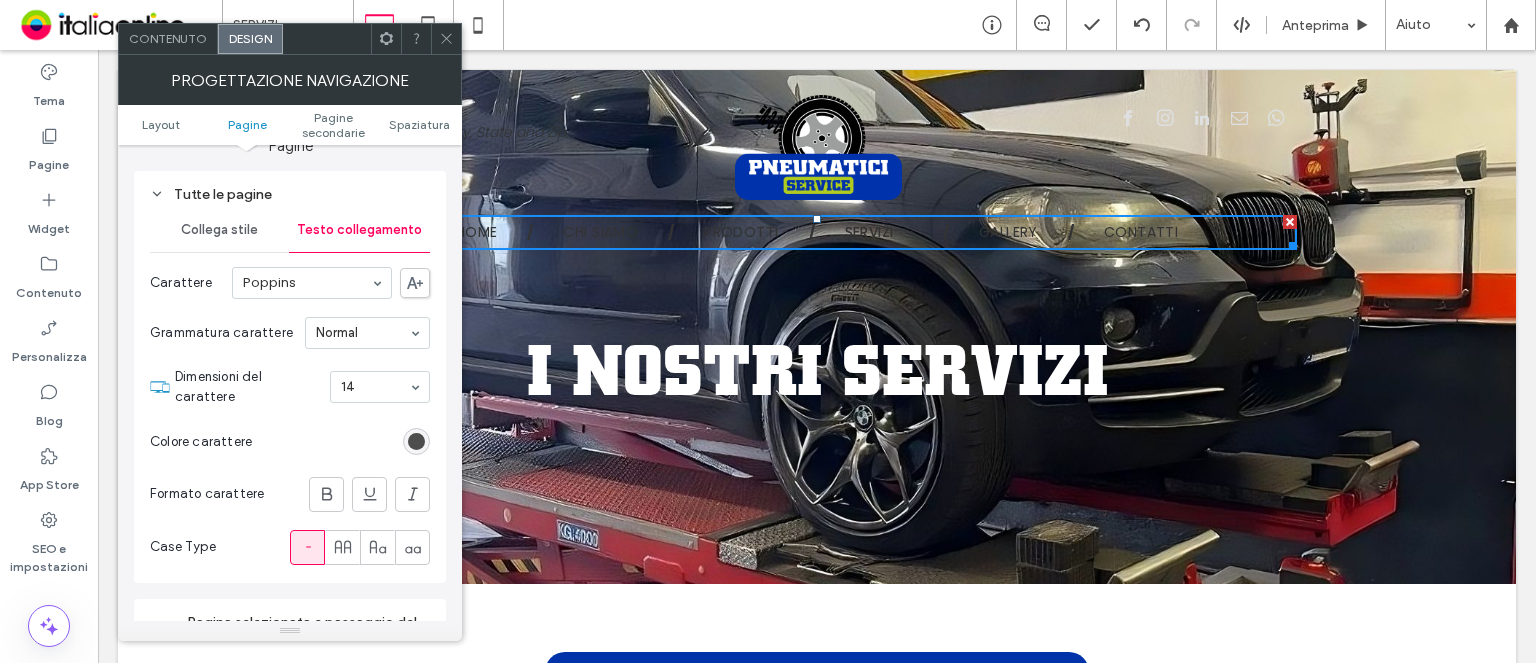 click at bounding box center (416, 441) 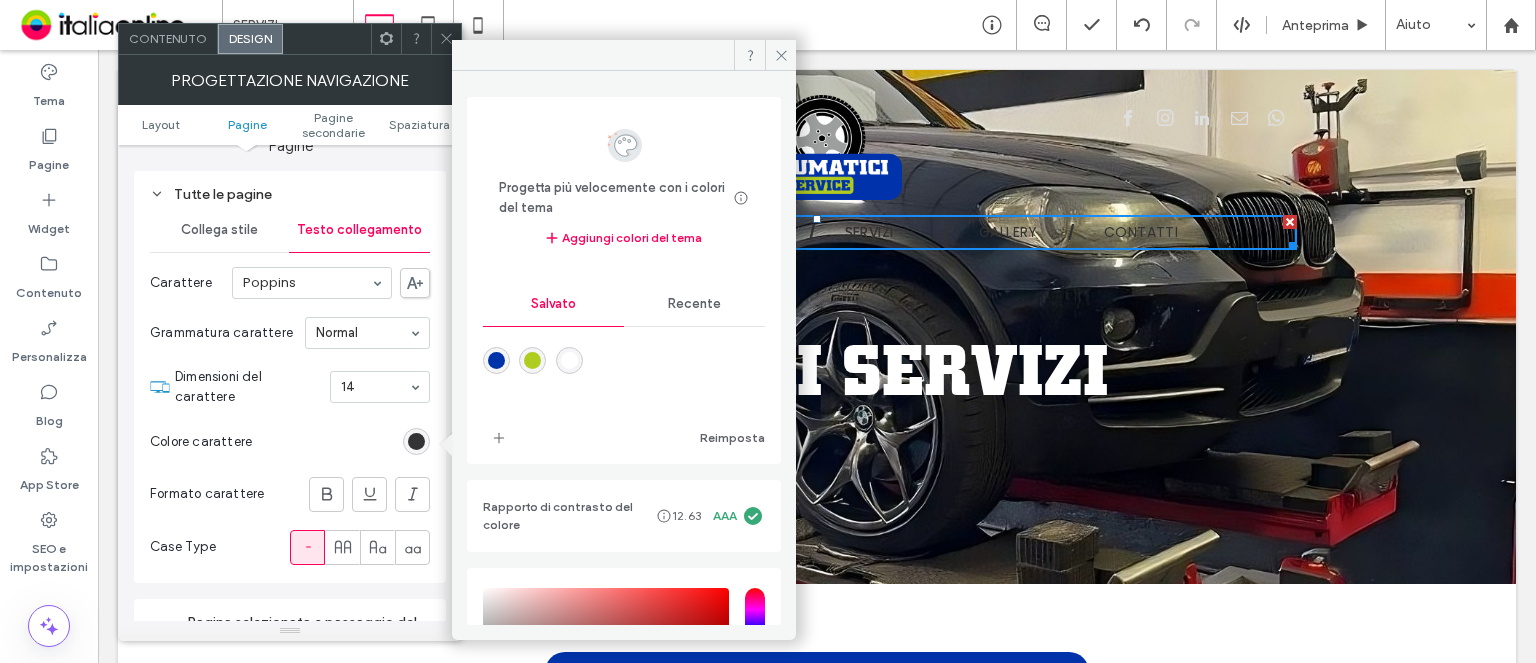 click on "Recente" at bounding box center [694, 304] 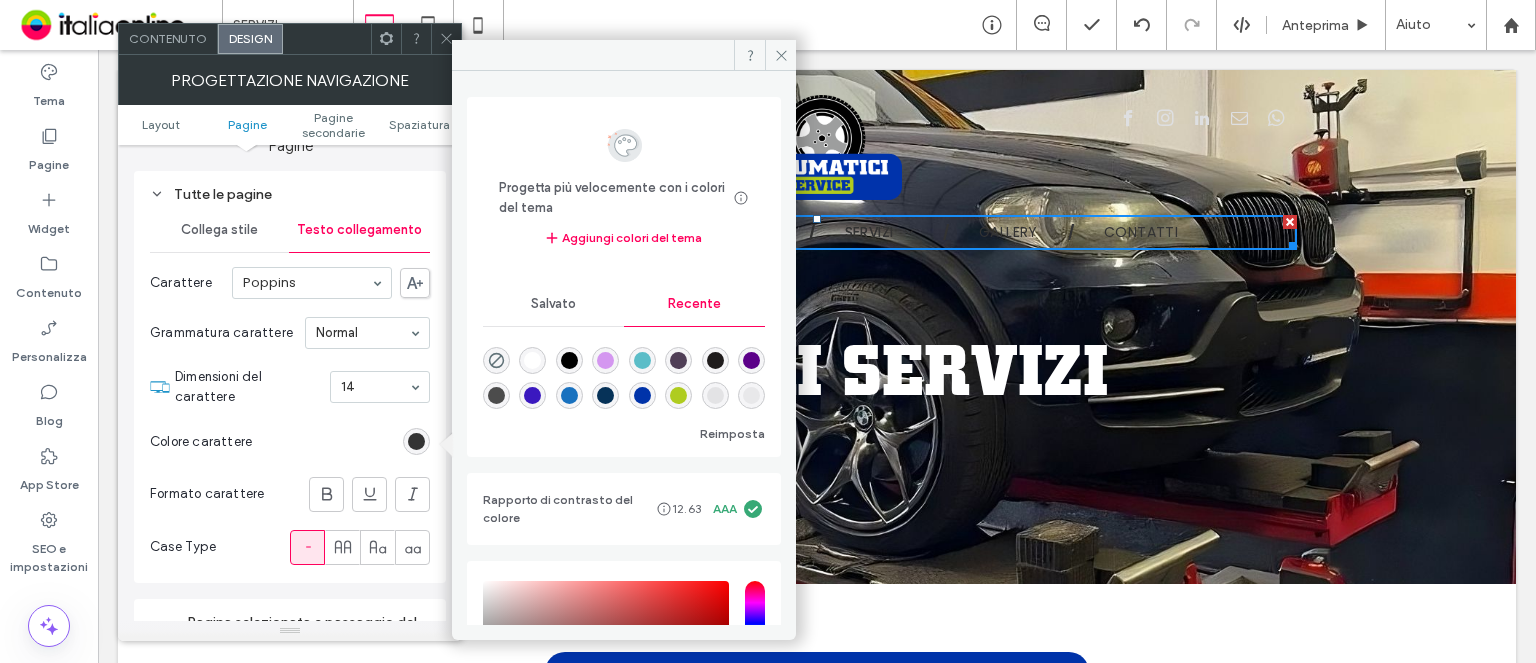 click at bounding box center (532, 360) 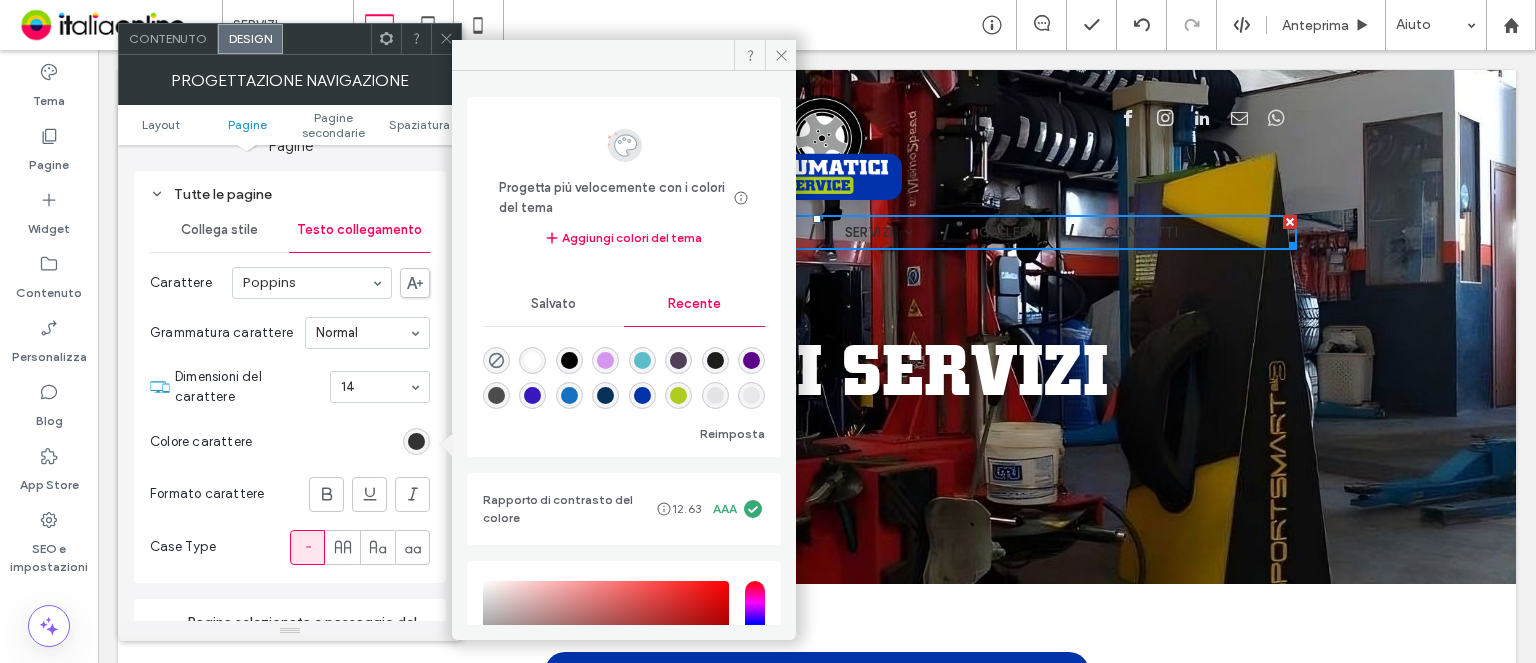 click at bounding box center (532, 360) 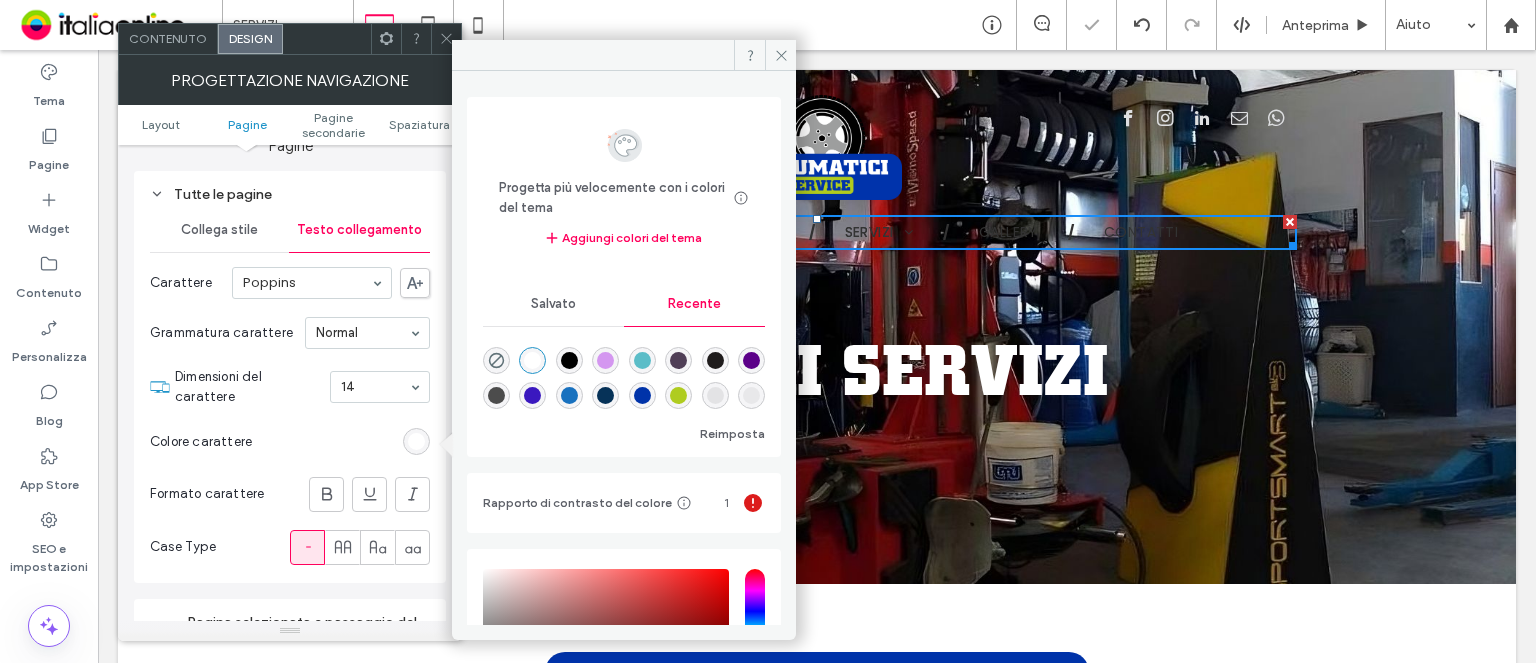 type on "*******" 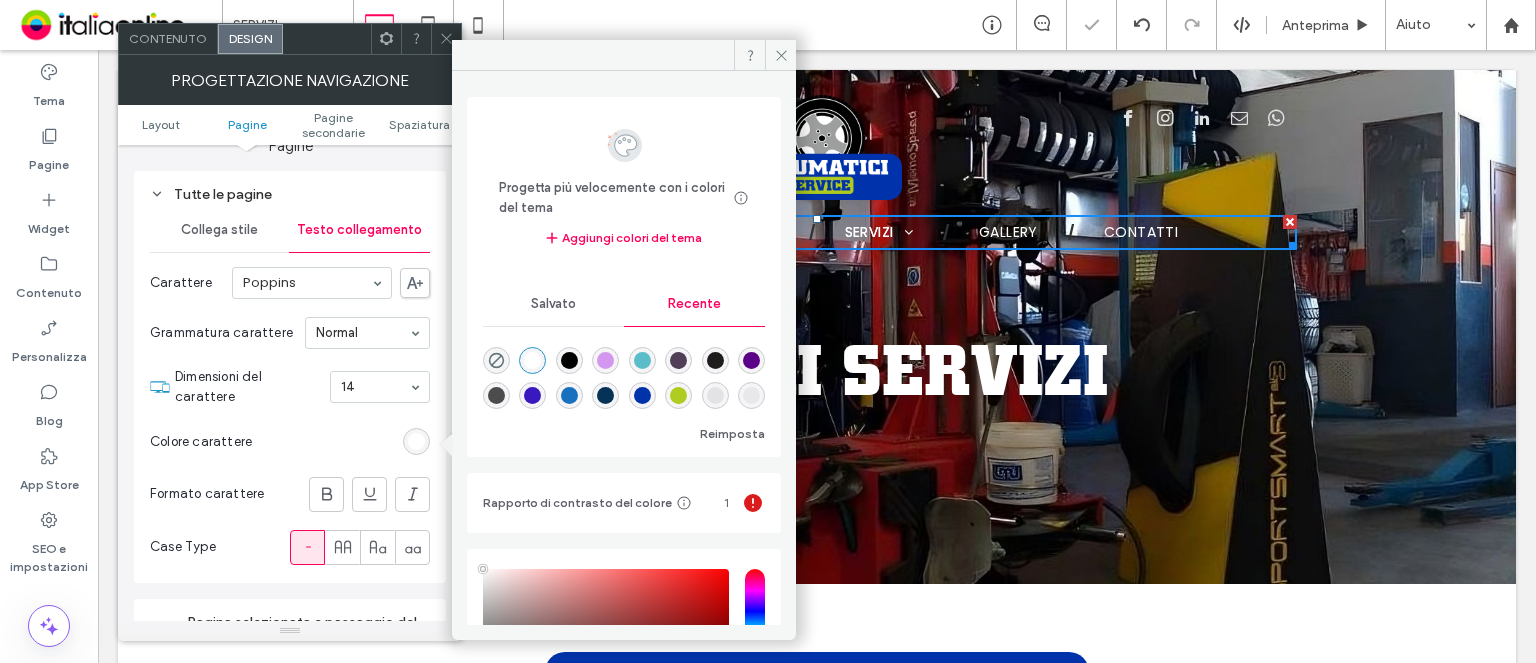 click 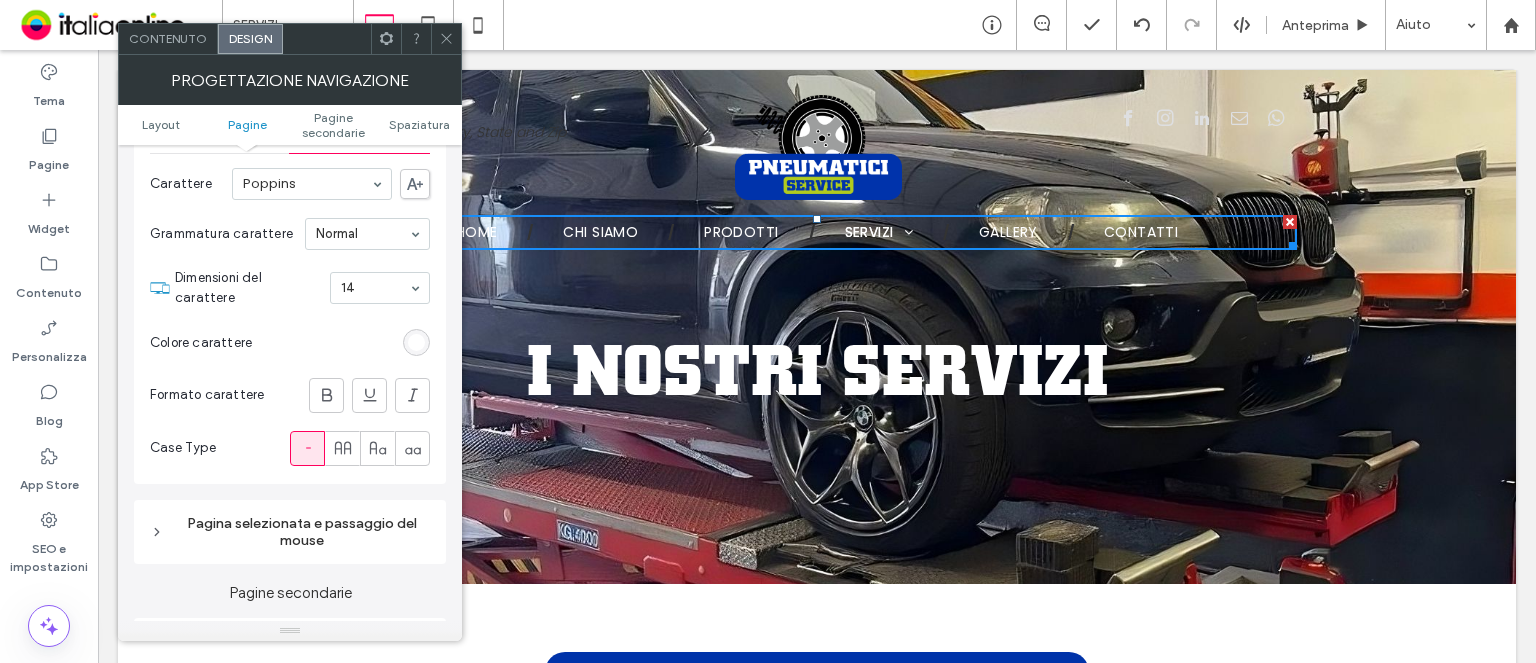 scroll, scrollTop: 600, scrollLeft: 0, axis: vertical 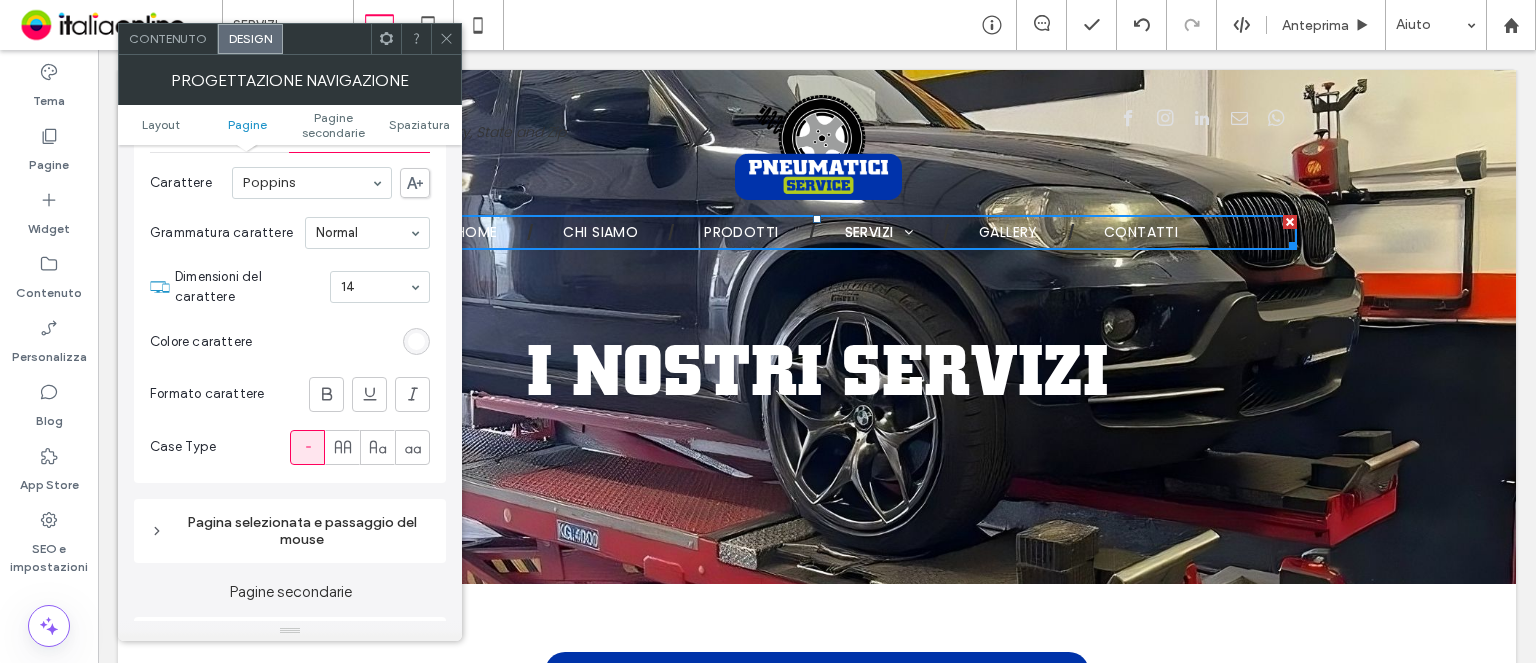 click 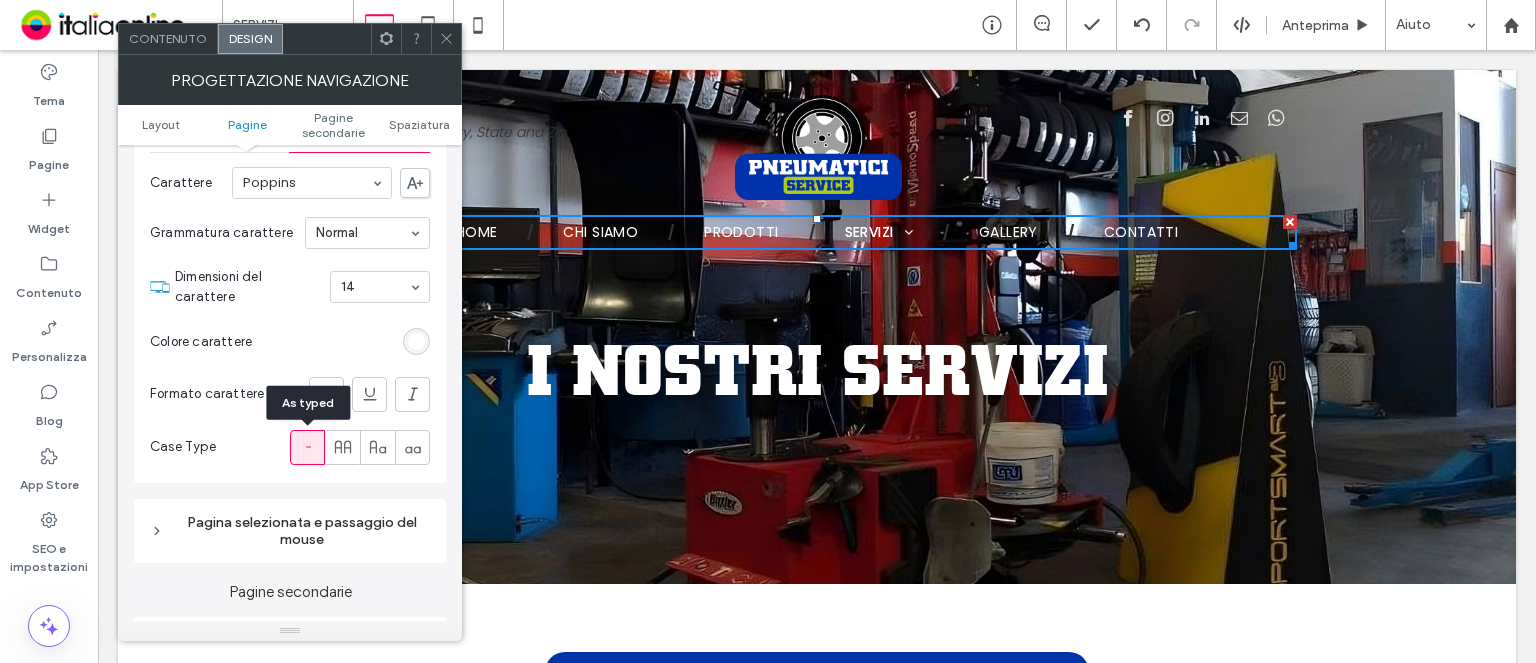click 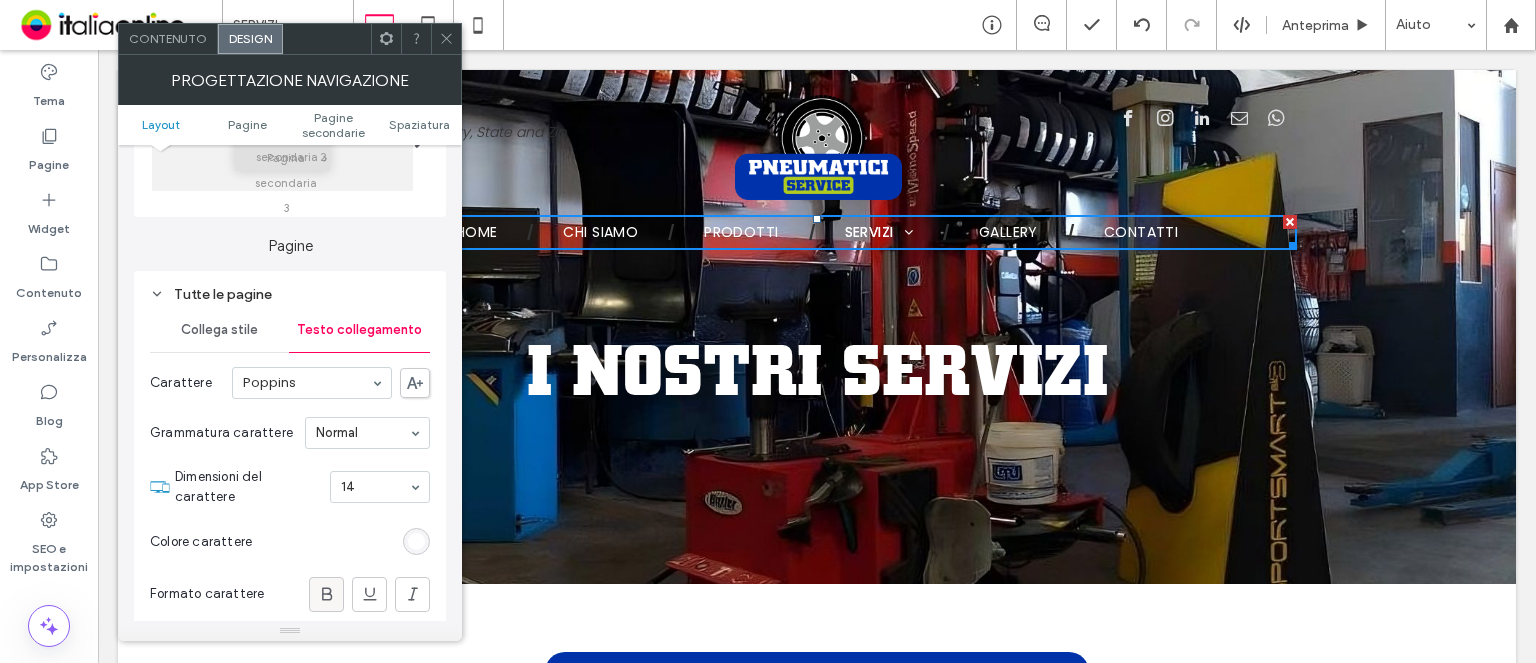 scroll, scrollTop: 300, scrollLeft: 0, axis: vertical 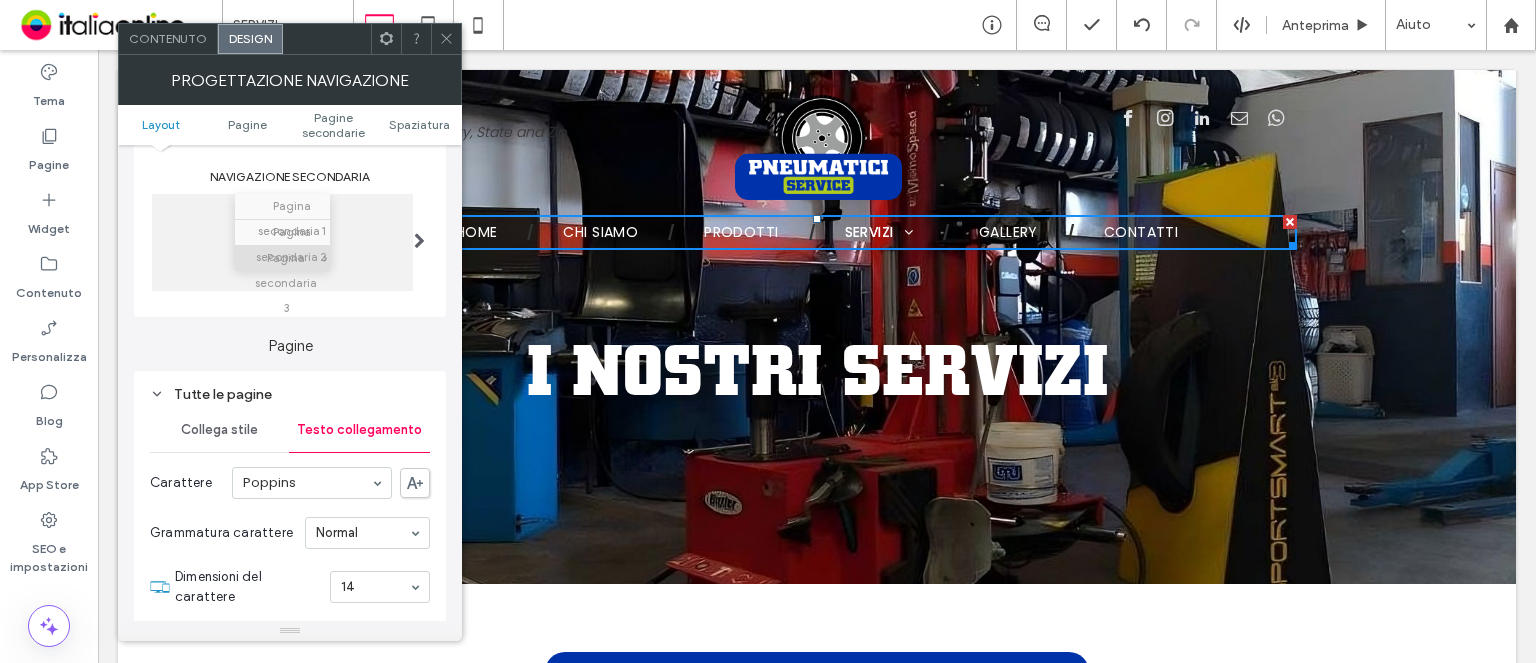 click on "Collega stile" at bounding box center (219, 430) 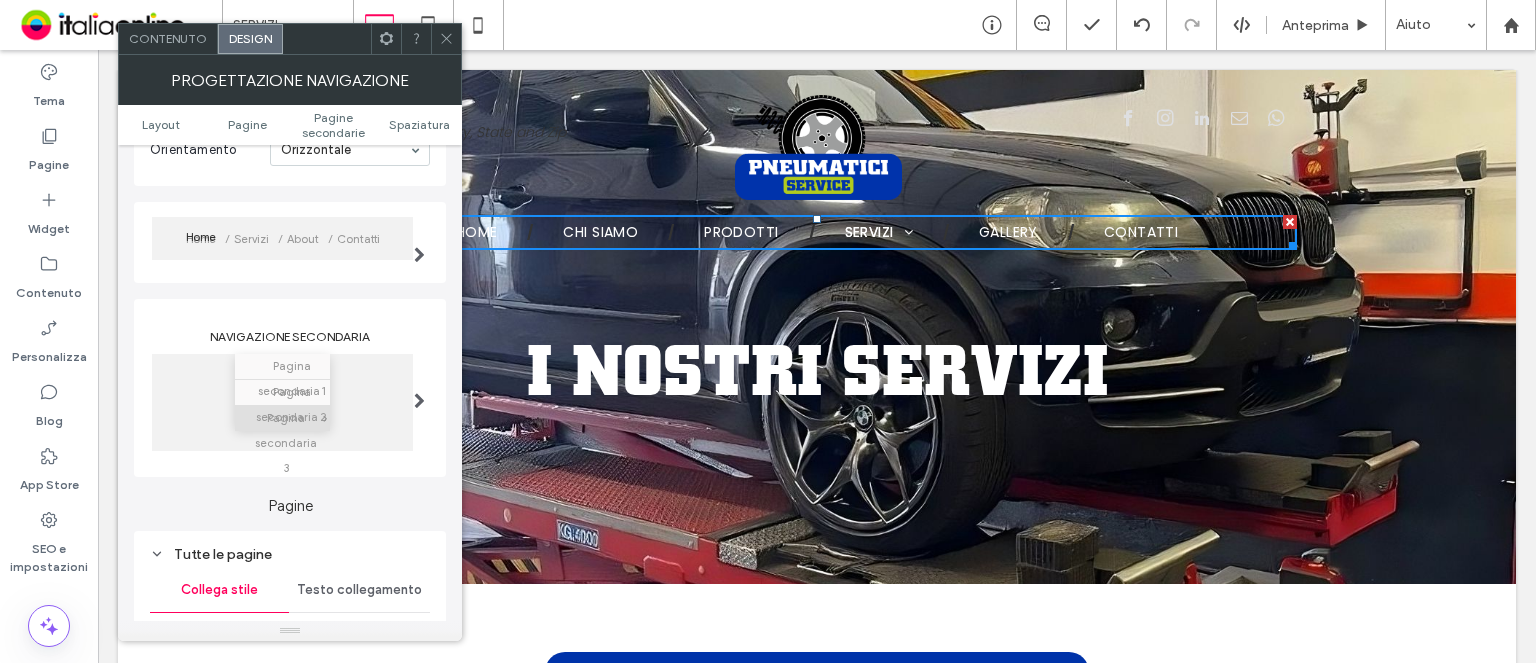 scroll, scrollTop: 0, scrollLeft: 0, axis: both 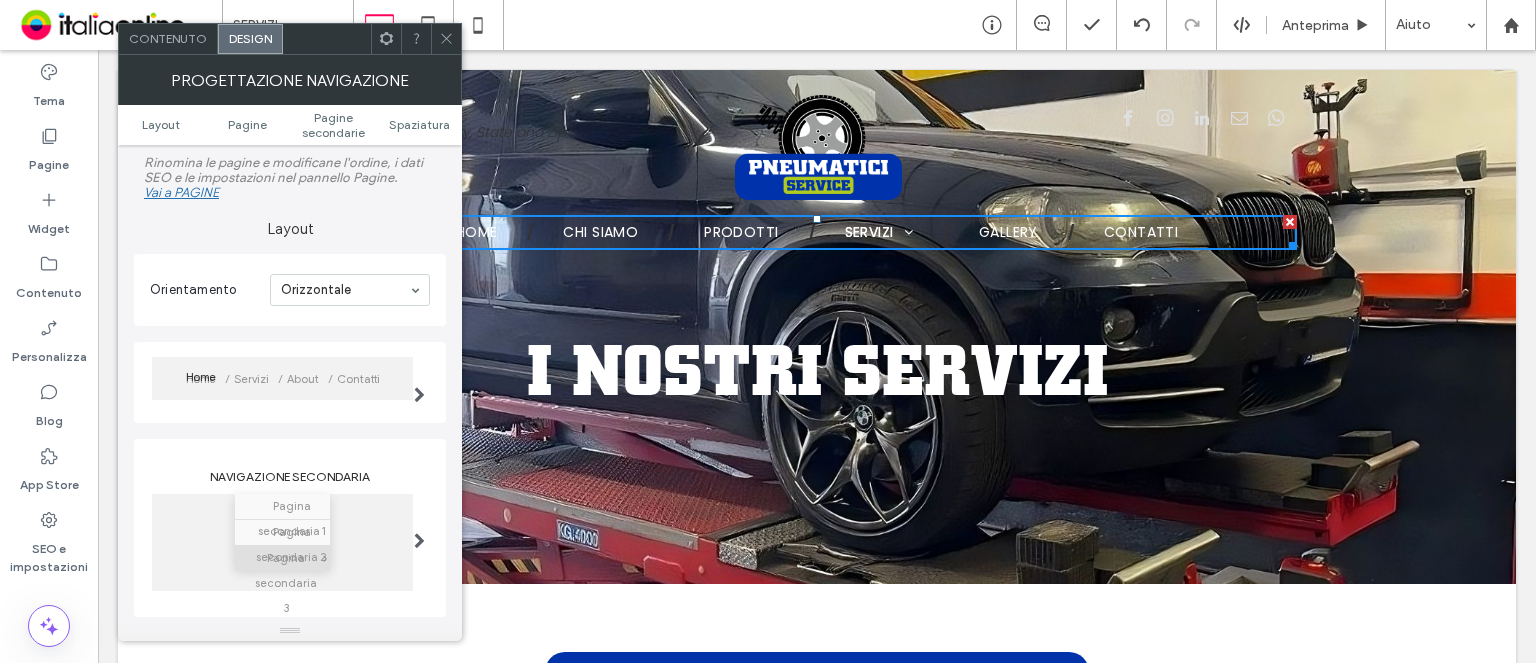 click on "Home Servizi About Contatti" at bounding box center [282, 378] 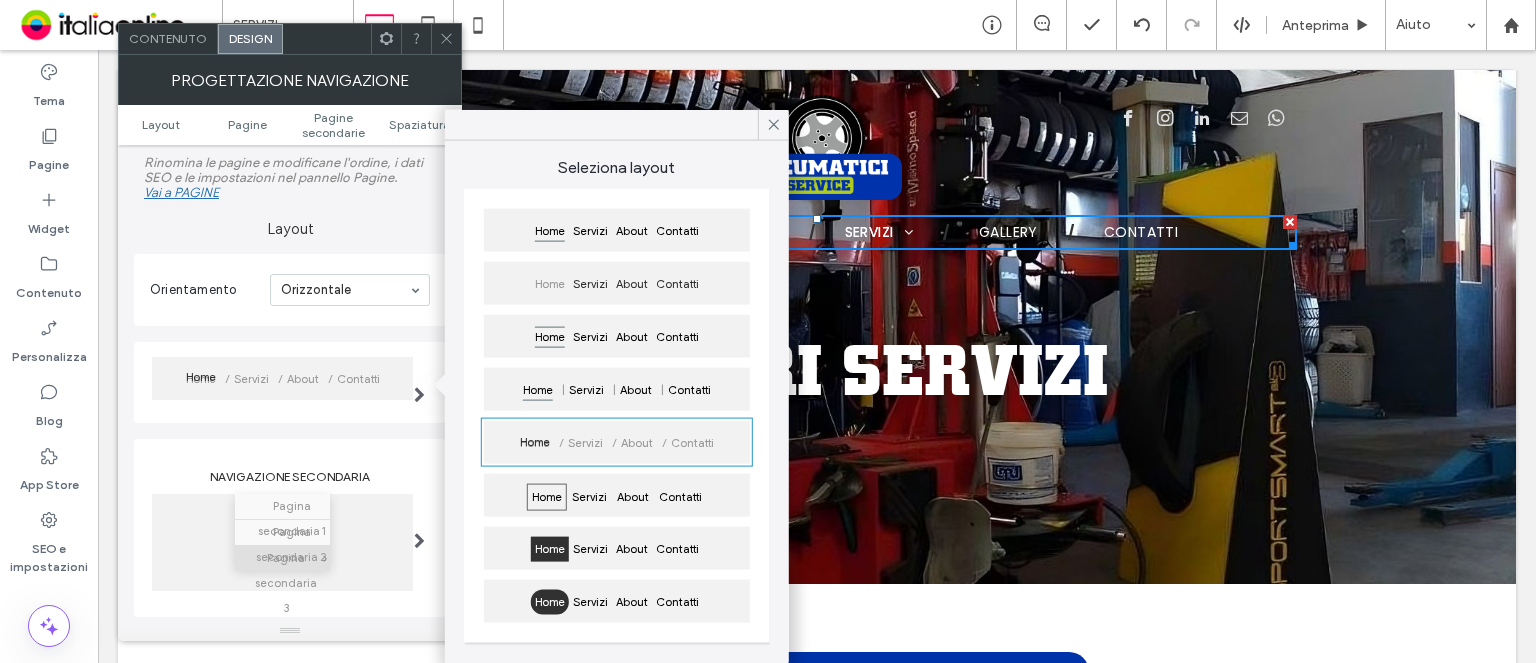 click on "Servizi" at bounding box center [590, 288] 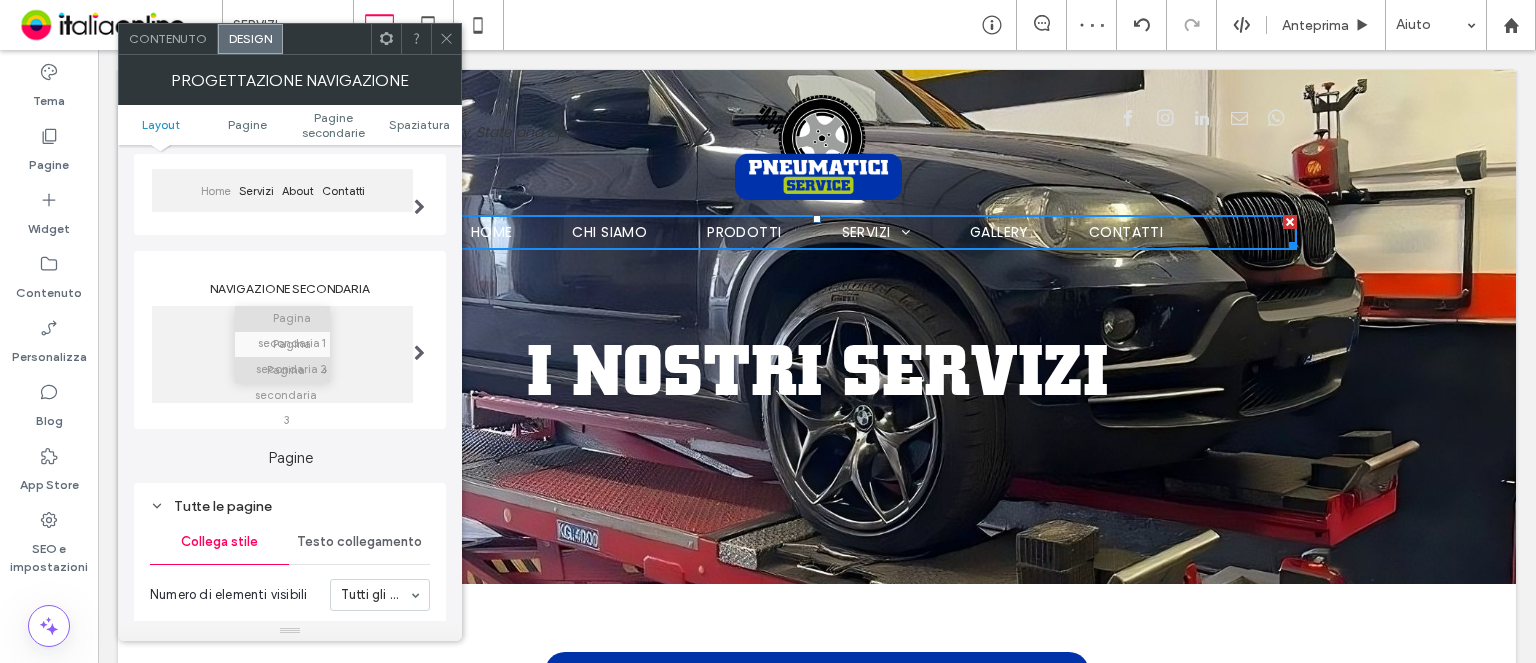 scroll, scrollTop: 300, scrollLeft: 0, axis: vertical 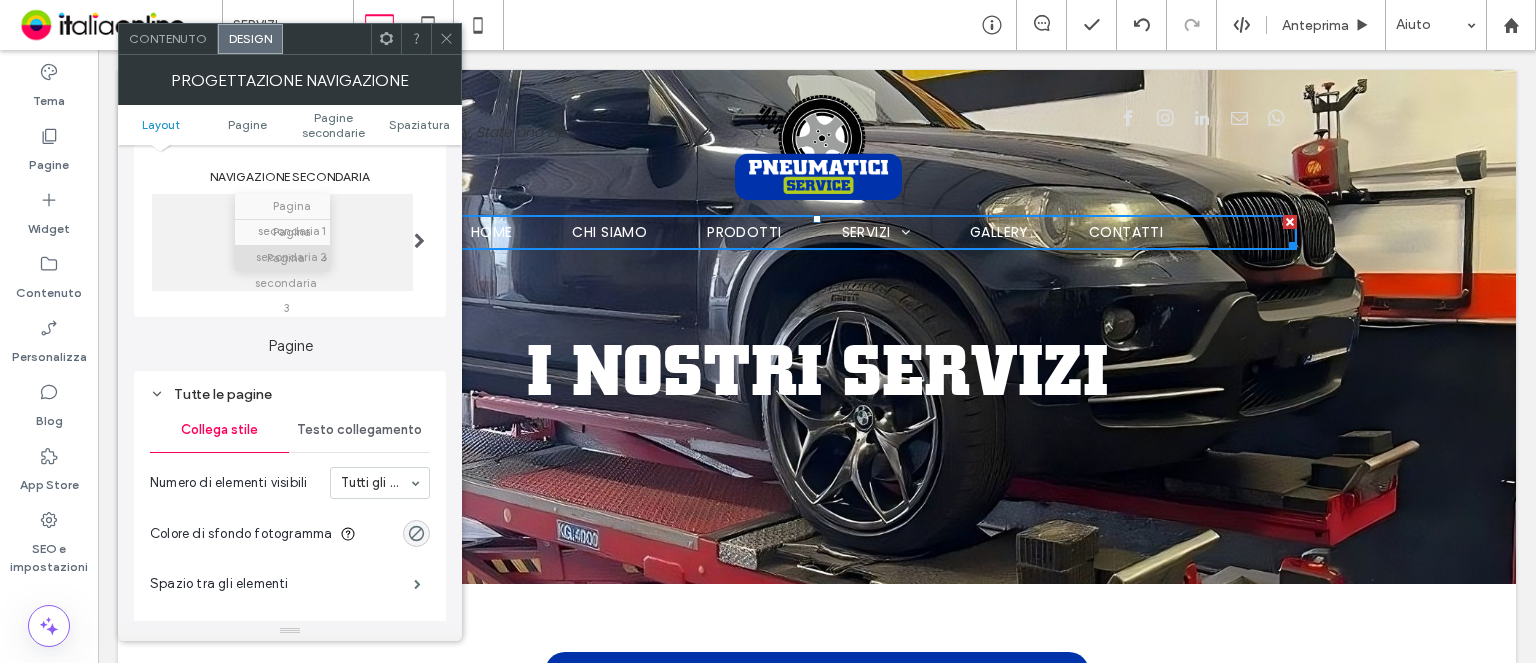 click on "Testo collegamento" at bounding box center [359, 430] 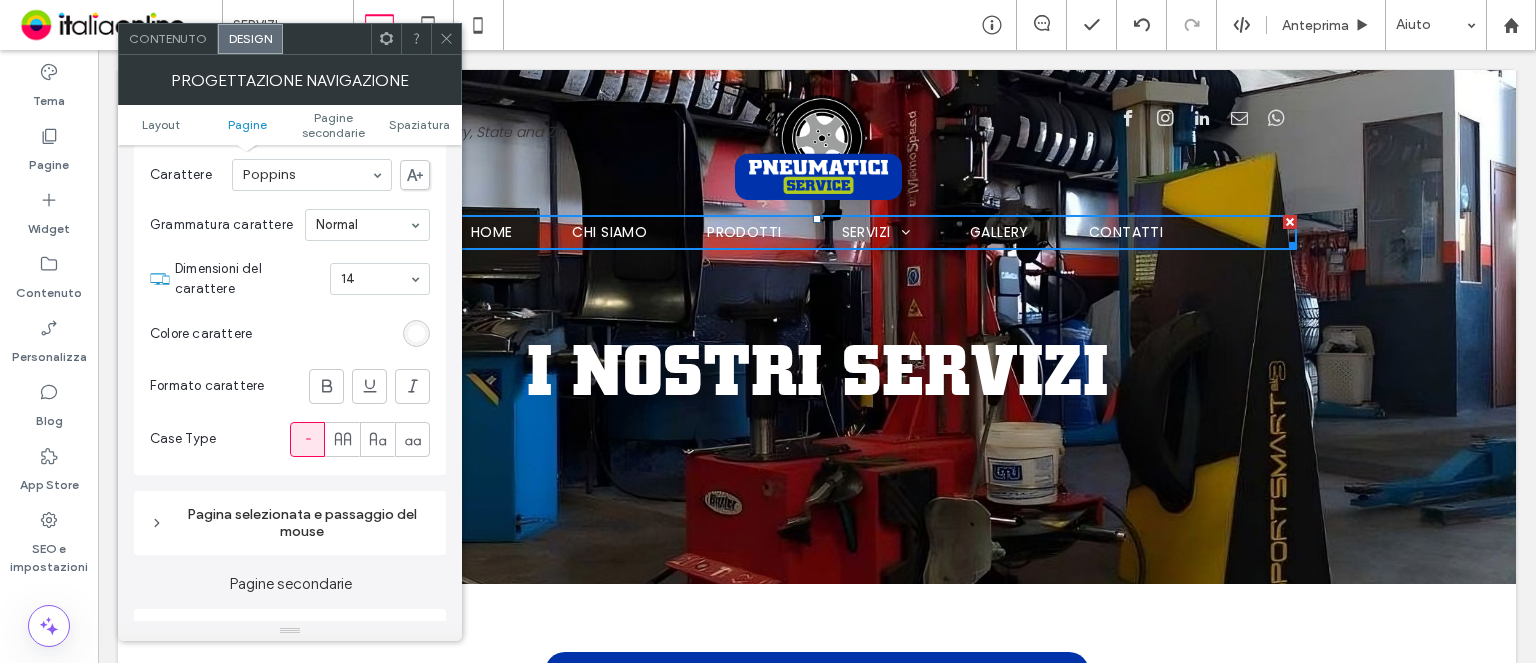 scroll, scrollTop: 800, scrollLeft: 0, axis: vertical 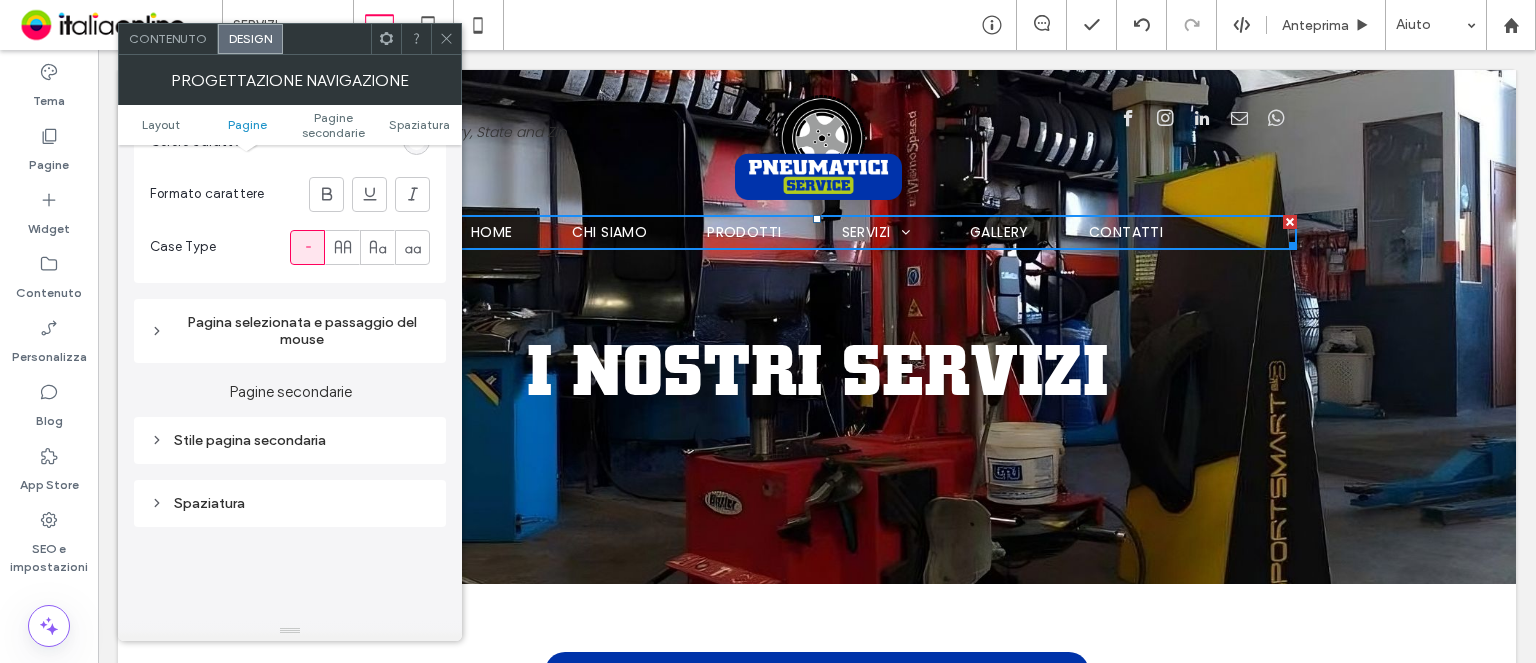 click on "Pagina selezionata e passaggio del mouse" at bounding box center [290, 331] 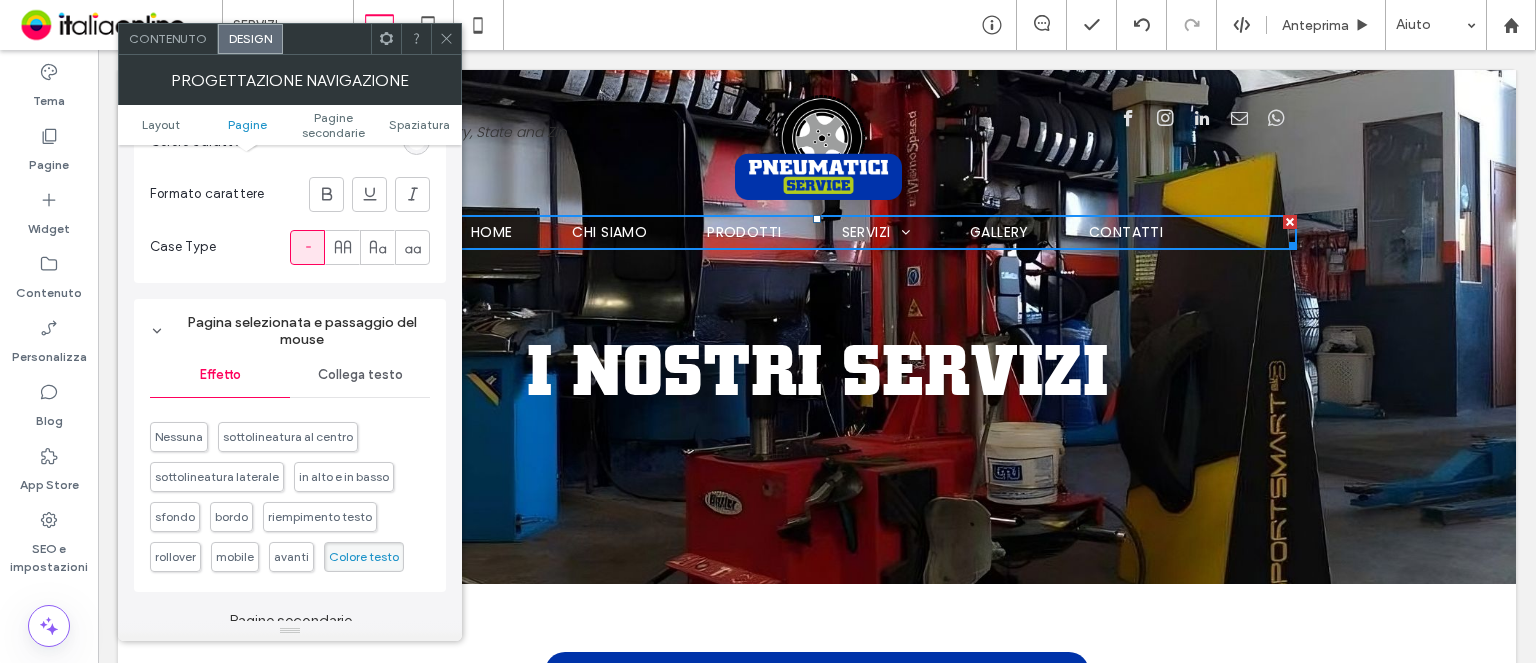 click on "Collega testo" at bounding box center (360, 375) 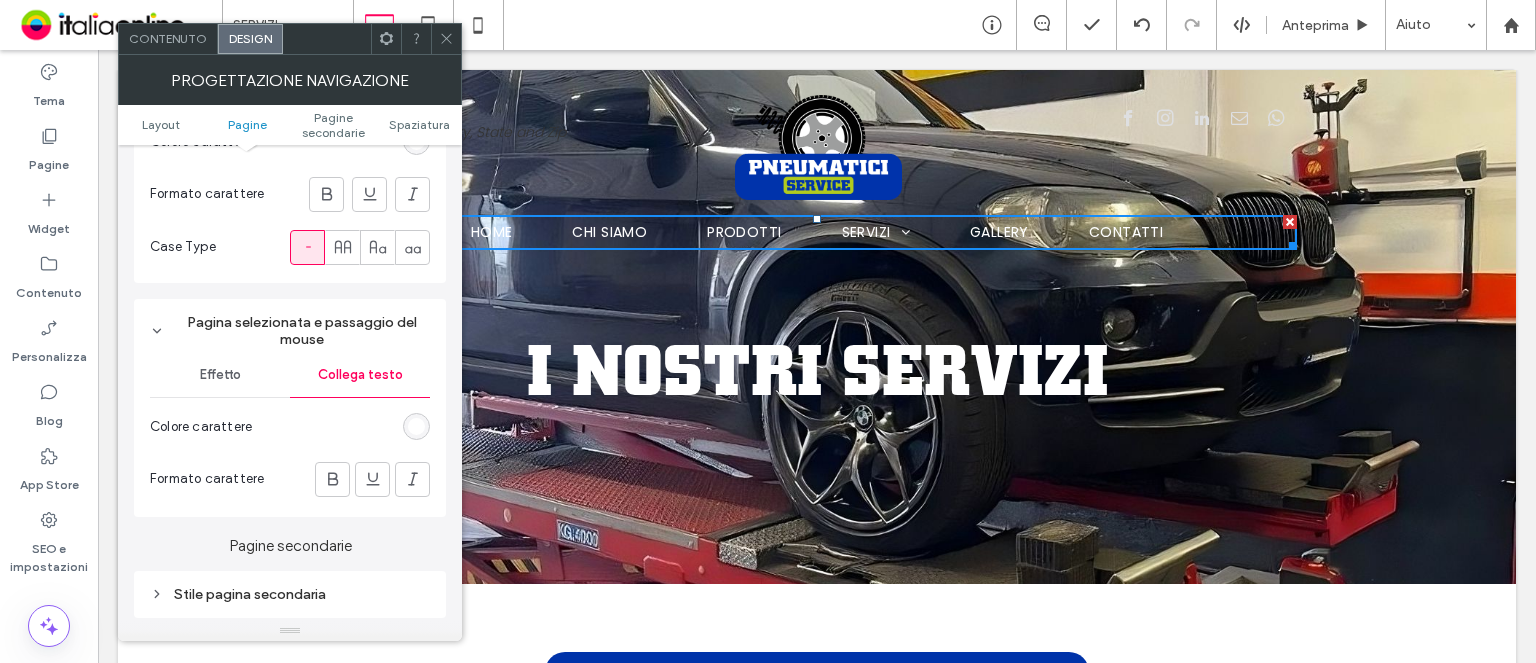 click at bounding box center (416, 426) 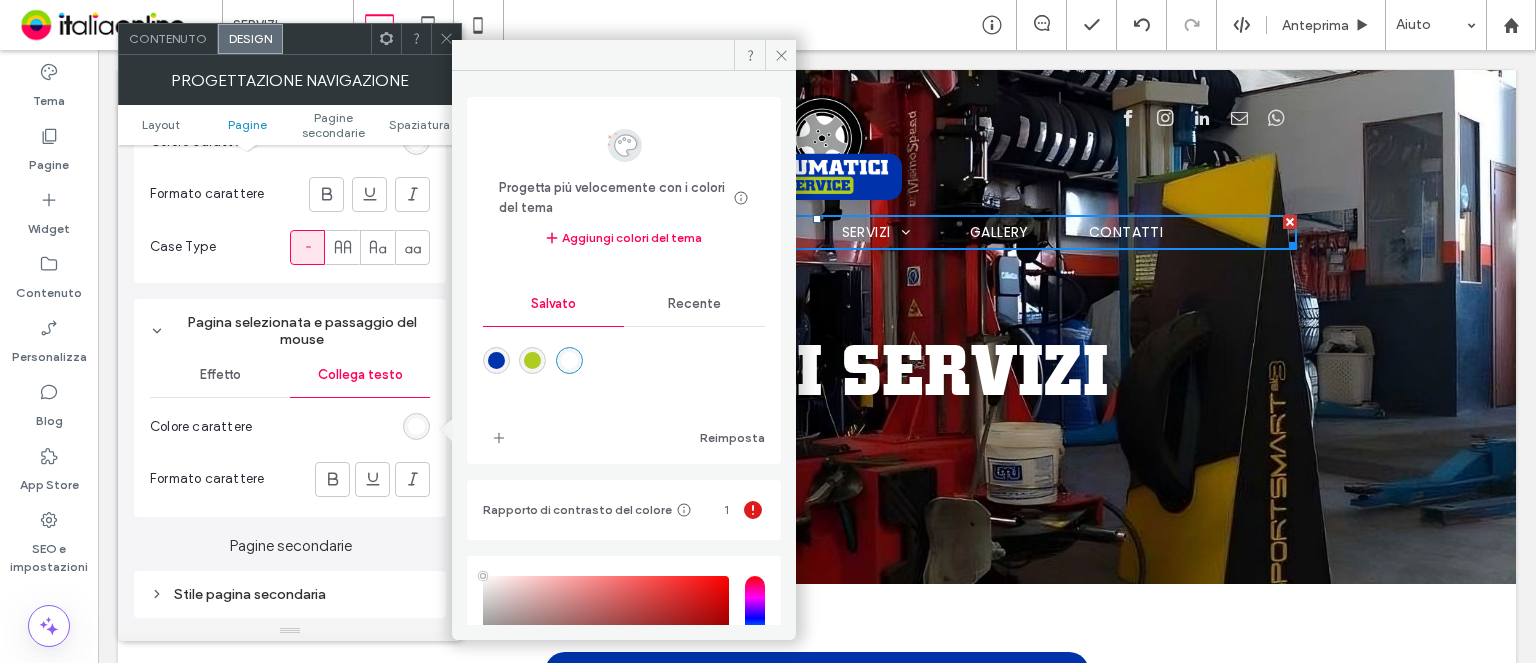 drag, startPoint x: 496, startPoint y: 362, endPoint x: 483, endPoint y: 365, distance: 13.341664 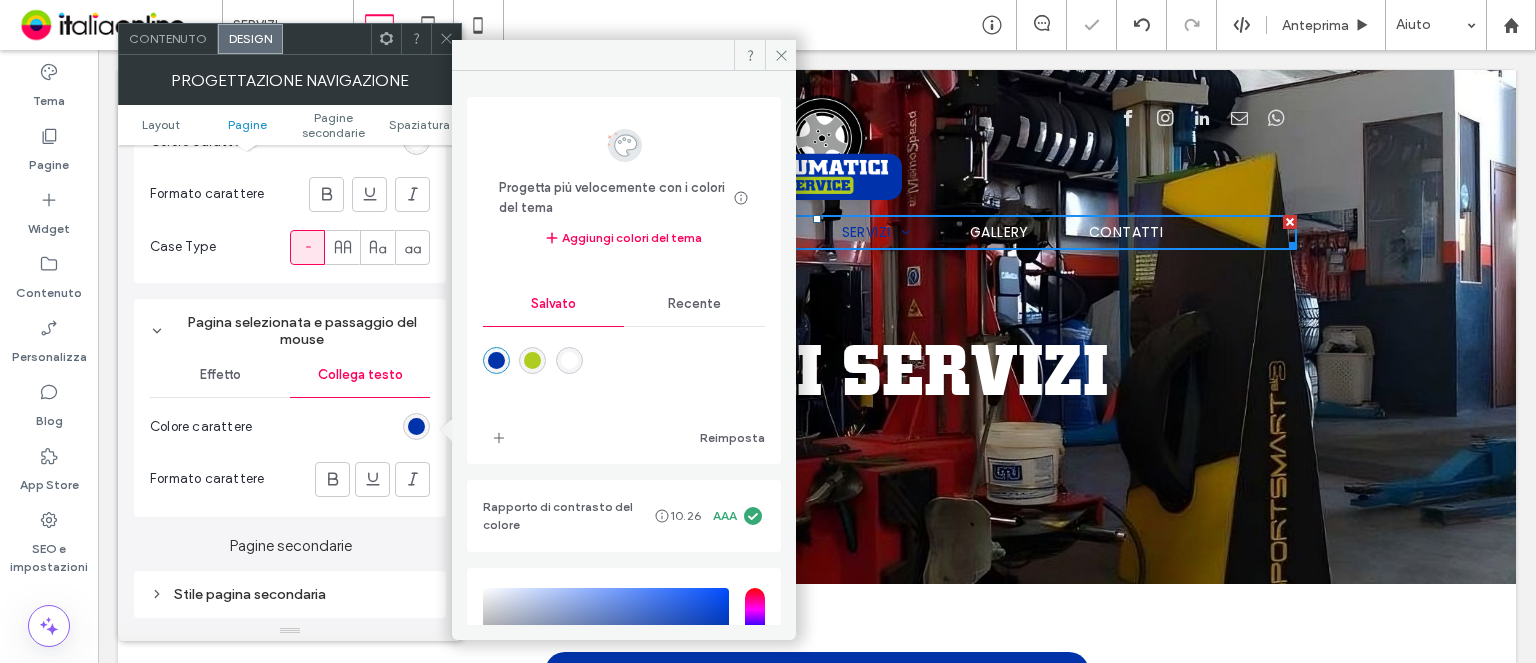click on "Formato carattere" at bounding box center (290, 479) 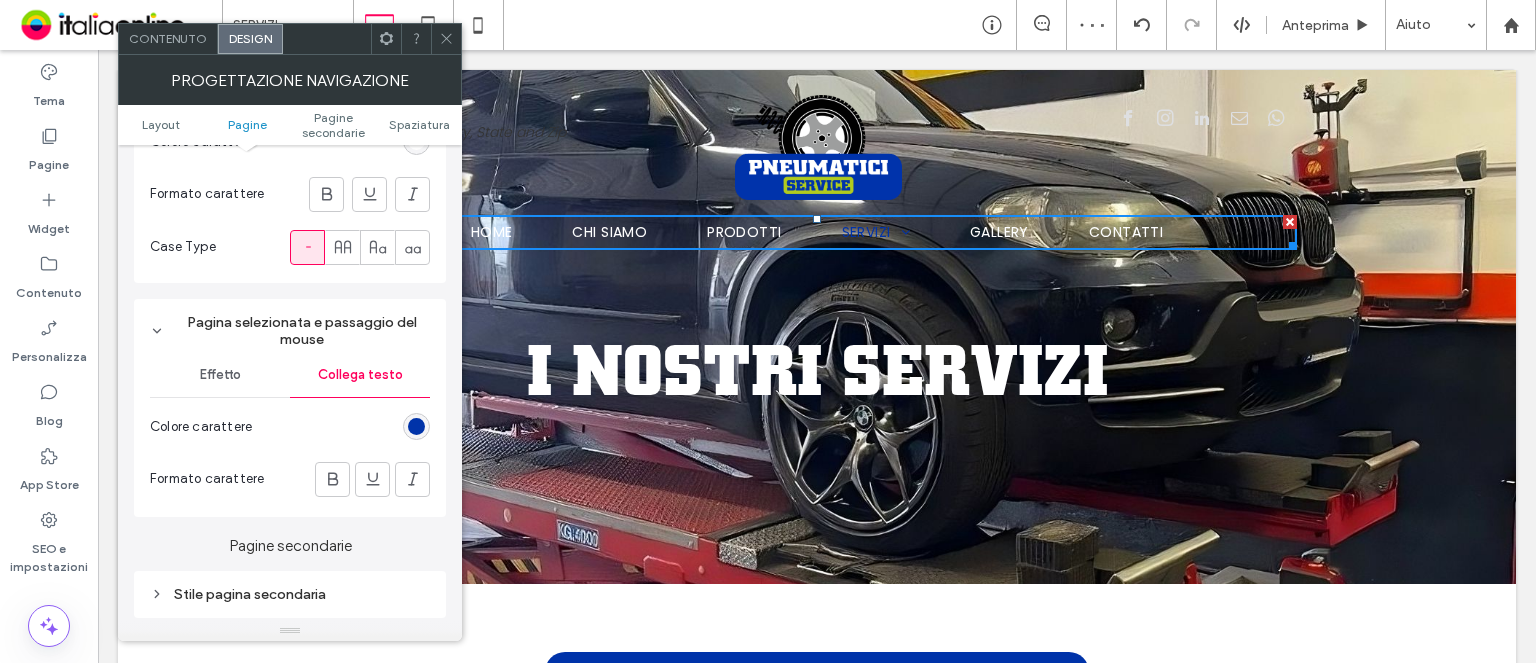 drag, startPoint x: 417, startPoint y: 427, endPoint x: 436, endPoint y: 427, distance: 19 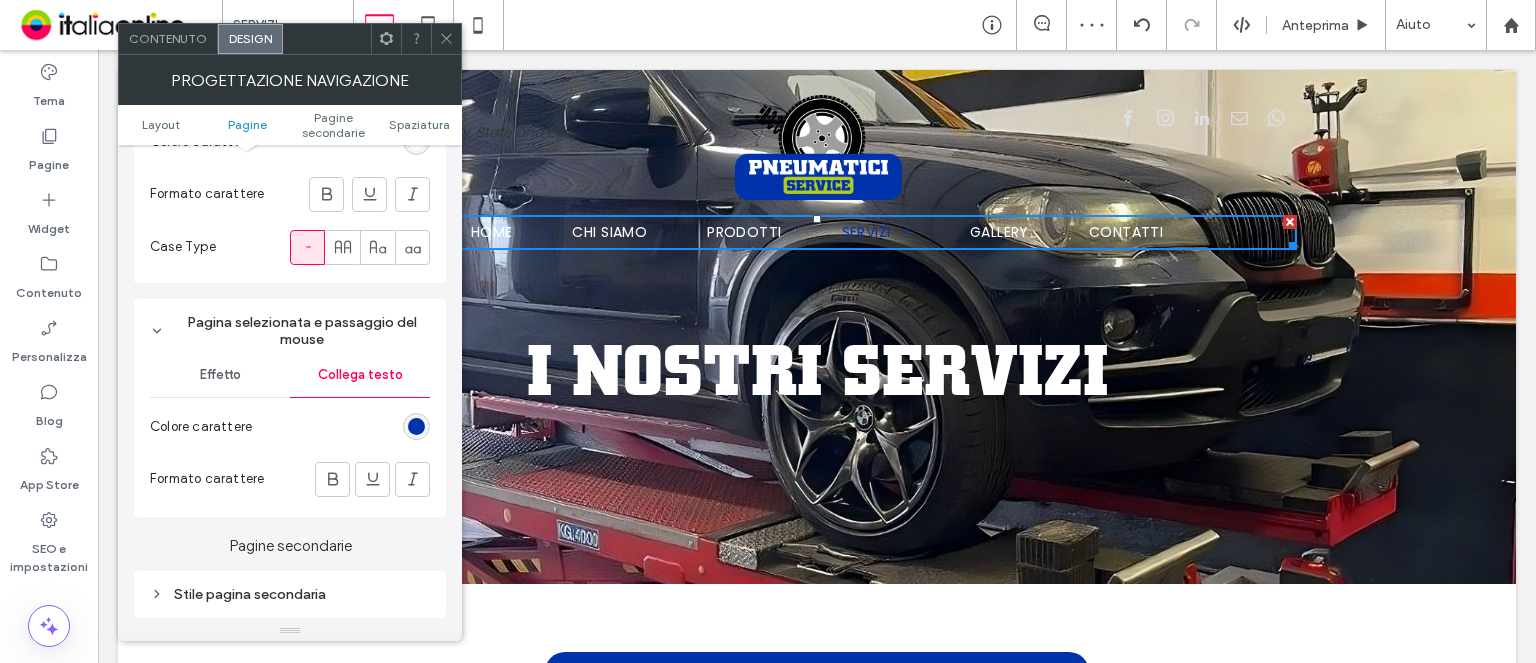 click at bounding box center [416, 426] 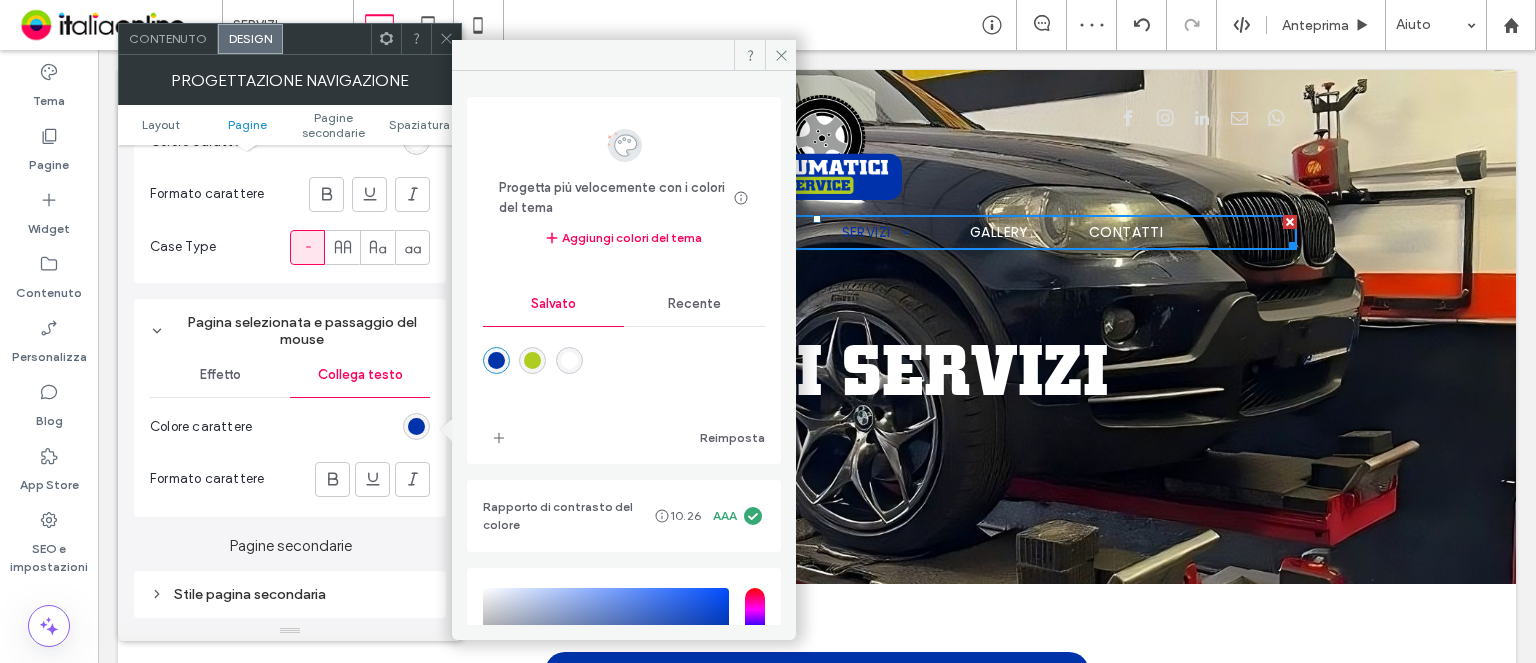 click on "Recente" at bounding box center [694, 304] 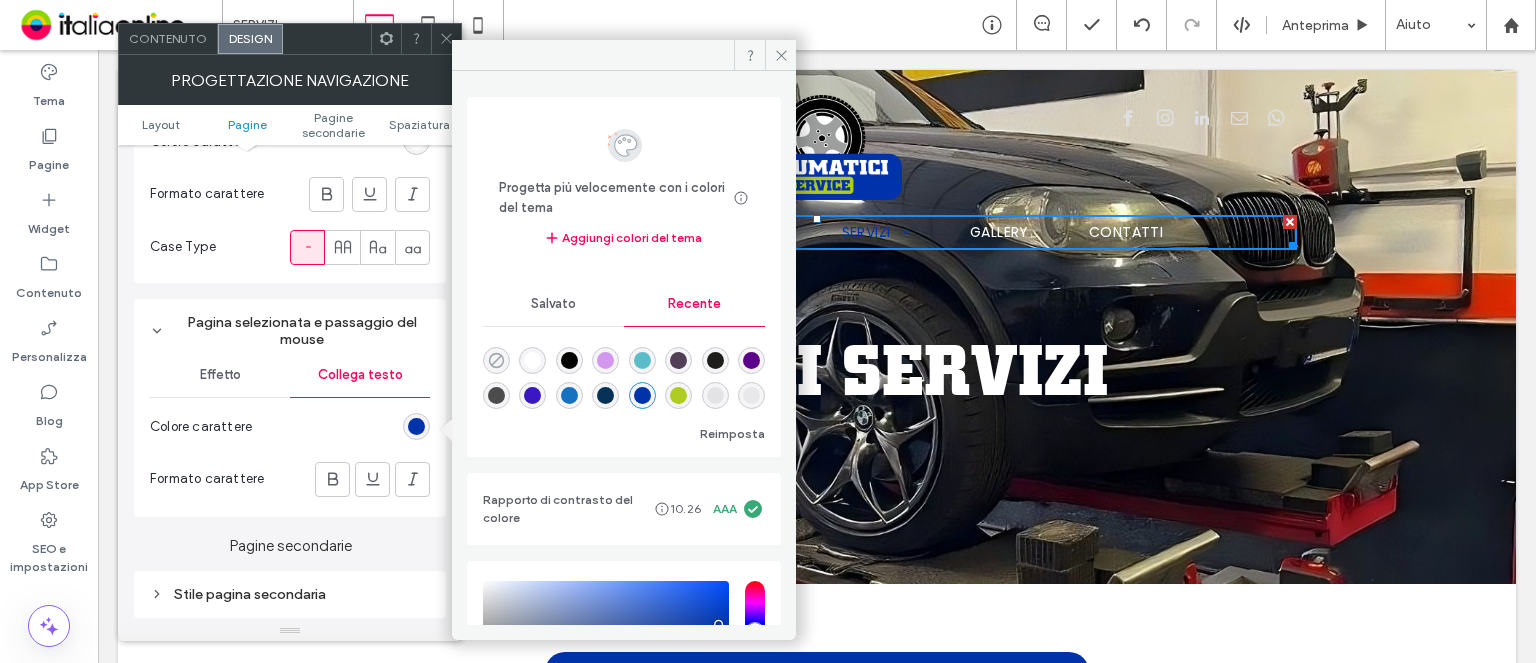 drag, startPoint x: 534, startPoint y: 363, endPoint x: 497, endPoint y: 364, distance: 37.01351 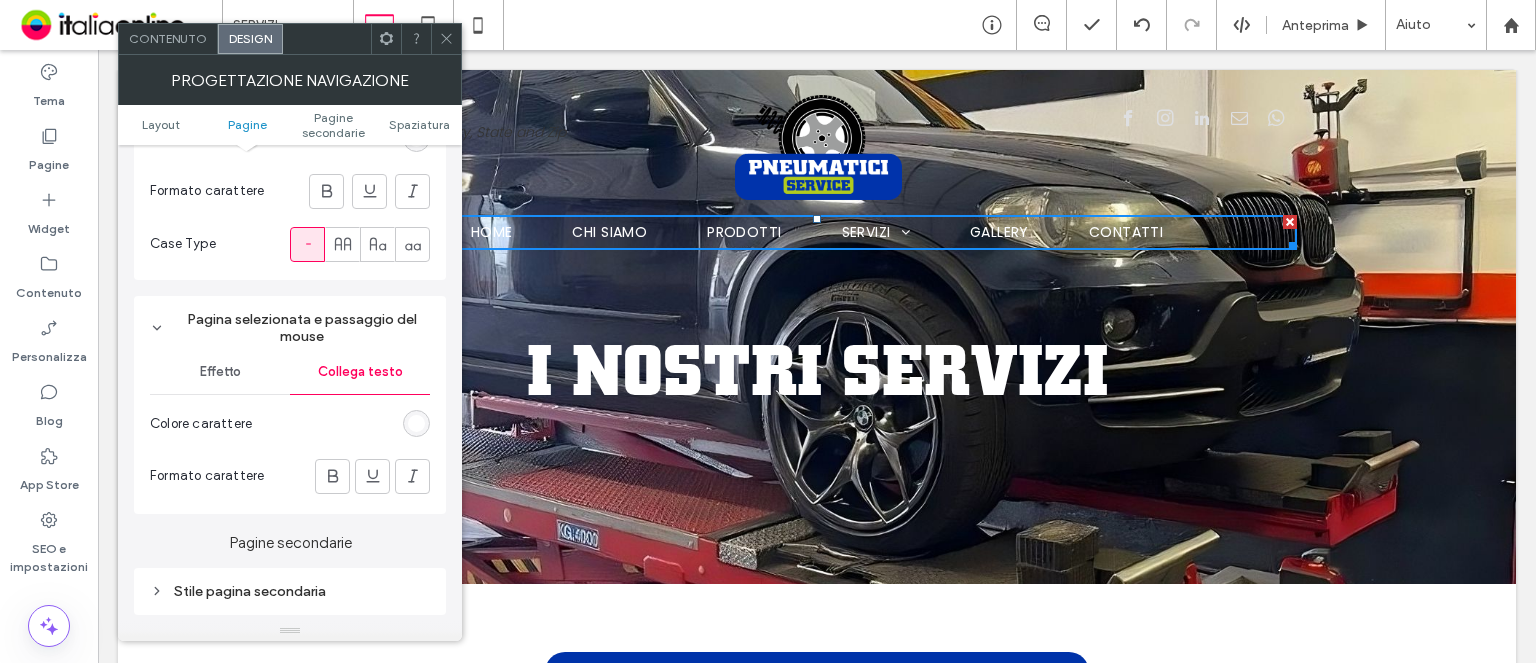 scroll, scrollTop: 1000, scrollLeft: 0, axis: vertical 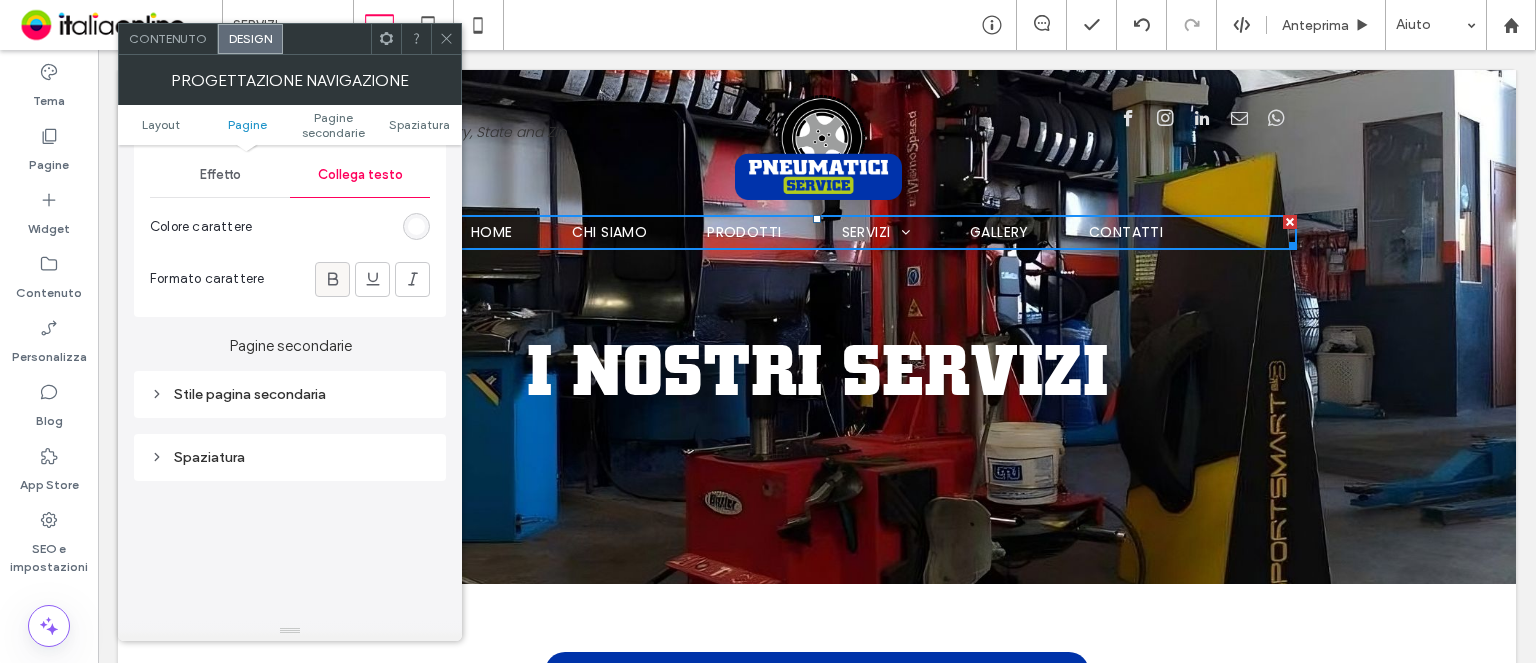 click 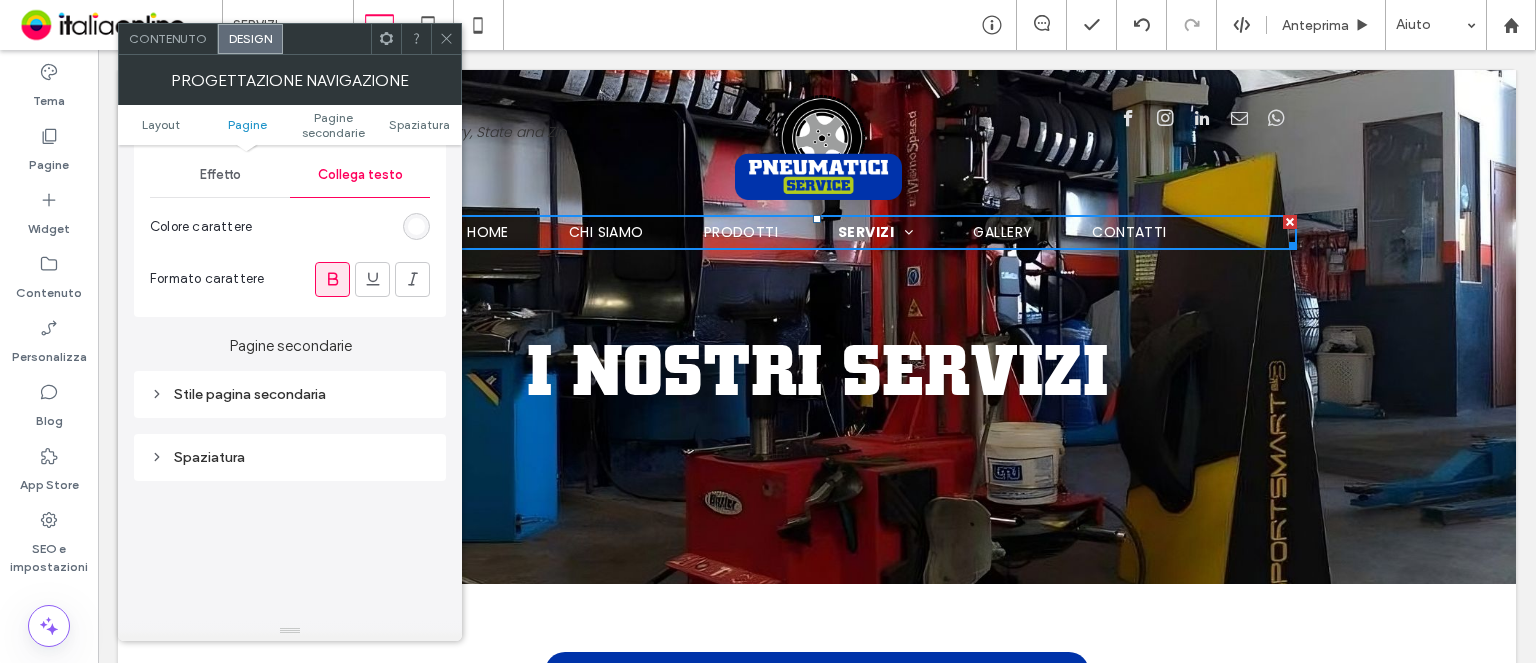 drag, startPoint x: 292, startPoint y: 402, endPoint x: 358, endPoint y: 386, distance: 67.911705 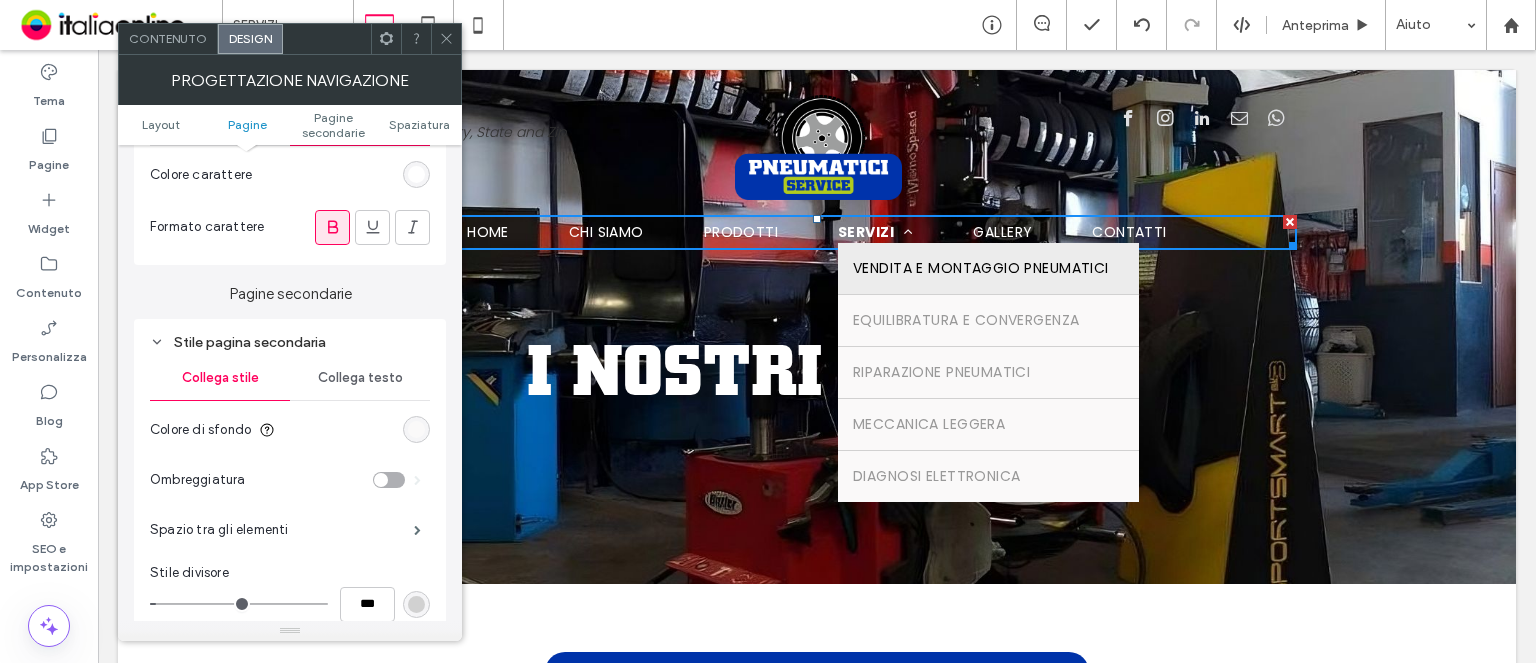 scroll, scrollTop: 1100, scrollLeft: 0, axis: vertical 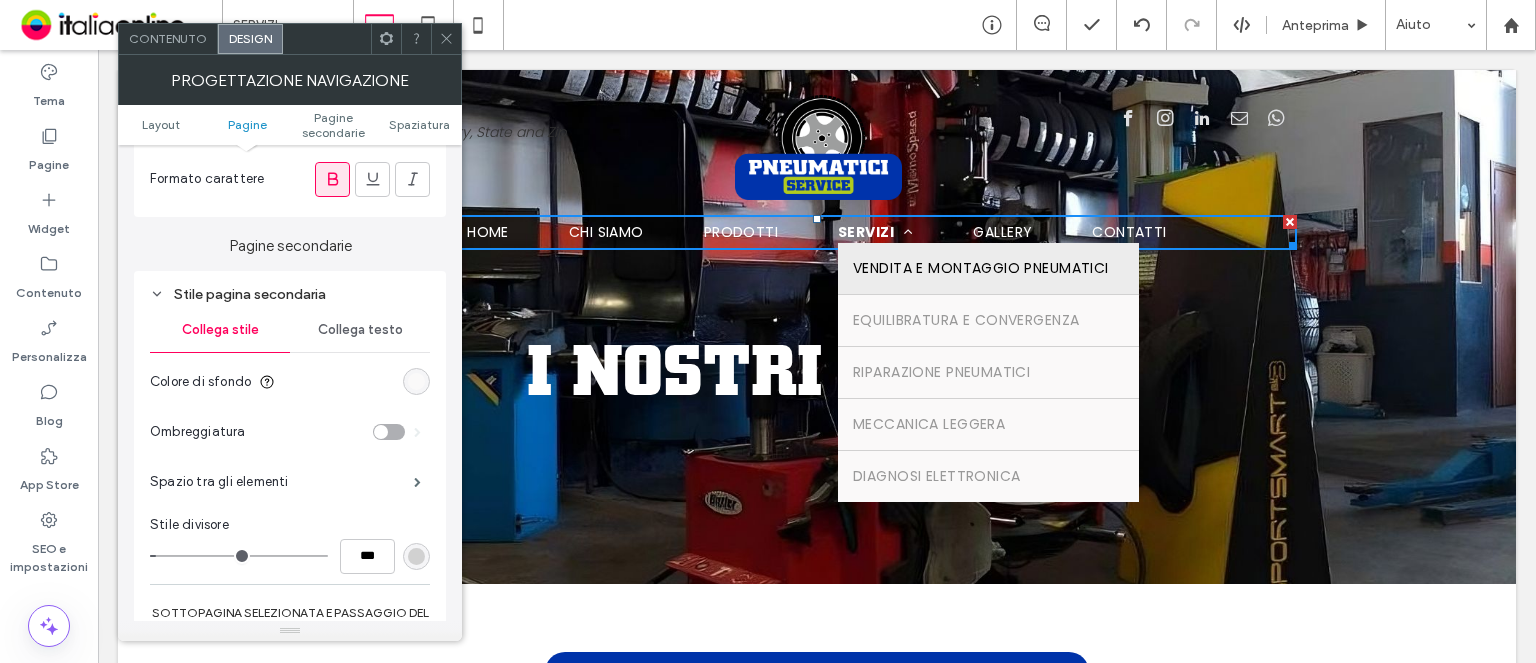 click on "Collega testo" at bounding box center [360, 330] 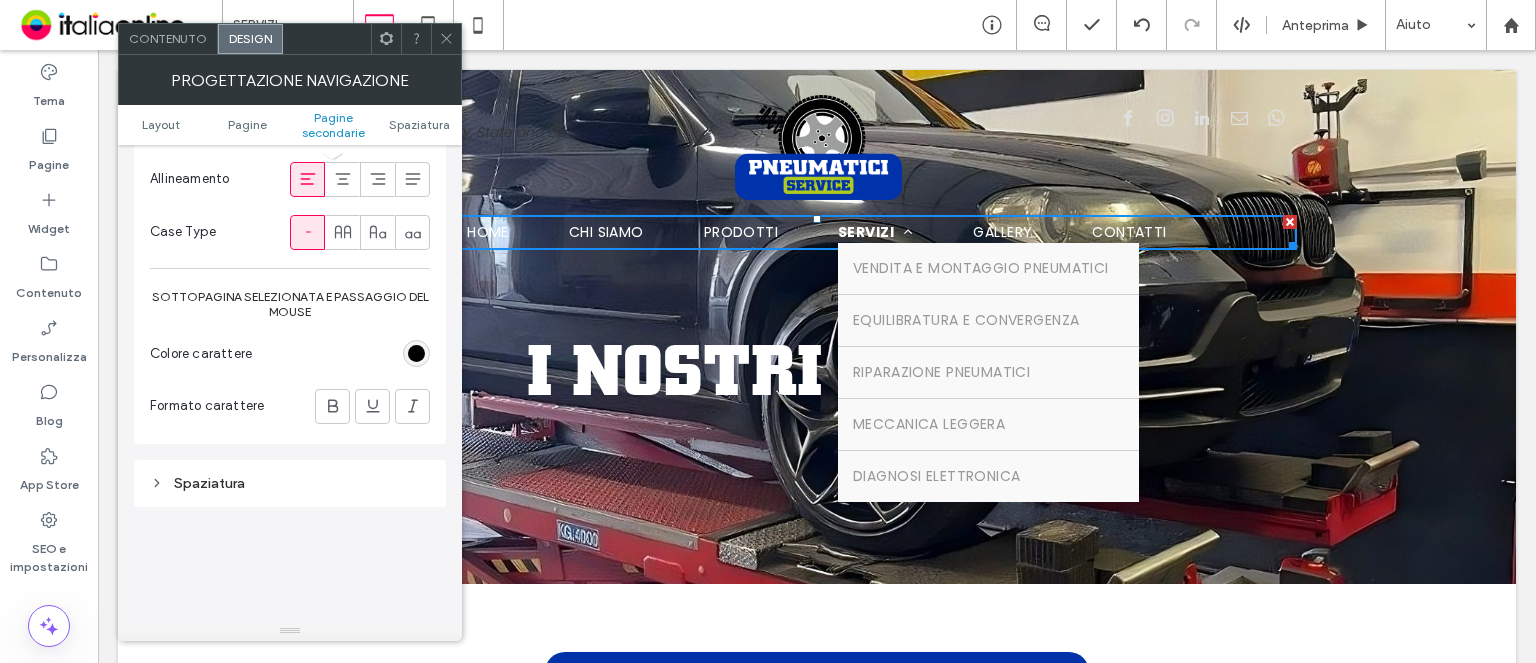 scroll, scrollTop: 1600, scrollLeft: 0, axis: vertical 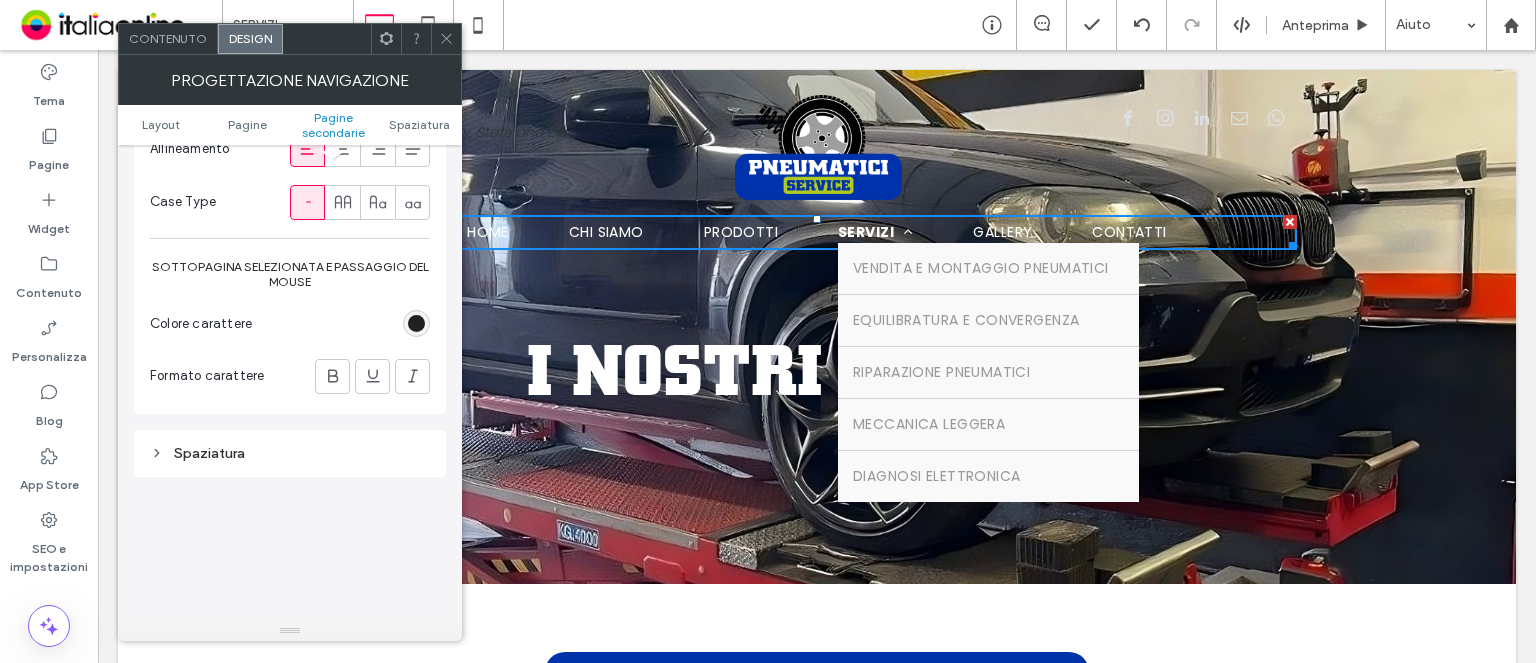 click at bounding box center (416, 323) 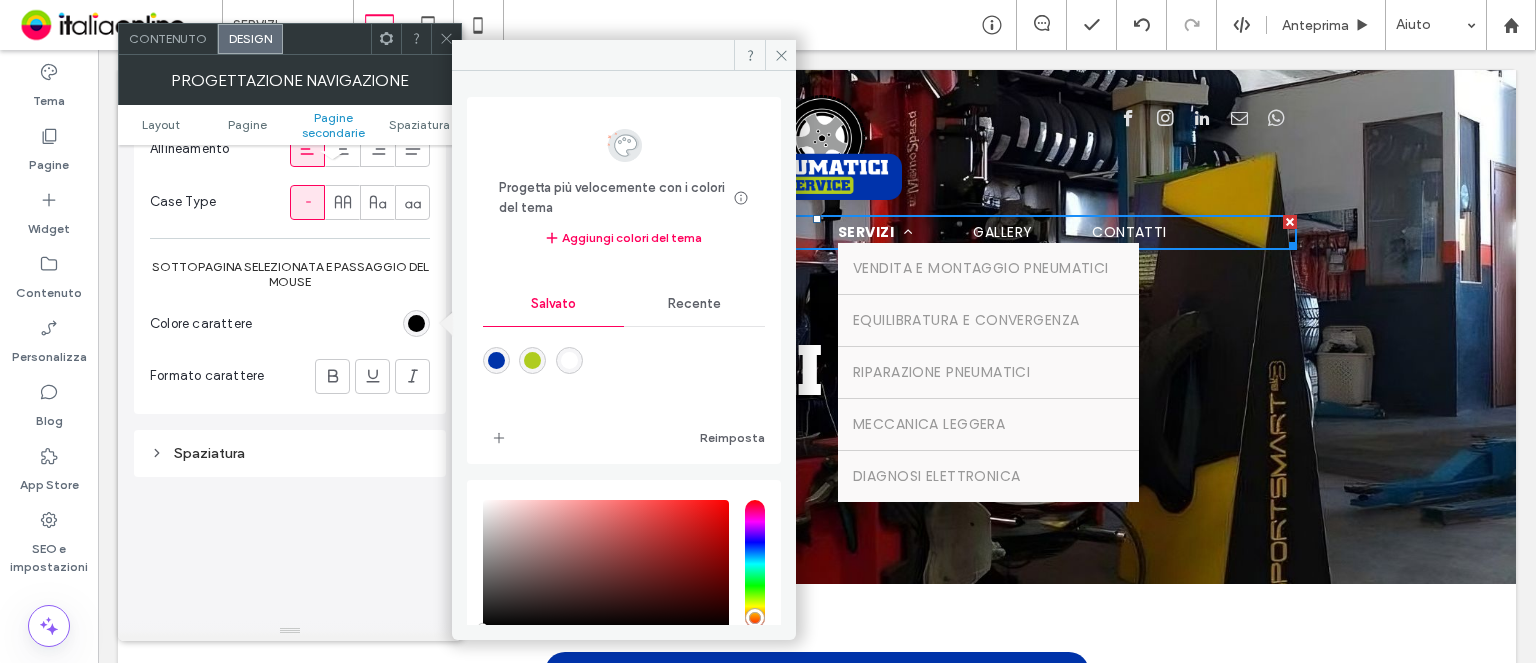 drag, startPoint x: 493, startPoint y: 360, endPoint x: 458, endPoint y: 368, distance: 35.902645 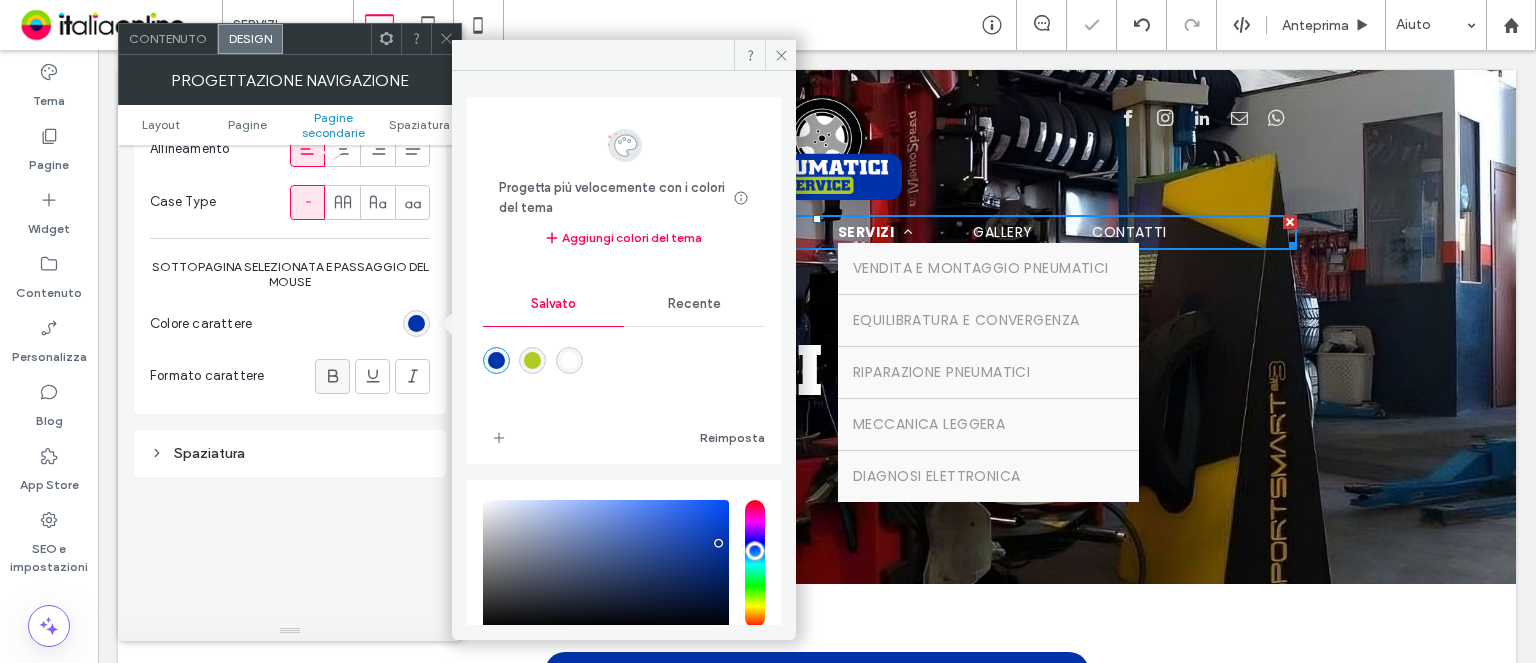 click 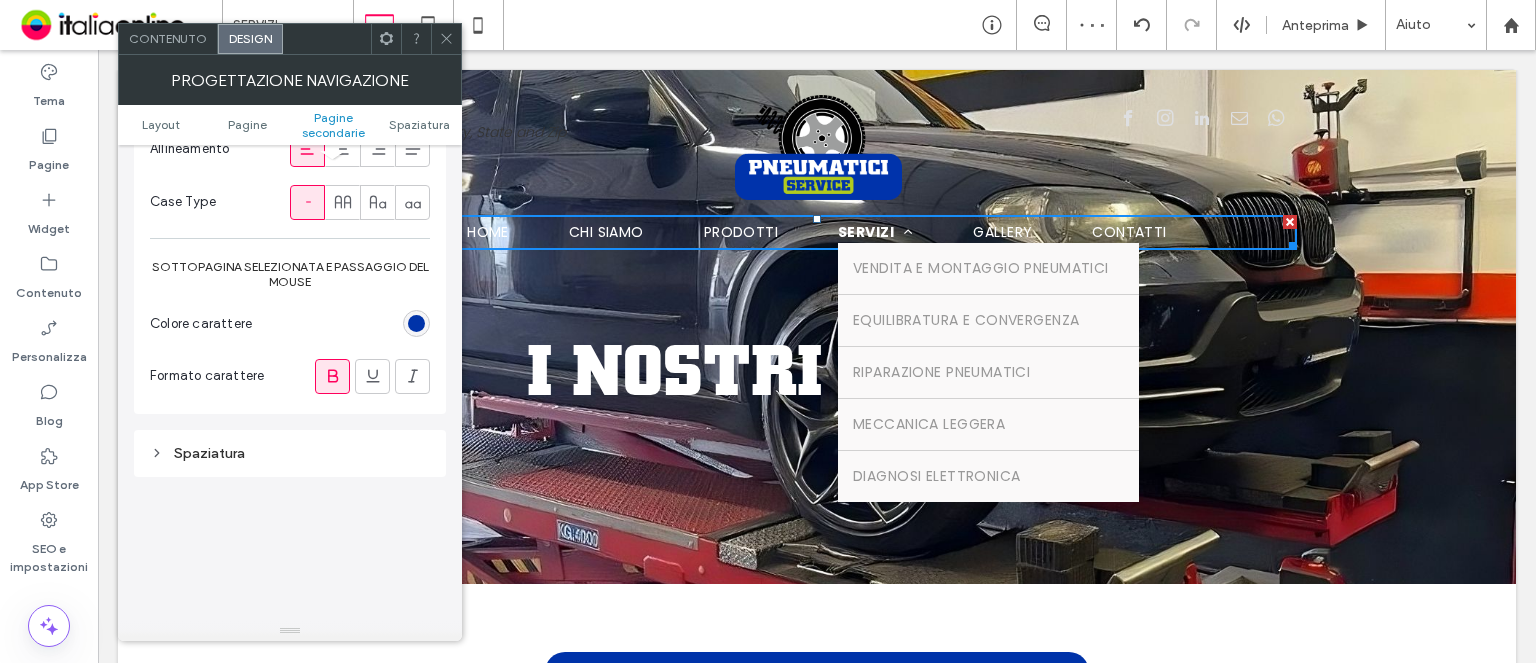 click 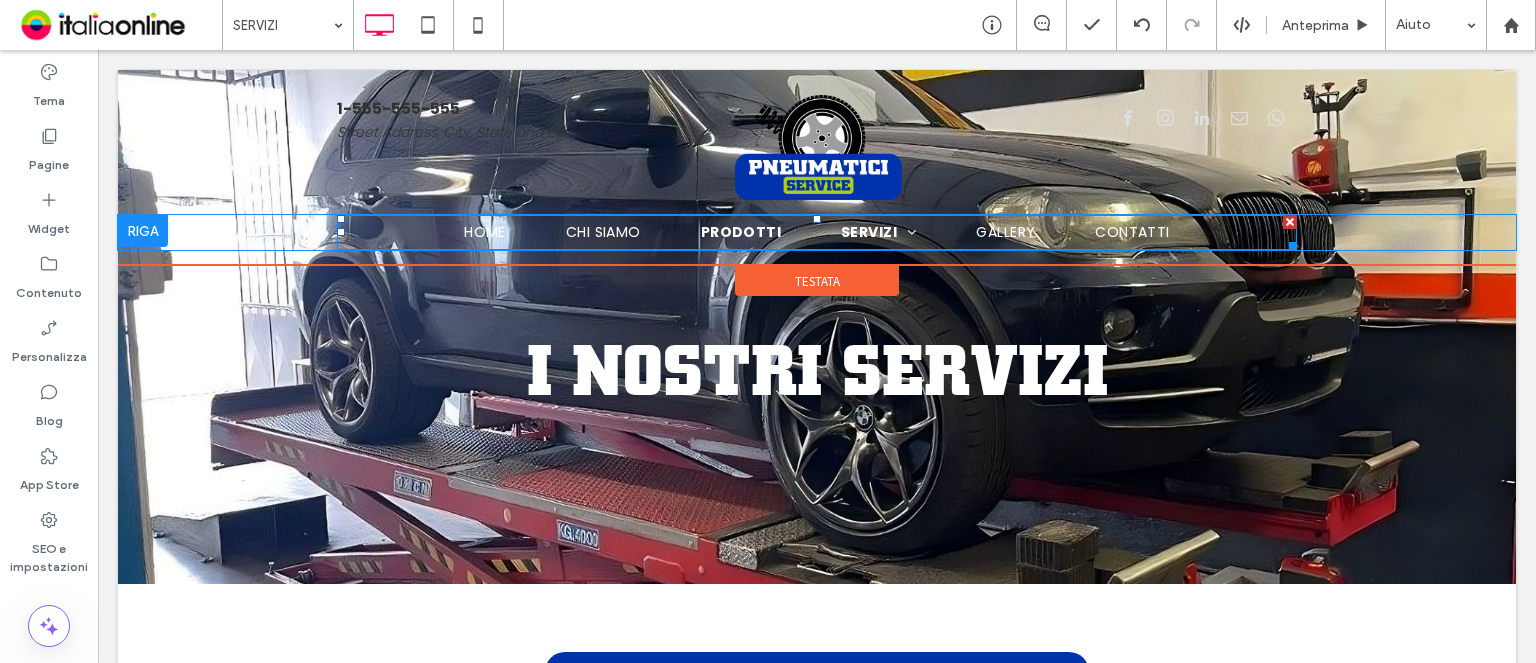 click on "PRODOTTI" at bounding box center [741, 232] 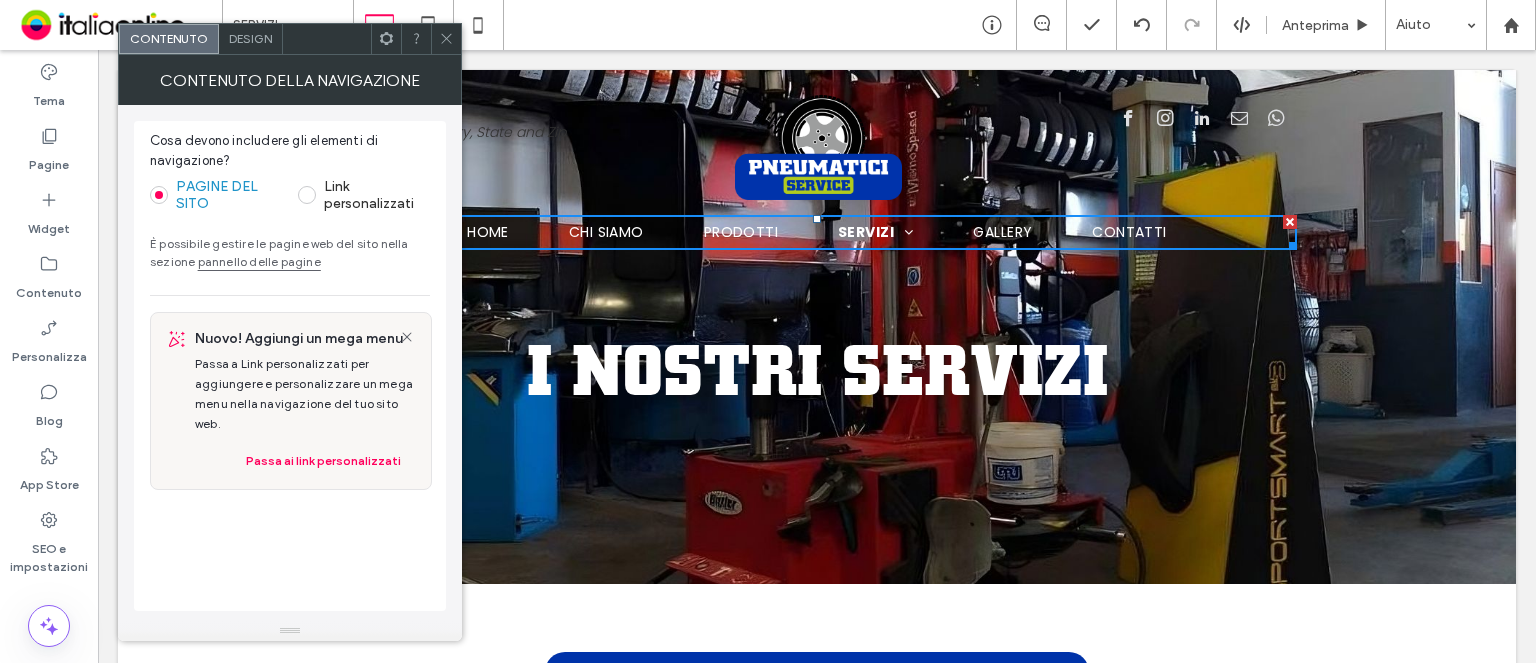 click on "Design" at bounding box center [250, 38] 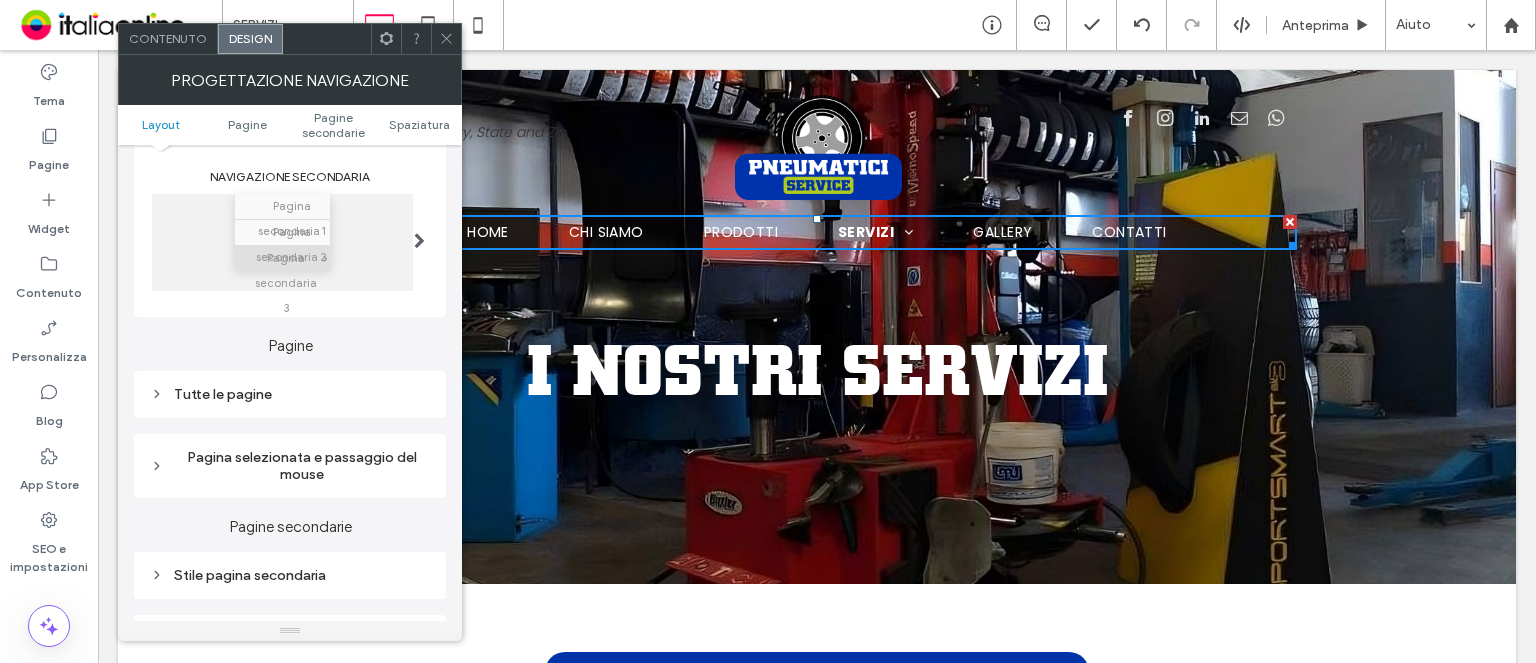 scroll, scrollTop: 500, scrollLeft: 0, axis: vertical 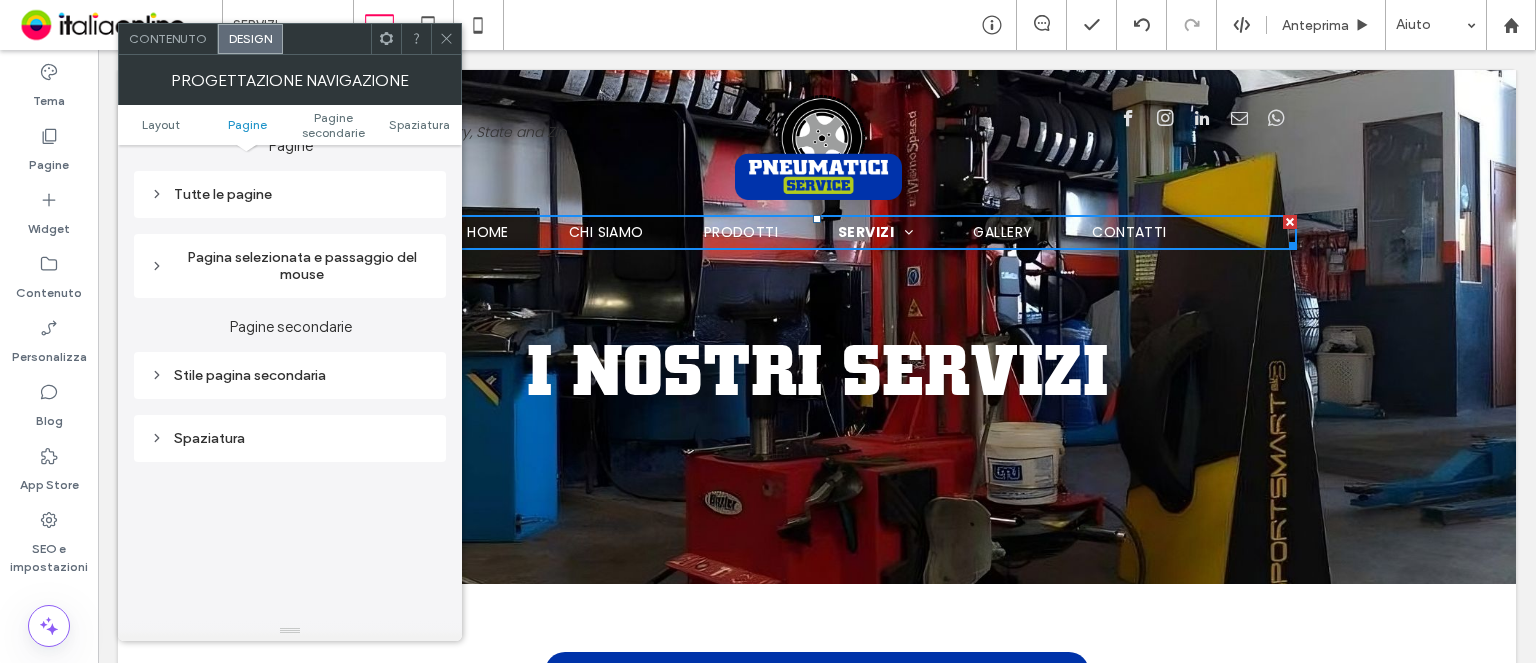 click on "Tutte le pagine" at bounding box center (290, 194) 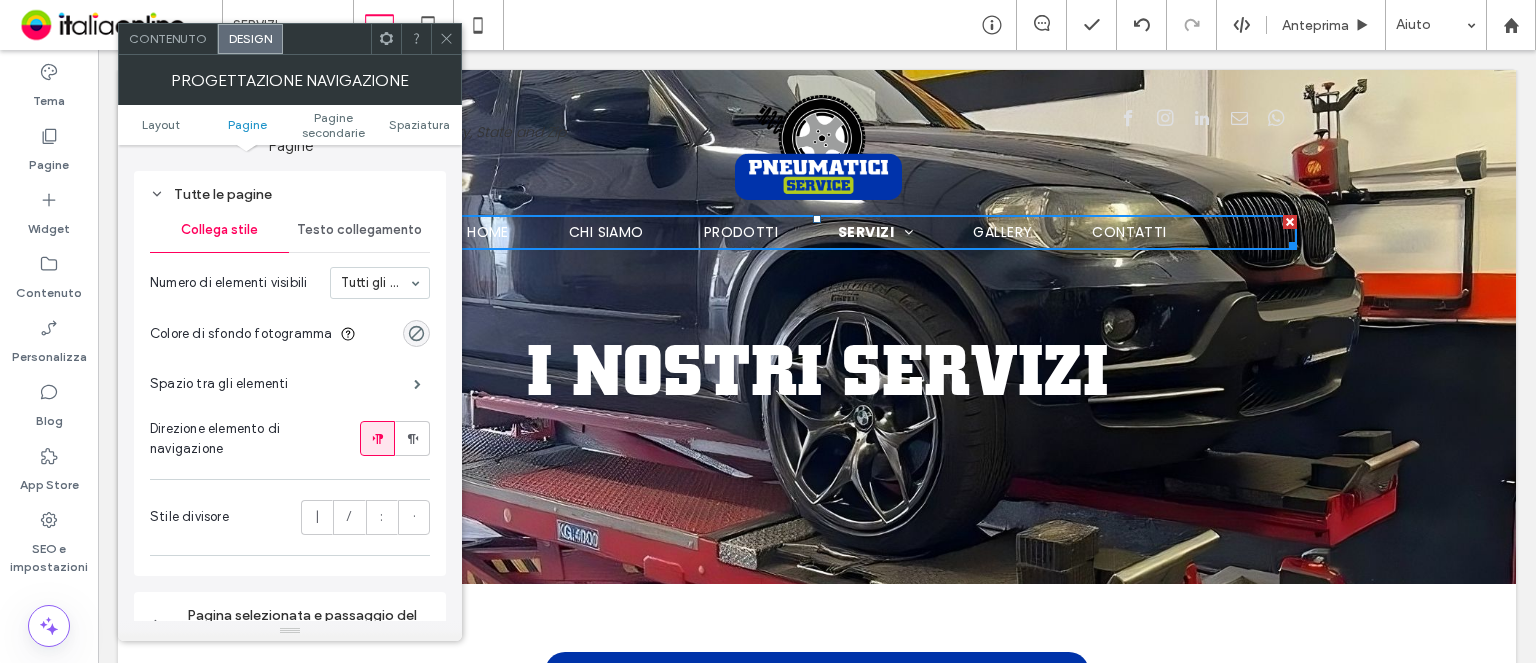 click on "Testo collegamento" at bounding box center [359, 230] 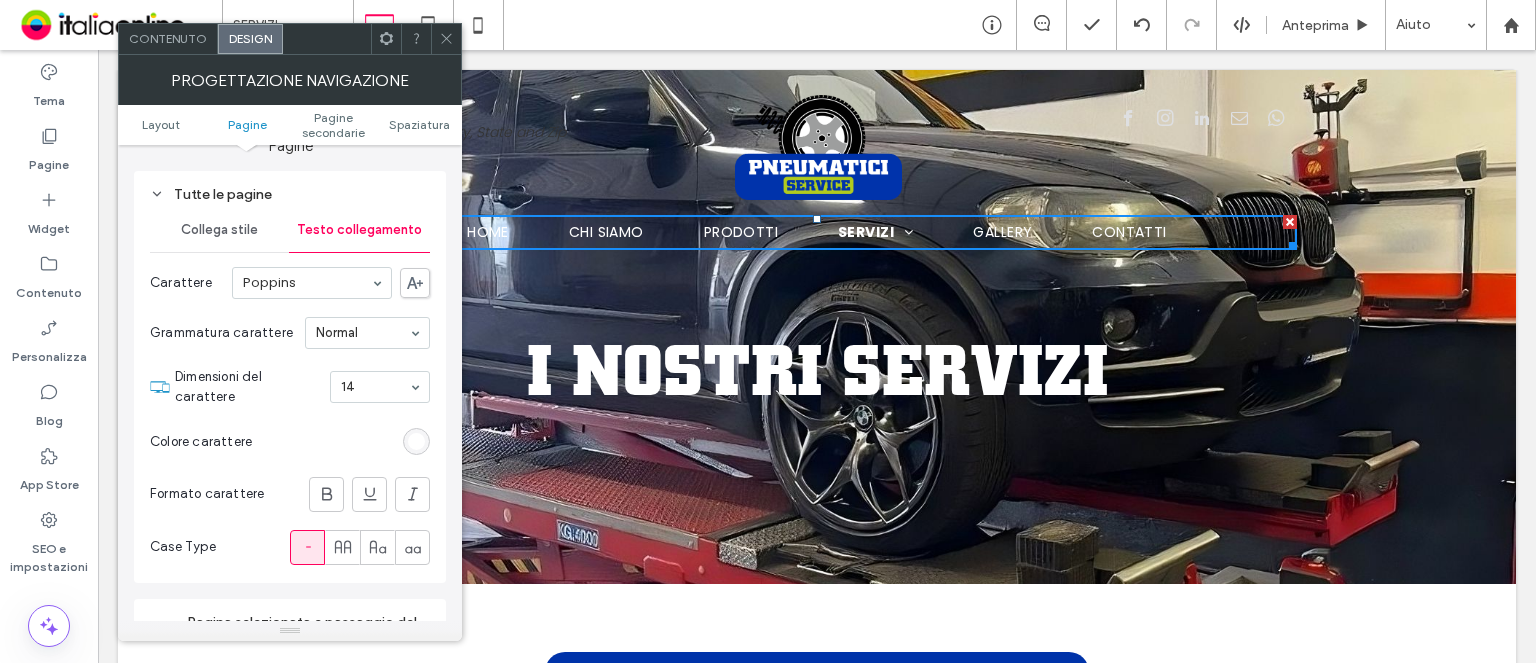 scroll, scrollTop: 600, scrollLeft: 0, axis: vertical 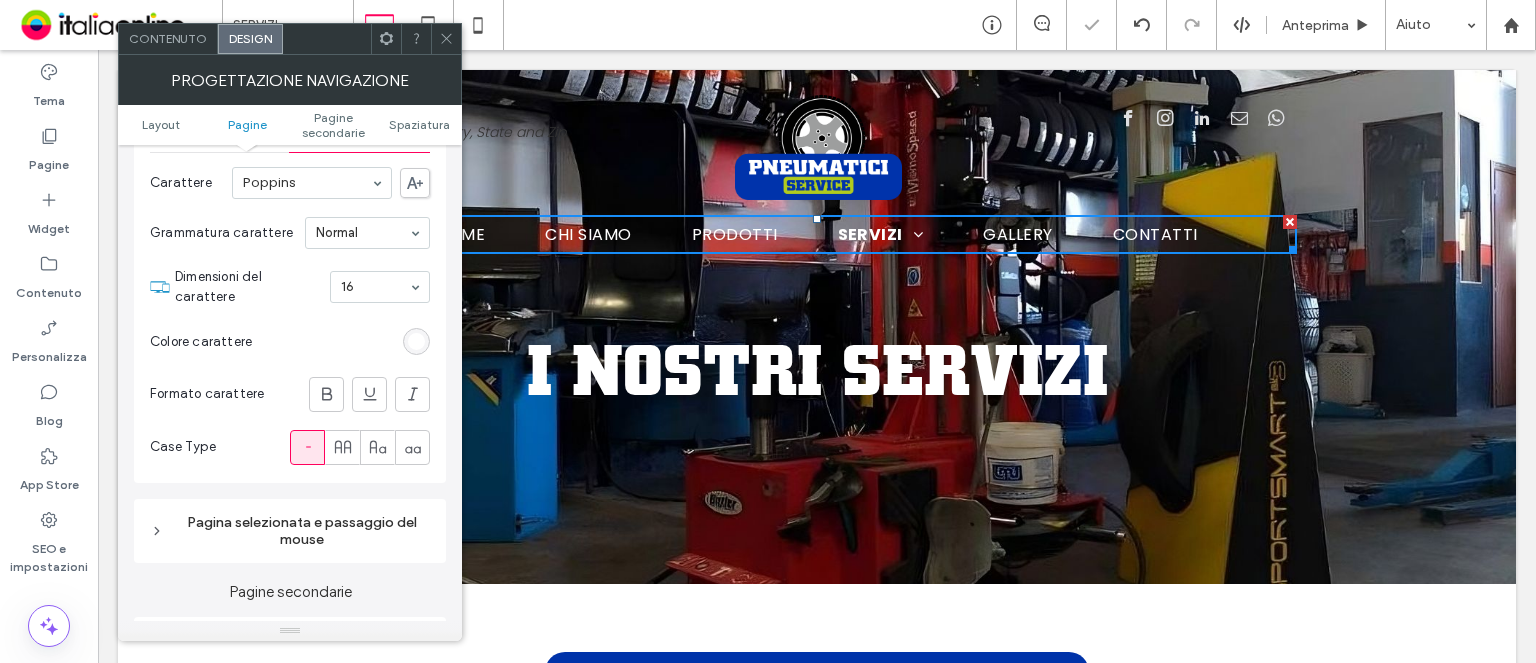 click at bounding box center [446, 39] 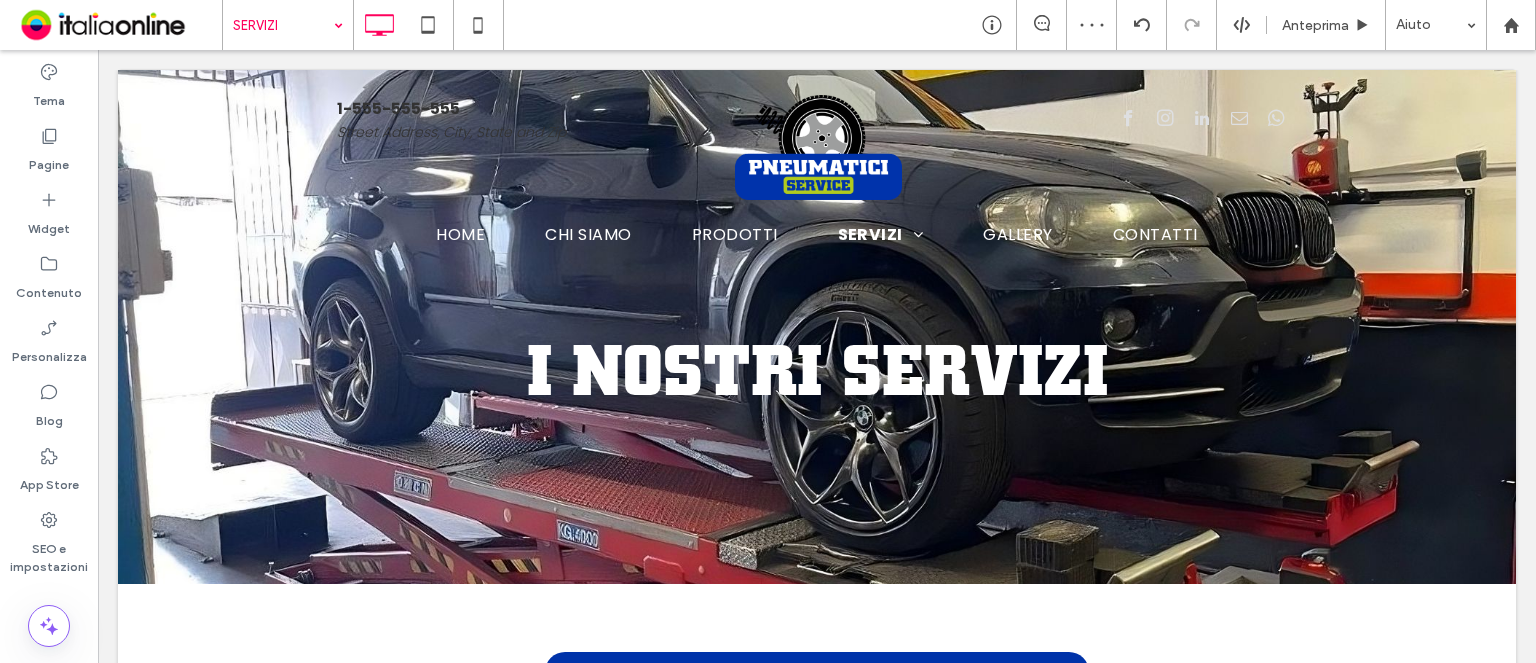 drag, startPoint x: 289, startPoint y: 11, endPoint x: 276, endPoint y: 44, distance: 35.468296 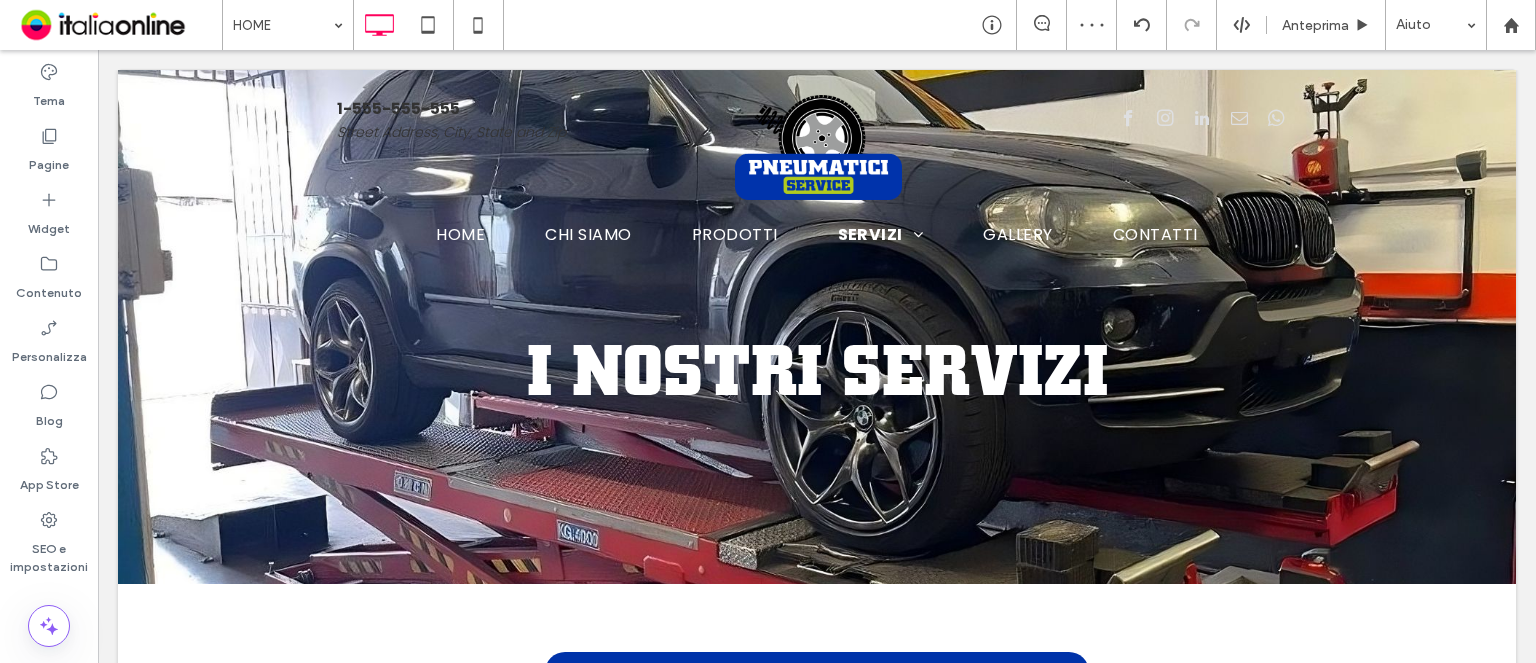 drag, startPoint x: 272, startPoint y: 66, endPoint x: 340, endPoint y: 82, distance: 69.856995 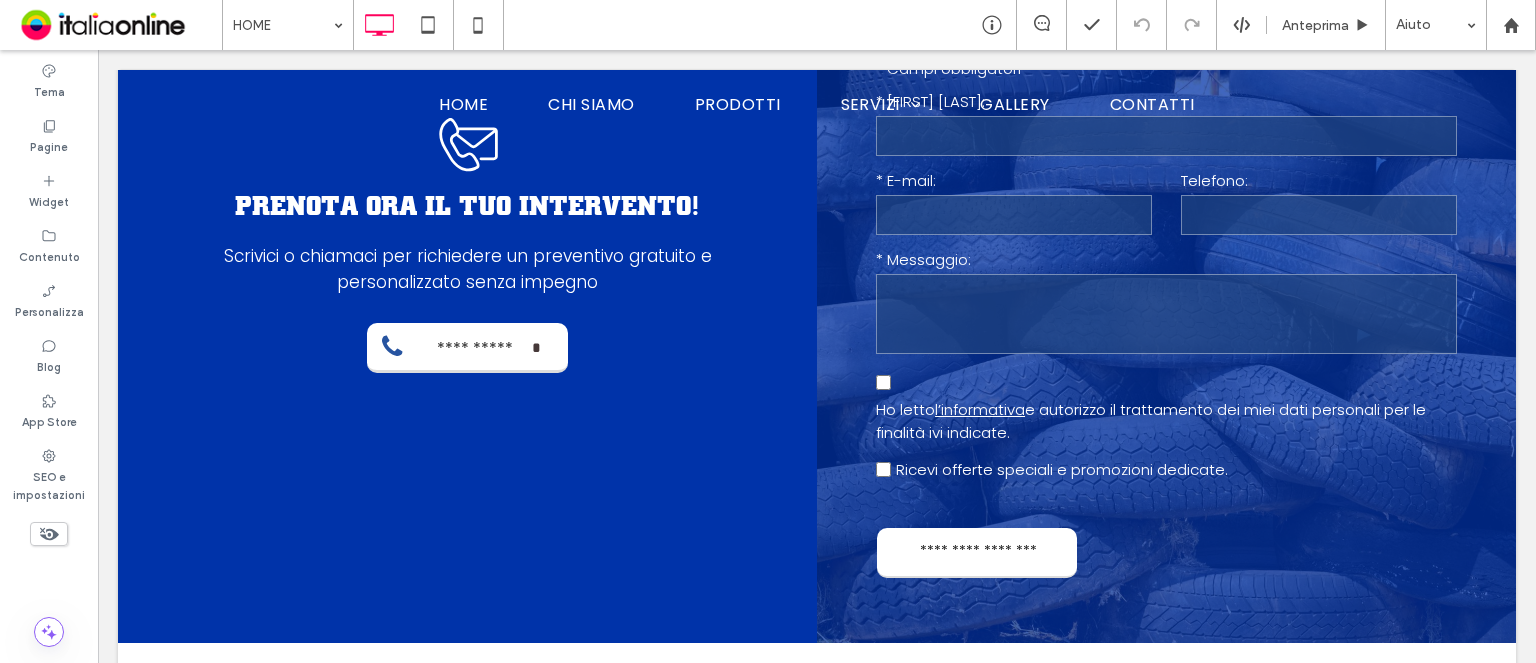 scroll, scrollTop: 3000, scrollLeft: 0, axis: vertical 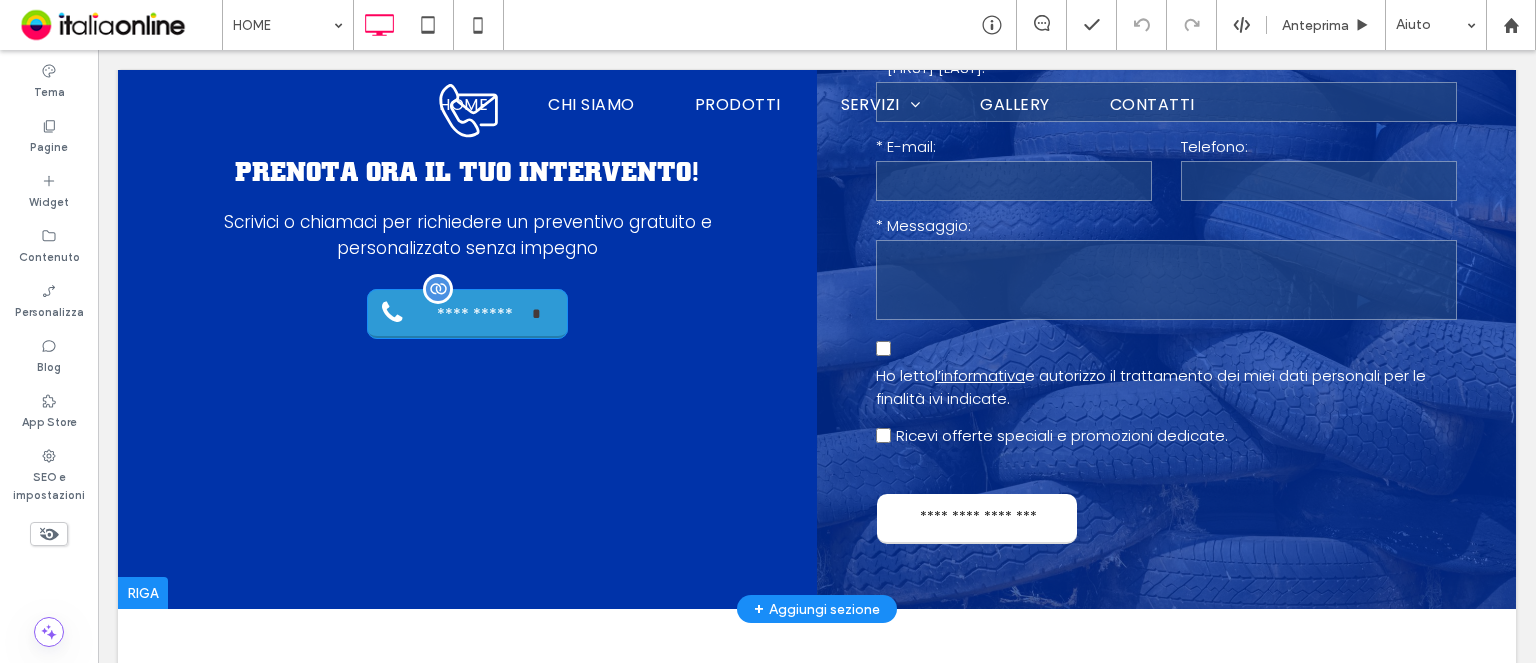 click on "**********" at bounding box center (475, 314) 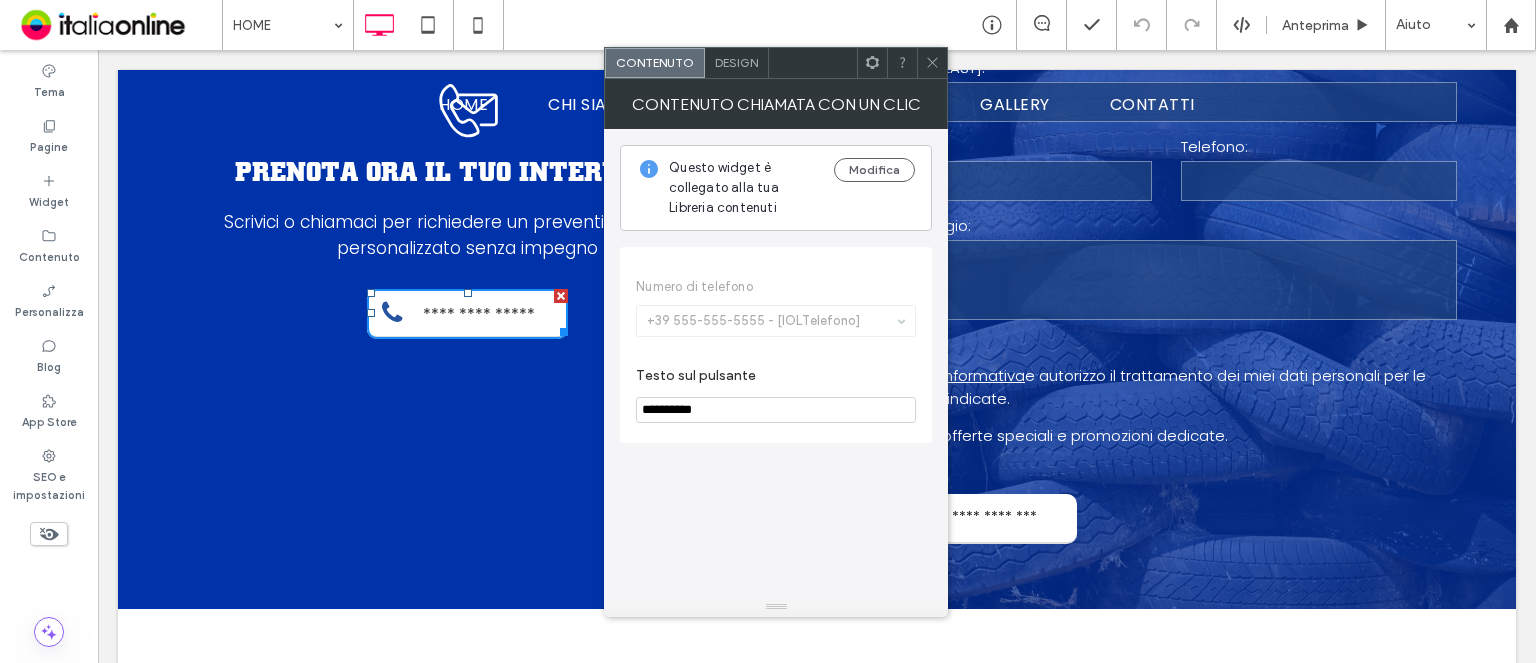 click 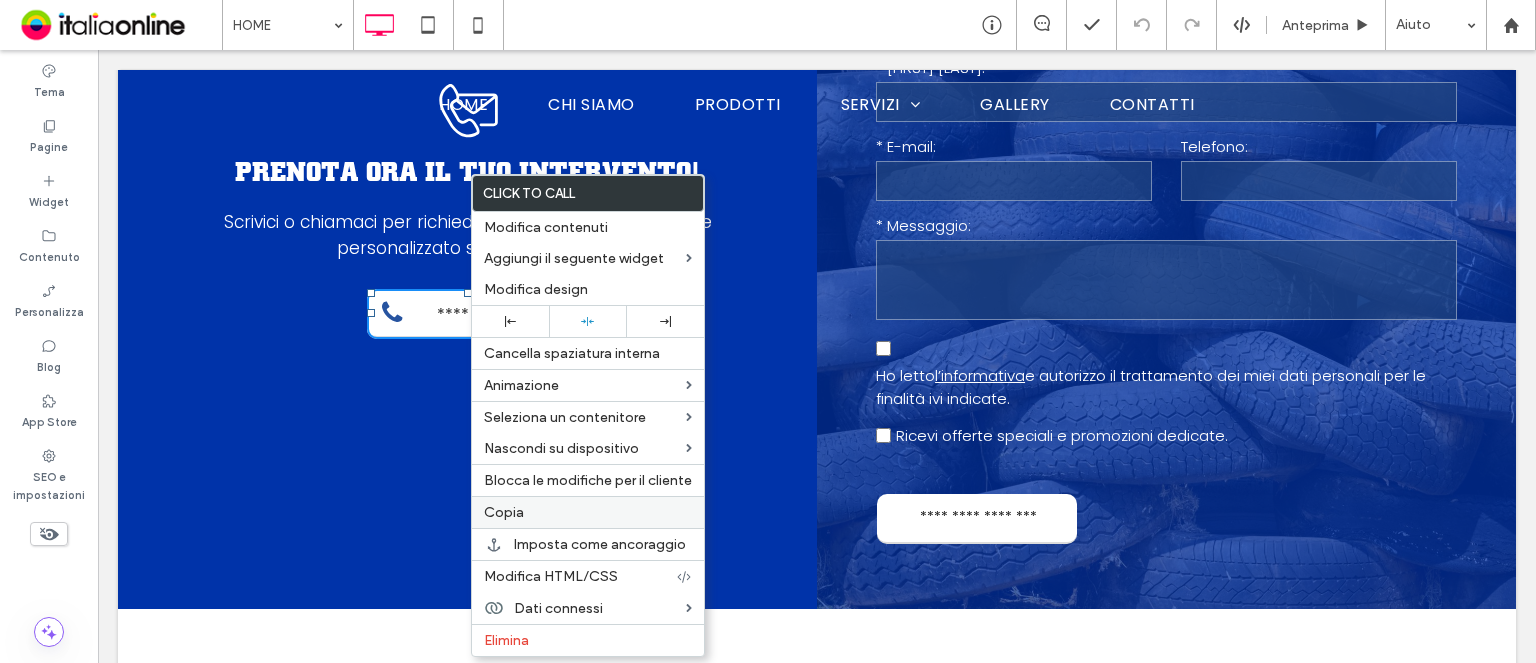 click on "Copia" at bounding box center (504, 512) 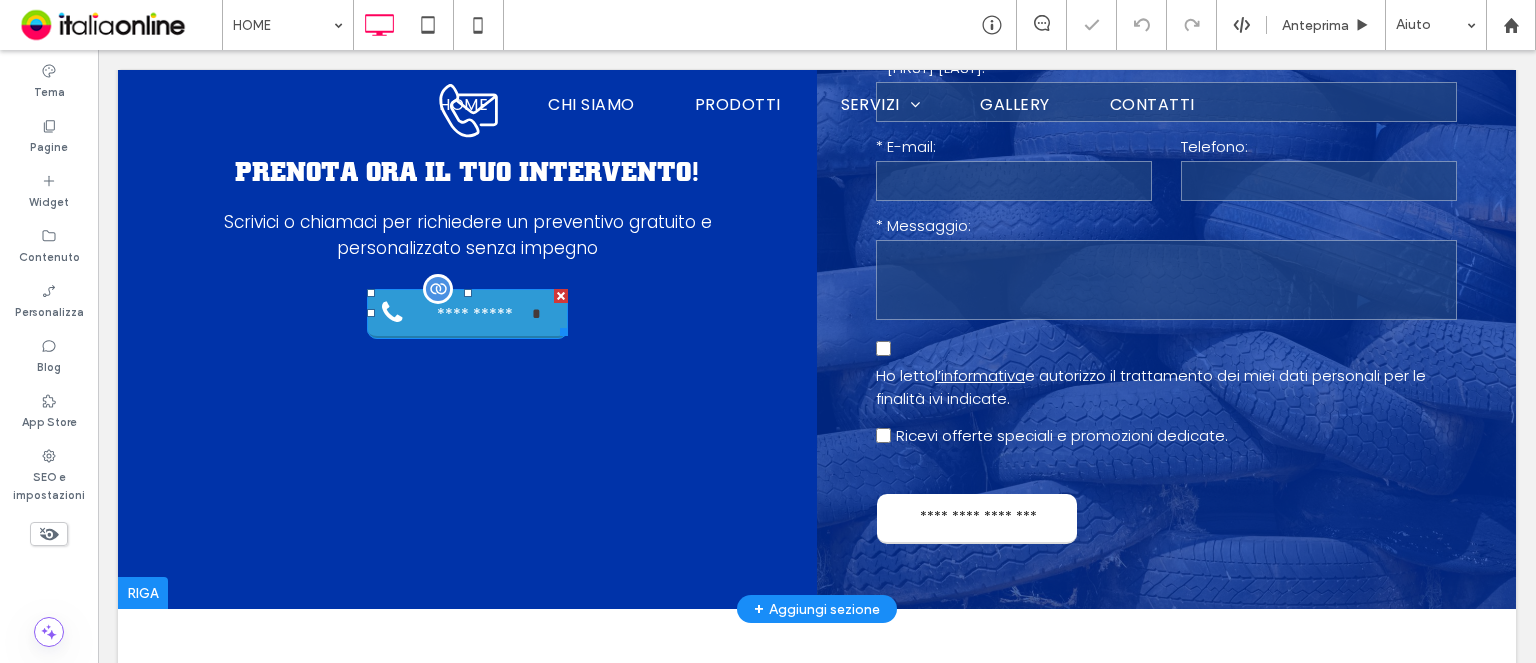 click on "**********" at bounding box center (475, 314) 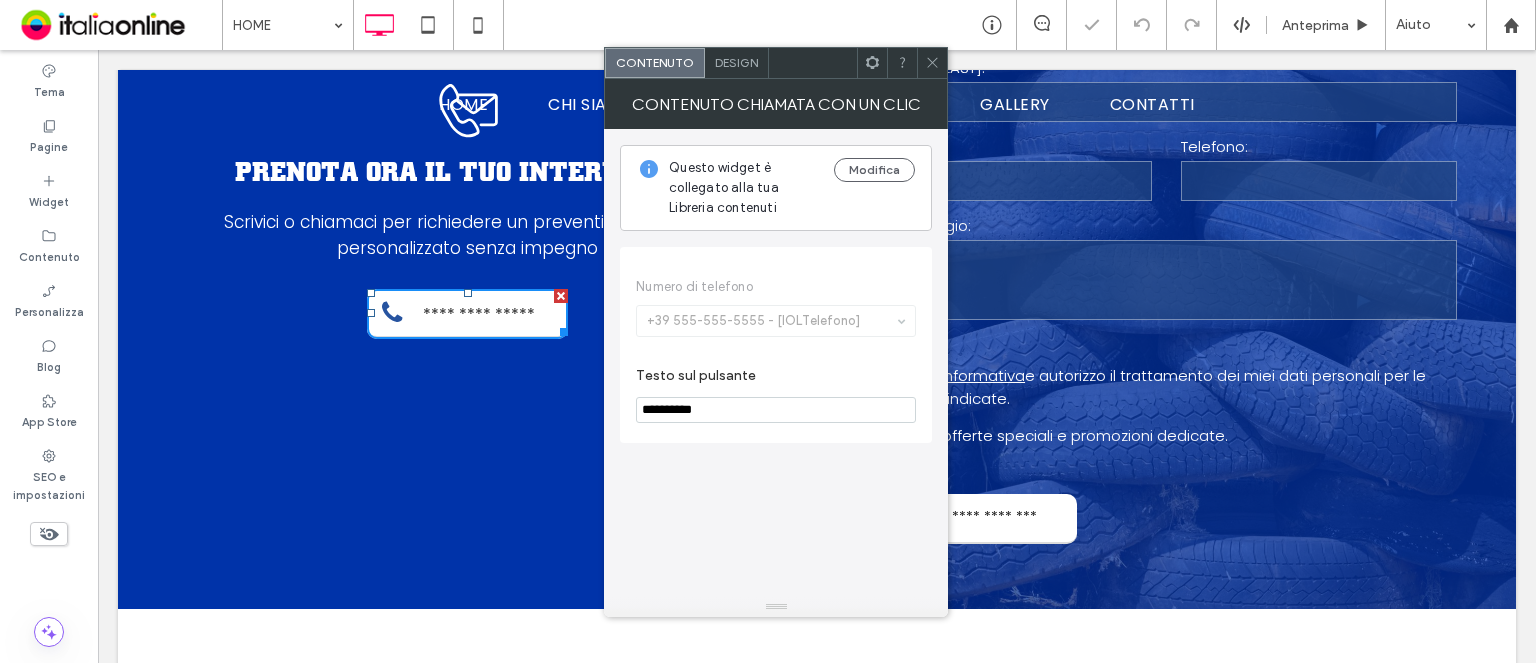 click on "Design" at bounding box center [736, 62] 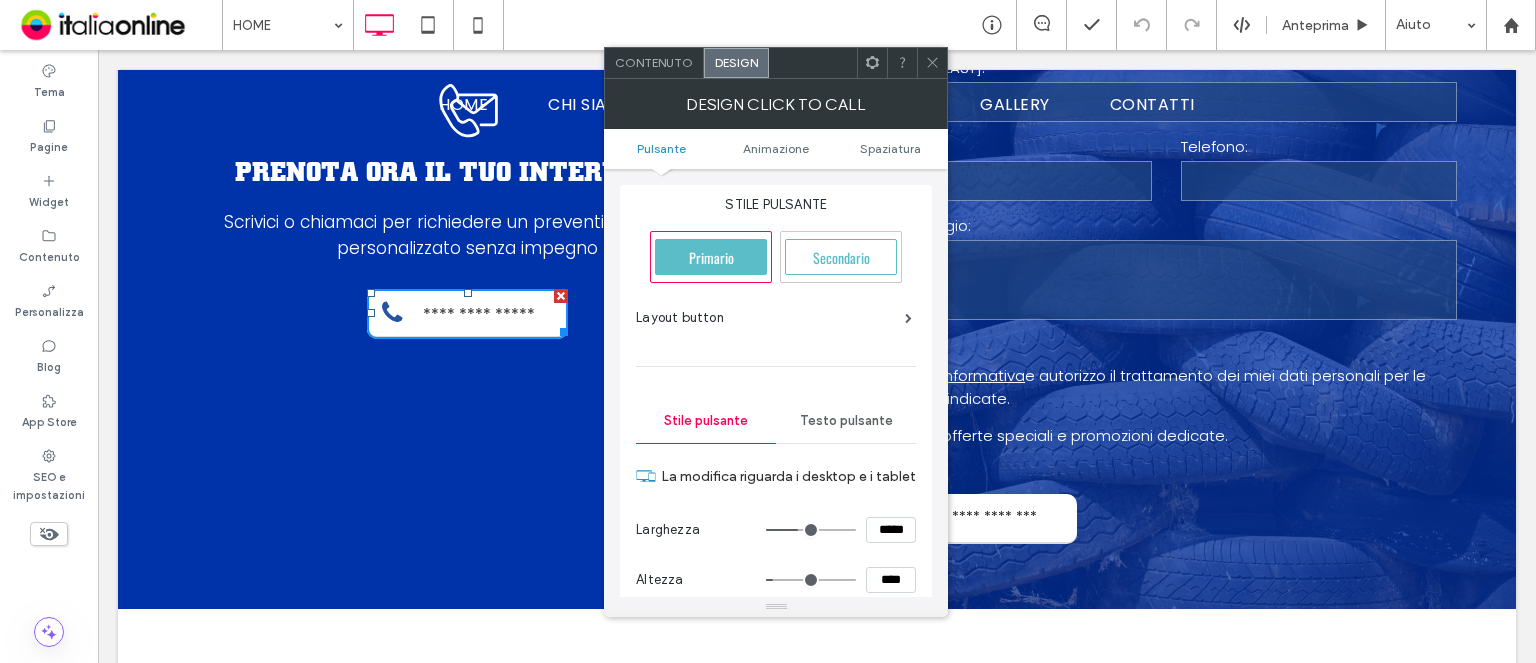 click 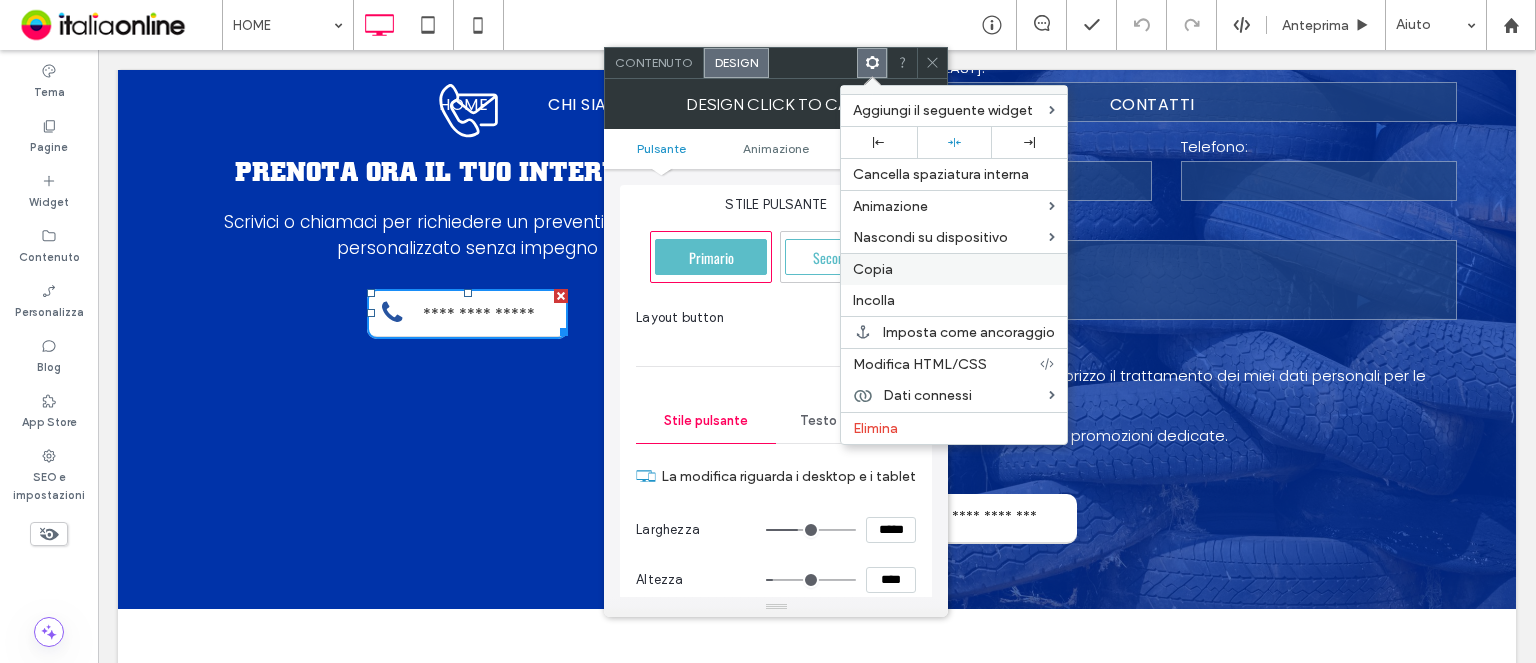 drag, startPoint x: 896, startPoint y: 269, endPoint x: 1368, endPoint y: 399, distance: 489.57532 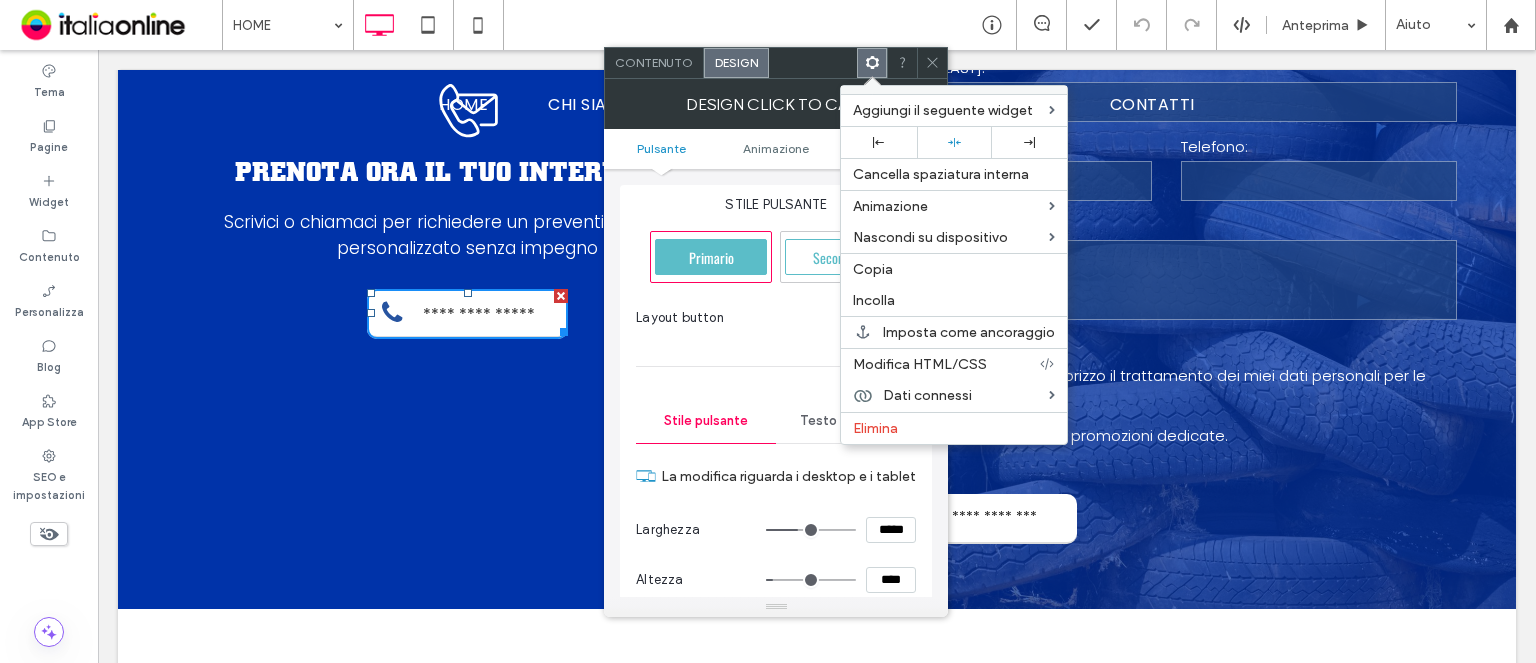 click on "Copia" at bounding box center [954, 269] 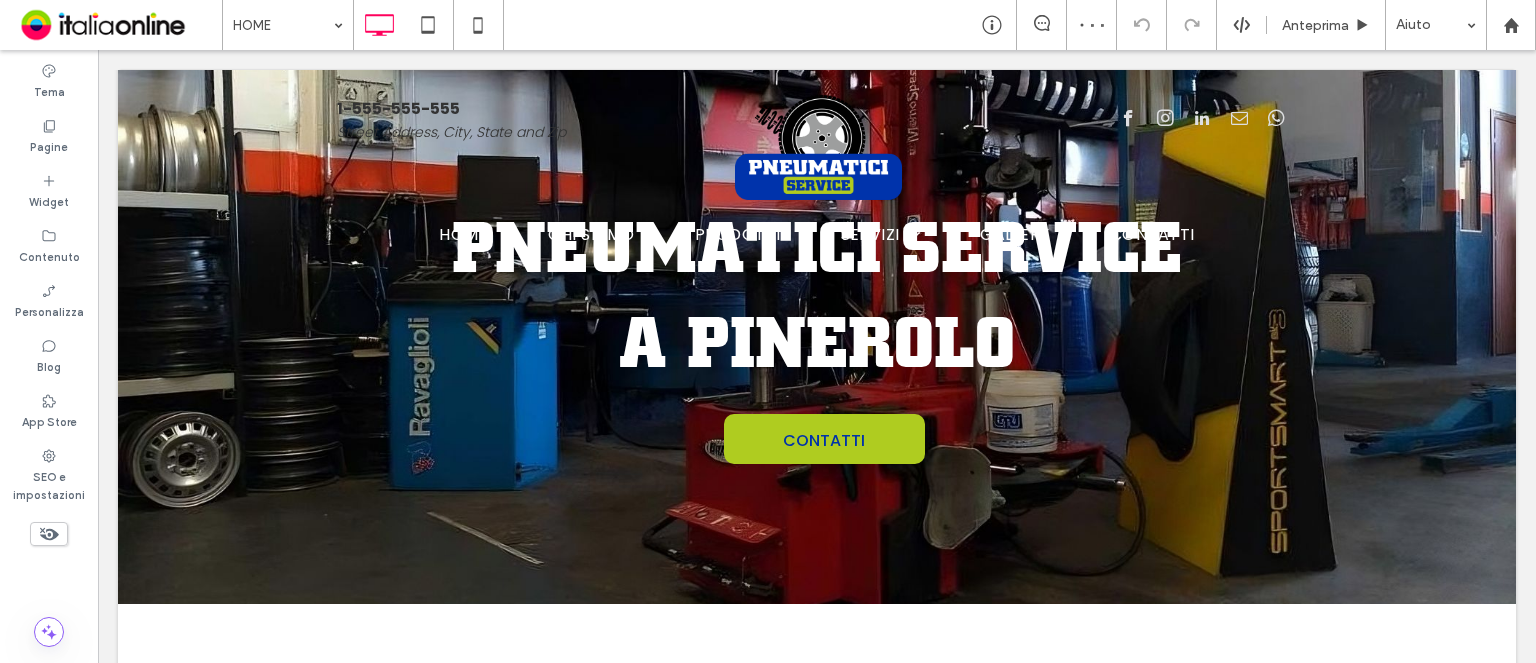 scroll, scrollTop: 0, scrollLeft: 0, axis: both 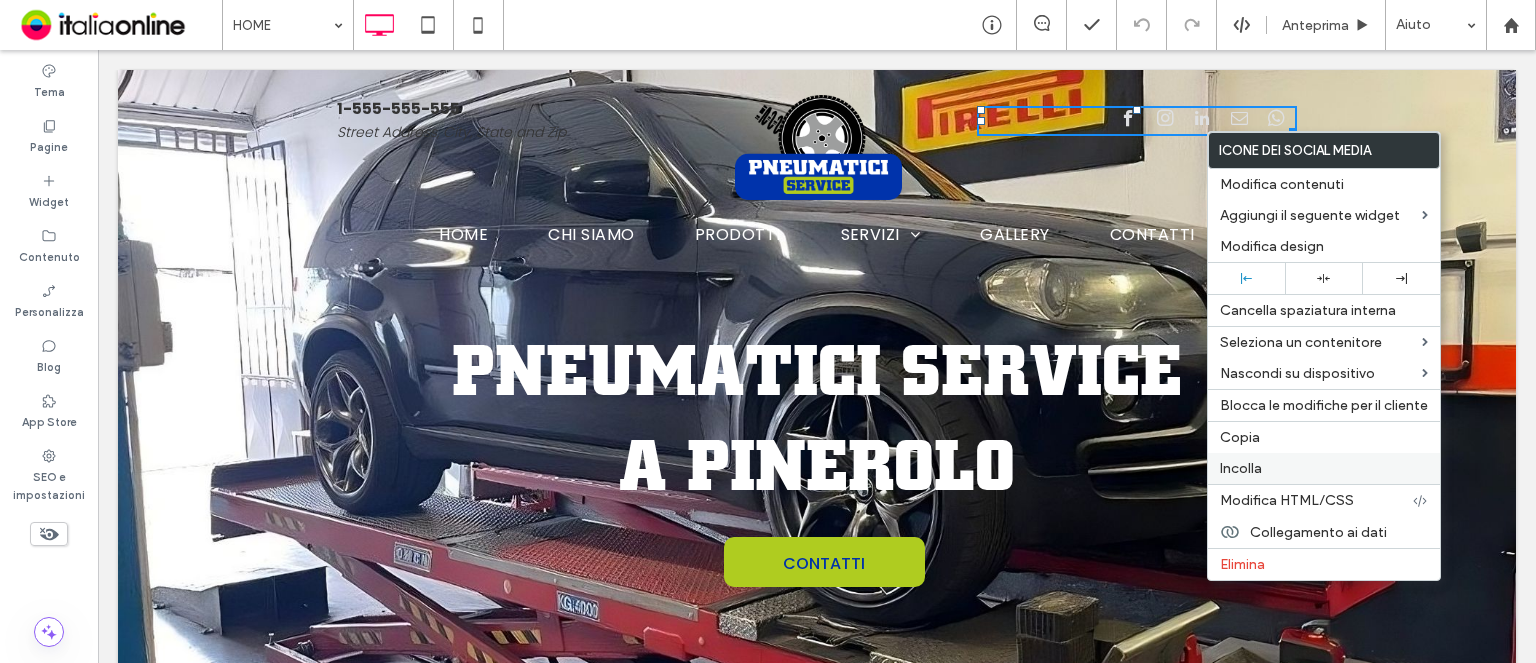 click on "Incolla" at bounding box center (1324, 468) 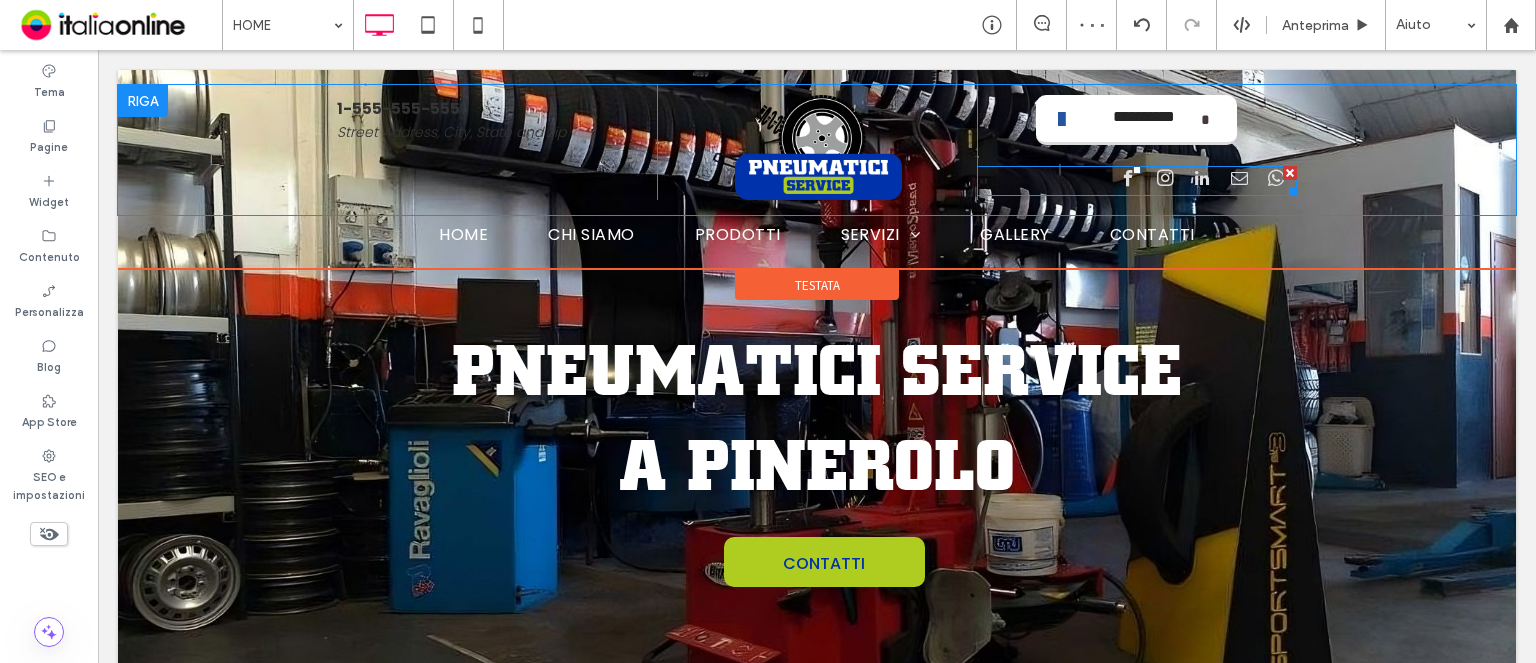 click at bounding box center (1290, 173) 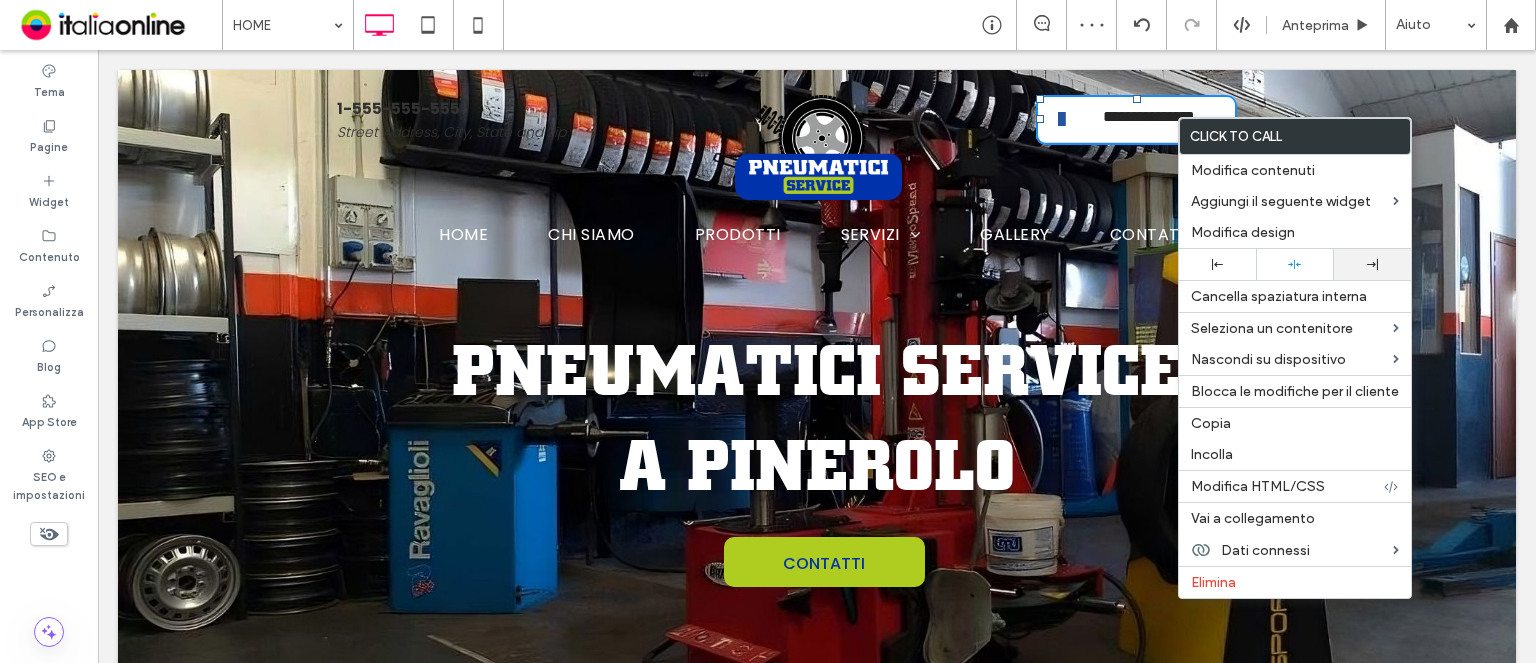 click at bounding box center (1372, 264) 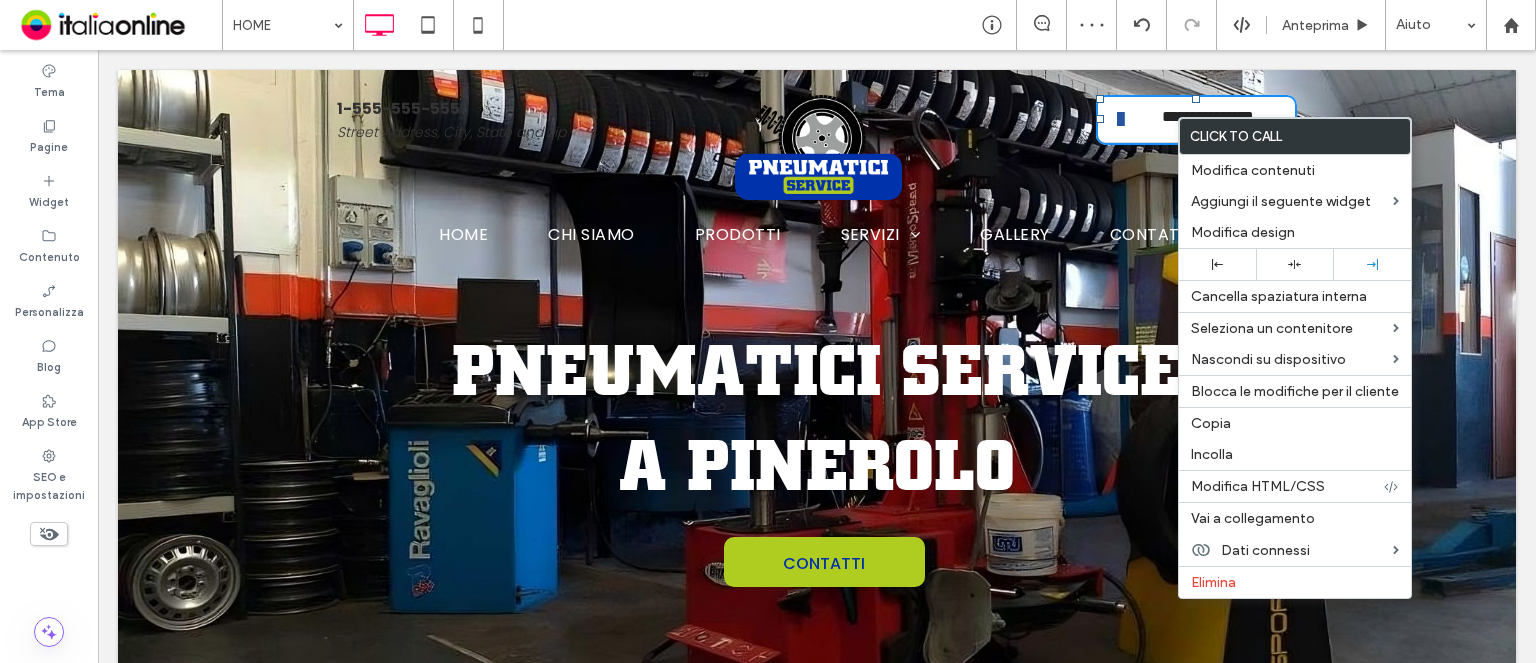 click on "**********" at bounding box center [1137, 142] 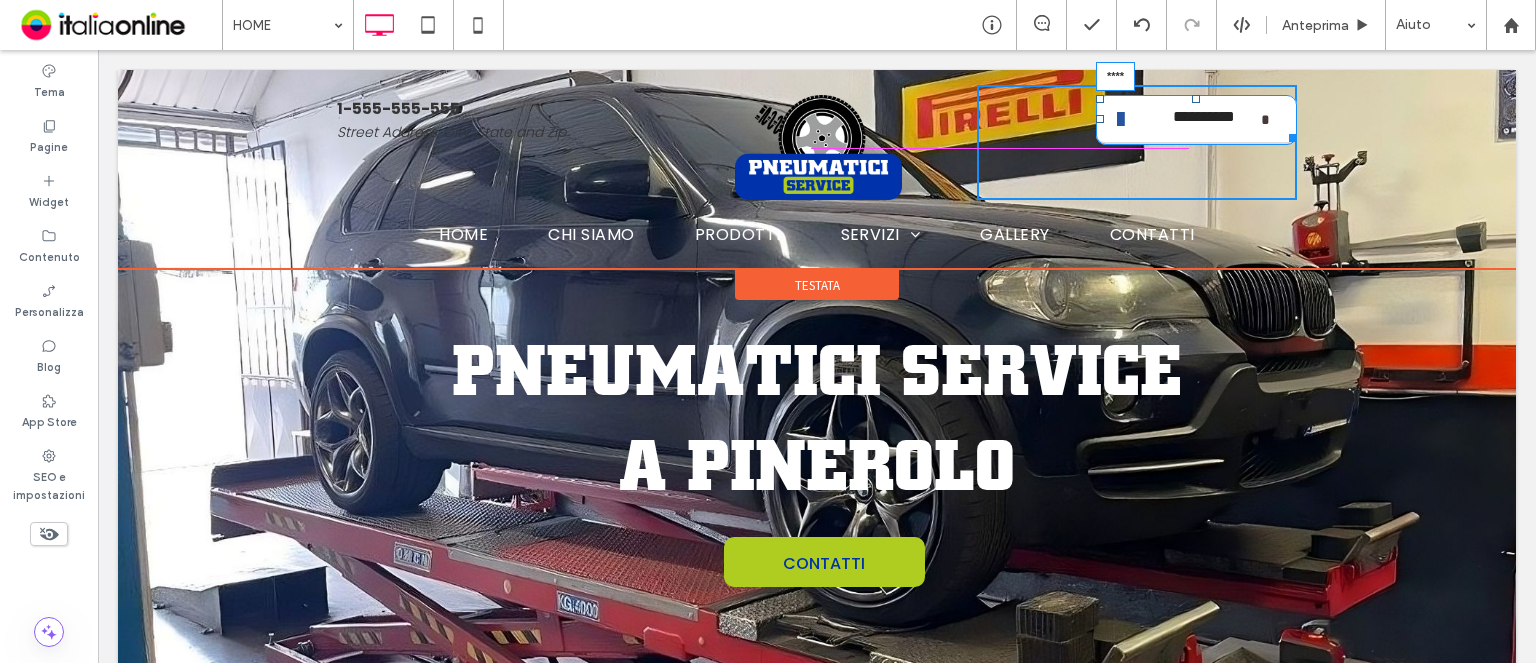 drag, startPoint x: 1187, startPoint y: 95, endPoint x: 1182, endPoint y: 120, distance: 25.495098 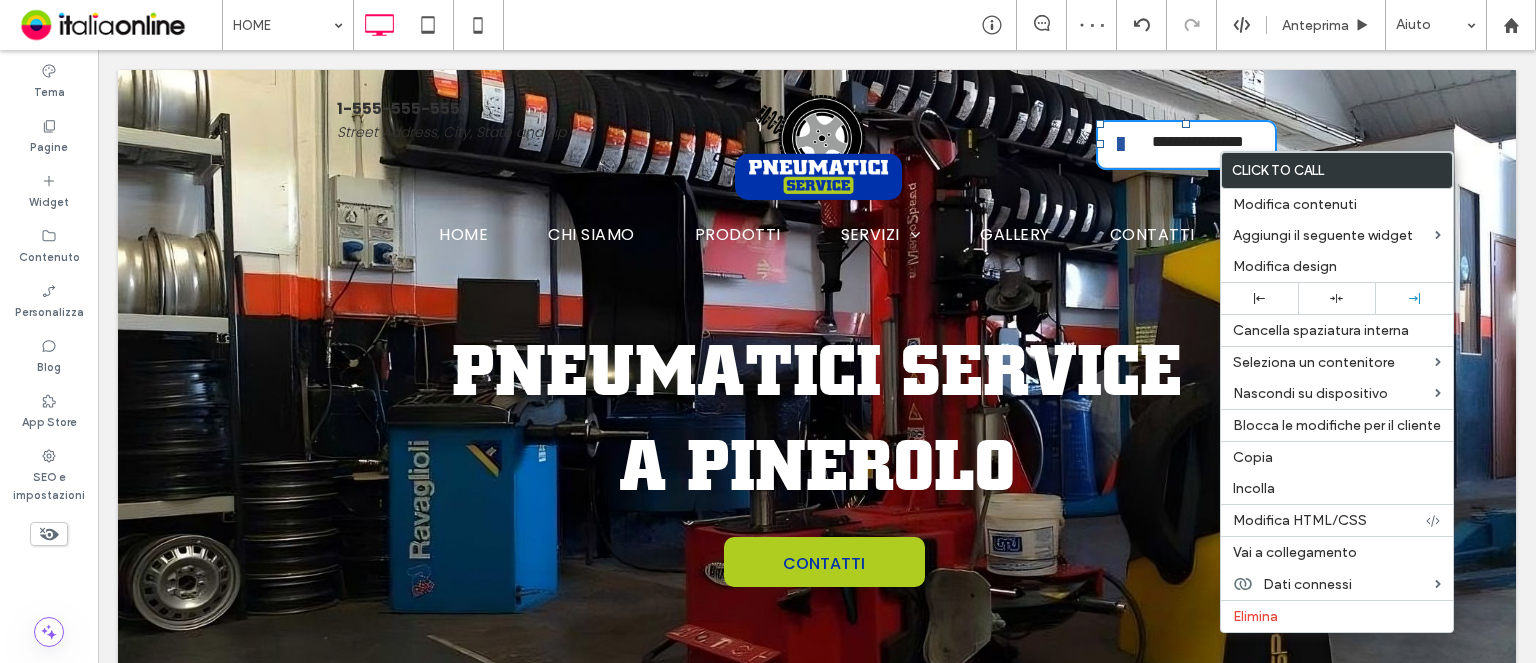 click on "**********" at bounding box center [817, 150] 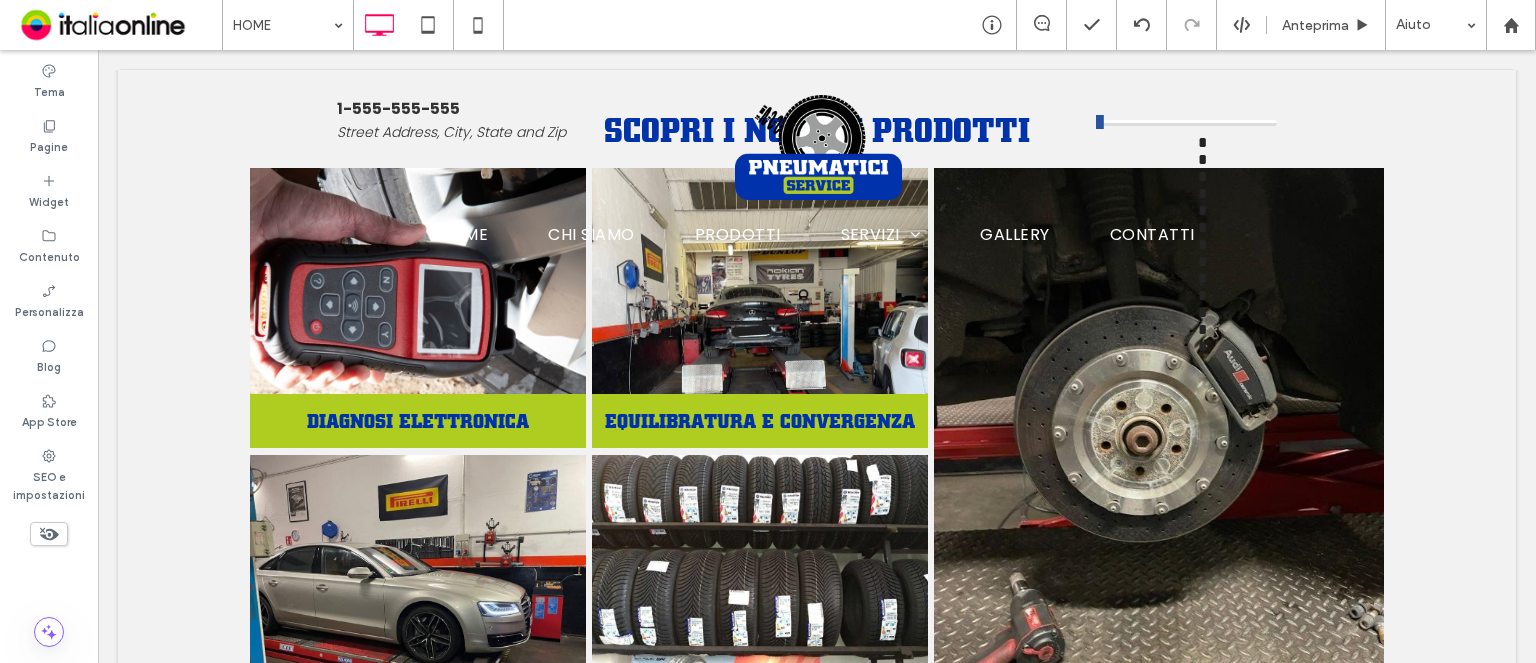 scroll, scrollTop: 0, scrollLeft: 0, axis: both 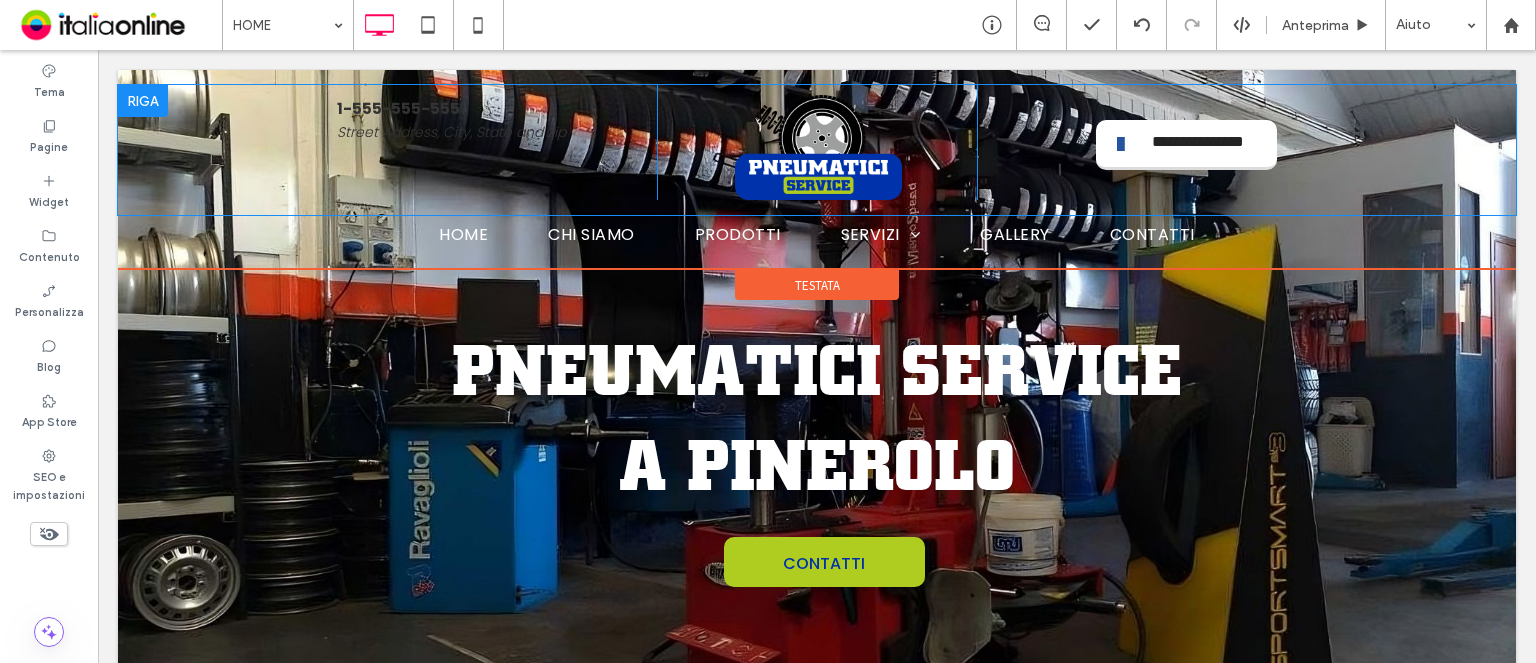 click on "**********" at bounding box center (817, 150) 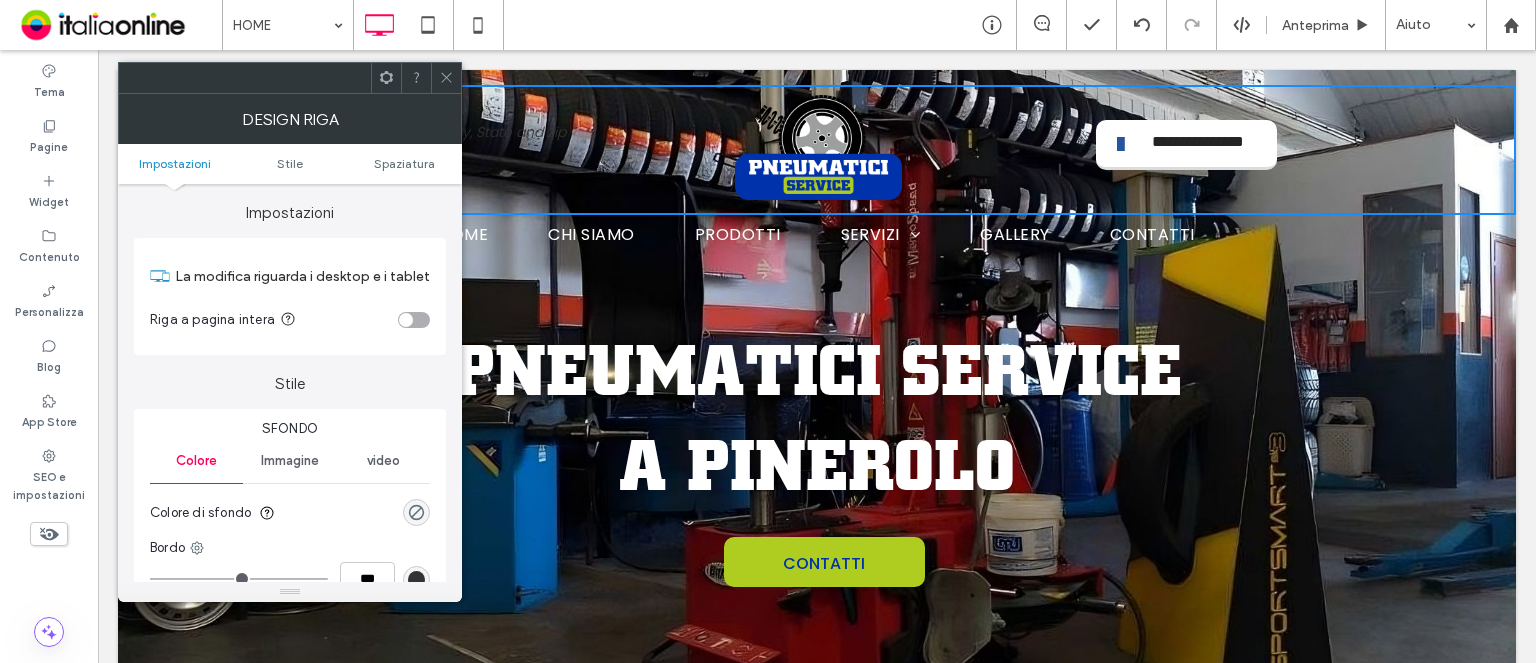 click at bounding box center [414, 320] 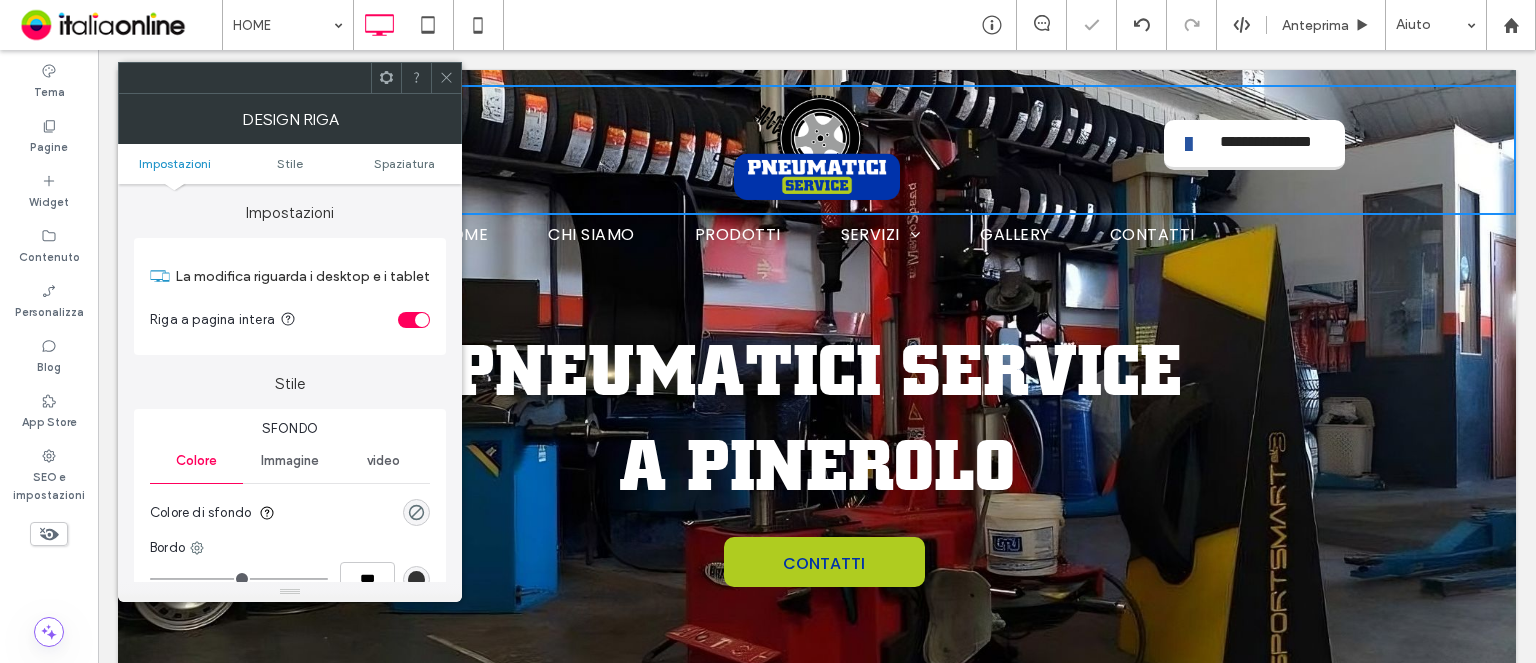 click at bounding box center (446, 78) 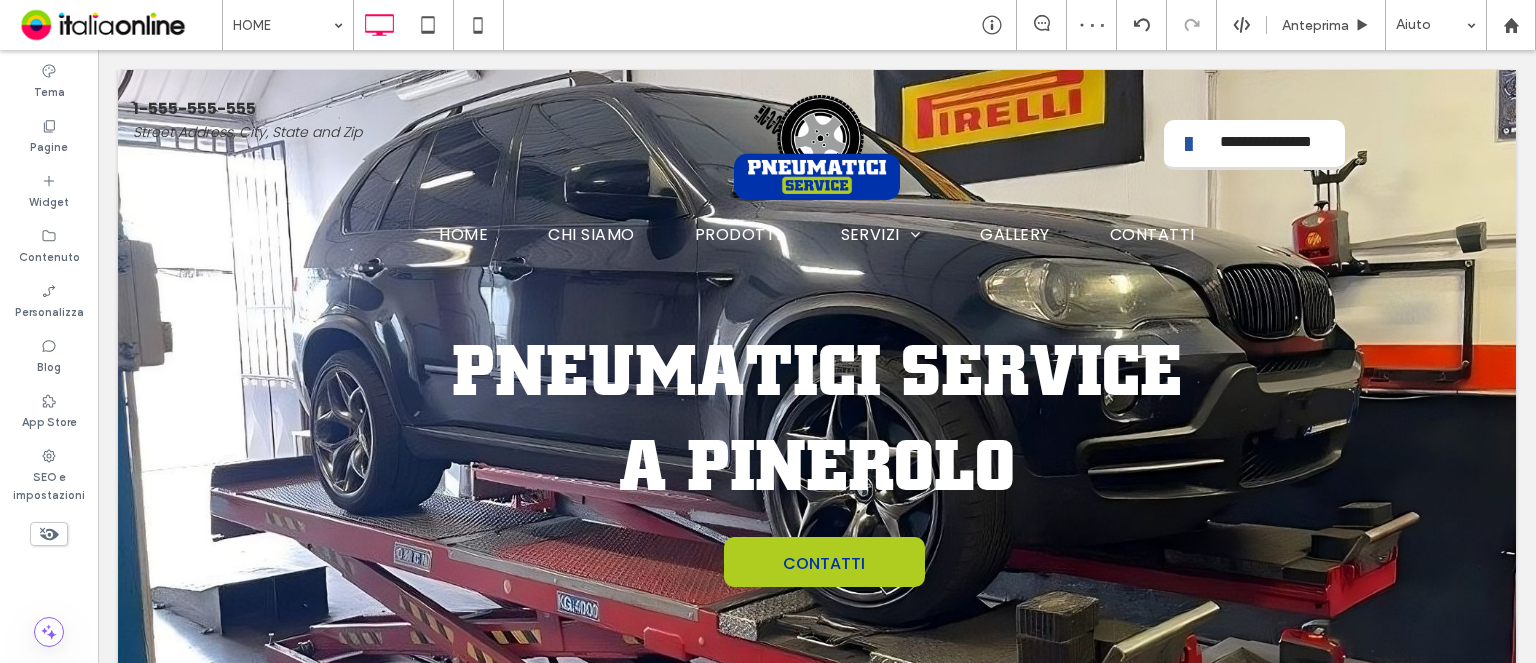 click on "**********" at bounding box center (817, 2025) 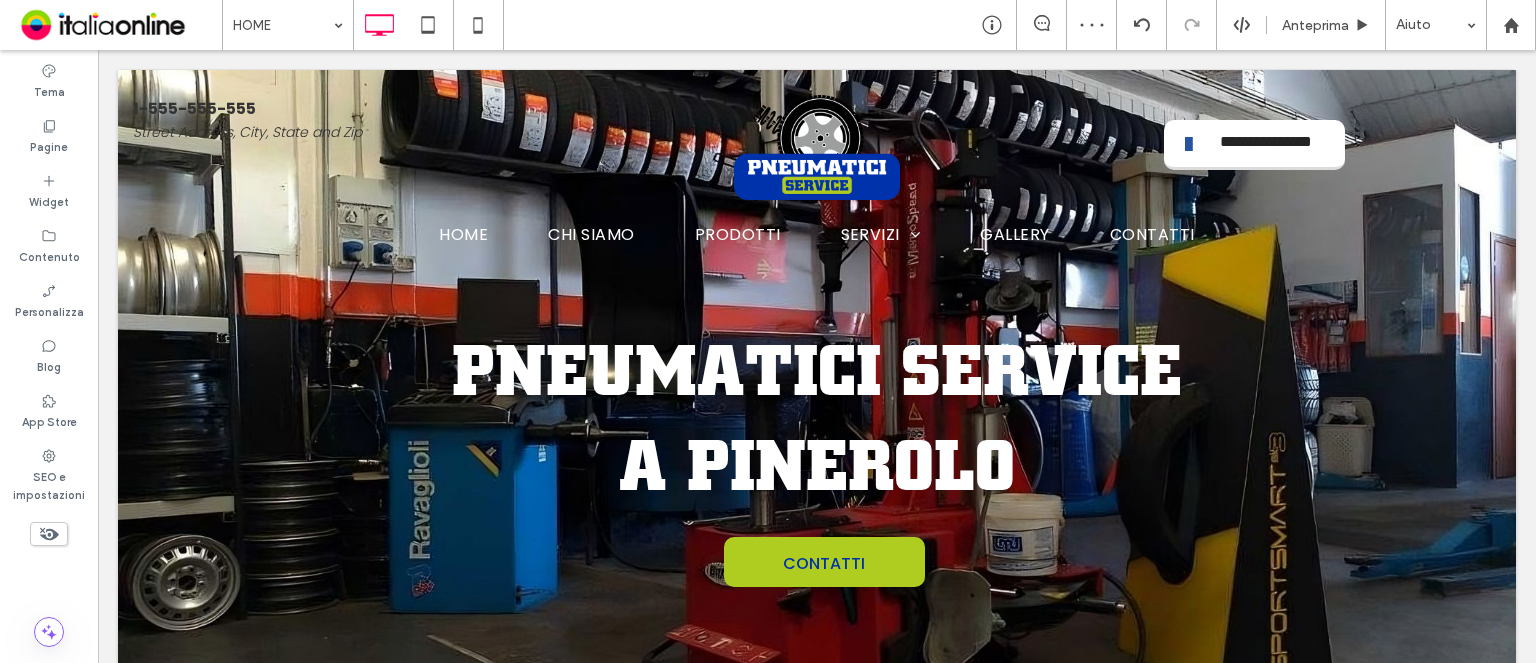 click at bounding box center (817, 398) 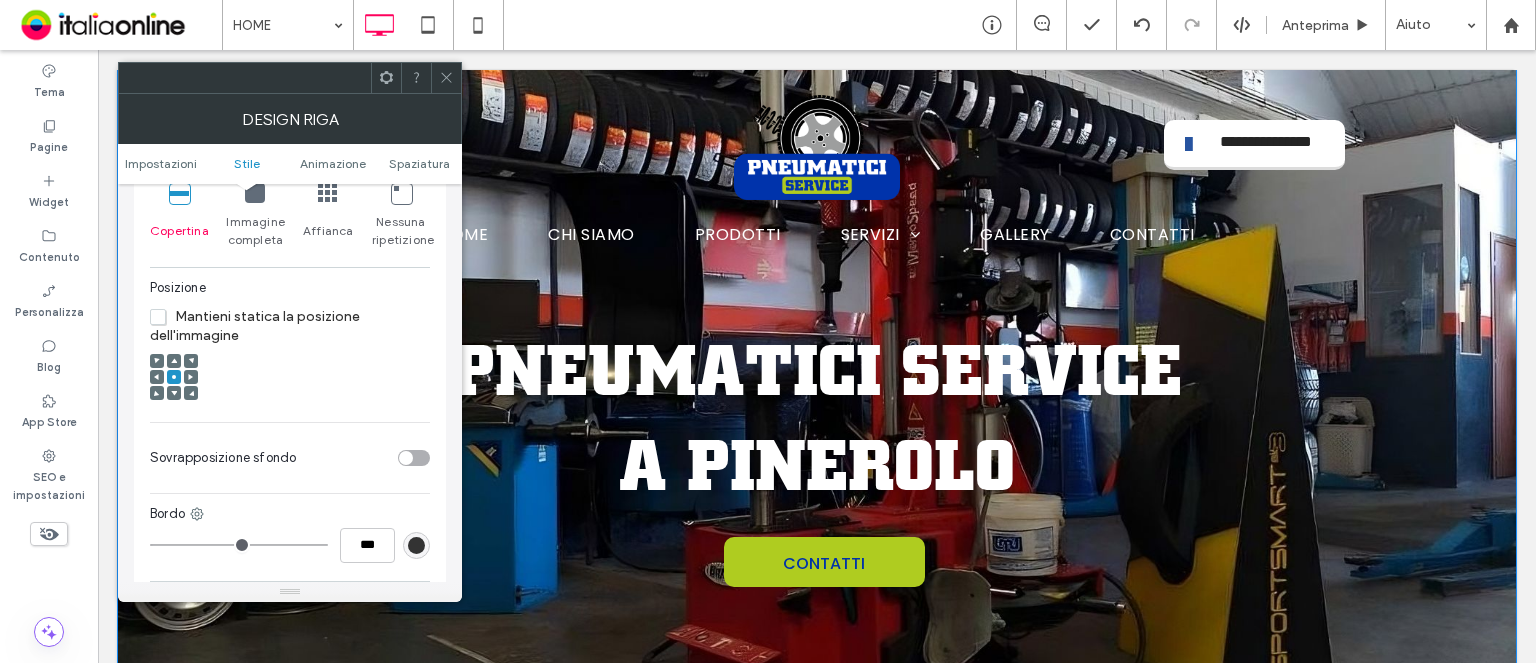 scroll, scrollTop: 700, scrollLeft: 0, axis: vertical 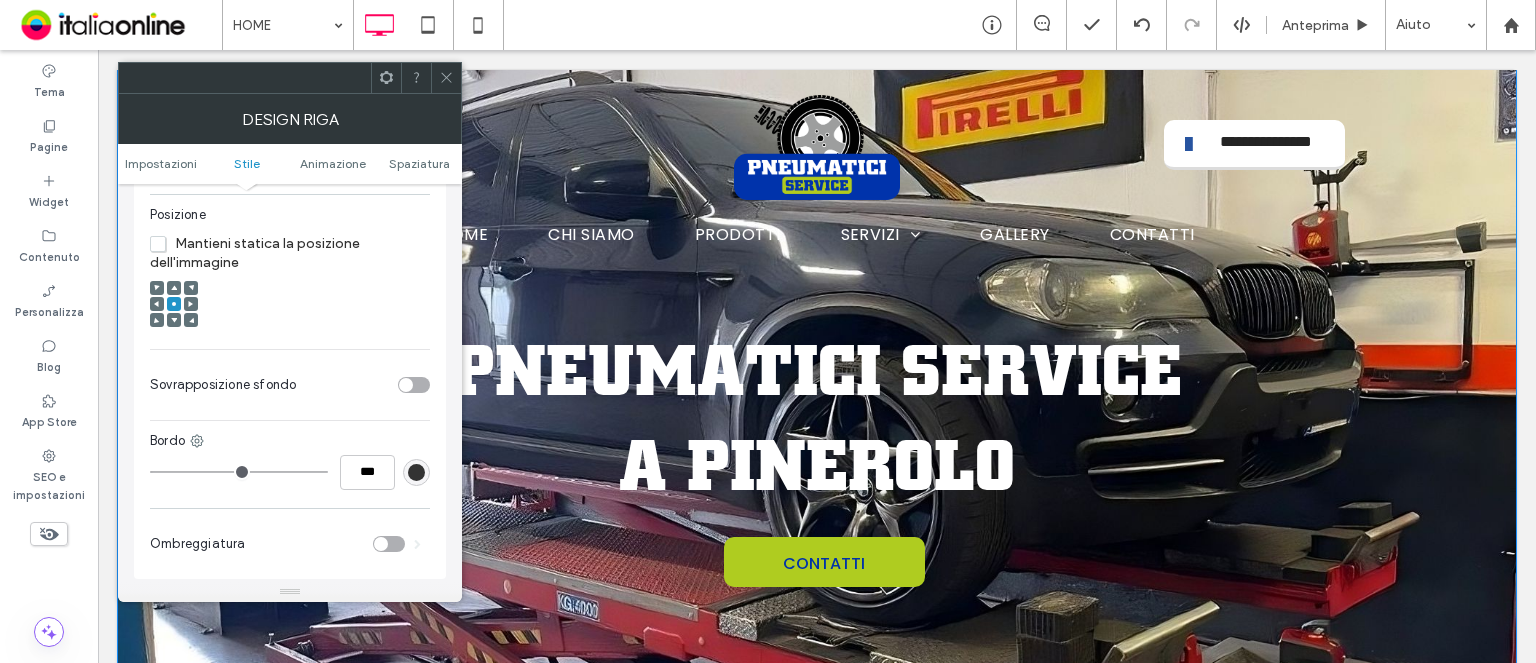 click at bounding box center (406, 385) 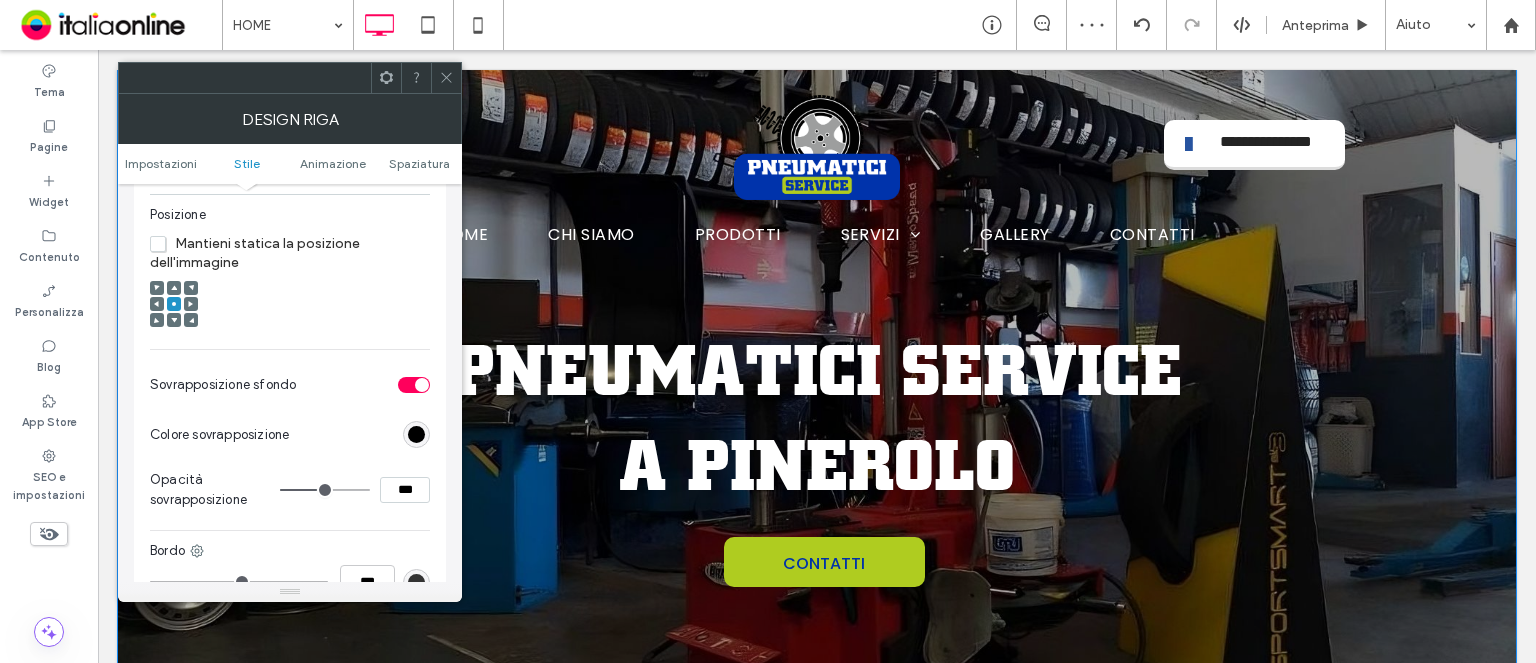 type on "**" 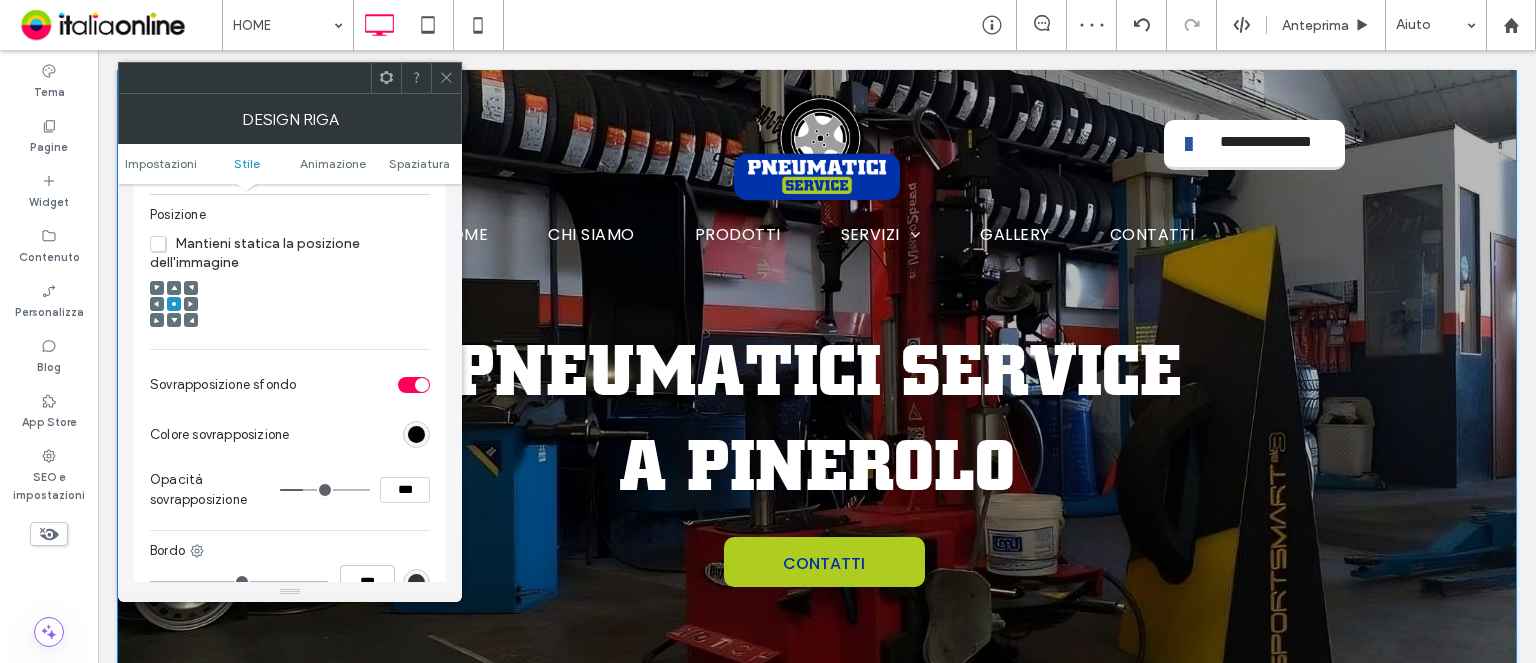 drag, startPoint x: 318, startPoint y: 466, endPoint x: 306, endPoint y: 468, distance: 12.165525 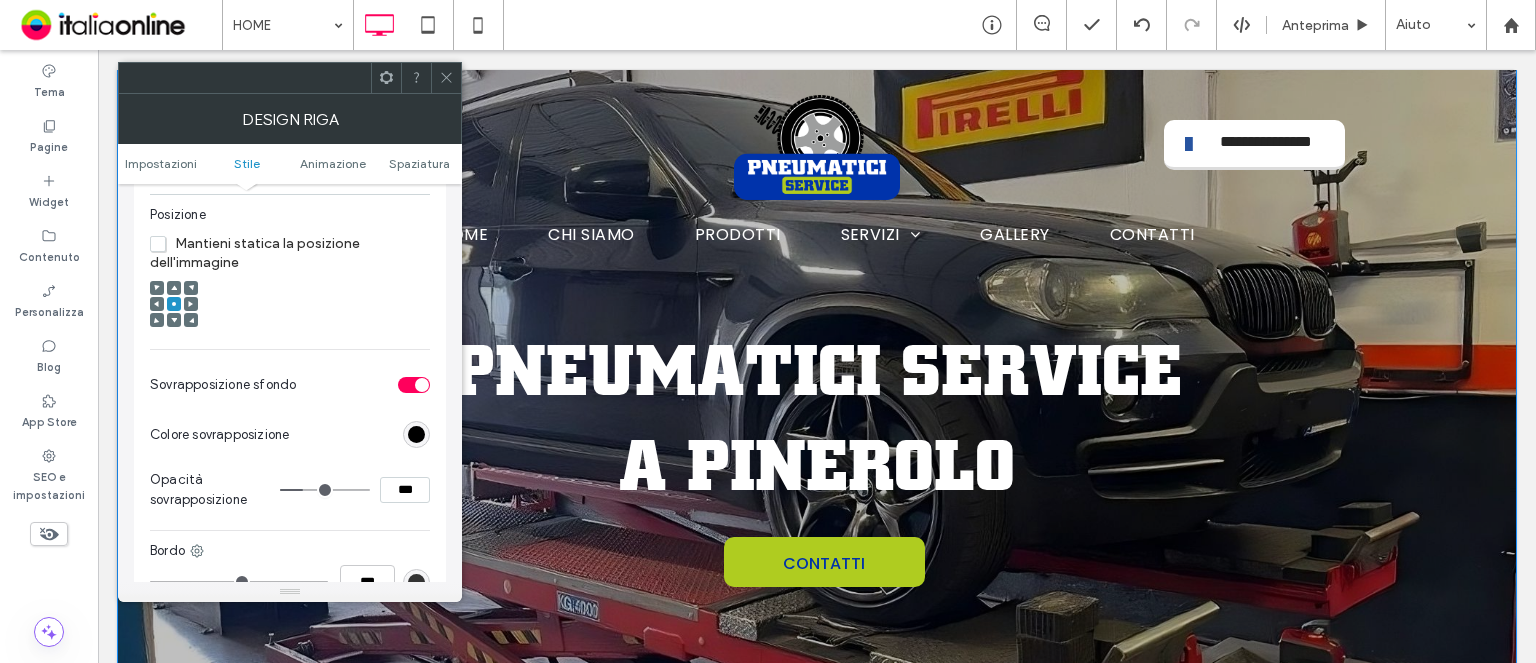 type on "**" 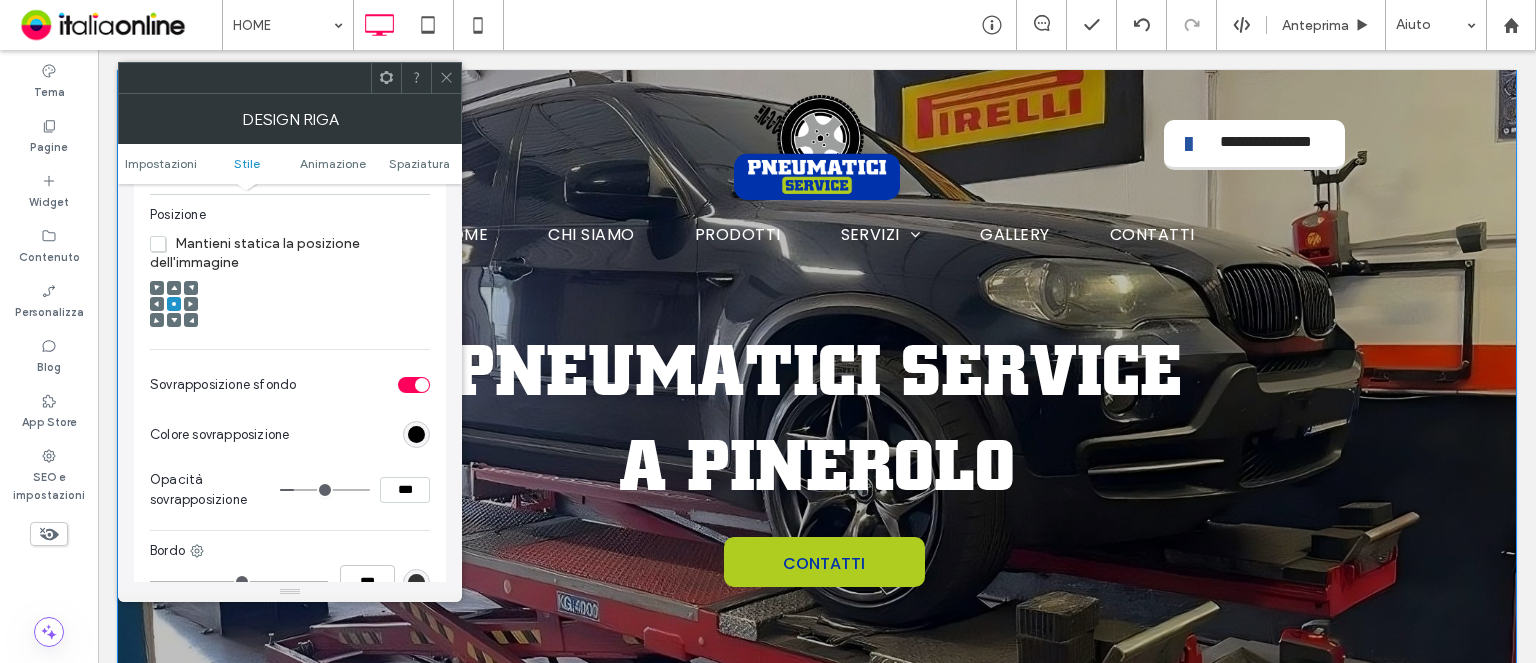 type on "**" 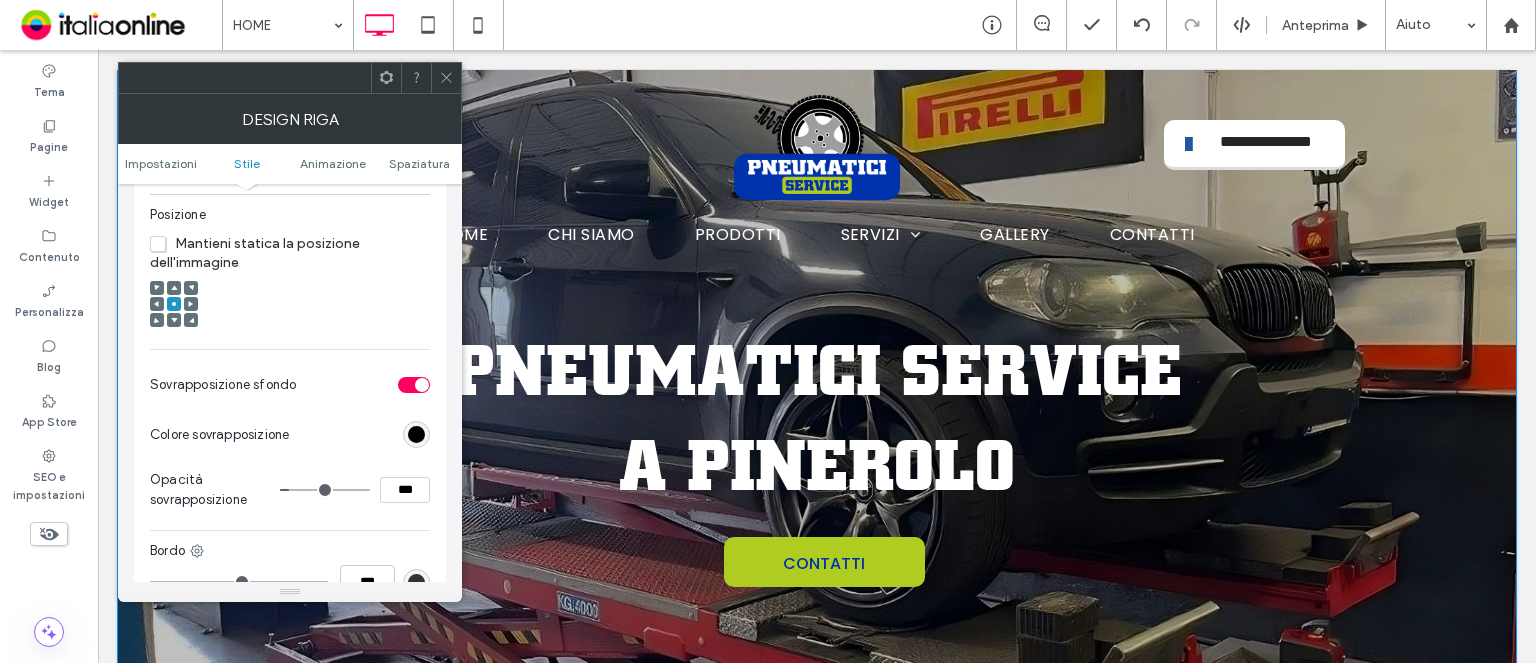 drag, startPoint x: 306, startPoint y: 468, endPoint x: 295, endPoint y: 468, distance: 11 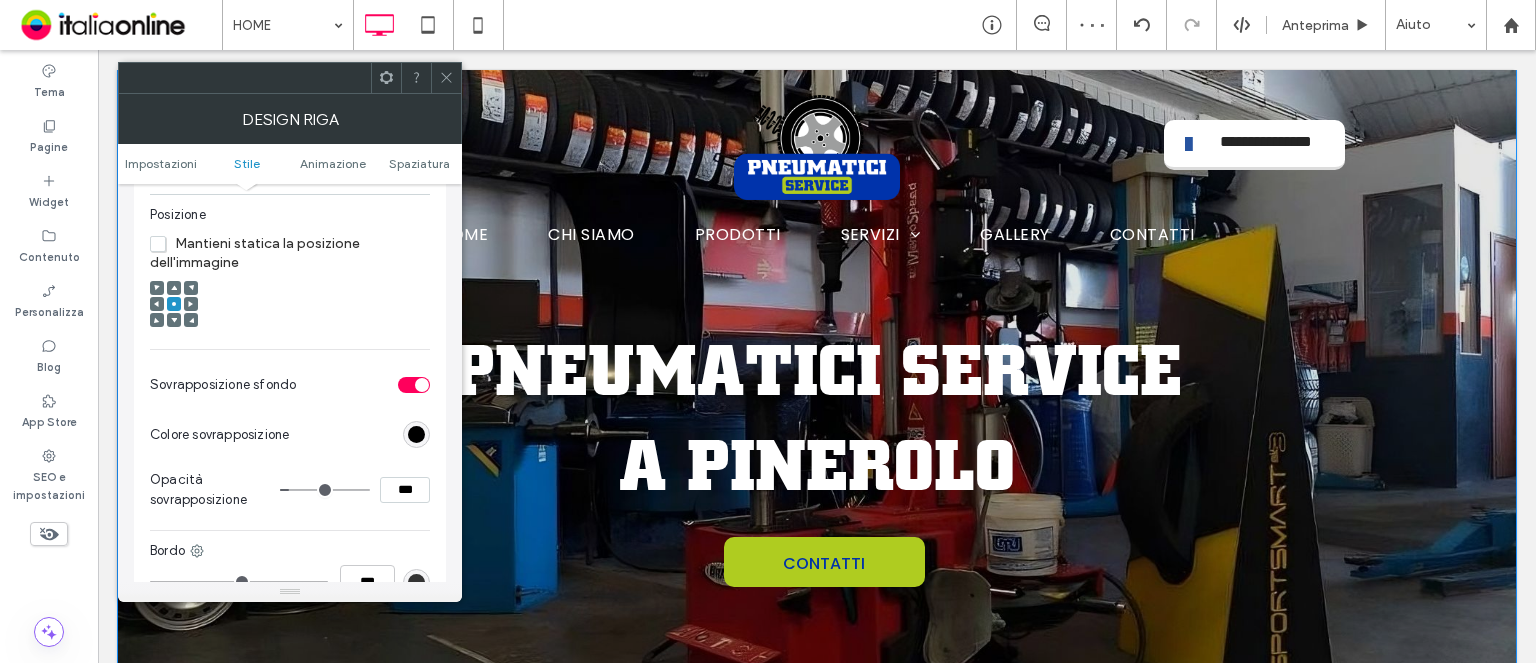 click 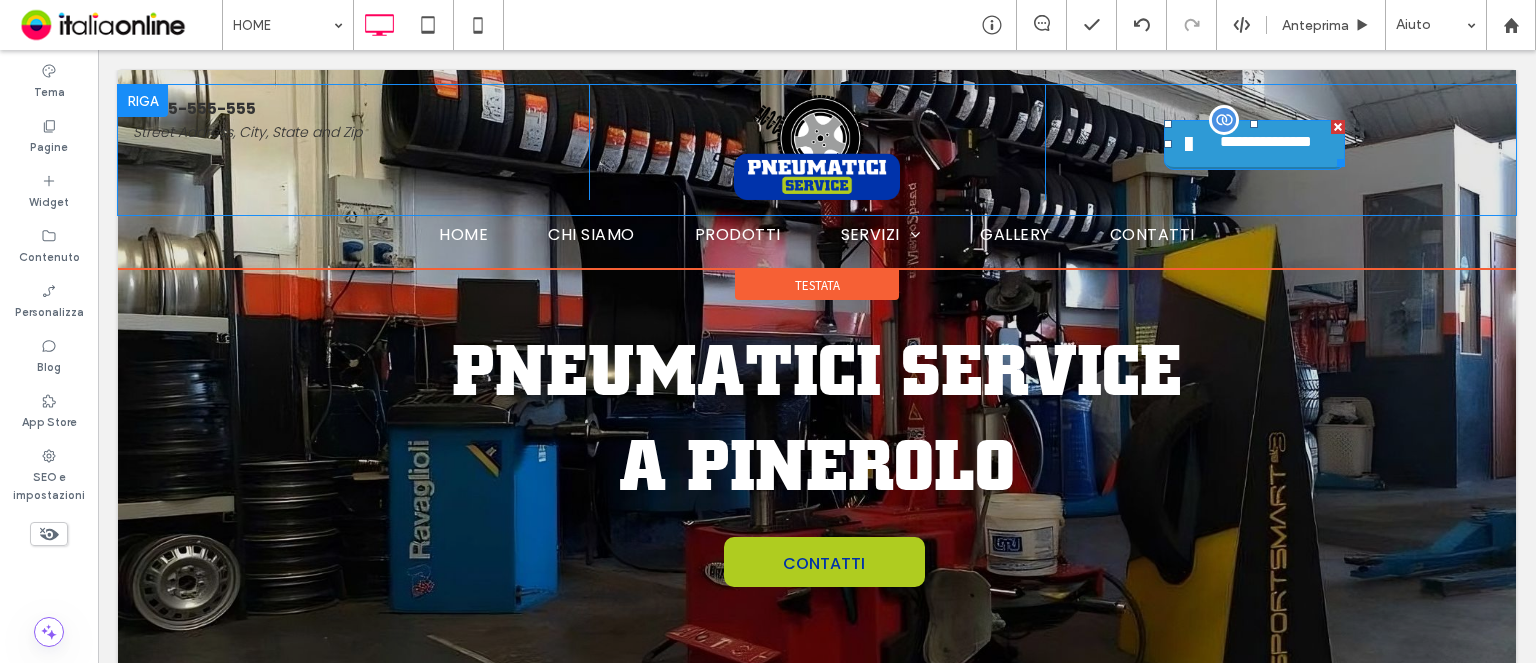 click on "**********" at bounding box center [1266, 145] 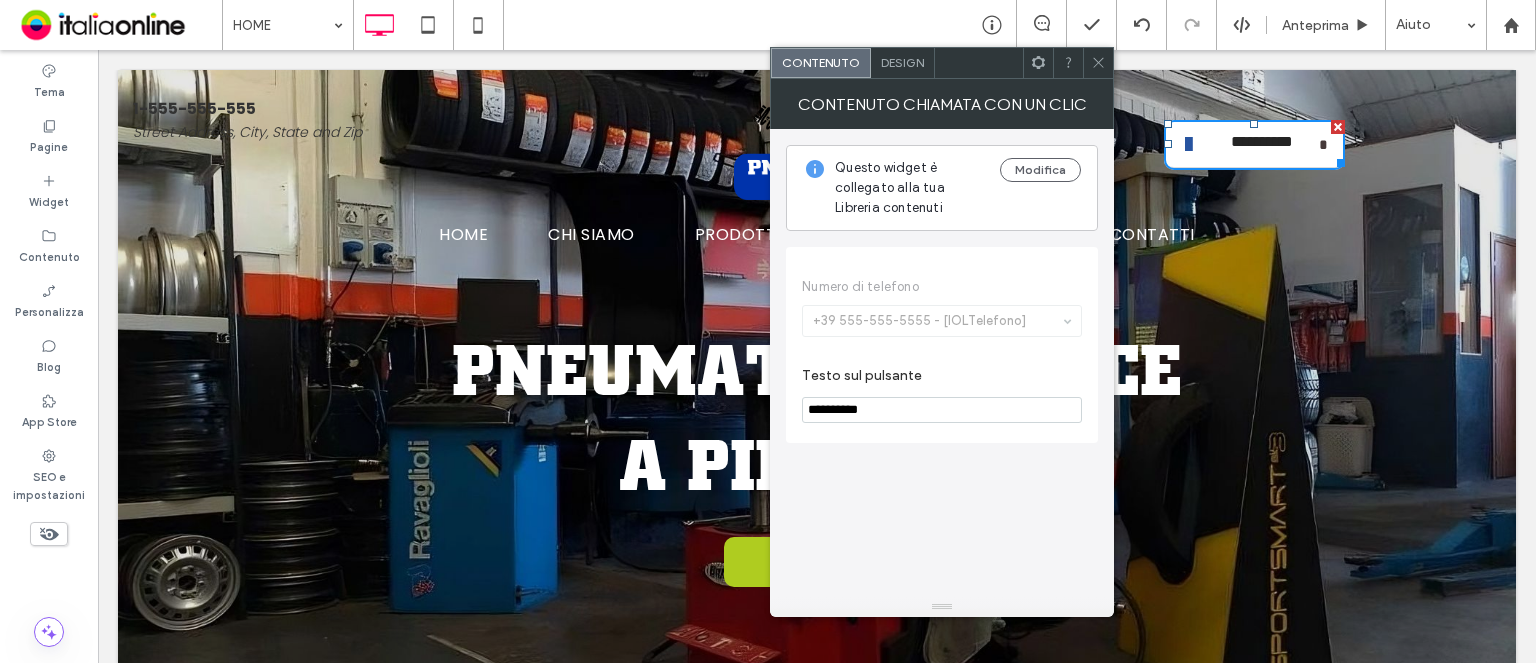 click 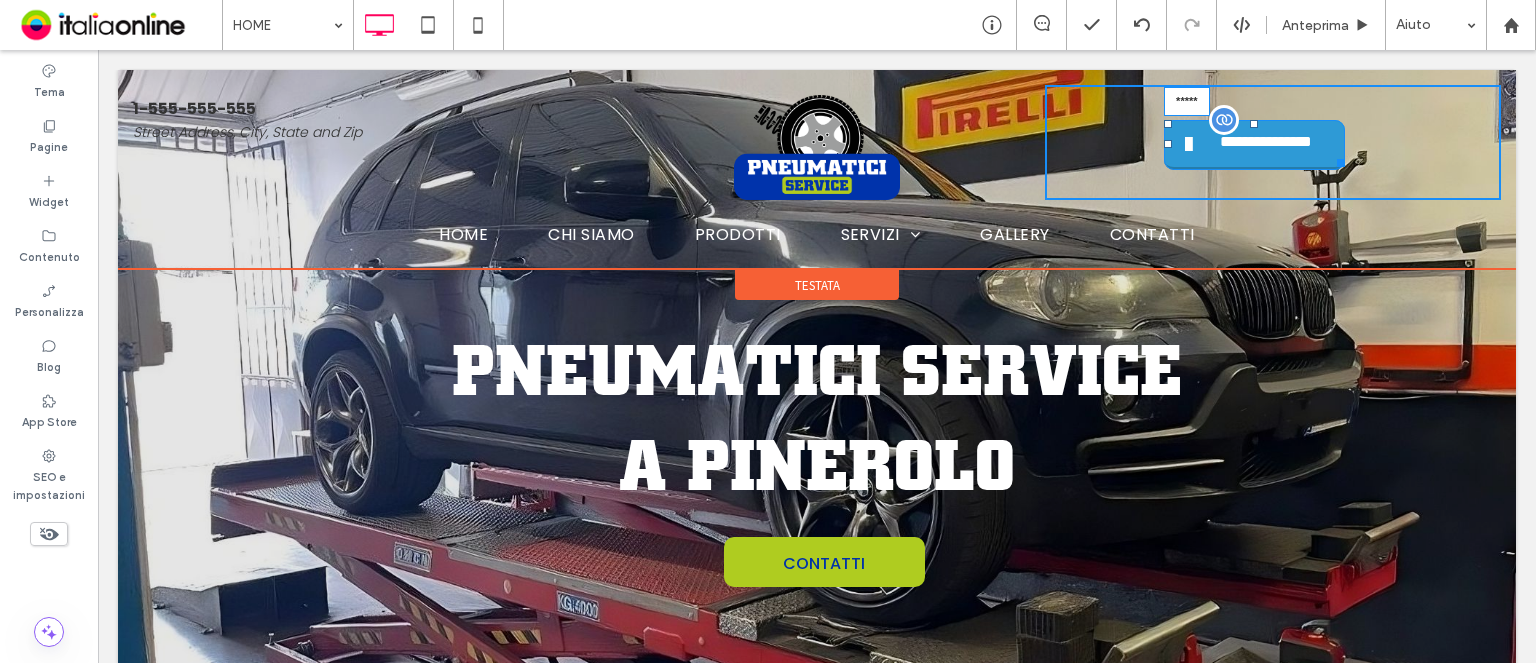 click at bounding box center [1168, 144] 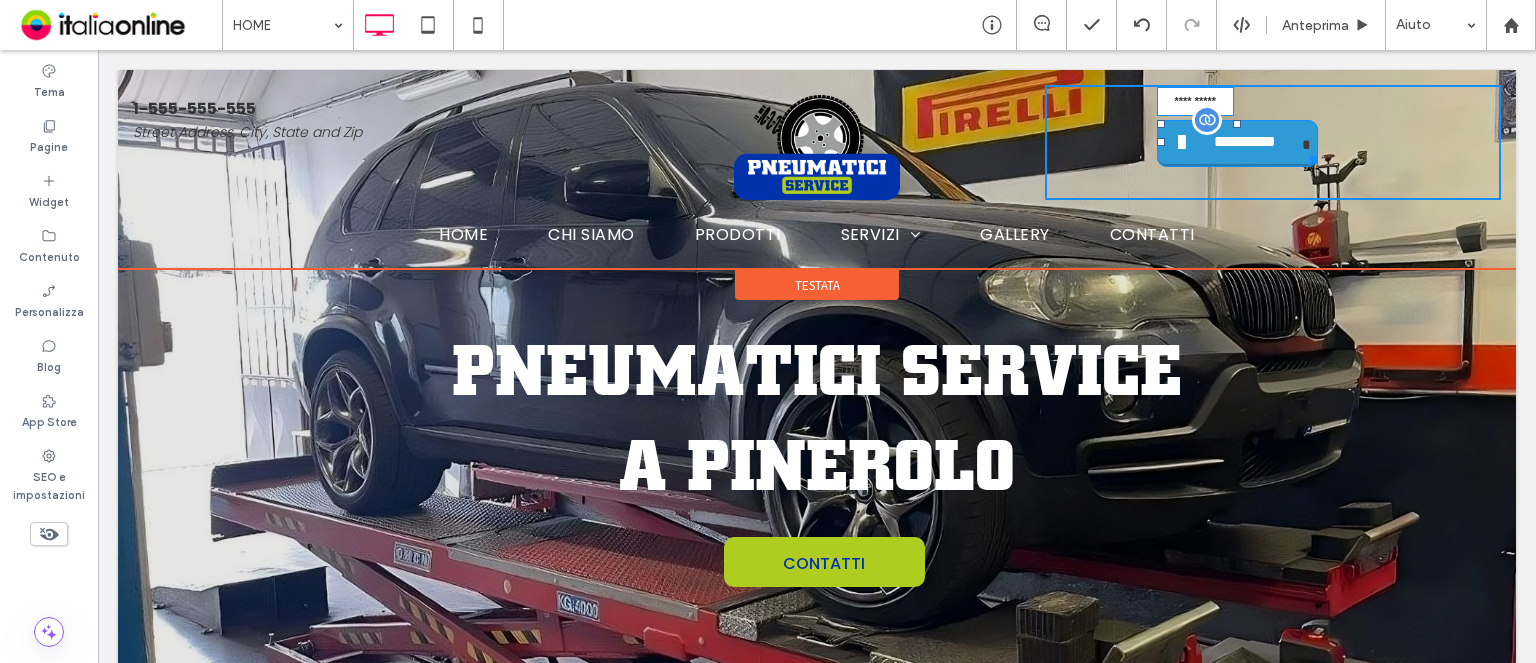 drag, startPoint x: 1302, startPoint y: 161, endPoint x: 1329, endPoint y: 158, distance: 27.166155 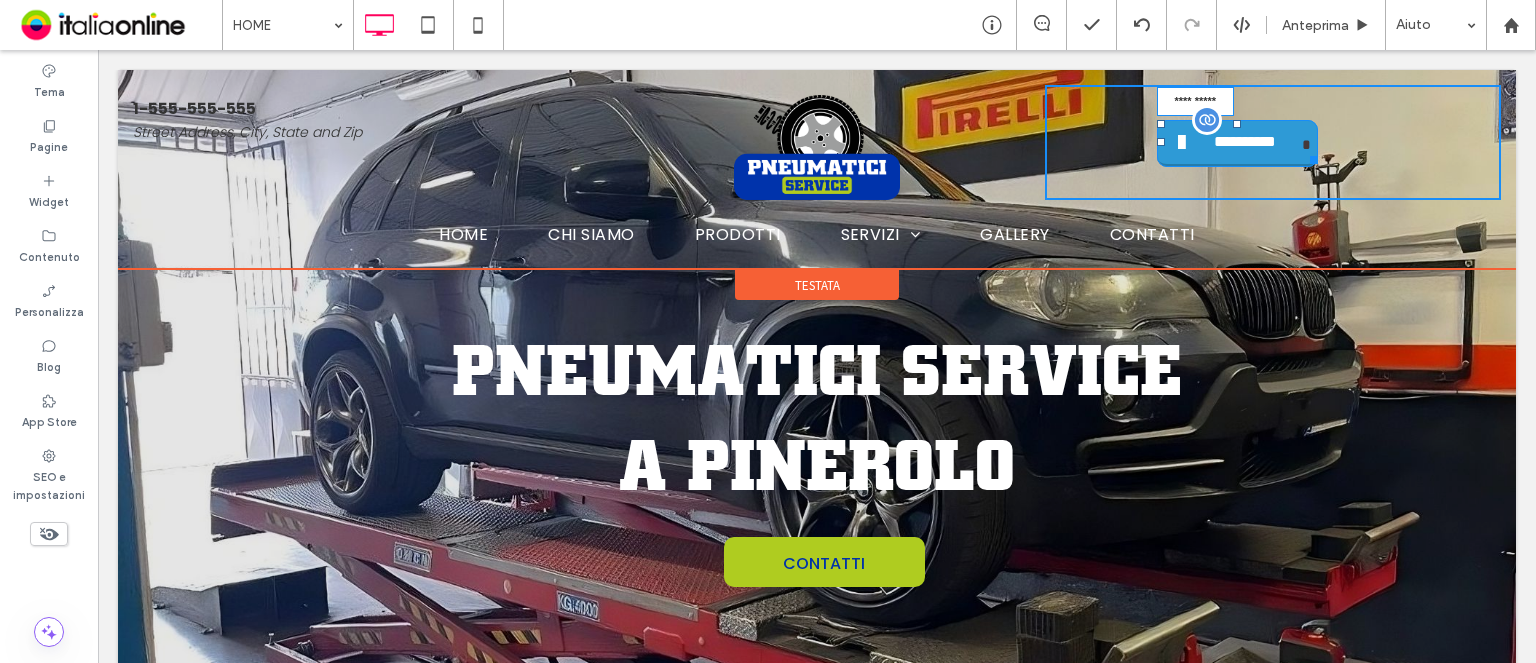 click at bounding box center [1310, 156] 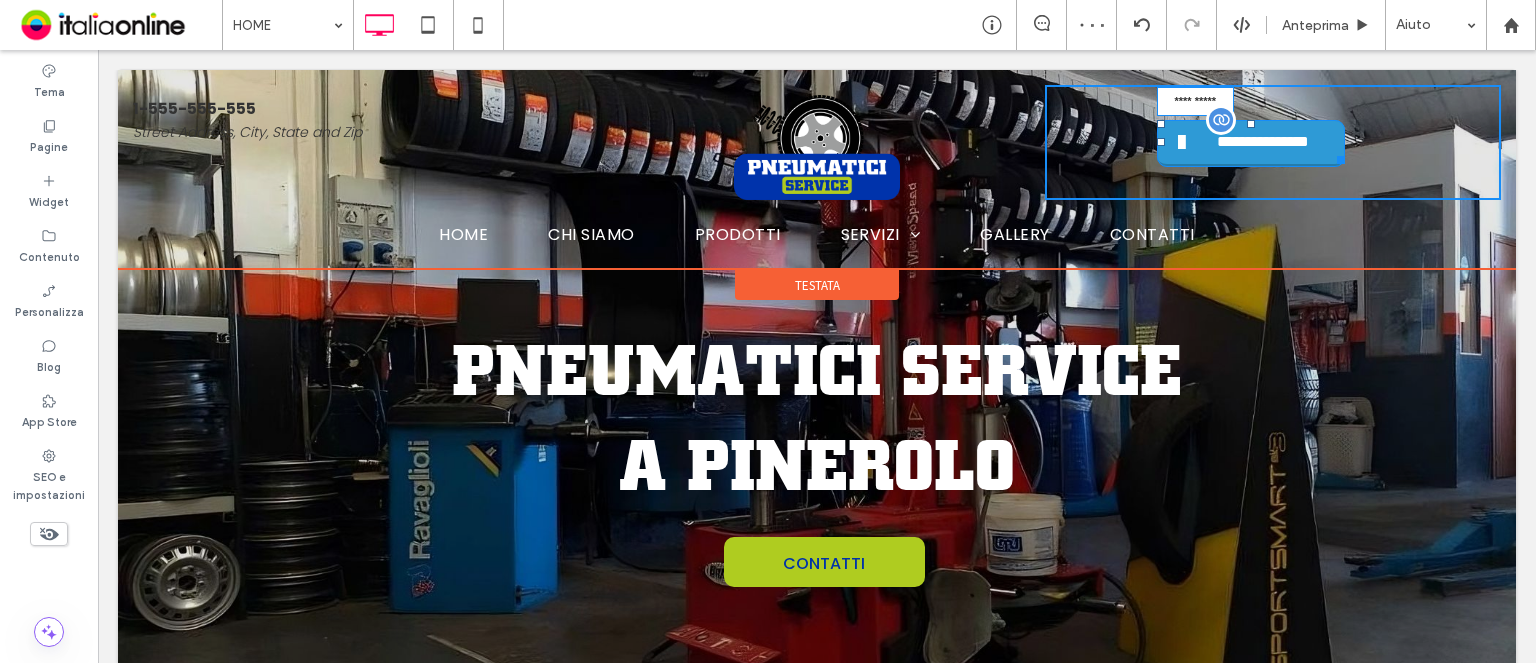 click at bounding box center (1337, 156) 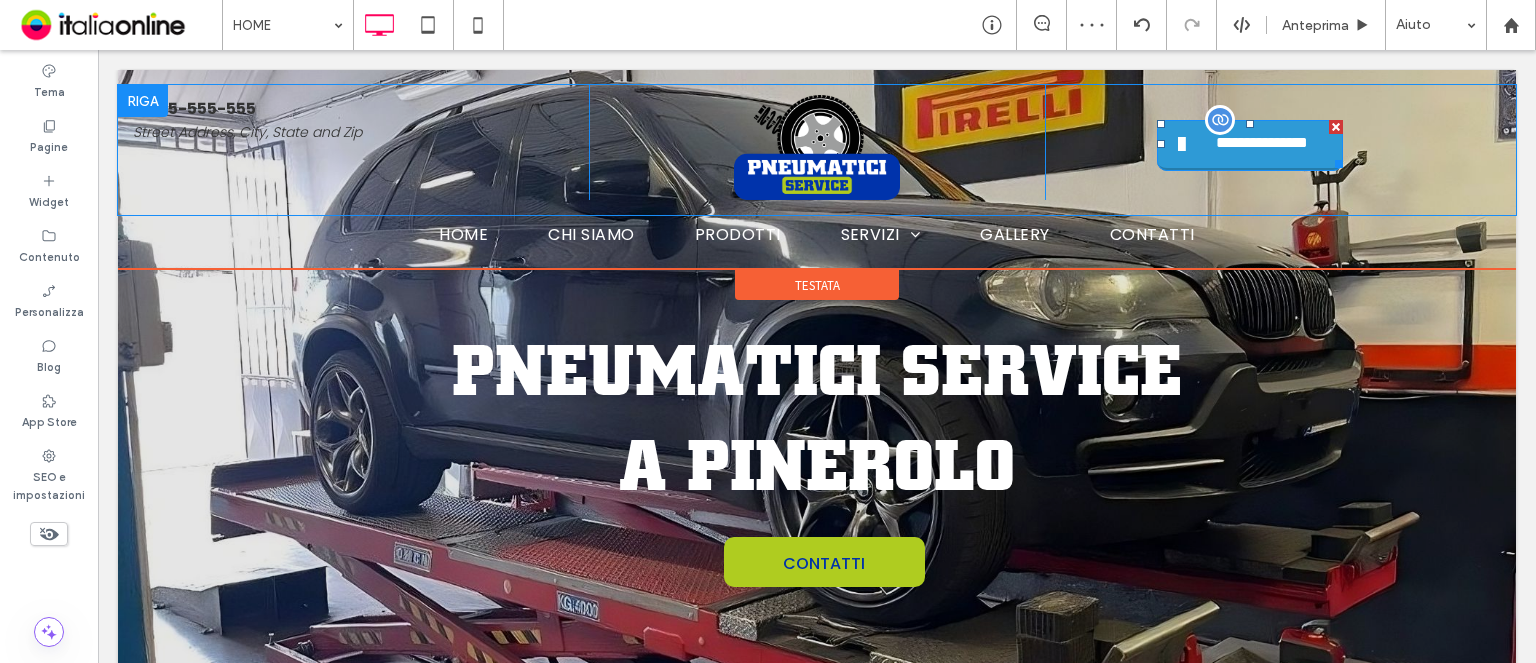 click on "**********" at bounding box center [1243, 145] 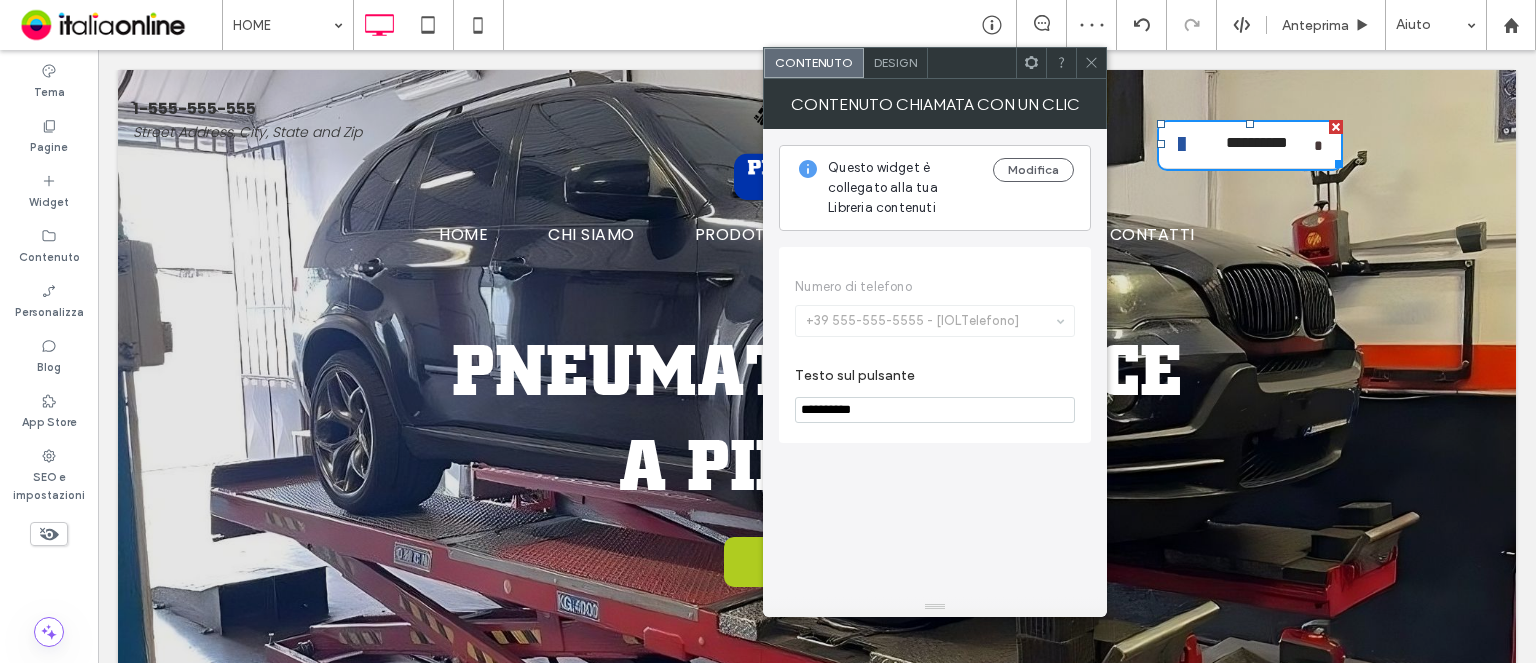 click on "Design" at bounding box center (896, 63) 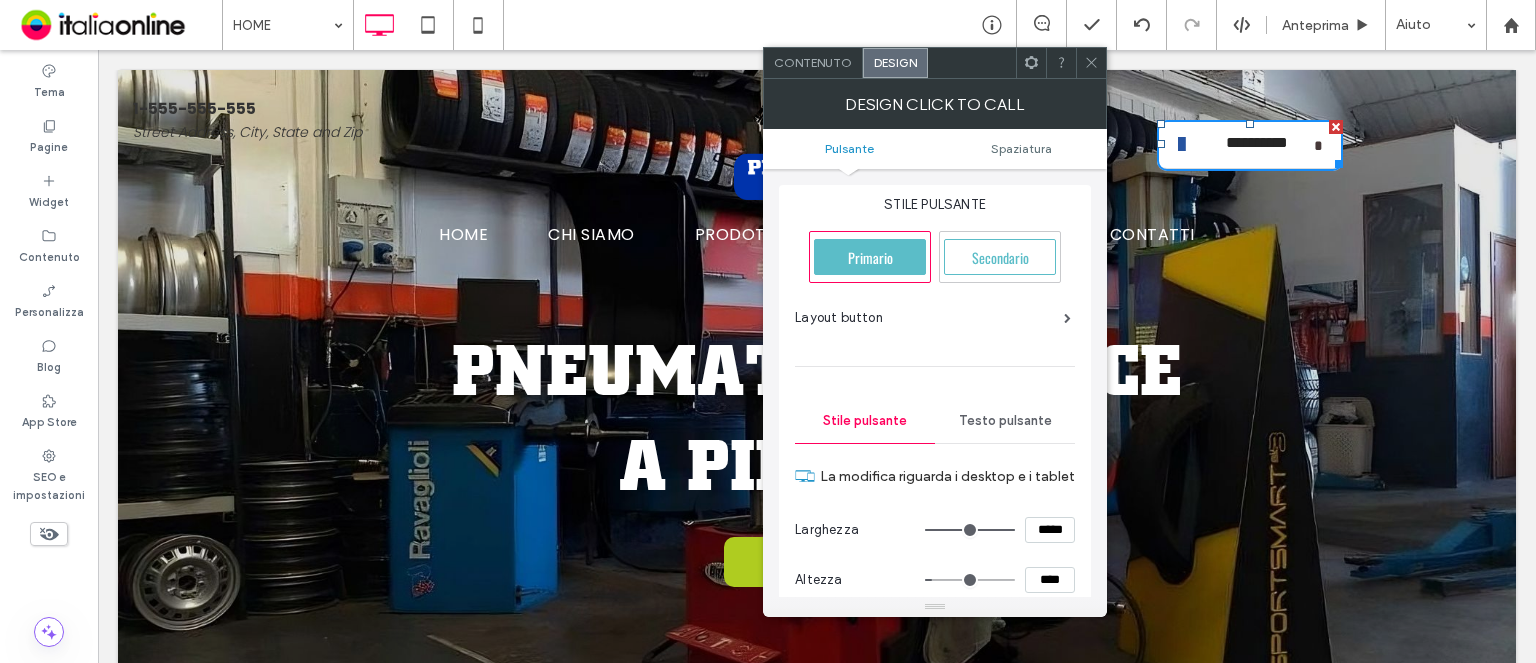 click 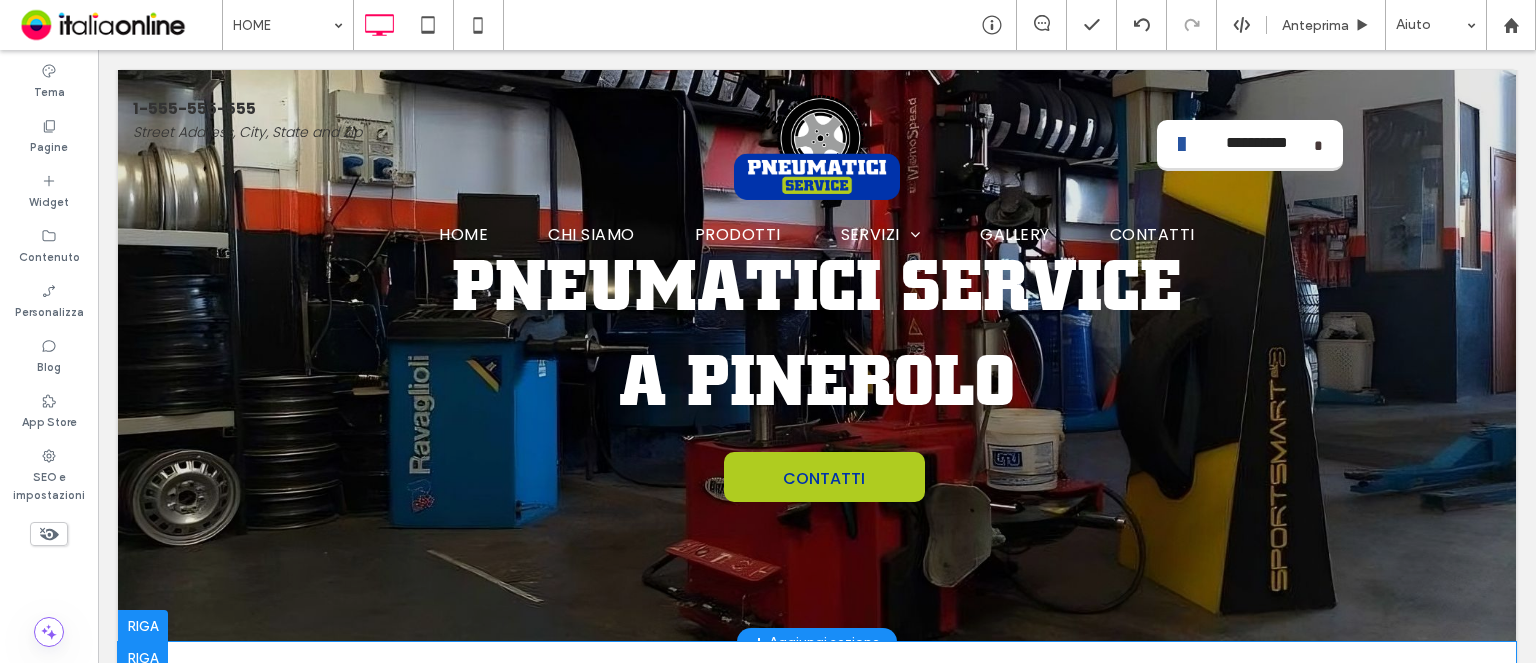 scroll, scrollTop: 0, scrollLeft: 0, axis: both 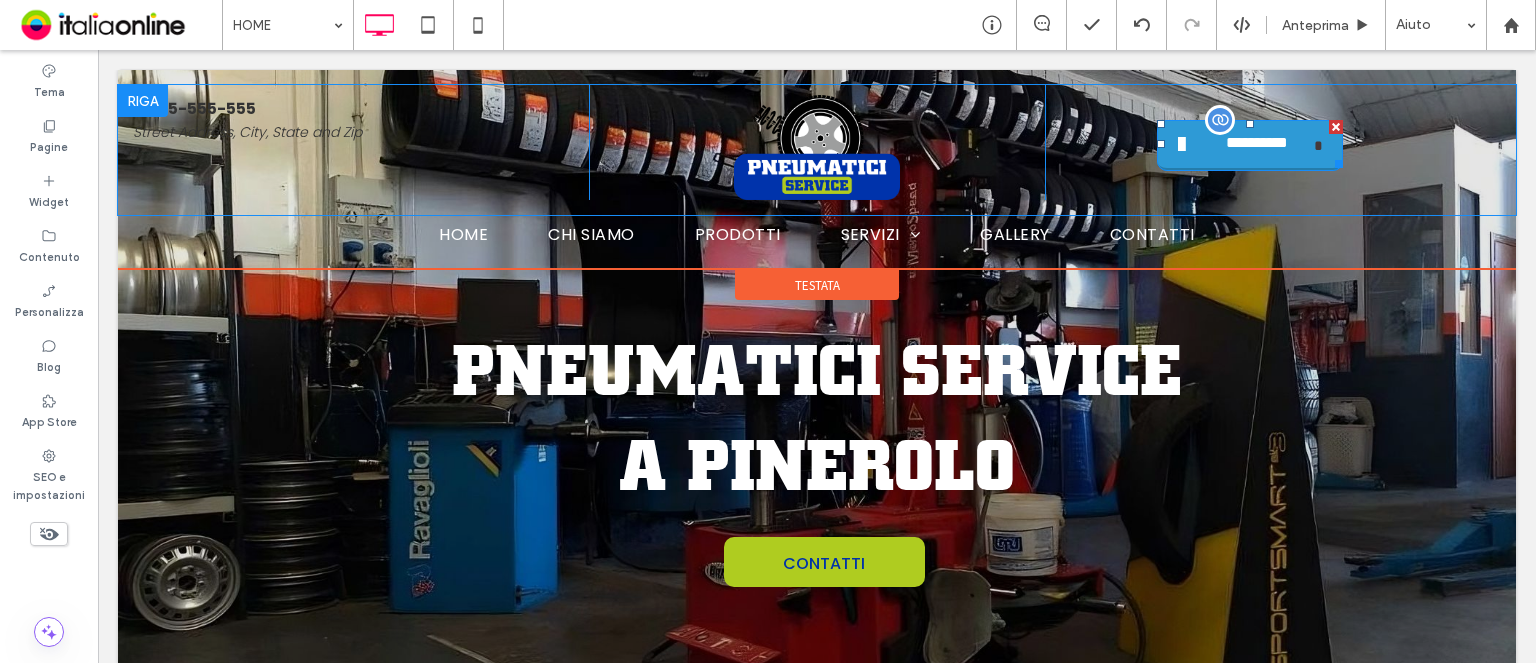 click on "**********" at bounding box center [1257, 146] 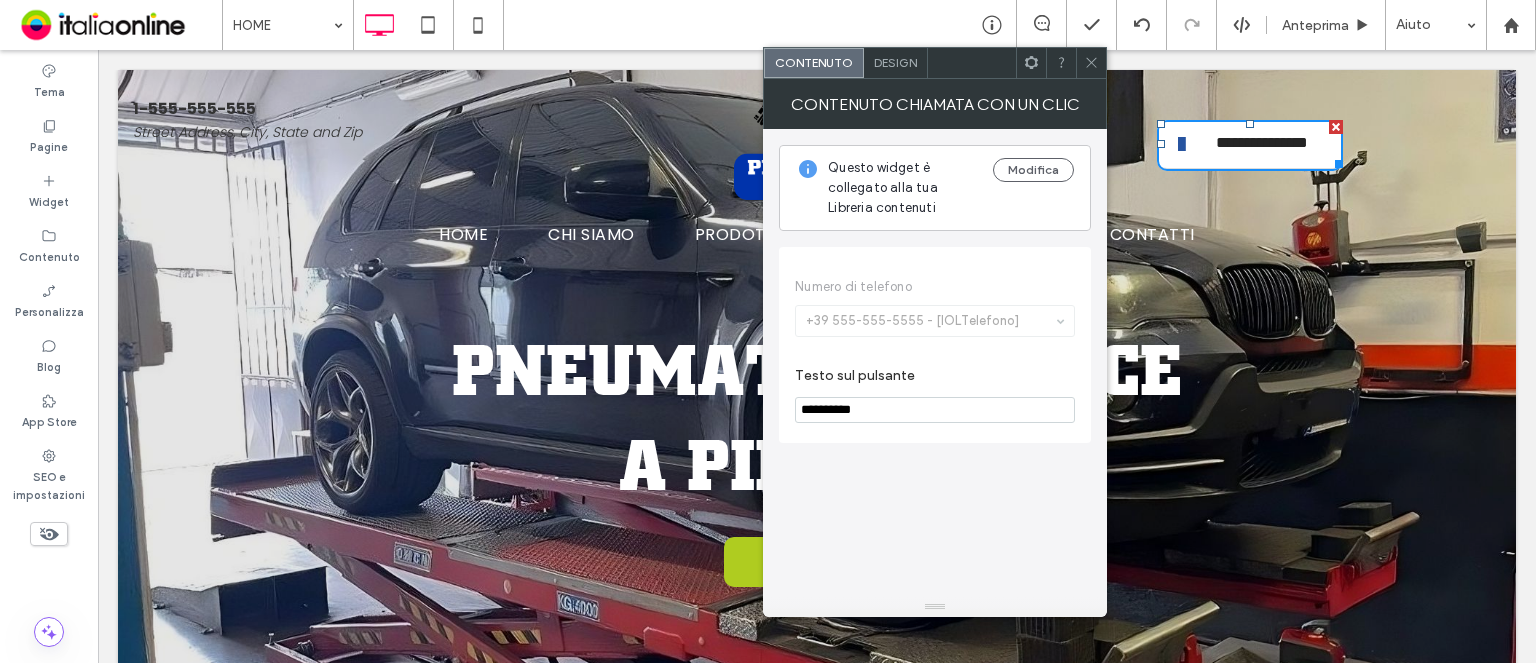 click 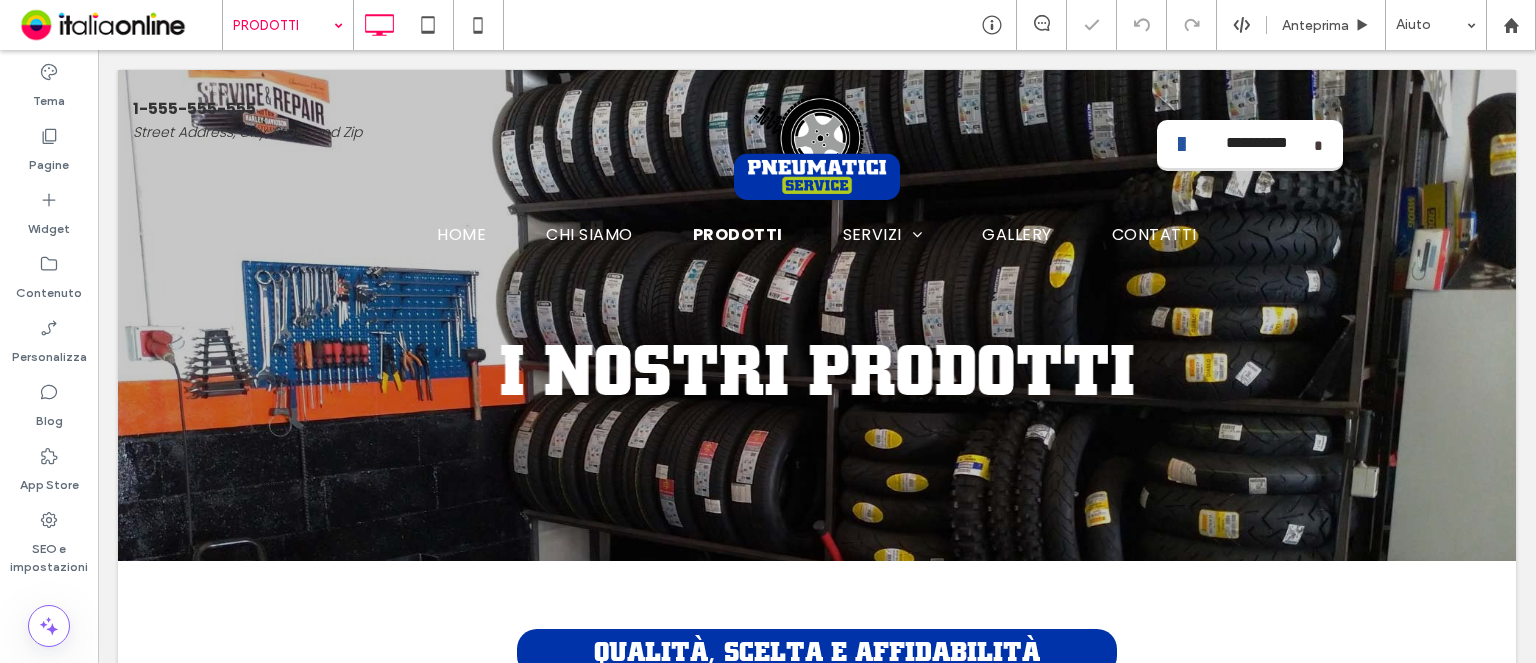 scroll, scrollTop: 0, scrollLeft: 0, axis: both 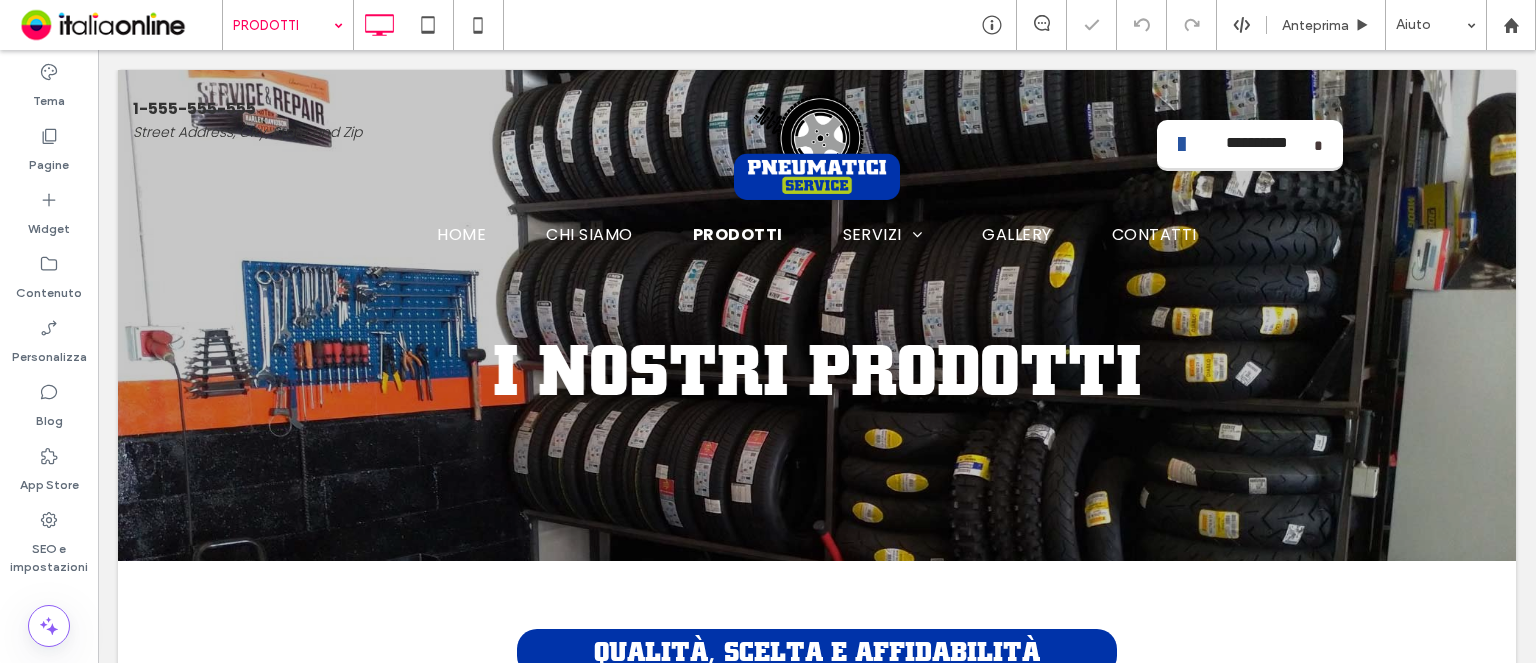click at bounding box center (283, 25) 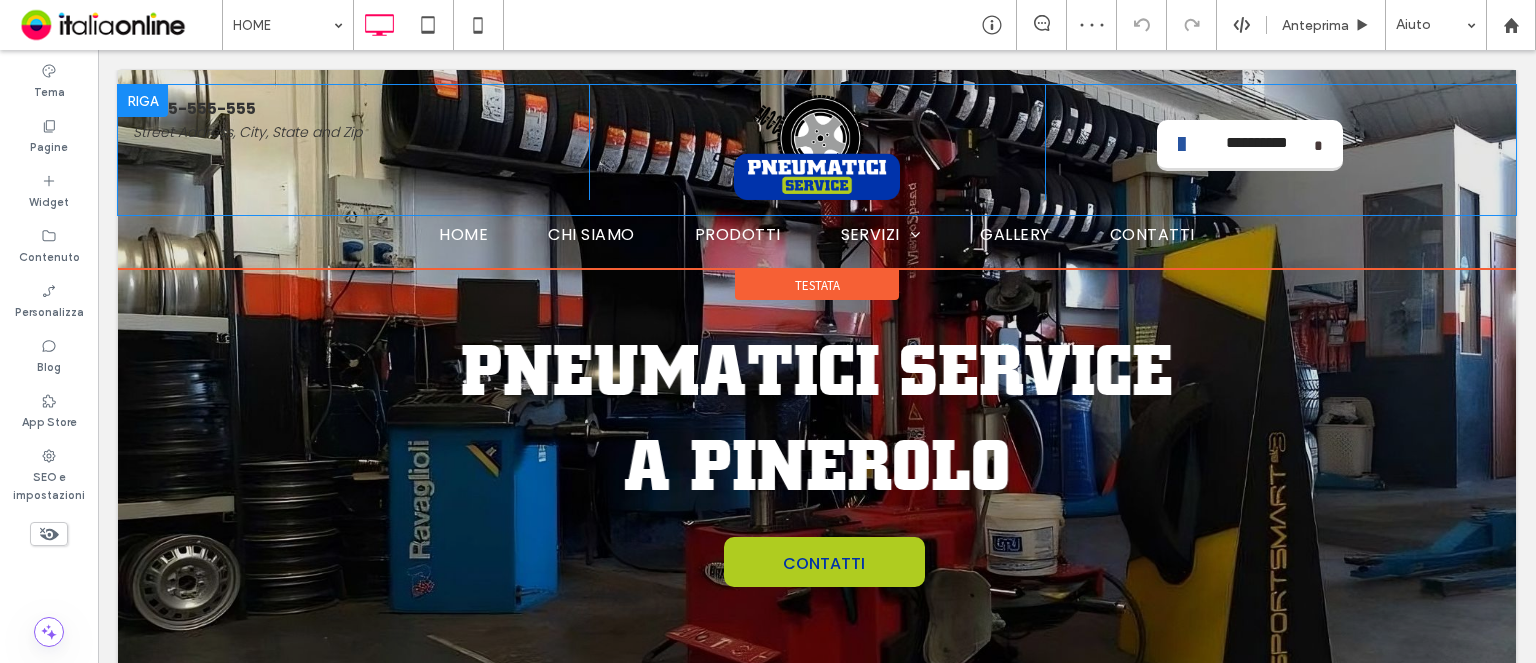 scroll, scrollTop: 0, scrollLeft: 0, axis: both 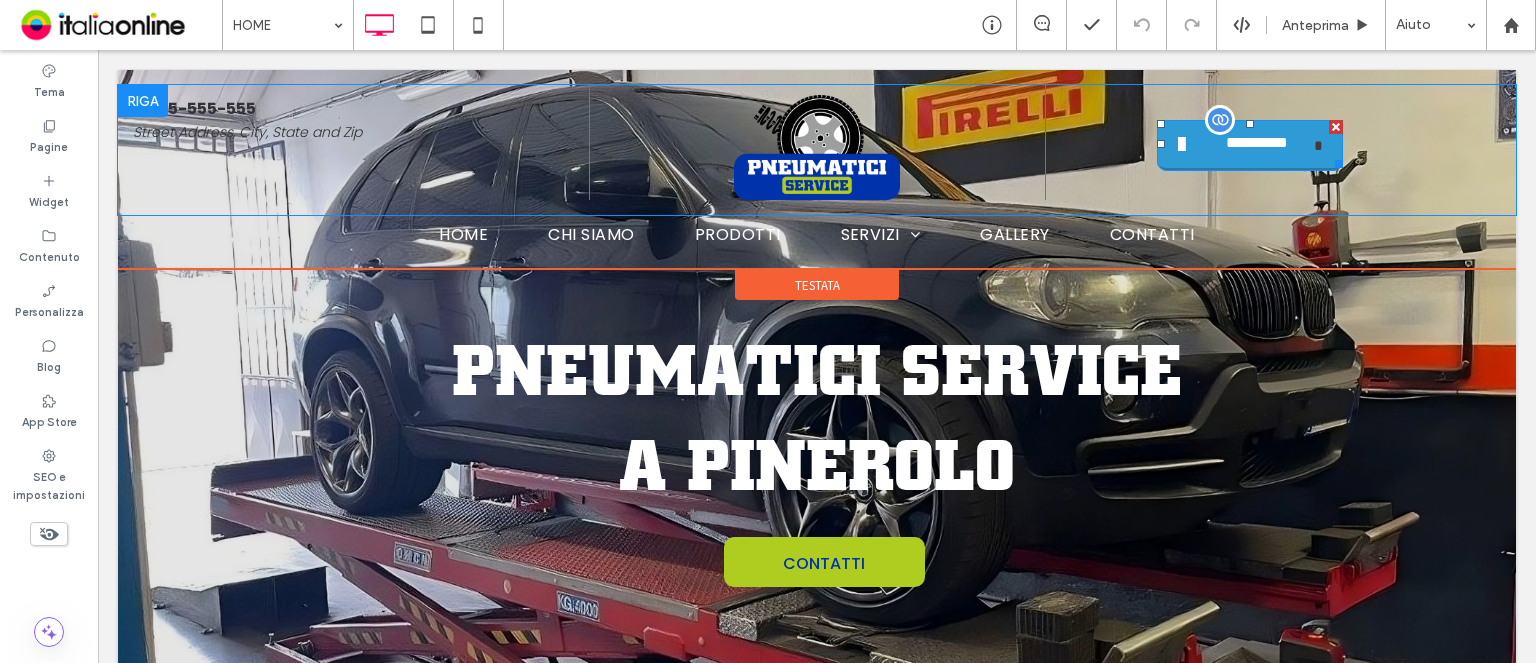 click on "**********" at bounding box center (1257, 146) 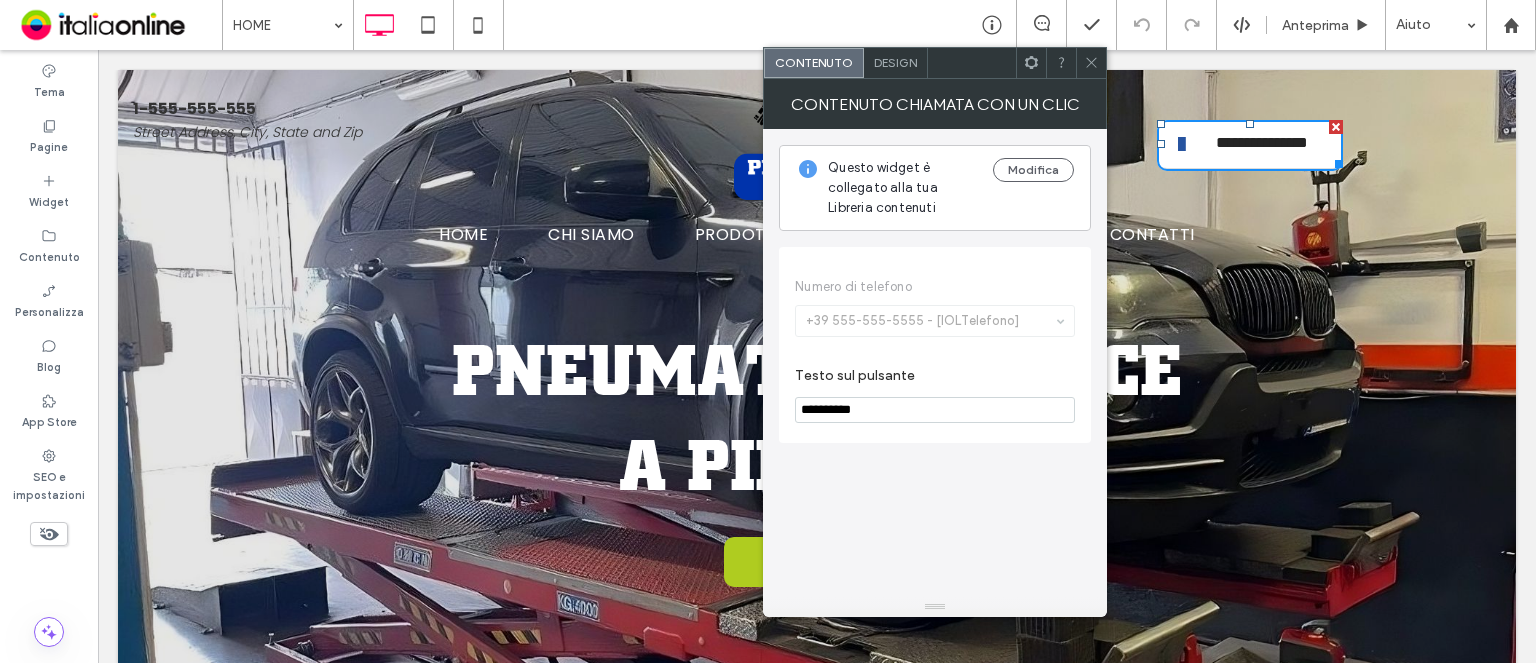 click on "Design" at bounding box center [895, 62] 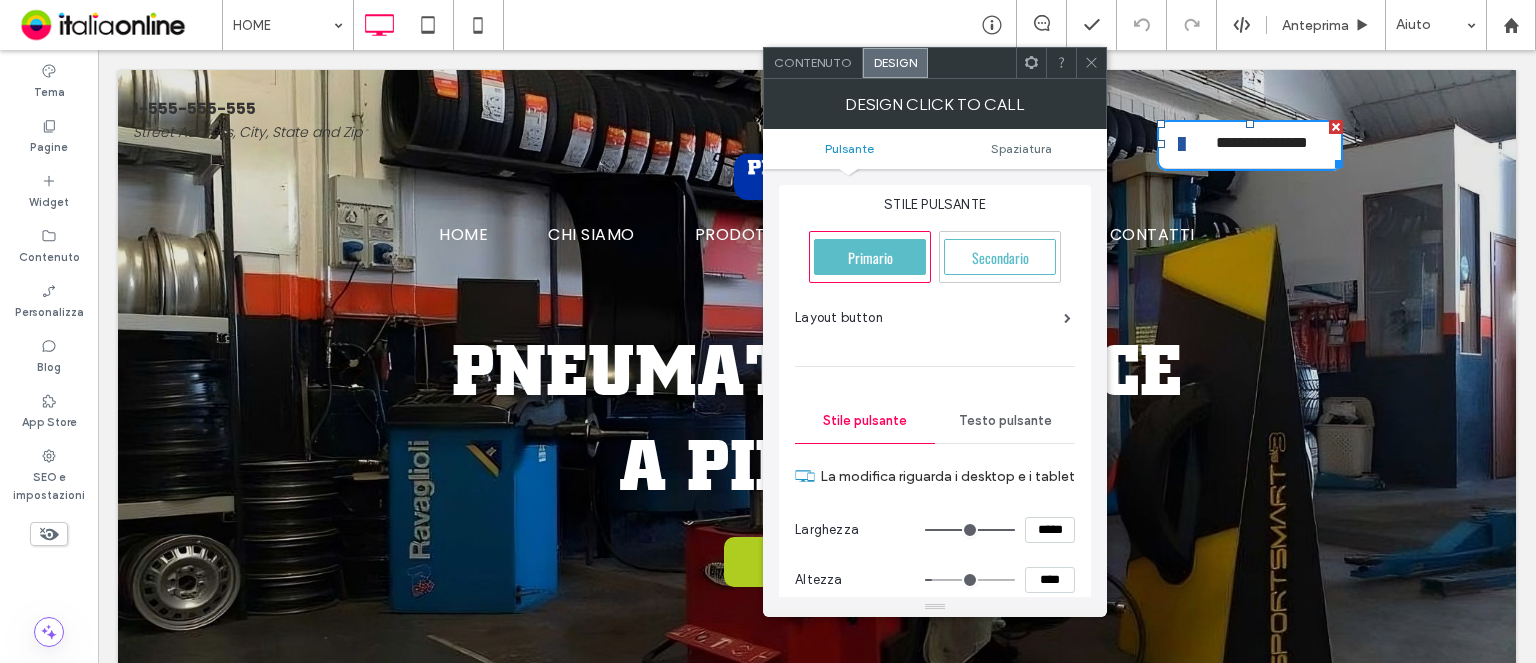 click at bounding box center [1091, 63] 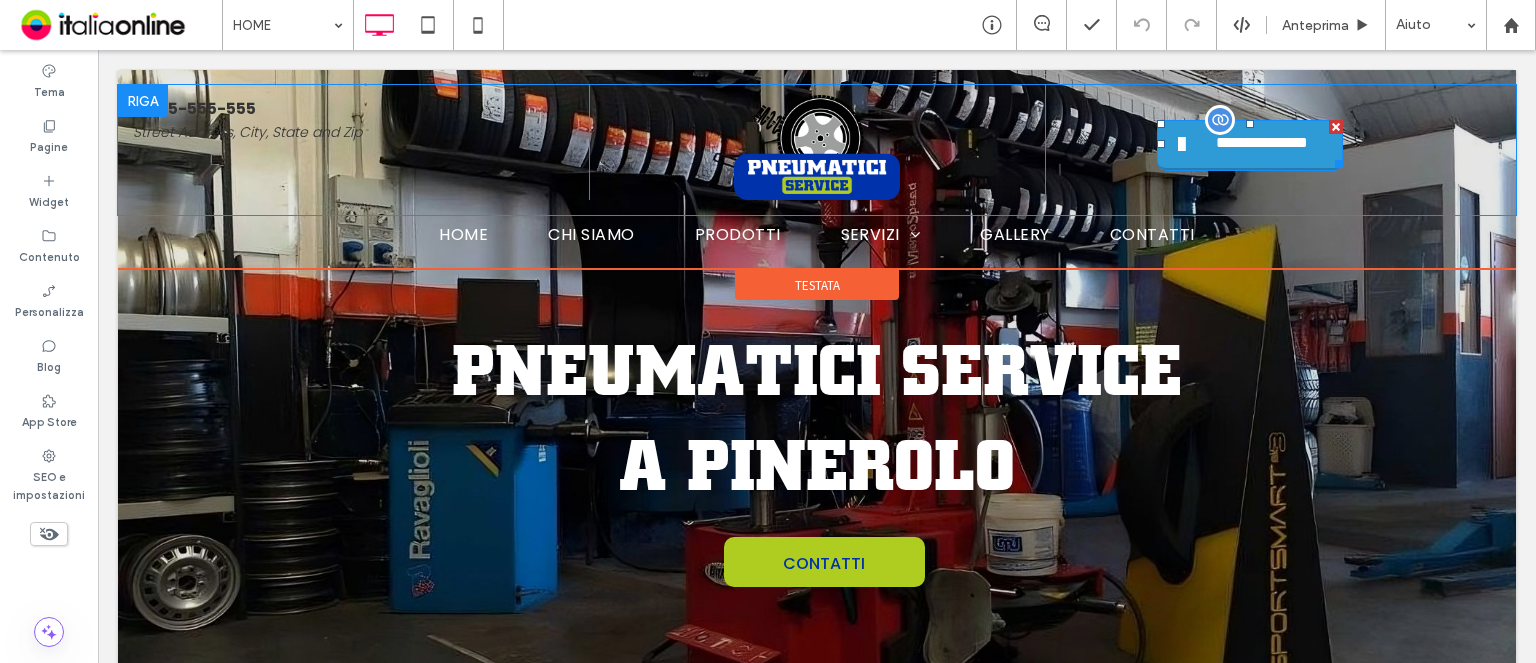 click on "**********" at bounding box center (1243, 145) 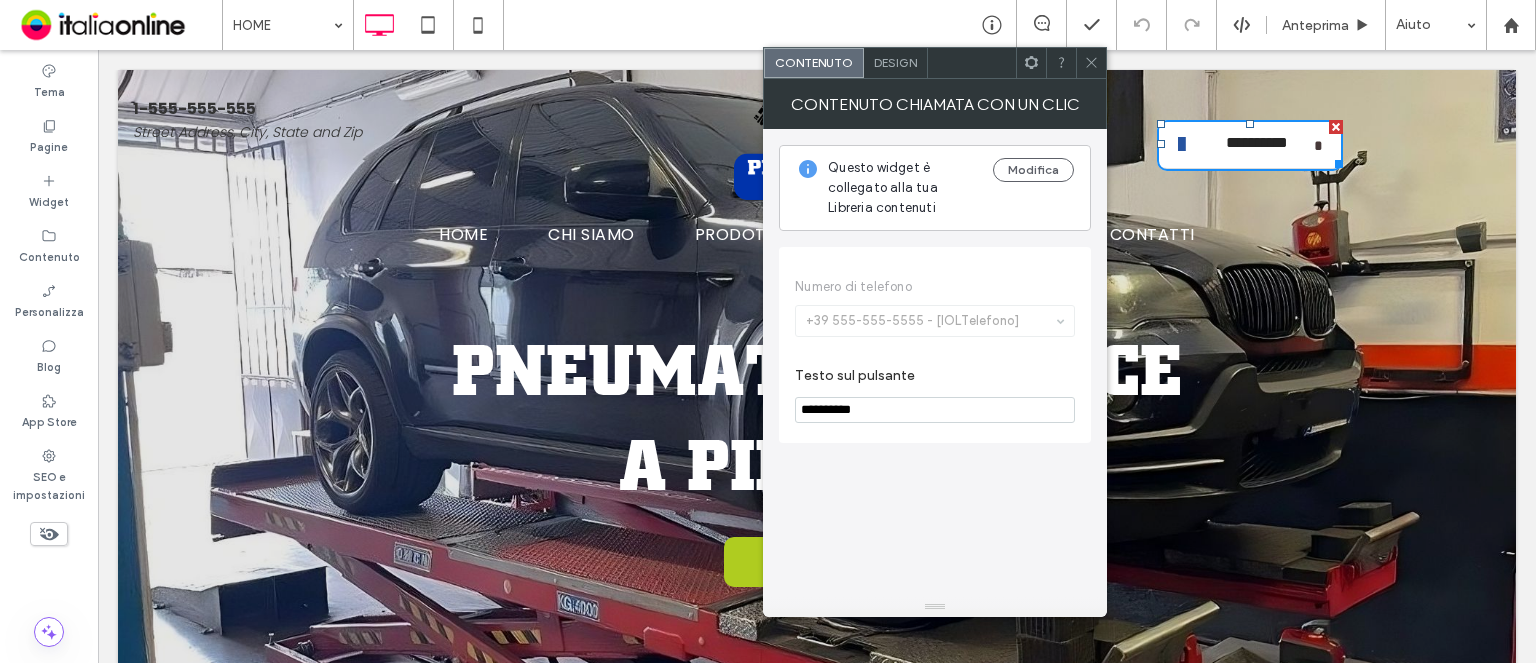 click on "Design" at bounding box center (896, 63) 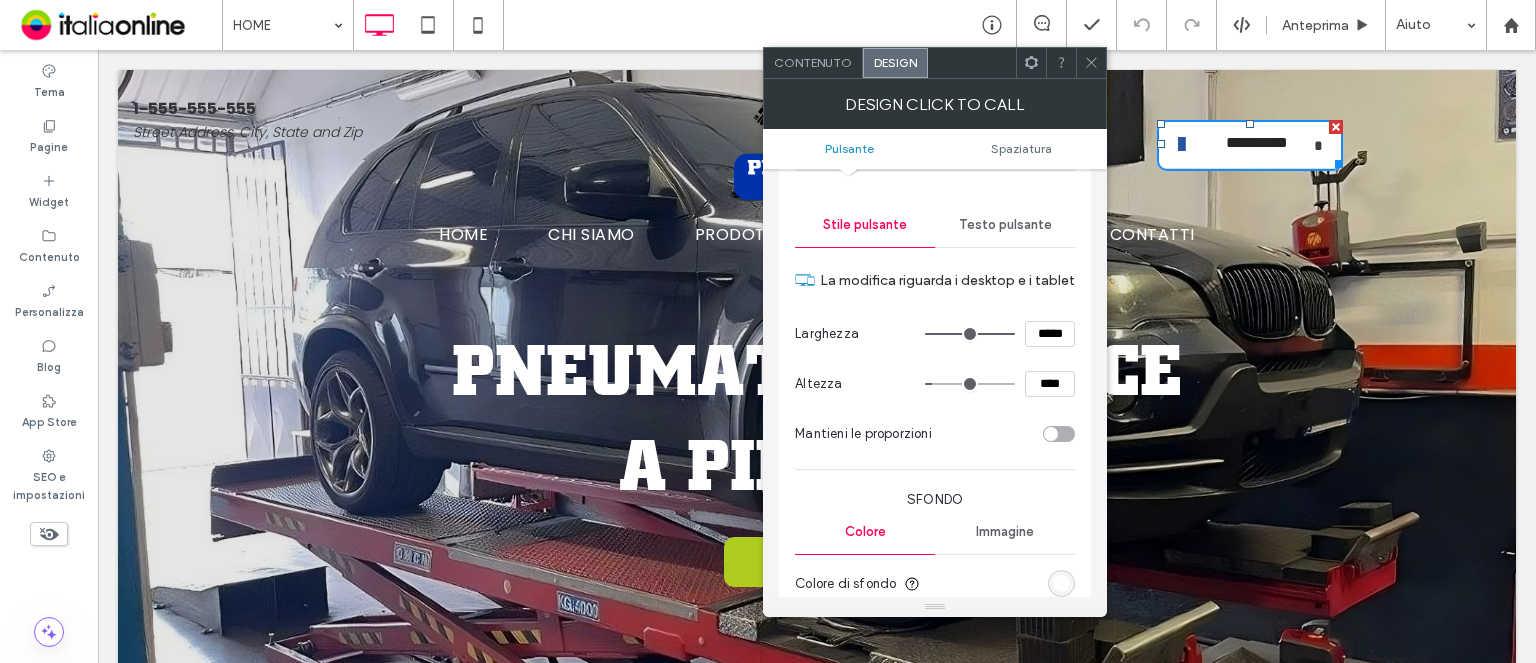 scroll, scrollTop: 200, scrollLeft: 0, axis: vertical 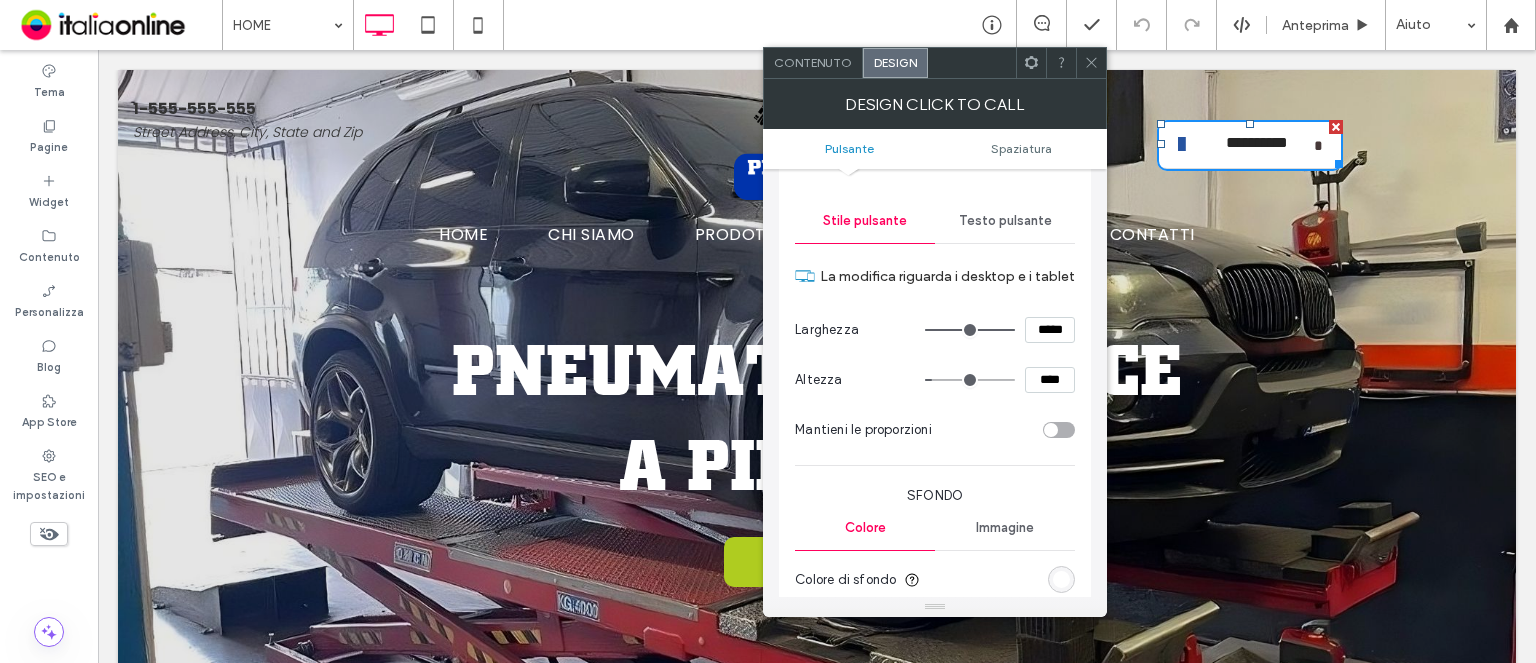 click 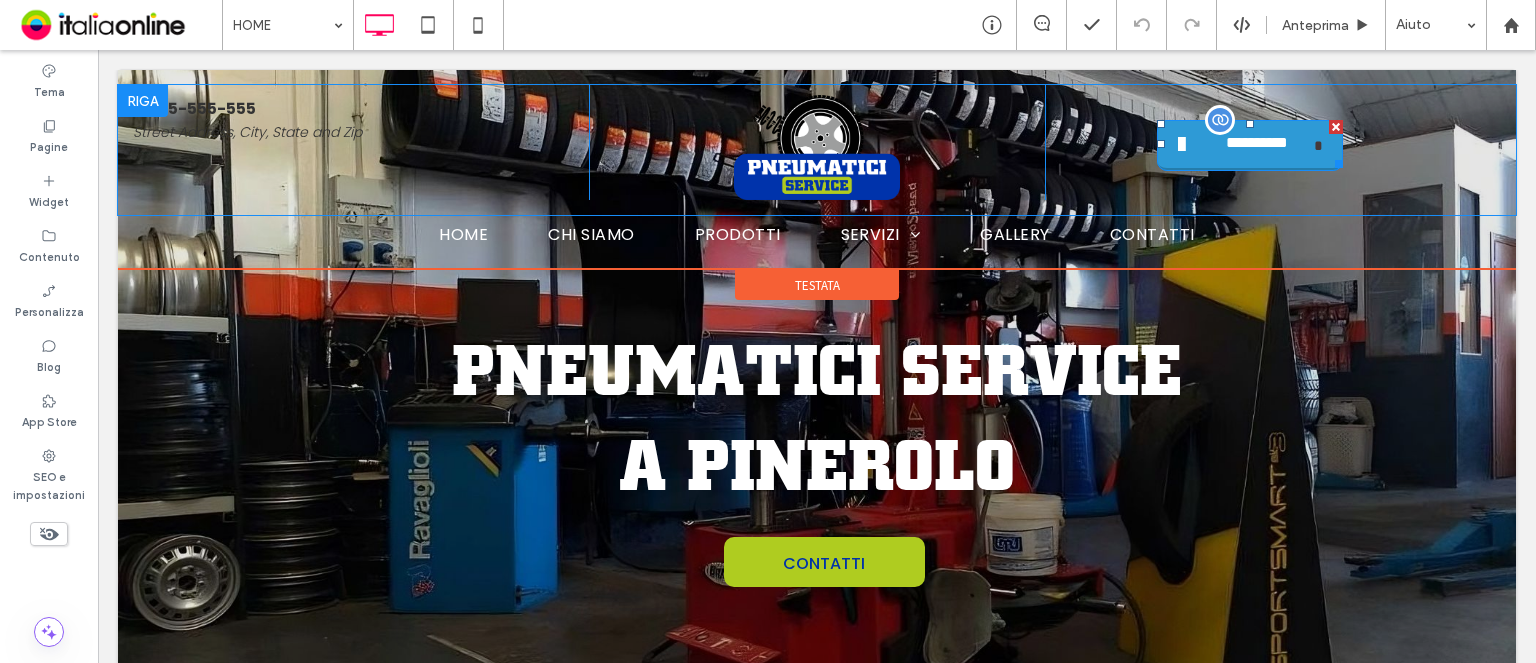 click on "**********" at bounding box center (1257, 146) 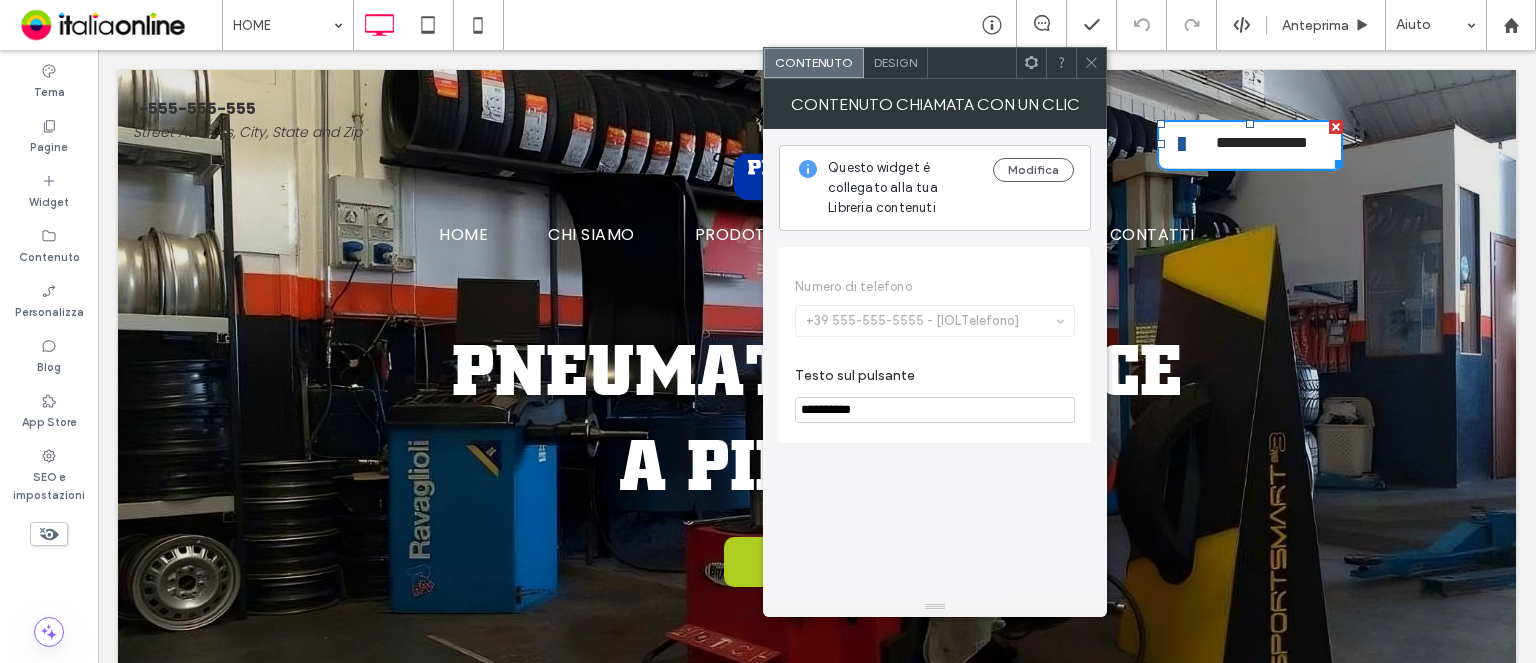 click on "Design" at bounding box center [895, 62] 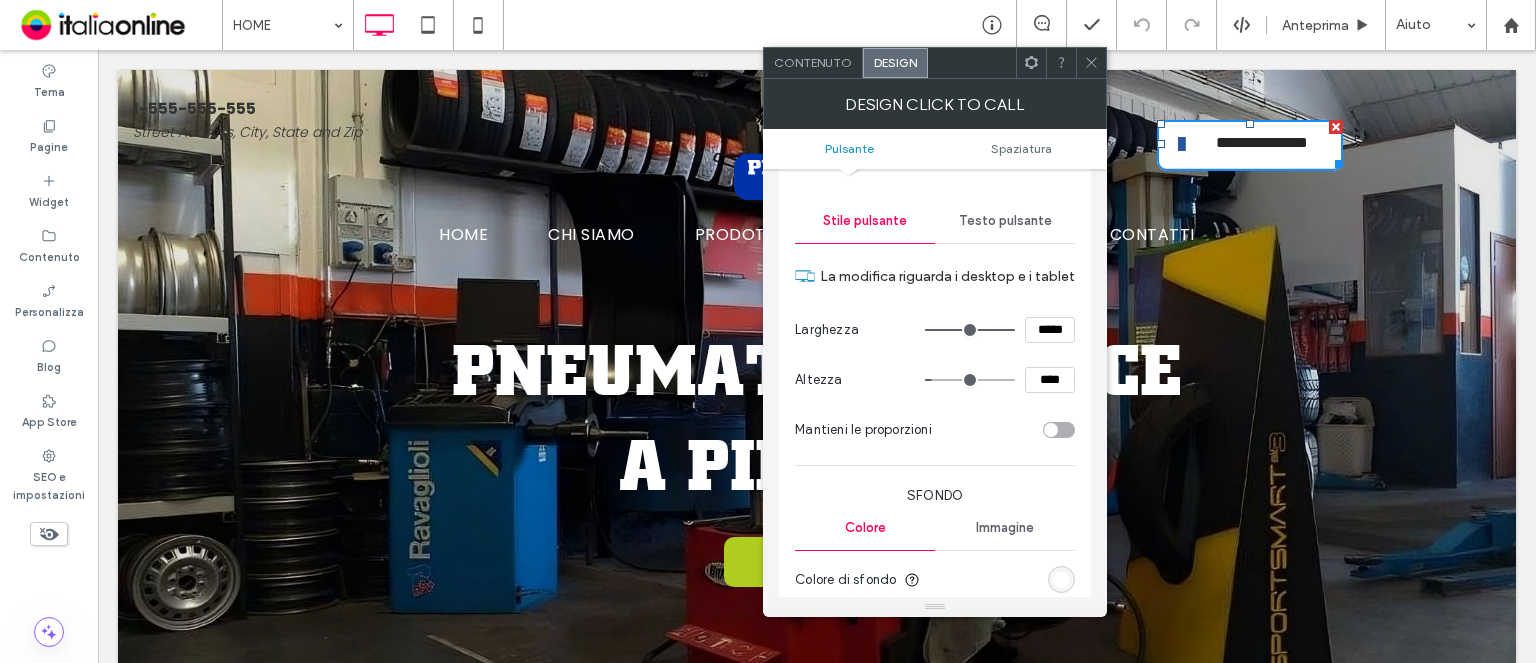 scroll, scrollTop: 400, scrollLeft: 0, axis: vertical 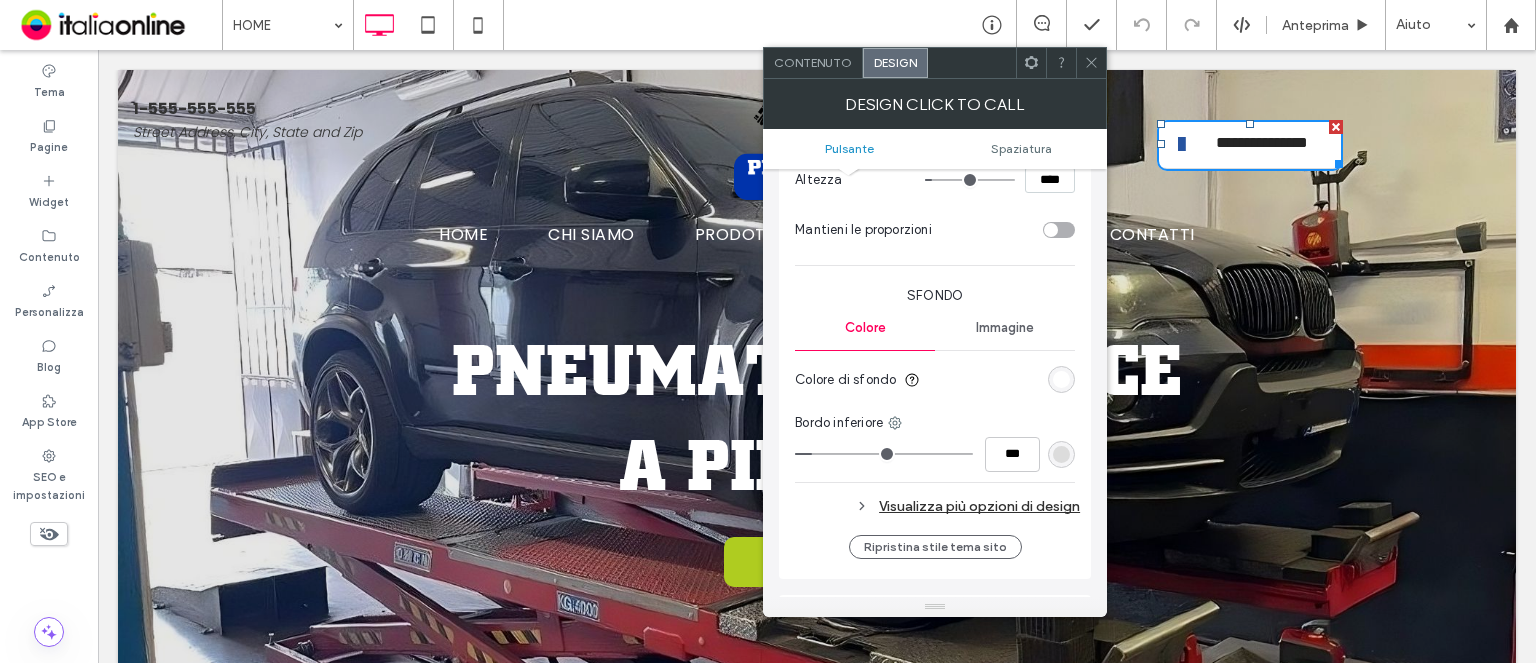 click on "Stile pulsante Primario Secondario Layout button Stile pulsante Testo pulsante La modifica riguarda i desktop e i tablet Larghezza ***** Altezza **** Mantieni le proporzioni Sfondo Colore Immagine Colore di sfondo Bordo inferiore *** Visualizza più opzioni di design Ripristina stile tema sito" at bounding box center (935, 182) 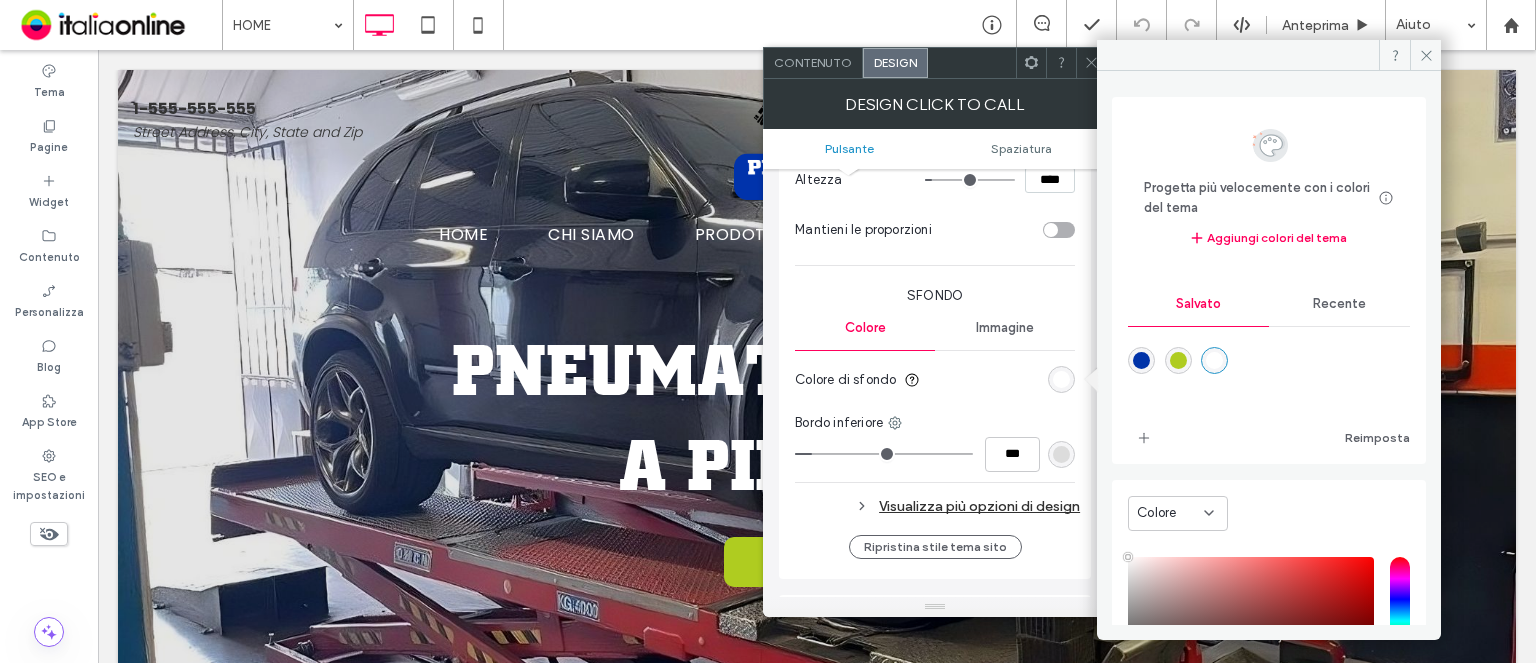 drag, startPoint x: 1186, startPoint y: 359, endPoint x: 1153, endPoint y: 294, distance: 72.89719 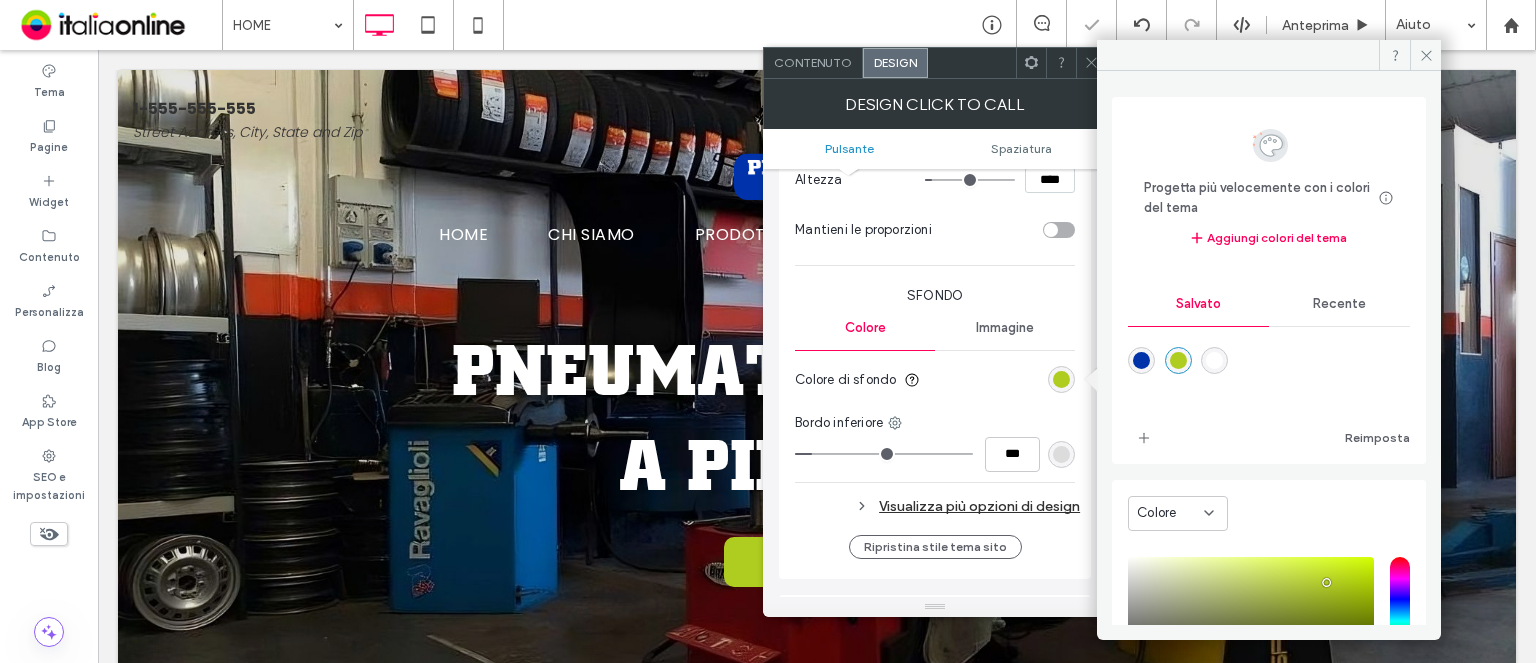 click 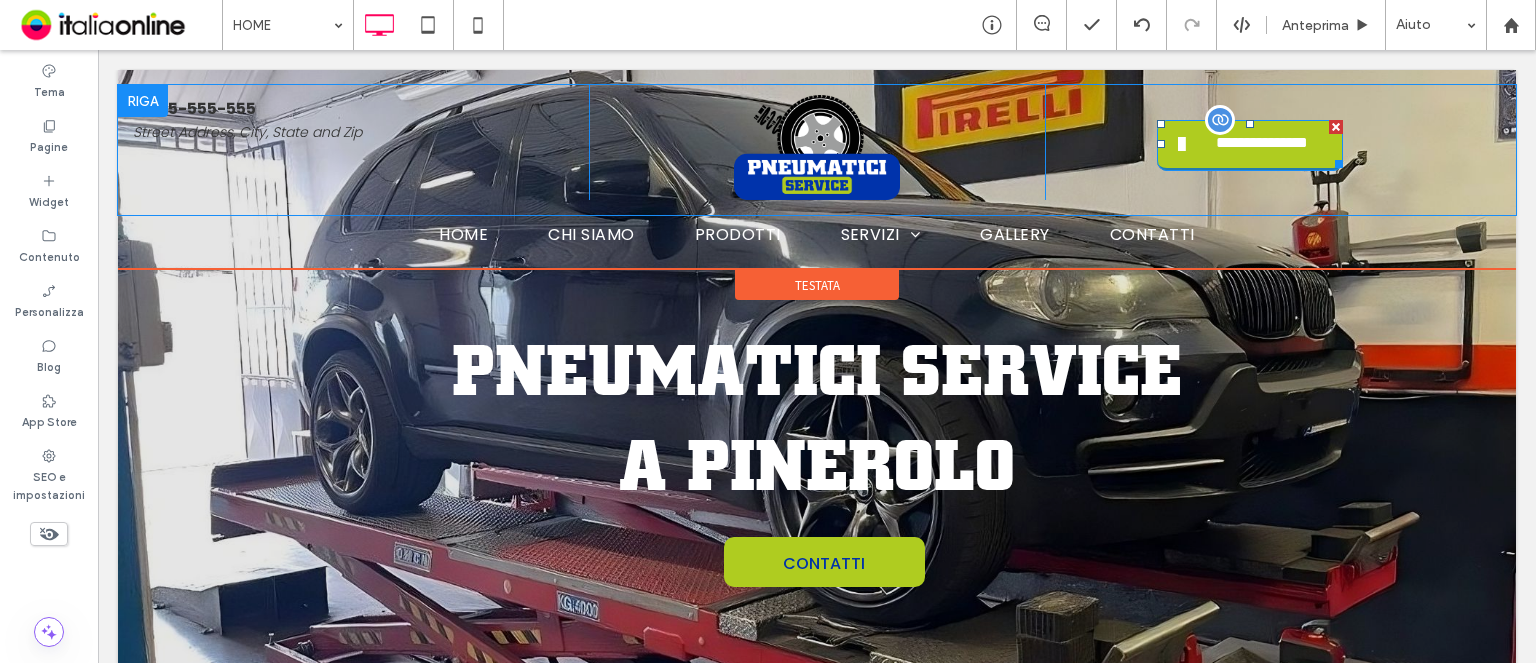 click on "**********" at bounding box center [1243, 145] 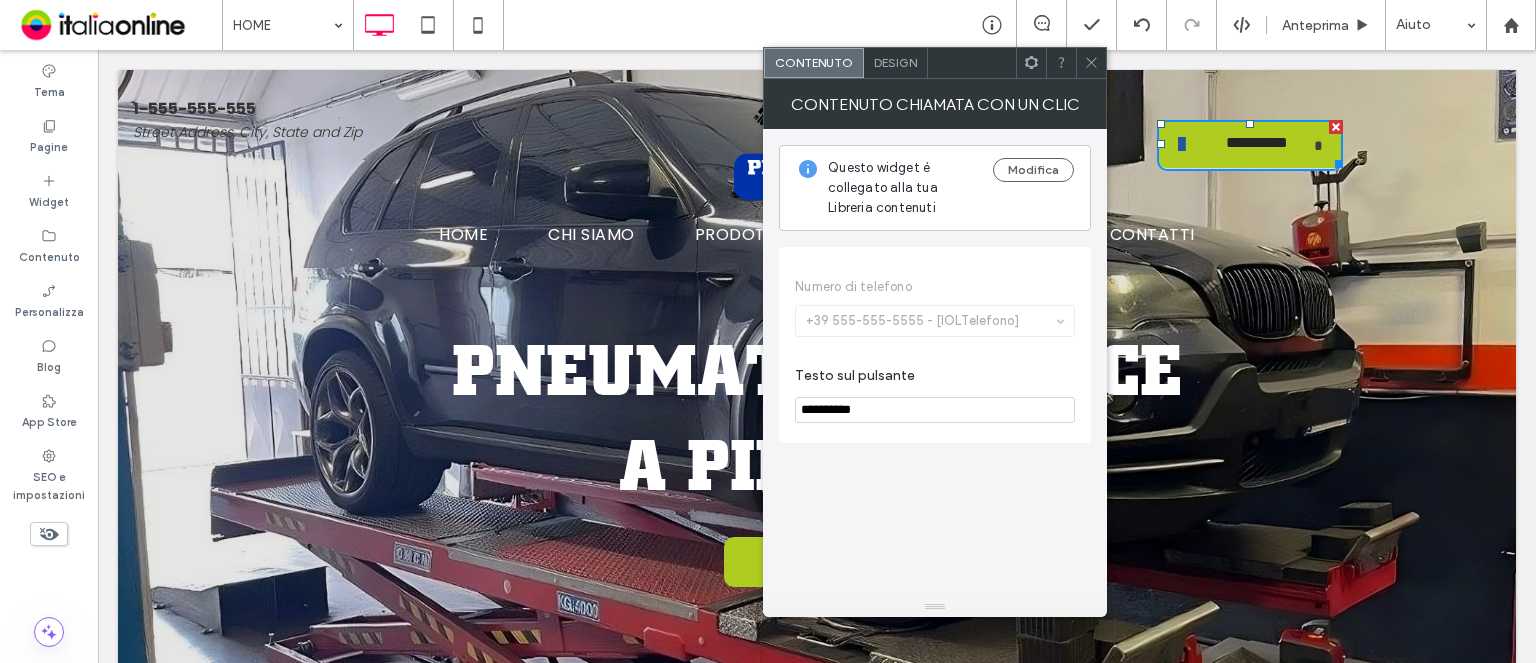 click on "Design" at bounding box center [895, 62] 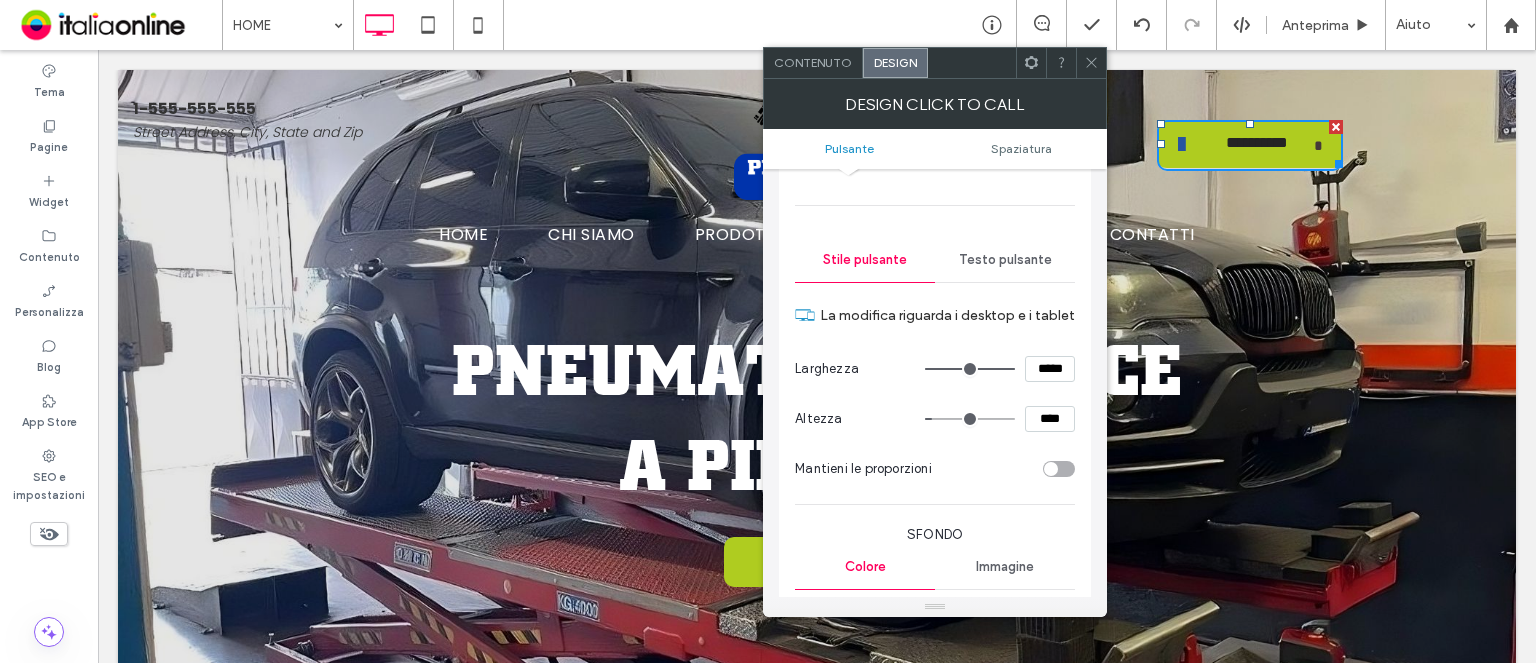 scroll, scrollTop: 500, scrollLeft: 0, axis: vertical 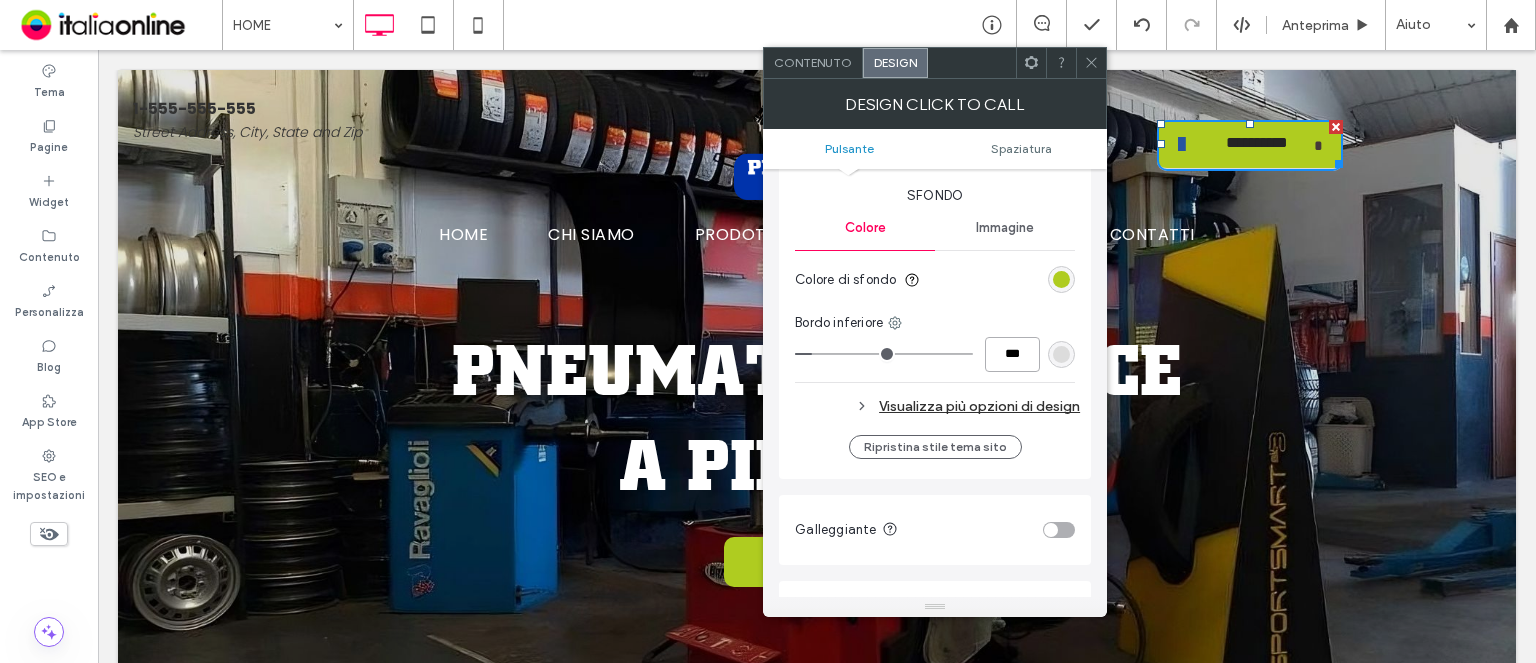 click on "***" at bounding box center [1012, 354] 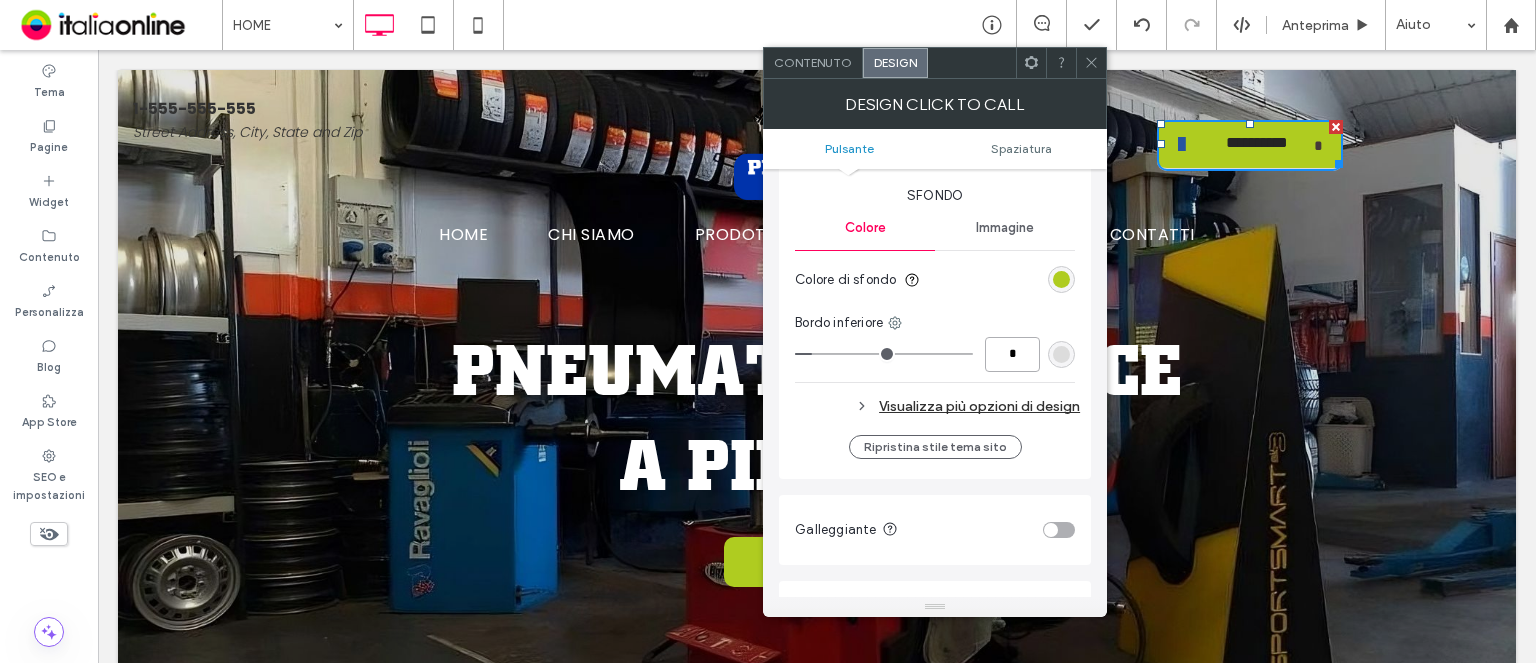 type on "*" 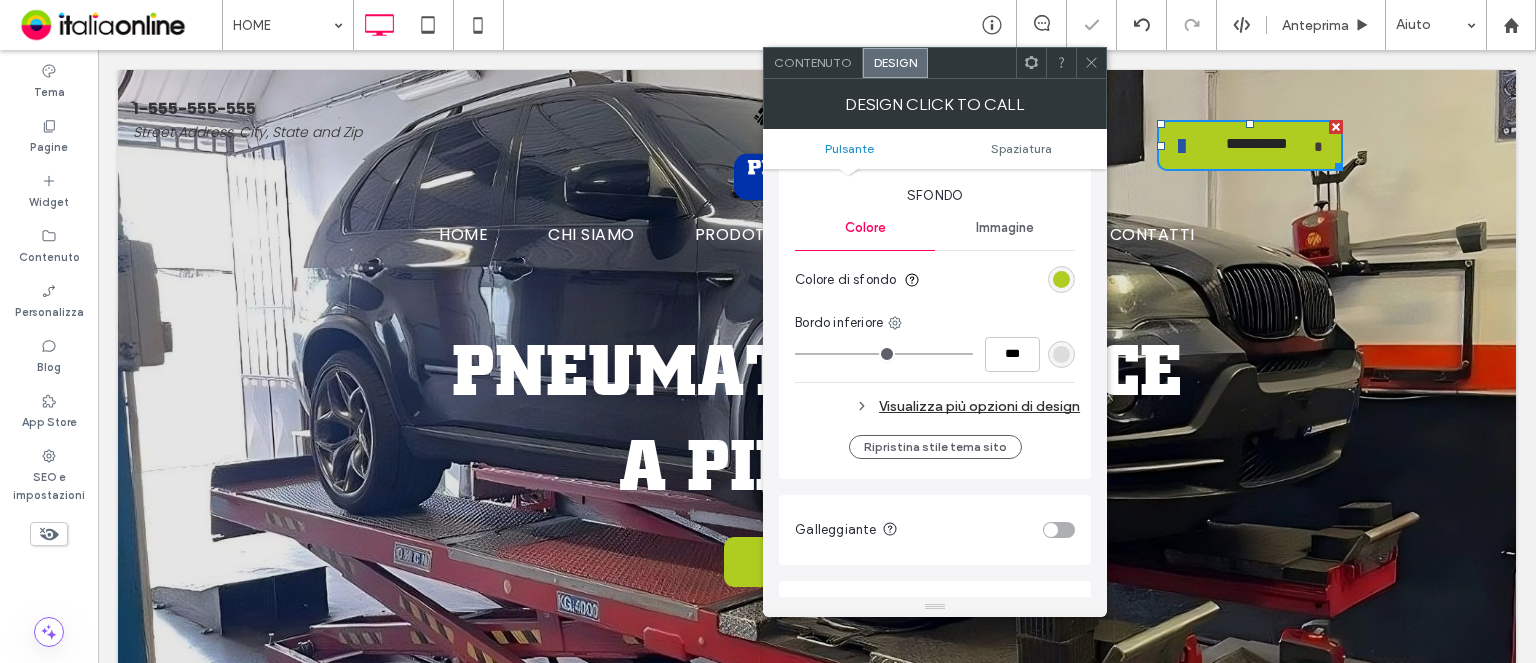 click 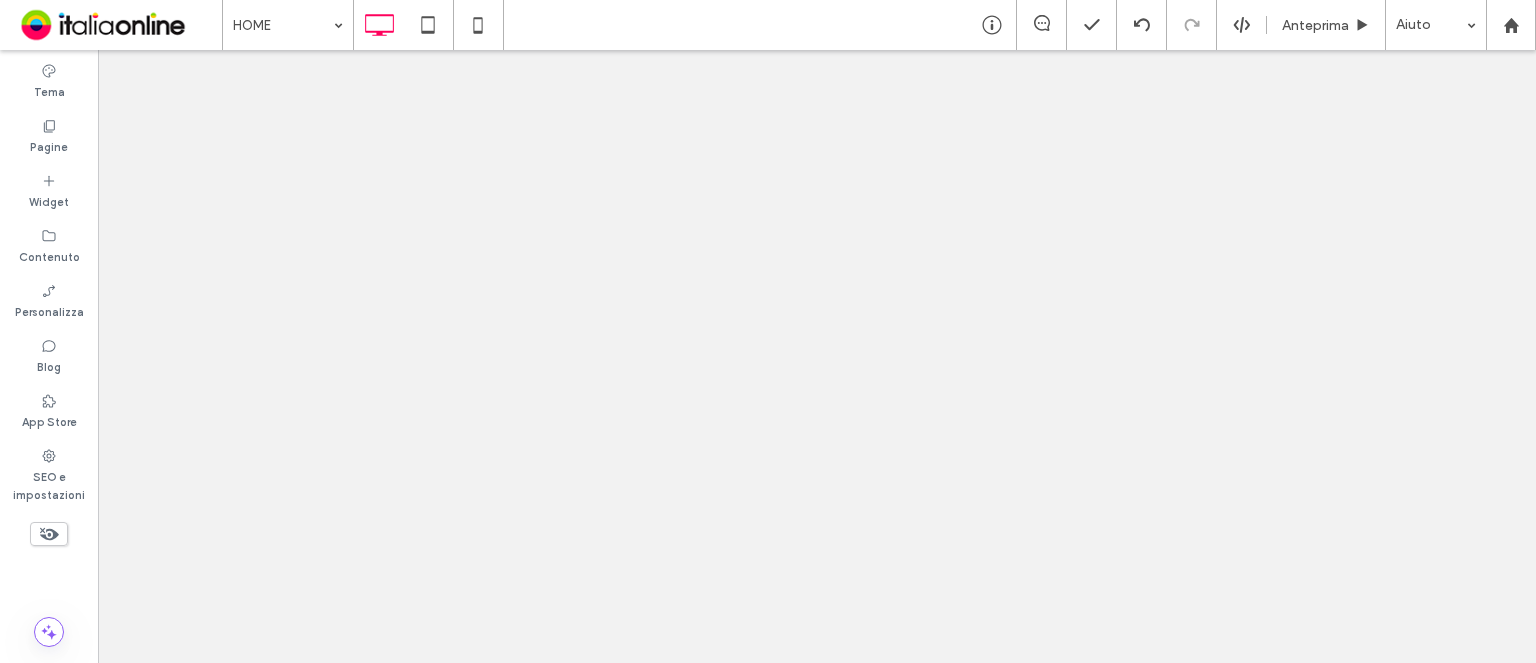 scroll, scrollTop: 0, scrollLeft: 0, axis: both 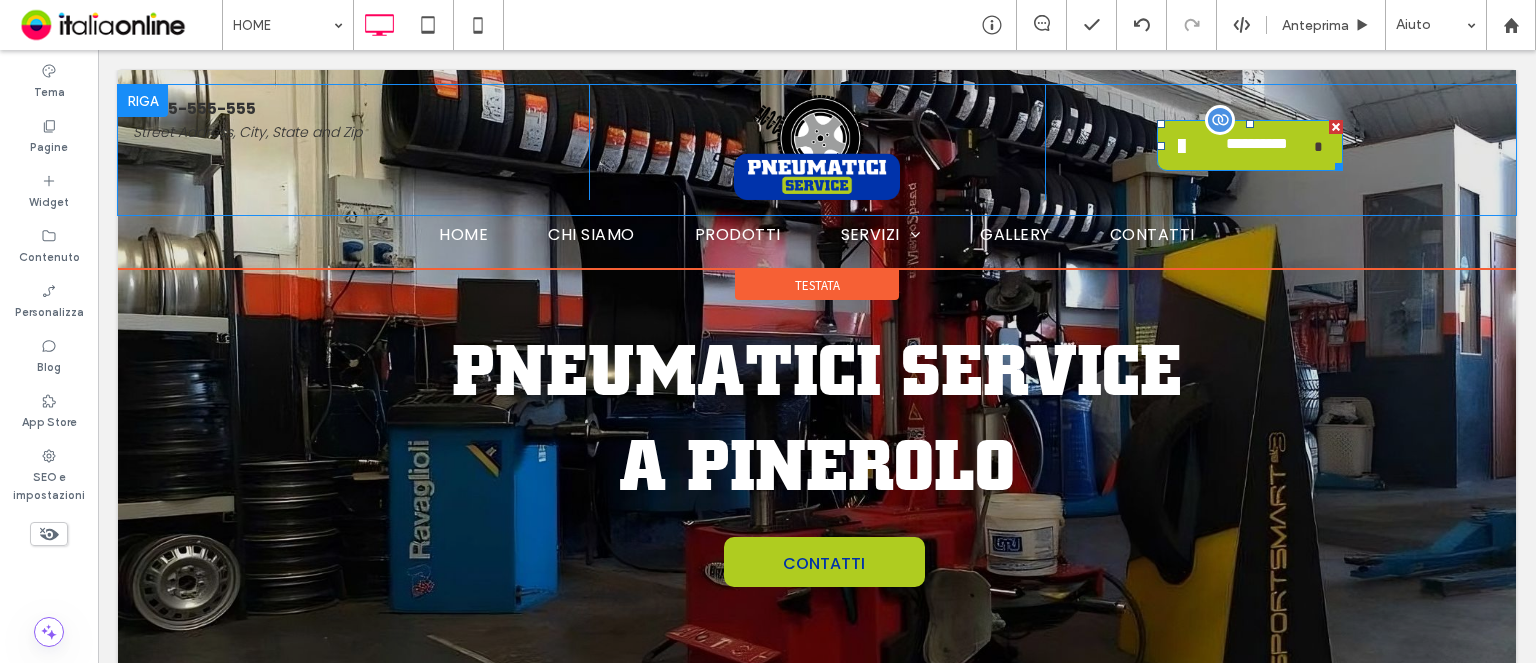 drag, startPoint x: 98, startPoint y: 50, endPoint x: 1251, endPoint y: 159, distance: 1158.1407 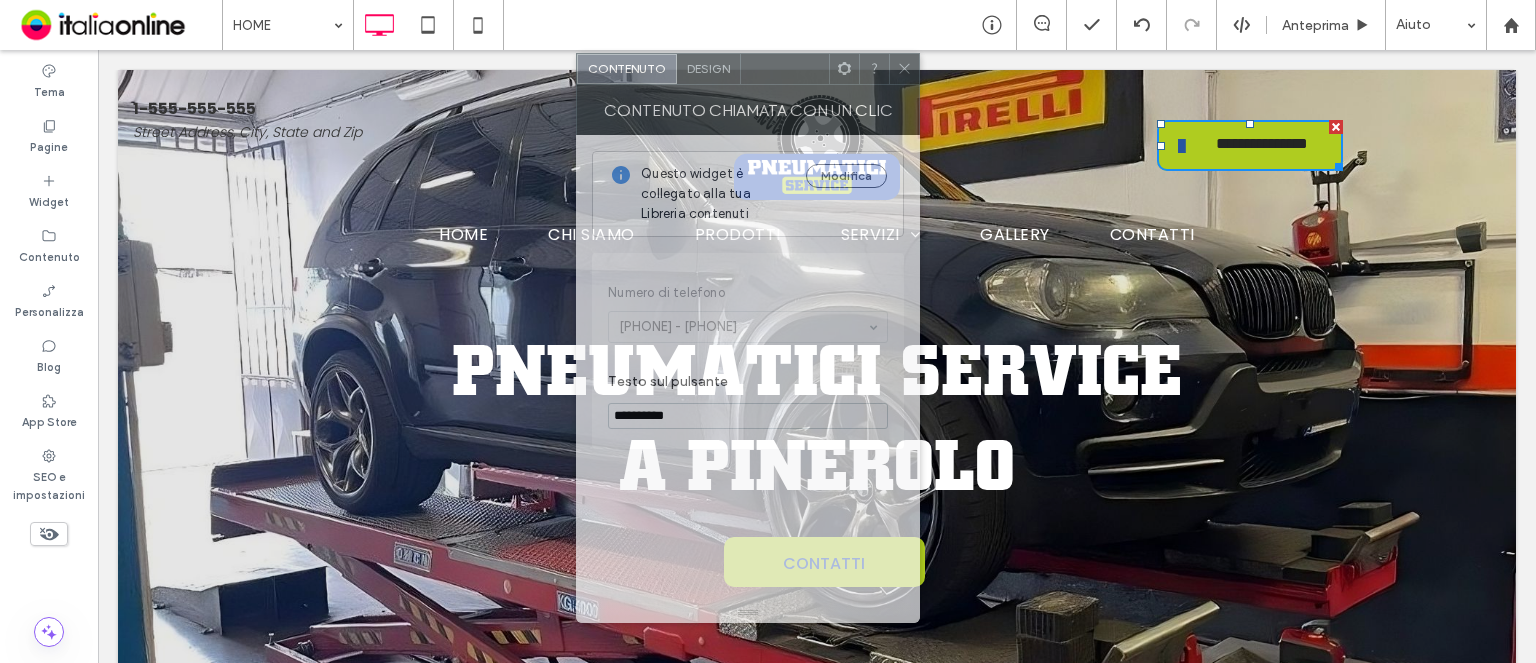 drag, startPoint x: 1004, startPoint y: 74, endPoint x: 817, endPoint y: 80, distance: 187.09624 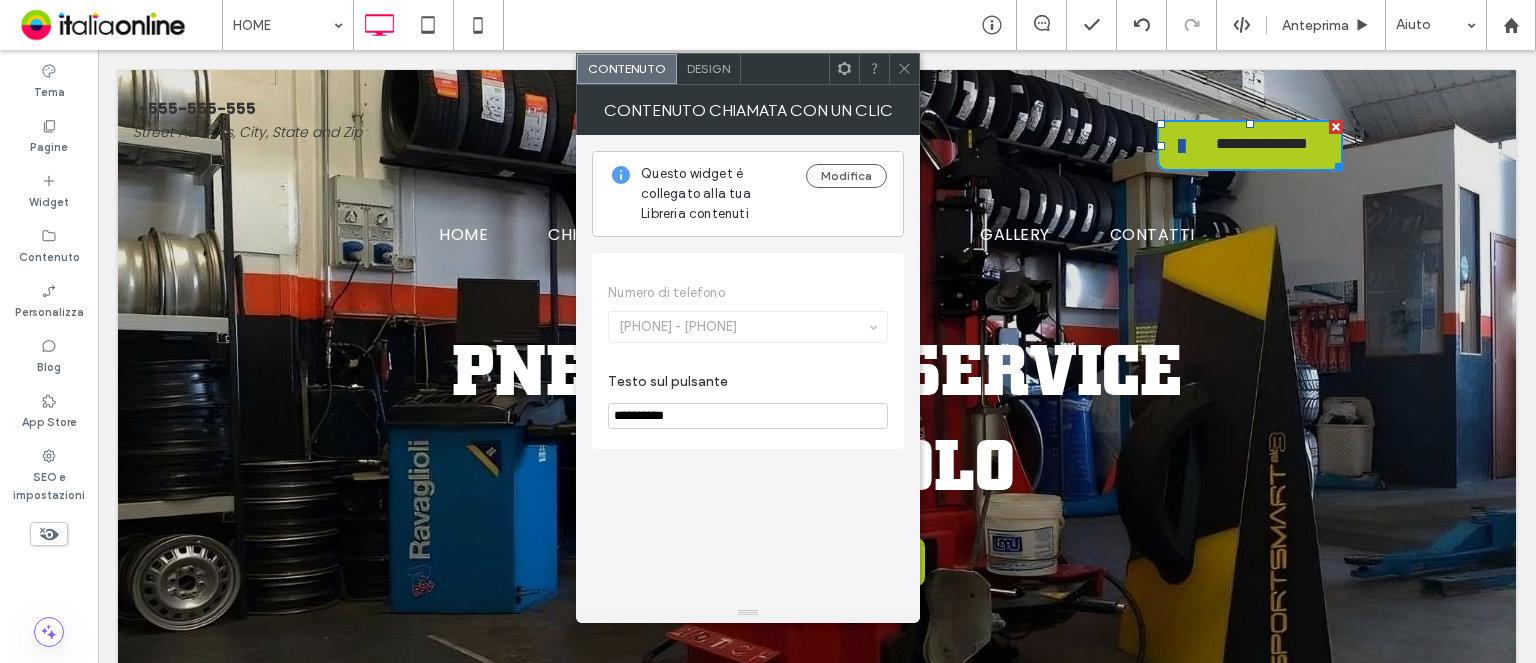 click on "Design" at bounding box center (708, 68) 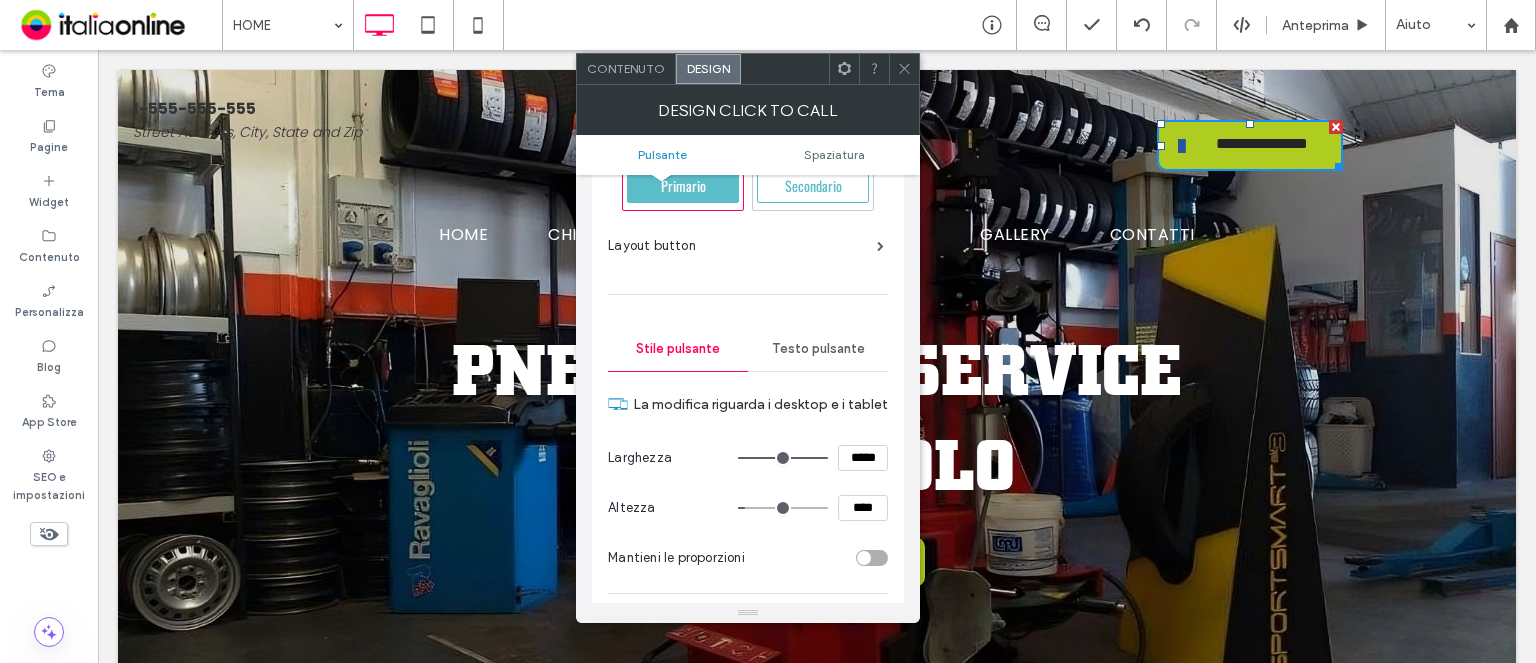 scroll, scrollTop: 300, scrollLeft: 0, axis: vertical 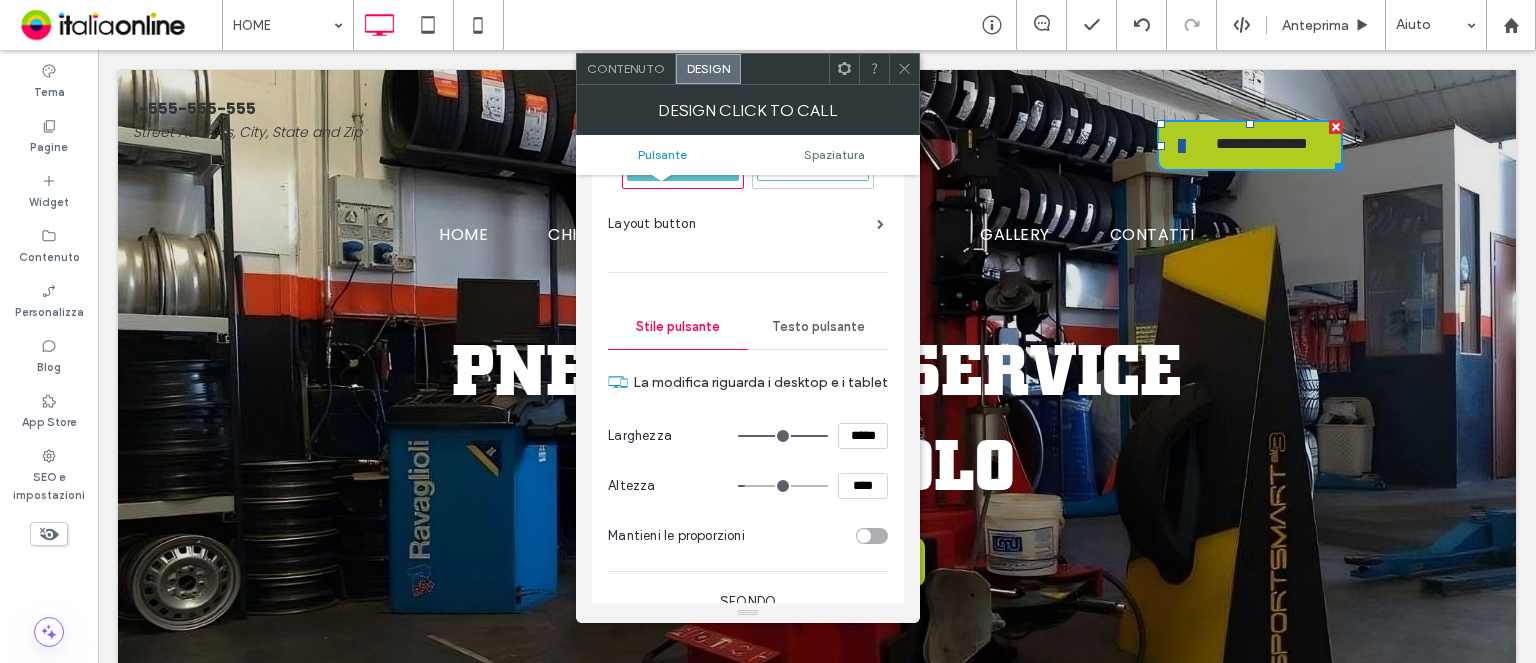 click on "Testo pulsante" at bounding box center (818, 327) 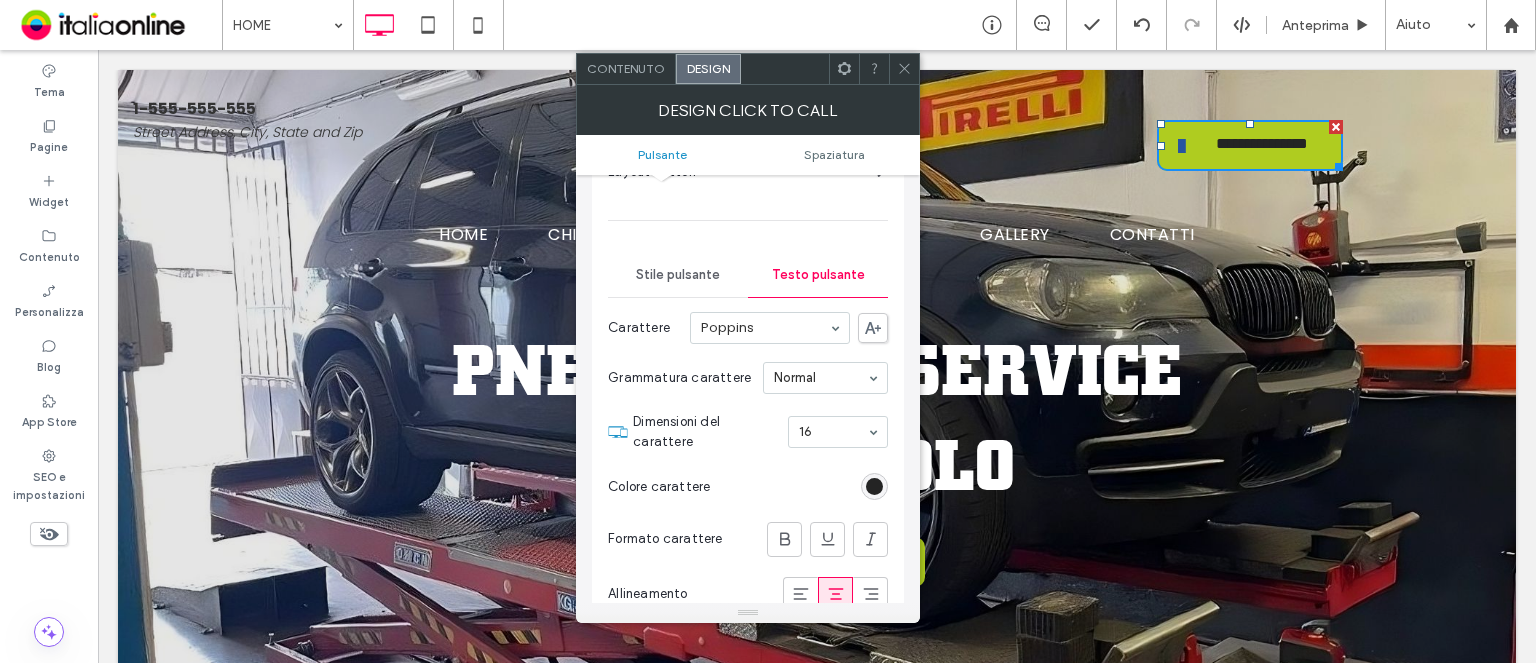 scroll, scrollTop: 200, scrollLeft: 0, axis: vertical 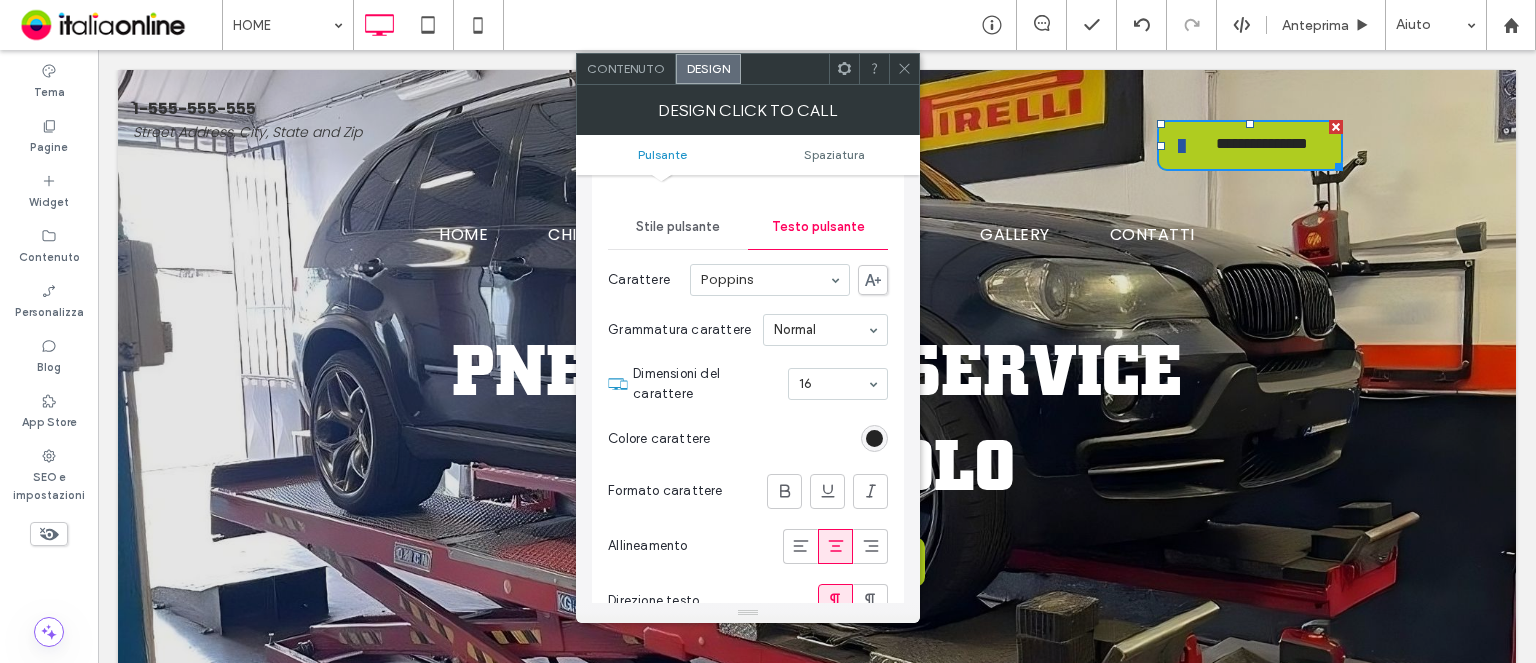 drag, startPoint x: 870, startPoint y: 438, endPoint x: 882, endPoint y: 419, distance: 22.472204 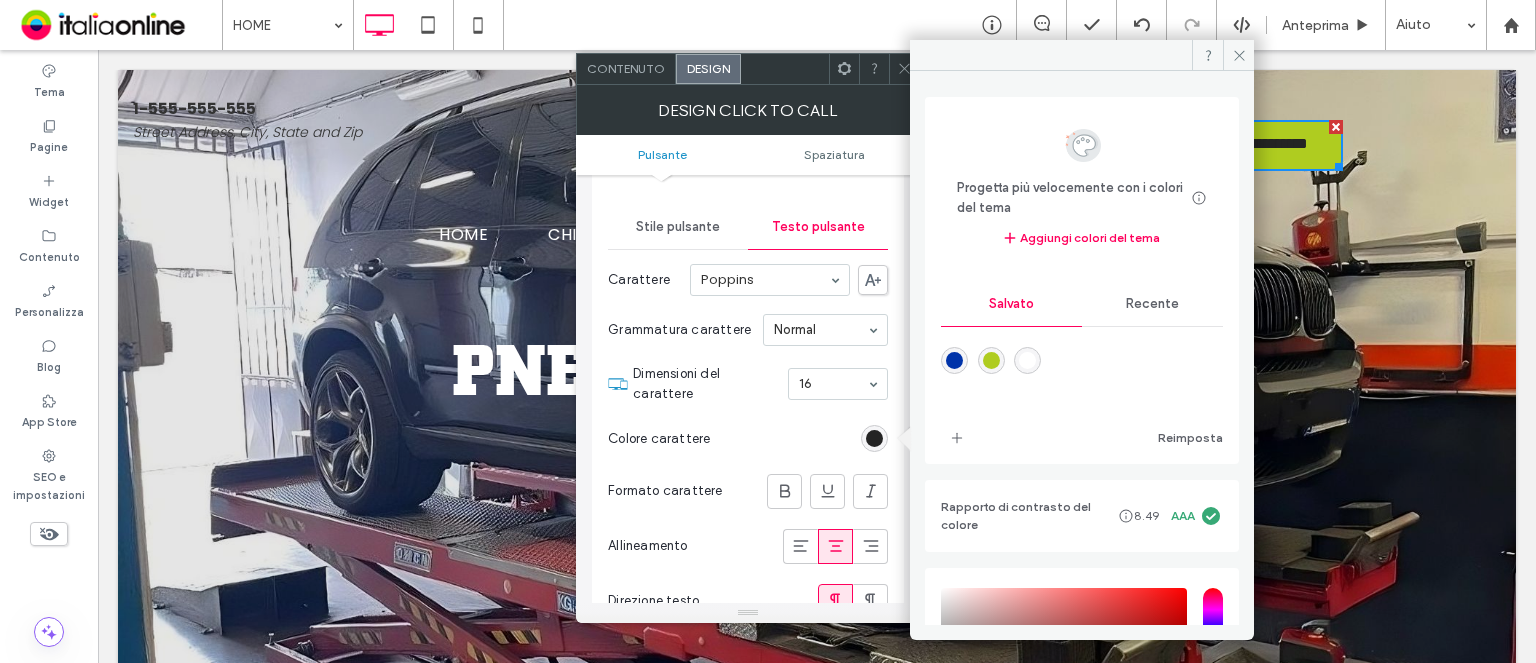click at bounding box center [1082, 374] 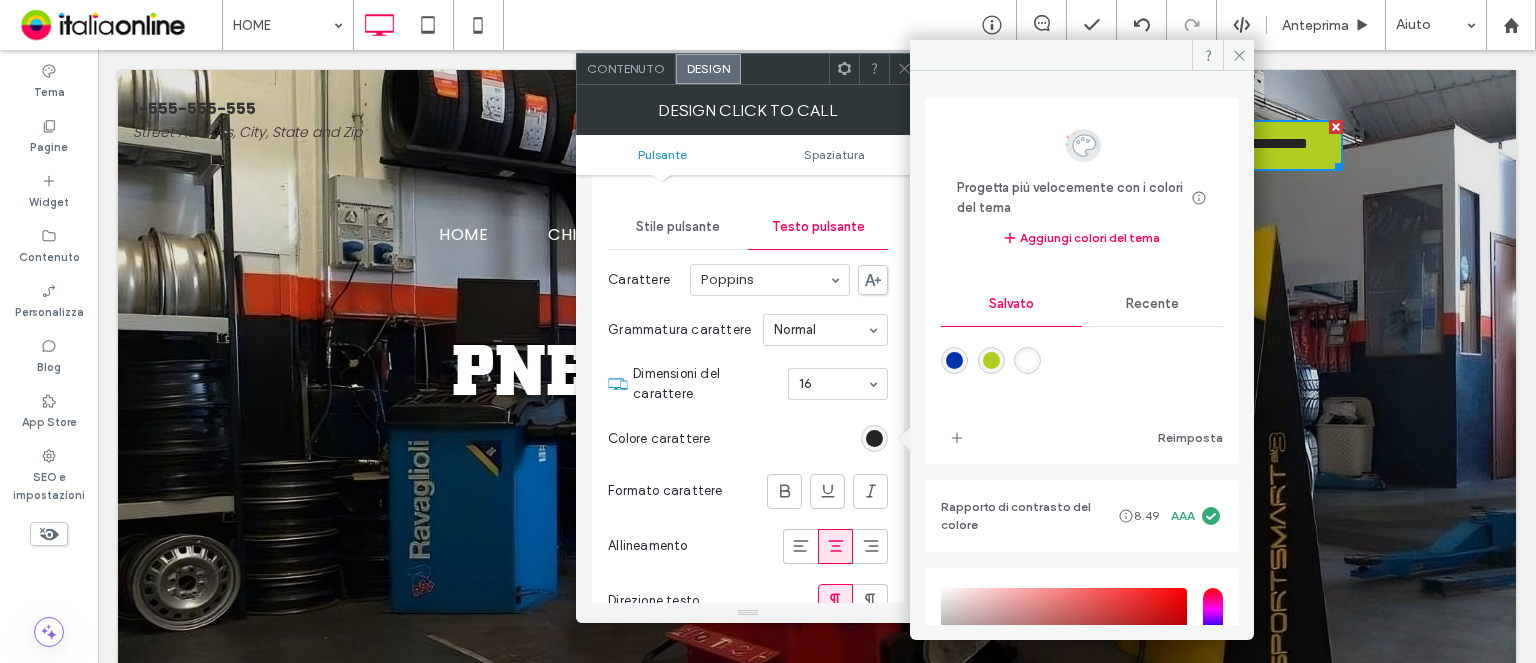 click at bounding box center [954, 360] 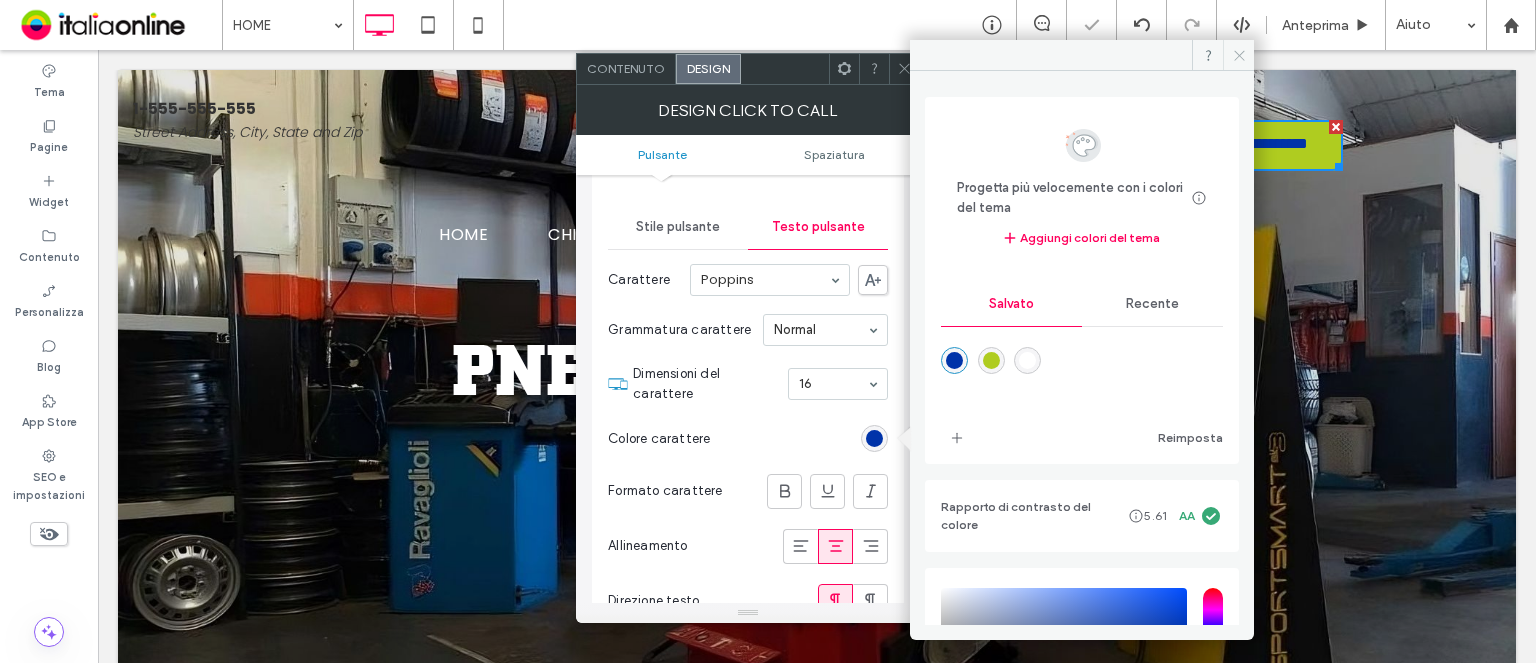 click 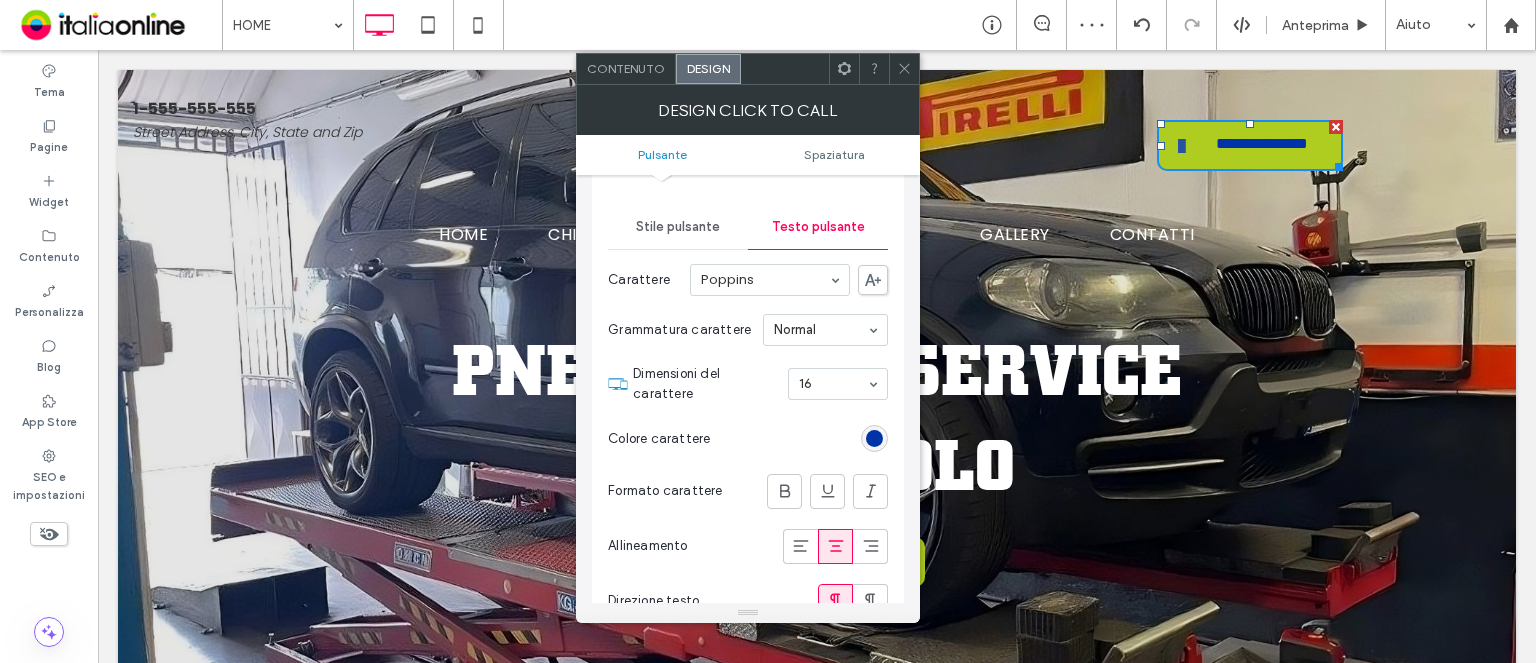 drag, startPoint x: 664, startPoint y: 213, endPoint x: 715, endPoint y: 246, distance: 60.74537 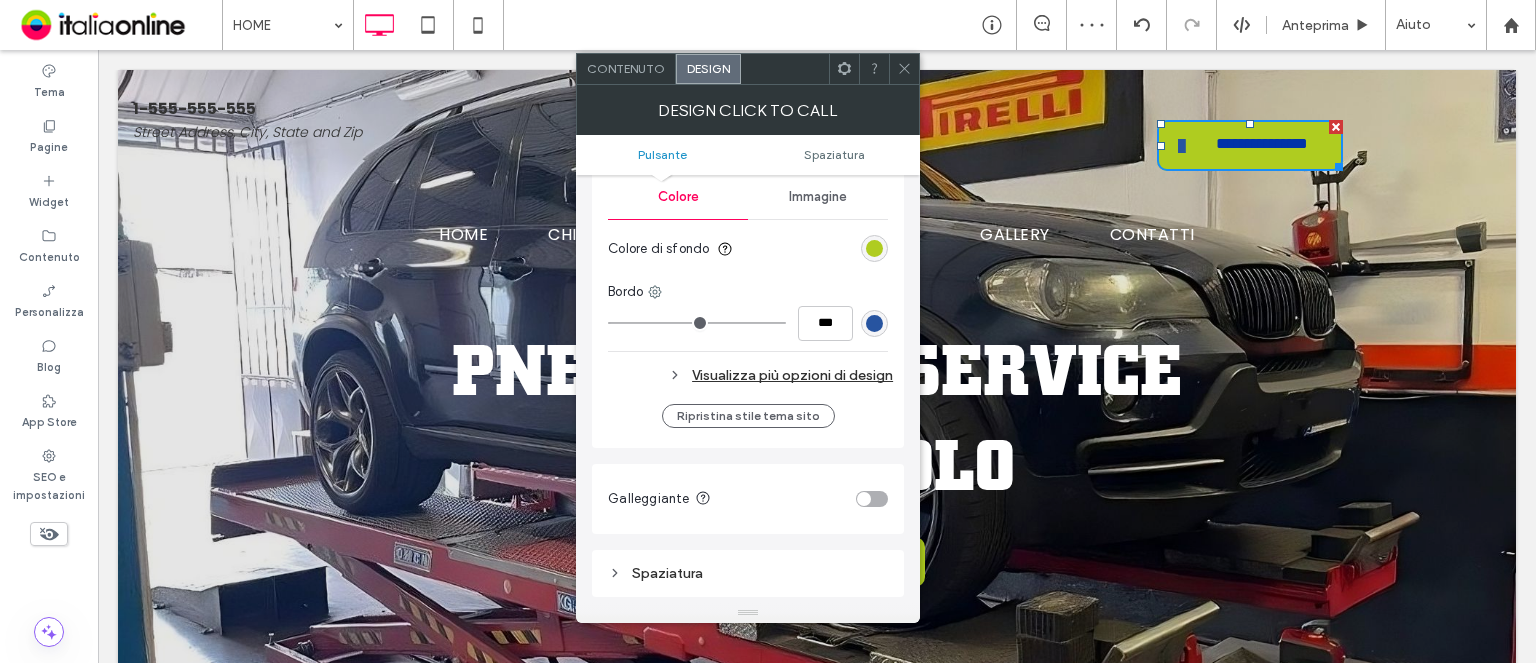 scroll, scrollTop: 600, scrollLeft: 0, axis: vertical 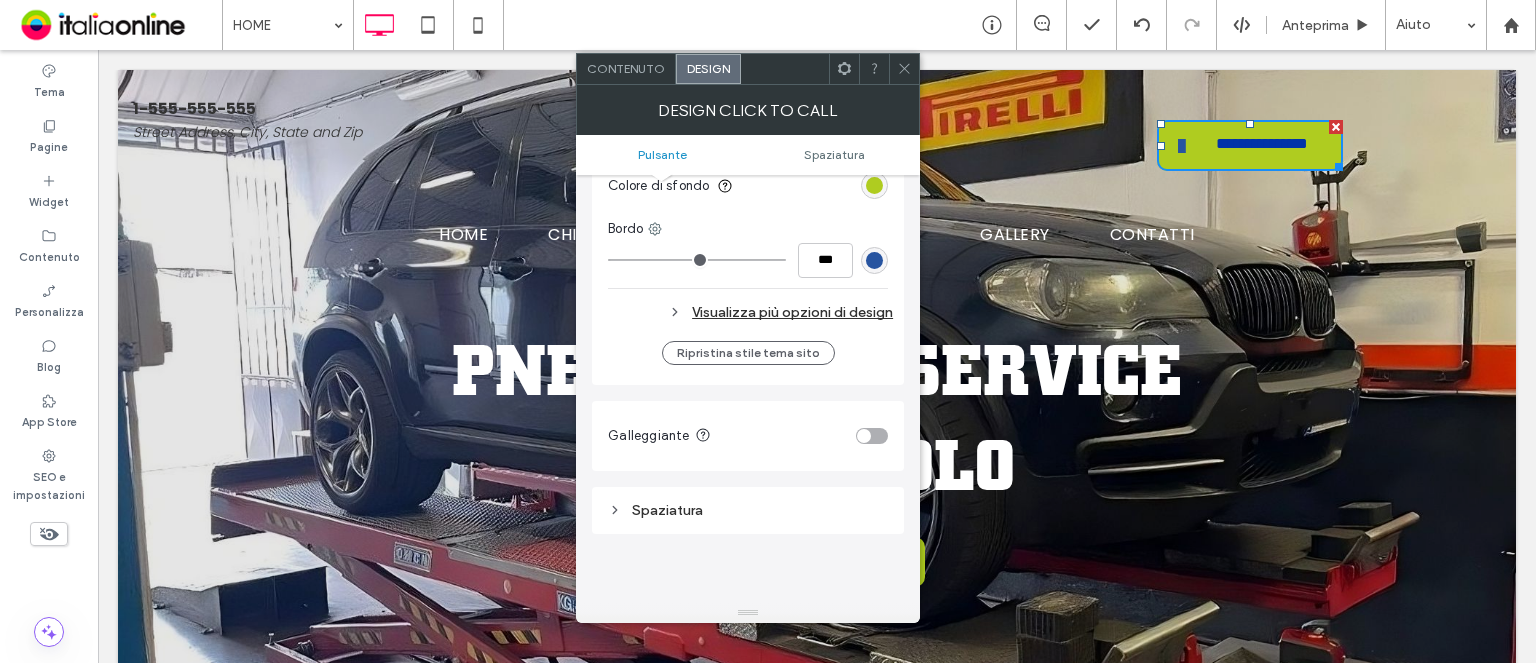 click on "Visualizza più opzioni di design" at bounding box center (750, 312) 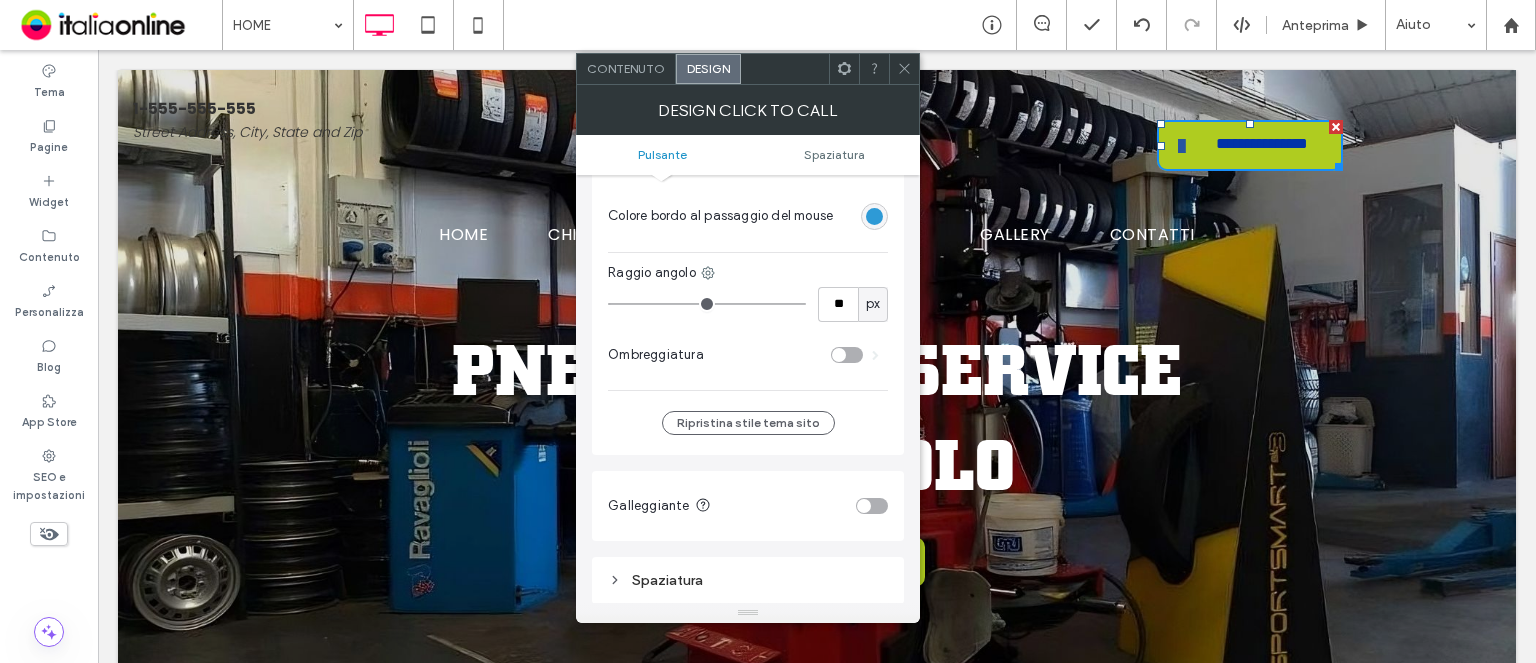 scroll, scrollTop: 700, scrollLeft: 0, axis: vertical 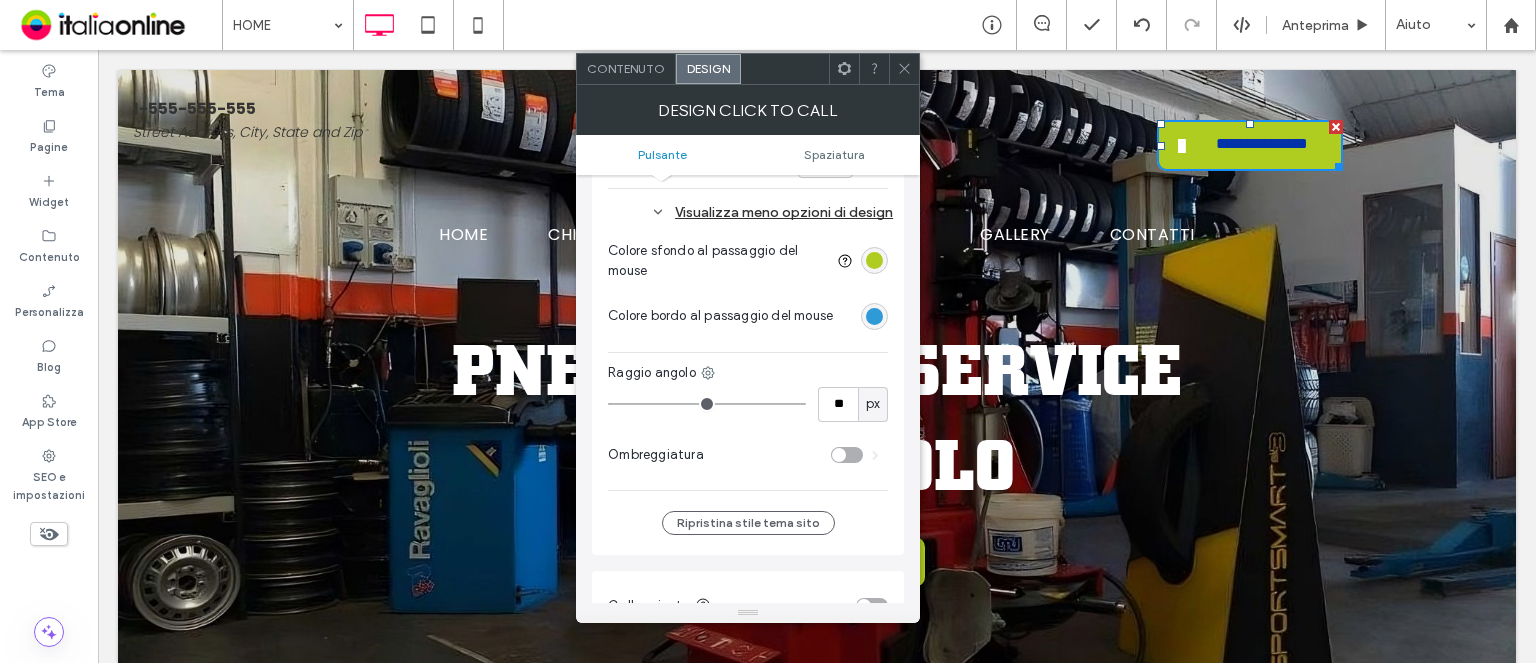 drag, startPoint x: 873, startPoint y: 307, endPoint x: 883, endPoint y: 308, distance: 10.049875 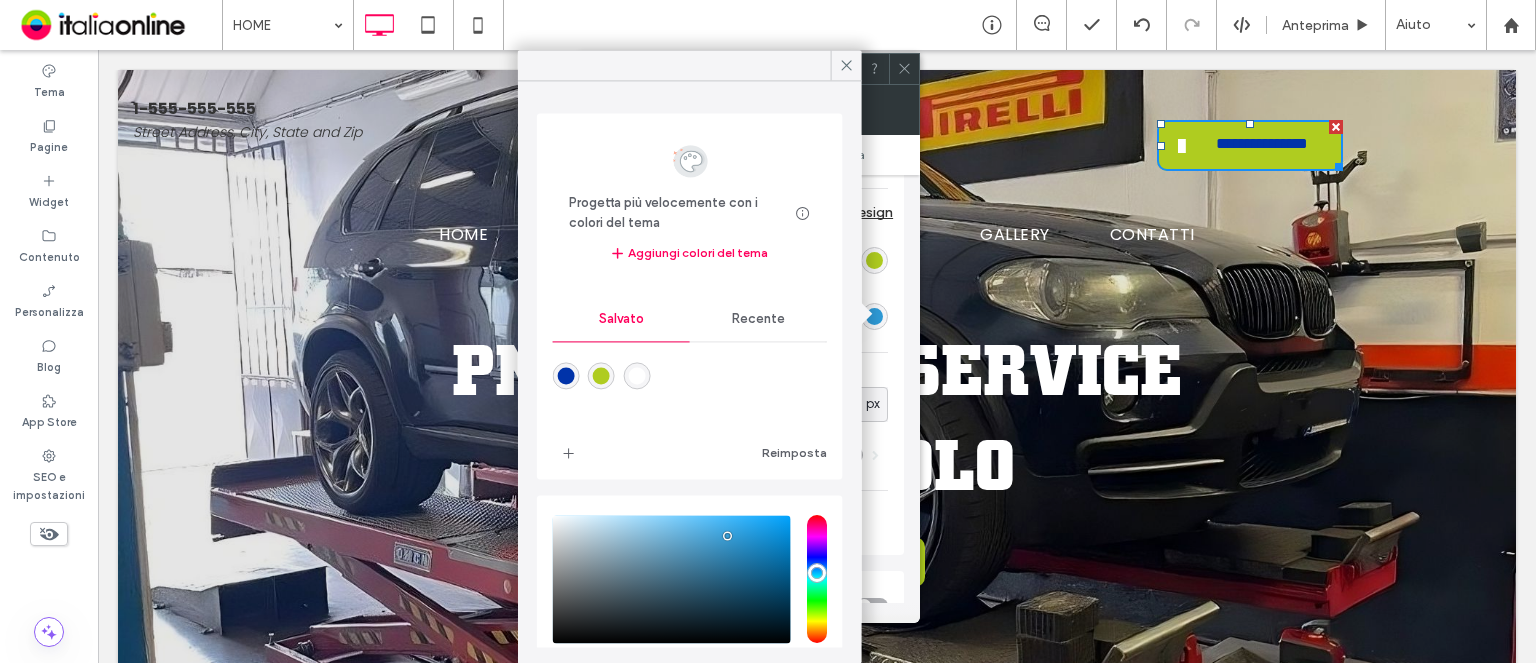 click at bounding box center (566, 376) 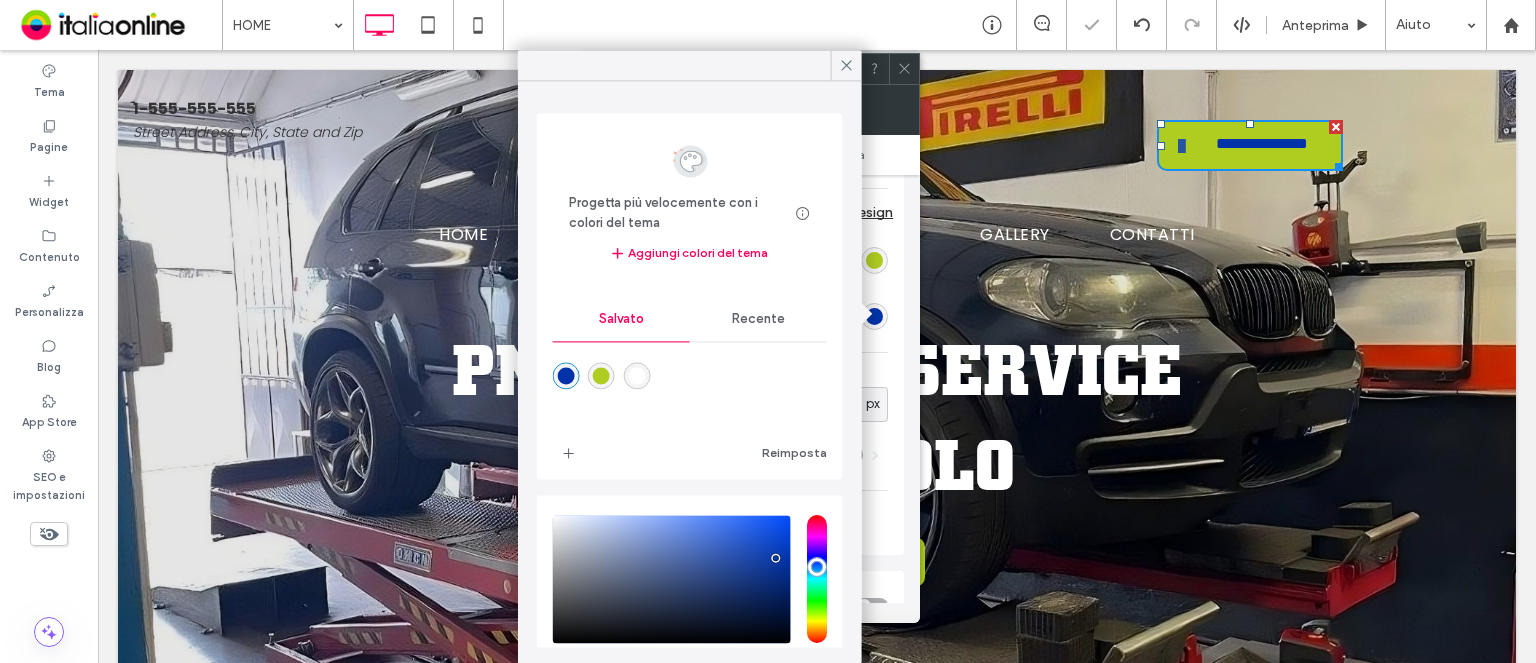 click 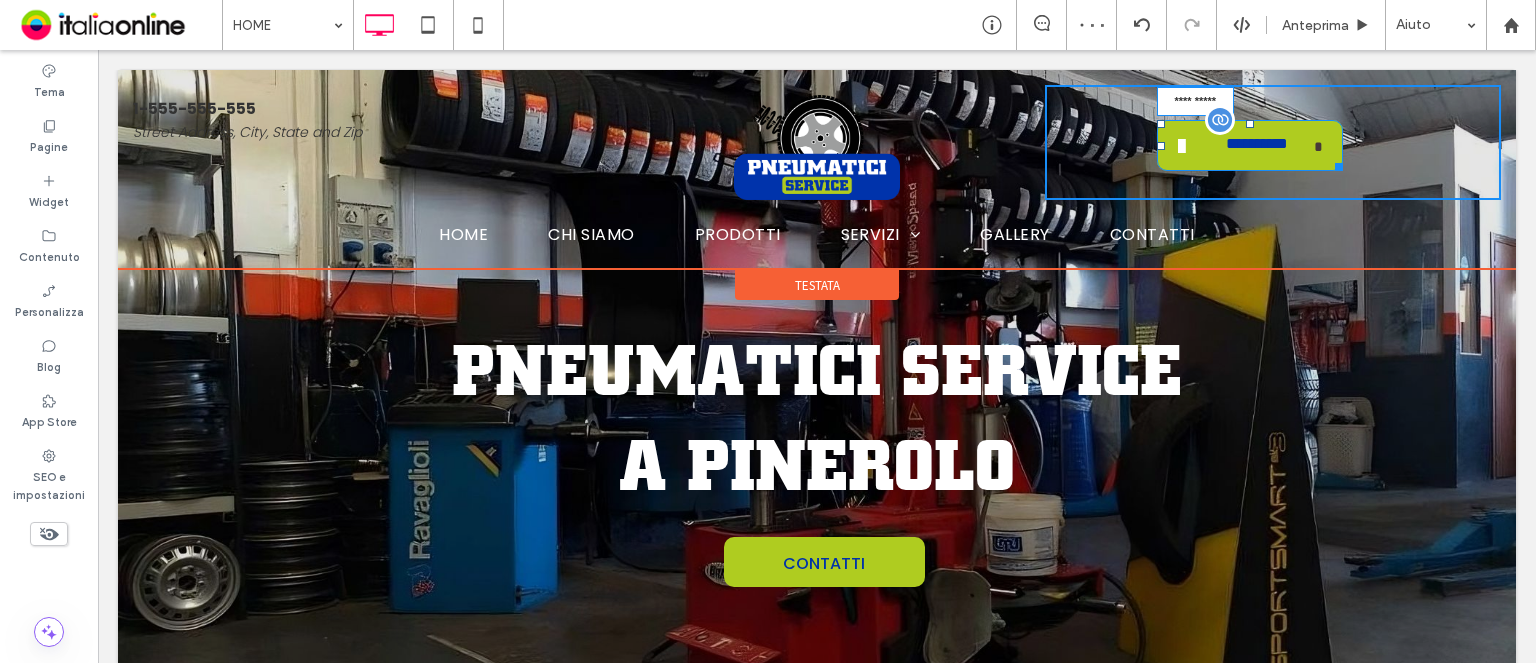drag, startPoint x: 1328, startPoint y: 162, endPoint x: 1342, endPoint y: 164, distance: 14.142136 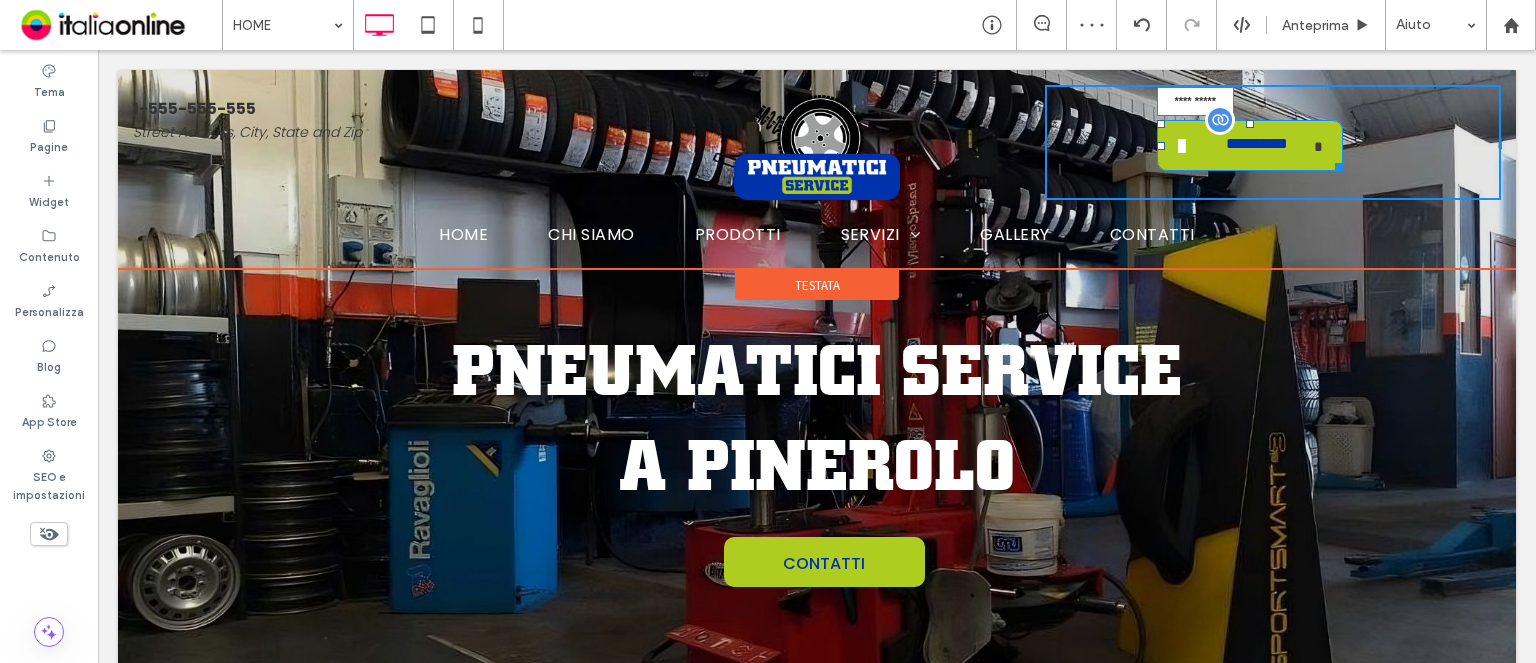 click at bounding box center [1335, 163] 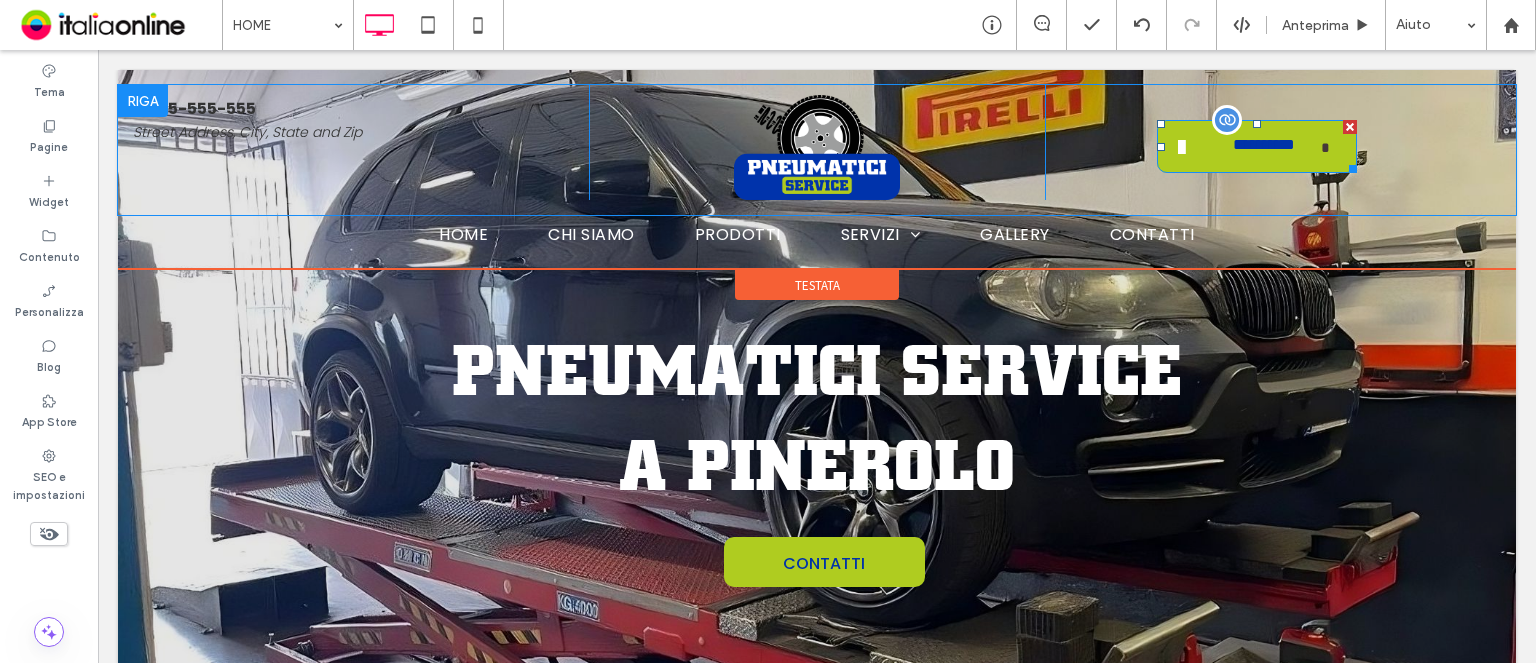 click on "**********" at bounding box center [1264, 148] 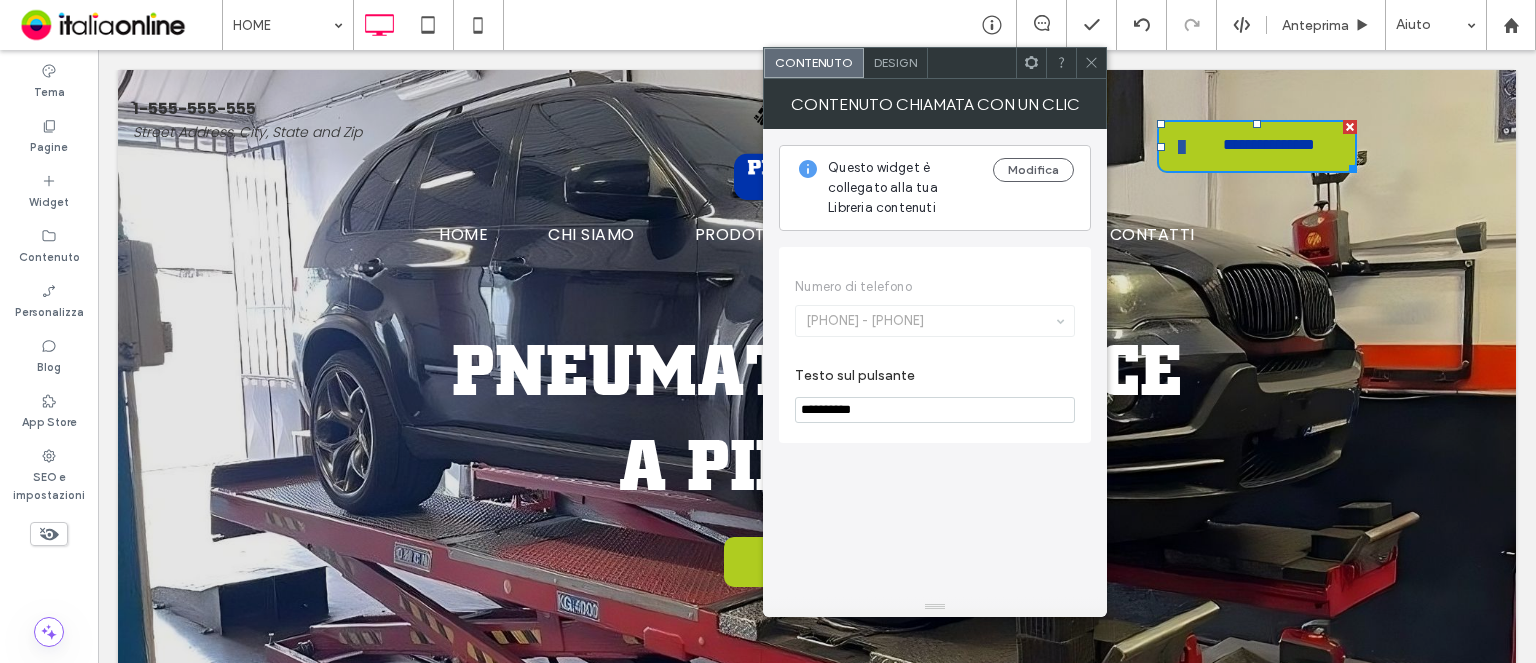 click on "Design" at bounding box center [896, 63] 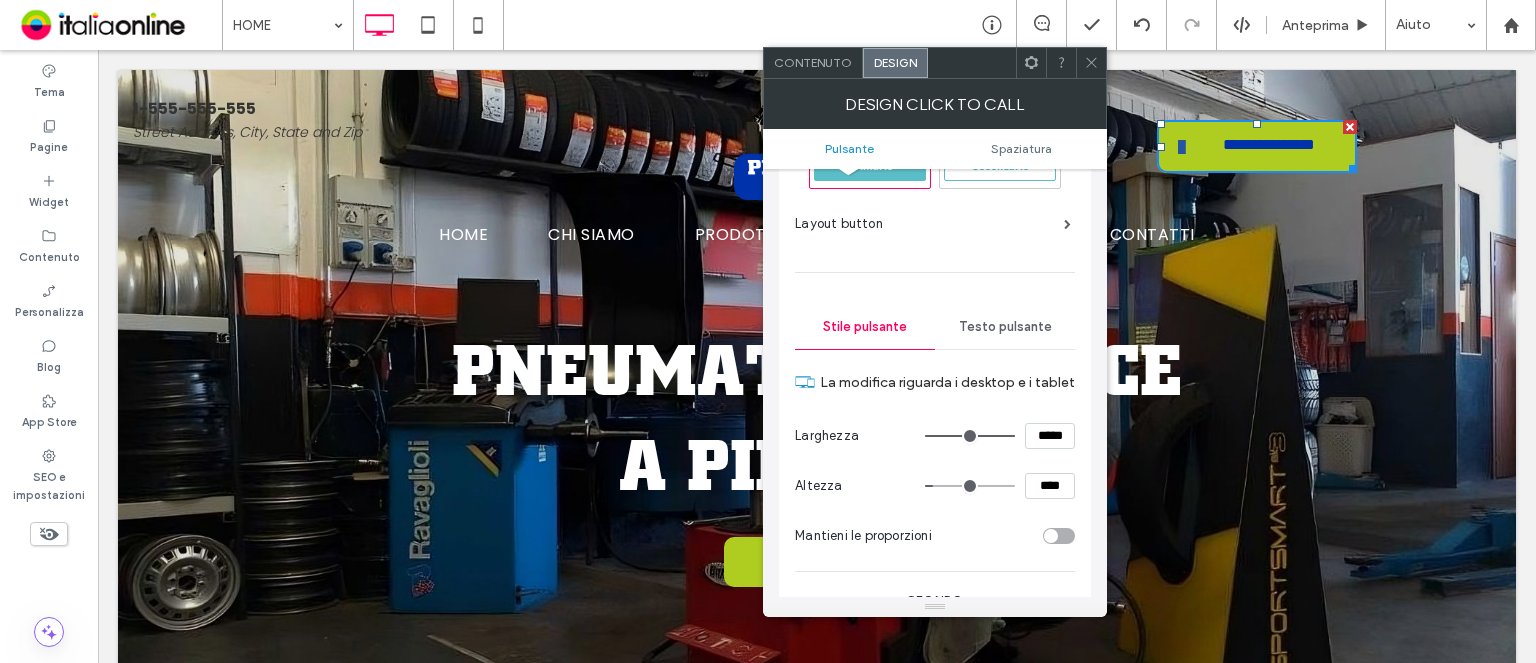 scroll, scrollTop: 200, scrollLeft: 0, axis: vertical 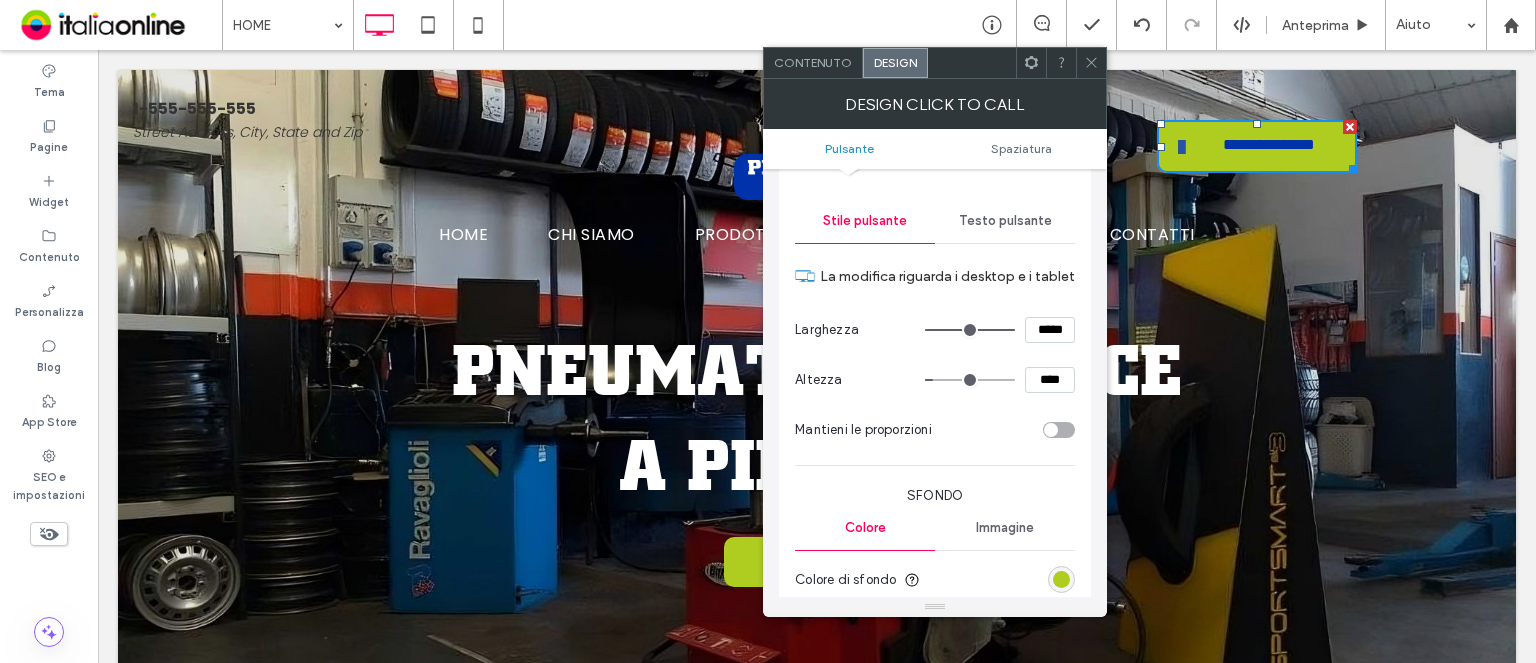 click on "Testo pulsante" at bounding box center [1005, 221] 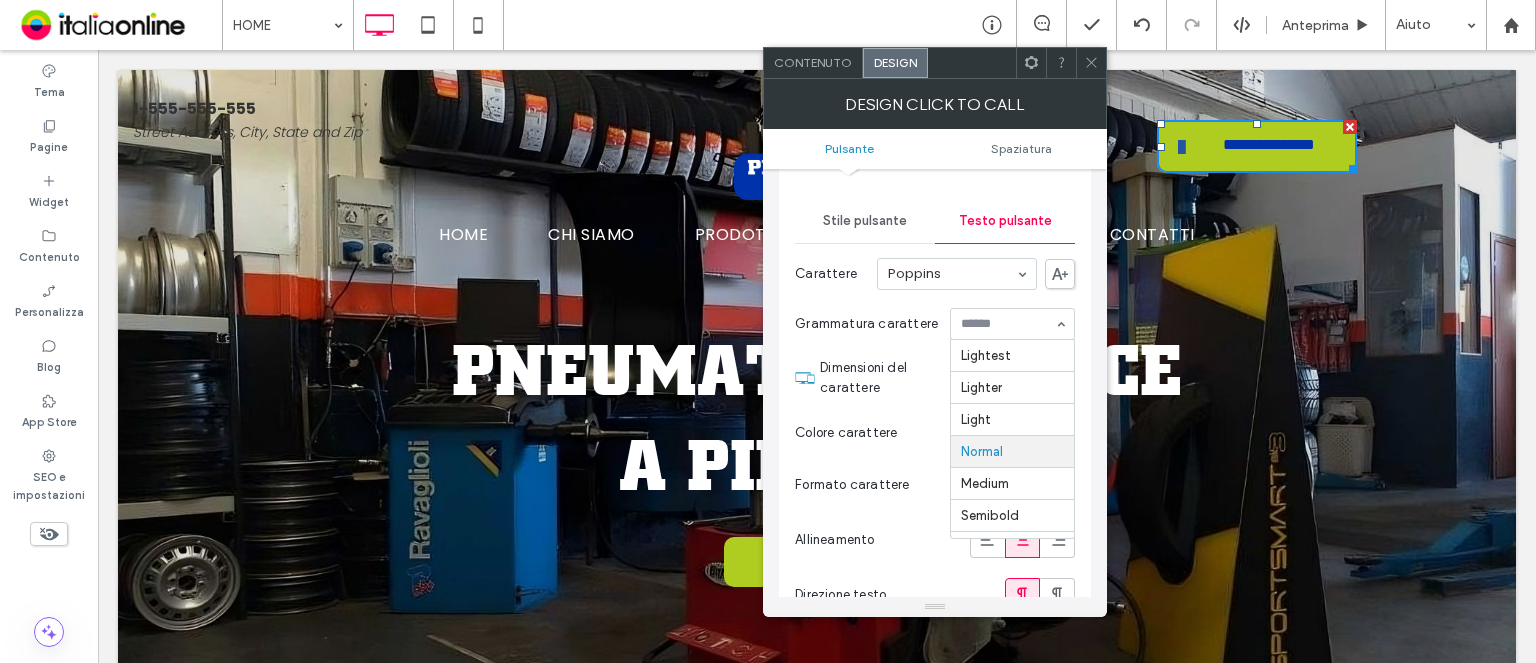 scroll, scrollTop: 96, scrollLeft: 0, axis: vertical 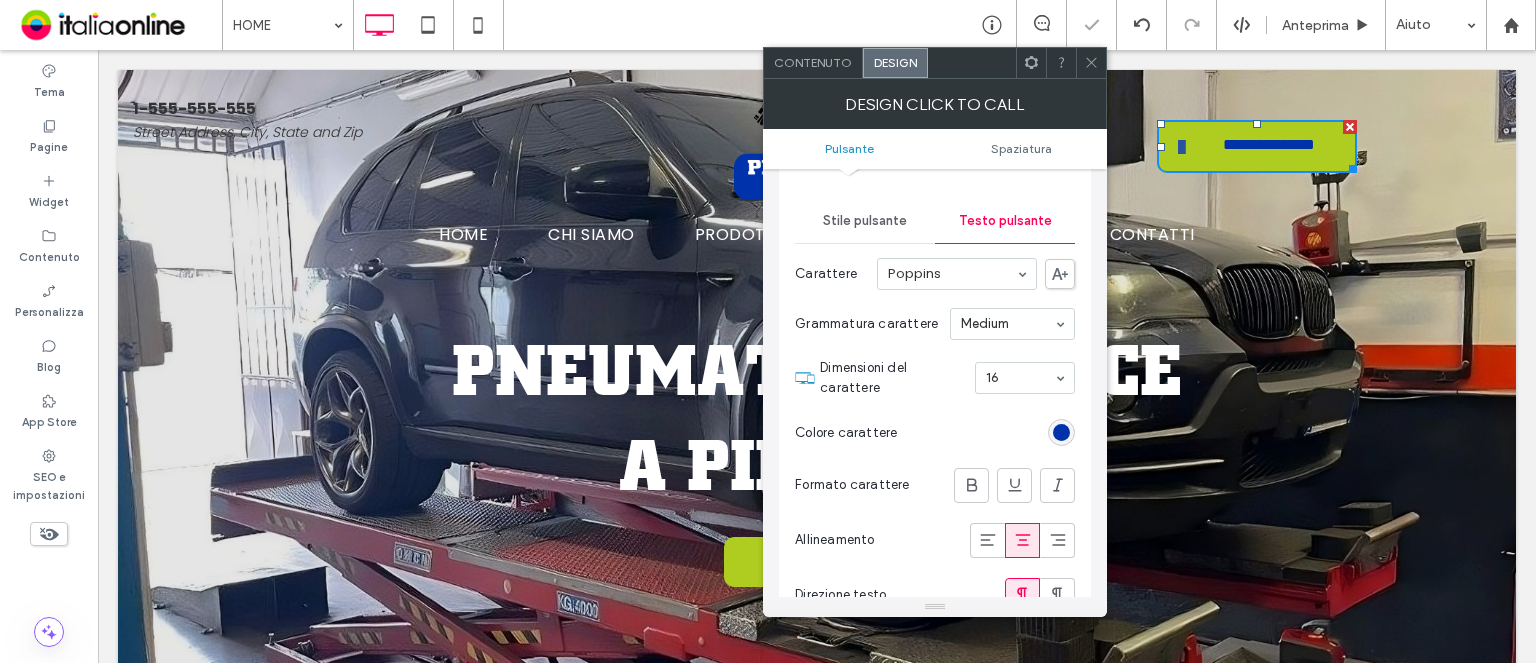 click 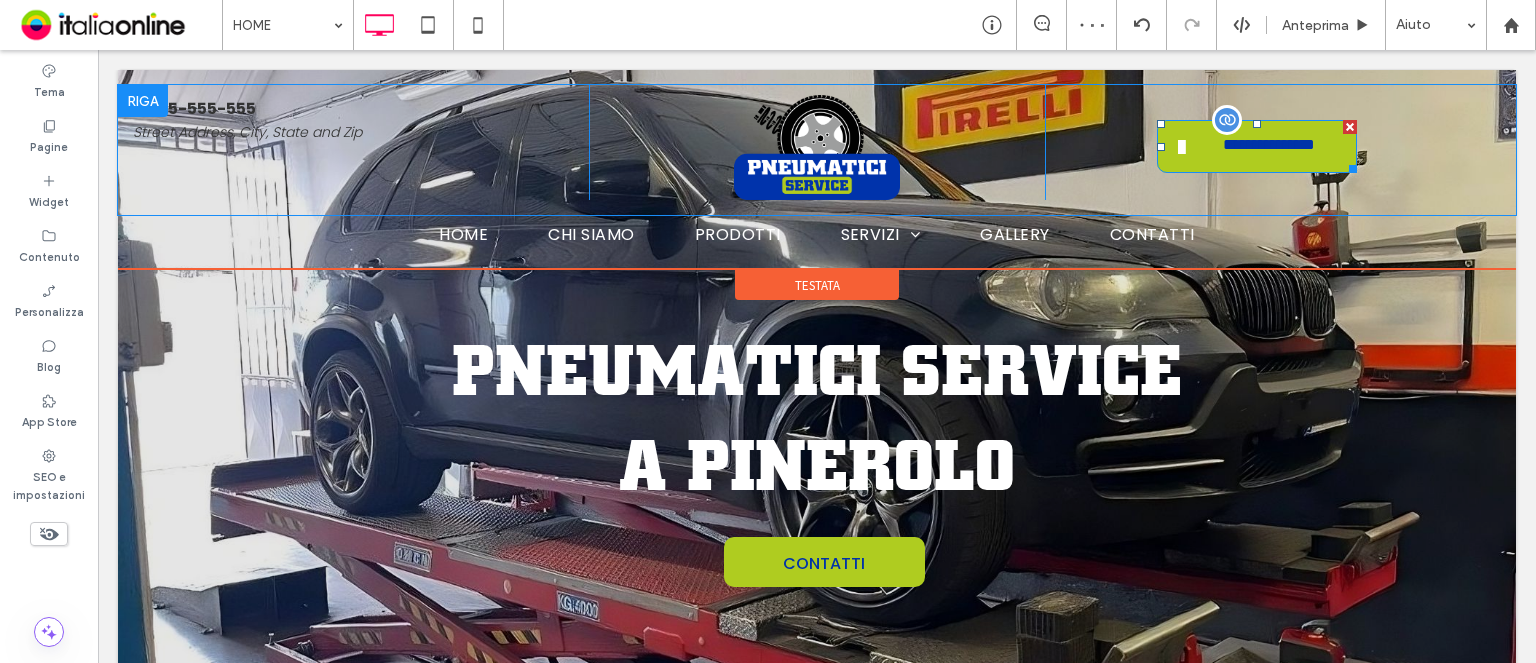 click on "**********" at bounding box center (1250, 145) 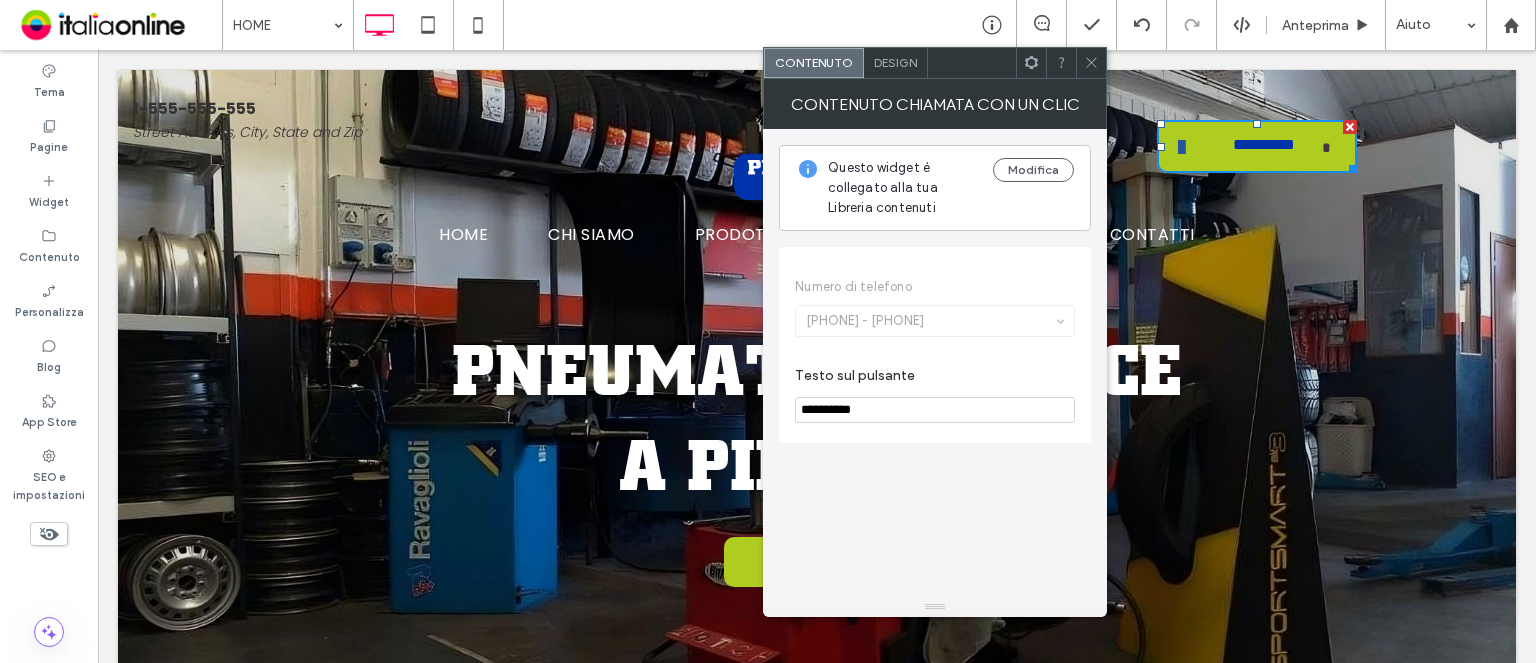 click on "Design" at bounding box center (895, 62) 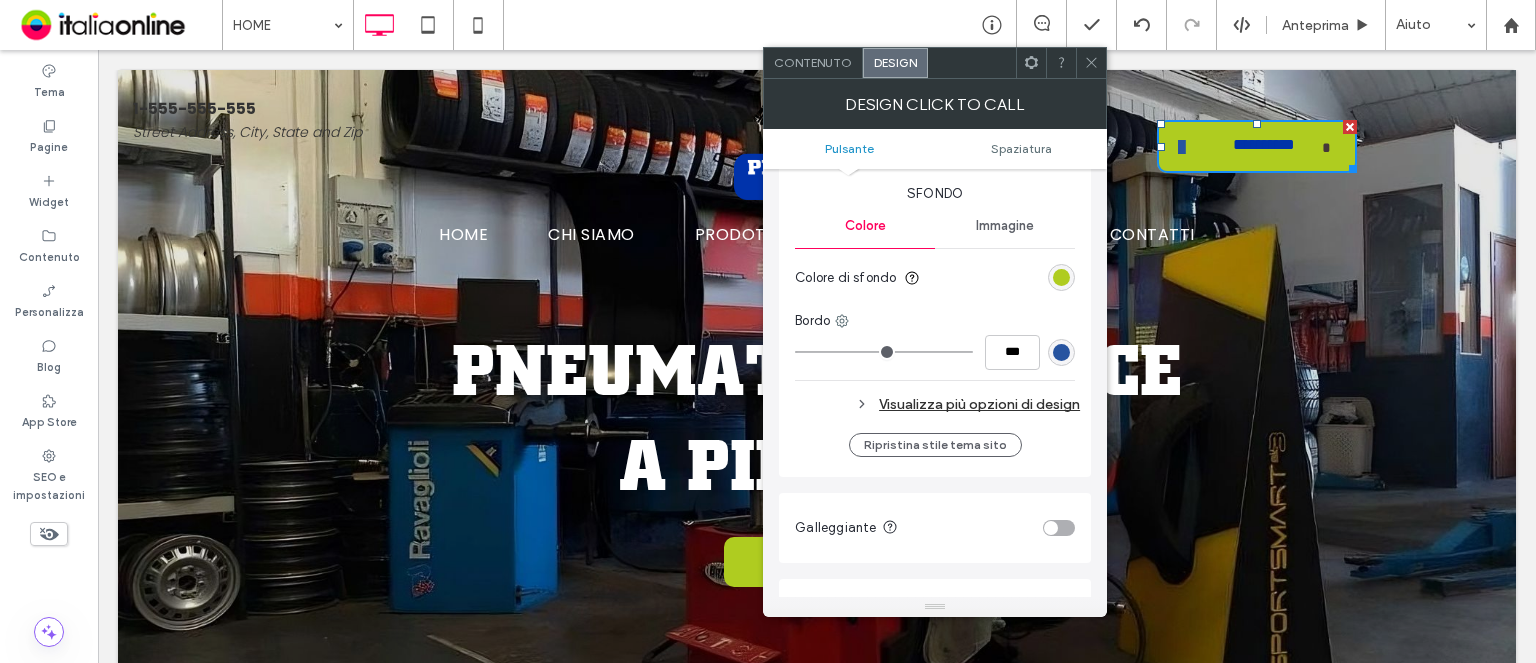 scroll, scrollTop: 600, scrollLeft: 0, axis: vertical 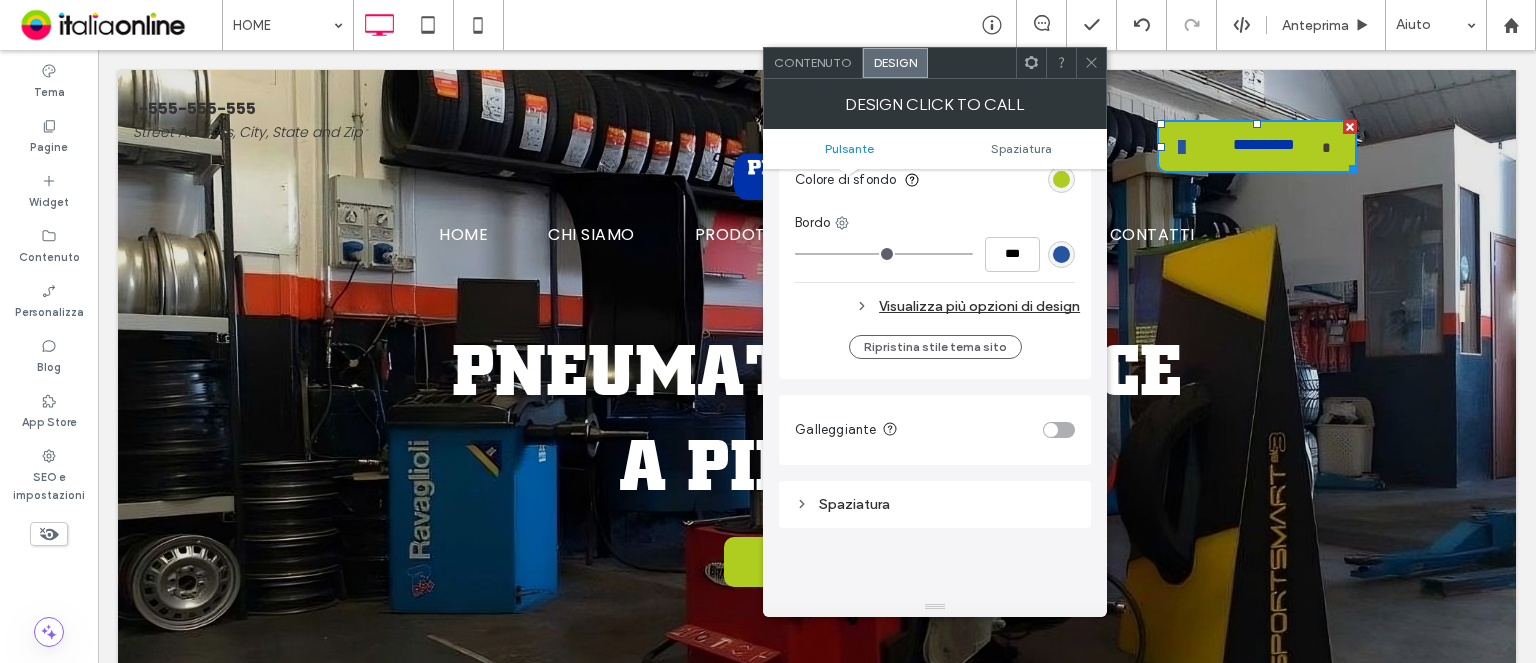 click on "Visualizza più opzioni di design" at bounding box center (937, 306) 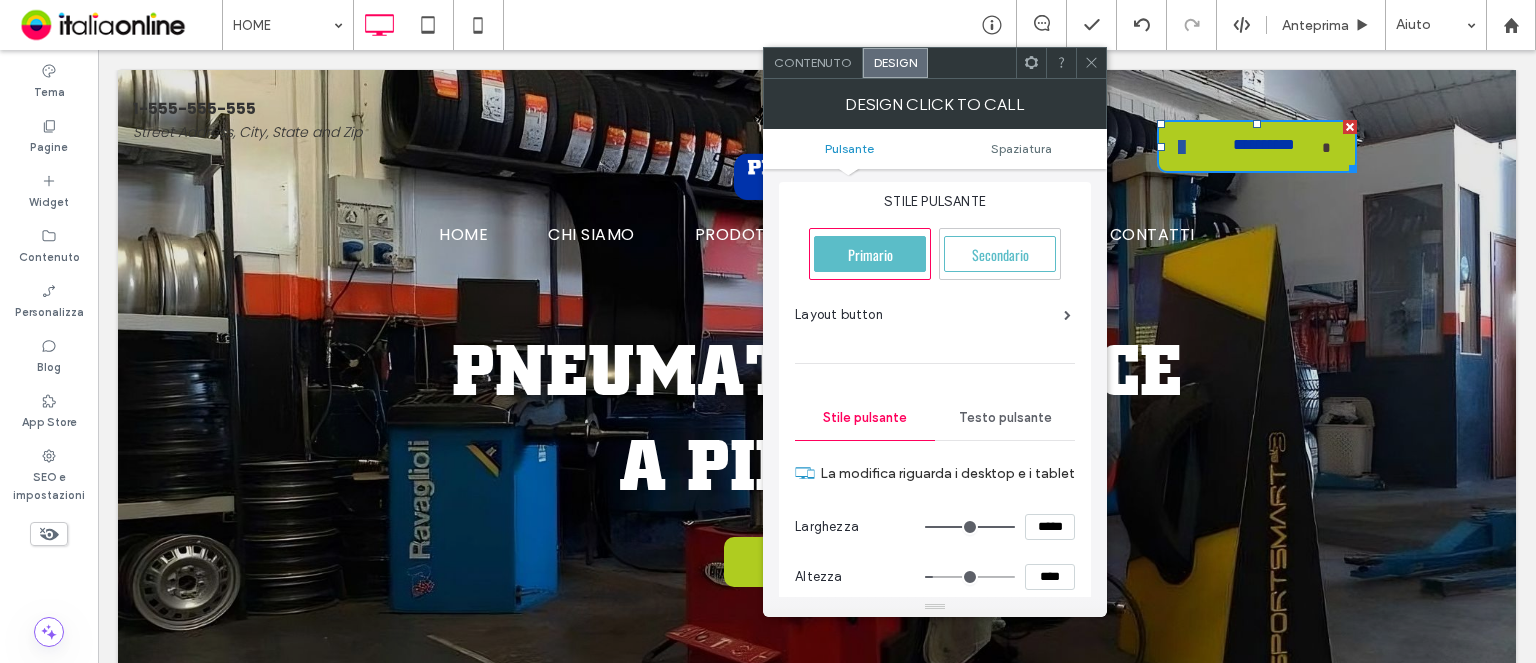 scroll, scrollTop: 0, scrollLeft: 0, axis: both 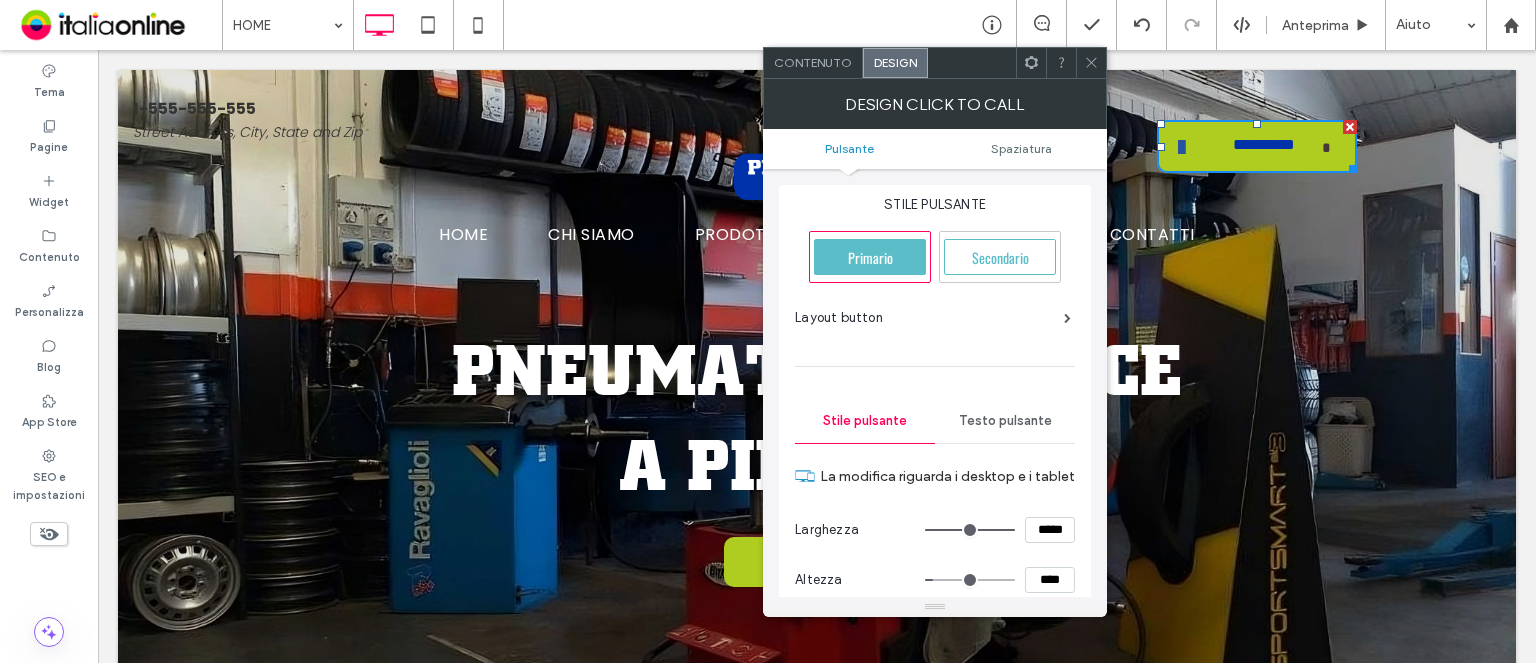 click at bounding box center (1091, 63) 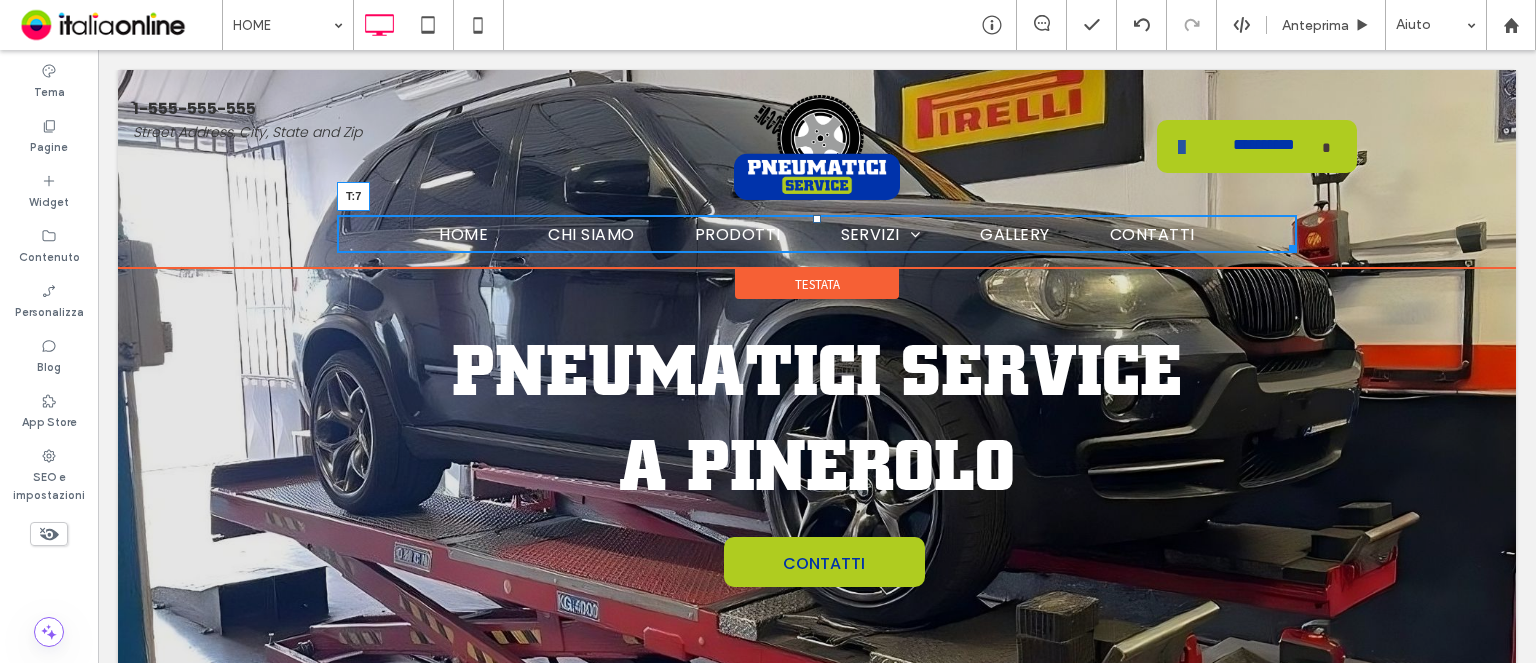 drag, startPoint x: 812, startPoint y: 215, endPoint x: 936, endPoint y: 267, distance: 134.46188 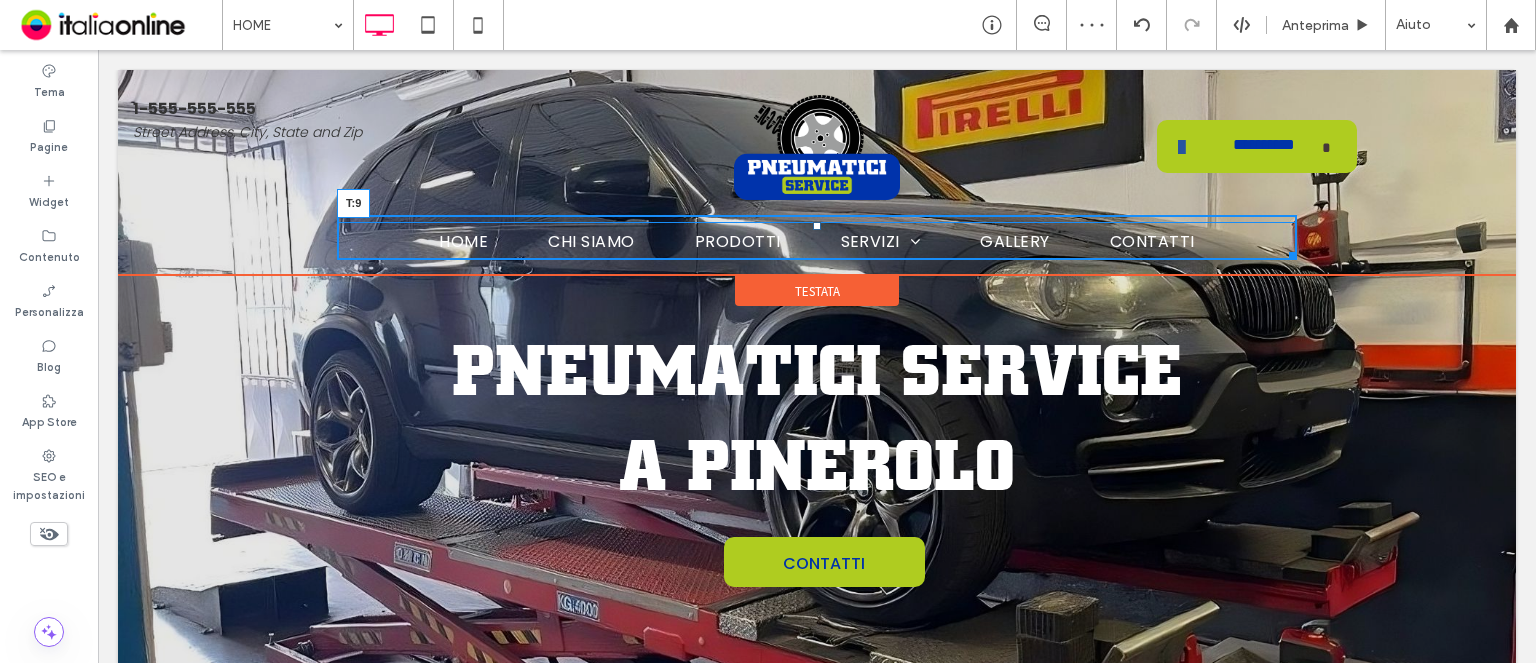 click at bounding box center (817, 226) 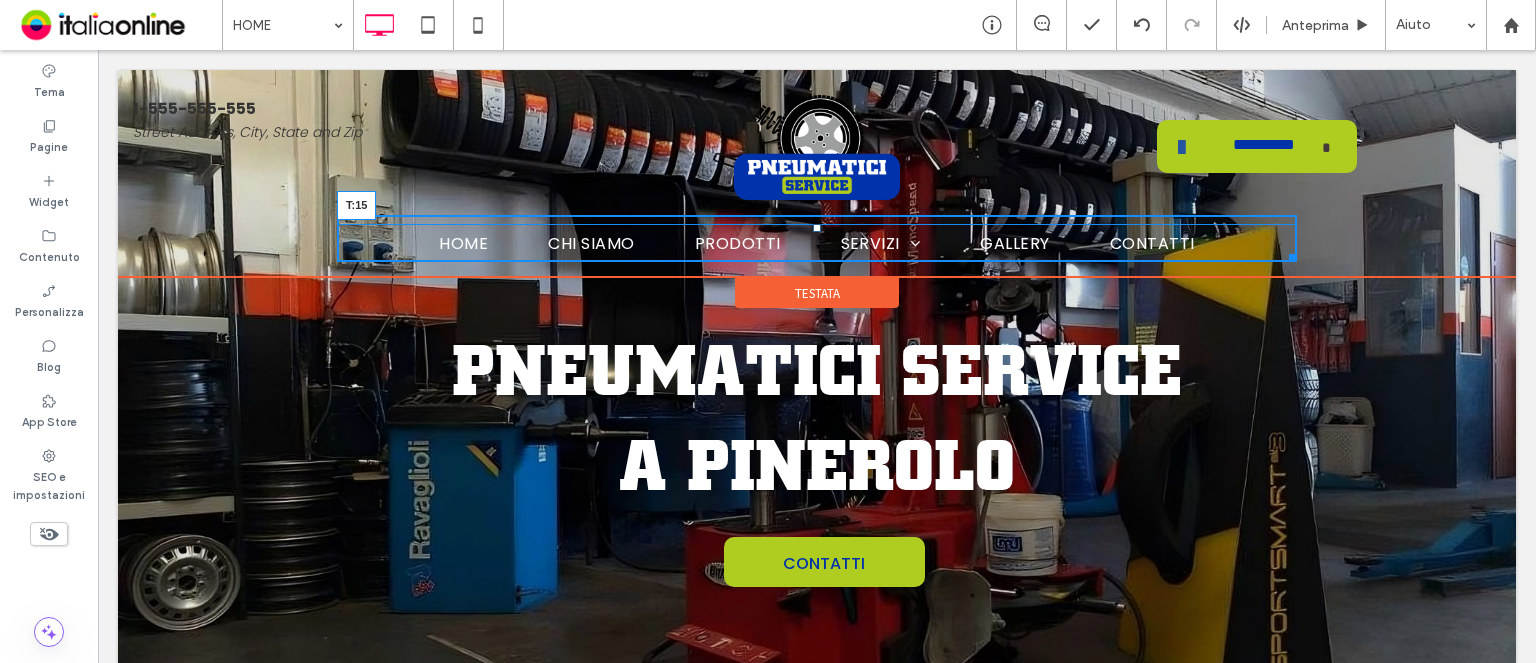 click at bounding box center [817, 228] 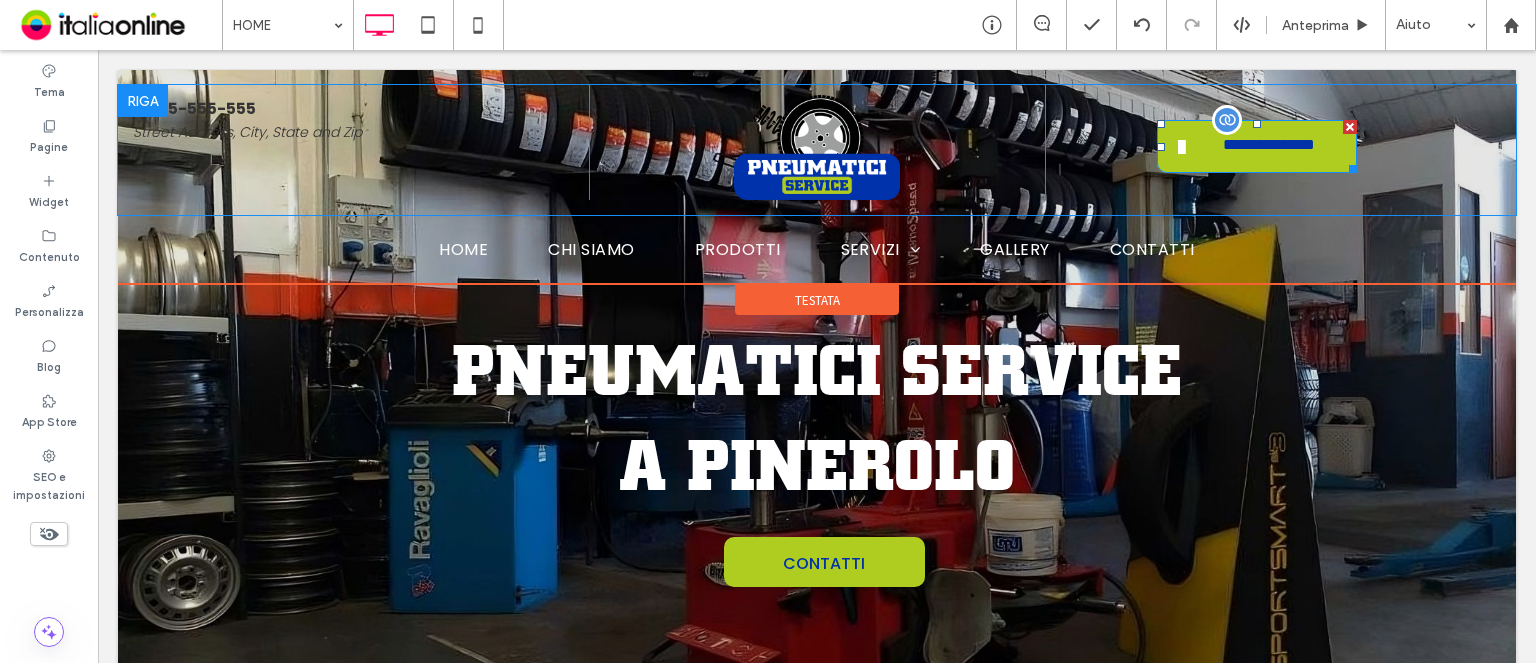 click on "**********" at bounding box center (1250, 145) 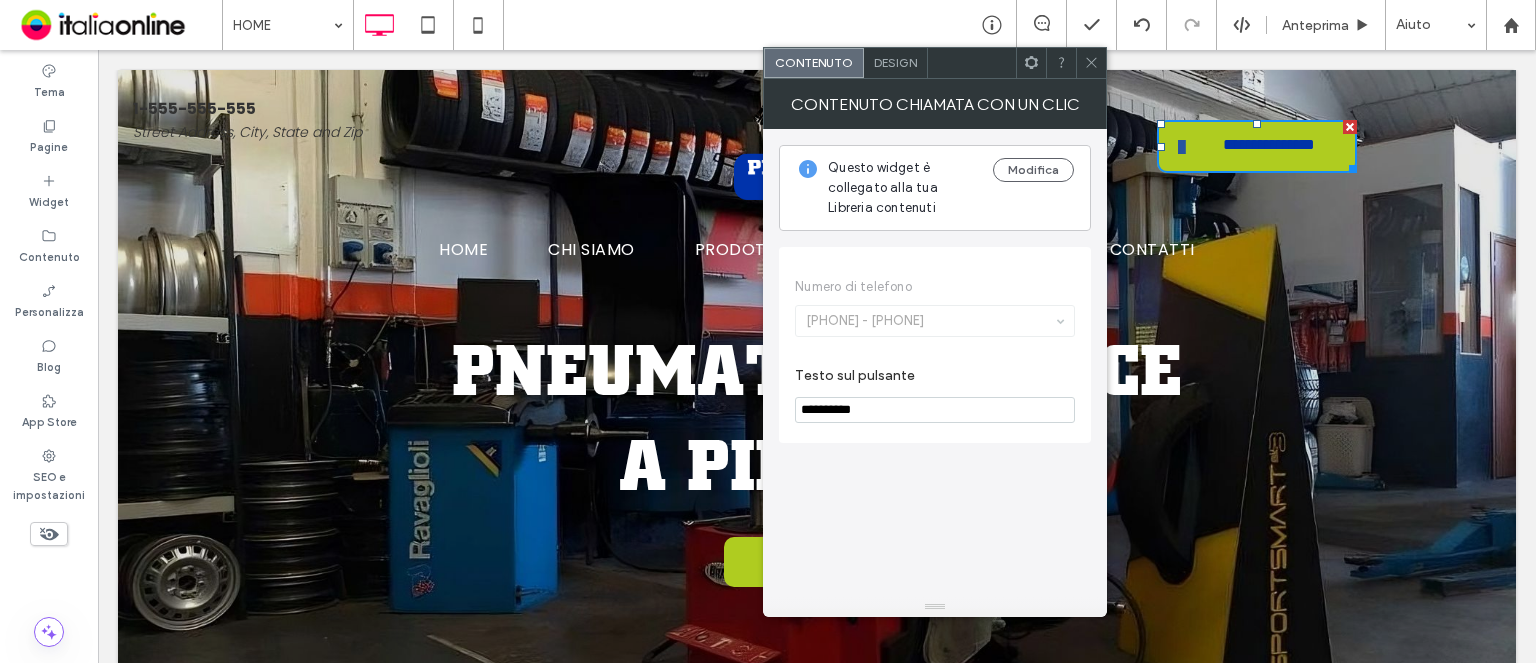 click on "Design" at bounding box center [895, 62] 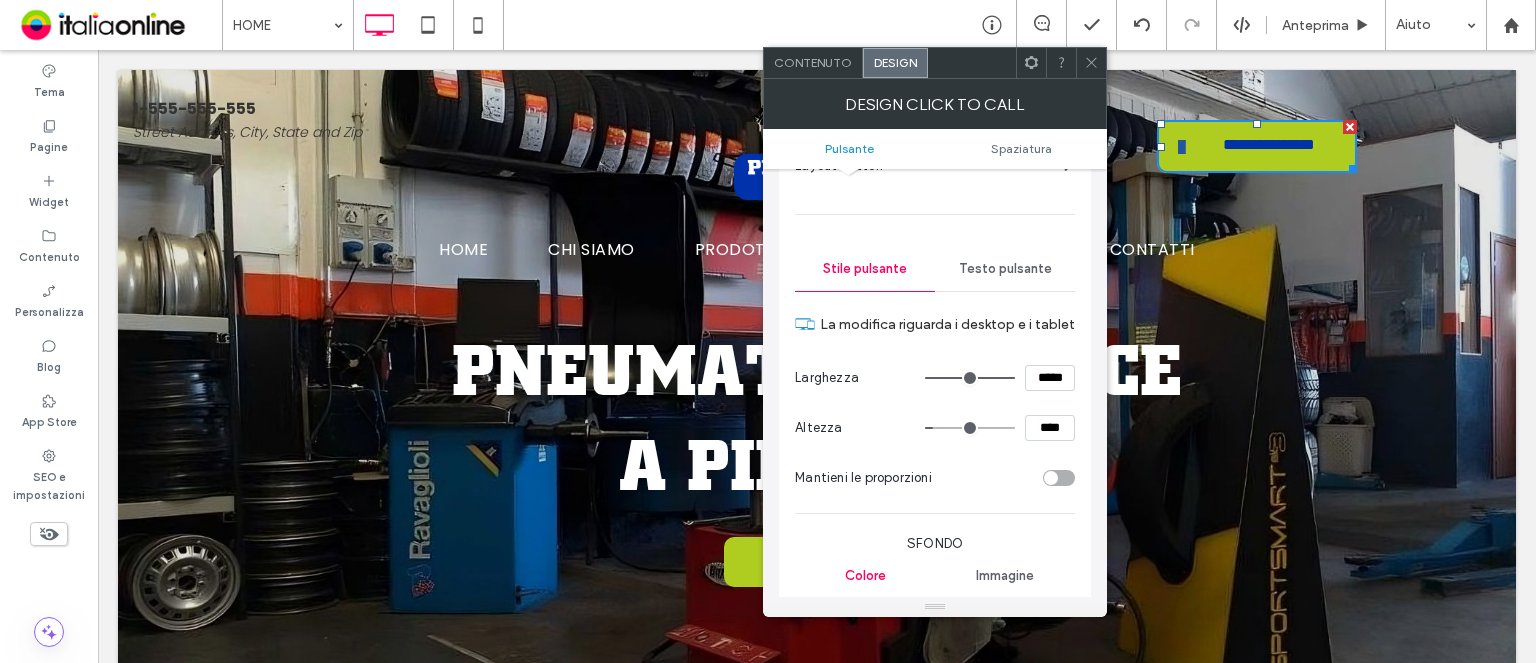 scroll, scrollTop: 400, scrollLeft: 0, axis: vertical 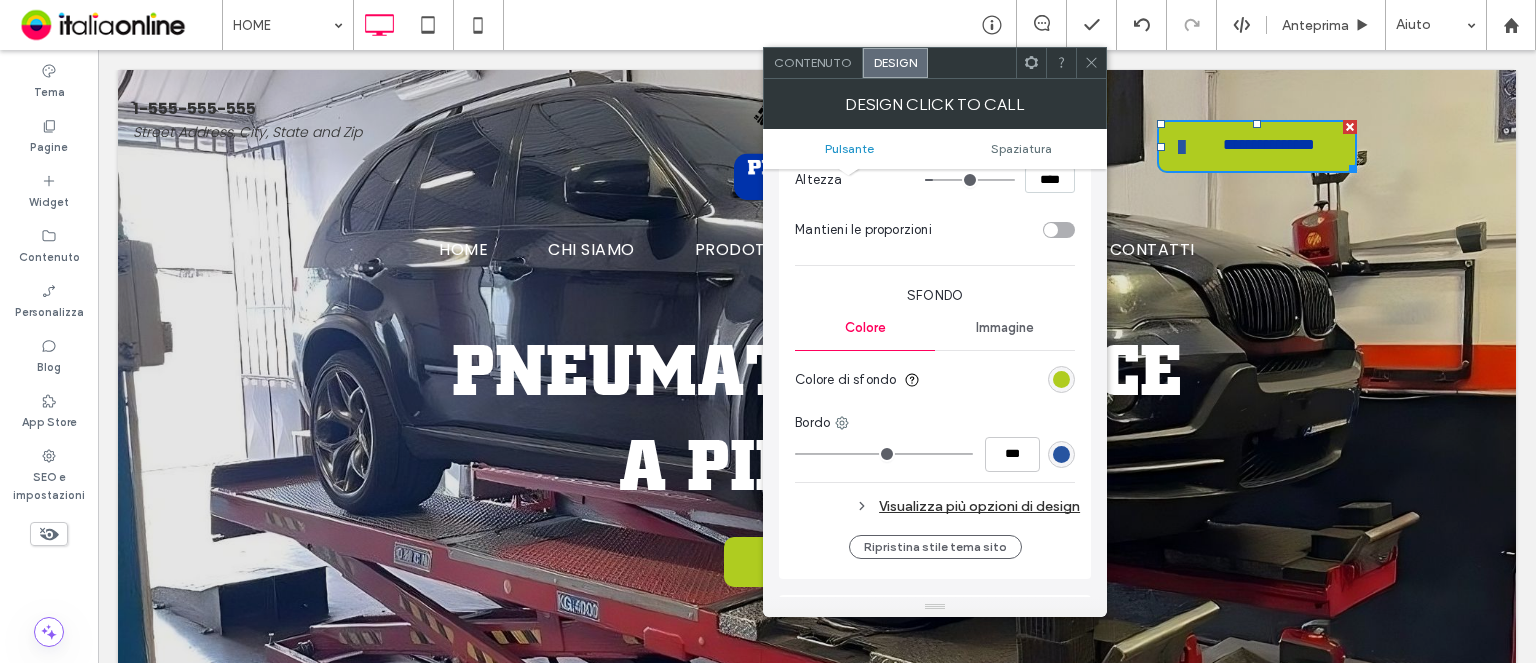 drag, startPoint x: 1007, startPoint y: 511, endPoint x: 1000, endPoint y: 479, distance: 32.75668 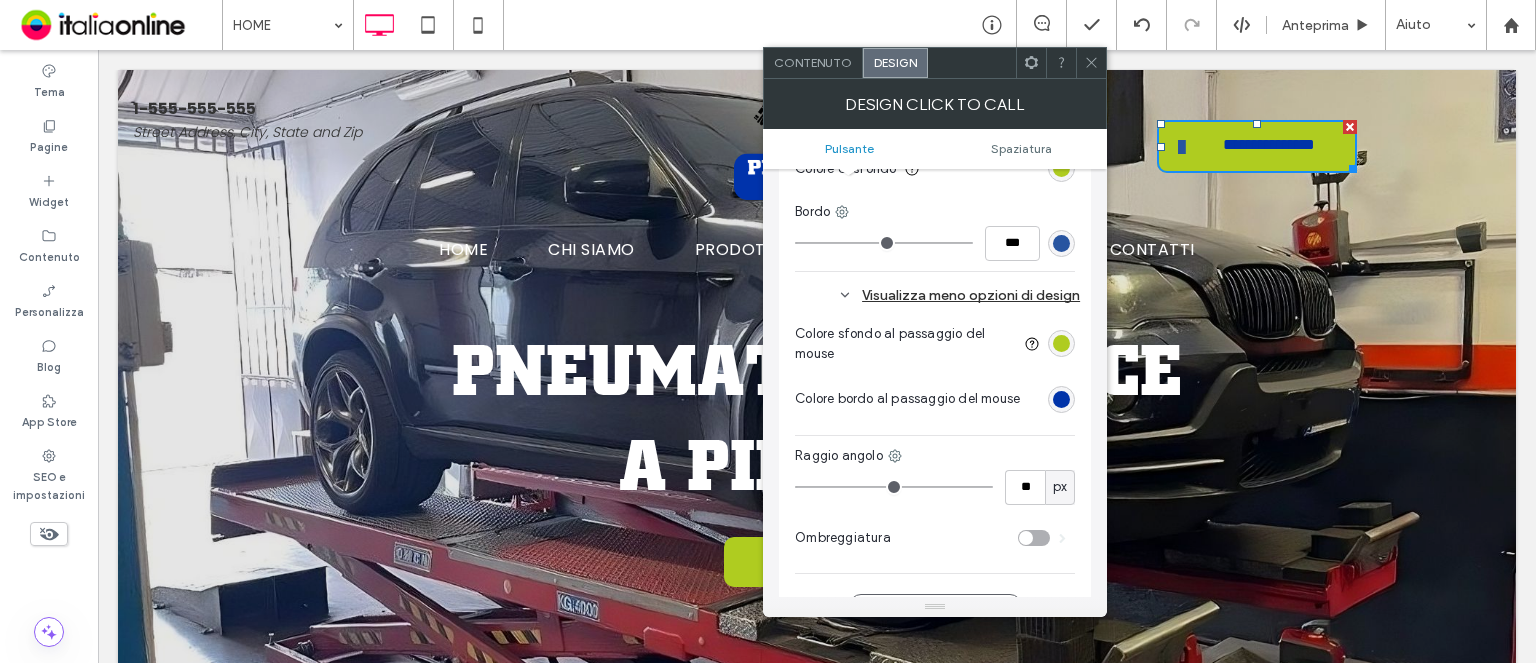 scroll, scrollTop: 700, scrollLeft: 0, axis: vertical 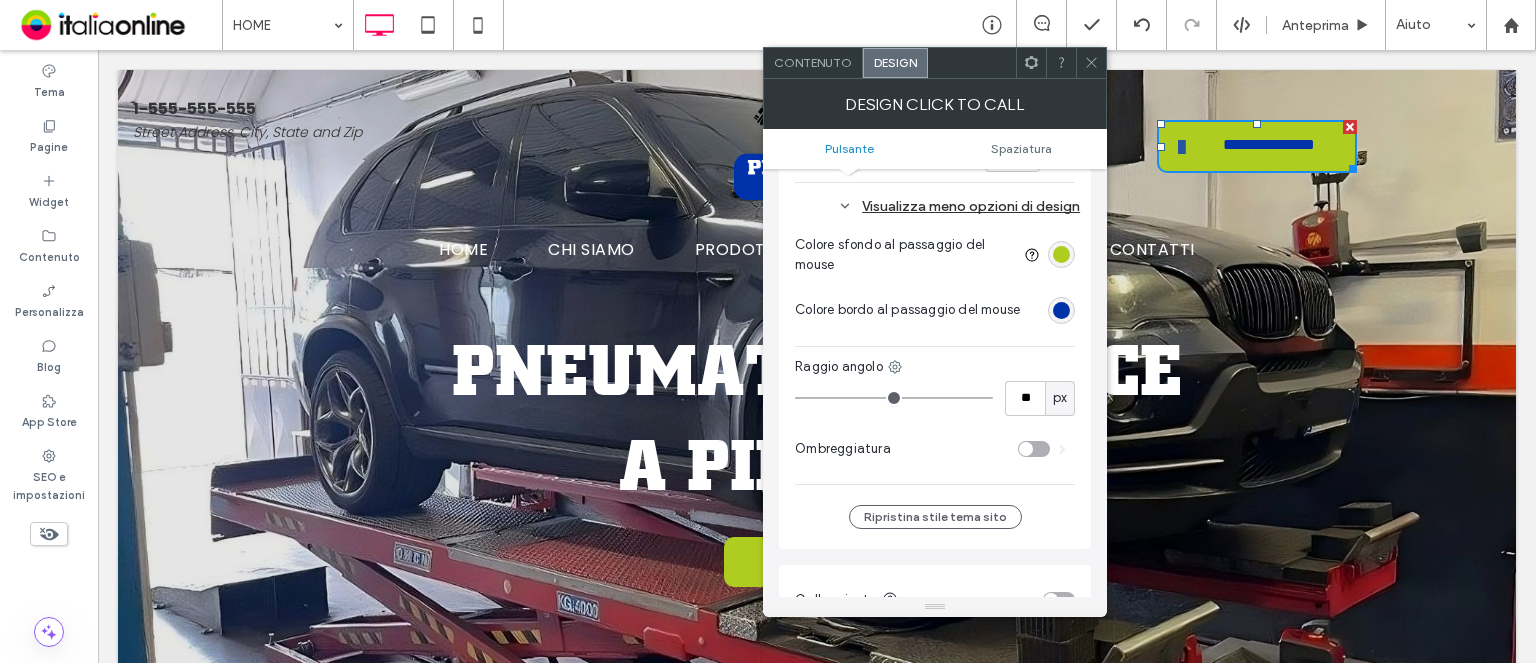 click at bounding box center [1034, 449] 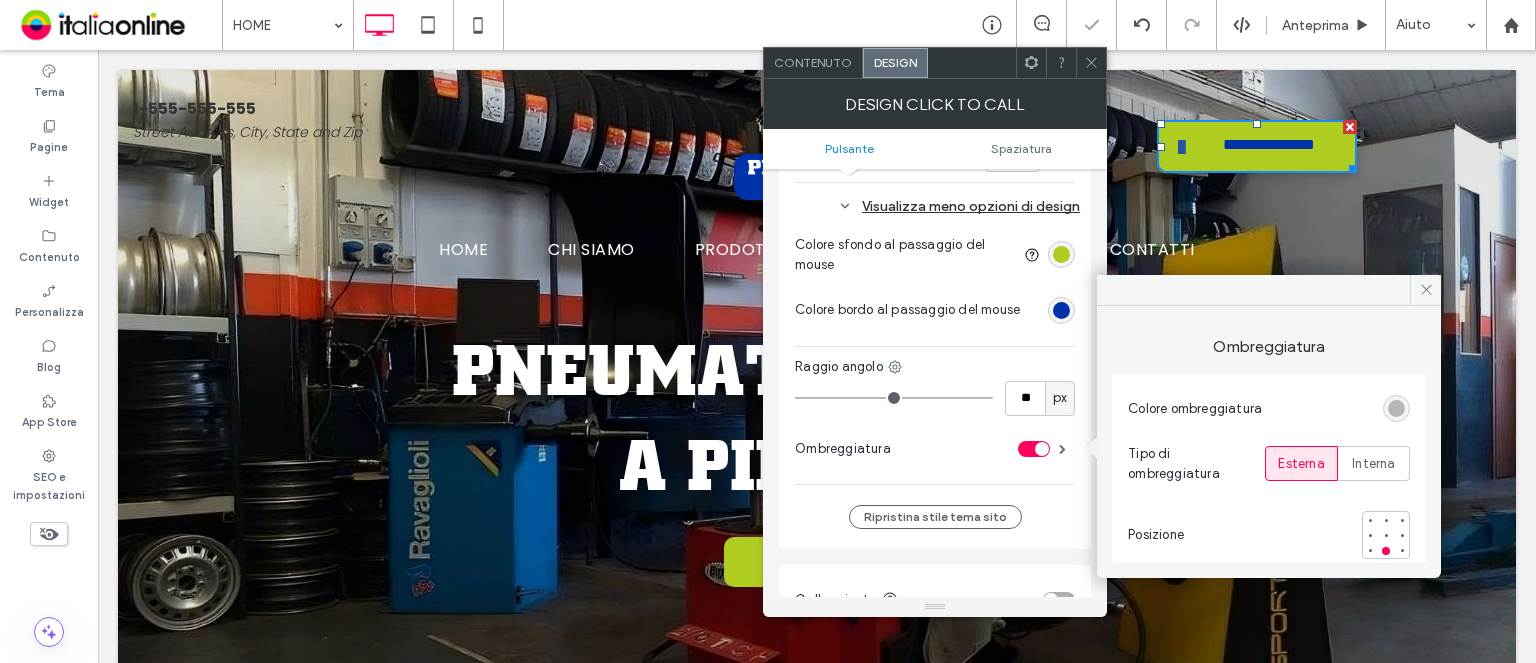click at bounding box center [1091, 63] 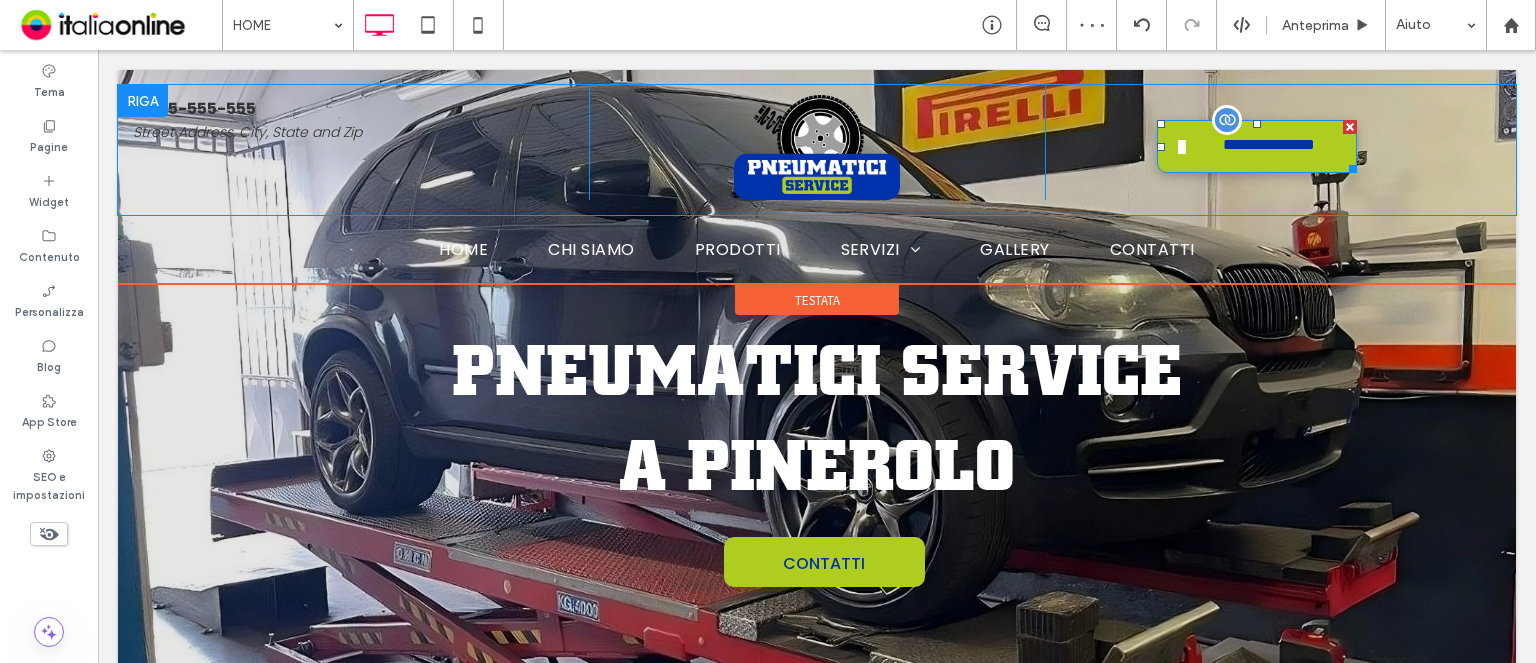 click on "**********" at bounding box center [1250, 145] 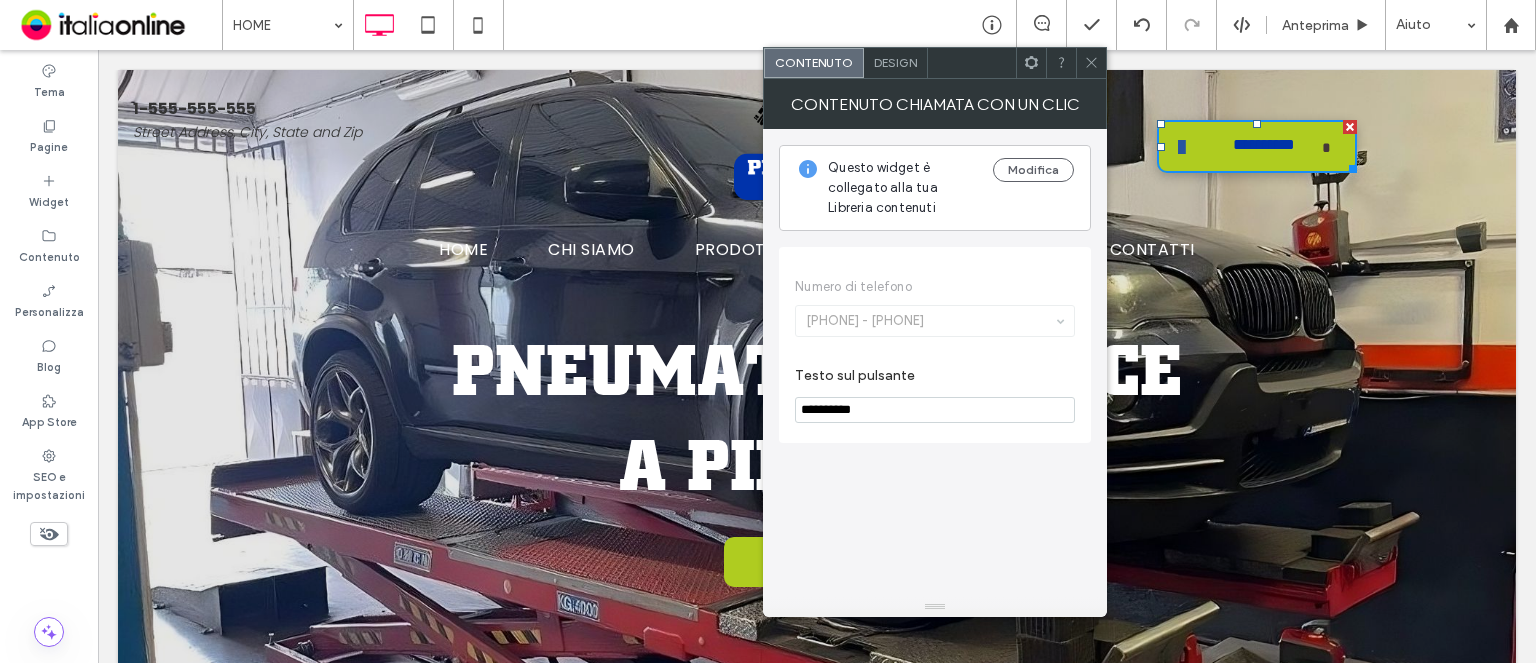 click on "Design" at bounding box center [896, 63] 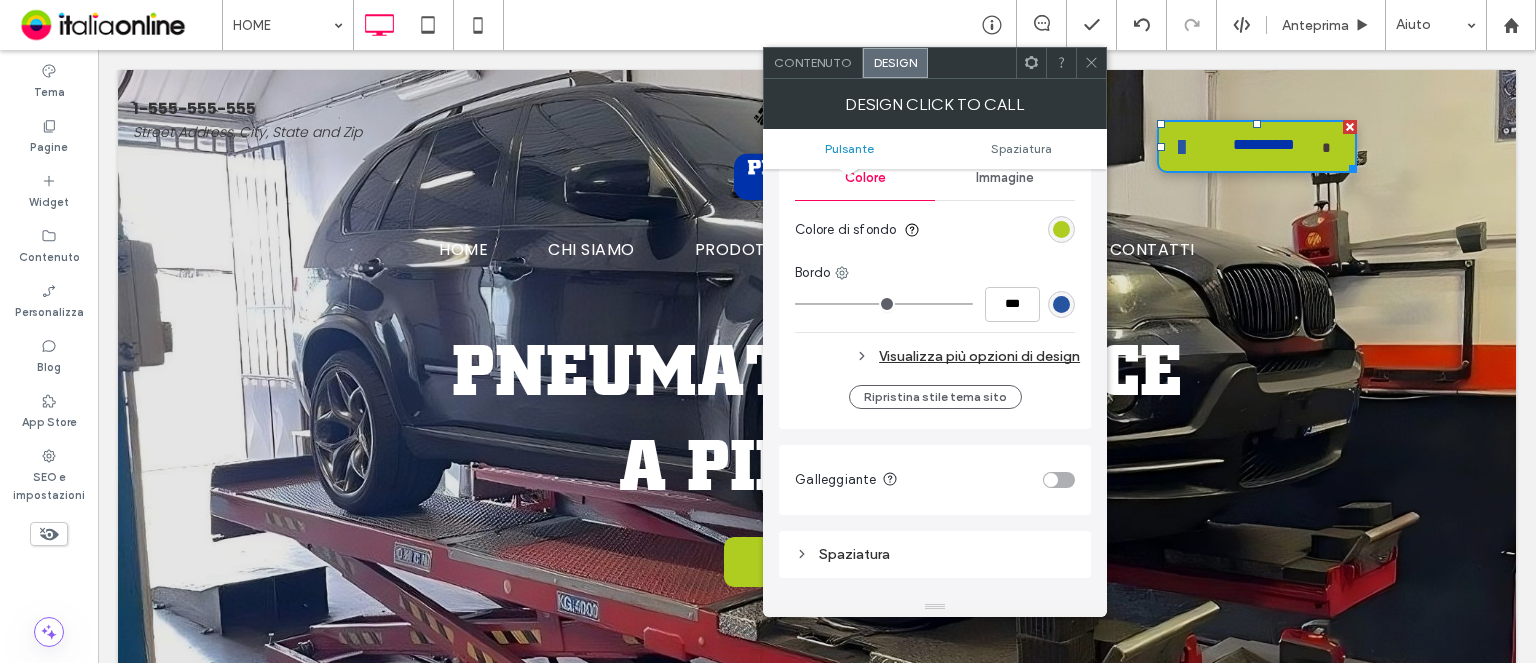 scroll, scrollTop: 700, scrollLeft: 0, axis: vertical 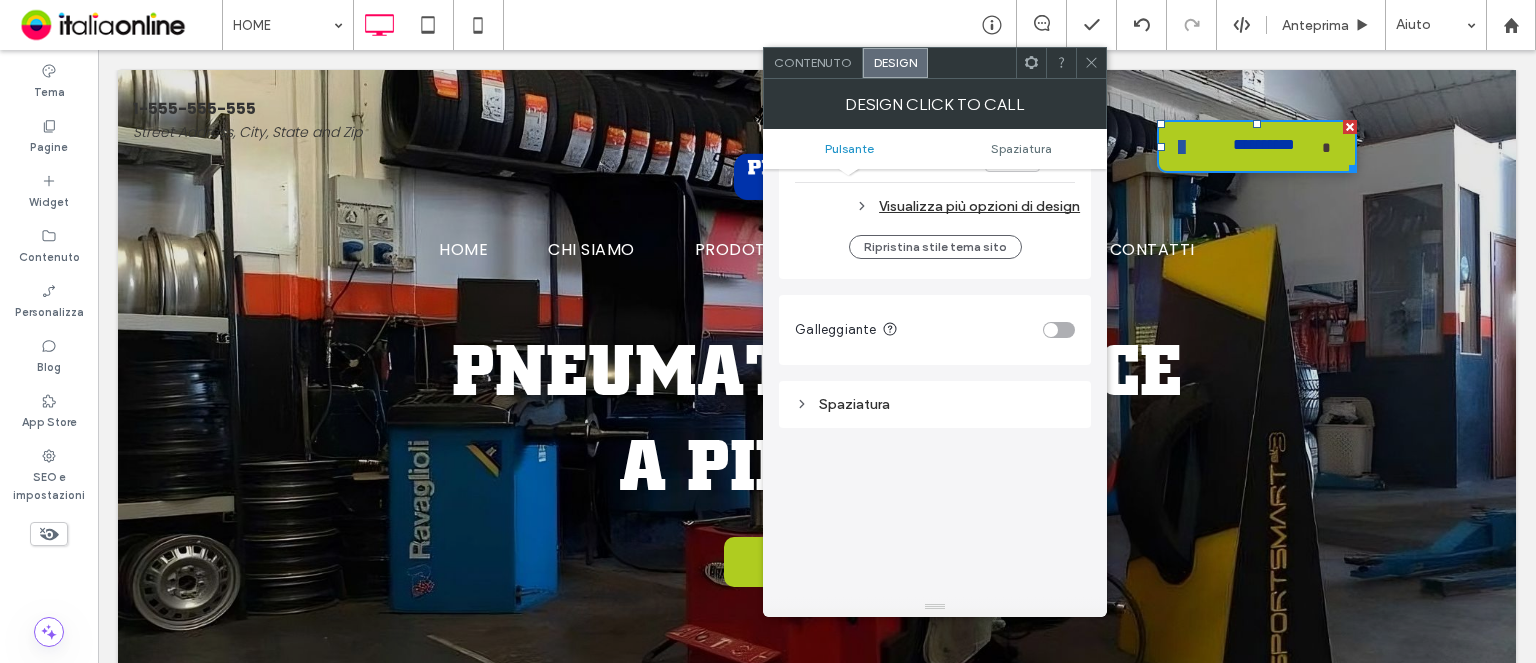 click on "Visualizza più opzioni di design" at bounding box center (937, 206) 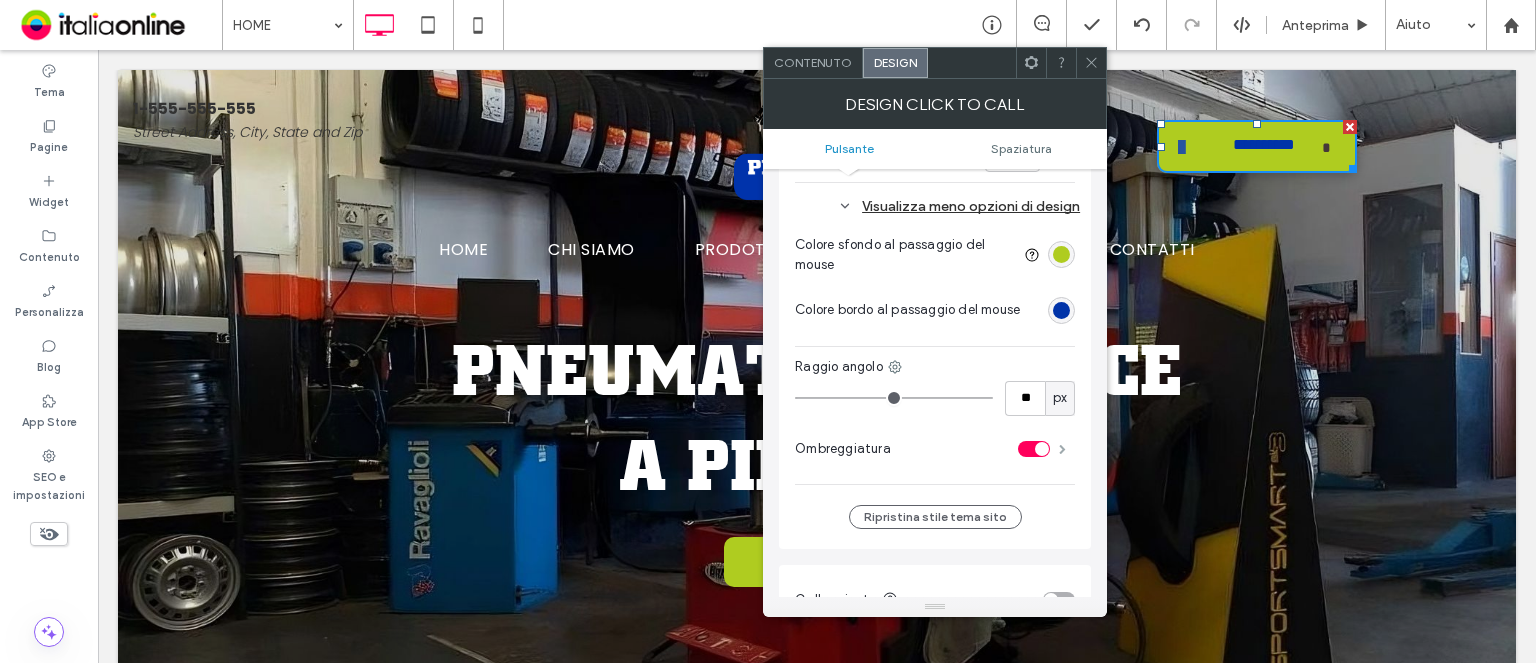 click at bounding box center [1062, 449] 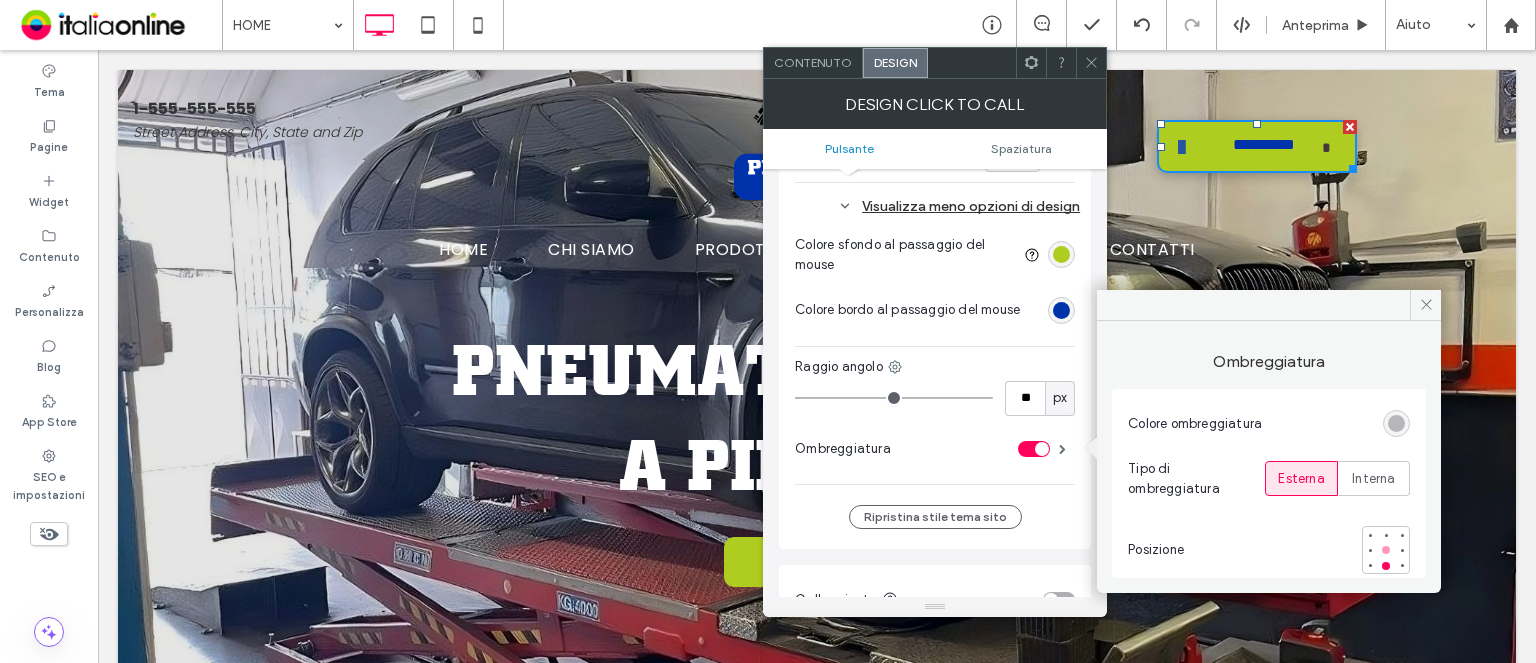 click at bounding box center [1386, 550] 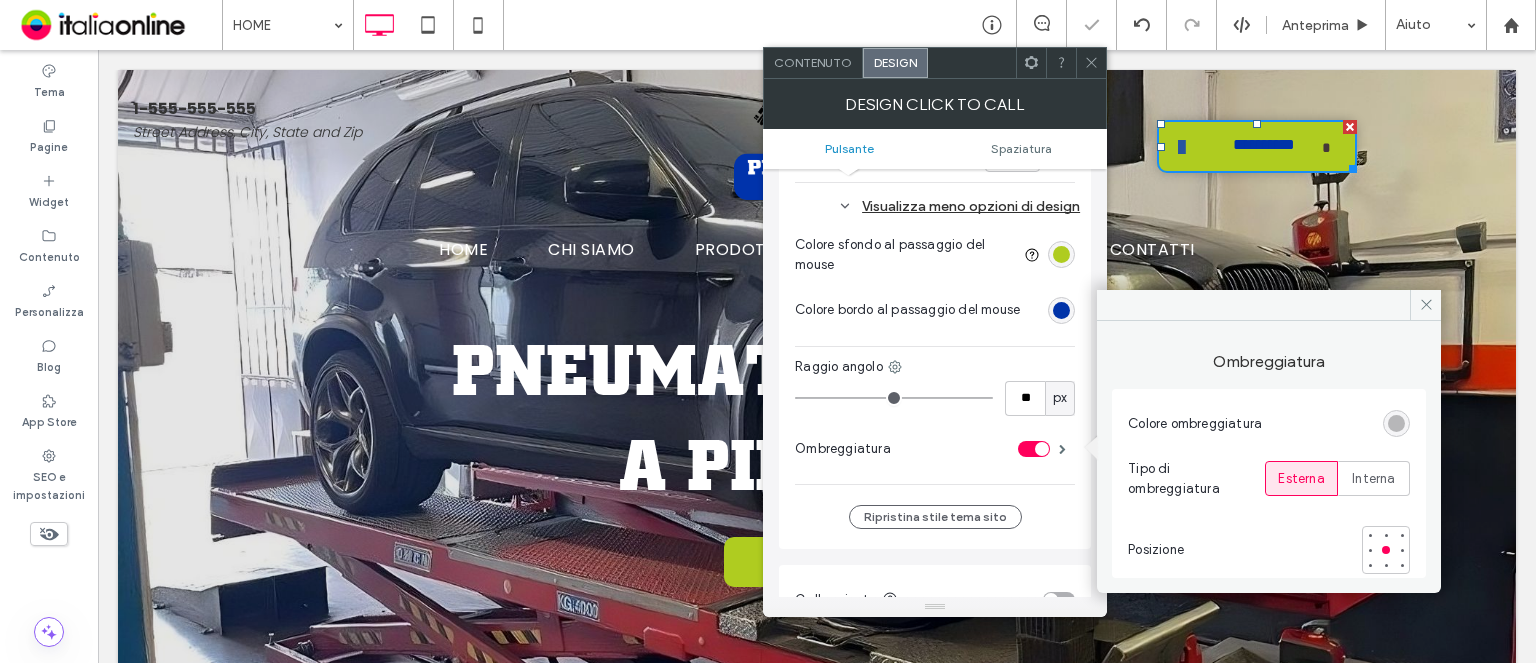 click 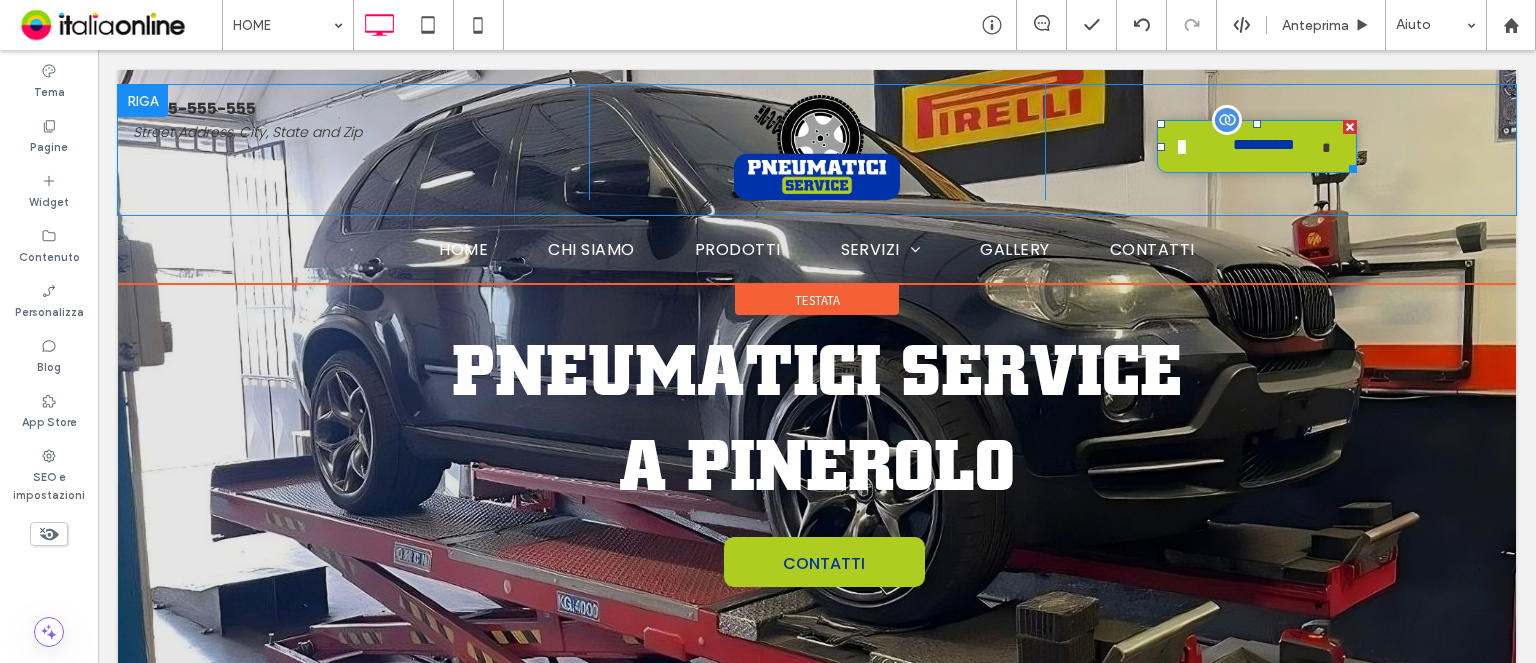 click on "**********" at bounding box center [1257, 146] 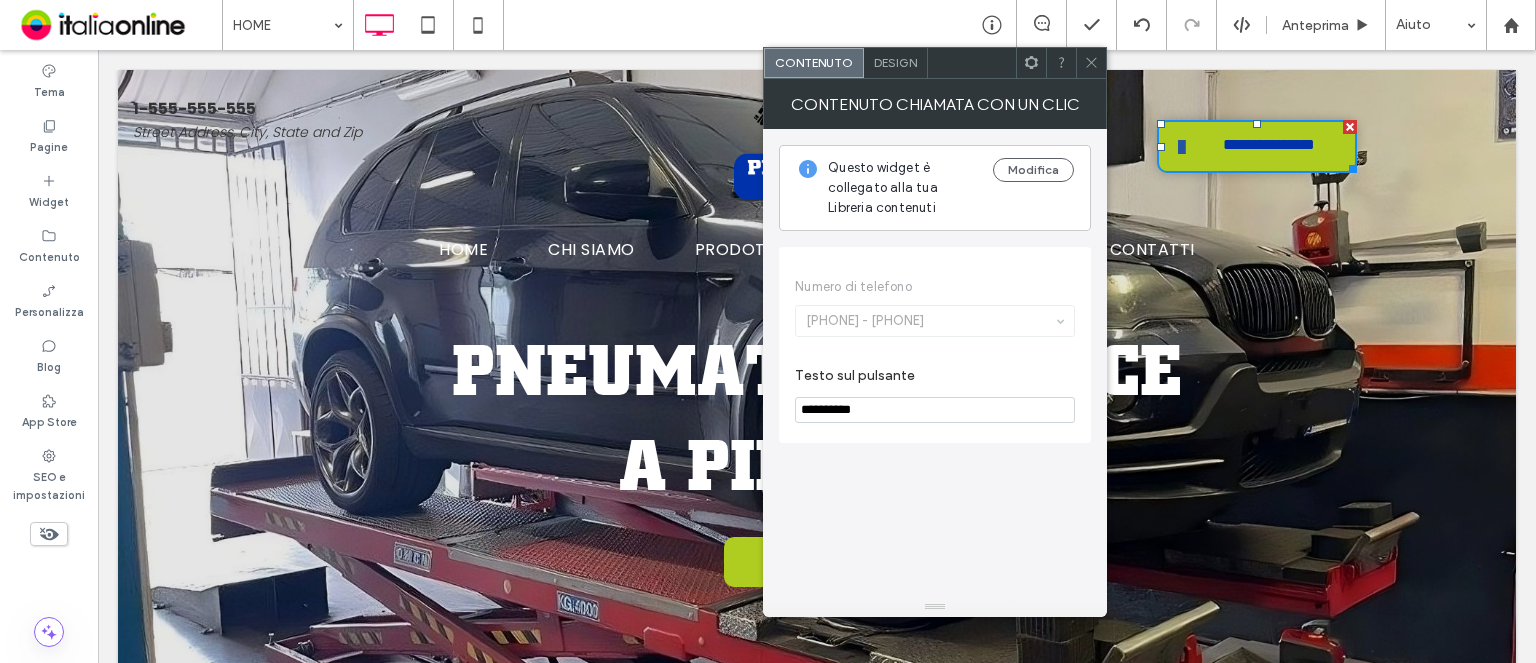 drag, startPoint x: 1012, startPoint y: 57, endPoint x: 865, endPoint y: 67, distance: 147.33974 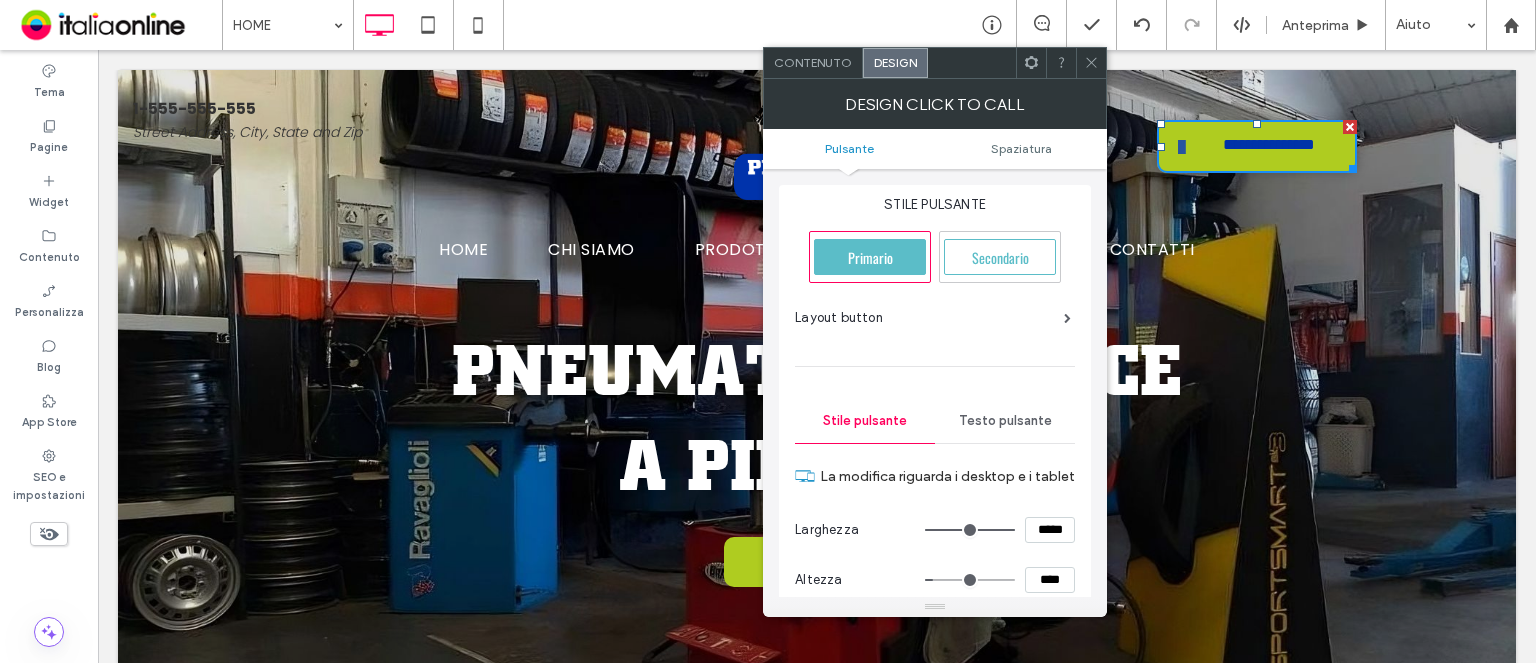 click on "Design" at bounding box center (895, 62) 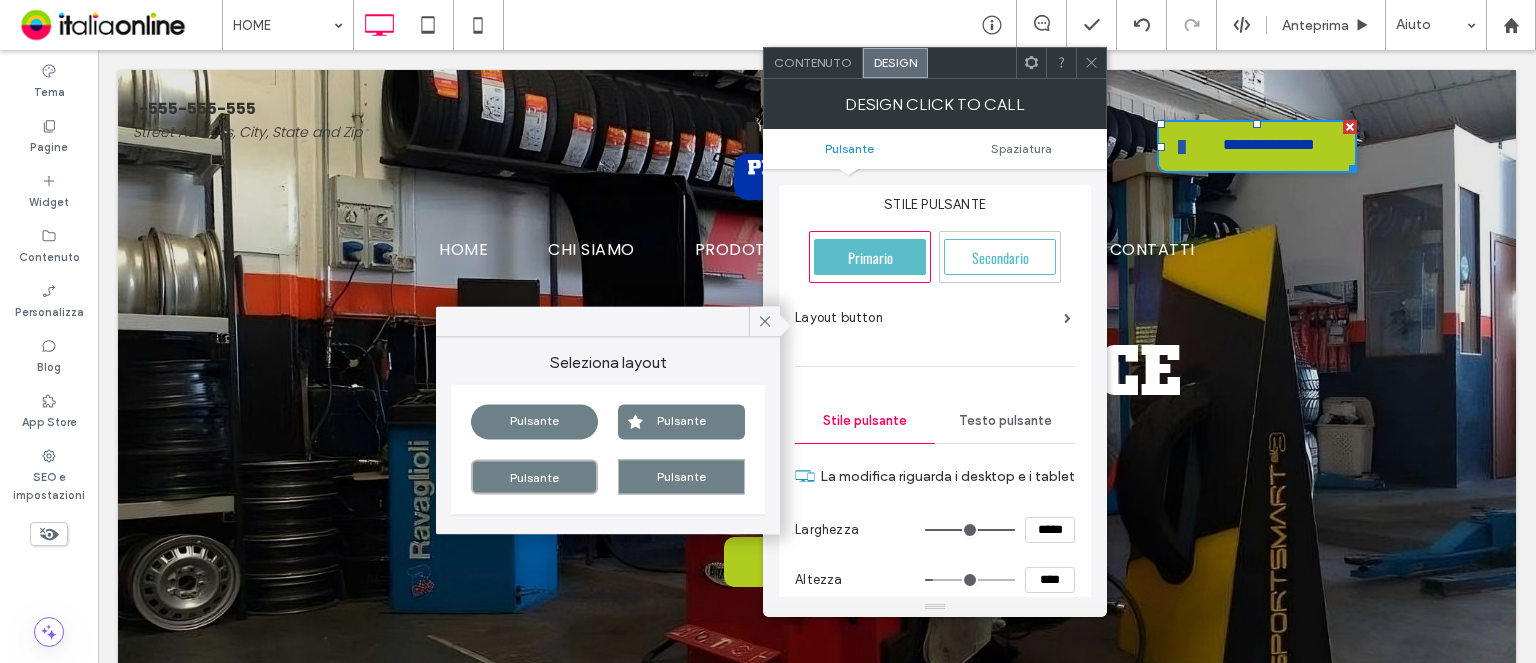 click on "Pulsante Pulsante Pulsante Pulsante" at bounding box center [608, 449] 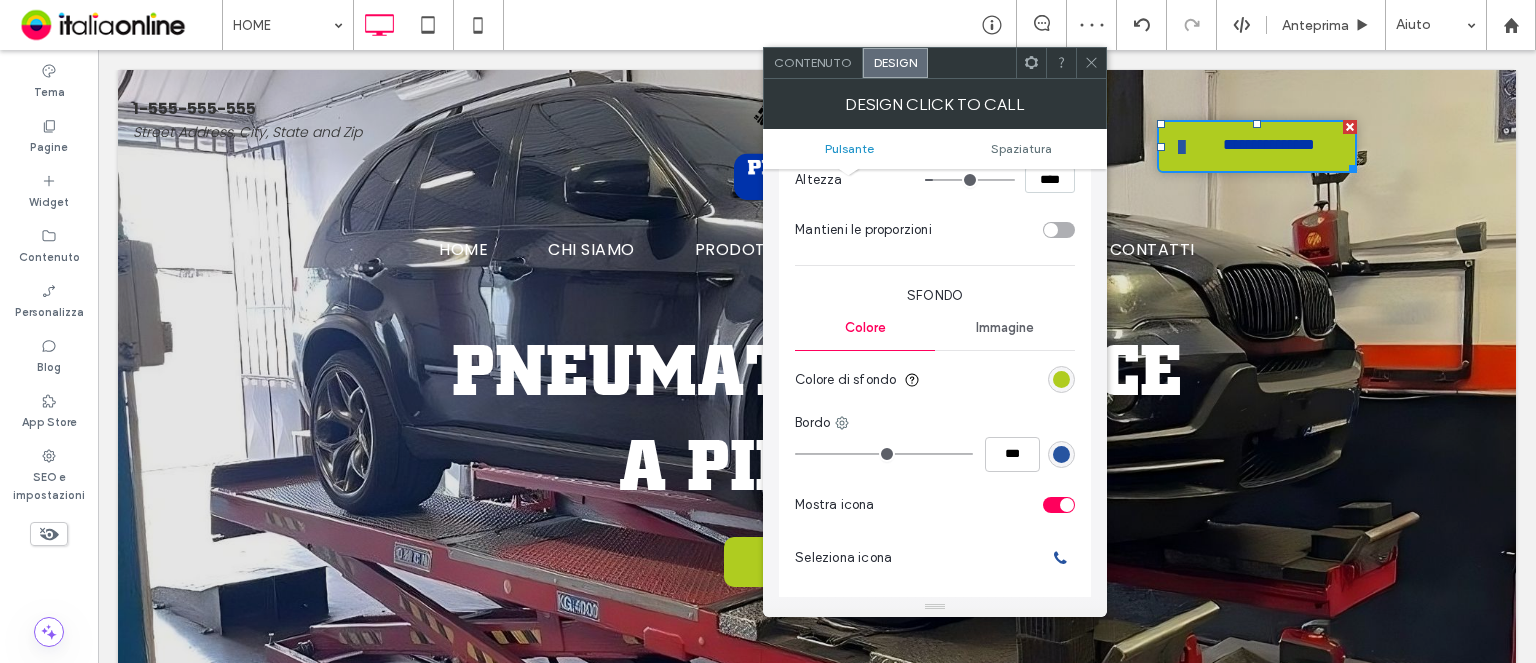 scroll, scrollTop: 600, scrollLeft: 0, axis: vertical 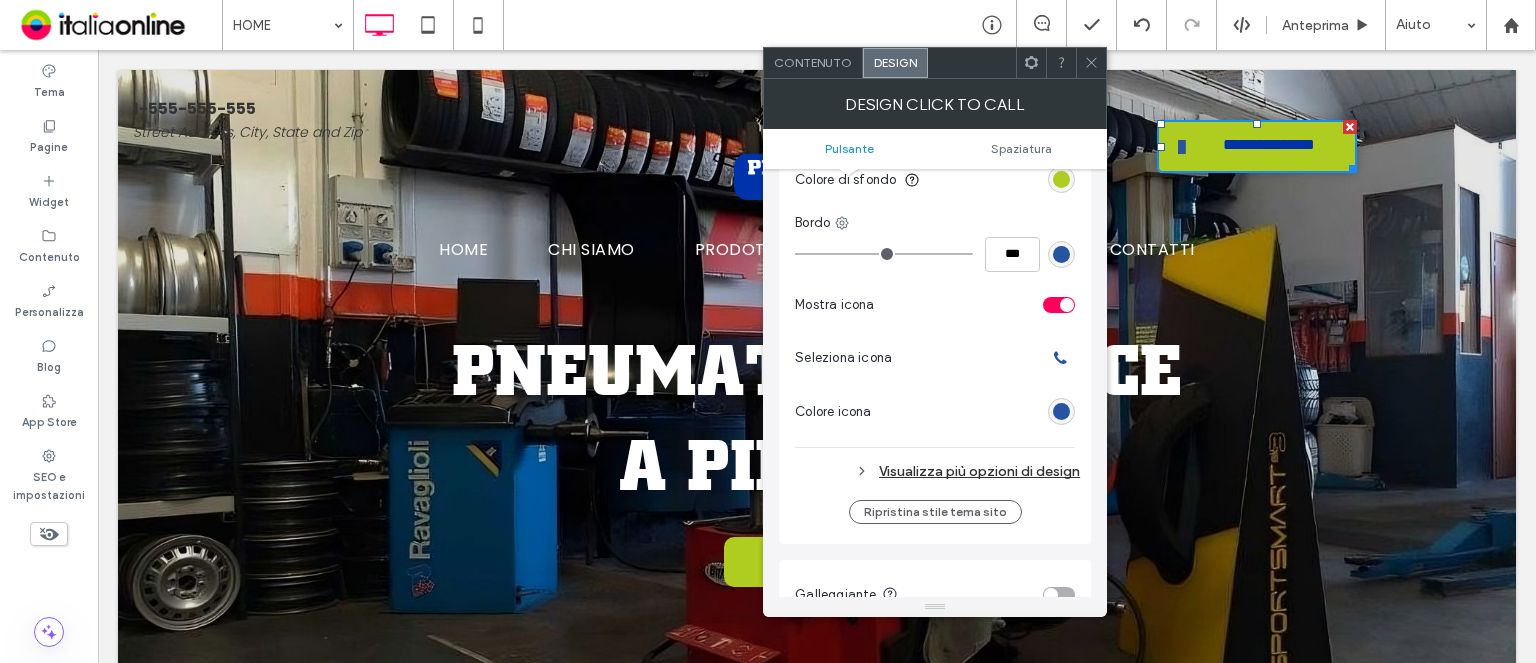 click on "Visualizza più opzioni di design" at bounding box center (937, 471) 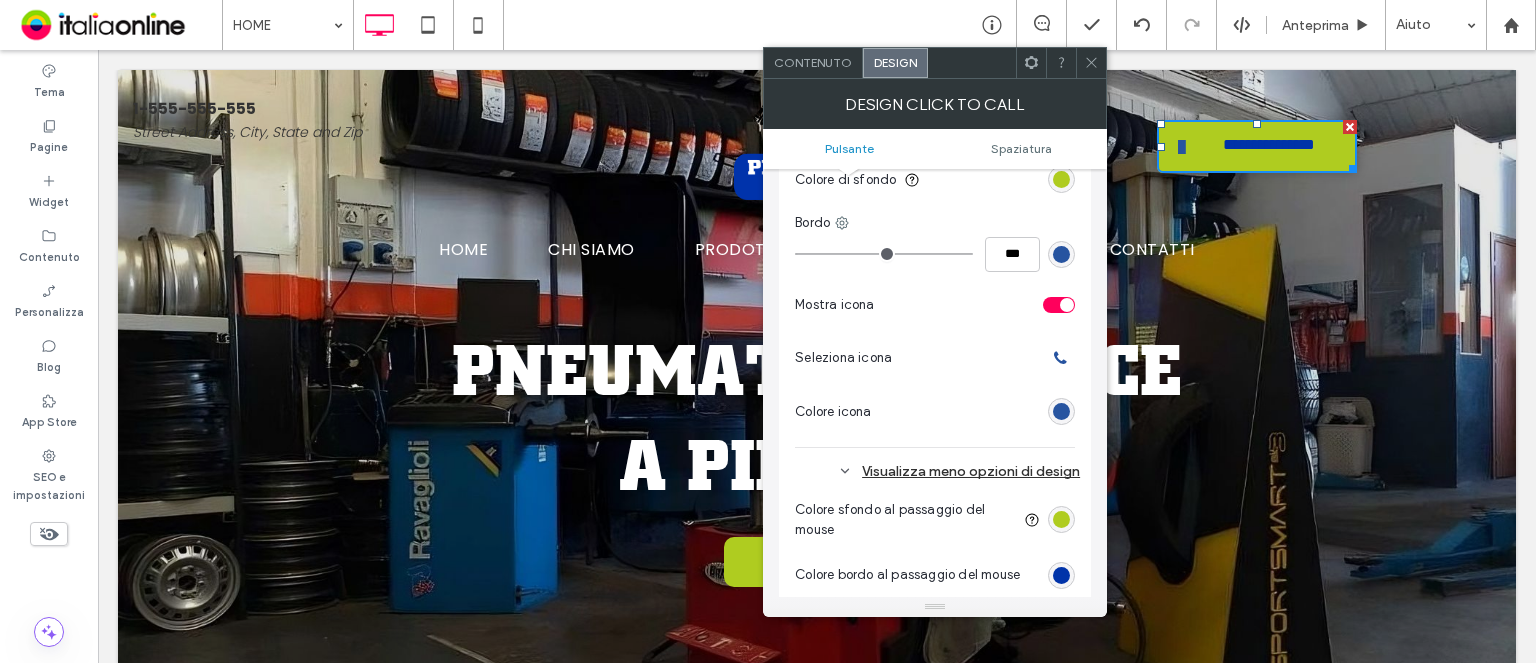 scroll, scrollTop: 700, scrollLeft: 0, axis: vertical 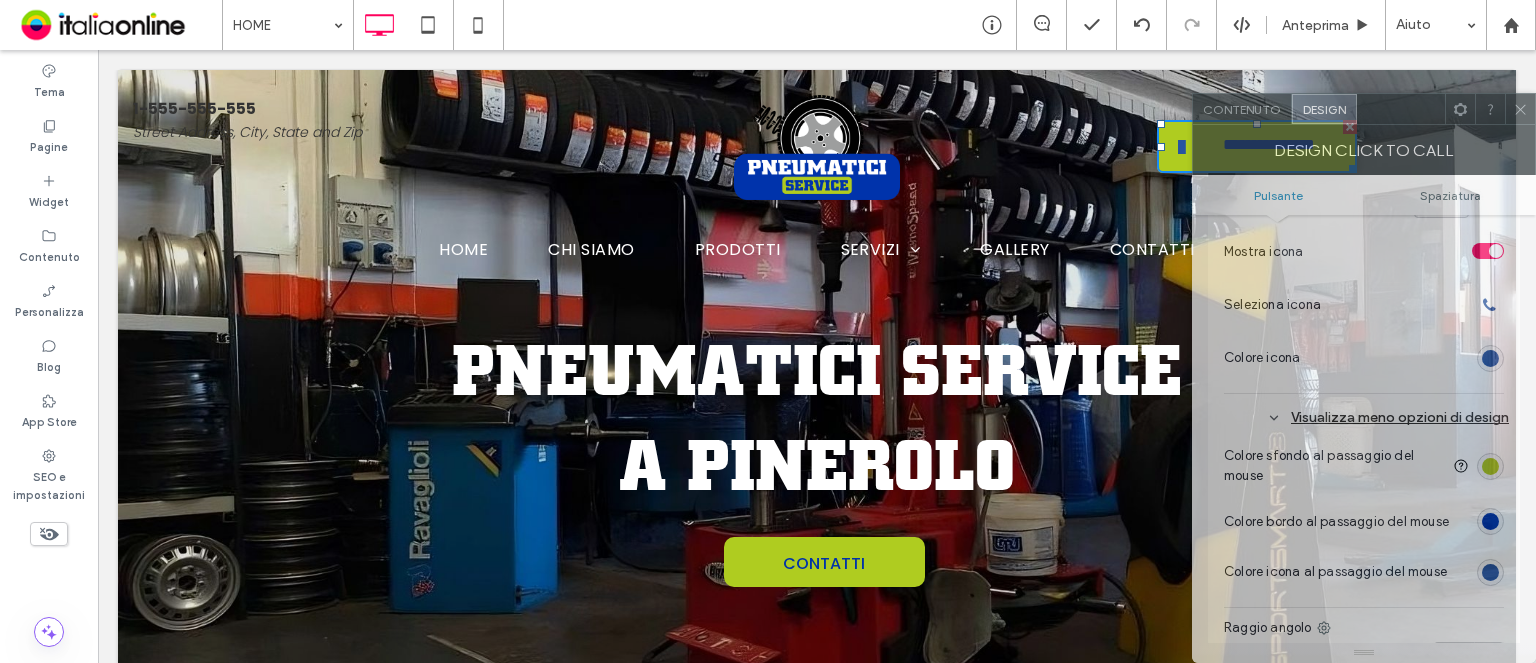 drag, startPoint x: 960, startPoint y: 66, endPoint x: 831, endPoint y: 101, distance: 133.66376 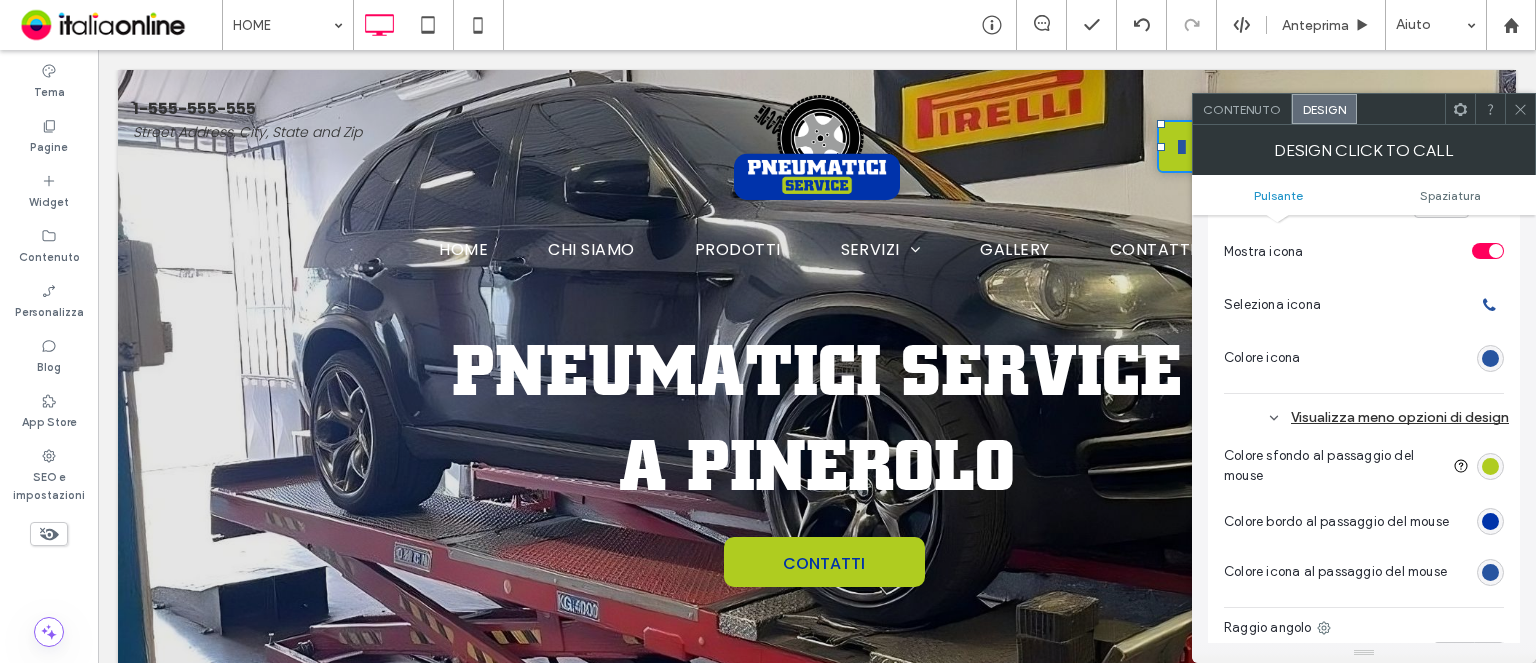 click at bounding box center (1520, 109) 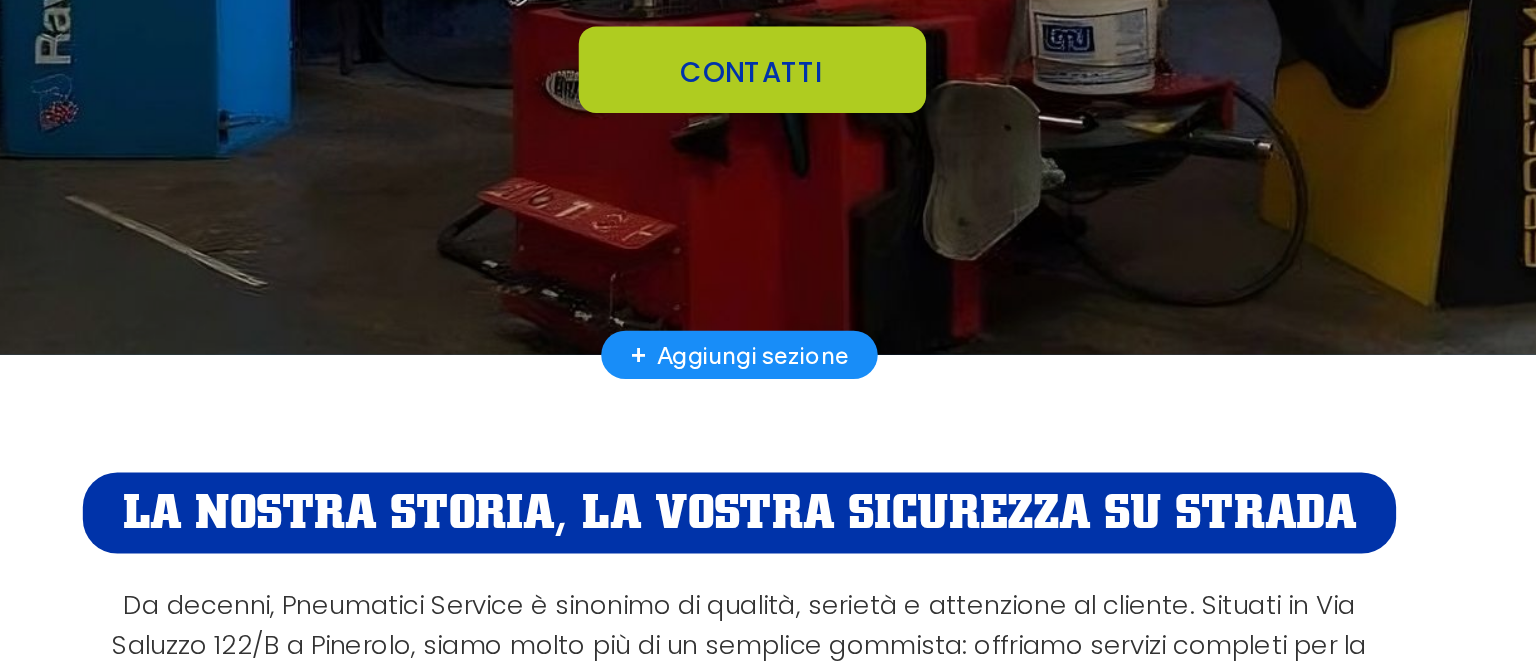 scroll, scrollTop: 381, scrollLeft: 0, axis: vertical 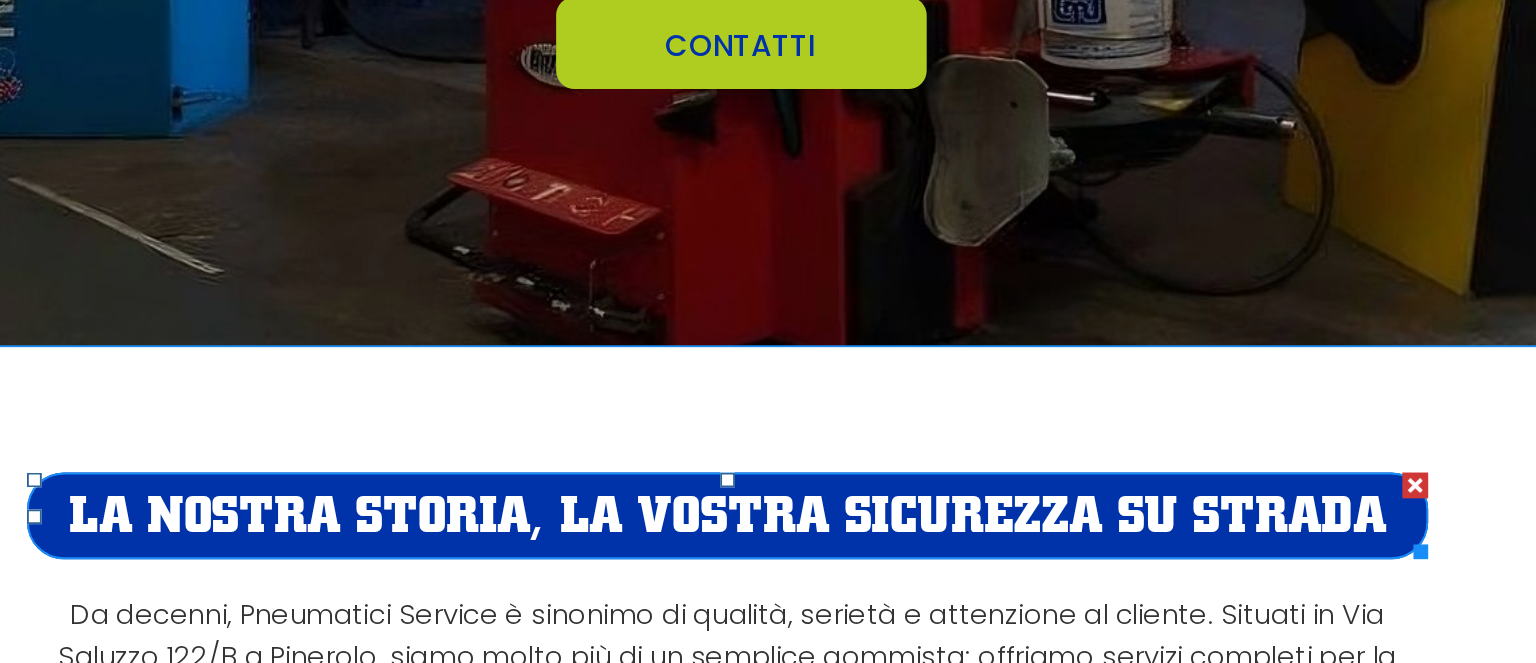 click on "La Nostra Storia, la Vostra Sicurezza su Strada" at bounding box center [121, 188] 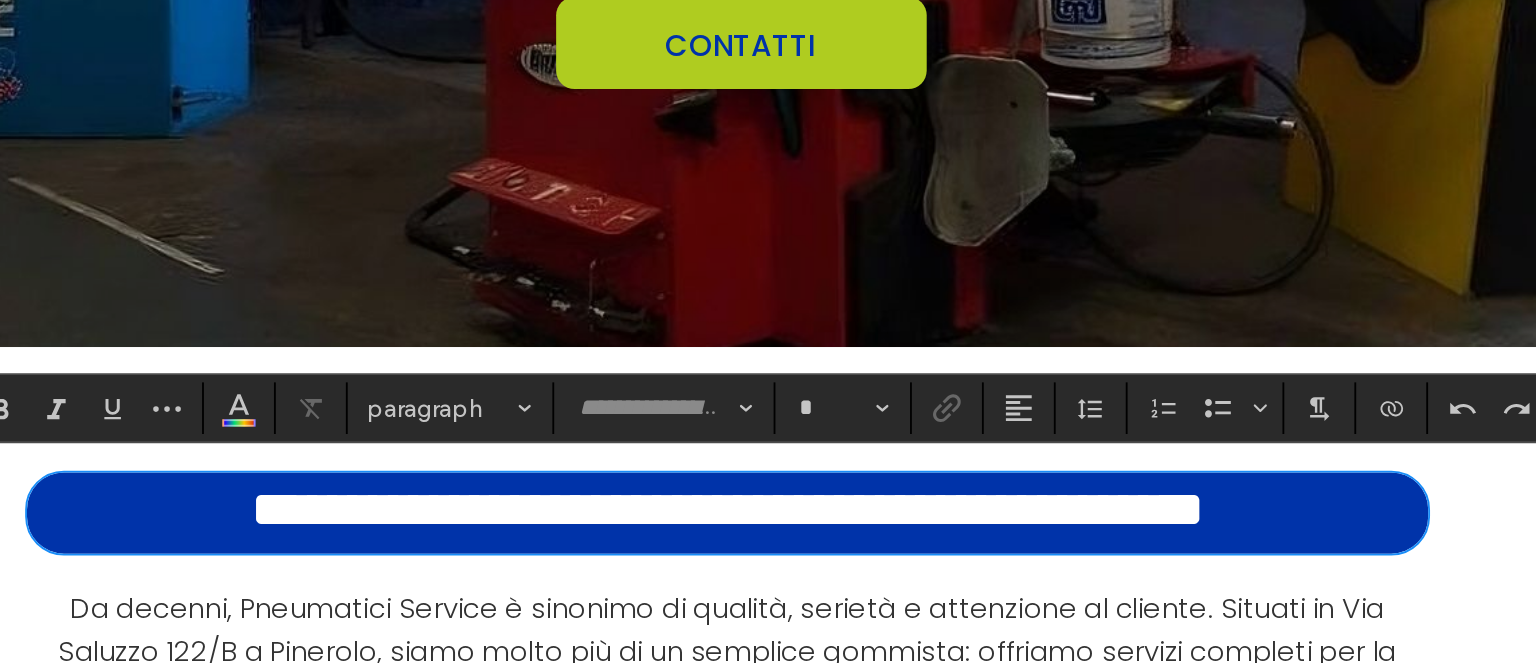 type on "********" 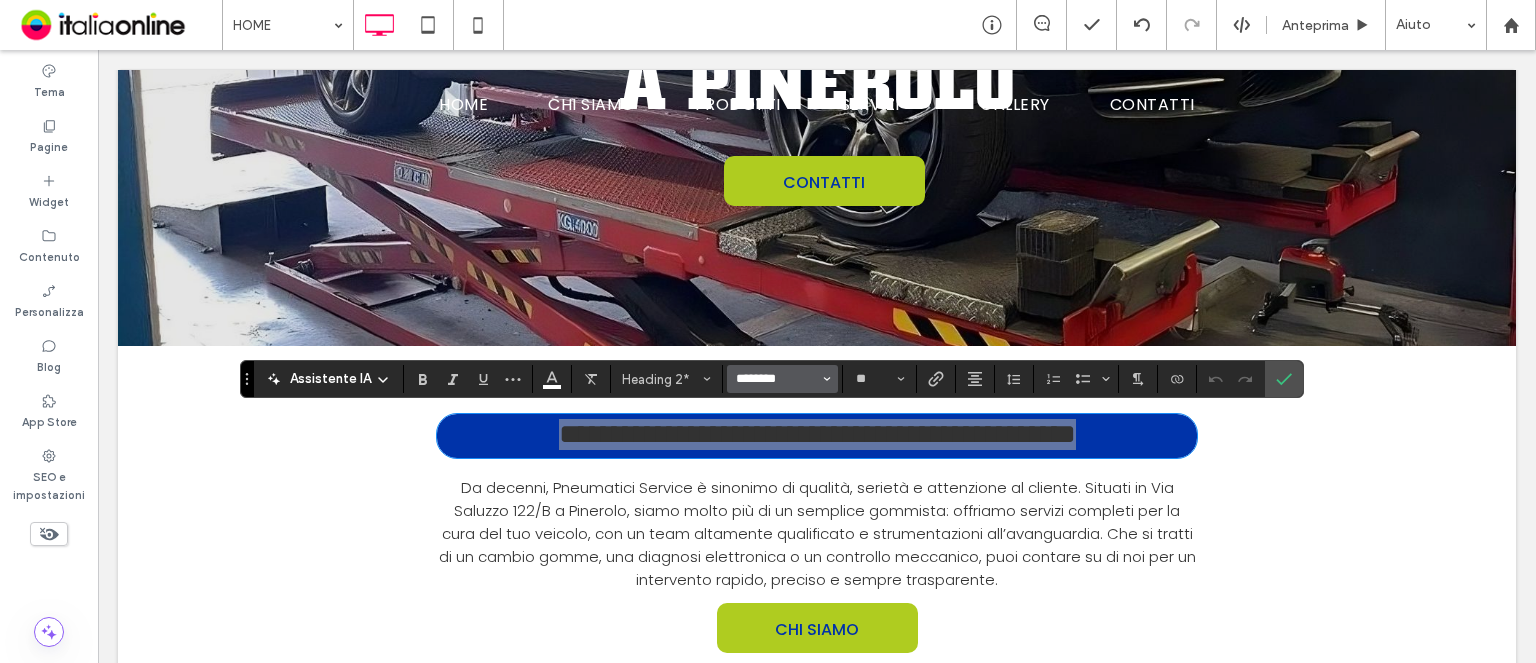 click on "********" at bounding box center [776, 379] 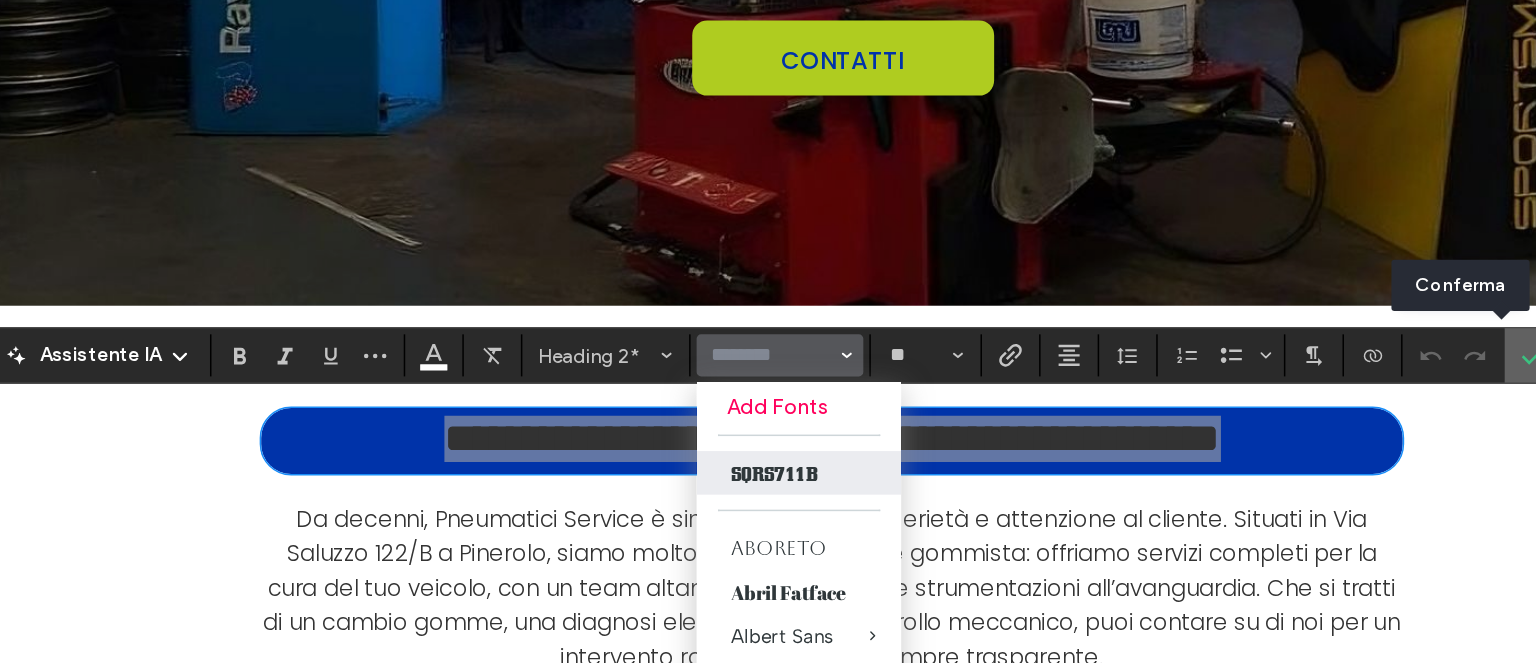 click 